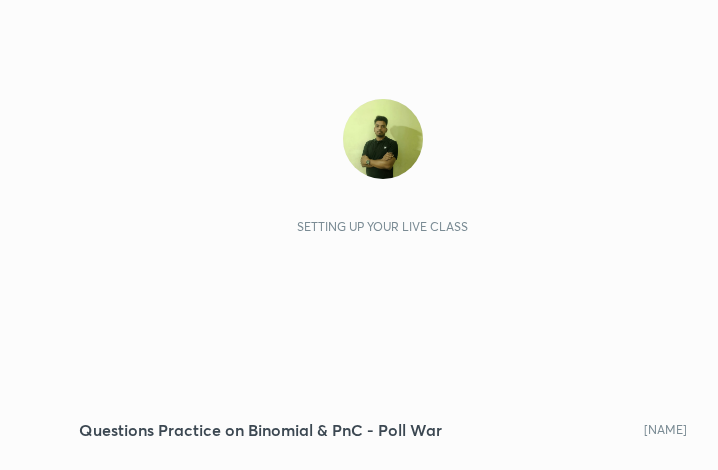 scroll, scrollTop: 0, scrollLeft: 0, axis: both 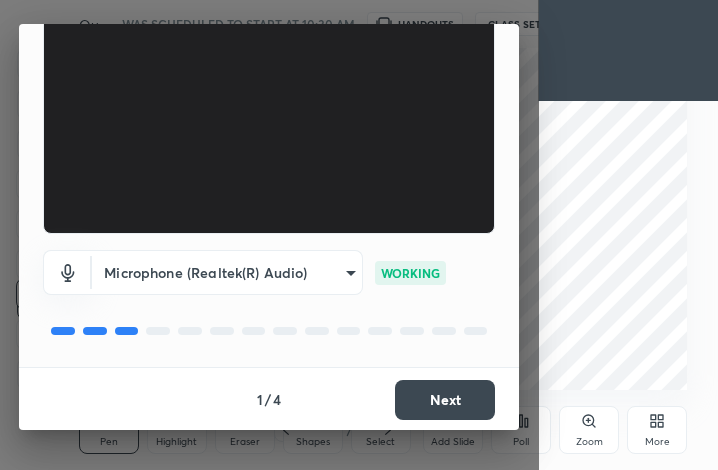 click on "Next" at bounding box center [445, 400] 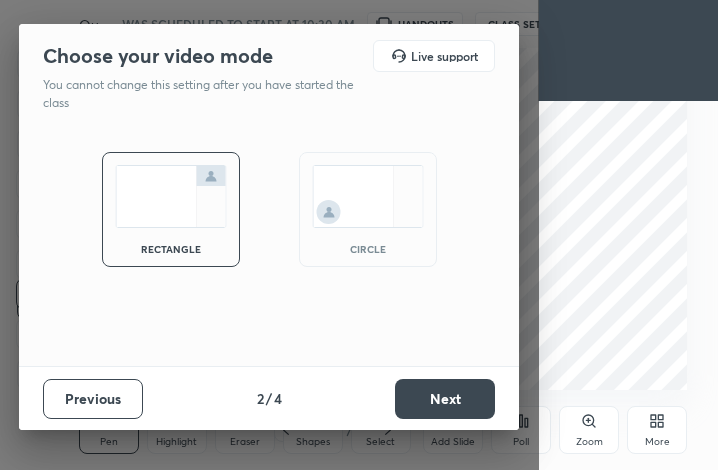 click on "circle" at bounding box center (368, 209) 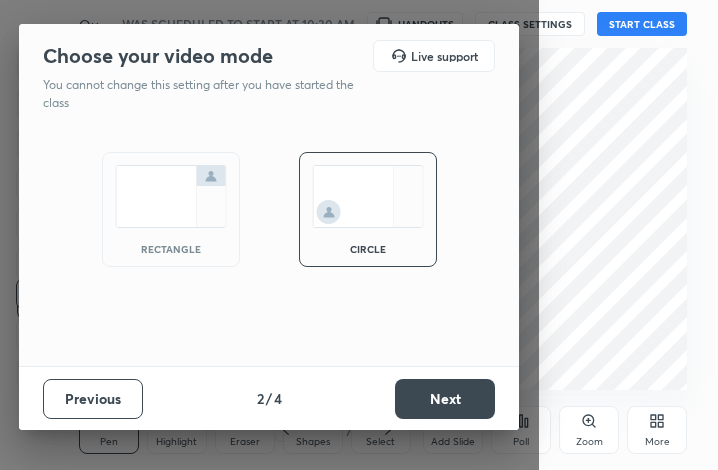click on "Next" at bounding box center (445, 399) 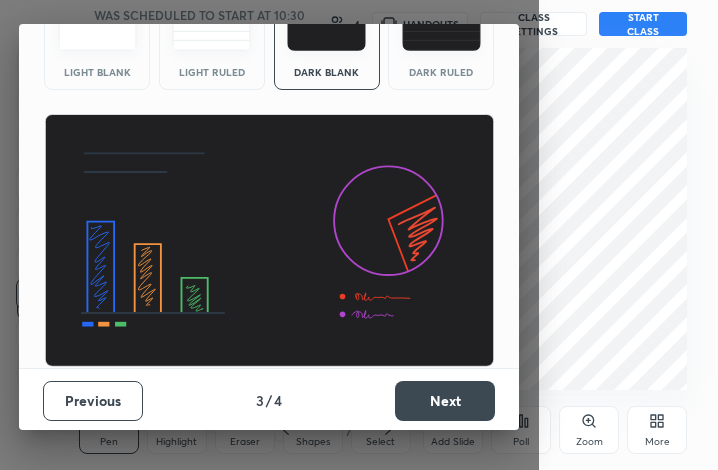 scroll, scrollTop: 129, scrollLeft: 0, axis: vertical 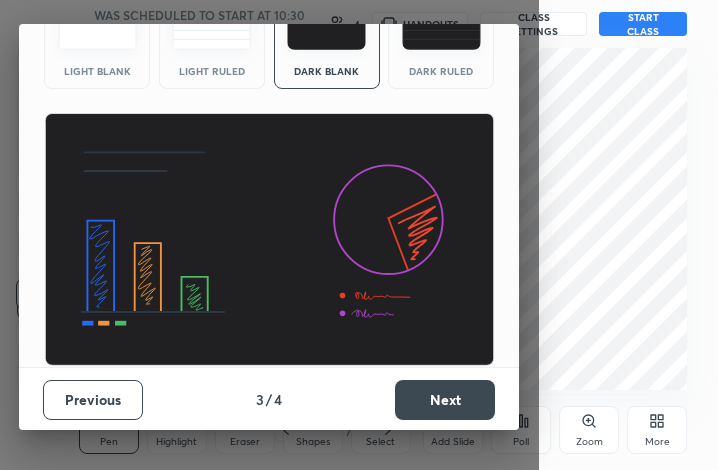 click on "Next" at bounding box center [445, 400] 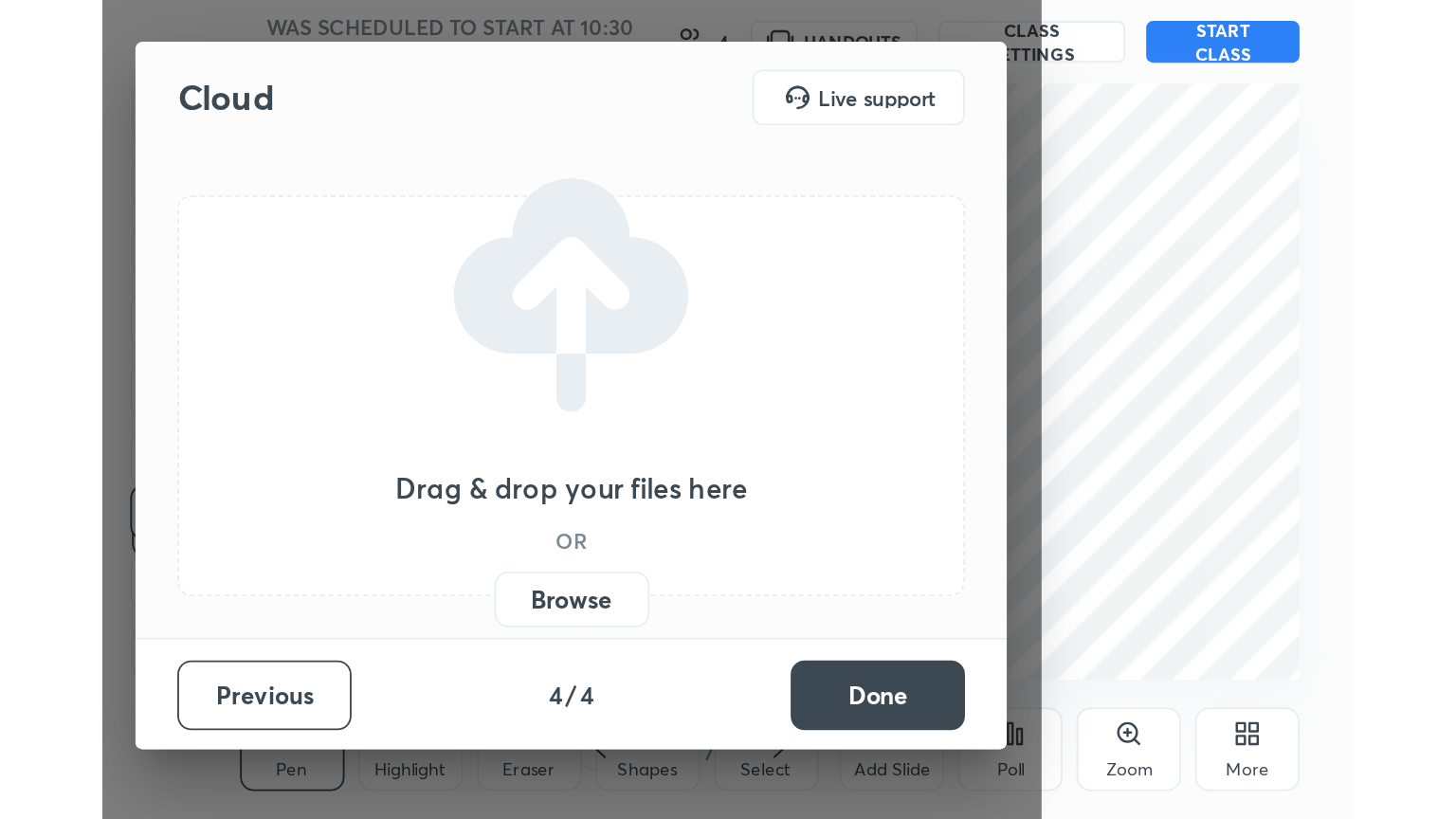 scroll, scrollTop: 0, scrollLeft: 0, axis: both 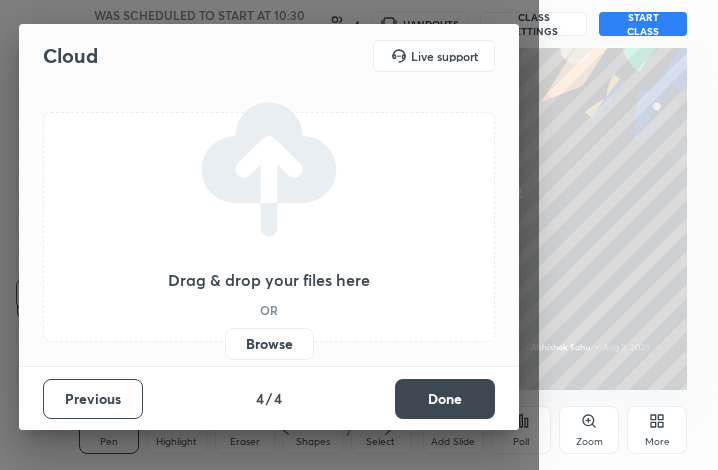 click on "Done" at bounding box center (445, 399) 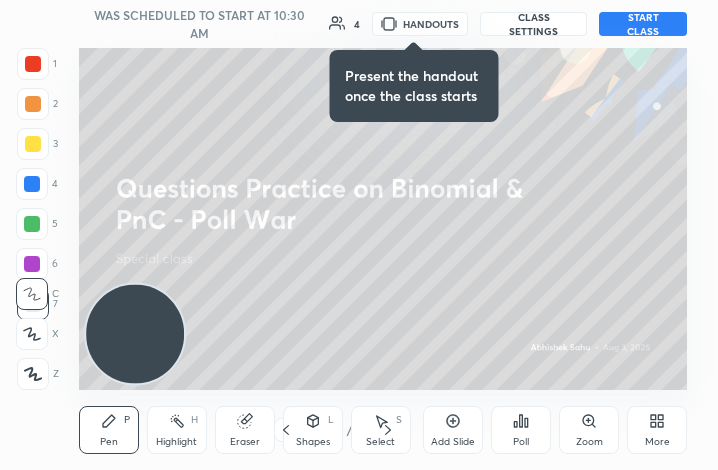 click on "More" at bounding box center [657, 430] 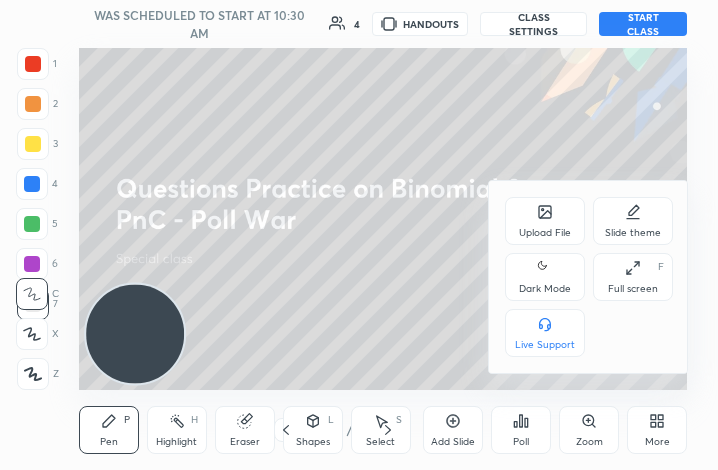 click on "Dark Mode" at bounding box center [545, 289] 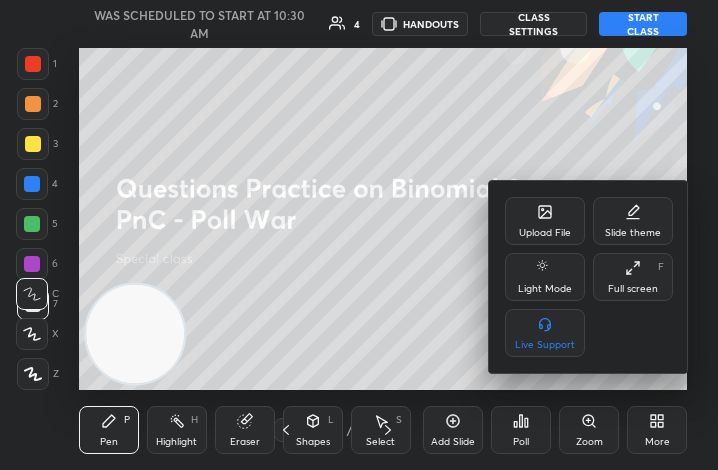 click on "Full screen" at bounding box center (633, 289) 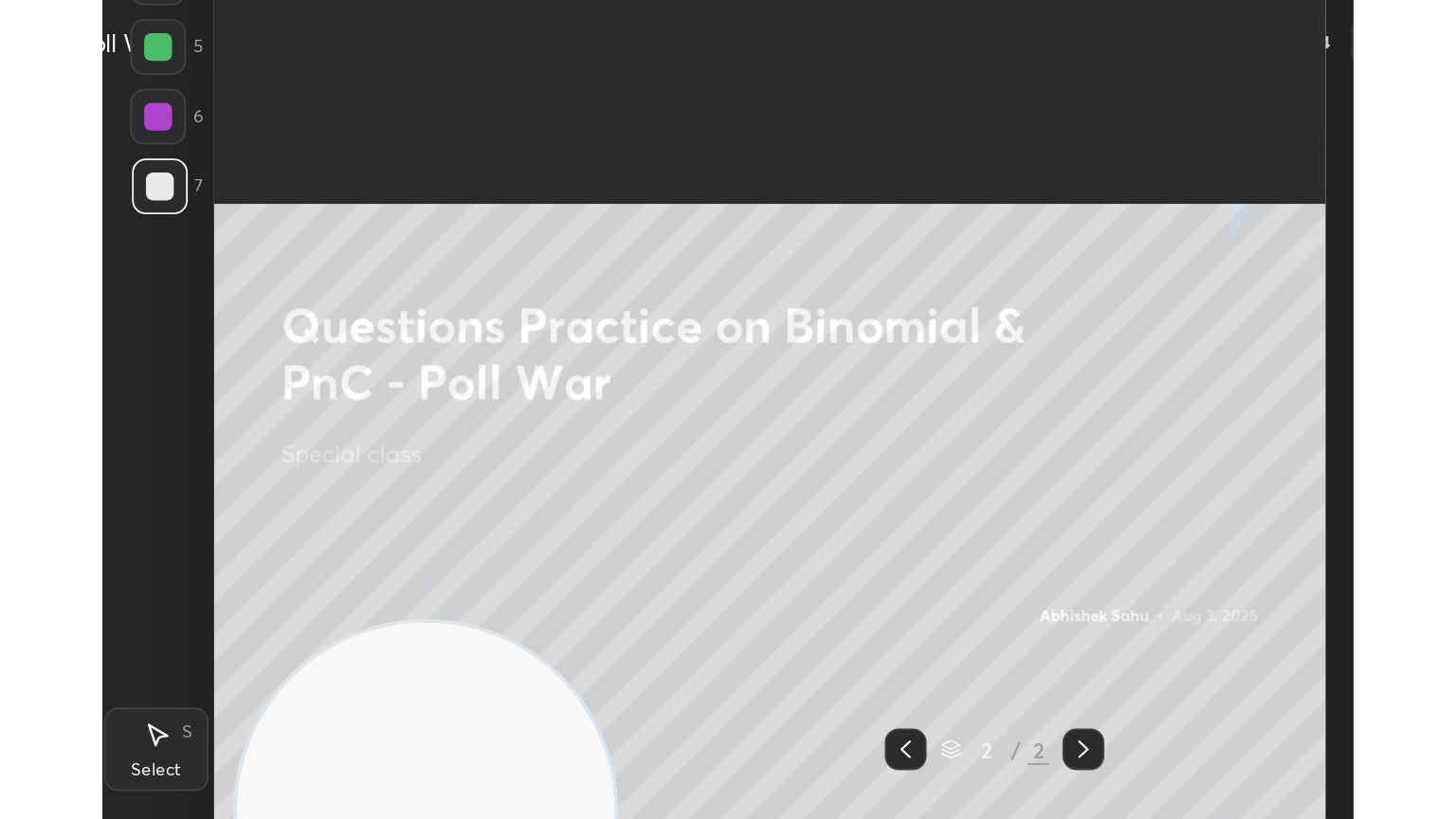 scroll, scrollTop: 94094, scrollLeft: 93720, axis: both 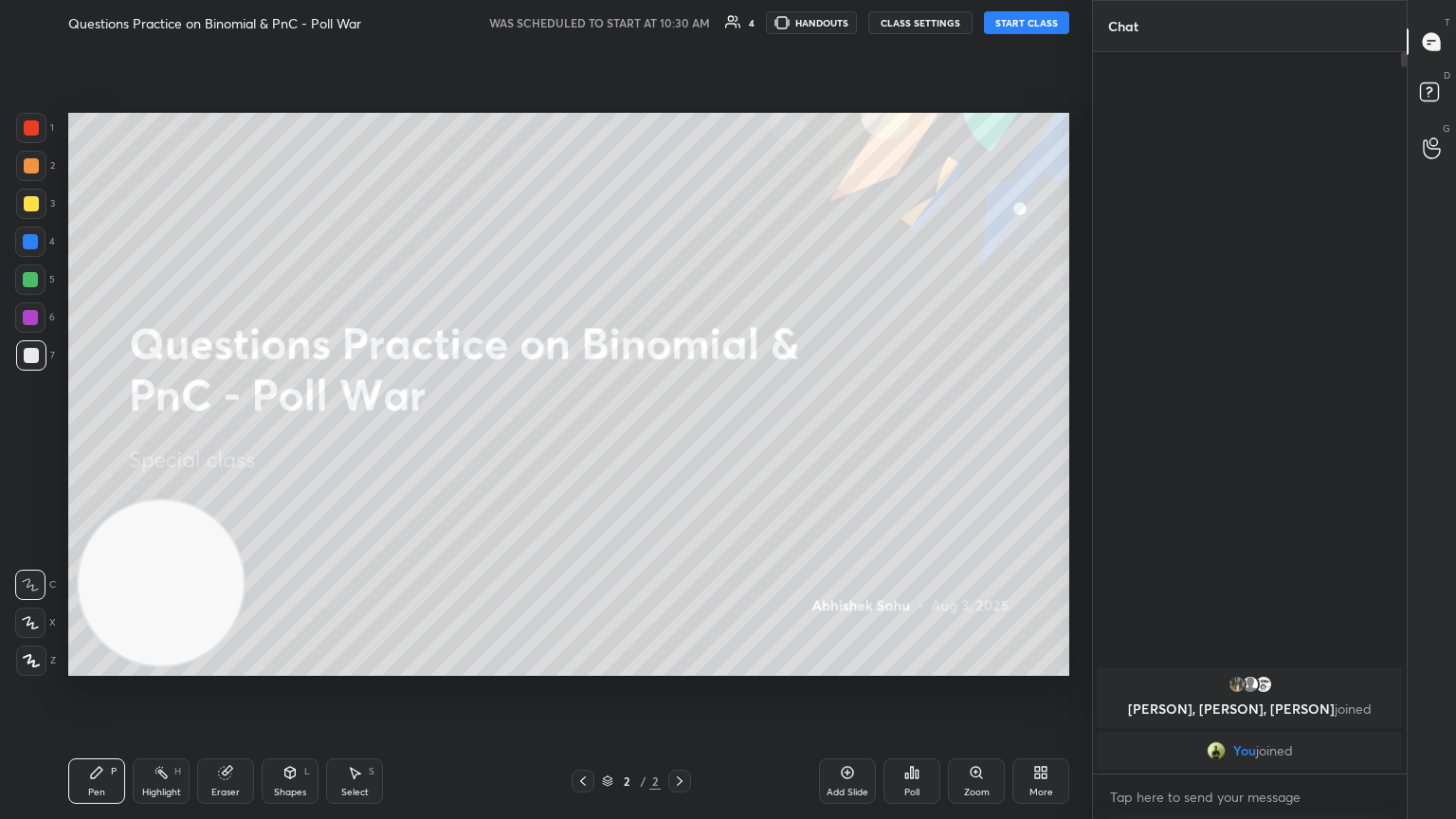 click on "START CLASS" at bounding box center [1027, 23] 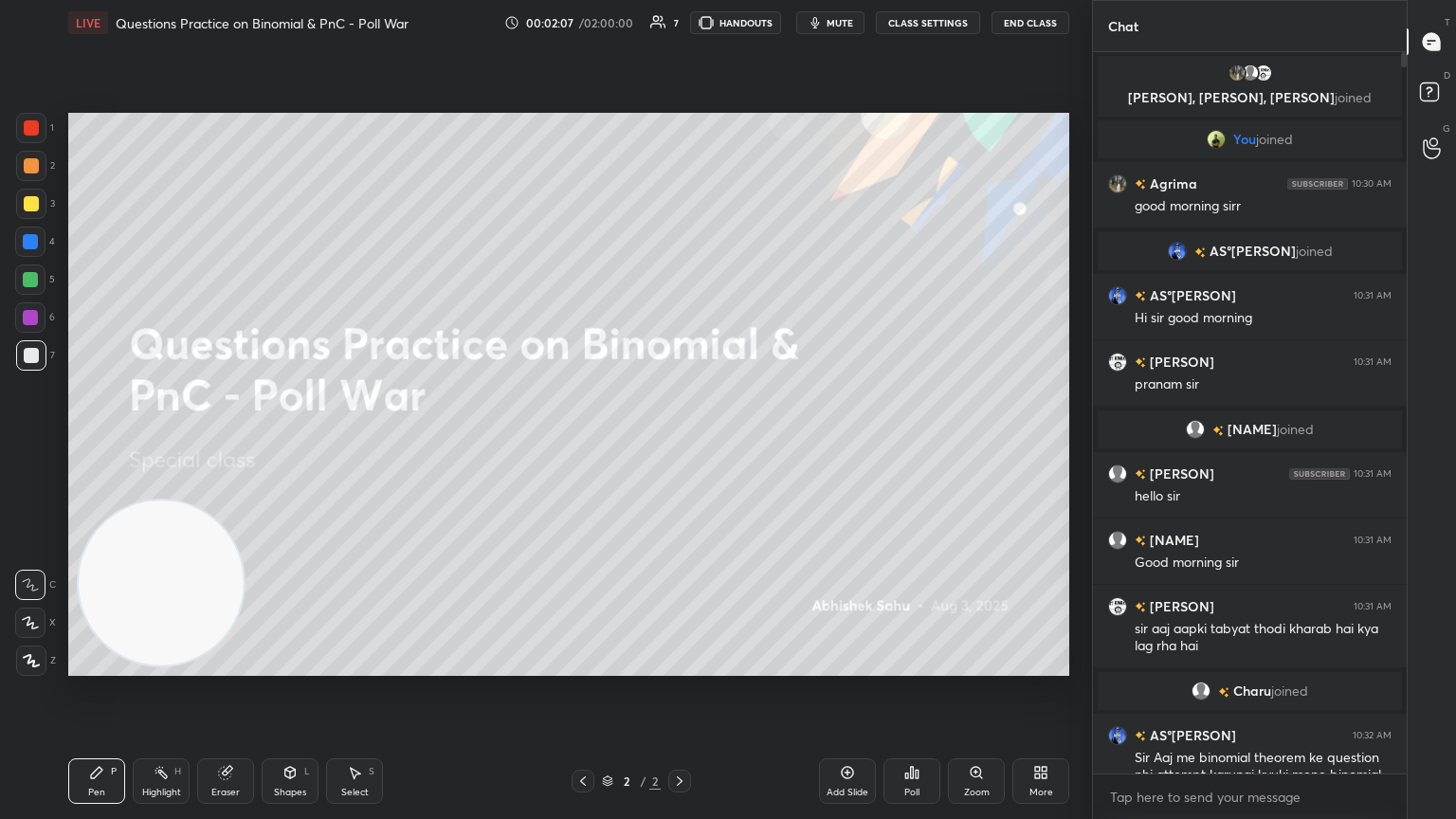 drag, startPoint x: 1403, startPoint y: 62, endPoint x: 1408, endPoint y: 100, distance: 38.327536 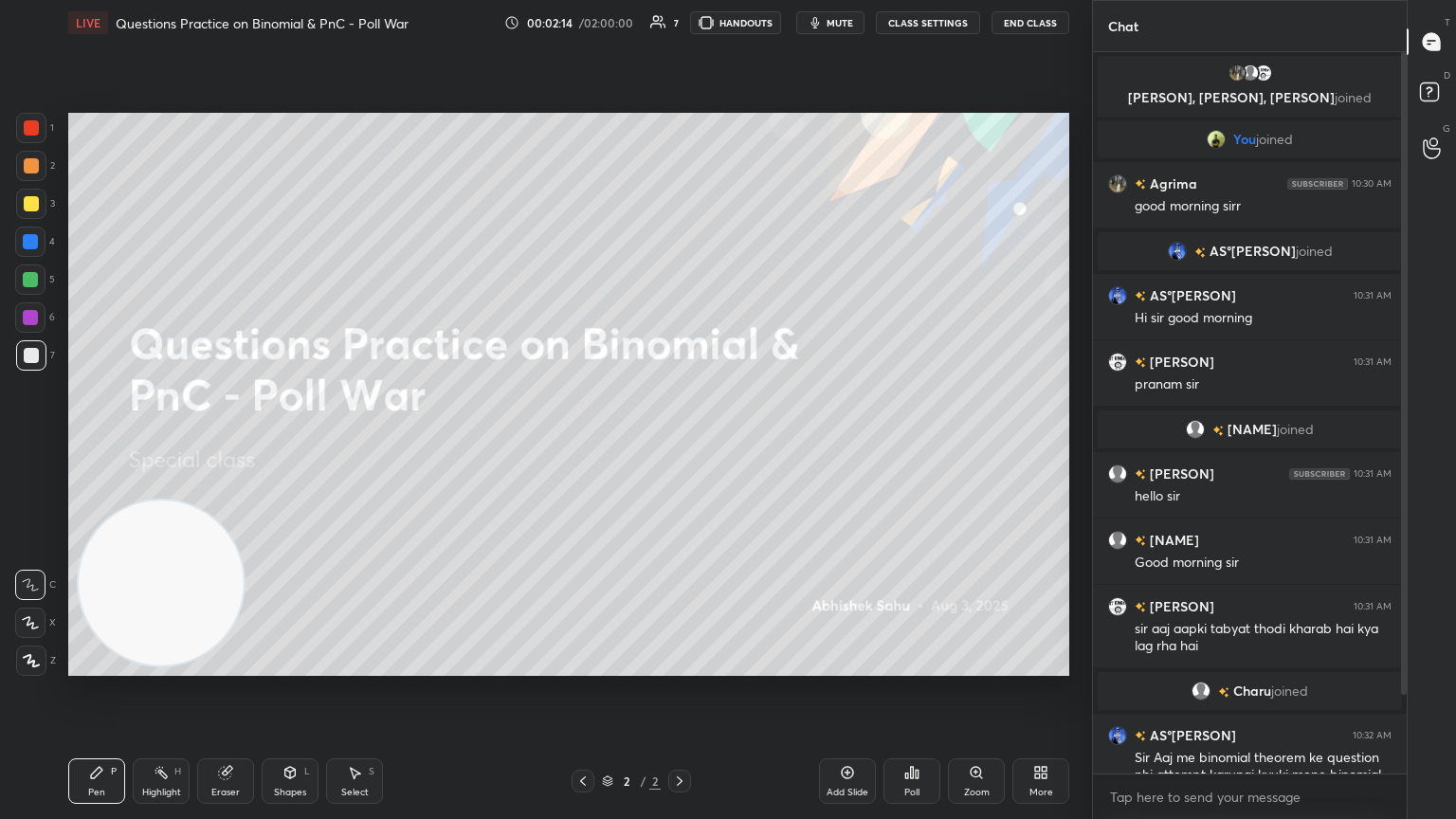 scroll, scrollTop: 86, scrollLeft: 0, axis: vertical 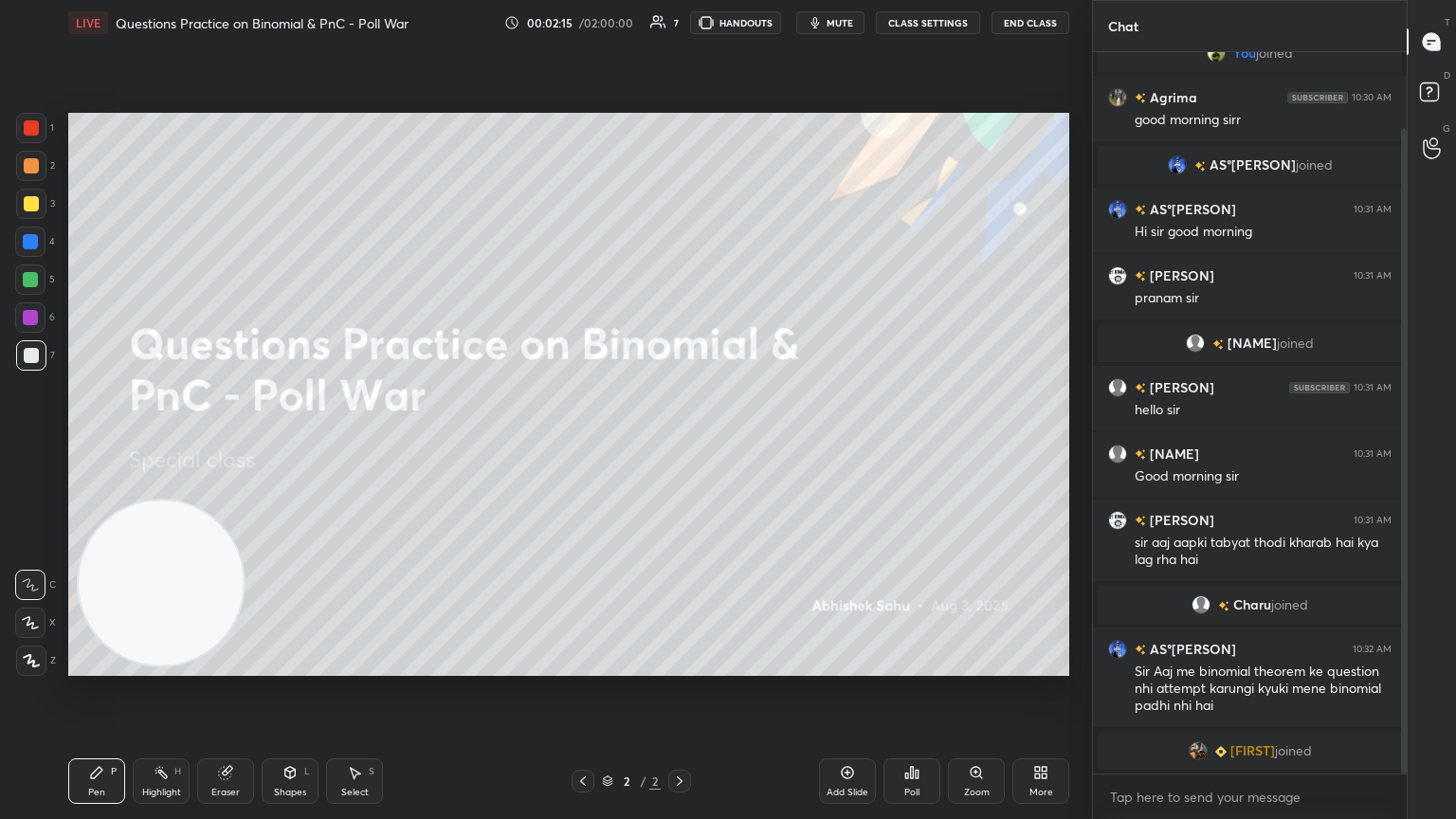 drag, startPoint x: 1402, startPoint y: 213, endPoint x: 1403, endPoint y: 244, distance: 31.01612 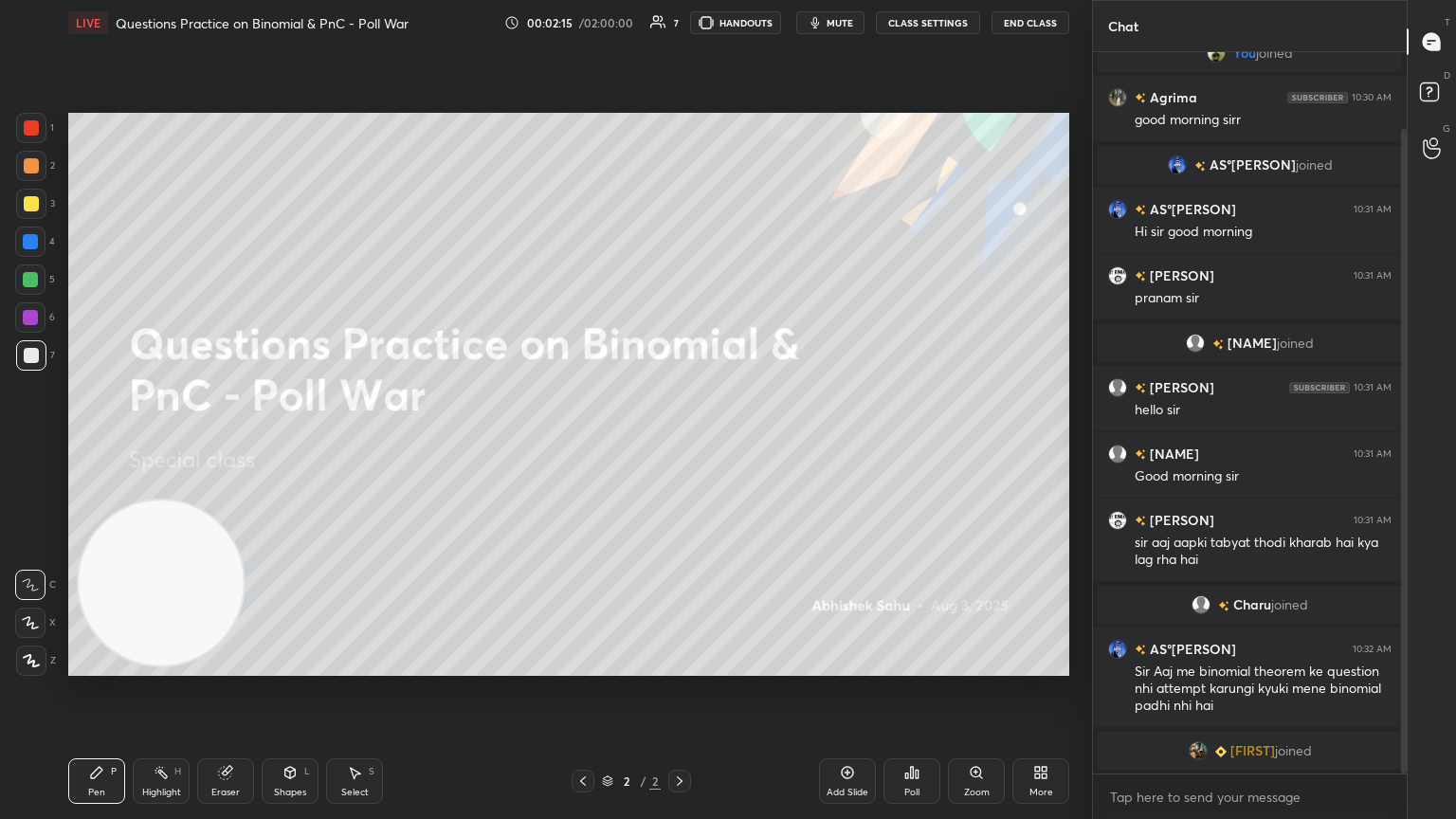click at bounding box center [1404, 451] 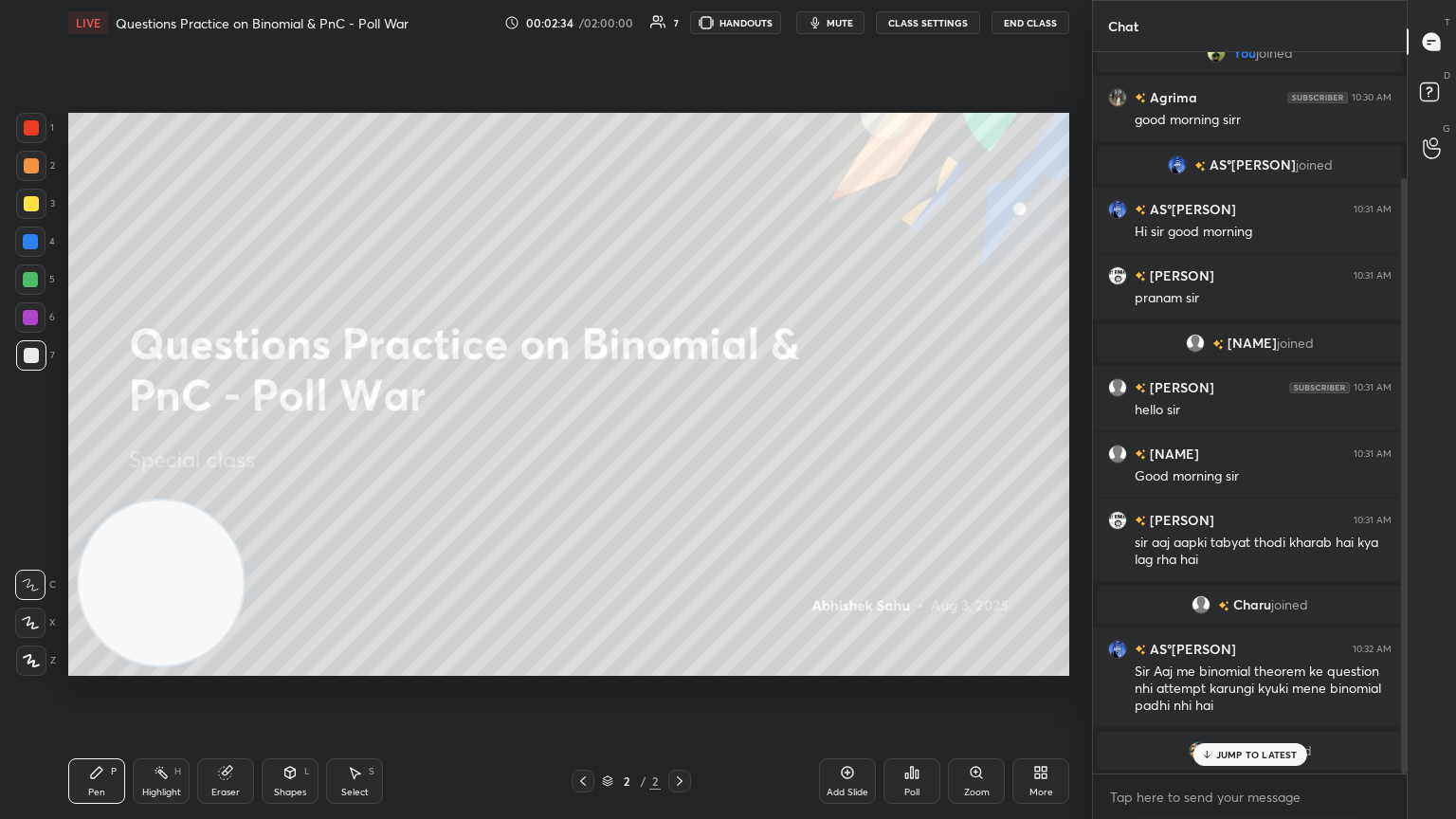 scroll, scrollTop: 152, scrollLeft: 0, axis: vertical 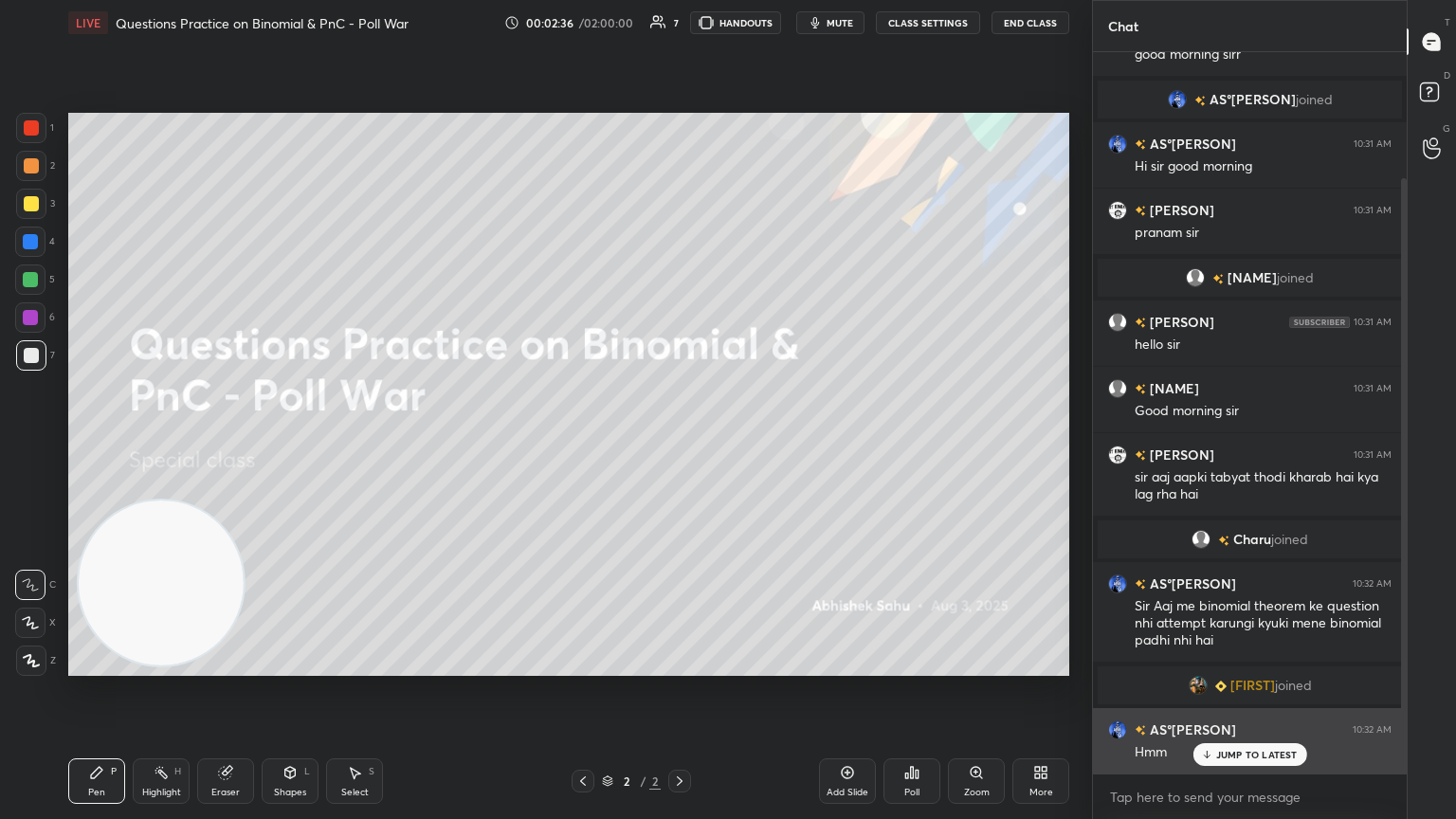 click on "JUMP TO LATEST" at bounding box center [1257, 755] 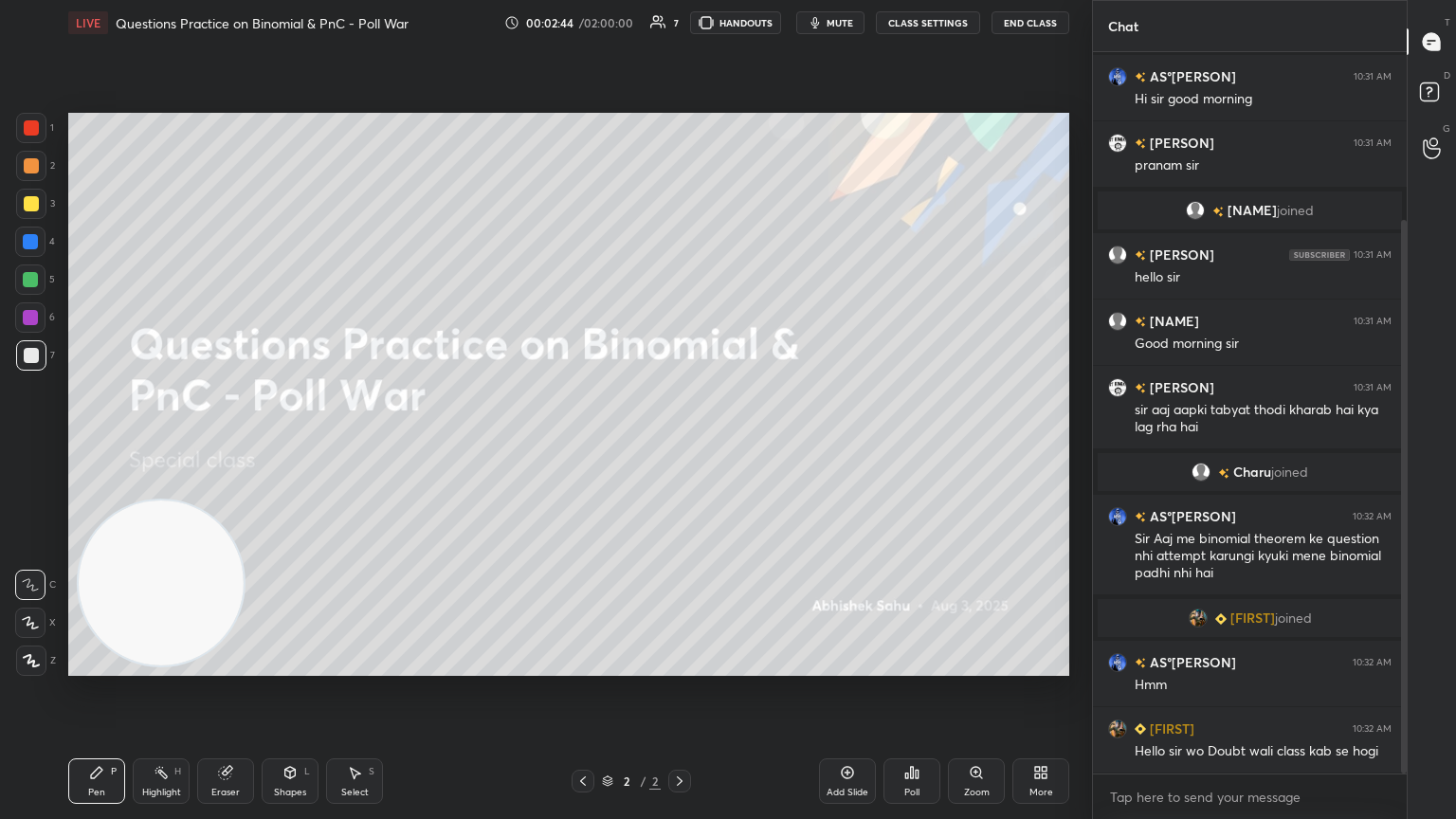 scroll, scrollTop: 284, scrollLeft: 0, axis: vertical 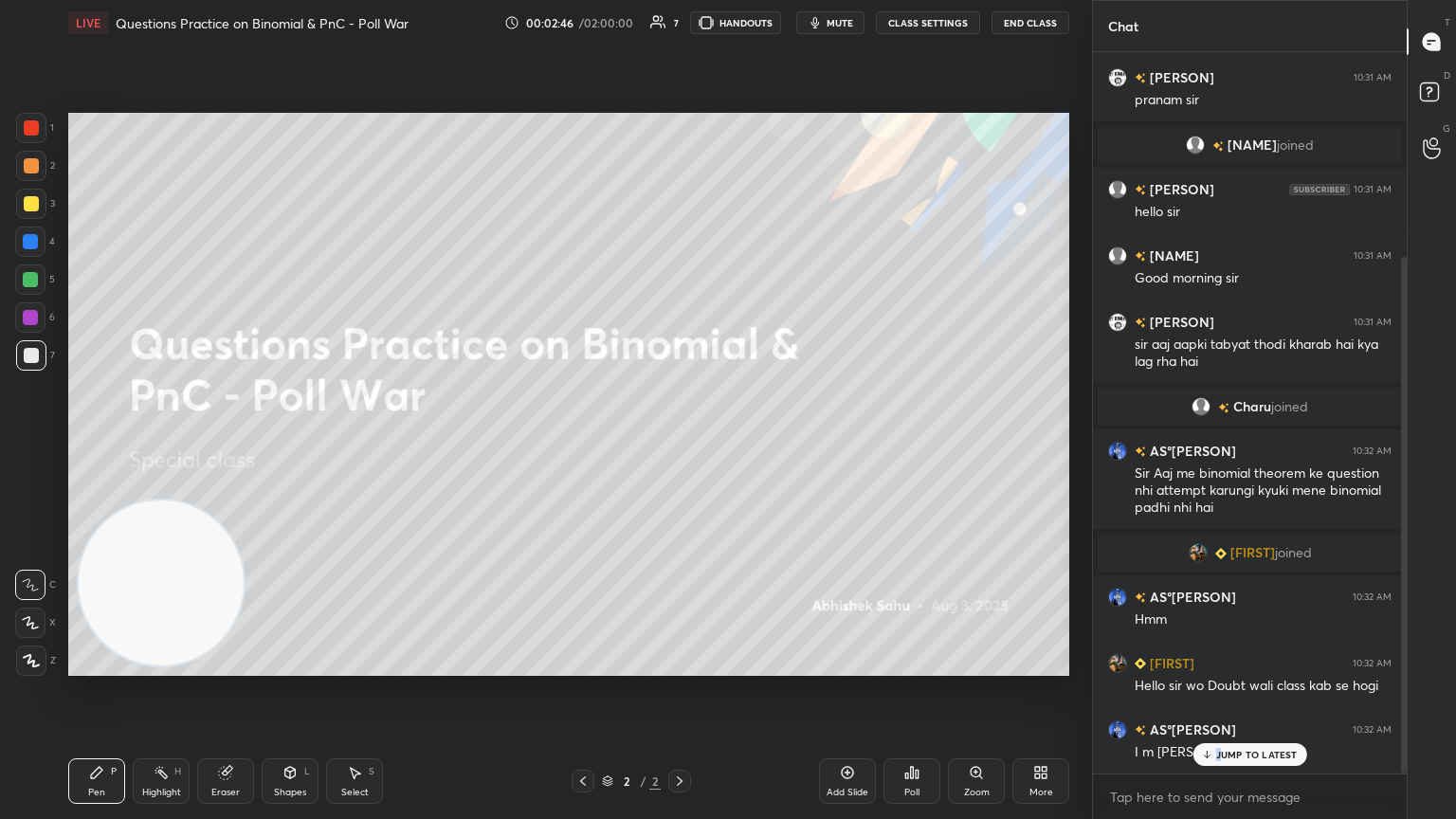click on "JUMP TO LATEST" at bounding box center (1257, 755) 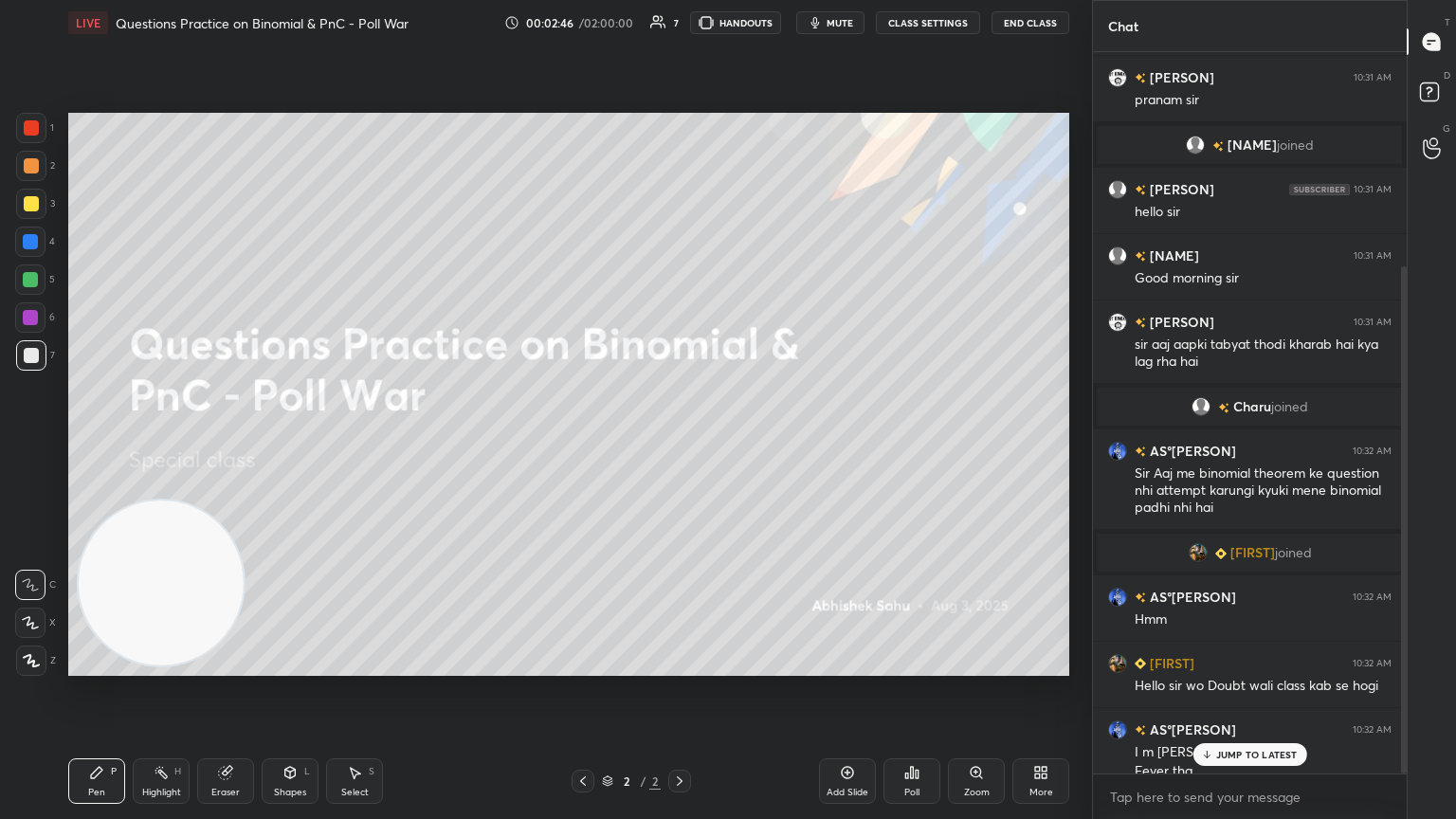 scroll, scrollTop: 303, scrollLeft: 0, axis: vertical 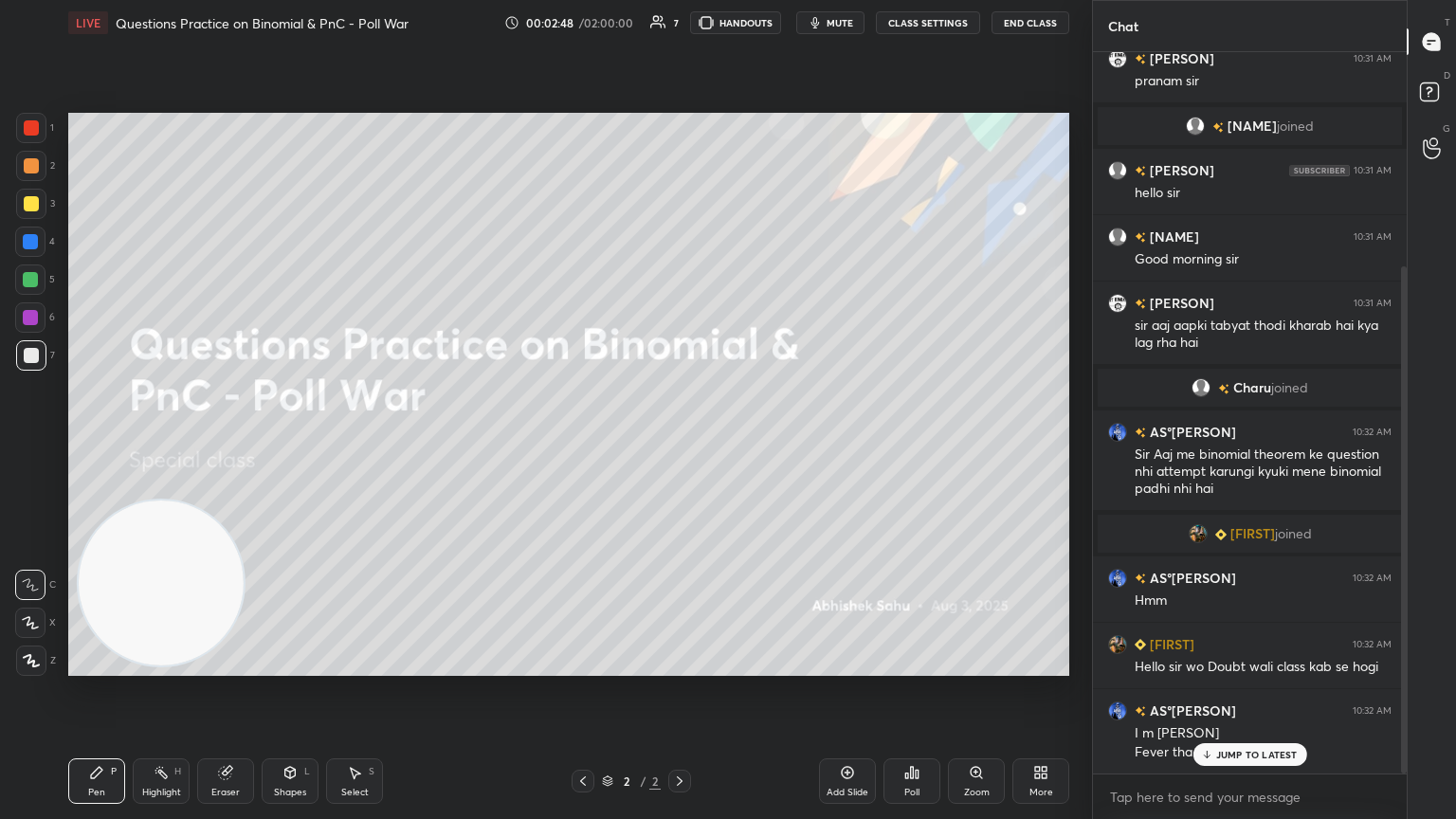 click on "JUMP TO LATEST" at bounding box center (1249, 755) 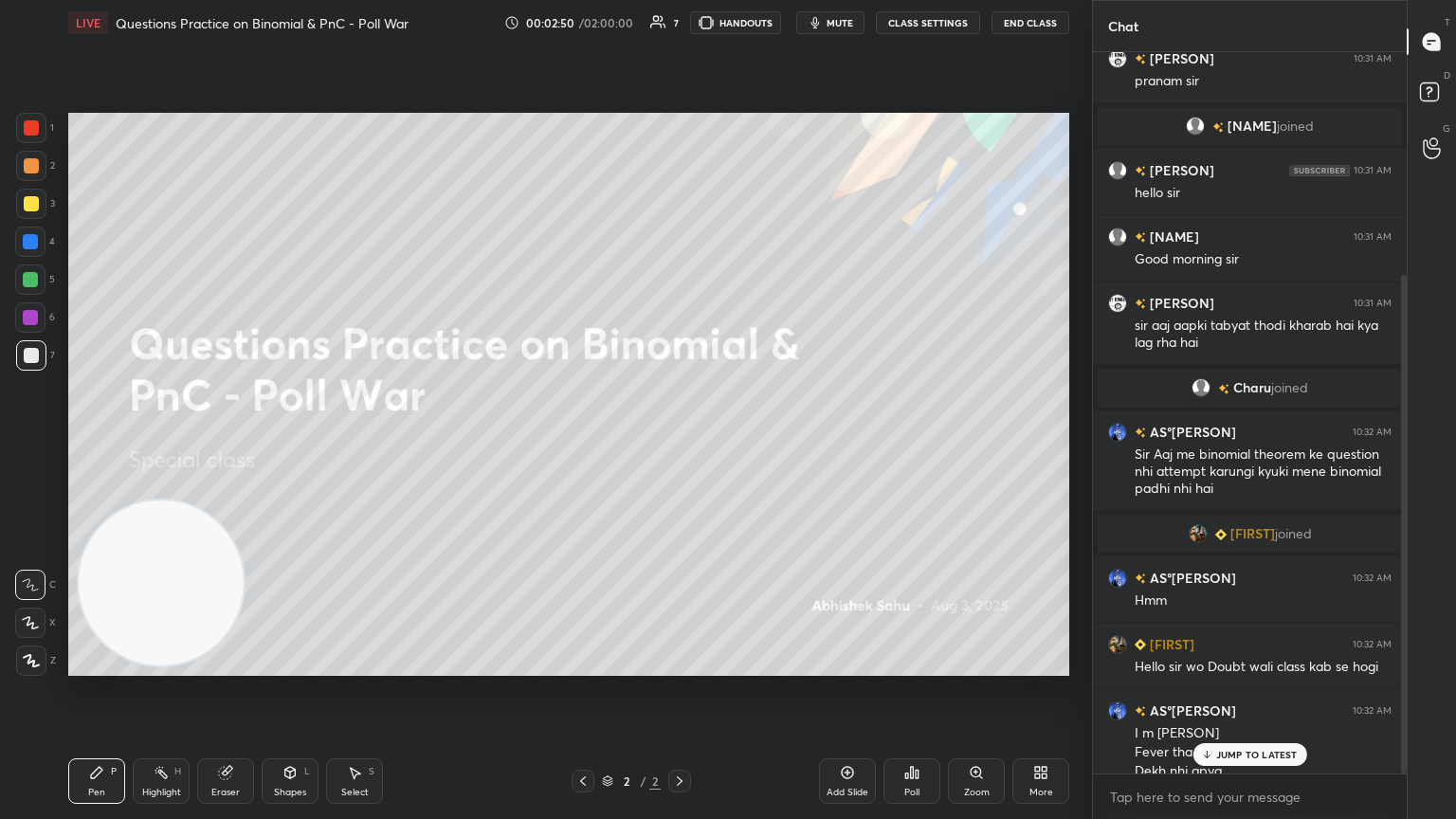 scroll, scrollTop: 322, scrollLeft: 0, axis: vertical 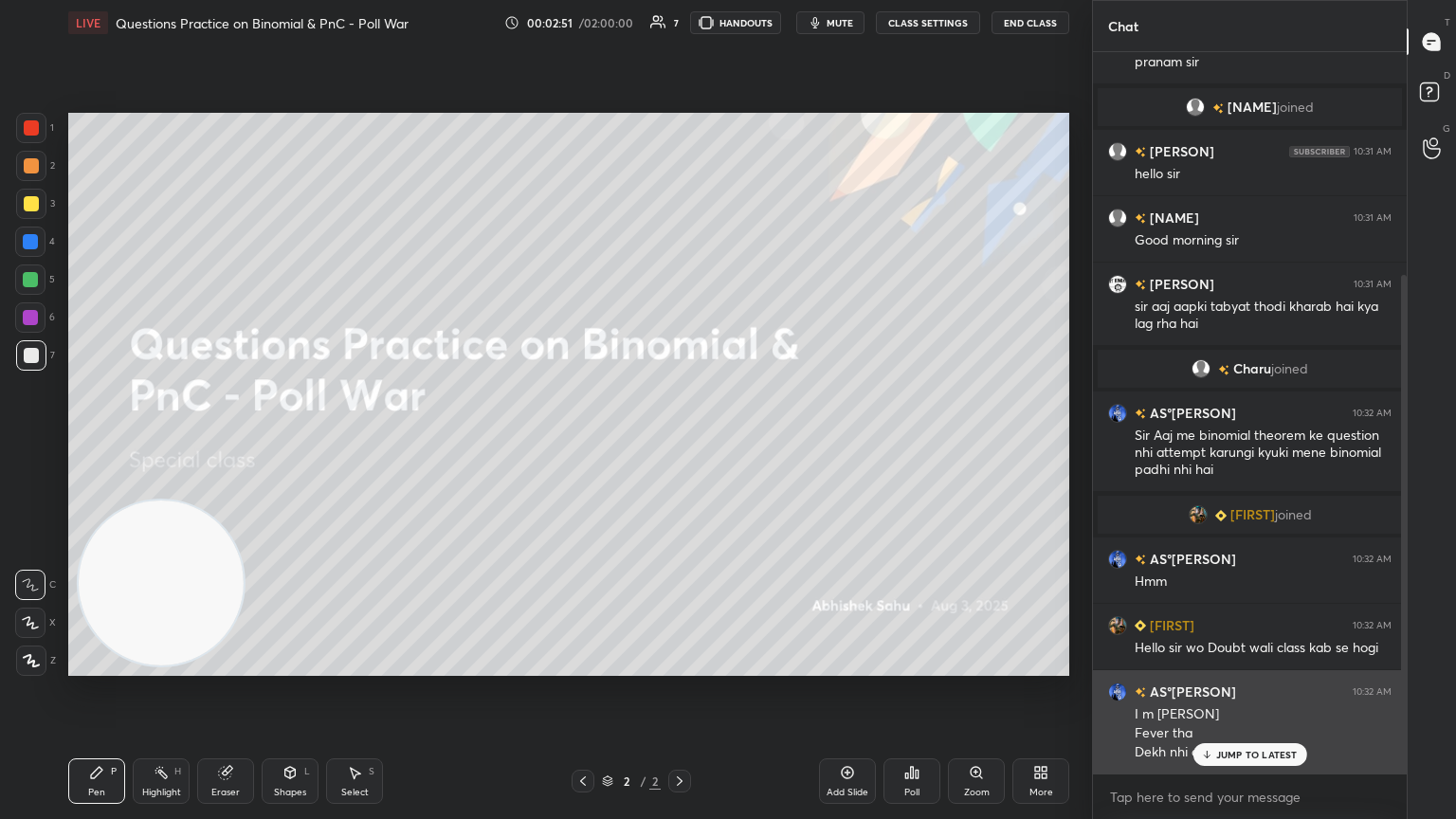 click on "JUMP TO LATEST" at bounding box center [1257, 755] 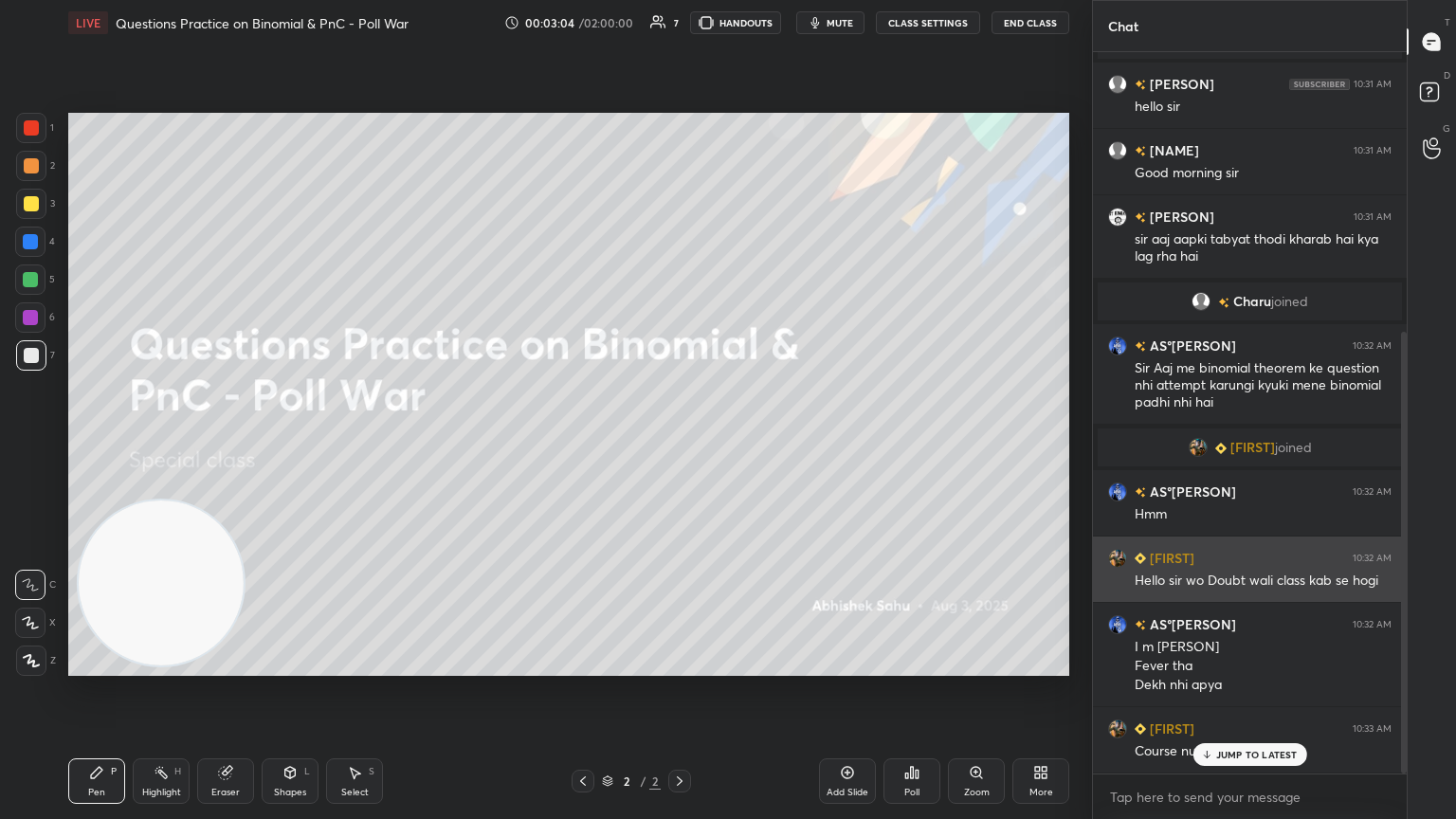scroll, scrollTop: 455, scrollLeft: 0, axis: vertical 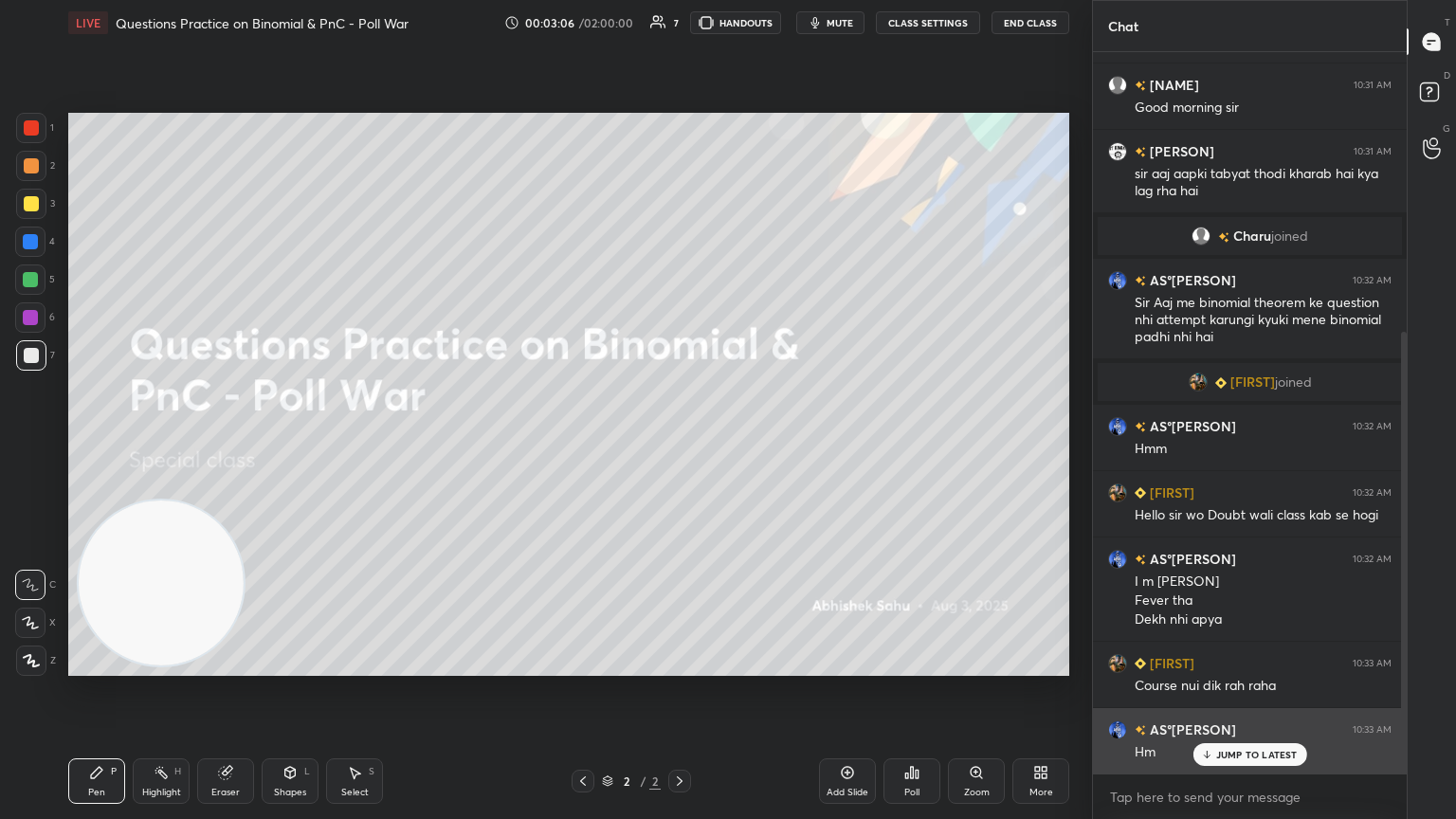 click on "JUMP TO LATEST" at bounding box center [1249, 755] 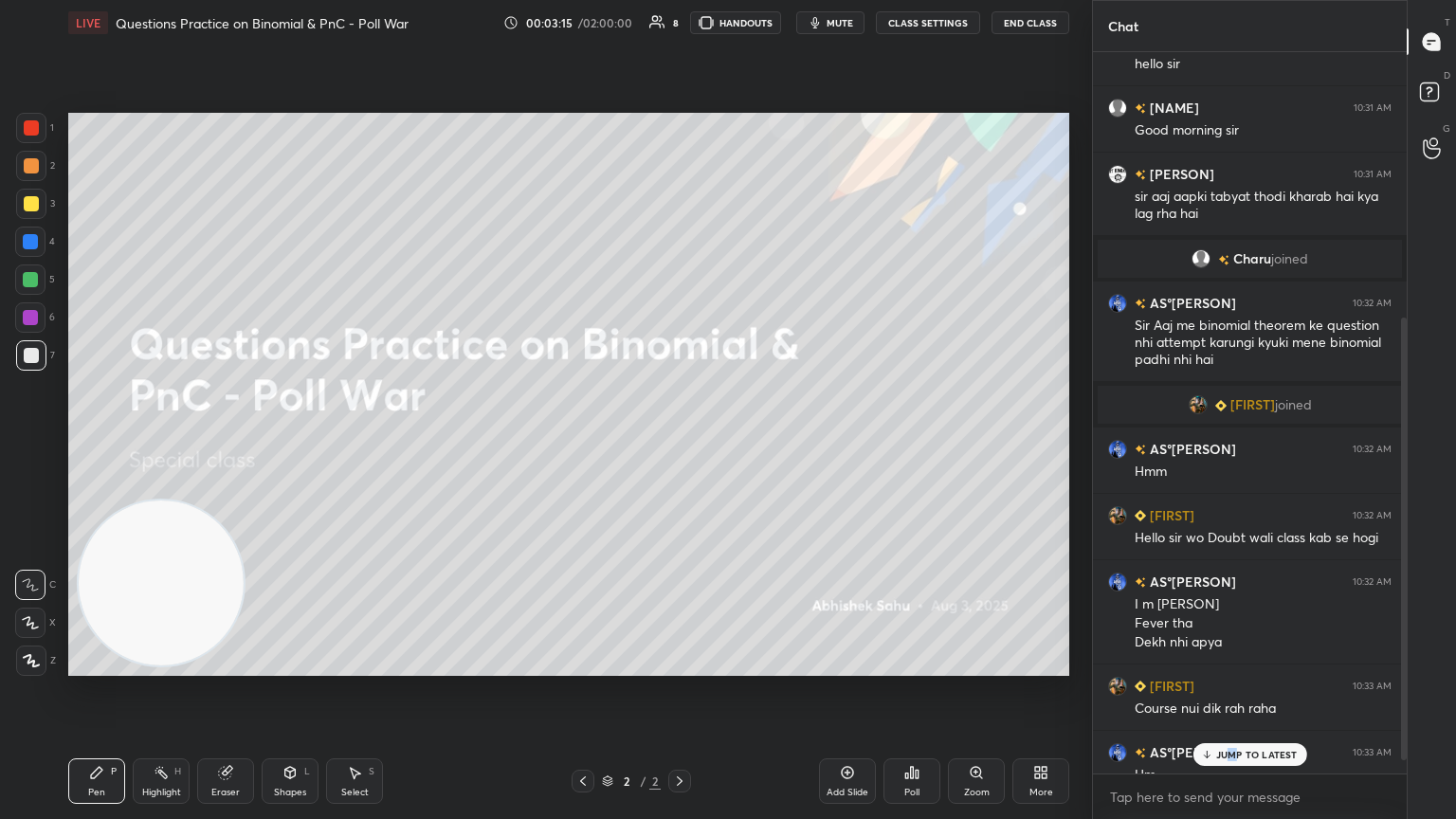 scroll, scrollTop: 456, scrollLeft: 0, axis: vertical 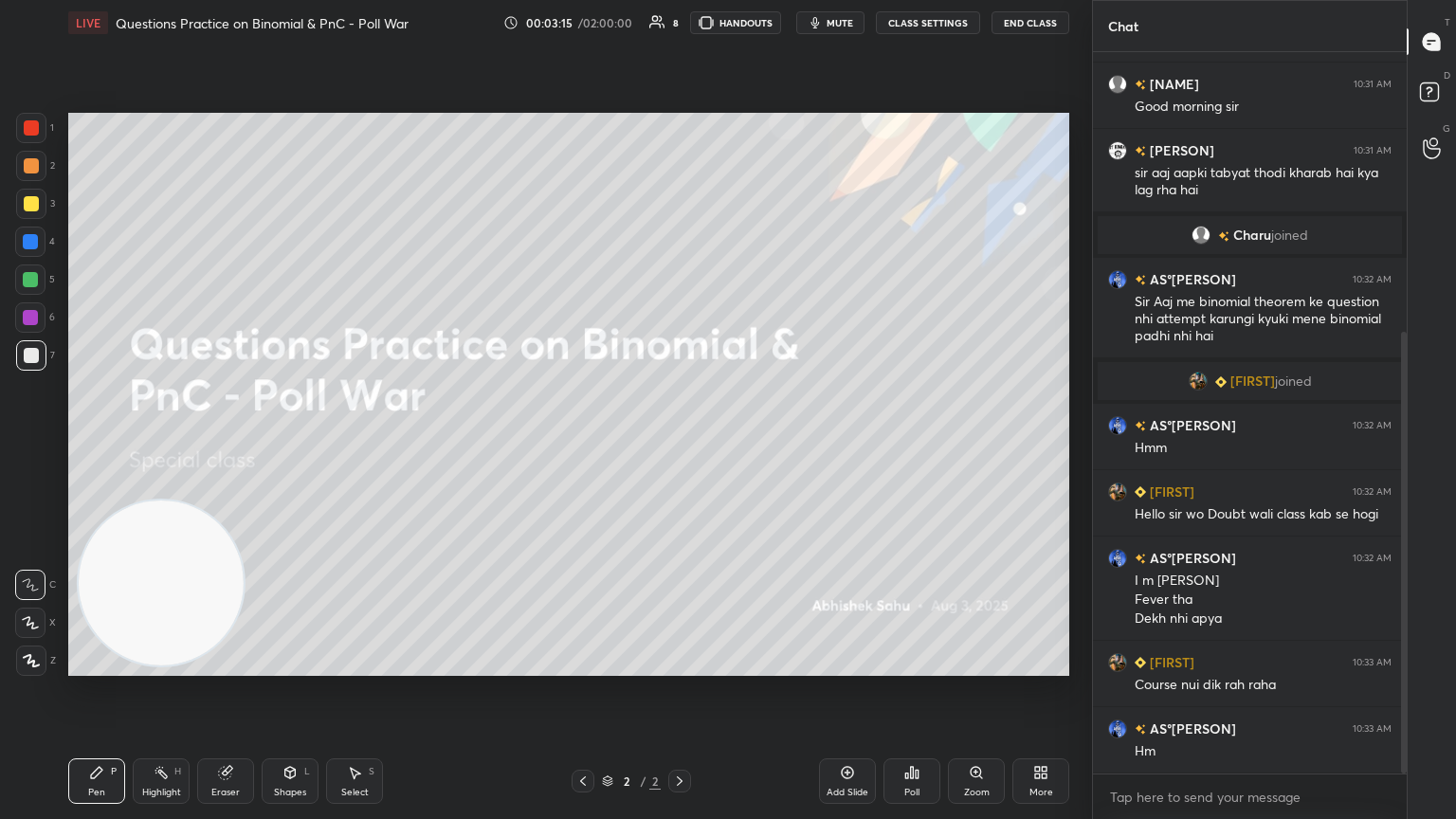drag, startPoint x: 1403, startPoint y: 351, endPoint x: 1408, endPoint y: 487, distance: 136.09188 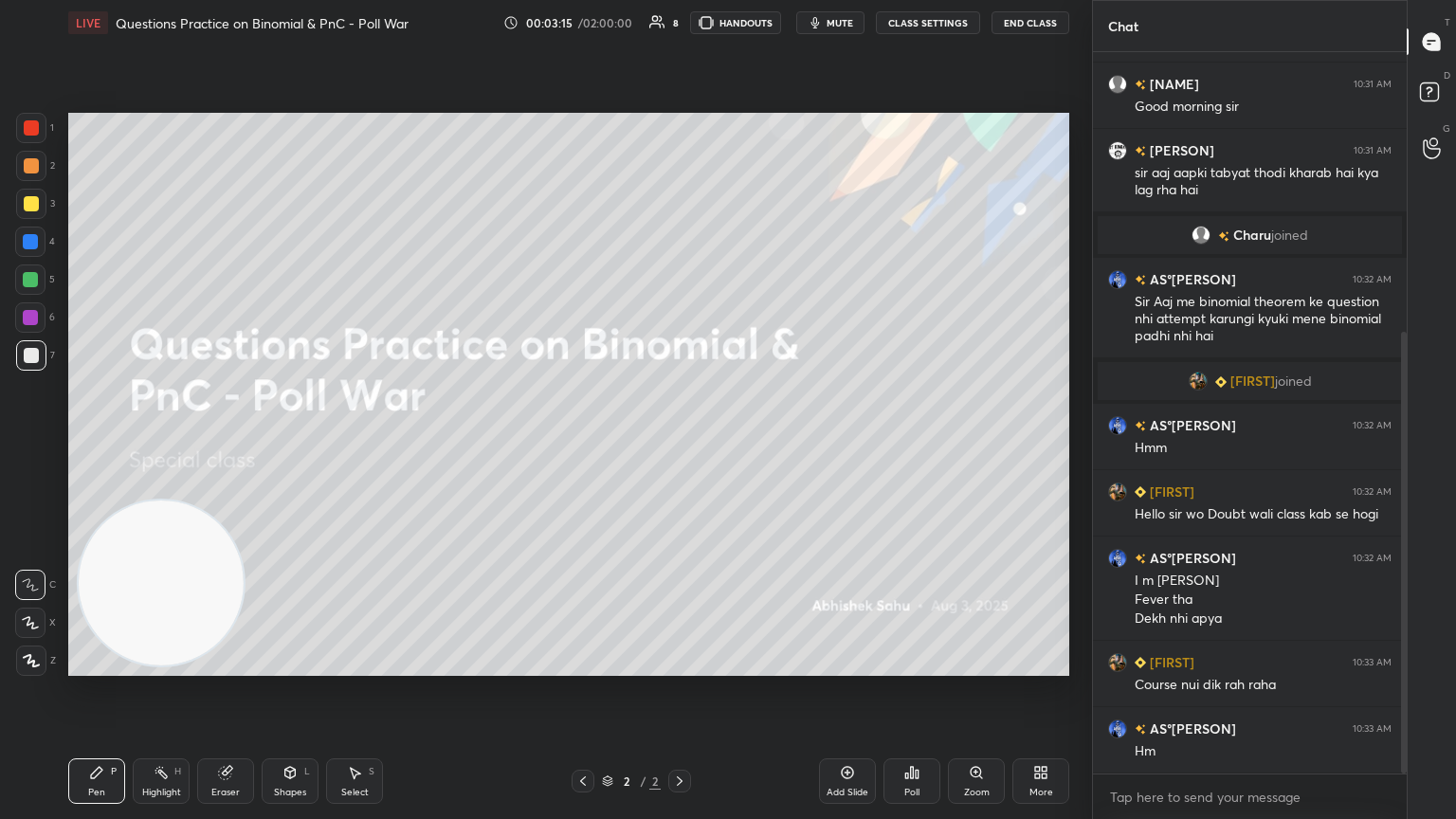 click on "Chat [NAME]  joined [NAME] 10:31 AM hello sir [NAME] 10:31 AM Good morning sir [NAME] 10:31 AM sir aaj aapki tabyat thodi kharab hai kya lag rha hai [NAME]  joined [NAME] 10:32 AM Sir Aaj me binomial theorem ke question nhi attempt karungi kyuki mene binomial padhi nhi hai [NAME]  joined [NAME] 10:32 AM Hmm [NAME] 10:32 AM Hello sir wo Doubt wali class kab se hogi [NAME] 10:33 AM Course nui dik rah raha [NAME] 10:33 AM Hm JUMP TO LATEST Enable hand raising Enable raise hand to speak to learners. Once enabled, chat will be turned off temporarily. Enable x   introducing Raise a hand with a doubt Now learners can raise their hand along with a doubt  How it works? Doubts asked by learners will show up here NEW DOUBTS ASKED No one has raised a hand yet Can't raise hand Looks like educator just invited you to speak. Please wait before you can raise your hand again. Got it T Messages (T) D Doubts (D) G Raise Hand (G)" at bounding box center [1274, 410] 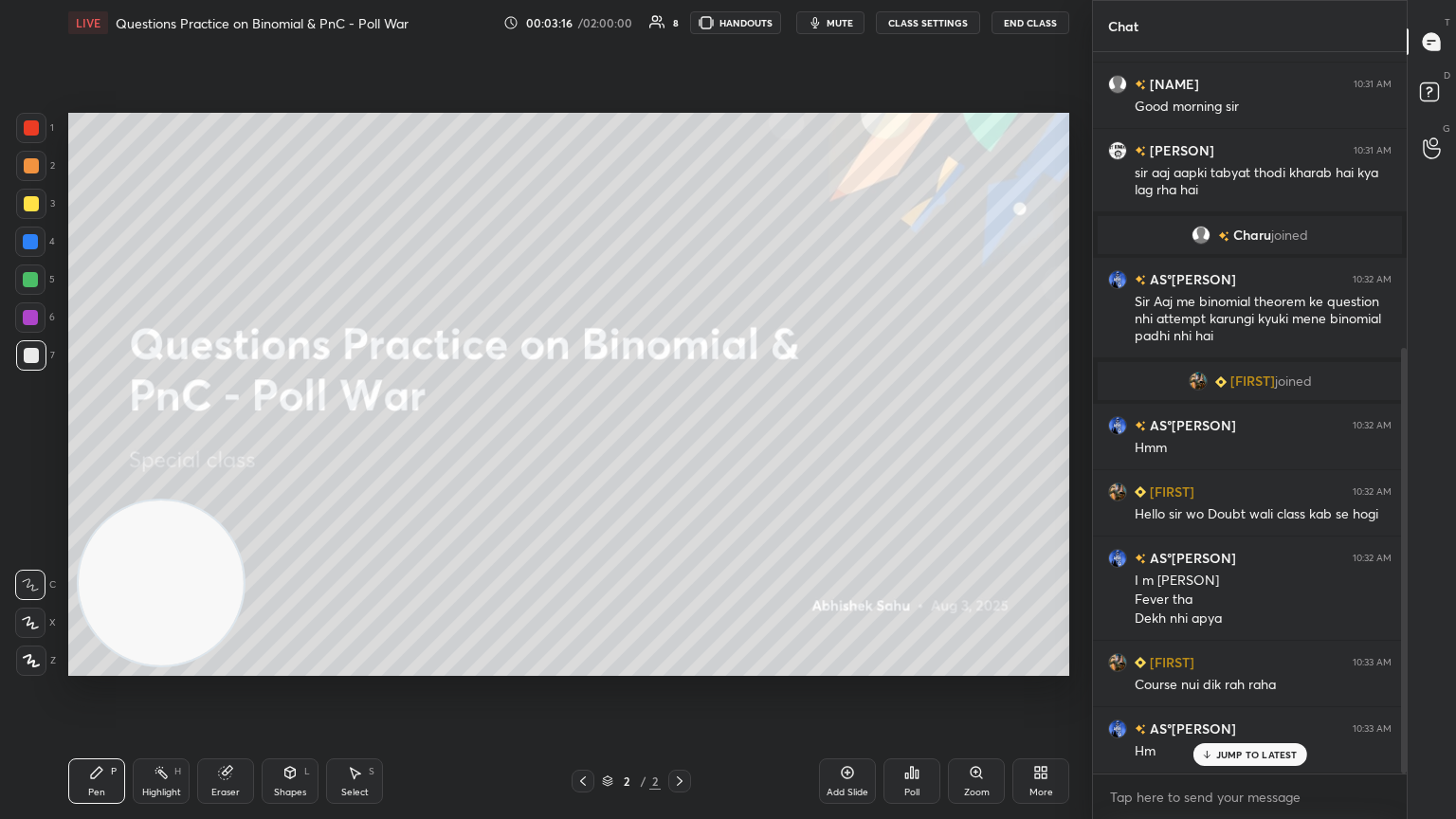 scroll, scrollTop: 500, scrollLeft: 0, axis: vertical 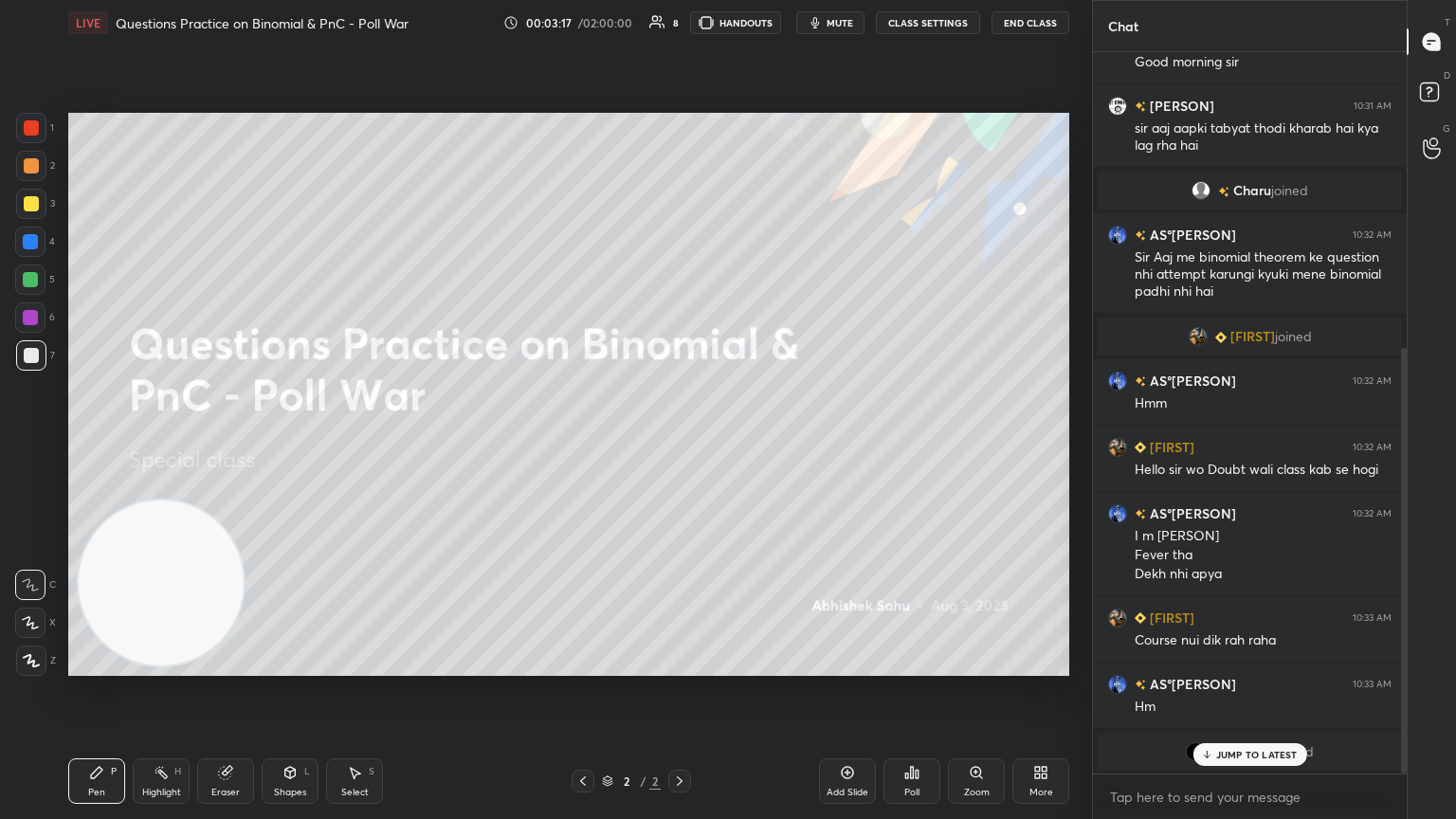 click on "JUMP TO LATEST" at bounding box center [1257, 755] 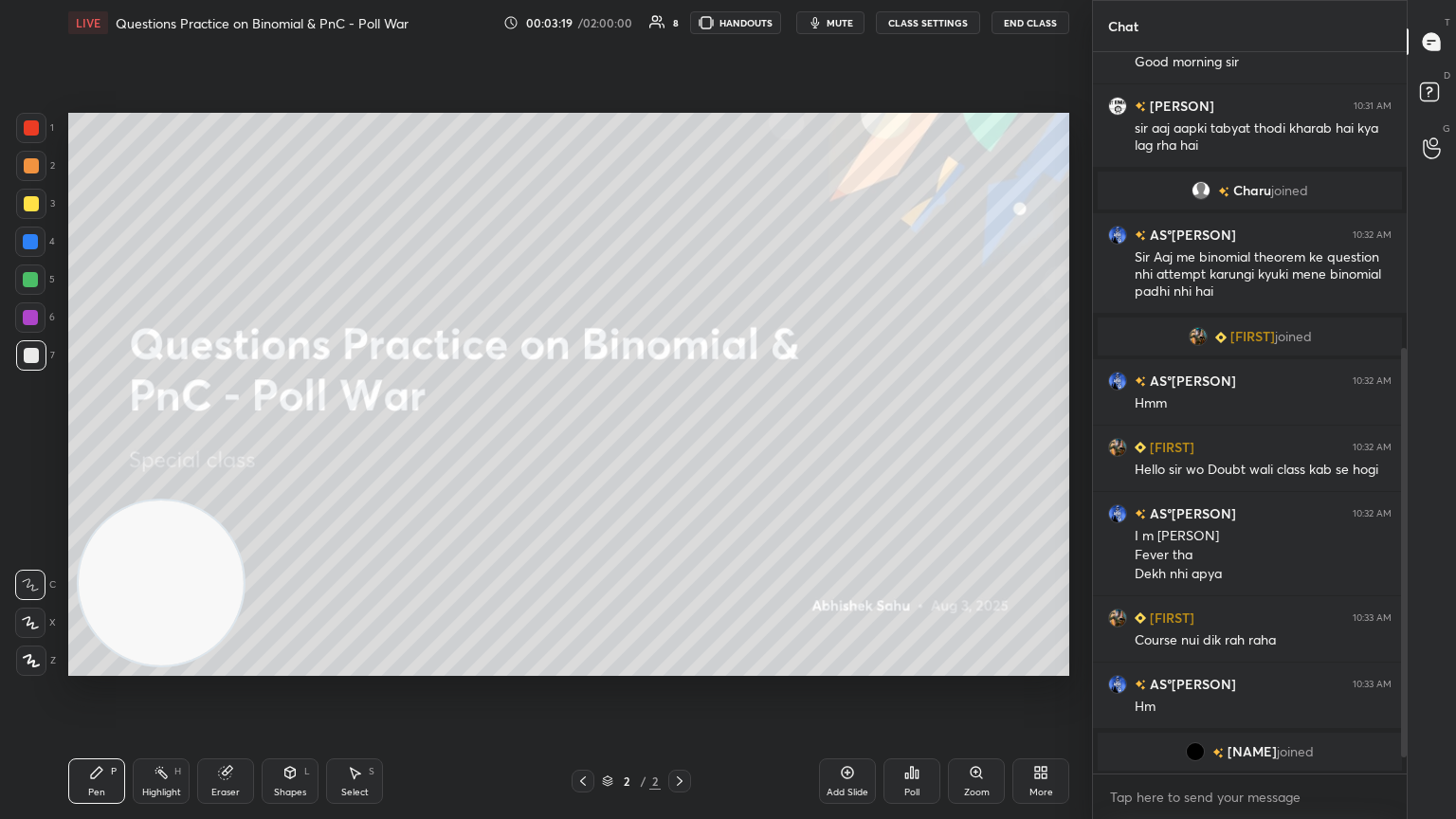 scroll, scrollTop: 568, scrollLeft: 0, axis: vertical 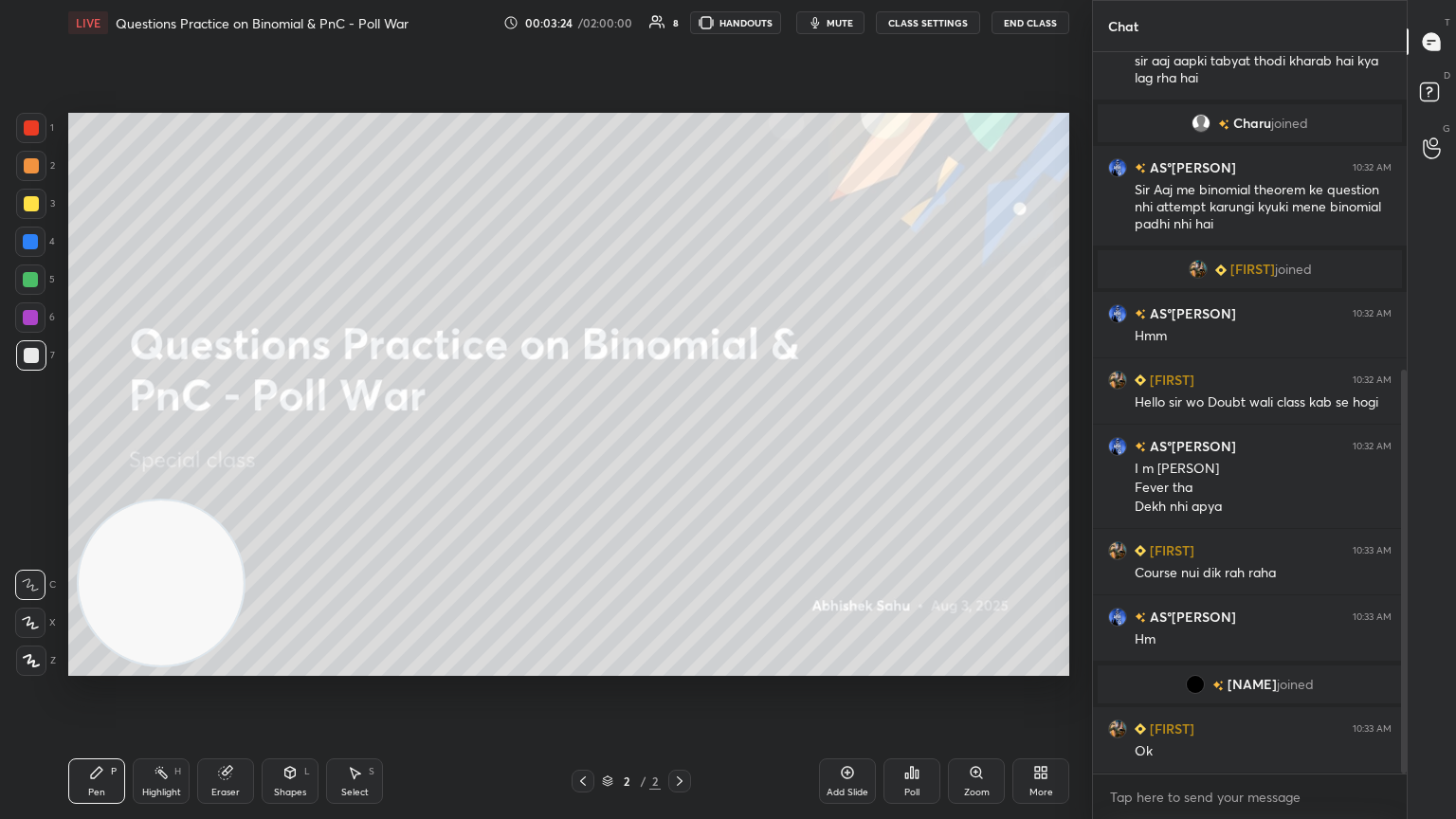 click on "Add Slide" at bounding box center (847, 792) 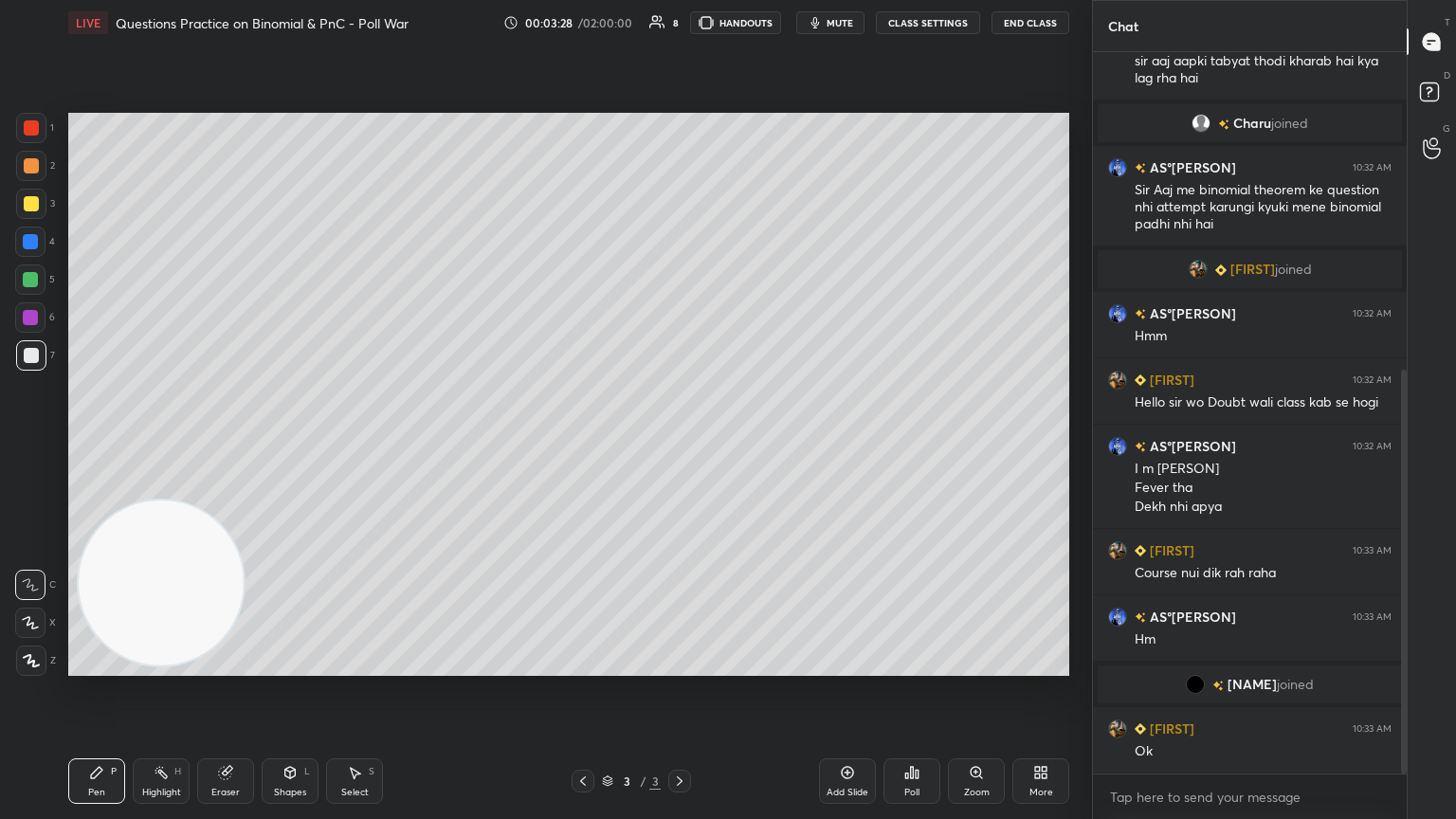 click at bounding box center [31, 204] 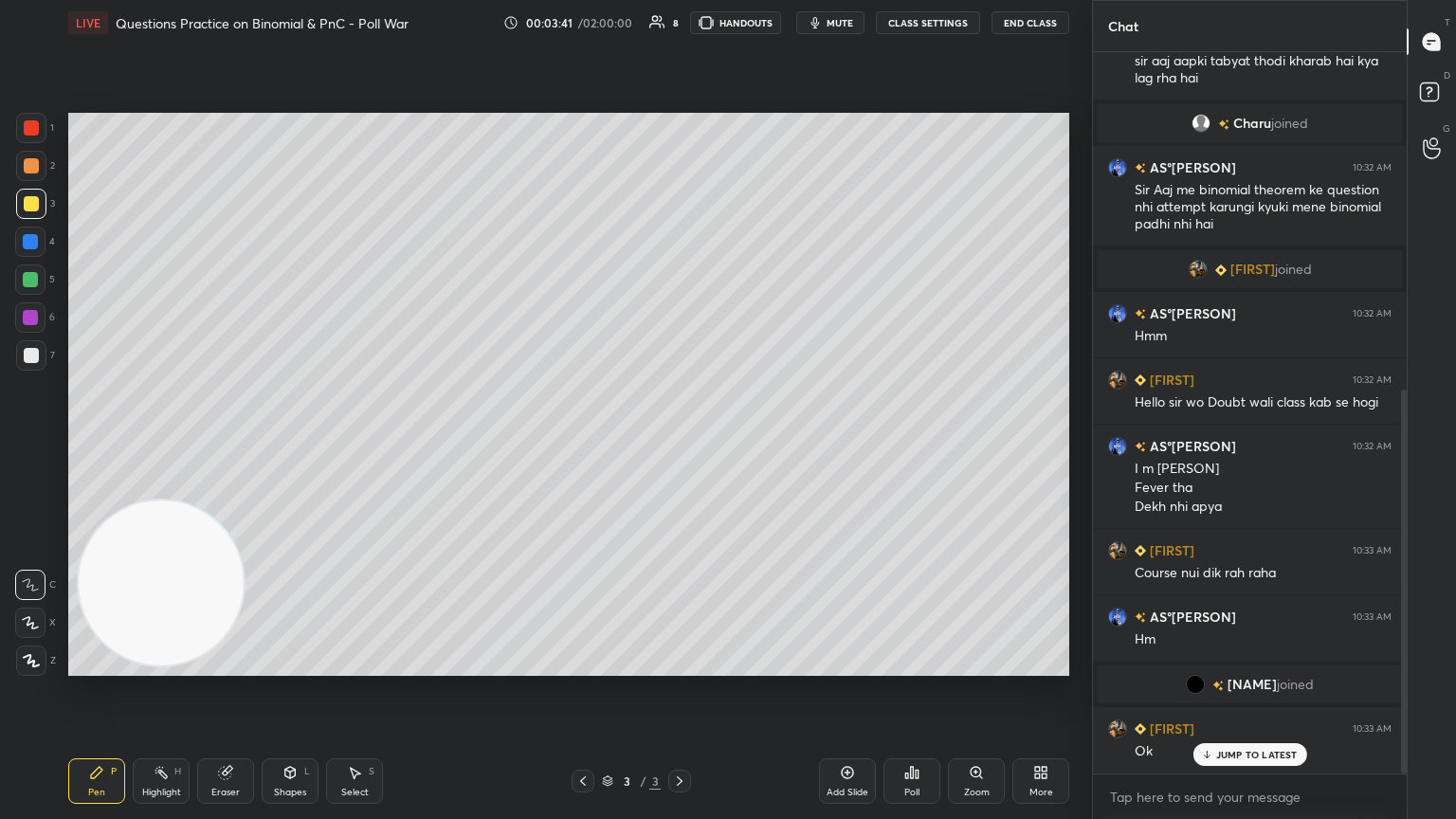 scroll, scrollTop: 633, scrollLeft: 0, axis: vertical 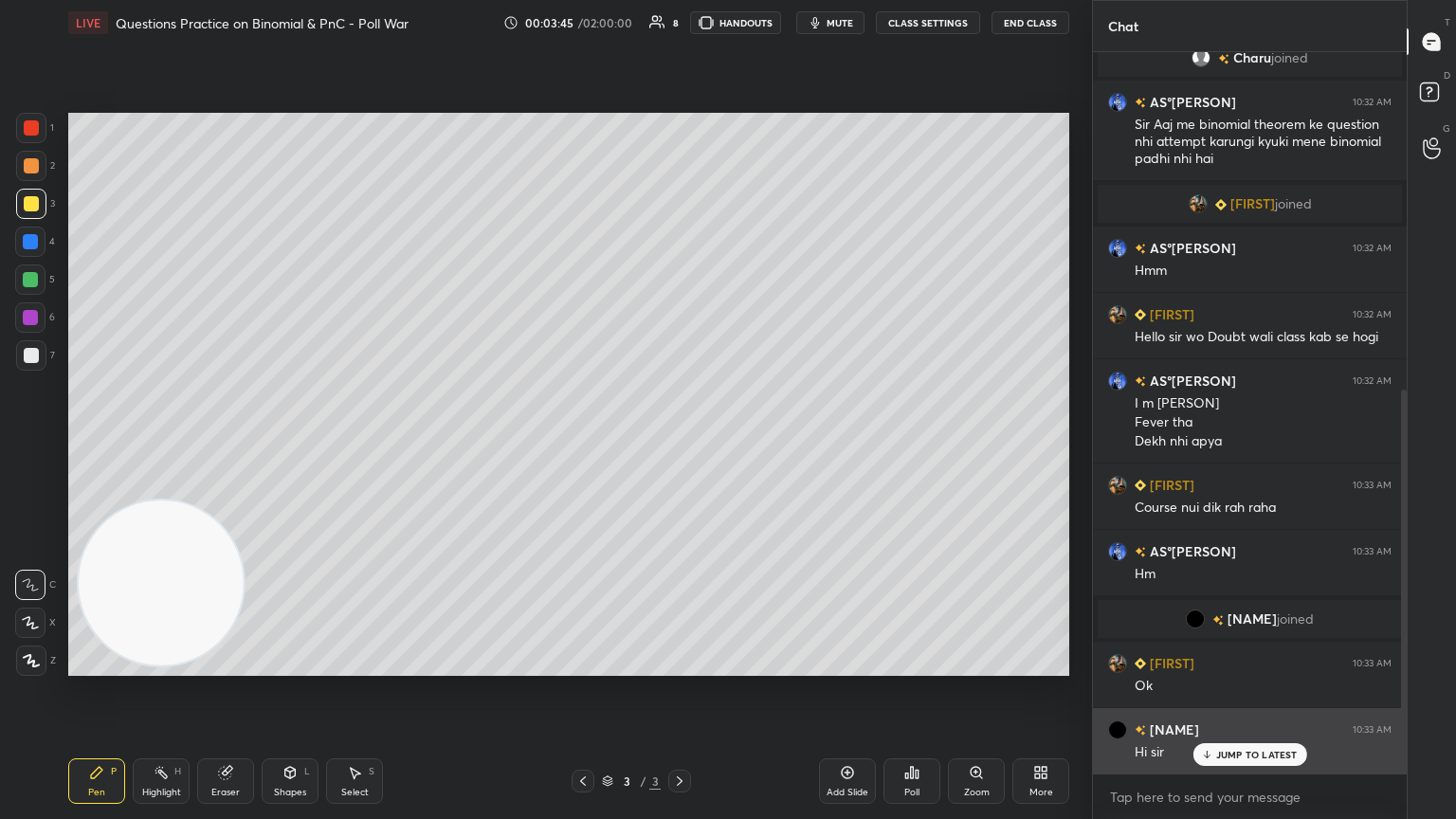 click on "JUMP TO LATEST" at bounding box center [1249, 755] 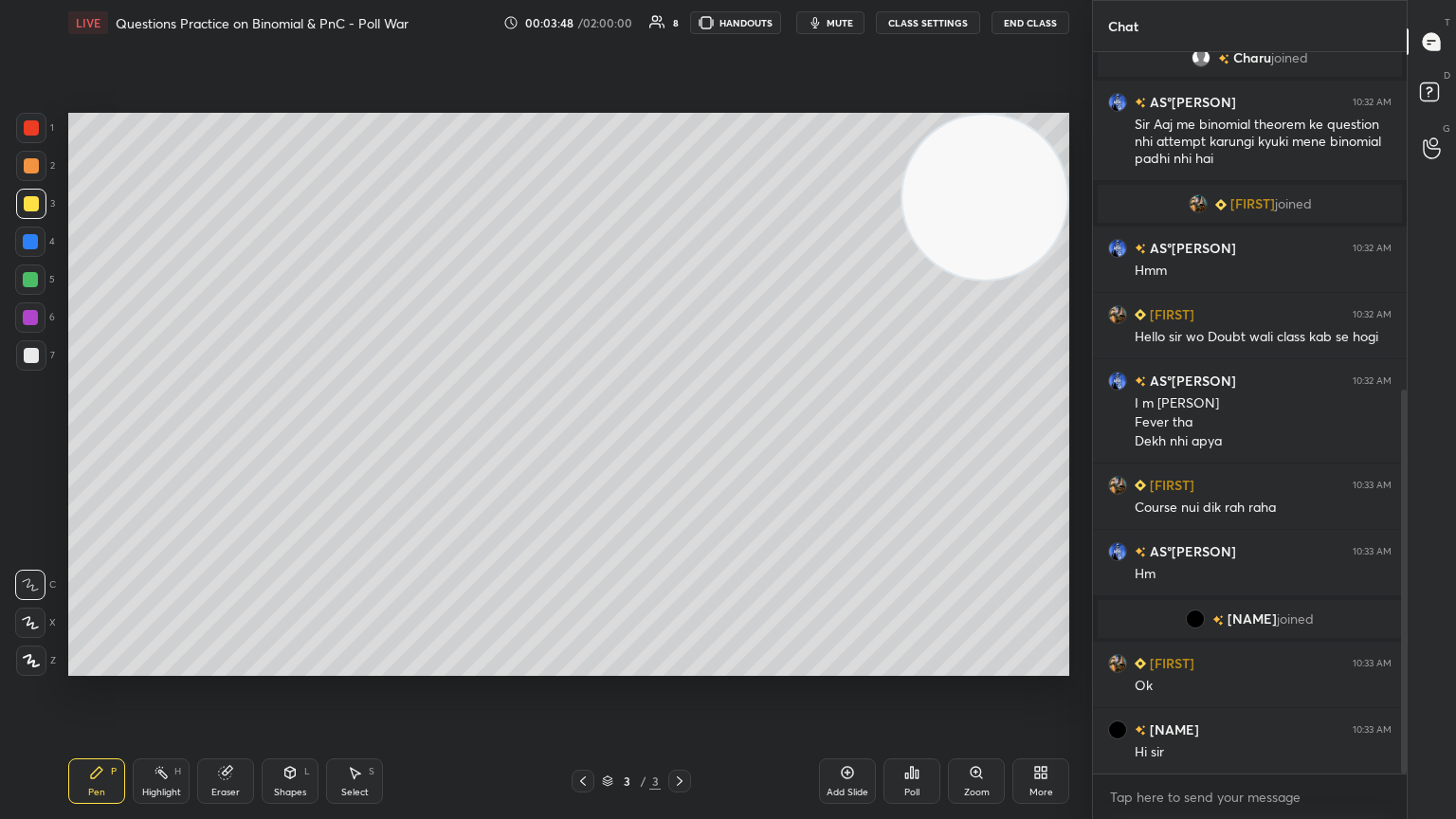 drag, startPoint x: 148, startPoint y: 558, endPoint x: 992, endPoint y: 141, distance: 941.3952 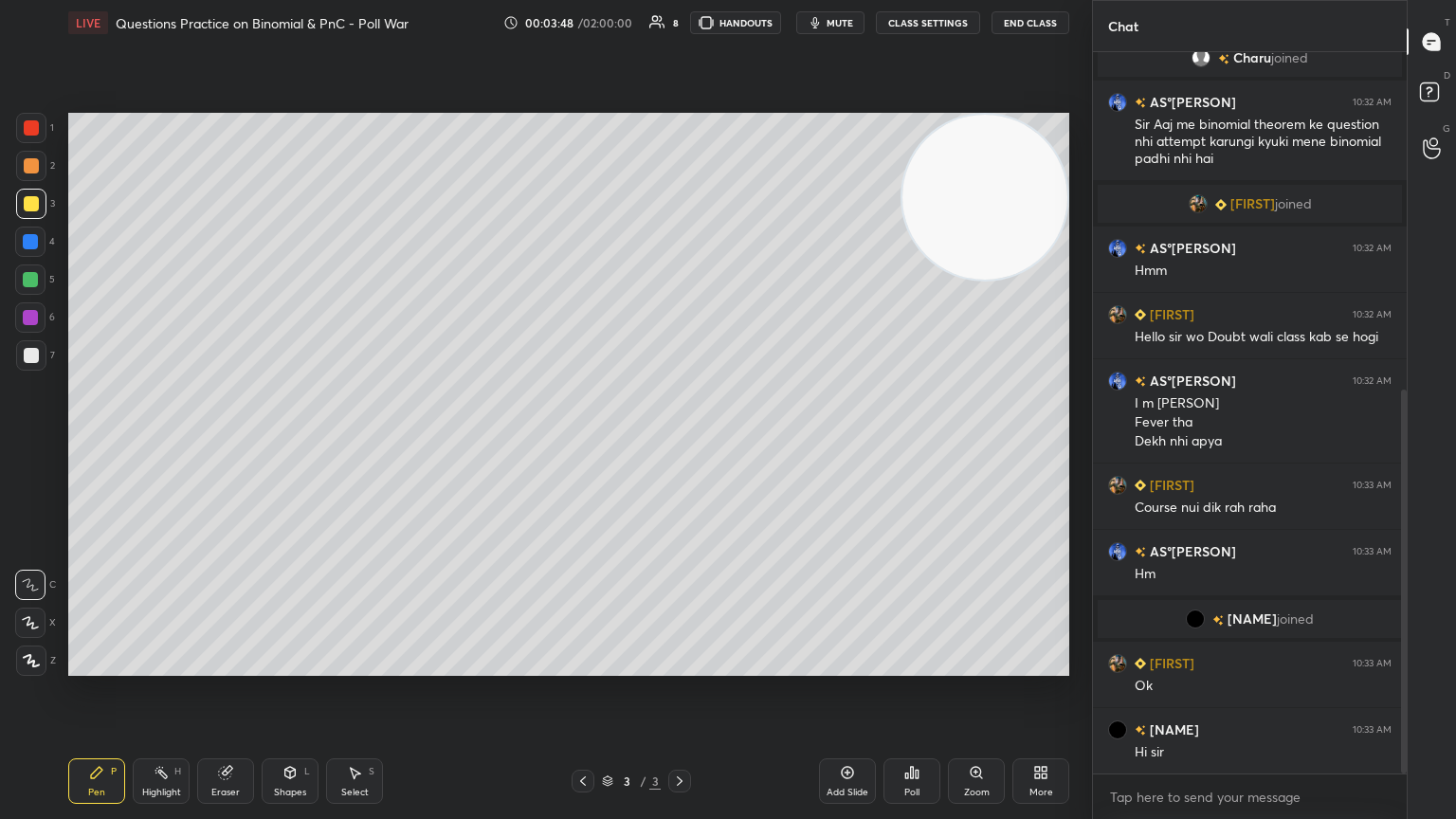 click at bounding box center (985, 197) 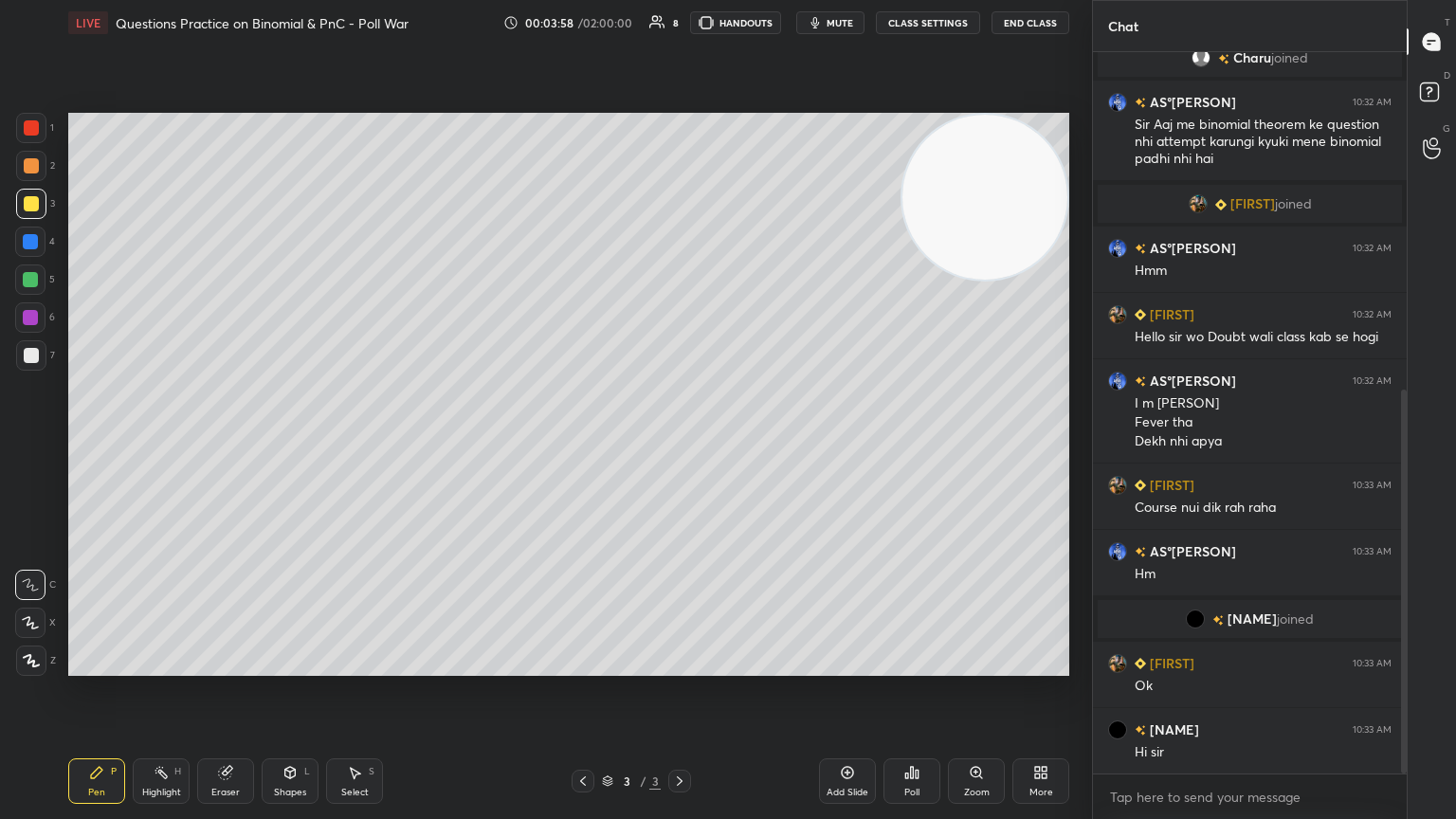 click at bounding box center (31, 355) 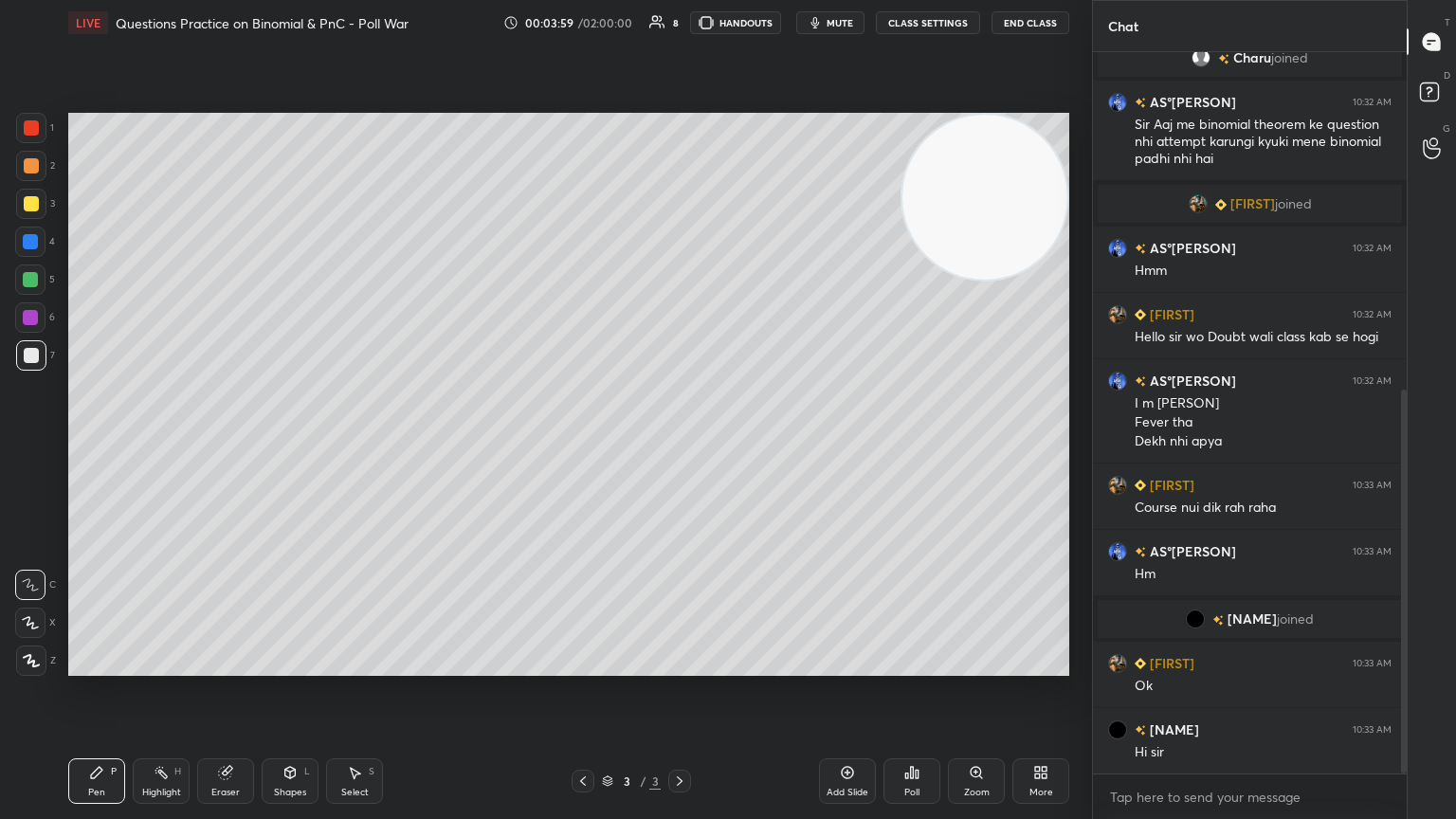 click 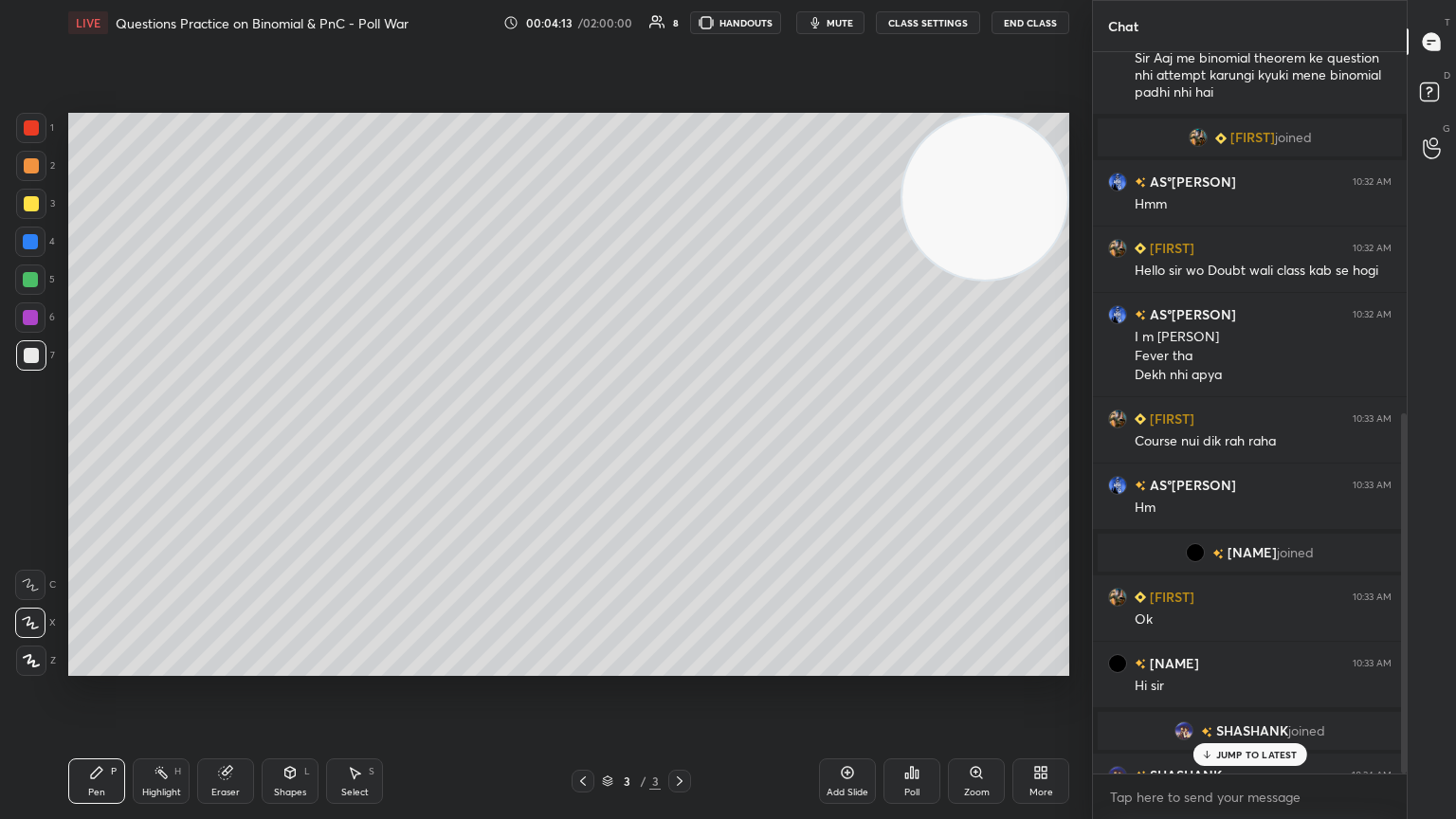 scroll, scrollTop: 724, scrollLeft: 0, axis: vertical 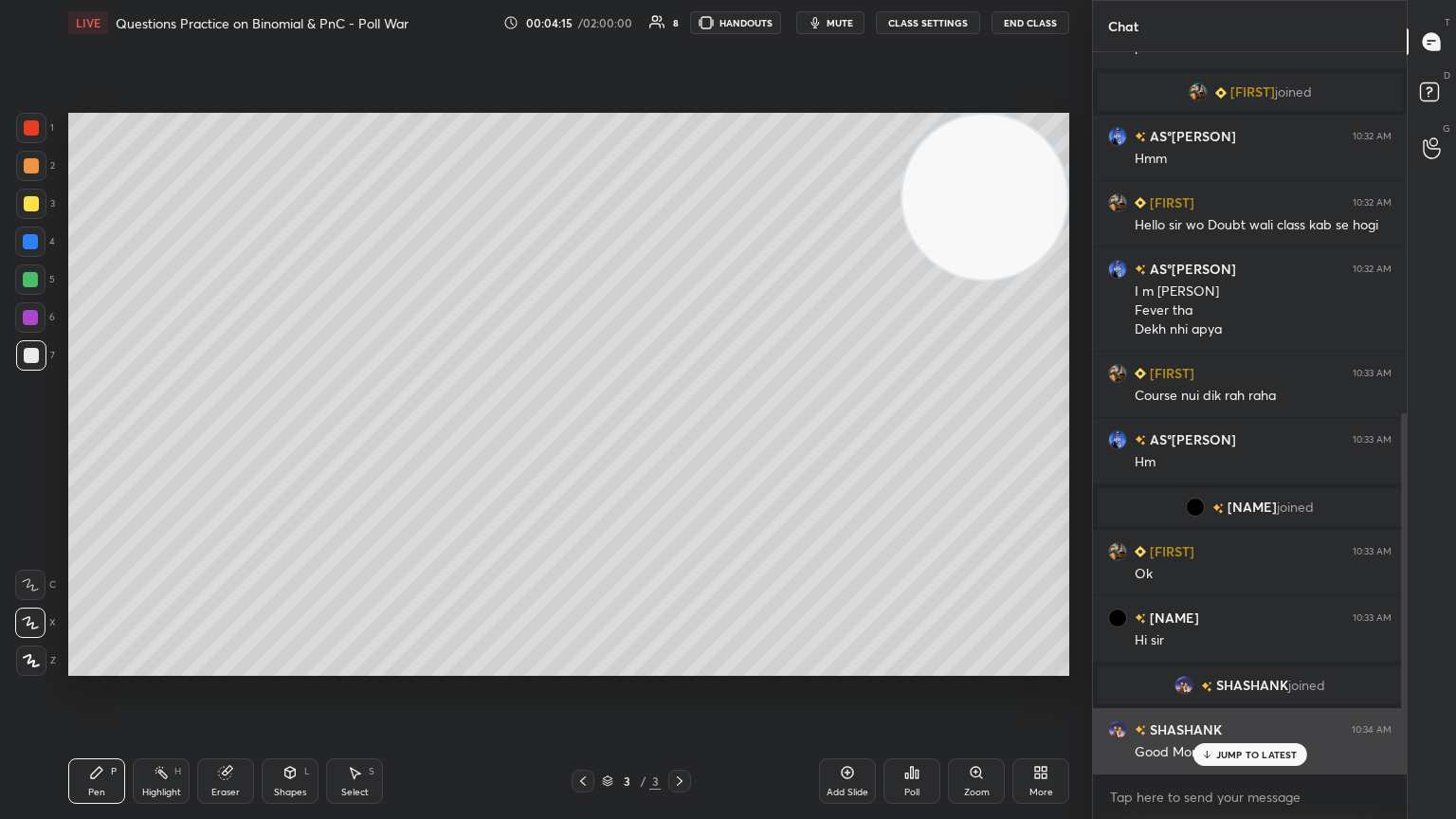 click on "JUMP TO LATEST" at bounding box center [1249, 755] 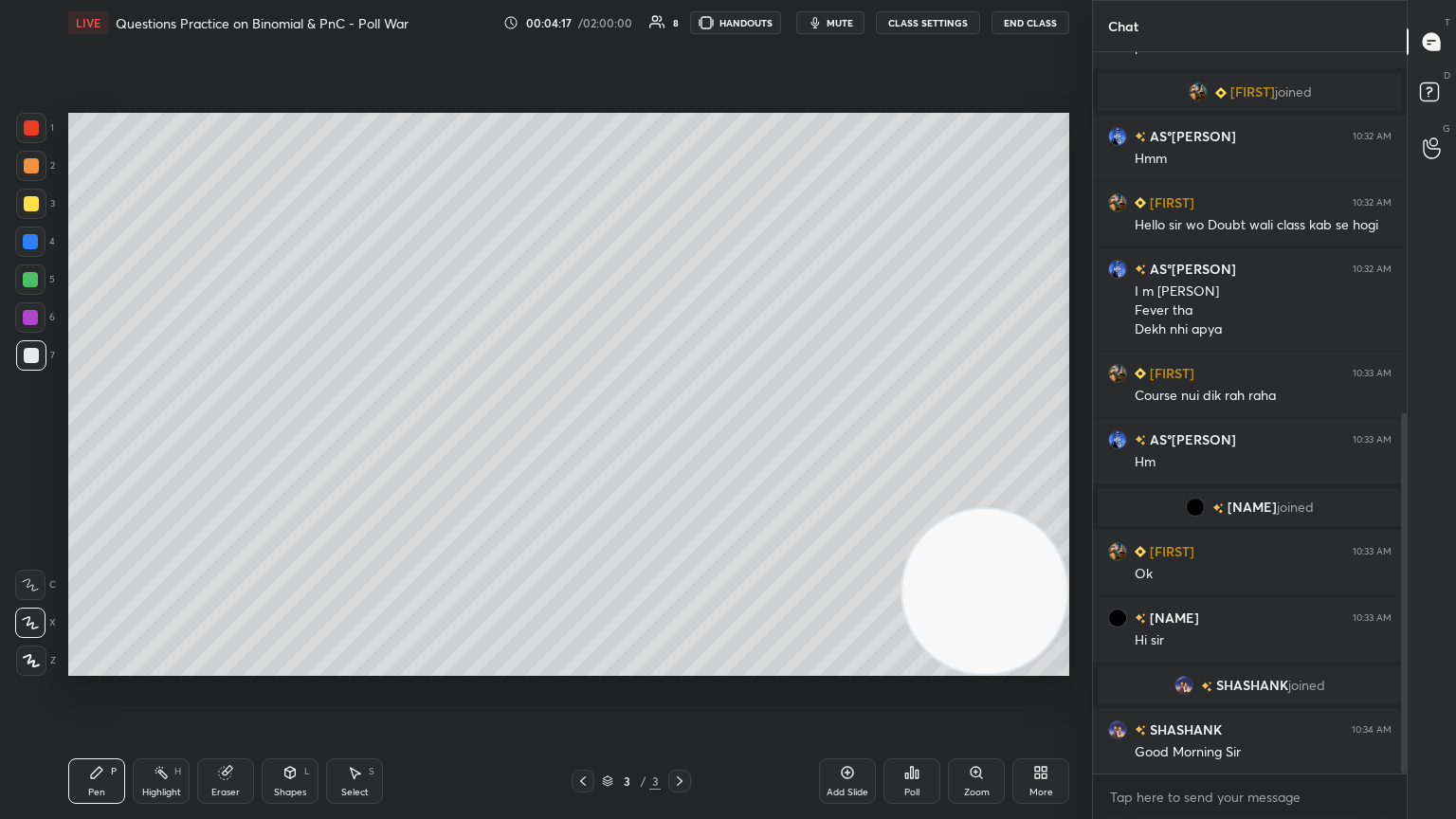 drag, startPoint x: 967, startPoint y: 272, endPoint x: 971, endPoint y: 766, distance: 494.0162 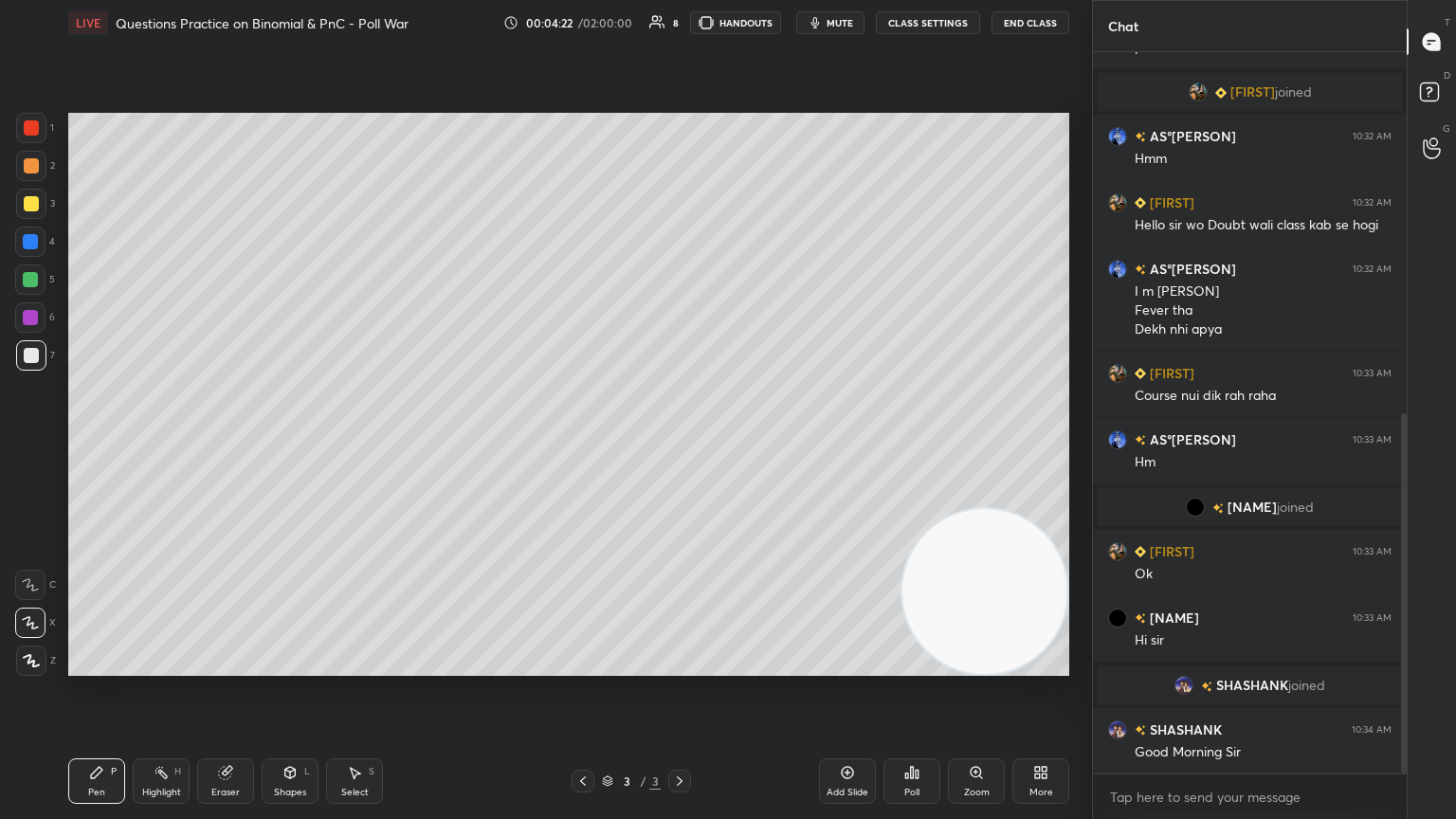 click at bounding box center [31, 204] 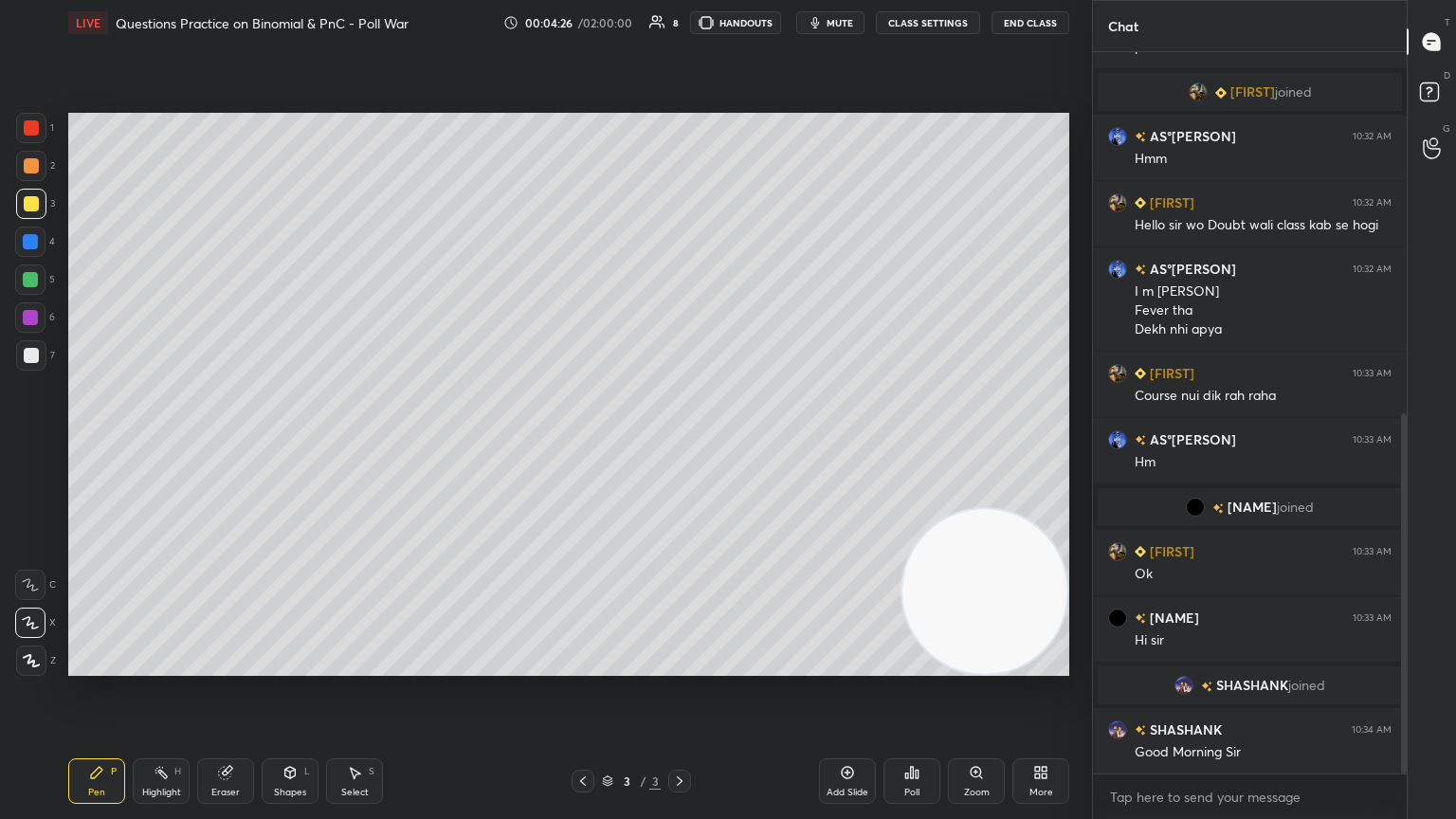 click at bounding box center (31, 355) 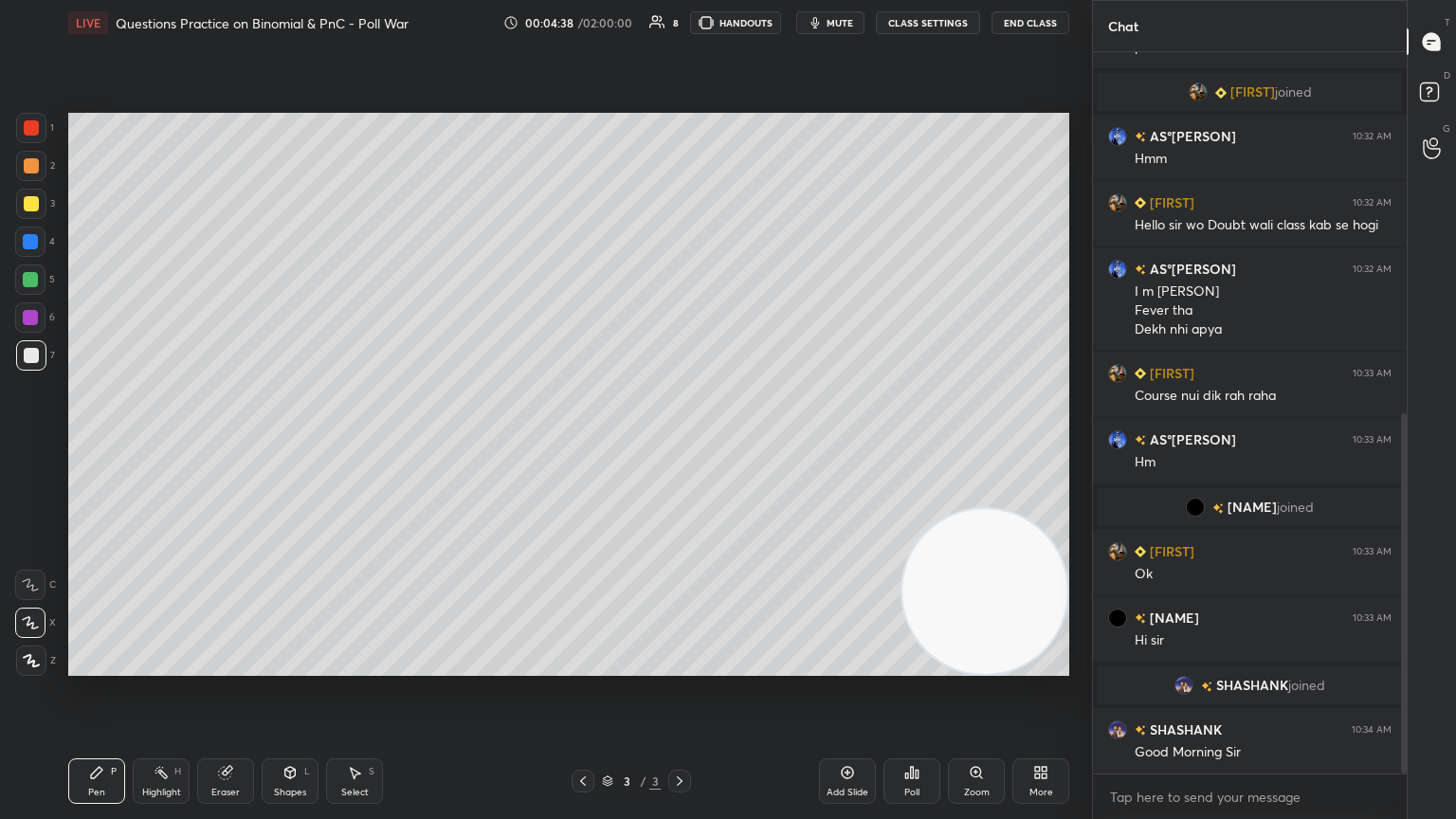 click at bounding box center [31, 204] 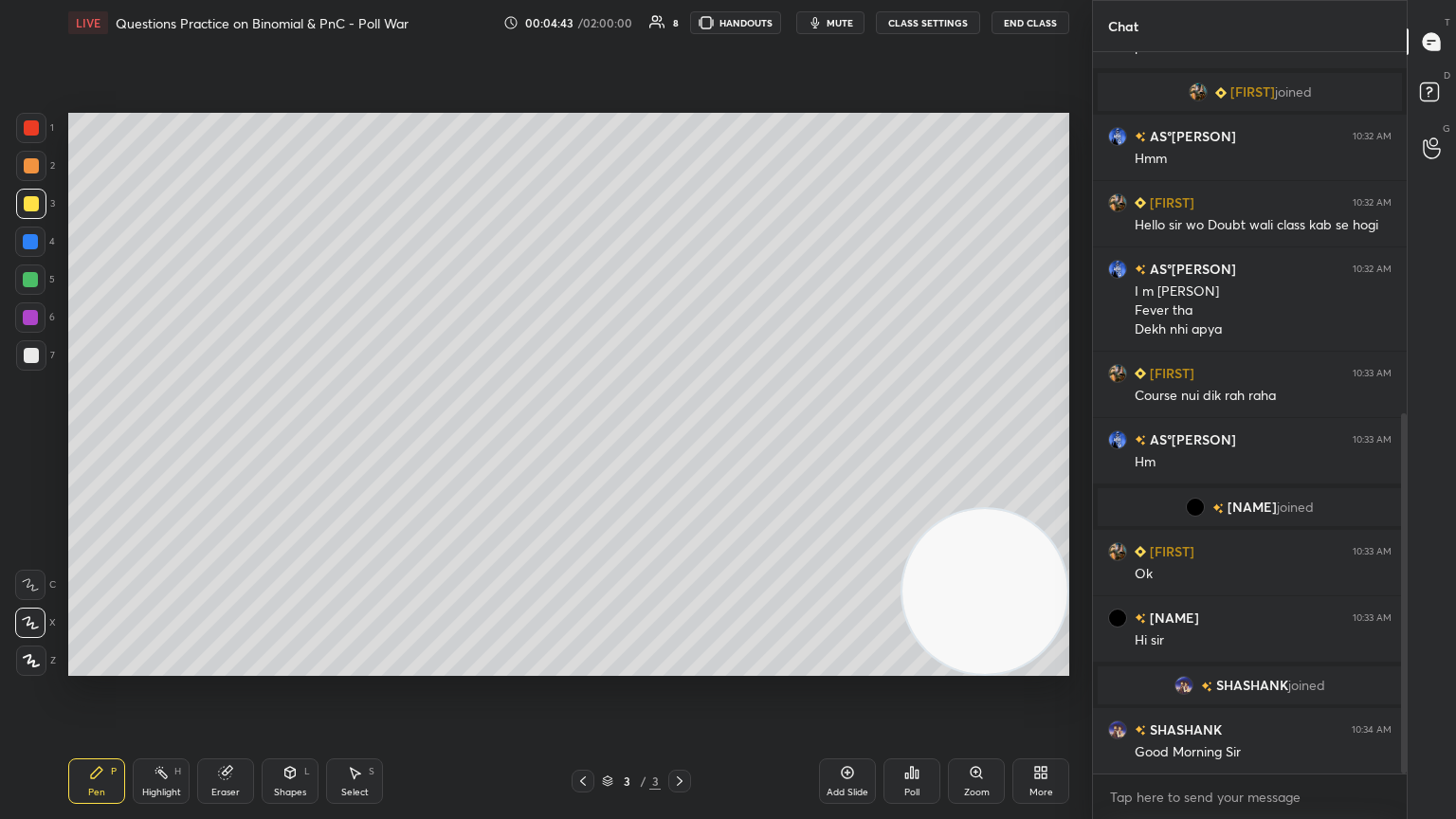 click at bounding box center [31, 355] 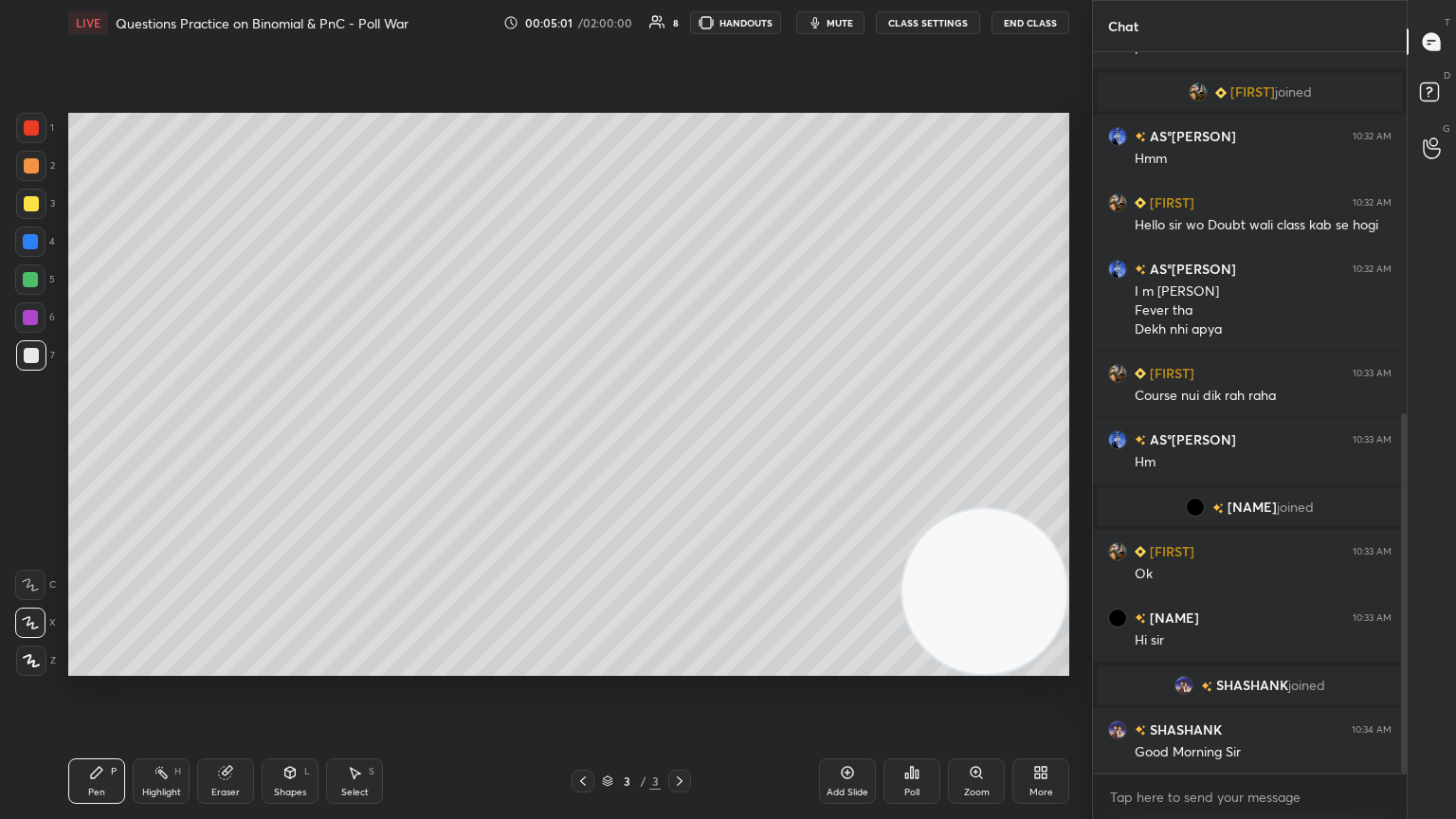 drag, startPoint x: 23, startPoint y: 207, endPoint x: 46, endPoint y: 274, distance: 70.83784 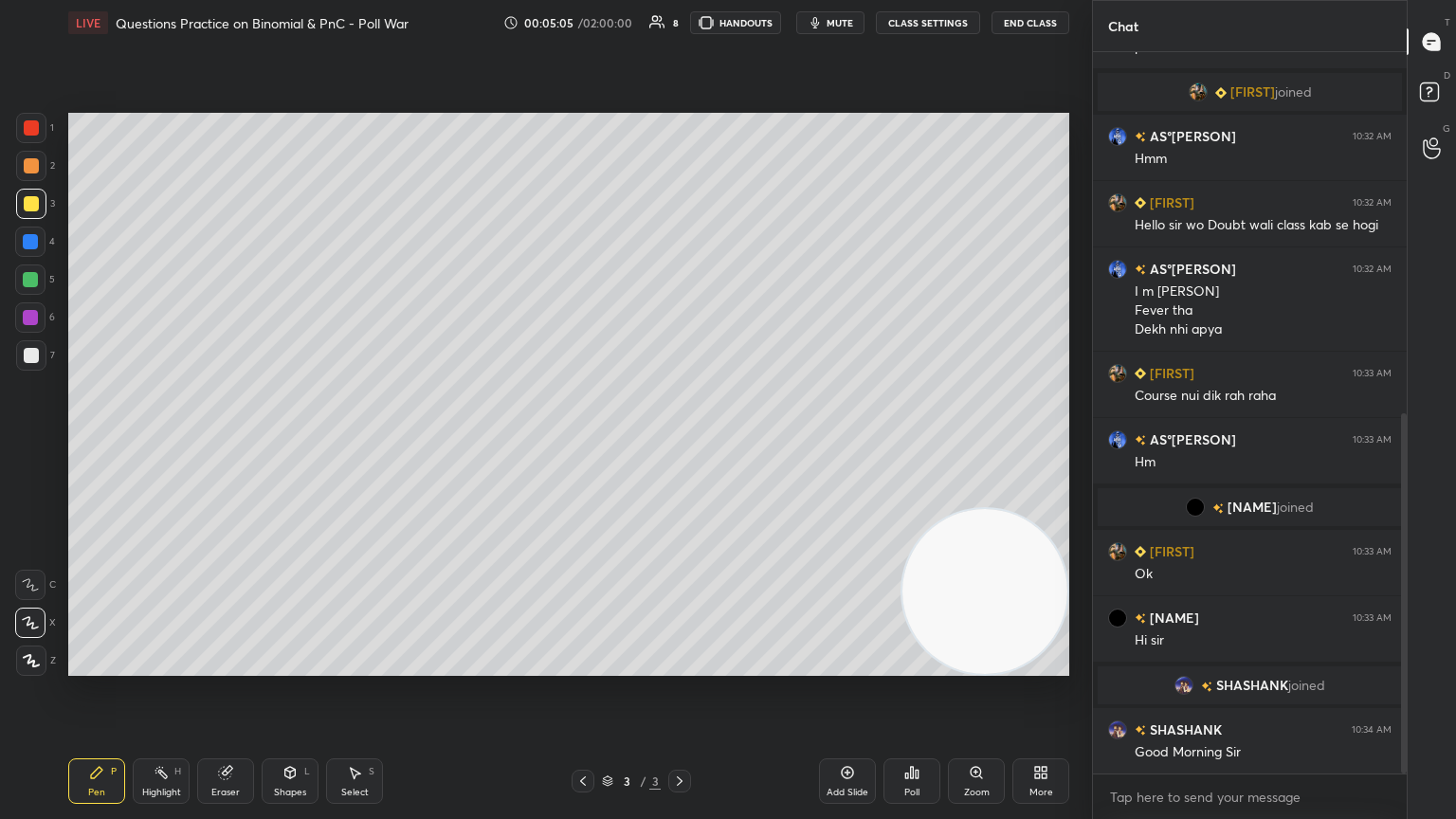 click at bounding box center (31, 355) 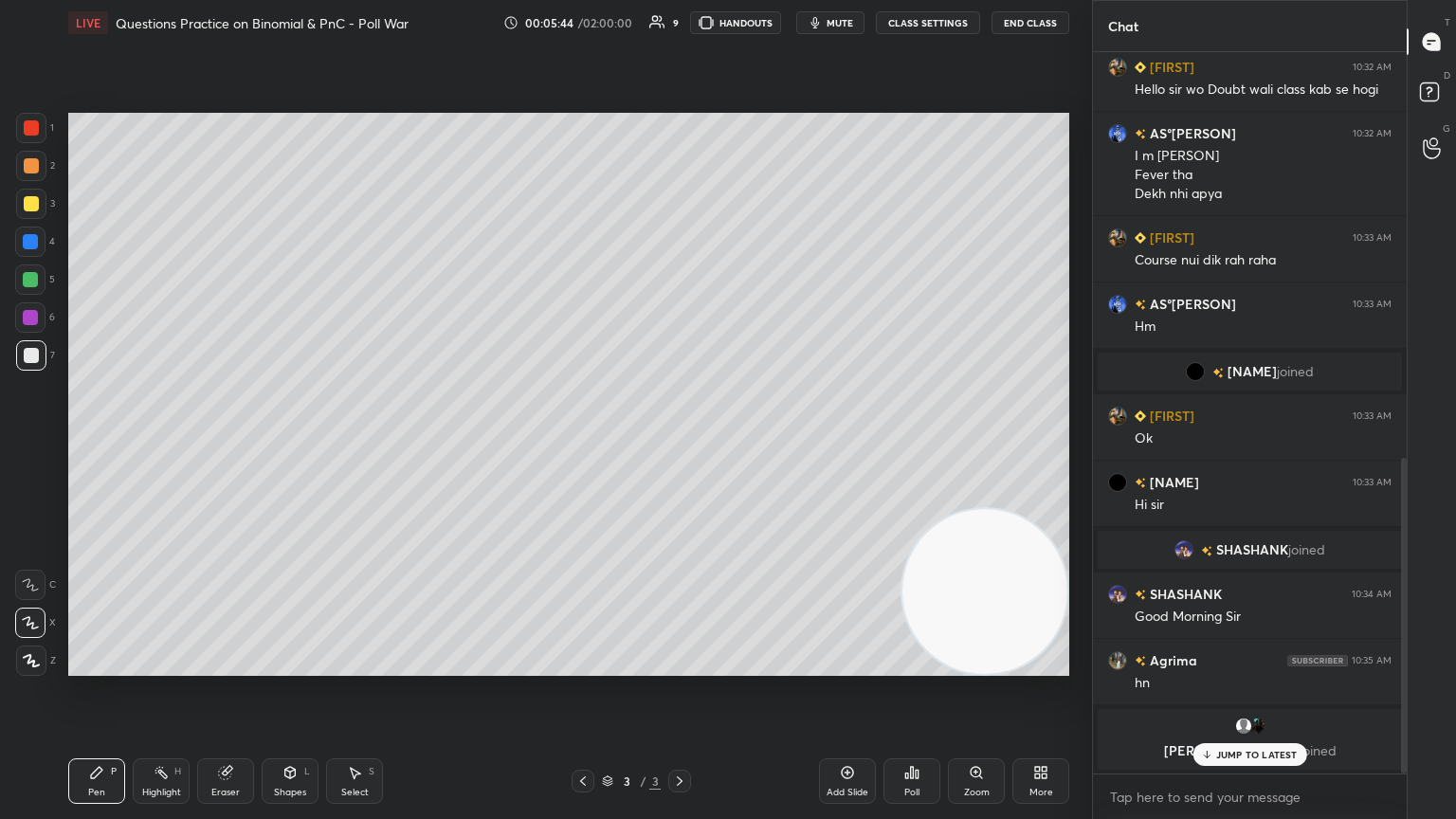 scroll, scrollTop: 925, scrollLeft: 0, axis: vertical 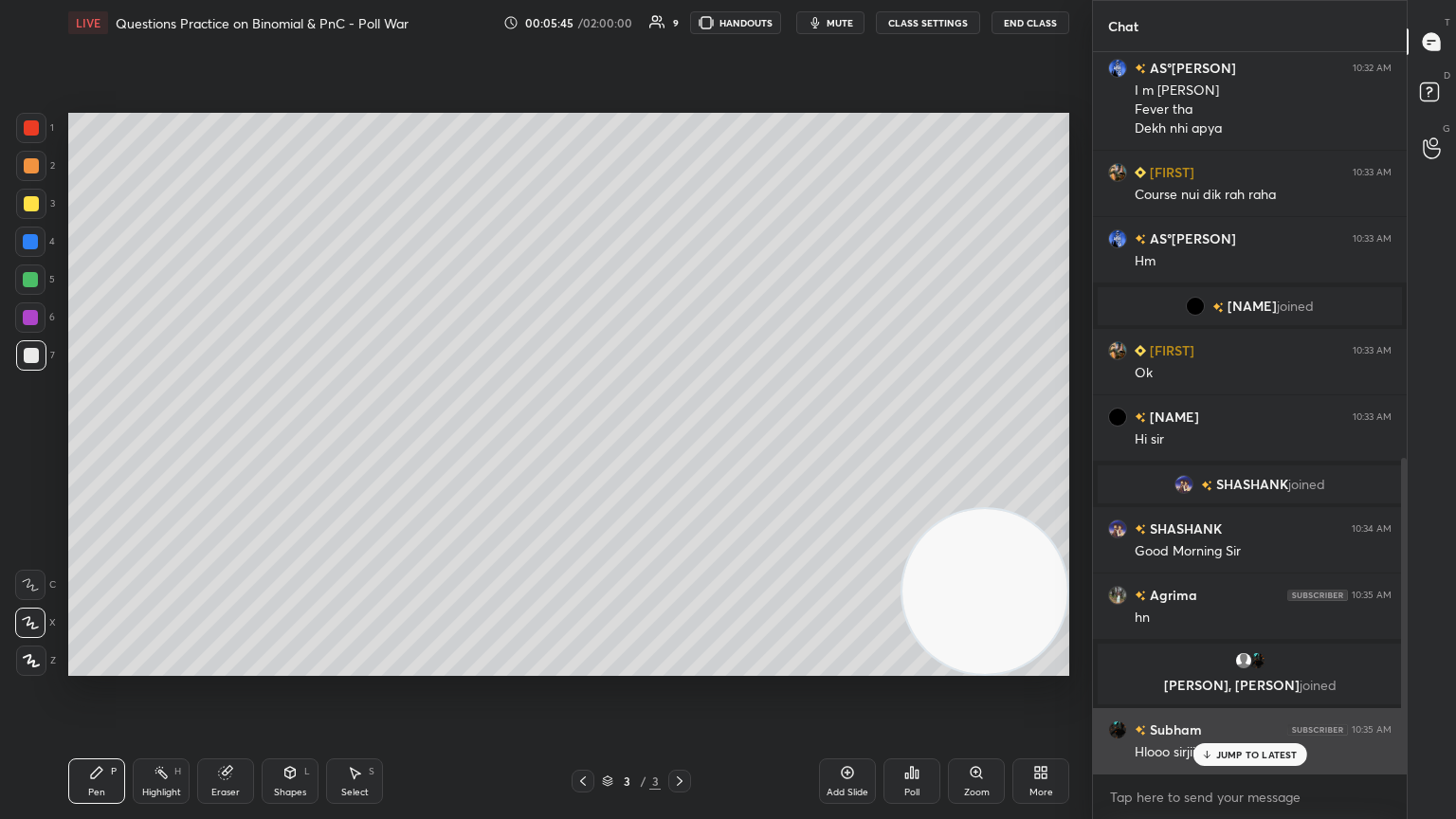 click 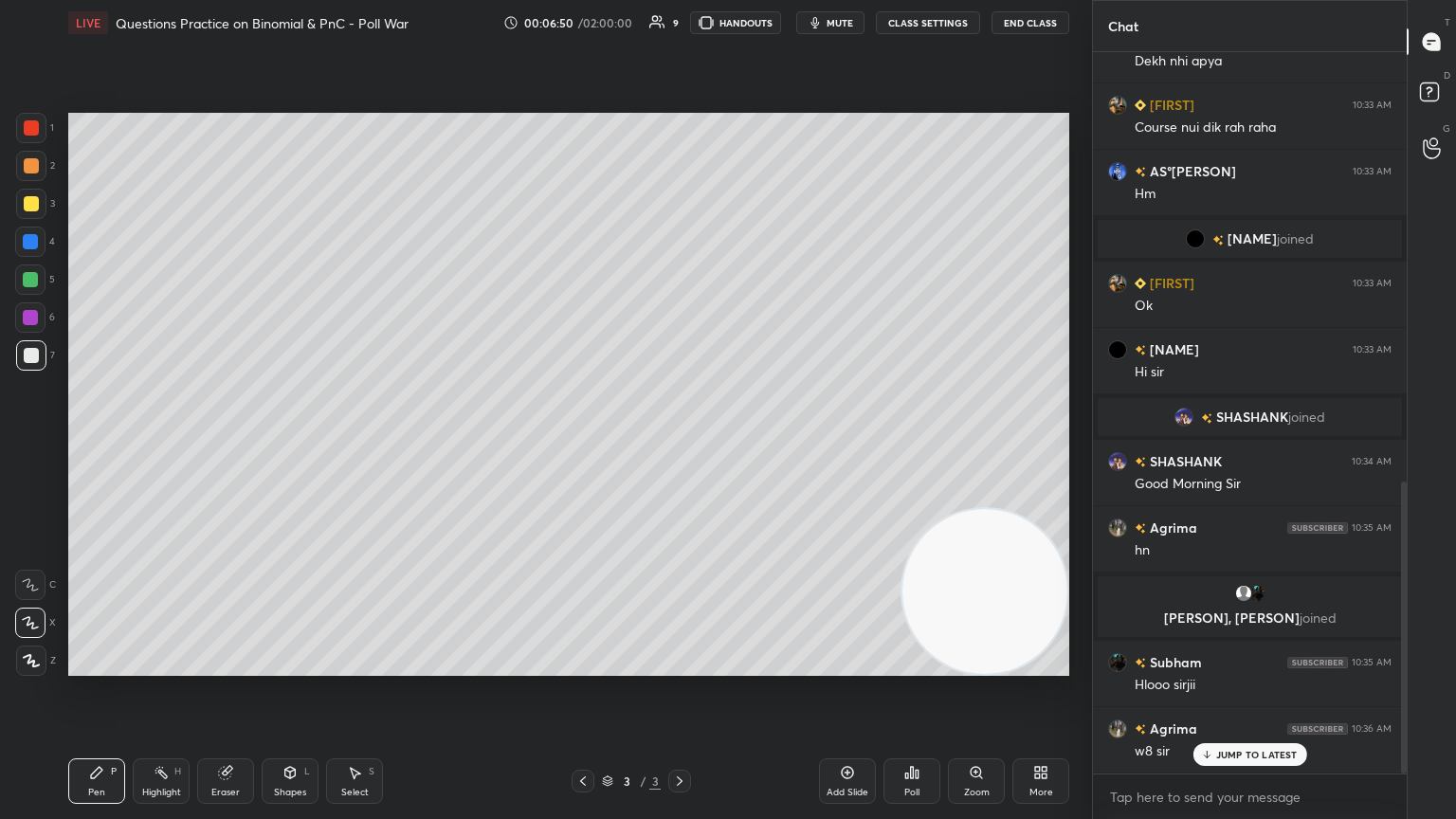 scroll, scrollTop: 1058, scrollLeft: 0, axis: vertical 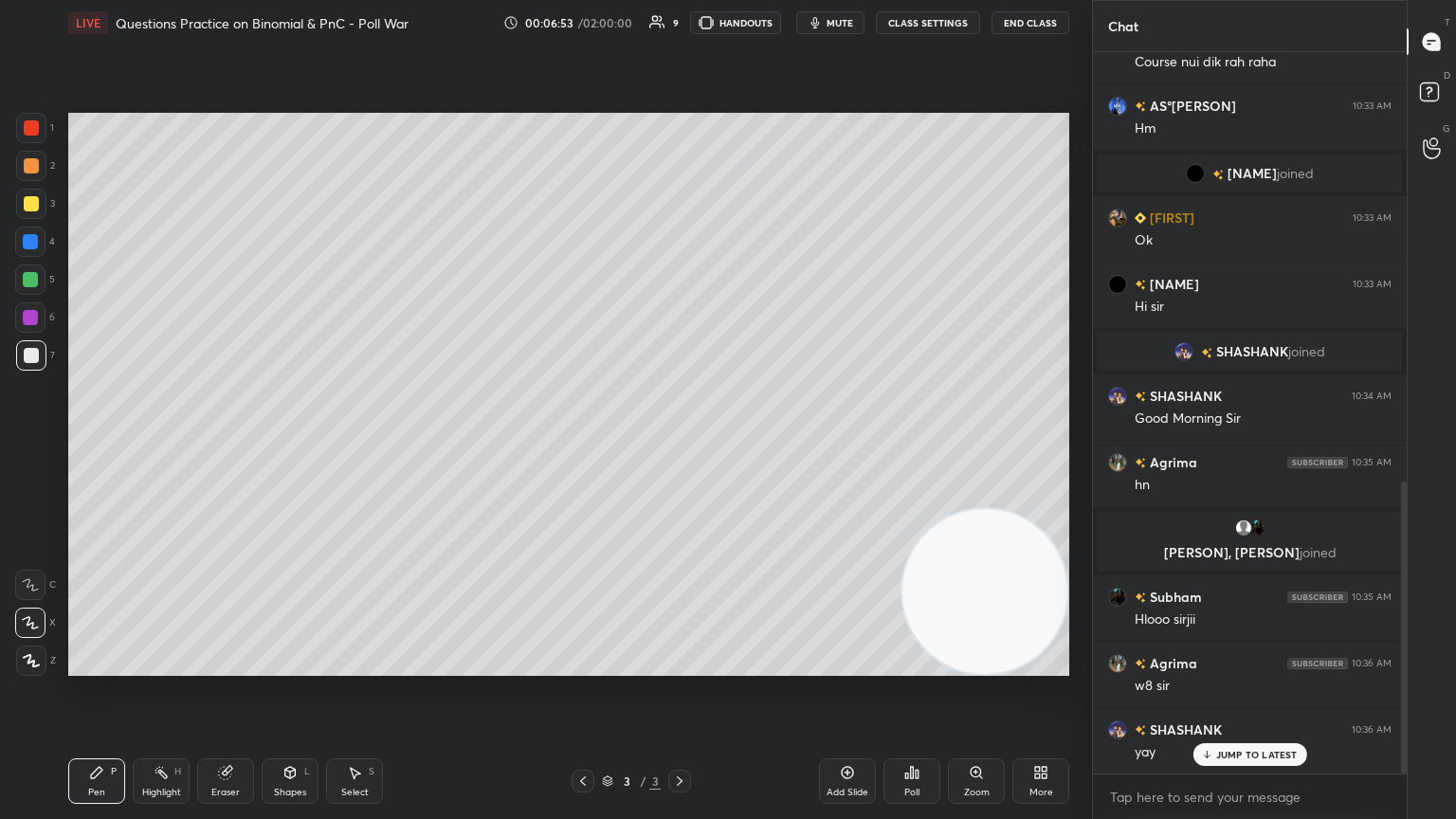drag, startPoint x: 1241, startPoint y: 755, endPoint x: 1247, endPoint y: 740, distance: 16.155494 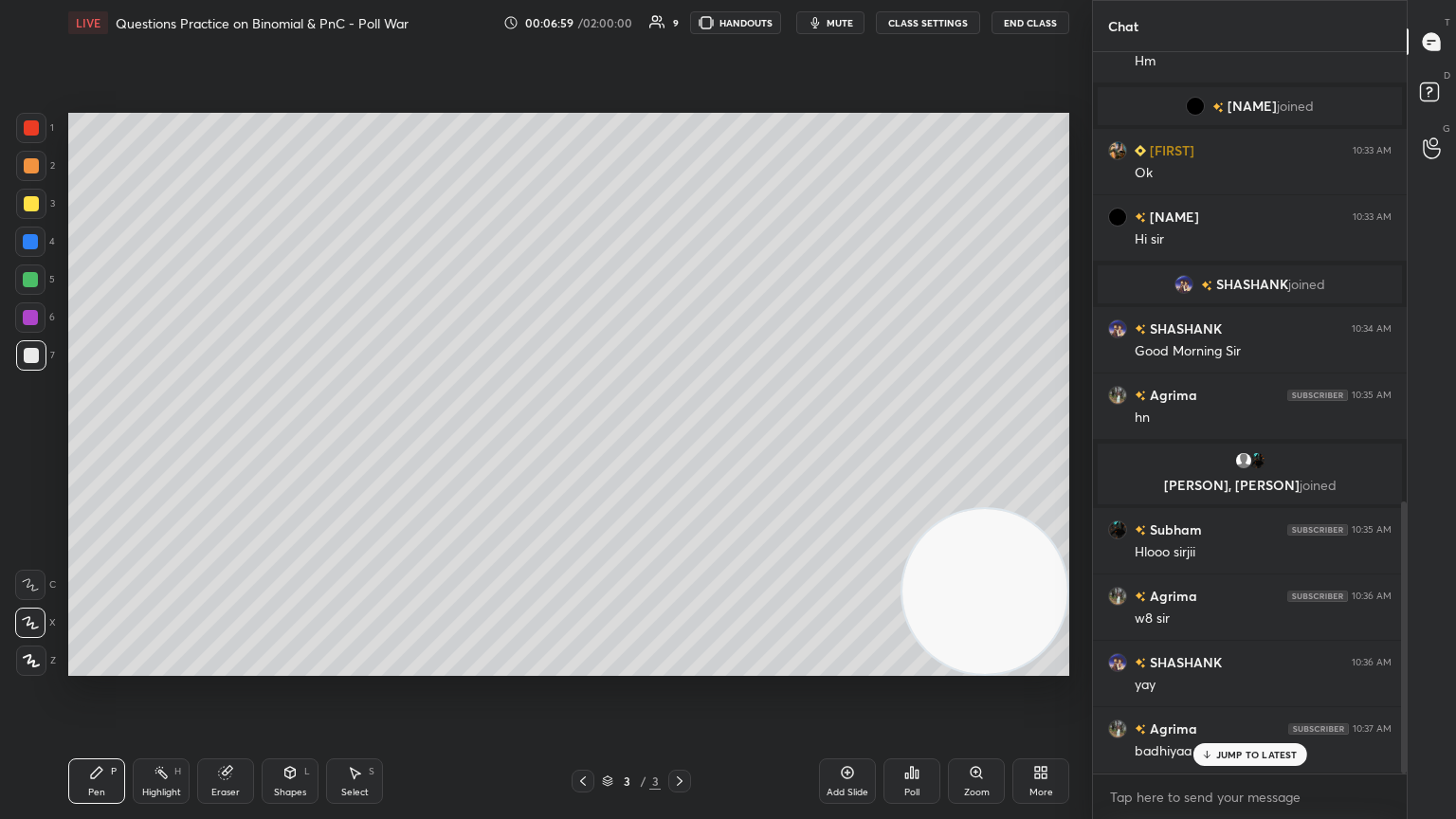scroll, scrollTop: 1191, scrollLeft: 0, axis: vertical 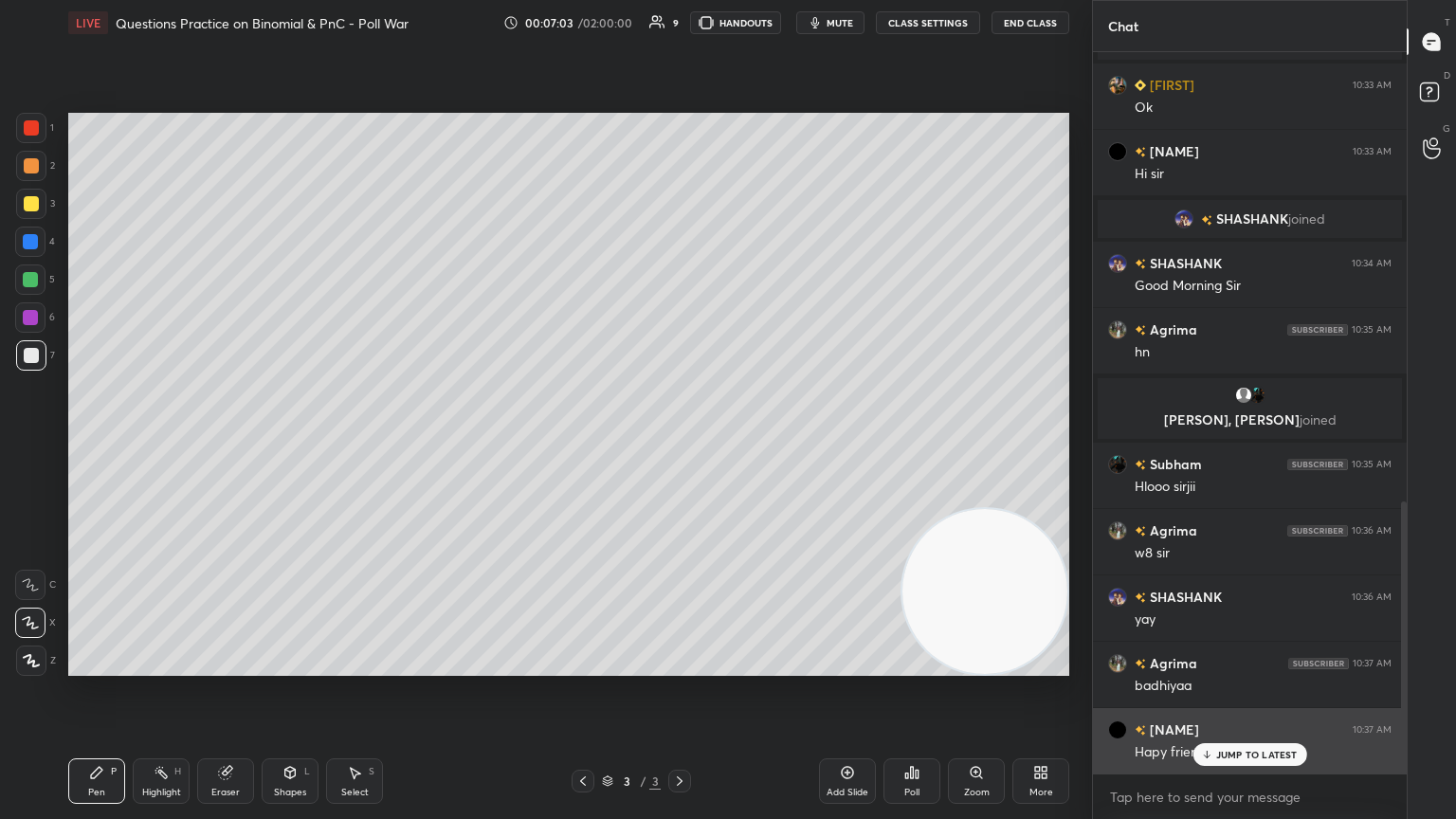 click on "JUMP TO LATEST" at bounding box center (1257, 755) 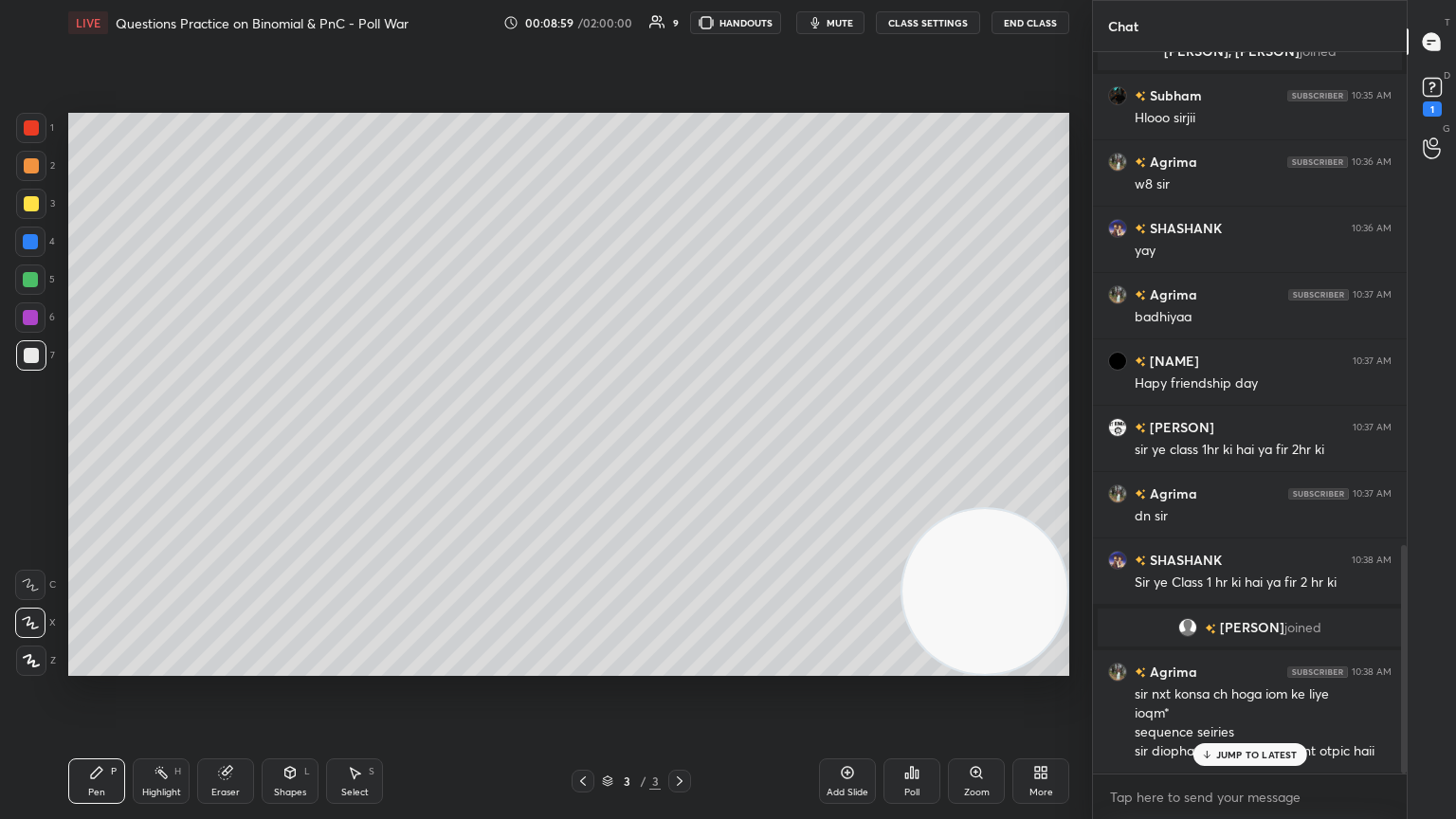 scroll, scrollTop: 1555, scrollLeft: 0, axis: vertical 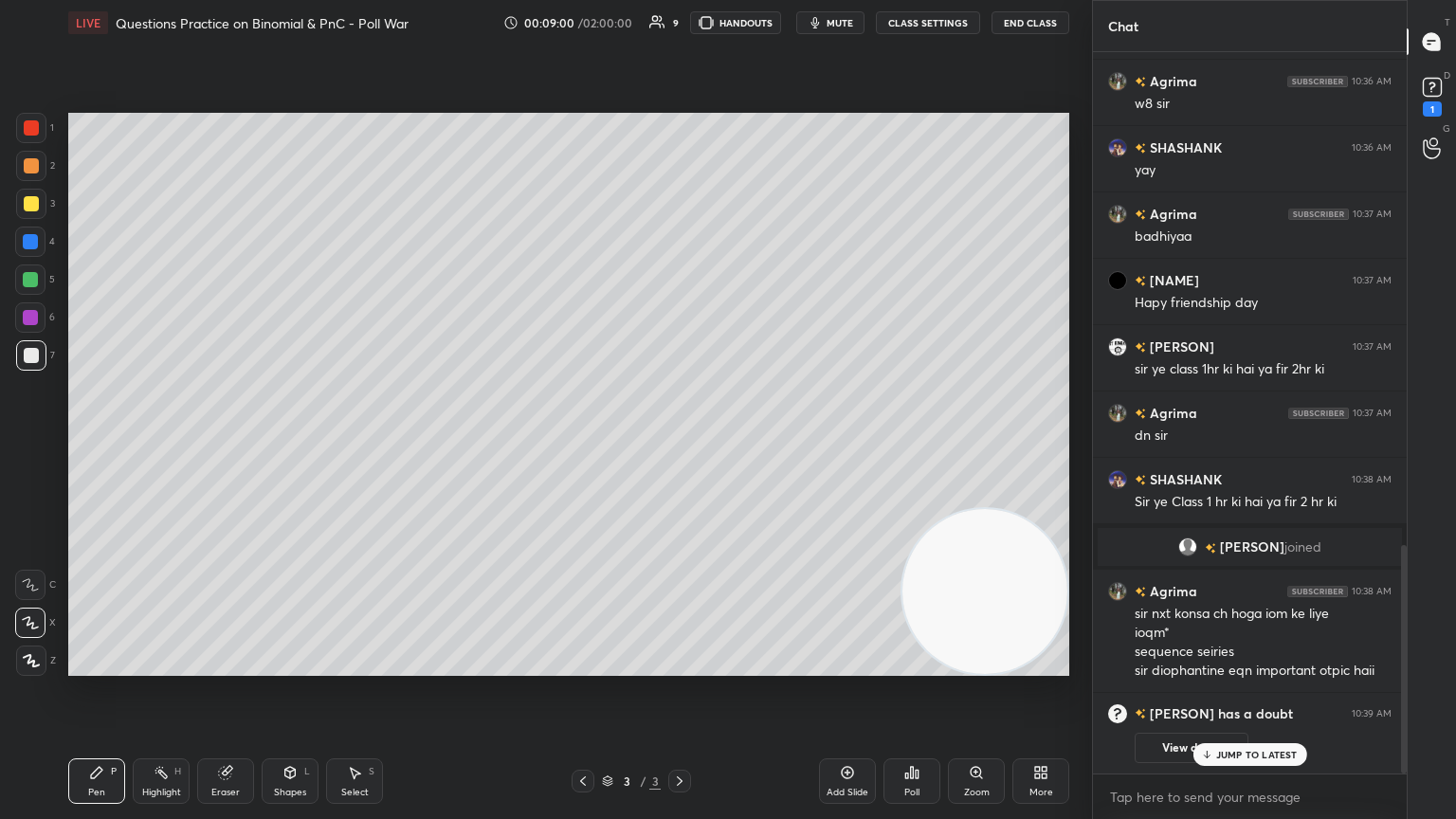 click on "JUMP TO LATEST" at bounding box center [1249, 755] 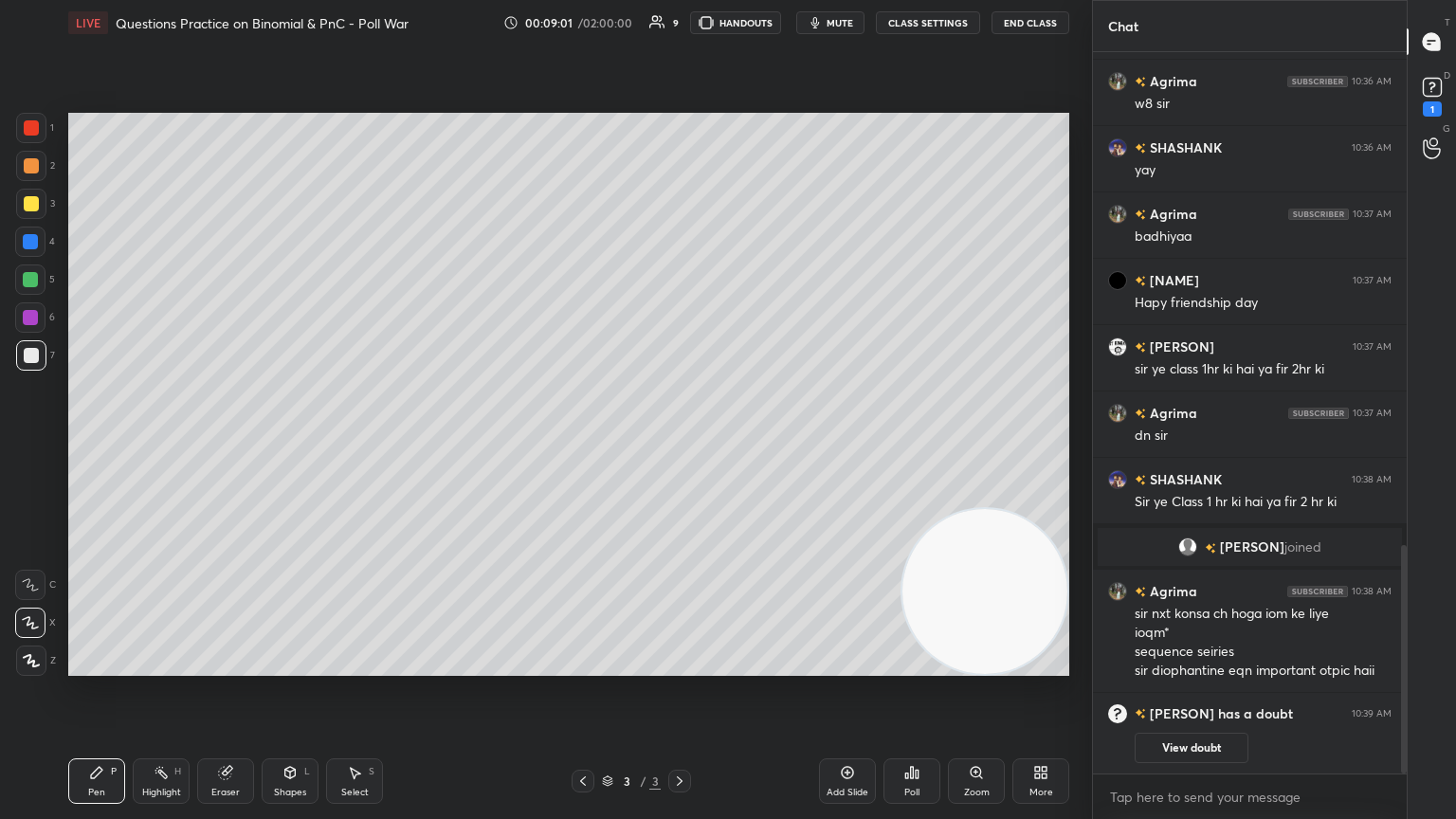 click on "View doubt" at bounding box center (1192, 748) 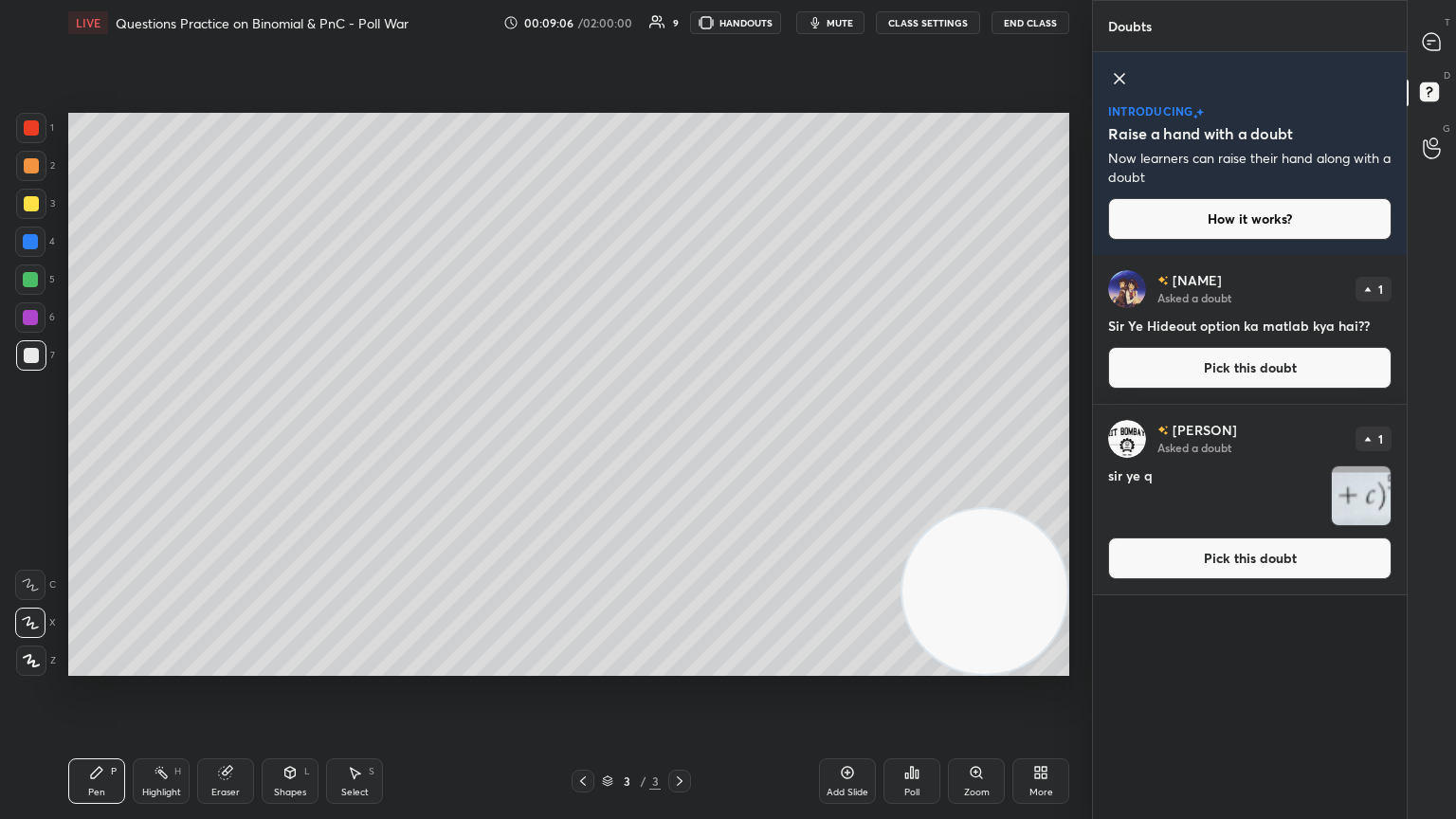 click on "Pick this doubt" at bounding box center [1249, 558] 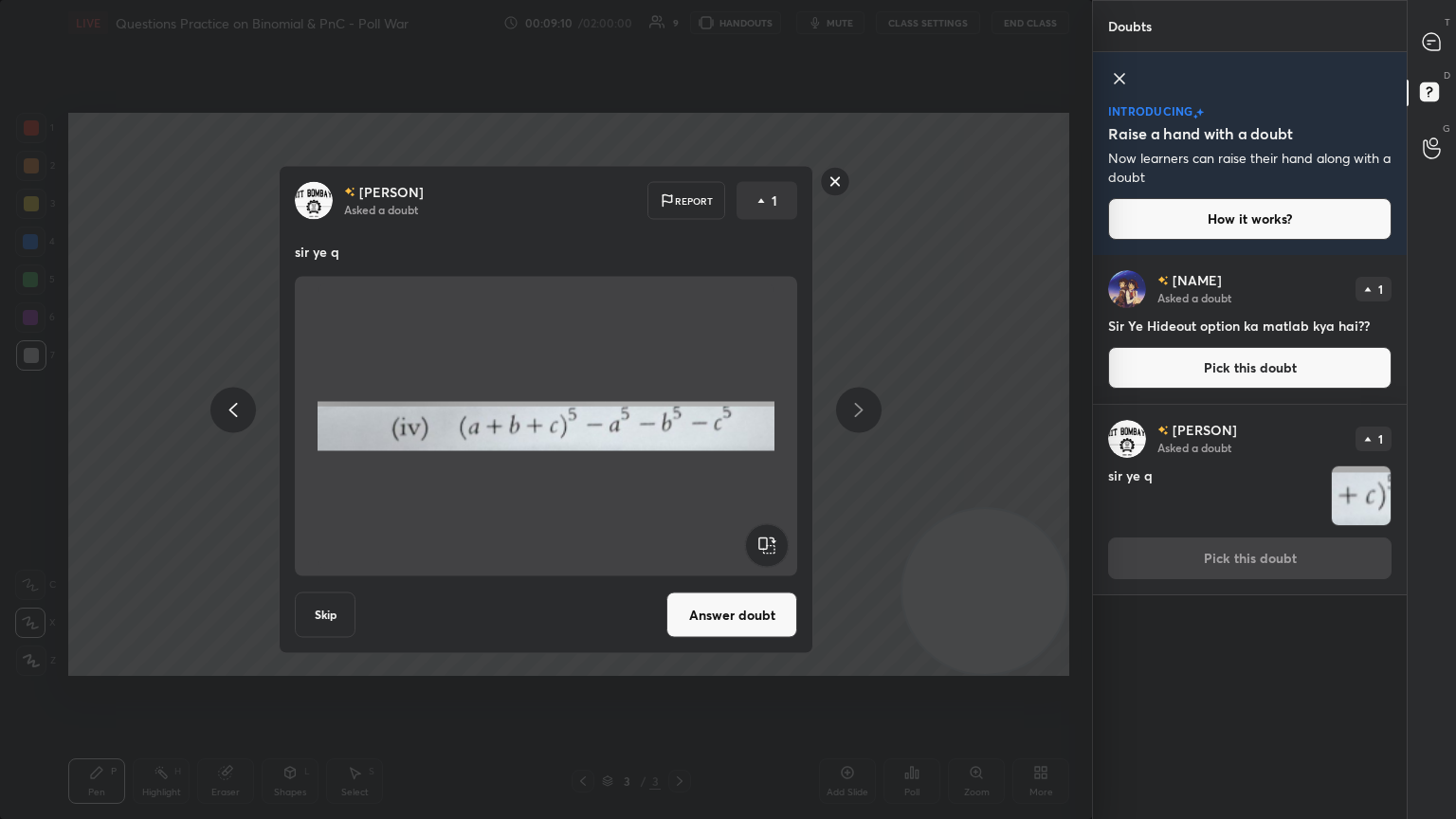 drag, startPoint x: 836, startPoint y: 182, endPoint x: 868, endPoint y: 168, distance: 34.928498 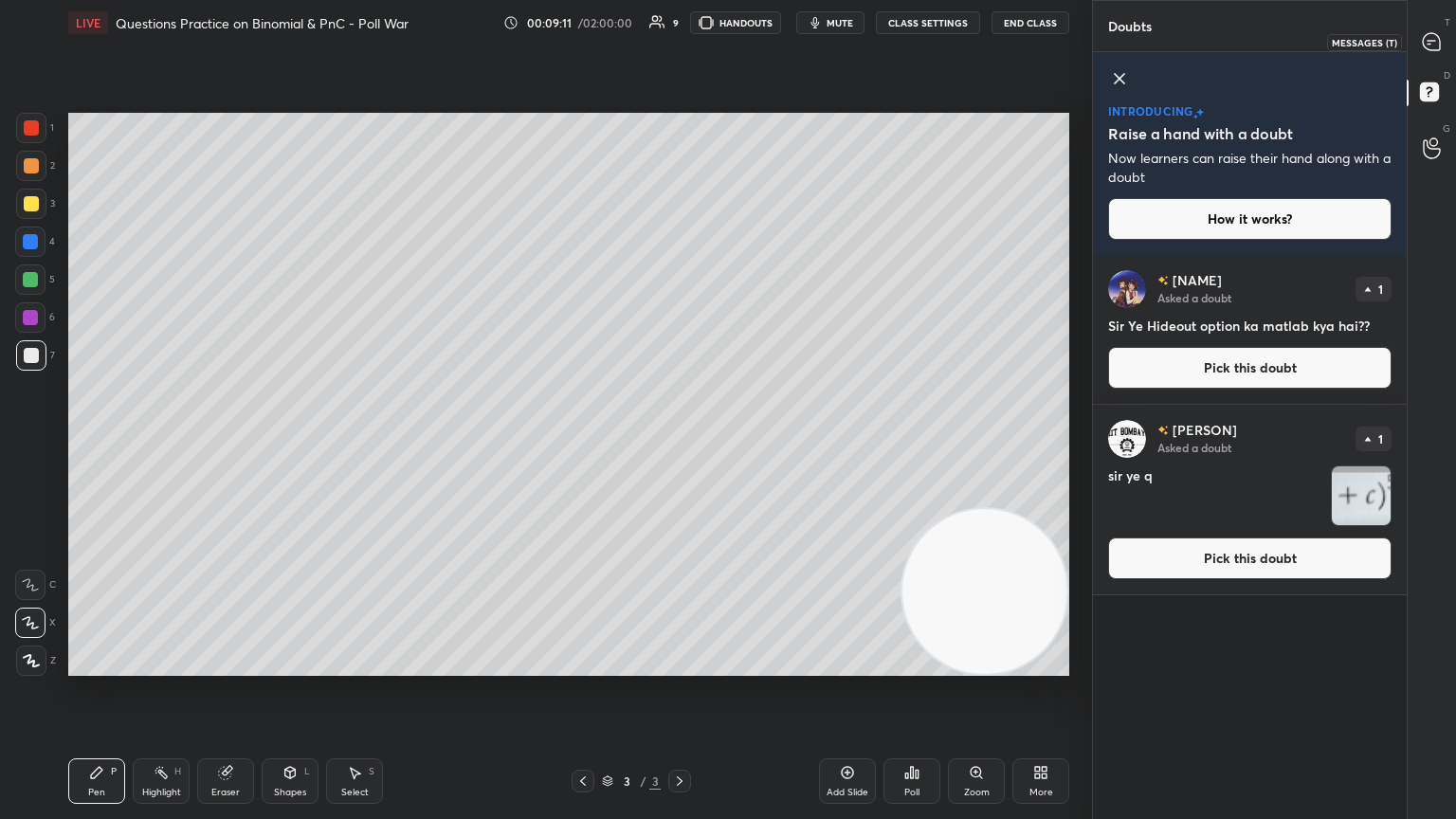 drag, startPoint x: 1425, startPoint y: 45, endPoint x: 1410, endPoint y: 61, distance: 21.931712 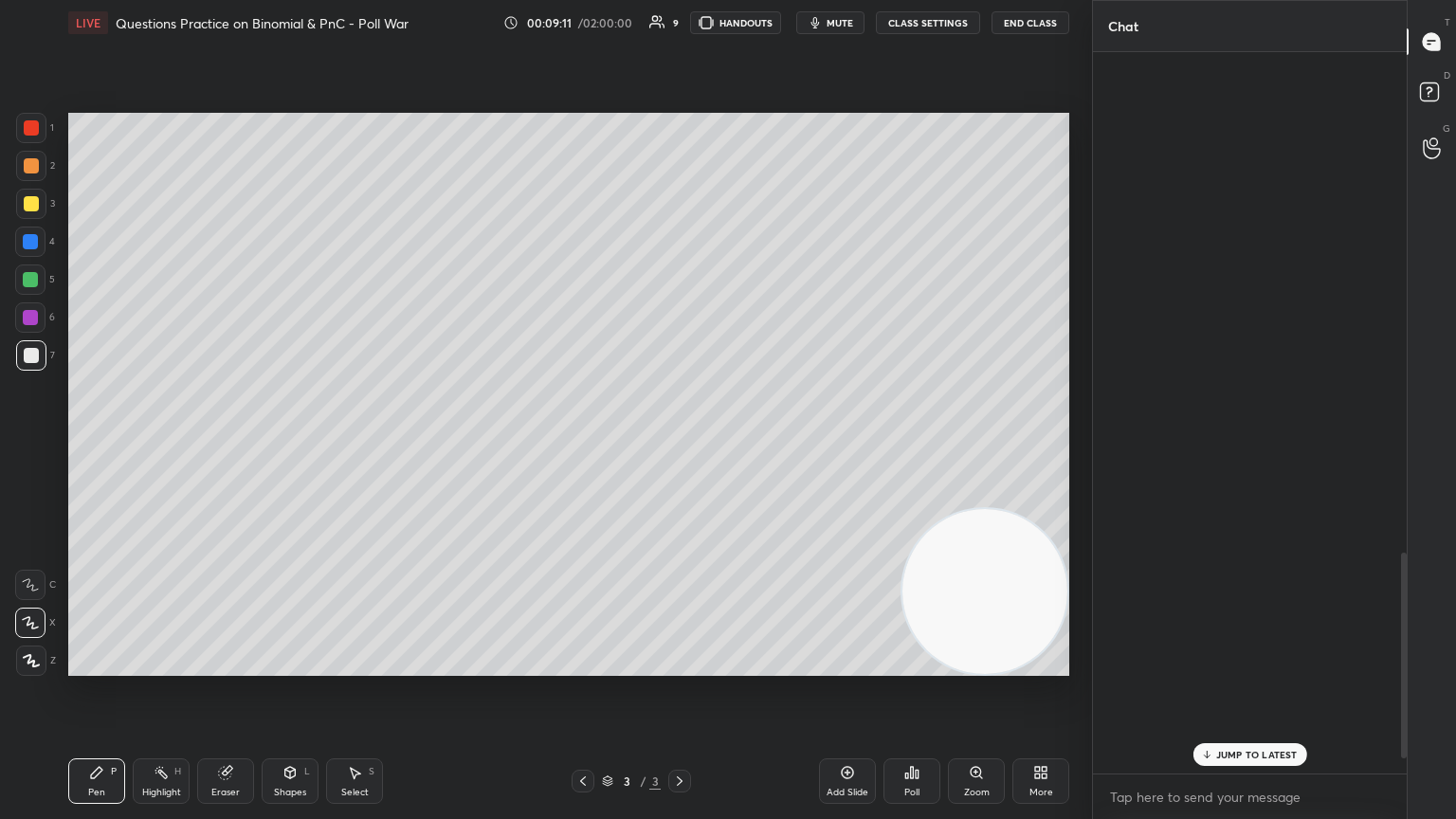 scroll, scrollTop: 1756, scrollLeft: 0, axis: vertical 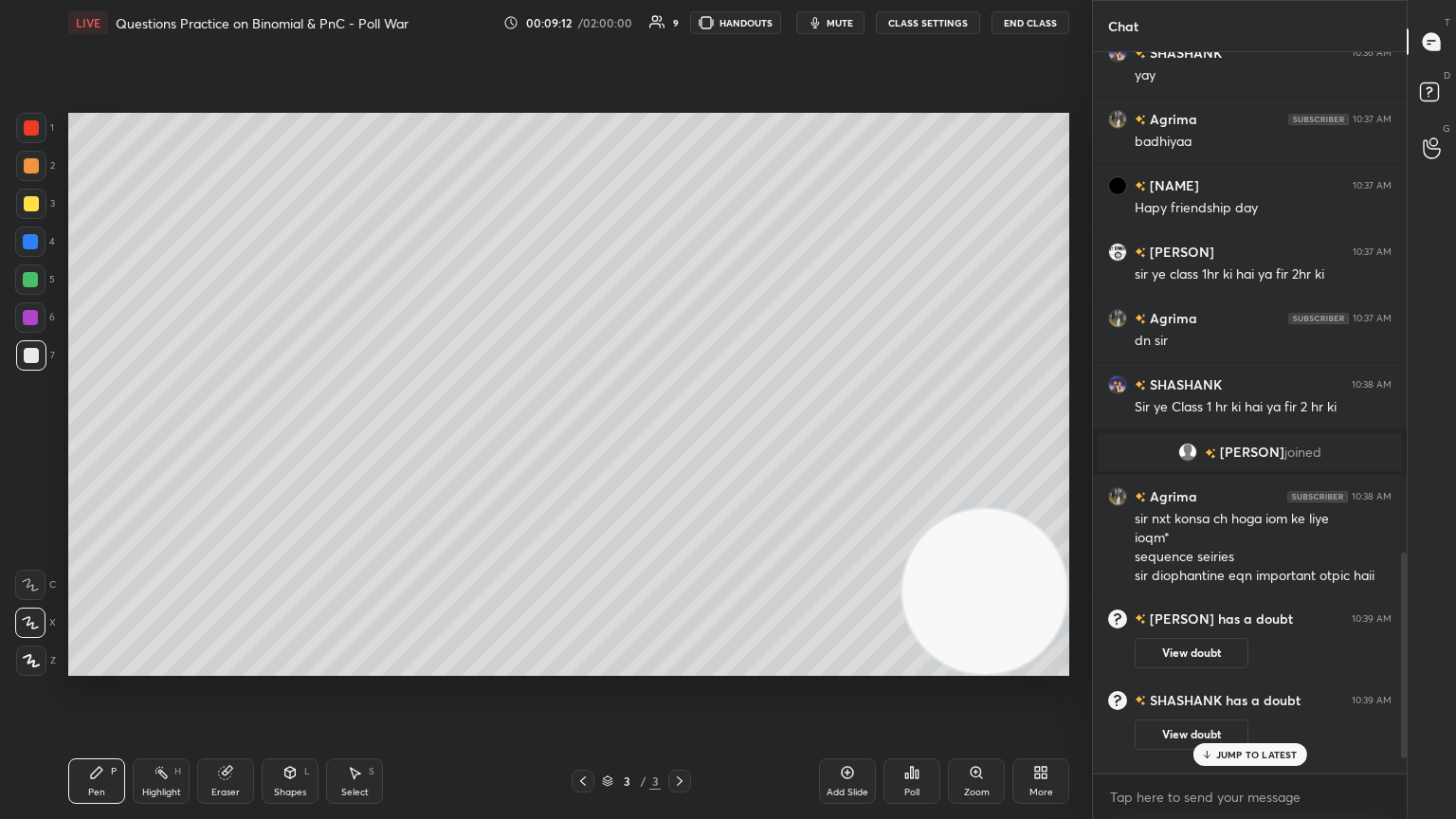 click on "JUMP TO LATEST" at bounding box center [1257, 755] 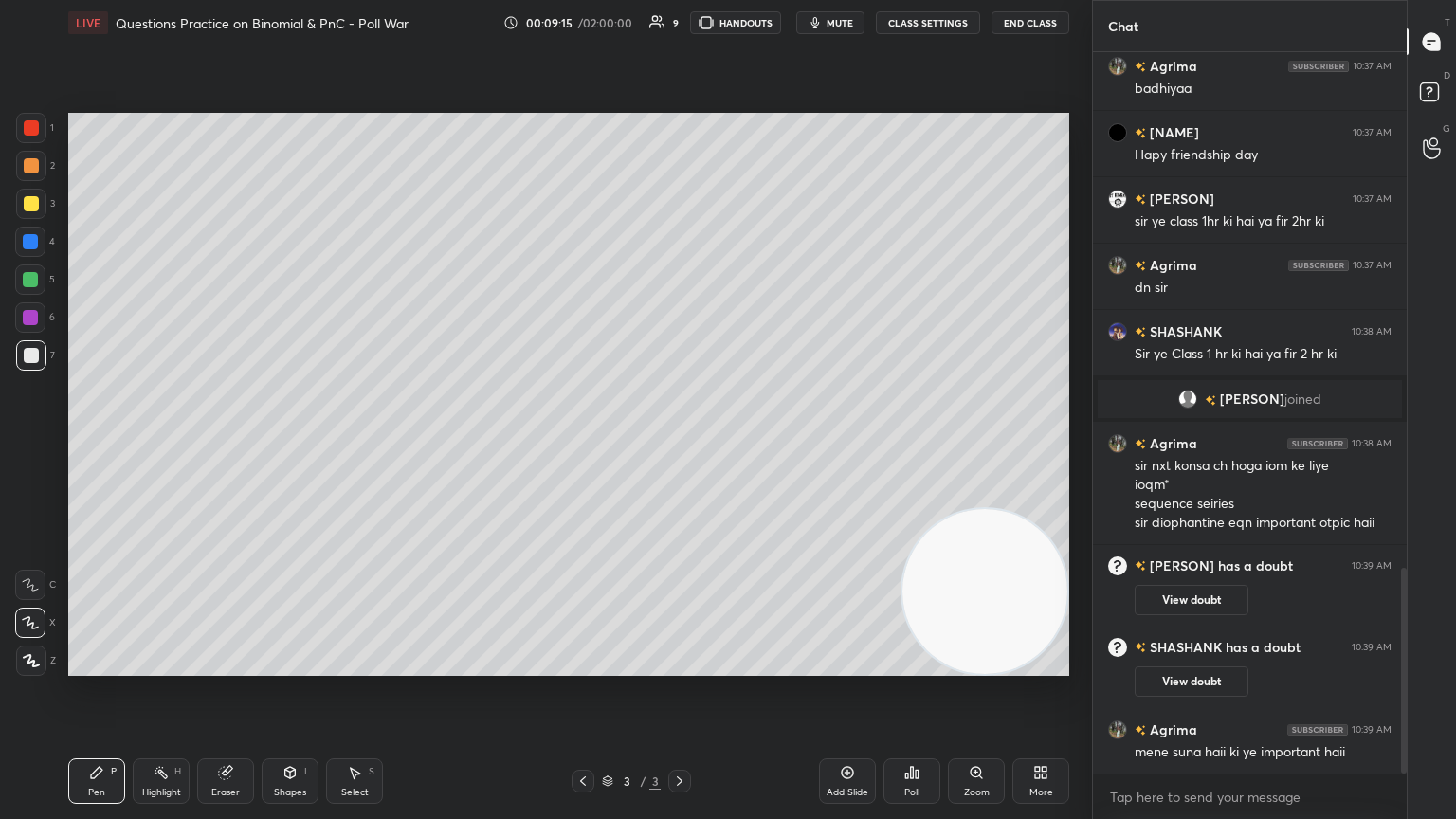 scroll, scrollTop: 1876, scrollLeft: 0, axis: vertical 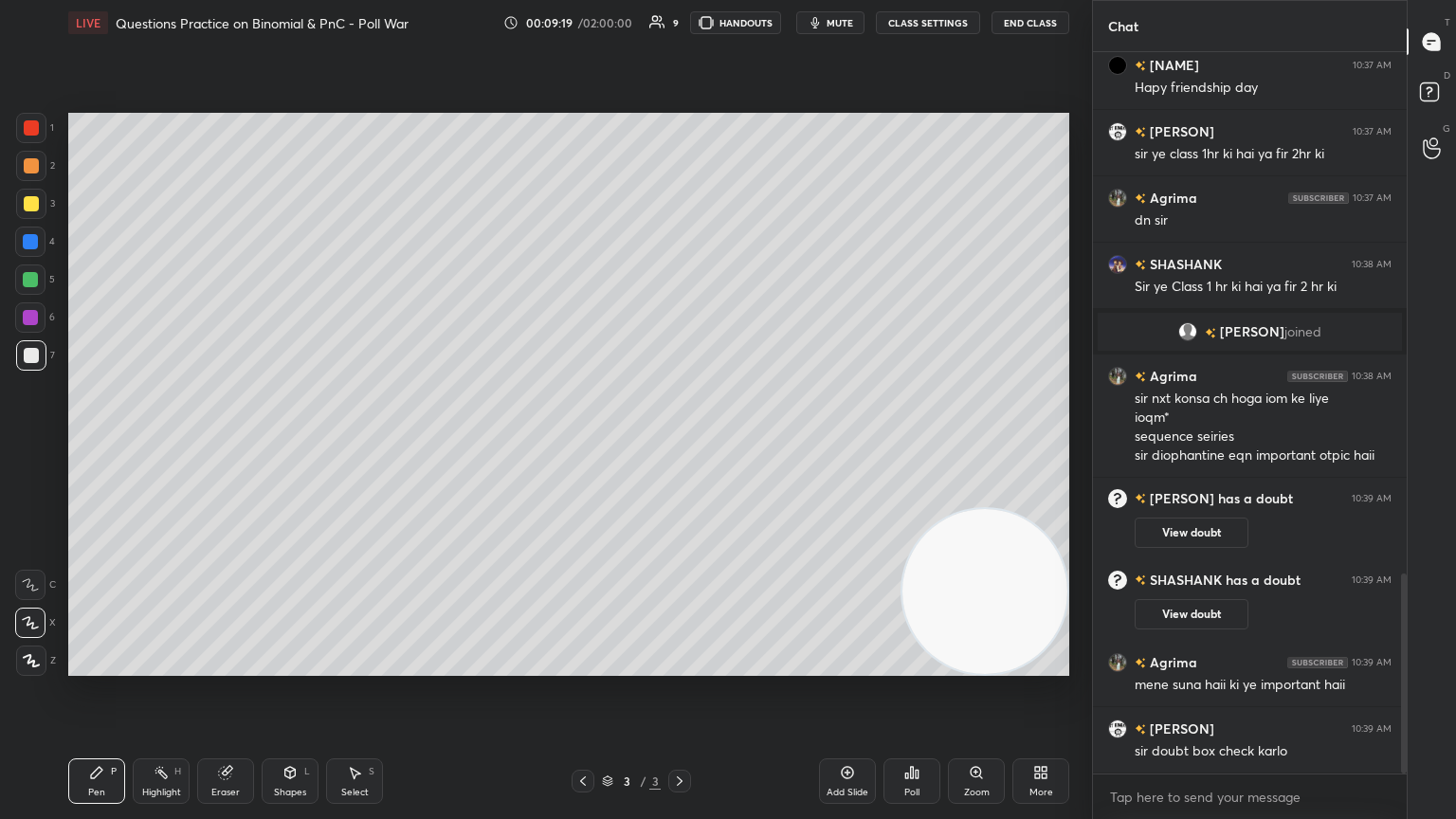 click 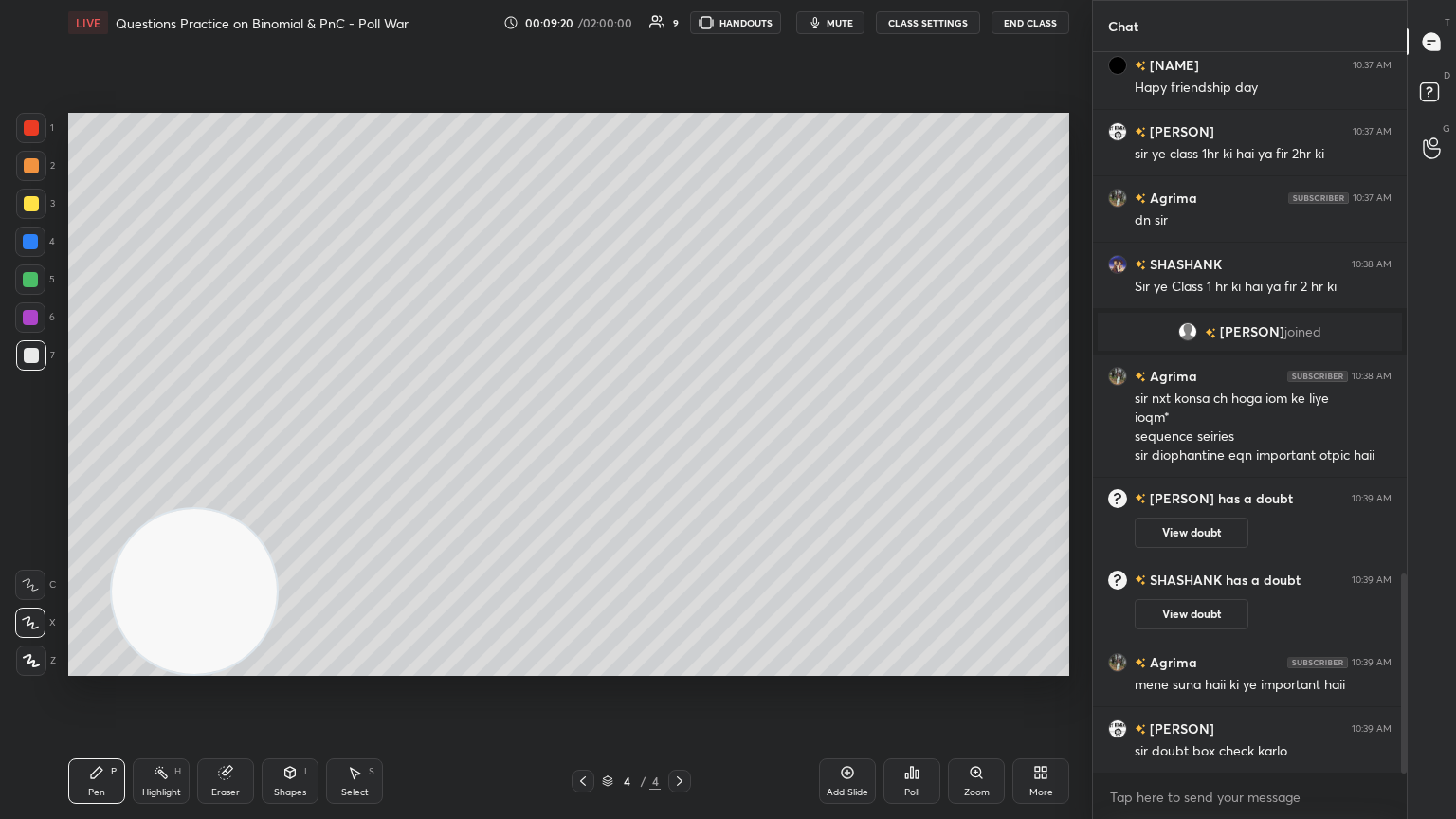 drag, startPoint x: 921, startPoint y: 588, endPoint x: 0, endPoint y: 663, distance: 924.0487 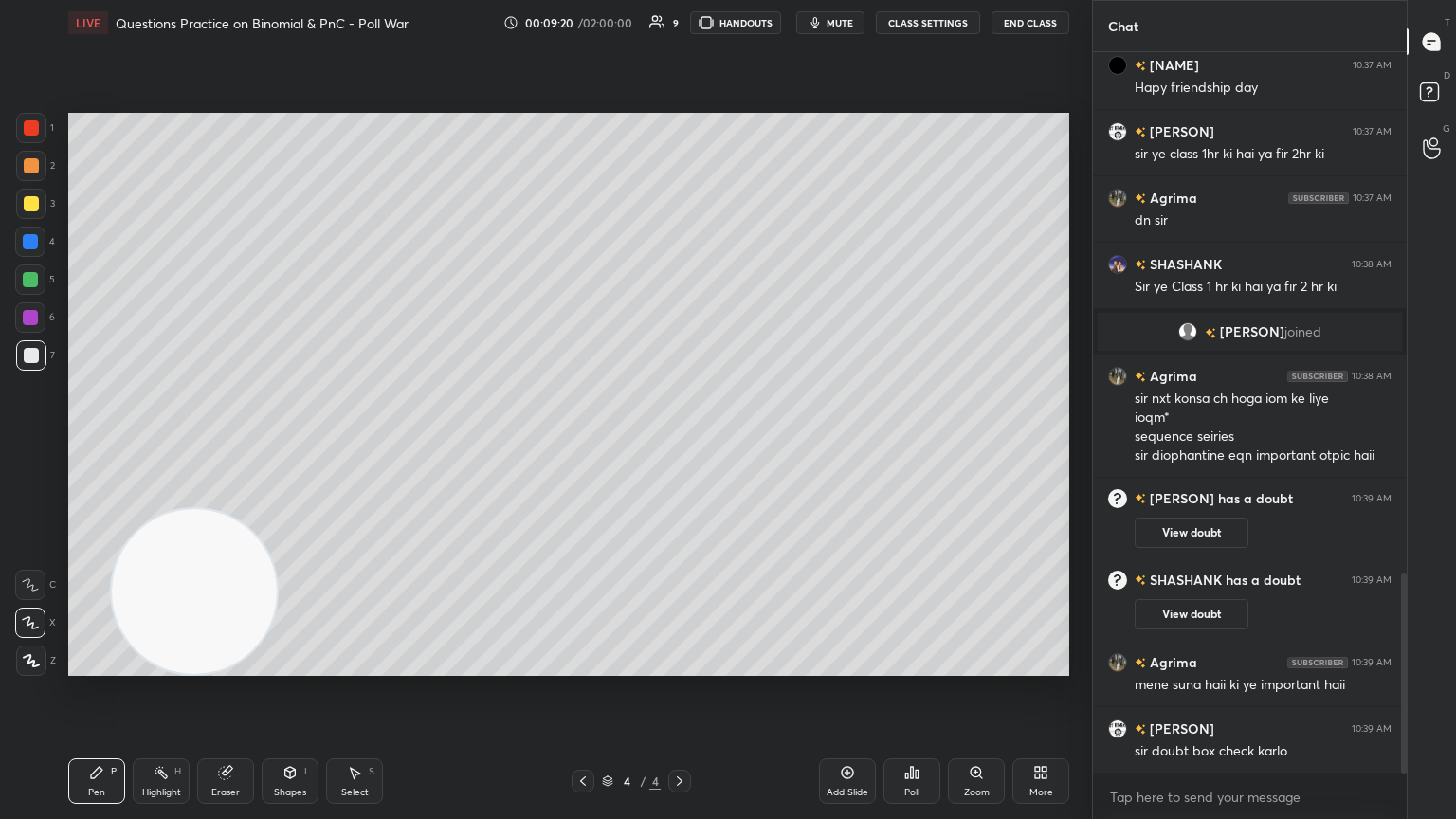 click on "[NUMBER] [NUMBER] [NUMBER] [NUMBER] [NUMBER] [NUMBER] [NUMBER] C X Z C X Z E E Erase all   H H LIVE Questions Practice on Binomial & PnC - Poll War 00:09:20 /  02:00:00 9 HANDOUTS mute CLASS SETTINGS End Class Setting up your live class Poll for   secs No correct answer Start poll Back Questions Practice on Binomial & PnC - Poll War [PERSON] Pen P Highlight H Eraser Shapes L Select S 4 / 4 Add Slide Poll Zoom More" at bounding box center [538, 410] 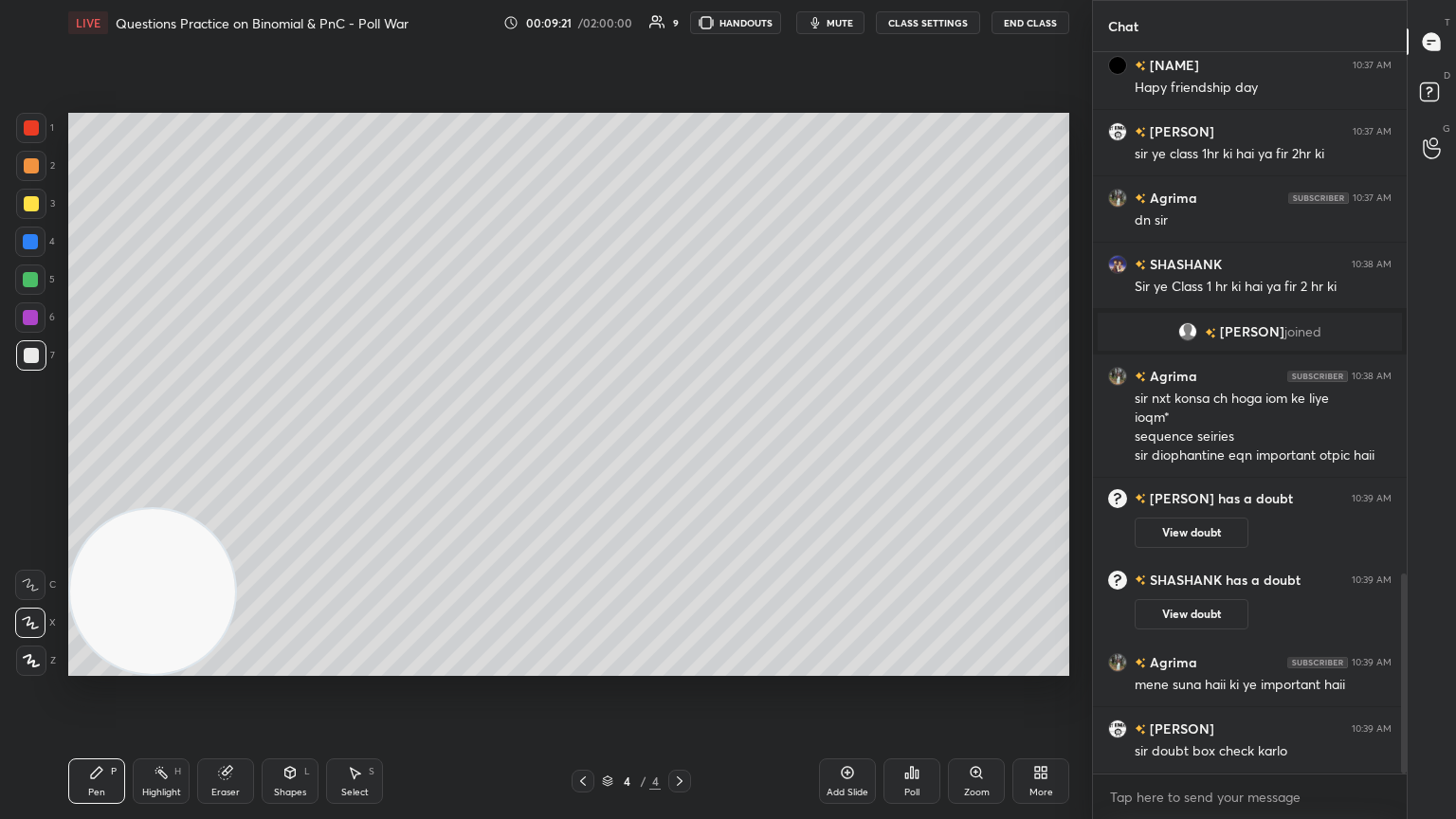 click at bounding box center (31, 204) 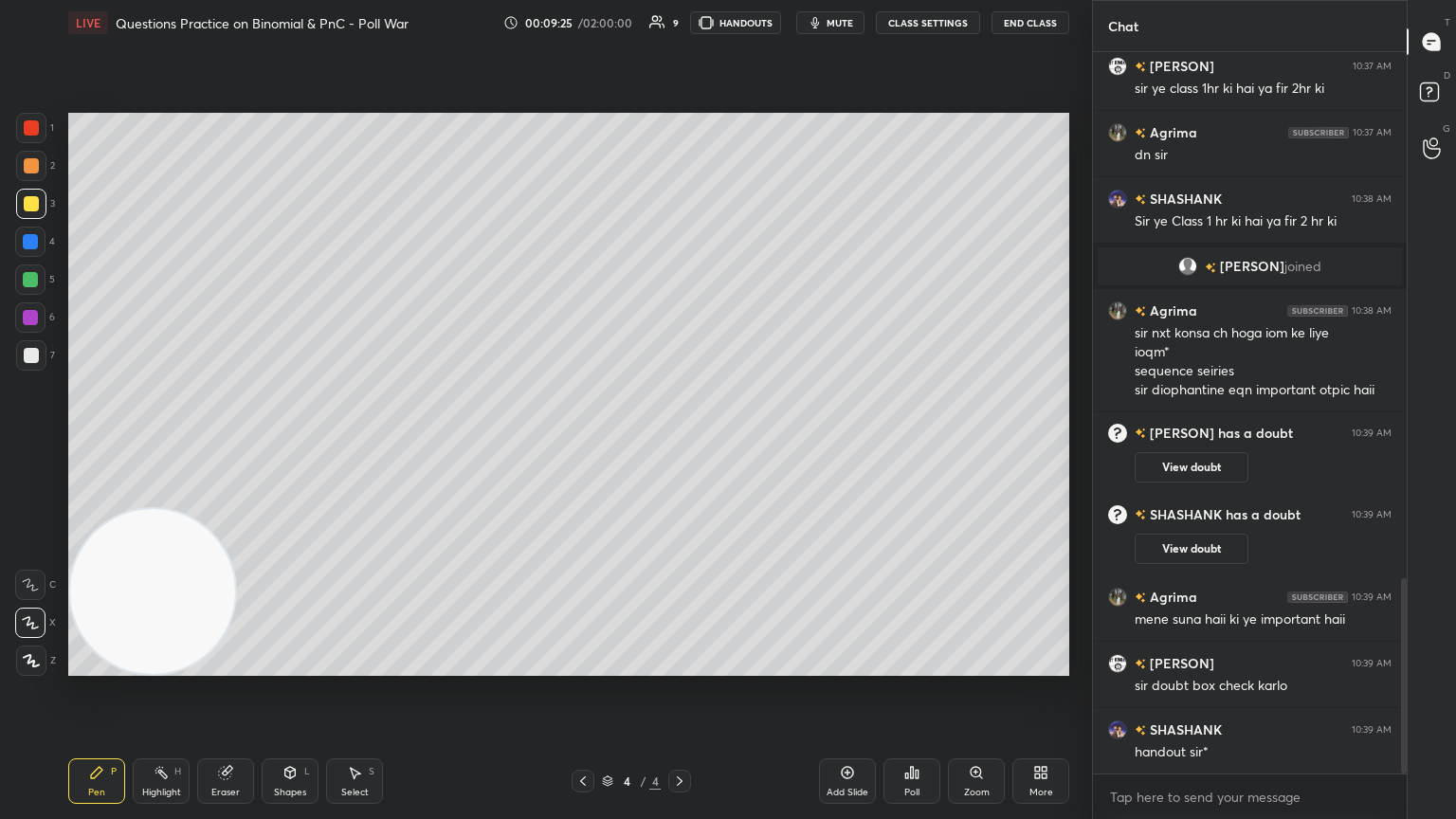 scroll, scrollTop: 2009, scrollLeft: 0, axis: vertical 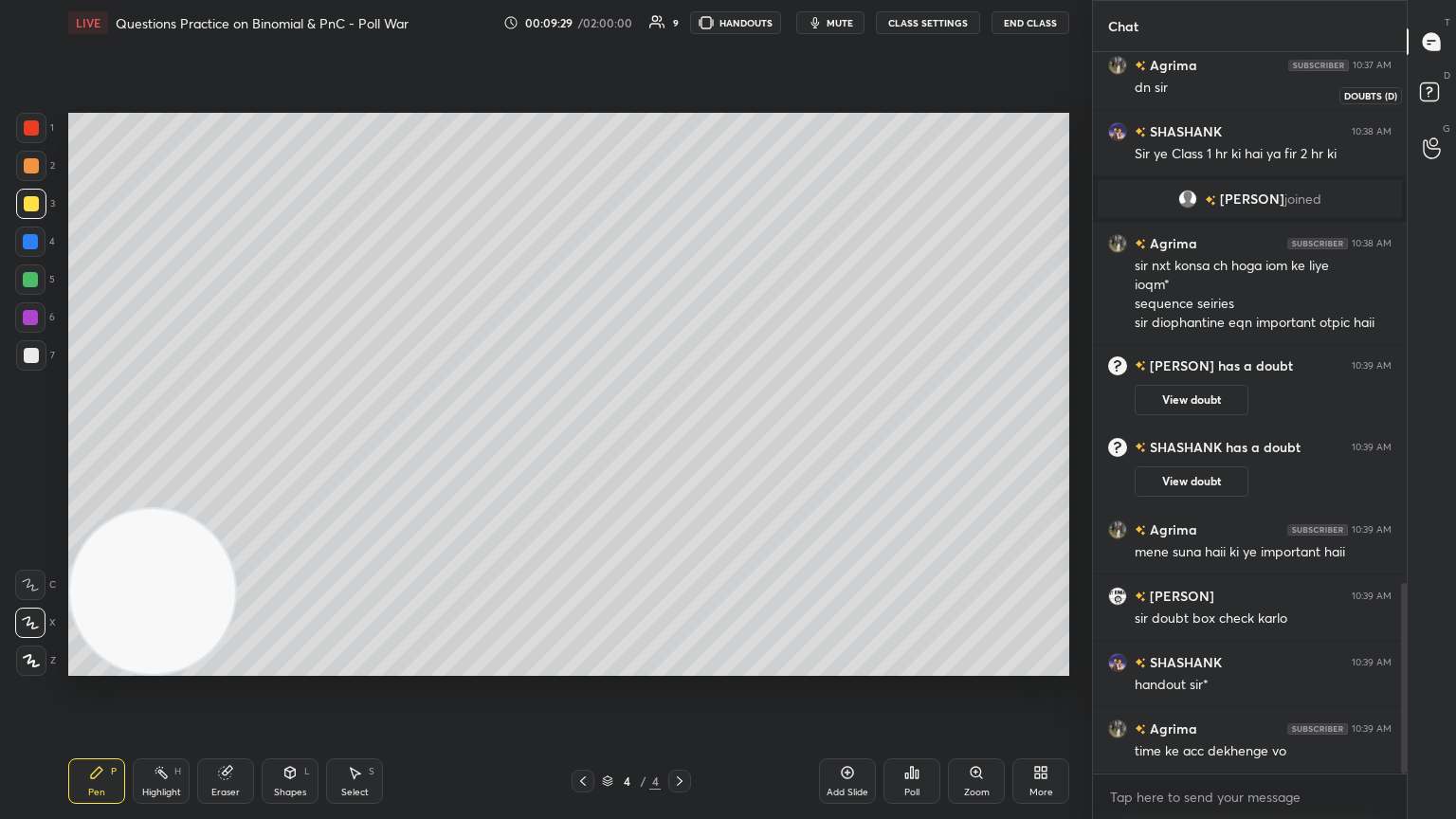 click 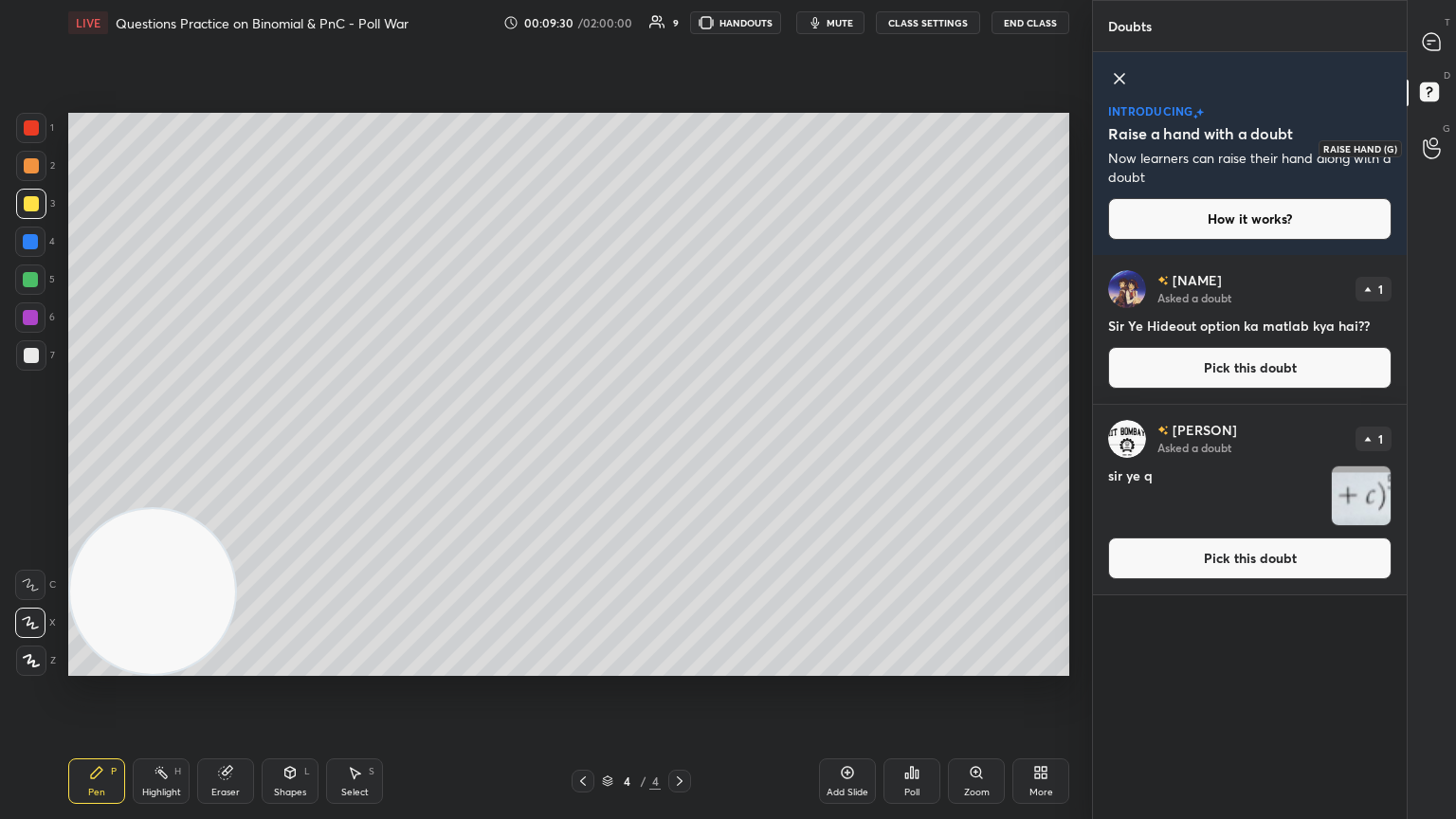drag, startPoint x: 1426, startPoint y: 140, endPoint x: 1433, endPoint y: 125, distance: 16.552945 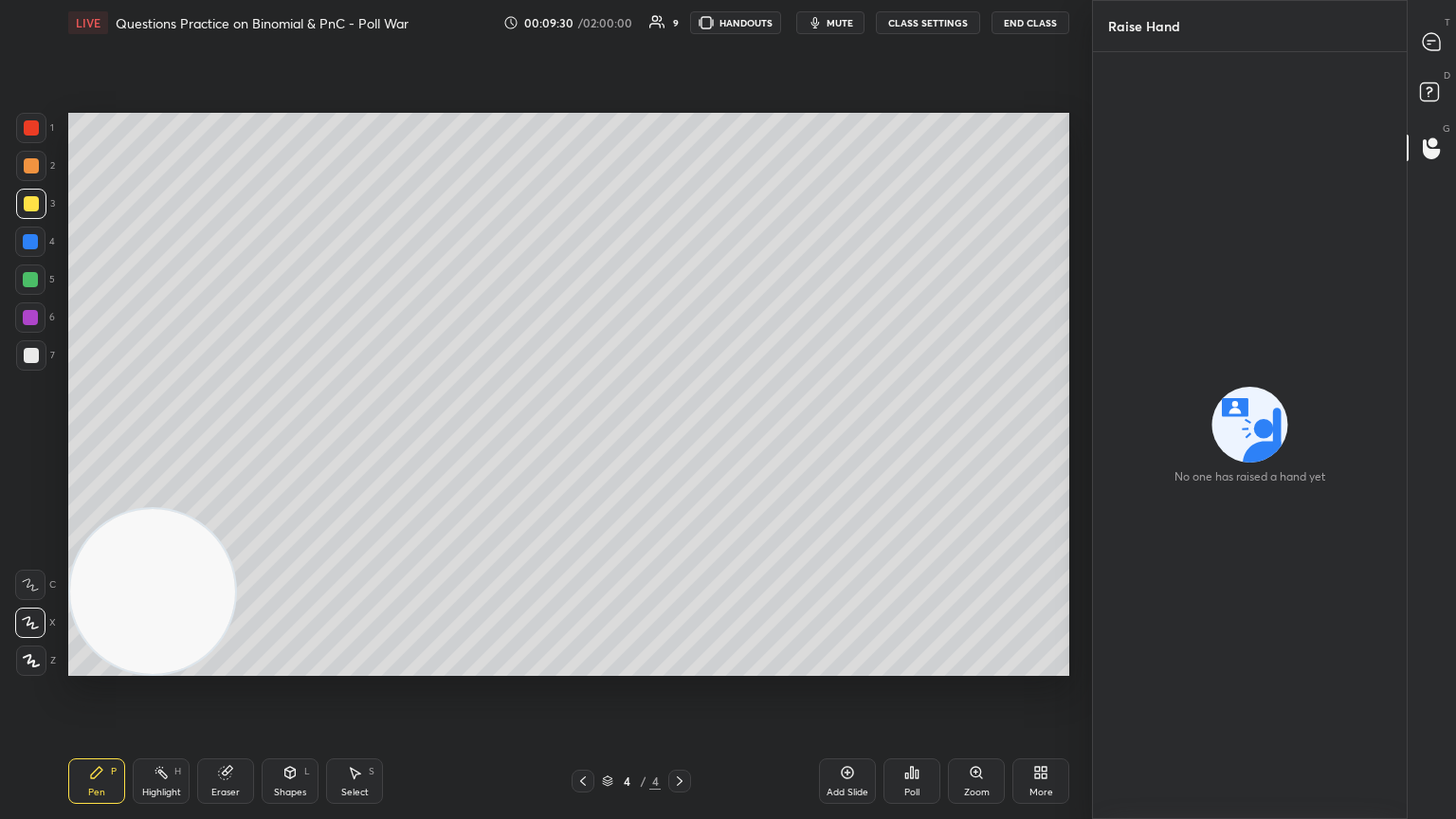 drag, startPoint x: 1428, startPoint y: 60, endPoint x: 1413, endPoint y: 63, distance: 15.297059 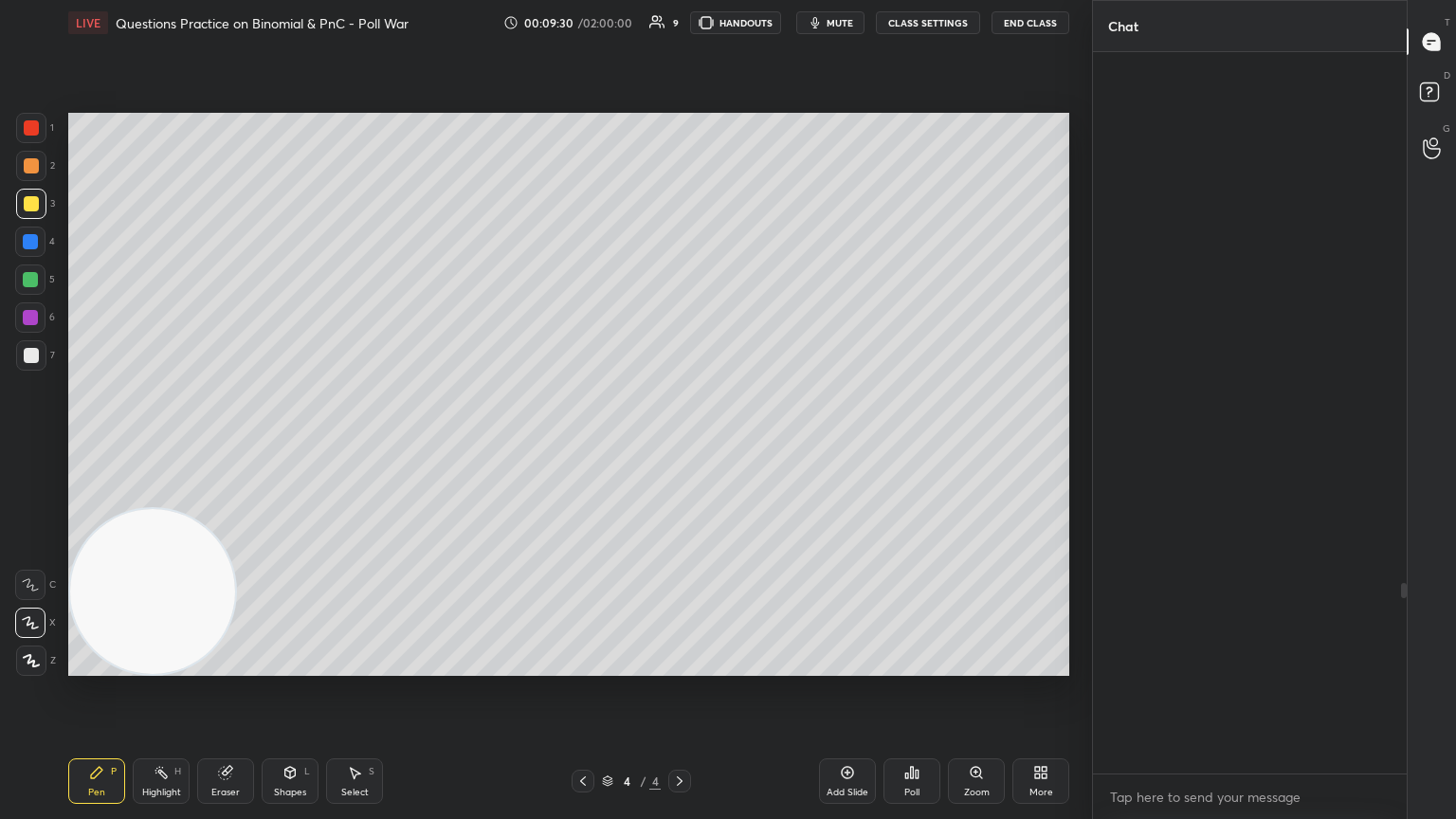 scroll, scrollTop: 2009, scrollLeft: 0, axis: vertical 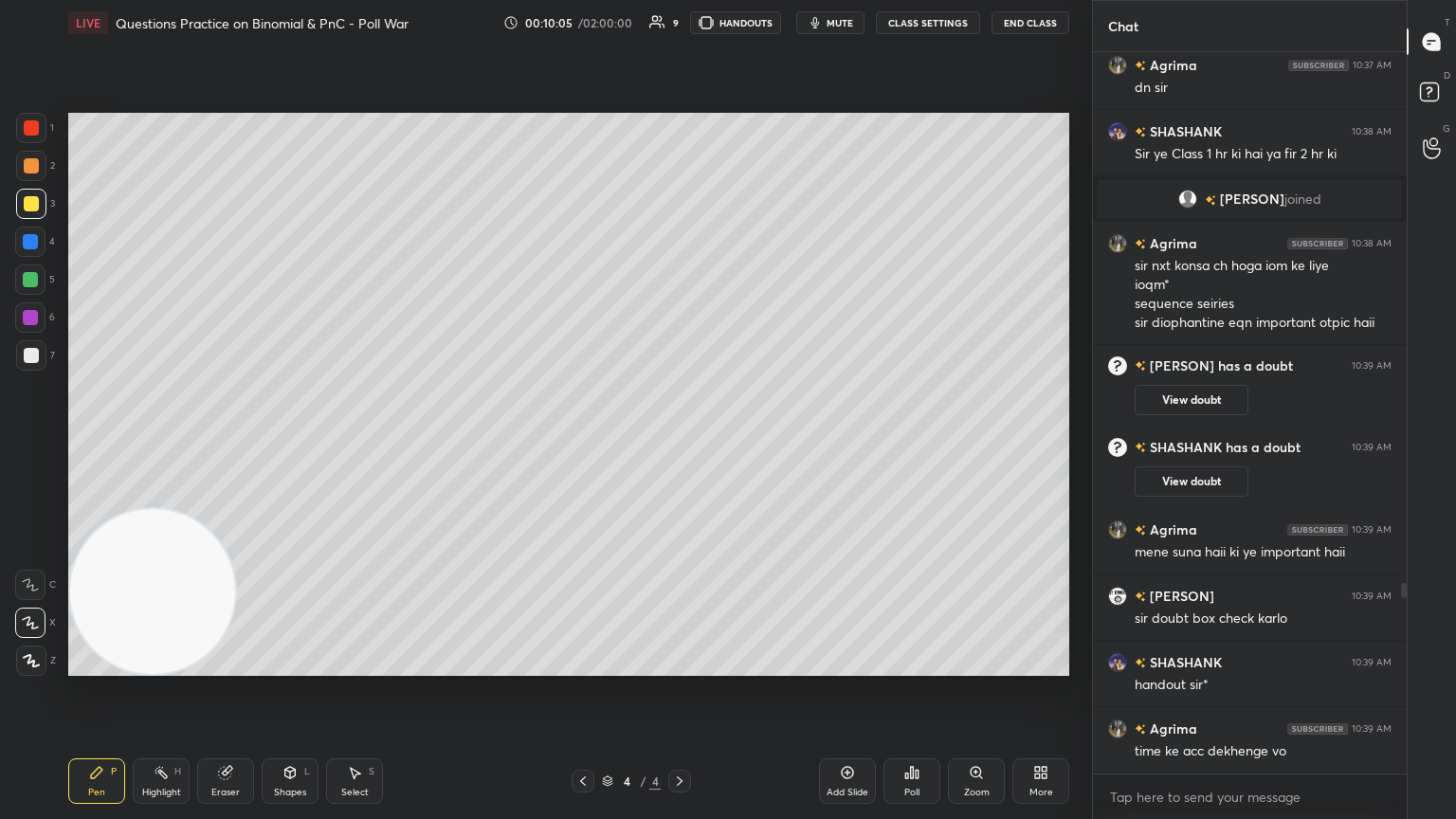 drag, startPoint x: 29, startPoint y: 356, endPoint x: 46, endPoint y: 341, distance: 22.671568 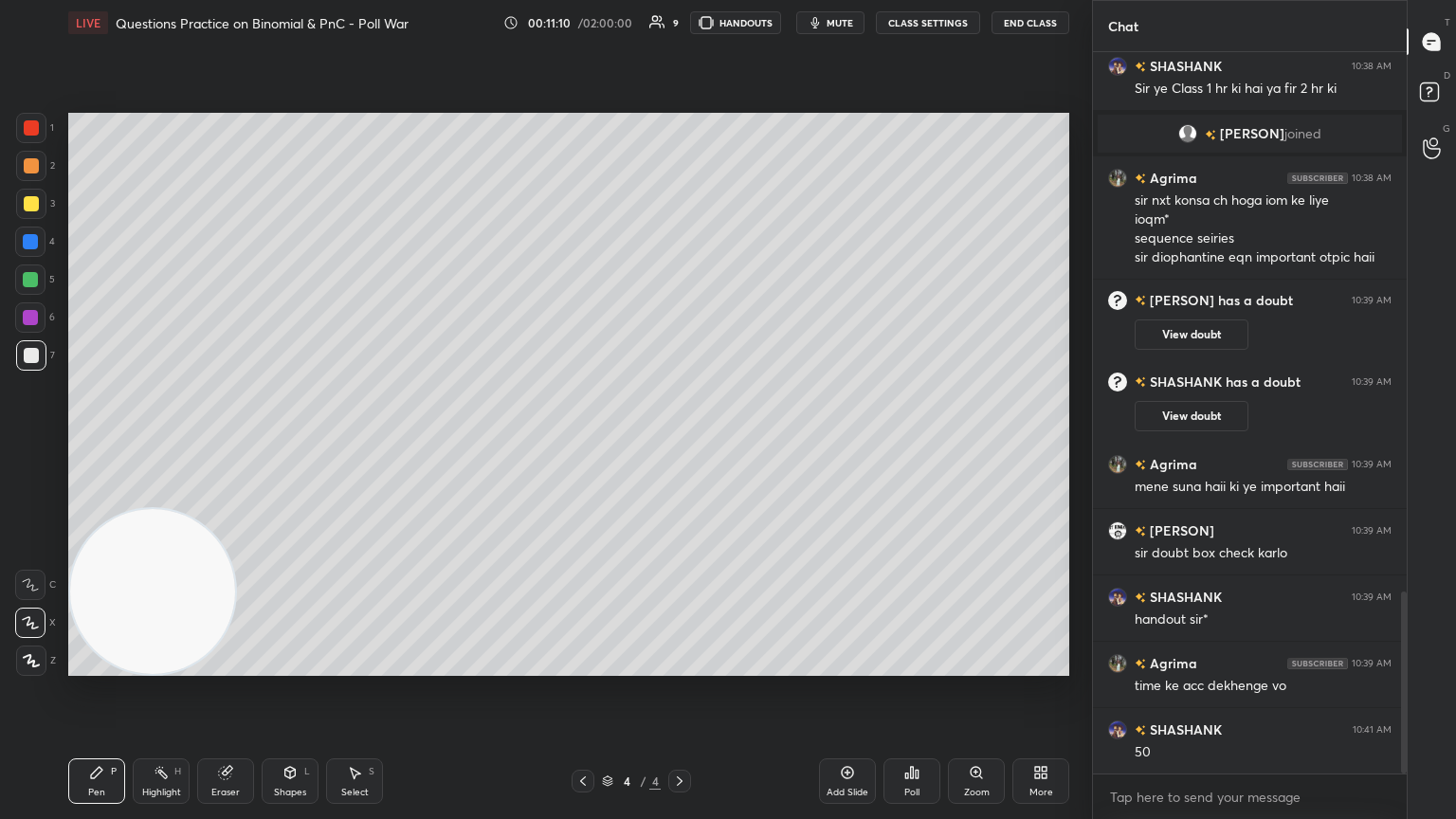 scroll, scrollTop: 2141, scrollLeft: 0, axis: vertical 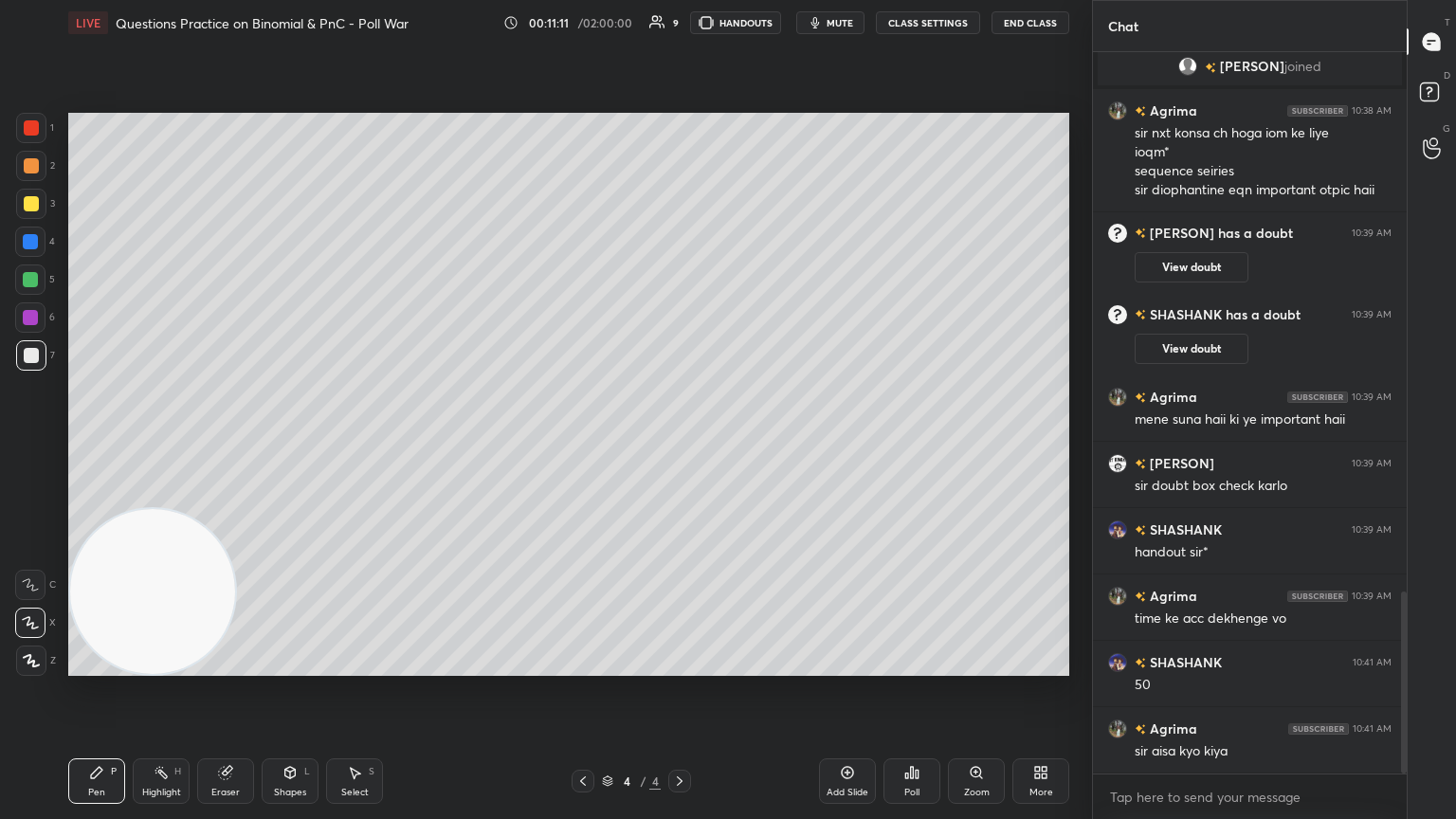 click on "Eraser" at bounding box center [226, 781] 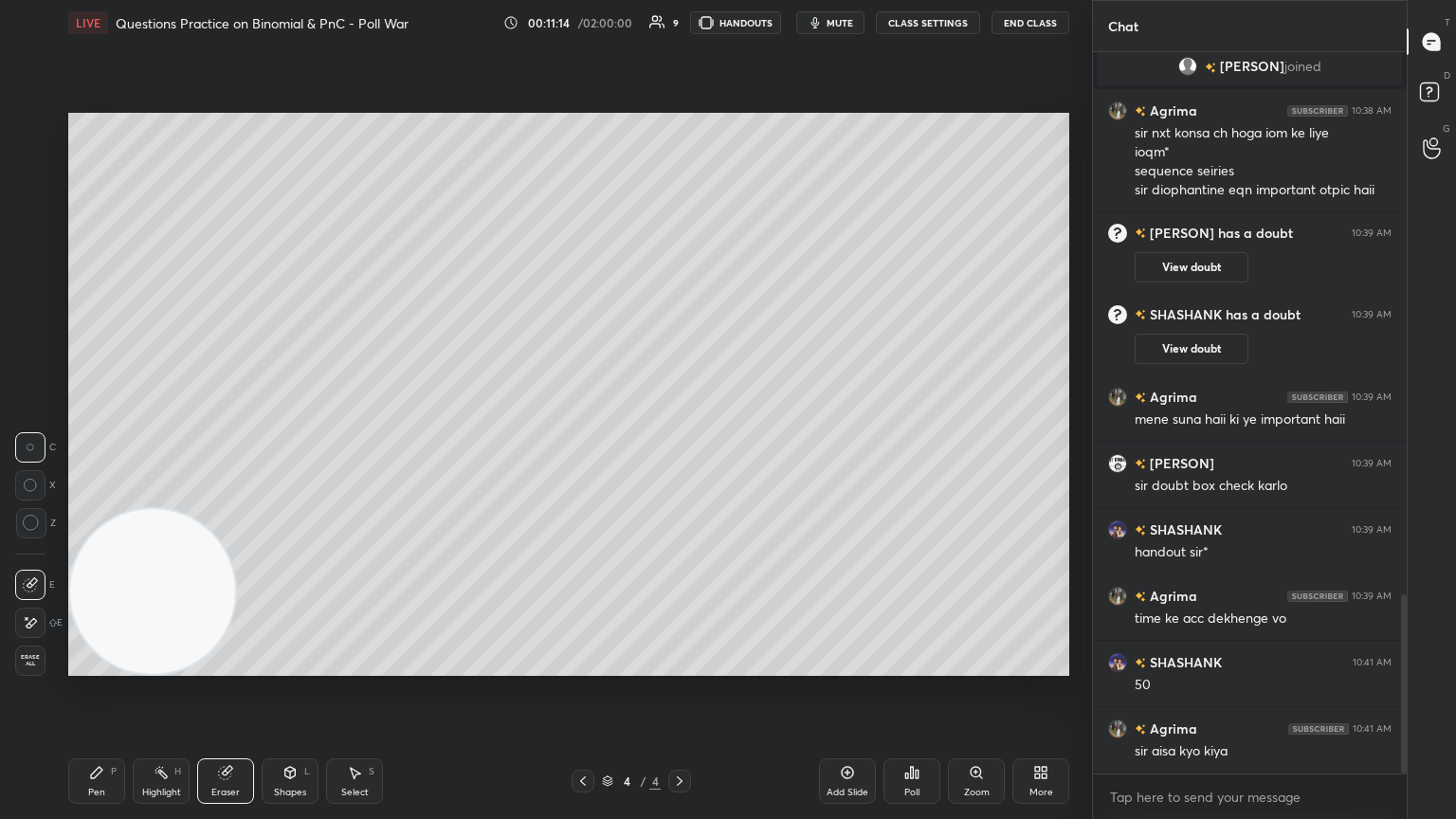 scroll, scrollTop: 2187, scrollLeft: 0, axis: vertical 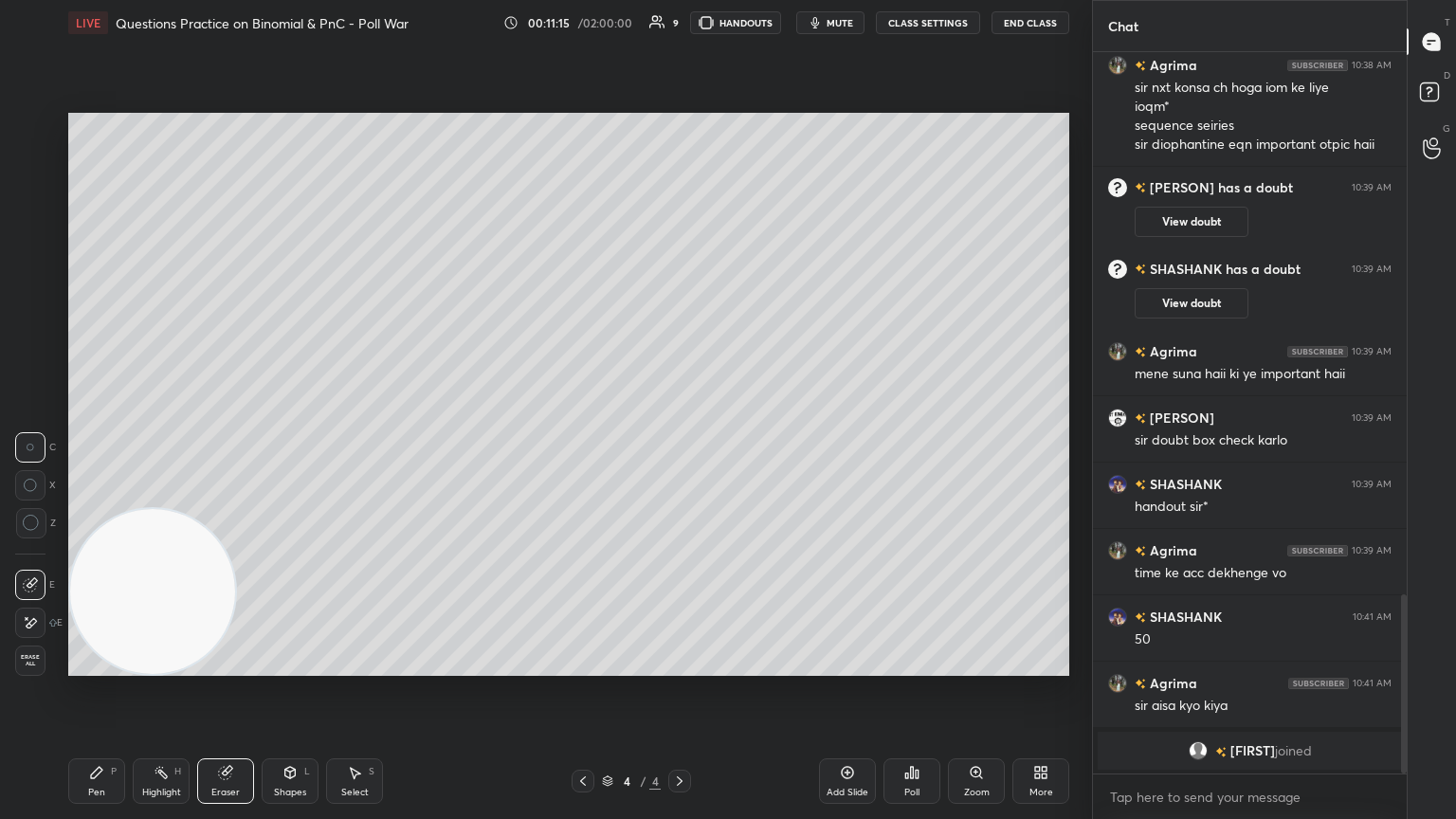 click on "Pen P" at bounding box center (97, 781) 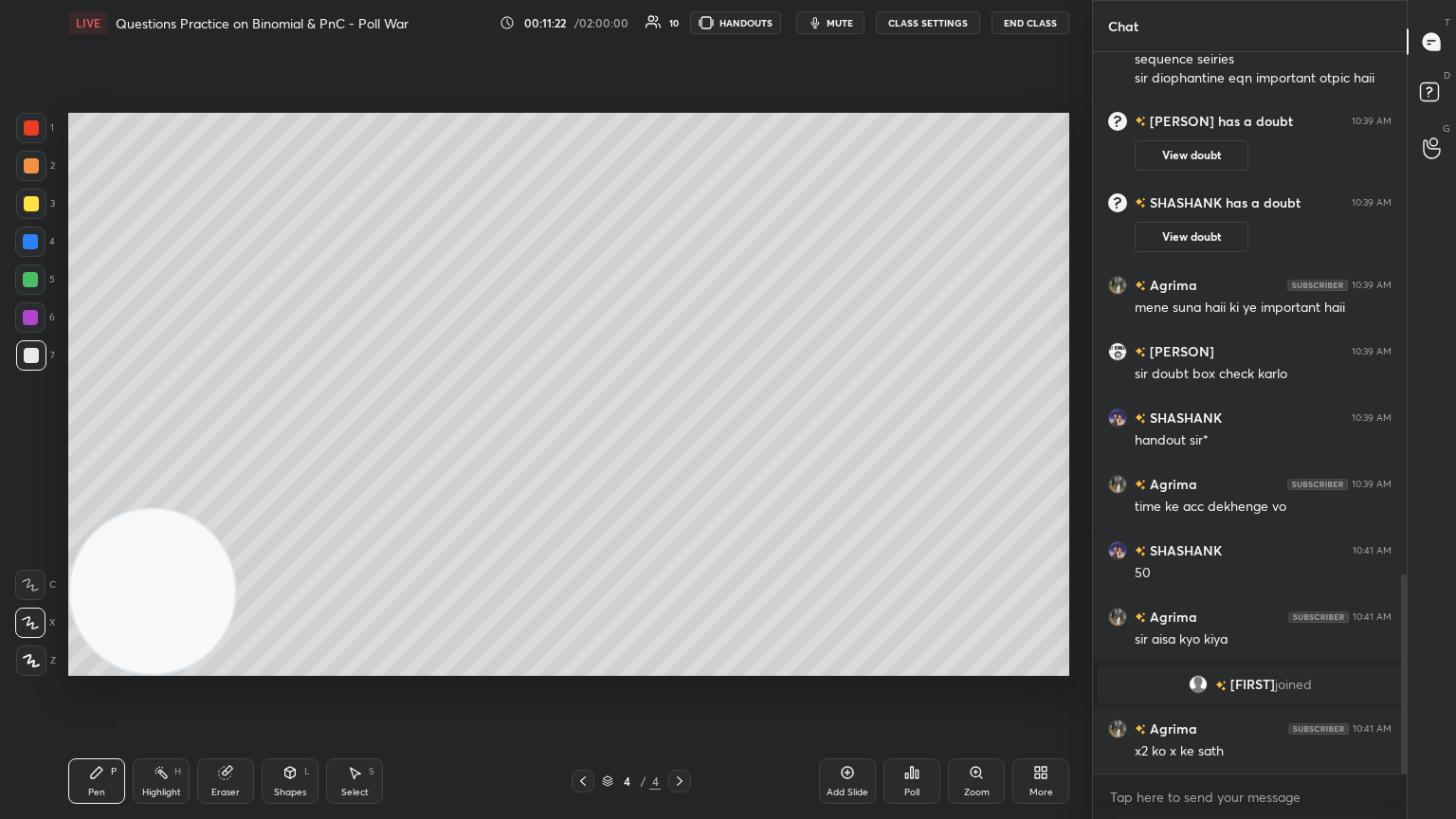 scroll, scrollTop: 1892, scrollLeft: 0, axis: vertical 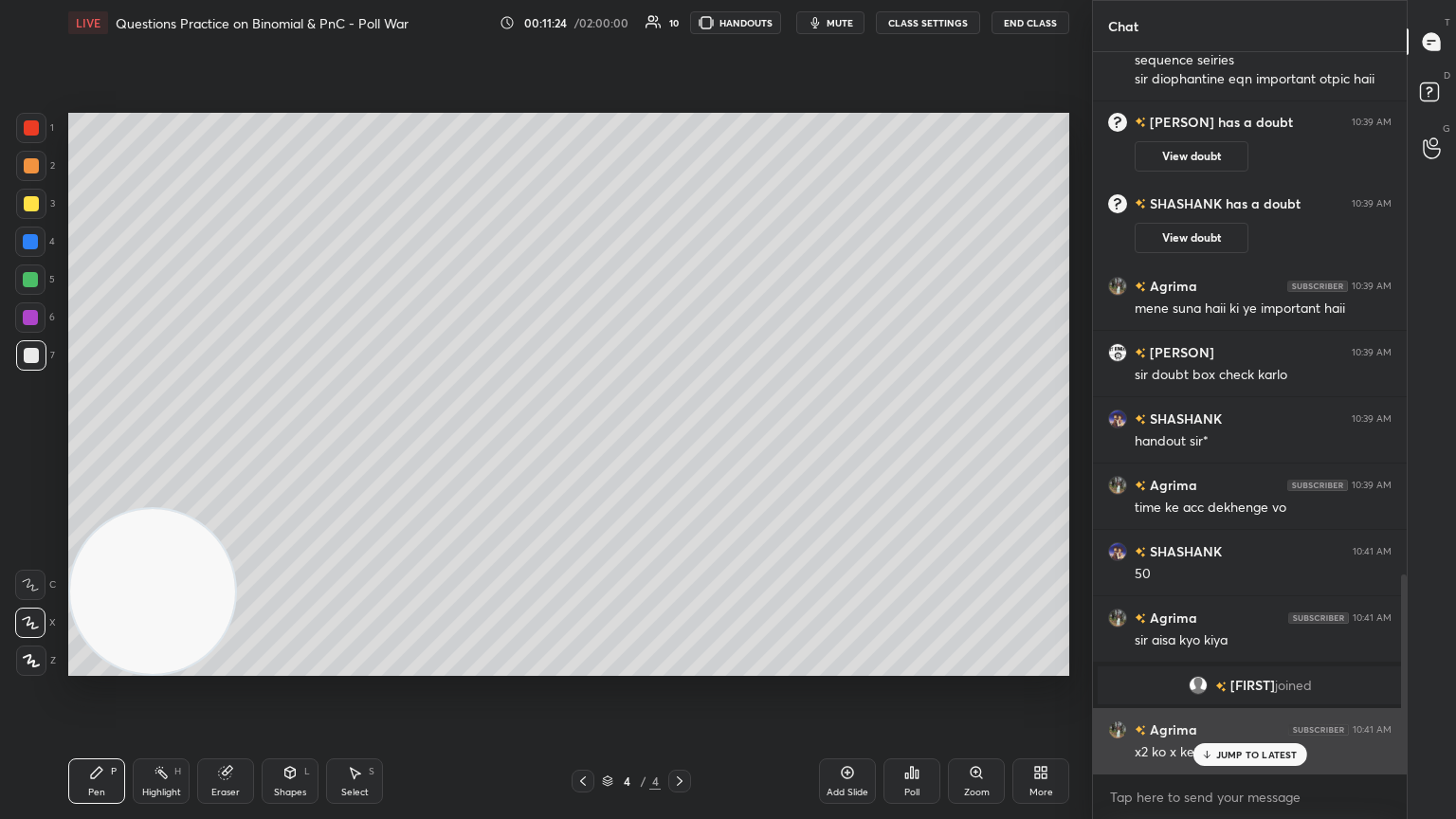click 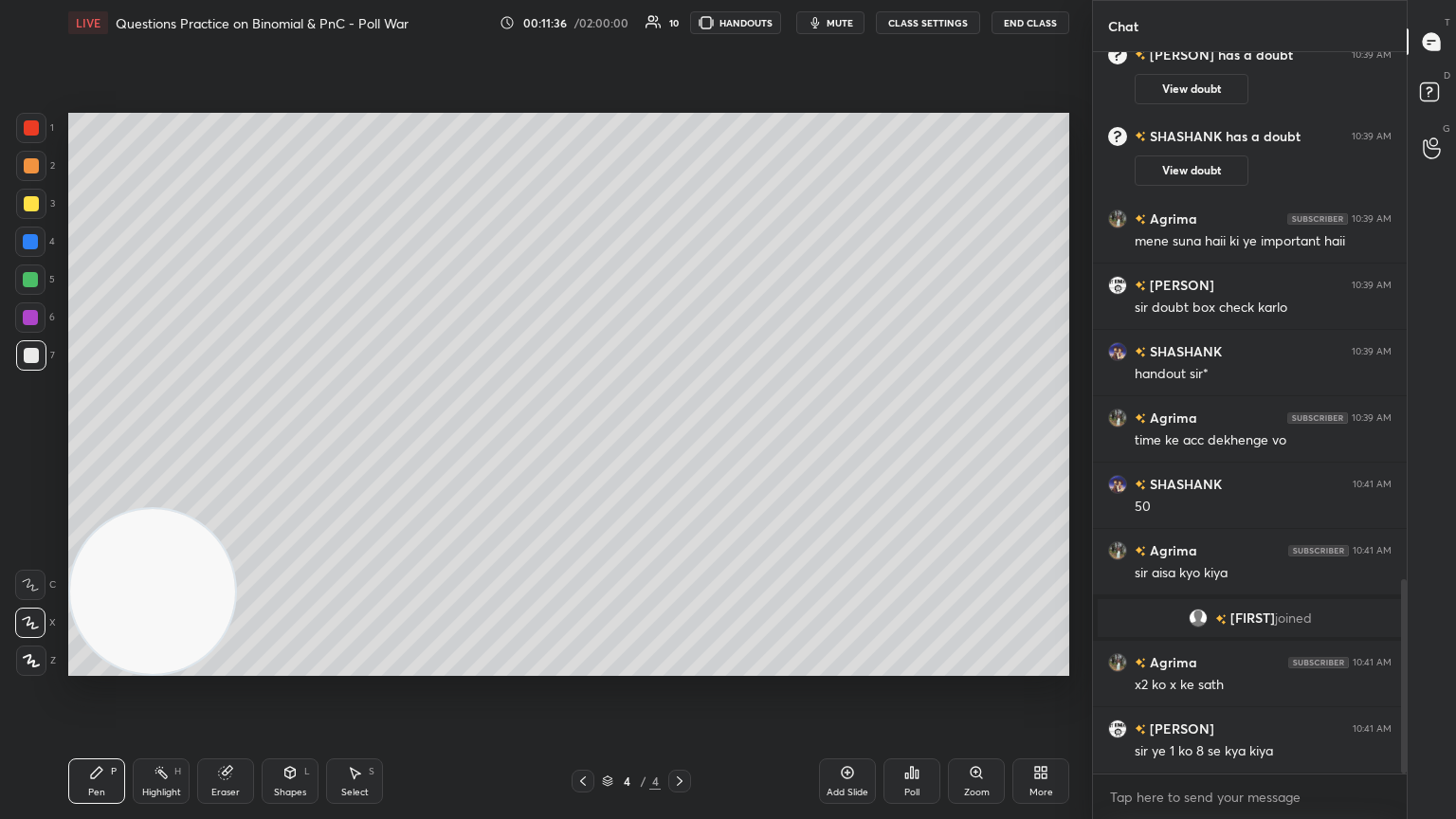 scroll, scrollTop: 2025, scrollLeft: 0, axis: vertical 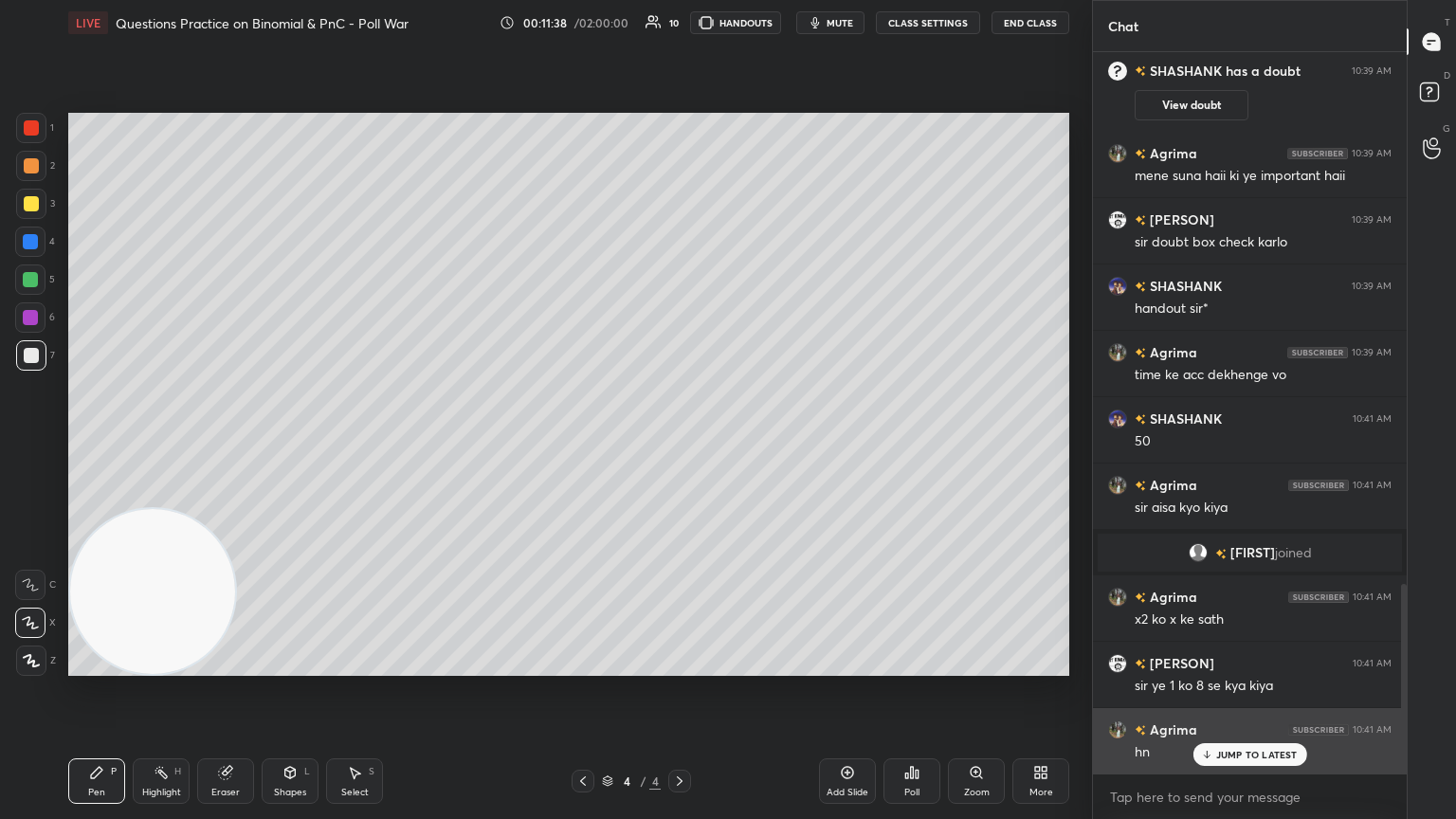 click on "JUMP TO LATEST" at bounding box center (1257, 755) 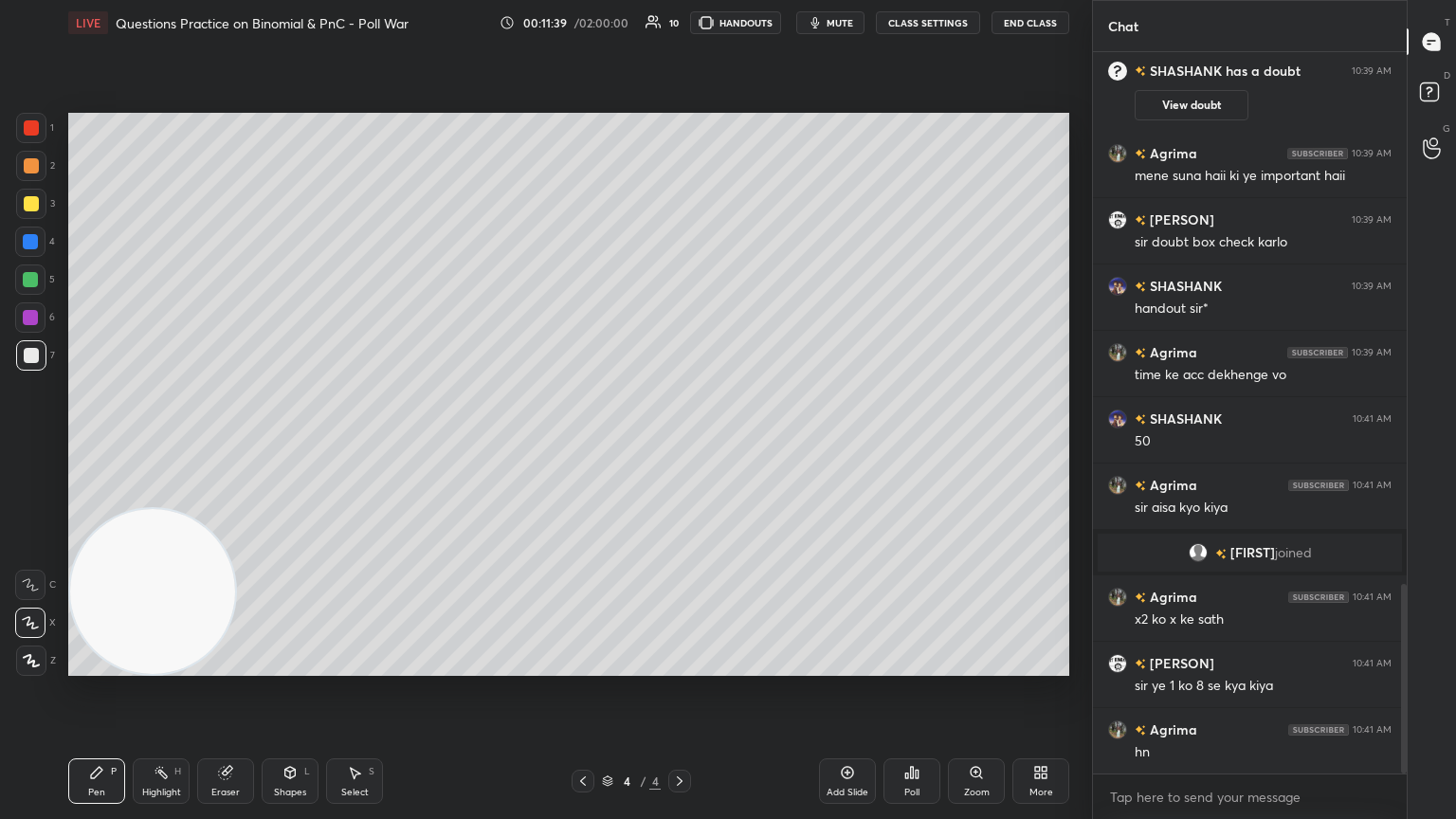 scroll, scrollTop: 2092, scrollLeft: 0, axis: vertical 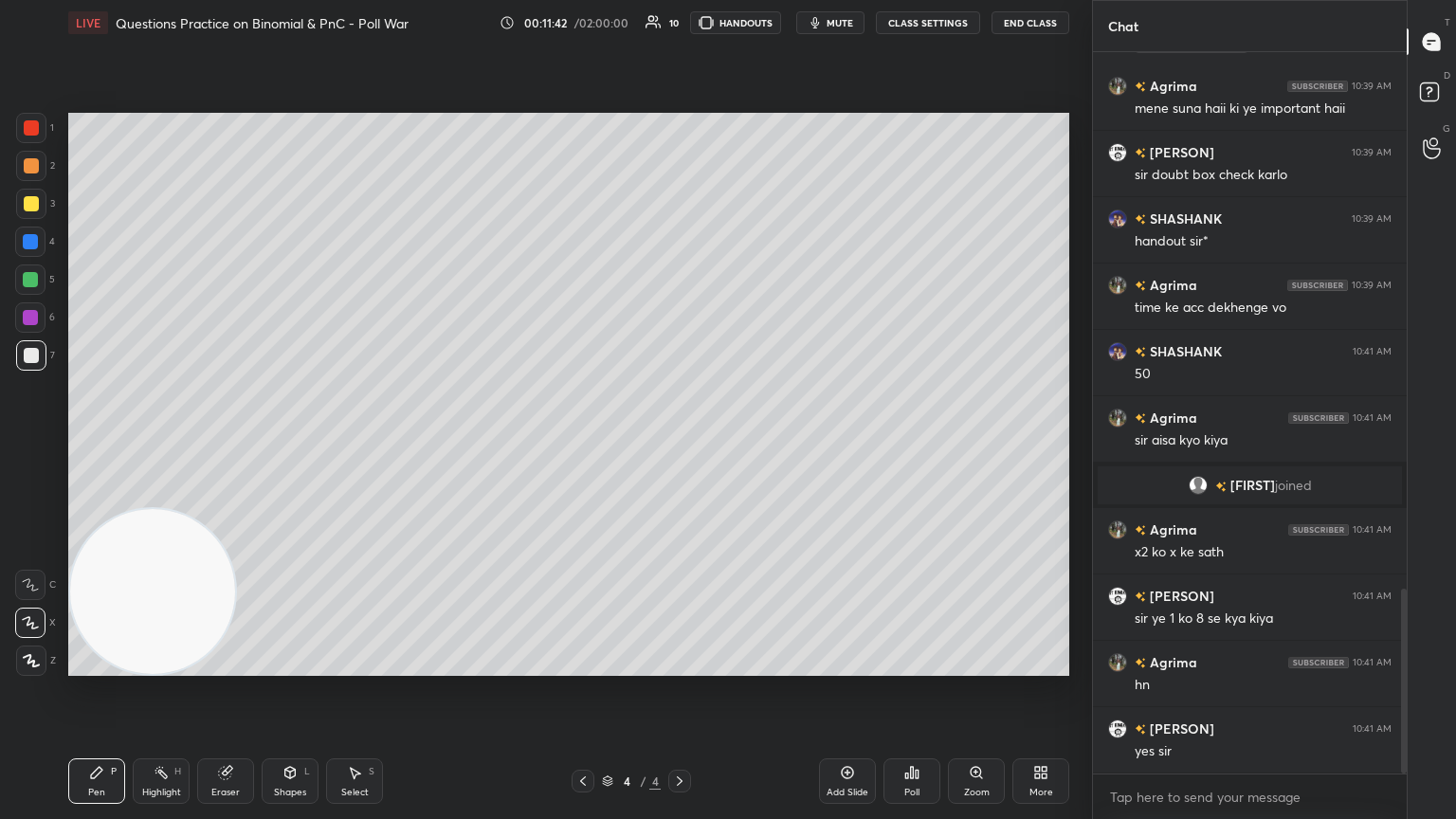 click 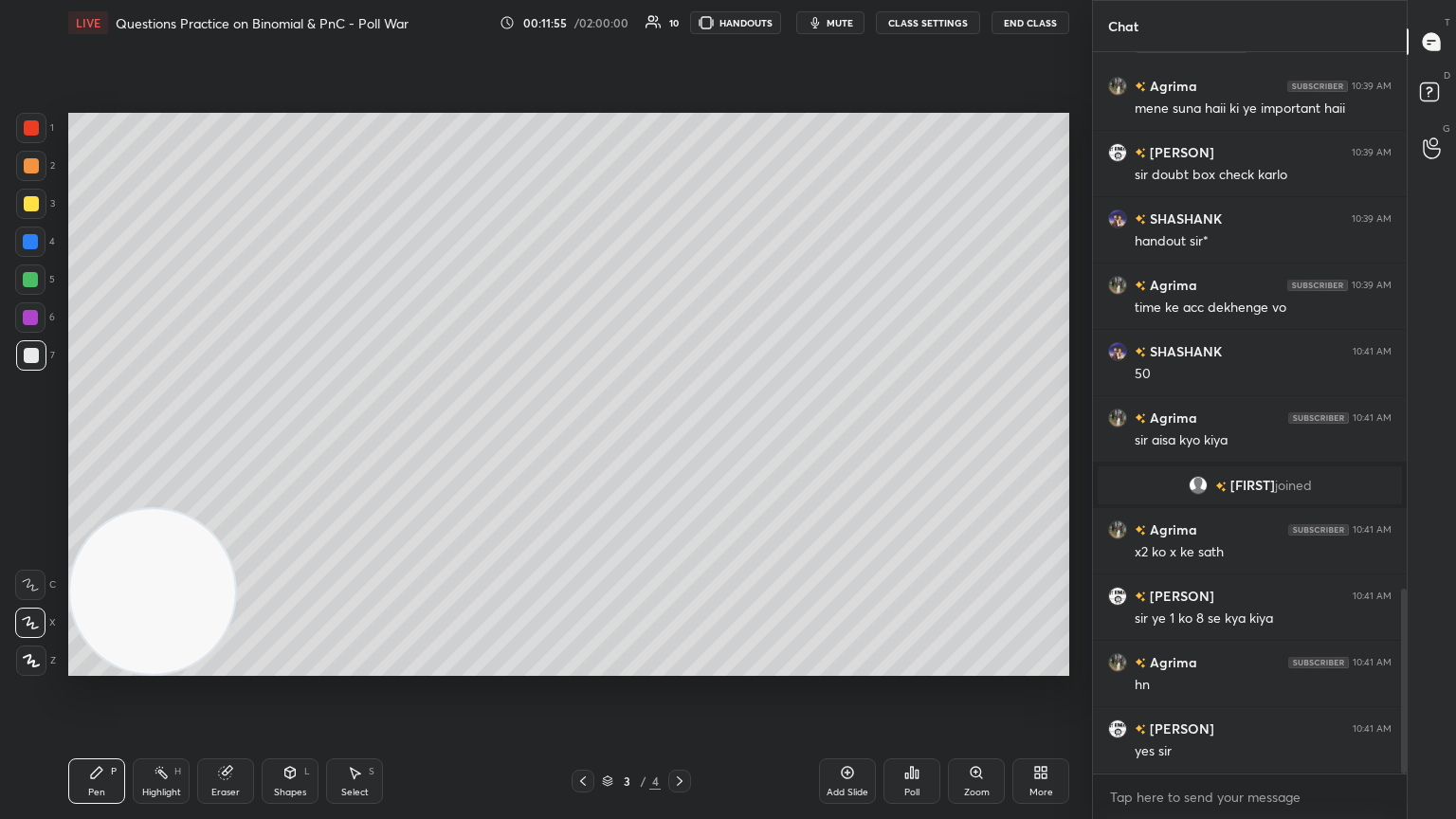 click 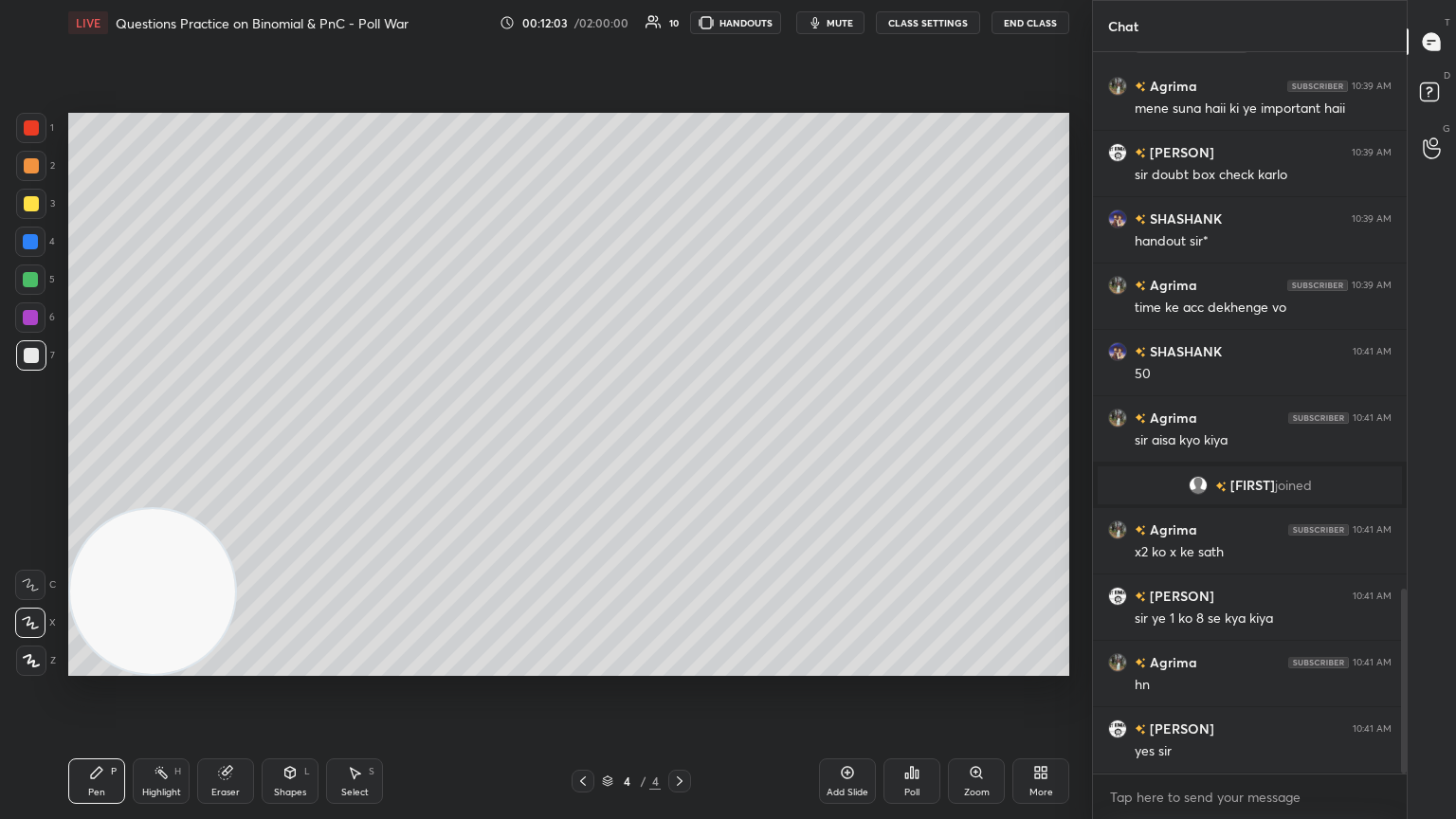 scroll, scrollTop: 2157, scrollLeft: 0, axis: vertical 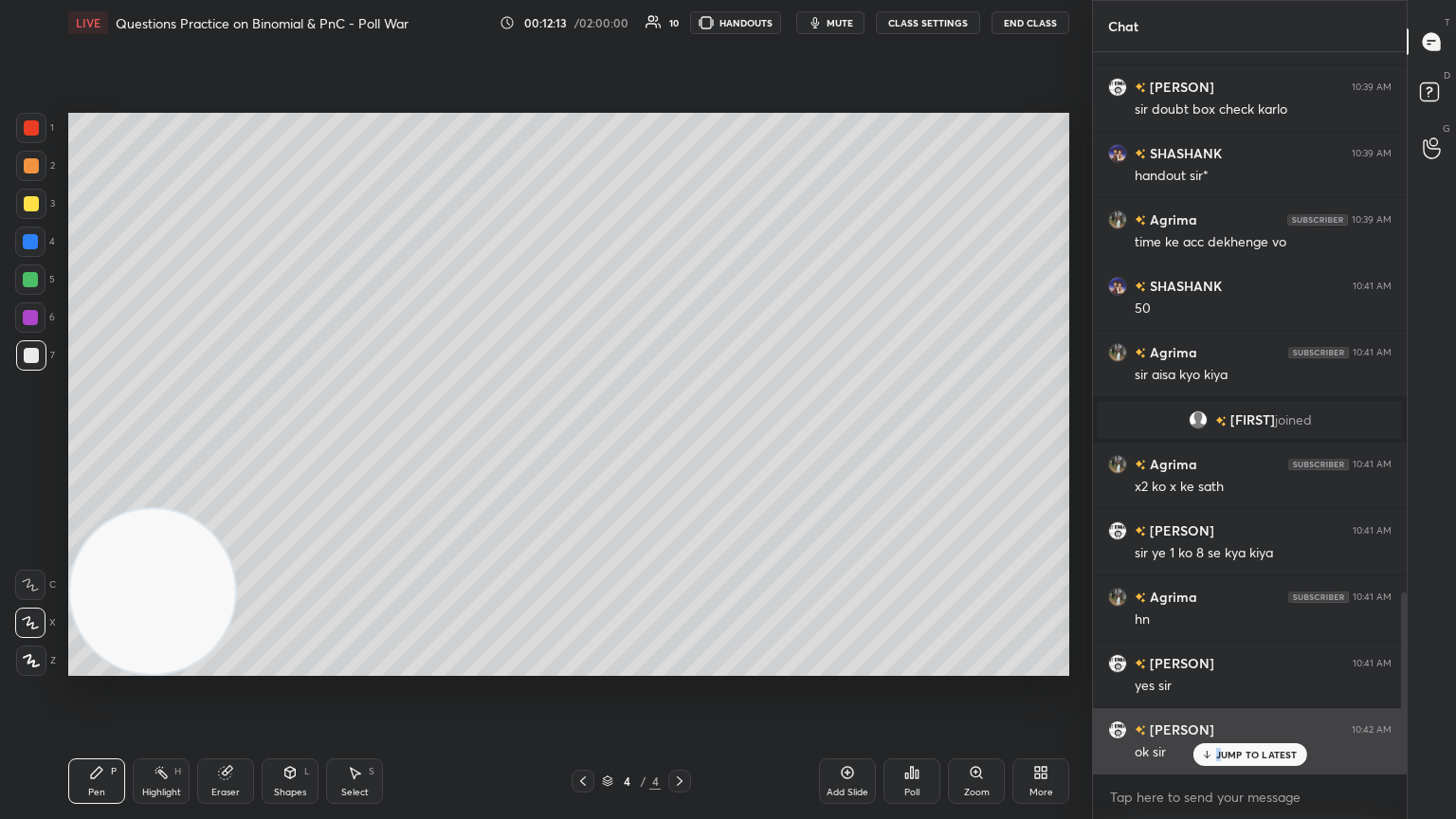 drag, startPoint x: 1221, startPoint y: 751, endPoint x: 1166, endPoint y: 736, distance: 57.008771 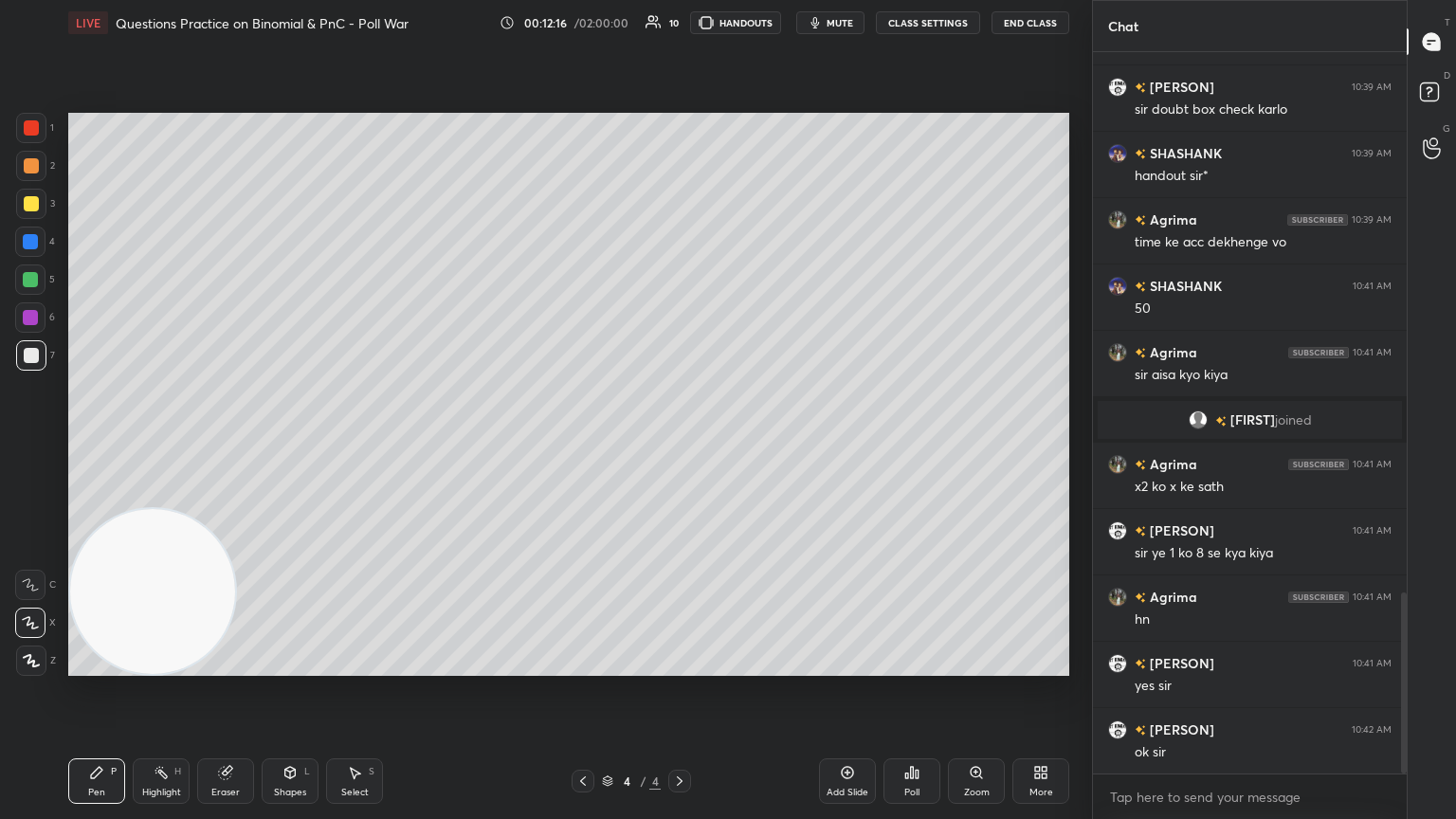 click 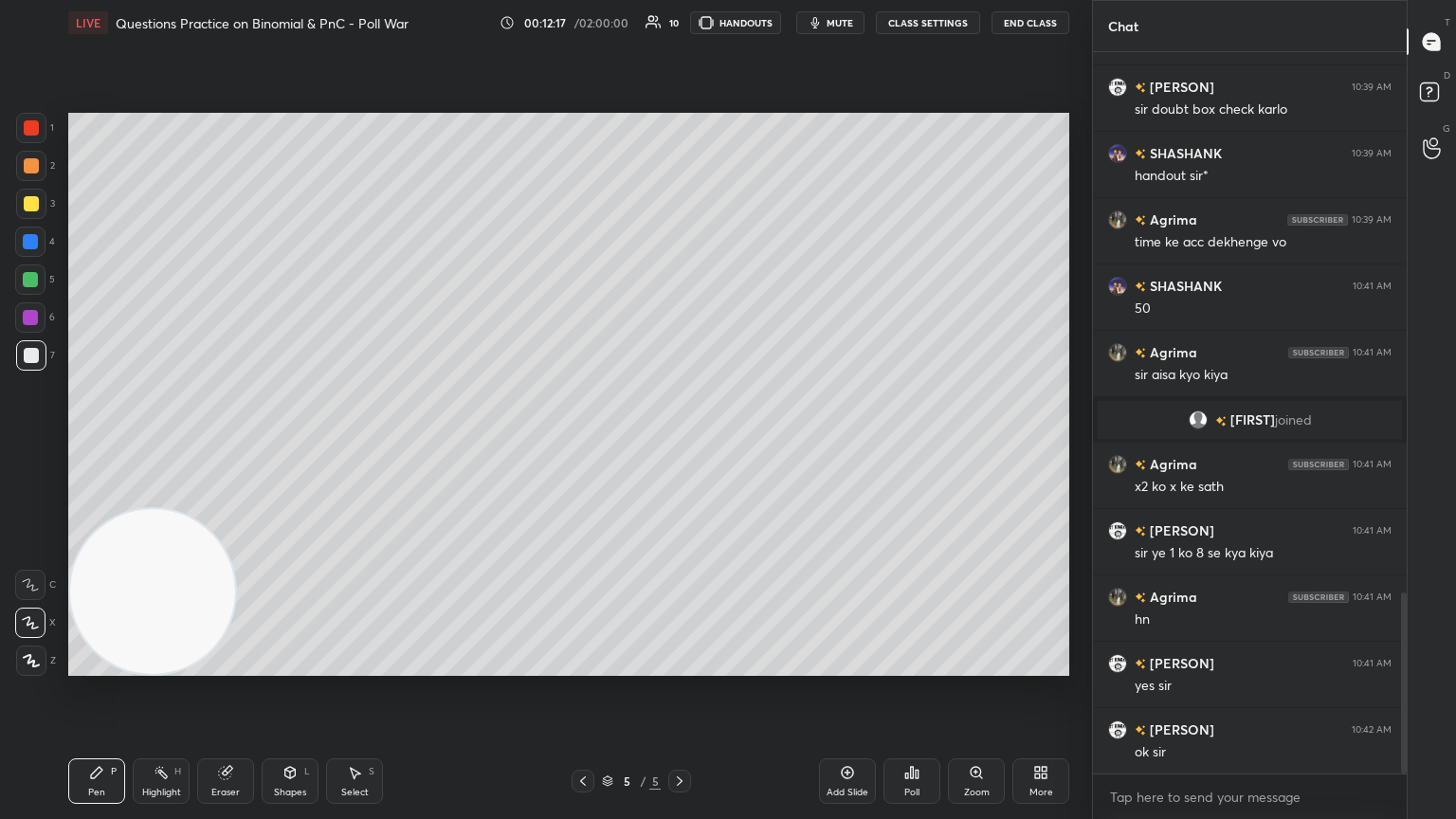 click at bounding box center (31, 204) 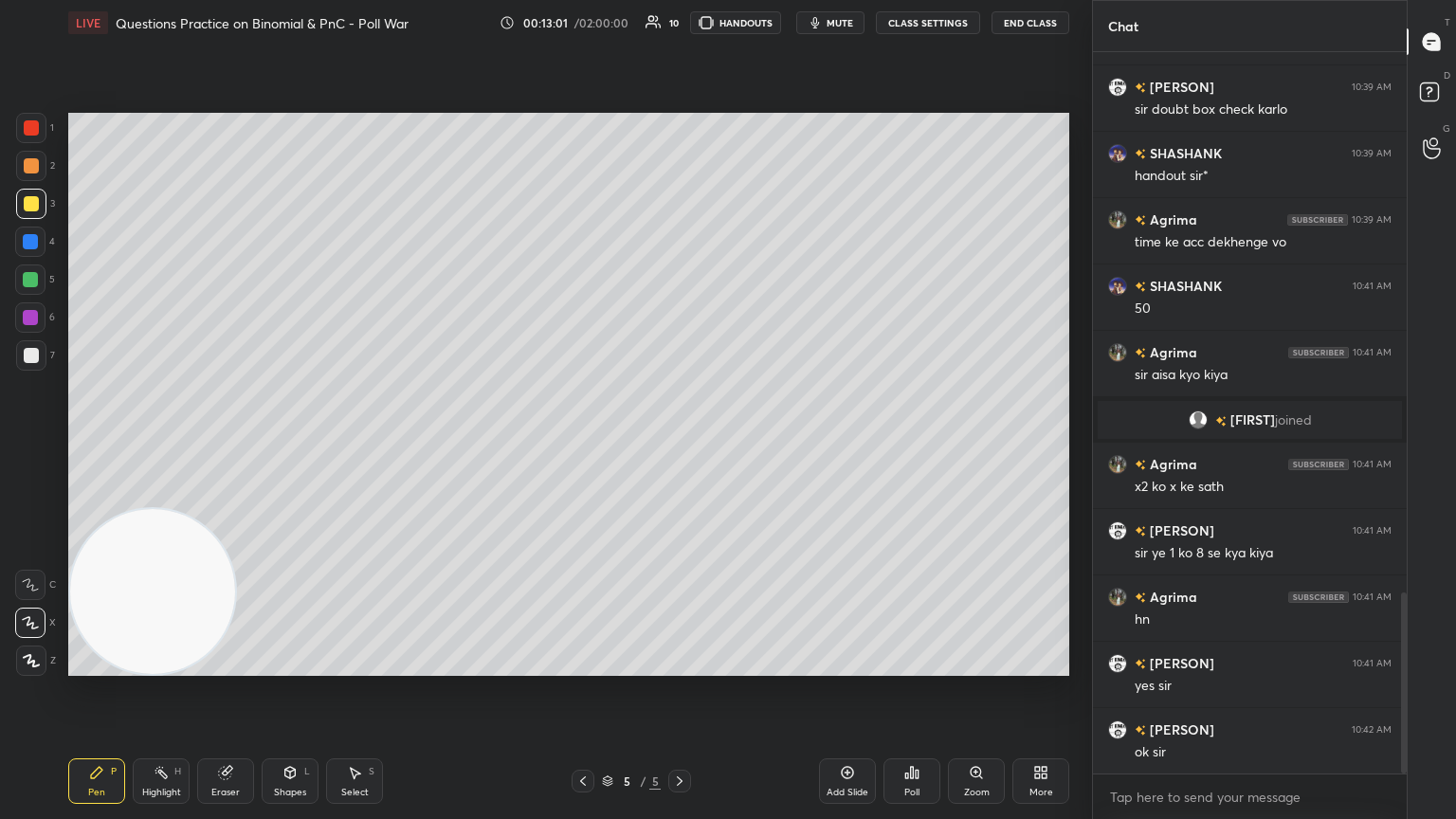 click on "Eraser" at bounding box center (226, 781) 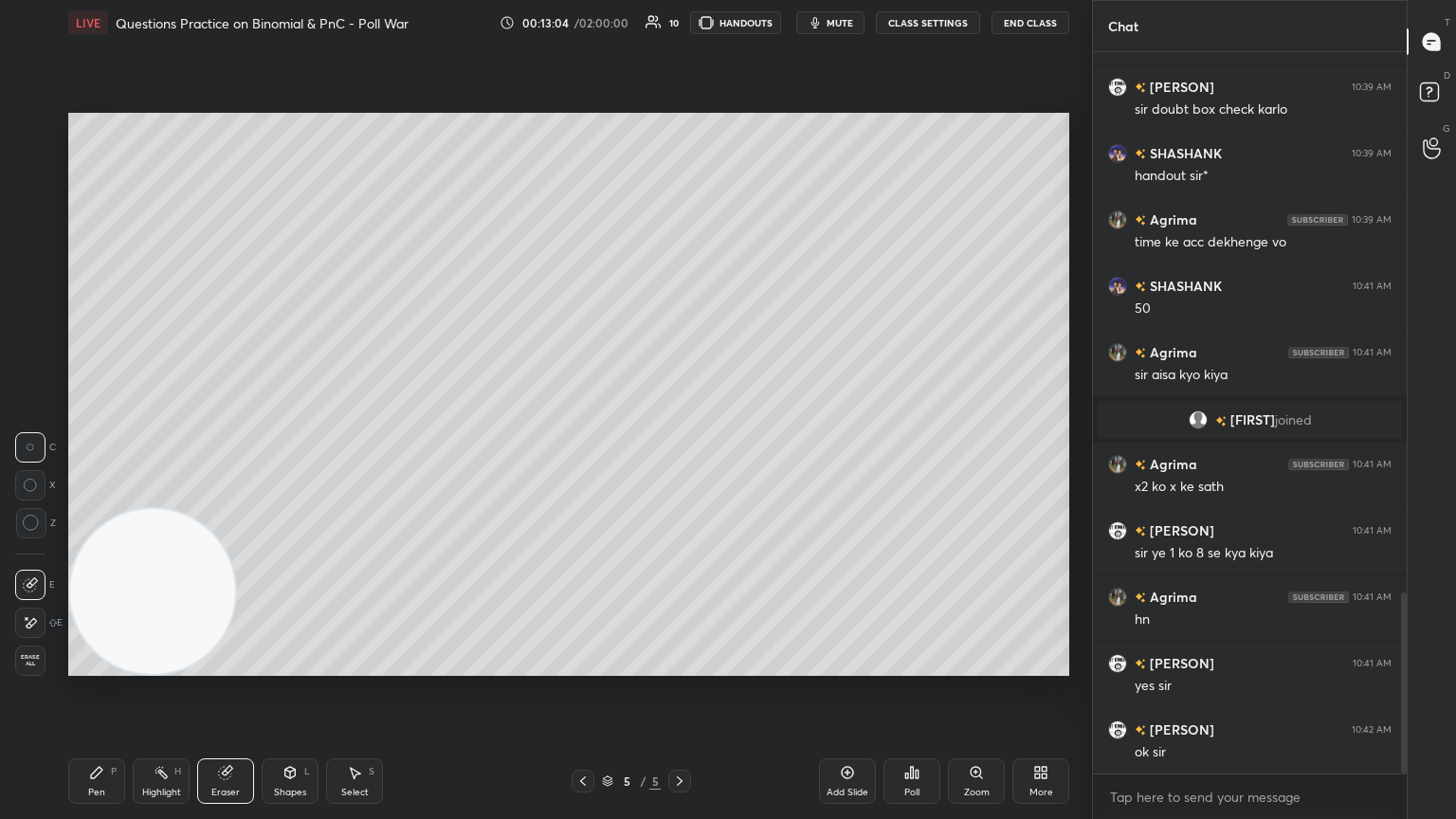 click 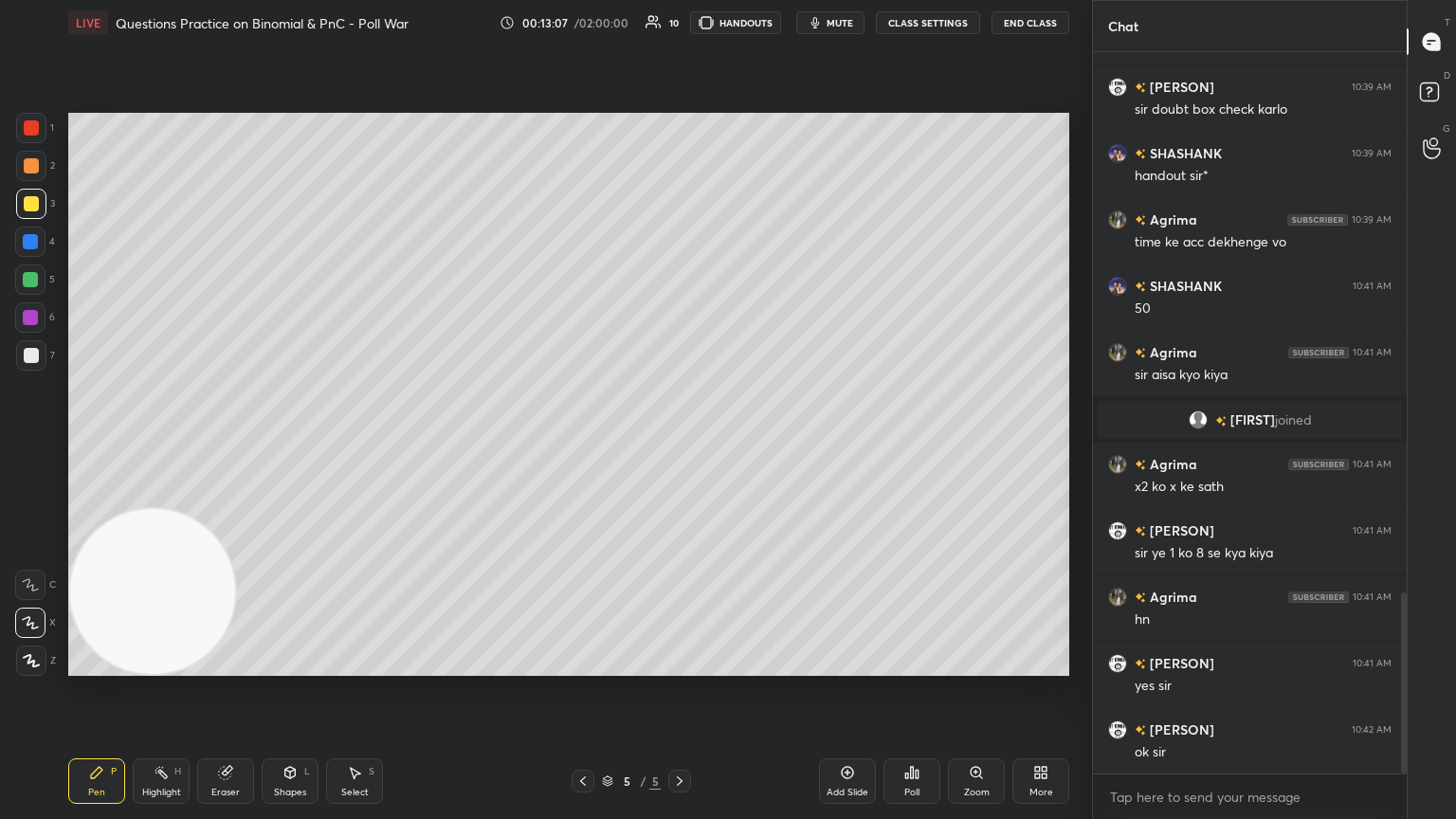 drag, startPoint x: 228, startPoint y: 786, endPoint x: 219, endPoint y: 767, distance: 21.023796 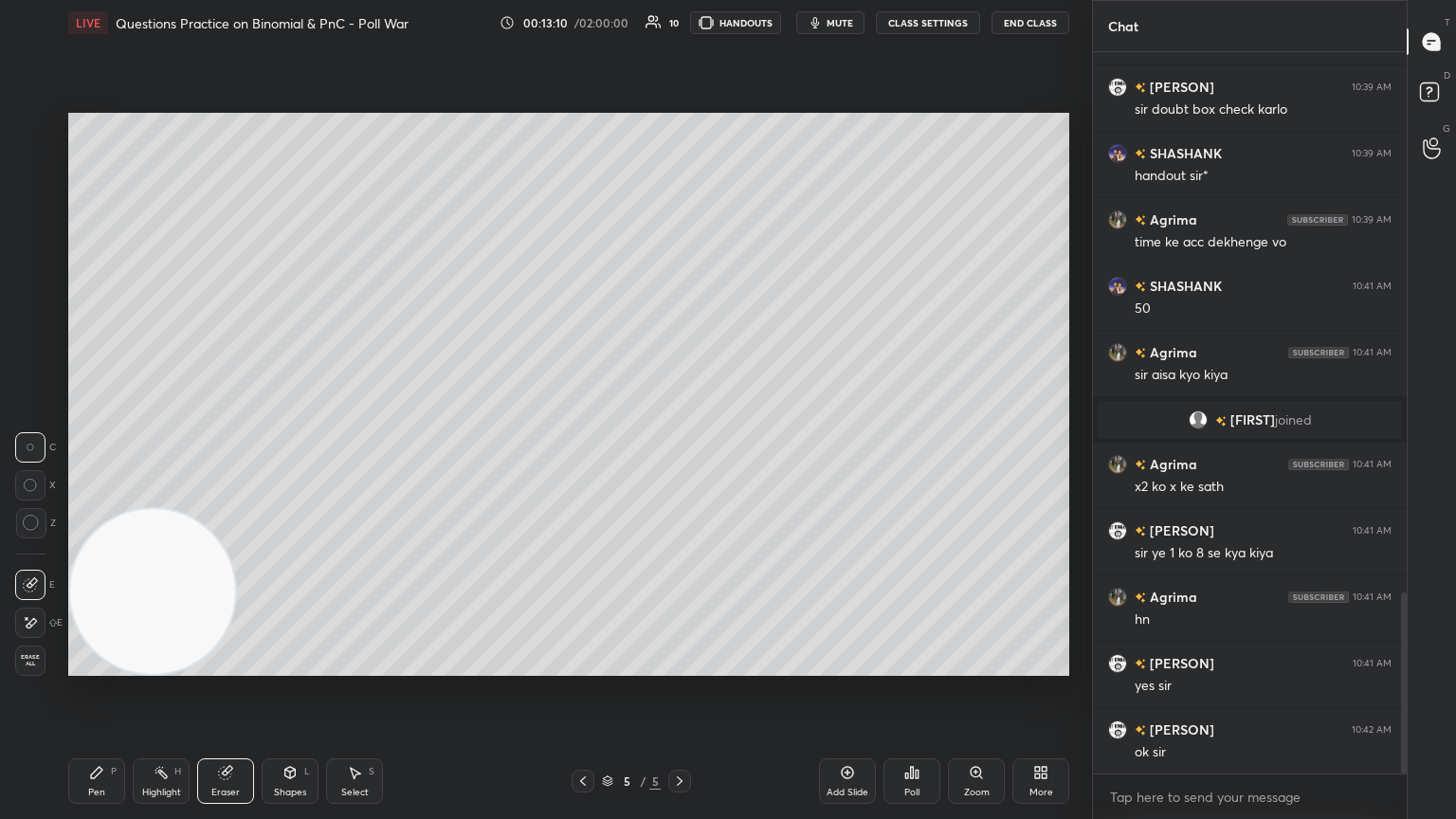 click on "Pen P" at bounding box center [97, 781] 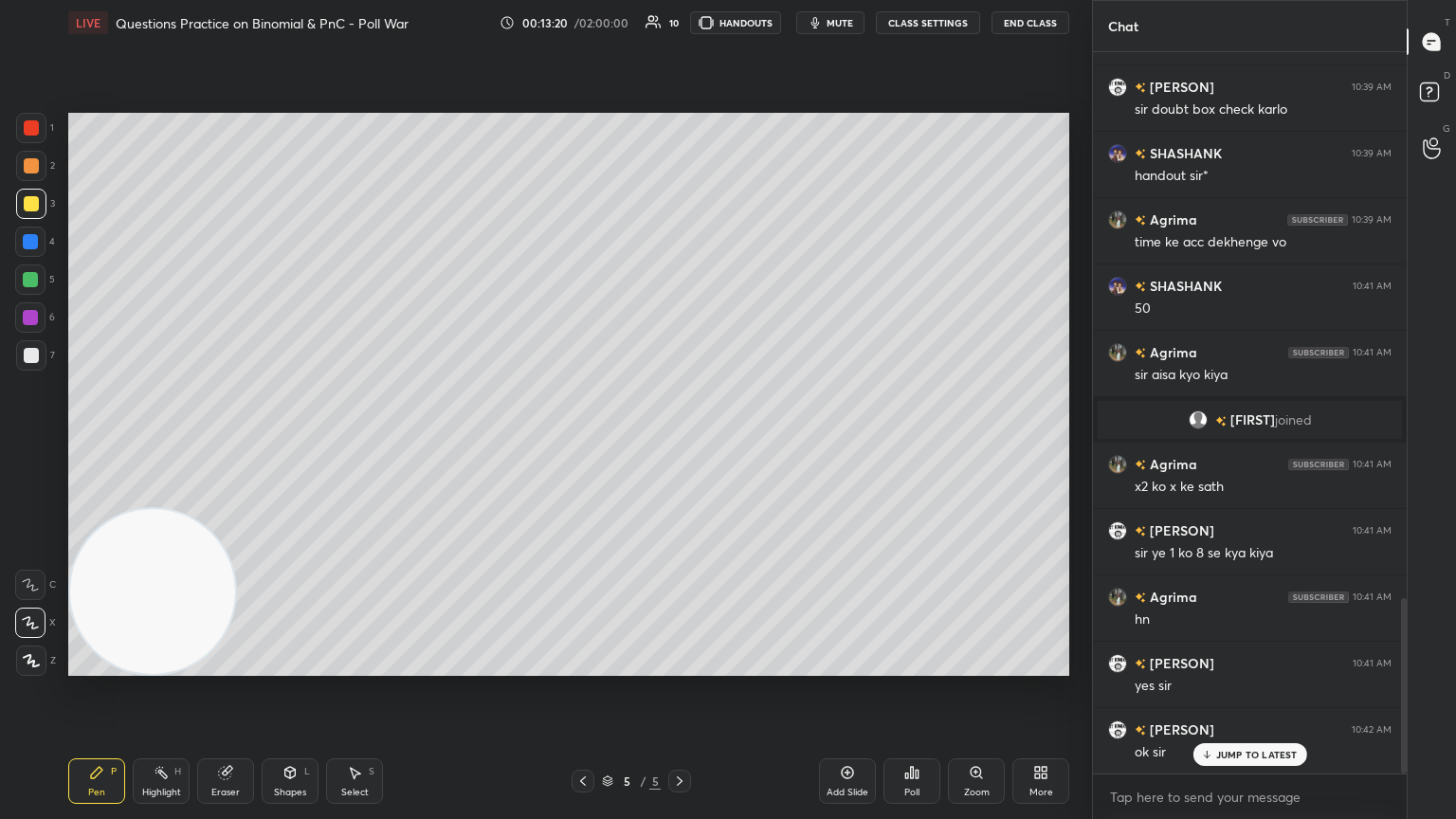 scroll, scrollTop: 2241, scrollLeft: 0, axis: vertical 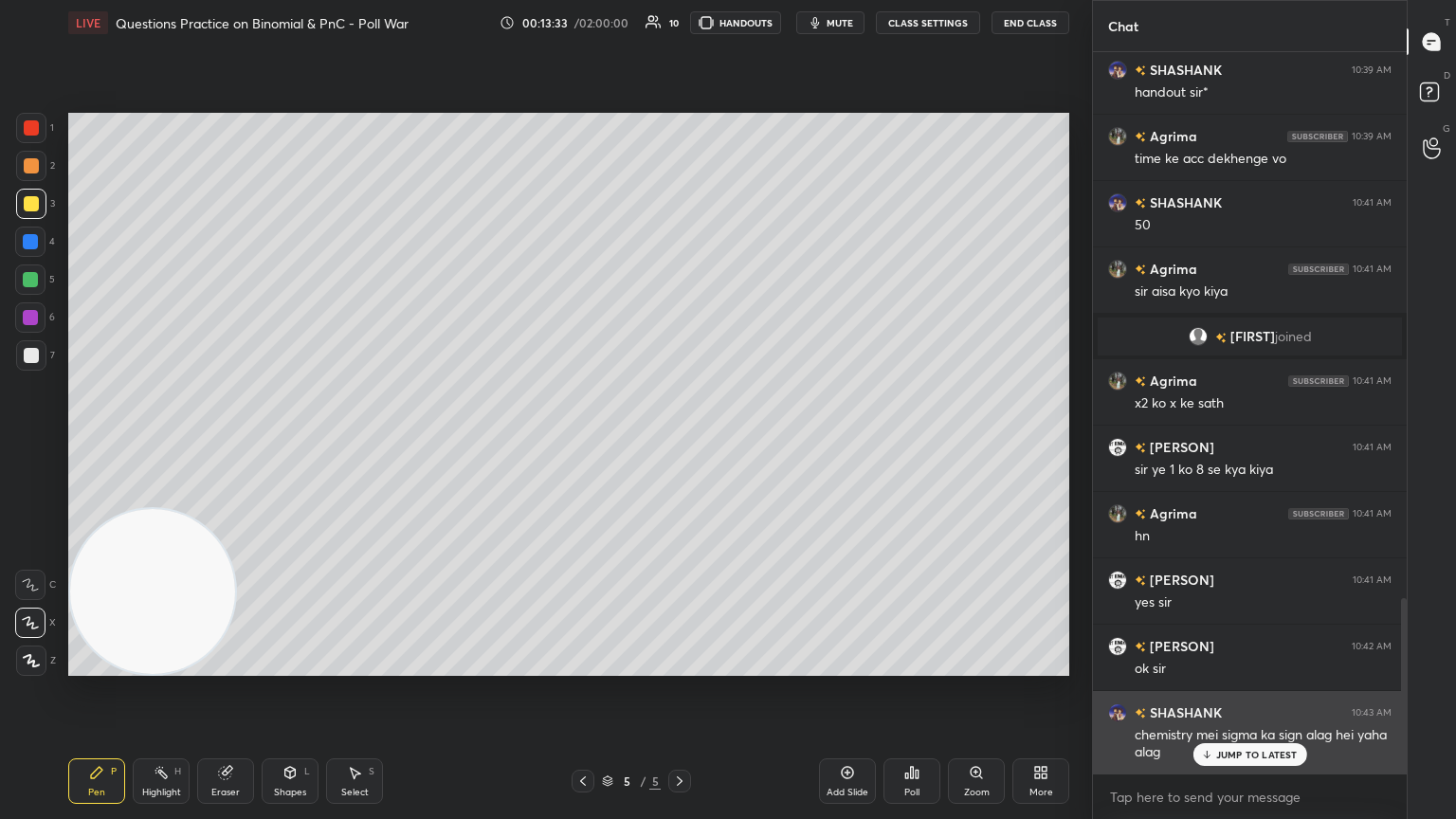 click on "JUMP TO LATEST" at bounding box center (1249, 755) 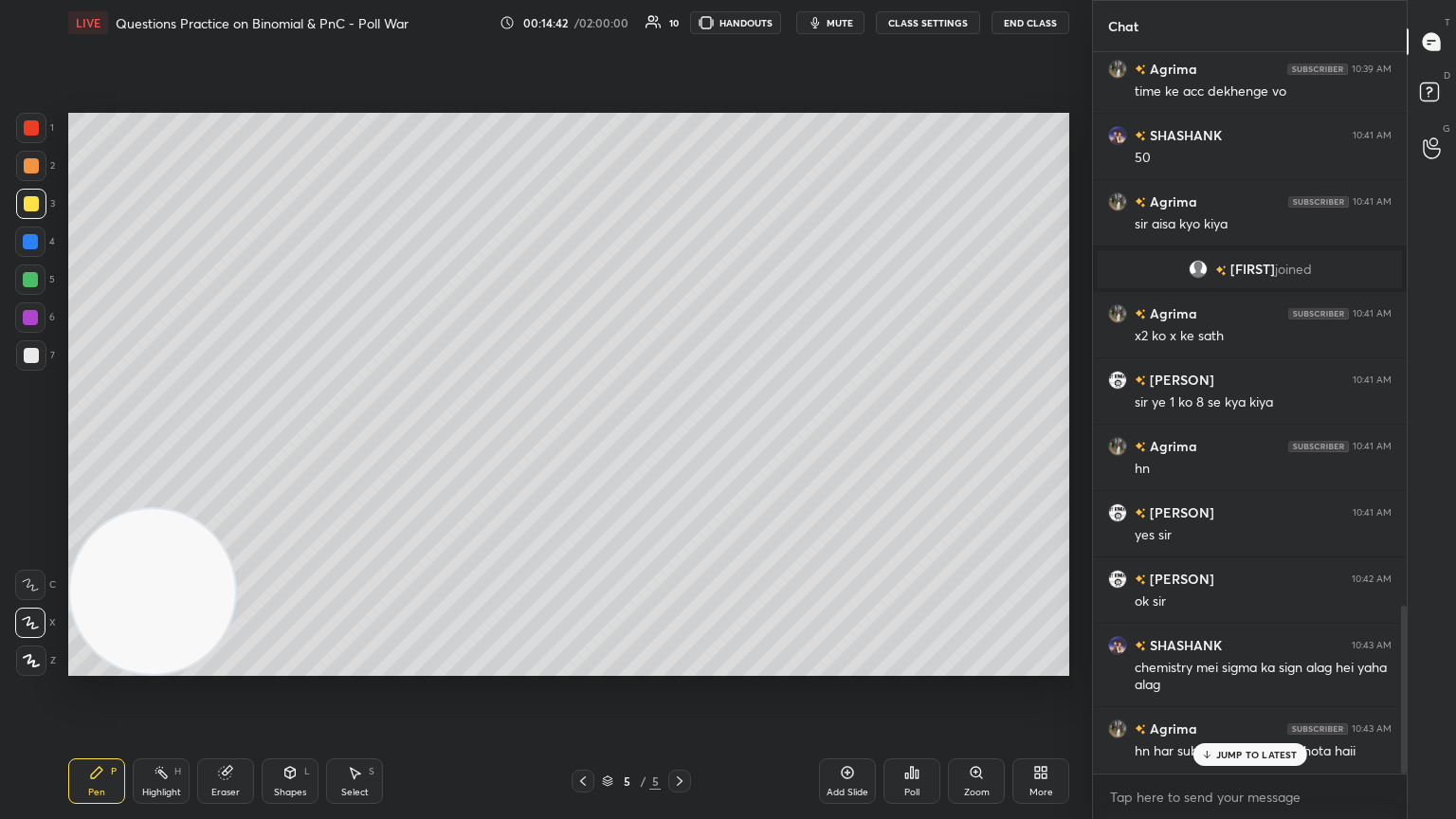 scroll, scrollTop: 2374, scrollLeft: 0, axis: vertical 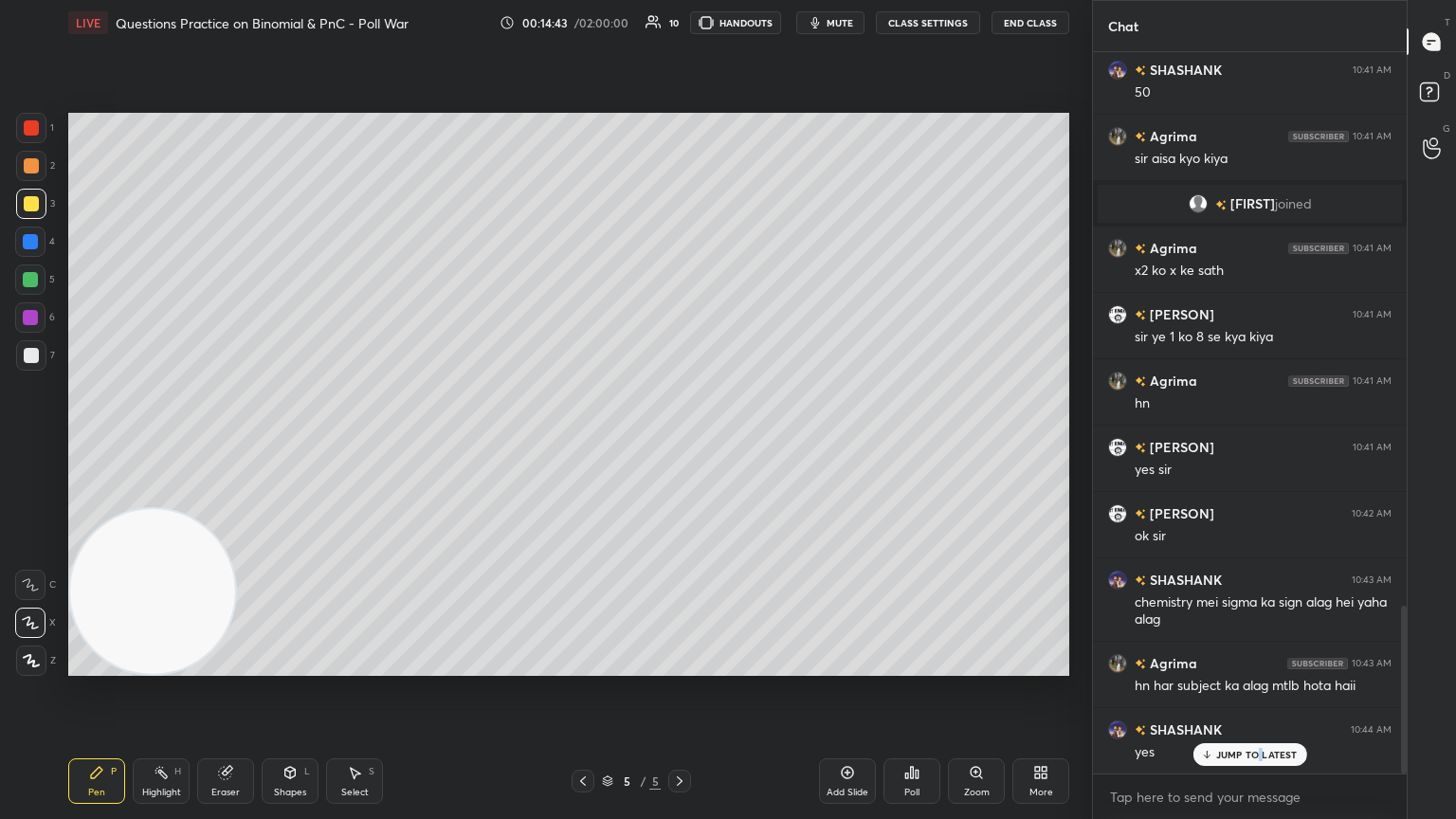 click on "JUMP TO LATEST" at bounding box center [1249, 755] 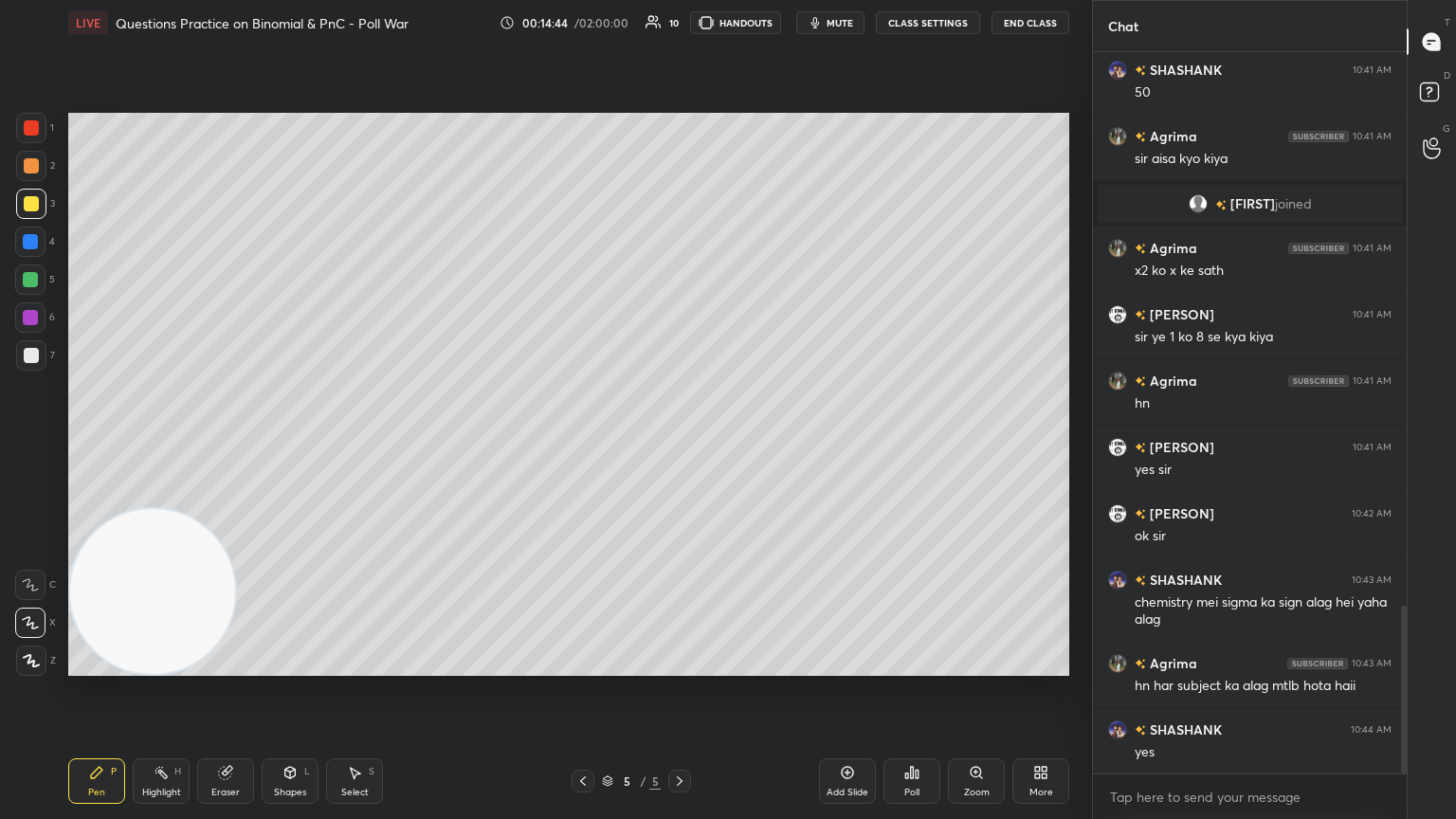scroll, scrollTop: 2441, scrollLeft: 0, axis: vertical 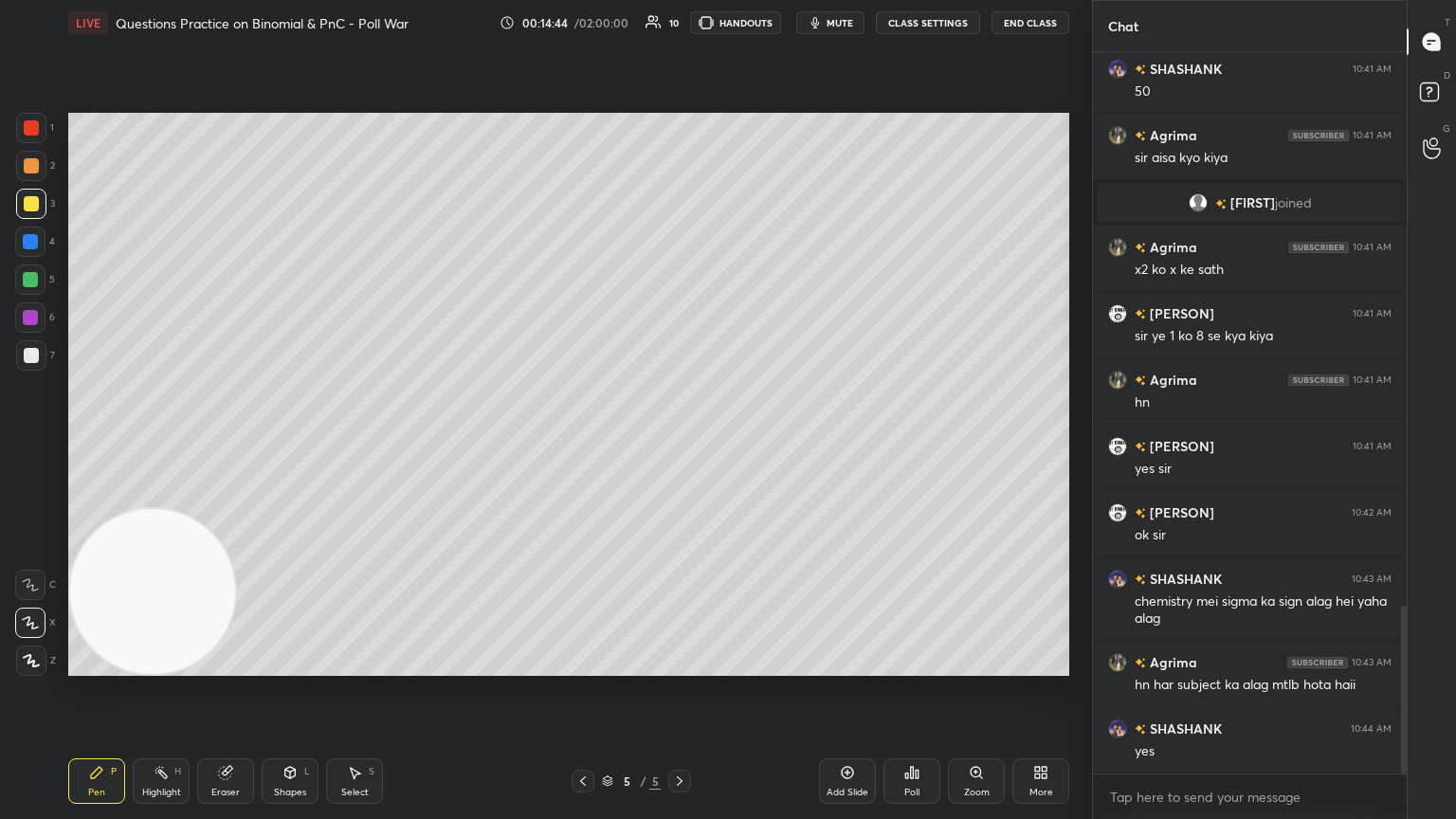 click on "Add Slide" at bounding box center [847, 781] 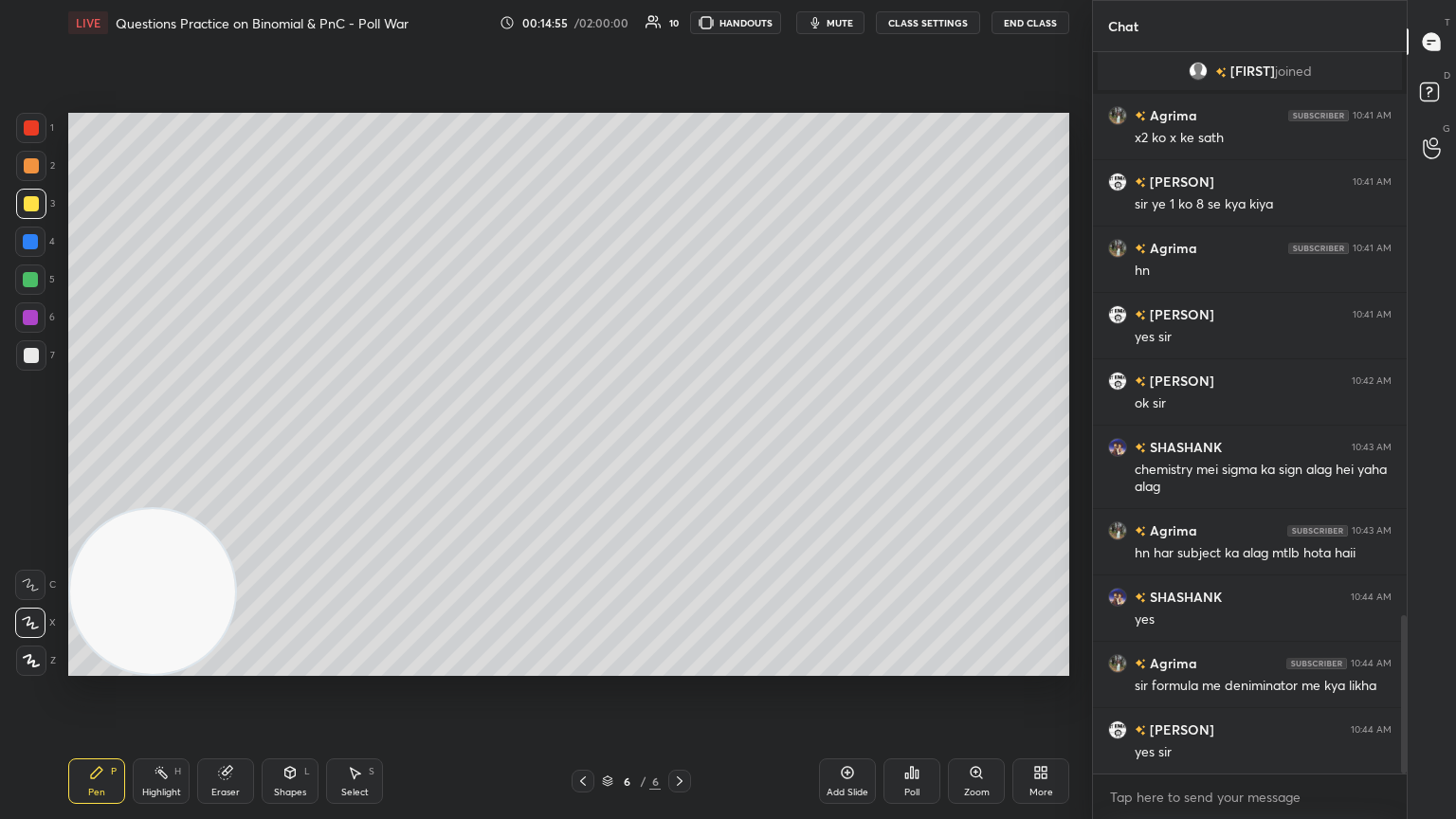 scroll, scrollTop: 2574, scrollLeft: 0, axis: vertical 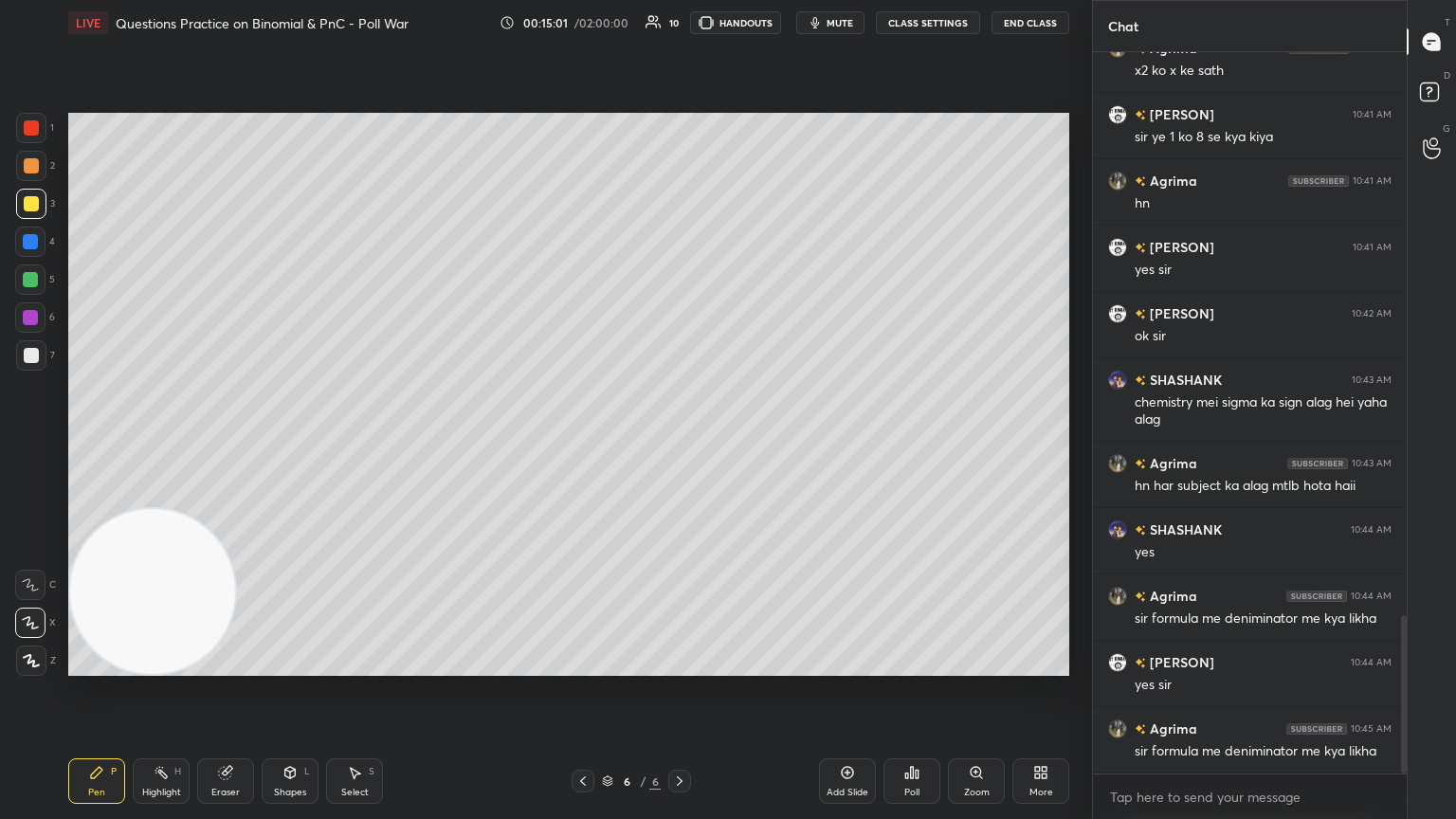drag, startPoint x: 579, startPoint y: 783, endPoint x: 586, endPoint y: 770, distance: 14.764823 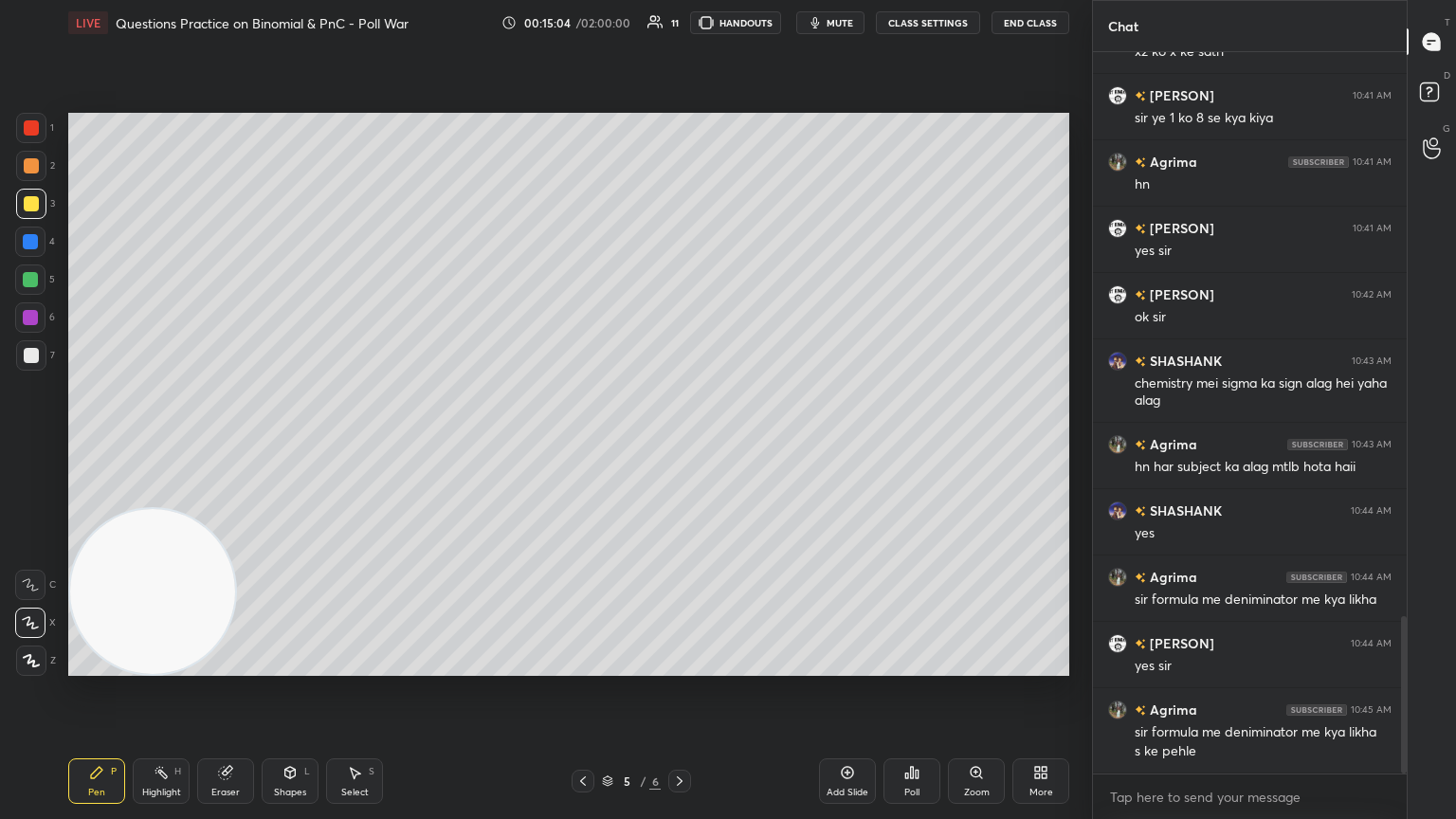 scroll, scrollTop: 2638, scrollLeft: 0, axis: vertical 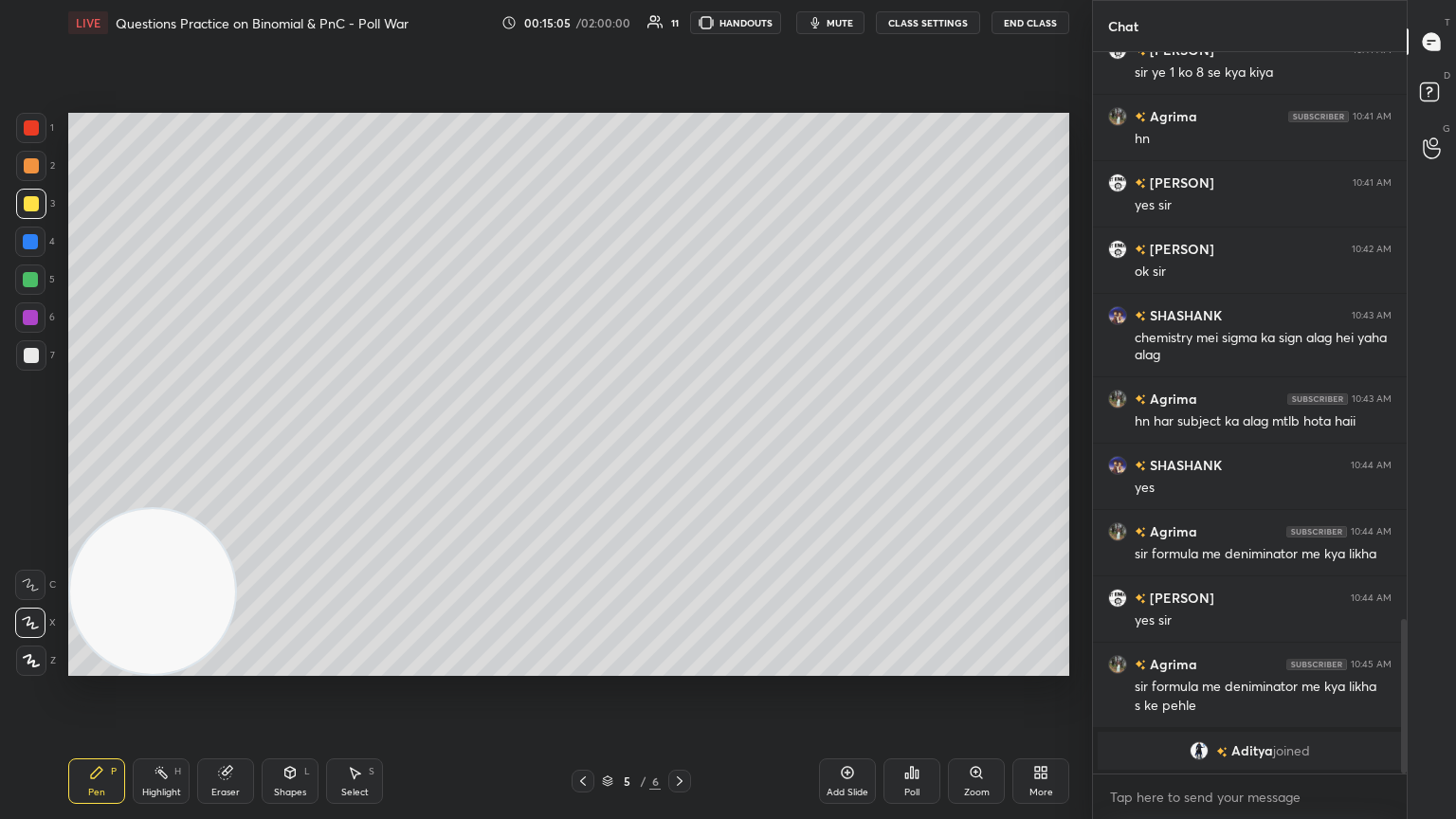 click on "[PERSON]  joined" at bounding box center (1249, 751) 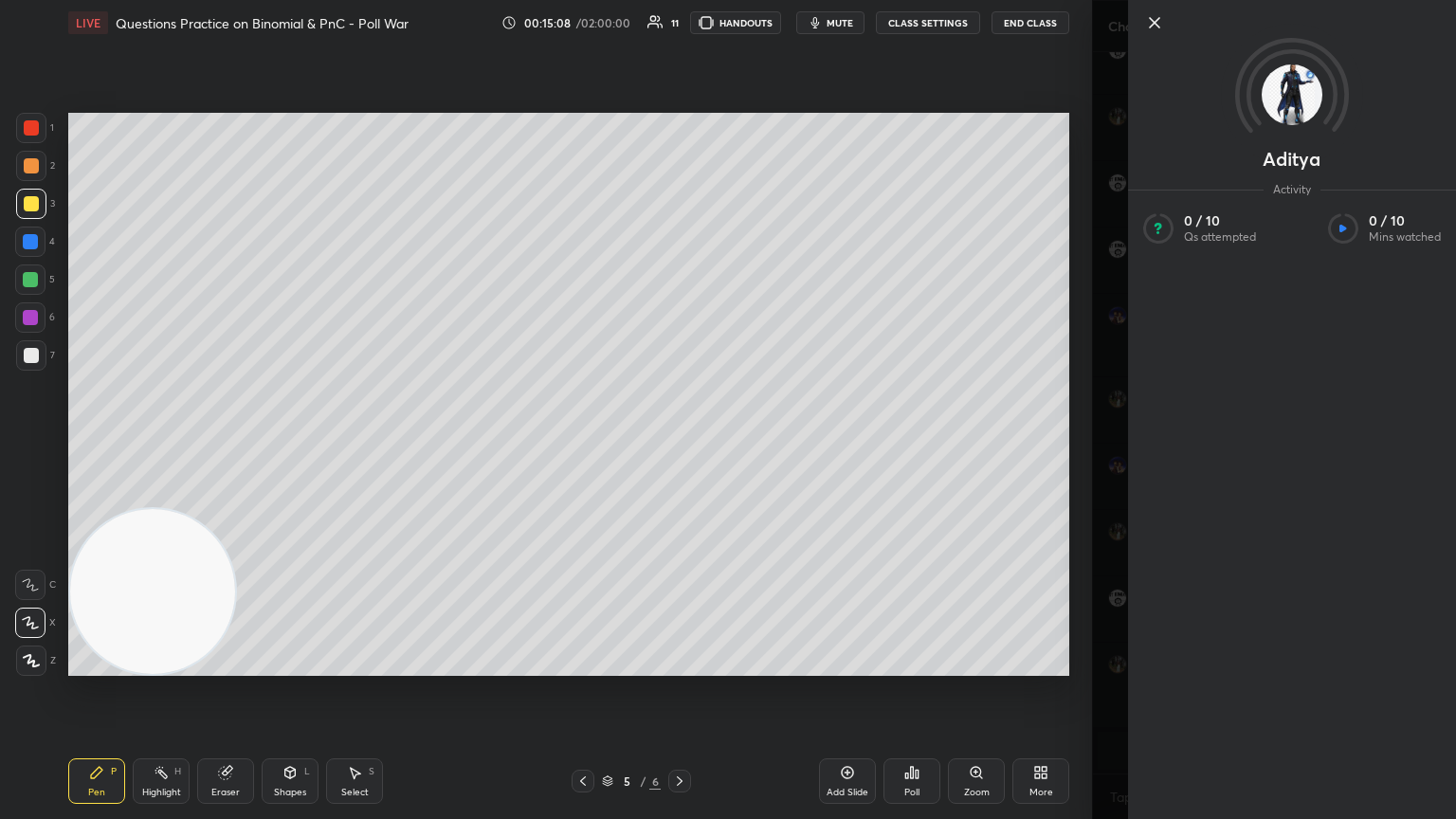 click 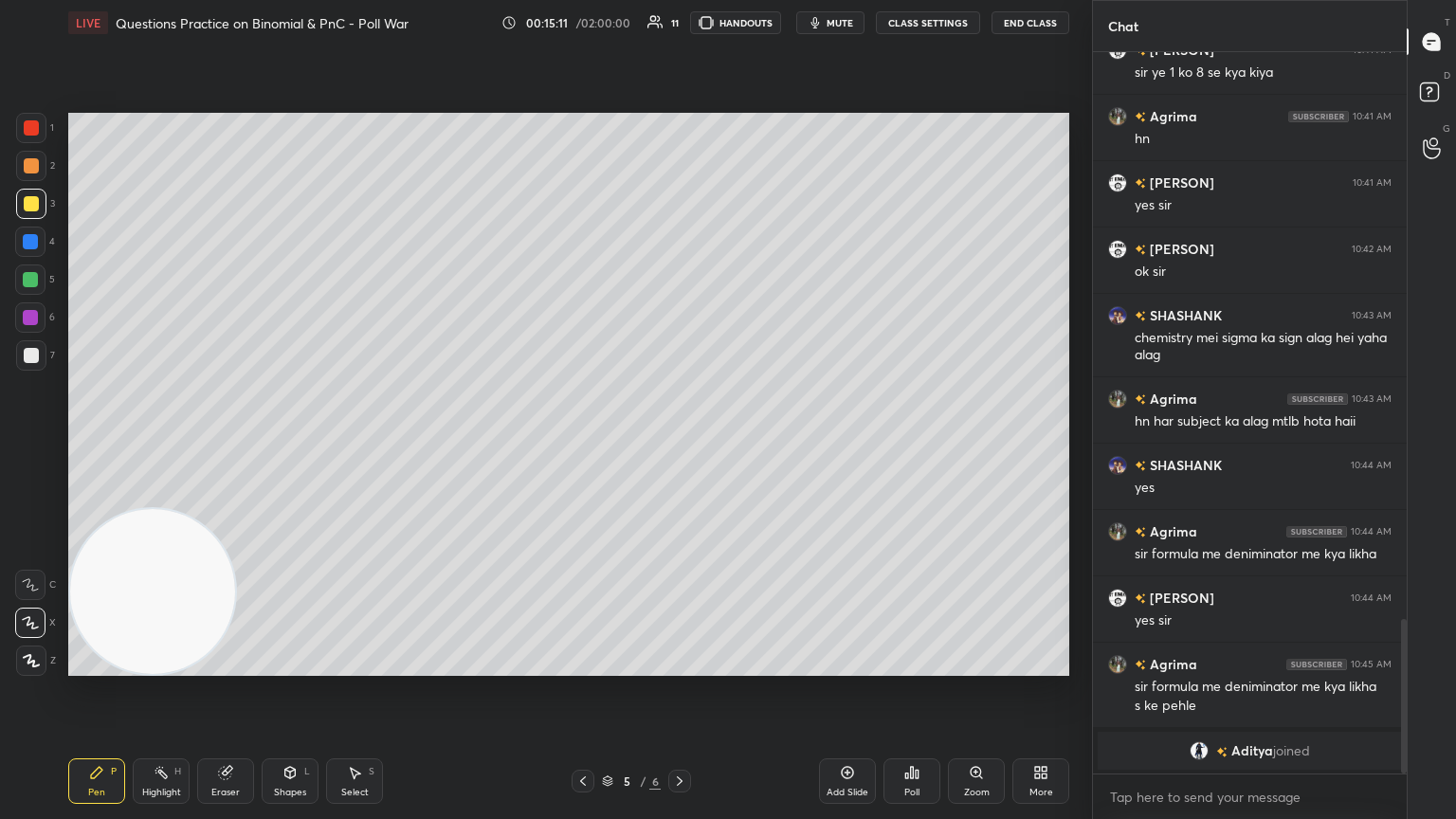 click 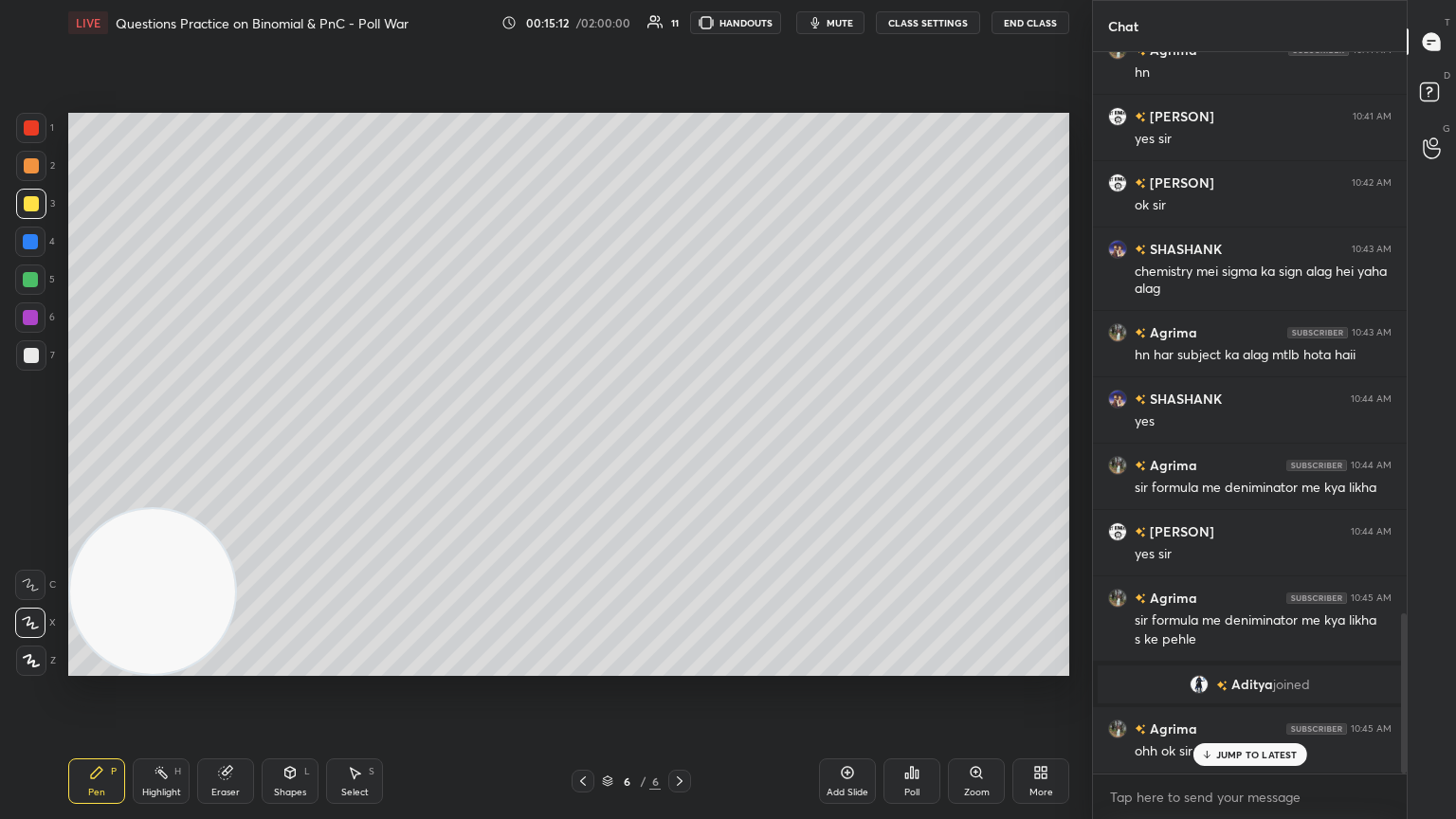 scroll, scrollTop: 2533, scrollLeft: 0, axis: vertical 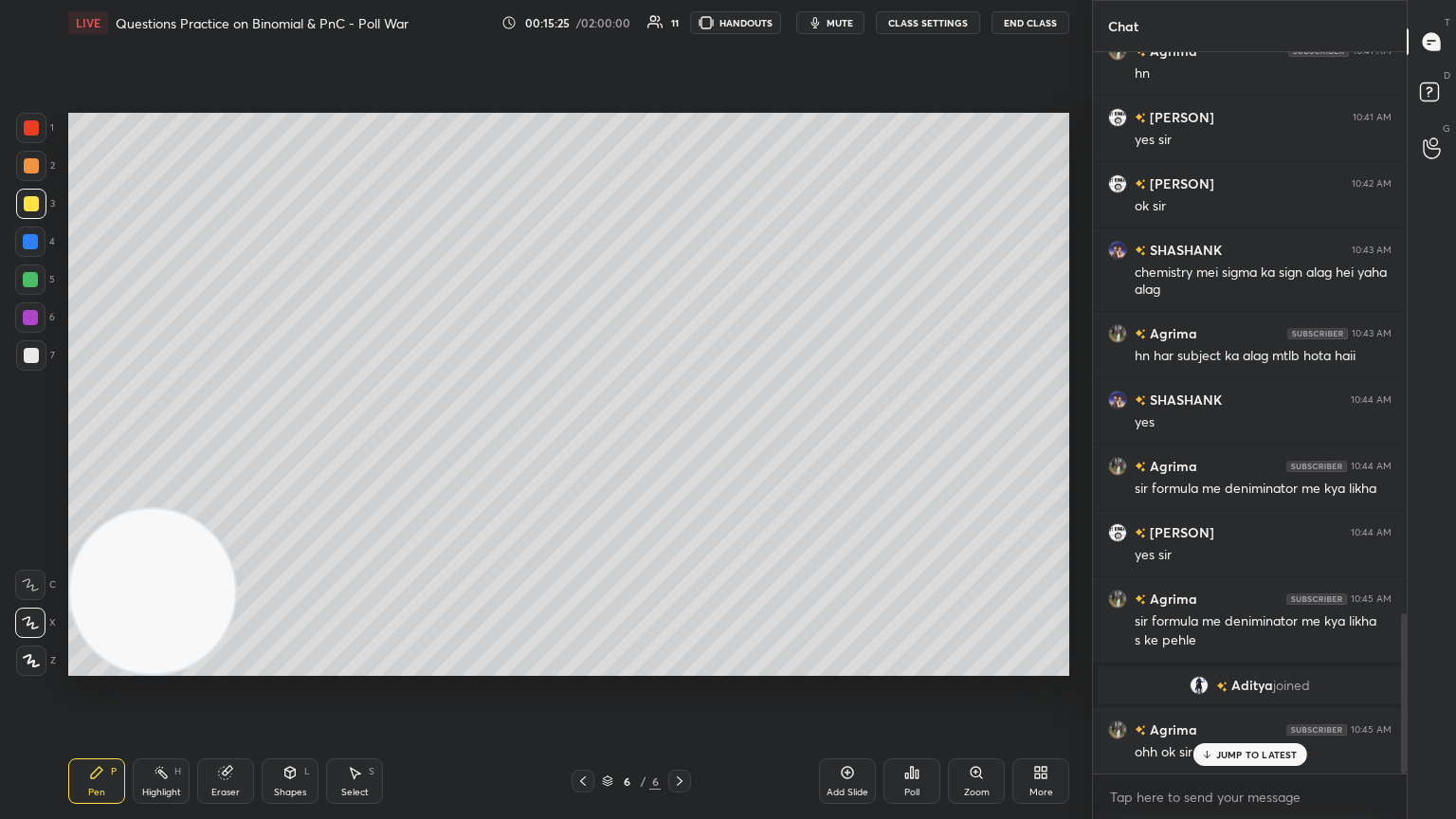 click at bounding box center (31, 355) 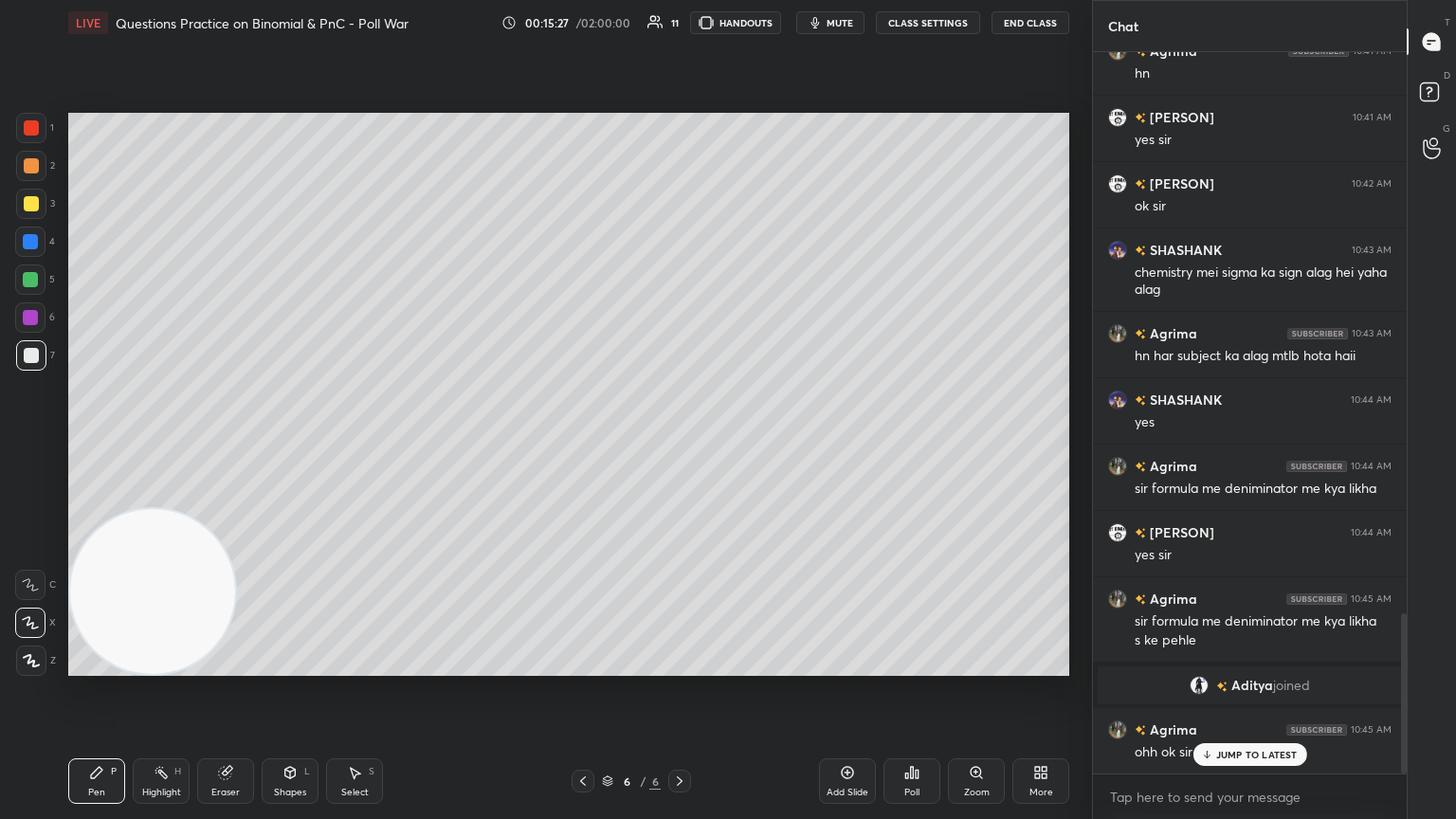 click on "JUMP TO LATEST" at bounding box center (1257, 755) 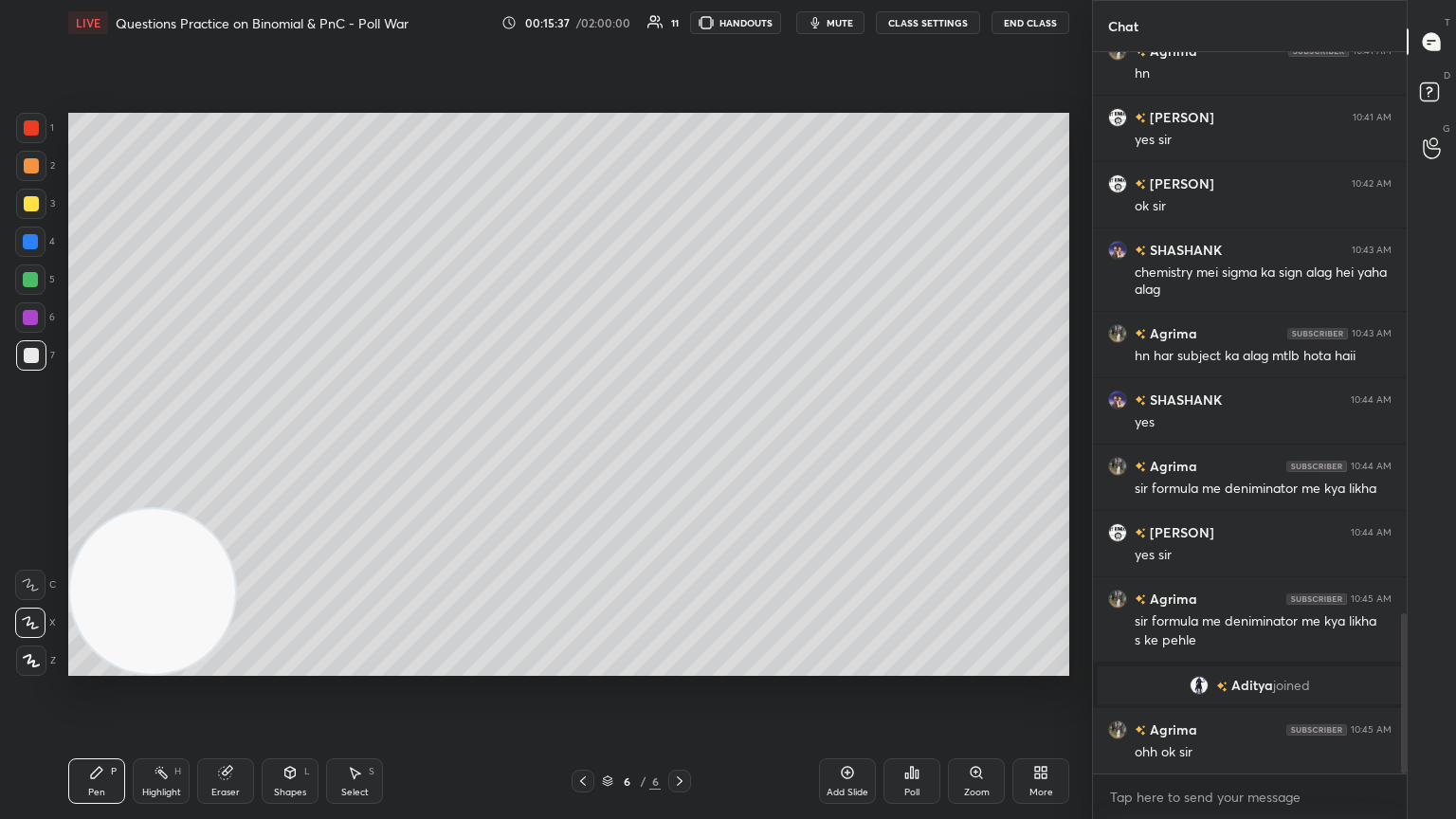 click 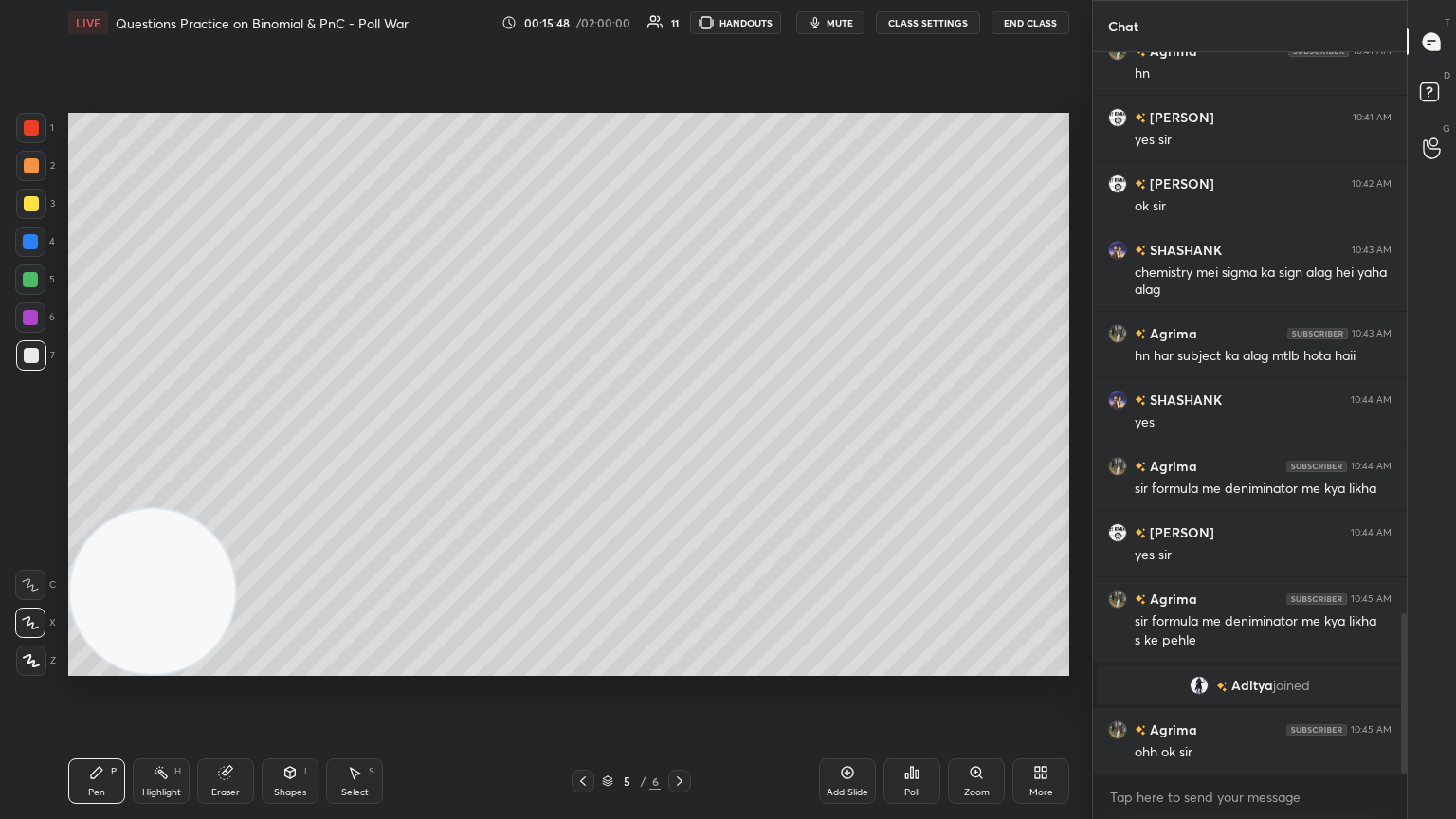 drag, startPoint x: 679, startPoint y: 774, endPoint x: 686, endPoint y: 764, distance: 12.206556 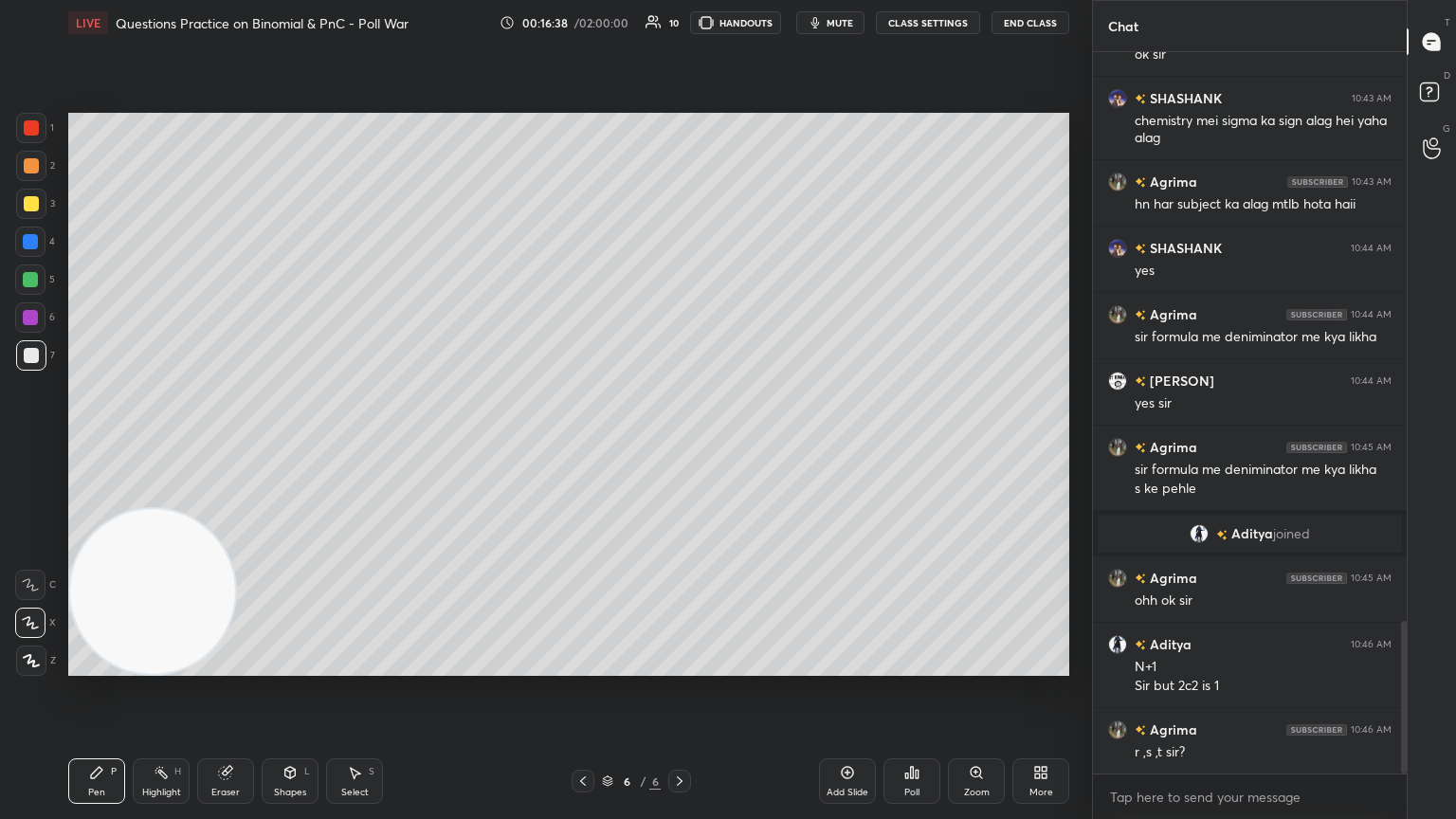 scroll, scrollTop: 2703, scrollLeft: 0, axis: vertical 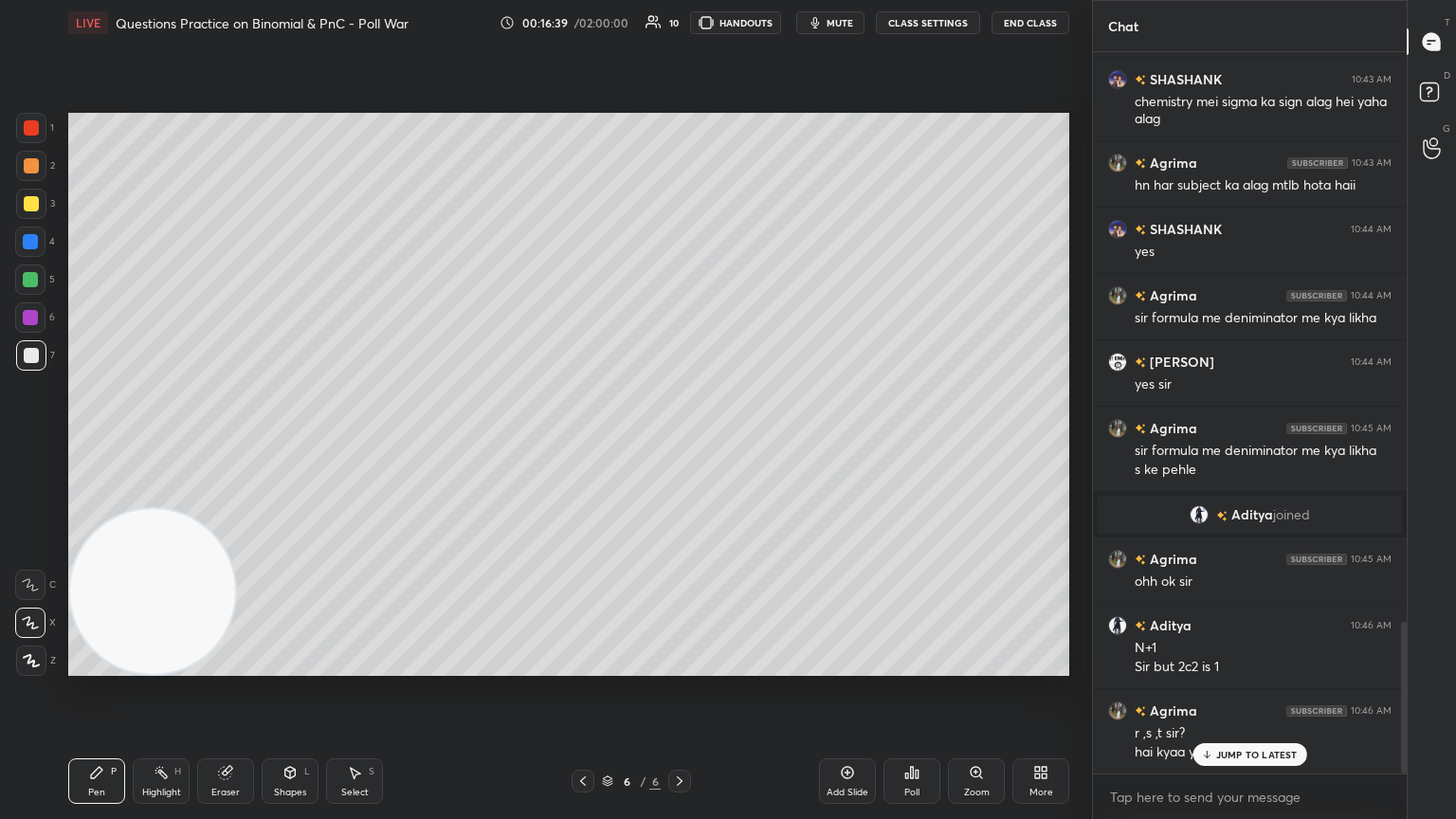 click on "Eraser" at bounding box center [226, 781] 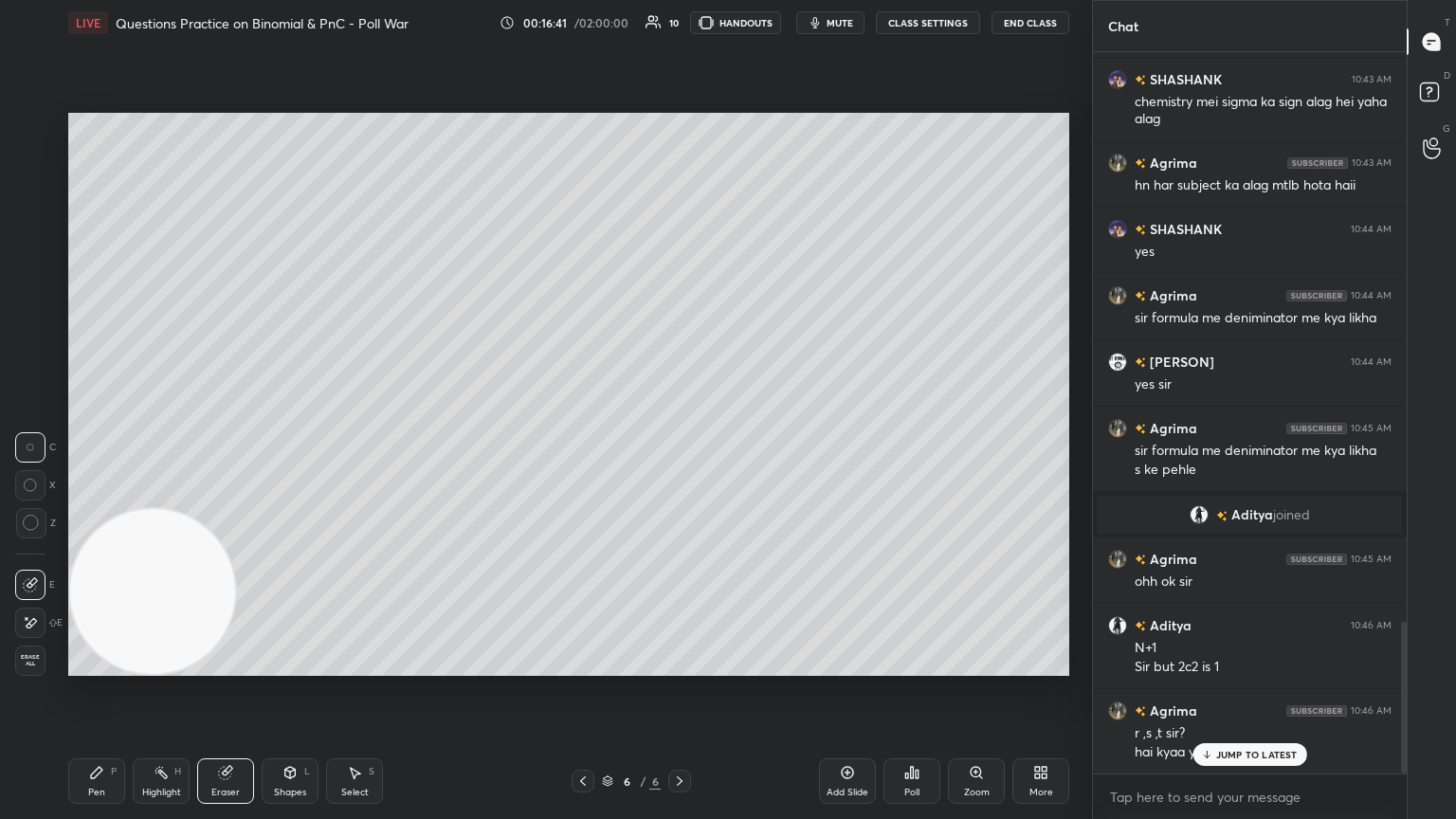 click on "Pen P" at bounding box center [97, 781] 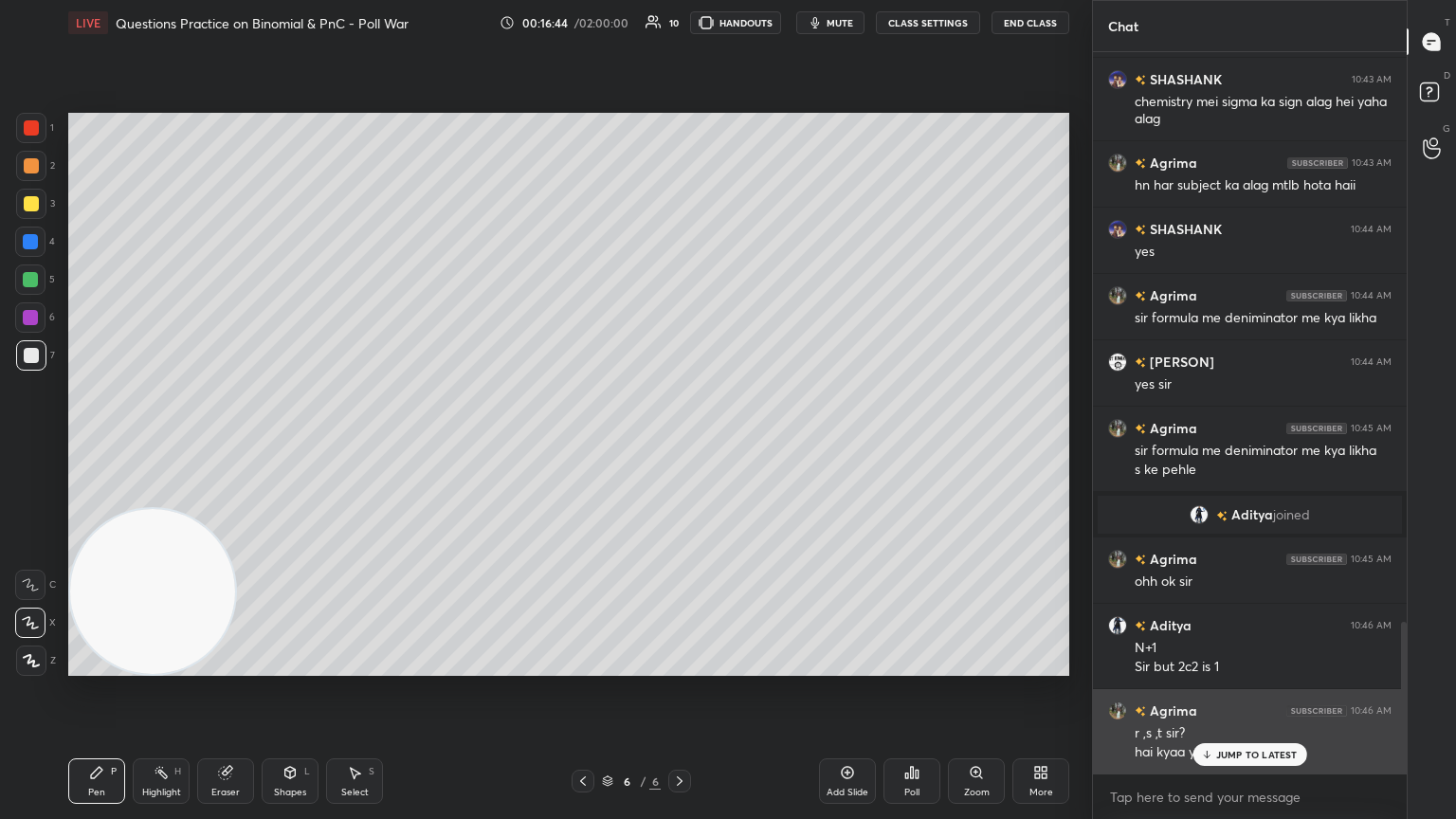 click on "JUMP TO LATEST" at bounding box center [1257, 755] 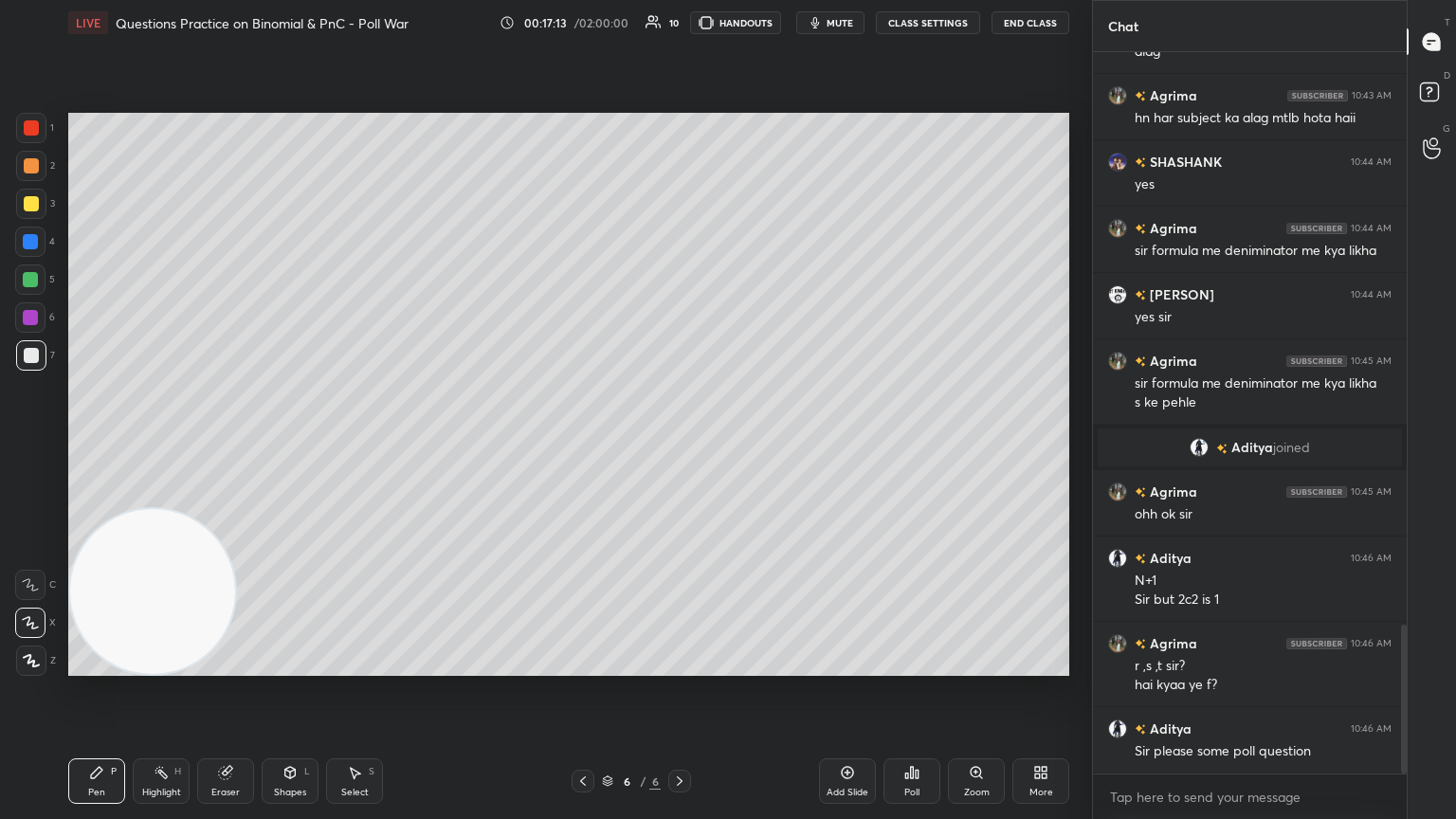 scroll, scrollTop: 2816, scrollLeft: 0, axis: vertical 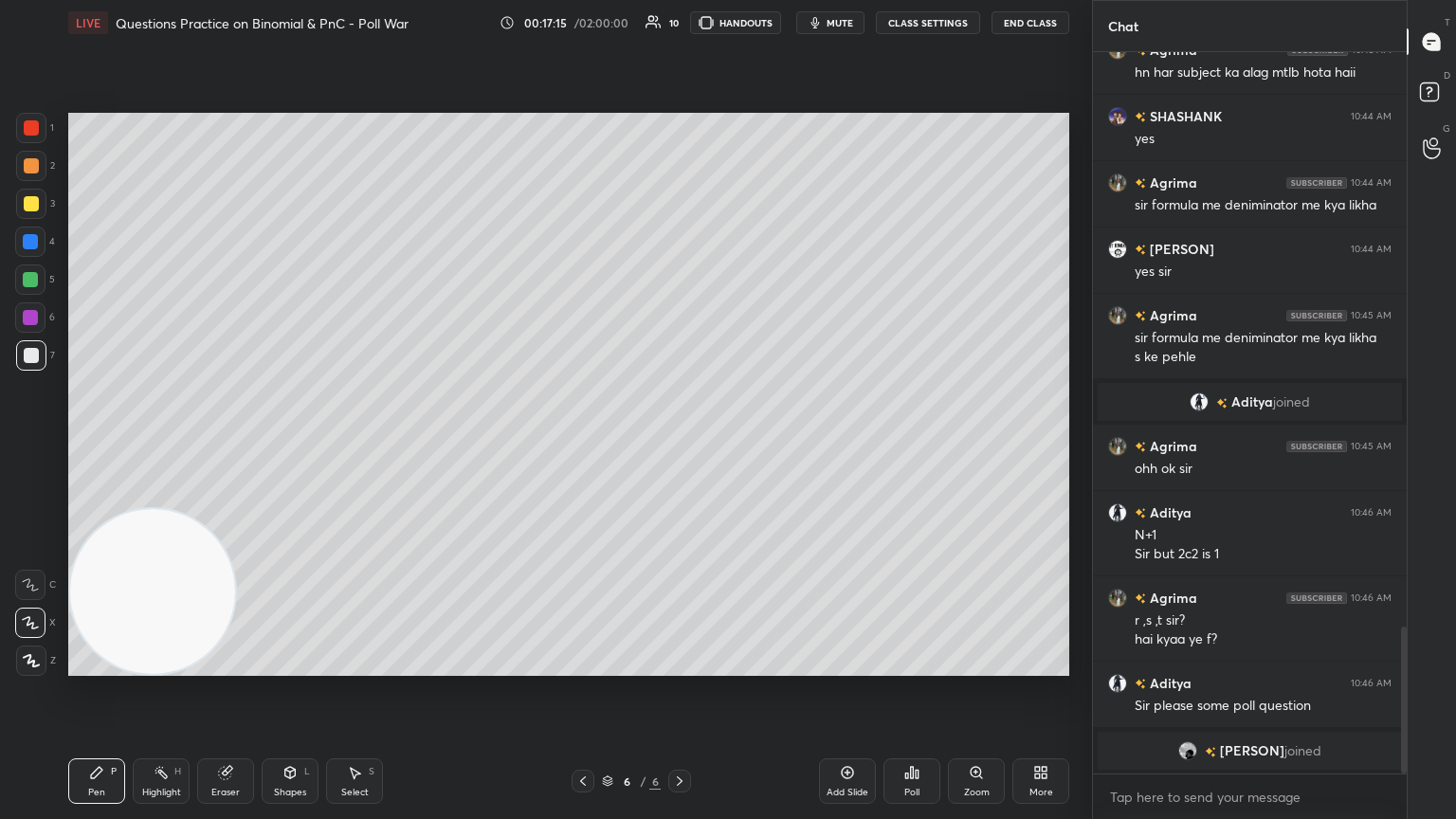 click at bounding box center [1188, 751] 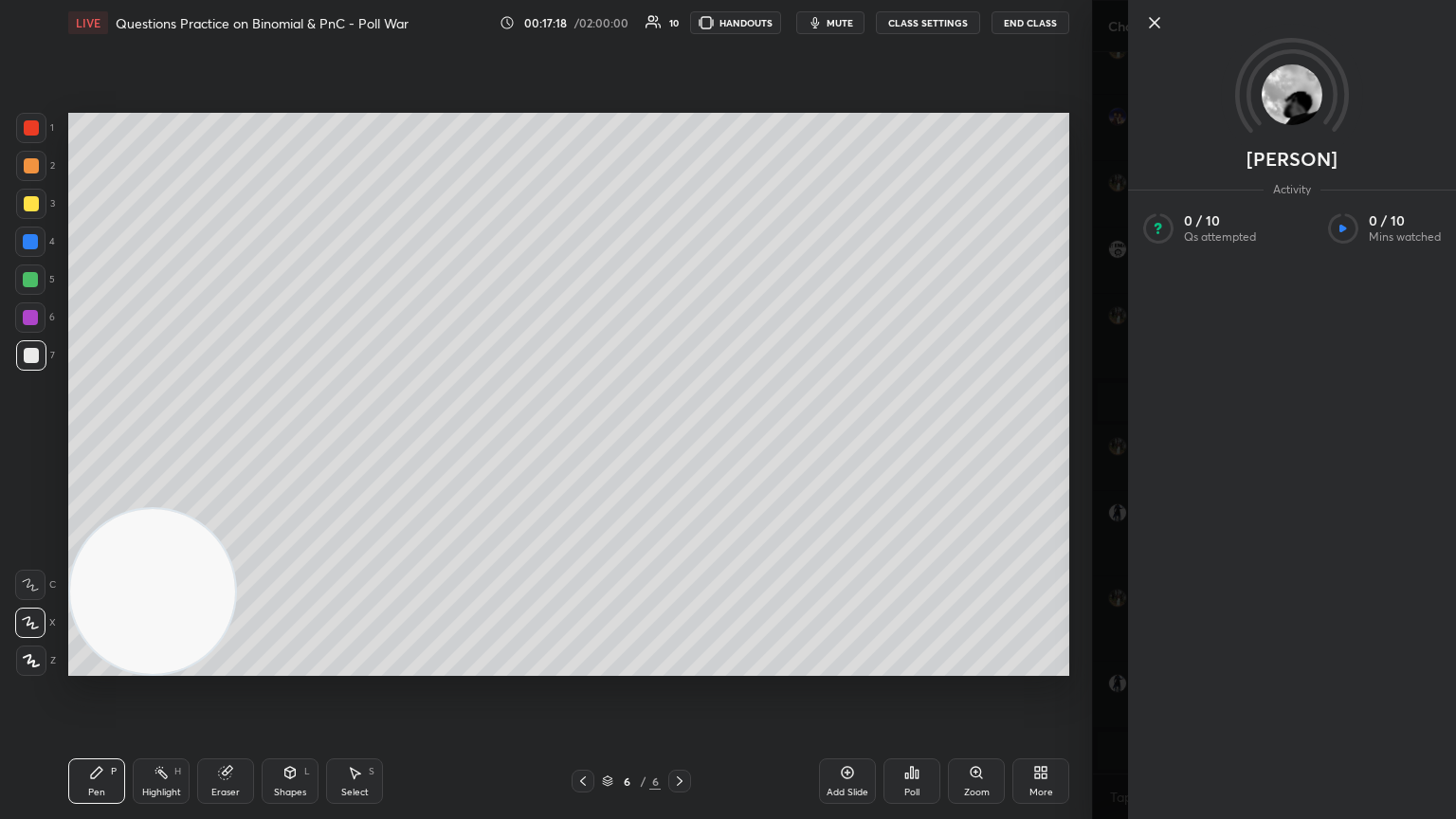 click 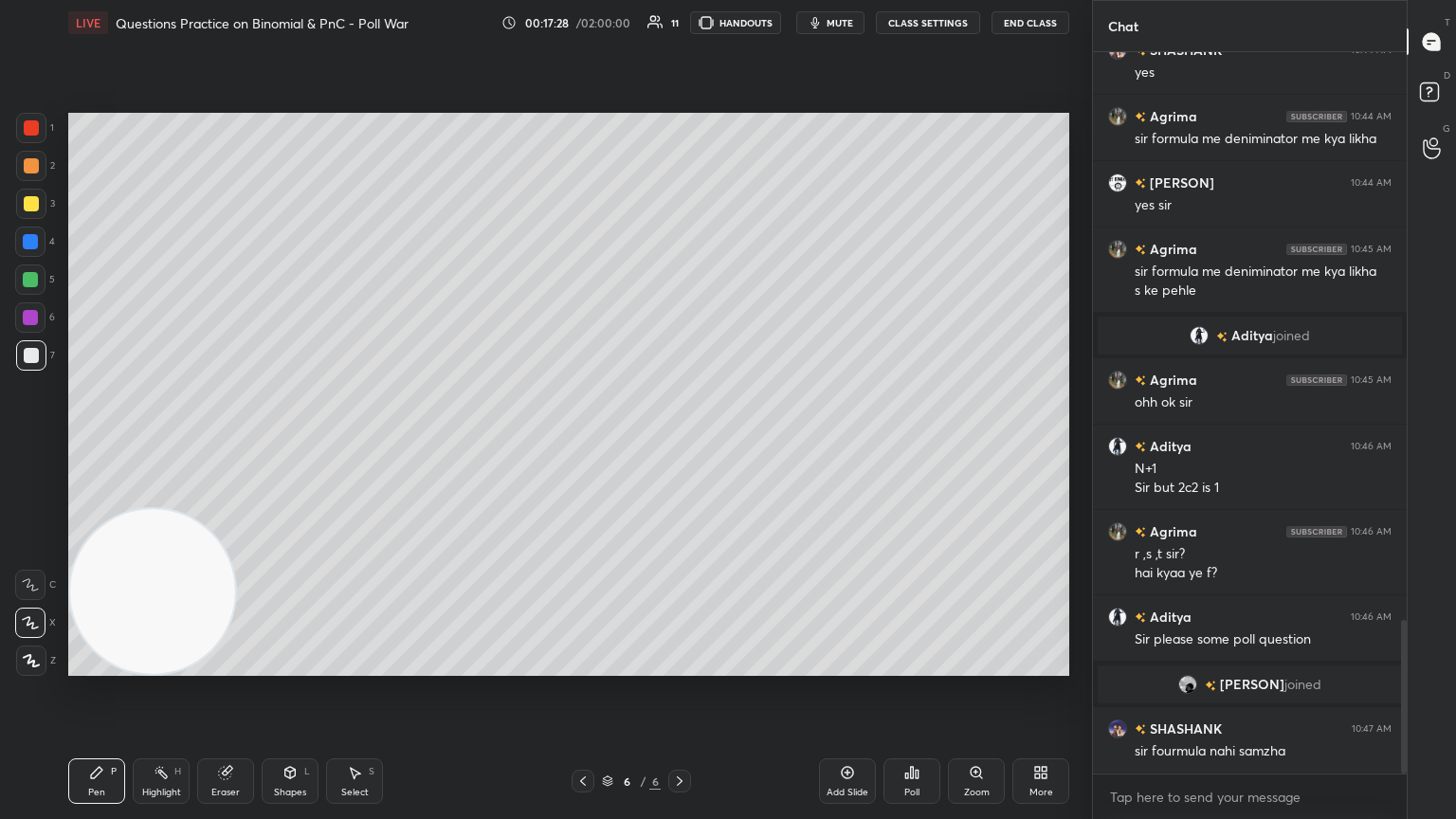 scroll, scrollTop: 2665, scrollLeft: 0, axis: vertical 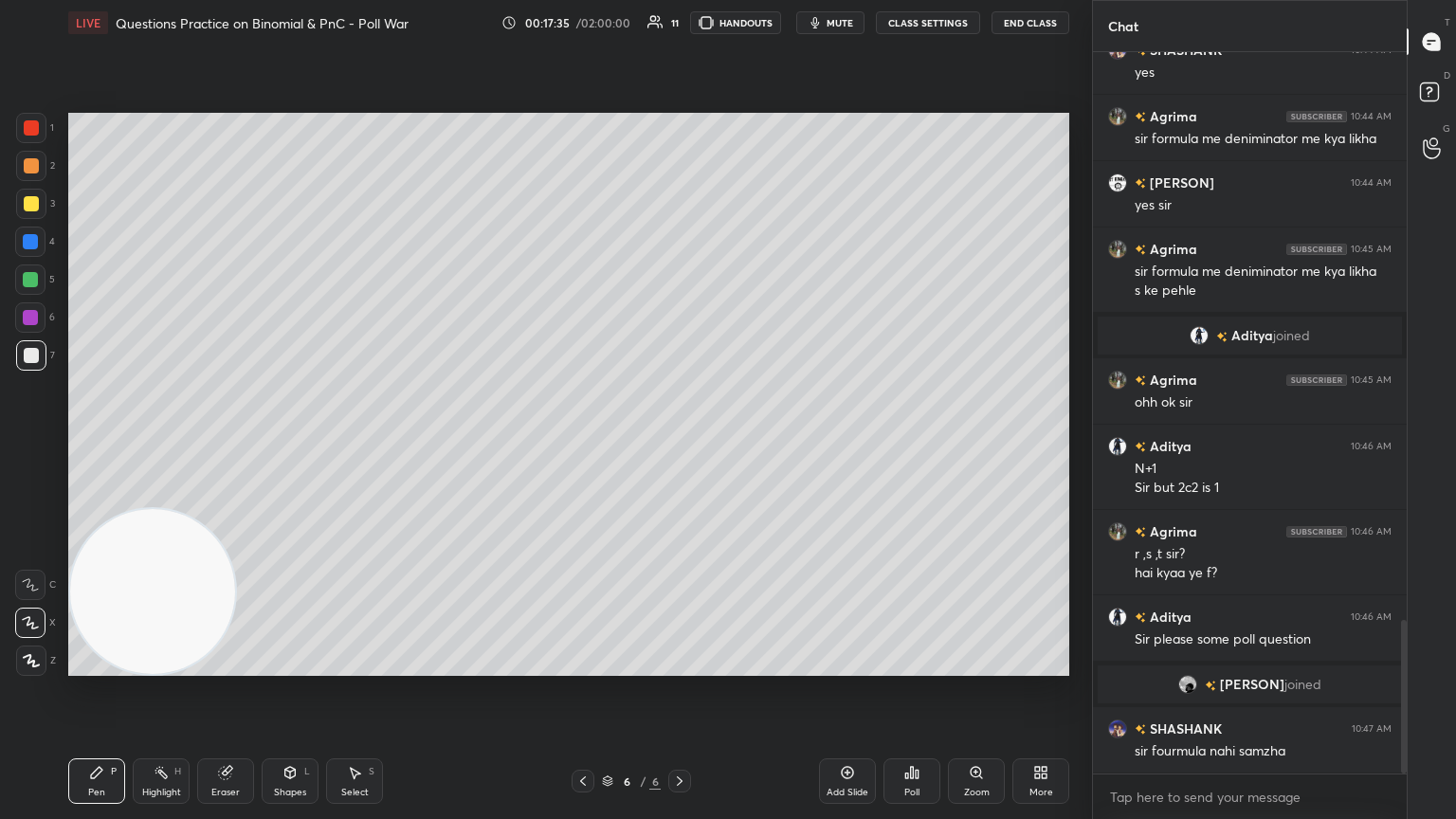 click 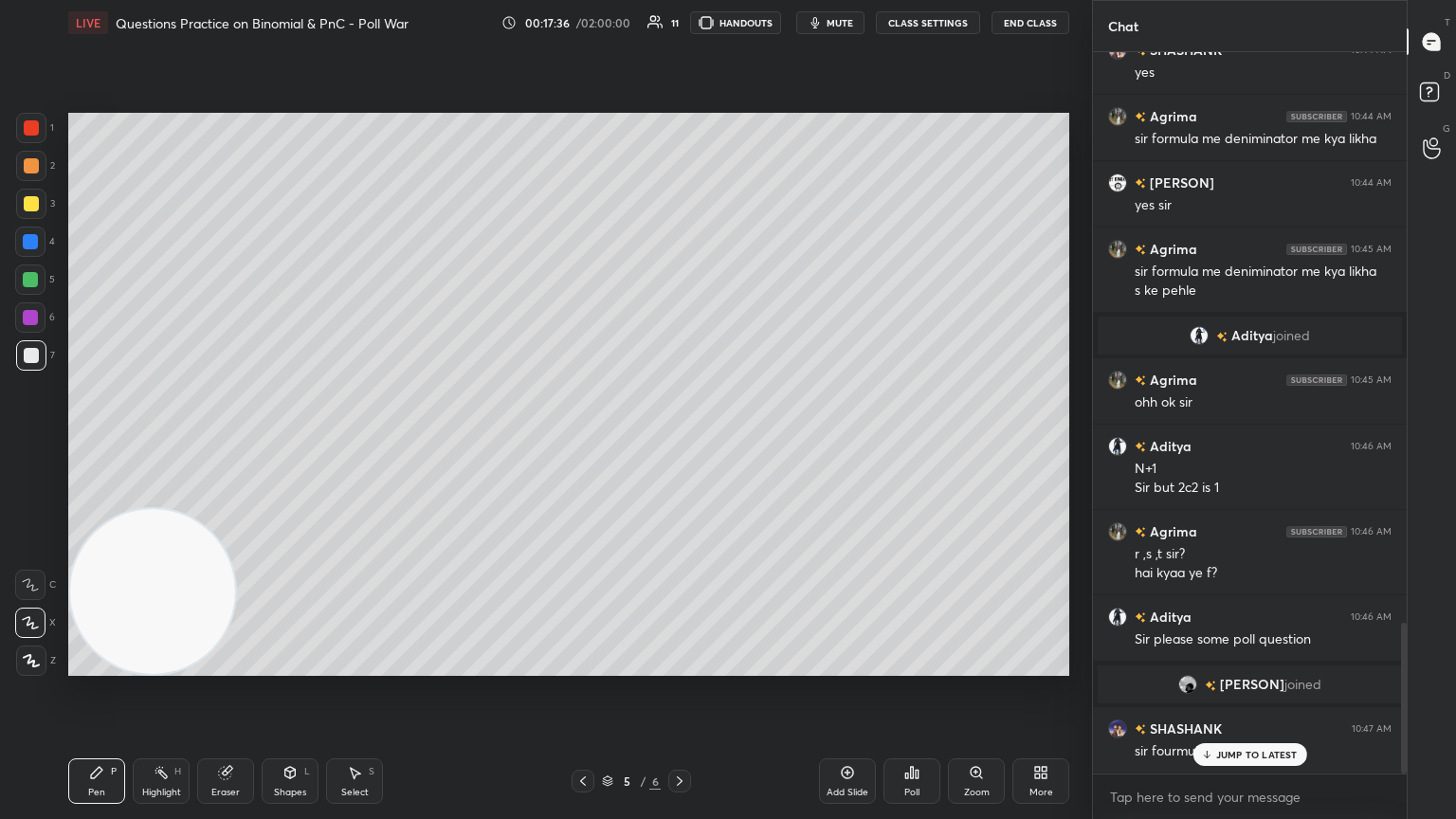 scroll, scrollTop: 2730, scrollLeft: 0, axis: vertical 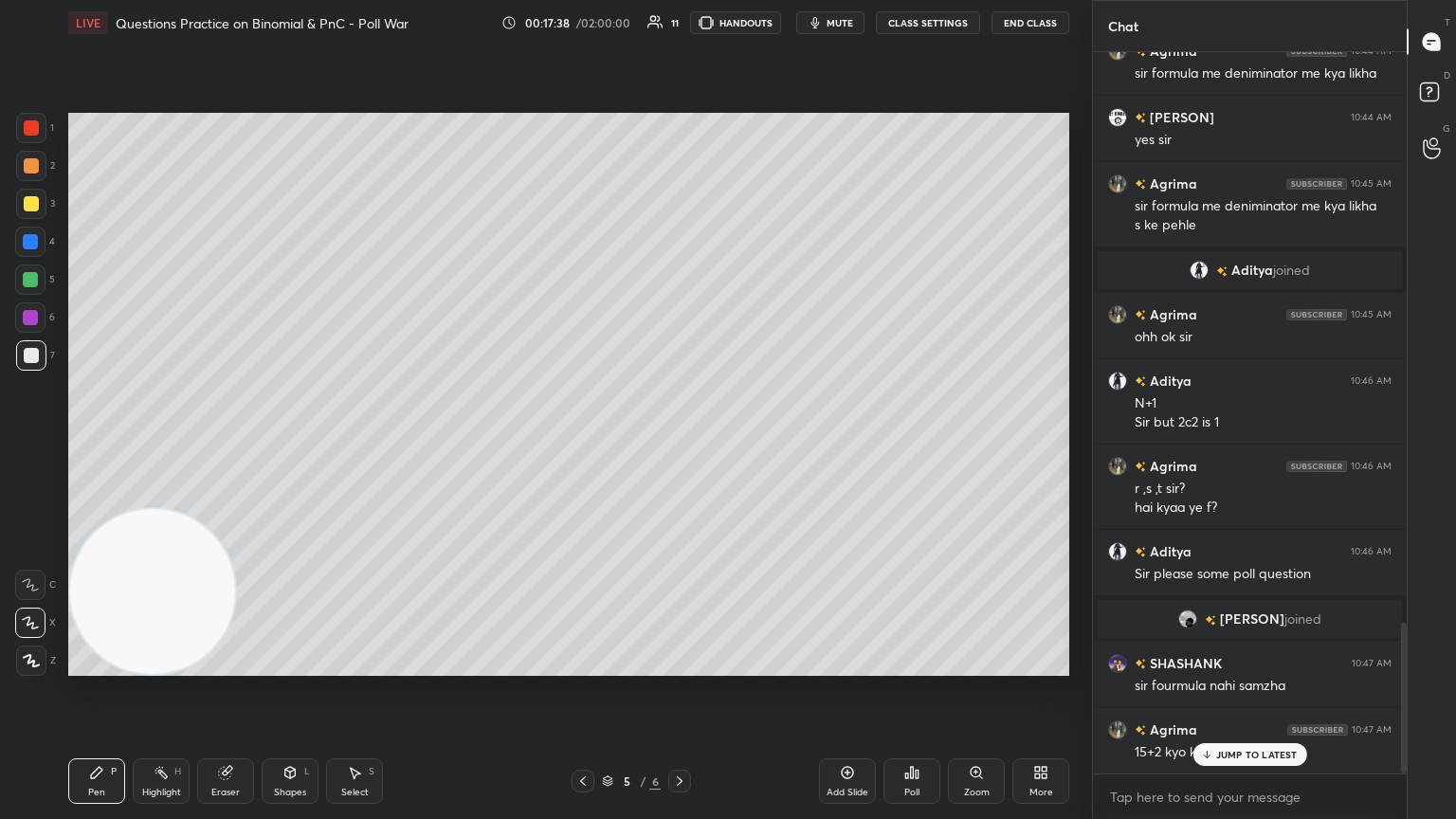 click on "JUMP TO LATEST" at bounding box center (1257, 755) 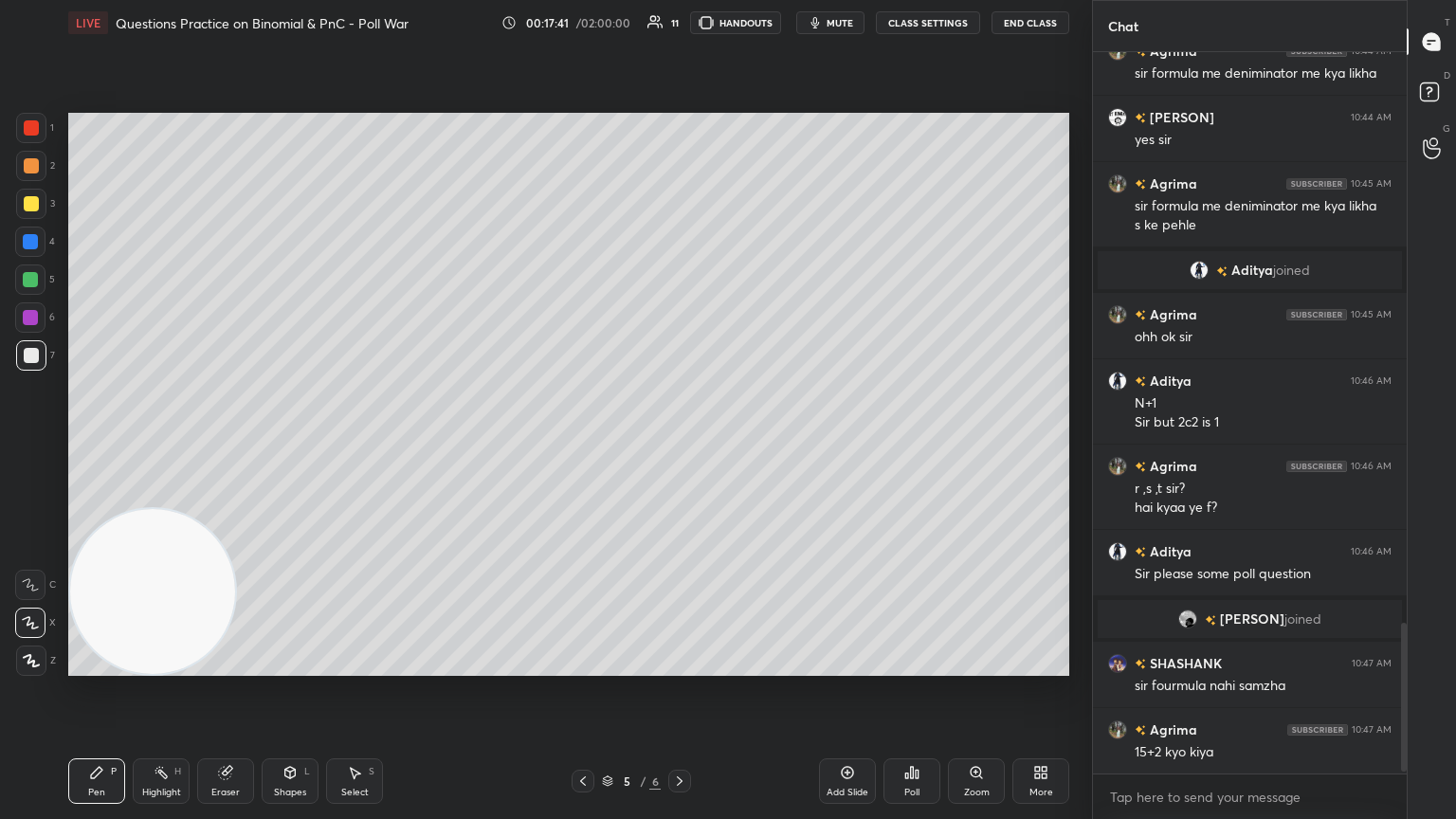scroll, scrollTop: 2776, scrollLeft: 0, axis: vertical 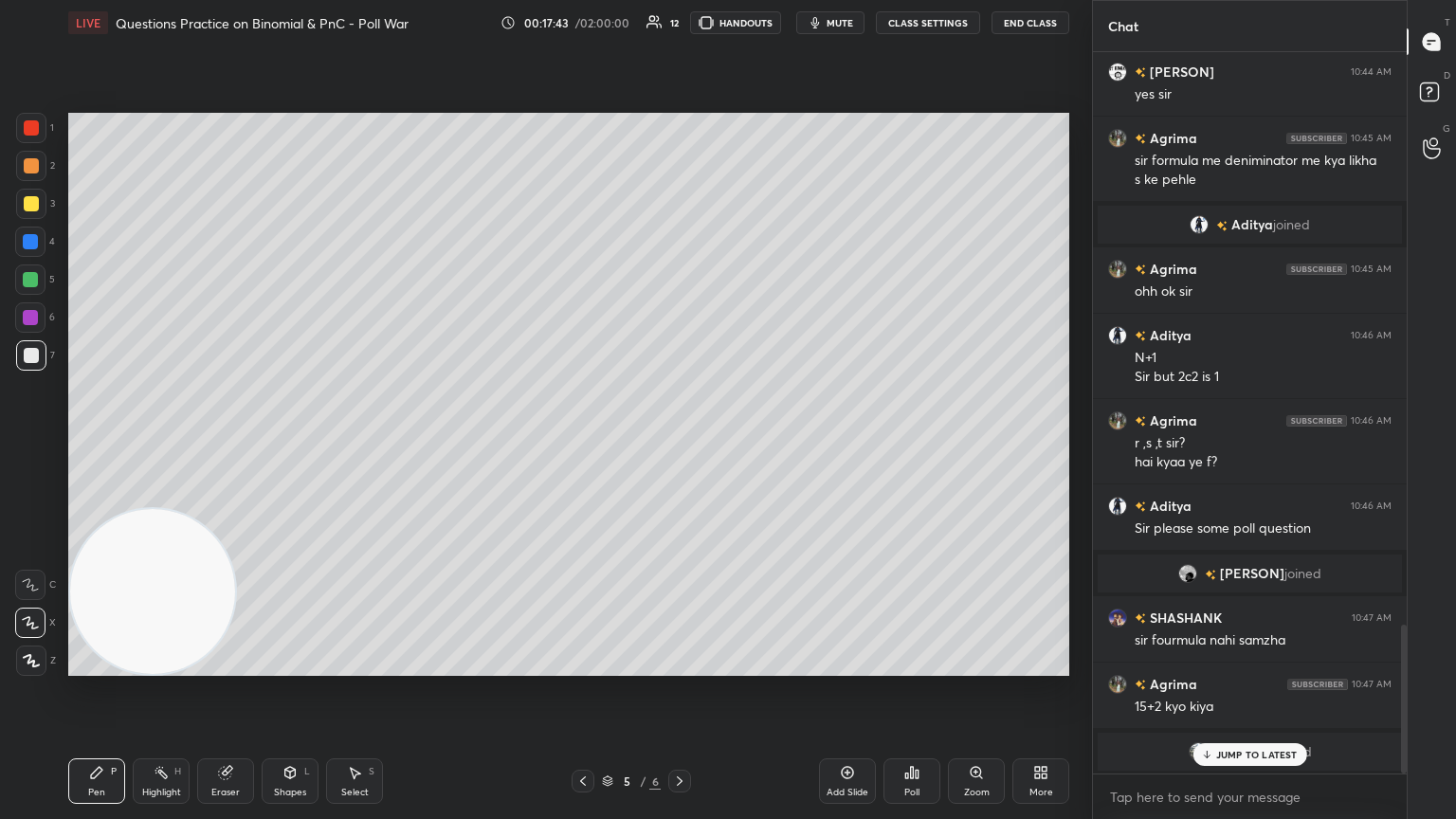 click on "JUMP TO LATEST" at bounding box center [1257, 755] 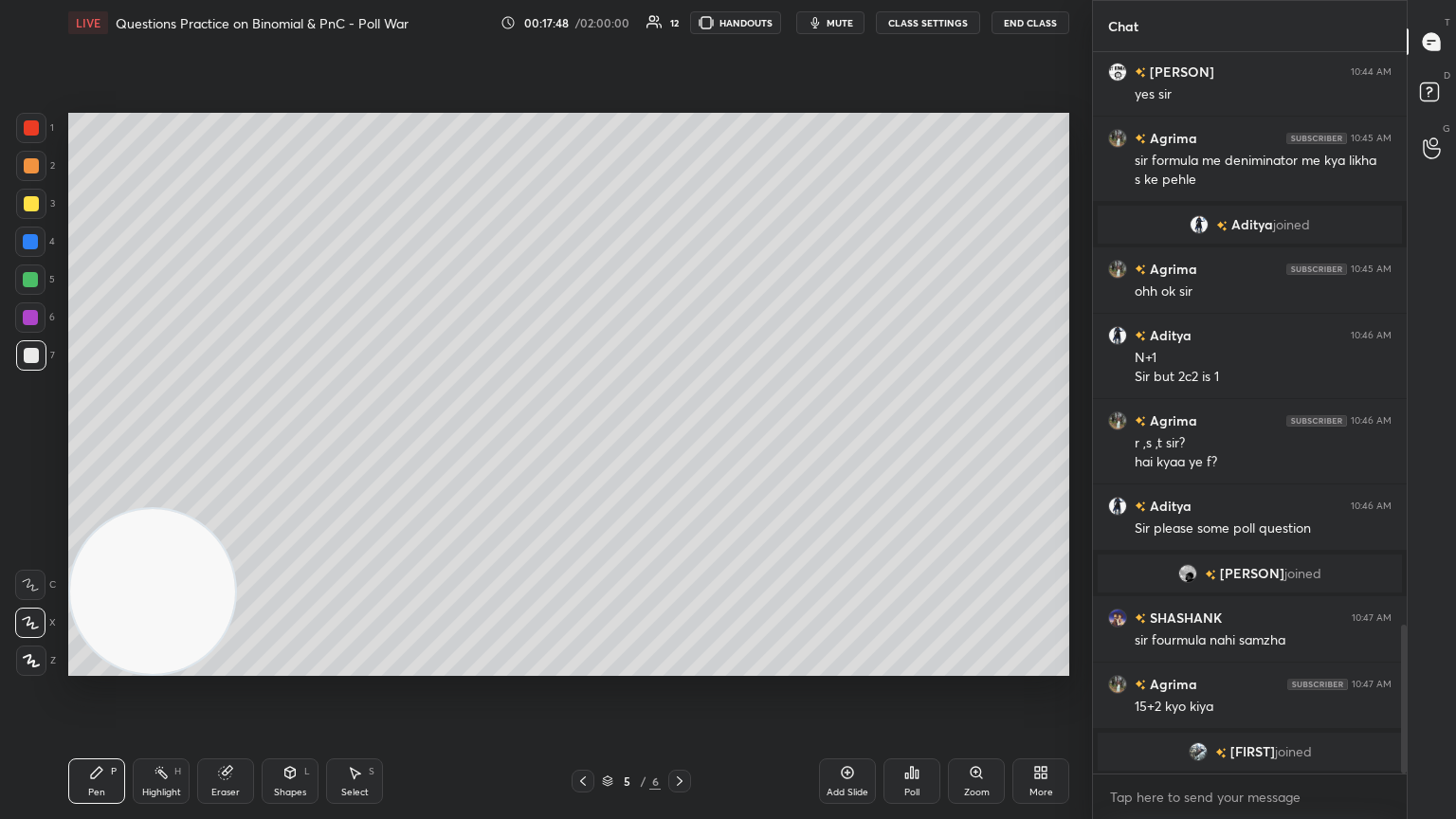click on "Highlight H" at bounding box center (161, 781) 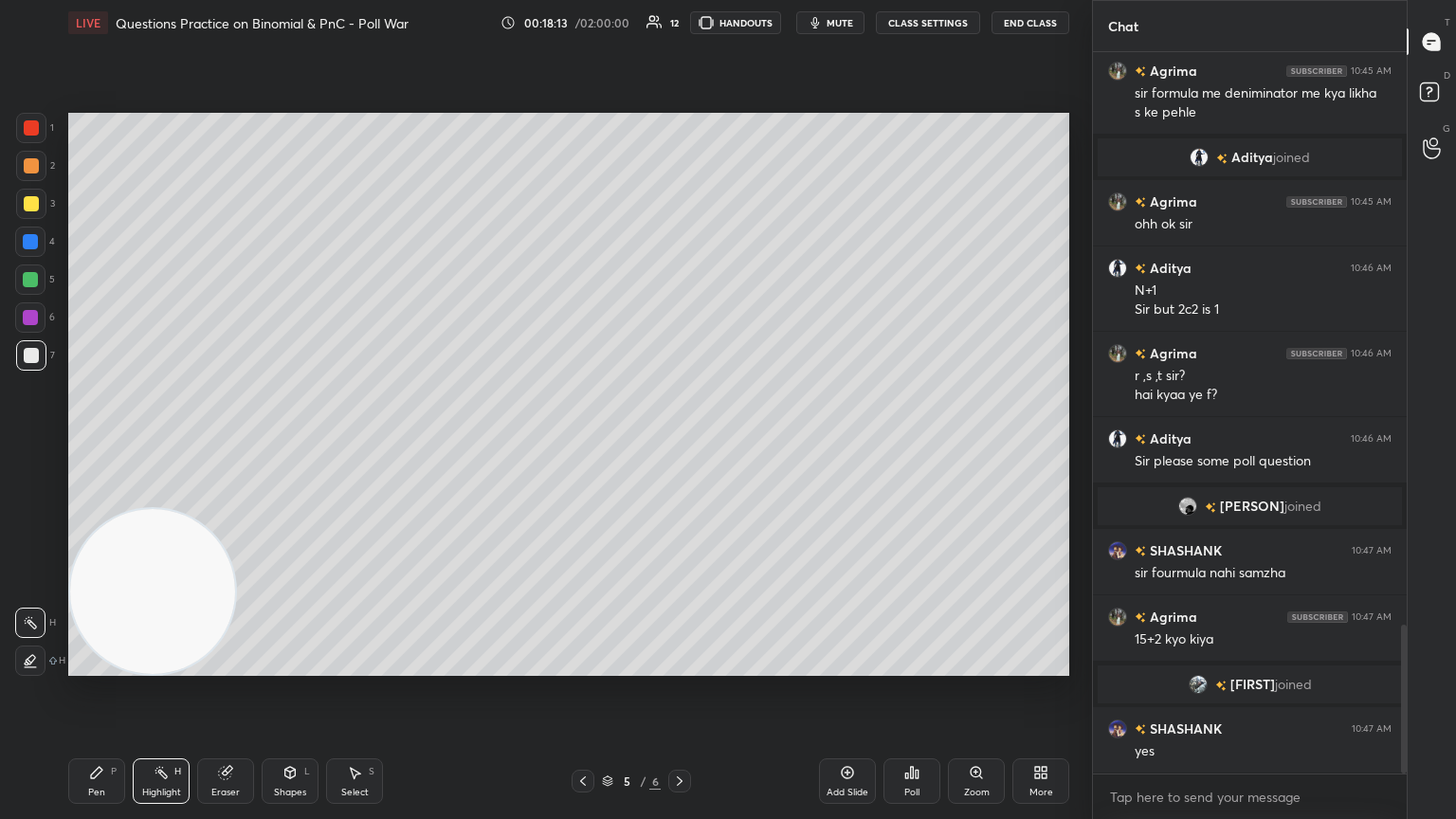 scroll, scrollTop: 2832, scrollLeft: 0, axis: vertical 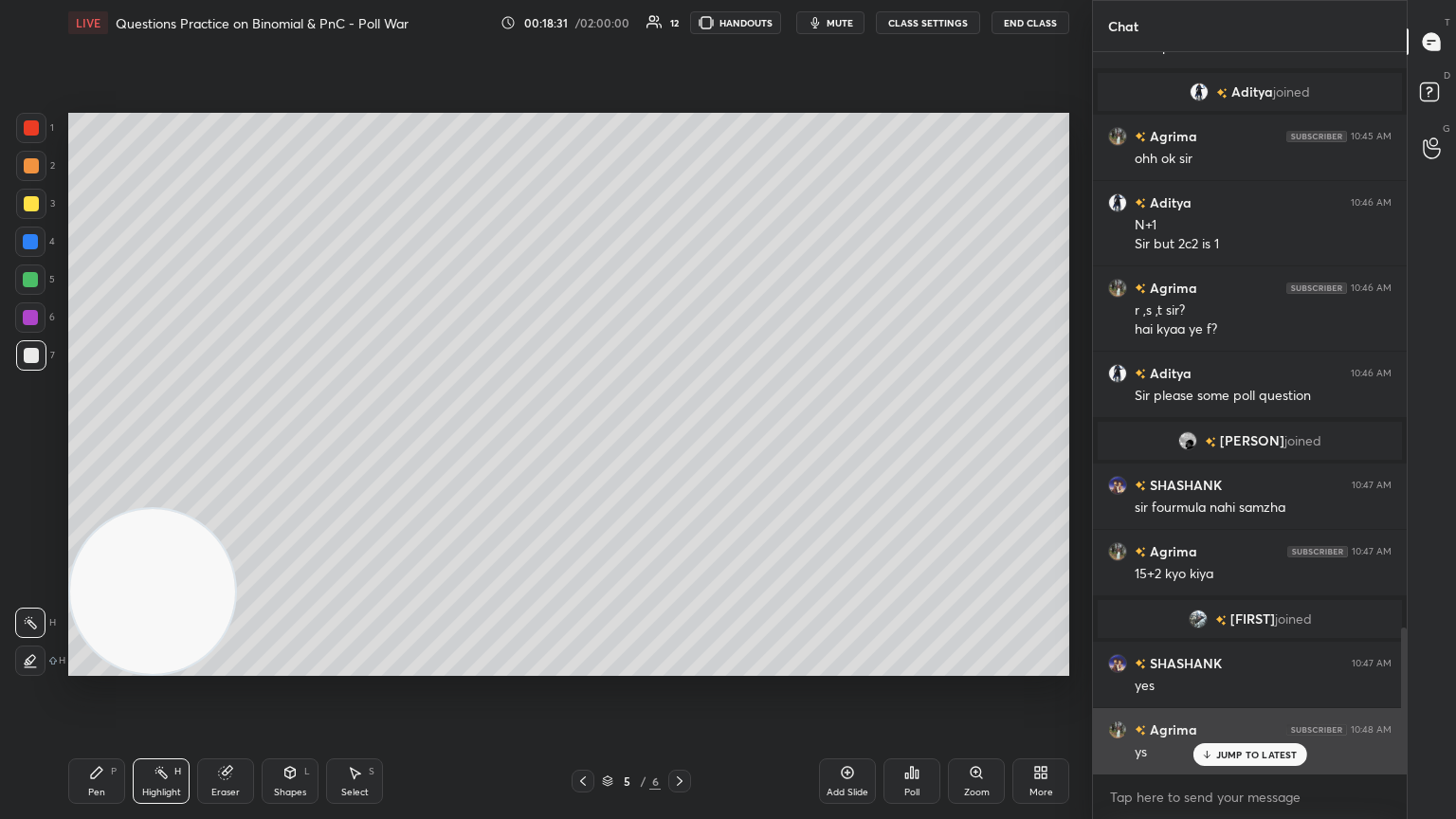 click 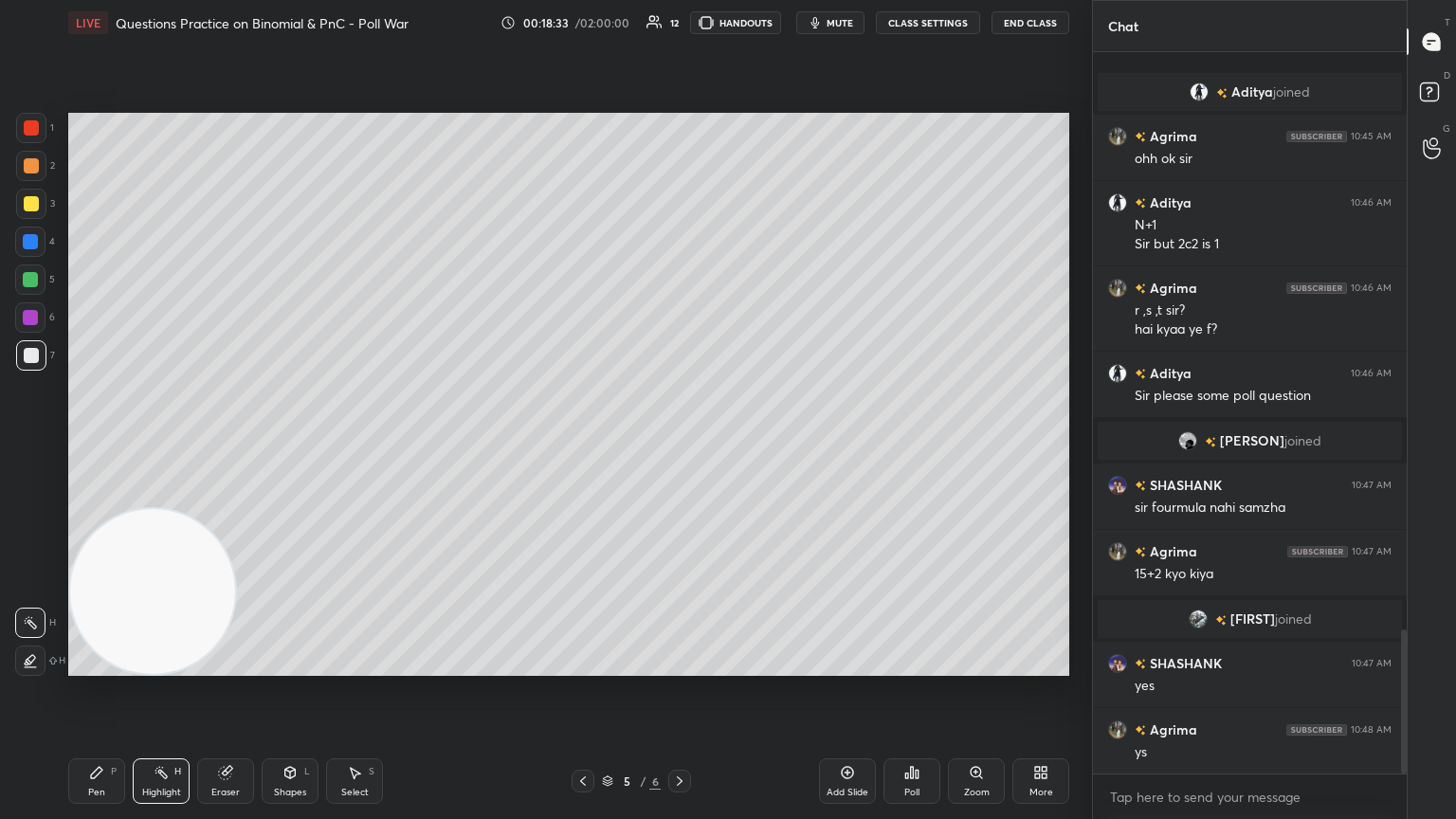 scroll, scrollTop: 2900, scrollLeft: 0, axis: vertical 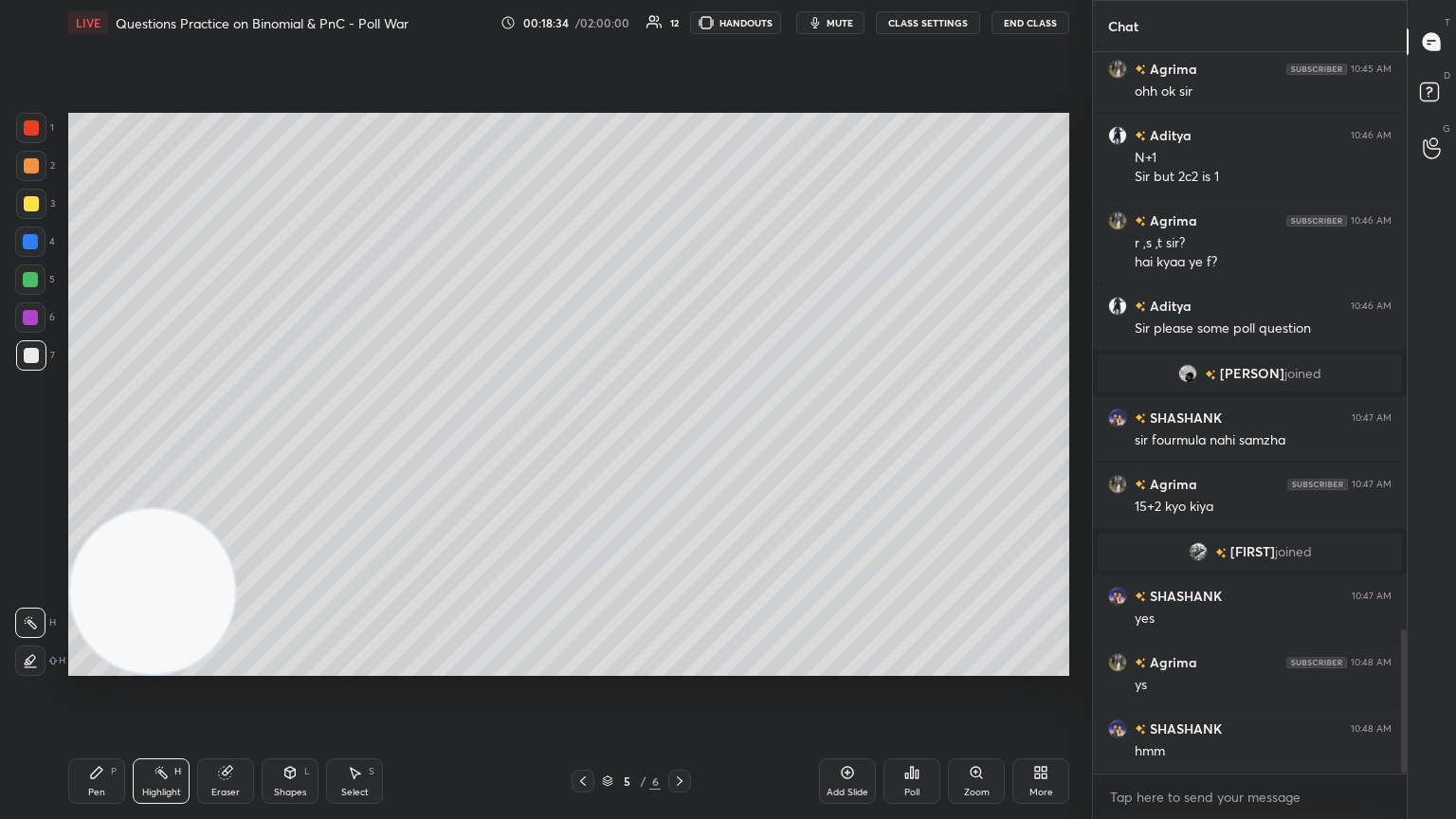 click 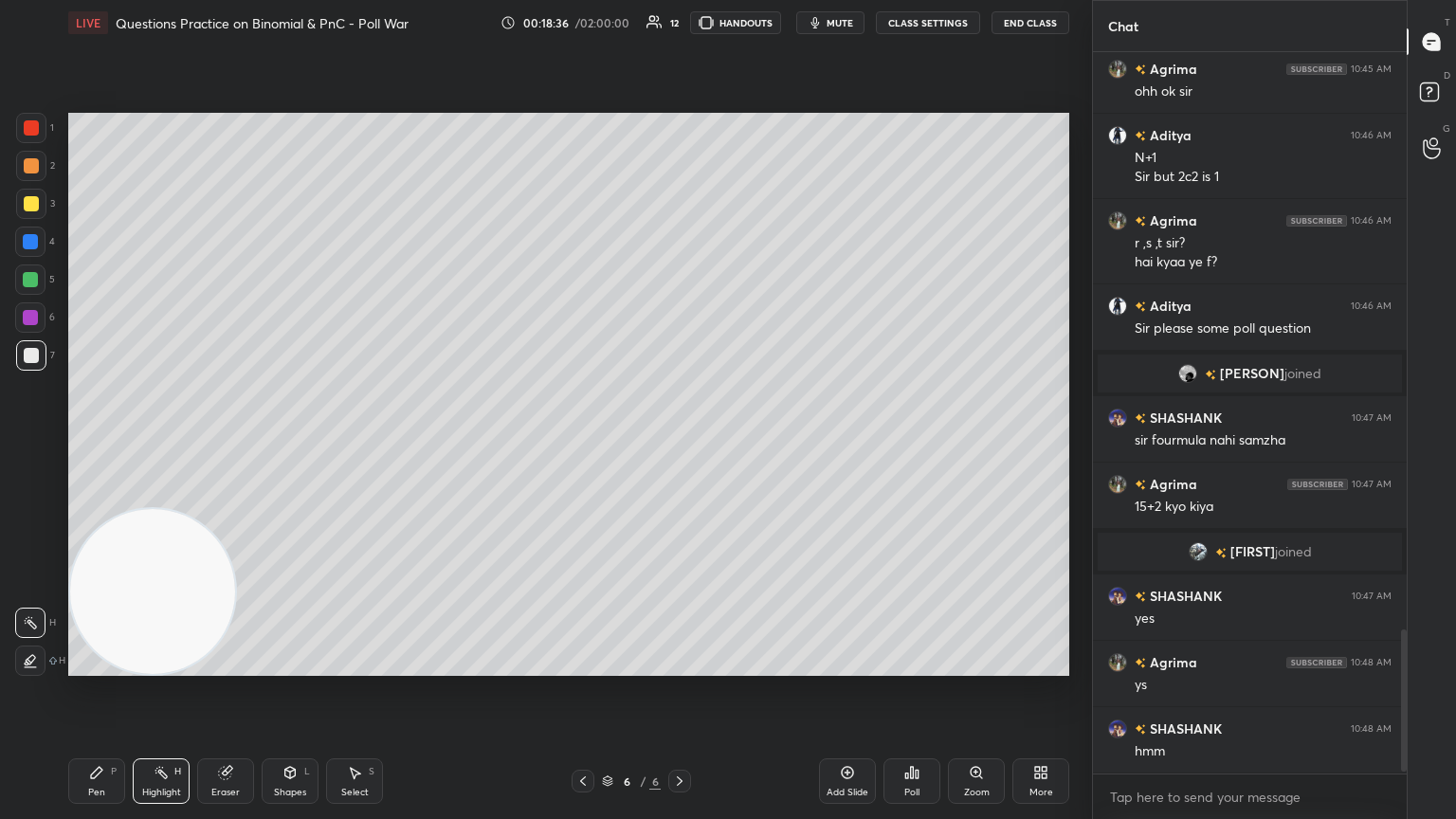scroll, scrollTop: 2965, scrollLeft: 0, axis: vertical 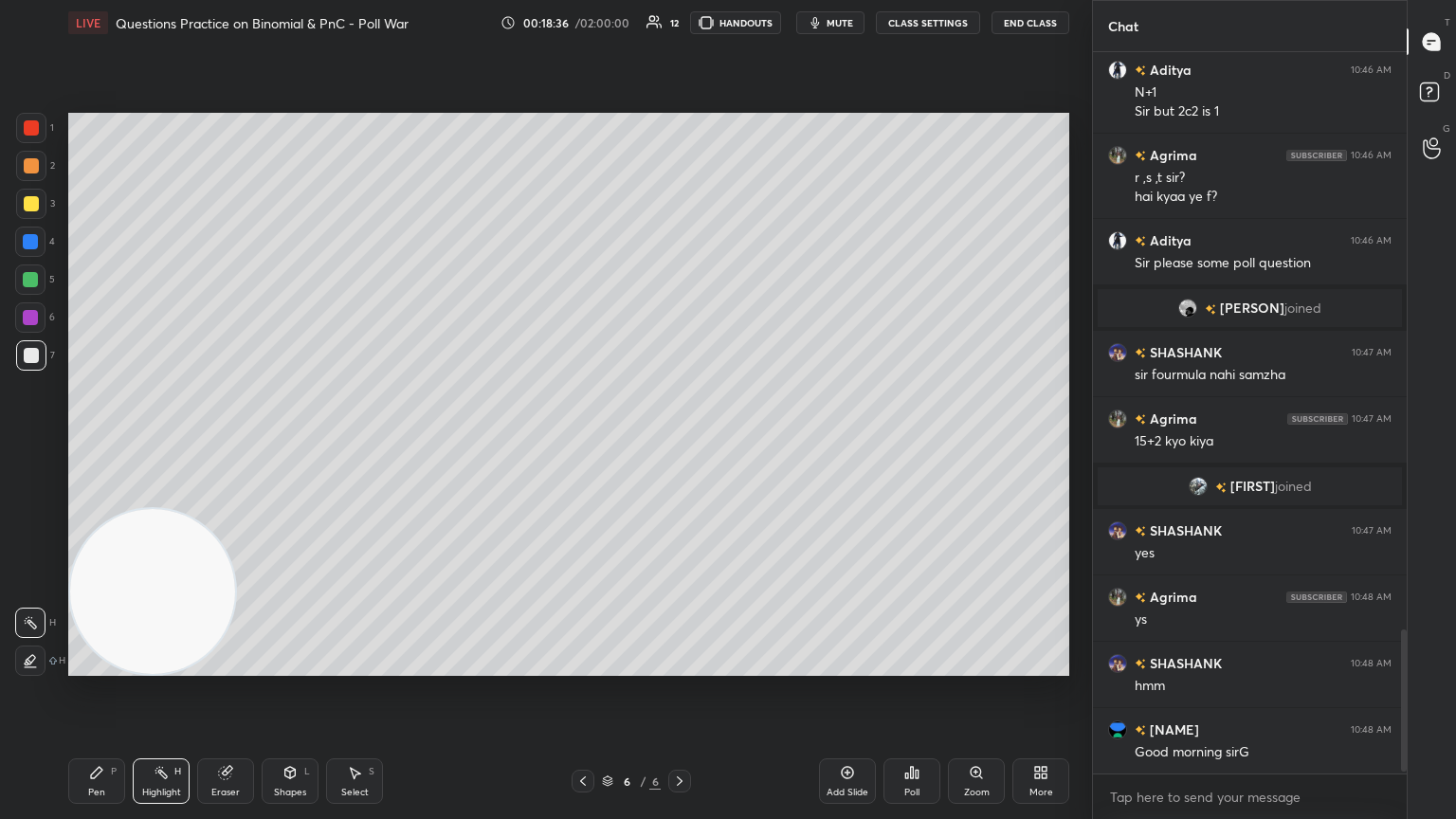 click on "Setting up your live class Poll for   secs No correct answer Start poll" at bounding box center [569, 394] 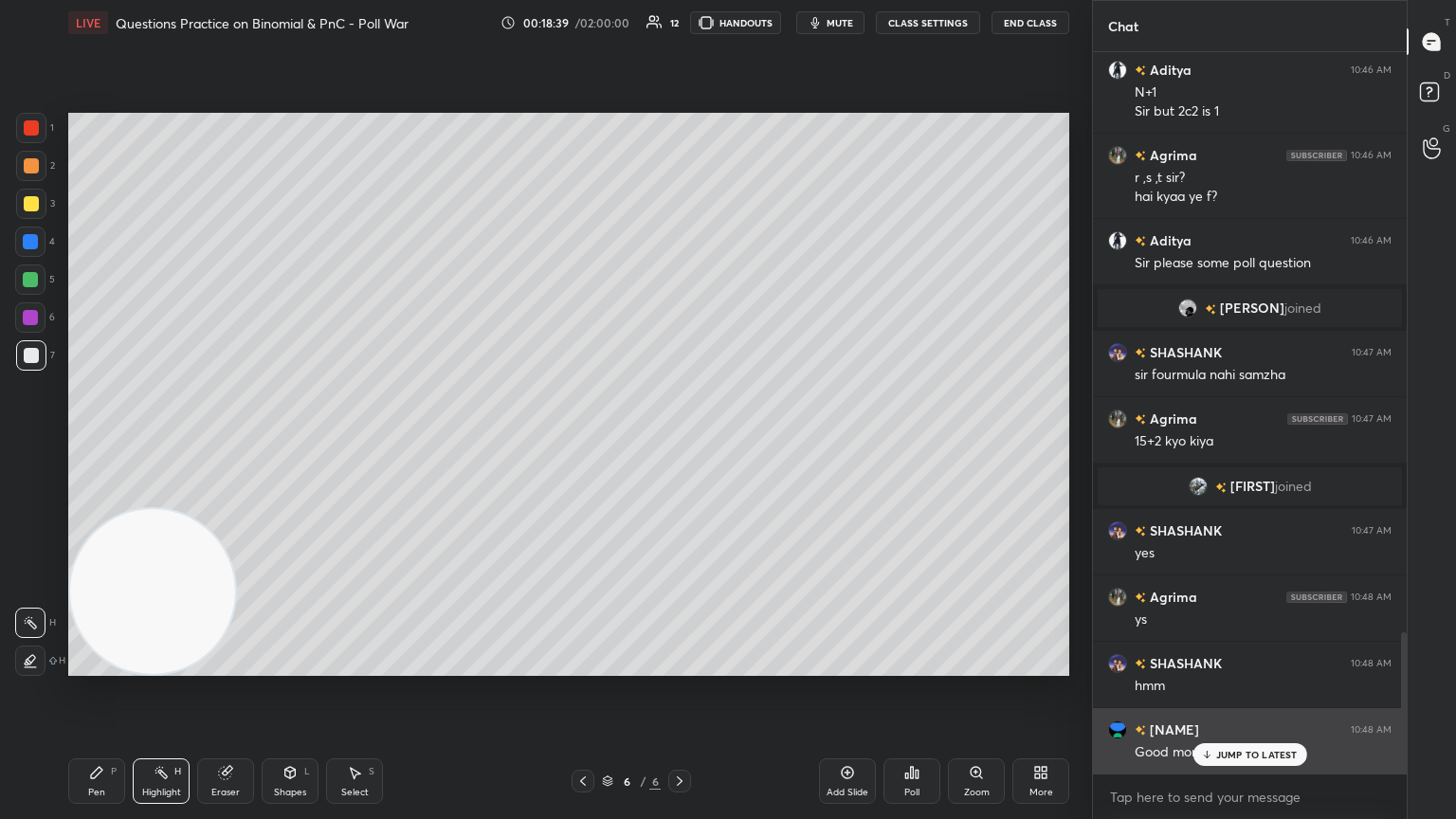 click on "JUMP TO LATEST" at bounding box center [1257, 755] 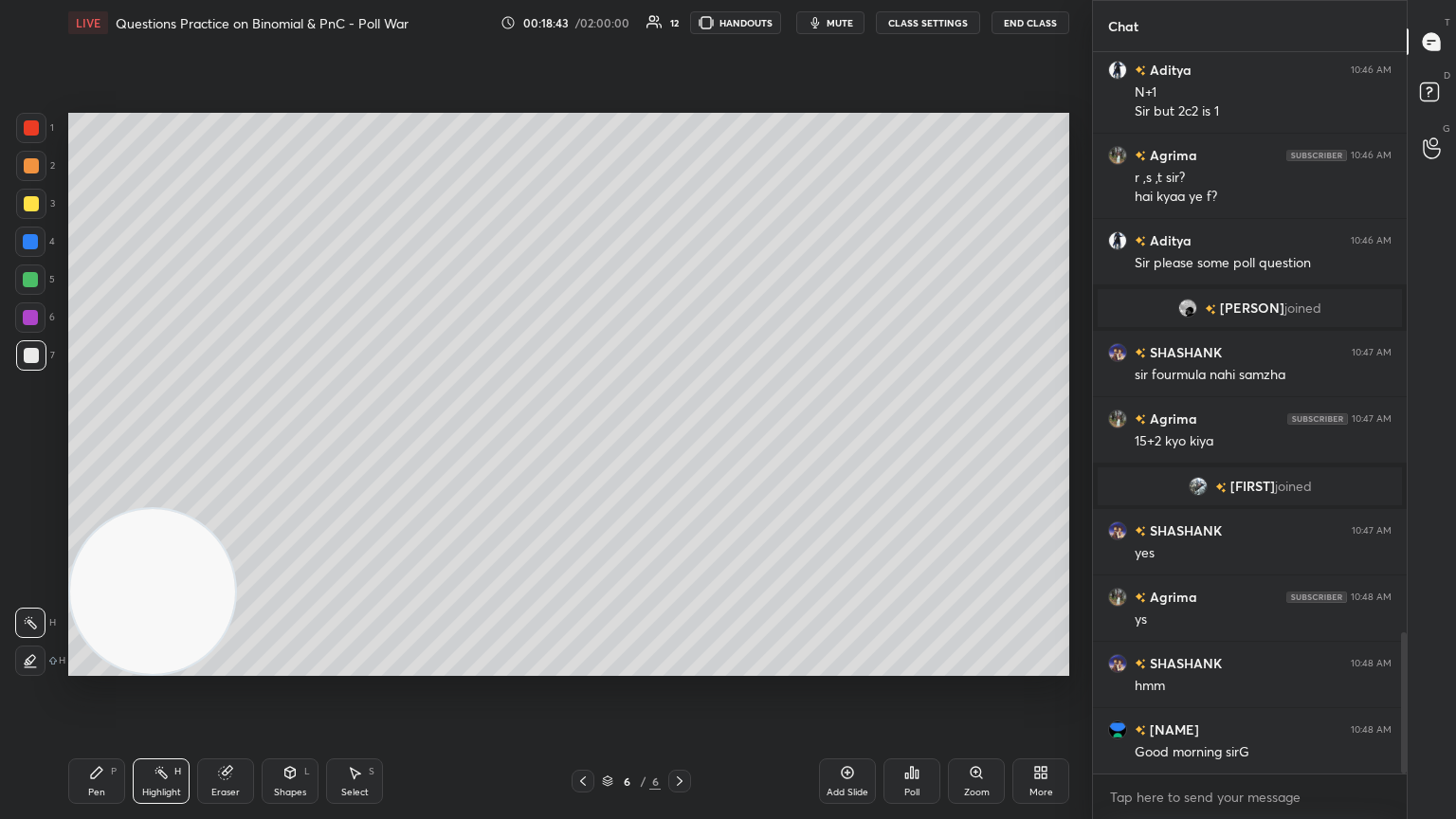click 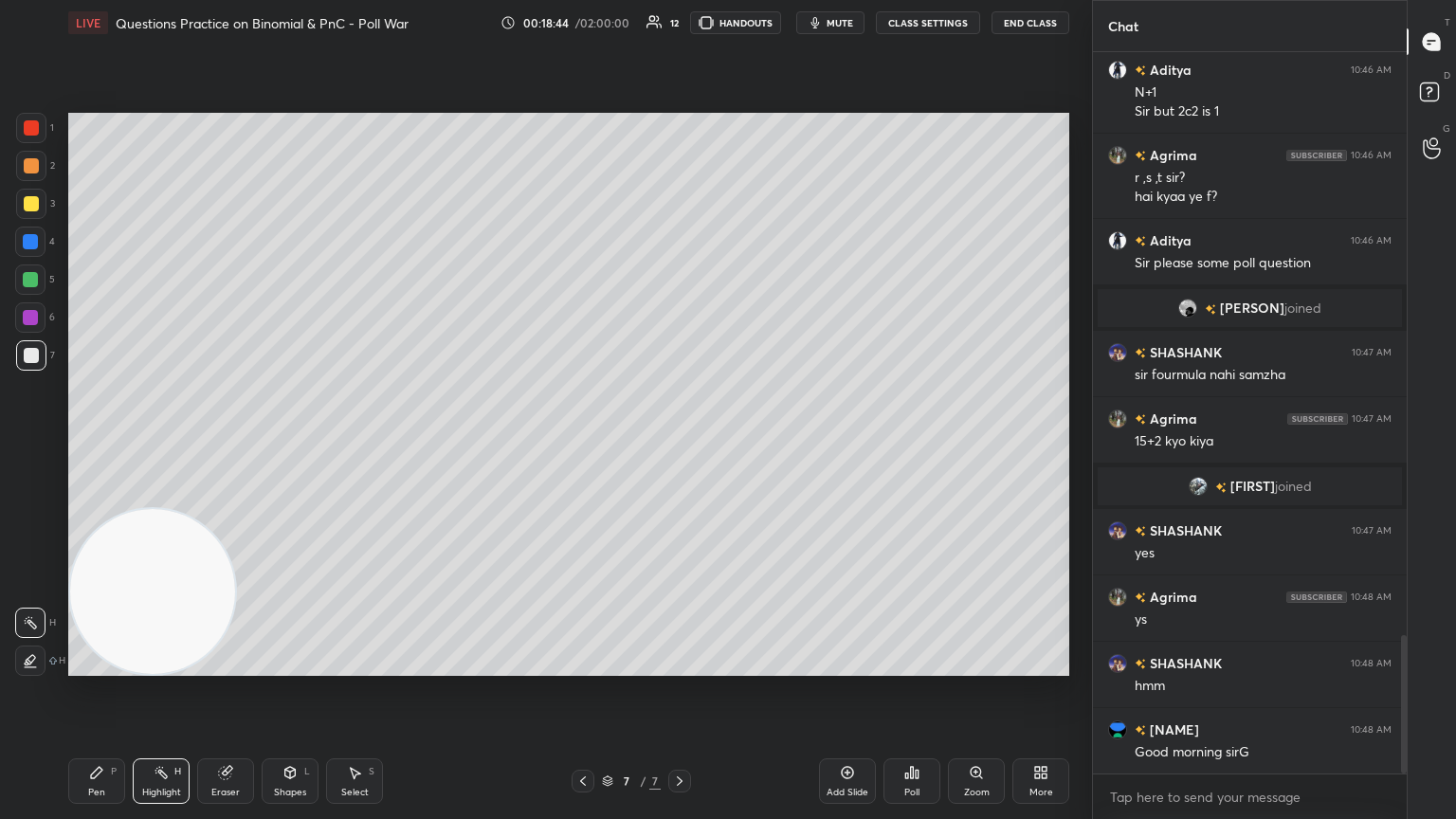 scroll, scrollTop: 3032, scrollLeft: 0, axis: vertical 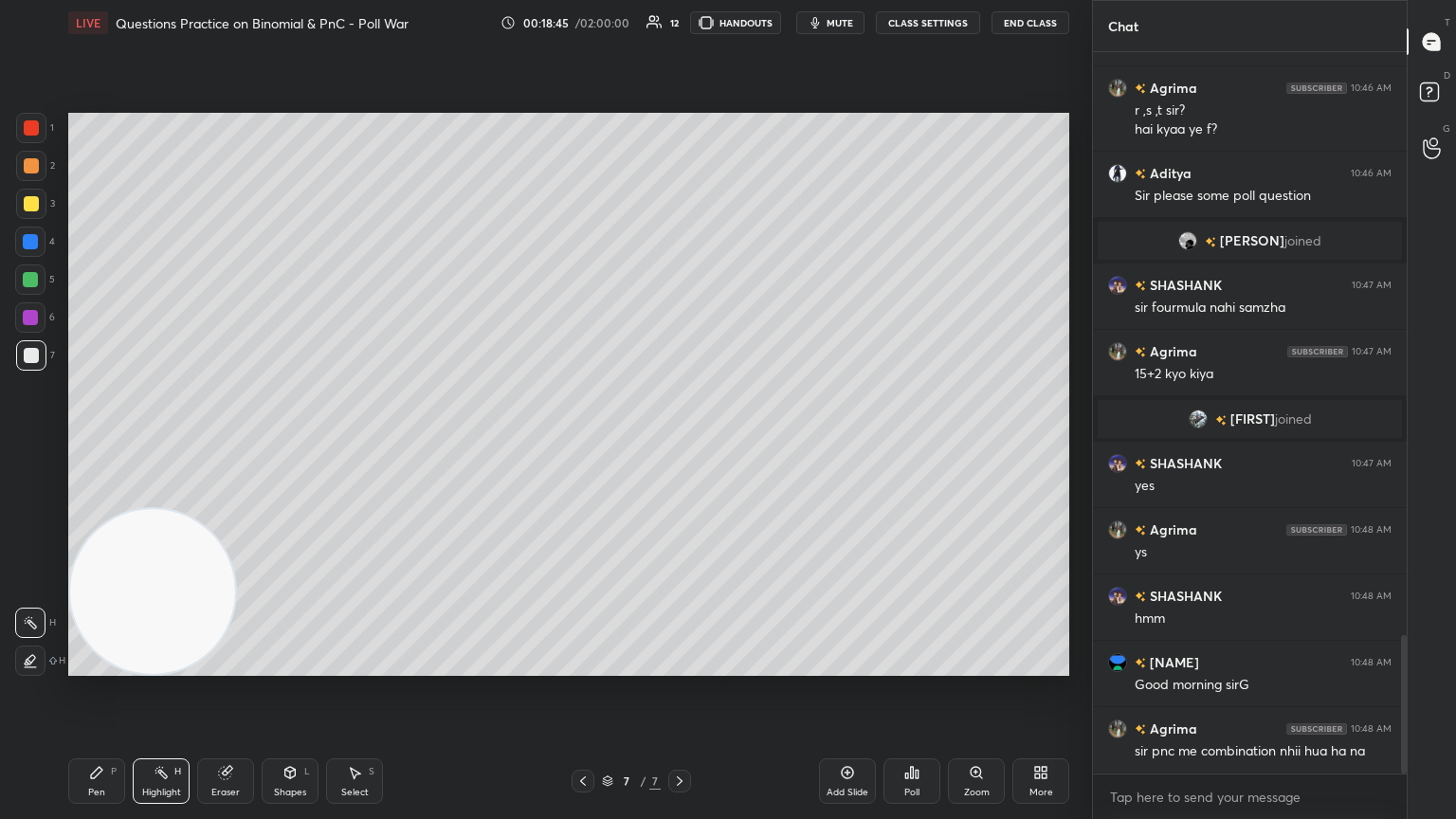click at bounding box center [31, 204] 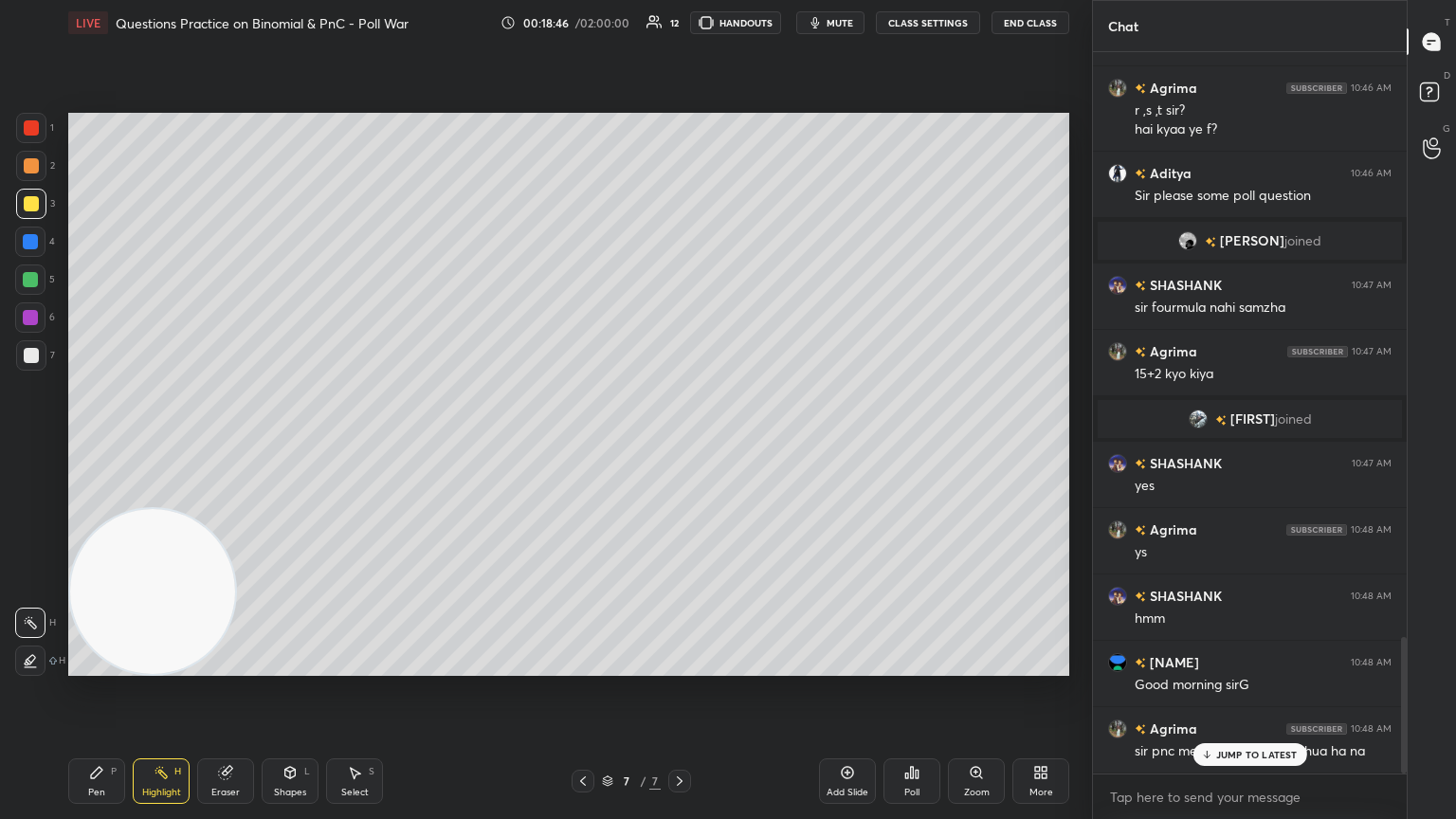scroll, scrollTop: 3098, scrollLeft: 0, axis: vertical 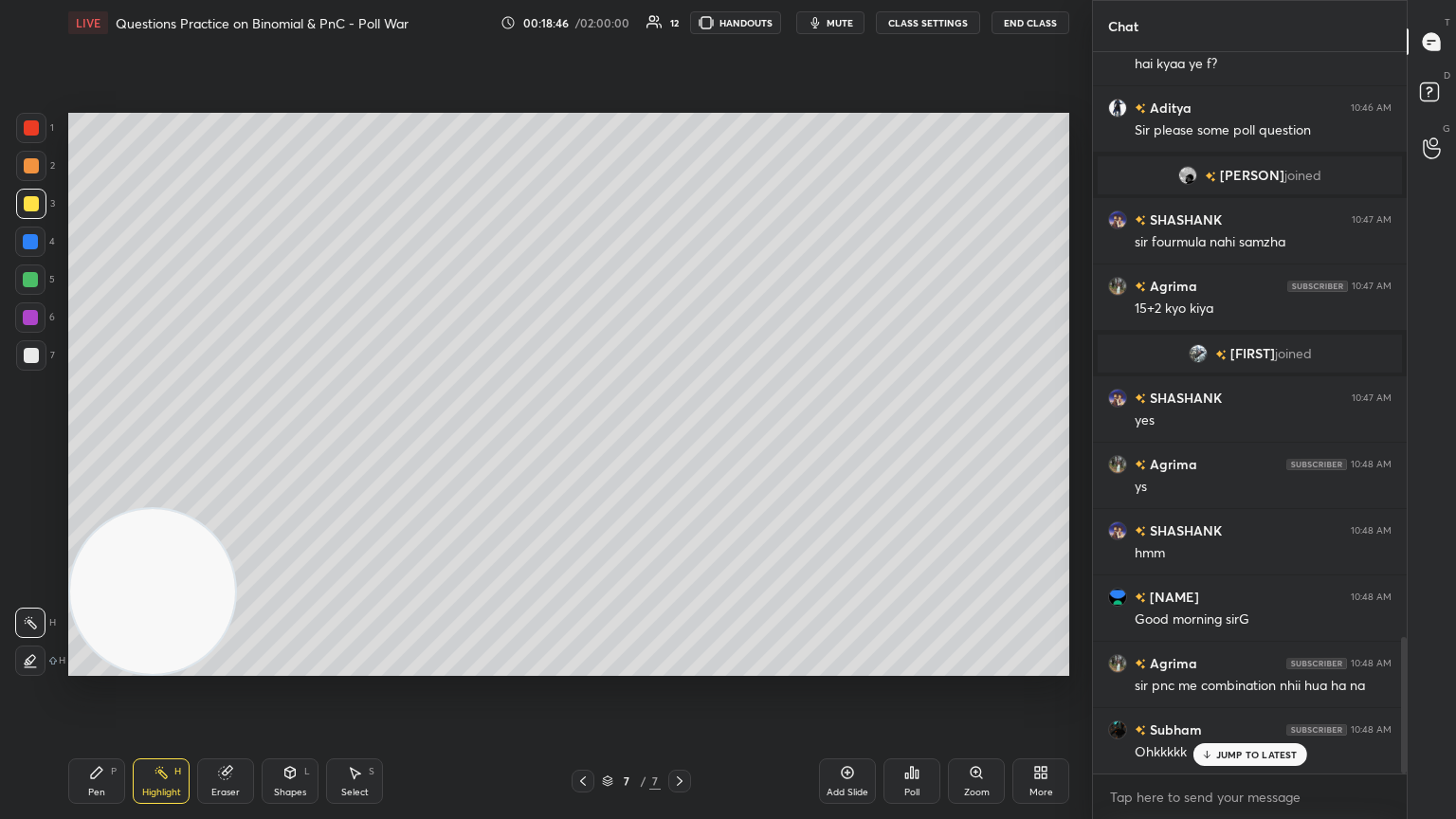 drag, startPoint x: 94, startPoint y: 781, endPoint x: 118, endPoint y: 777, distance: 24.33105 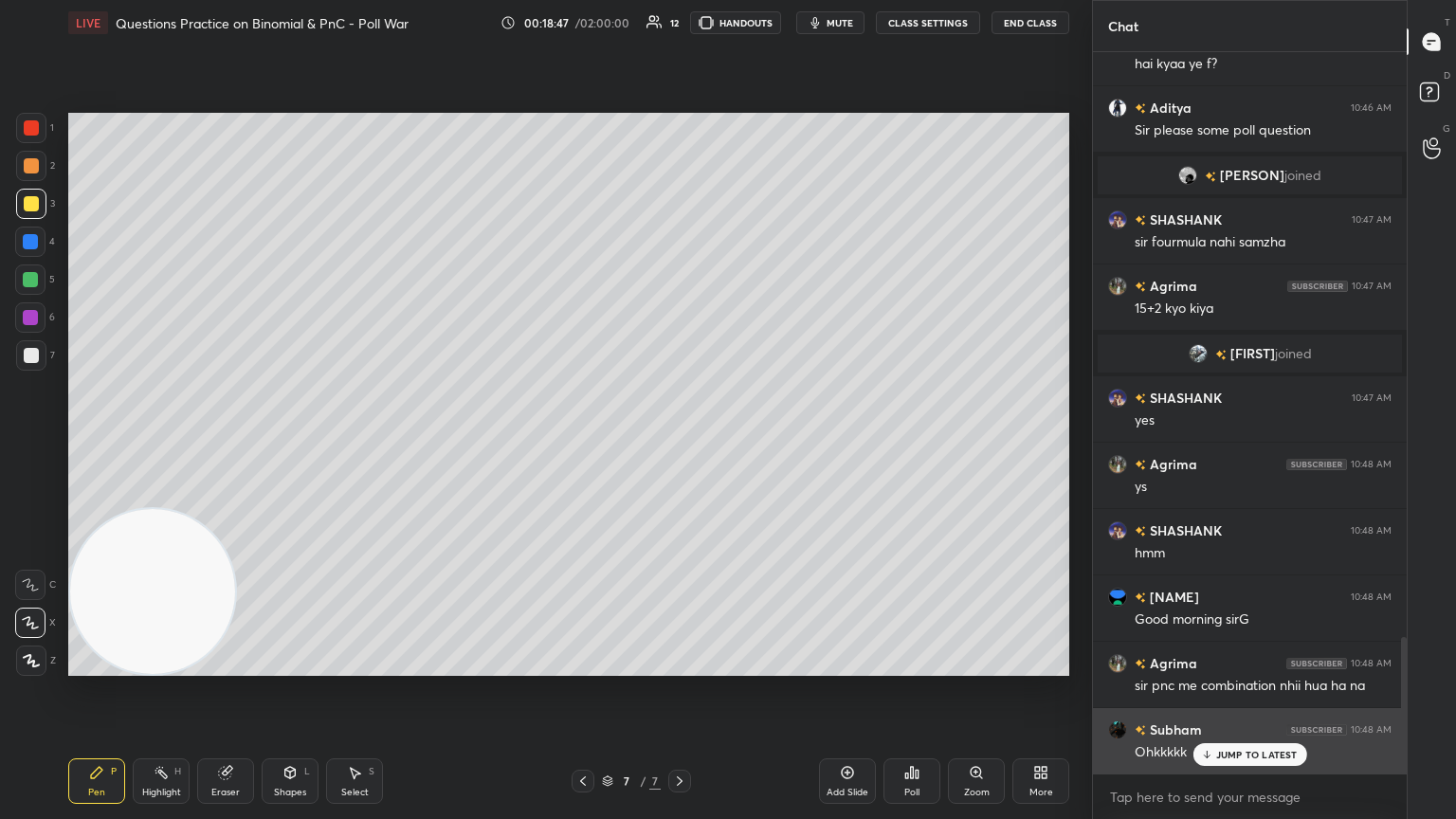 click on "JUMP TO LATEST" at bounding box center (1257, 755) 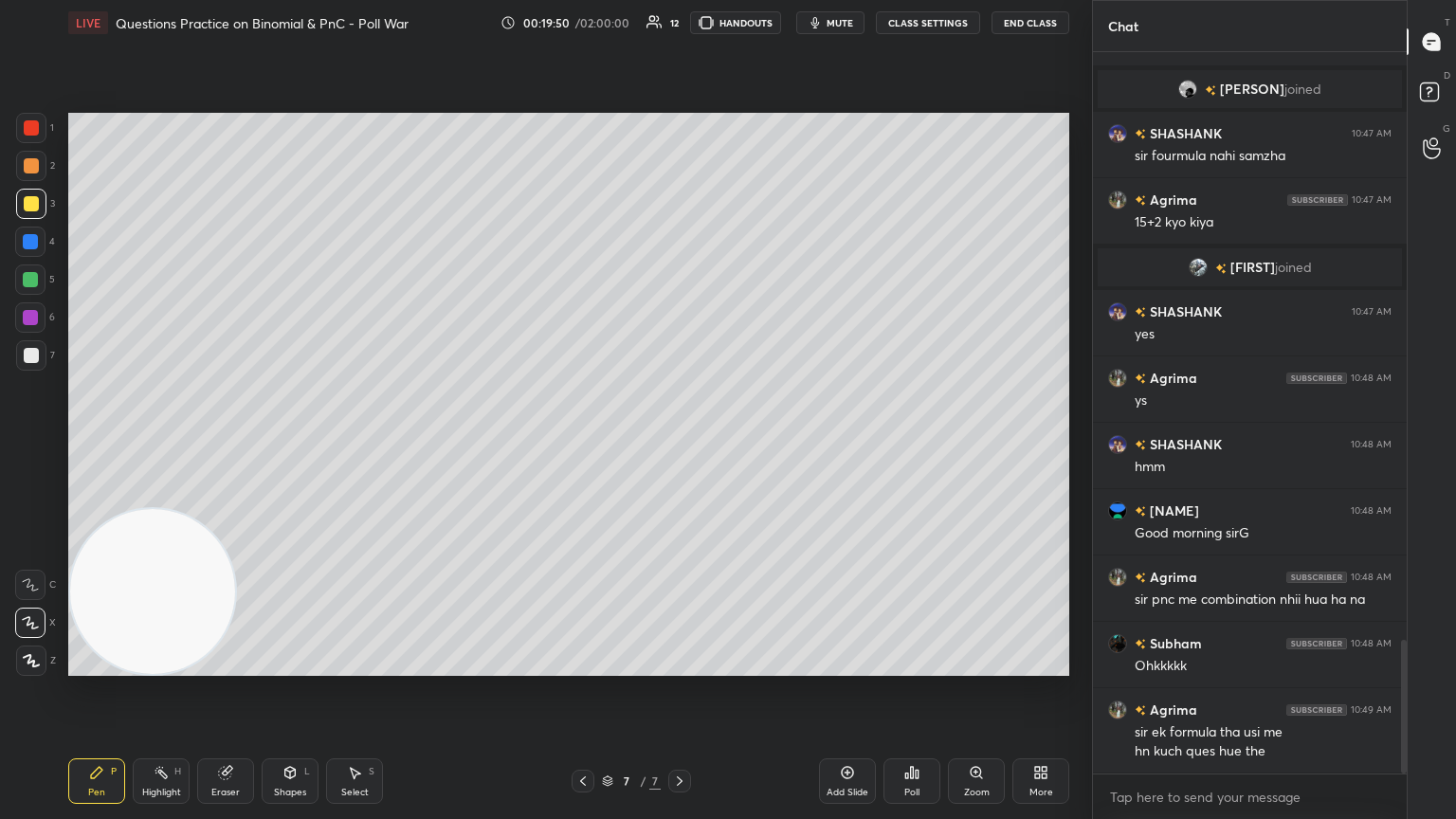 scroll, scrollTop: 3219, scrollLeft: 0, axis: vertical 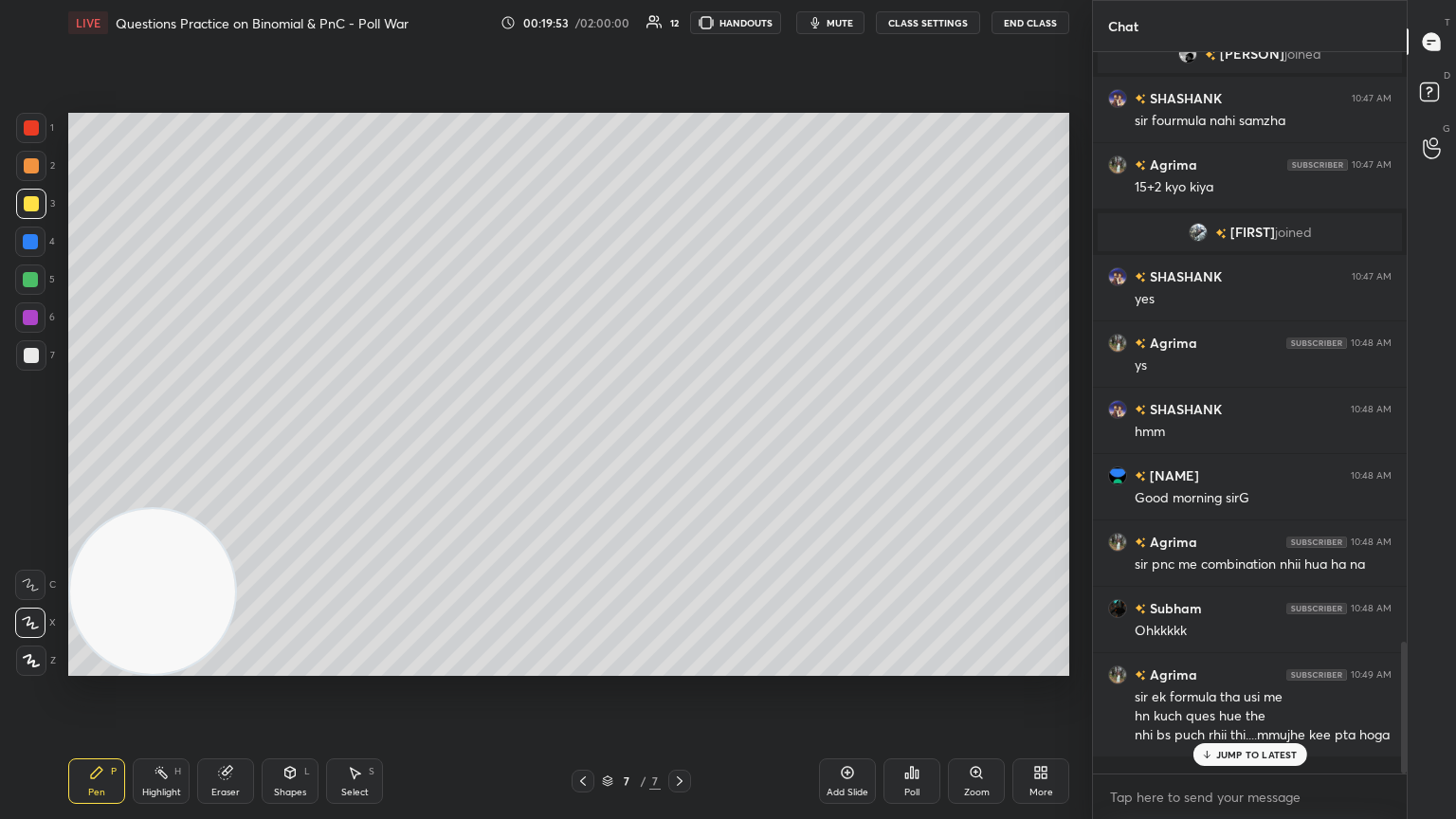 click on "JUMP TO LATEST" at bounding box center (1257, 755) 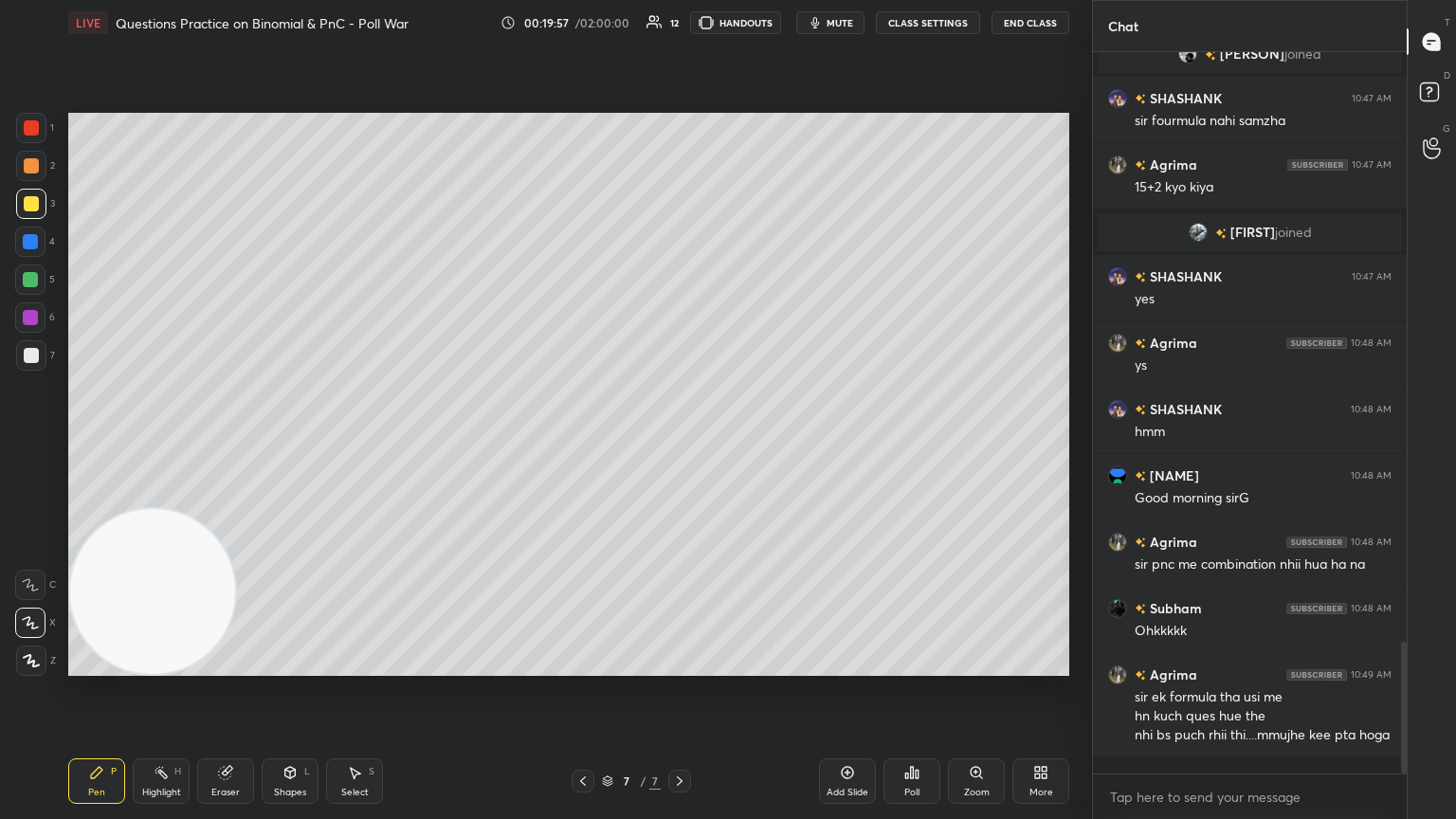 click at bounding box center (31, 355) 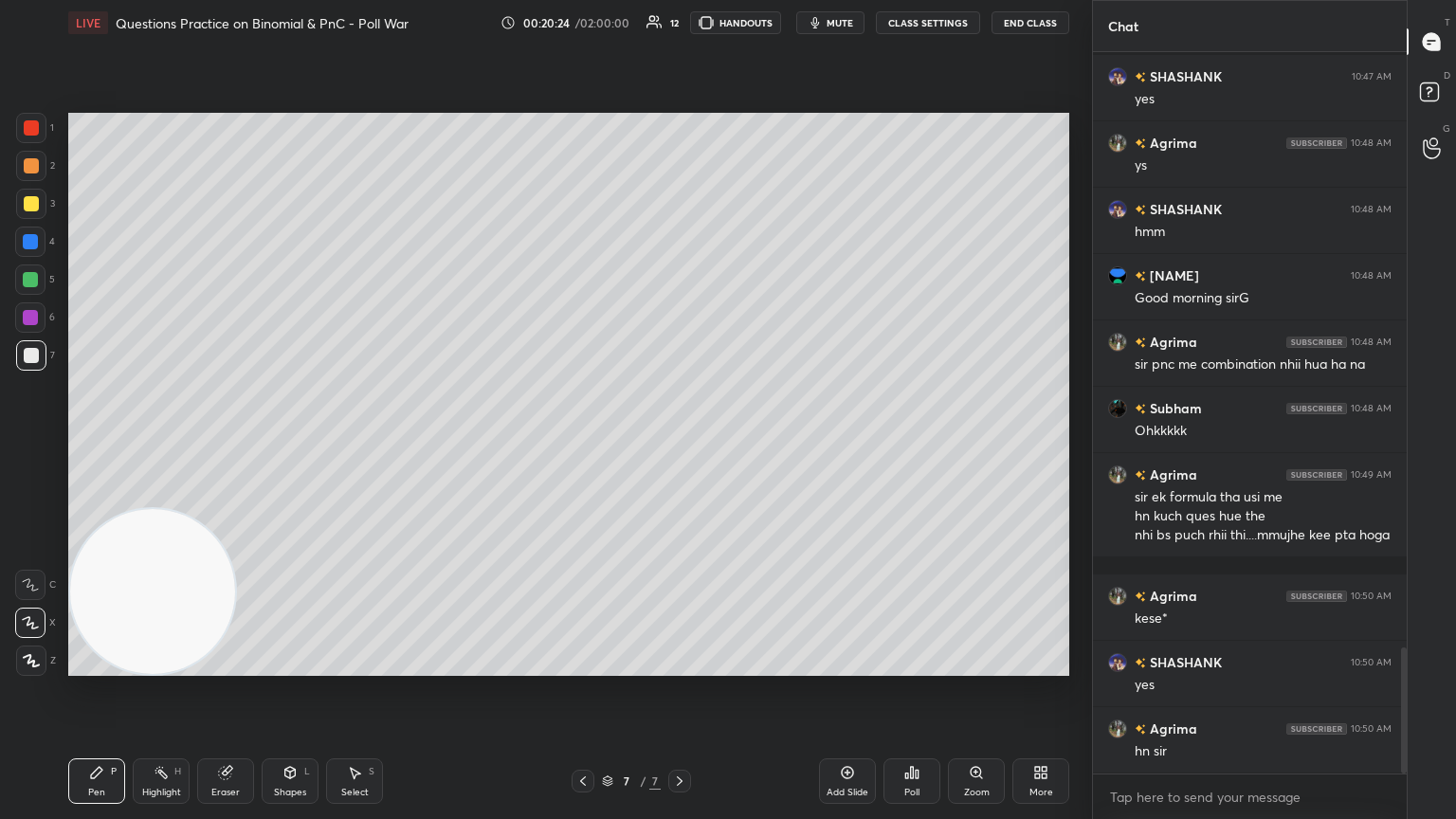 scroll, scrollTop: 3485, scrollLeft: 0, axis: vertical 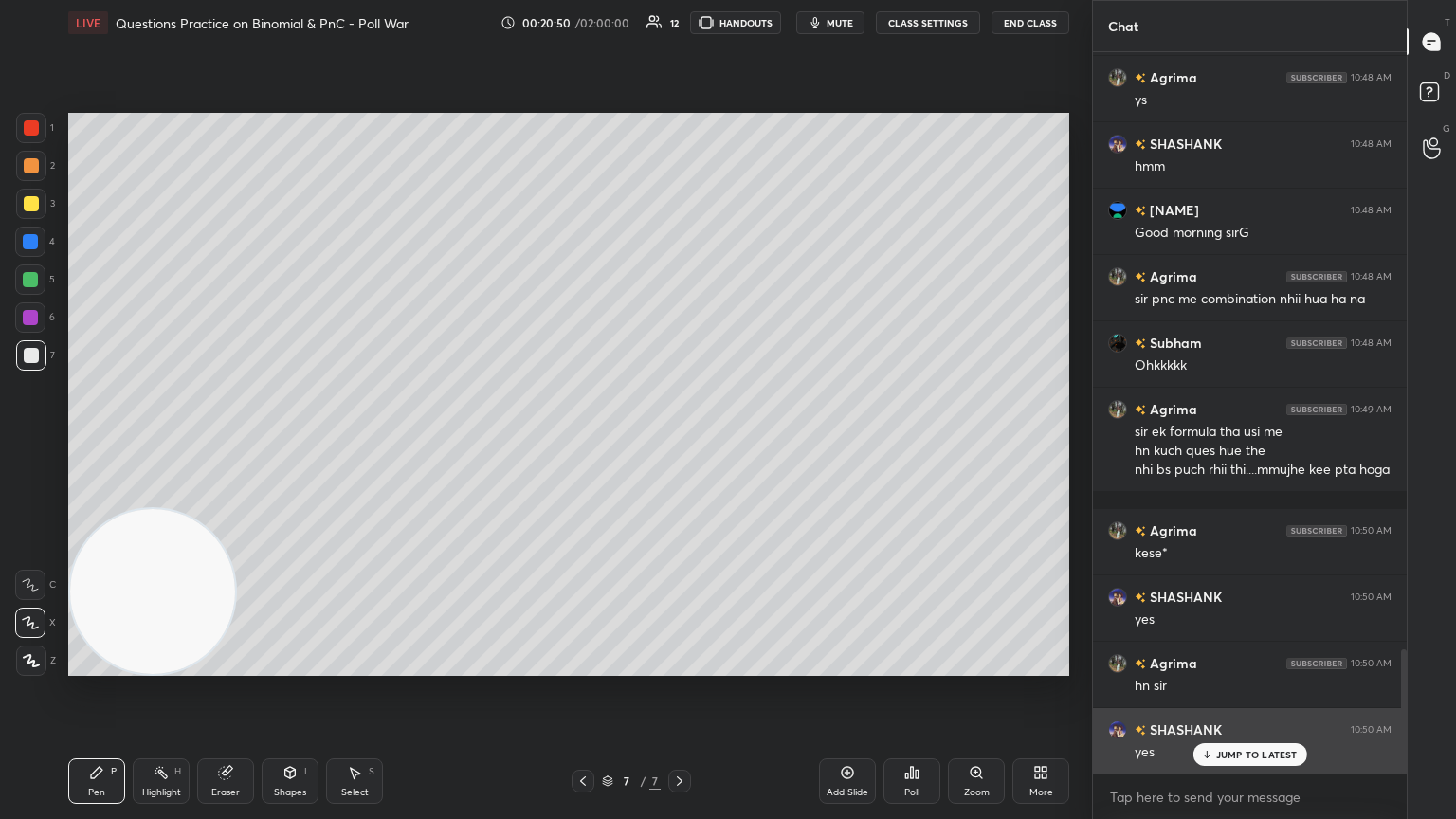 click on "JUMP TO LATEST" at bounding box center (1257, 755) 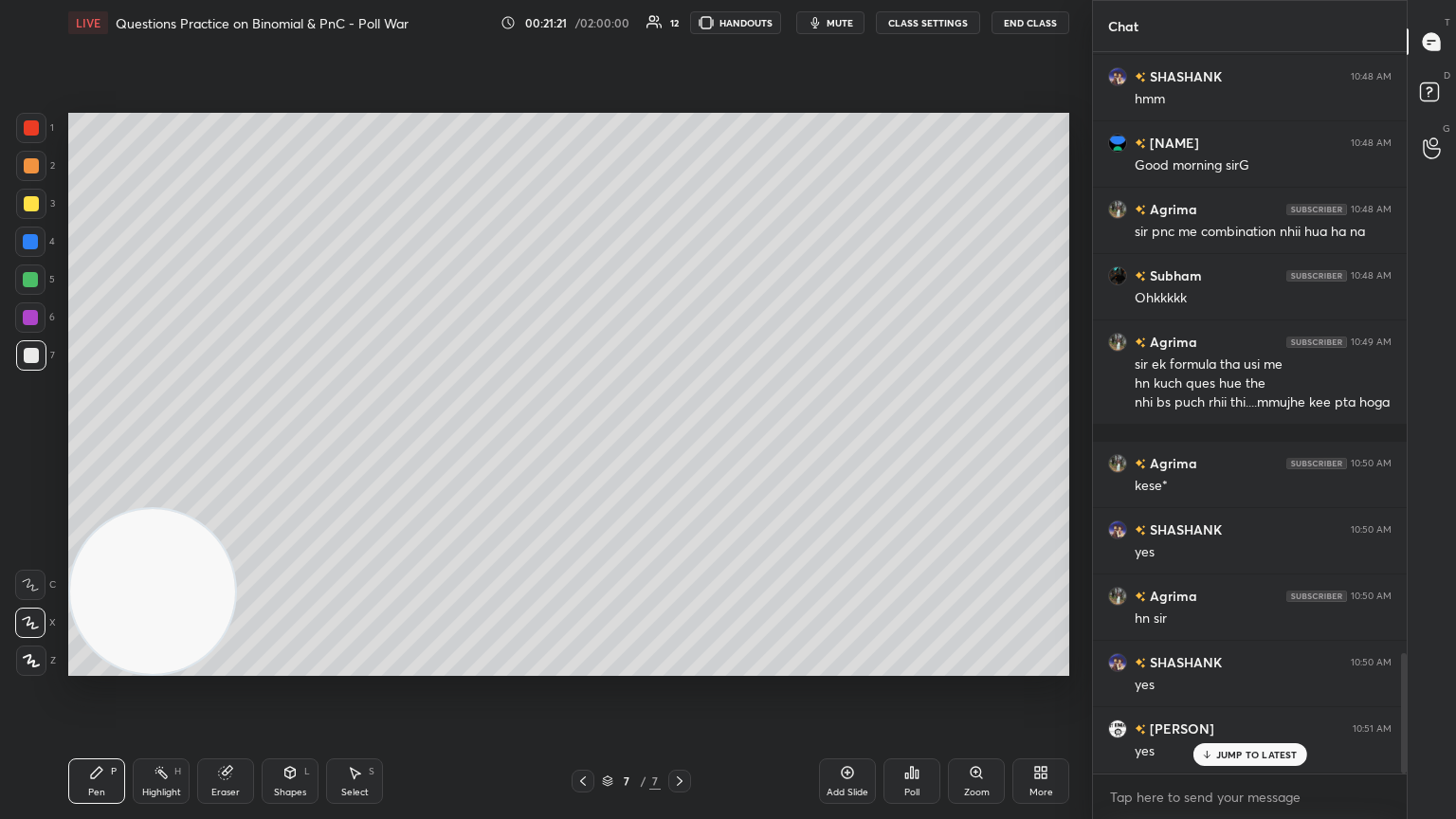 scroll, scrollTop: 3617, scrollLeft: 0, axis: vertical 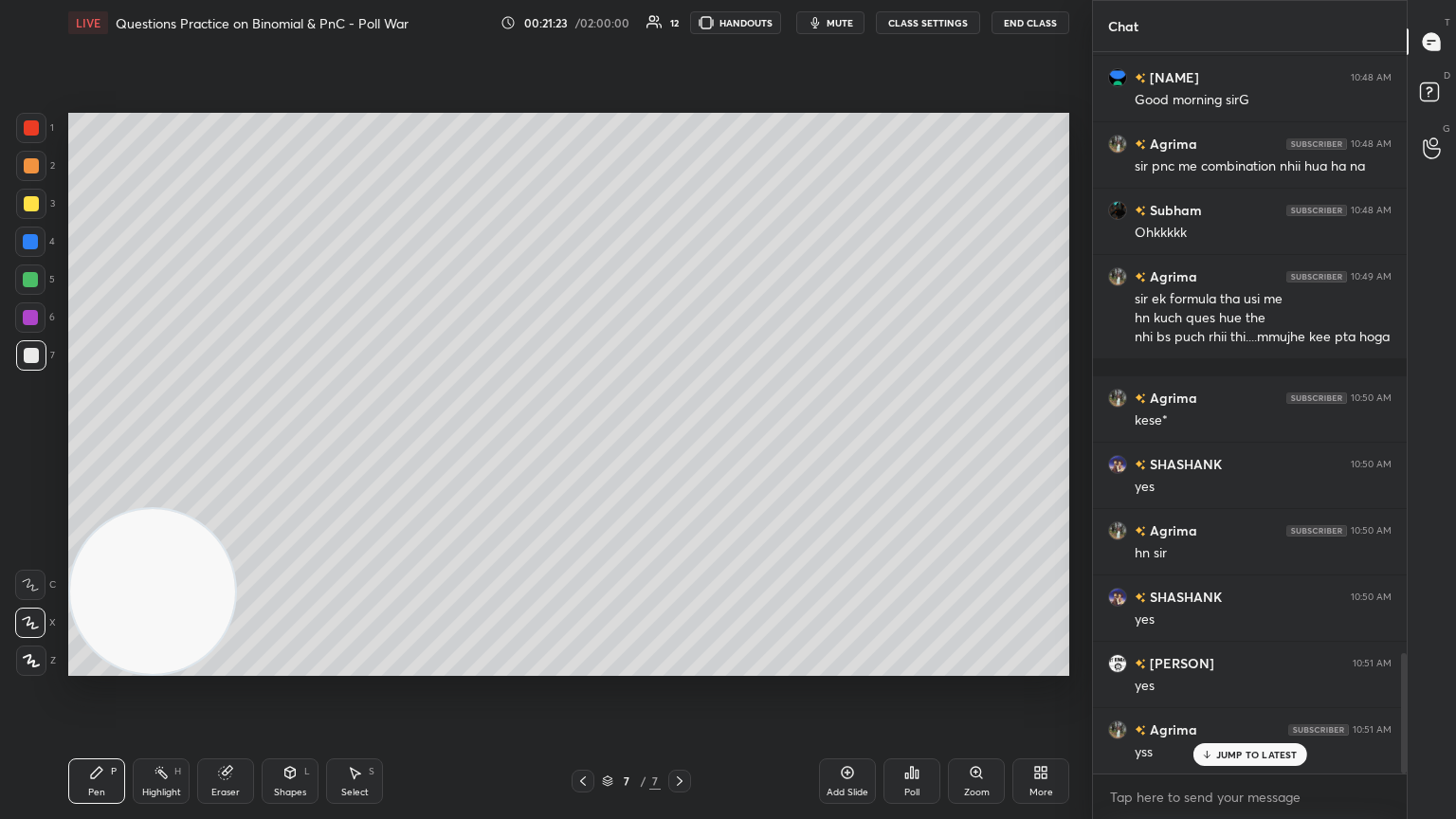 click 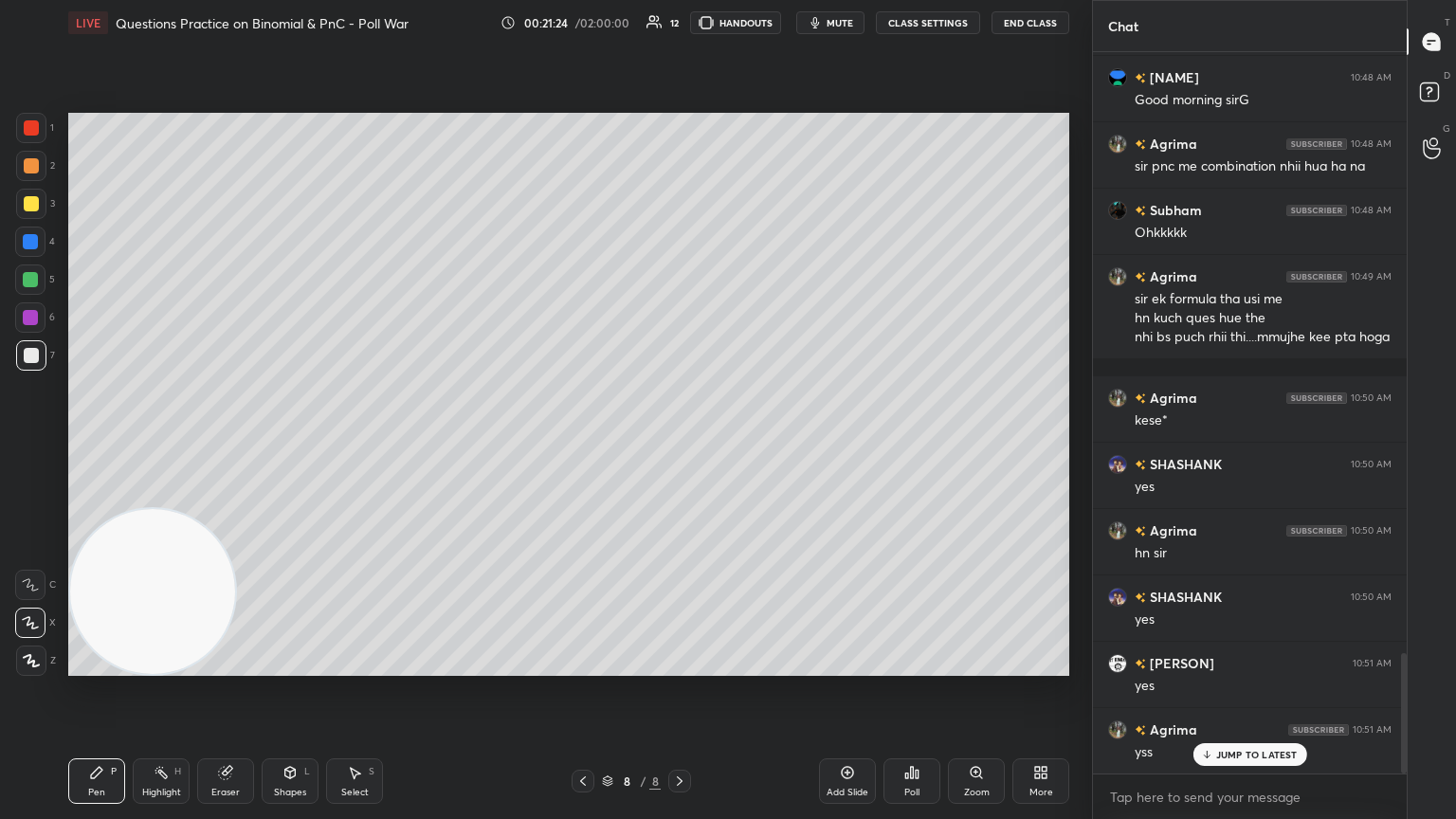 click at bounding box center (31, 204) 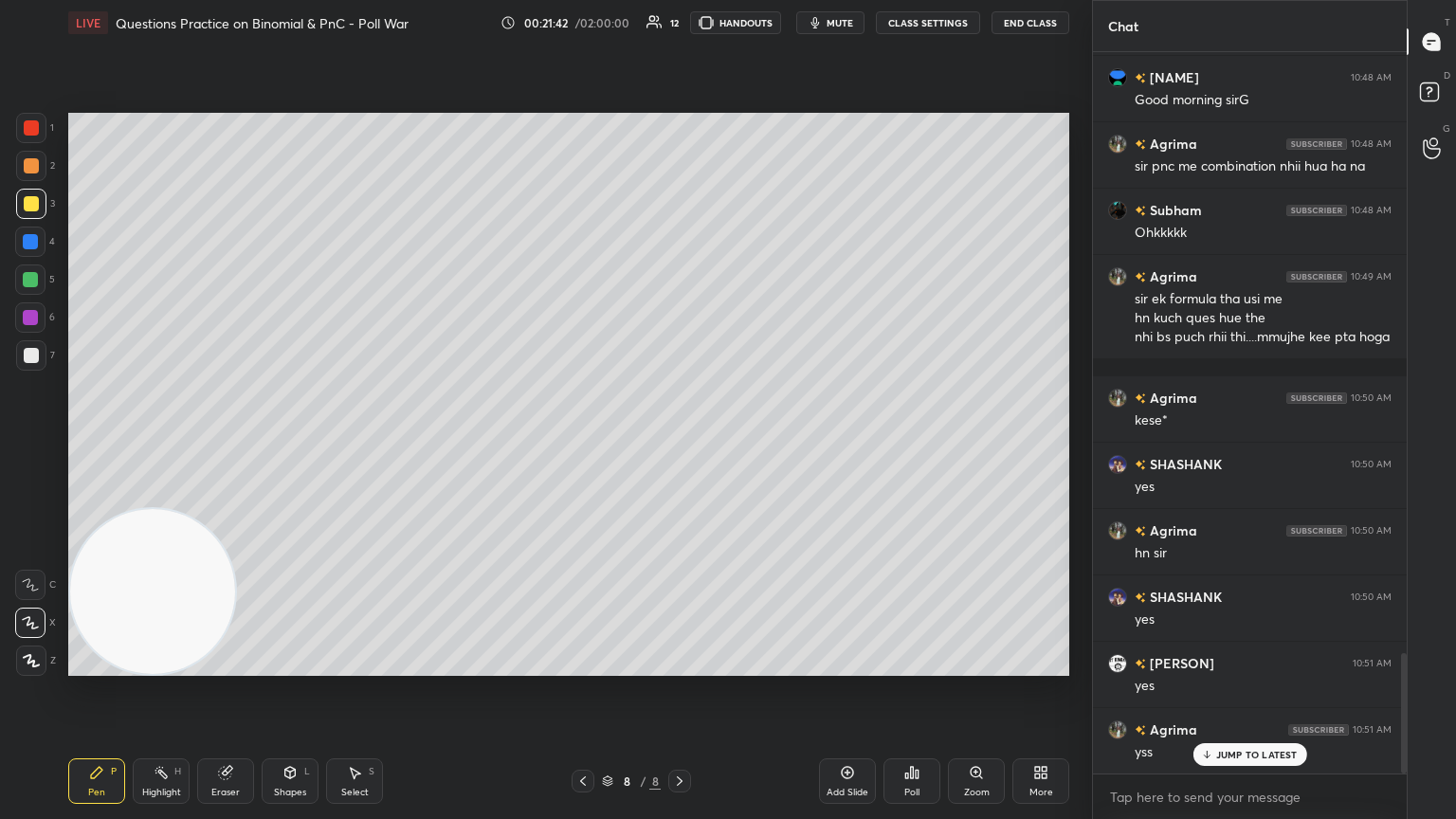 click at bounding box center (31, 355) 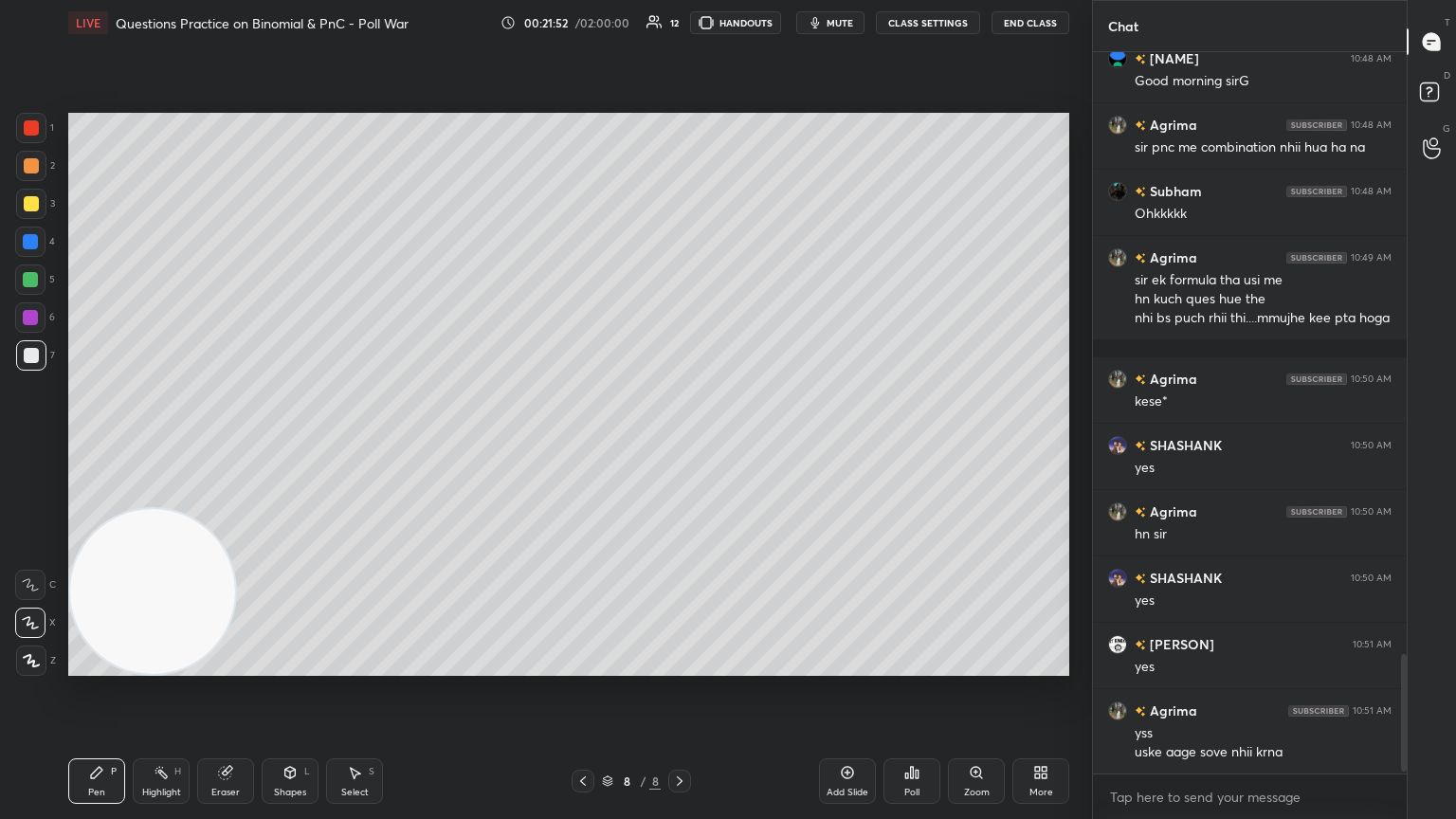 scroll, scrollTop: 3704, scrollLeft: 0, axis: vertical 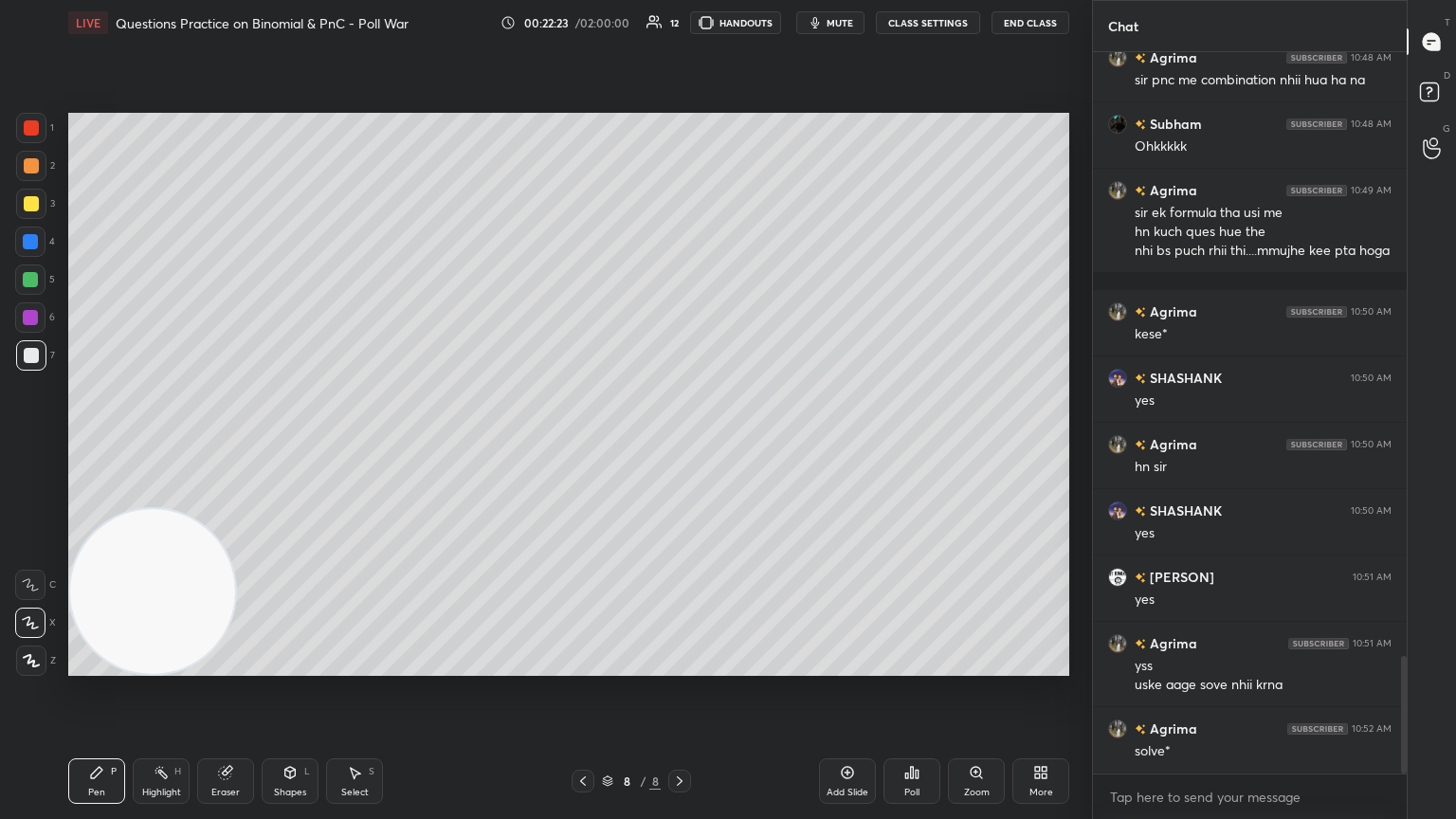 click 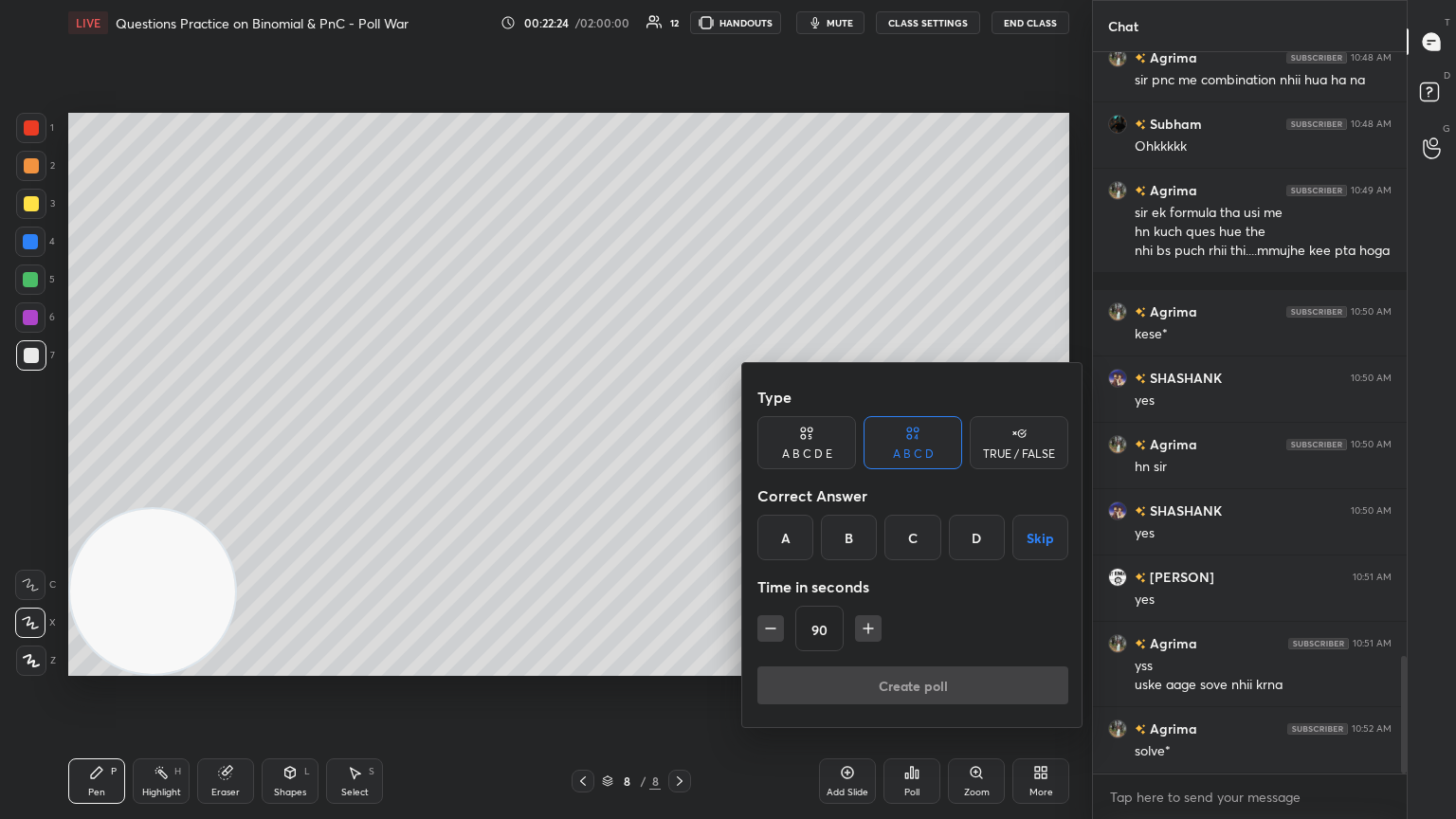 drag, startPoint x: 963, startPoint y: 538, endPoint x: 926, endPoint y: 580, distance: 55.973208 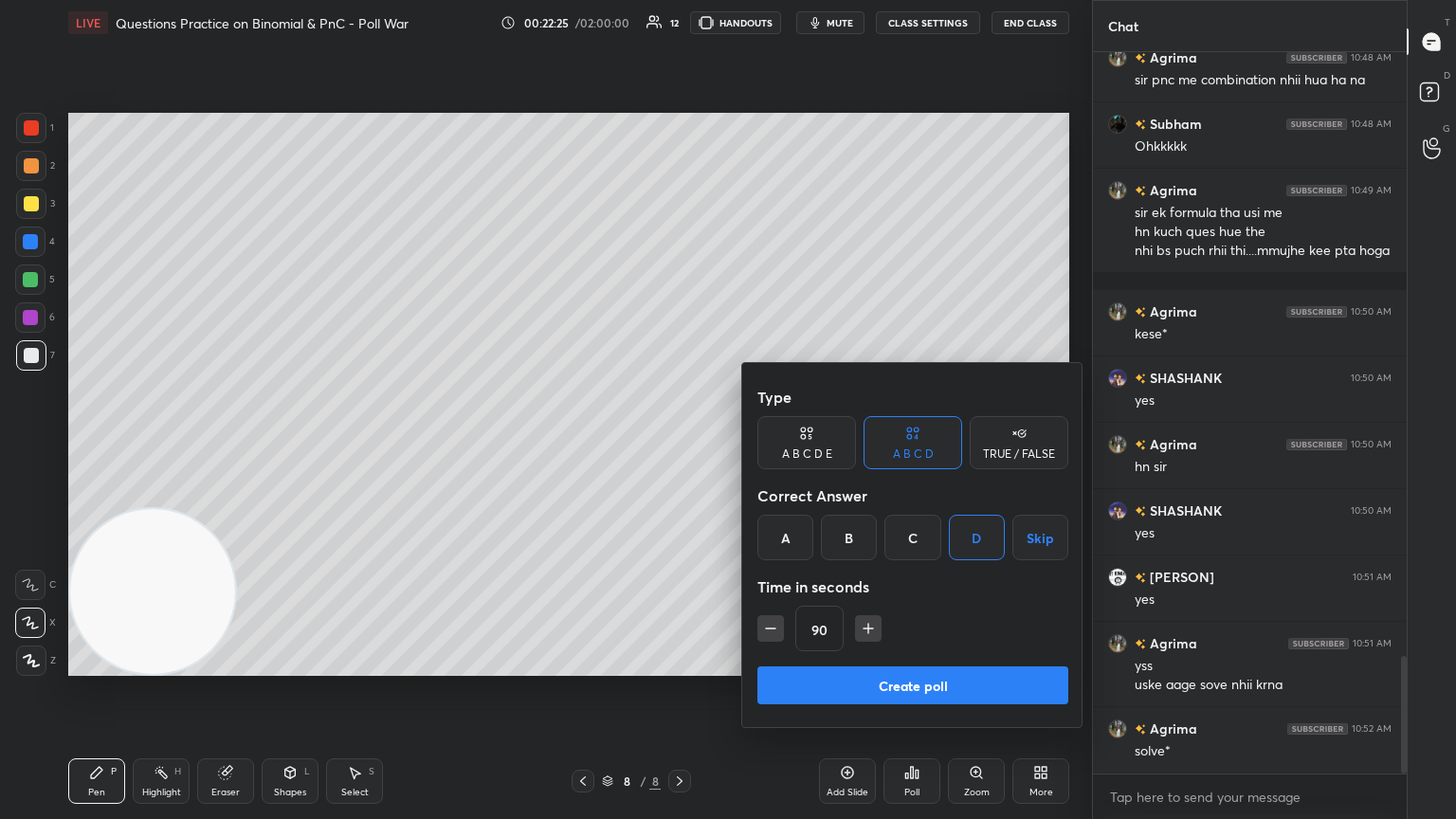 click 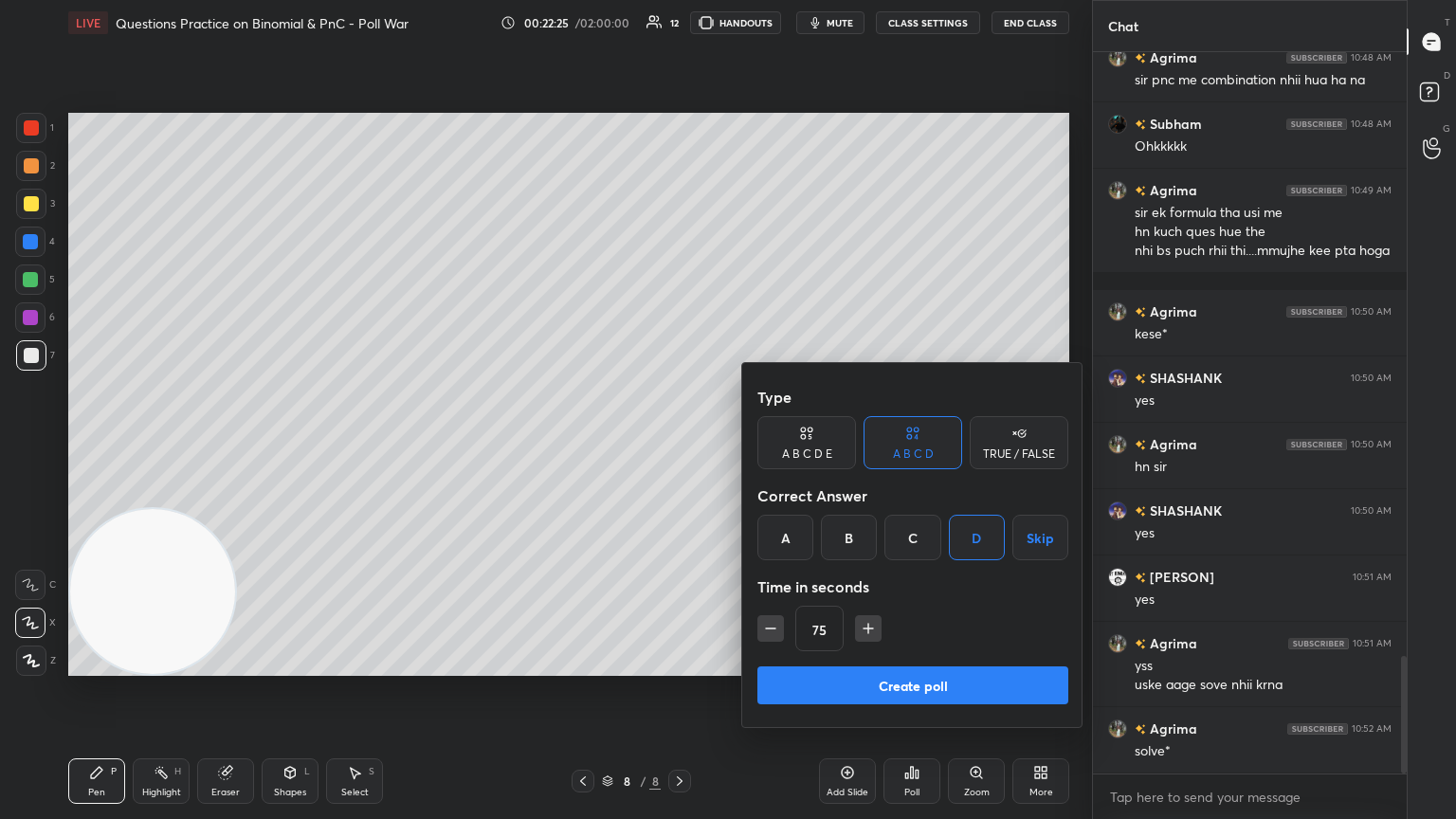 click 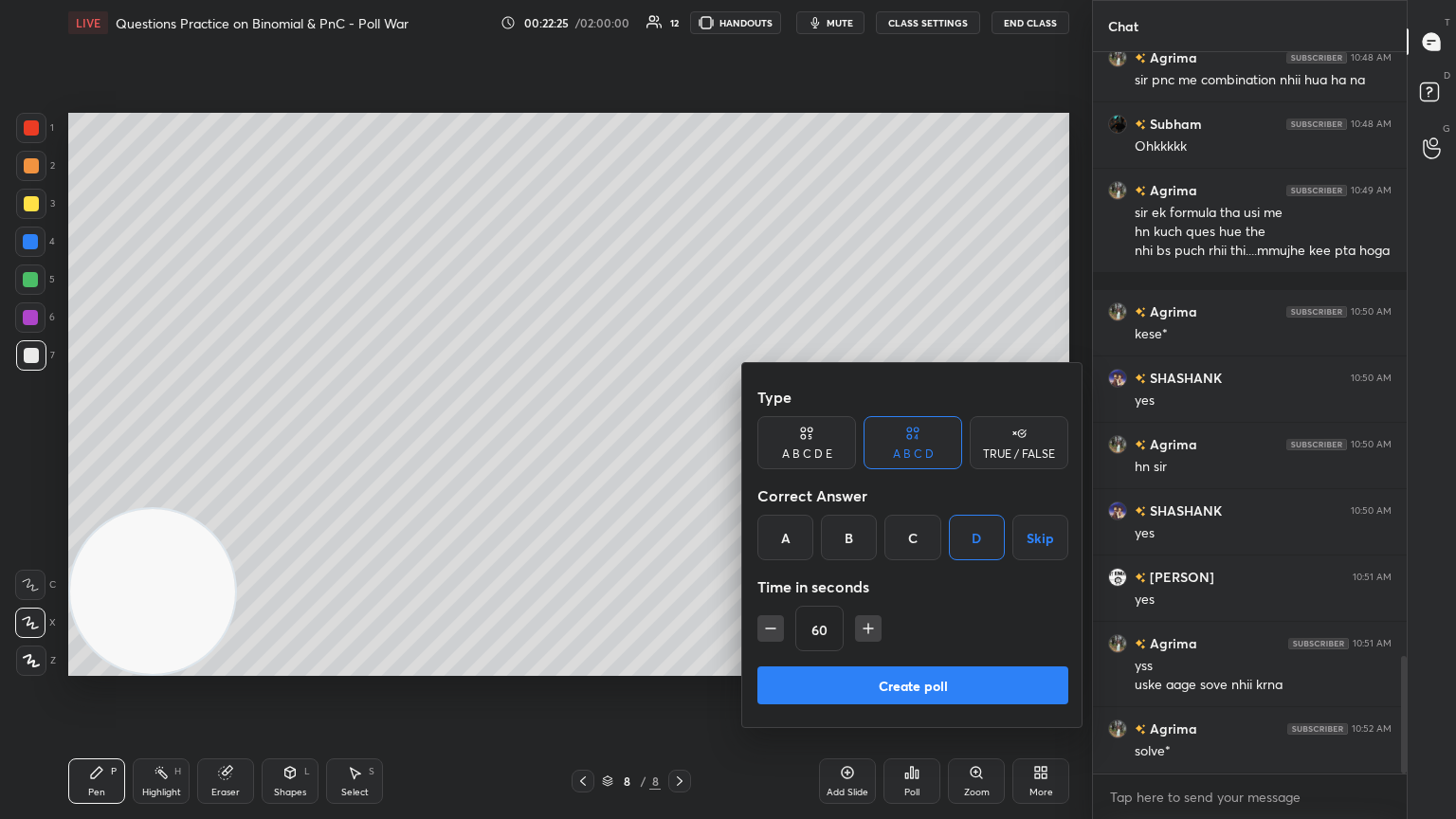 click 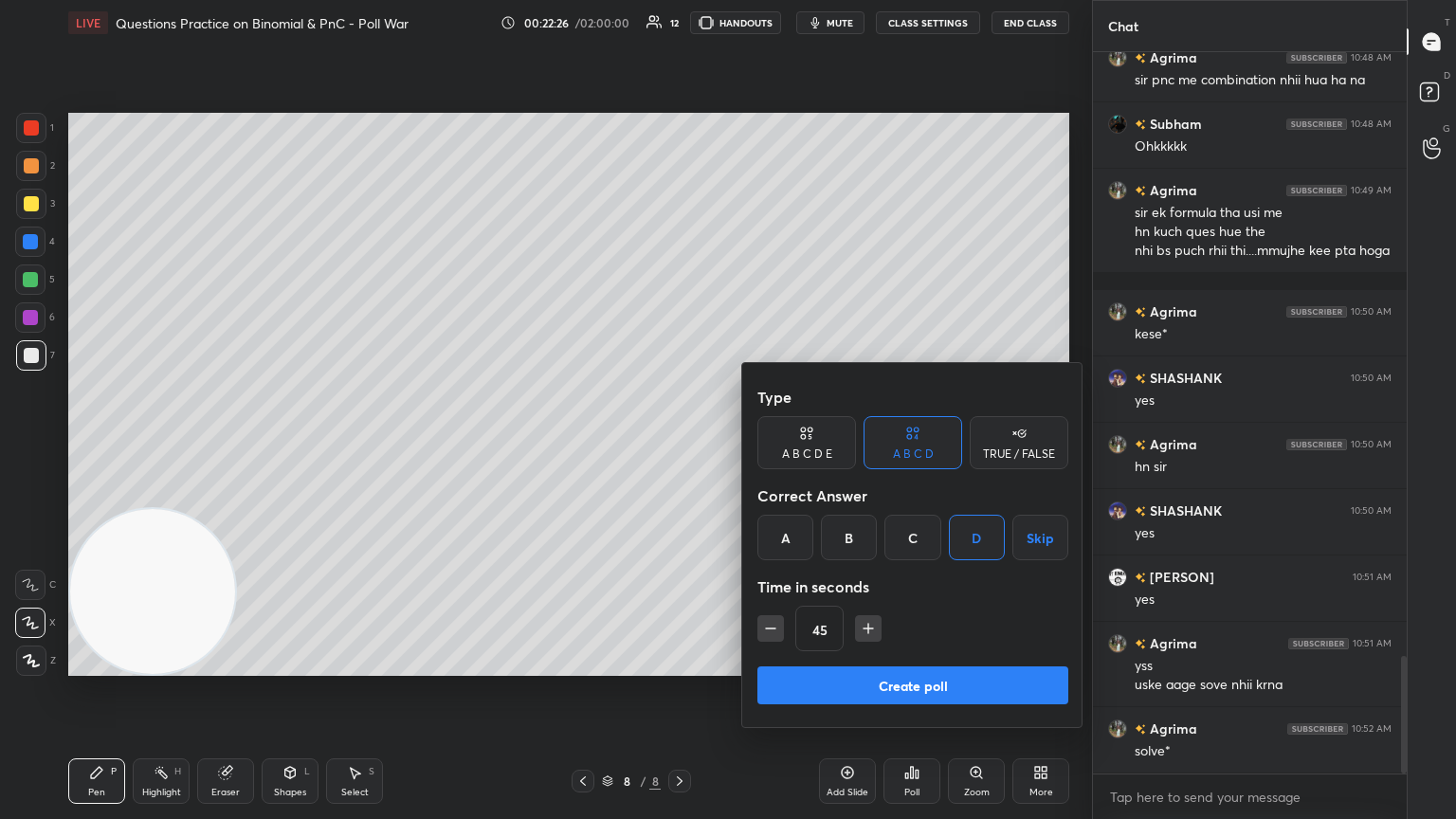 drag, startPoint x: 860, startPoint y: 628, endPoint x: 849, endPoint y: 652, distance: 26.401 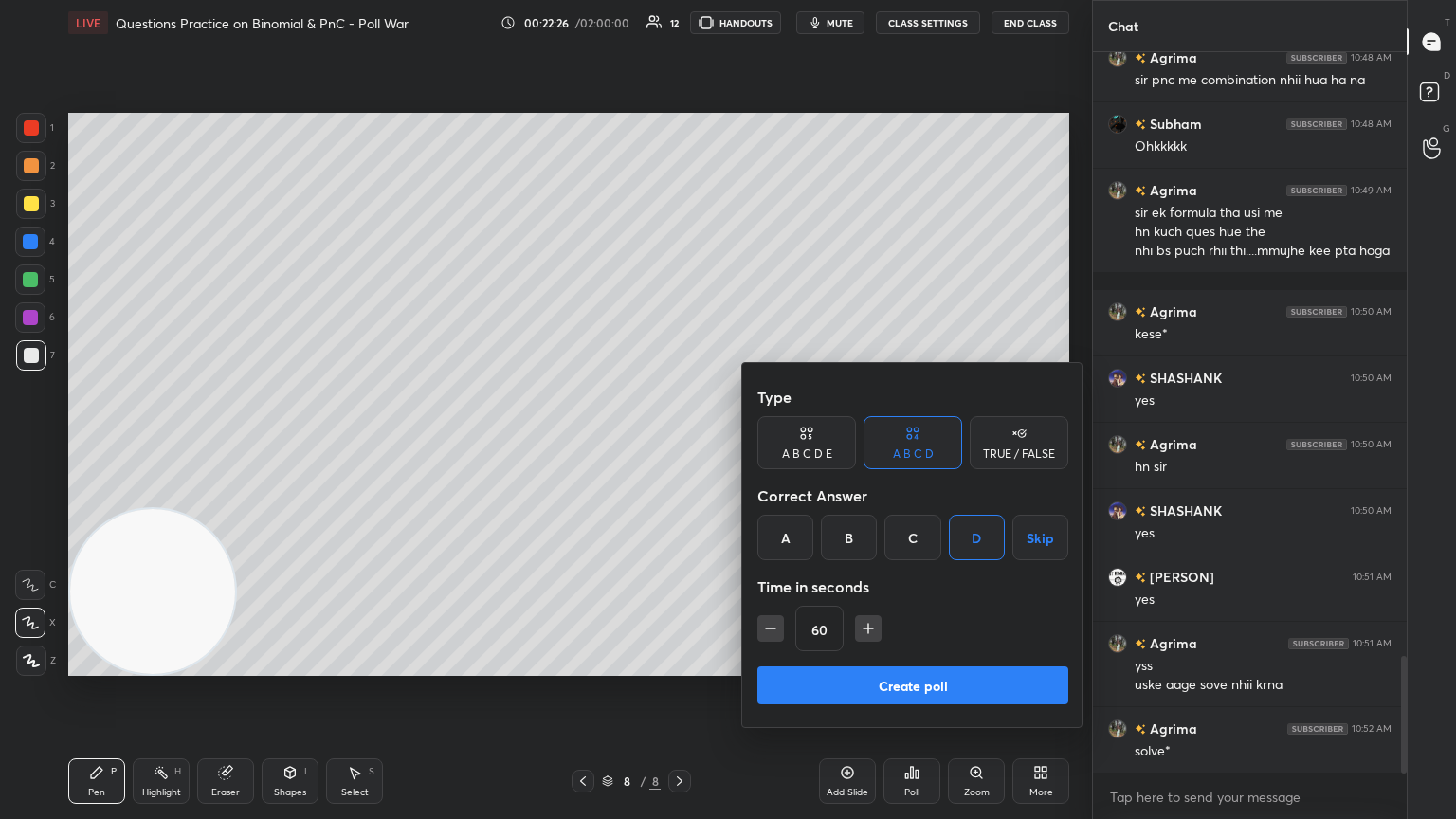 drag, startPoint x: 842, startPoint y: 682, endPoint x: 895, endPoint y: 680, distance: 53.0377 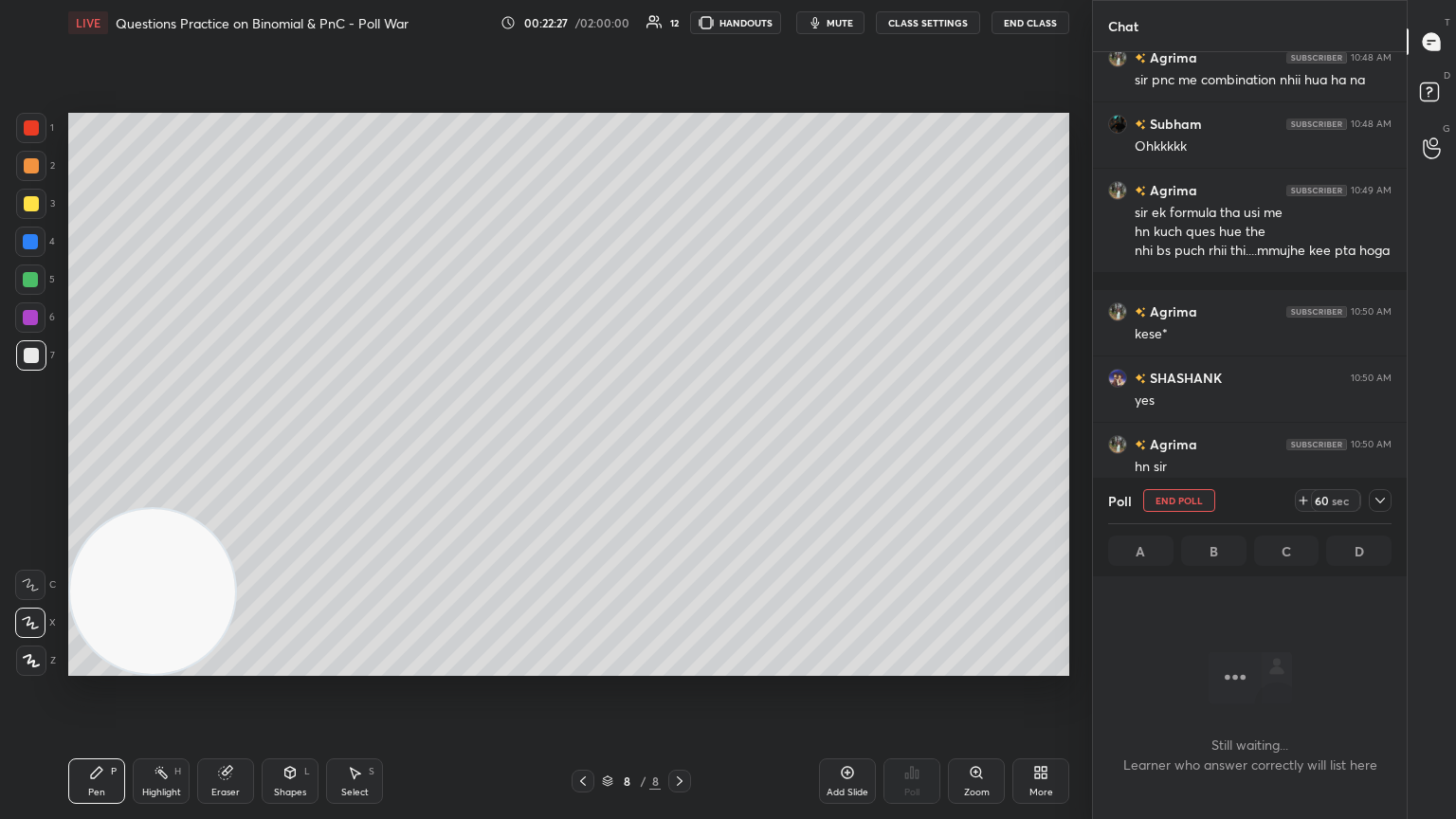 scroll, scrollTop: 648, scrollLeft: 308, axis: both 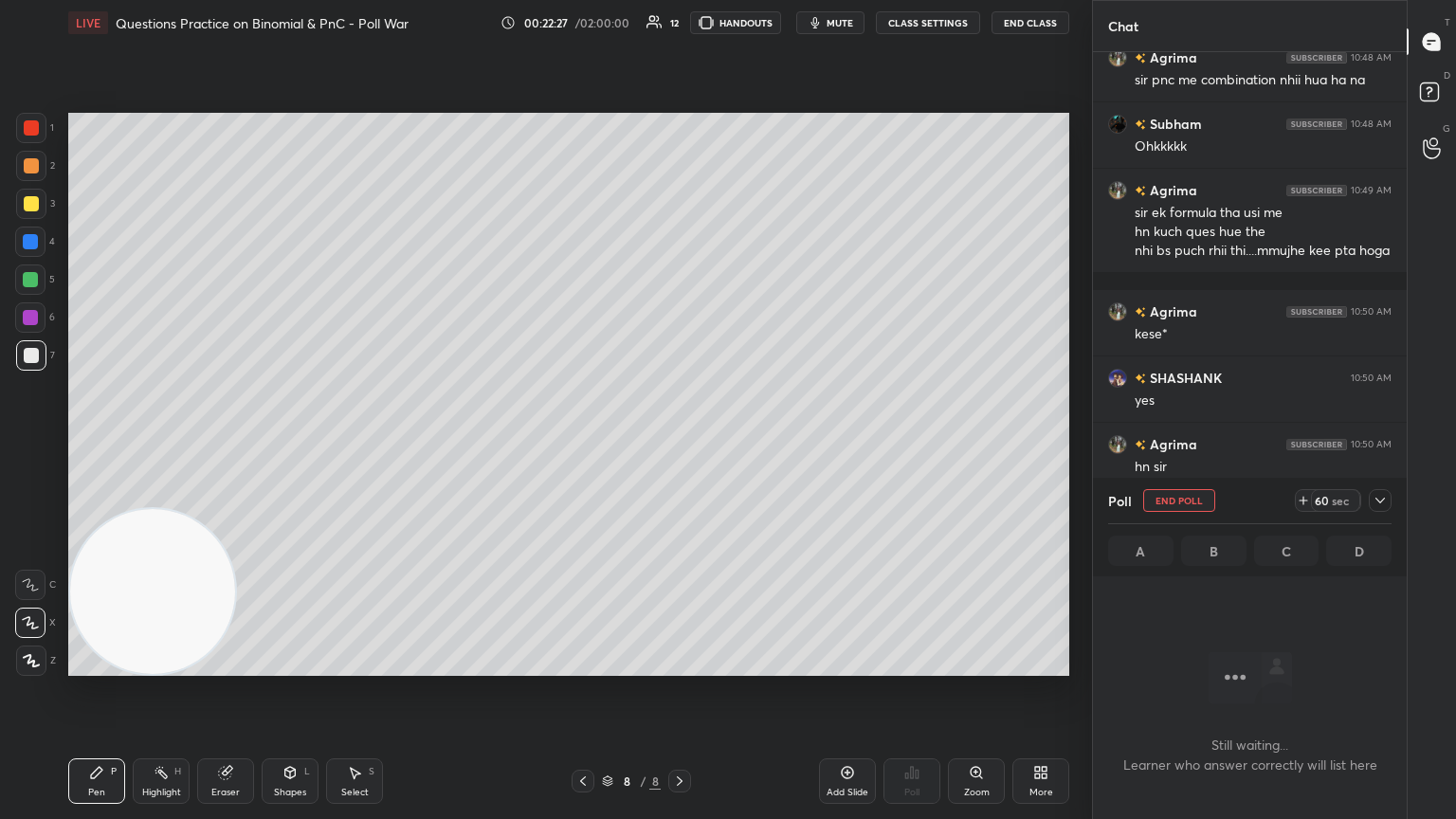 click 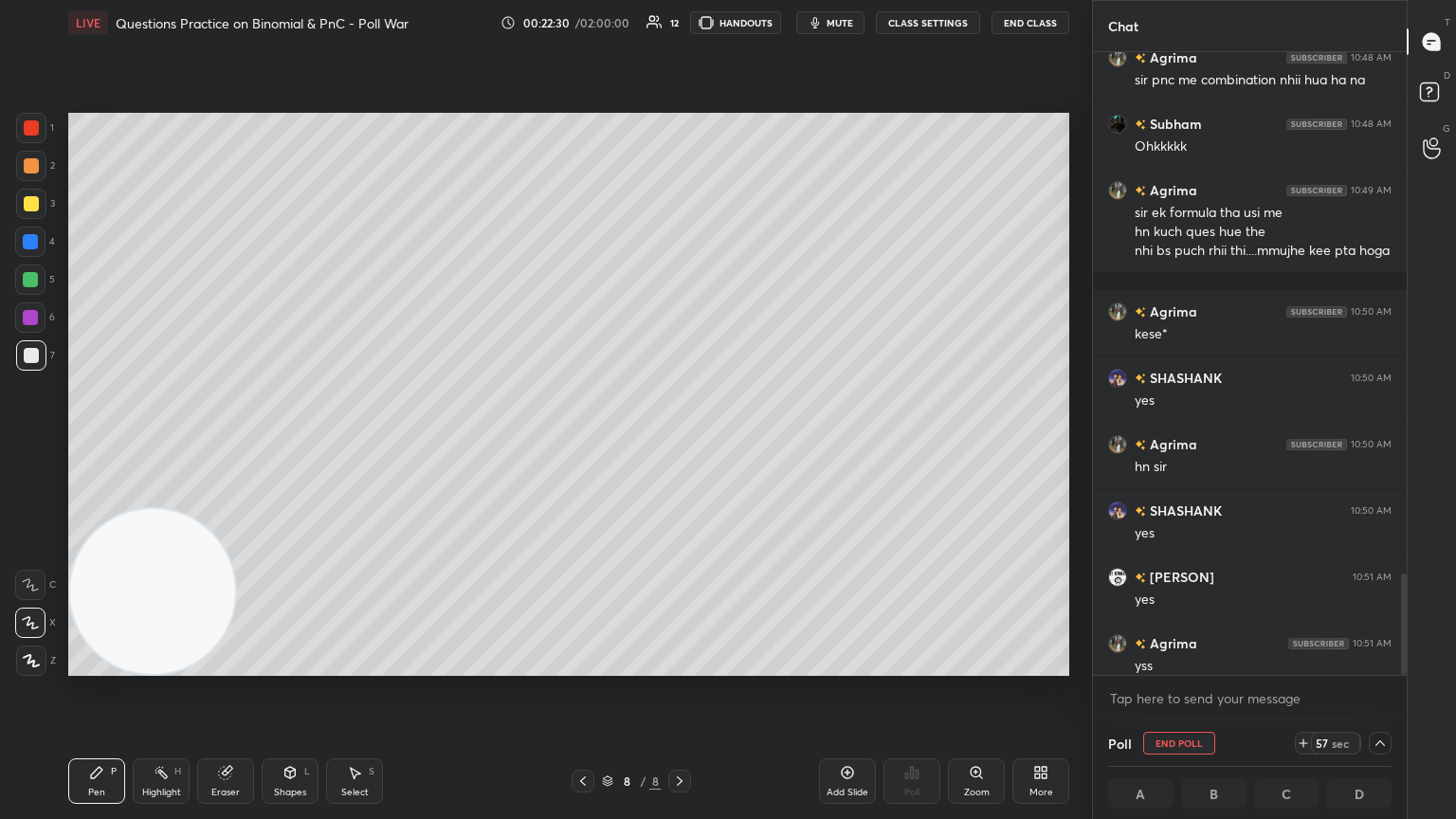 scroll, scrollTop: 3802, scrollLeft: 0, axis: vertical 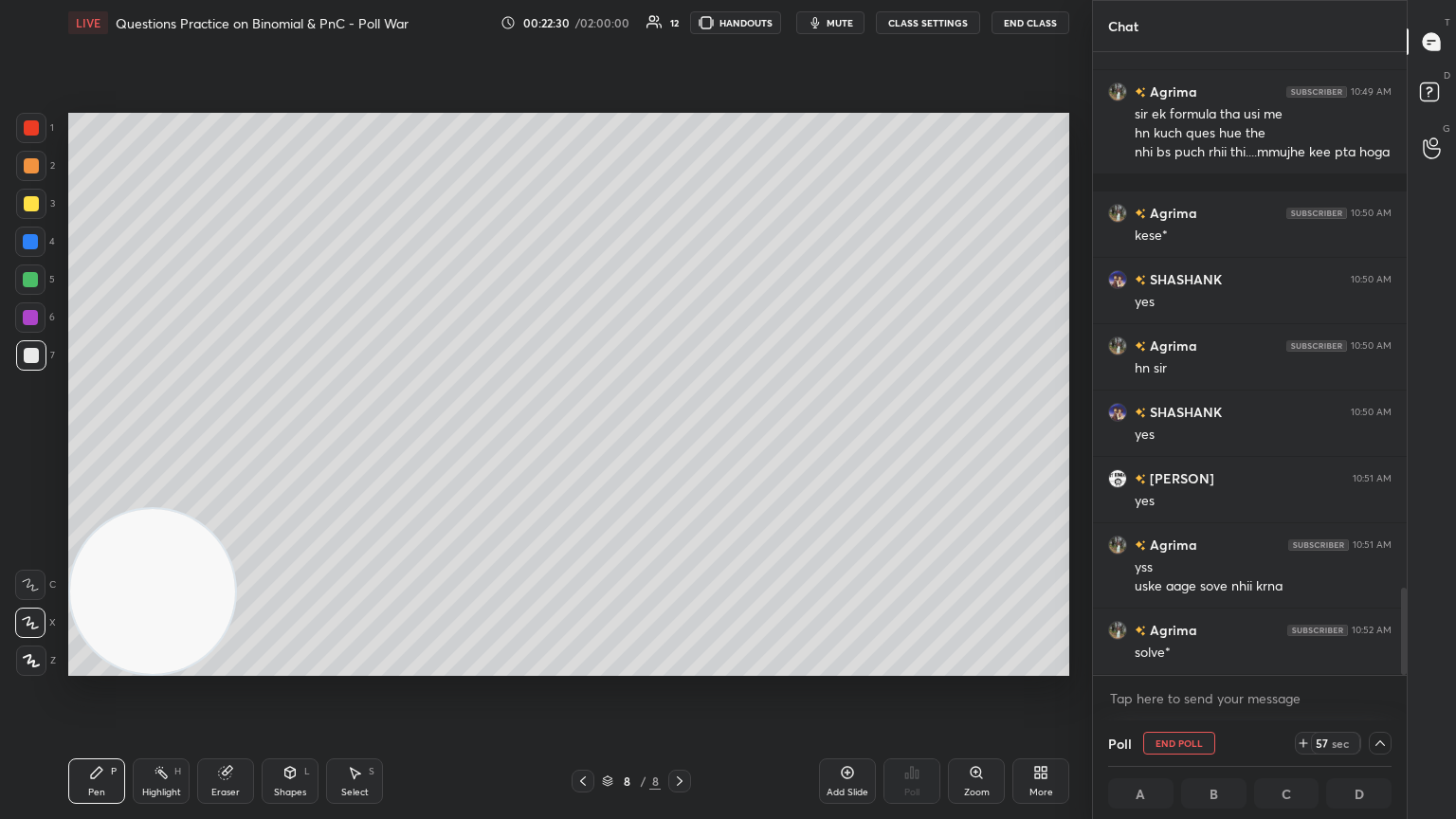 drag, startPoint x: 1403, startPoint y: 578, endPoint x: 1395, endPoint y: 656, distance: 78.40918 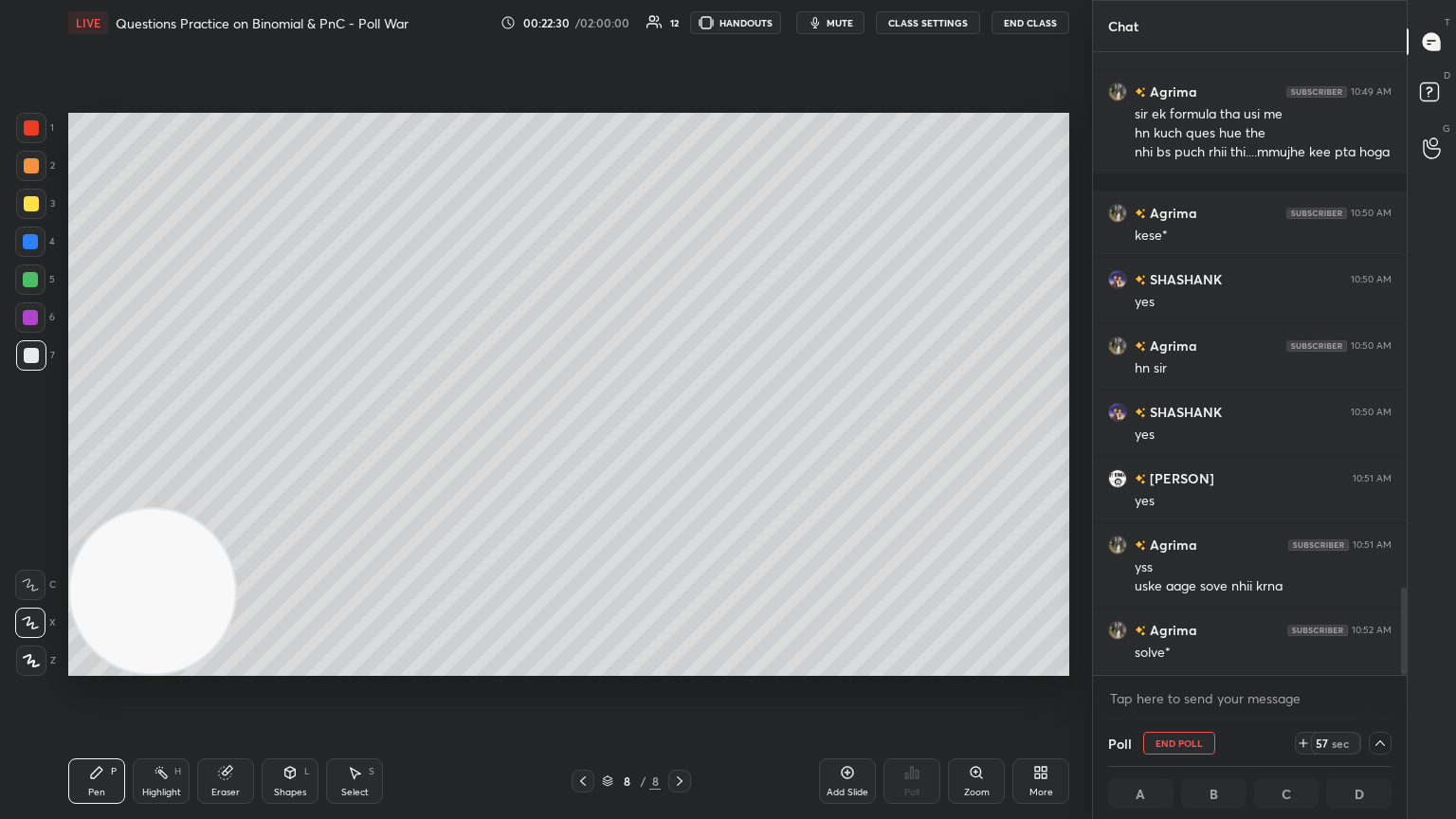 click at bounding box center (1401, 363) 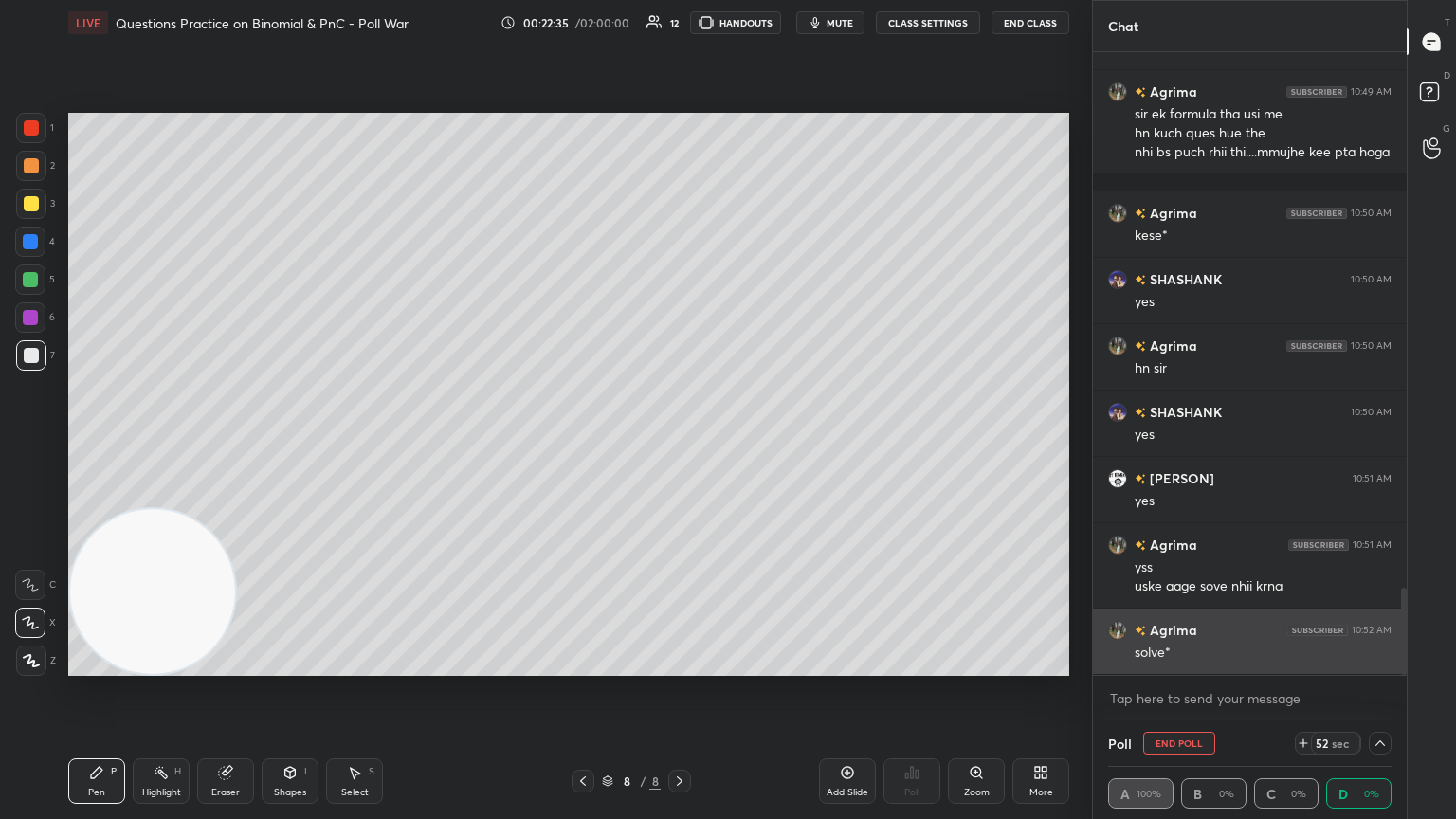 scroll, scrollTop: 0, scrollLeft: 6, axis: horizontal 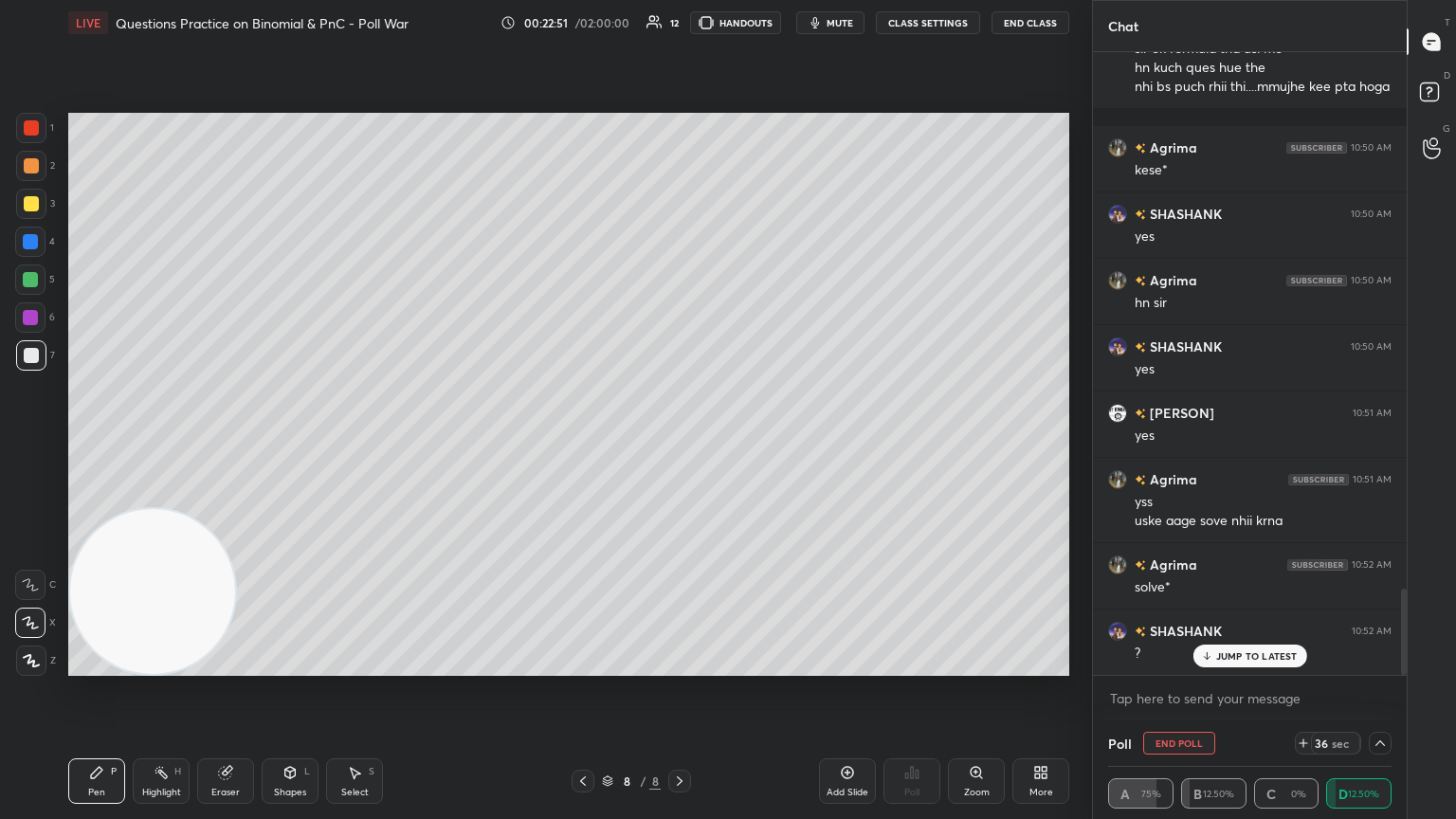 click on "JUMP TO LATEST" at bounding box center (1249, 656) 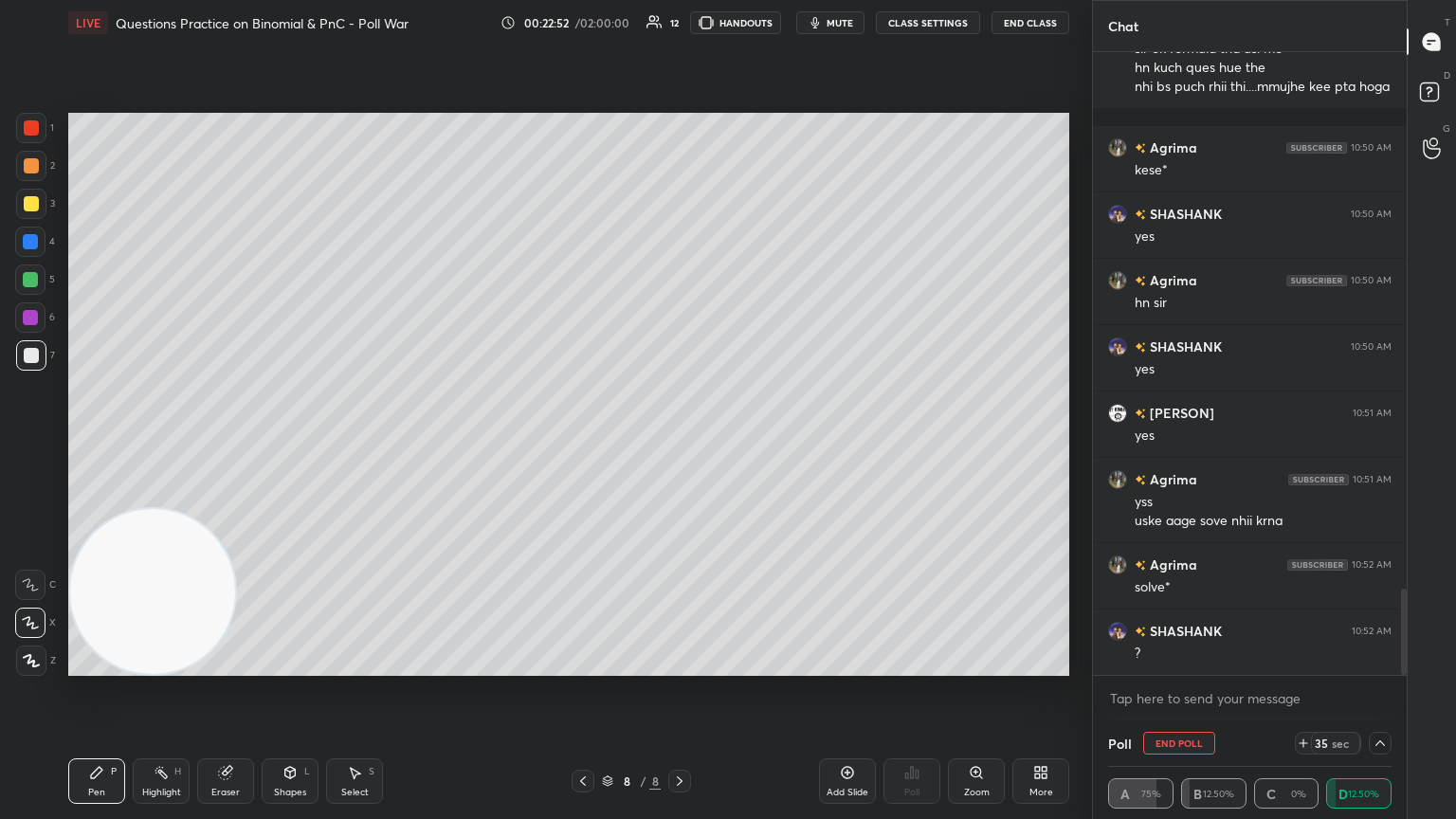 click on "35  sec" at bounding box center [1343, 743] 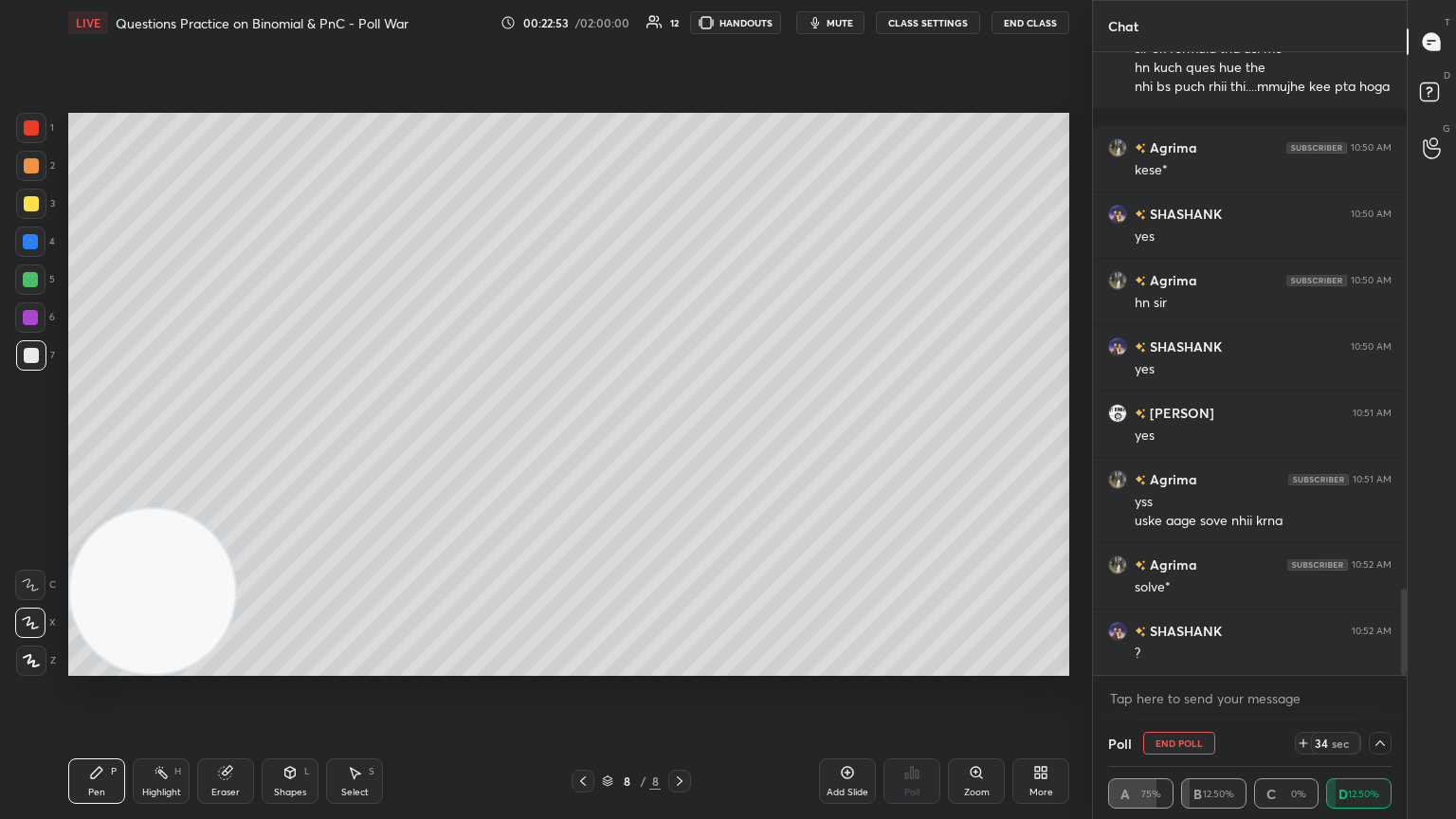 click 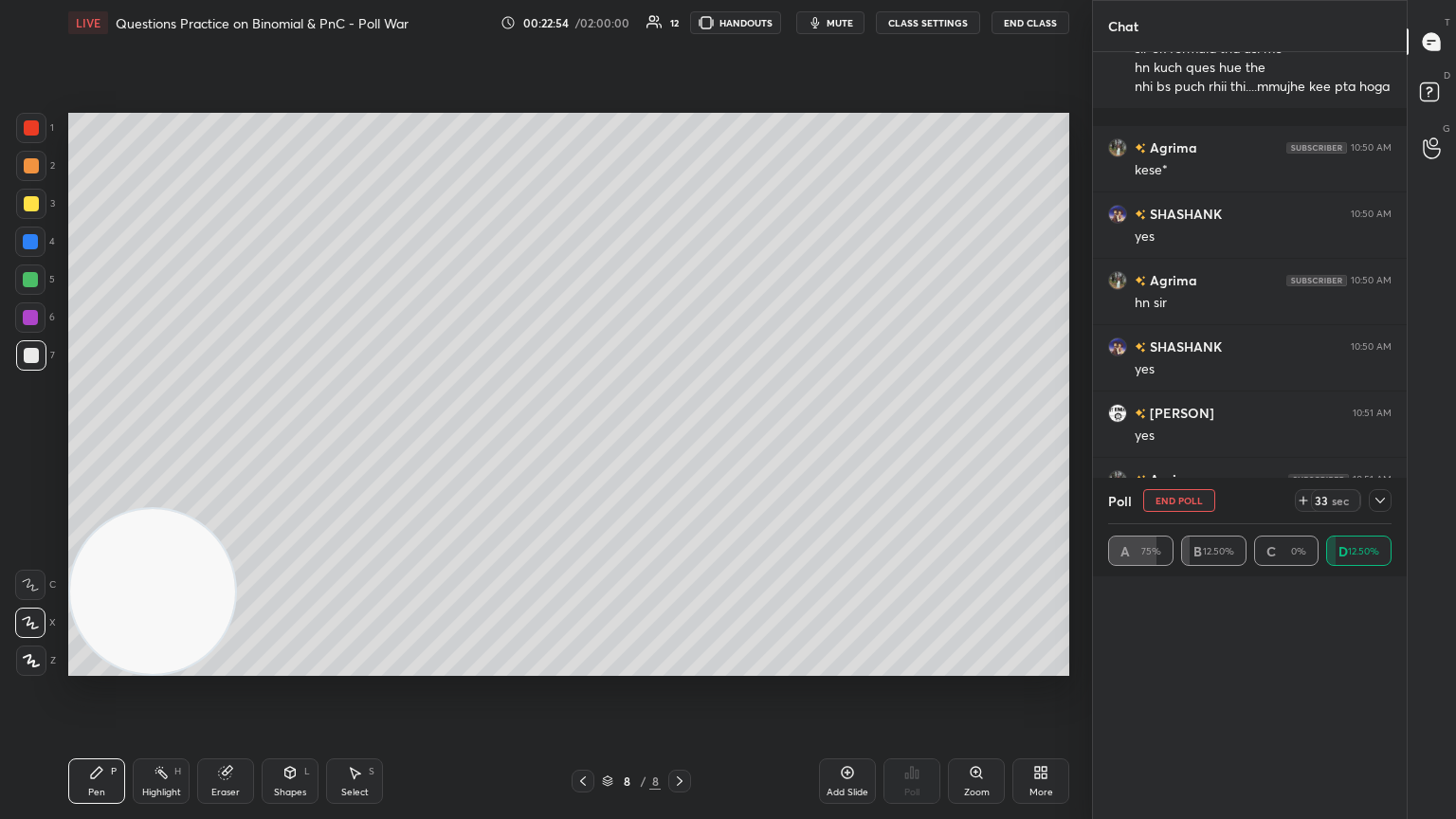 scroll, scrollTop: 0, scrollLeft: 0, axis: both 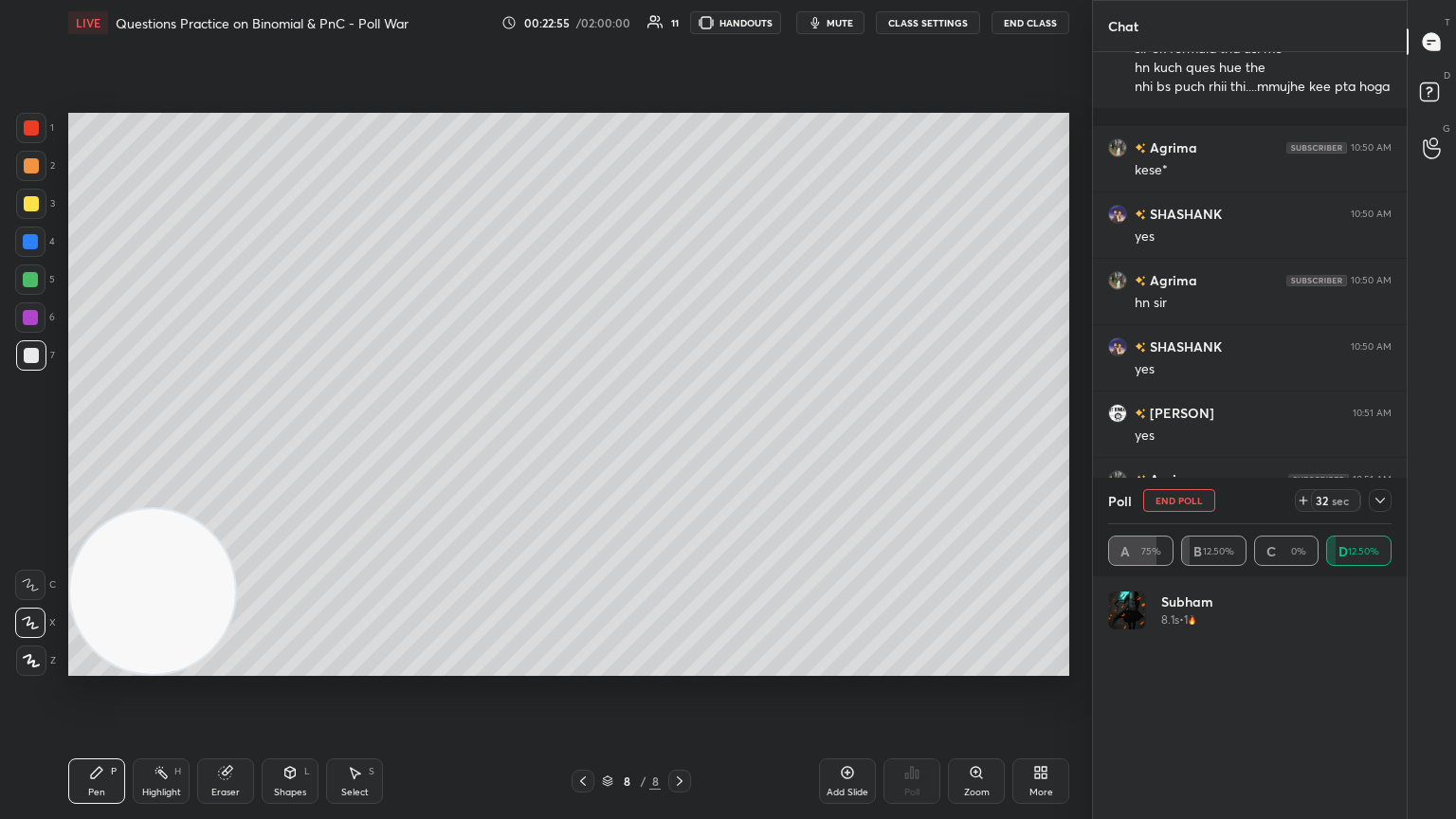 click 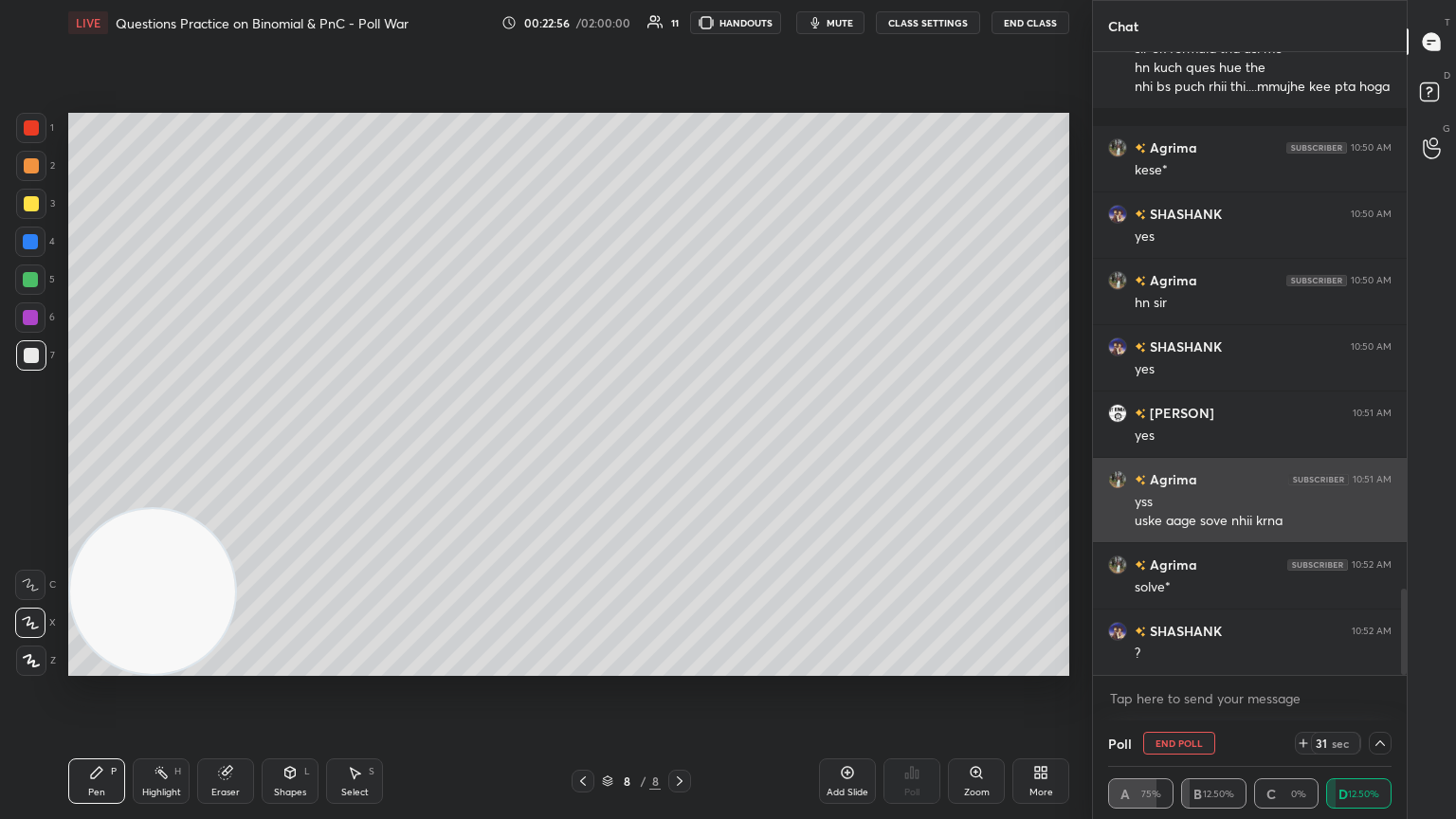 scroll, scrollTop: 36, scrollLeft: 278, axis: both 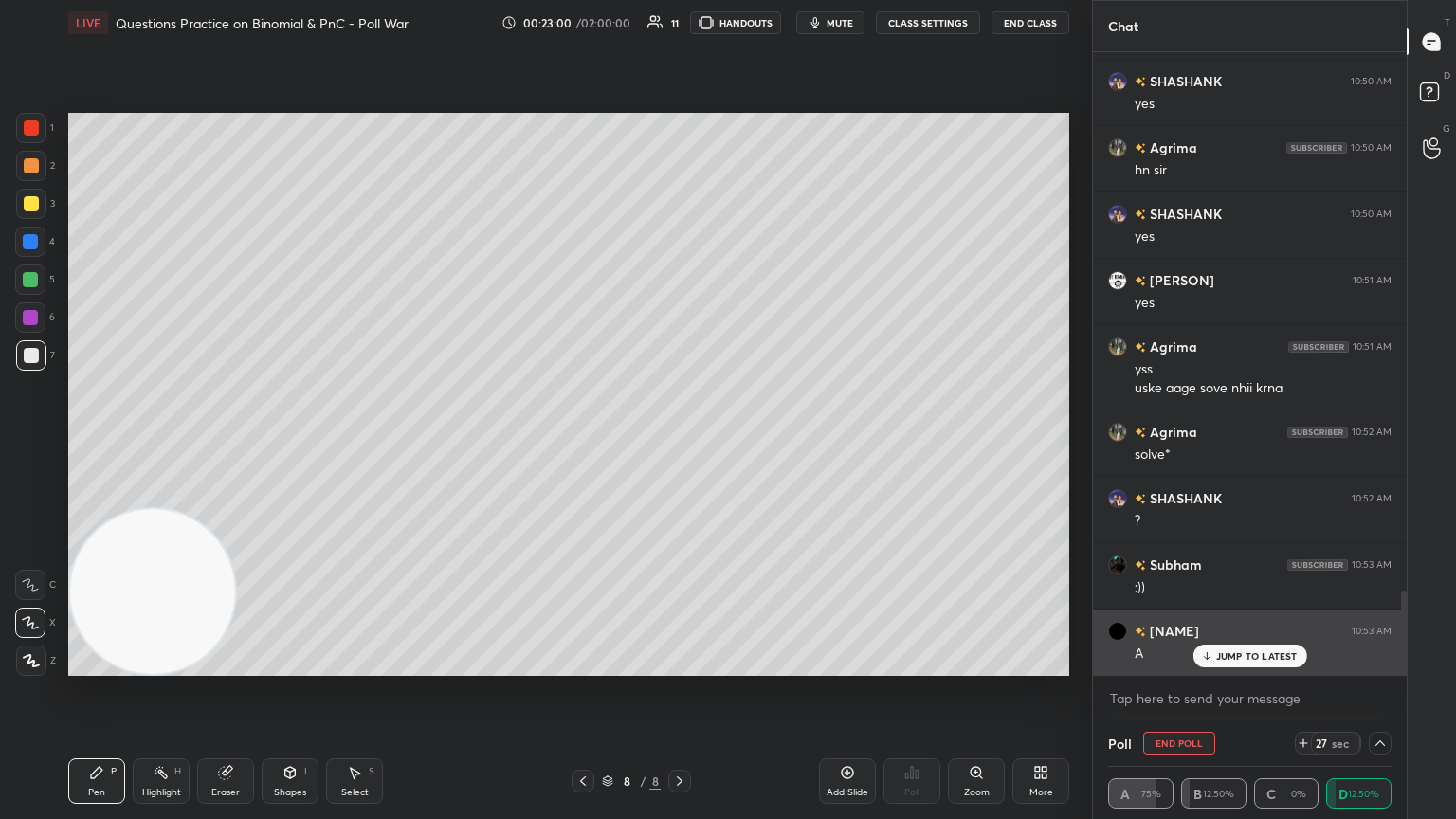 click on "[NAME] 10:53 AM A" at bounding box center (1249, 642) 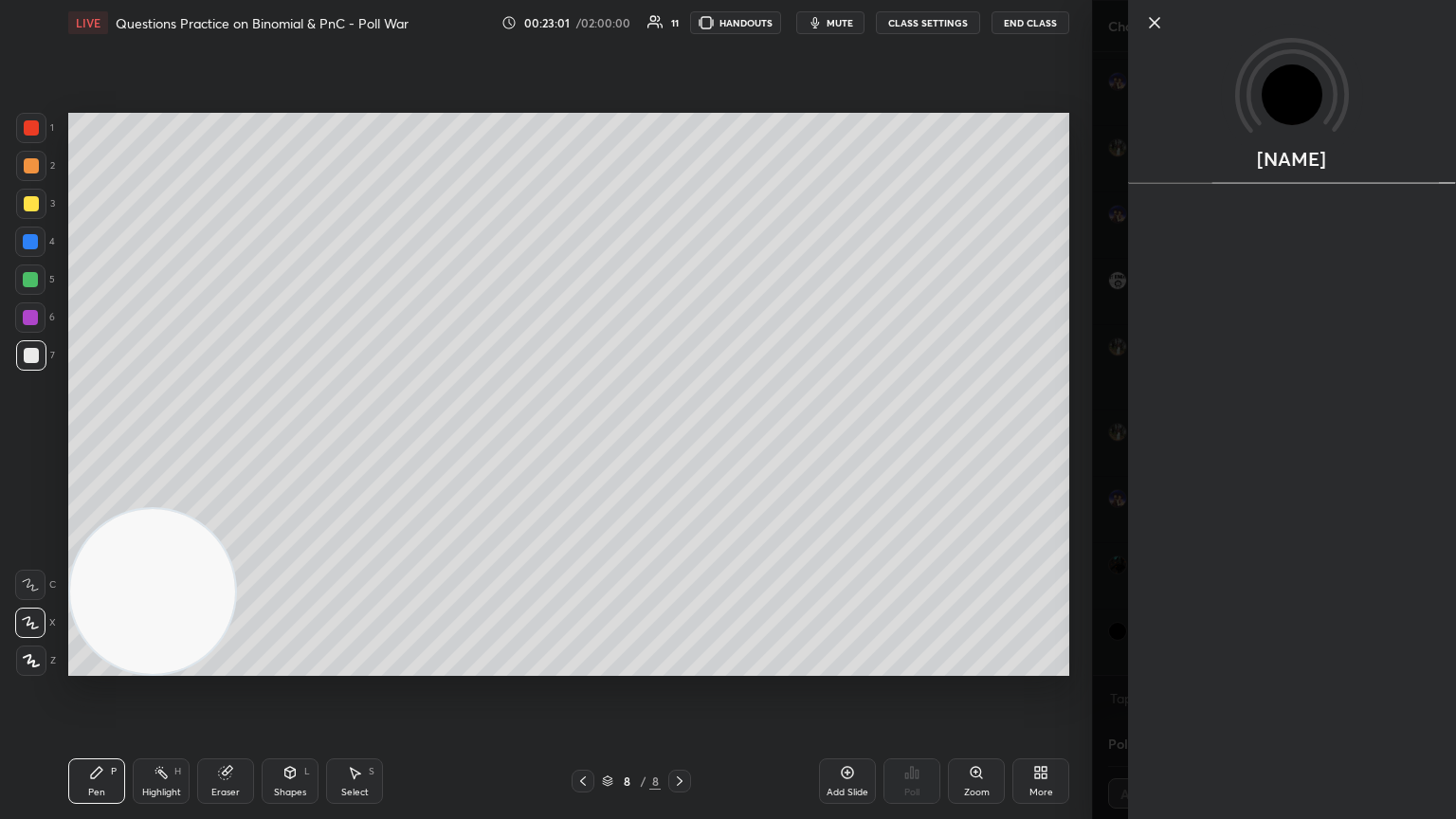 drag, startPoint x: 1109, startPoint y: 649, endPoint x: 1131, endPoint y: 649, distance: 22 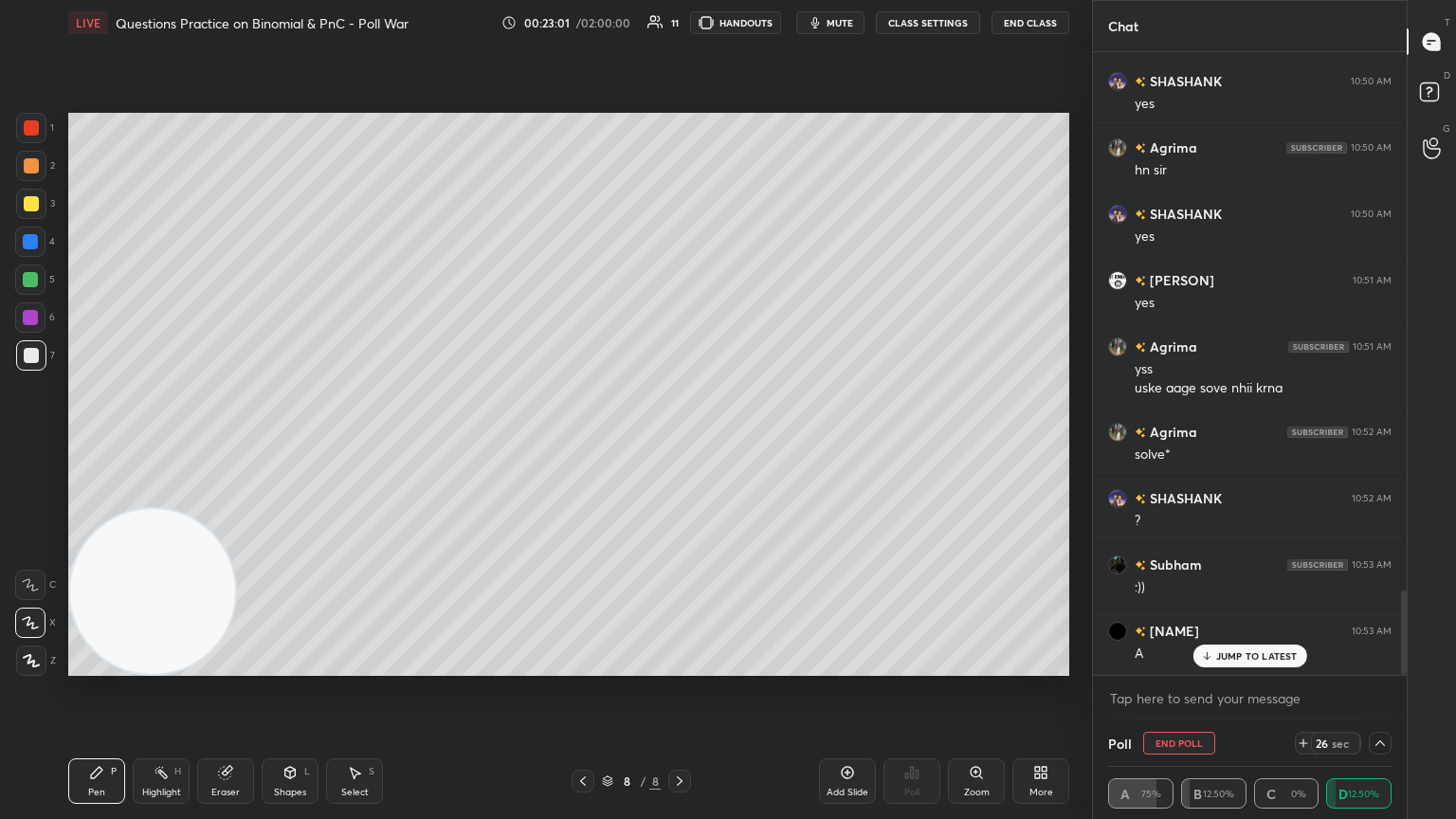 click on "JUMP TO LATEST" at bounding box center [1257, 656] 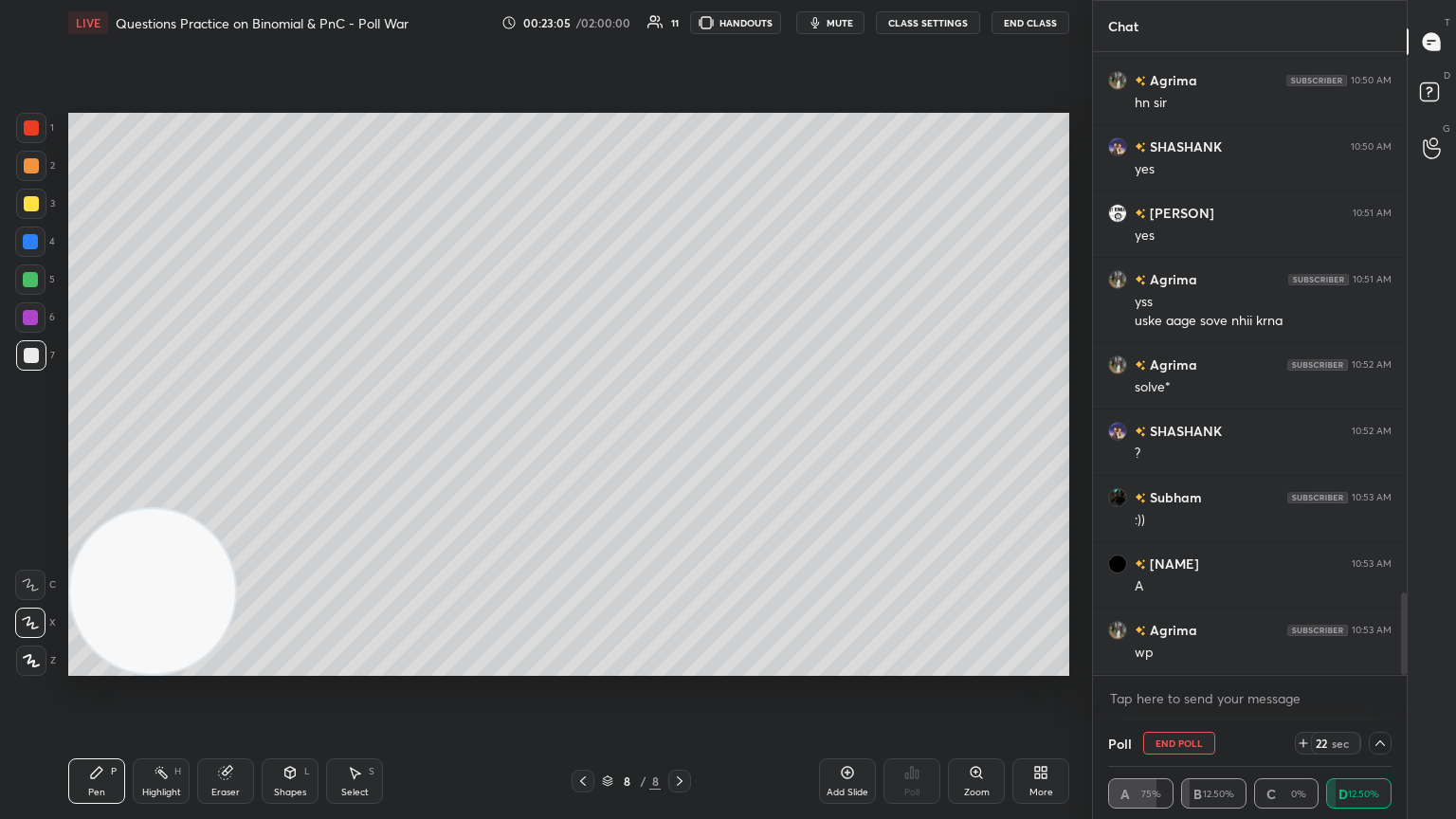 scroll, scrollTop: 4133, scrollLeft: 0, axis: vertical 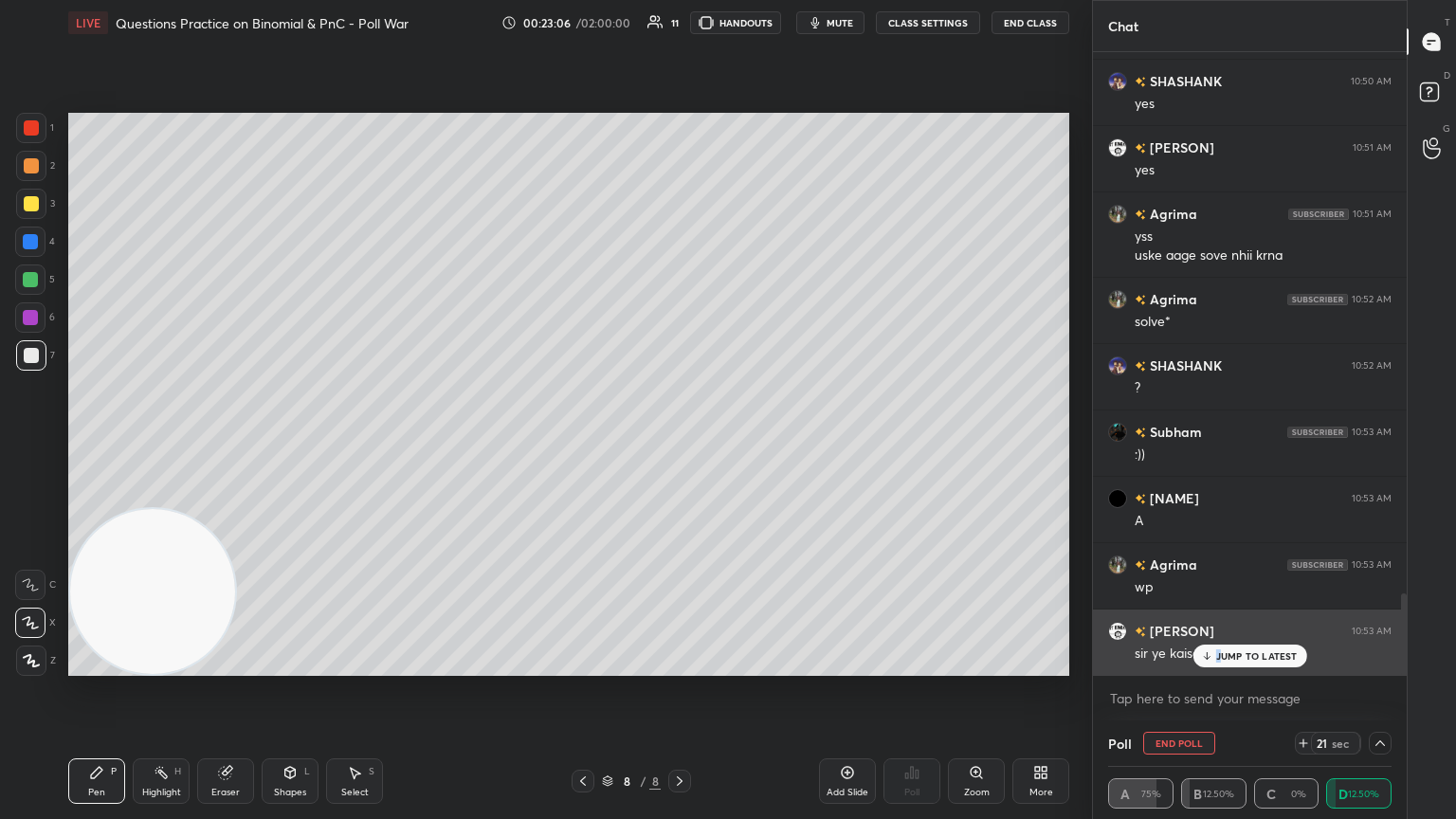 click on "JUMP TO LATEST" at bounding box center (1257, 656) 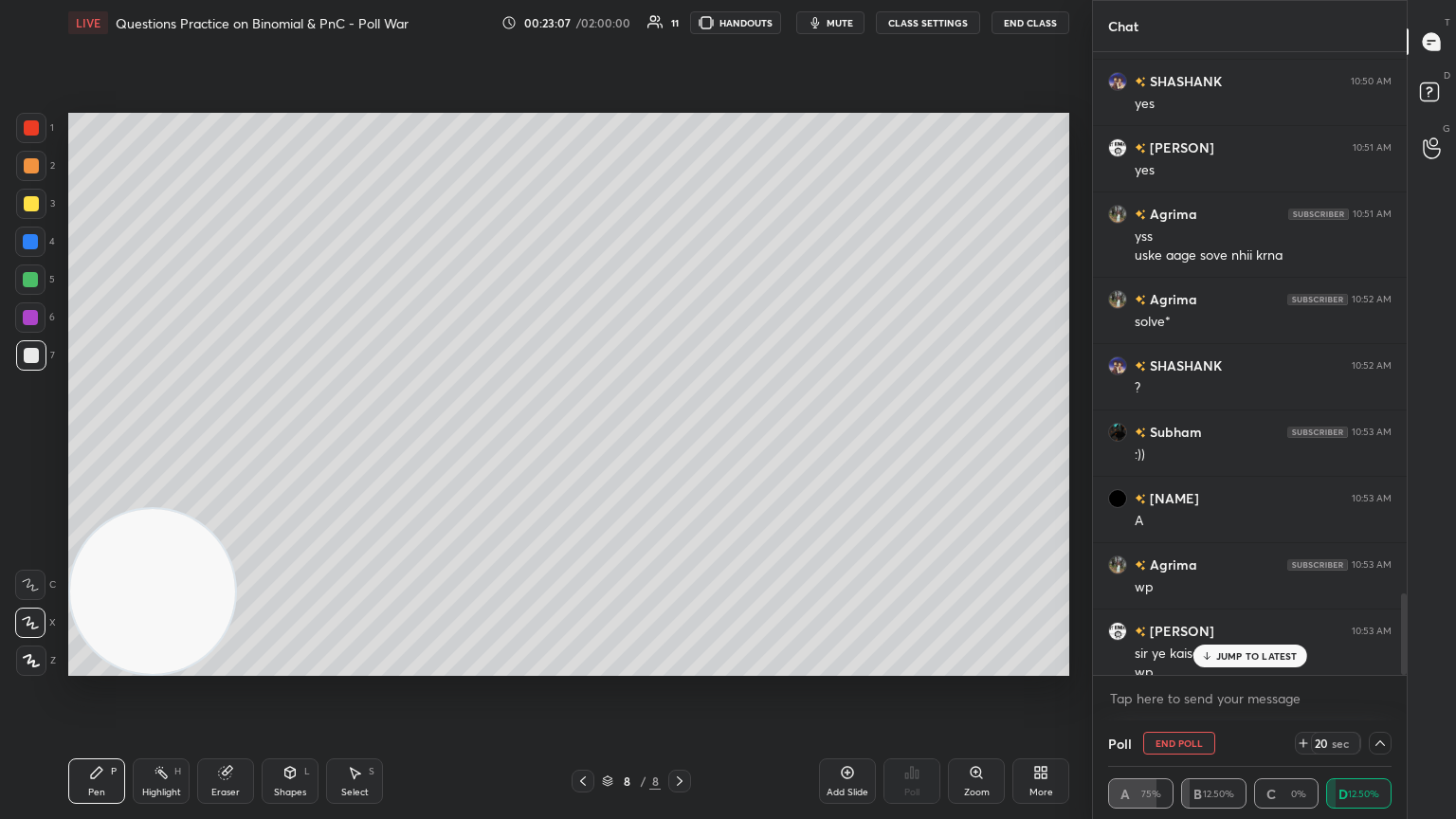 scroll, scrollTop: 4152, scrollLeft: 0, axis: vertical 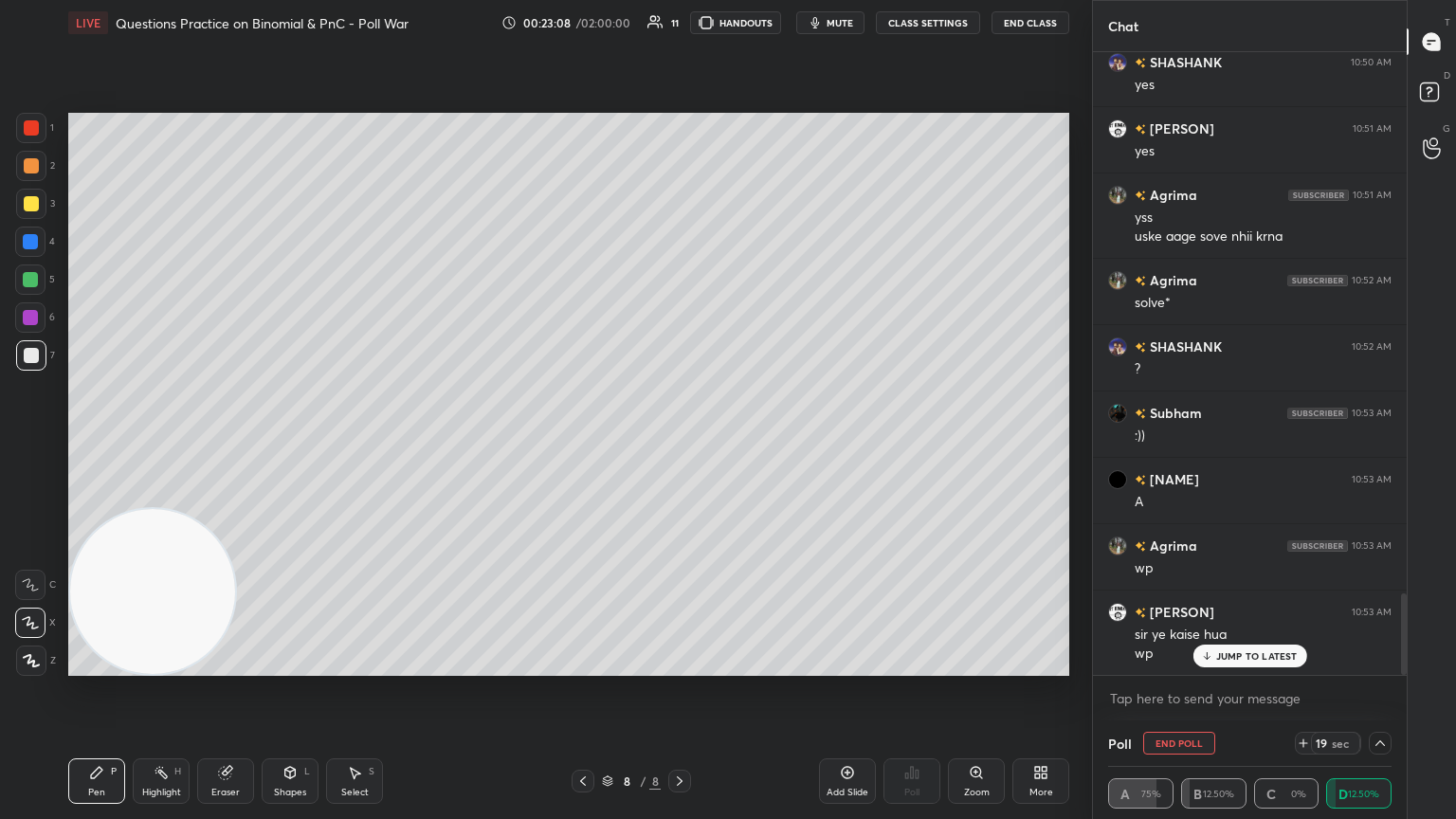 click on "JUMP TO LATEST" at bounding box center (1249, 656) 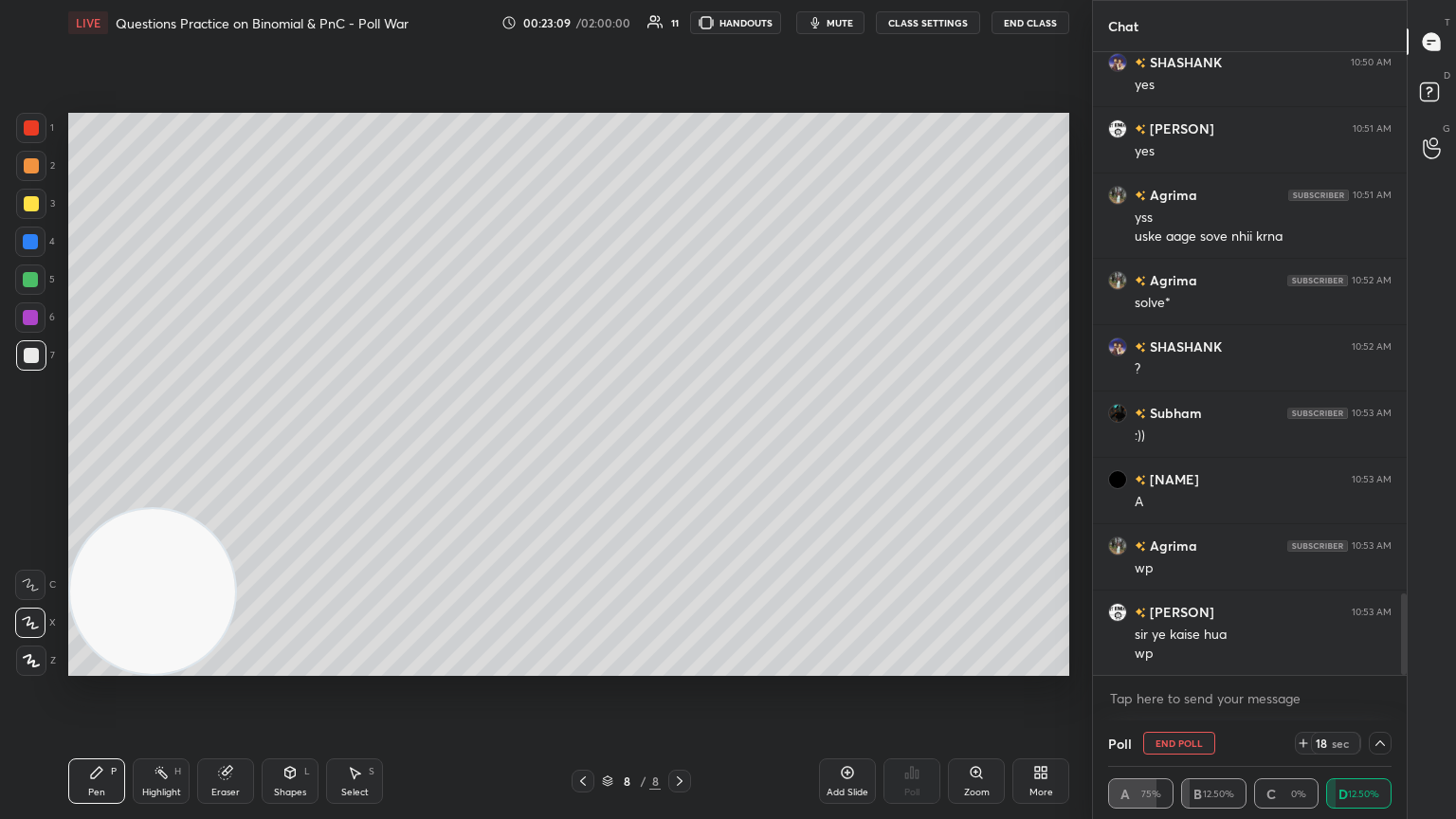 scroll, scrollTop: 4219, scrollLeft: 0, axis: vertical 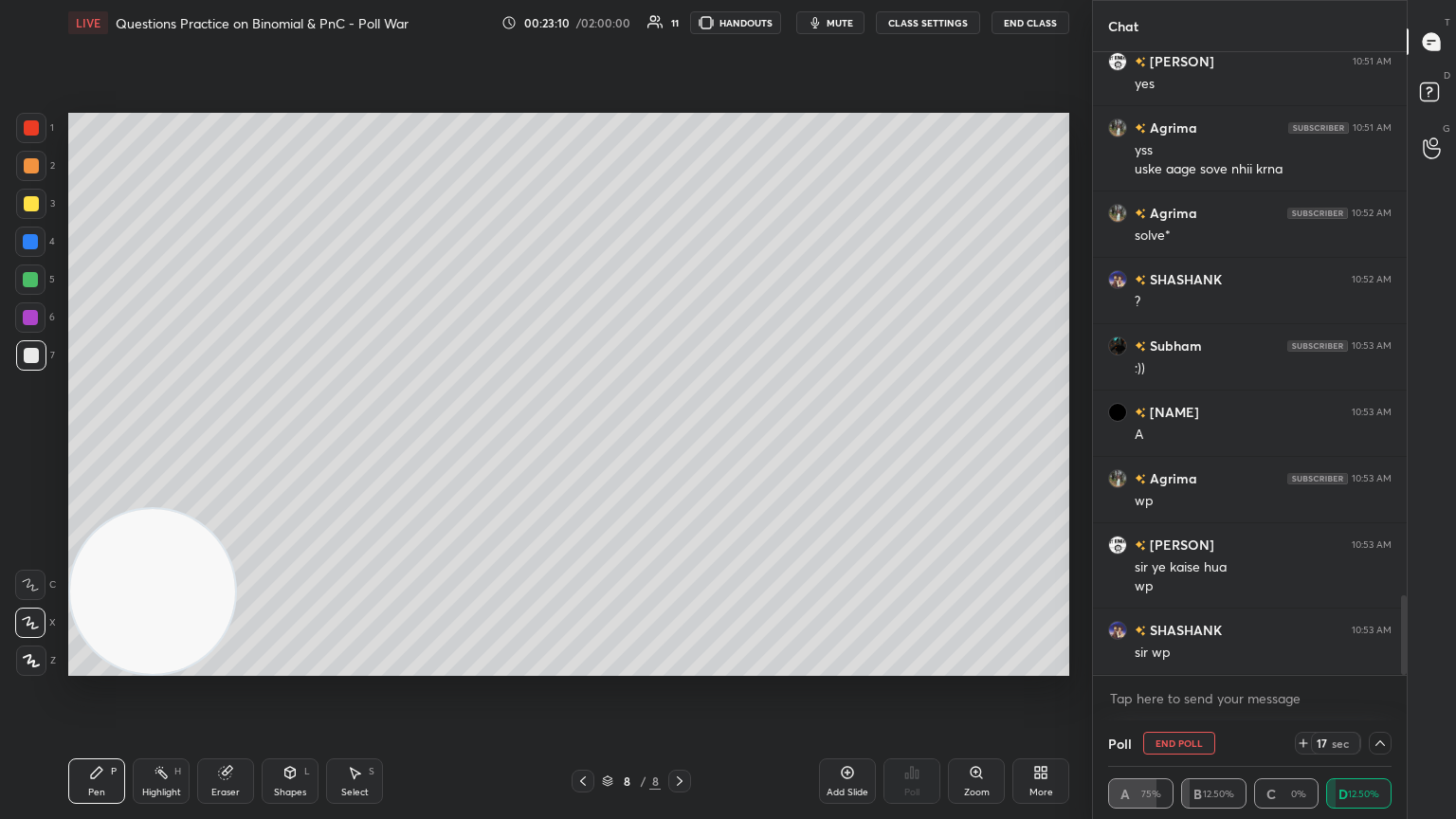 click at bounding box center (1380, 743) 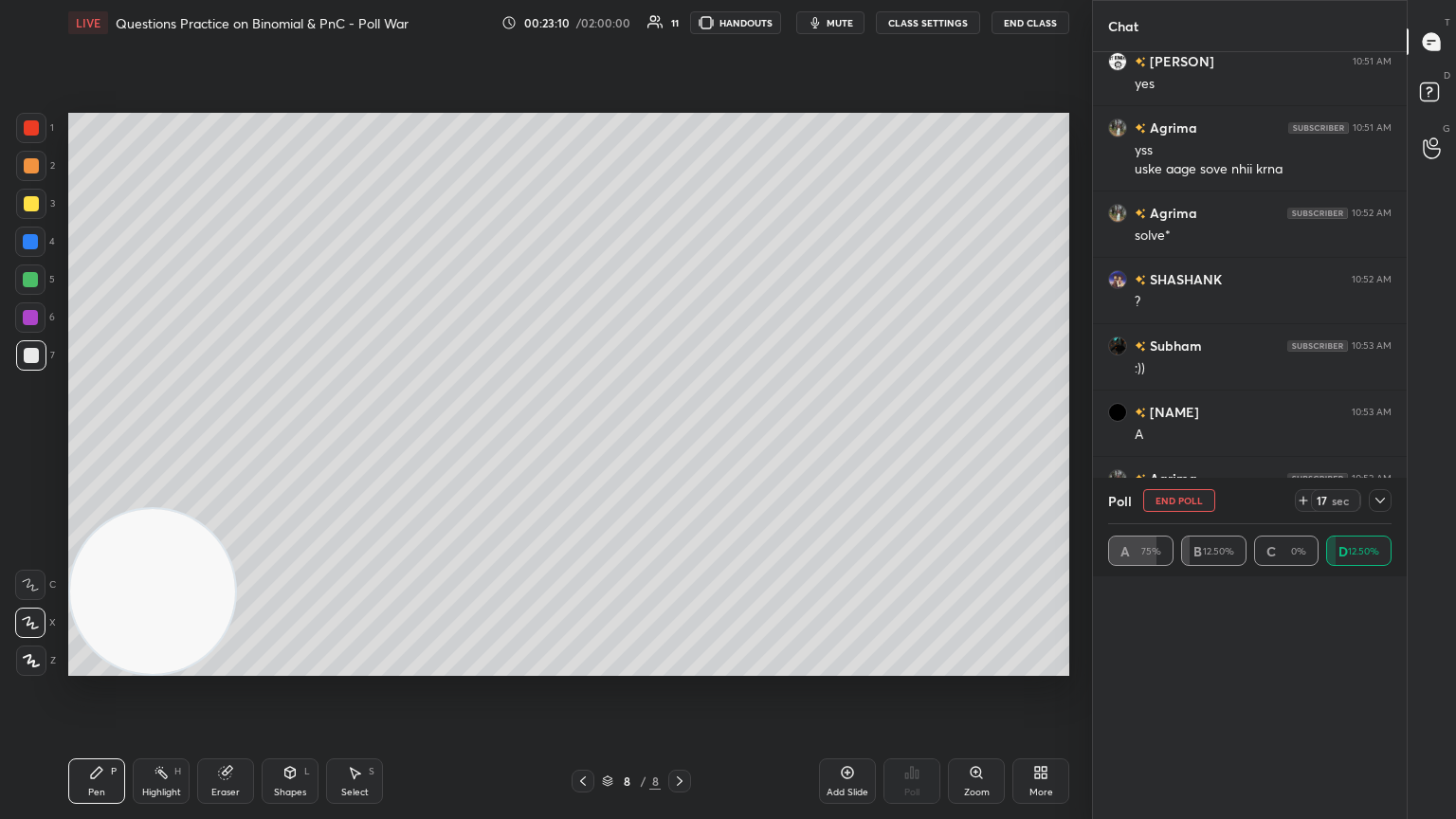 scroll, scrollTop: 5, scrollLeft: 6, axis: both 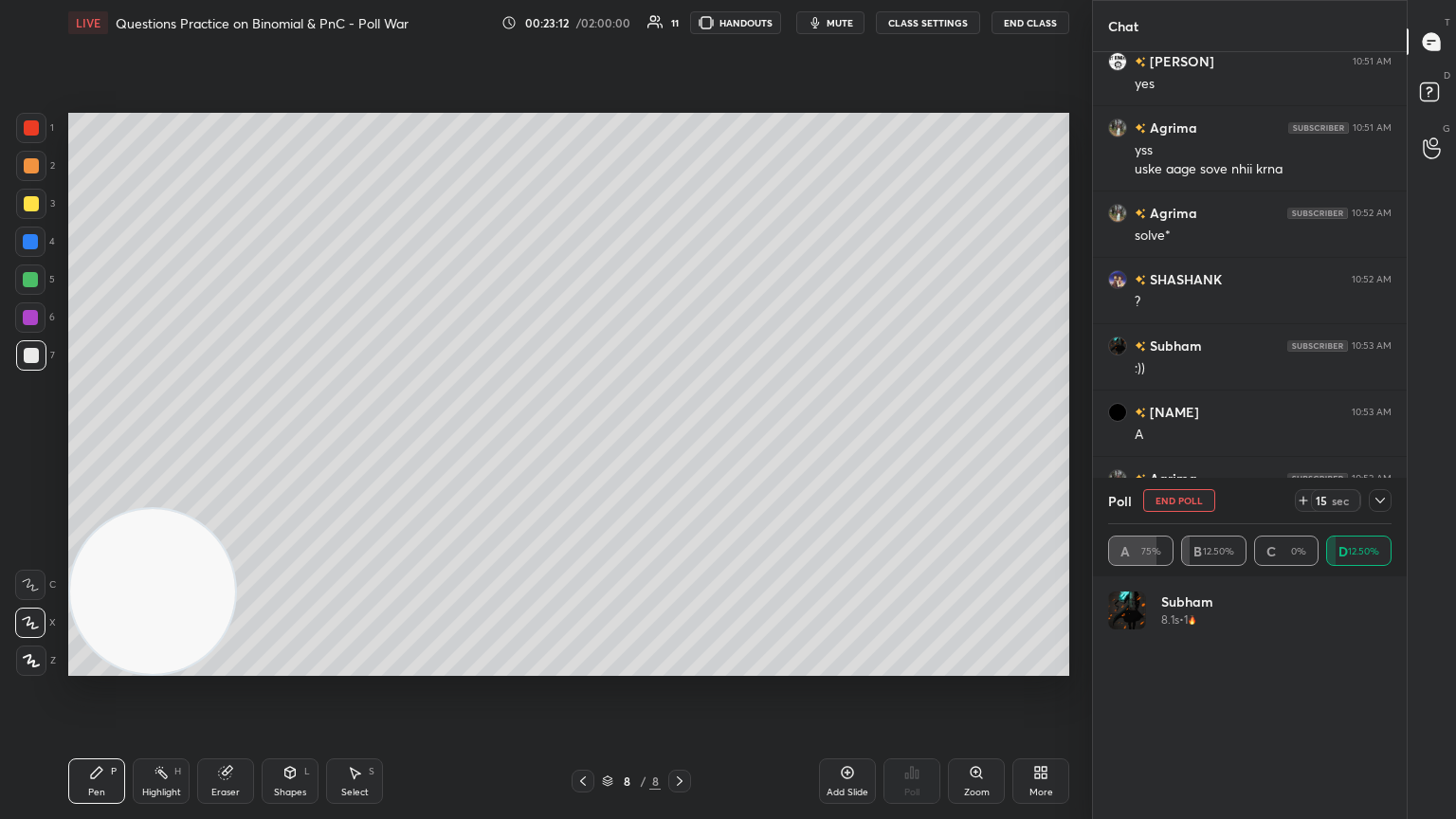 click 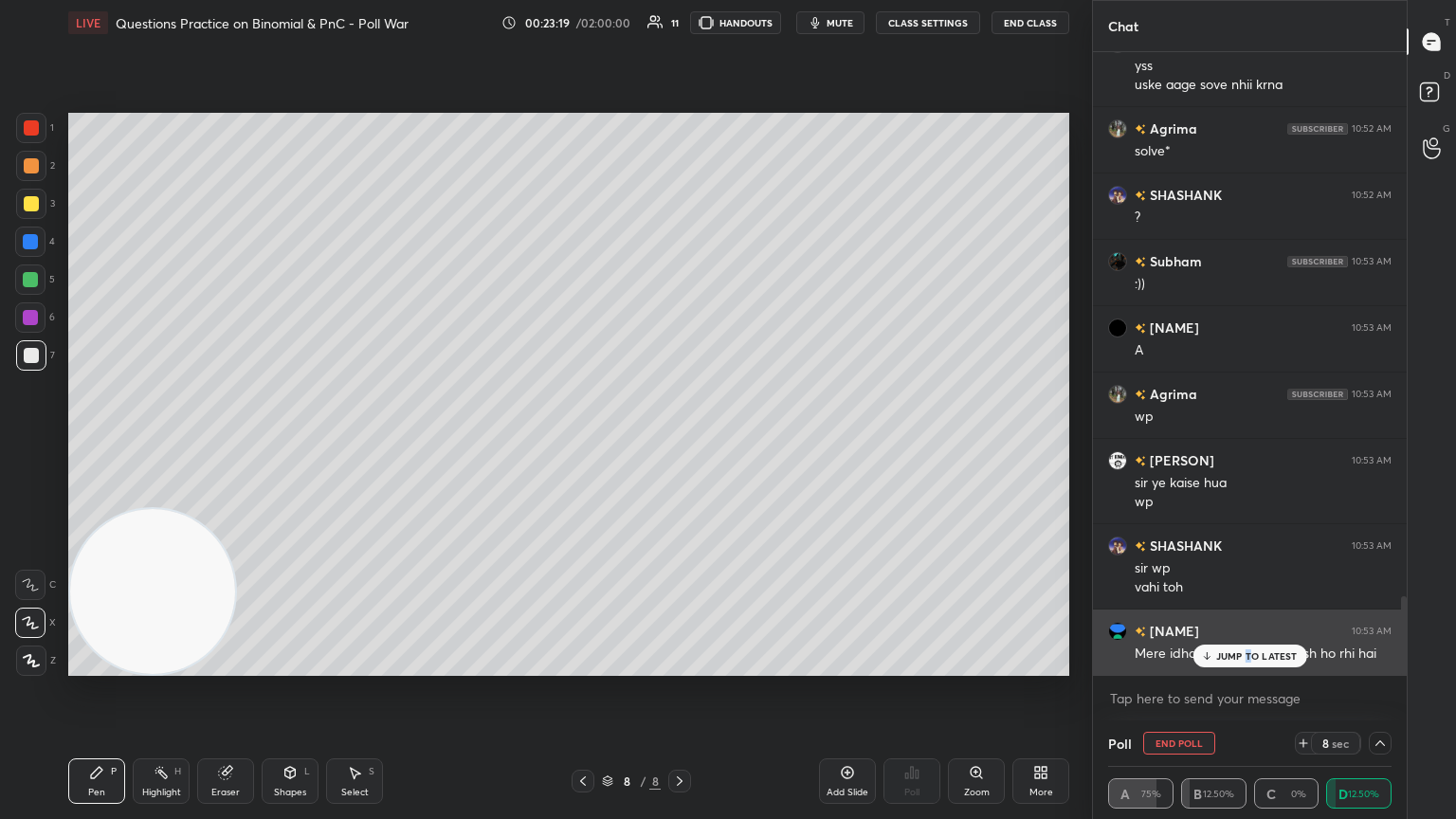 click on "JUMP TO LATEST" at bounding box center (1257, 656) 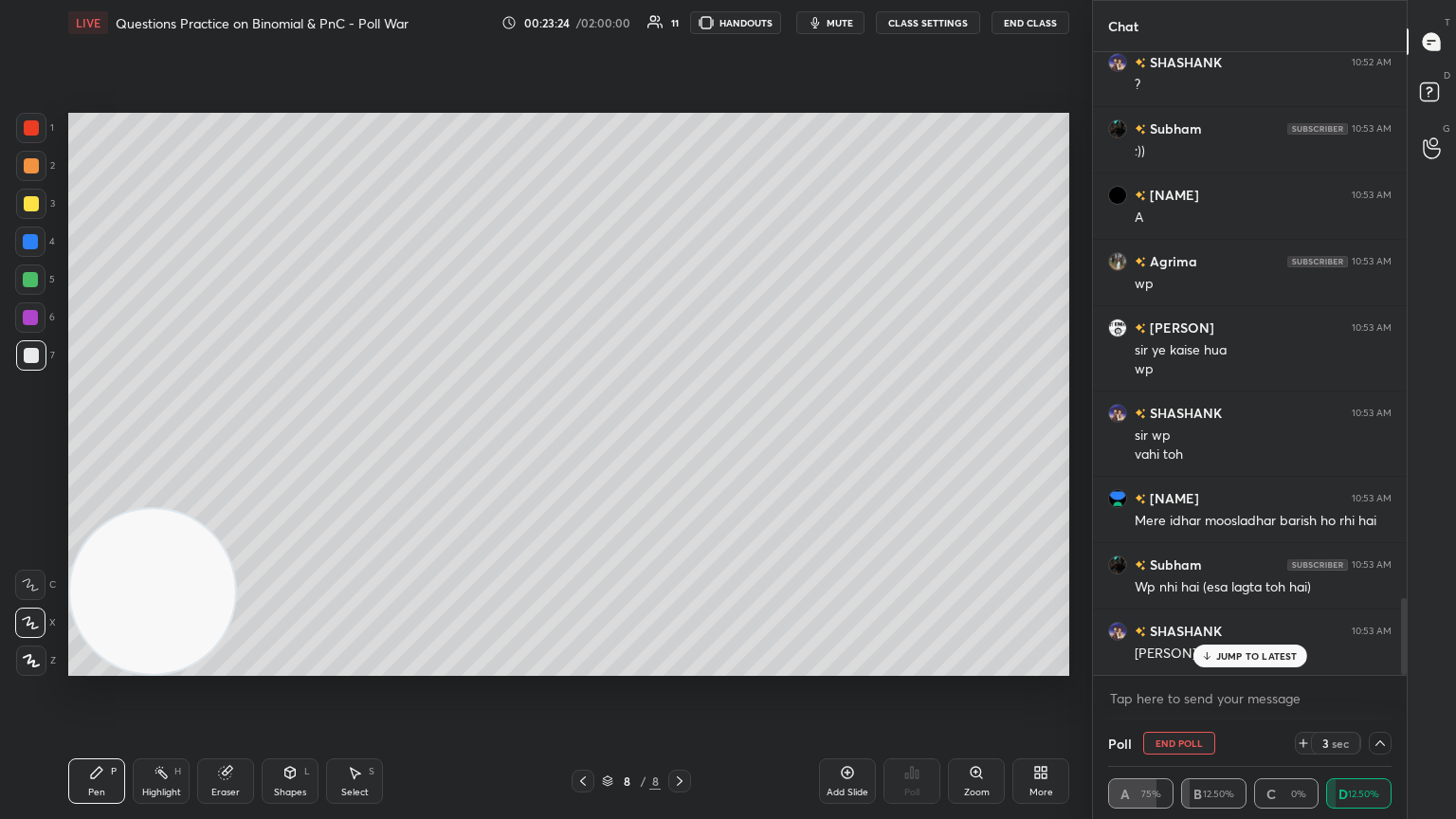 click on "JUMP TO LATEST" at bounding box center [1249, 656] 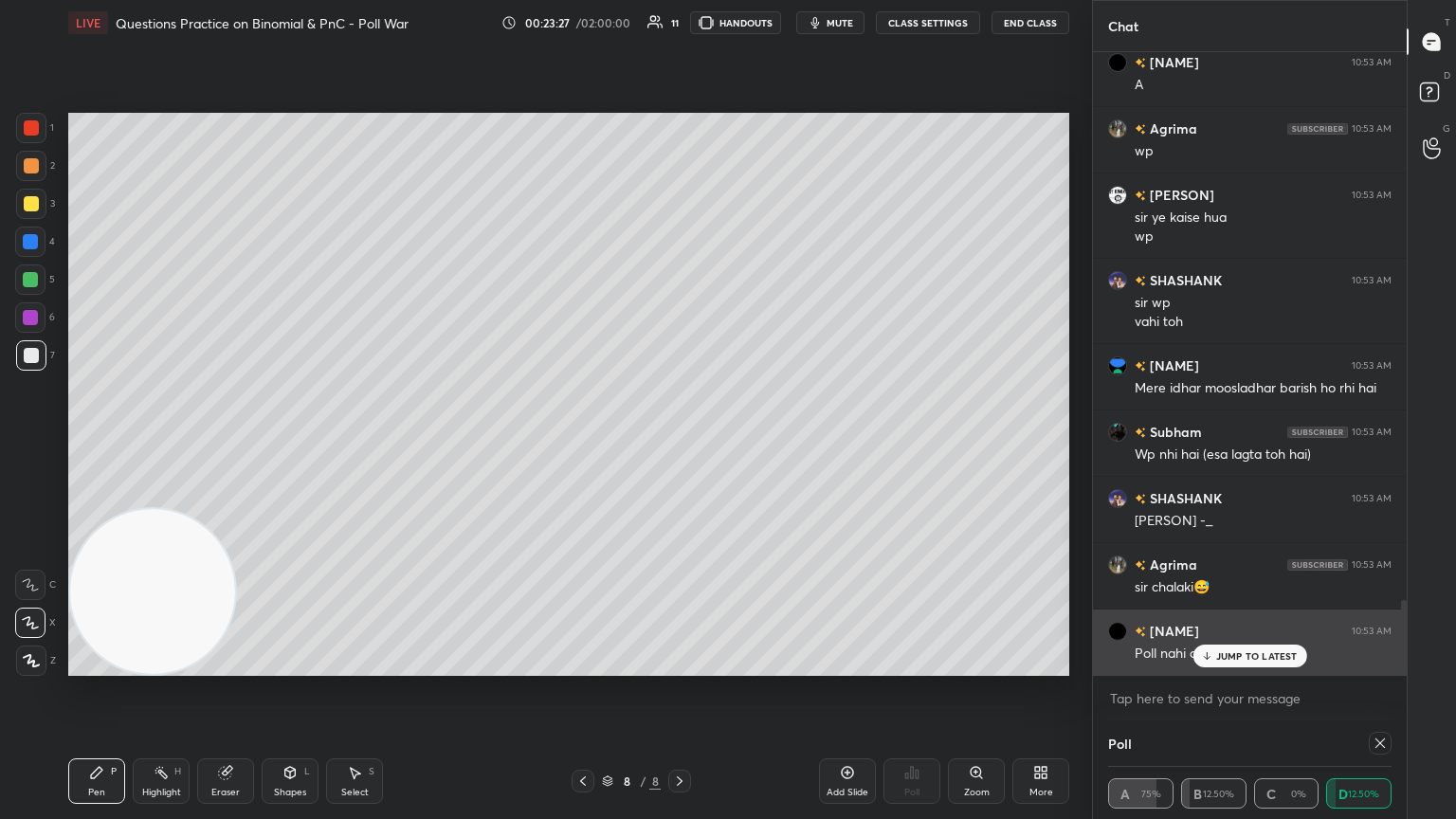 click on "JUMP TO LATEST" at bounding box center [1257, 656] 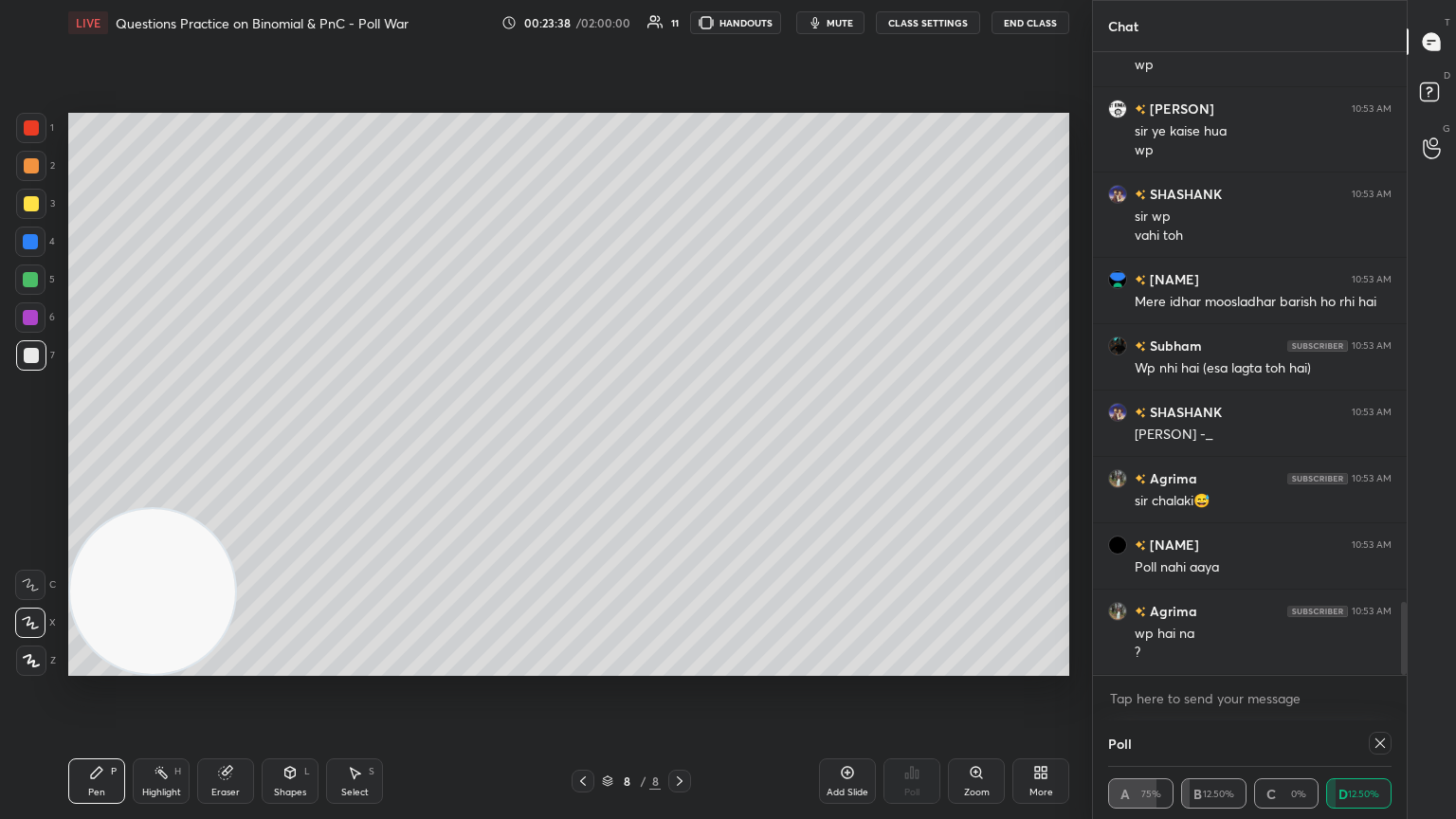 click 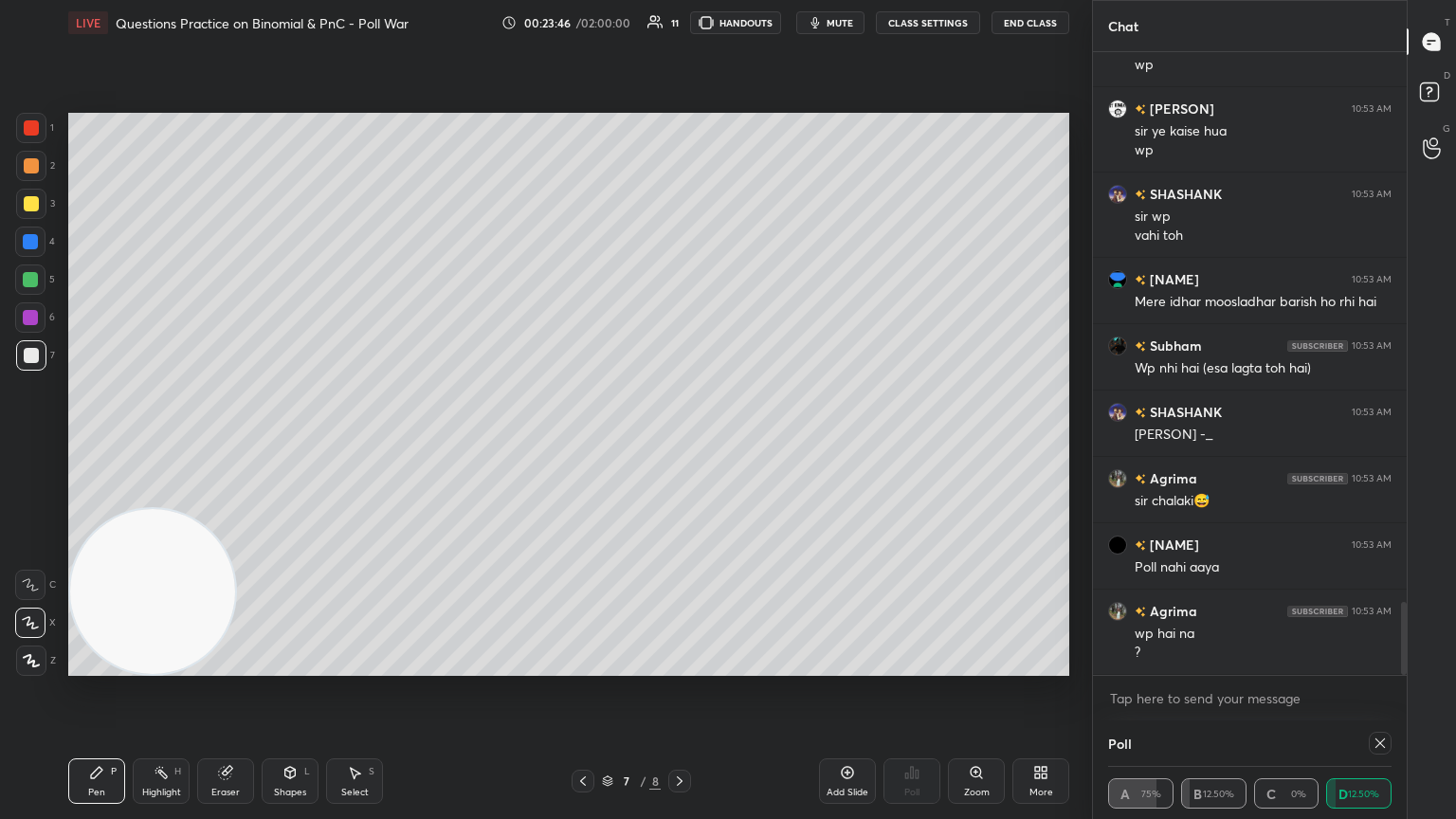 click 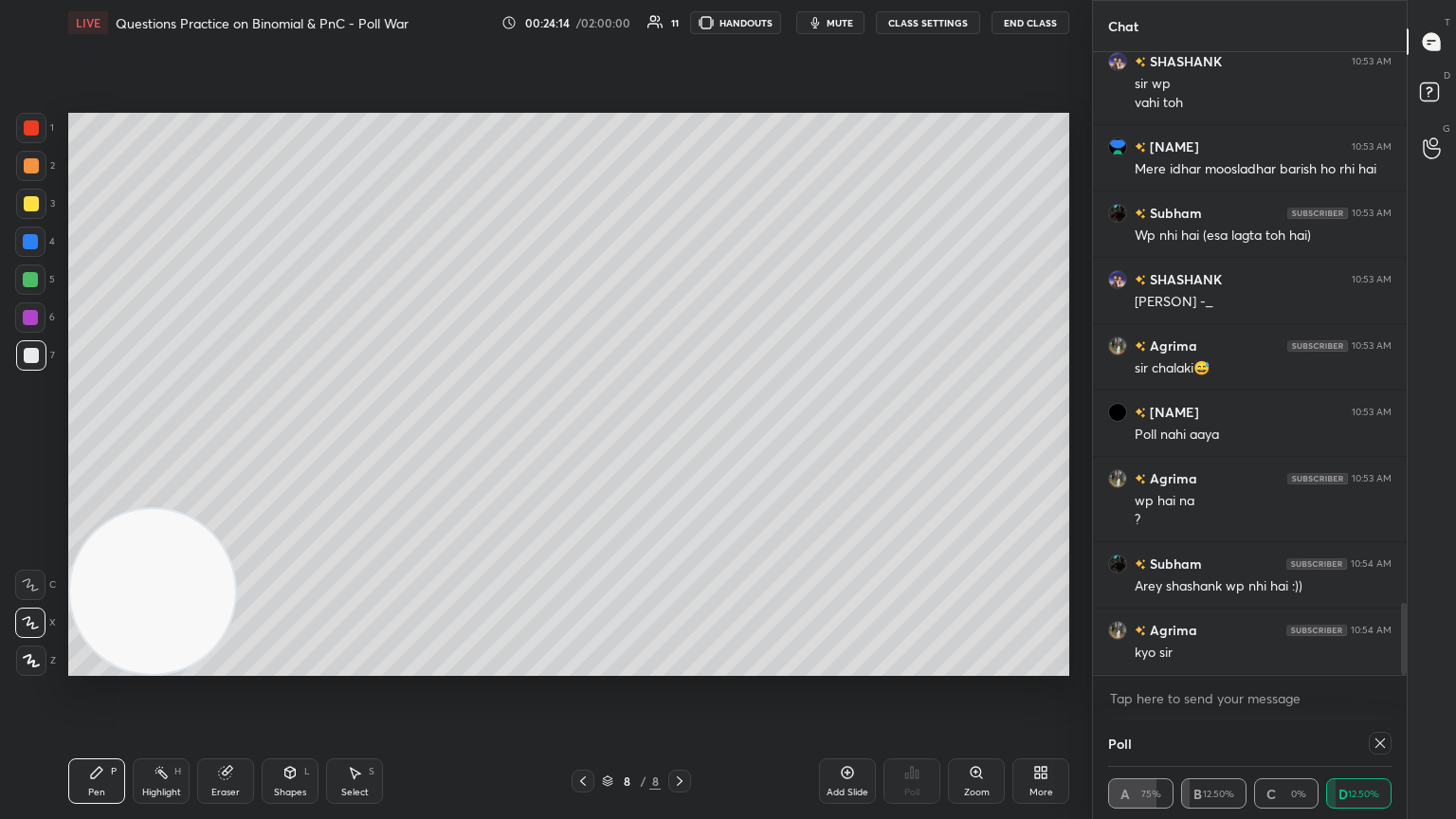 scroll, scrollTop: 4853, scrollLeft: 0, axis: vertical 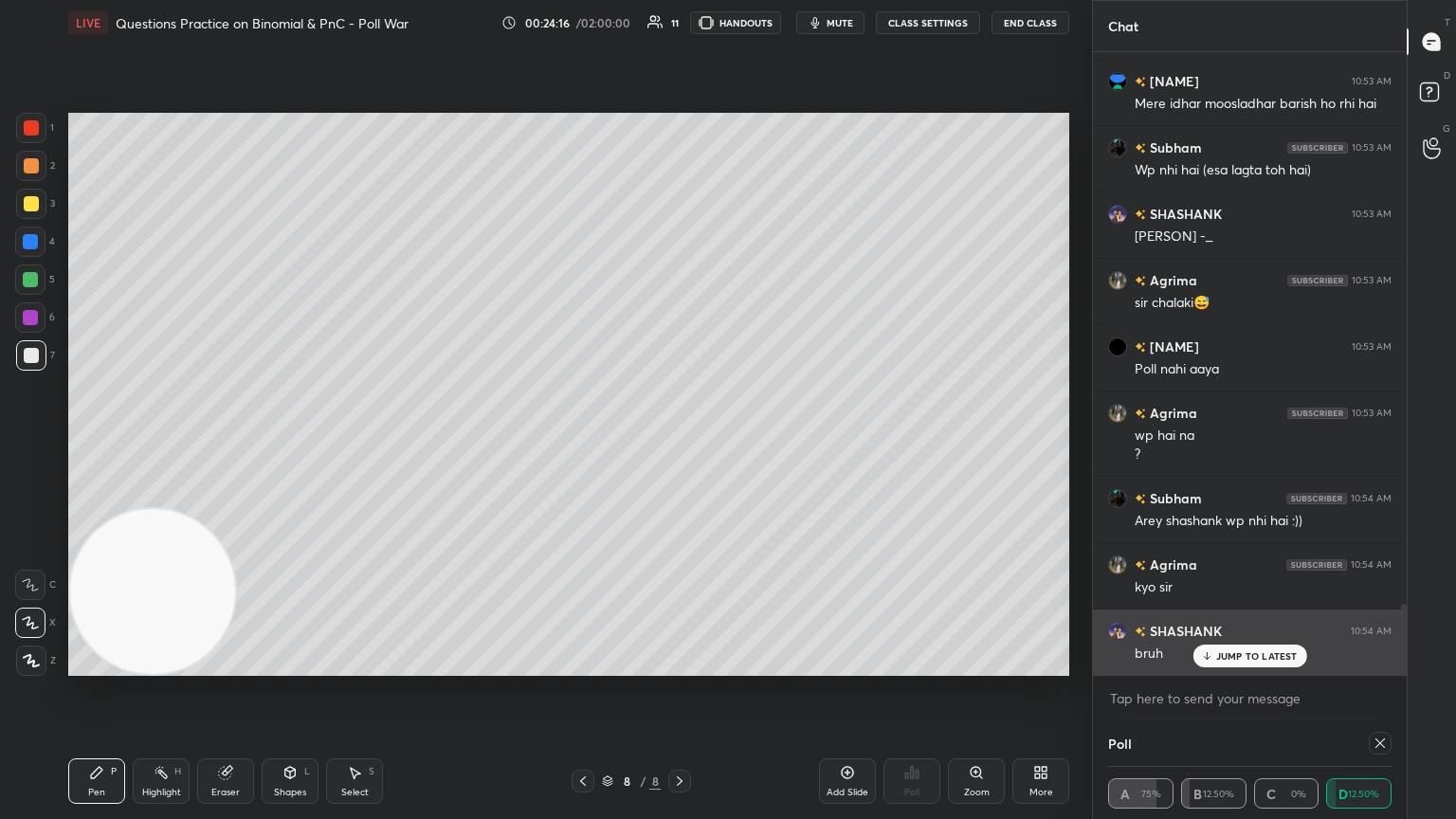 click on "JUMP TO LATEST" at bounding box center [1249, 656] 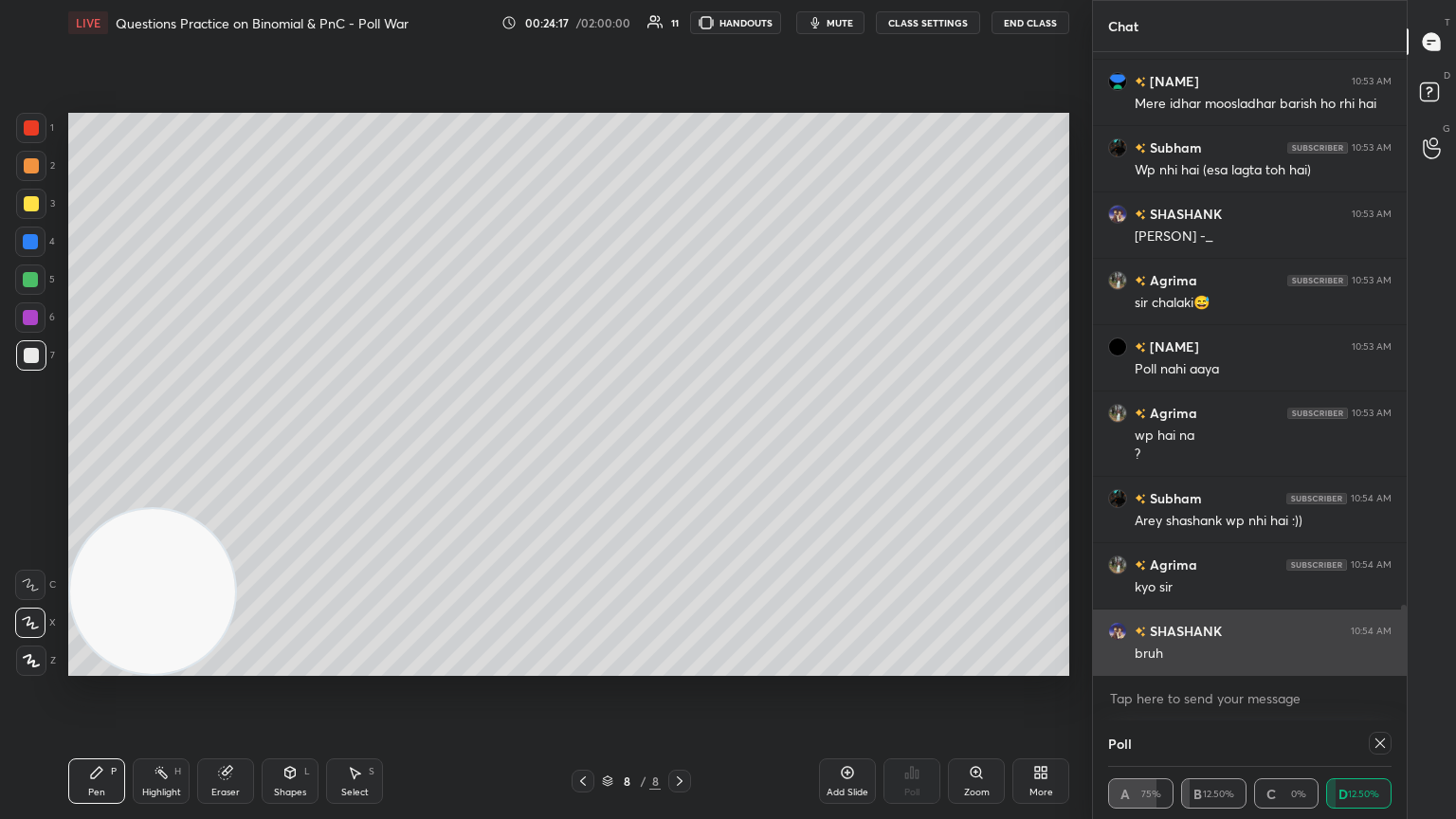 scroll, scrollTop: 4921, scrollLeft: 0, axis: vertical 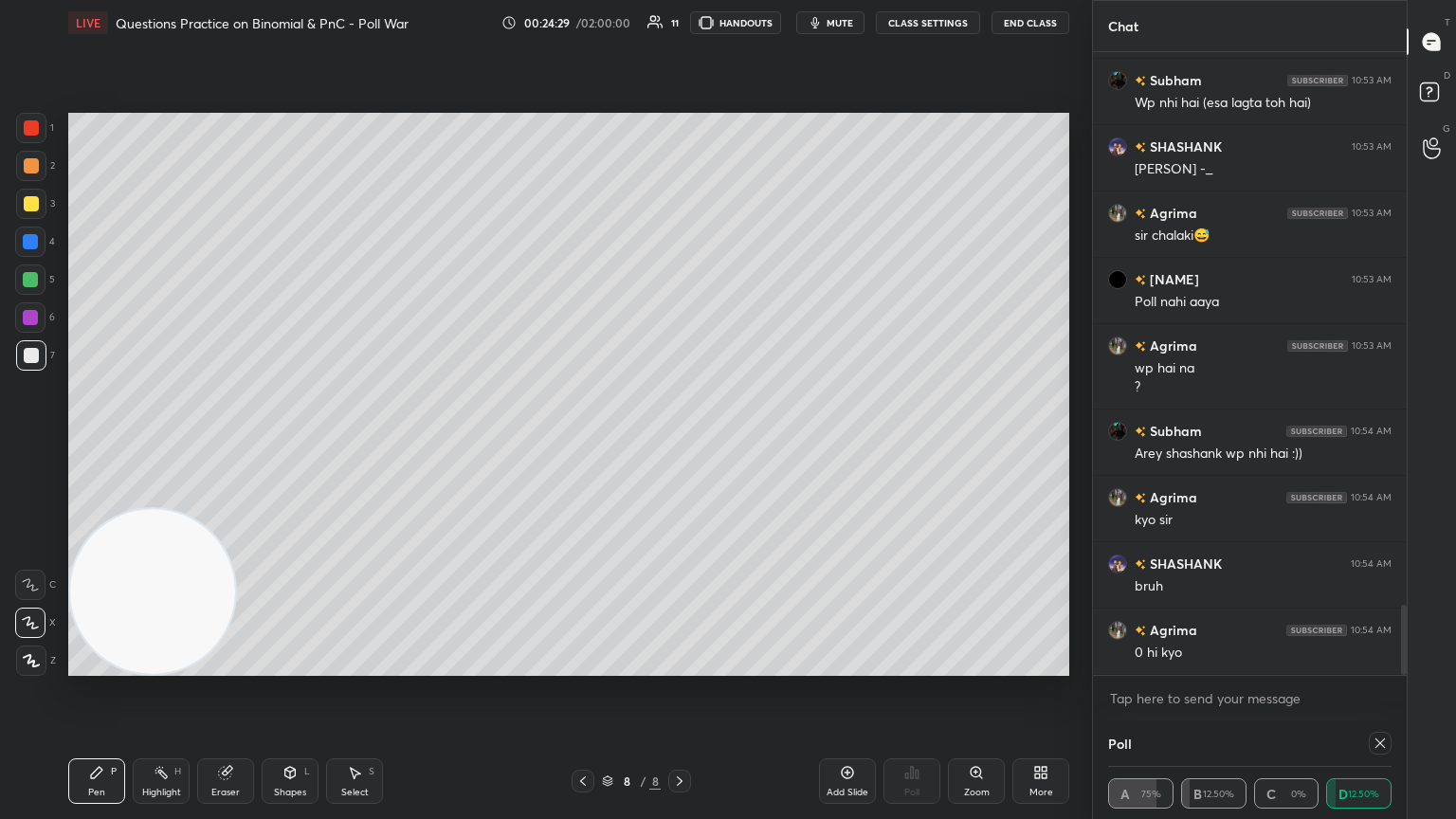 click 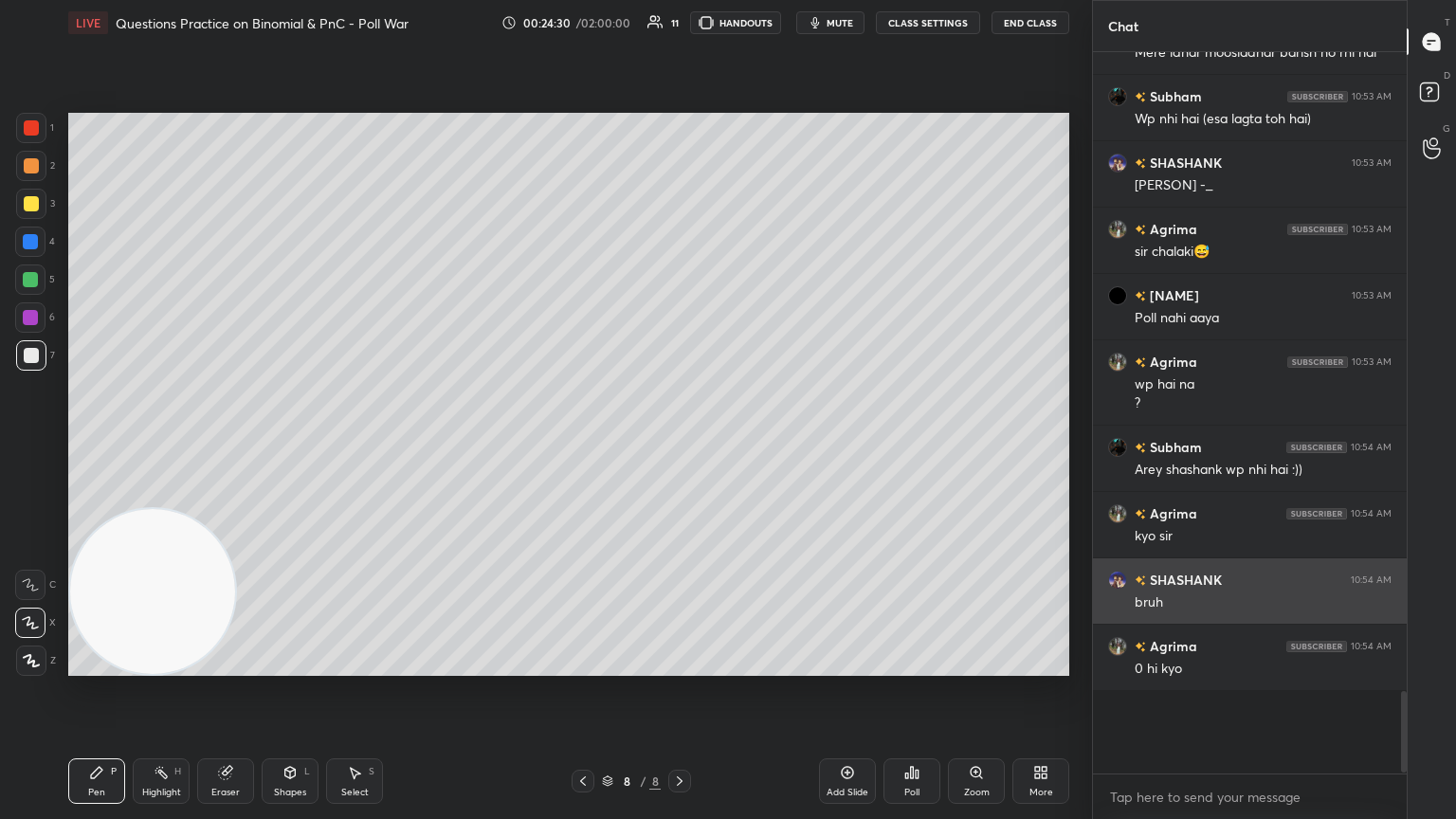 scroll, scrollTop: 6, scrollLeft: 6, axis: both 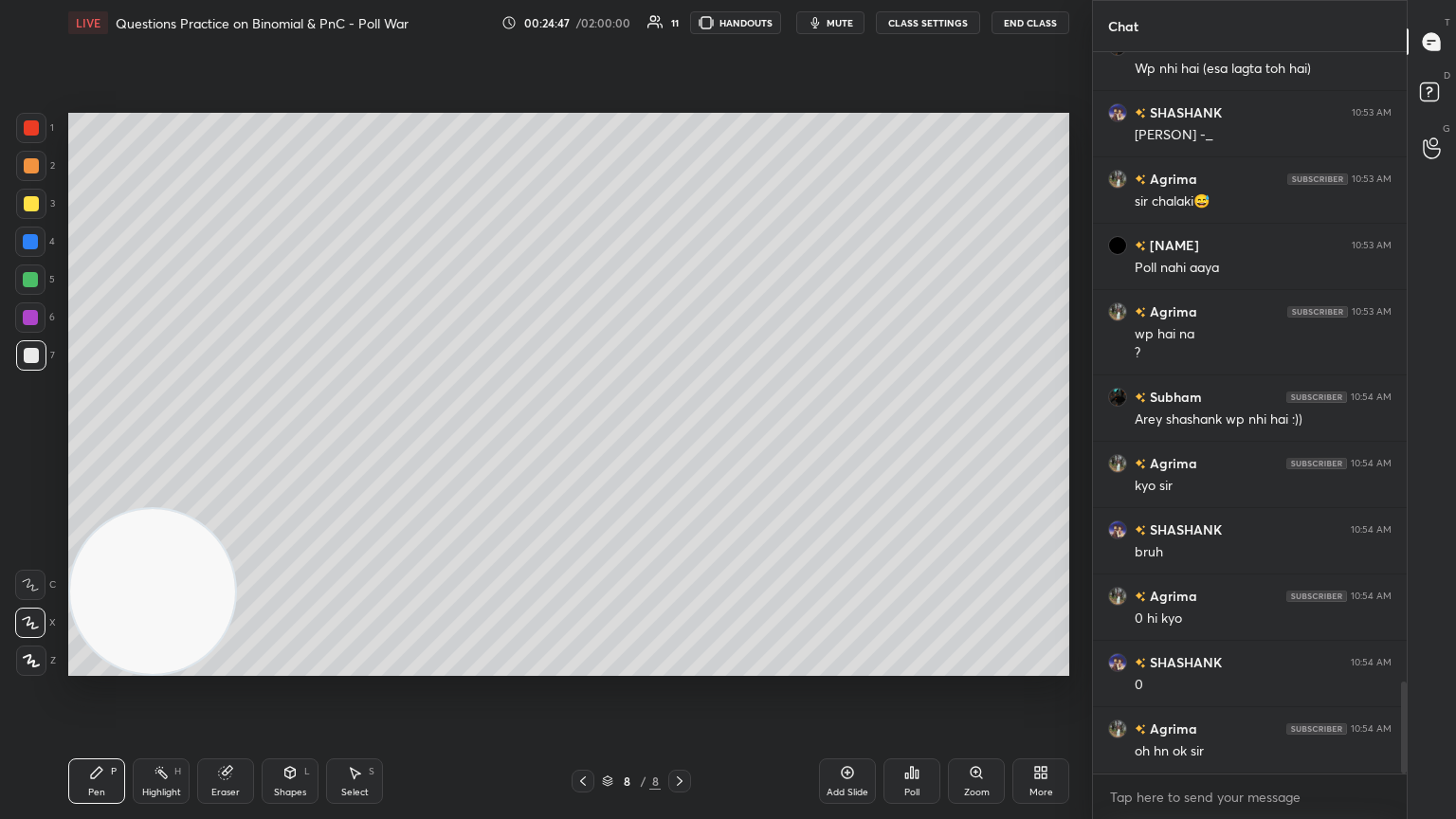 click on "Add Slide" at bounding box center (847, 781) 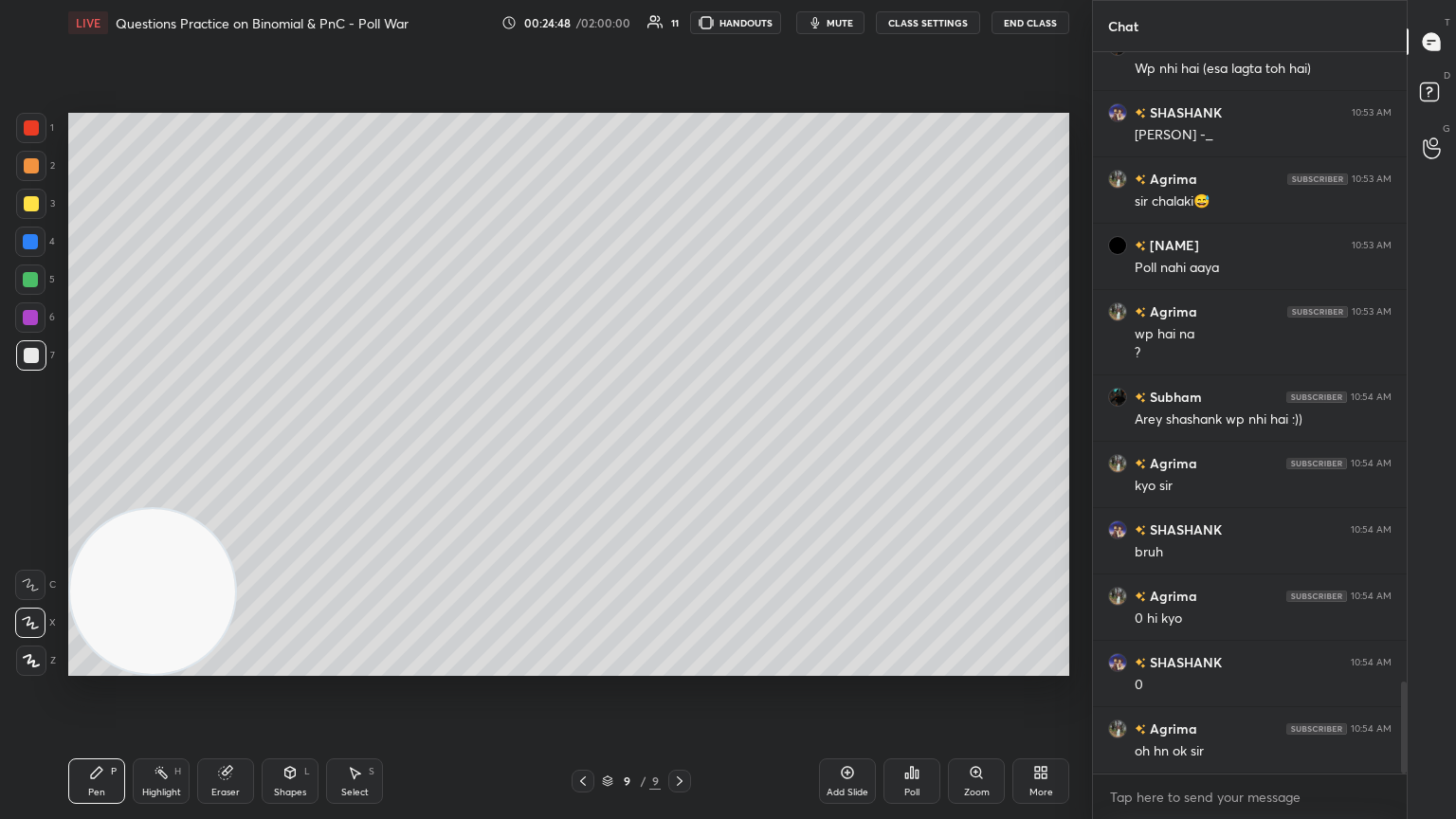 click at bounding box center [31, 204] 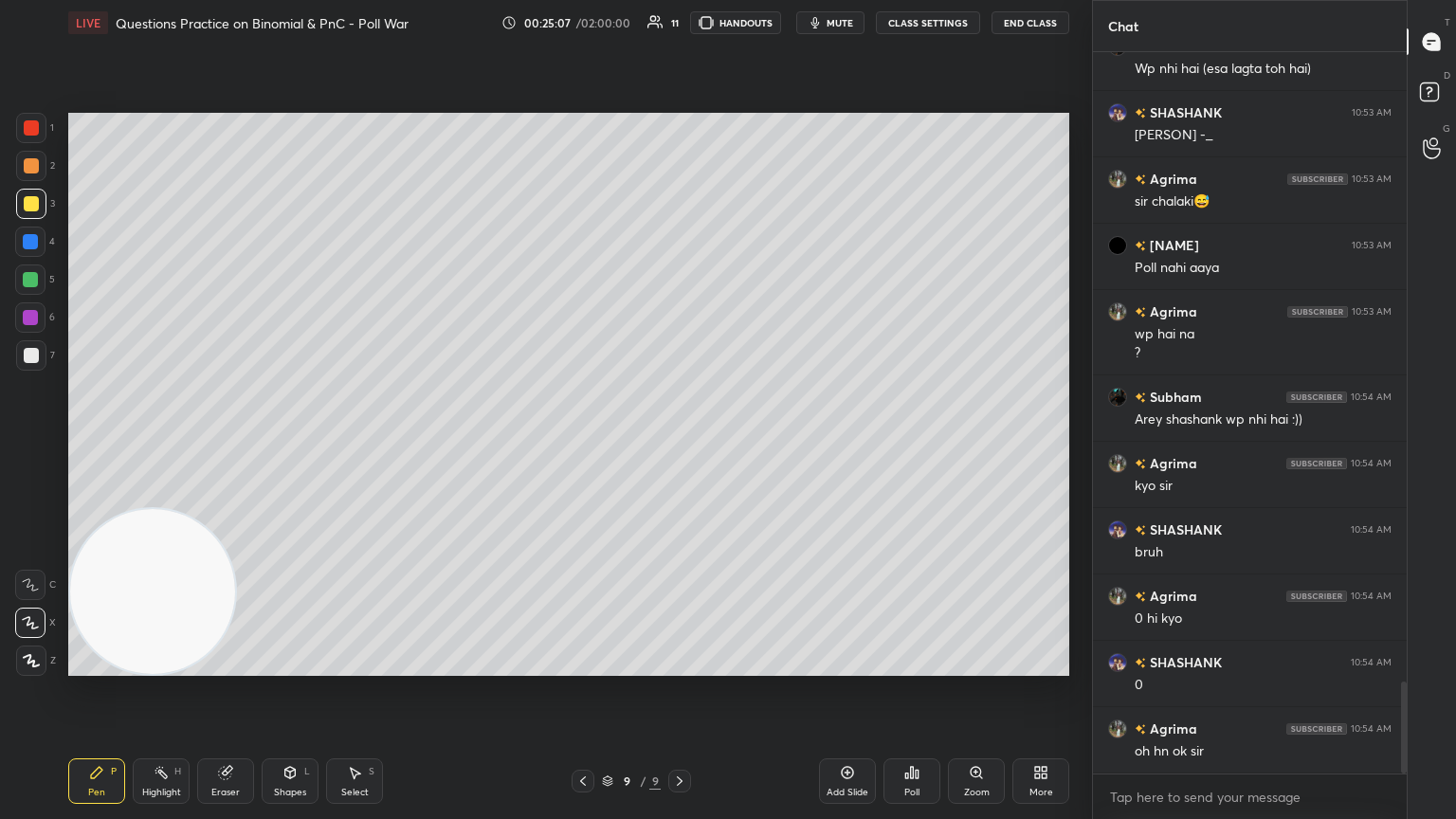 drag, startPoint x: 32, startPoint y: 351, endPoint x: 56, endPoint y: 326, distance: 34.655447 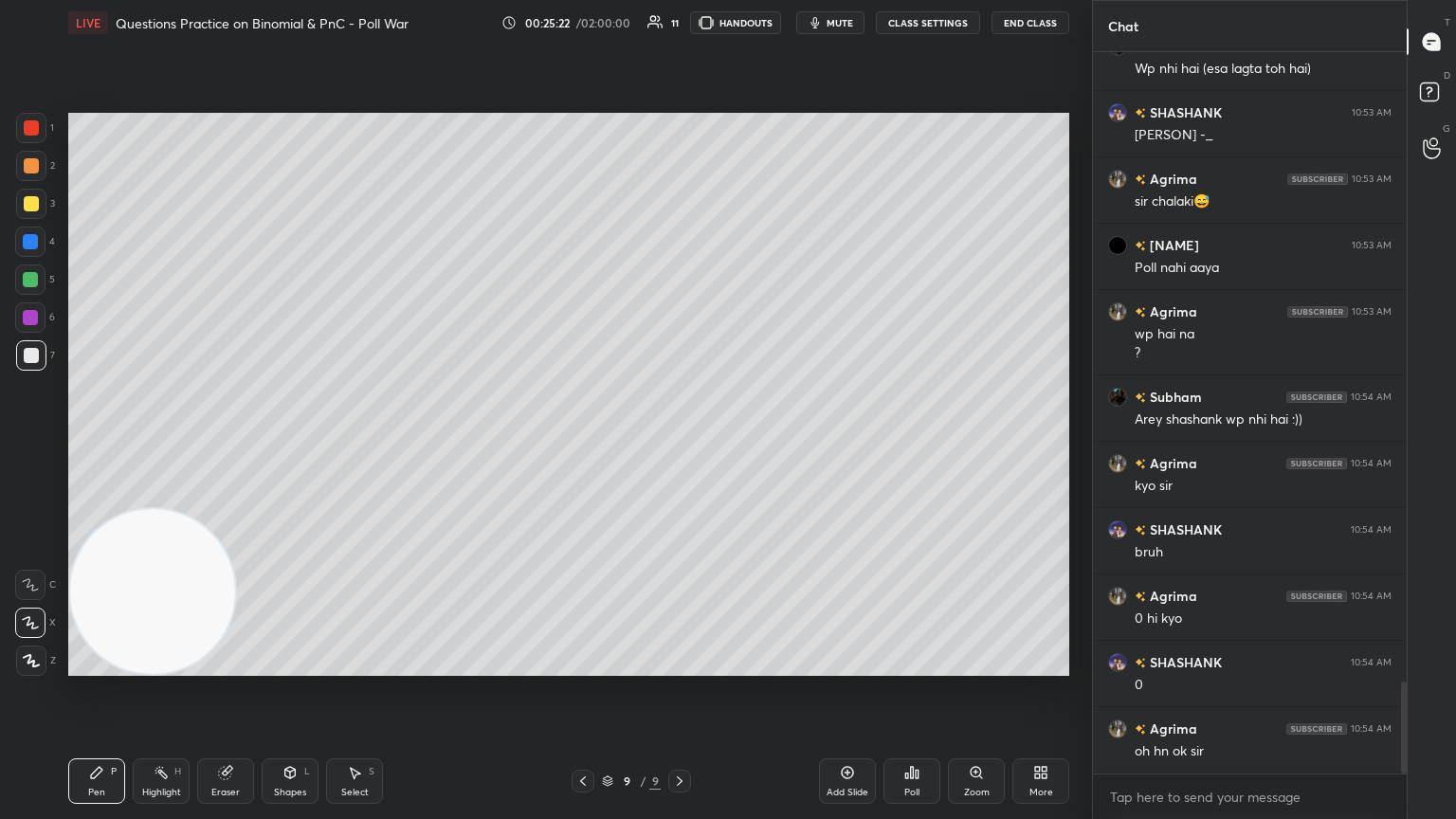 click 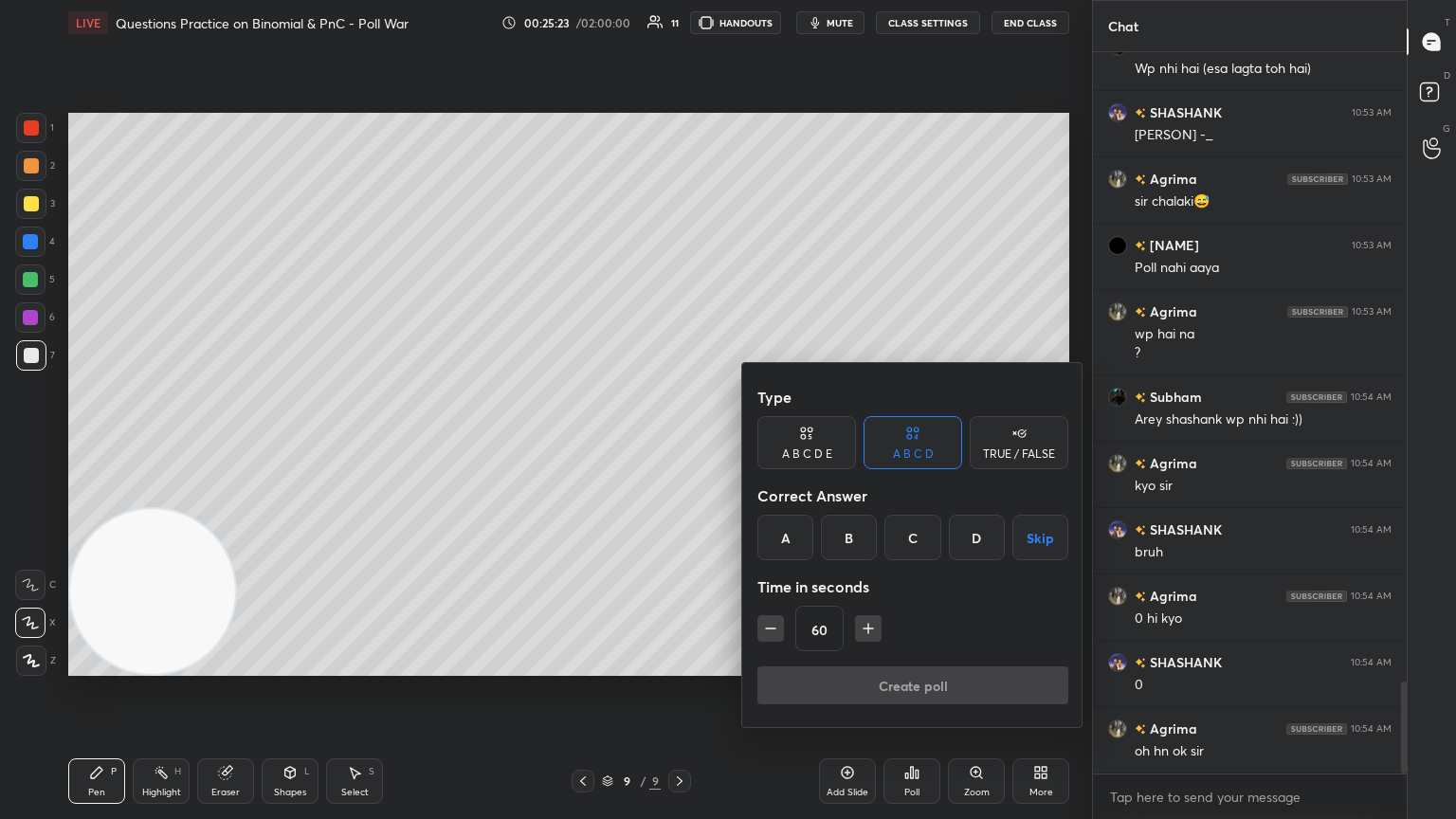 drag, startPoint x: 979, startPoint y: 538, endPoint x: 927, endPoint y: 580, distance: 66.8431 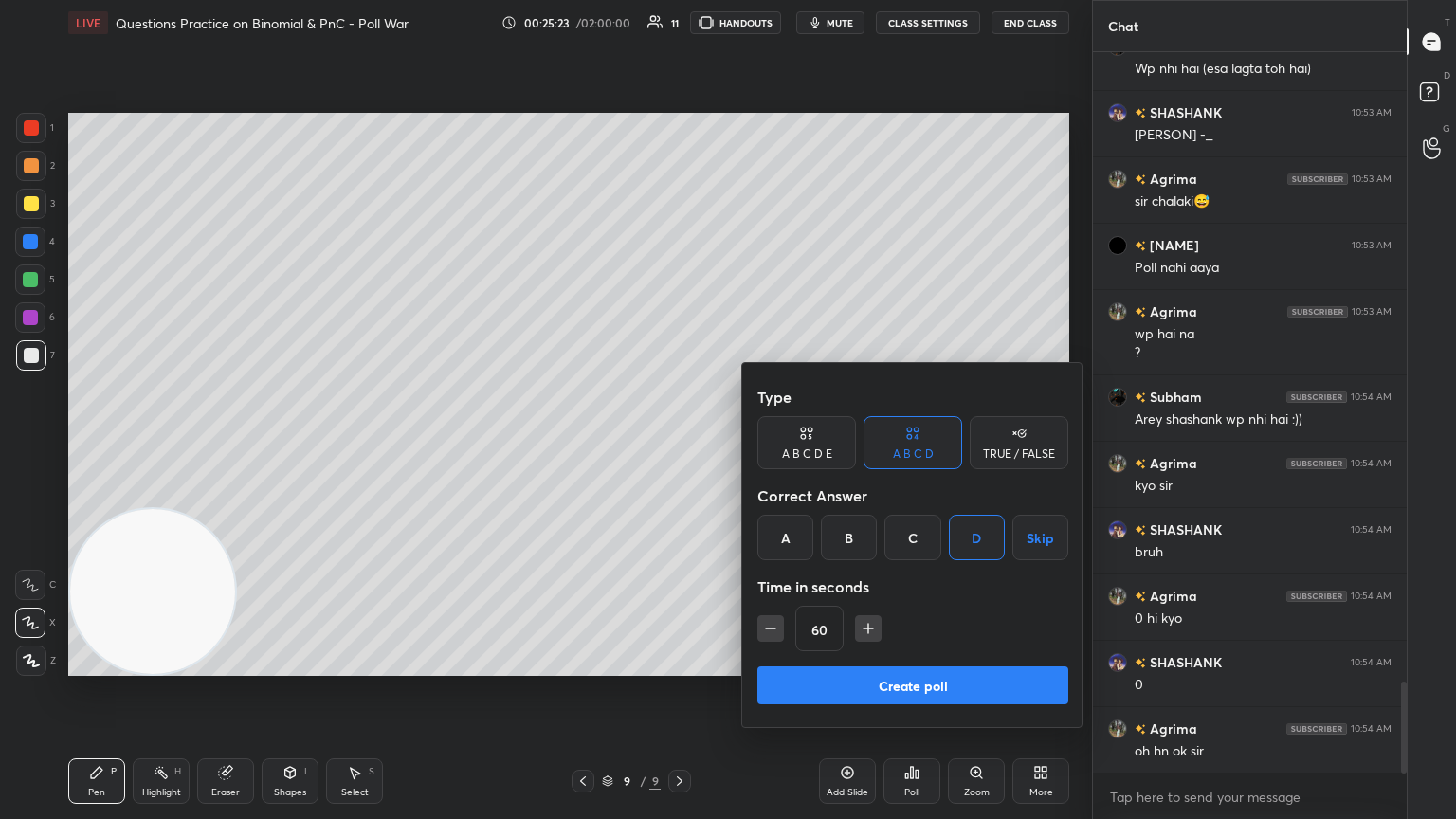 click 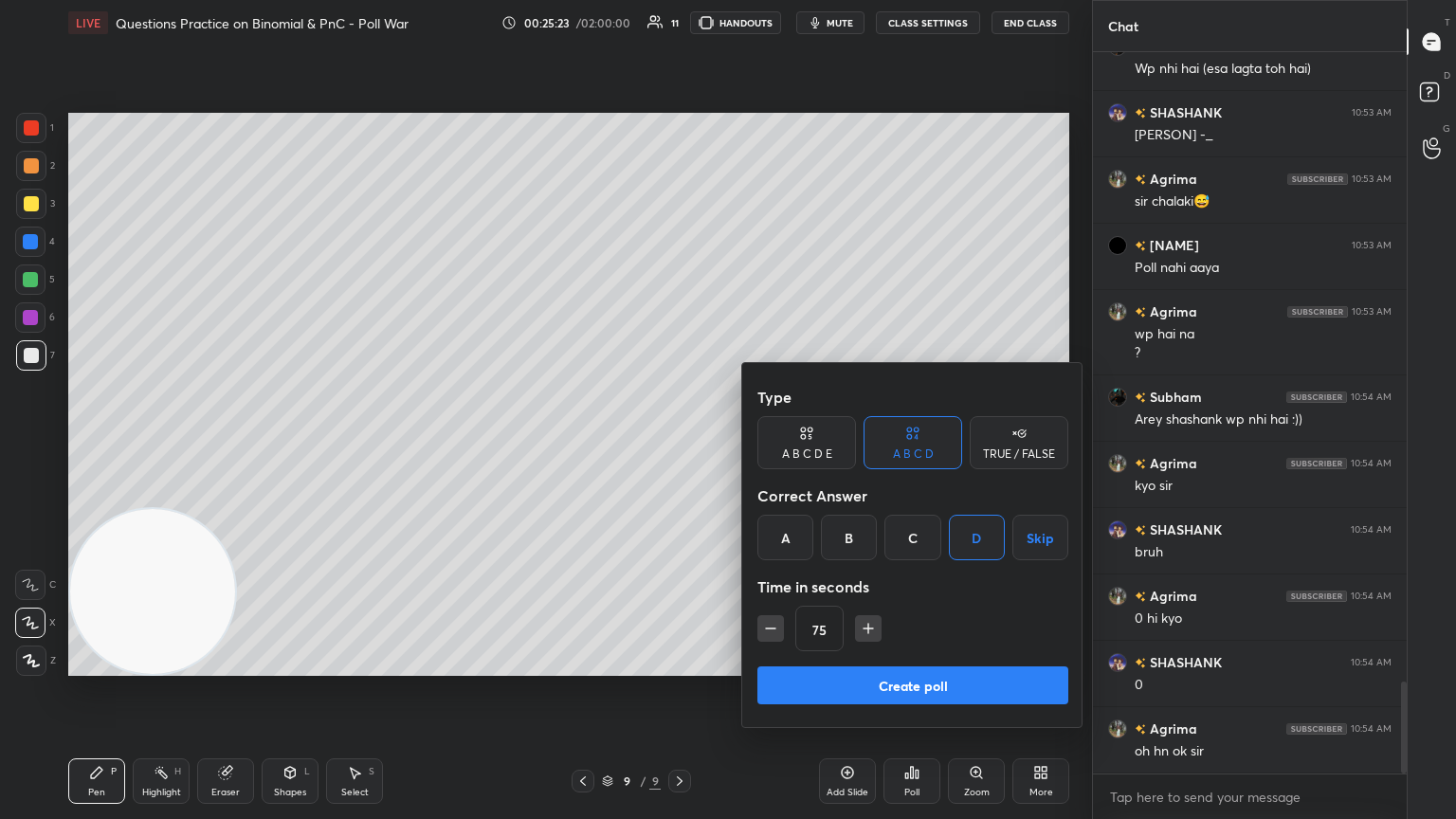 click 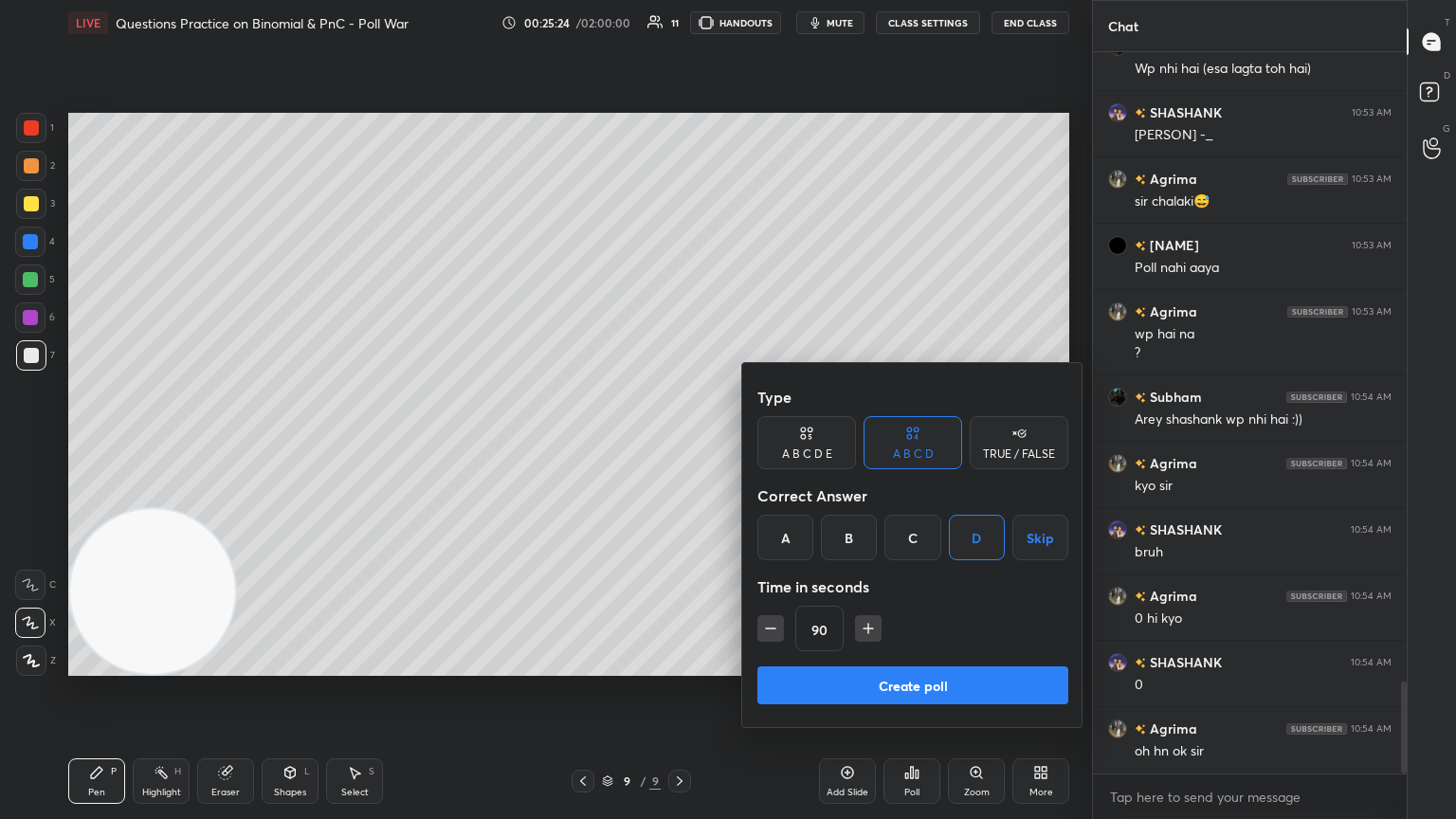 click 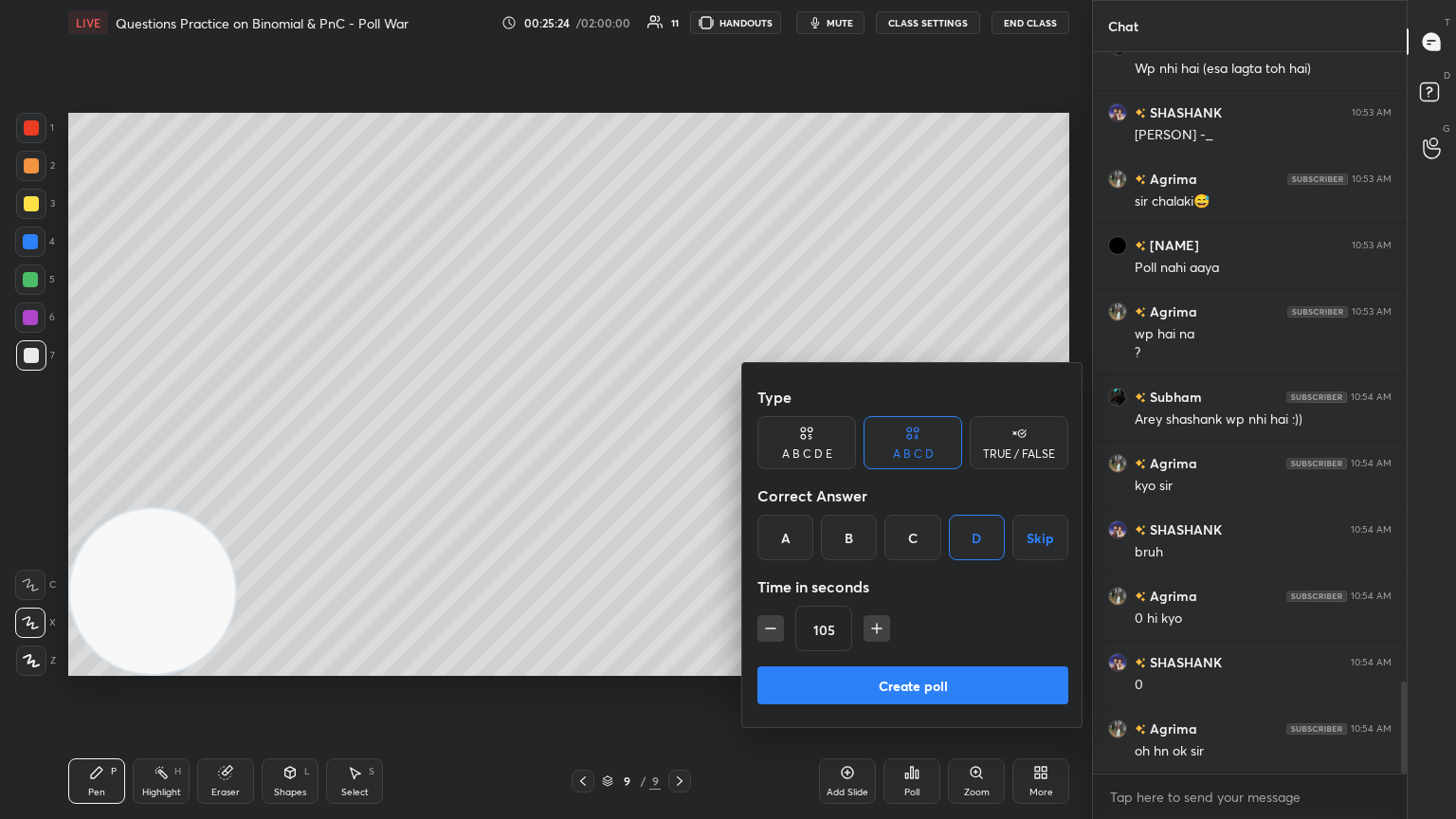 click on "105" at bounding box center (913, 628) 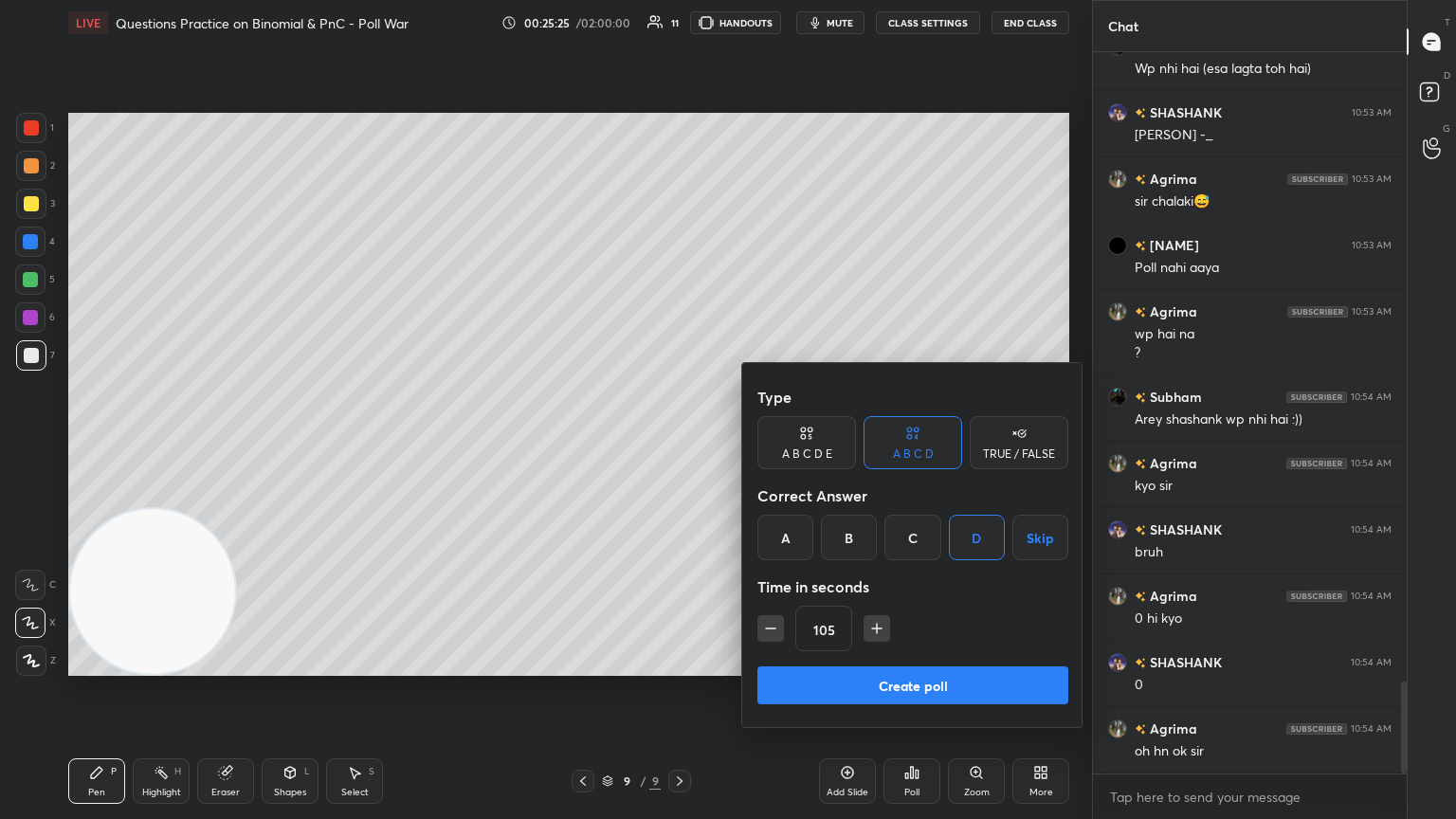 click at bounding box center [877, 628] 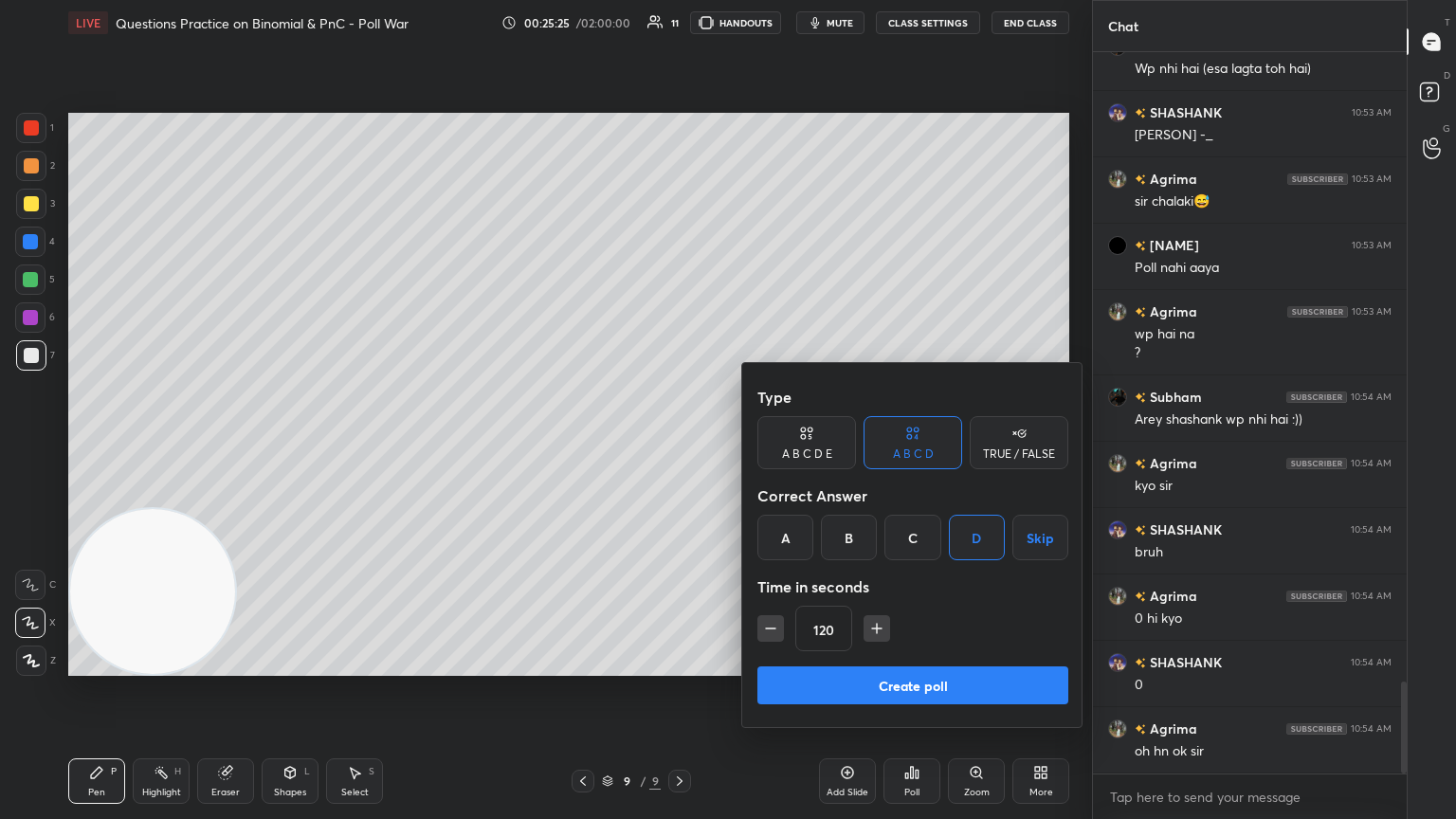 click 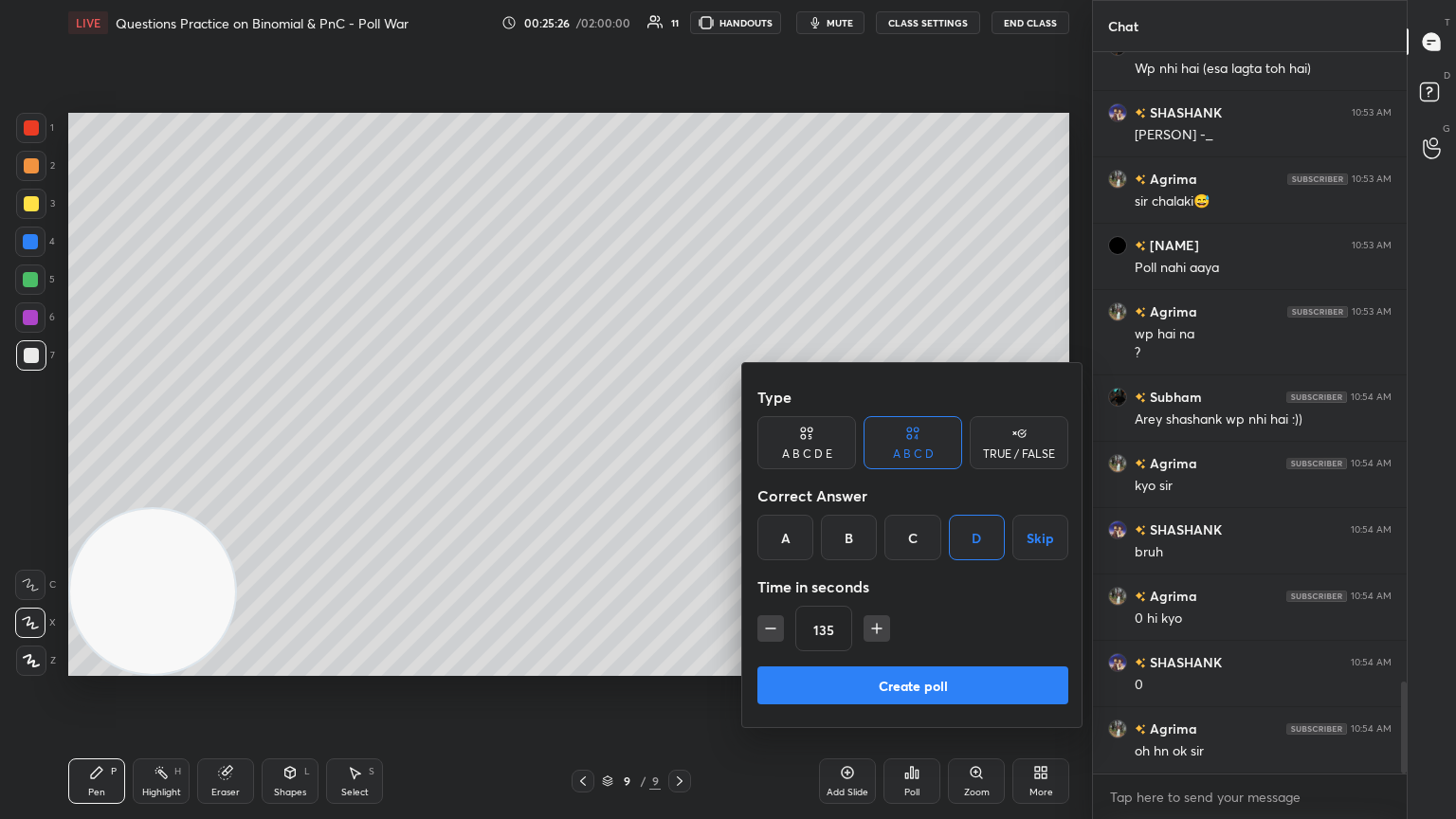 click 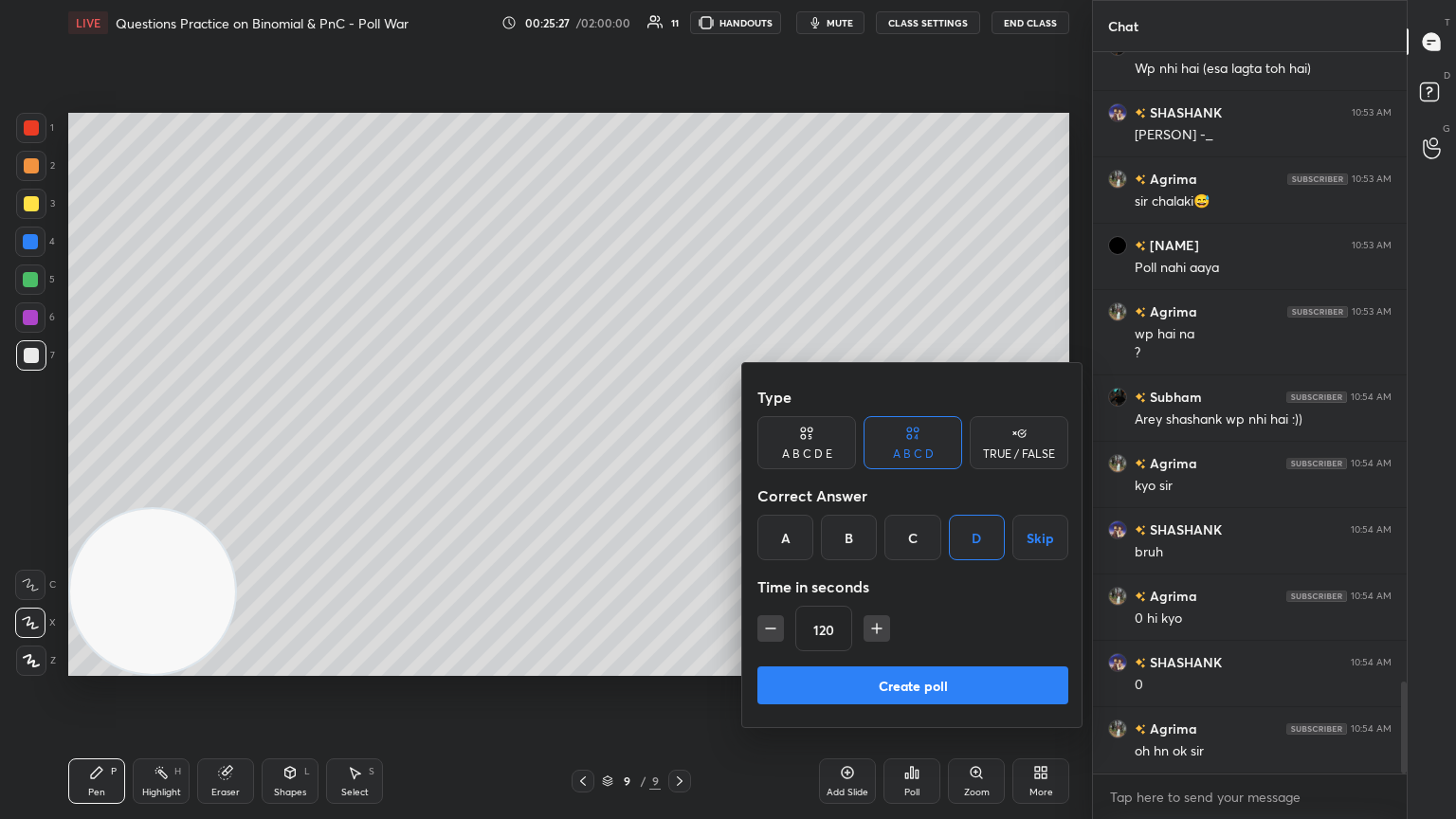 click on "Create poll" at bounding box center (913, 685) 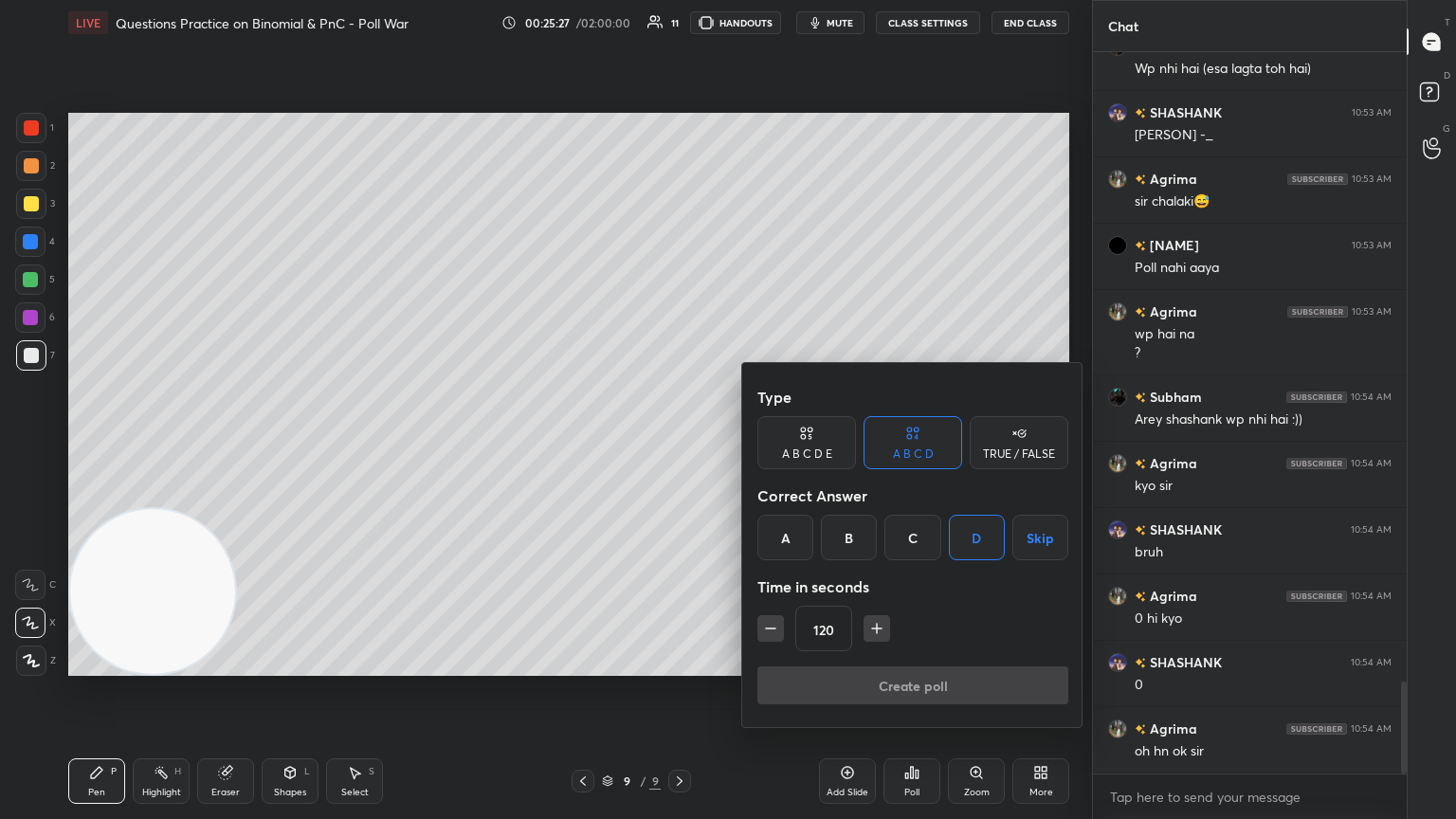 scroll, scrollTop: 676, scrollLeft: 308, axis: both 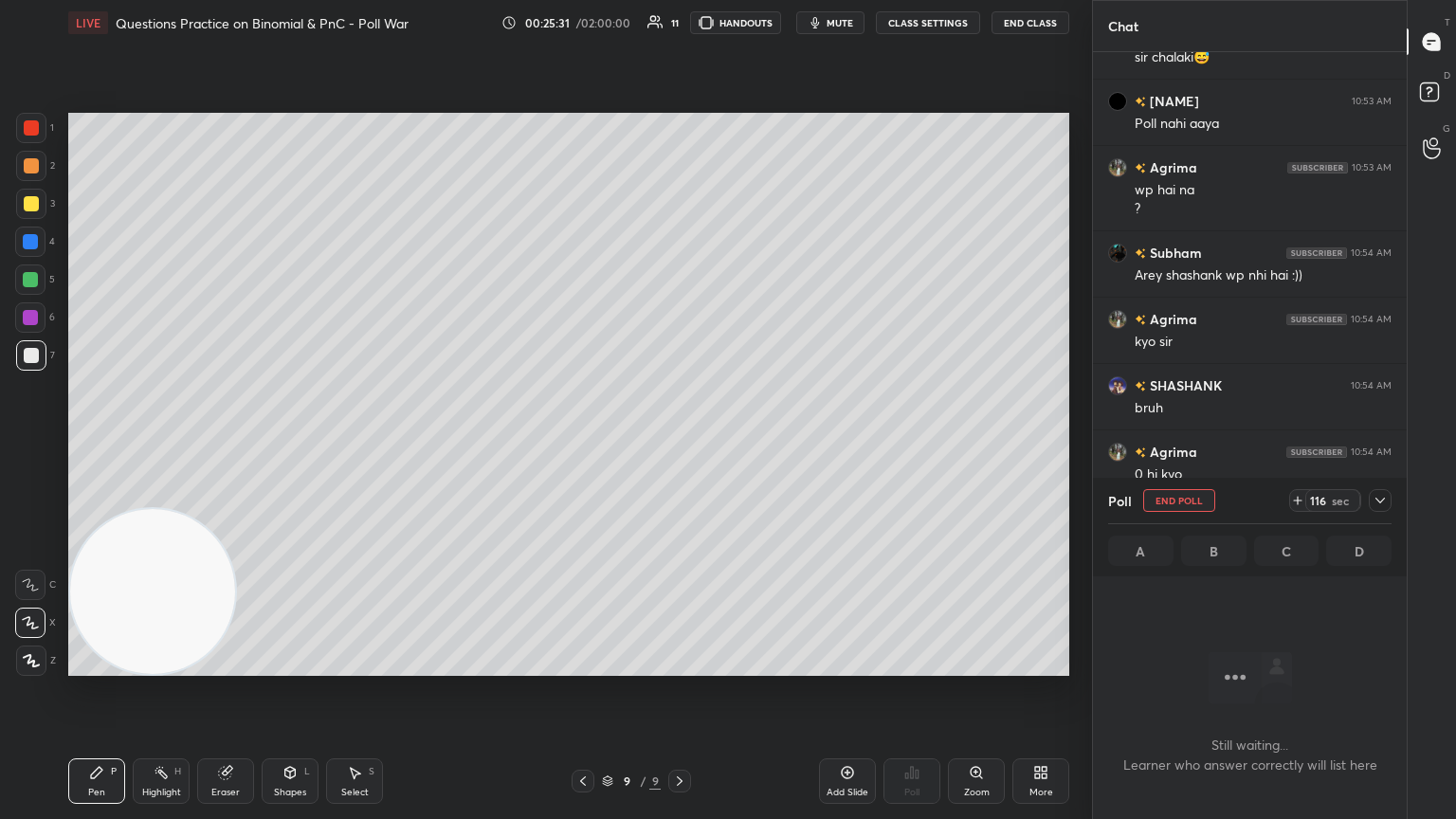 click at bounding box center (1380, 500) 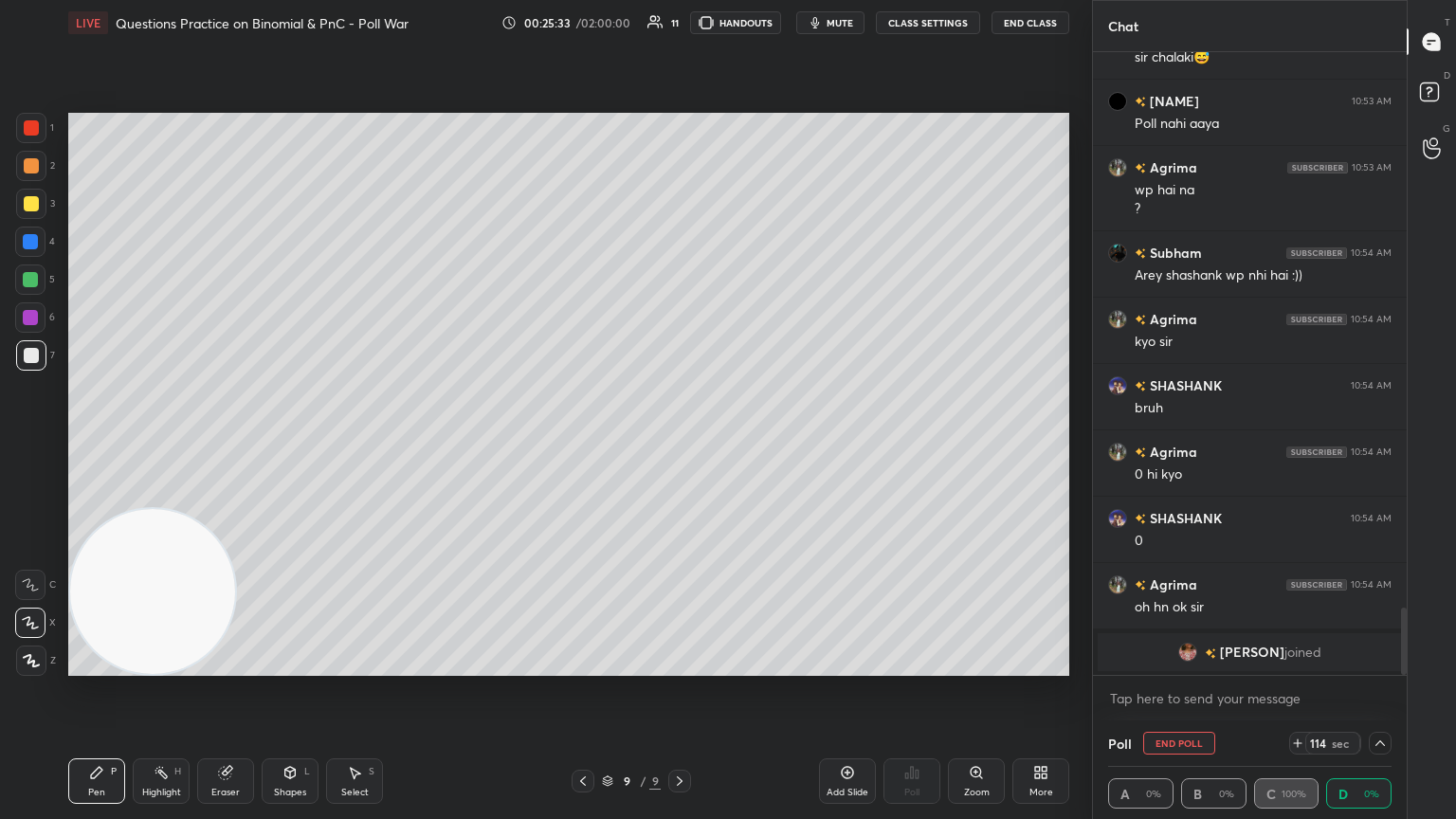drag, startPoint x: 1403, startPoint y: 620, endPoint x: 1380, endPoint y: 678, distance: 62.39391 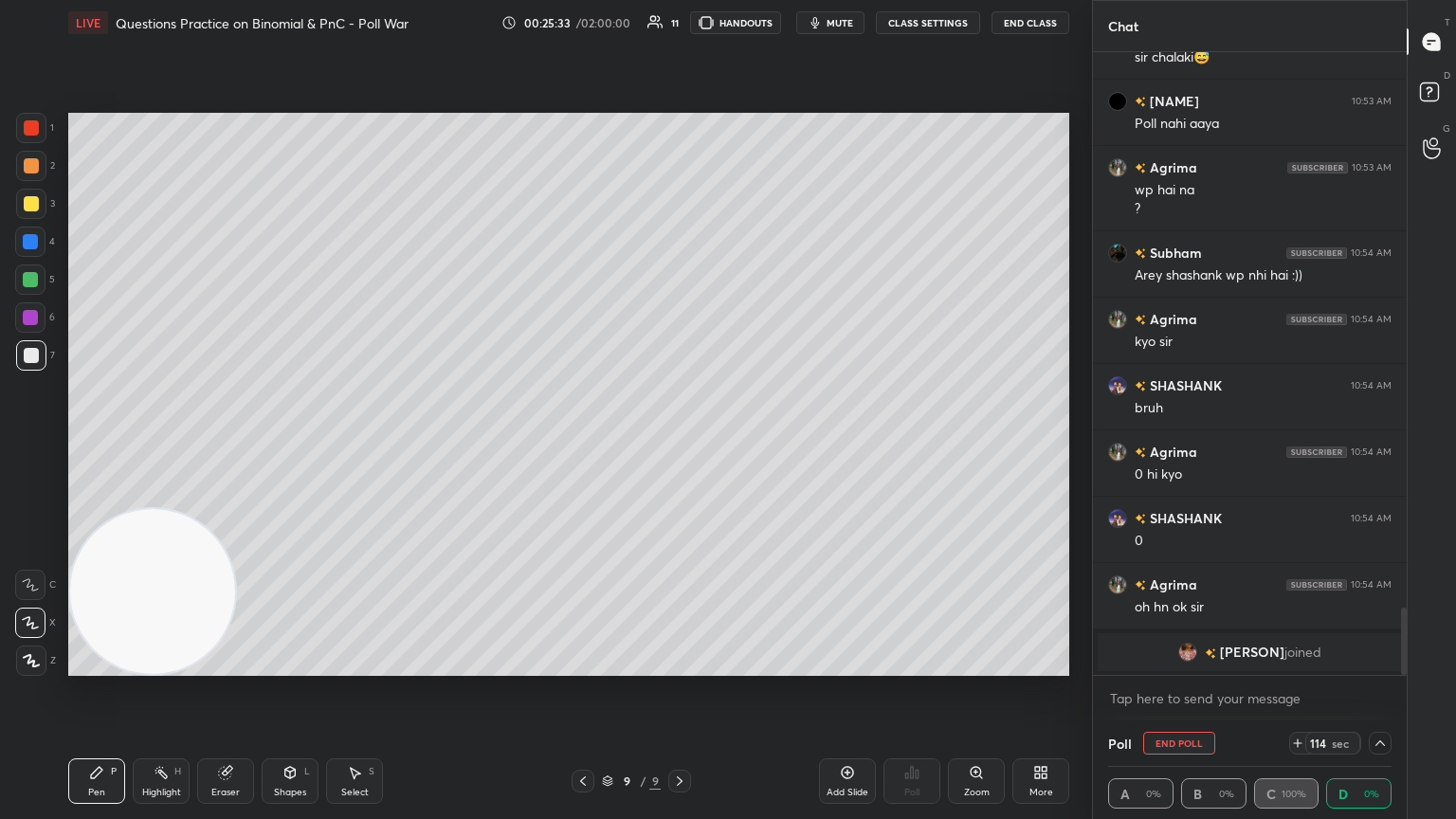 click on "[PERSON] 10:53 AM [PERSON] -_
[PERSON] 10:53 AM sir chalaki😅
[PERSON] 10:53 AM Poll nahi aaya
[PERSON] 10:53 AM wp hai na ?
[PERSON] 10:54 AM Arey [PERSON] wp nhi hai :))
[PERSON] 10:54 AM kyo sir
[PERSON] 10:54 AM bruh
[PERSON] 10:54 AM 0 hi kyo
[PERSON] 10:54 AM 0
[PERSON] 10:54 AM oh hn ok sir
[PERSON]  joined
JUMP TO LATEST Enable hand raising Enable raise hand to speak to learners. Once enabled, chat will be turned off temporarily. Enable x" at bounding box center (1249, 386) 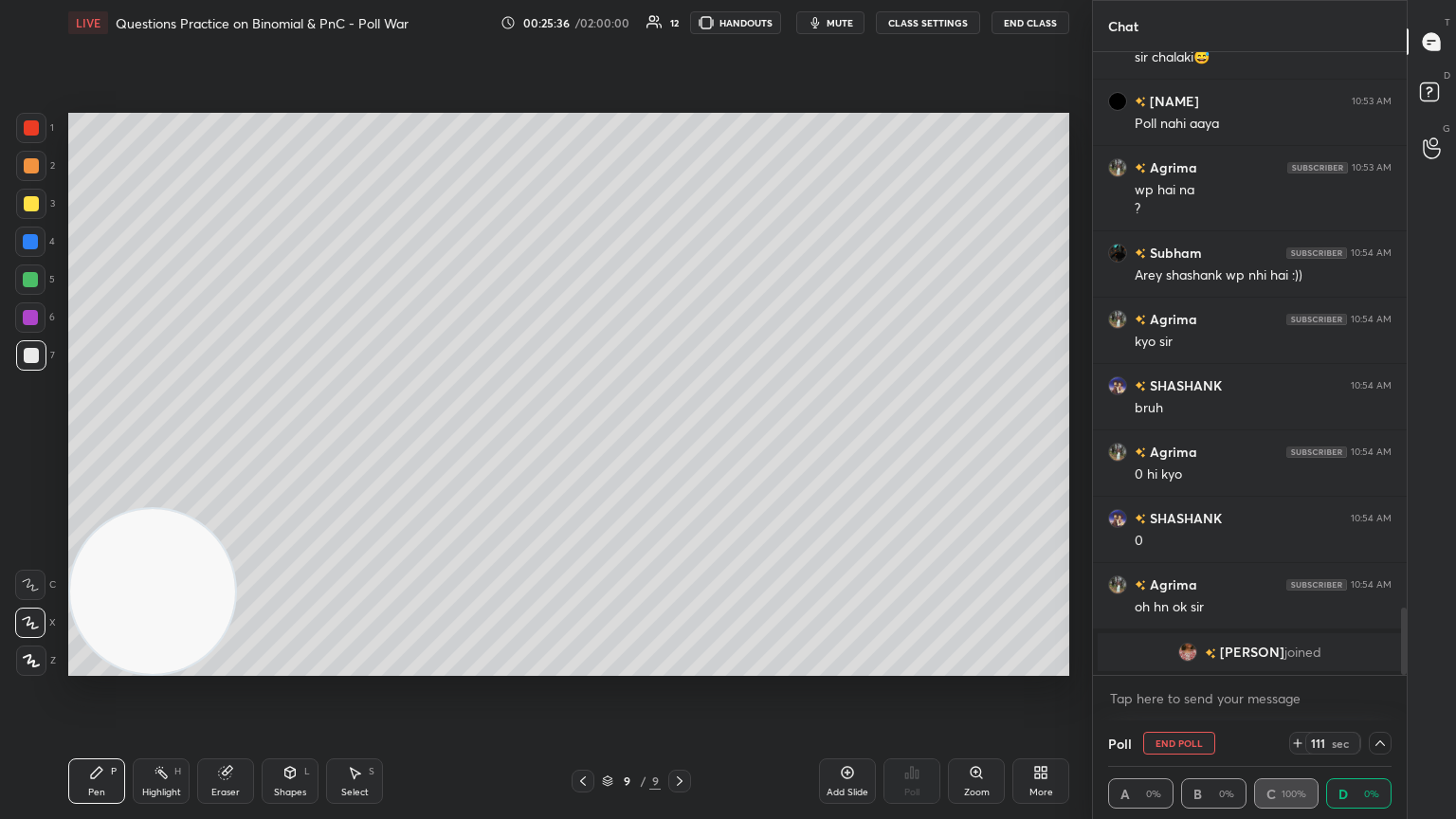 click at bounding box center (1188, 652) 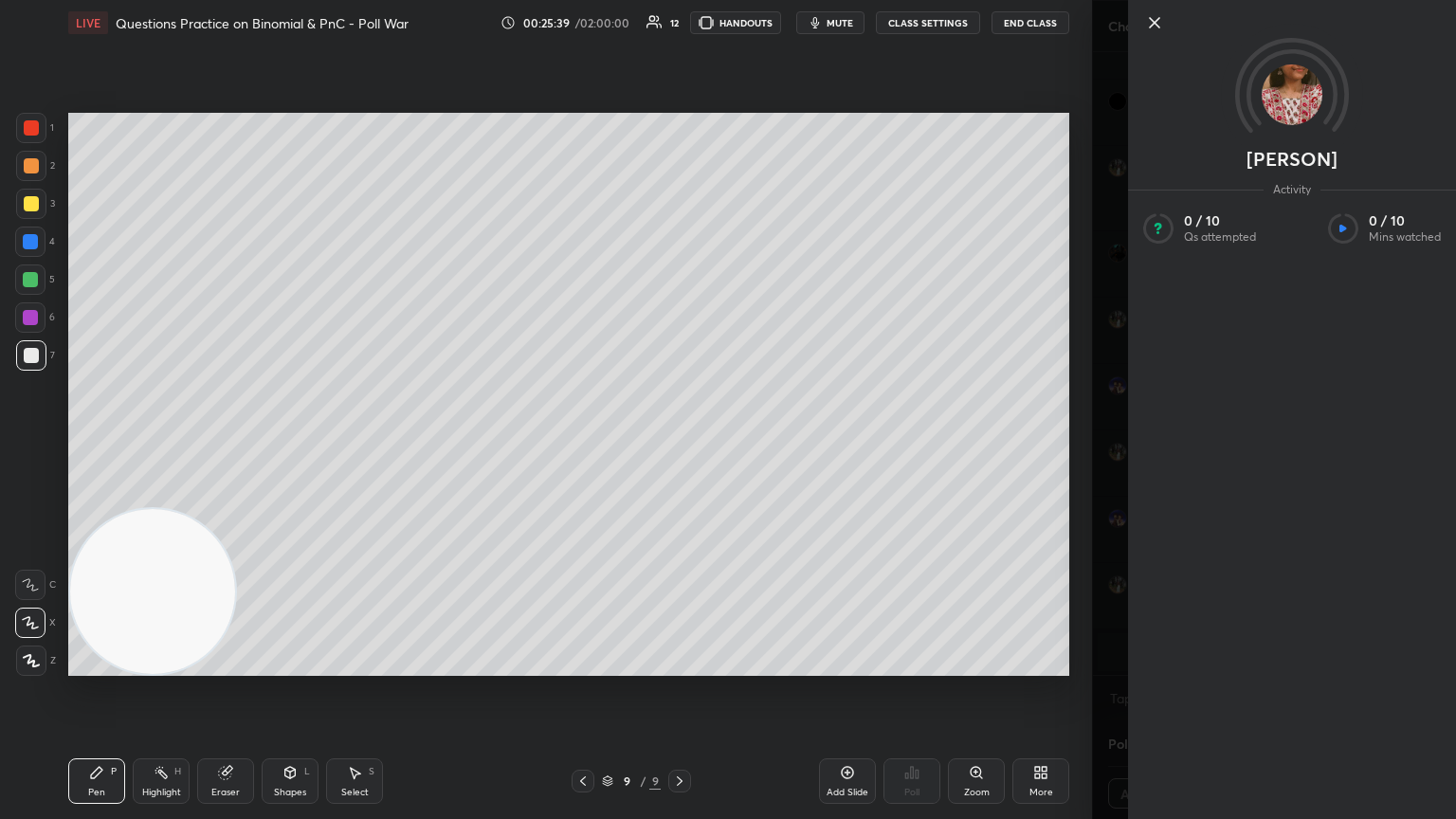drag, startPoint x: 1153, startPoint y: 19, endPoint x: 1119, endPoint y: 22, distance: 34.132096 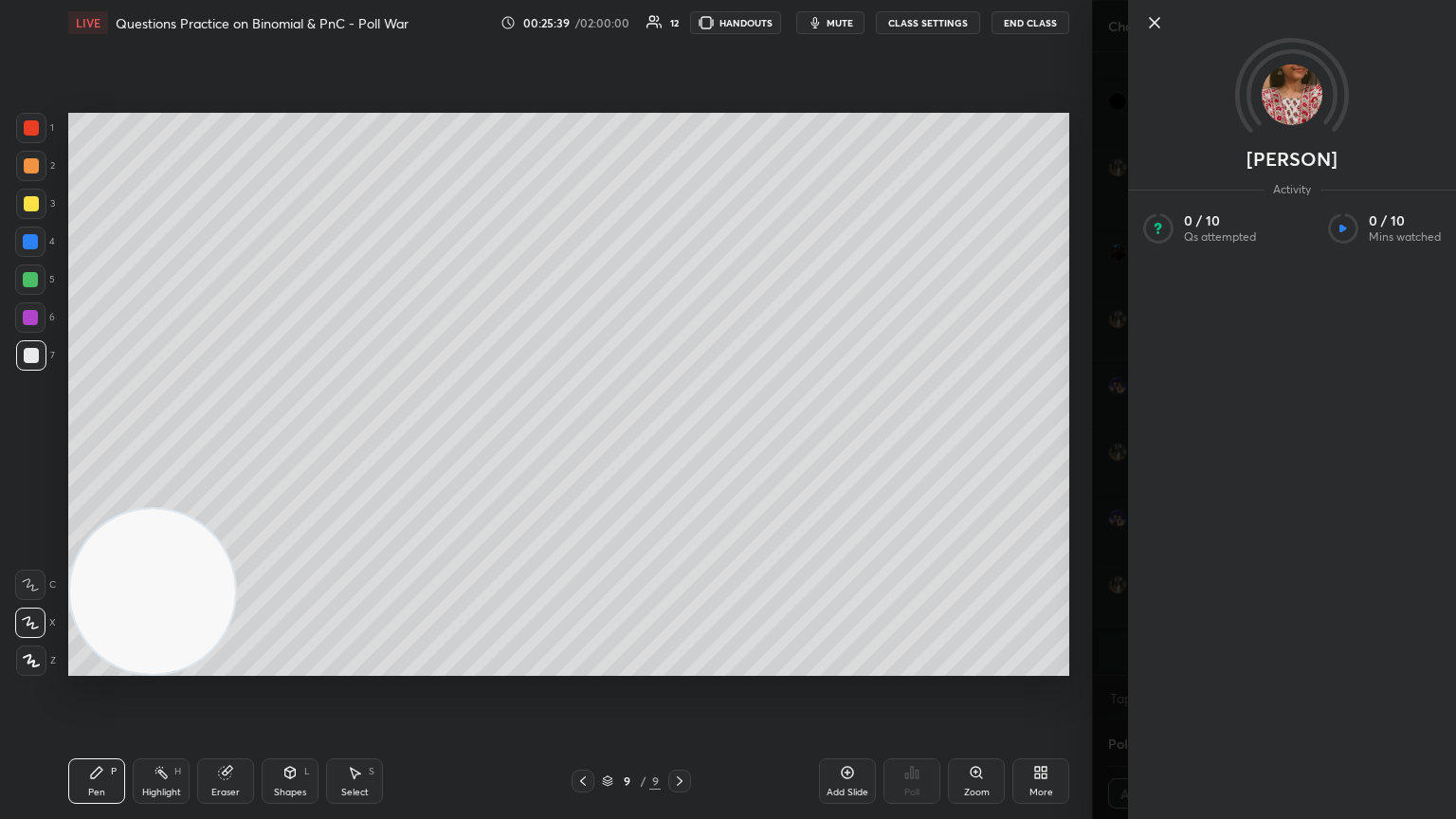 click 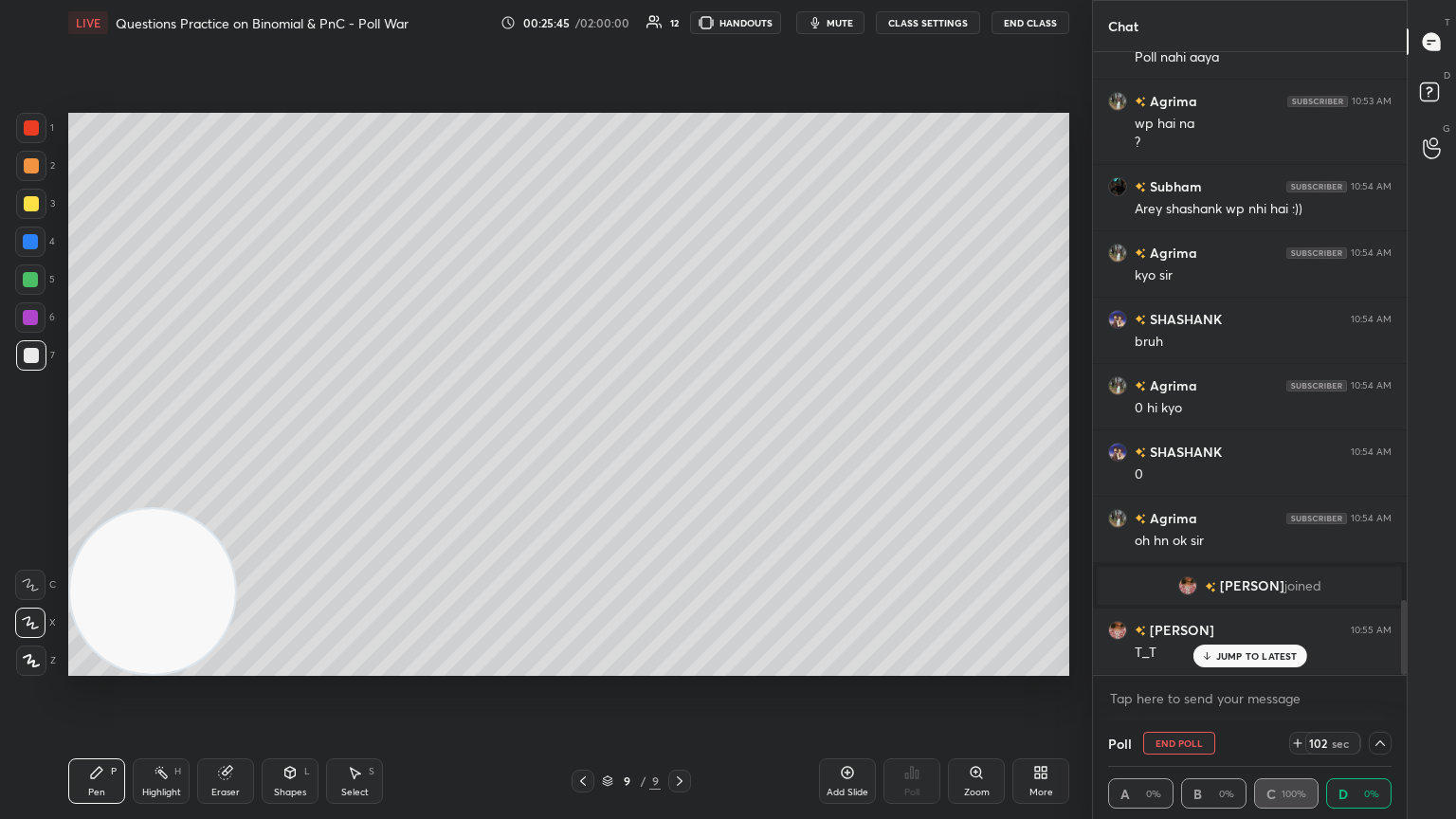 scroll, scrollTop: 4531, scrollLeft: 0, axis: vertical 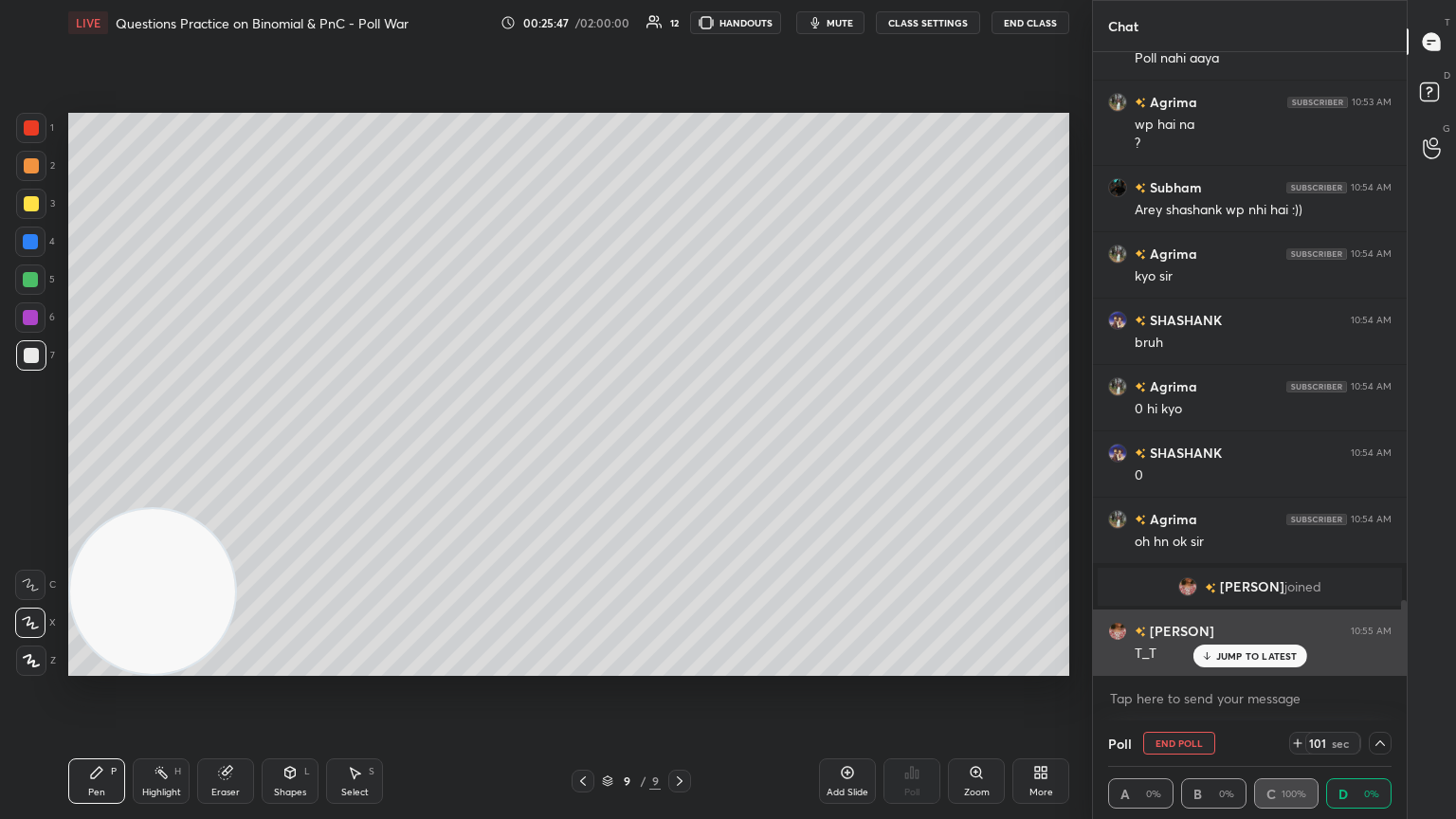 click on "JUMP TO LATEST" at bounding box center (1249, 656) 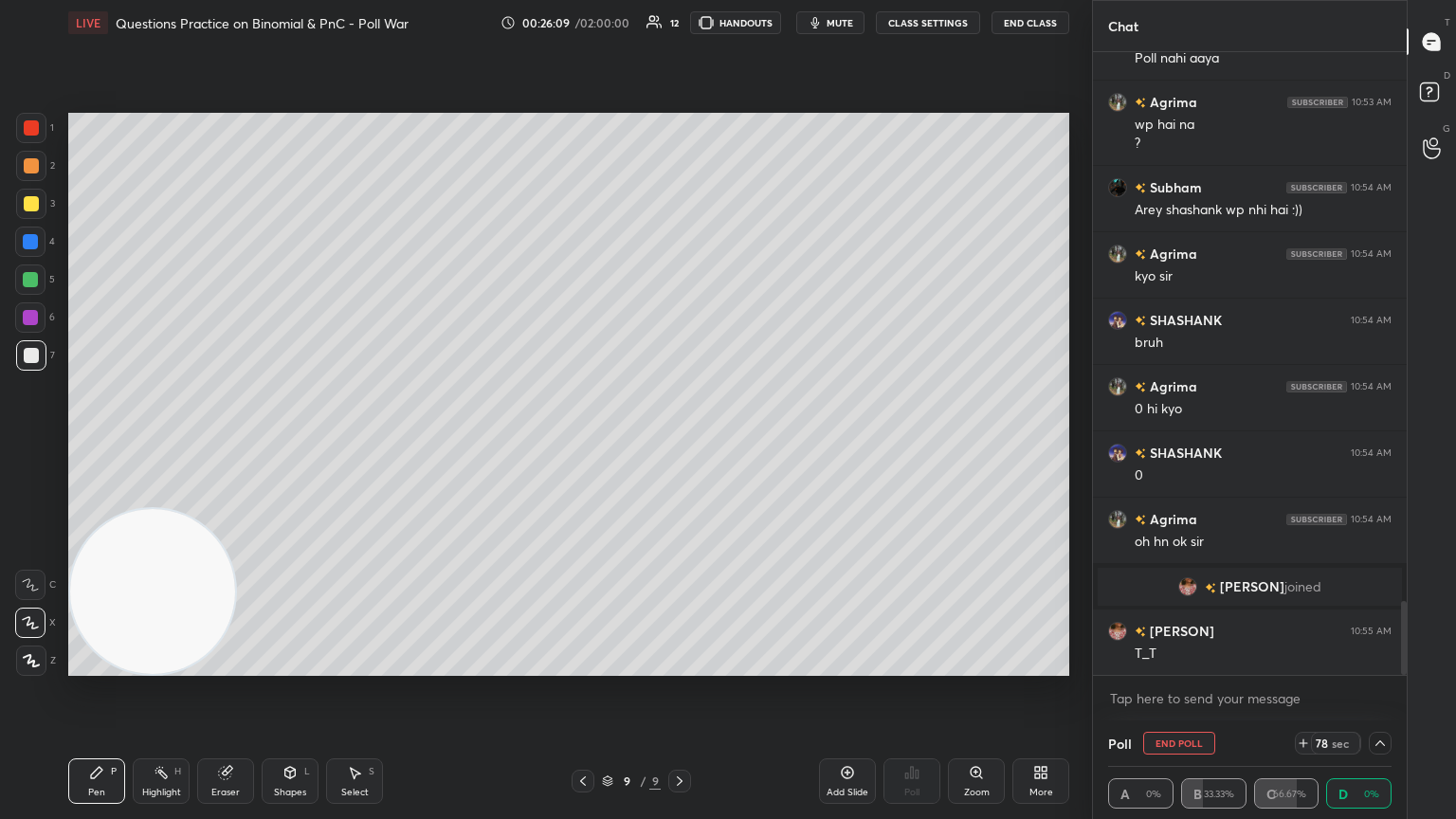scroll, scrollTop: 4598, scrollLeft: 0, axis: vertical 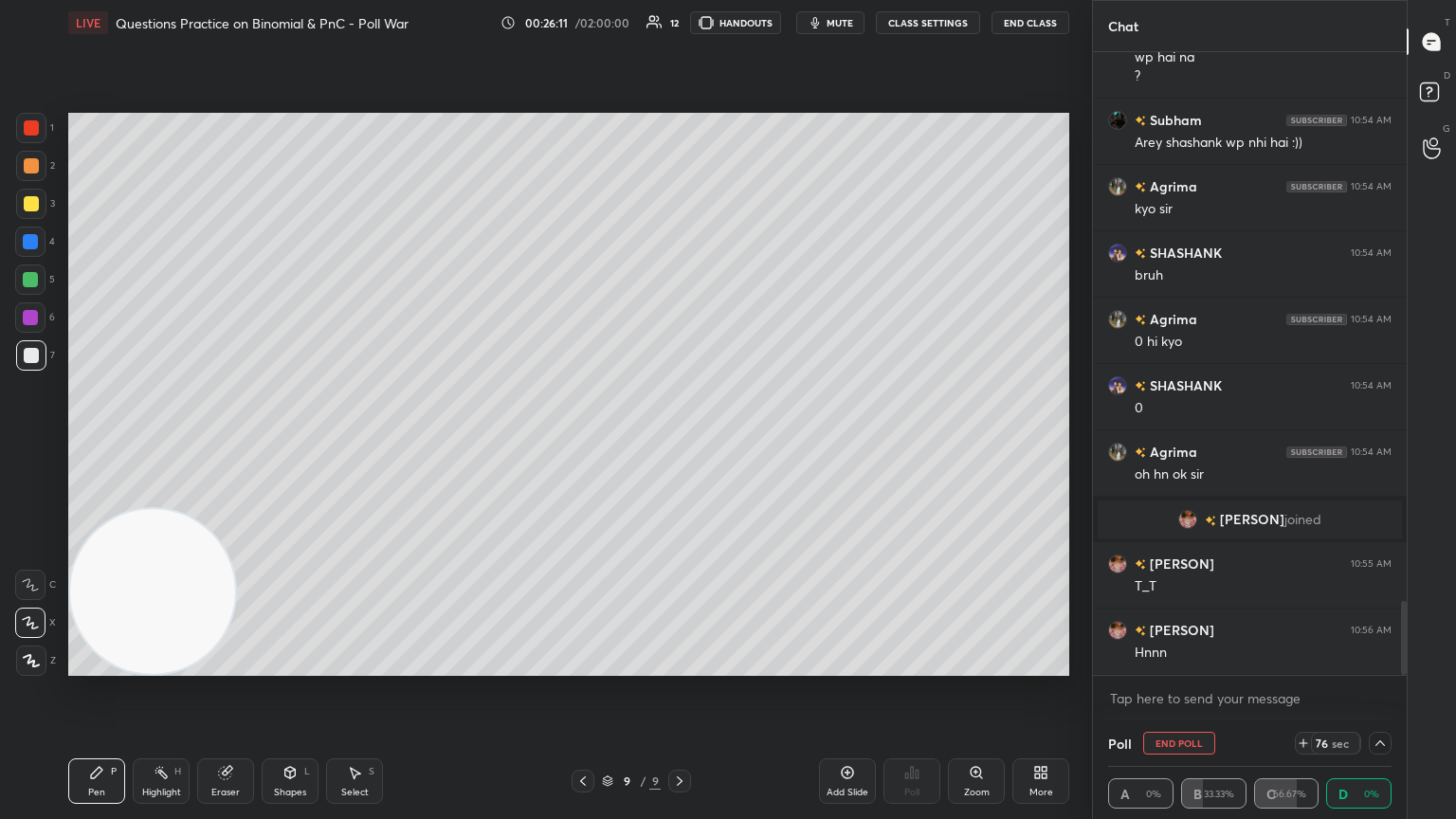 click 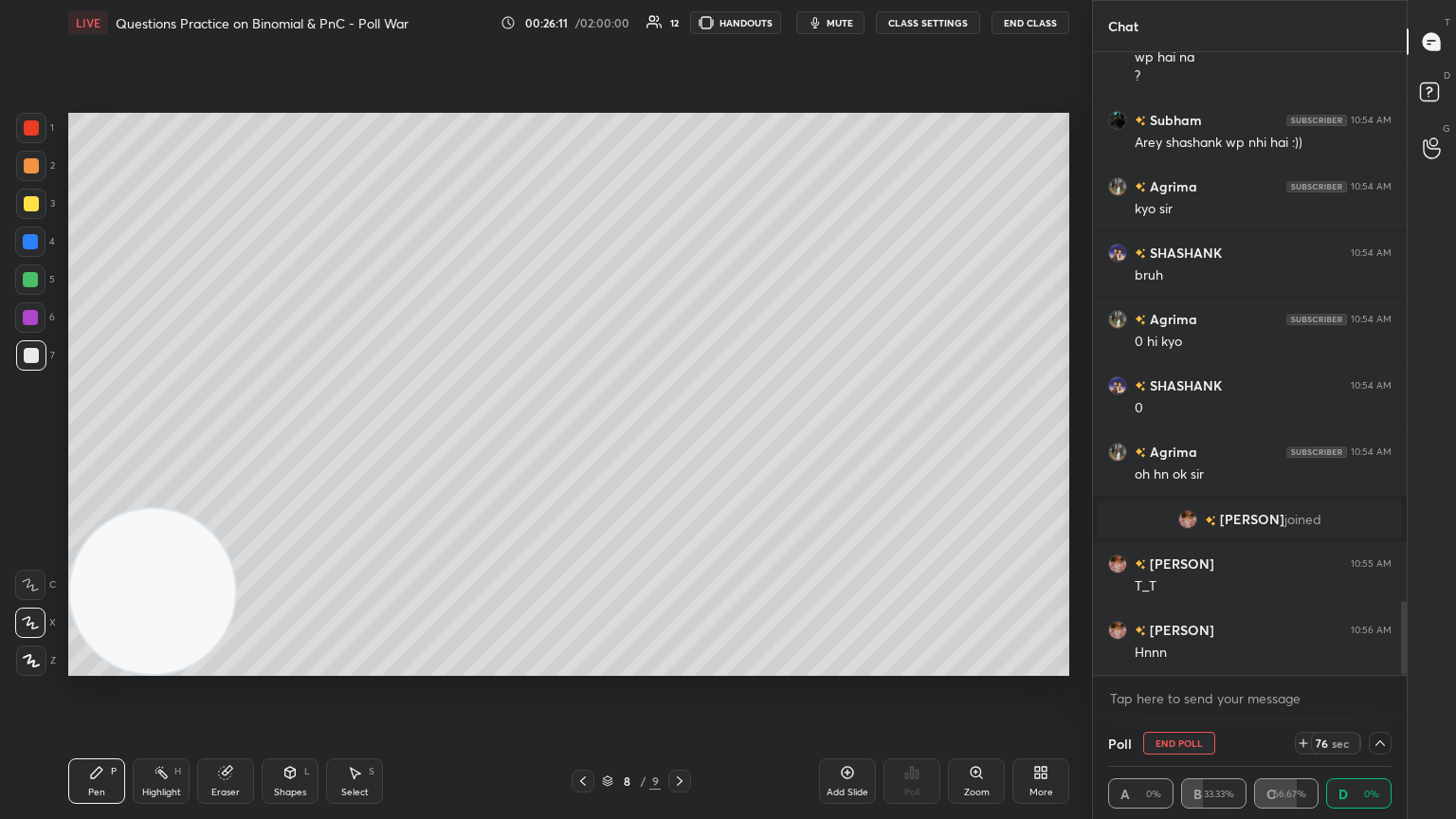 click 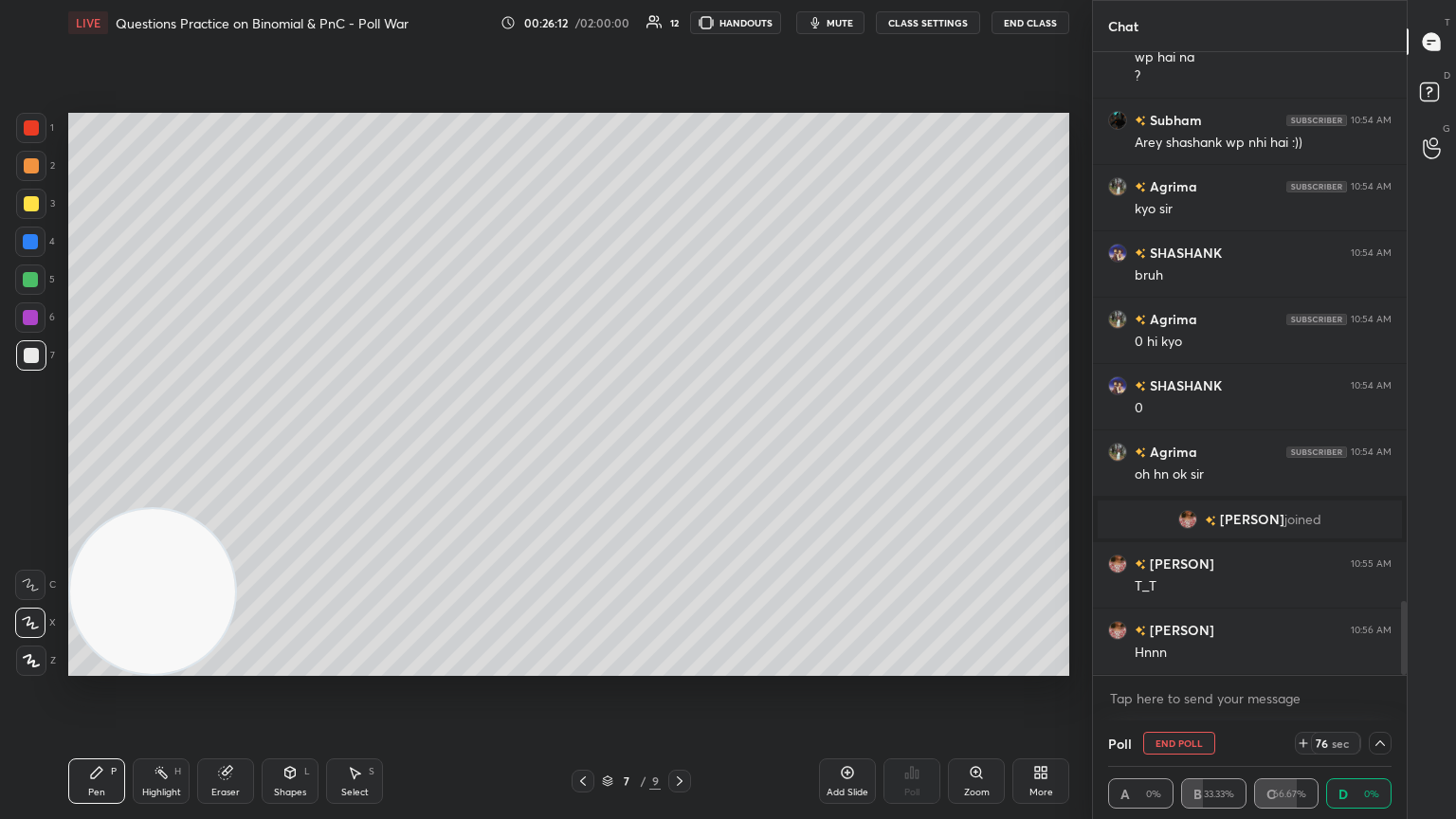 click 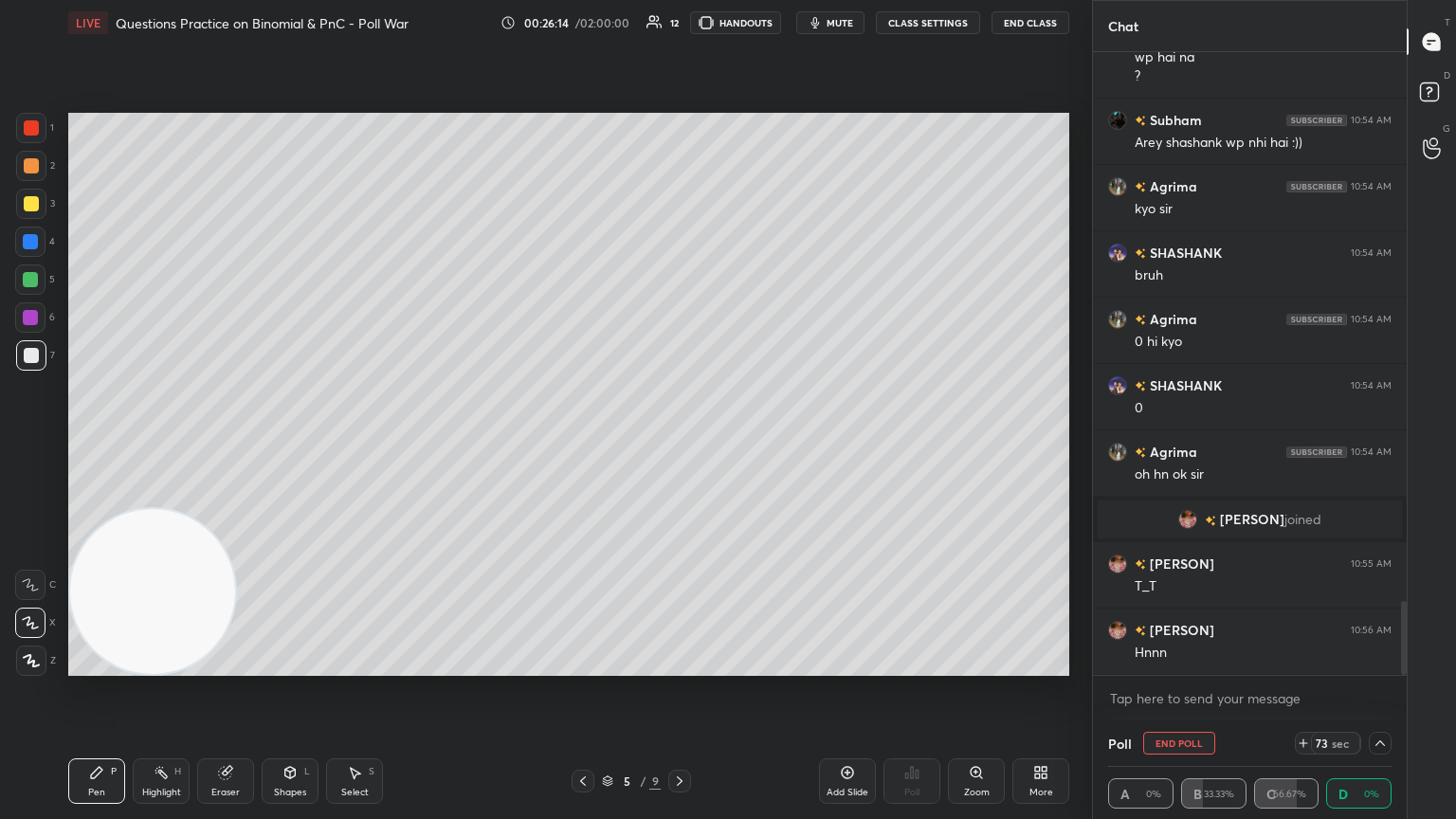 click on "Highlight H" at bounding box center [161, 781] 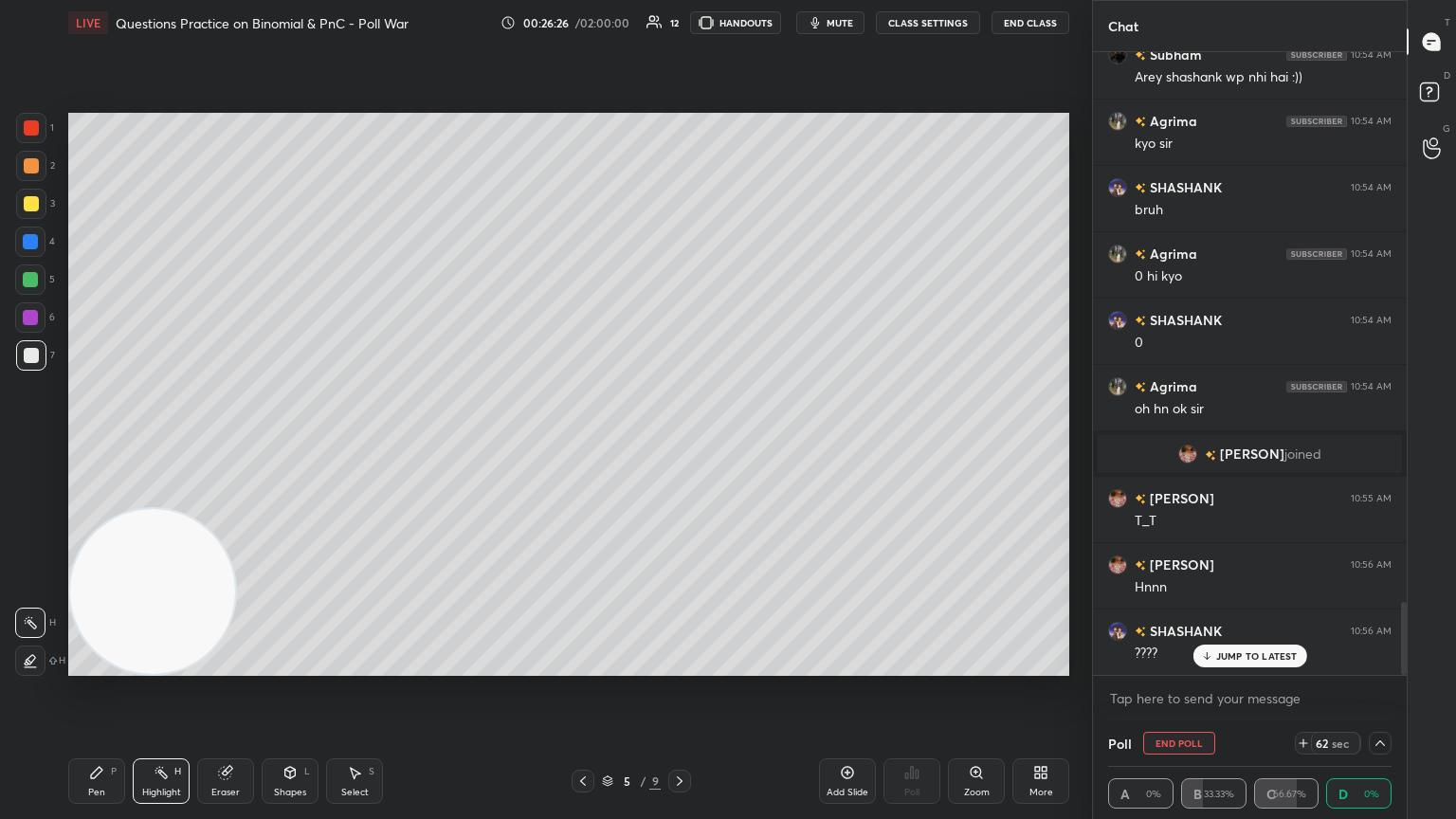 scroll, scrollTop: 4747, scrollLeft: 0, axis: vertical 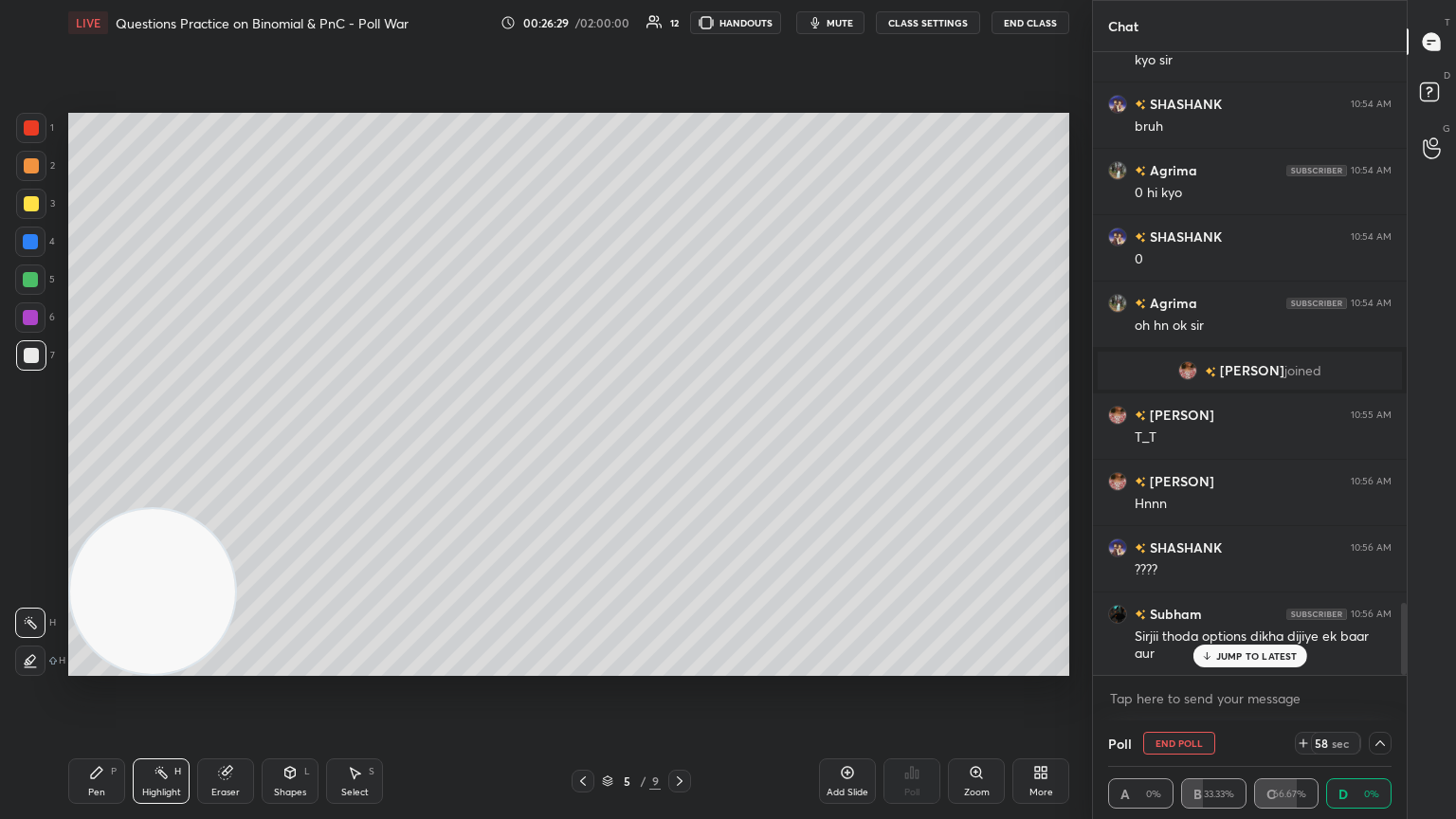 click 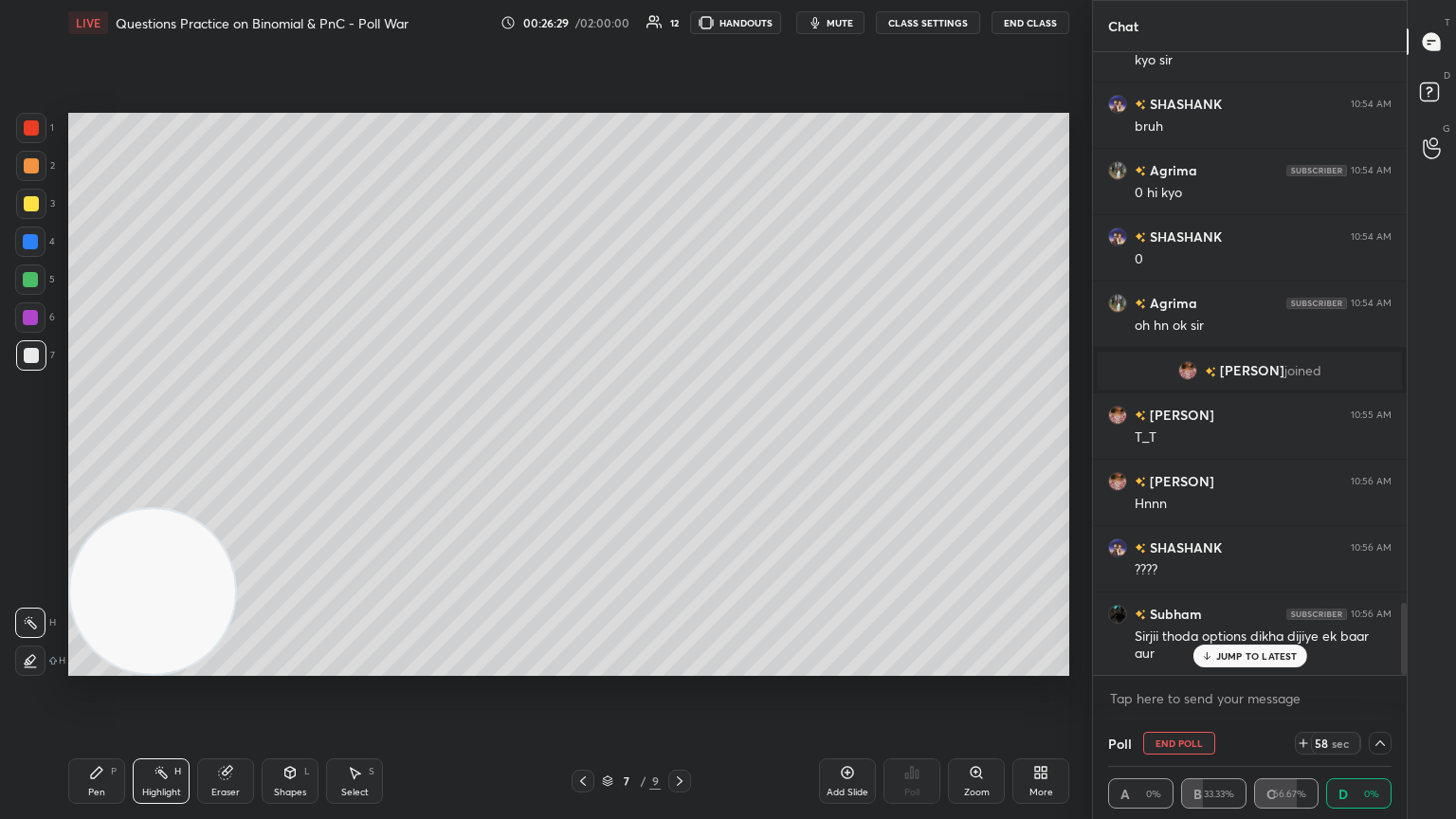 click 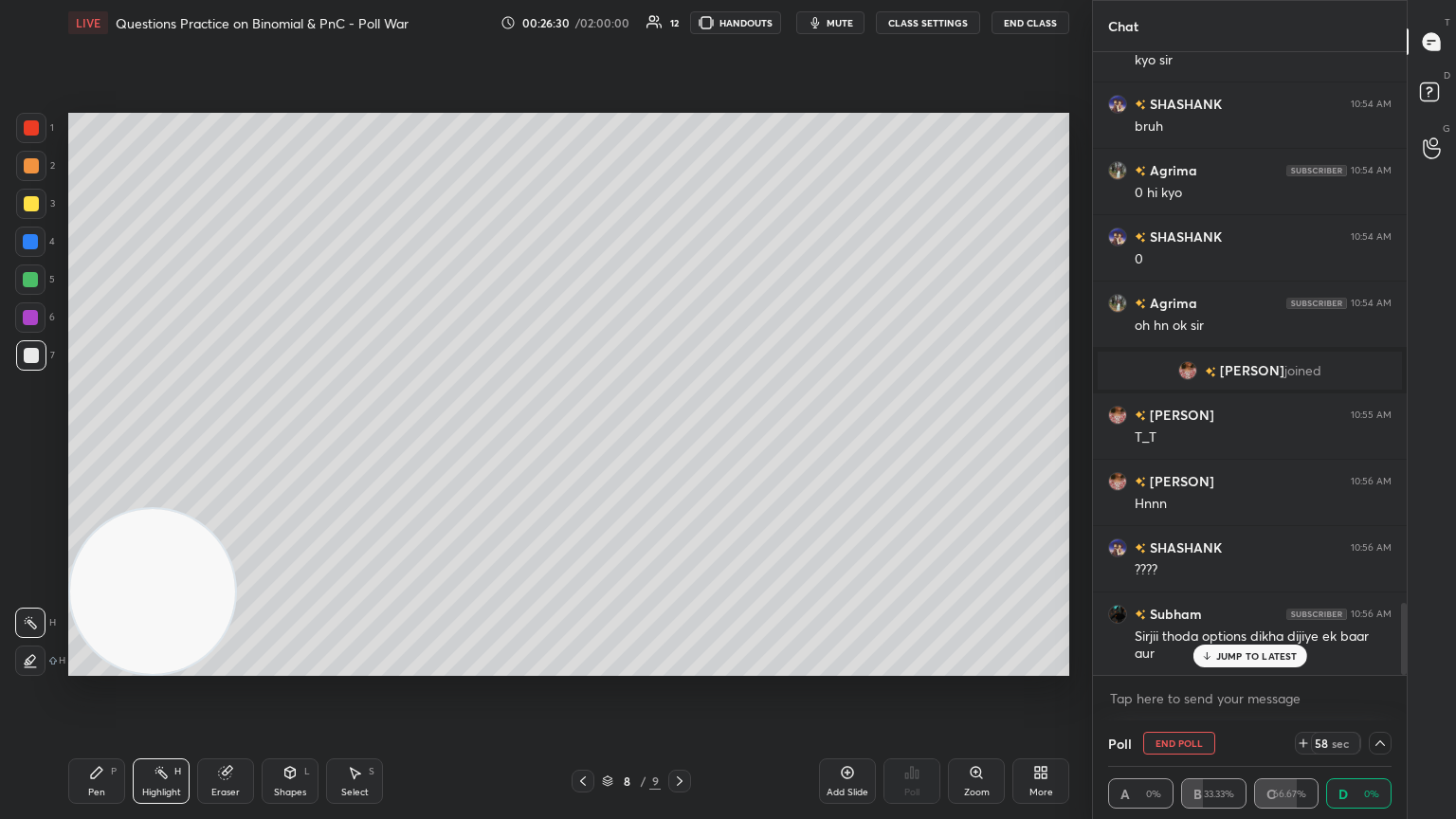 click 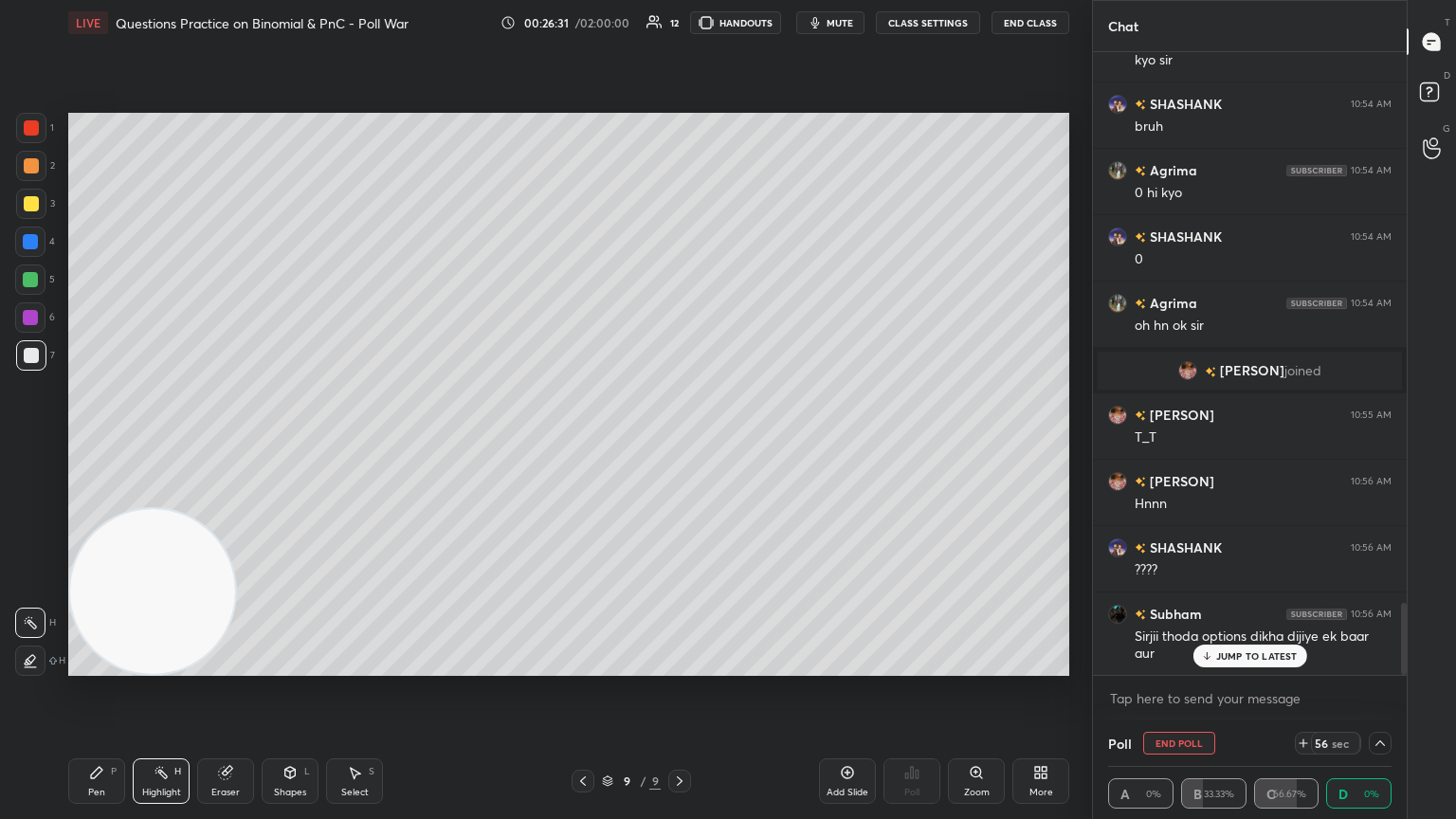 click on "JUMP TO LATEST" at bounding box center [1257, 656] 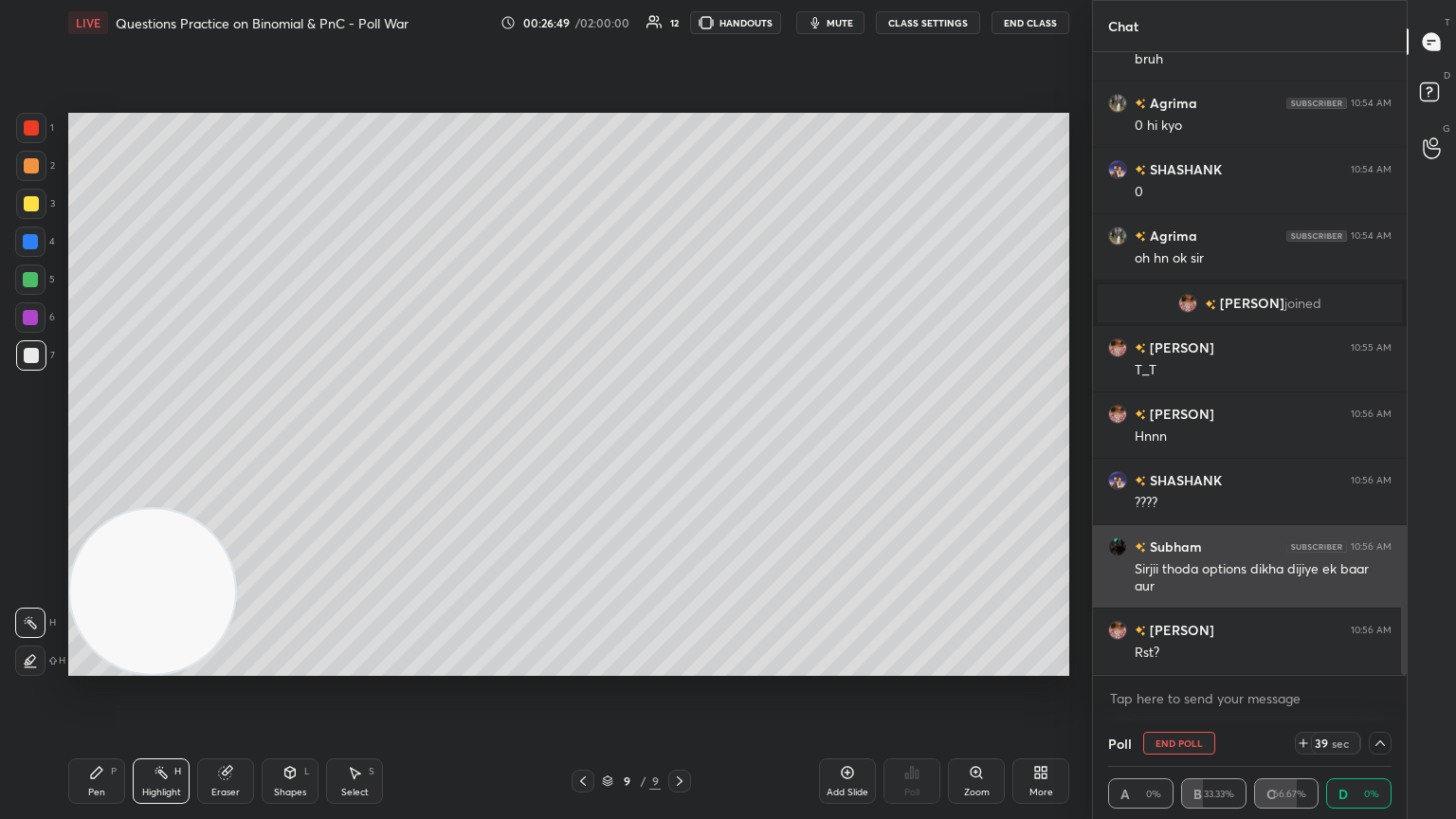 scroll, scrollTop: 4860, scrollLeft: 0, axis: vertical 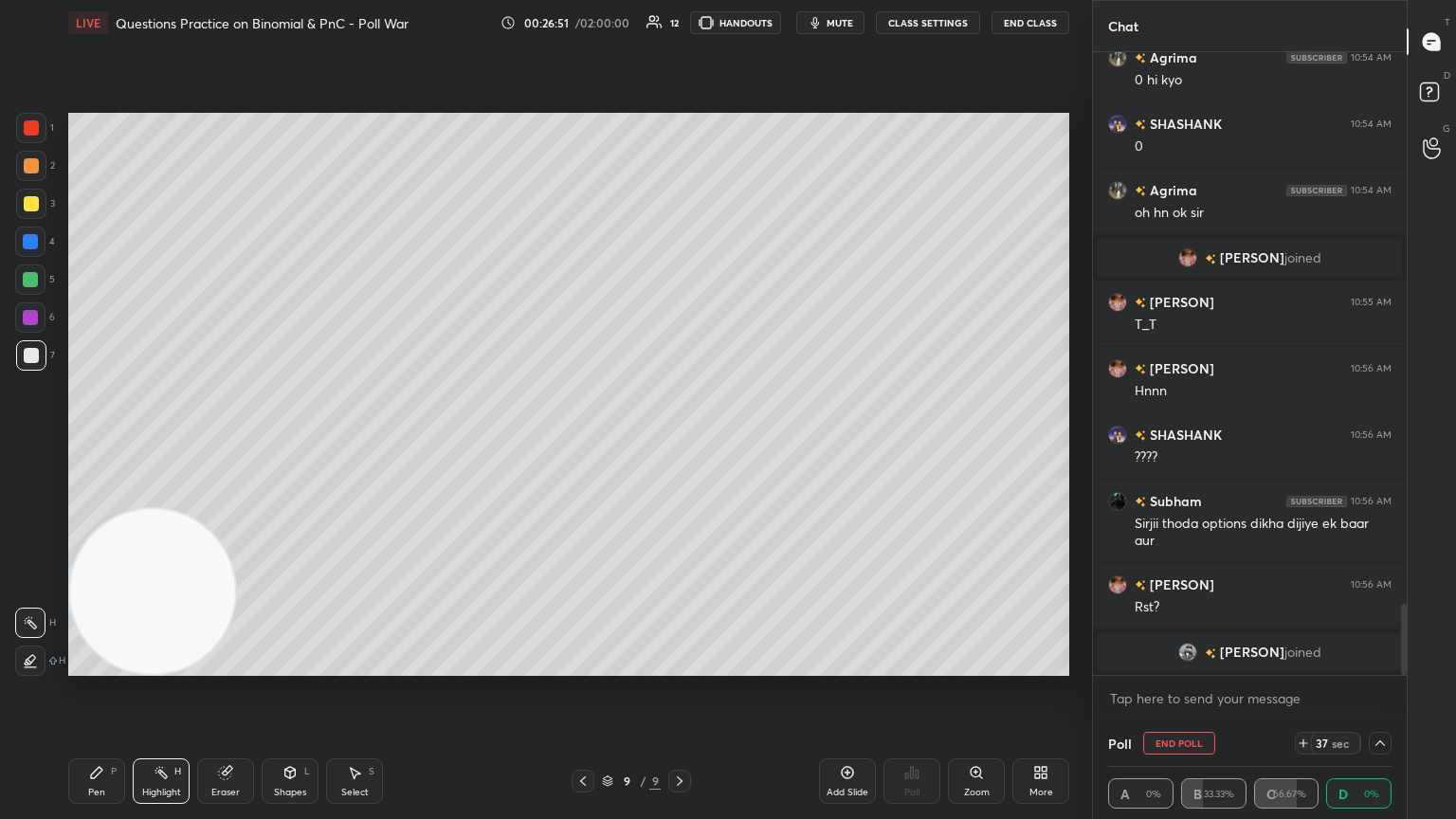 click at bounding box center (1192, 652) 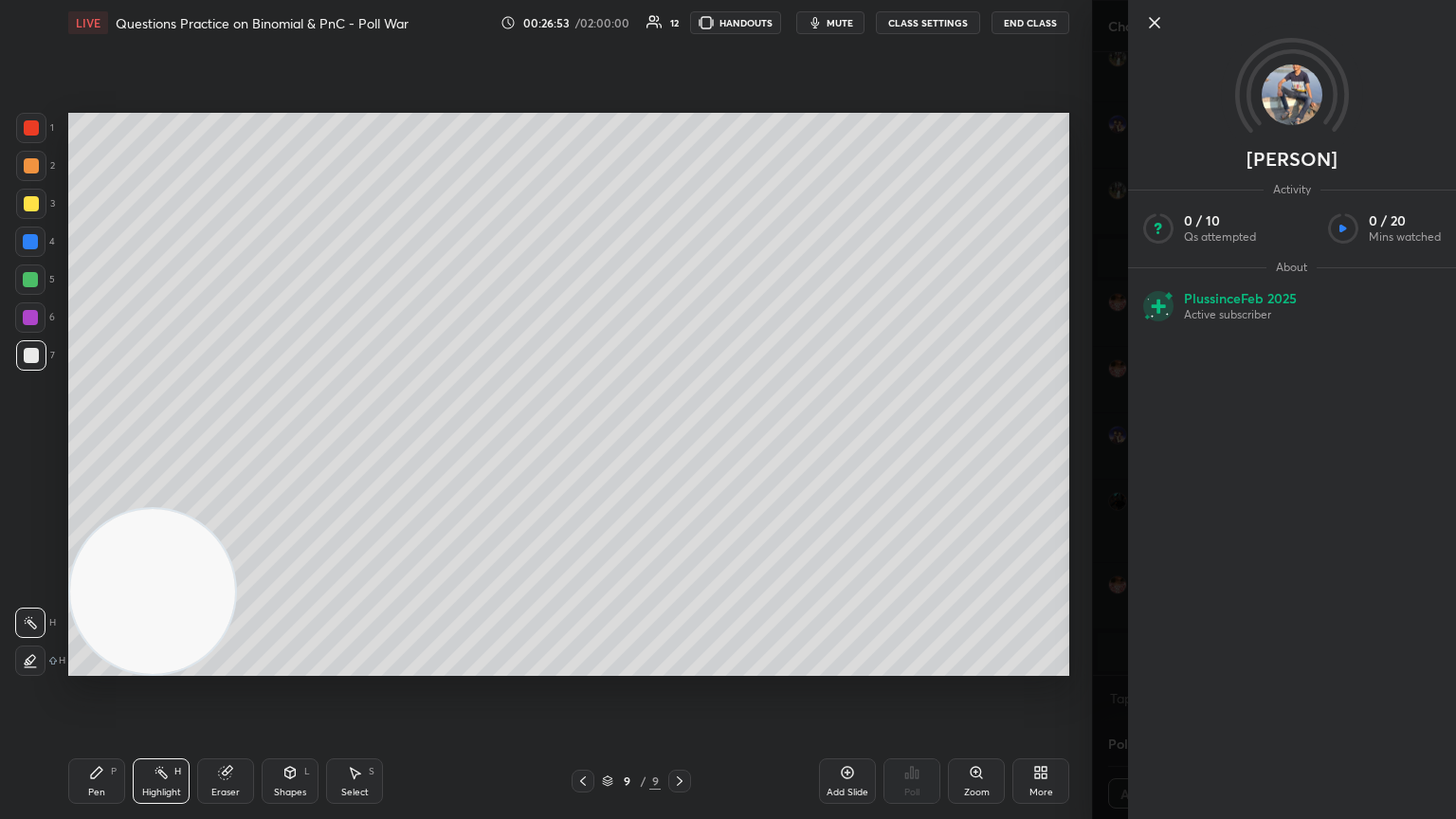 click 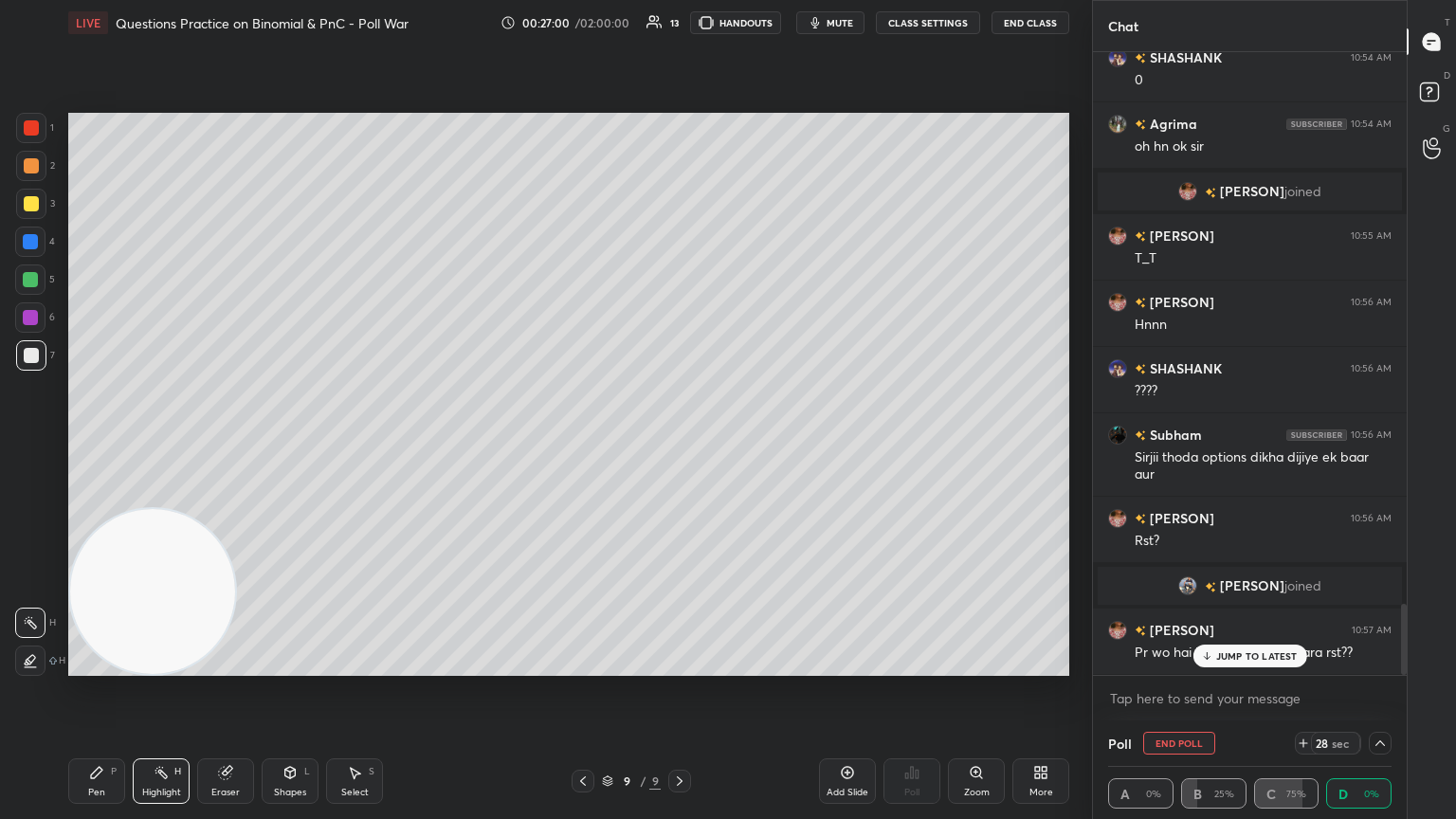 scroll, scrollTop: 4812, scrollLeft: 0, axis: vertical 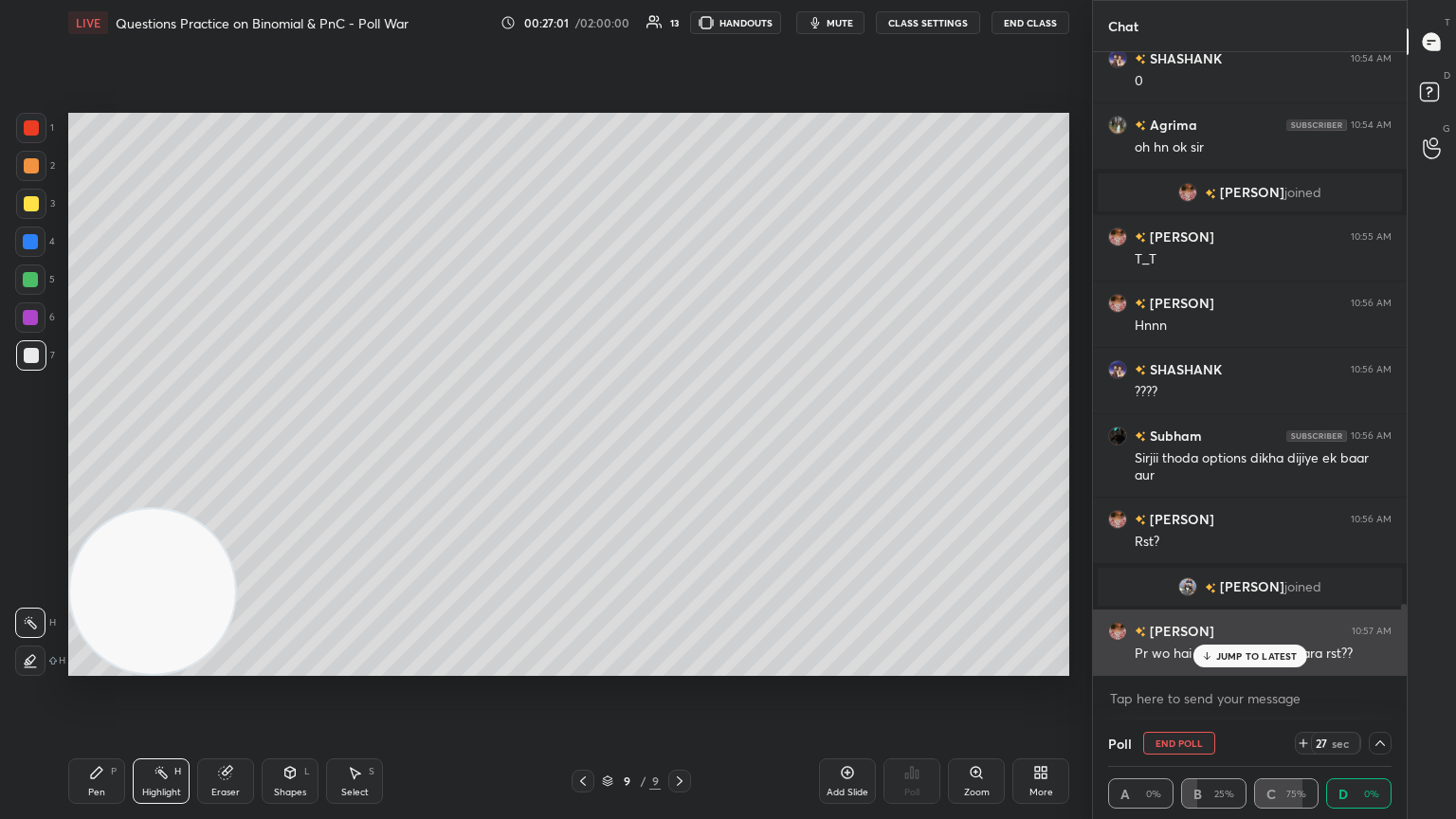 click on "JUMP TO LATEST" at bounding box center [1249, 656] 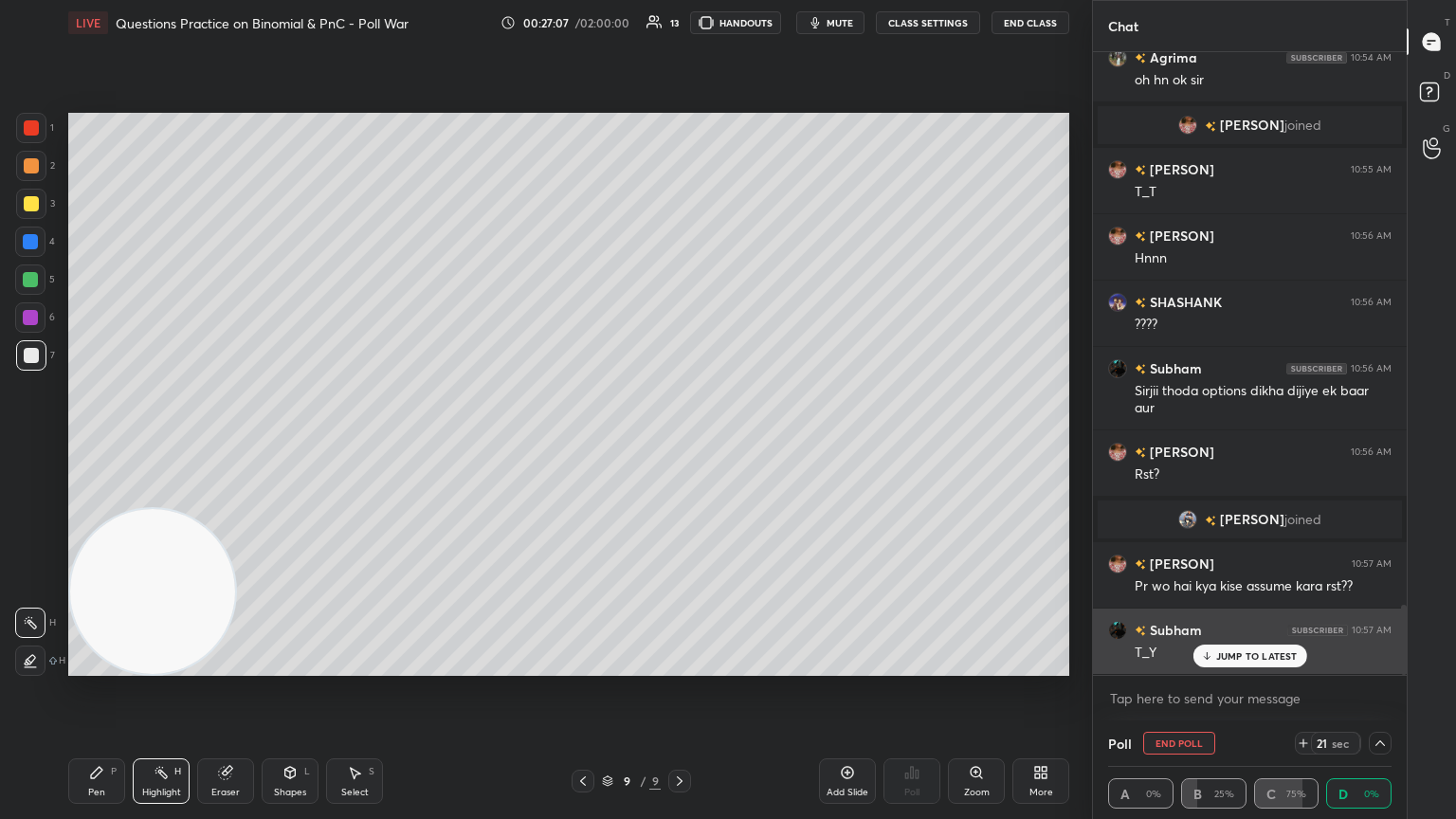 scroll, scrollTop: 4944, scrollLeft: 0, axis: vertical 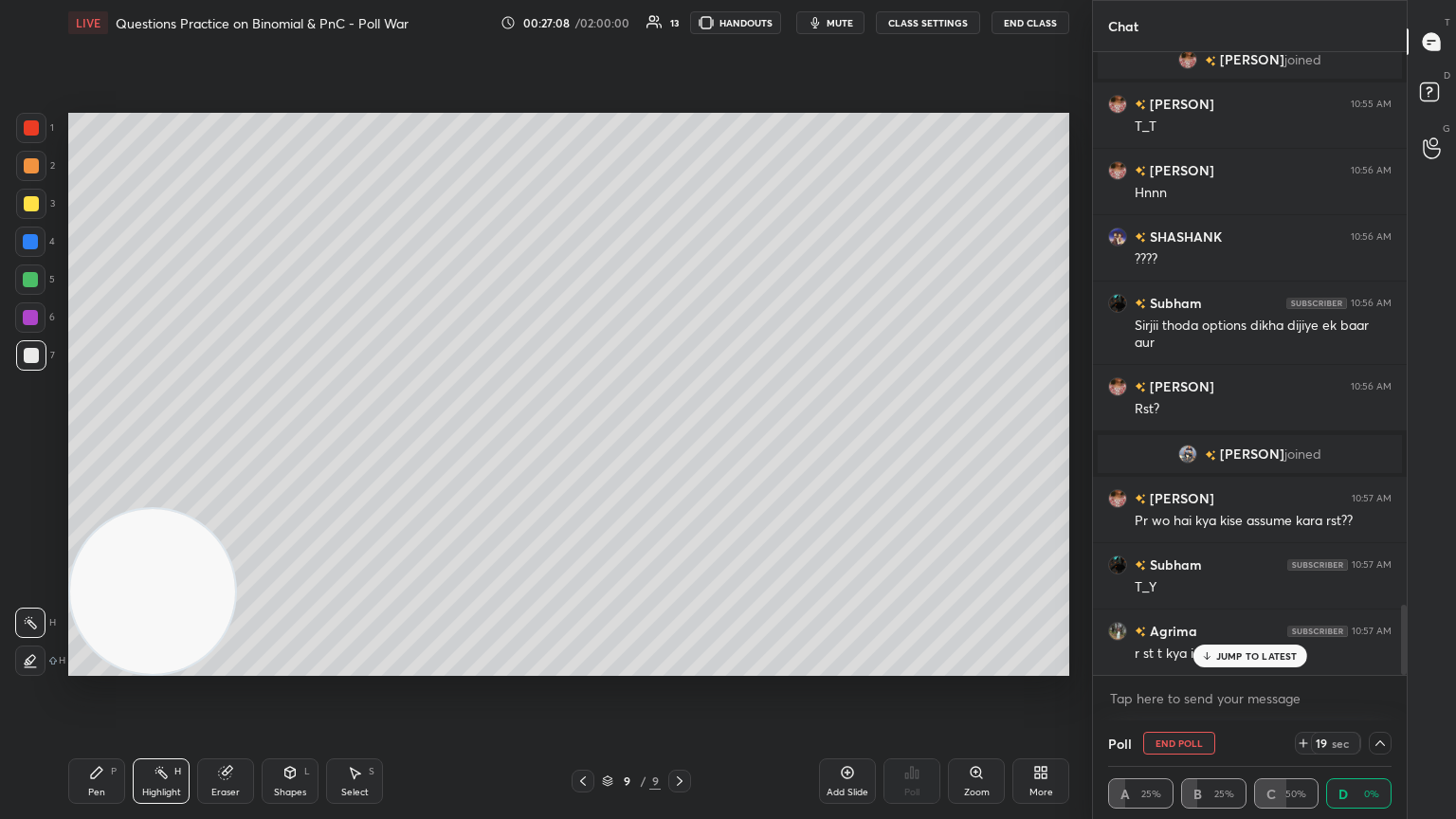 click on "JUMP TO LATEST" at bounding box center [1257, 656] 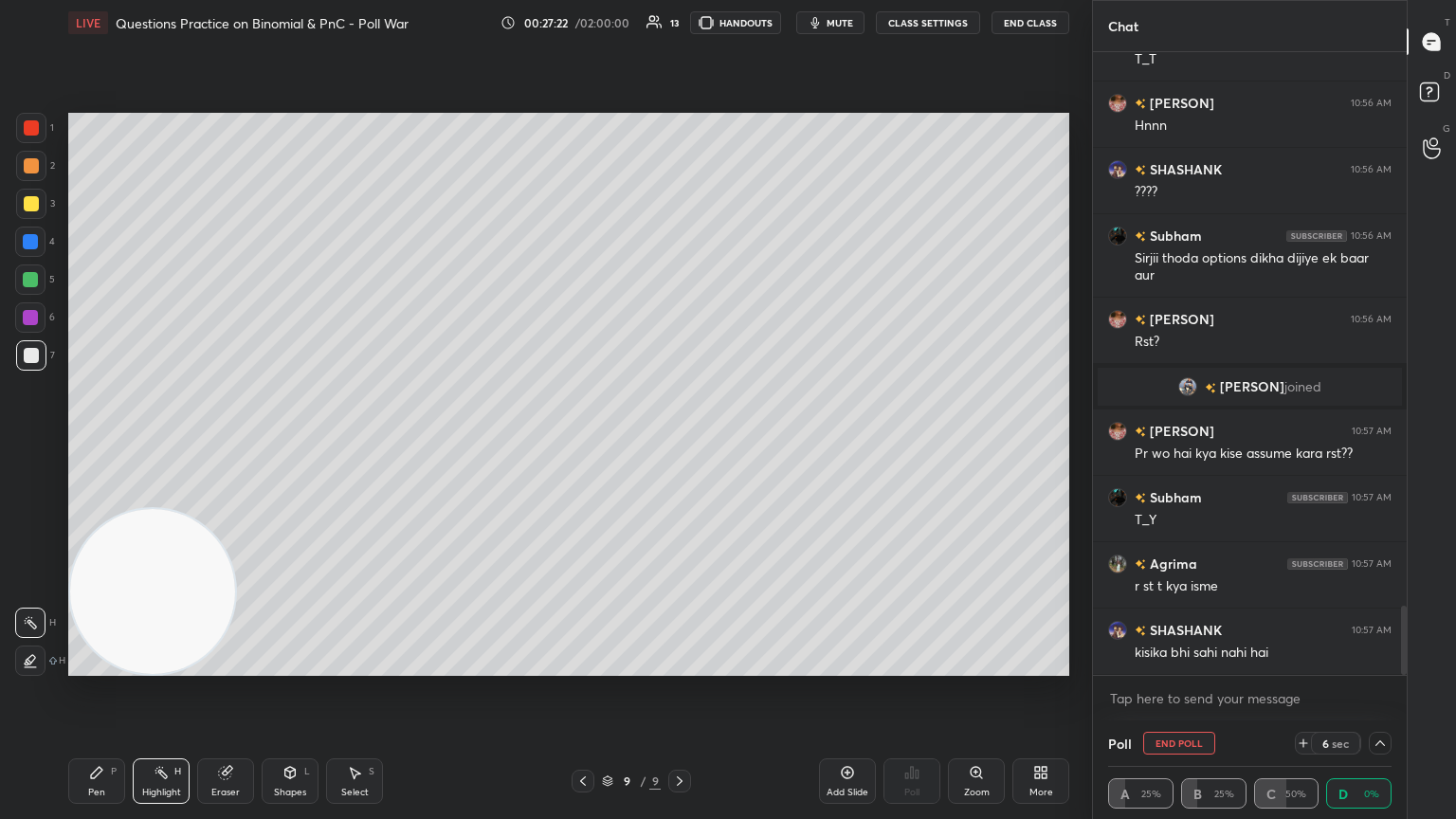 scroll, scrollTop: 5077, scrollLeft: 0, axis: vertical 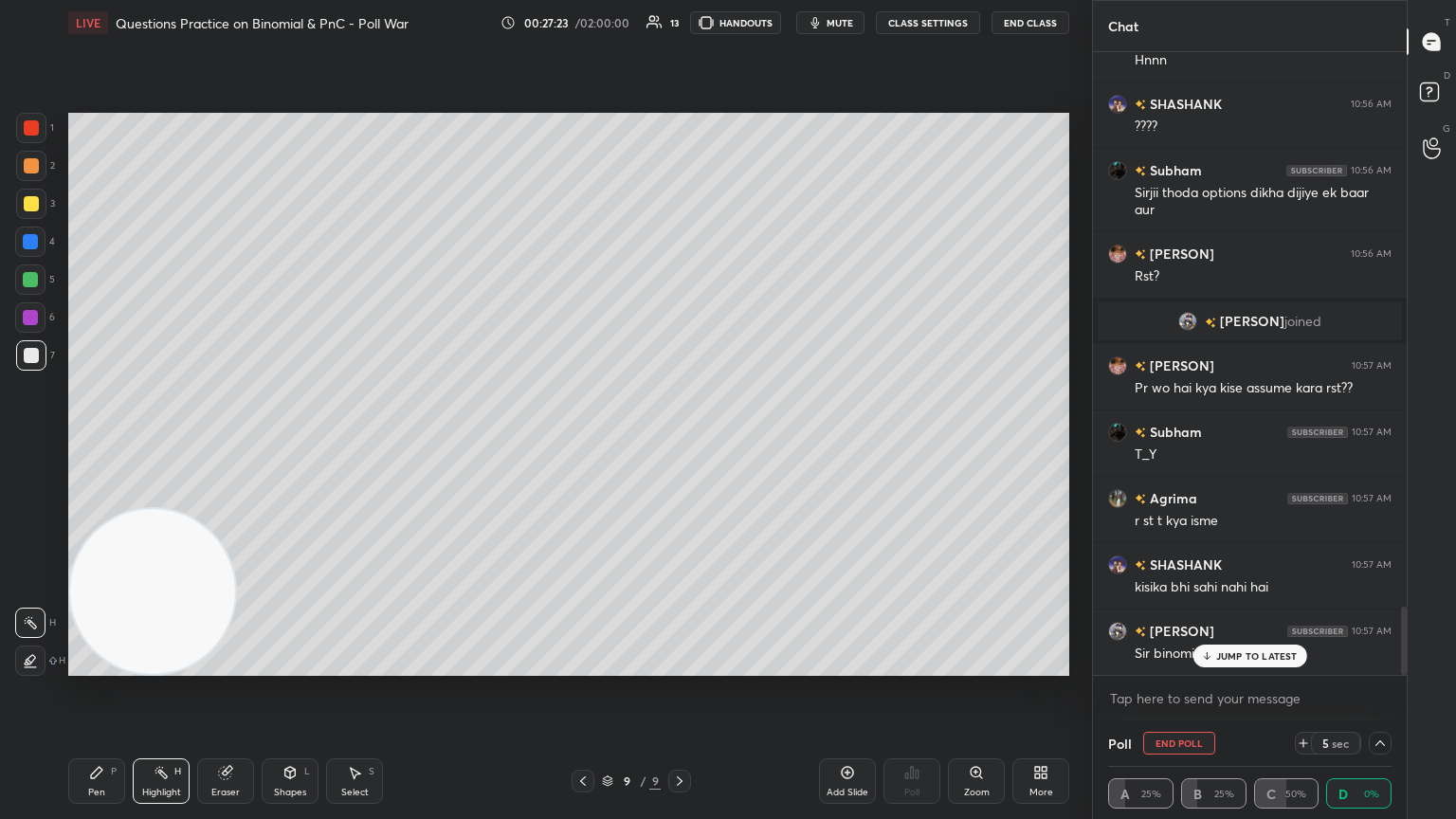 click 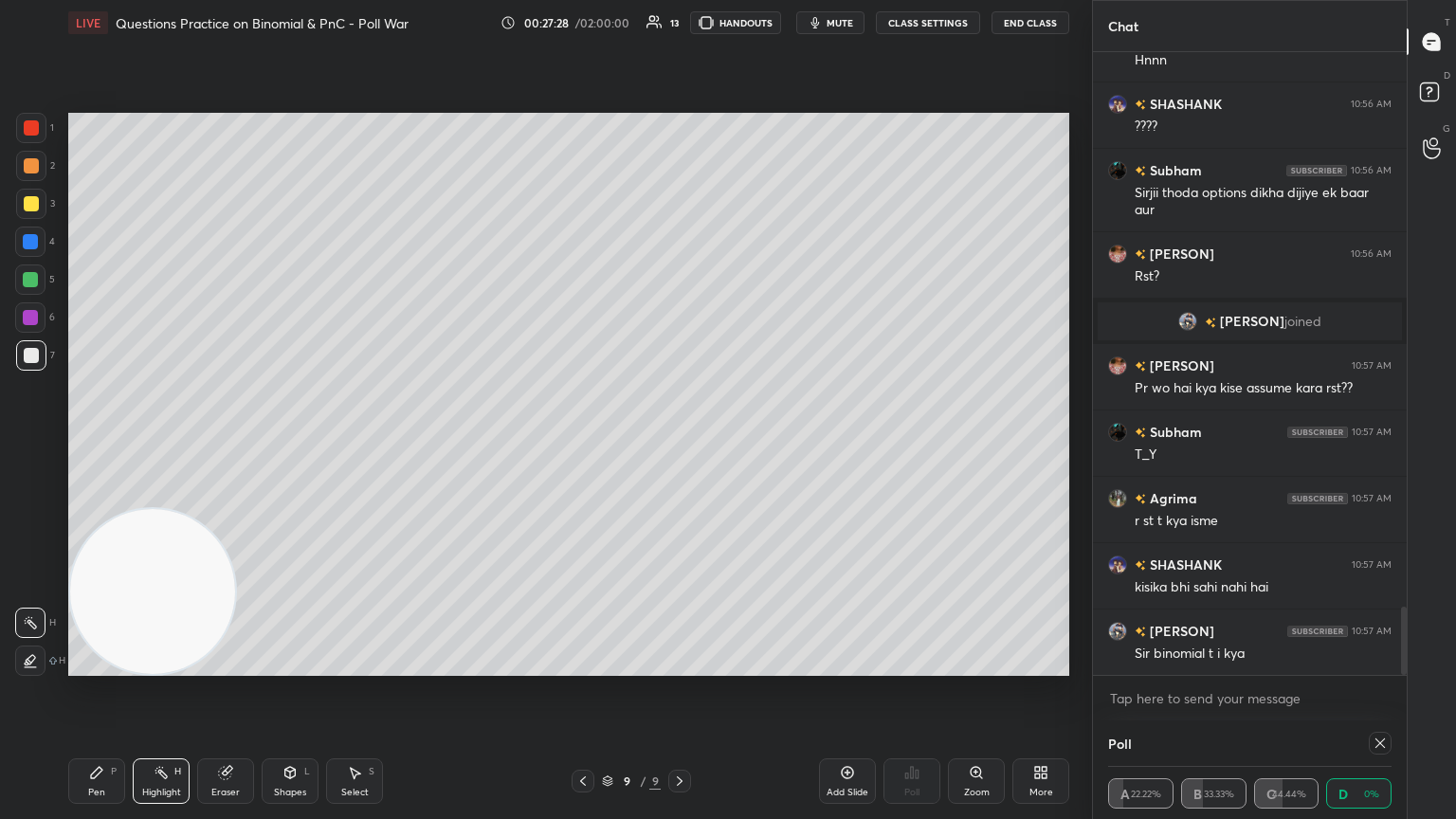 click 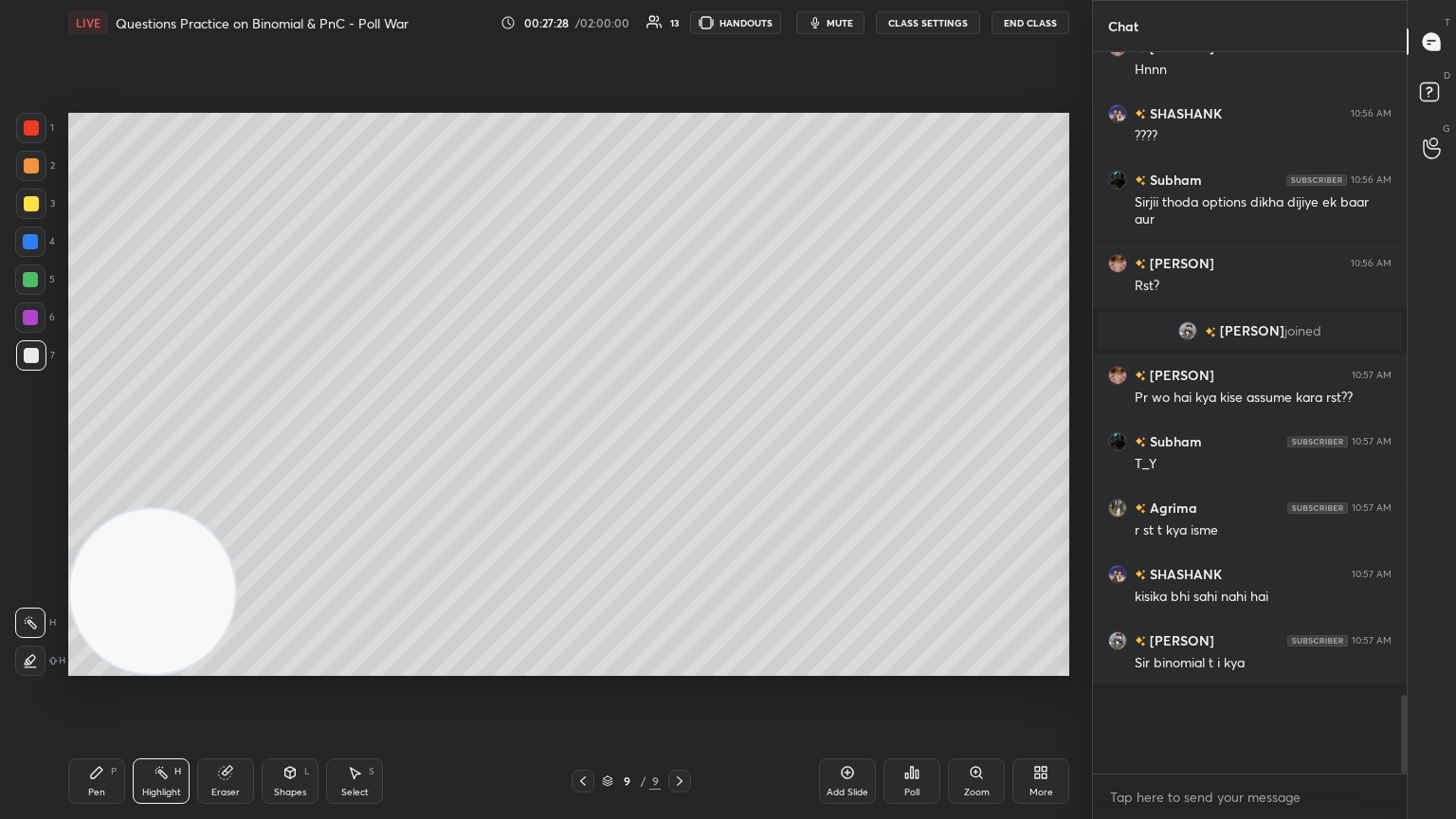 scroll, scrollTop: 6, scrollLeft: 6, axis: both 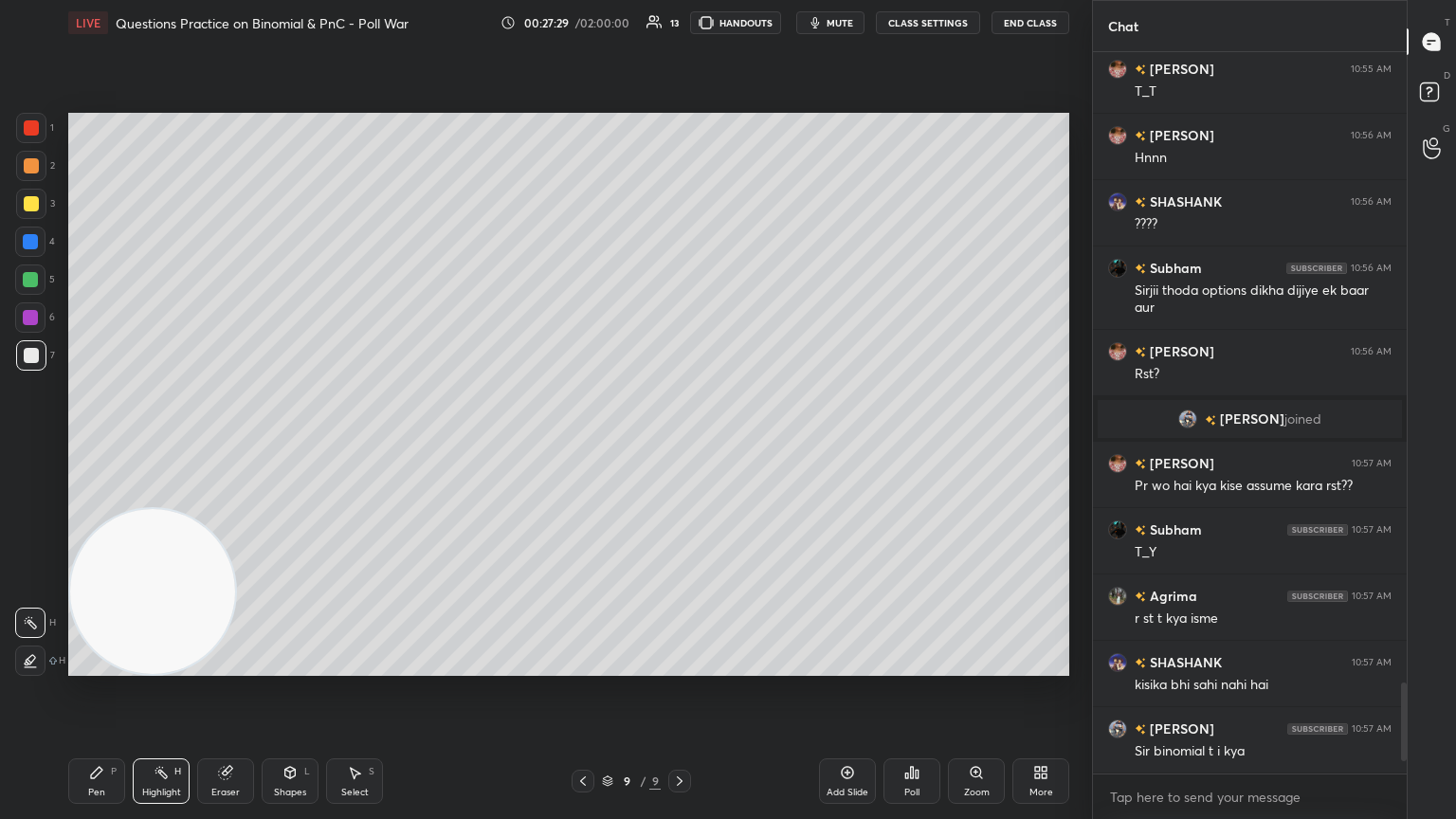 click 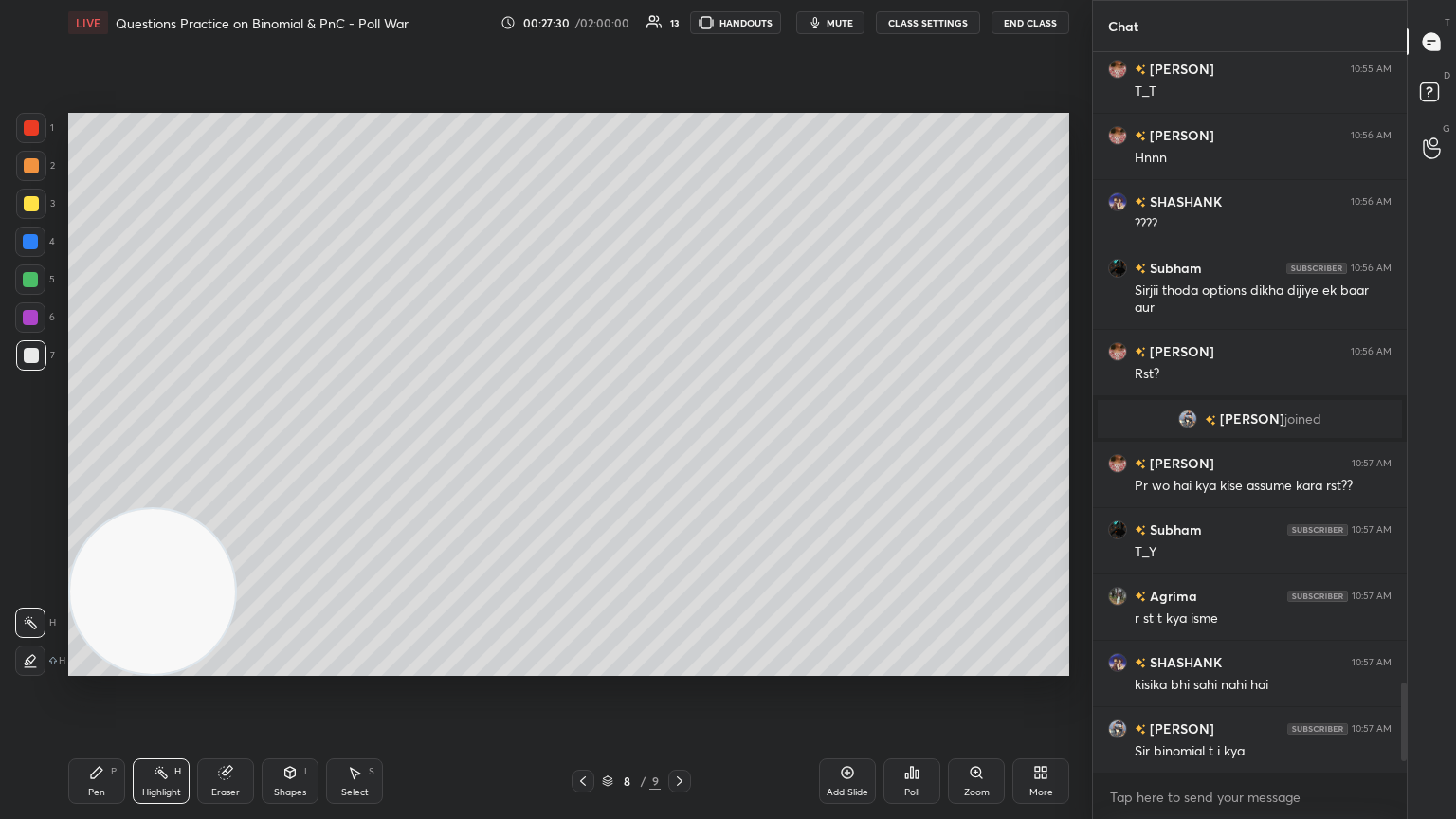 click 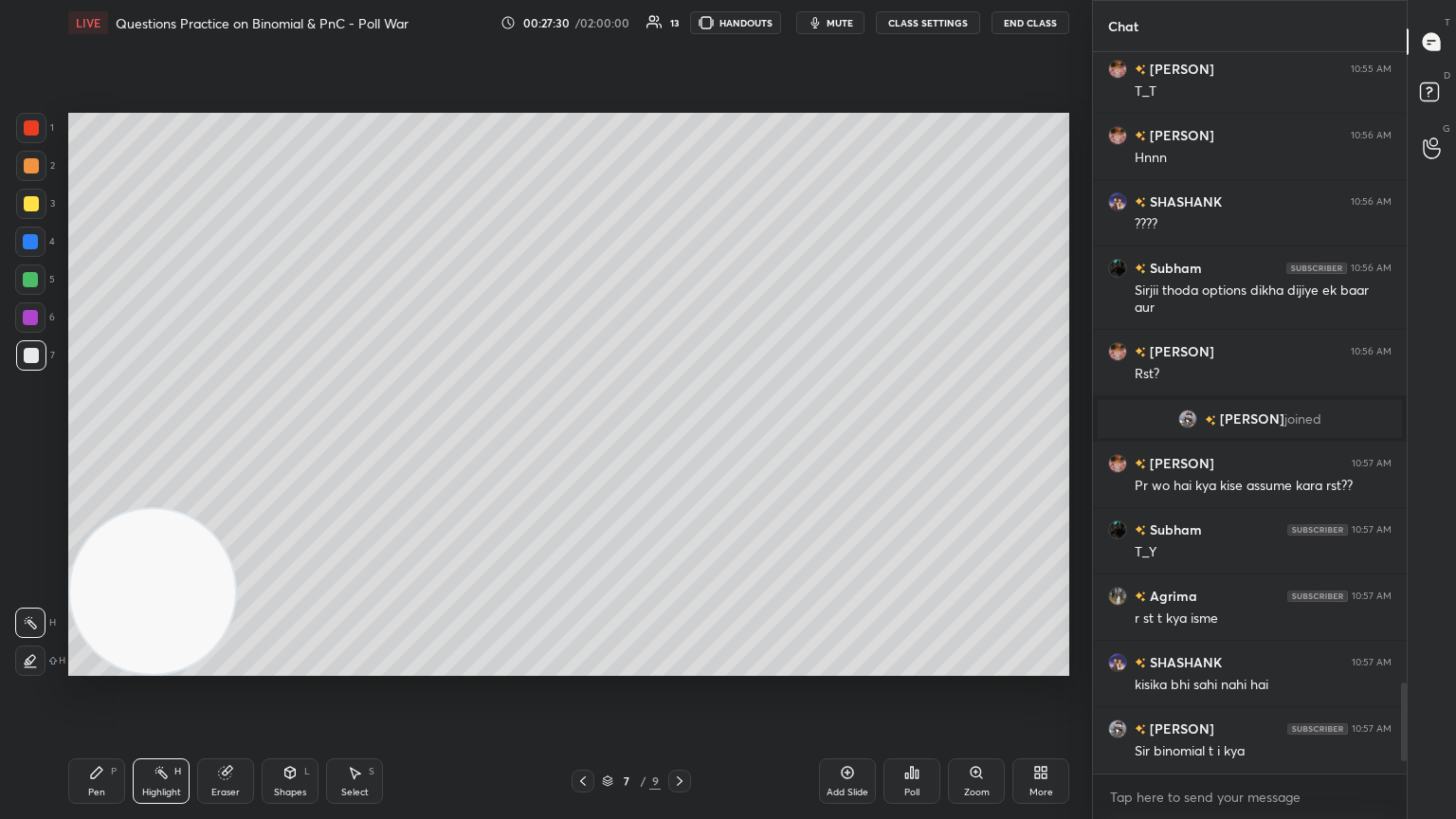 click 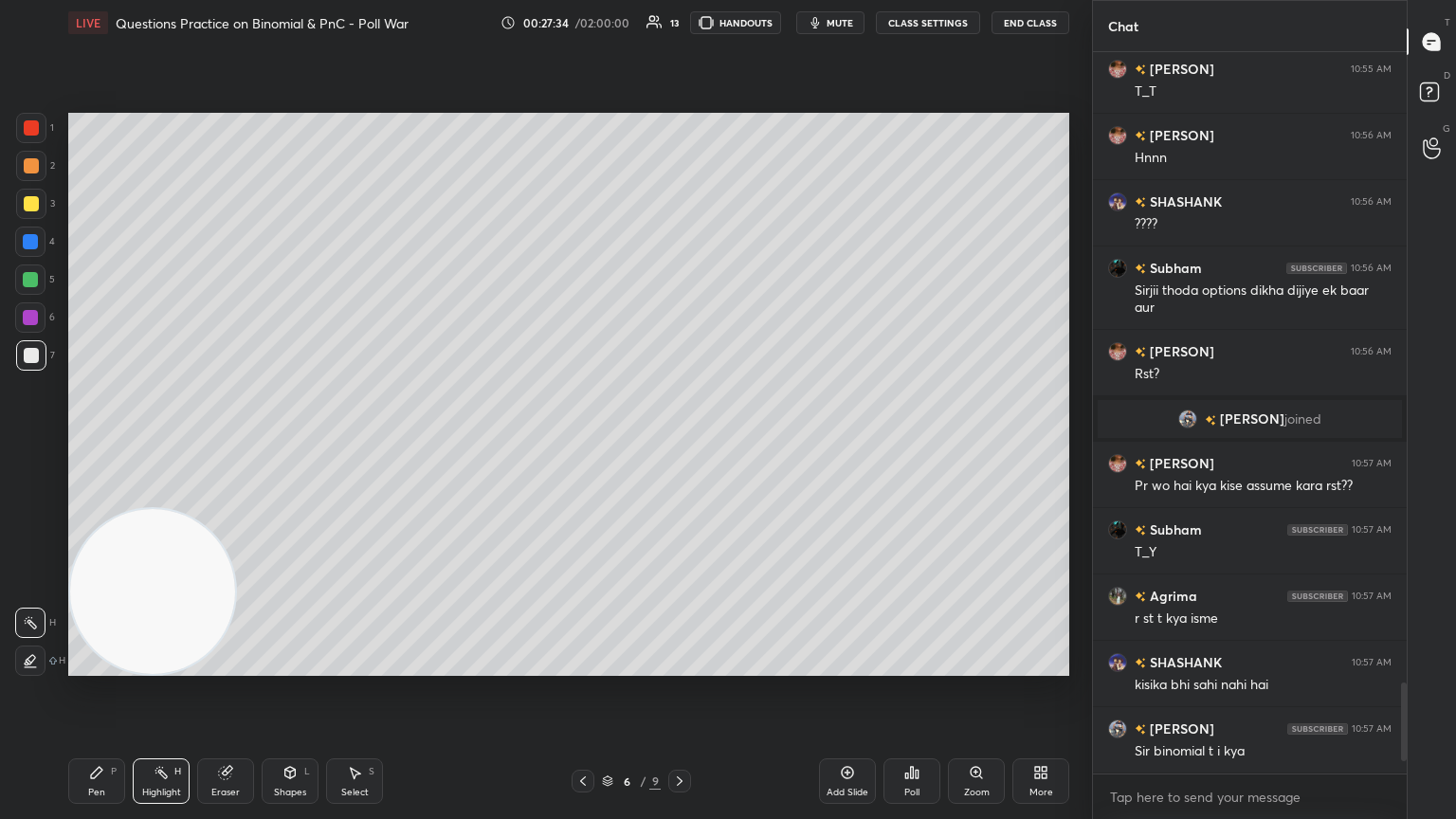 click 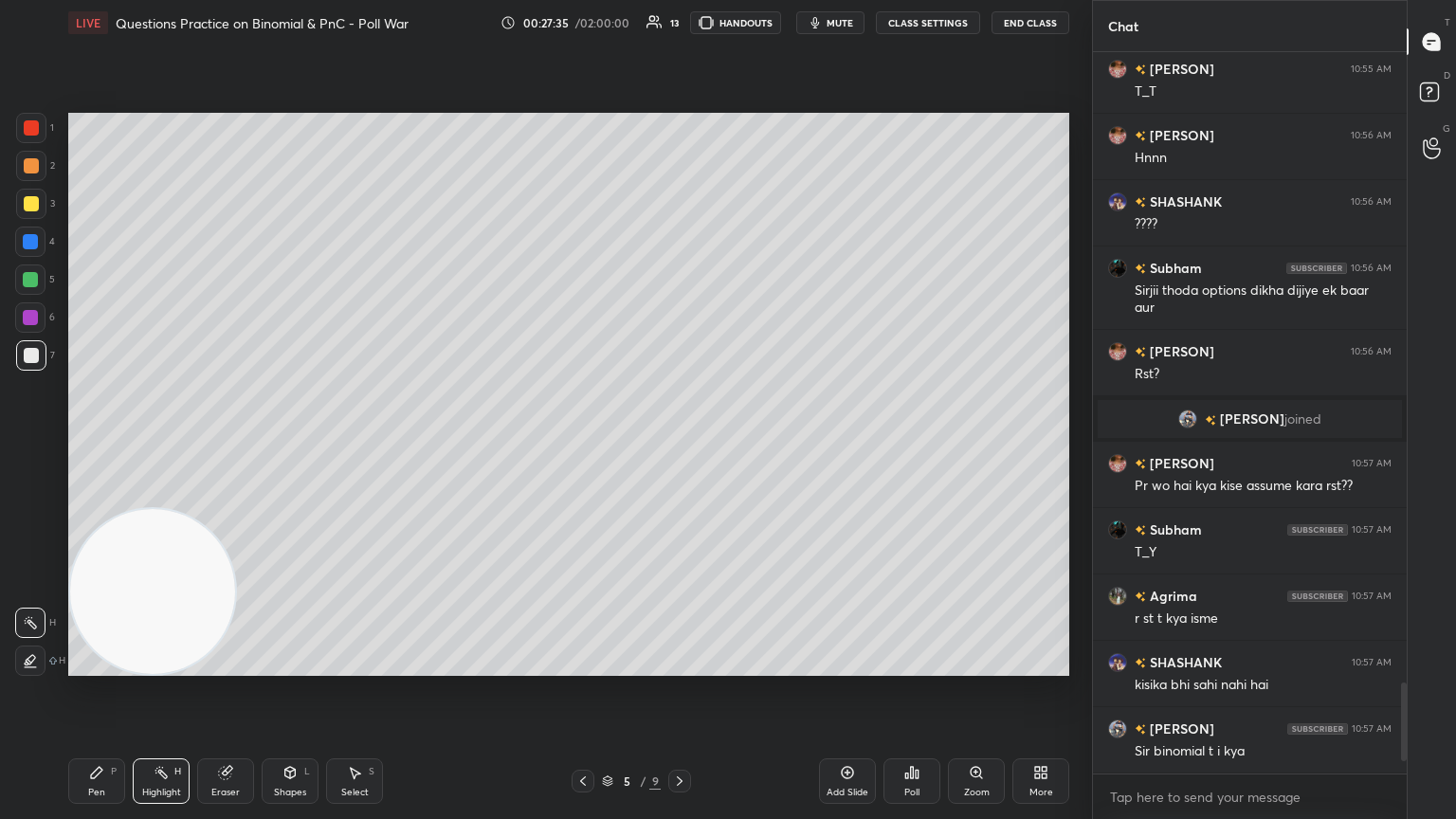 scroll, scrollTop: 5046, scrollLeft: 0, axis: vertical 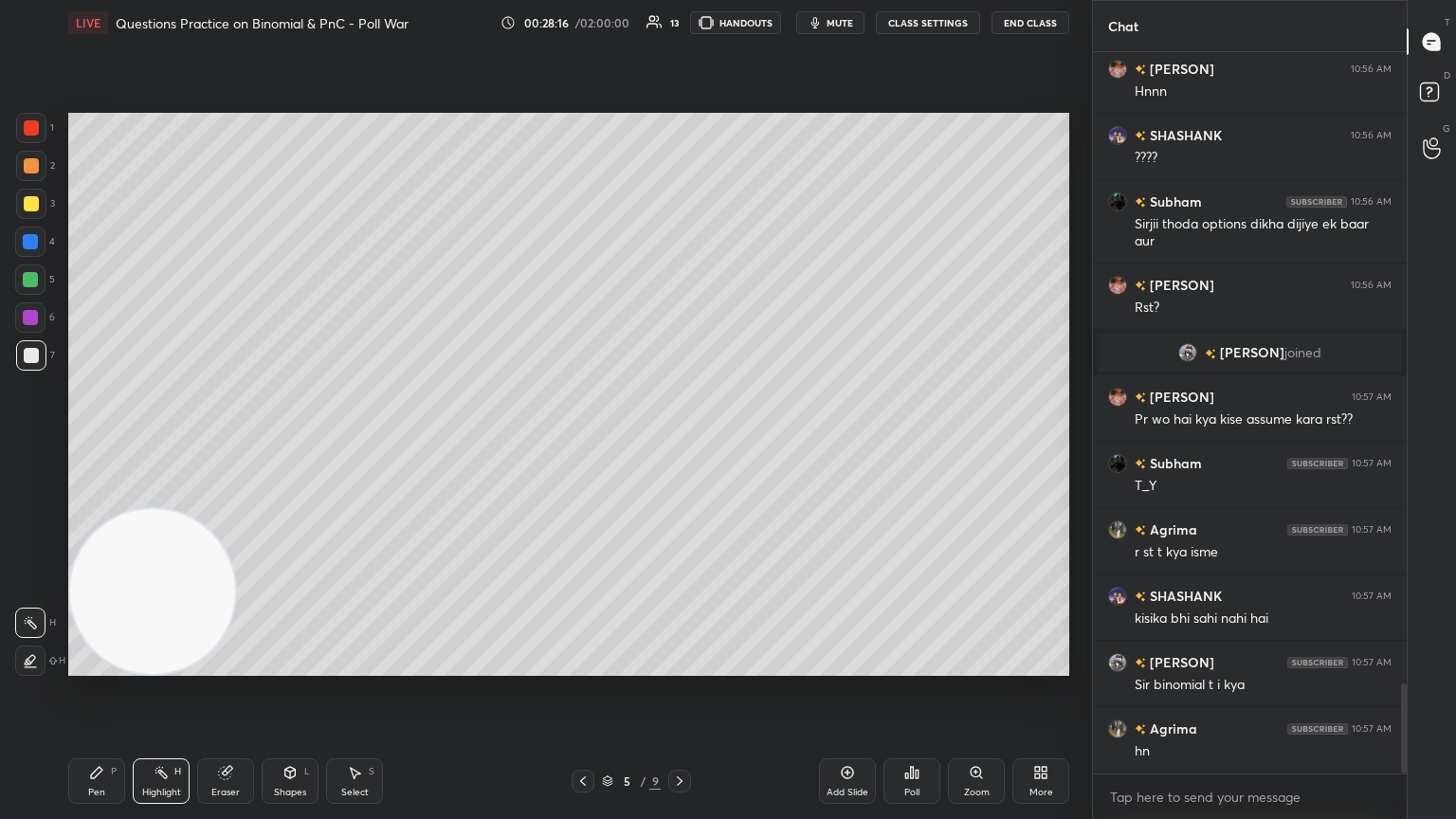 drag, startPoint x: 686, startPoint y: 778, endPoint x: 732, endPoint y: 737, distance: 61.6198 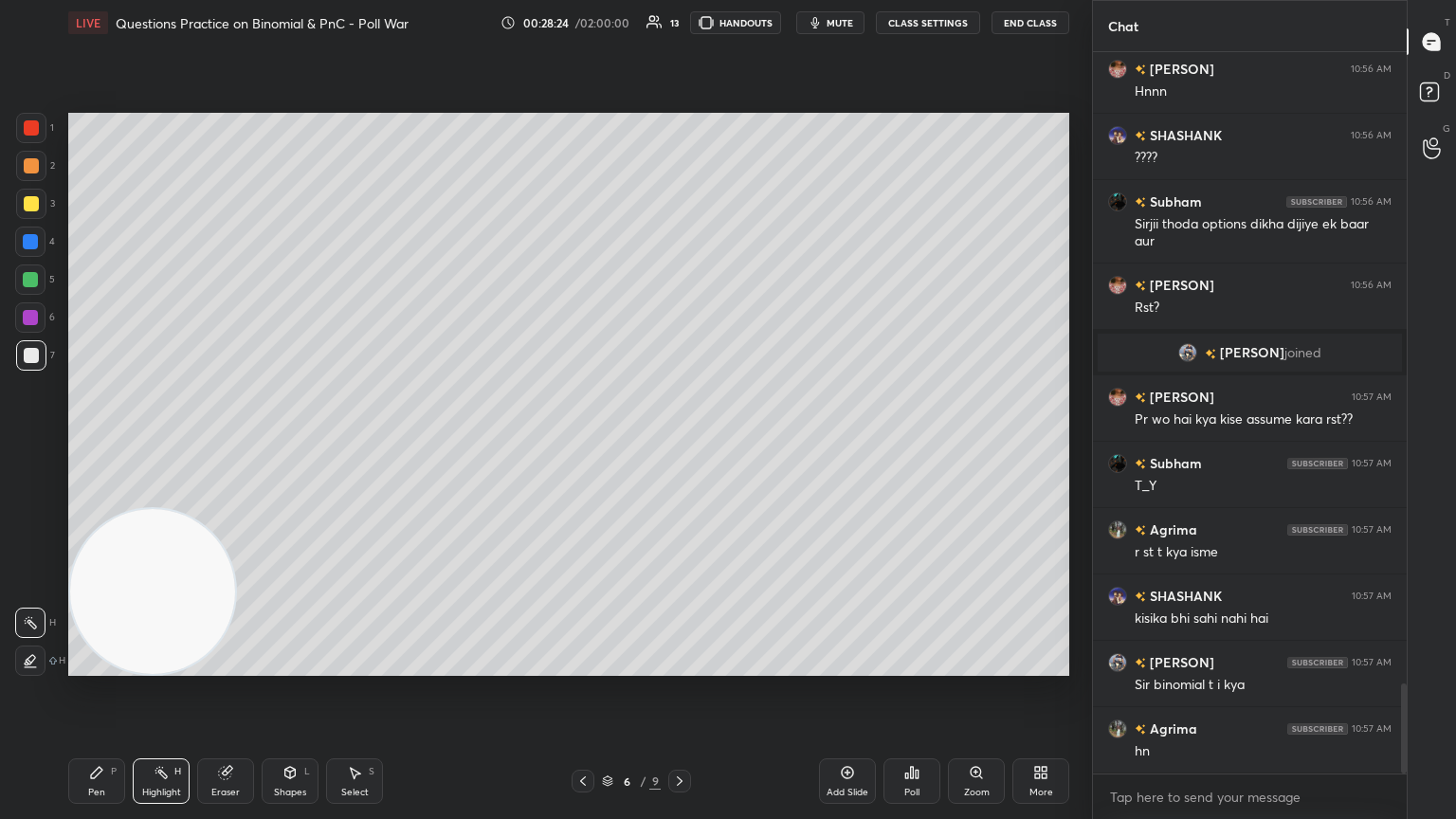 click 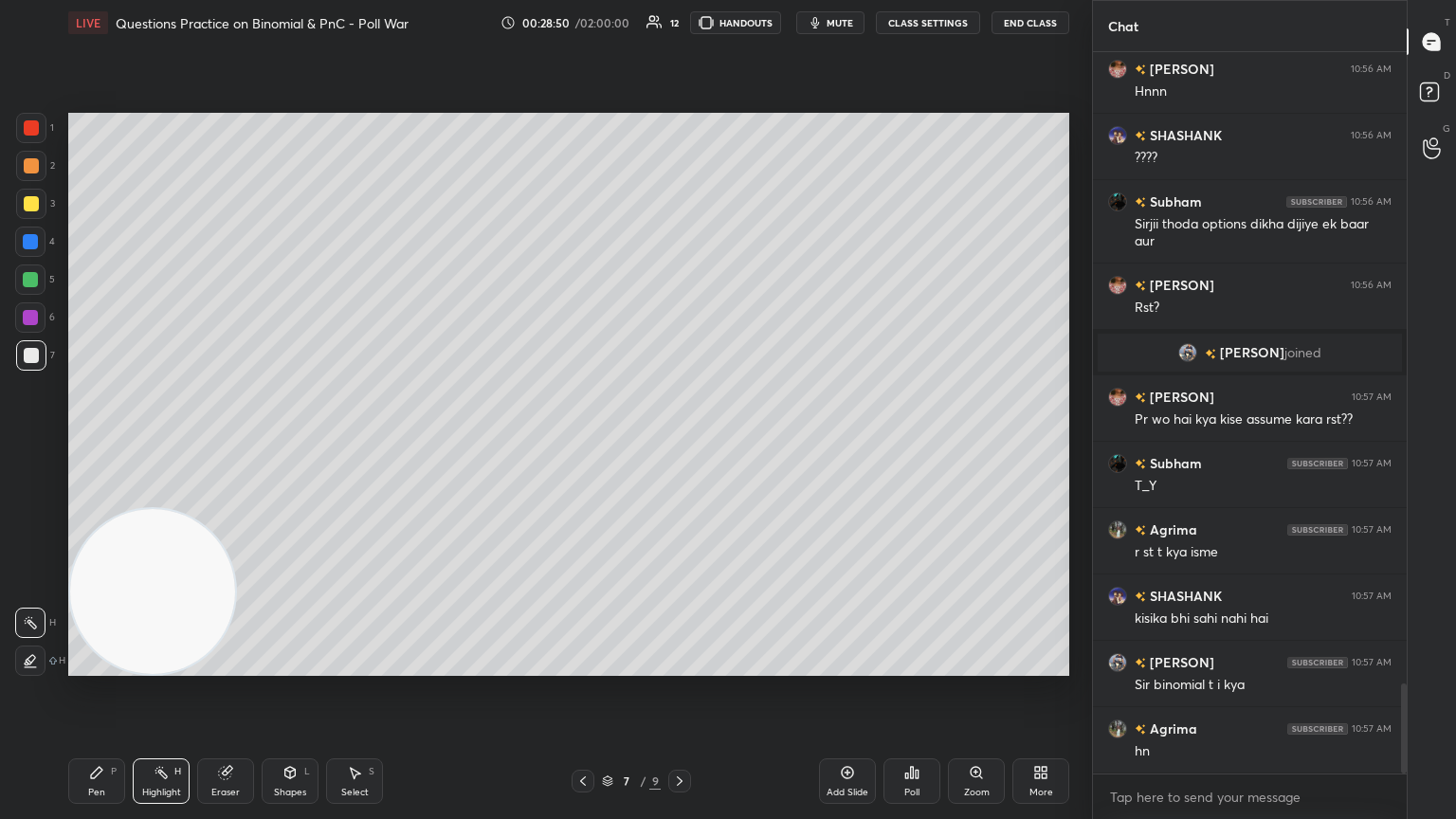 click 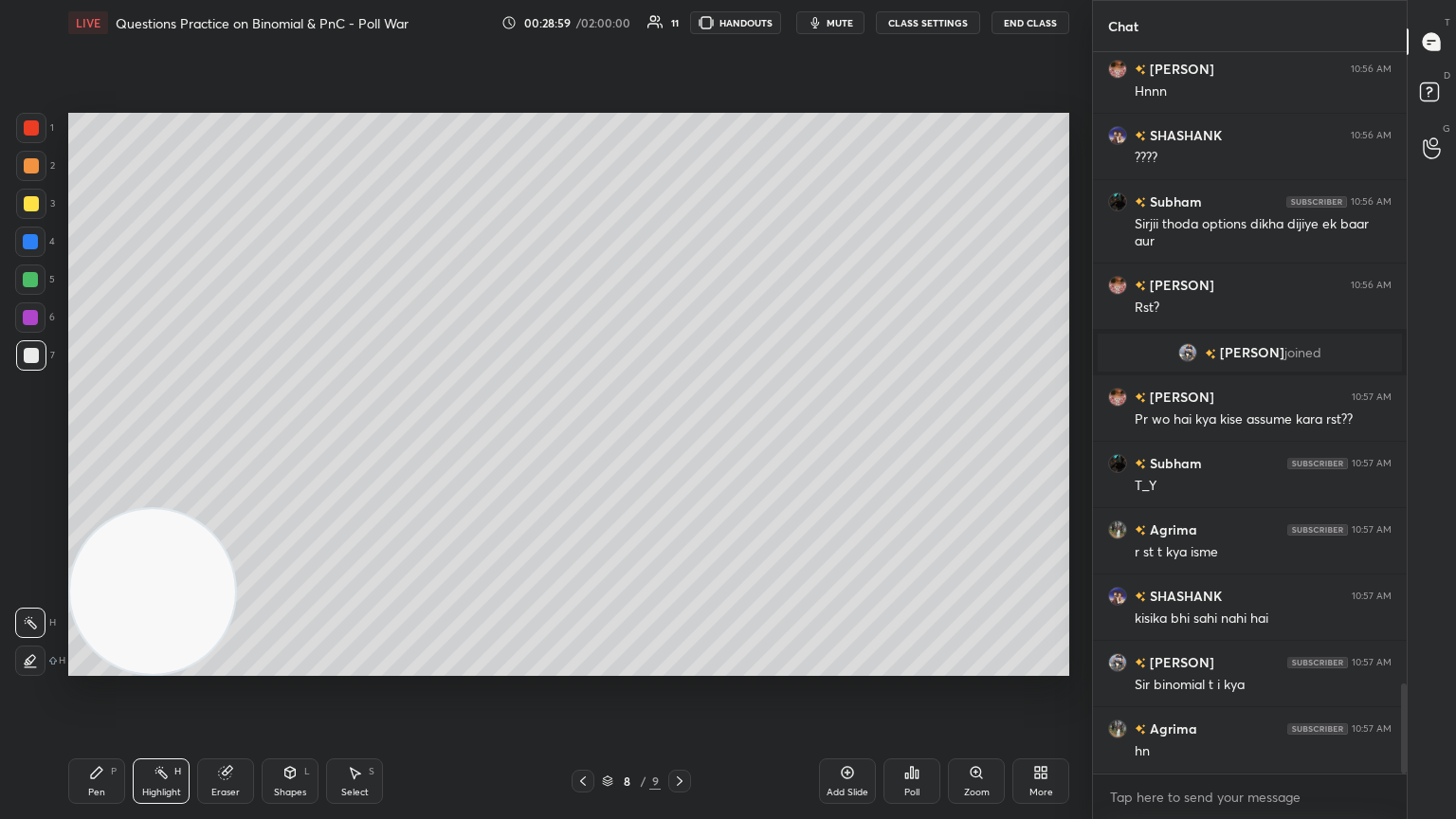 click 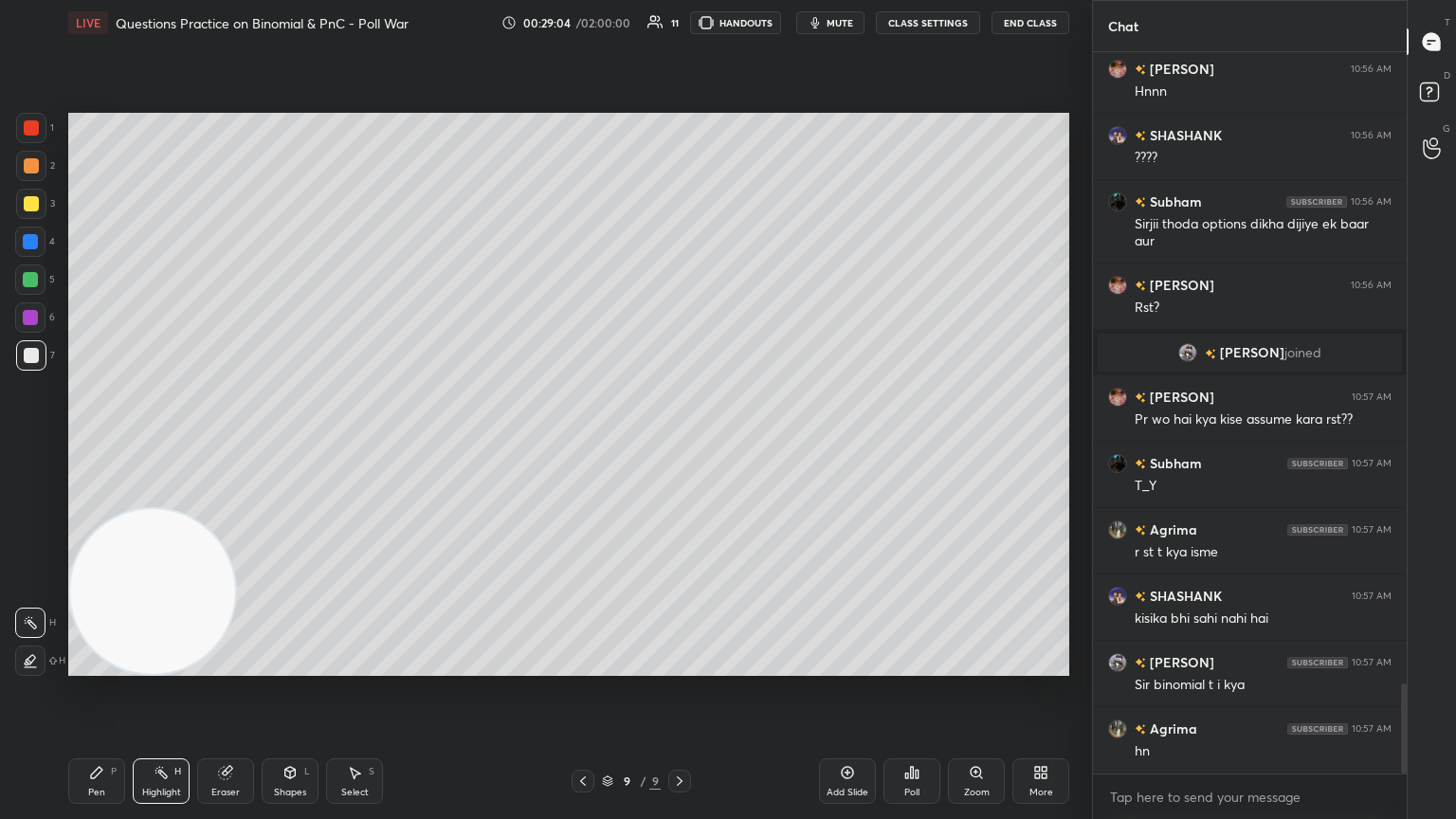 click on "Pen P" at bounding box center (97, 781) 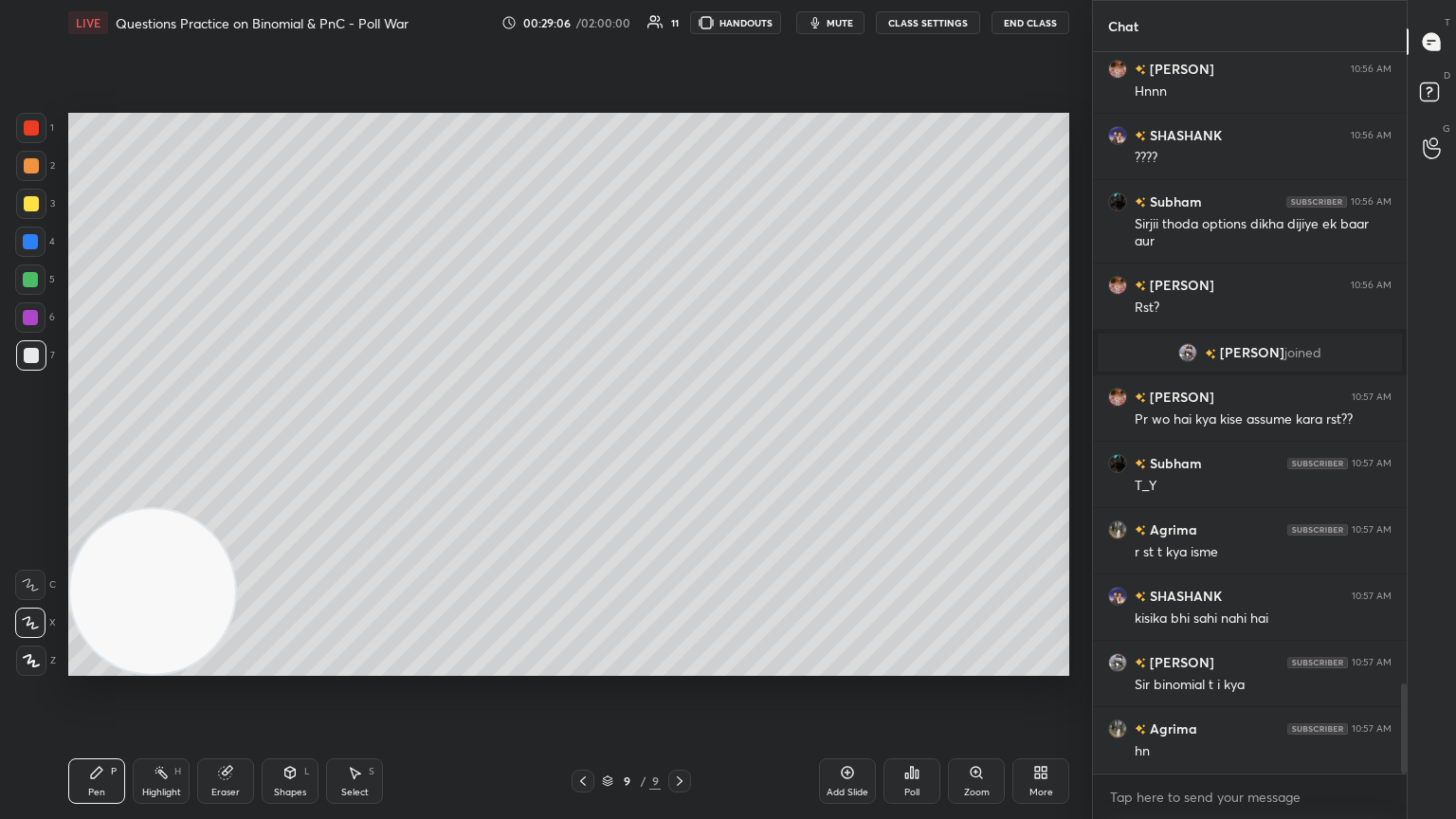 scroll, scrollTop: 5111, scrollLeft: 0, axis: vertical 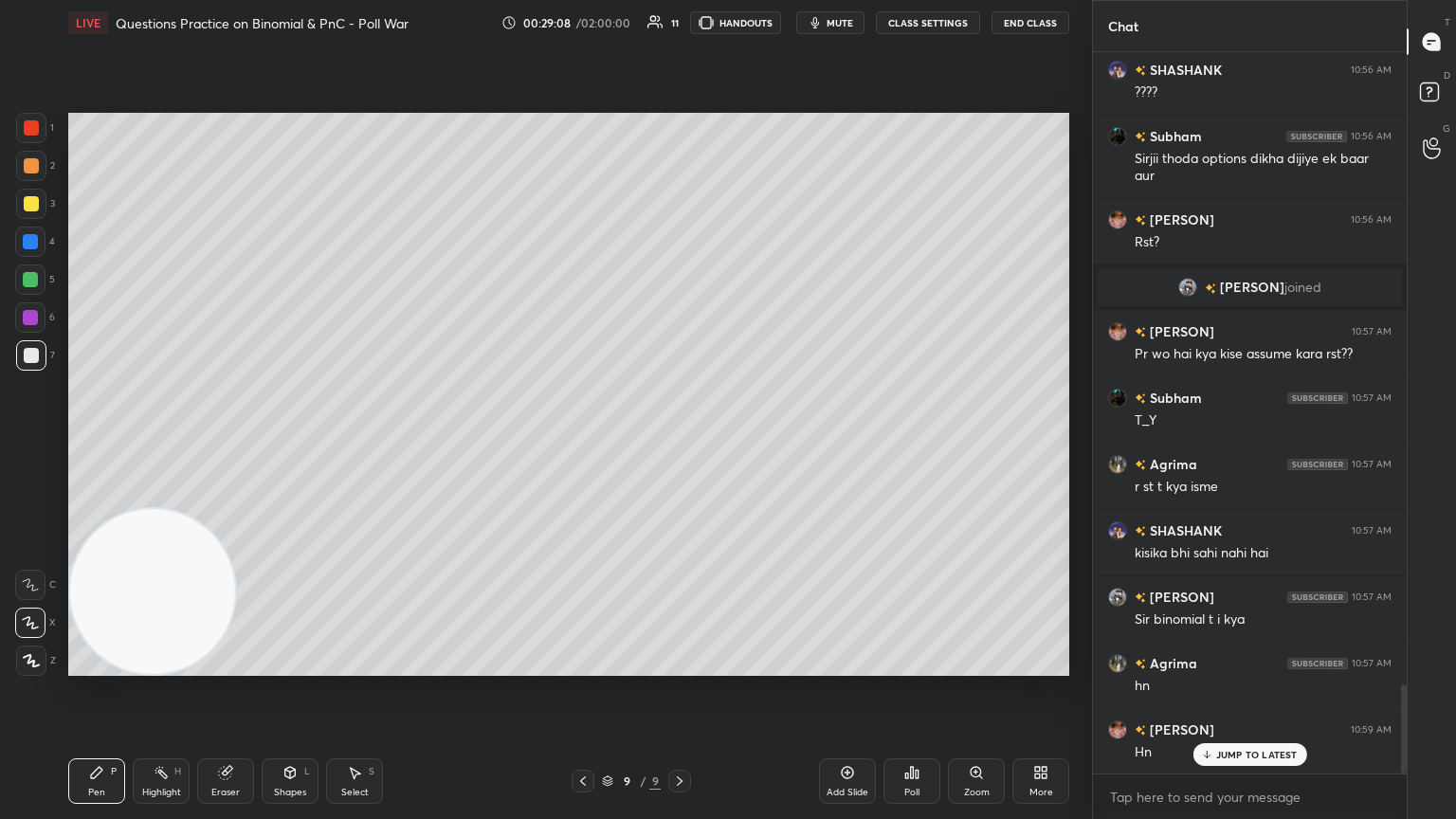 click on "JUMP TO LATEST" at bounding box center [1257, 755] 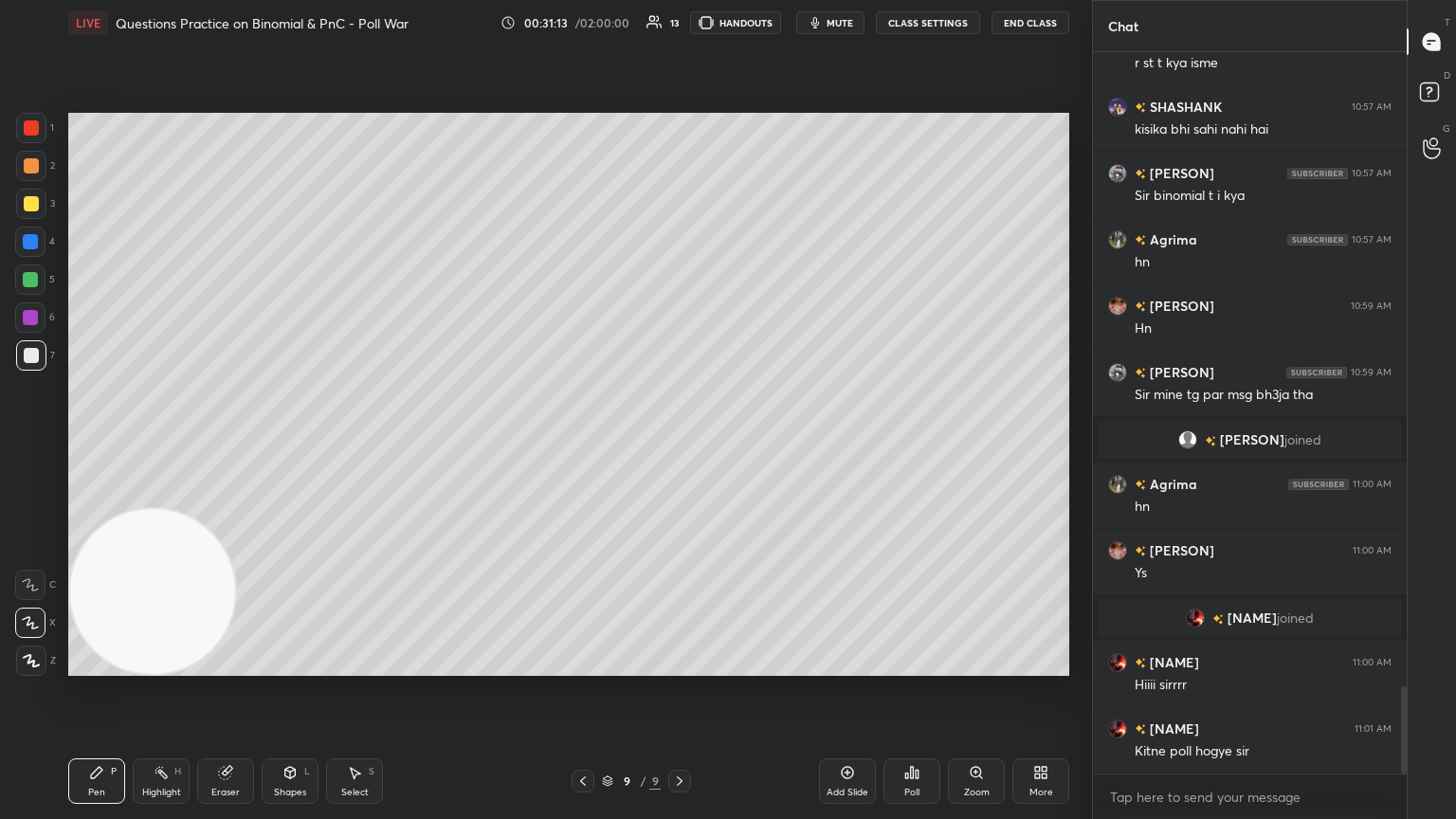 scroll, scrollTop: 5316, scrollLeft: 0, axis: vertical 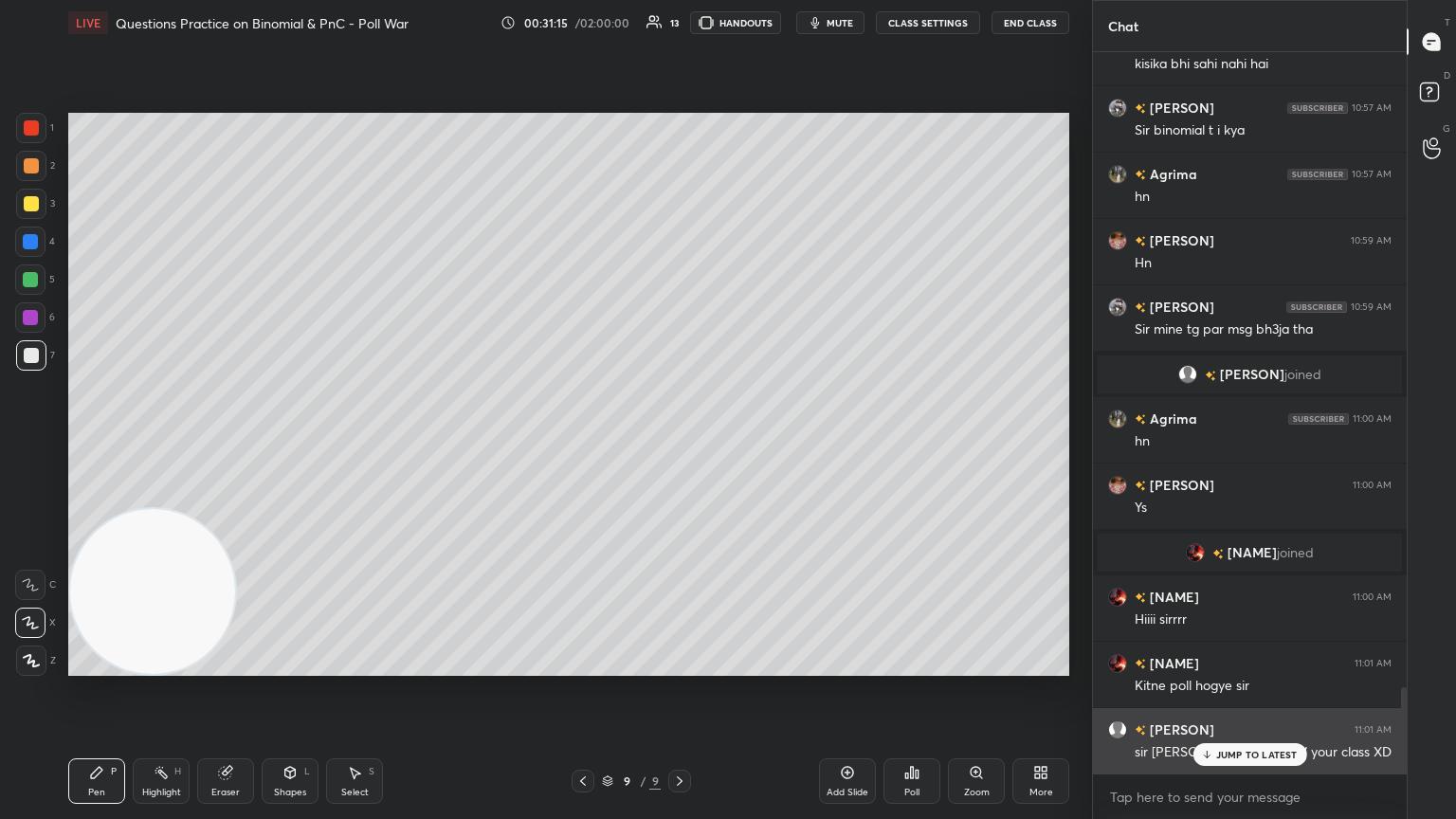 drag, startPoint x: 1213, startPoint y: 762, endPoint x: 1226, endPoint y: 757, distance: 13.928388 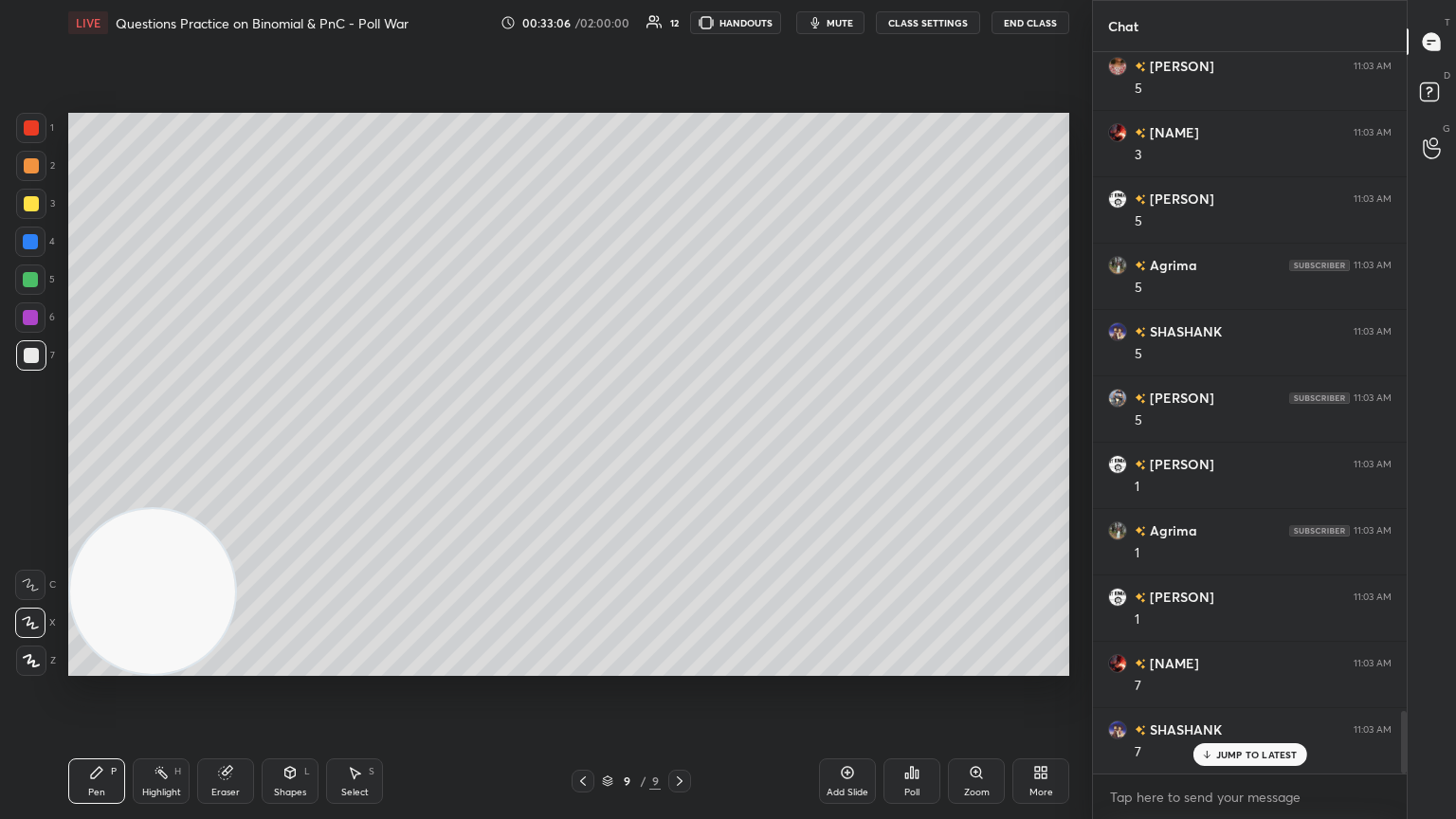 scroll, scrollTop: 7677, scrollLeft: 0, axis: vertical 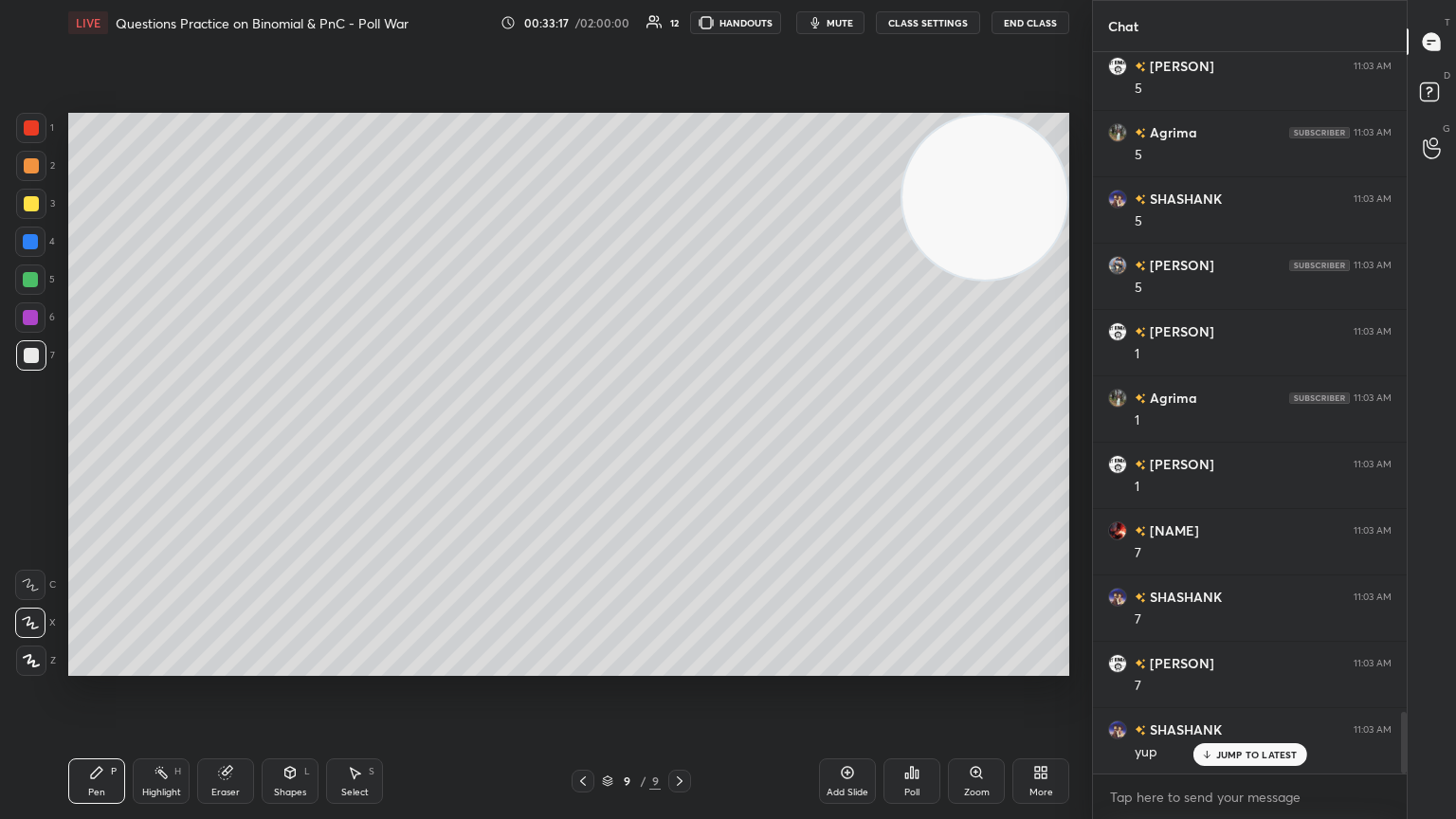 drag, startPoint x: 142, startPoint y: 555, endPoint x: 1022, endPoint y: 52, distance: 1013.6119 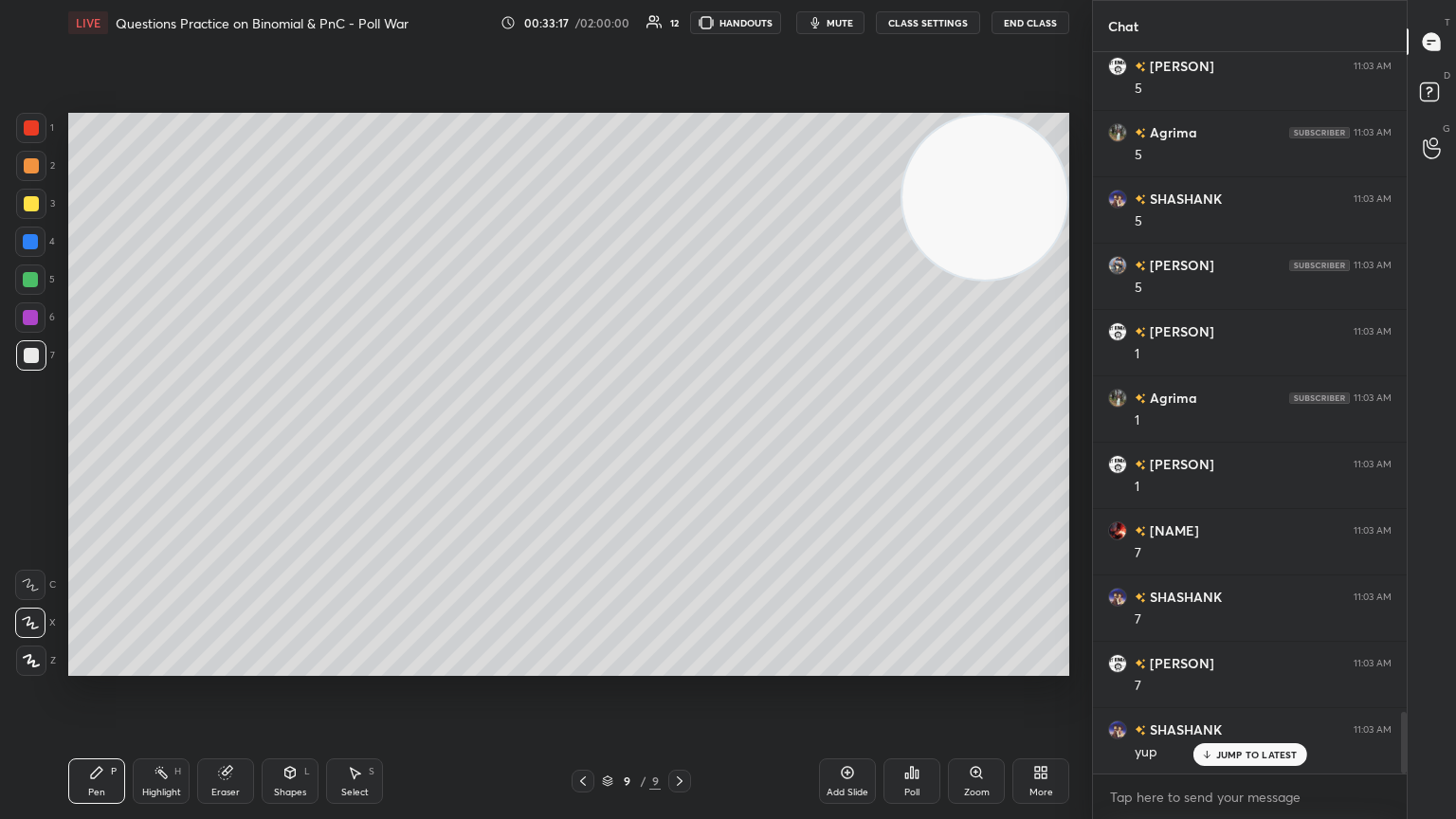 click on "Setting up your live class Poll for   secs No correct answer Start poll" at bounding box center (569, 394) 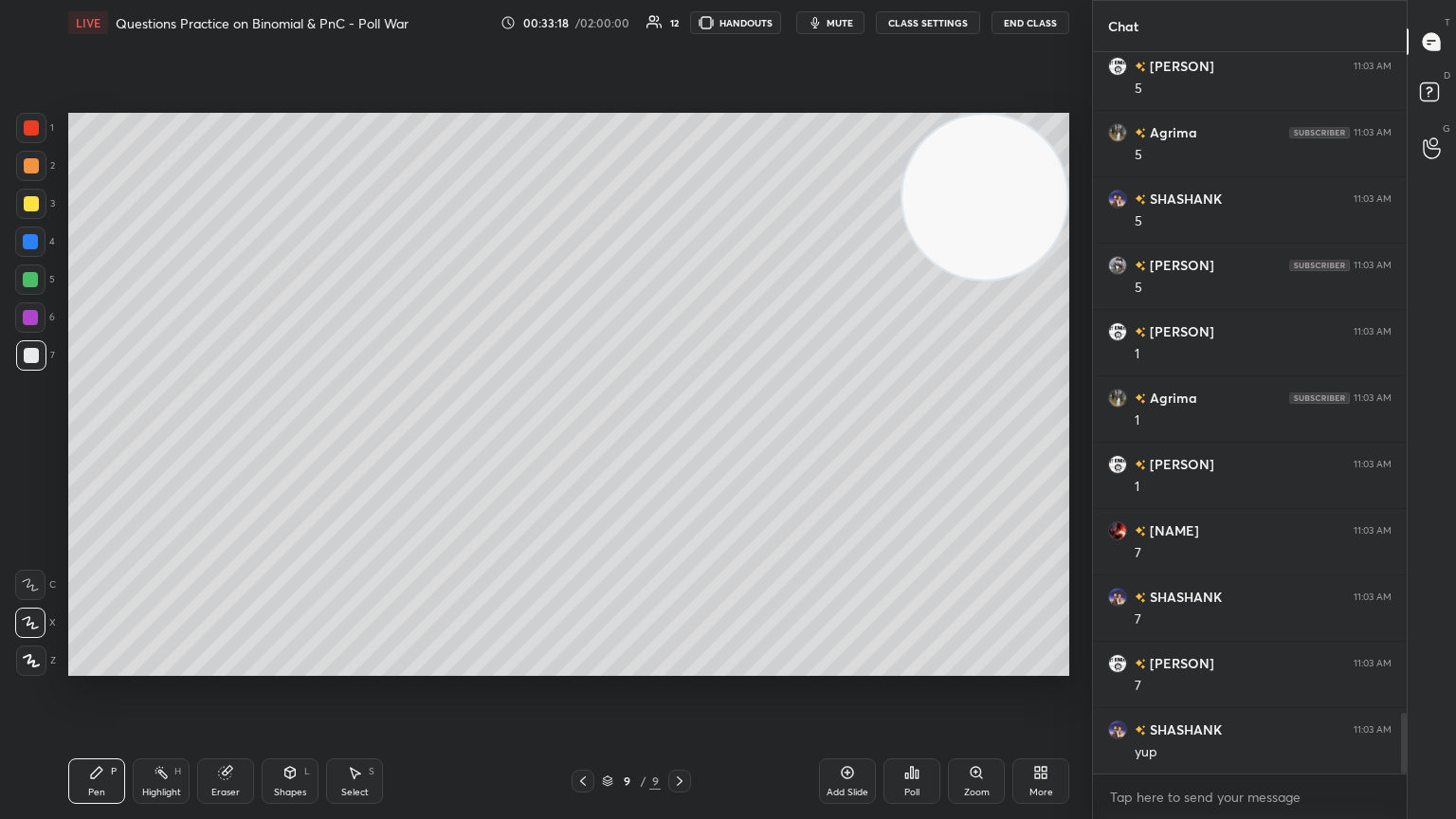 scroll, scrollTop: 7810, scrollLeft: 0, axis: vertical 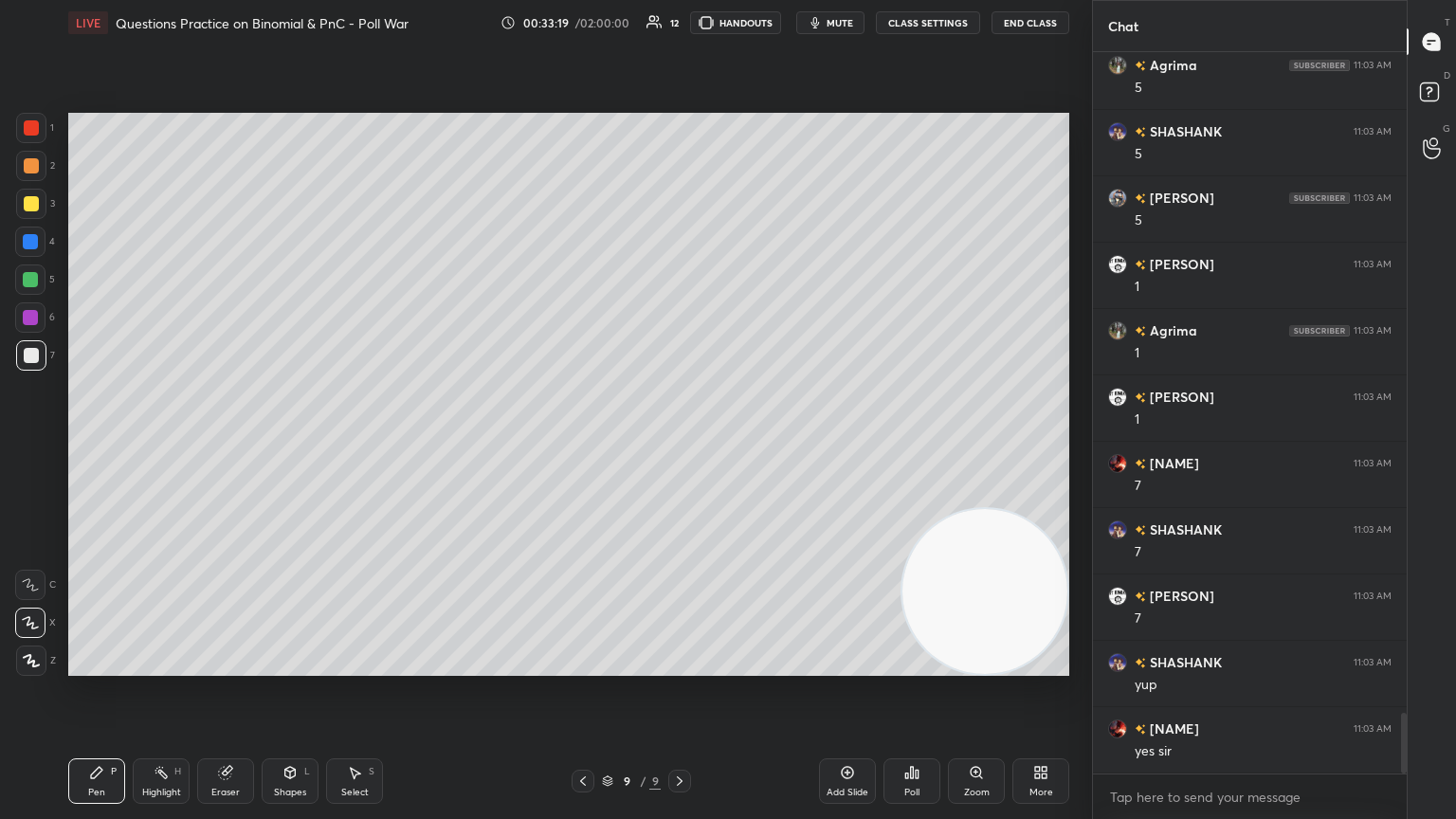 drag, startPoint x: 1011, startPoint y: 260, endPoint x: 944, endPoint y: 743, distance: 487.62486 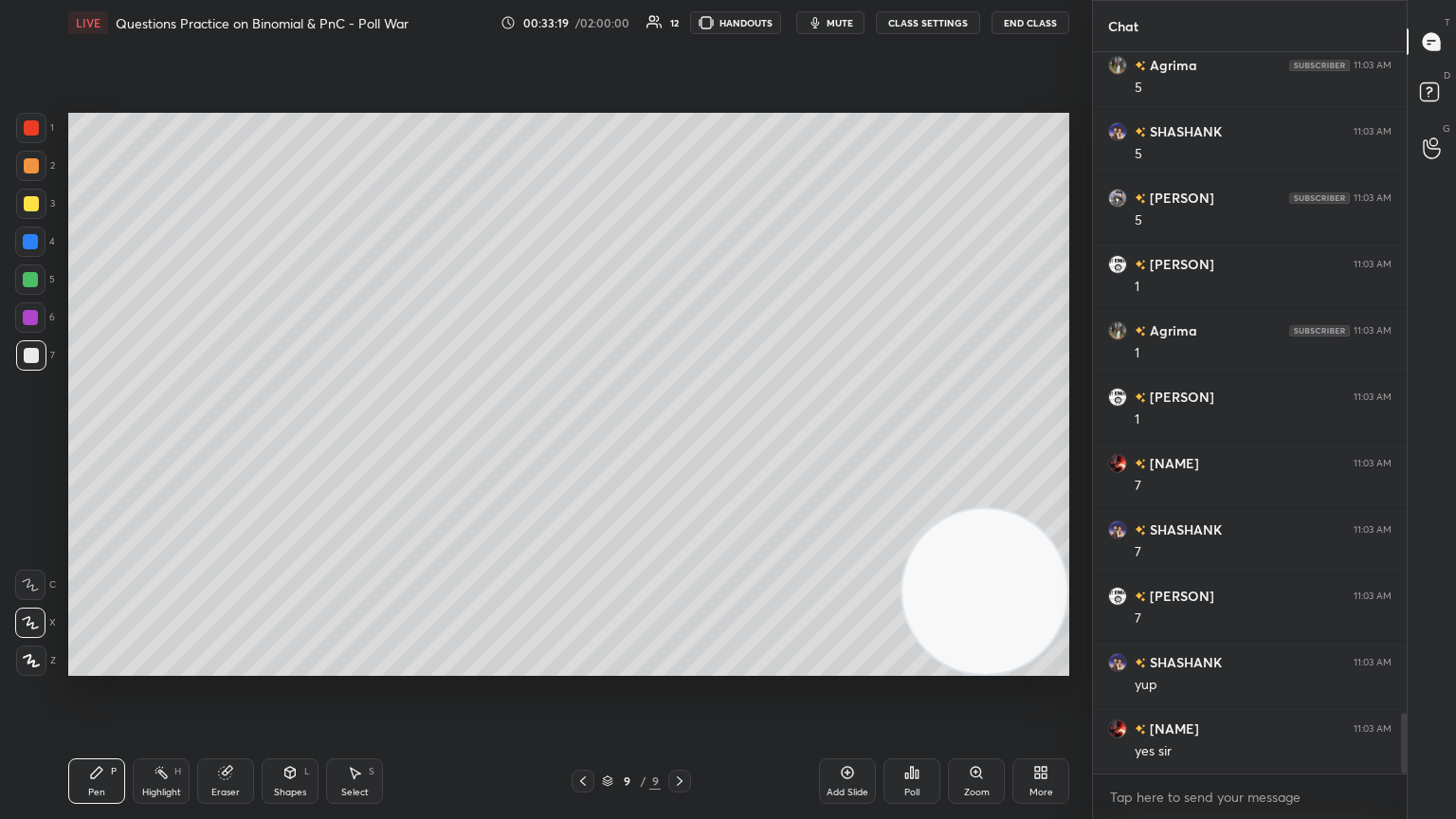 click on "LIVE Questions Practice on Binomial & PnC - Poll War 00:33:19 /  02:00:00 12 HANDOUTS mute CLASS SETTINGS End Class Setting up your live class Poll for   secs No correct answer Start poll Back Questions Practice on Binomial & PnC - Poll War Abhishek Sahu Pen P Highlight H Eraser Shapes L Select S 9 / 9 Add Slide Poll Zoom More" at bounding box center (569, 410) 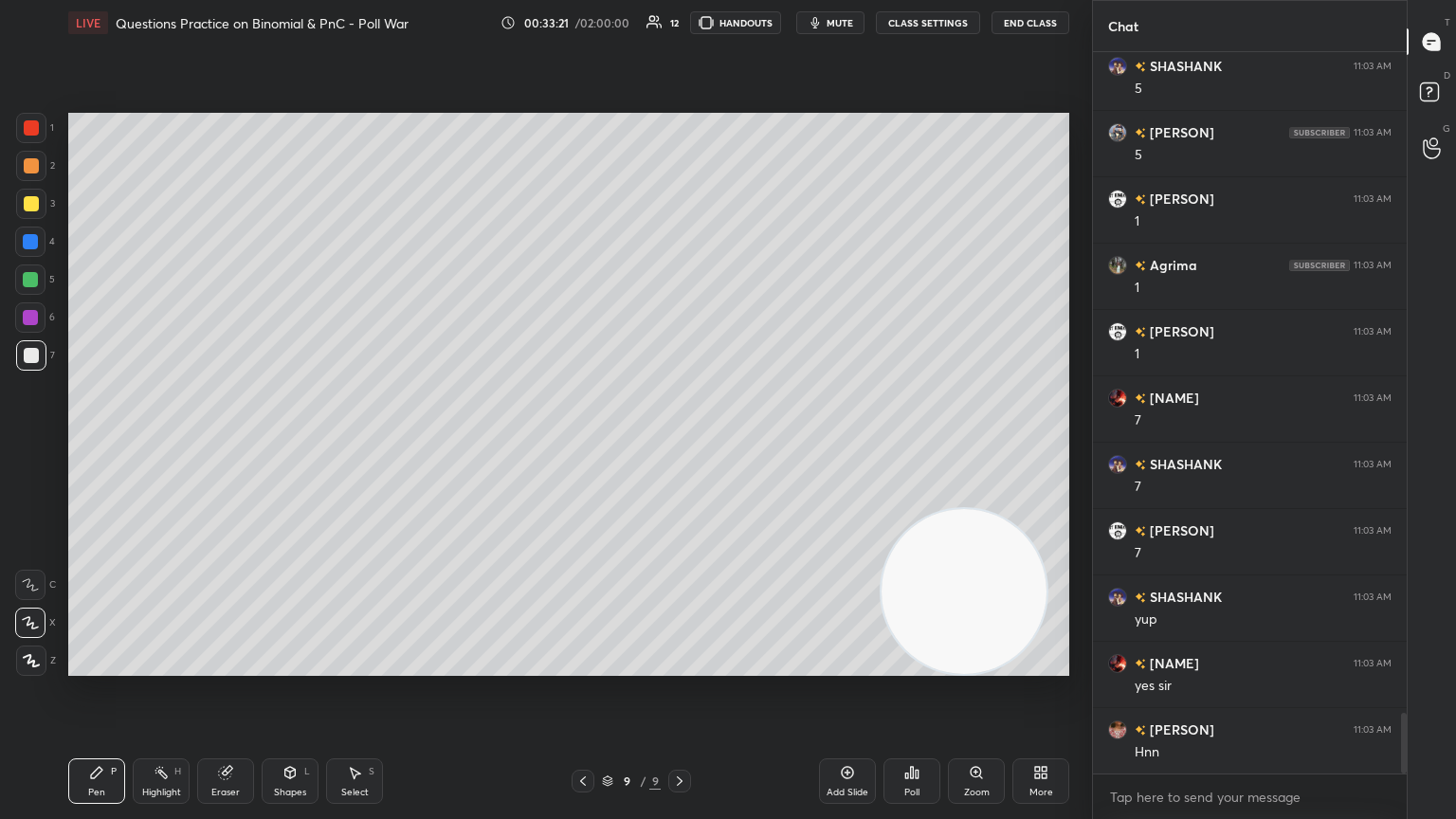 drag, startPoint x: 910, startPoint y: 607, endPoint x: 953, endPoint y: 636, distance: 51.86521 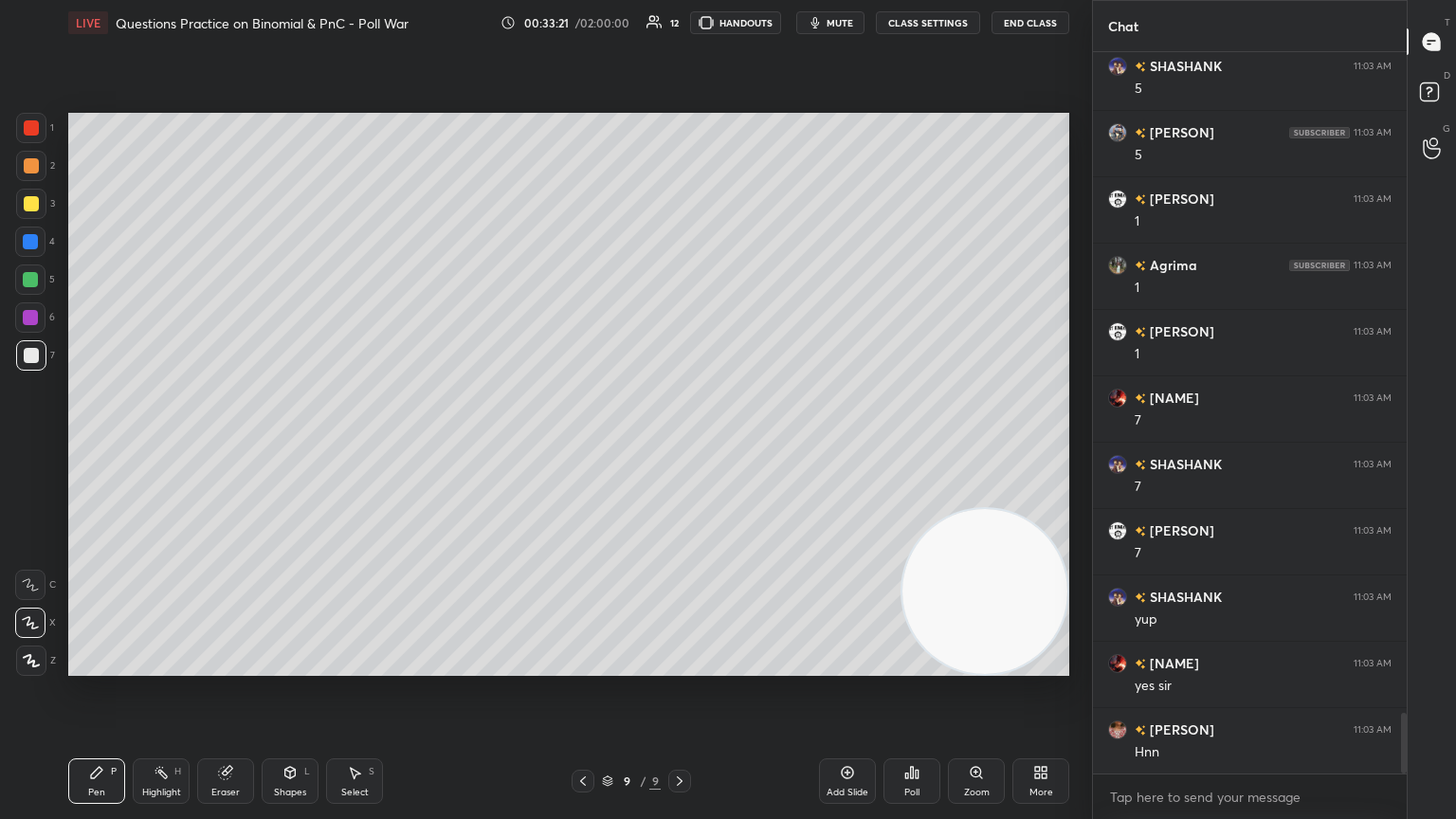 scroll, scrollTop: 7943, scrollLeft: 0, axis: vertical 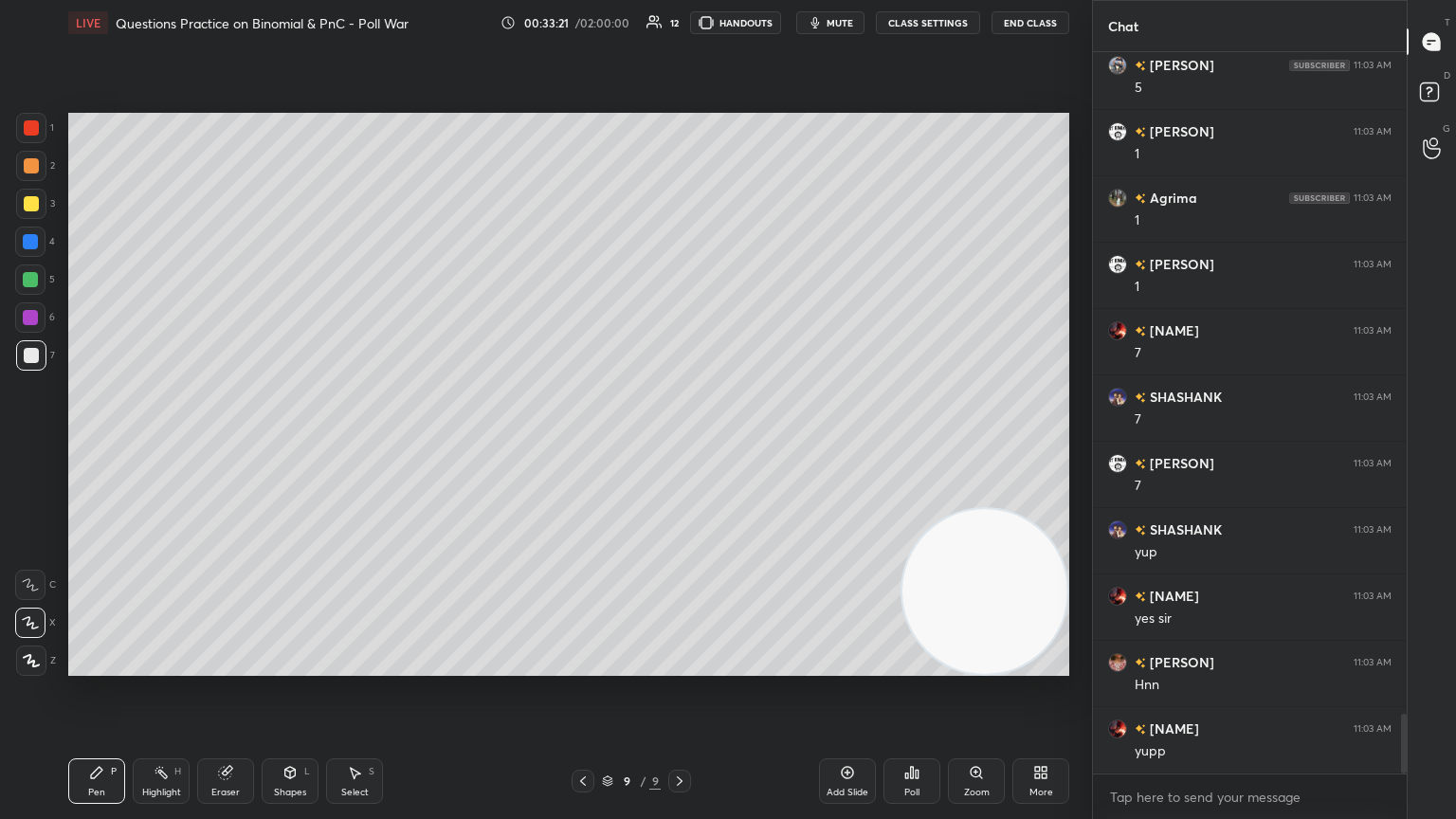 click on "Highlight H" at bounding box center (161, 781) 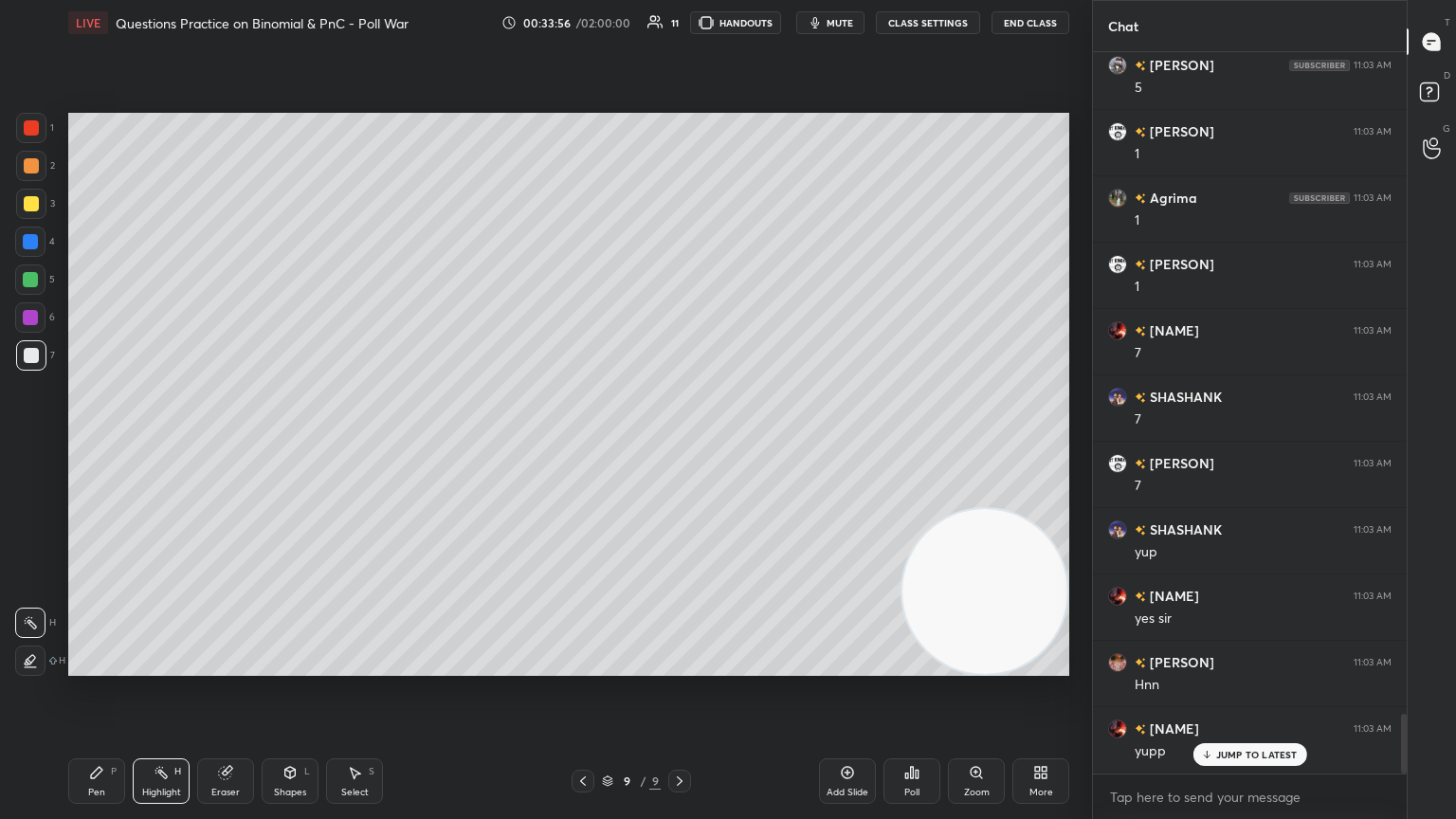 scroll, scrollTop: 8008, scrollLeft: 0, axis: vertical 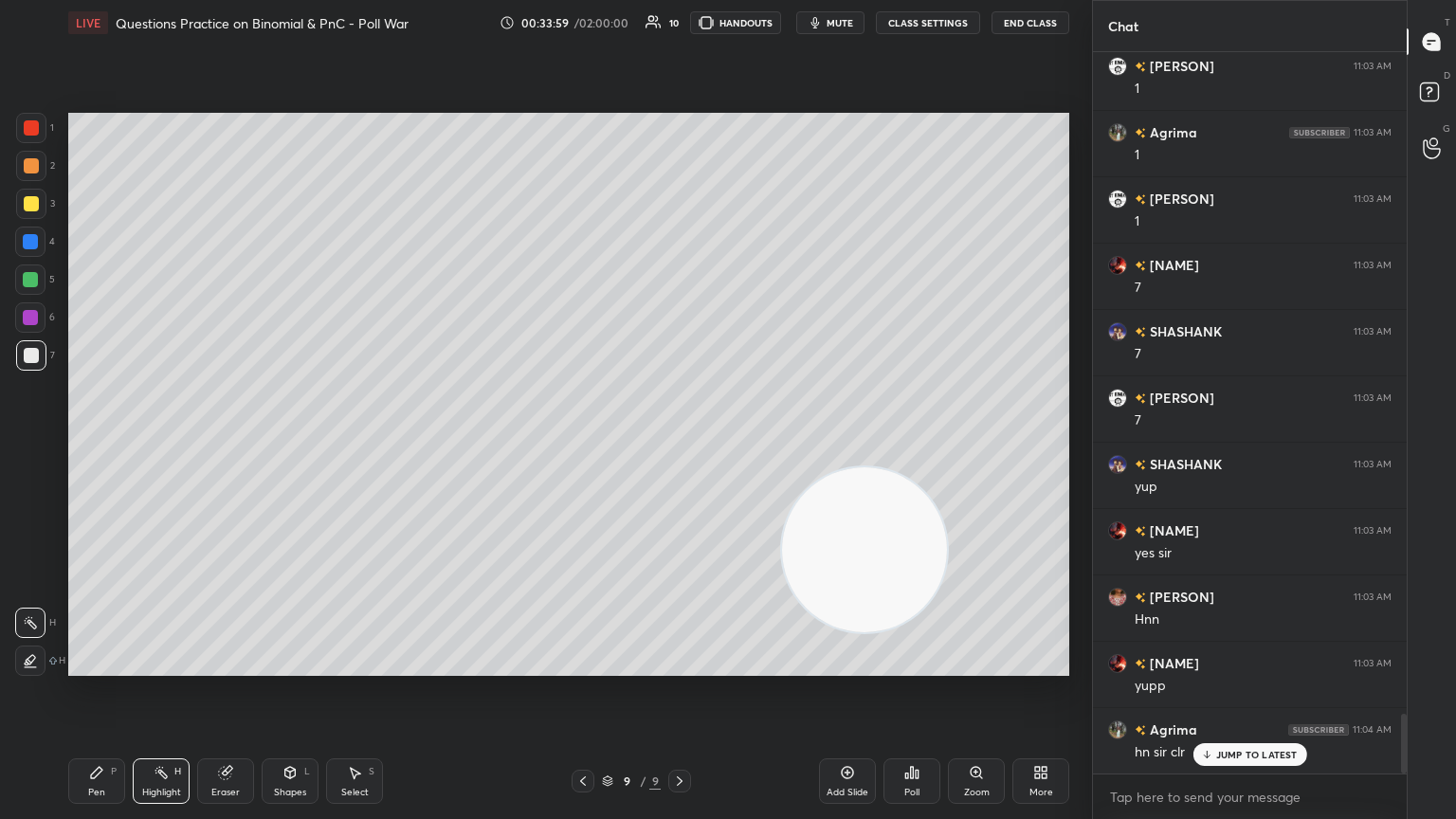 drag, startPoint x: 906, startPoint y: 601, endPoint x: 1, endPoint y: 326, distance: 945.8594 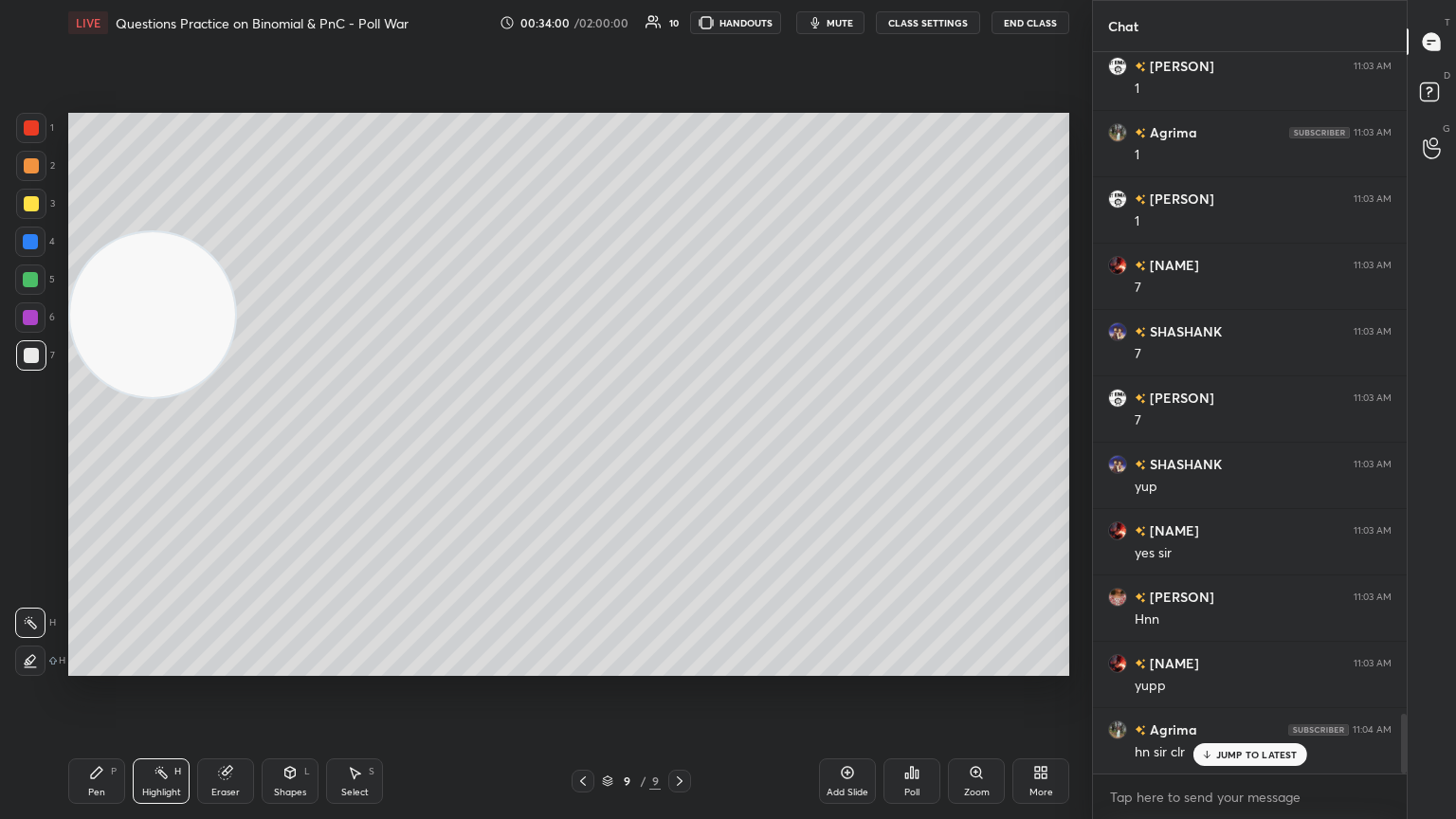 click on "1 2 3 4 5 6 7 C X Z C X Z E E Erase all   H H" at bounding box center [30, 394] 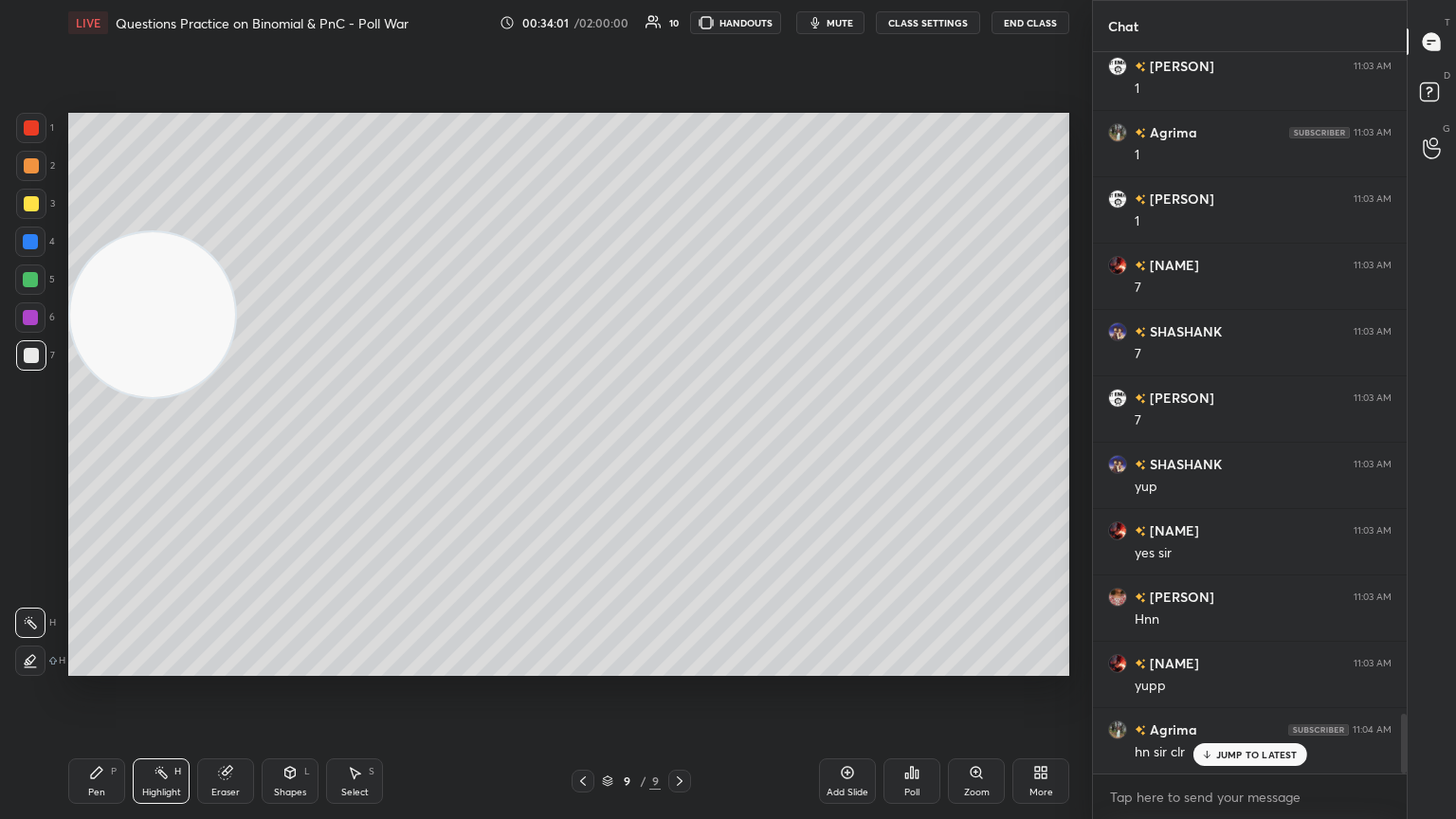 drag, startPoint x: 103, startPoint y: 779, endPoint x: 106, endPoint y: 704, distance: 75.05998 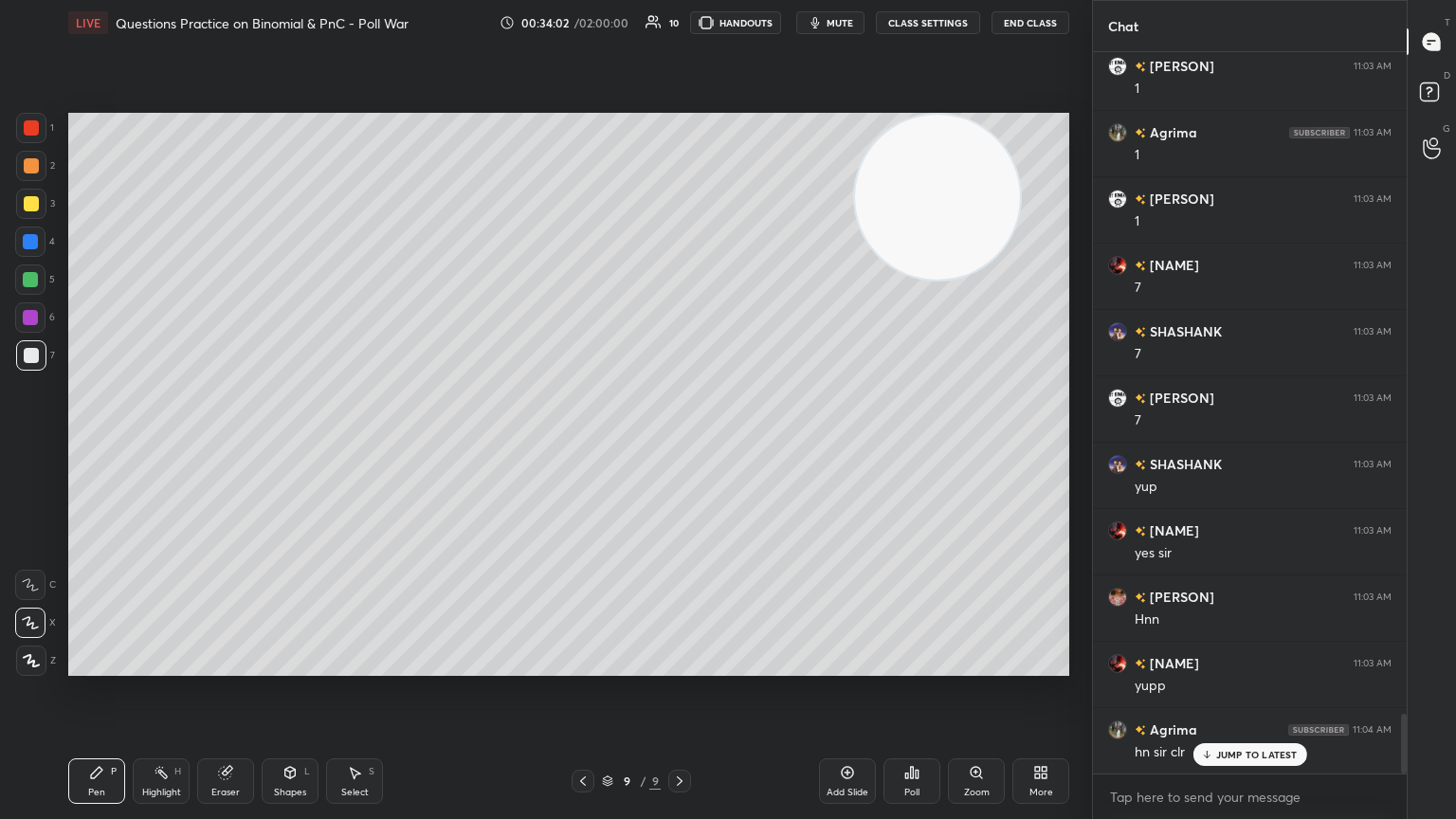 drag, startPoint x: 136, startPoint y: 303, endPoint x: 1012, endPoint y: 154, distance: 888.58145 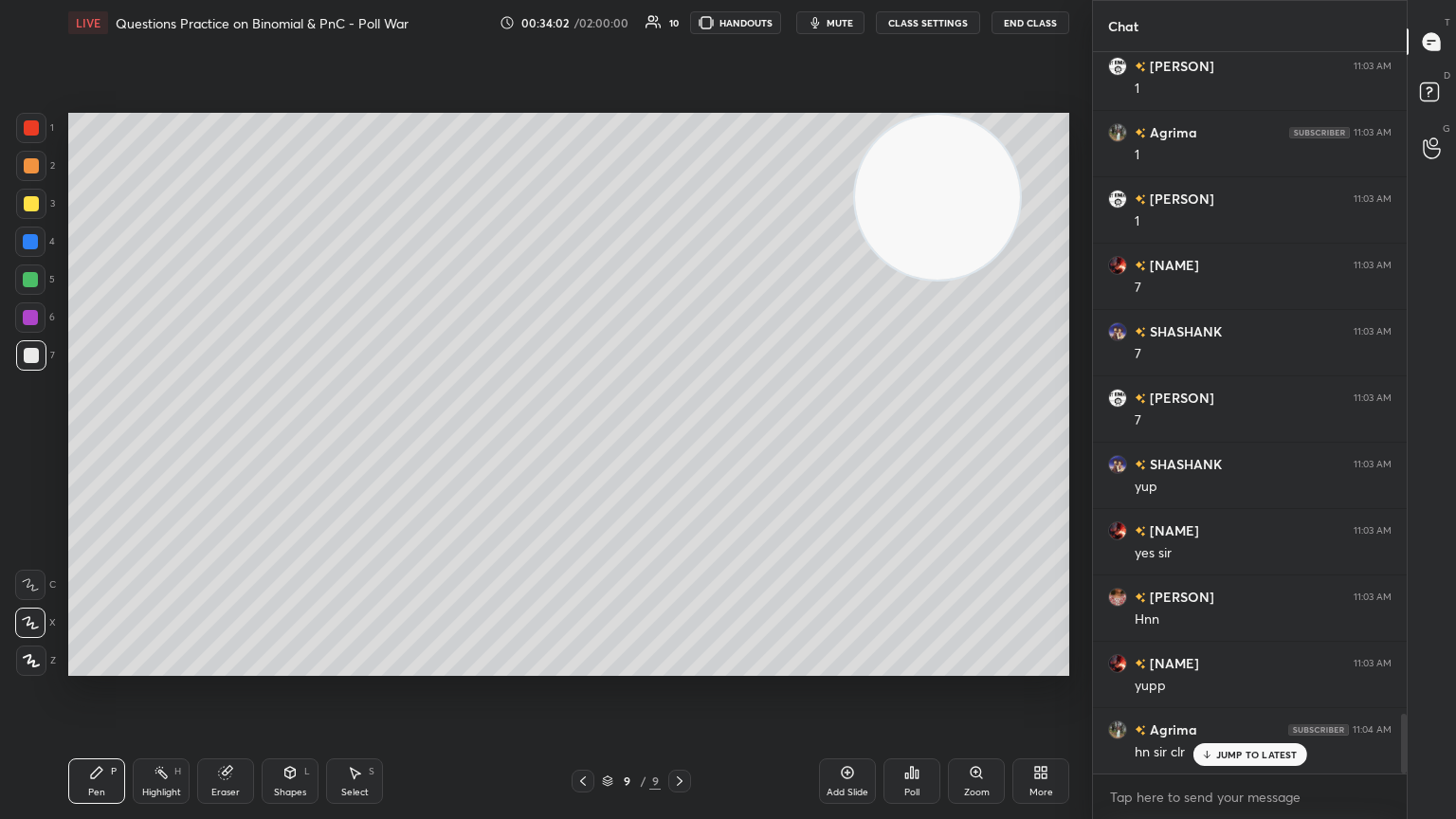 click at bounding box center (937, 197) 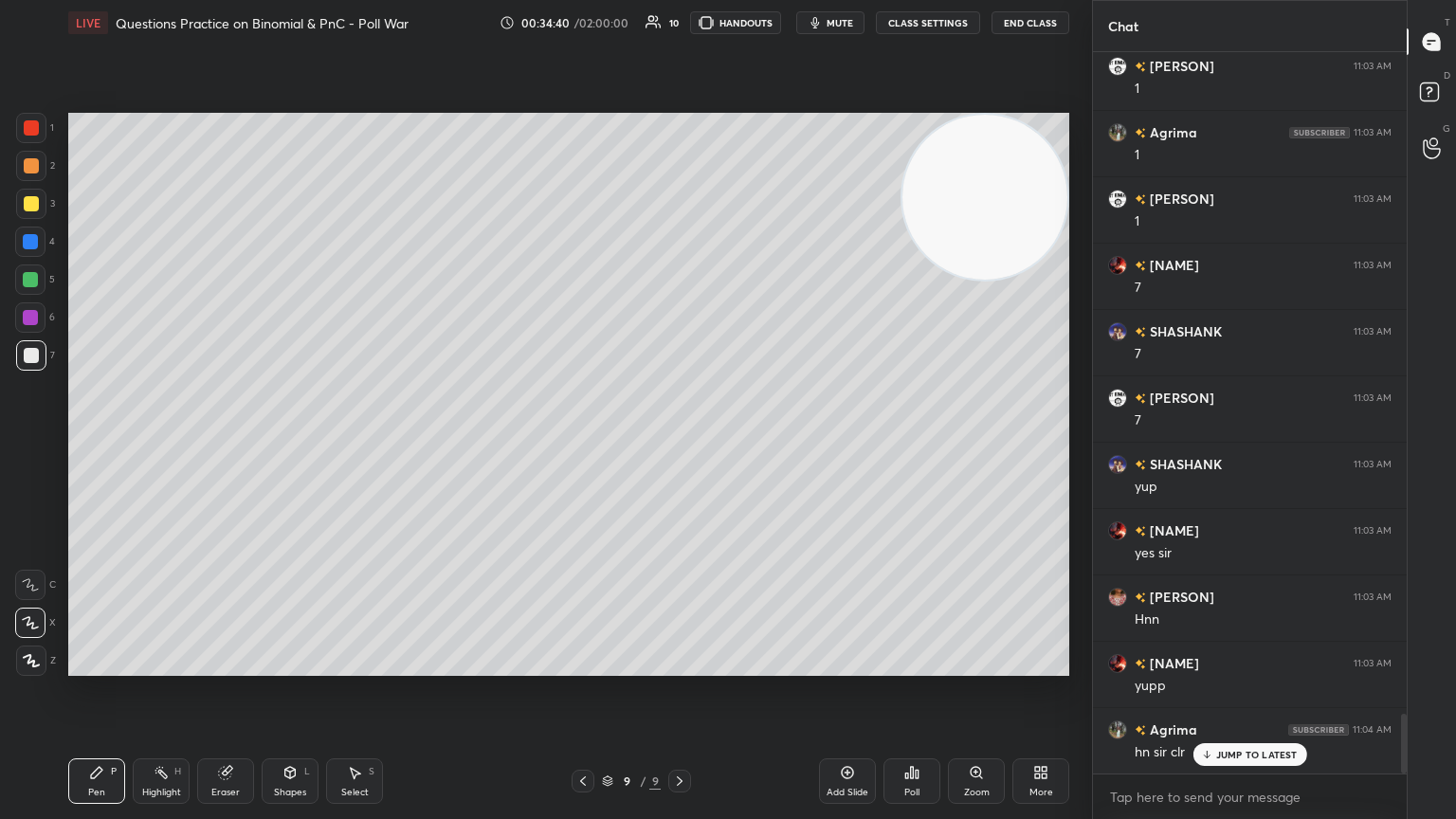 drag, startPoint x: 234, startPoint y: 774, endPoint x: 288, endPoint y: 705, distance: 87.61849 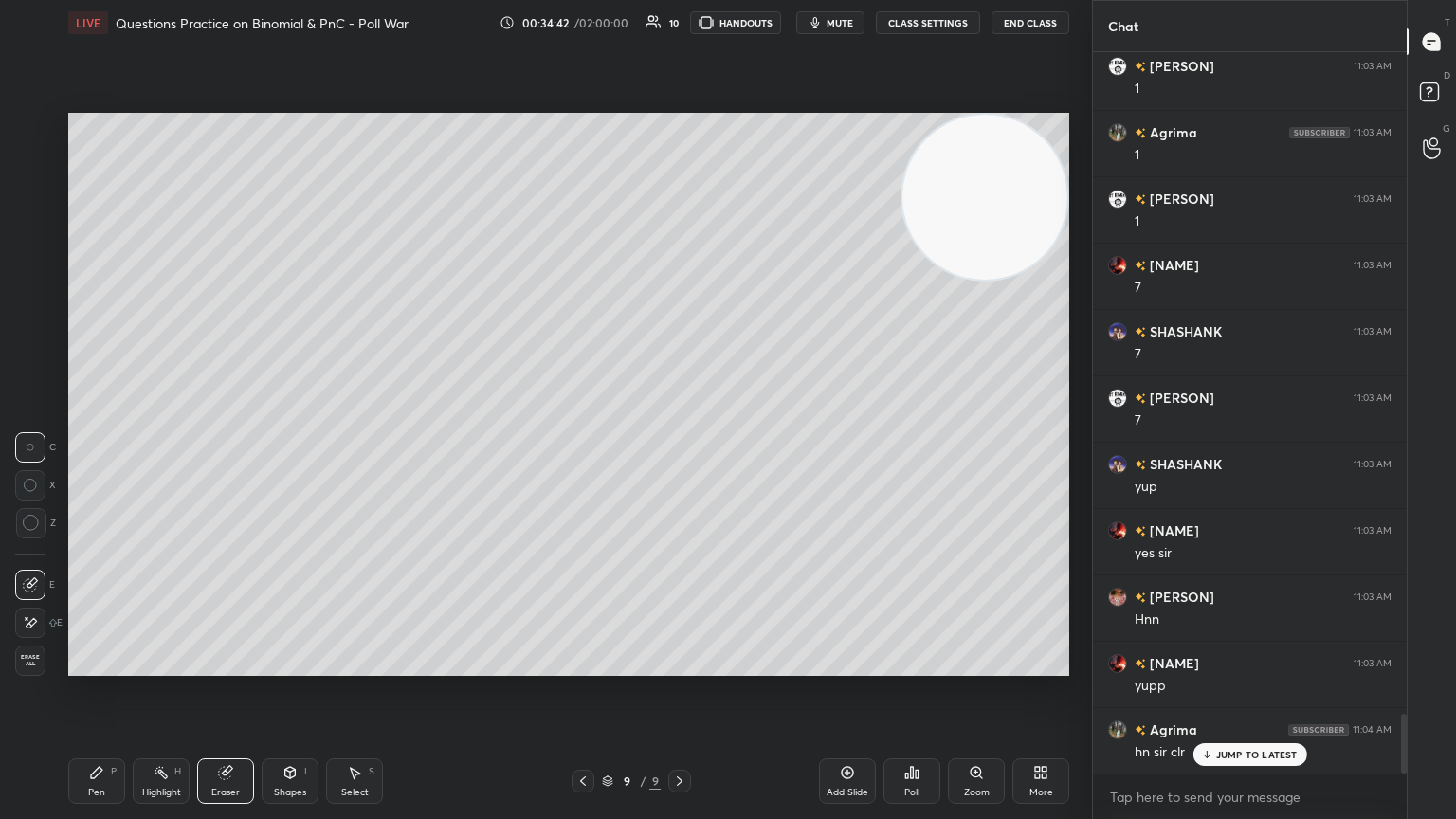 click on "Pen P" at bounding box center (97, 781) 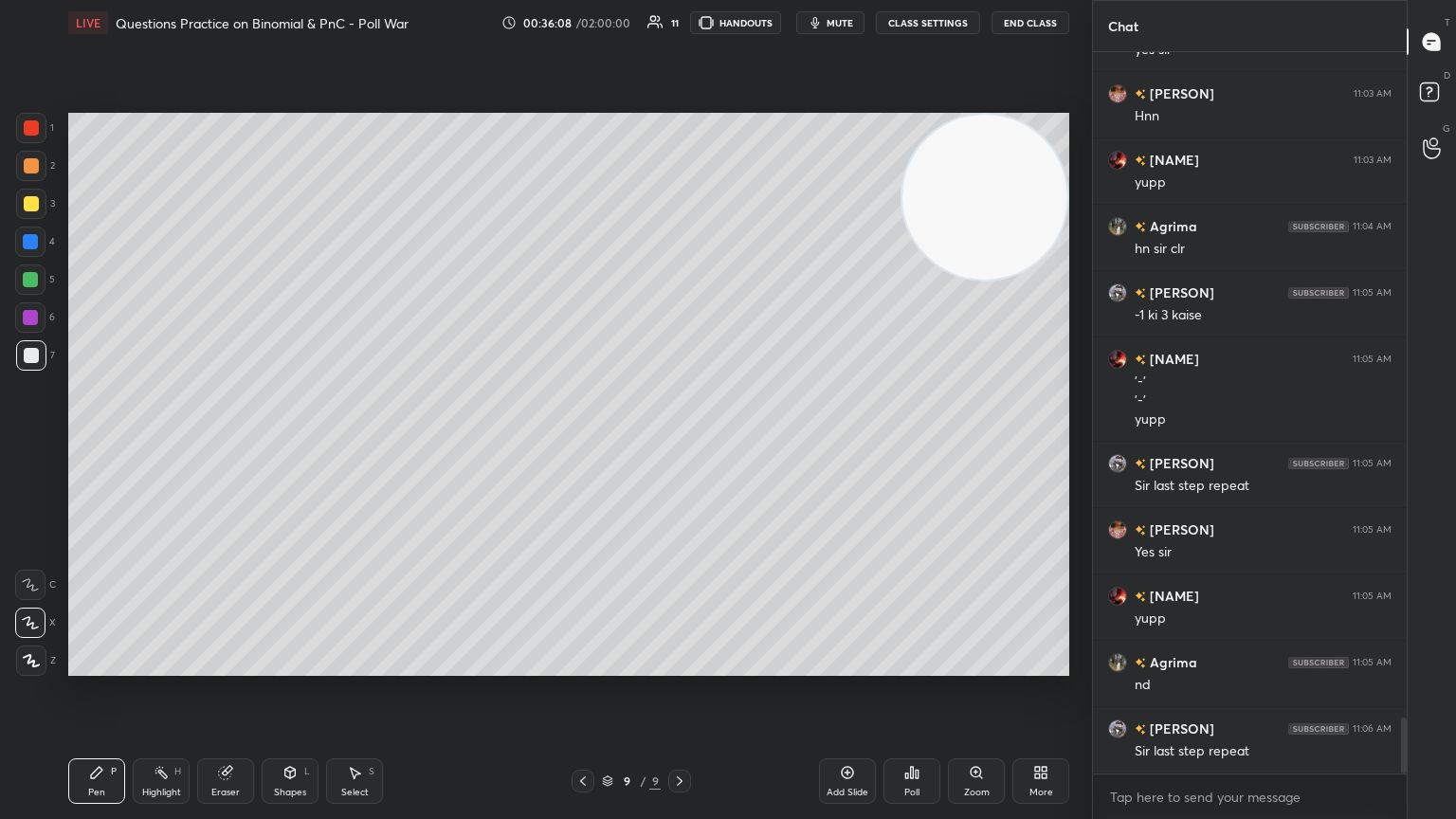 scroll, scrollTop: 8577, scrollLeft: 0, axis: vertical 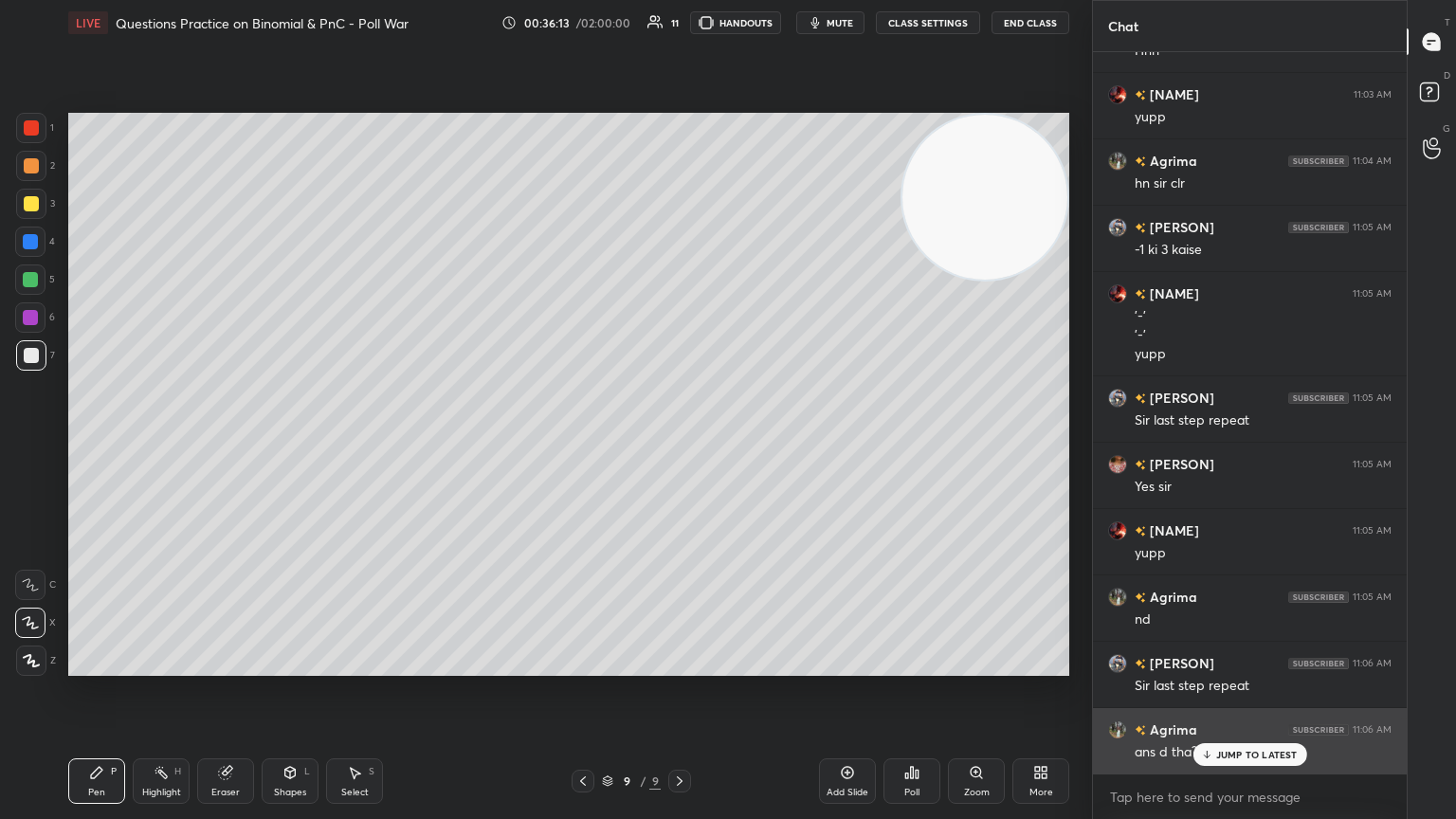 click on "JUMP TO LATEST" at bounding box center (1249, 755) 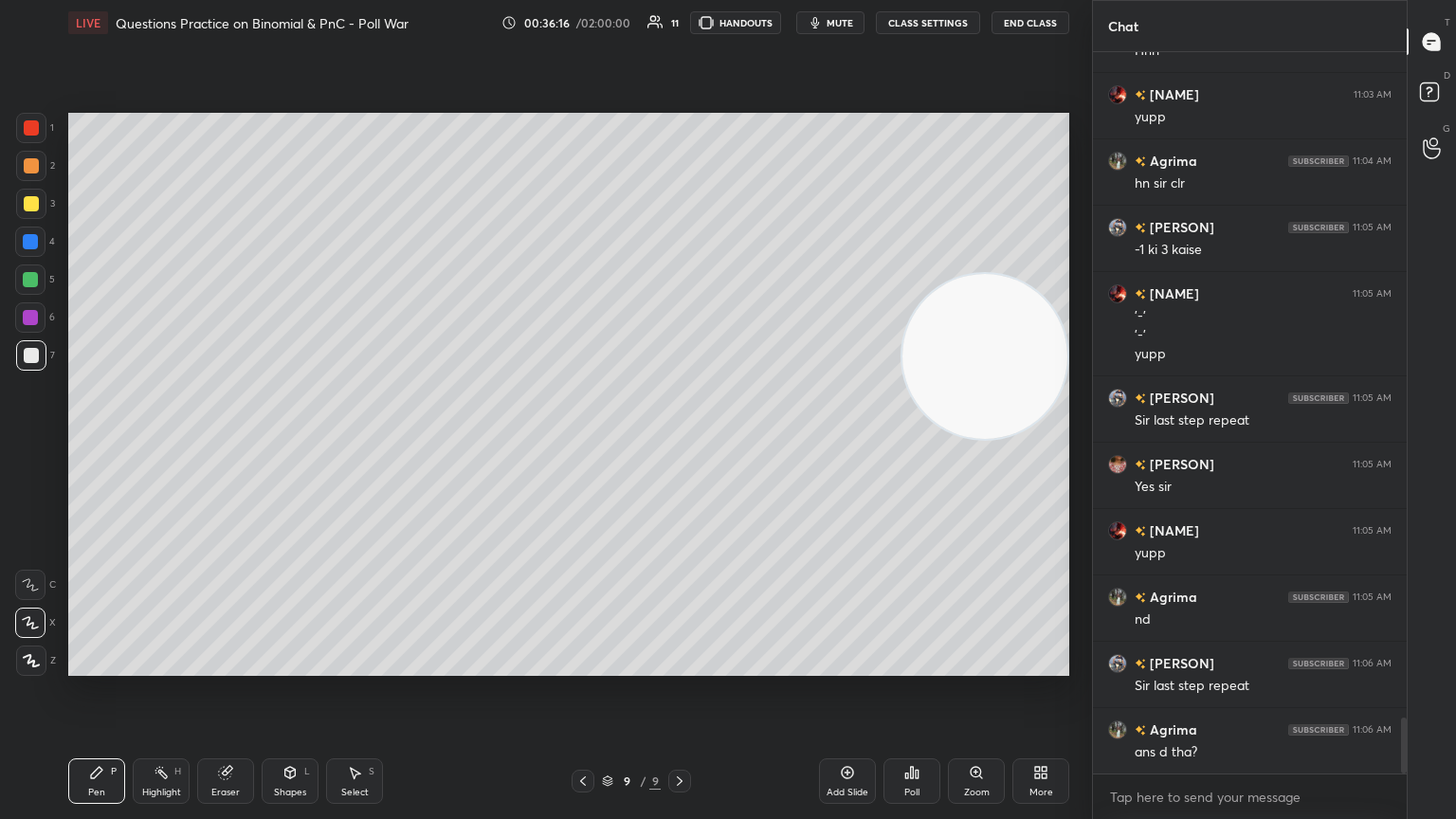 drag, startPoint x: 982, startPoint y: 221, endPoint x: 1046, endPoint y: 779, distance: 561.65826 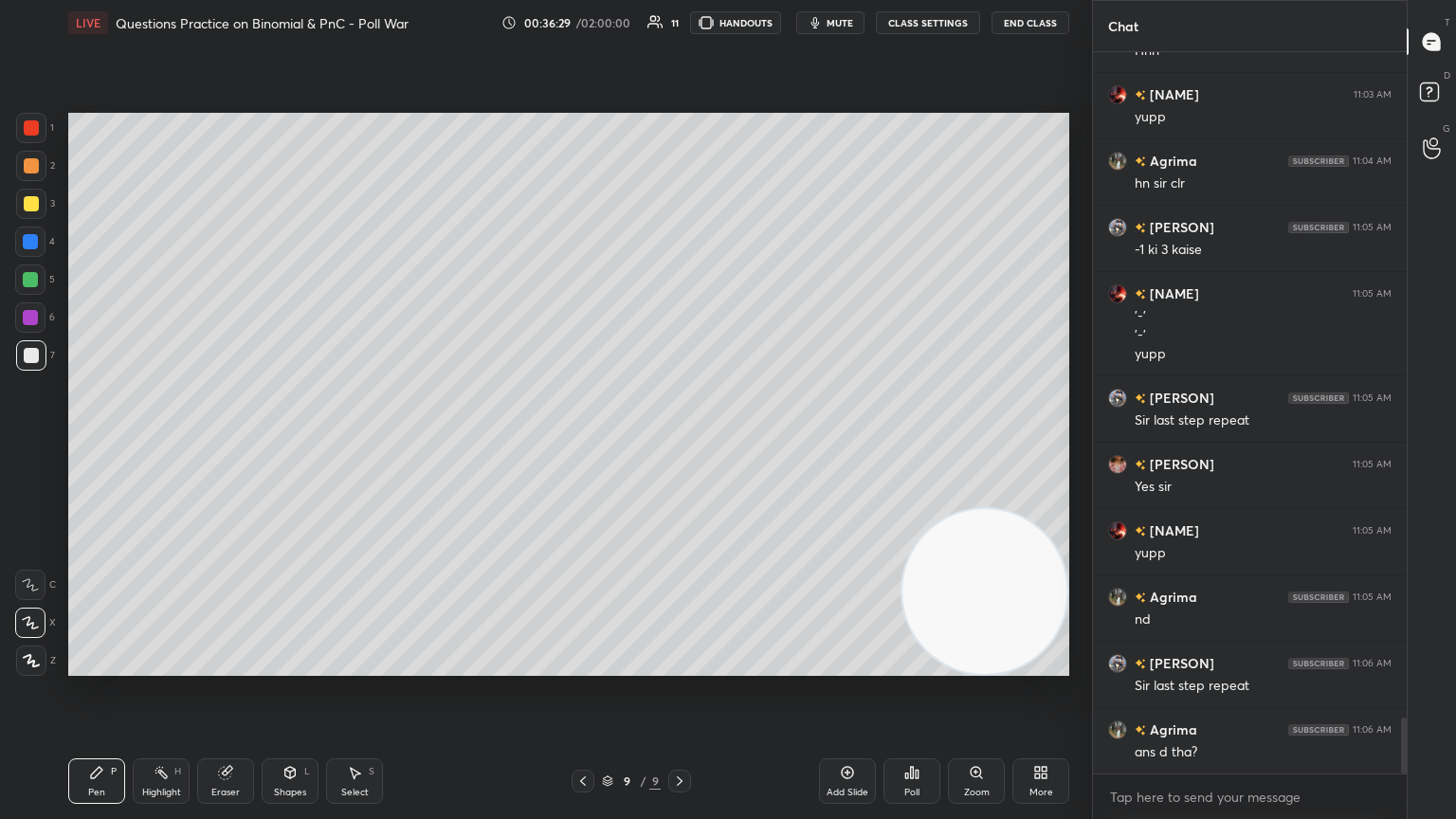 scroll, scrollTop: 8596, scrollLeft: 0, axis: vertical 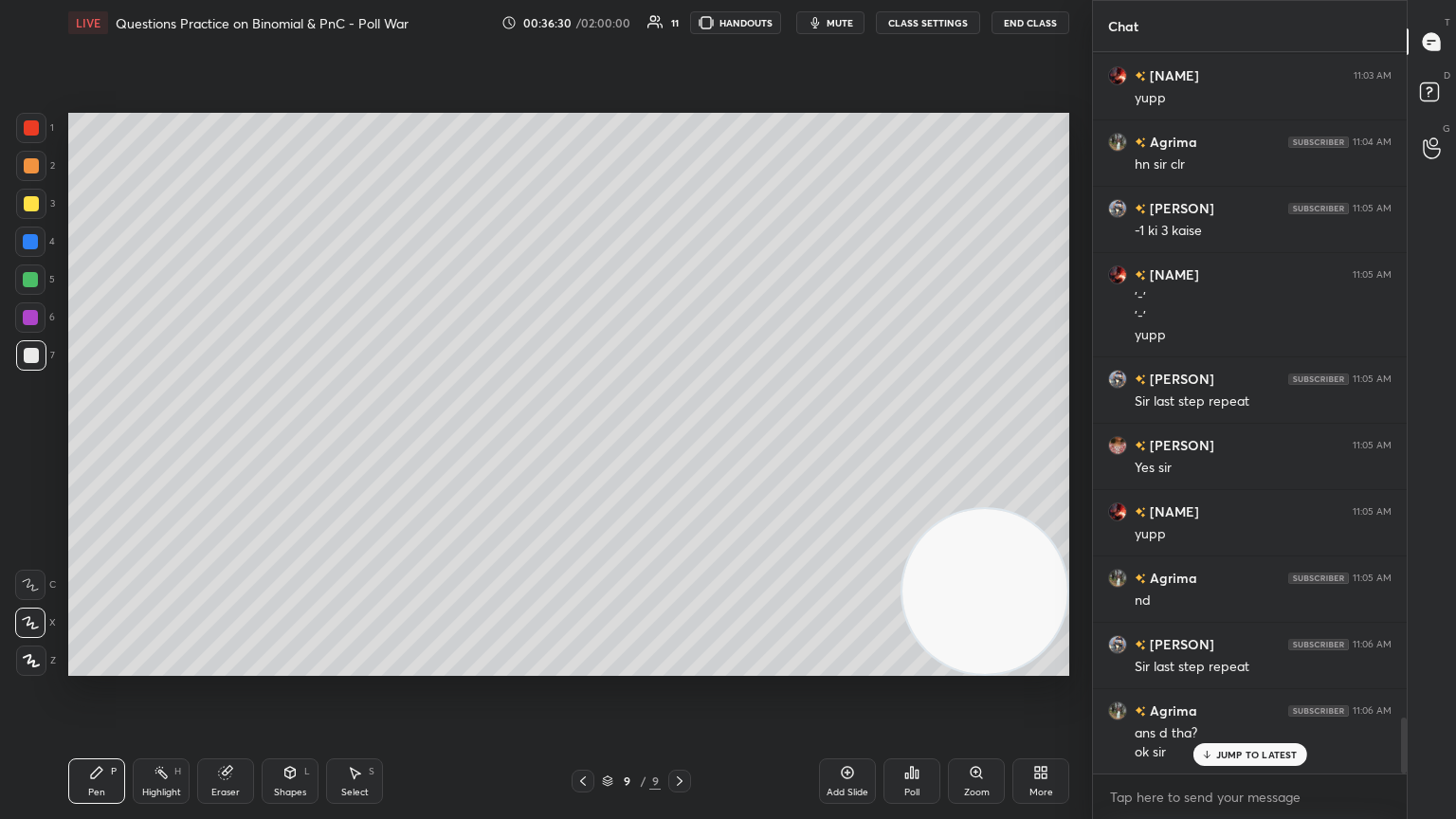 drag, startPoint x: 1228, startPoint y: 747, endPoint x: 1194, endPoint y: 737, distance: 35.44009 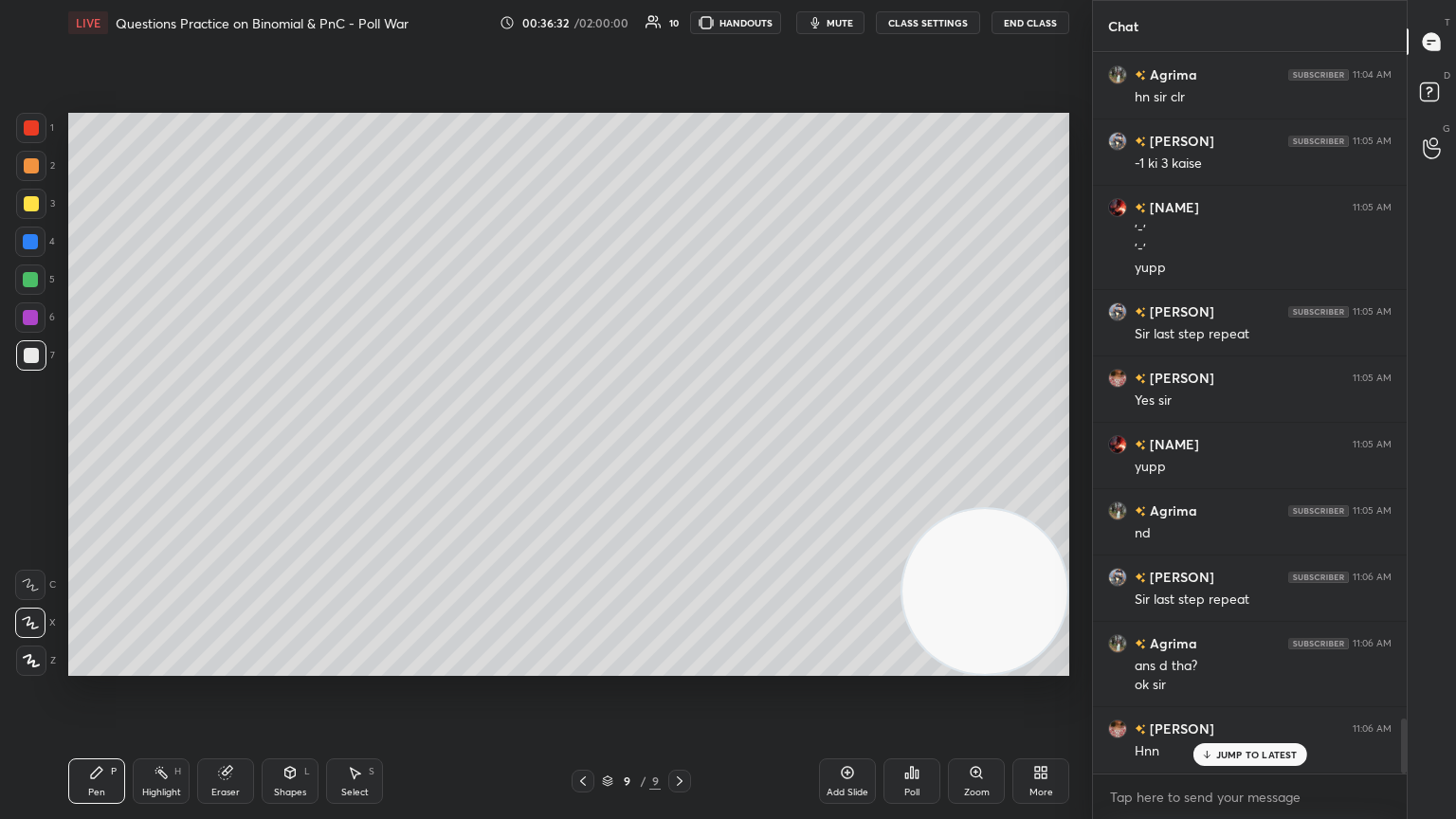 scroll, scrollTop: 8728, scrollLeft: 0, axis: vertical 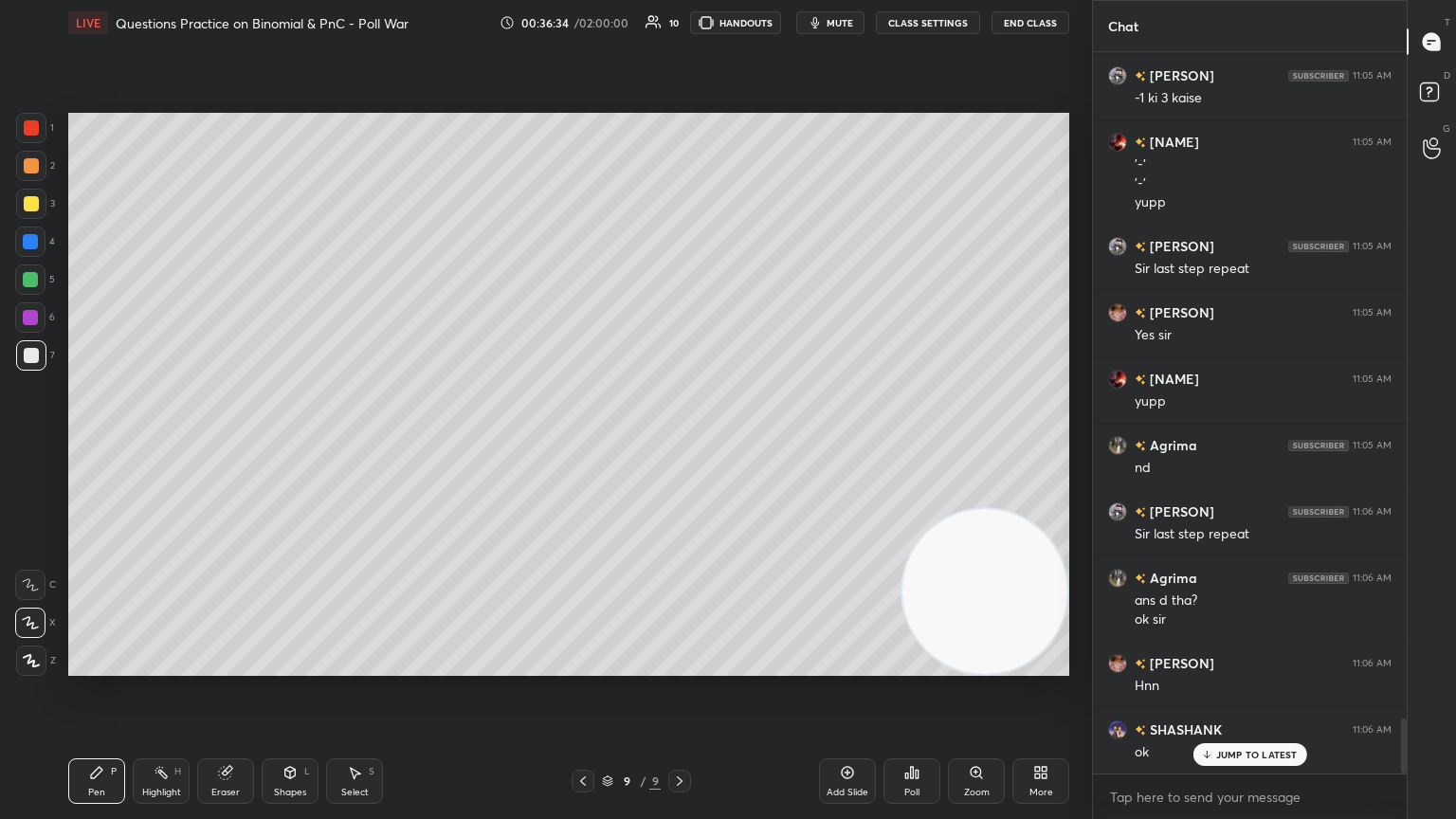 click on "JUMP TO LATEST" at bounding box center (1257, 755) 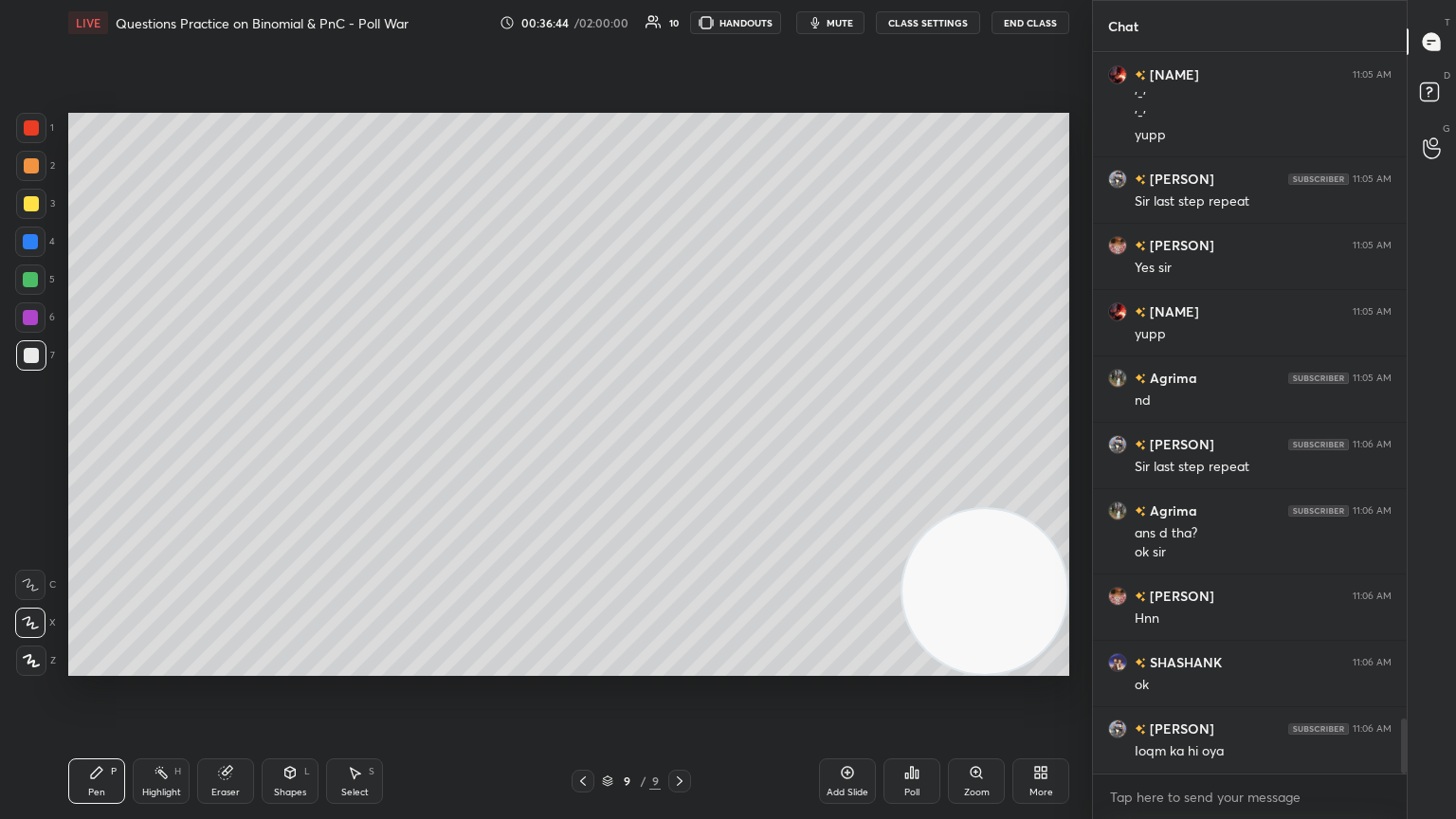 scroll, scrollTop: 8861, scrollLeft: 0, axis: vertical 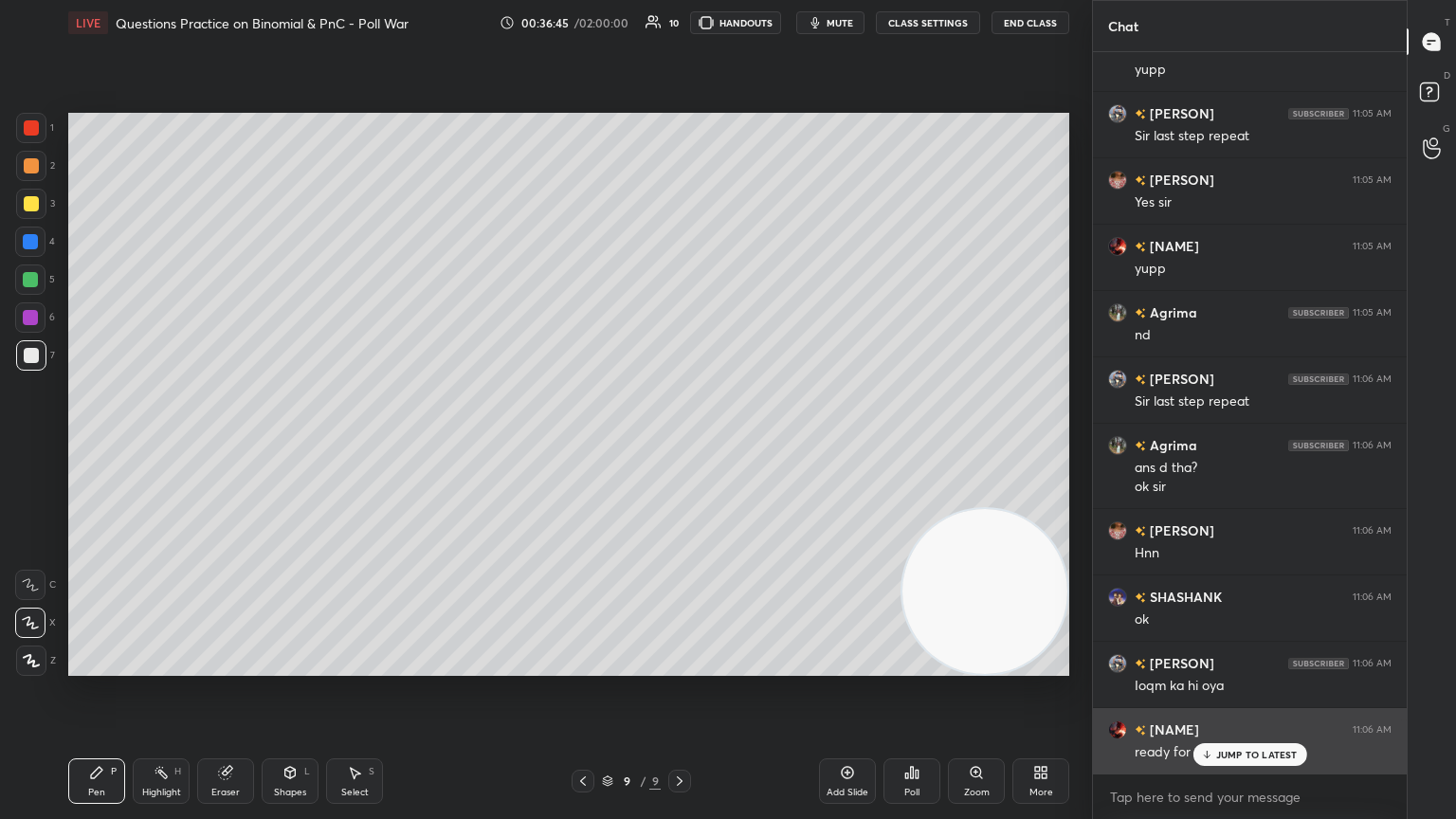 drag, startPoint x: 1215, startPoint y: 753, endPoint x: 1200, endPoint y: 763, distance: 18.027756 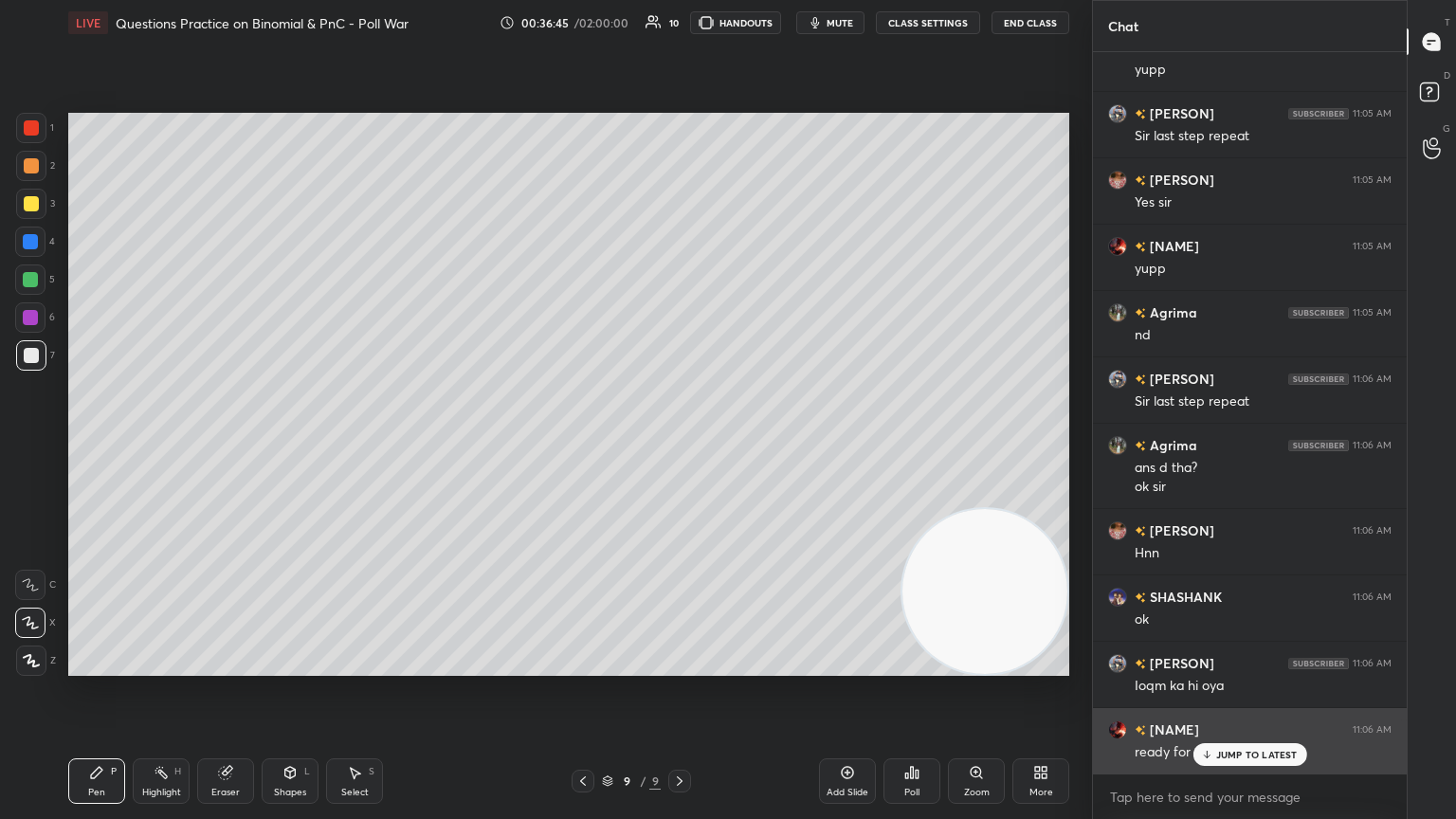 click on "JUMP TO LATEST" at bounding box center [1249, 755] 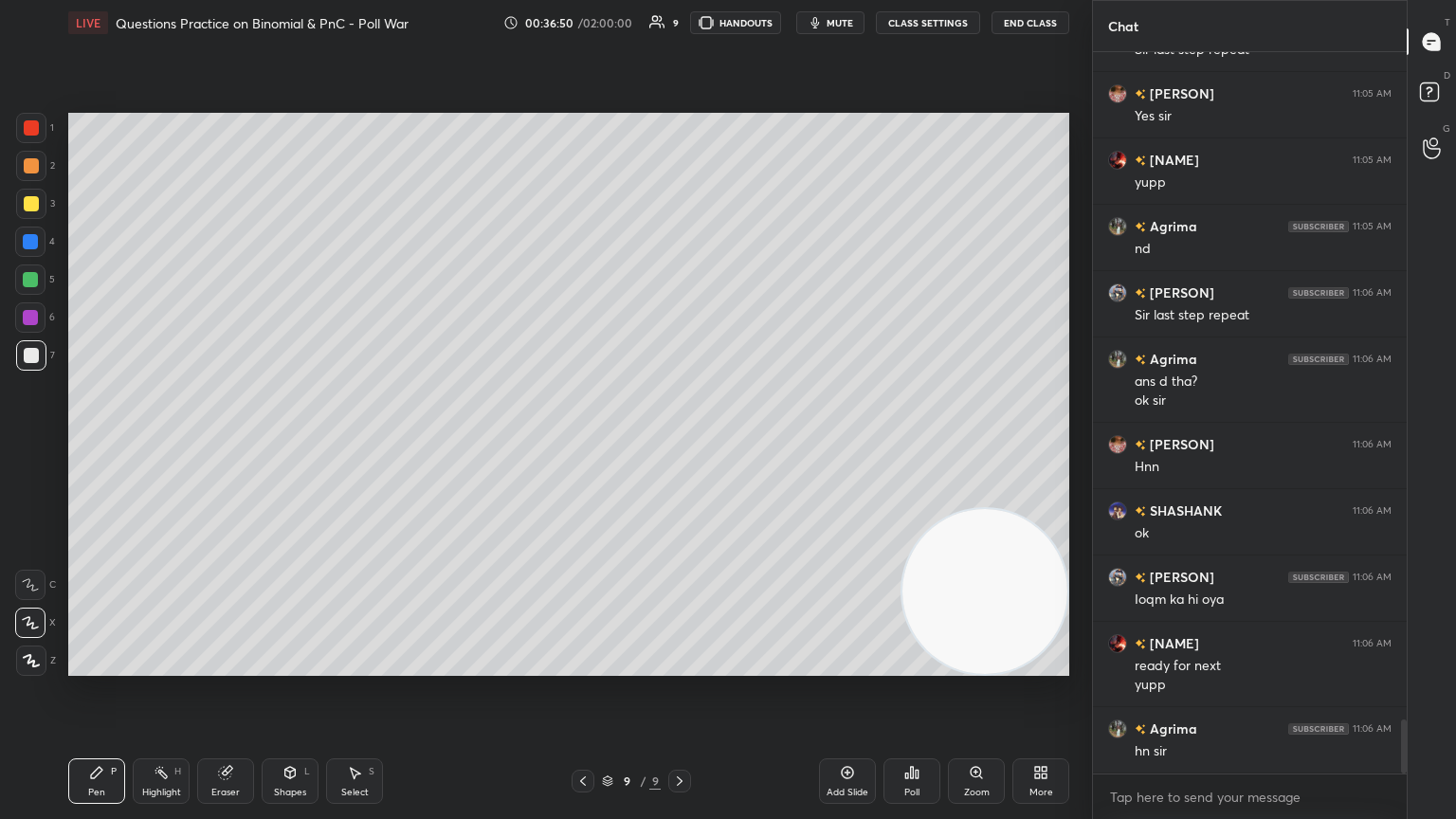 scroll, scrollTop: 9013, scrollLeft: 0, axis: vertical 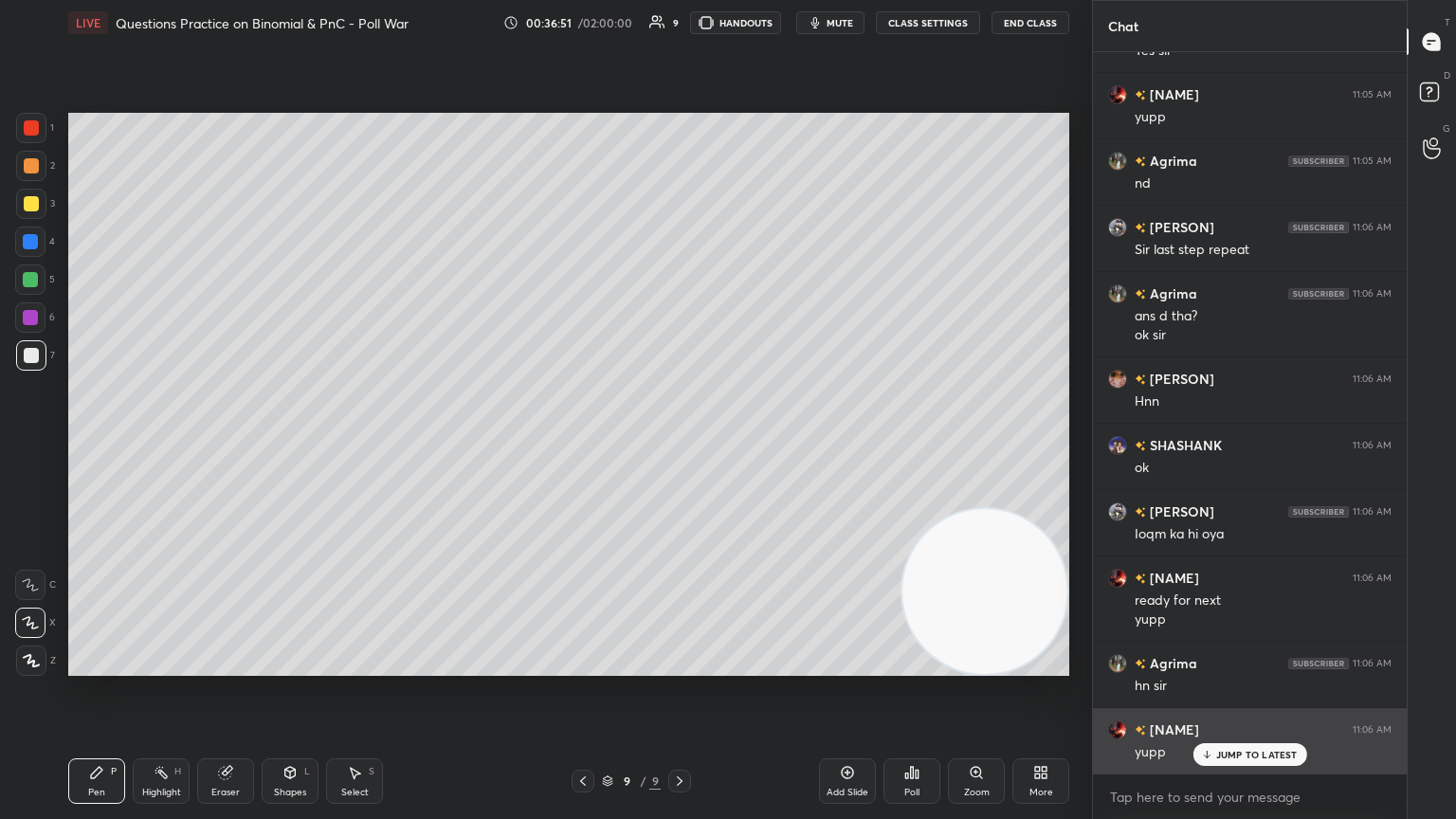 drag, startPoint x: 1220, startPoint y: 760, endPoint x: 1177, endPoint y: 764, distance: 43.18565 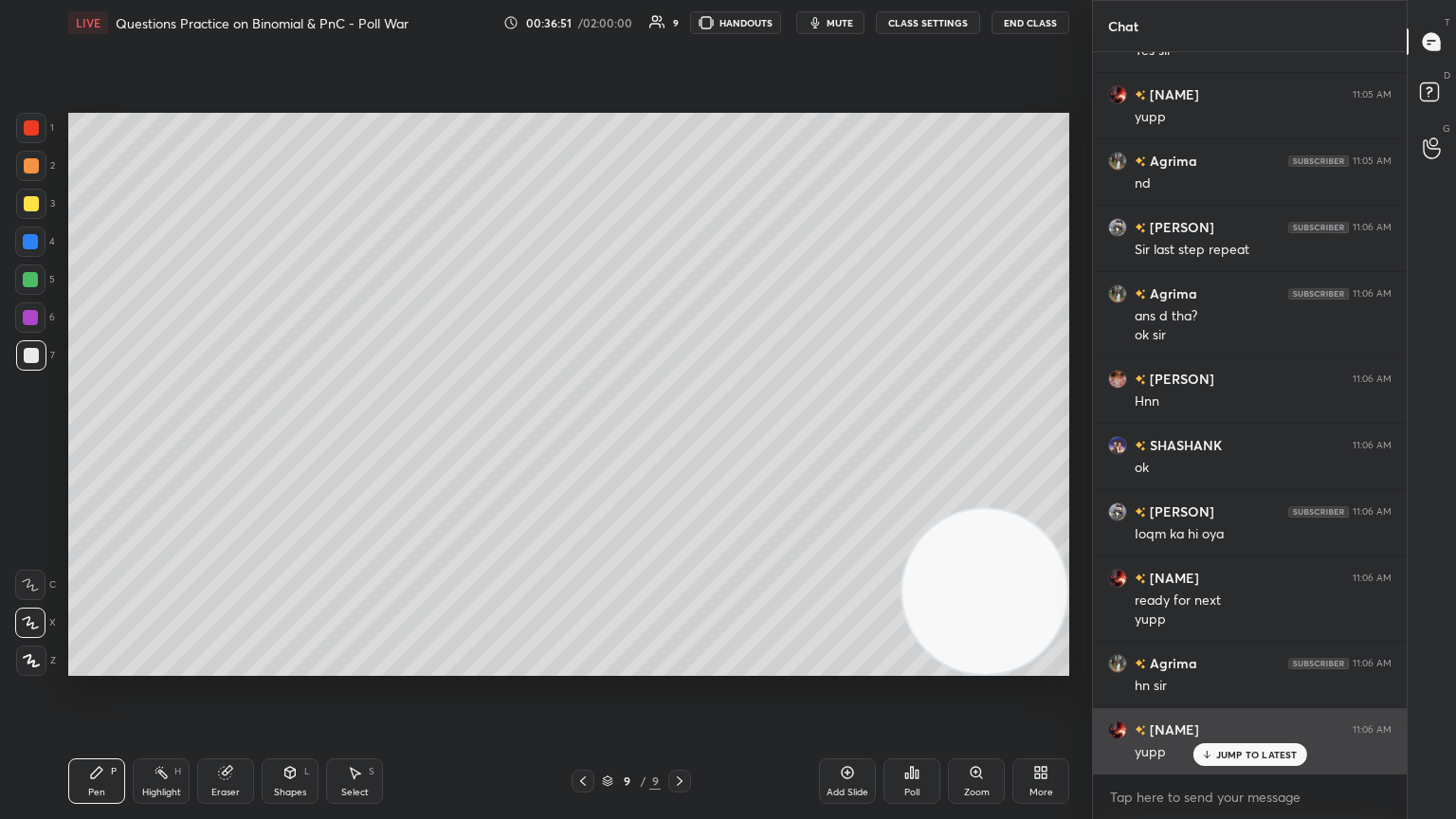 click on "JUMP TO LATEST" at bounding box center [1249, 755] 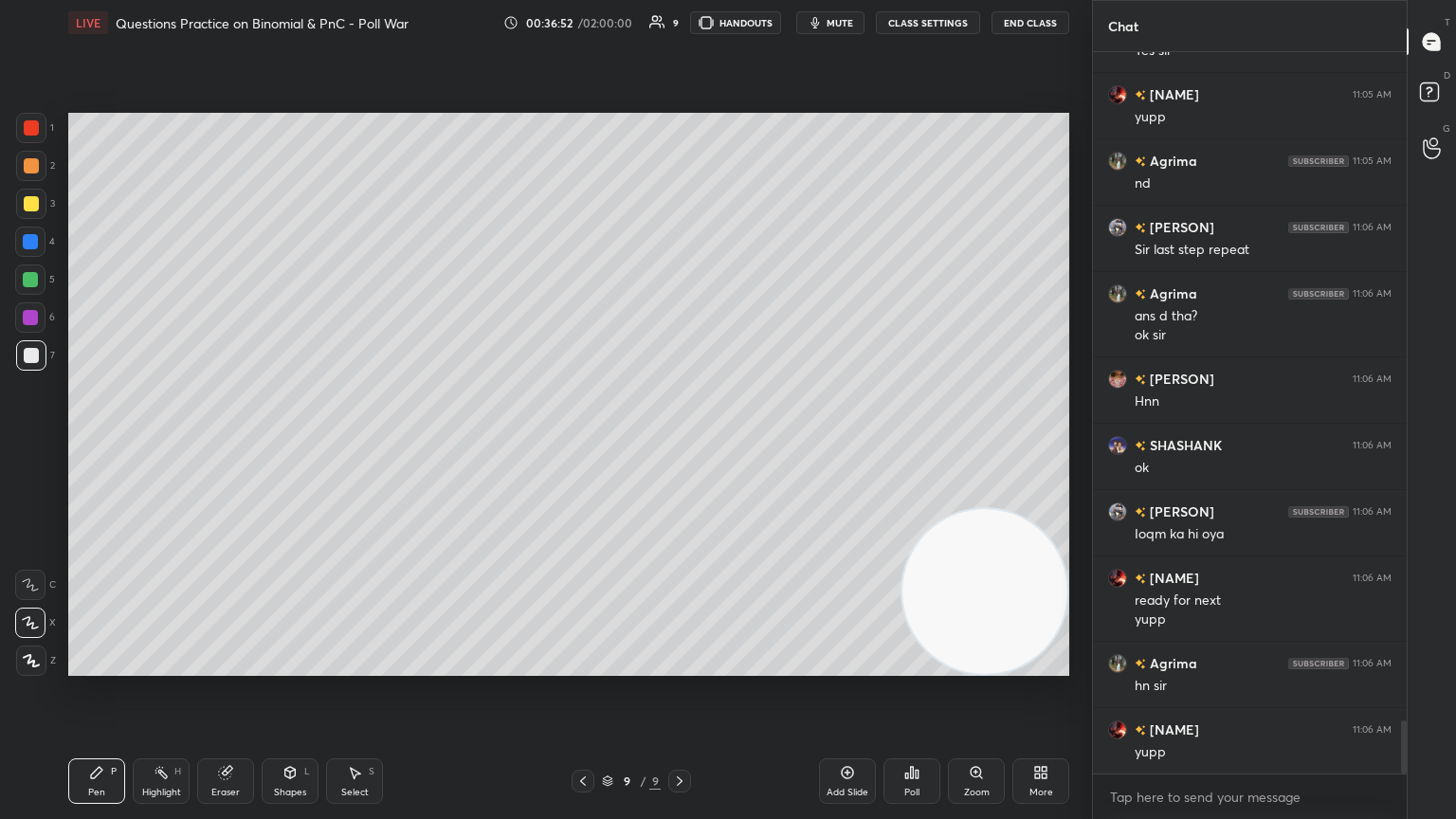 scroll, scrollTop: 9080, scrollLeft: 0, axis: vertical 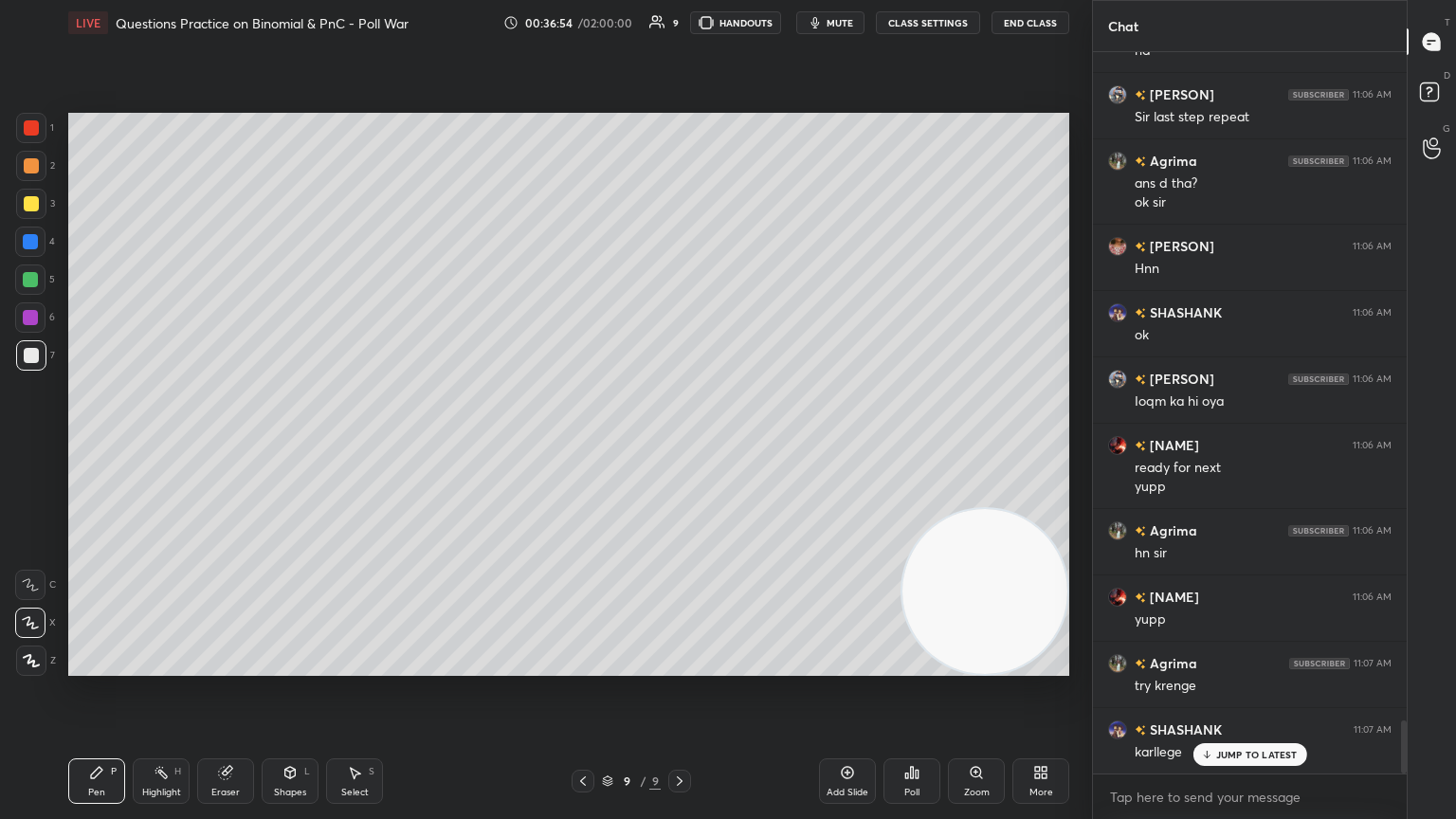 click on "Add Slide" at bounding box center [847, 781] 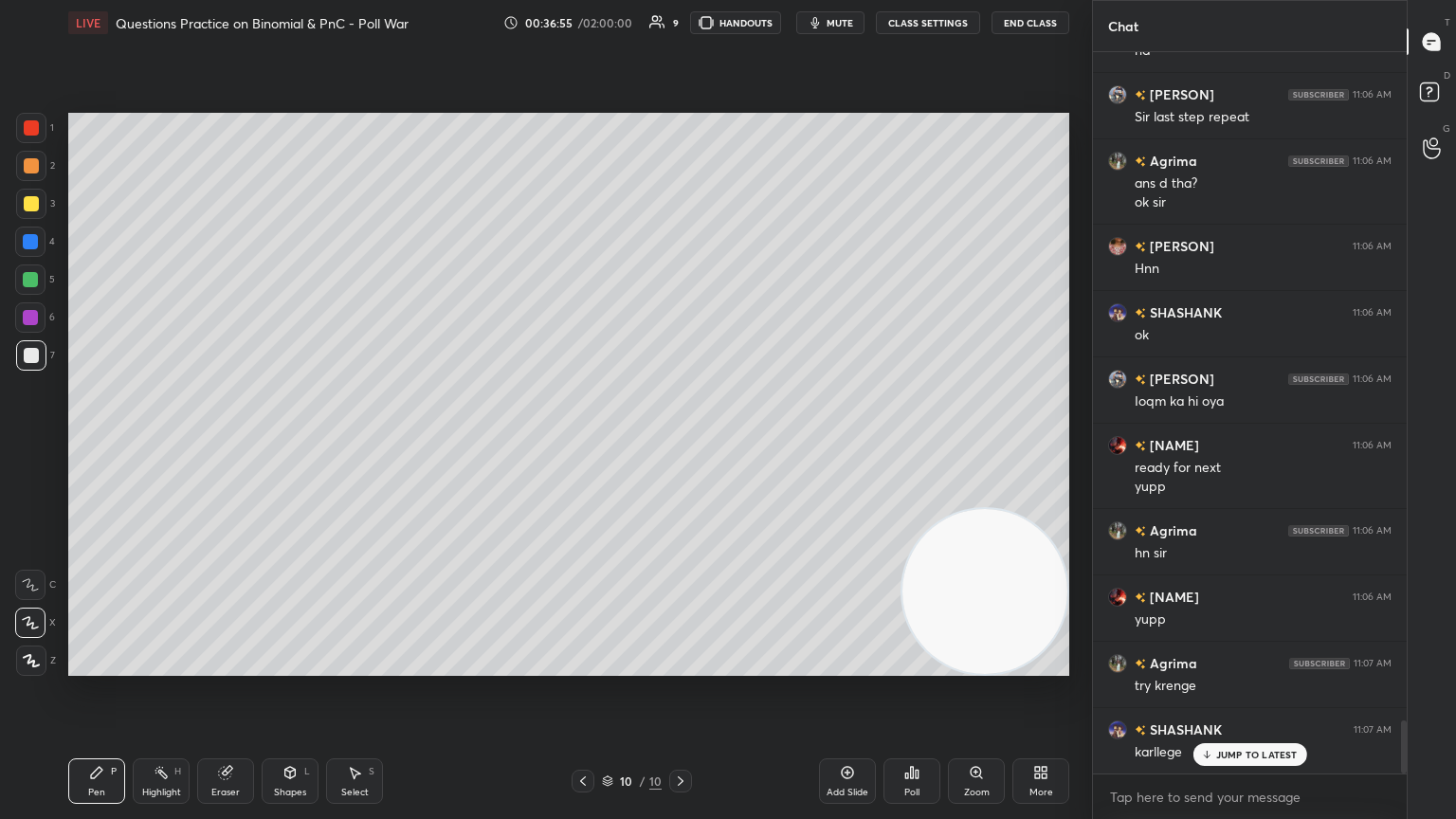 scroll, scrollTop: 9213, scrollLeft: 0, axis: vertical 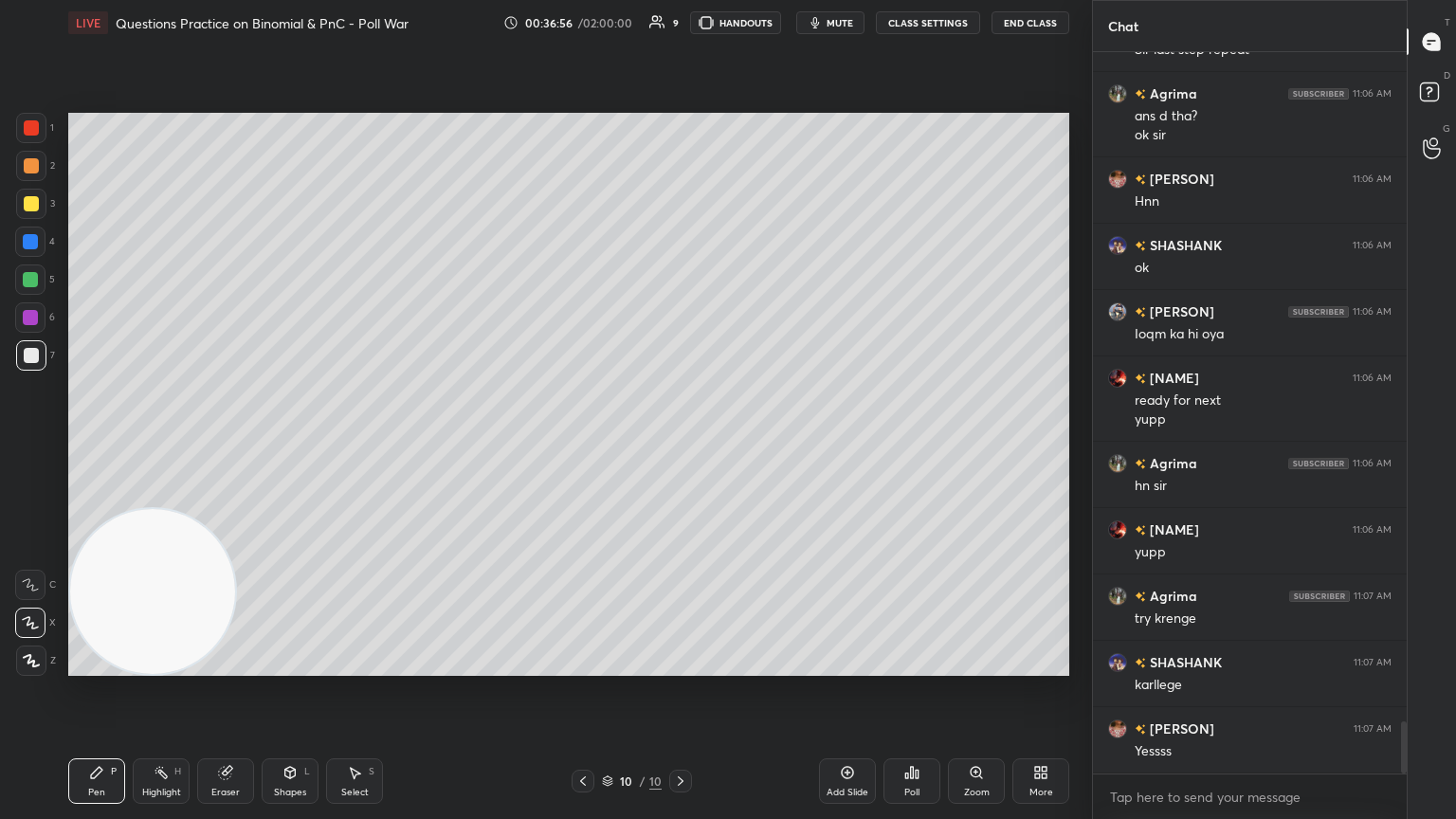drag, startPoint x: 978, startPoint y: 630, endPoint x: 57, endPoint y: 759, distance: 929.99032 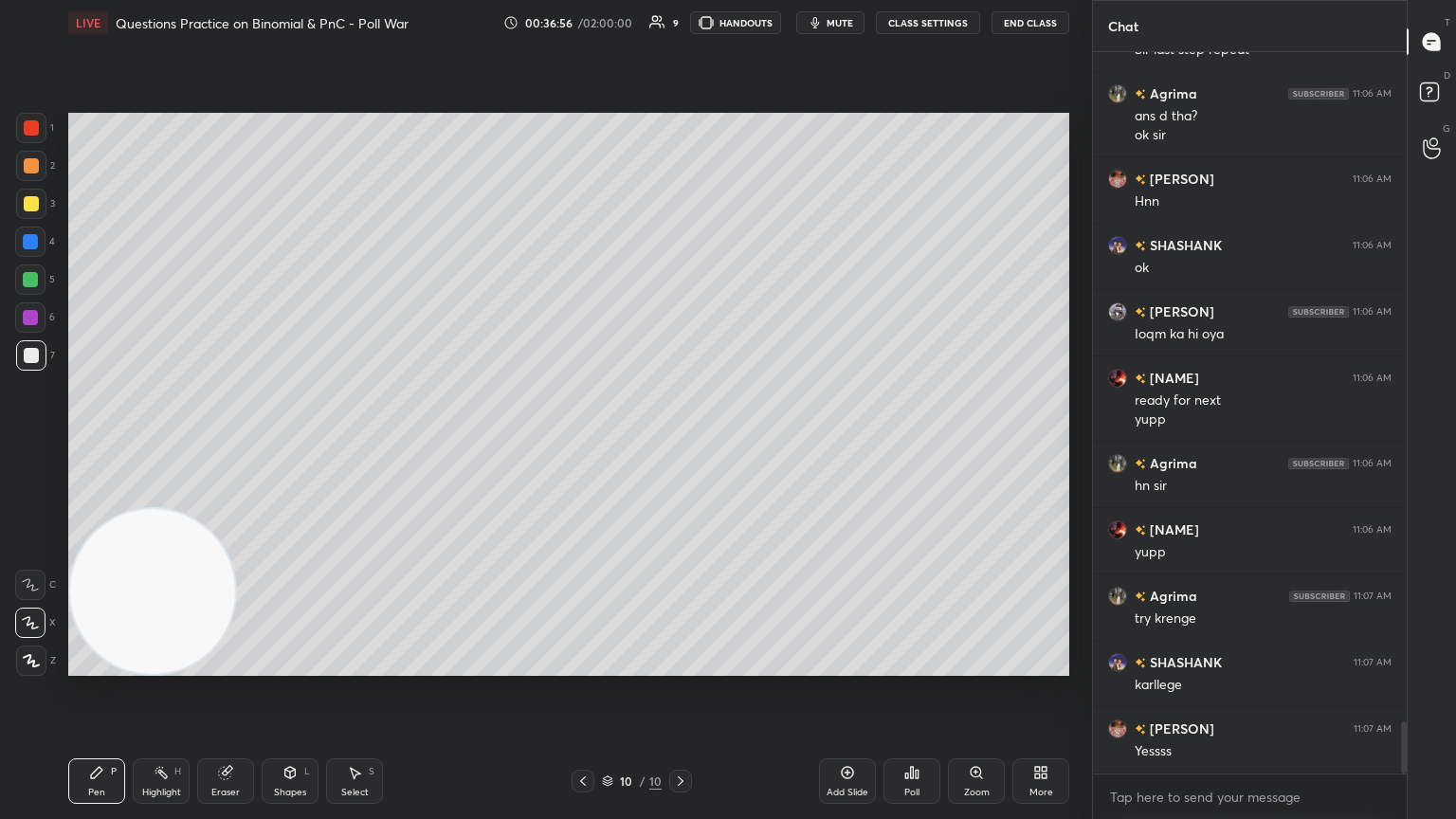 click on "1 2 3 4 5 6 7 C X Z C X Z E E Erase all   H H LIVE Questions Practice on Binomial & PnC - Poll War 00:36:56 /  02:00:00 9 HANDOUTS mute CLASS SETTINGS End Class Setting up your live class Poll for   secs No correct answer Start poll Back Questions Practice on Binomial & PnC - Poll War Abhishek Sahu Pen P Highlight H Eraser Shapes L Select S 10 / 10 Add Slide Poll Zoom More" at bounding box center [538, 410] 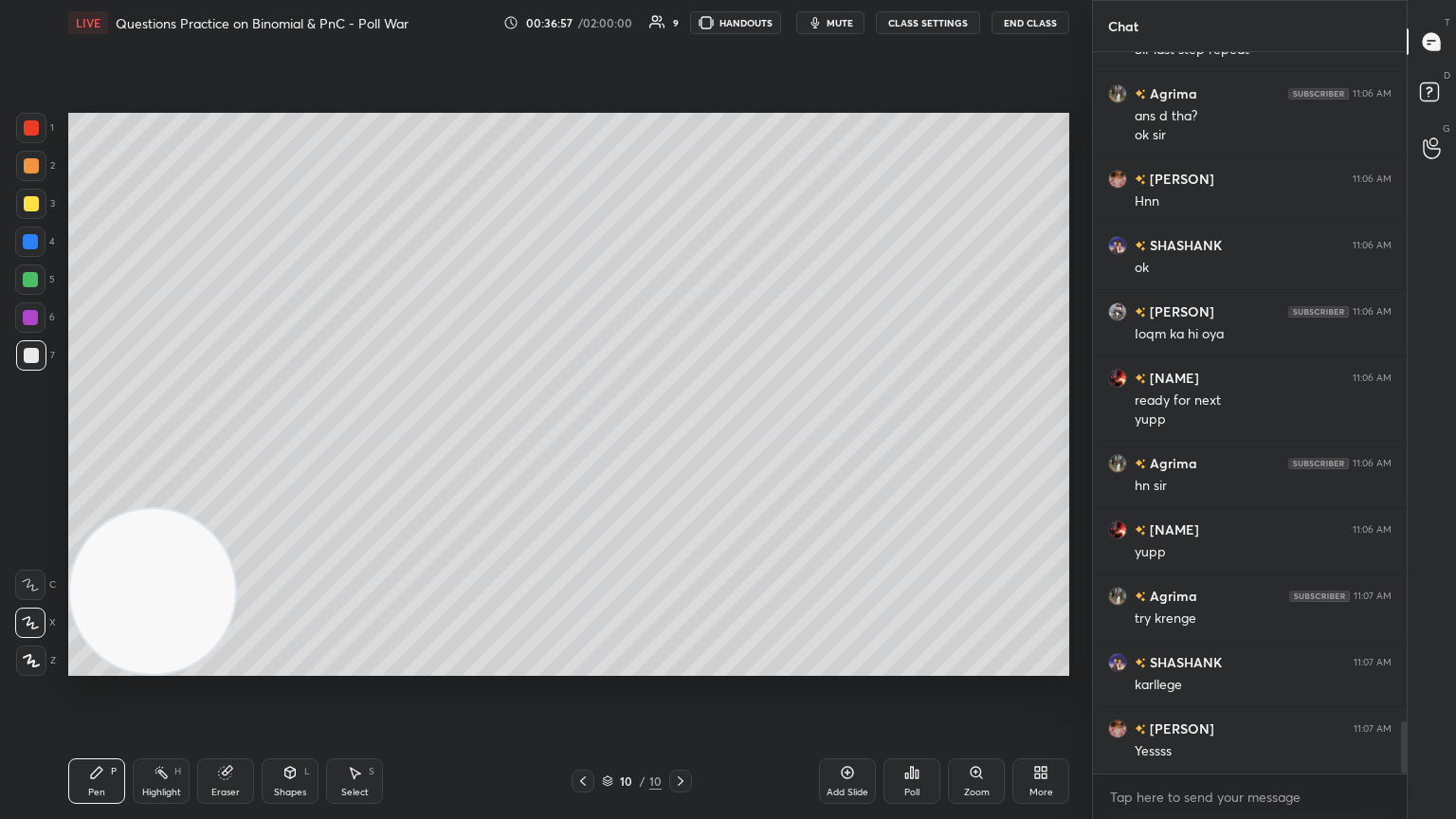 click at bounding box center (31, 204) 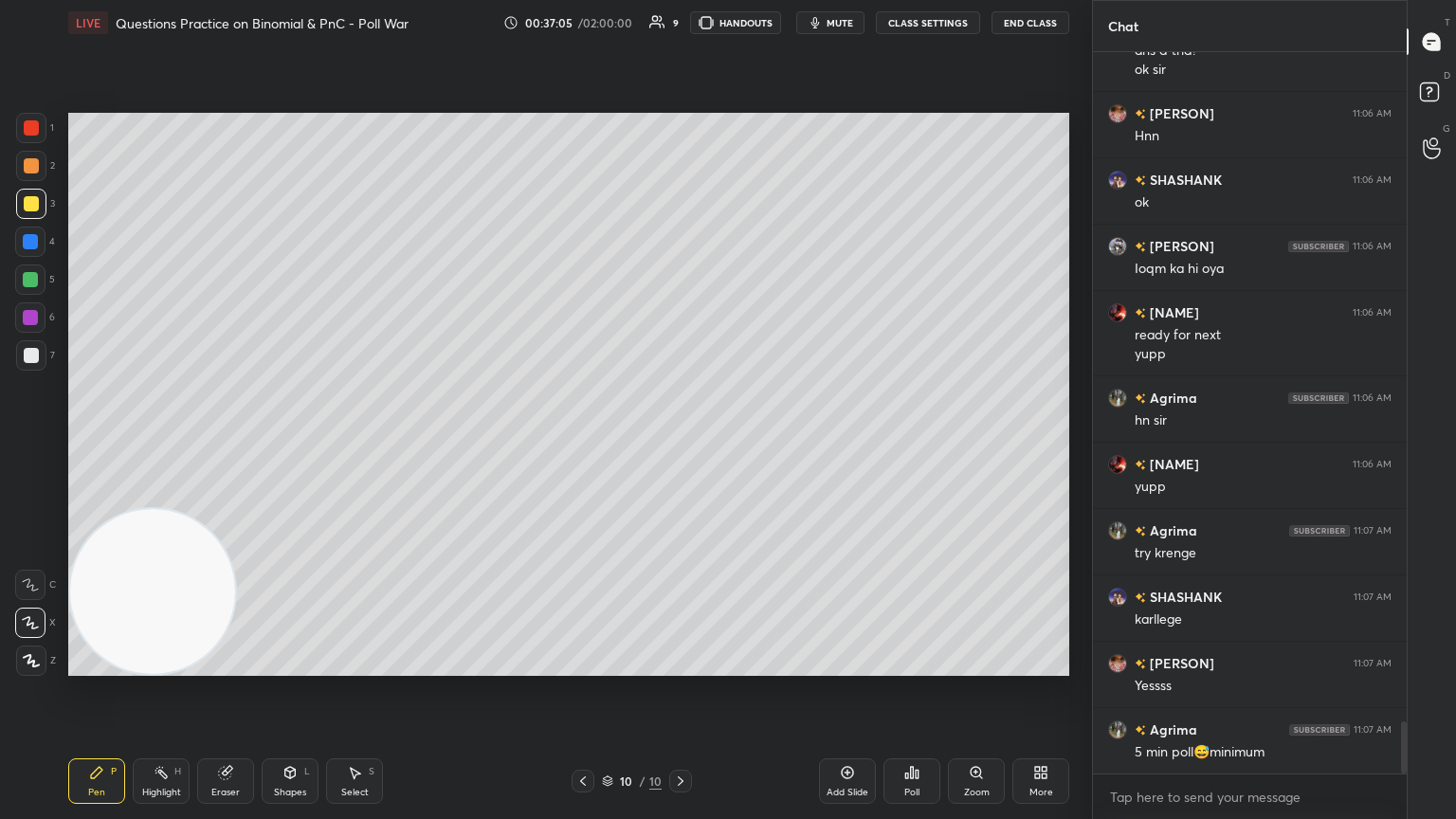 scroll, scrollTop: 9346, scrollLeft: 0, axis: vertical 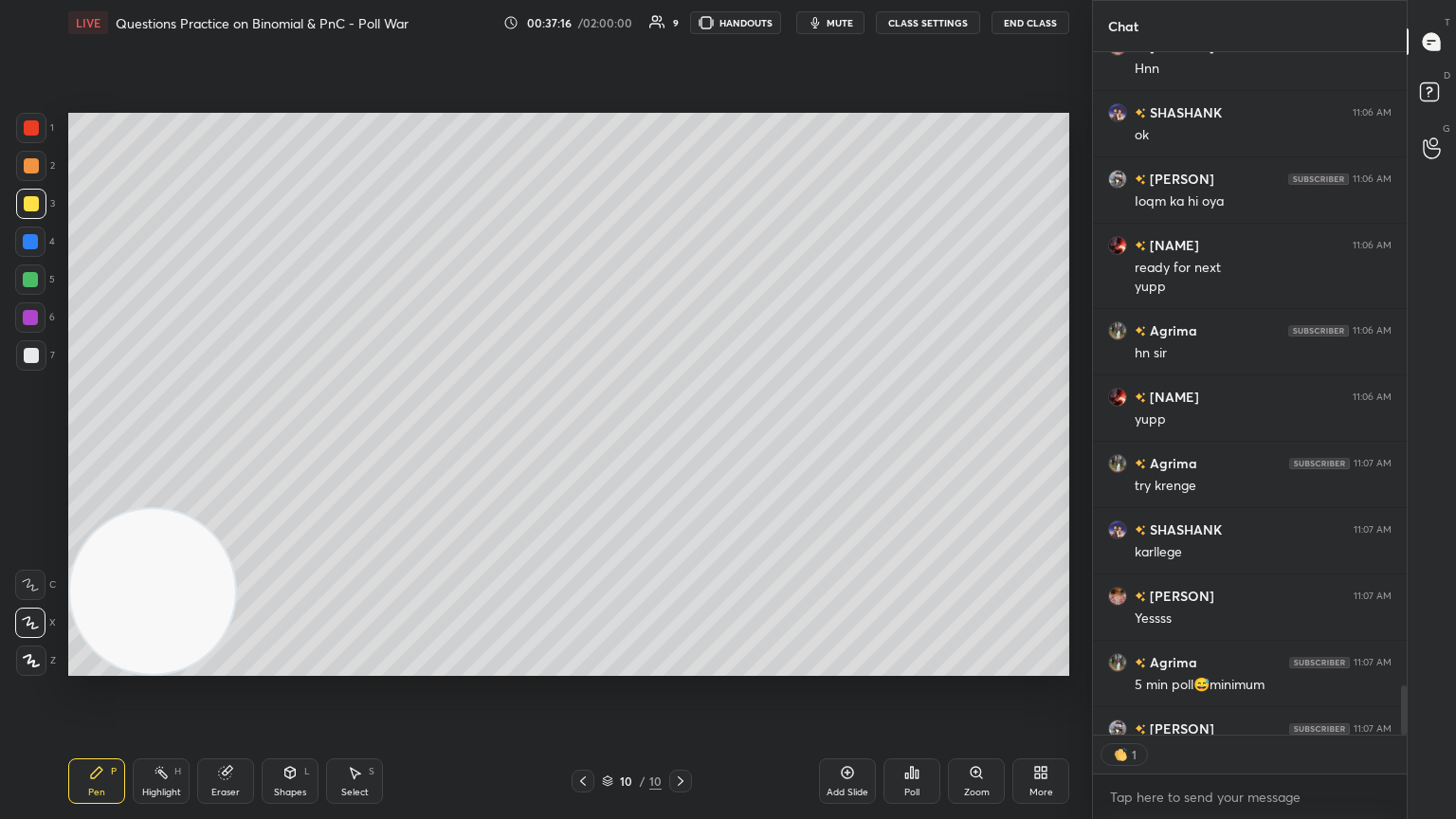 type on "x" 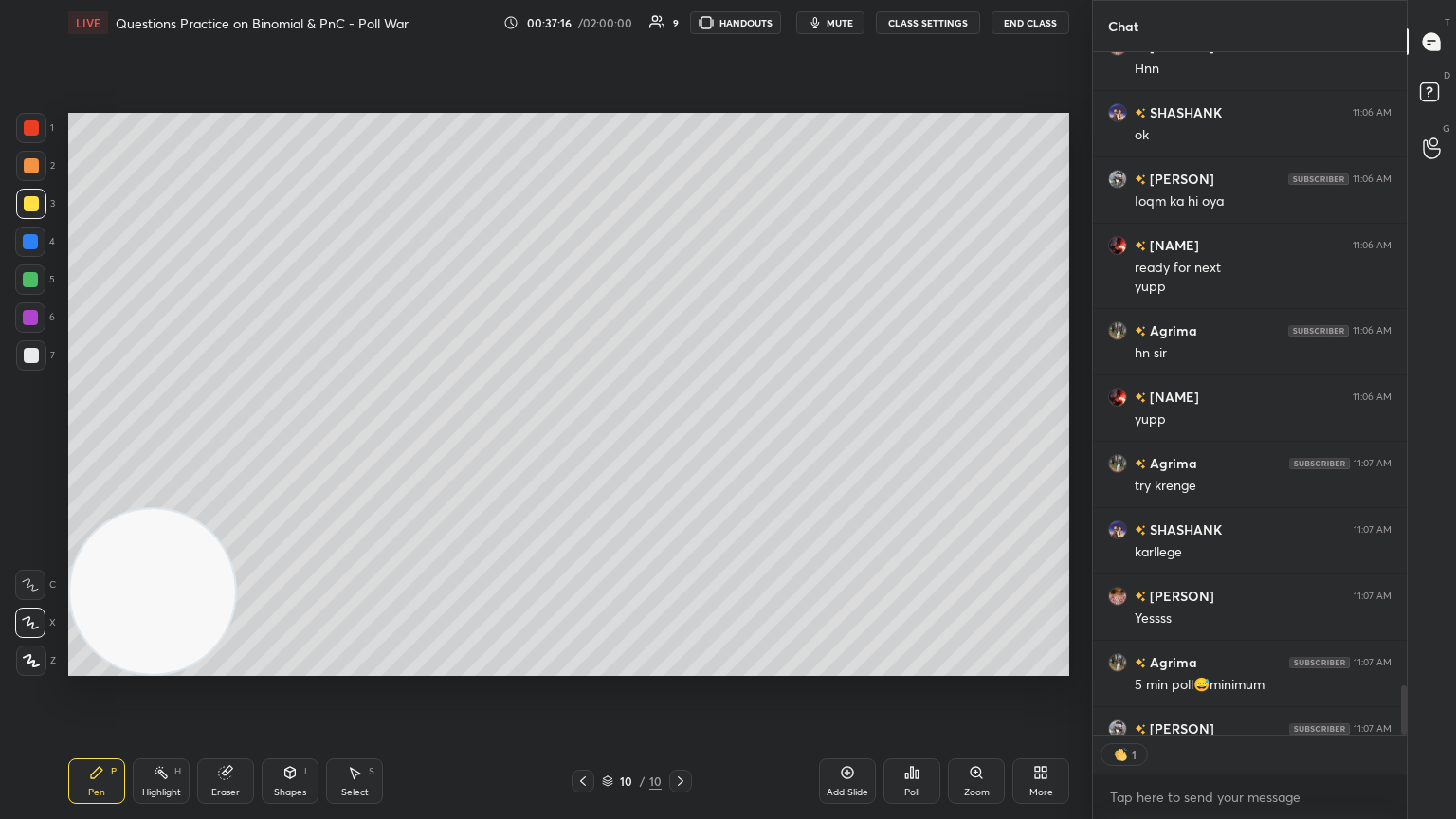 scroll, scrollTop: 6, scrollLeft: 6, axis: both 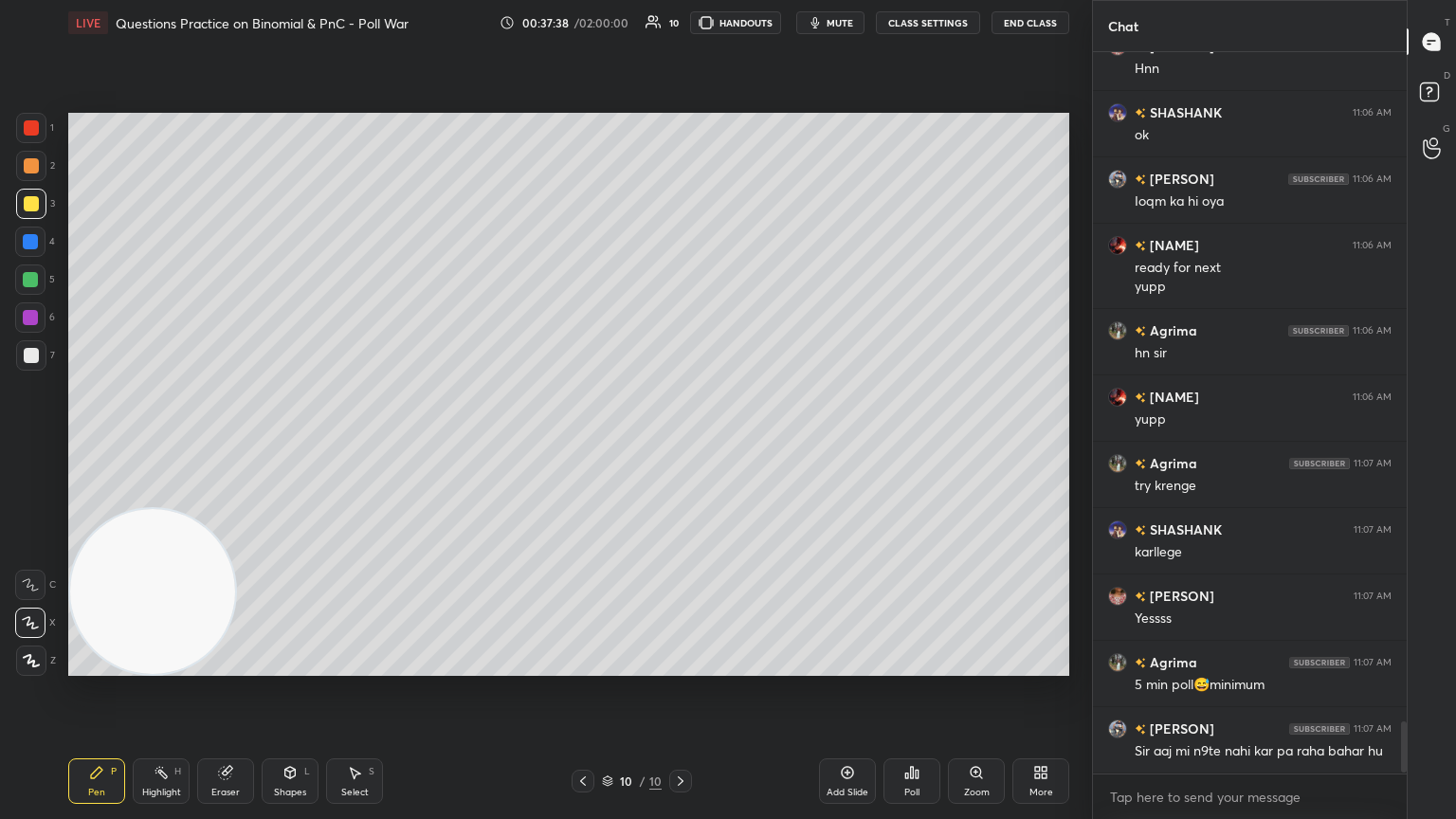 click 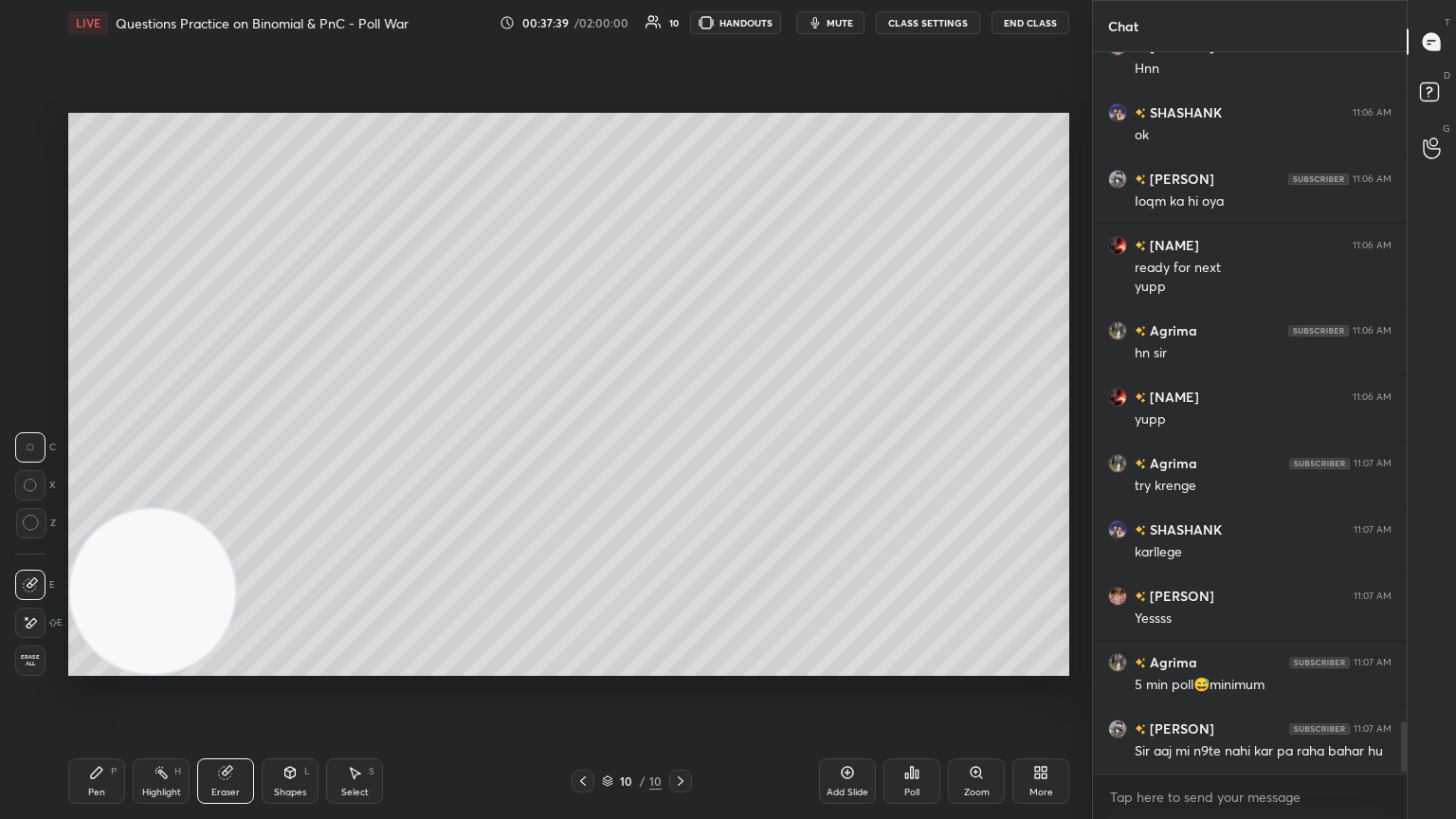 click 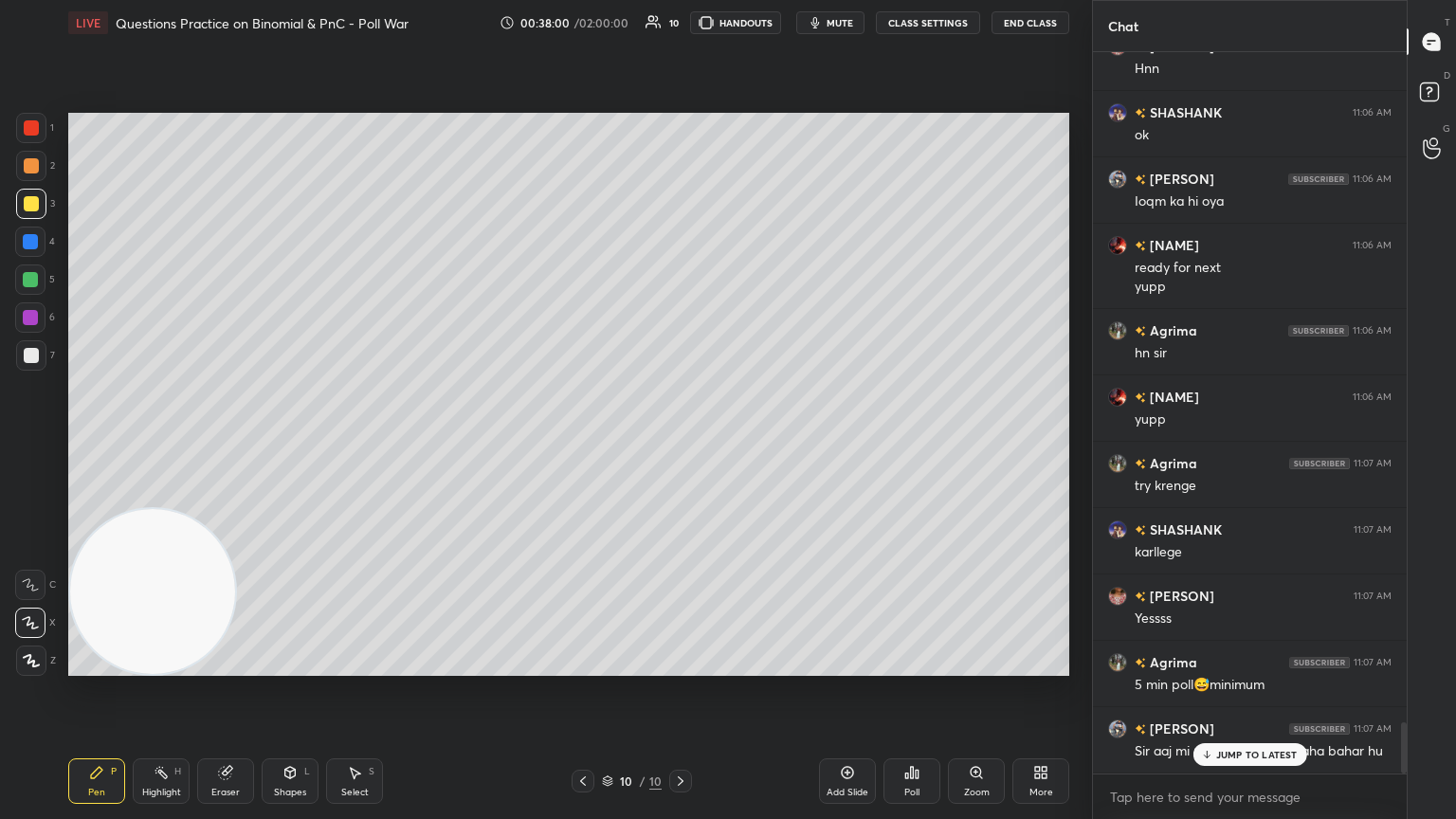 scroll, scrollTop: 9411, scrollLeft: 0, axis: vertical 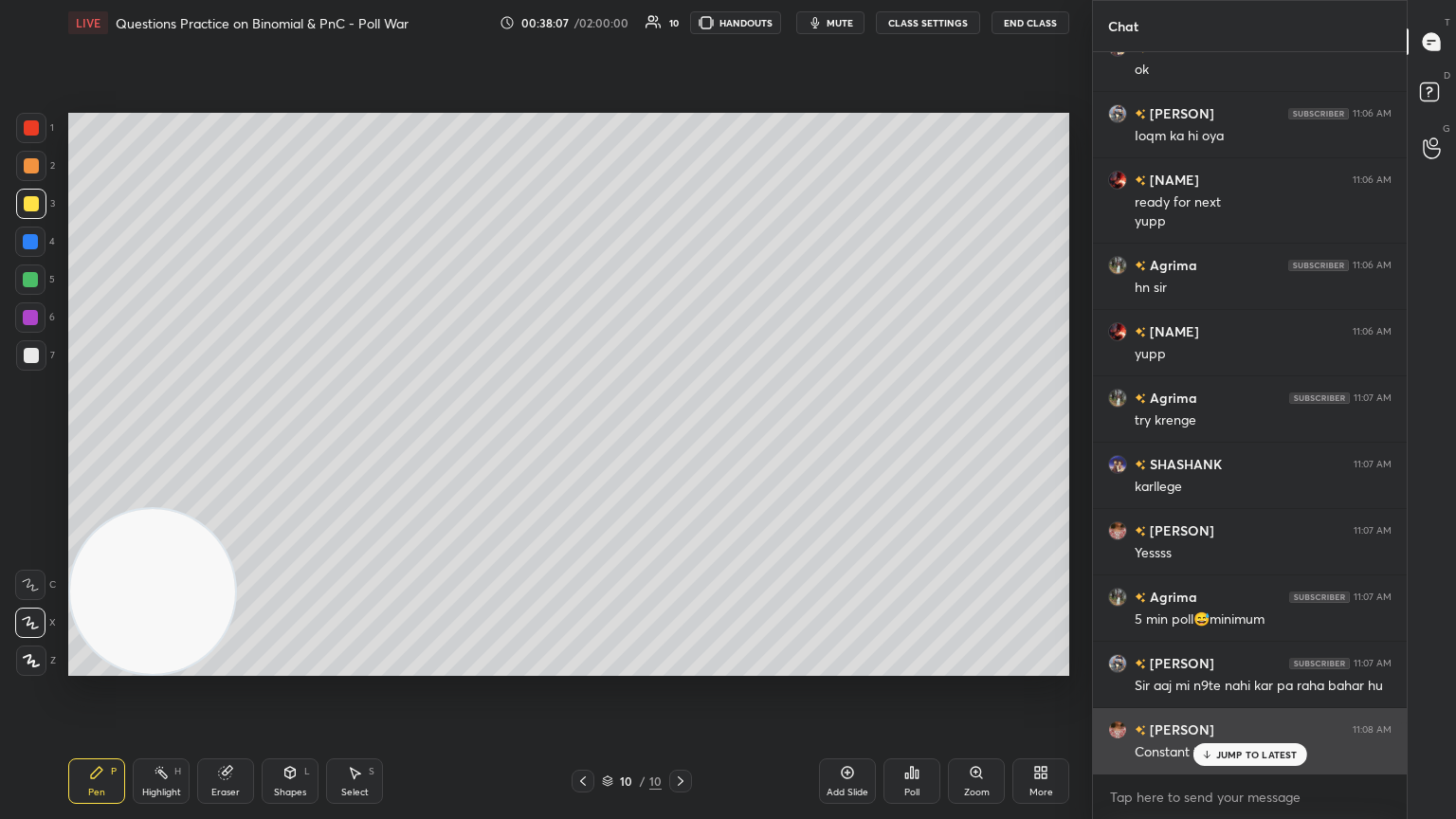 click 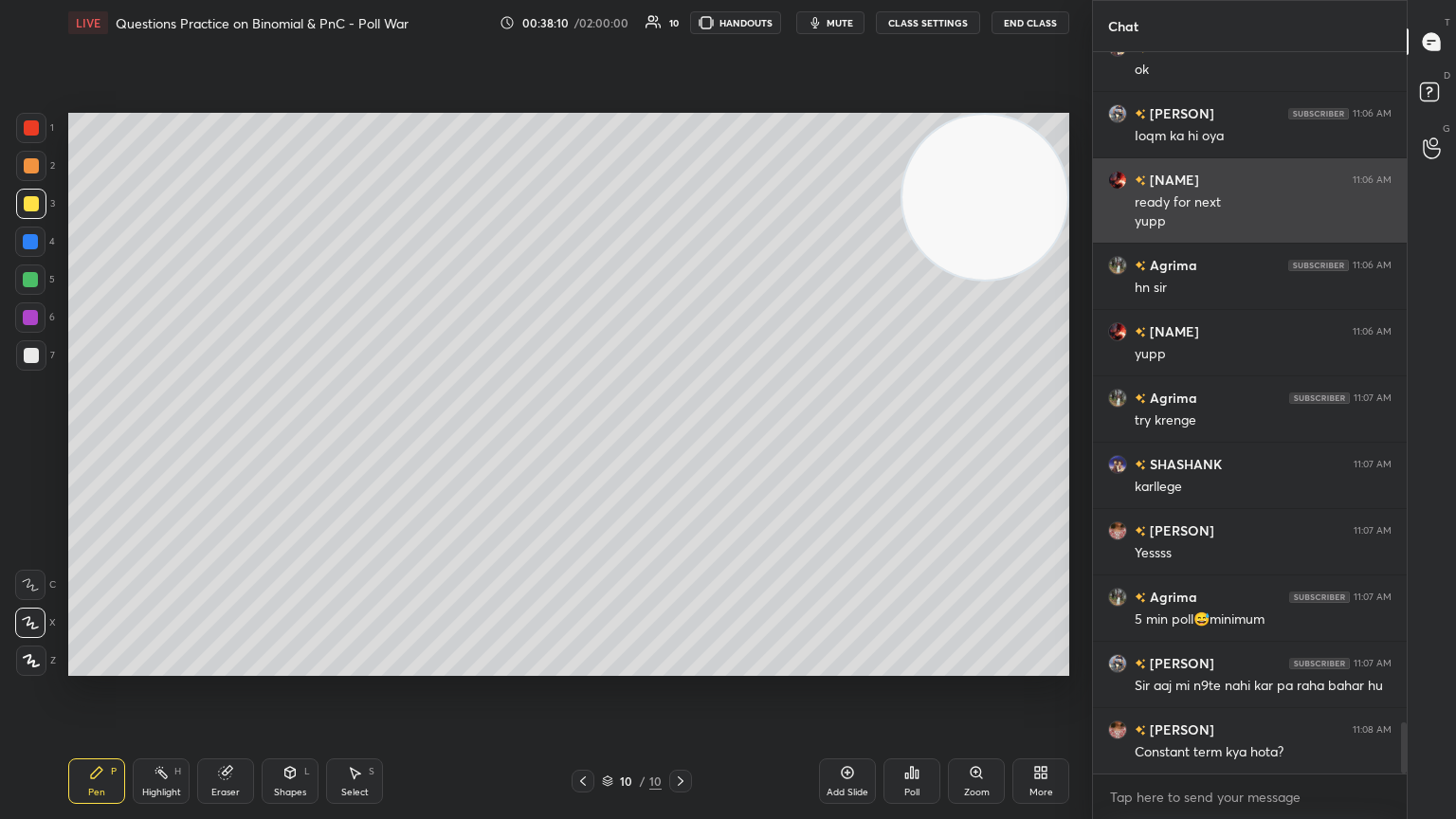 drag, startPoint x: 108, startPoint y: 610, endPoint x: 1172, endPoint y: 187, distance: 1145 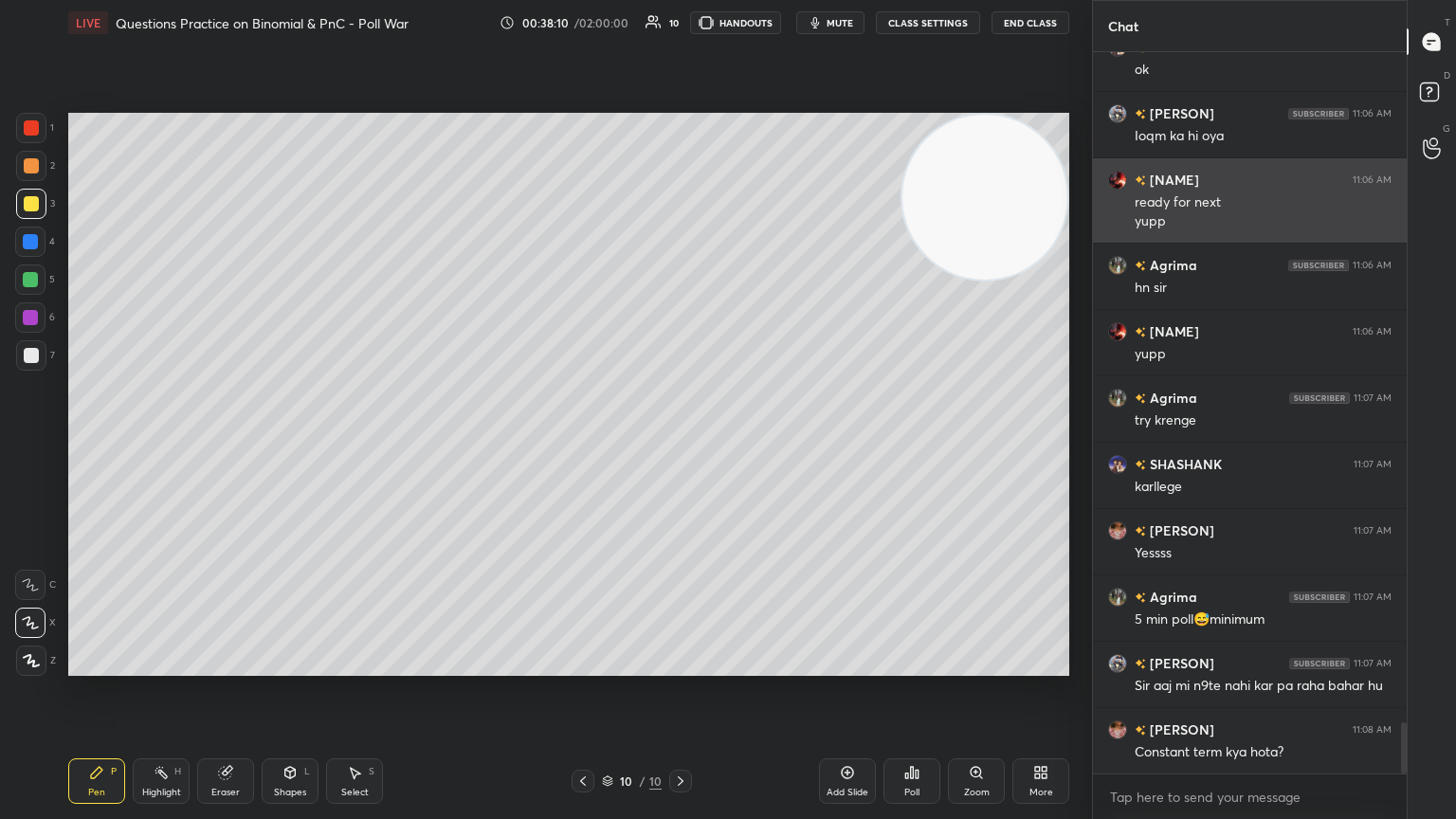 click on "[NUMBER] [NUMBER] [NUMBER] [NUMBER] [NUMBER] [NUMBER] [NUMBER] C X Z C X Z E E Erase all   H H LIVE Questions Practice on Binomial & PnC - Poll War 00:38:10 /  02:00:00 10 HANDOUTS mute CLASS SETTINGS End Class Setting up your live class Poll for   secs No correct answer Start poll Back Questions Practice on Binomial & PnC - Poll War [PERSON] Pen P Highlight H Eraser Shapes L Select S 10 / 10 Add Slide Poll Zoom More Chat [PERSON] 11:06 AM Hnn [PERSON] 11:06 AM ok [PERSON] 11:06 AM Ioqm ka hi oya [PERSON] 11:06 AM ready for next yupp [PERSON] 11:06 AM hn sir [PERSON] 11:06 AM yupp [PERSON] 11:07 AM try krenge [PERSON] 11:07 AM karllege [PERSON] 11:07 AM Yessss [PERSON] 11:07 AM 5 min poll😅minimum [PERSON] 11:07 AM Sir aaj mi n9te nahi kar pa raha bahar hu [PERSON] 11:08 AM Constant term kya hota? JUMP TO LATEST Enable hand raising Enable raise hand to speak to learners. Once enabled, chat will be turned off temporarily. Enable x   introducing Raise a hand with a doubt Now learners can raise their hand along with a doubt  How it works? [PERSON] Asked a doubt 1 [PERSON]" at bounding box center [728, 410] 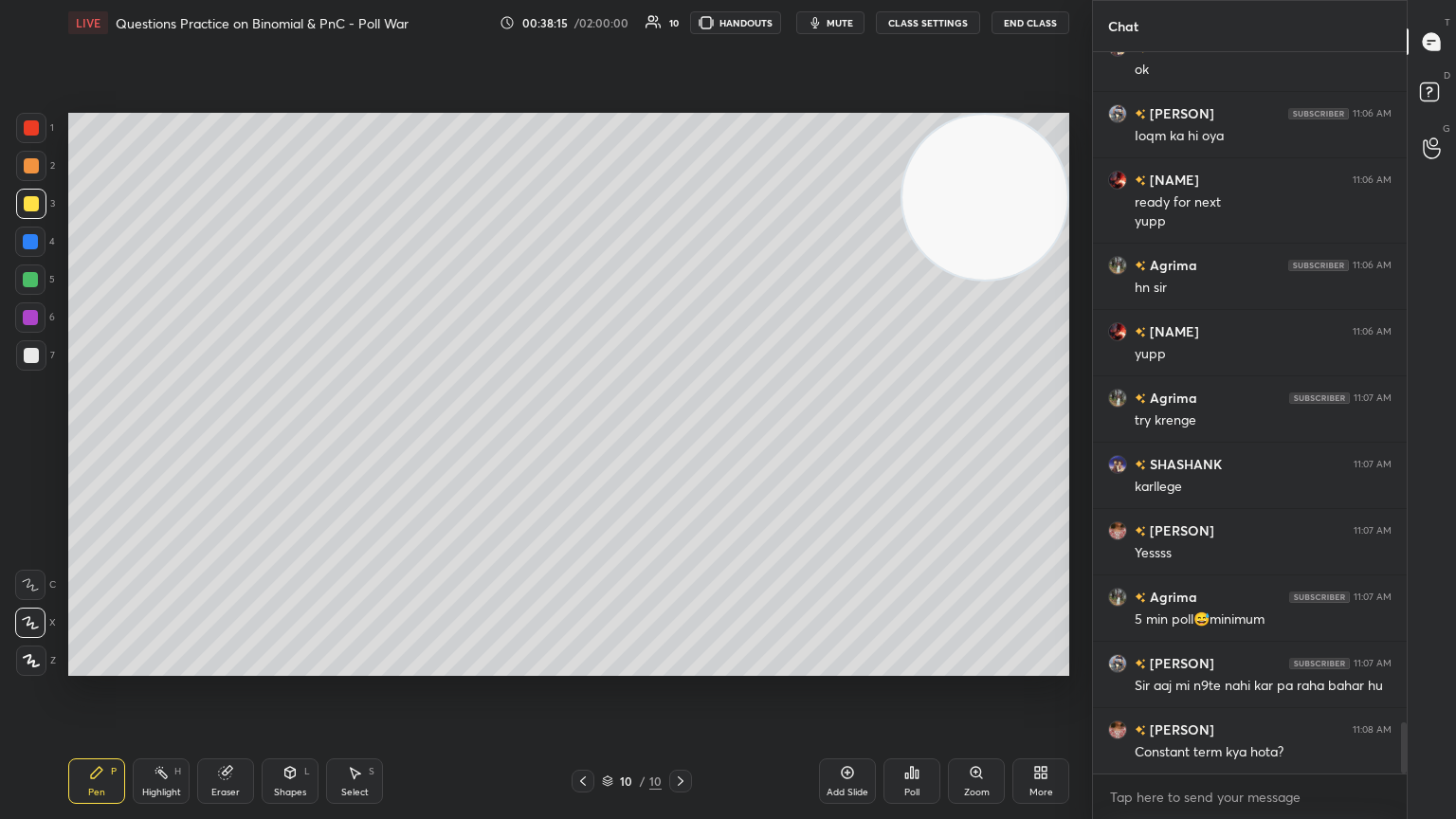 click at bounding box center [31, 355] 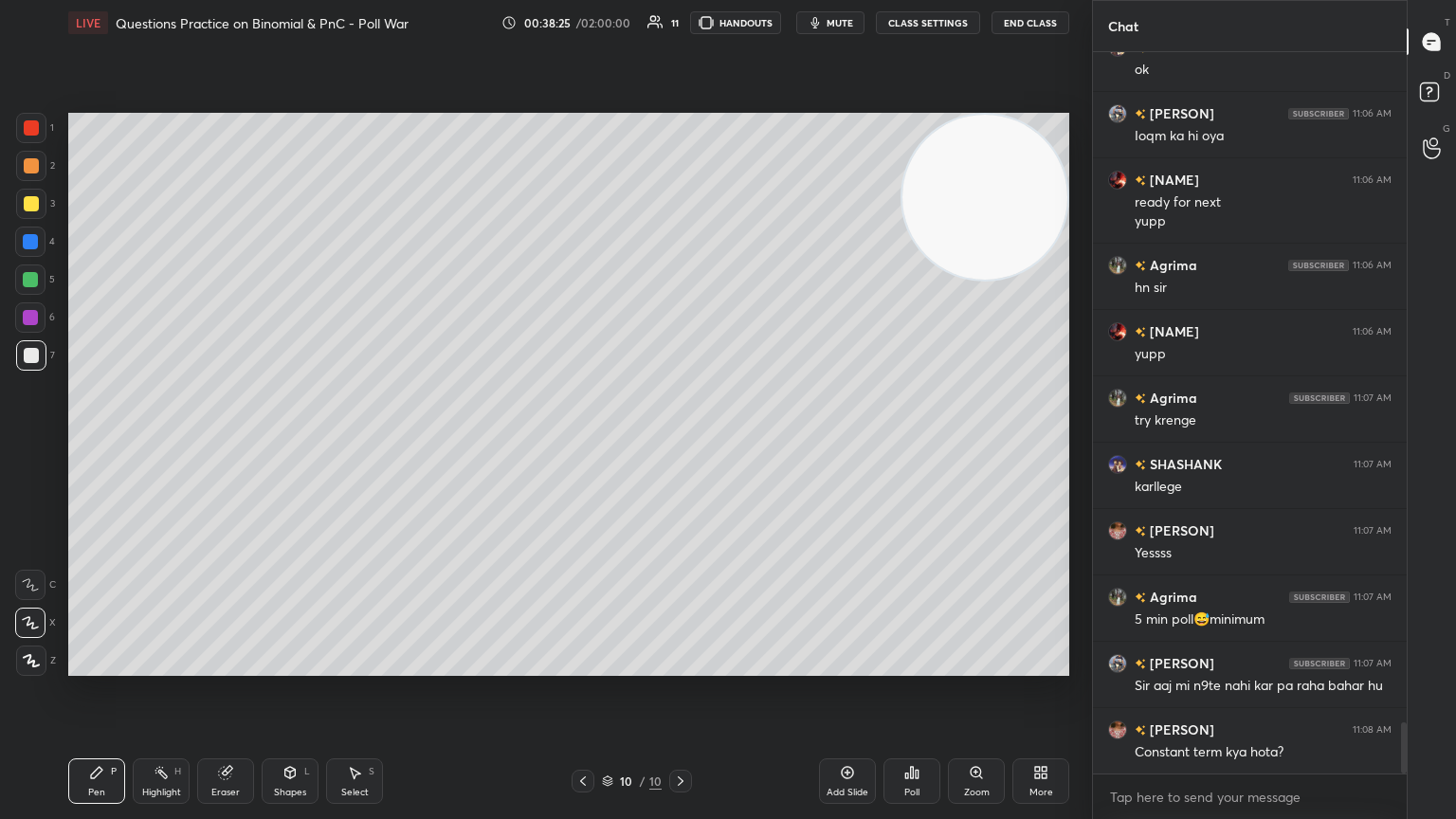 drag, startPoint x: 908, startPoint y: 783, endPoint x: 899, endPoint y: 784, distance: 9.055385 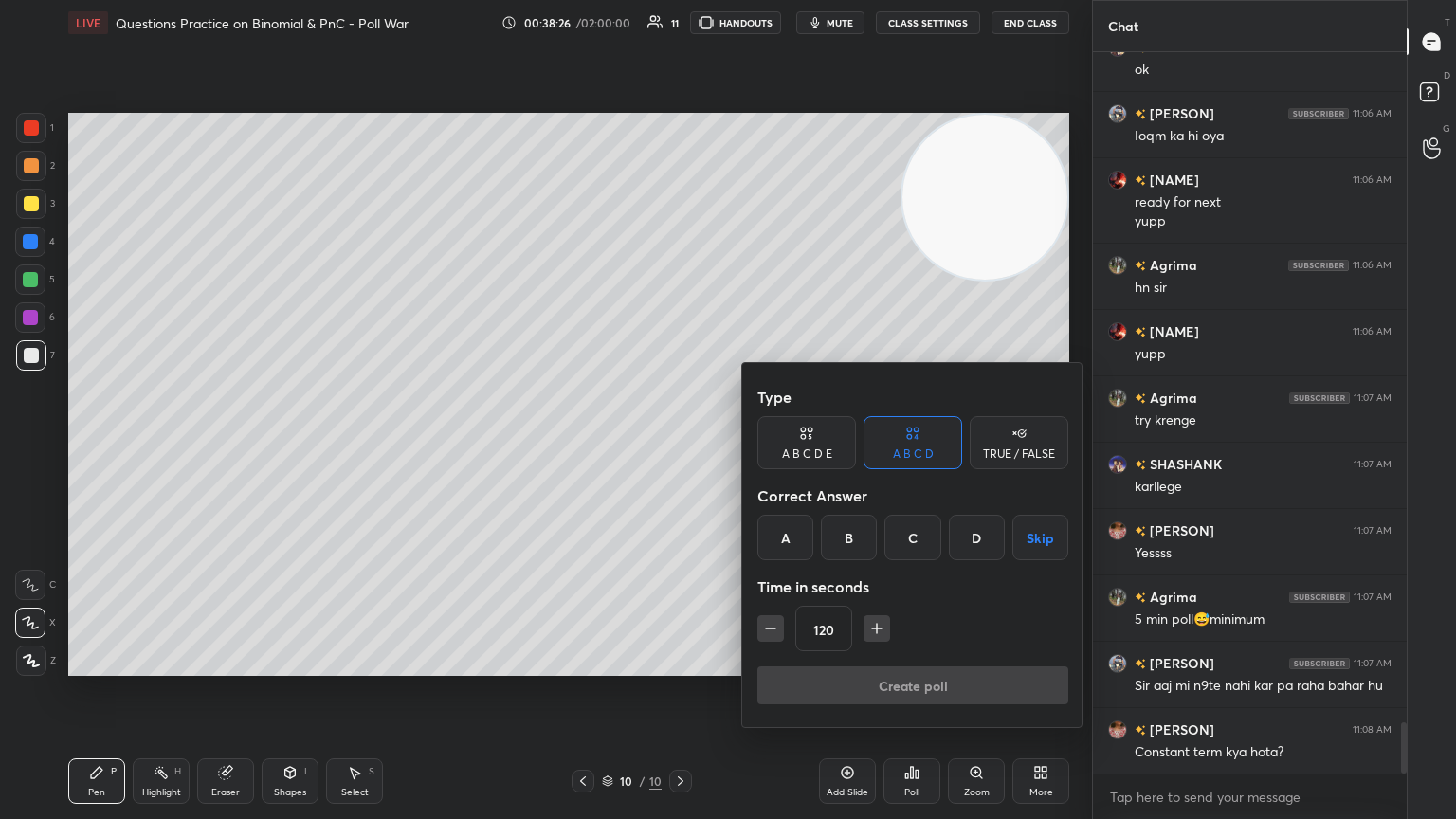click on "D" at bounding box center (976, 537) 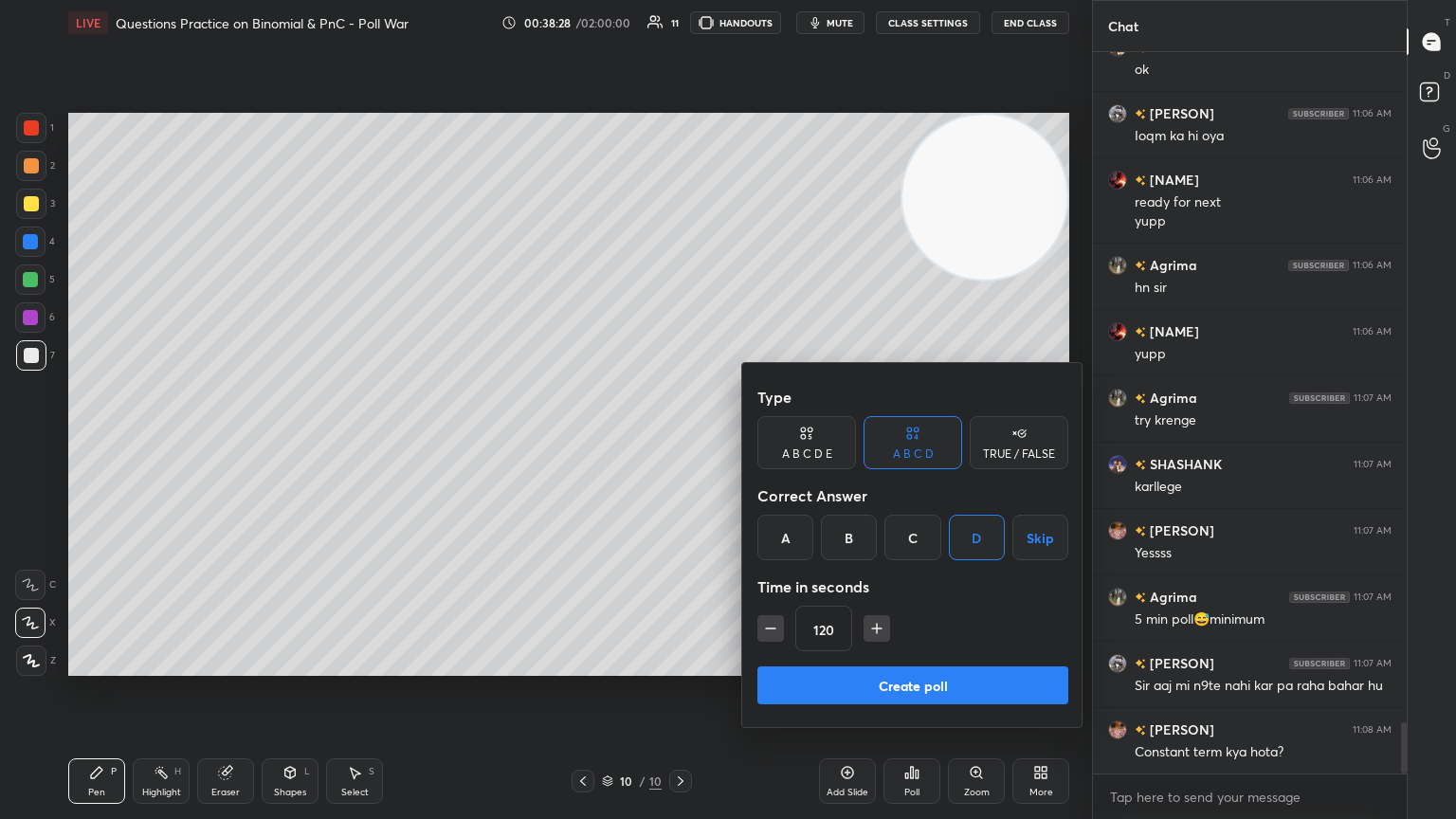 click on "120" at bounding box center [913, 628] 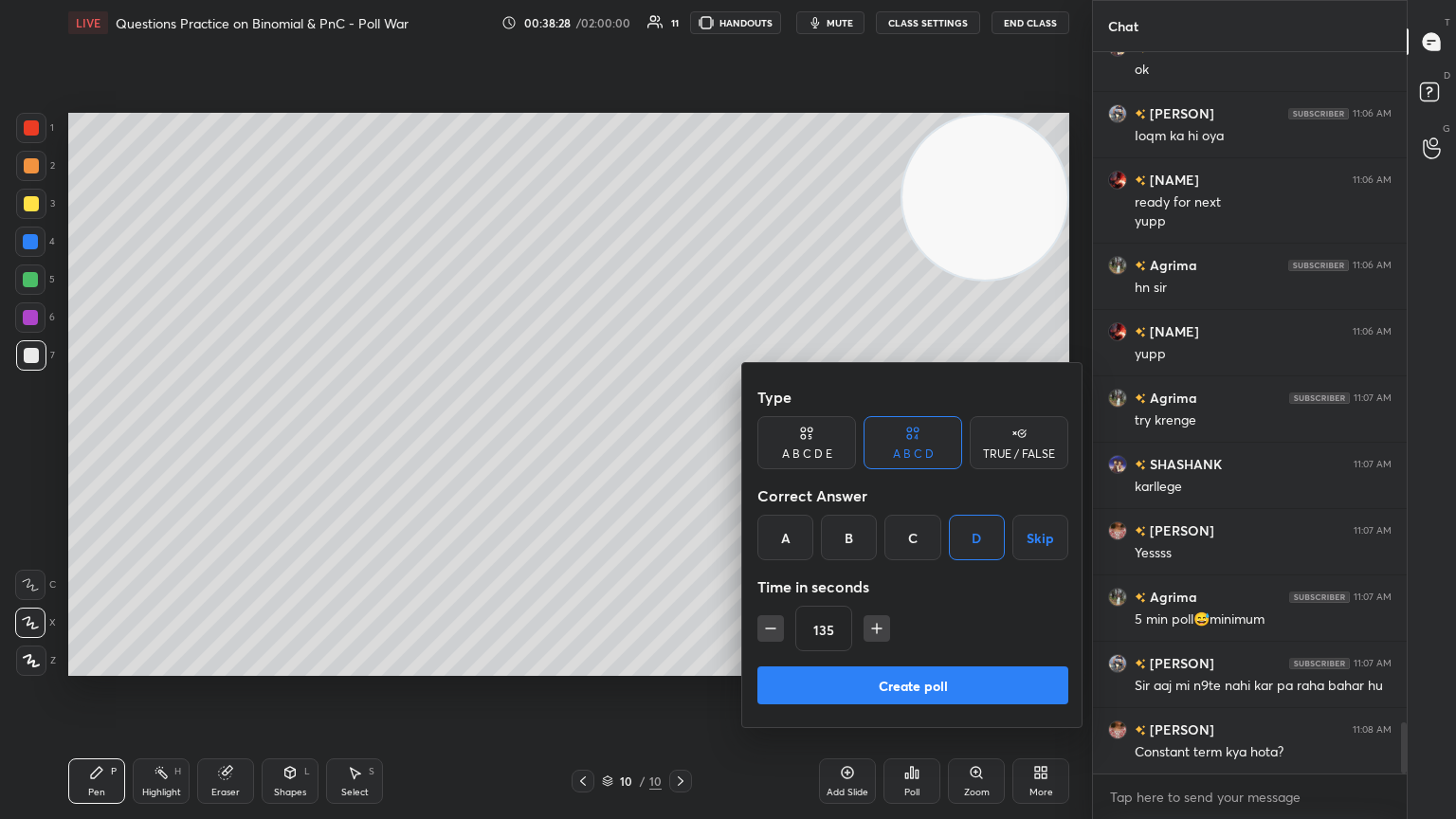 click at bounding box center (877, 628) 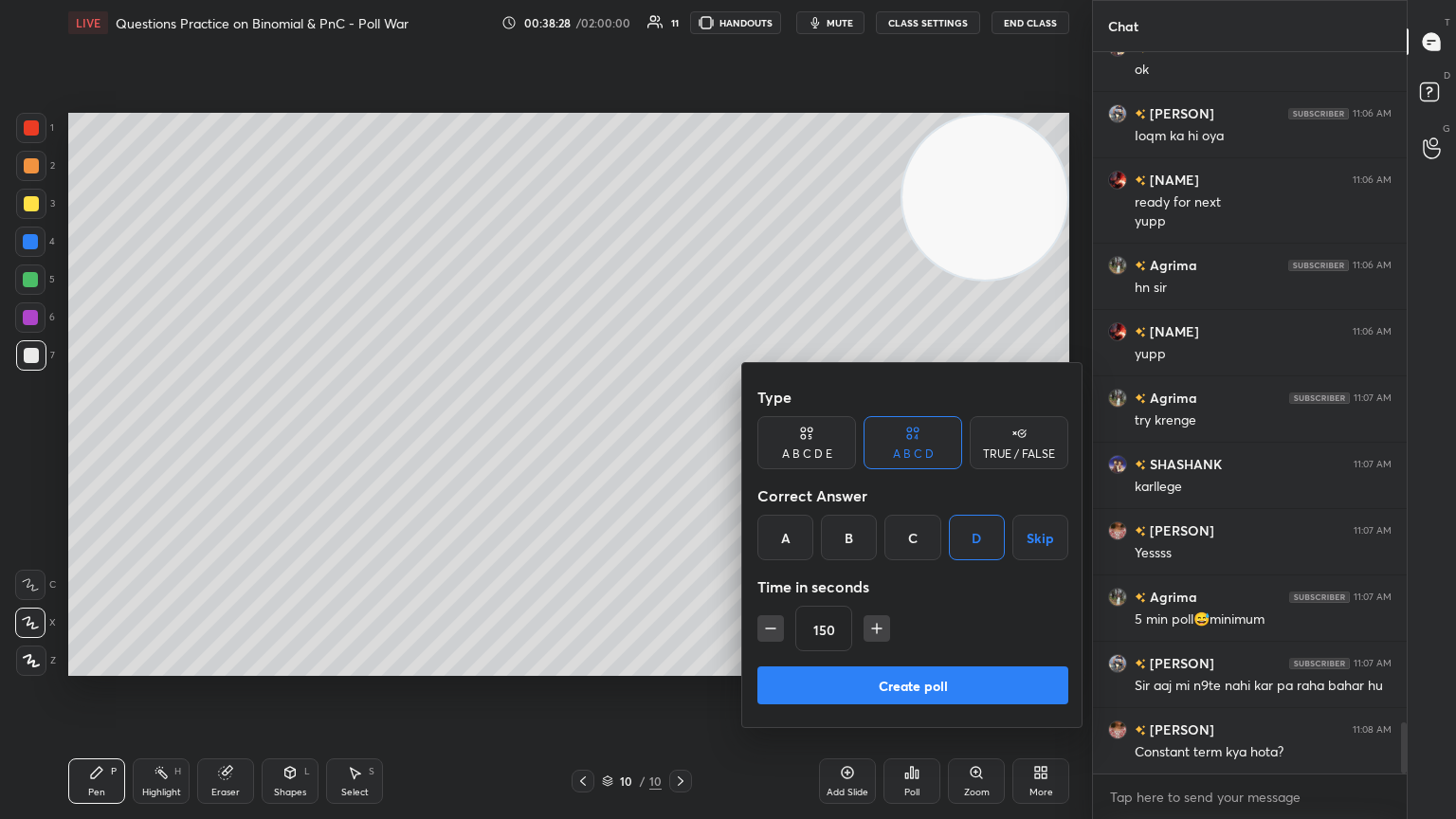 click 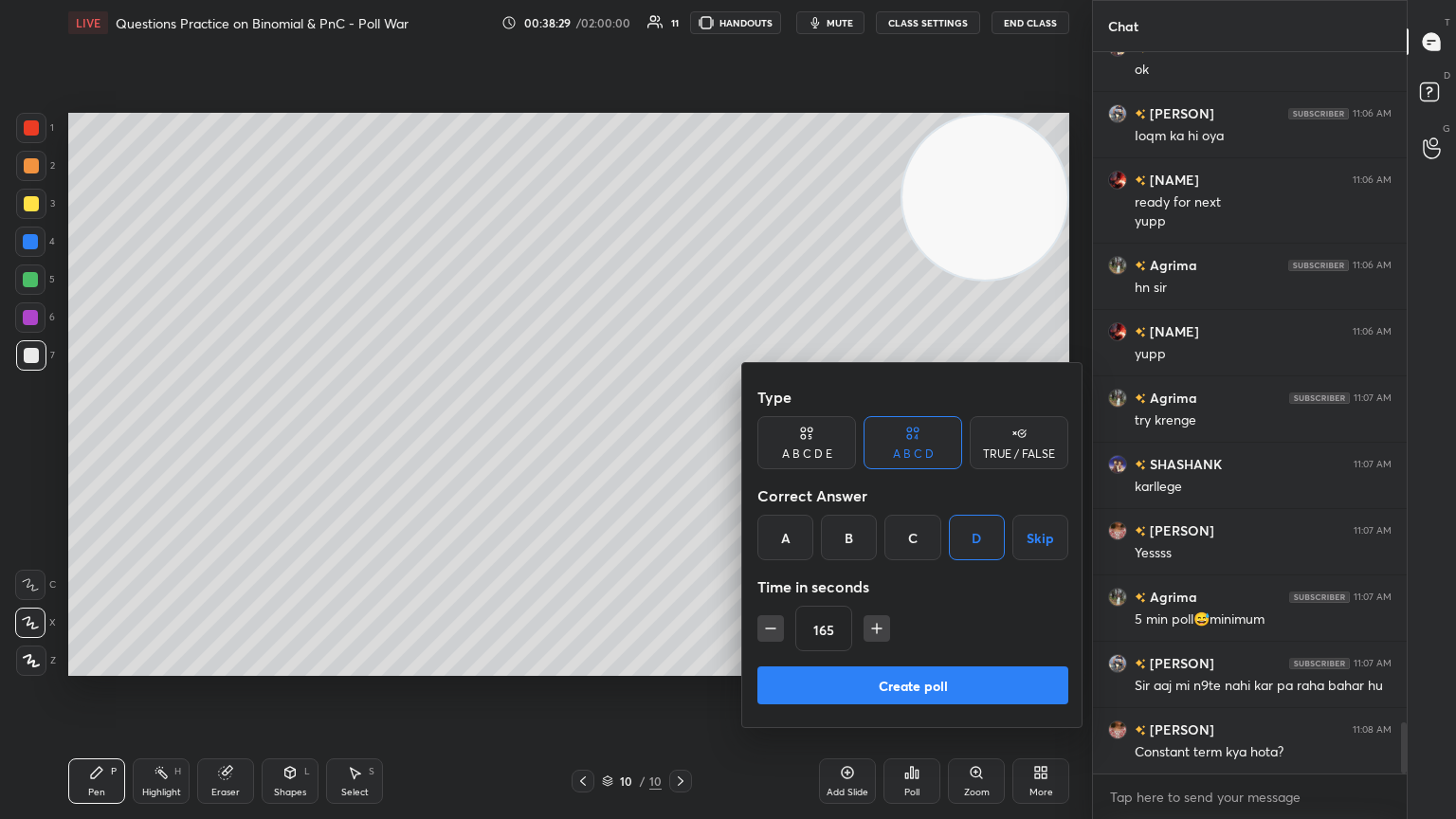 click at bounding box center [877, 628] 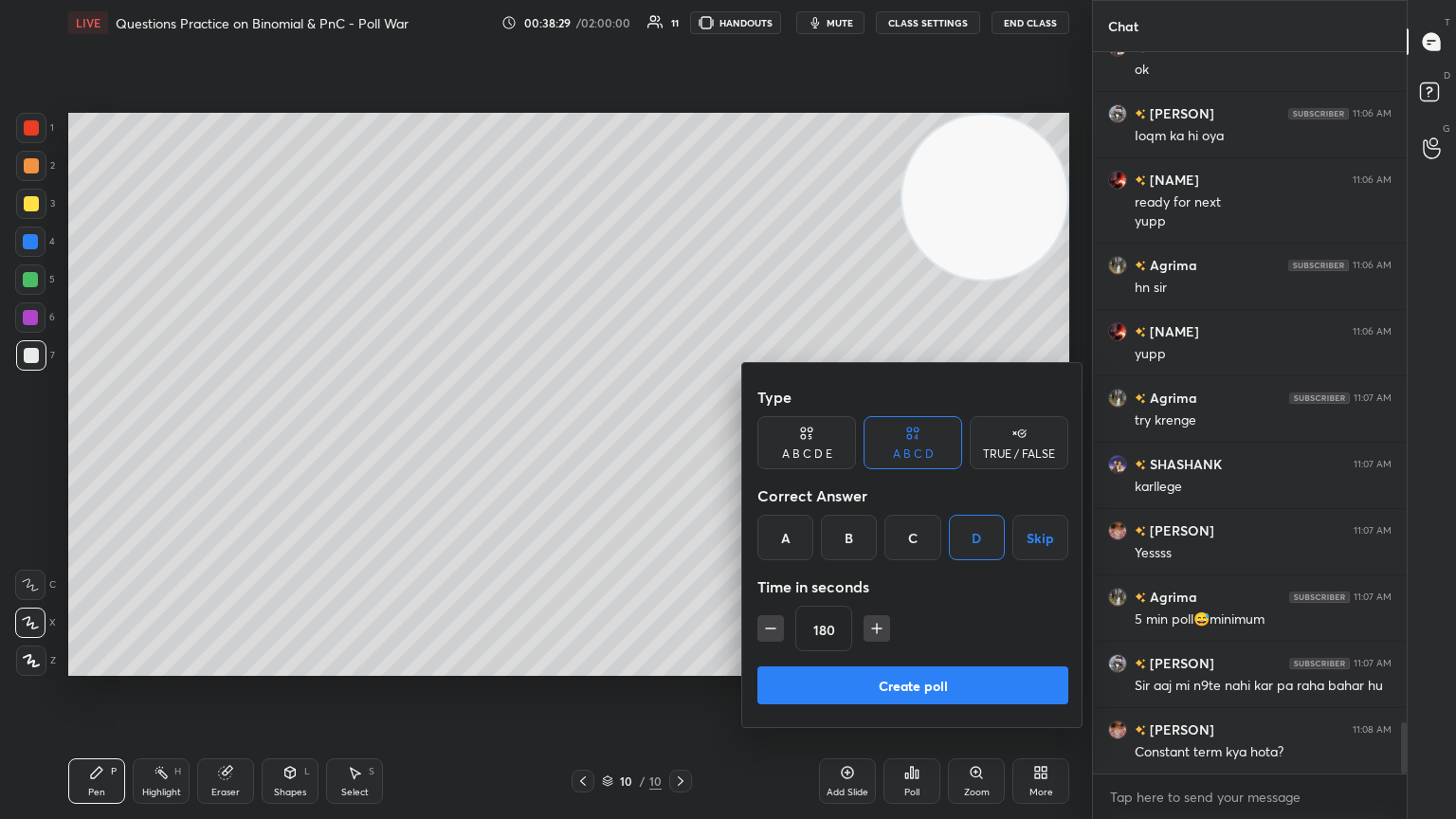 click on "180" at bounding box center [913, 628] 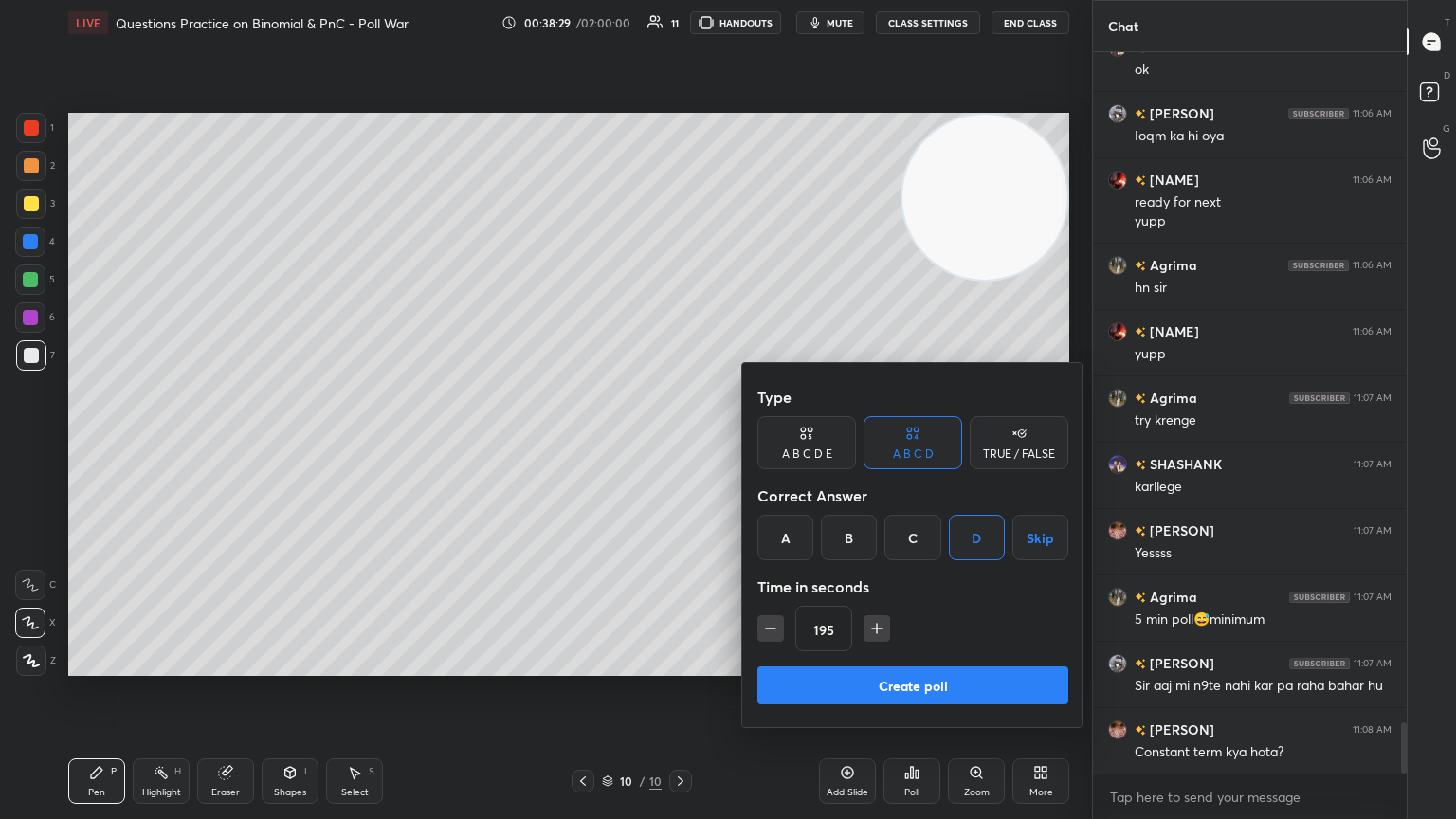 click at bounding box center (877, 628) 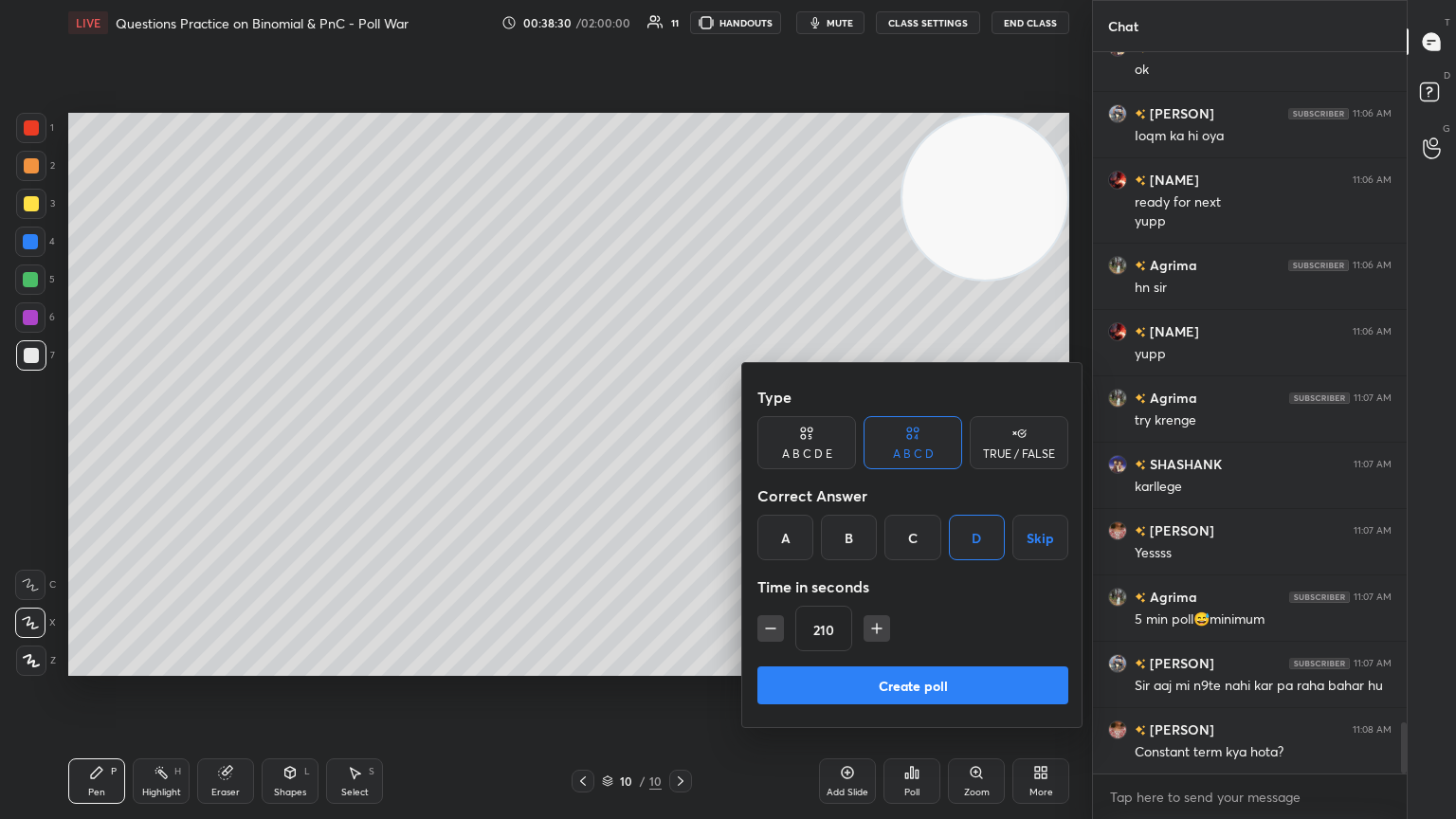 click 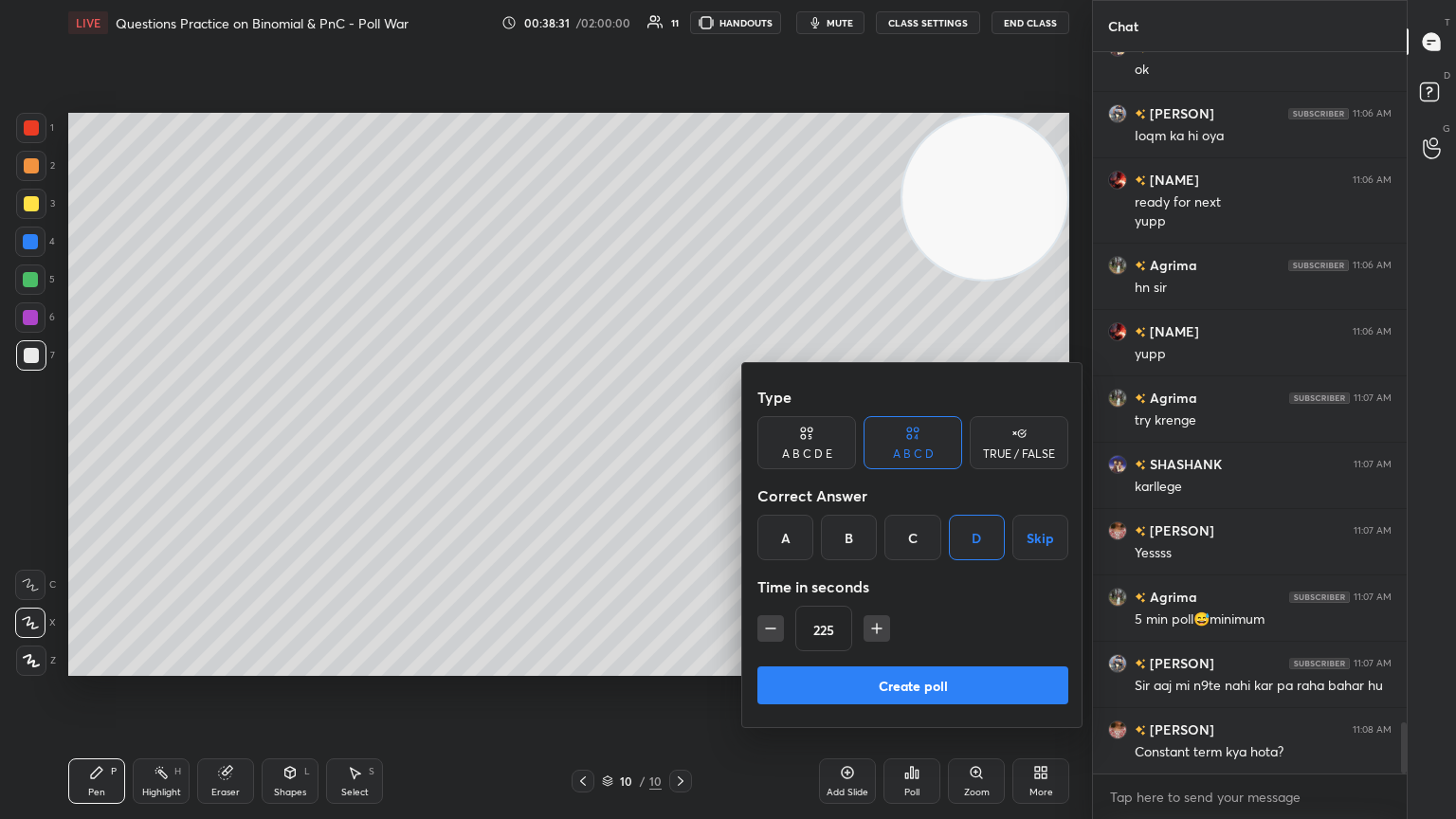 click 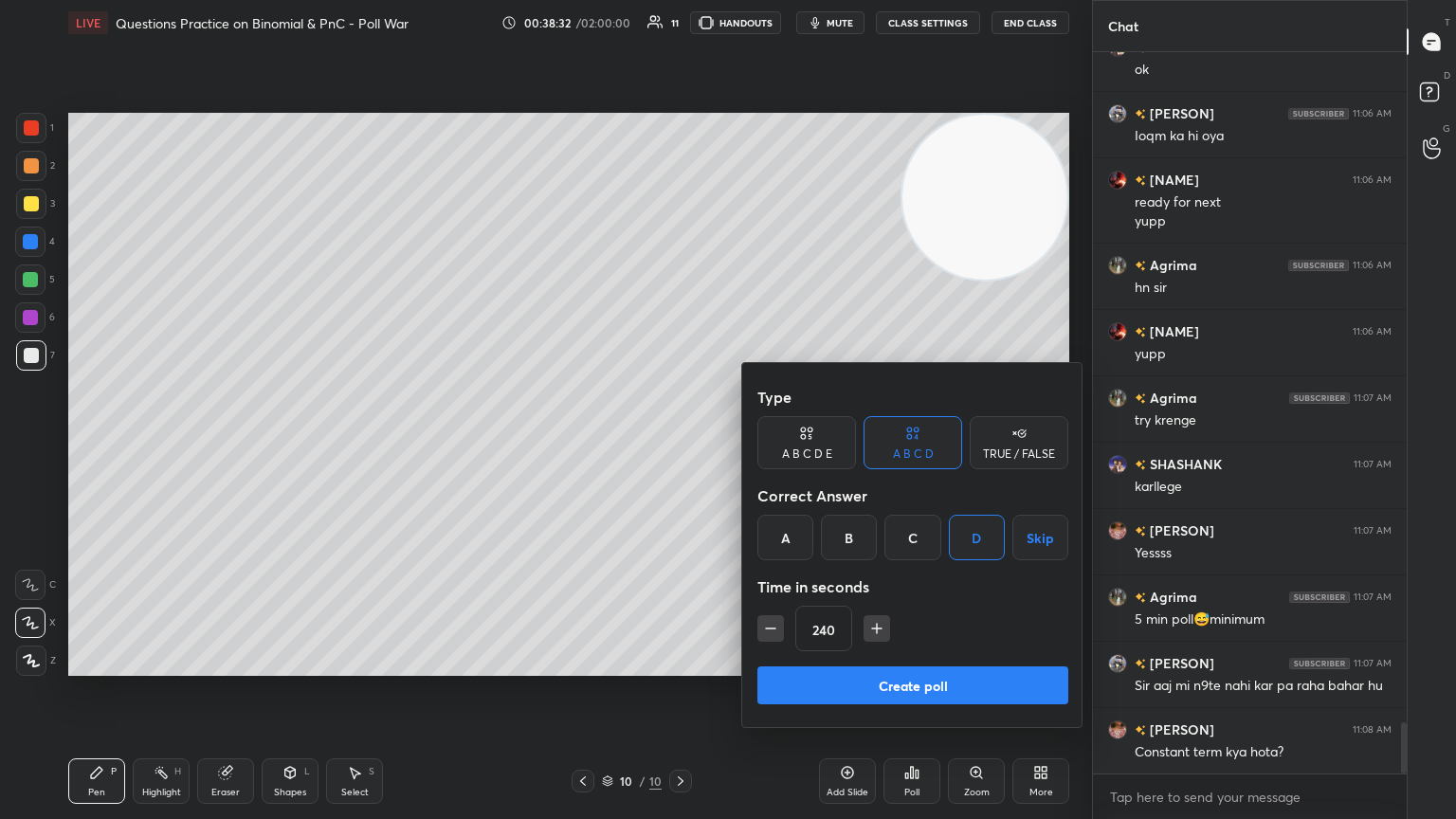 click 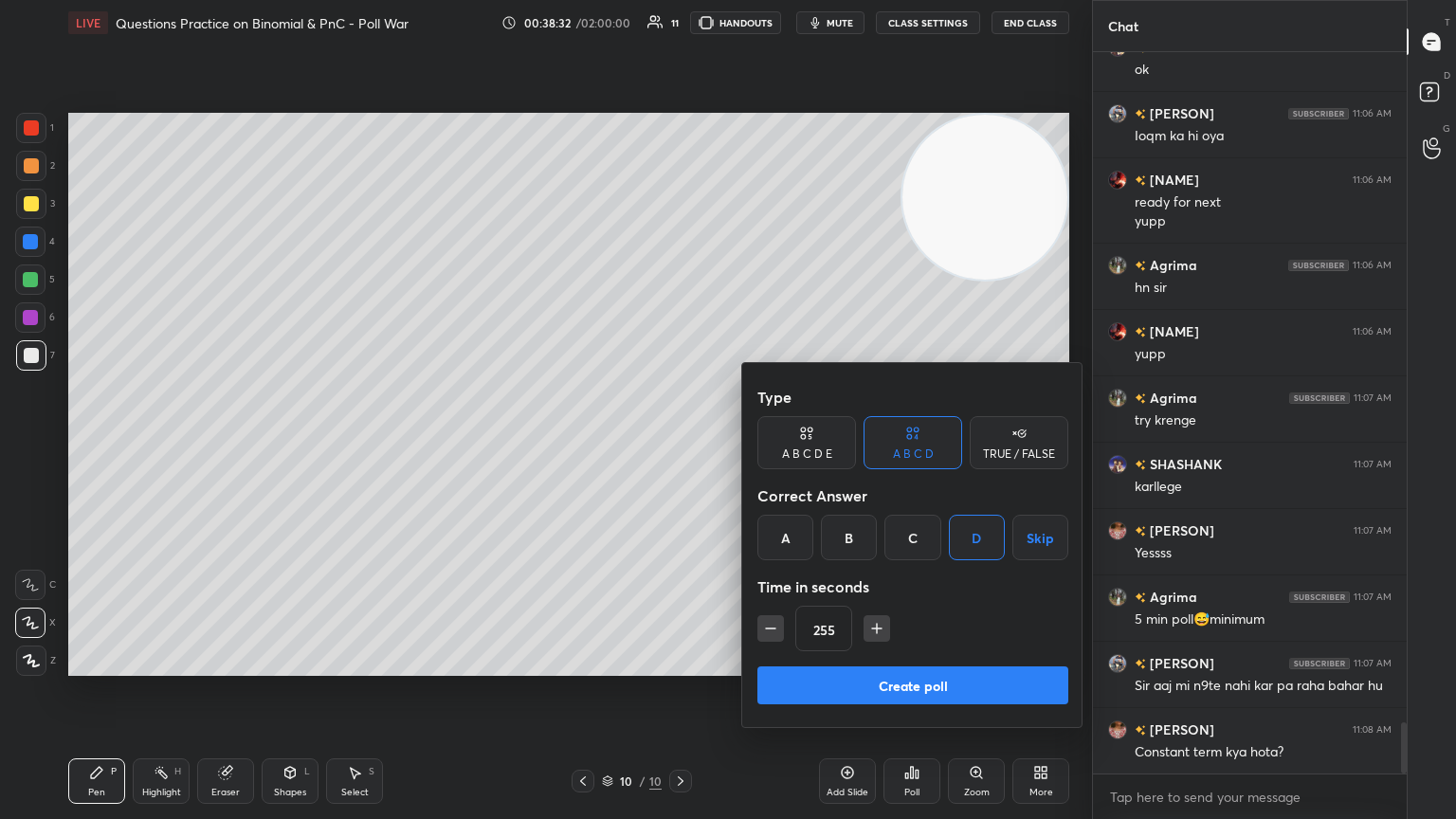 click 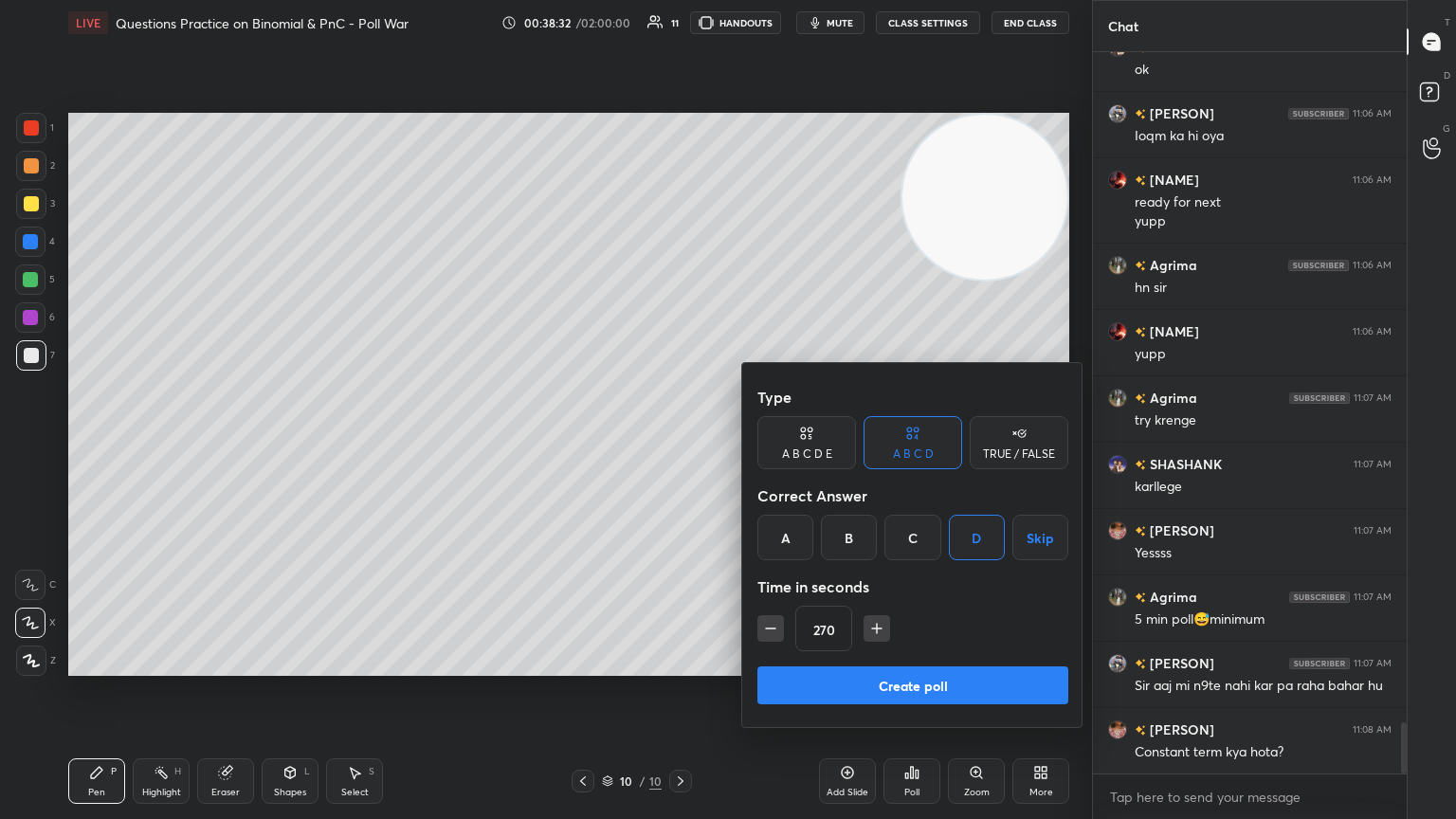 click 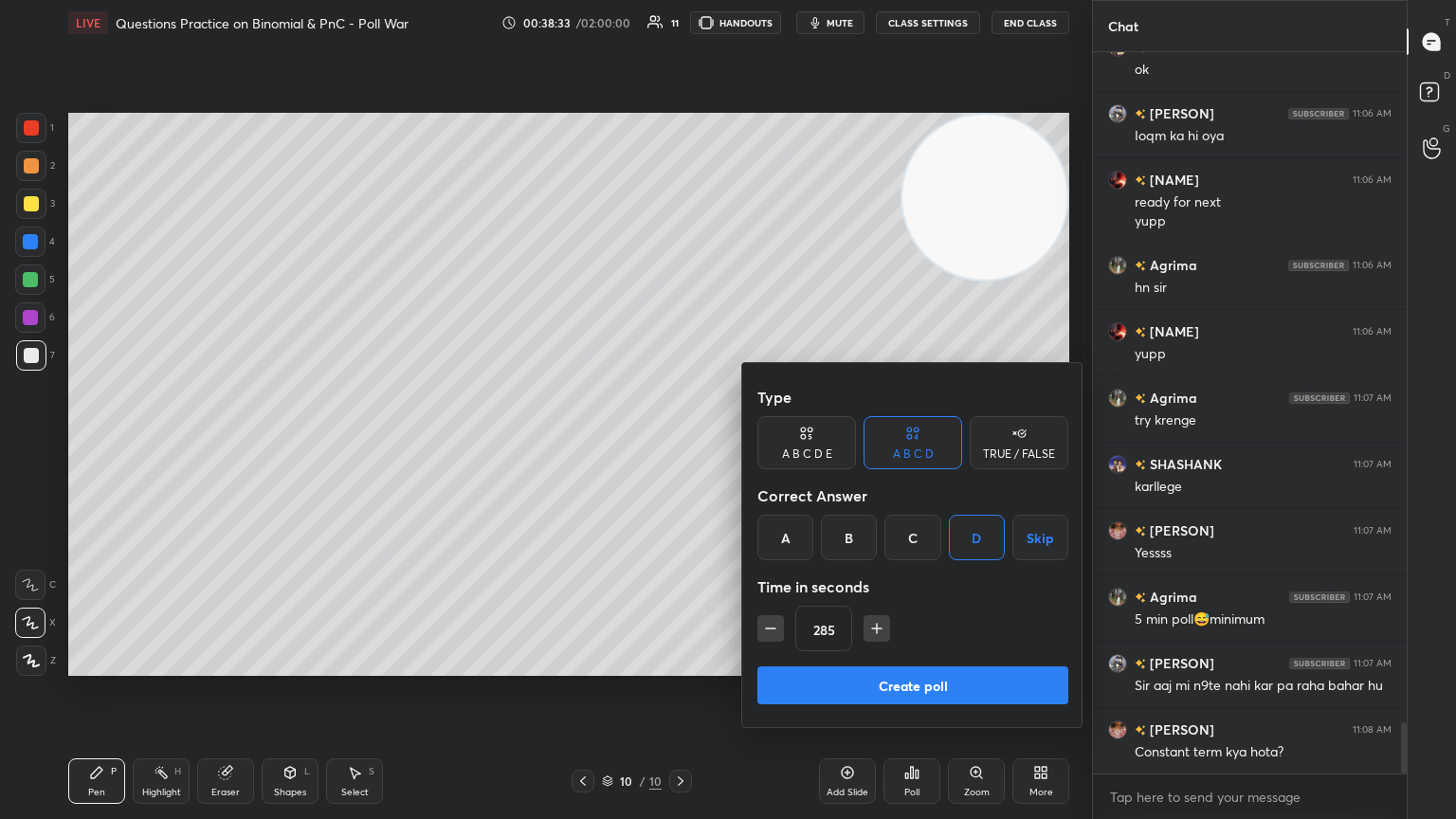 click at bounding box center (877, 628) 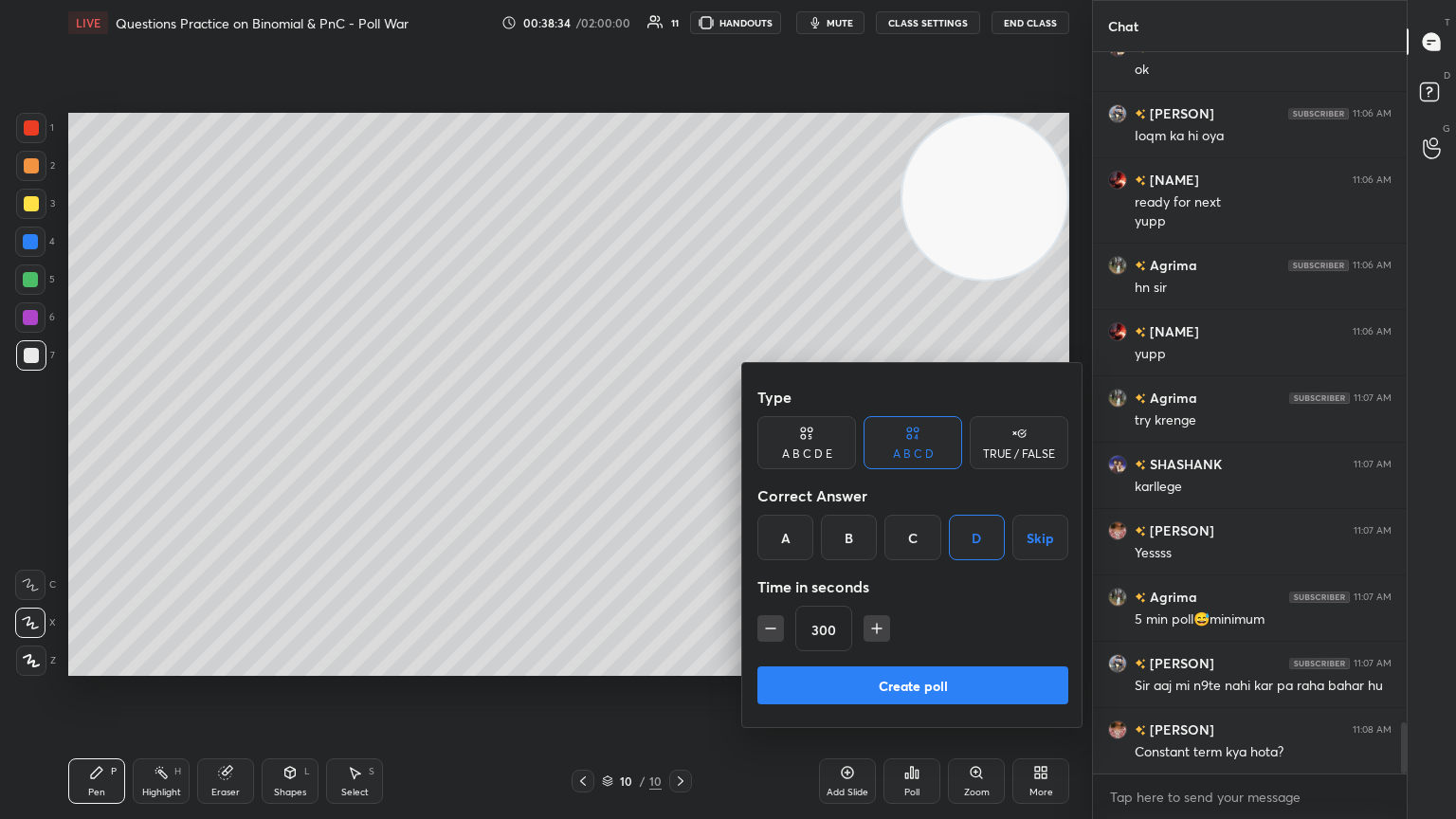click on "Create poll" at bounding box center (913, 685) 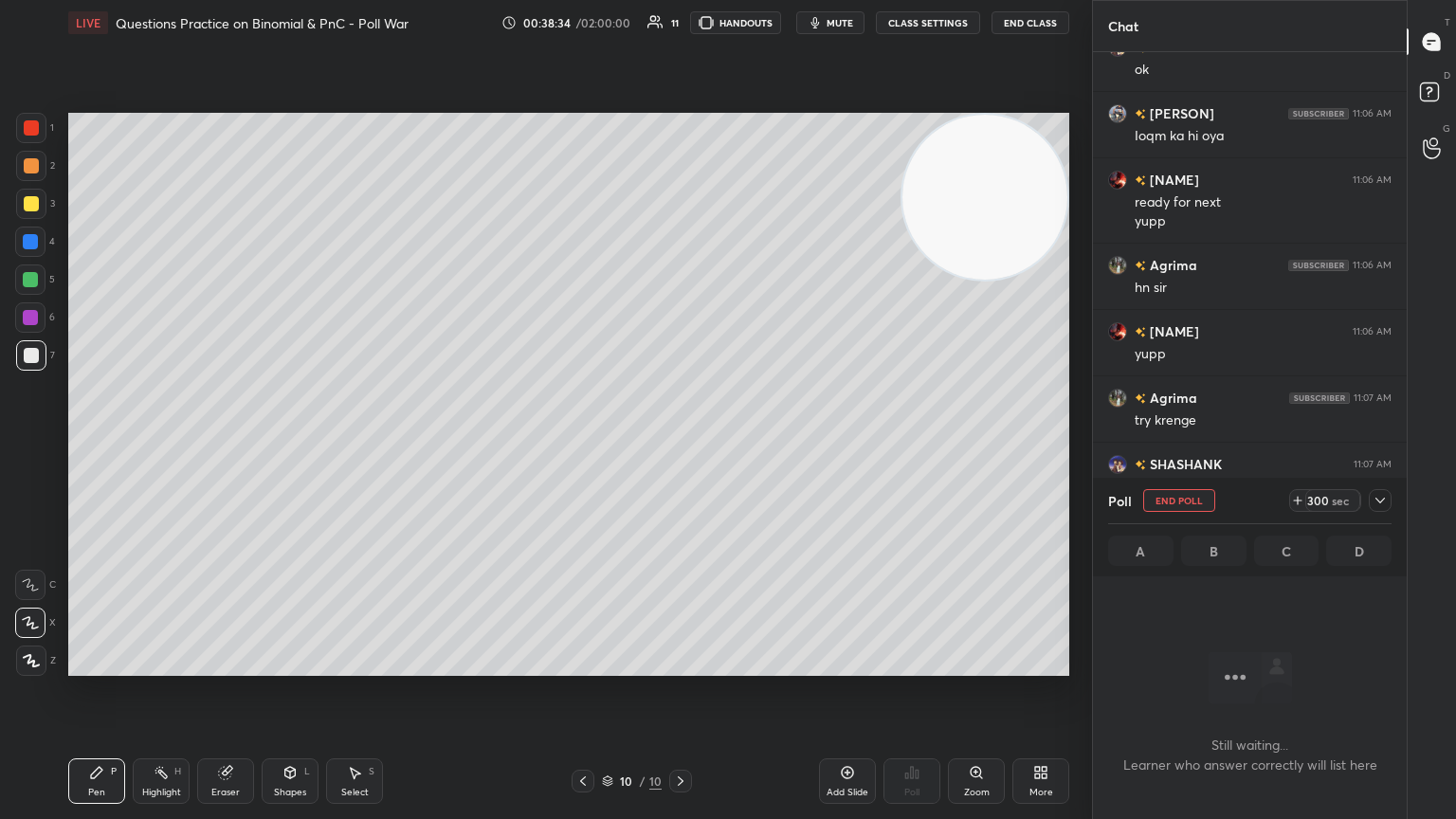 scroll, scrollTop: 627, scrollLeft: 308, axis: both 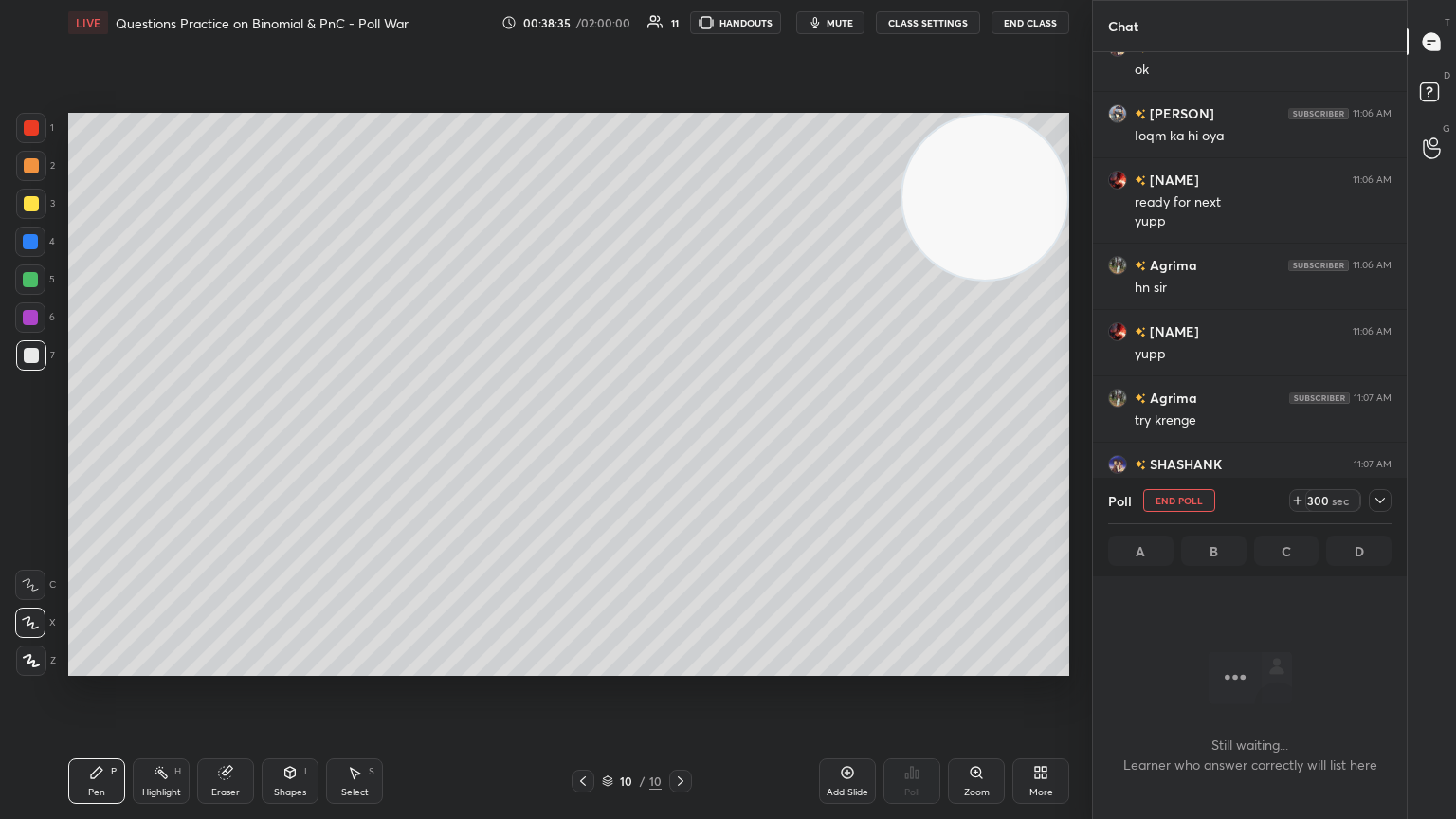 click at bounding box center (1380, 500) 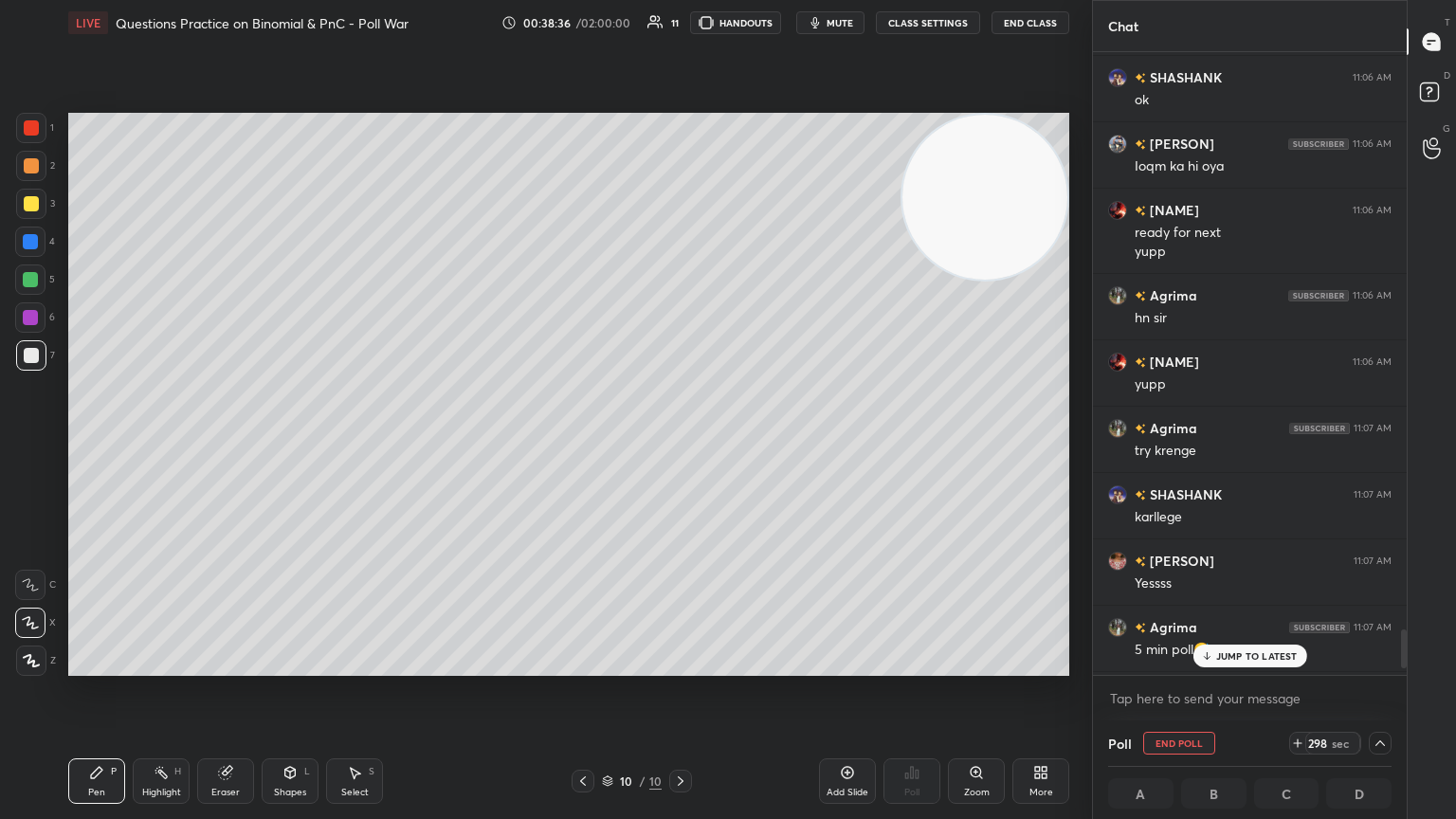 scroll, scrollTop: 9510, scrollLeft: 0, axis: vertical 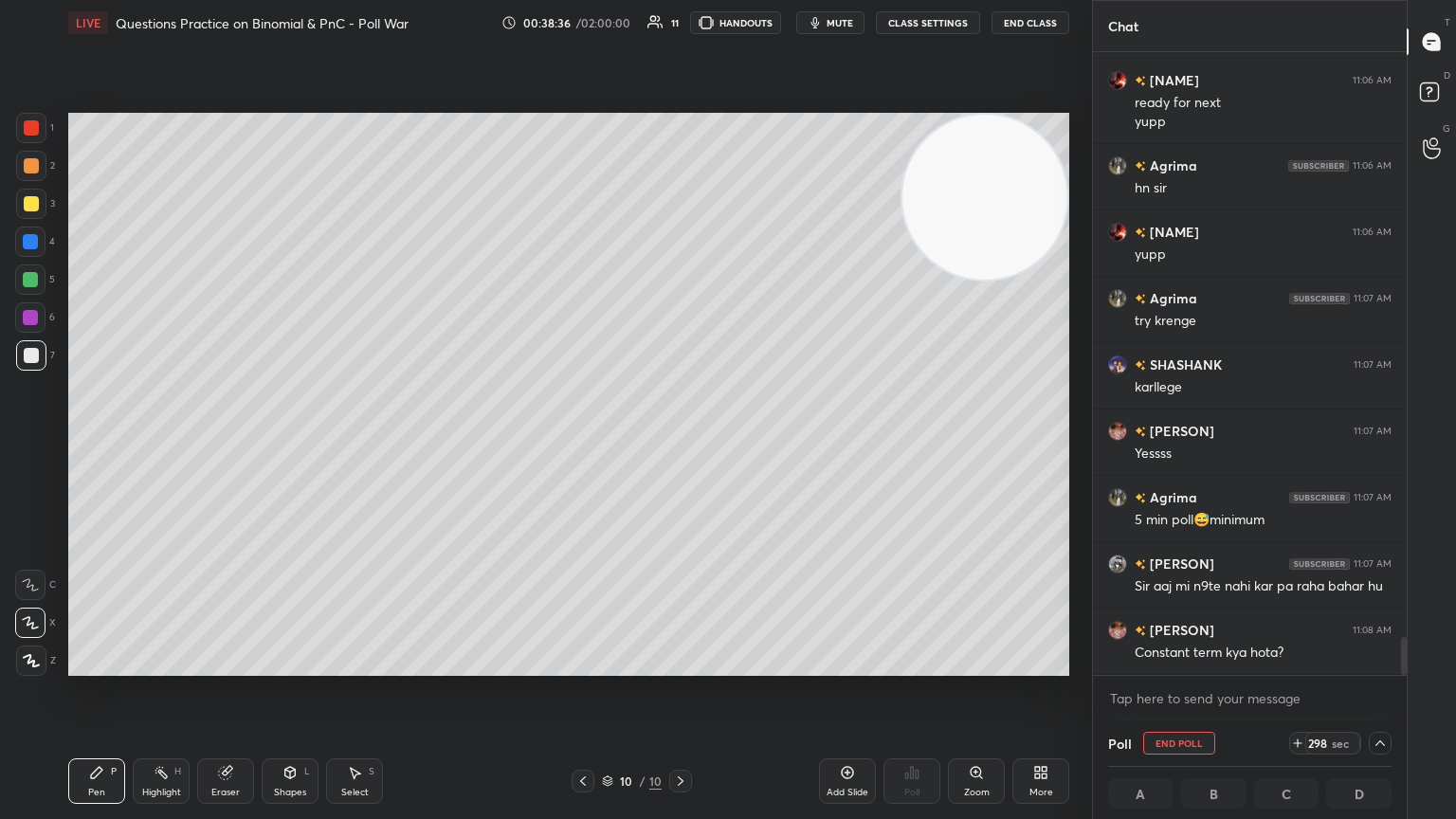 drag, startPoint x: 1403, startPoint y: 645, endPoint x: 1384, endPoint y: 713, distance: 70.604532 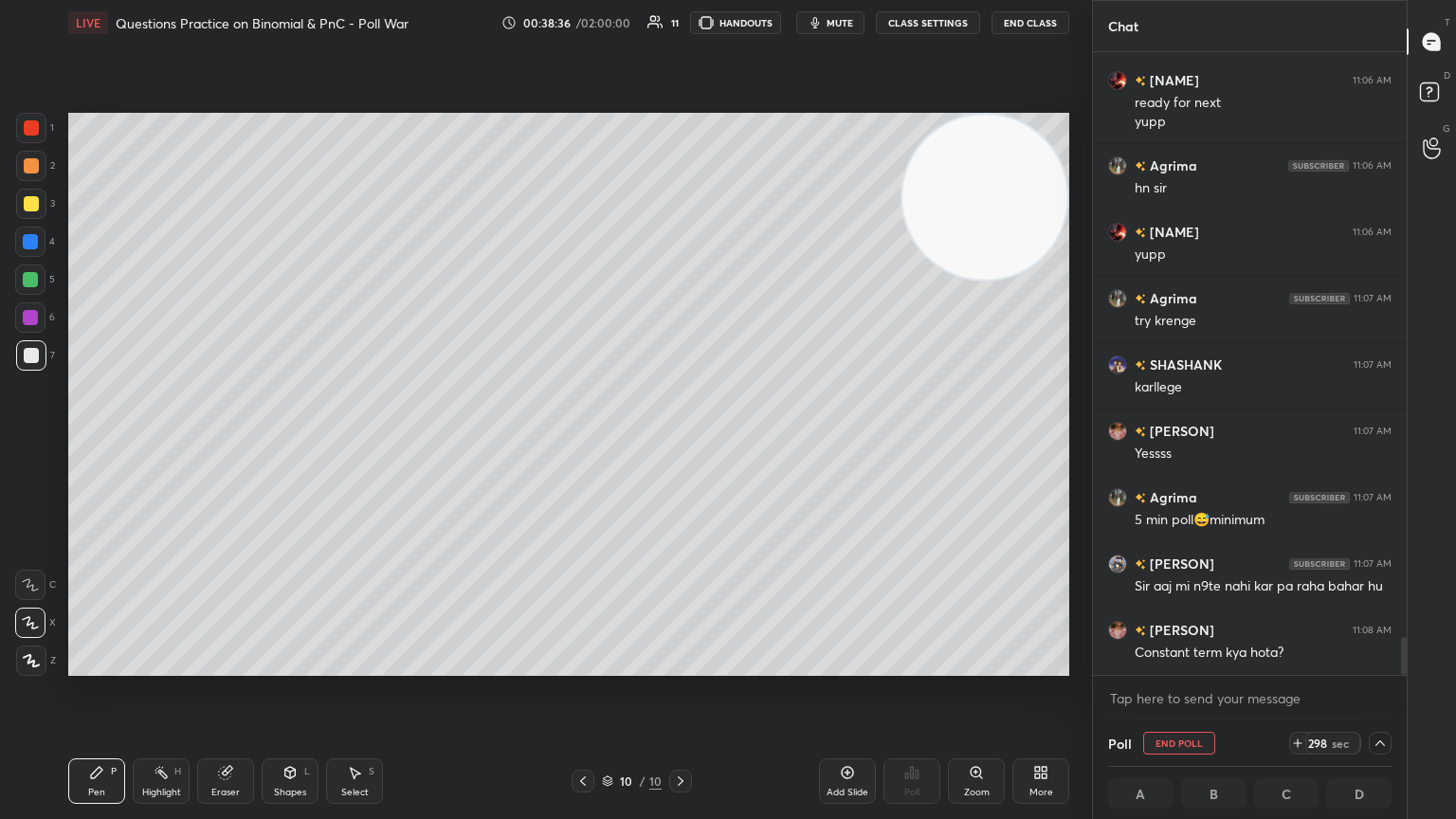 click on "[PERSON] 11:06 AM ok [PERSON] 11:06 AM Ioqm ka hi oya [PERSON] 11:06 AM ready for next yupp [PERSON] 11:06 AM hn sir [PERSON] 11:06 AM yupp [PERSON] 11:07 AM try krenge [PERSON] 11:07 AM karllege [PERSON] 11:07 AM Yessss [PERSON] 11:07 AM 5 min poll😅minimum [PERSON] 11:07 AM Sir aaj mi n9te nahi kar pa raha bahar hu [PERSON] 11:08 AM Constant term kya hota? JUMP TO LATEST Enable hand raising Enable raise hand to speak to learners. Once enabled, chat will be turned off temporarily. Enable x" at bounding box center [1249, 386] 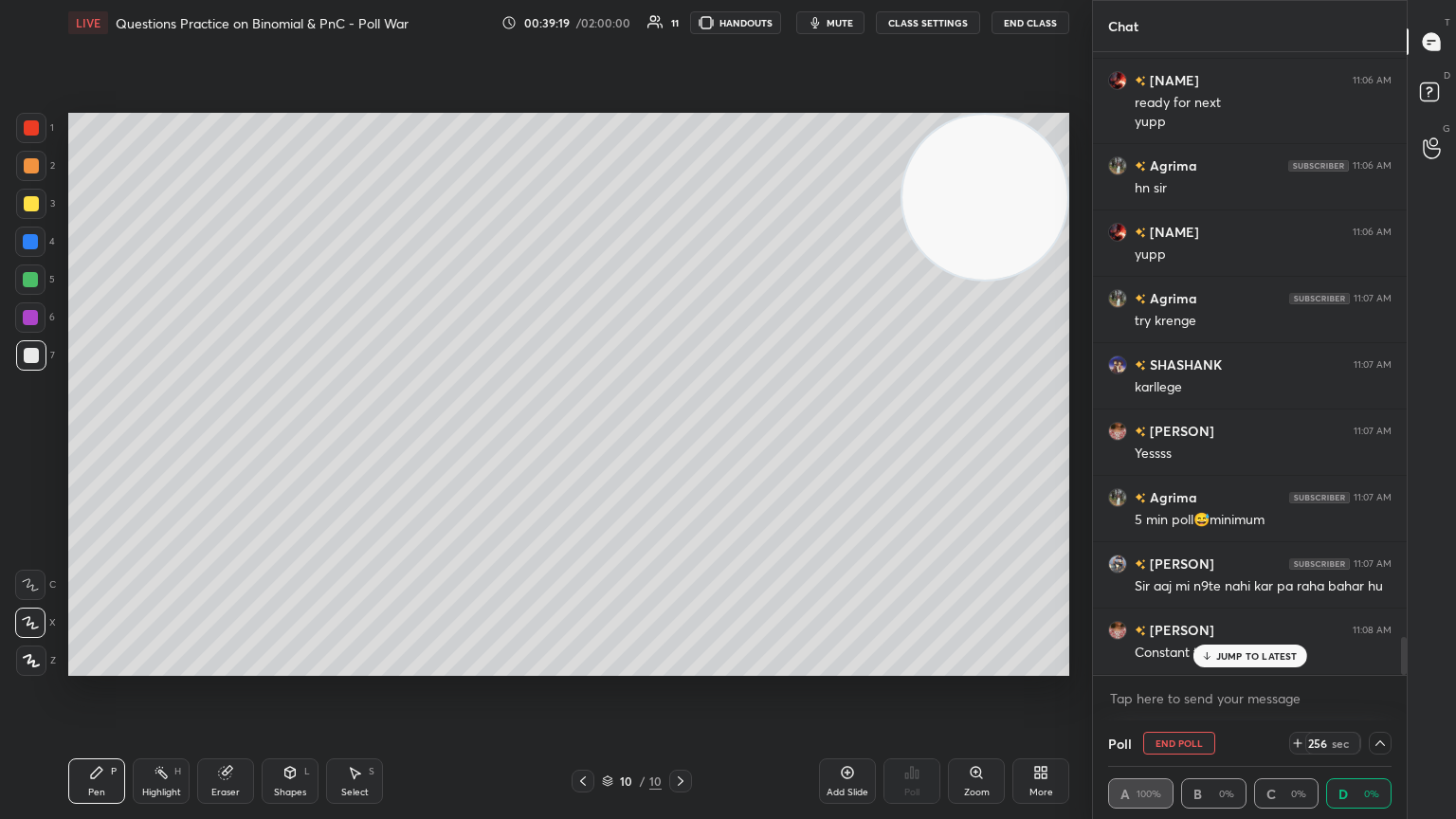 scroll, scrollTop: 9593, scrollLeft: 0, axis: vertical 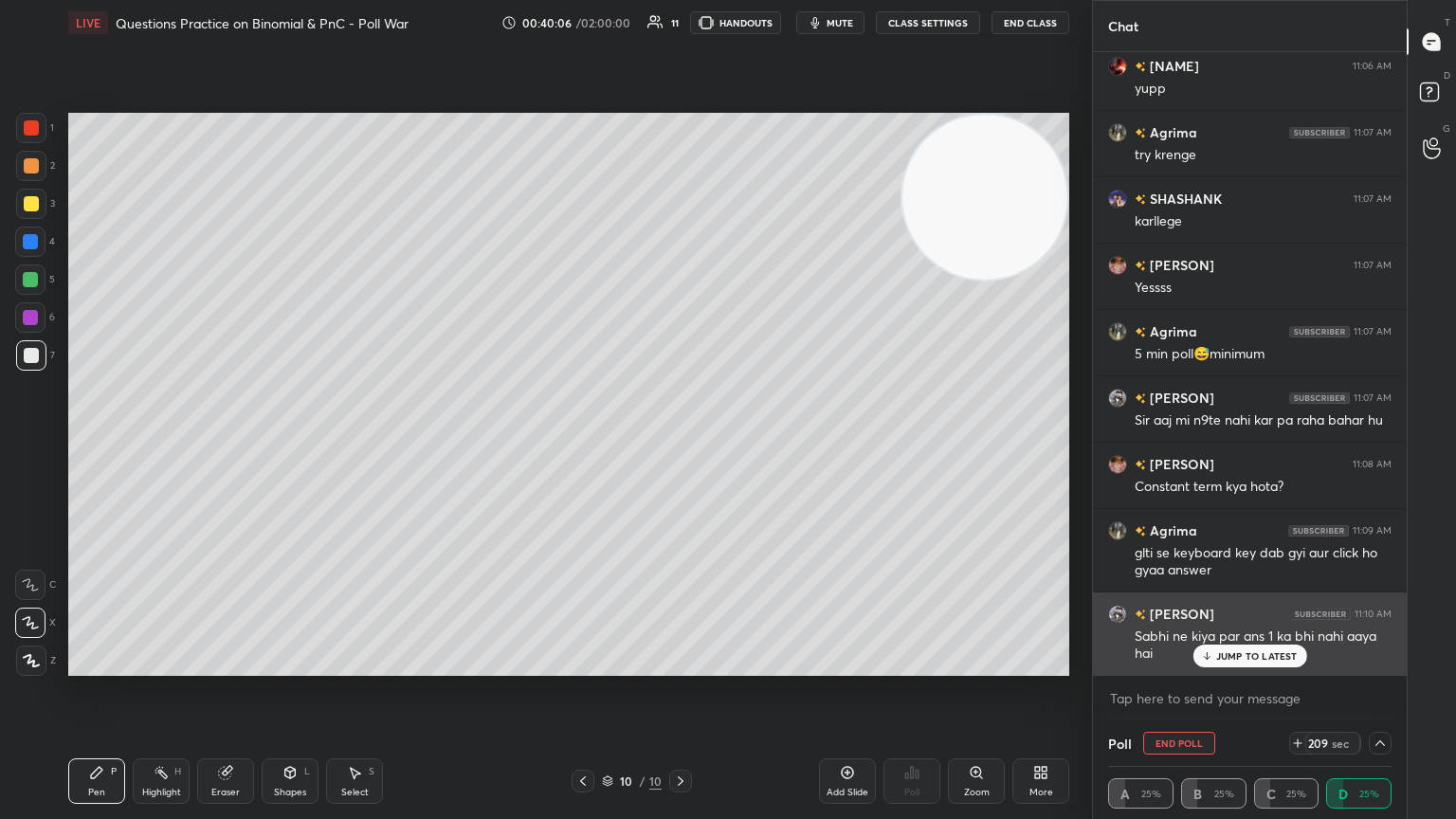 click on "JUMP TO LATEST" at bounding box center (1249, 656) 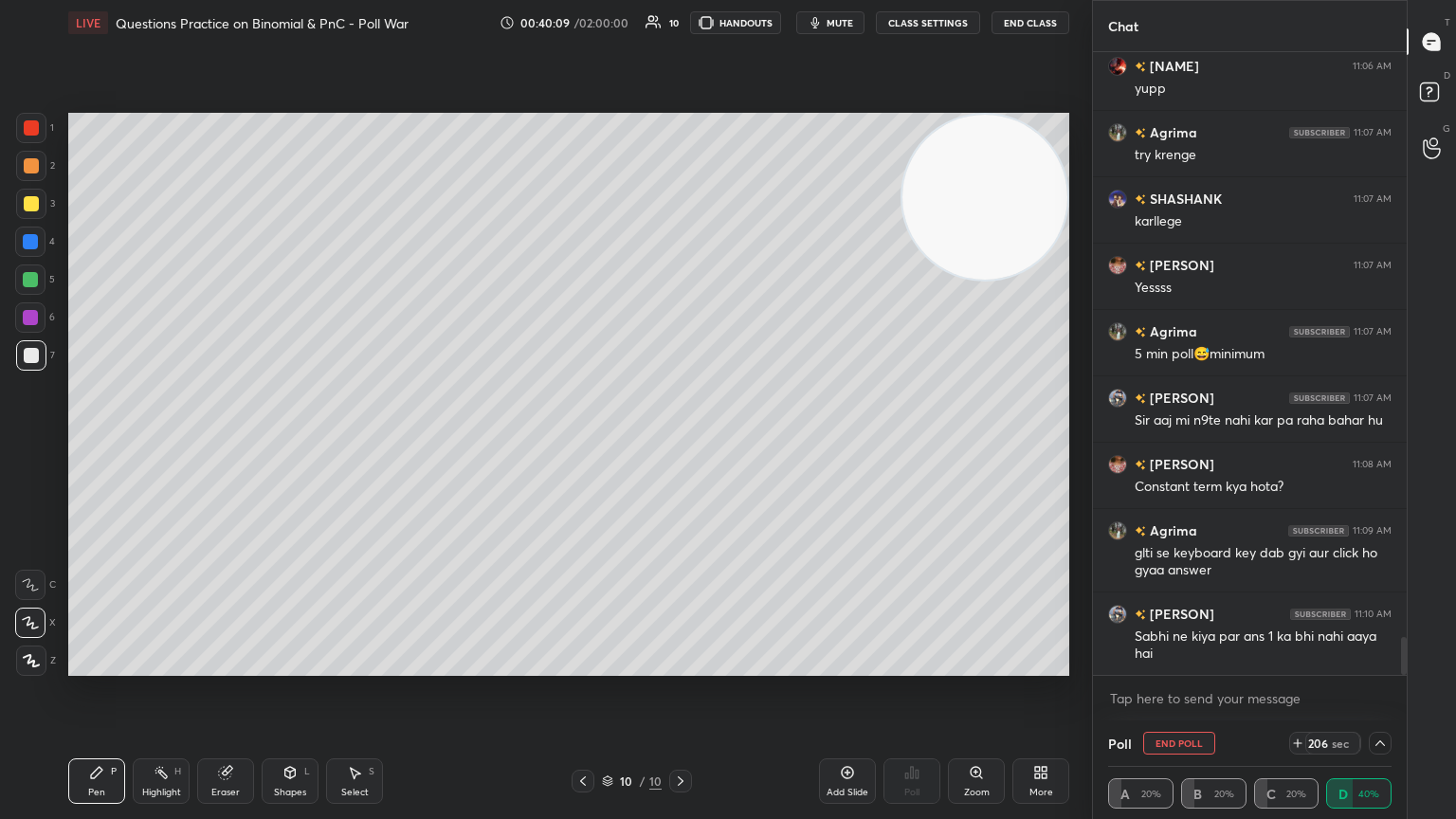click 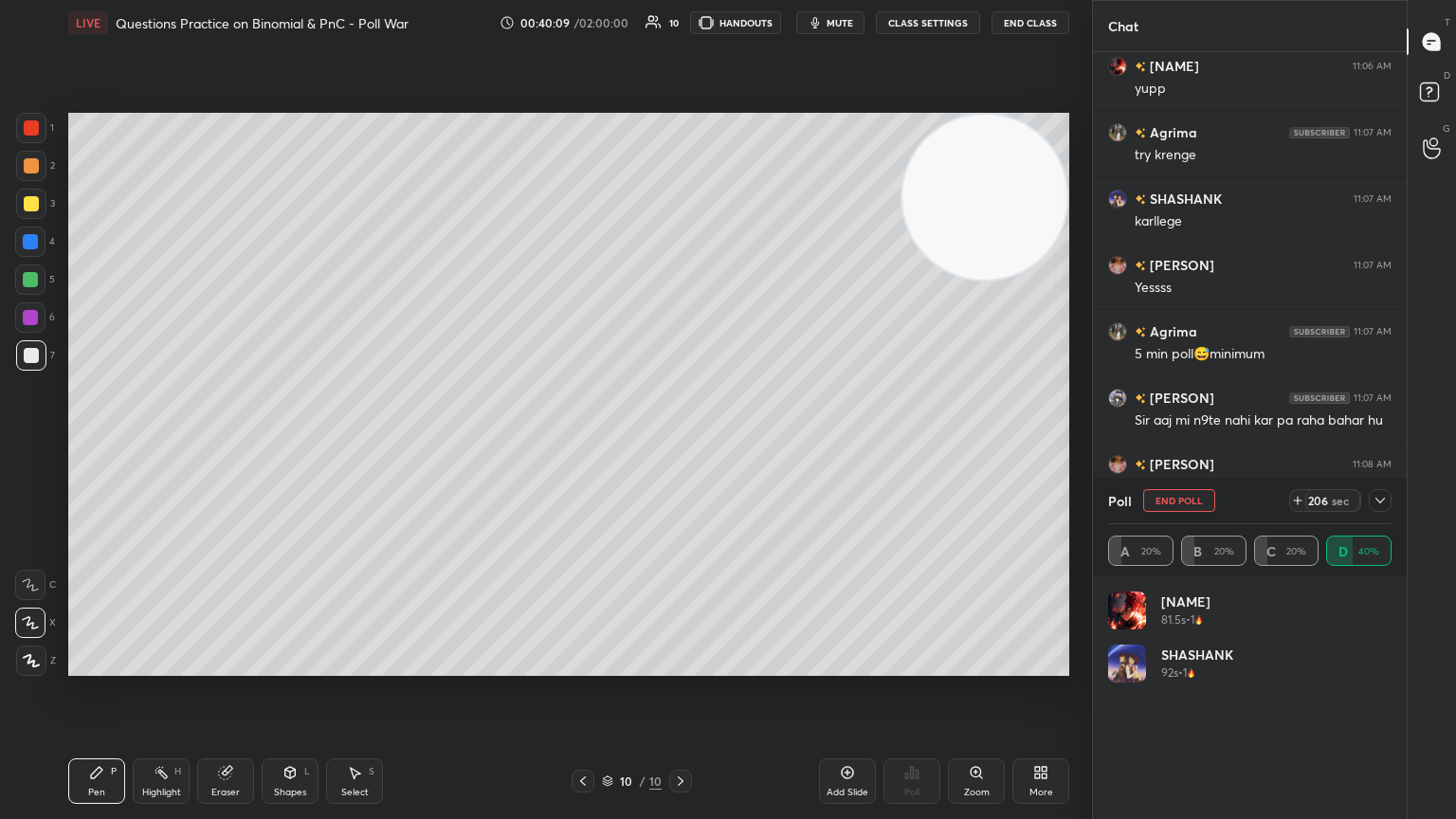 scroll, scrollTop: 7, scrollLeft: 6, axis: both 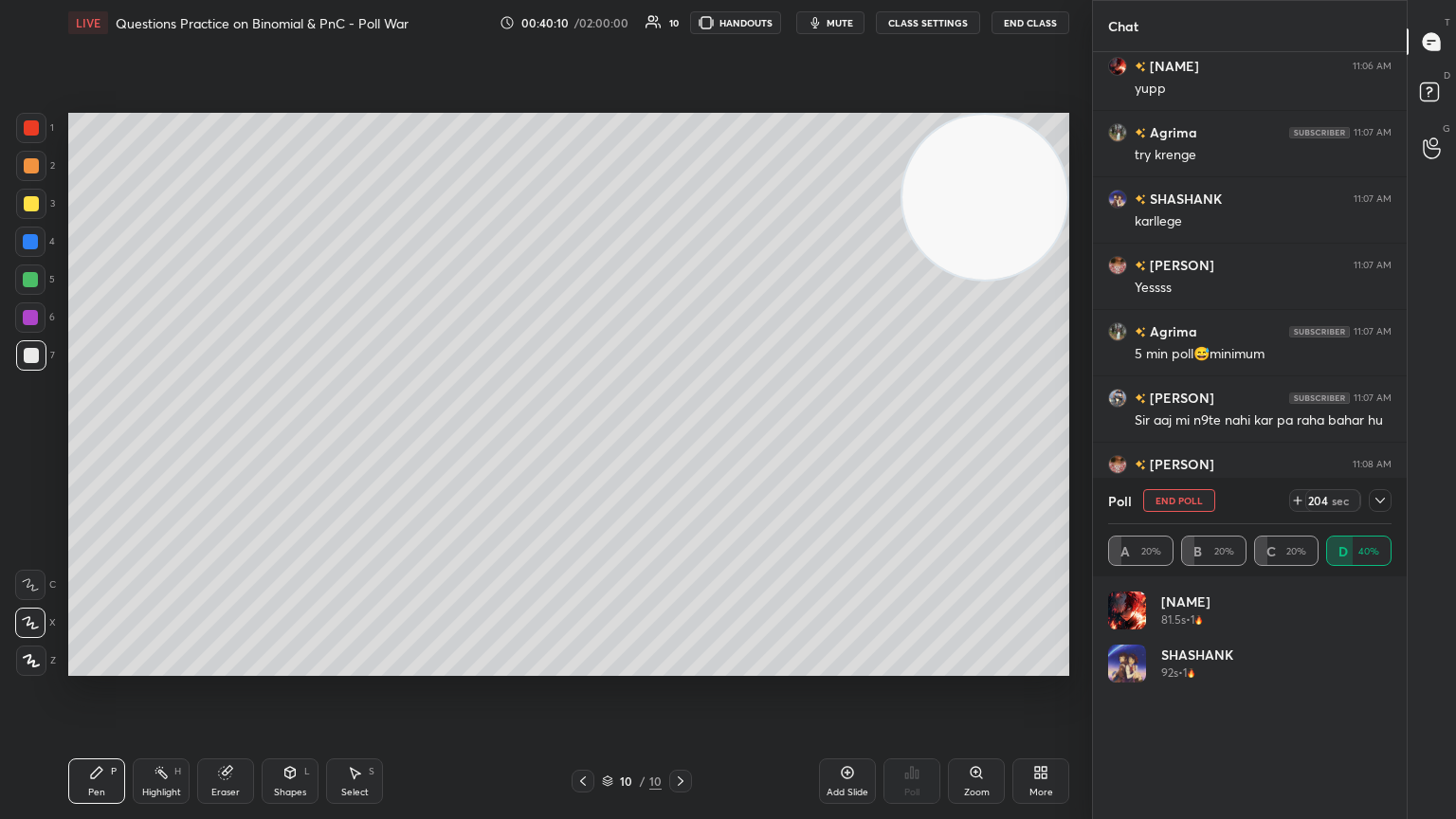 click 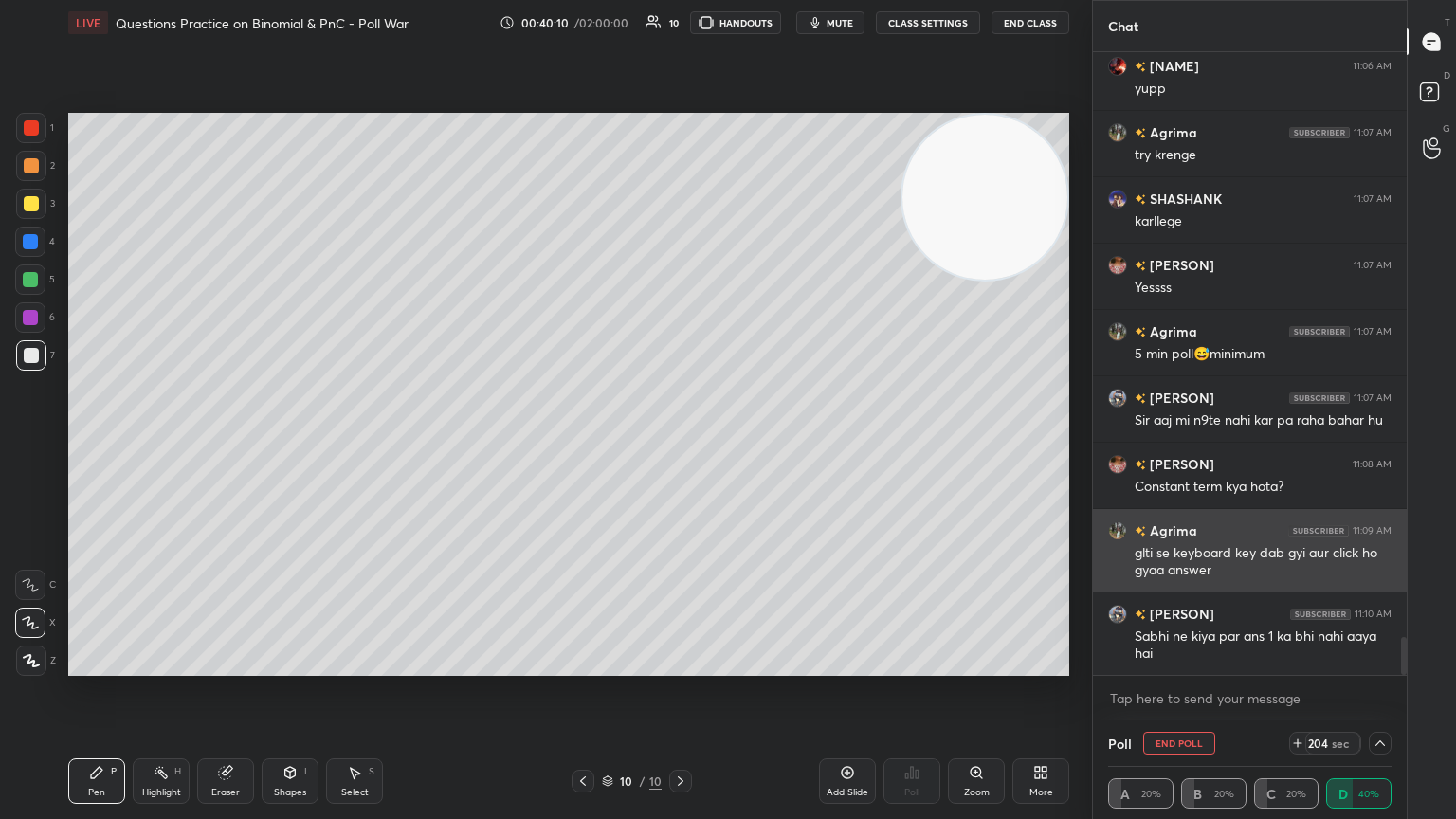 scroll, scrollTop: 0, scrollLeft: 0, axis: both 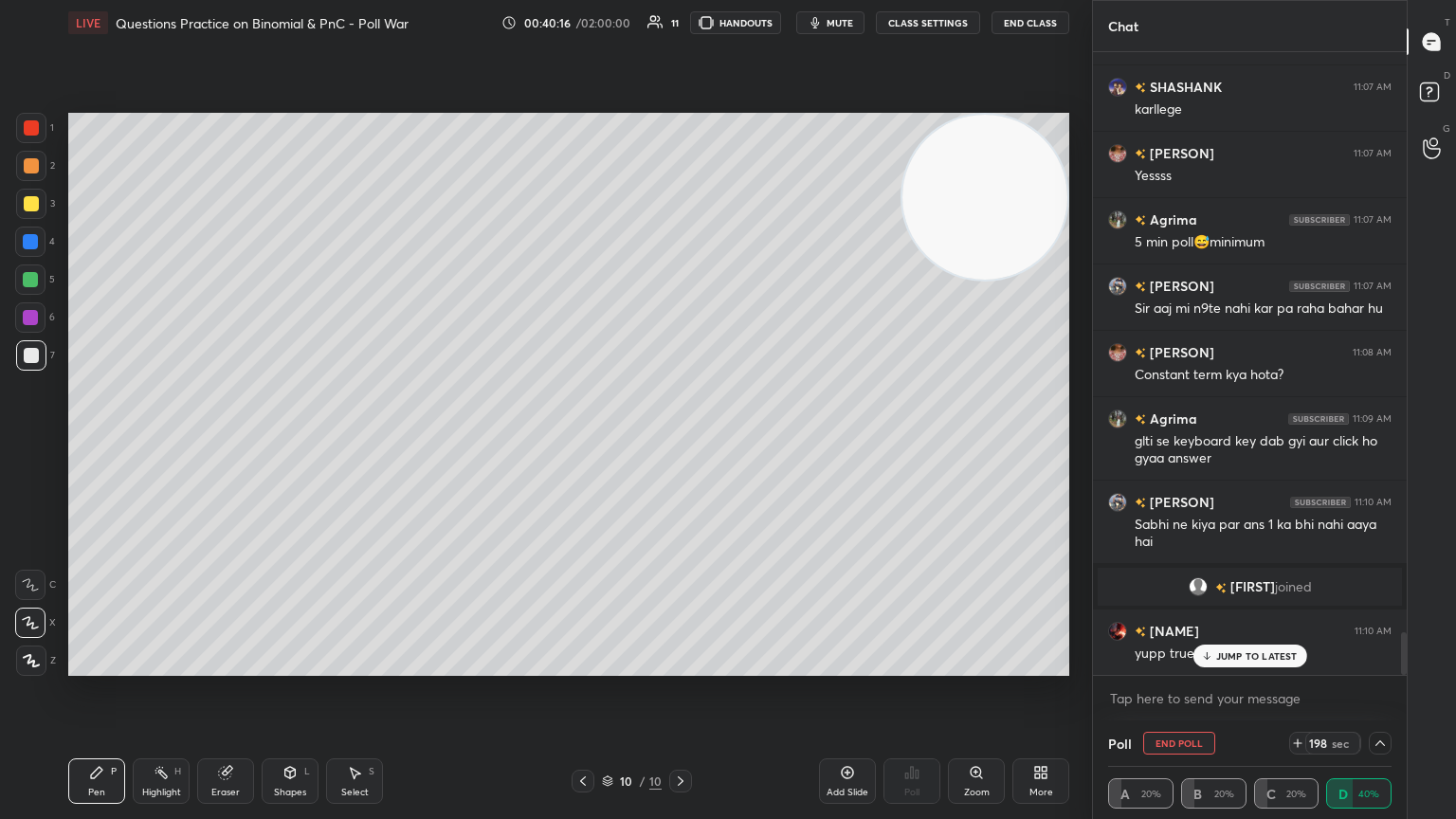click on "JUMP TO LATEST" at bounding box center (1257, 656) 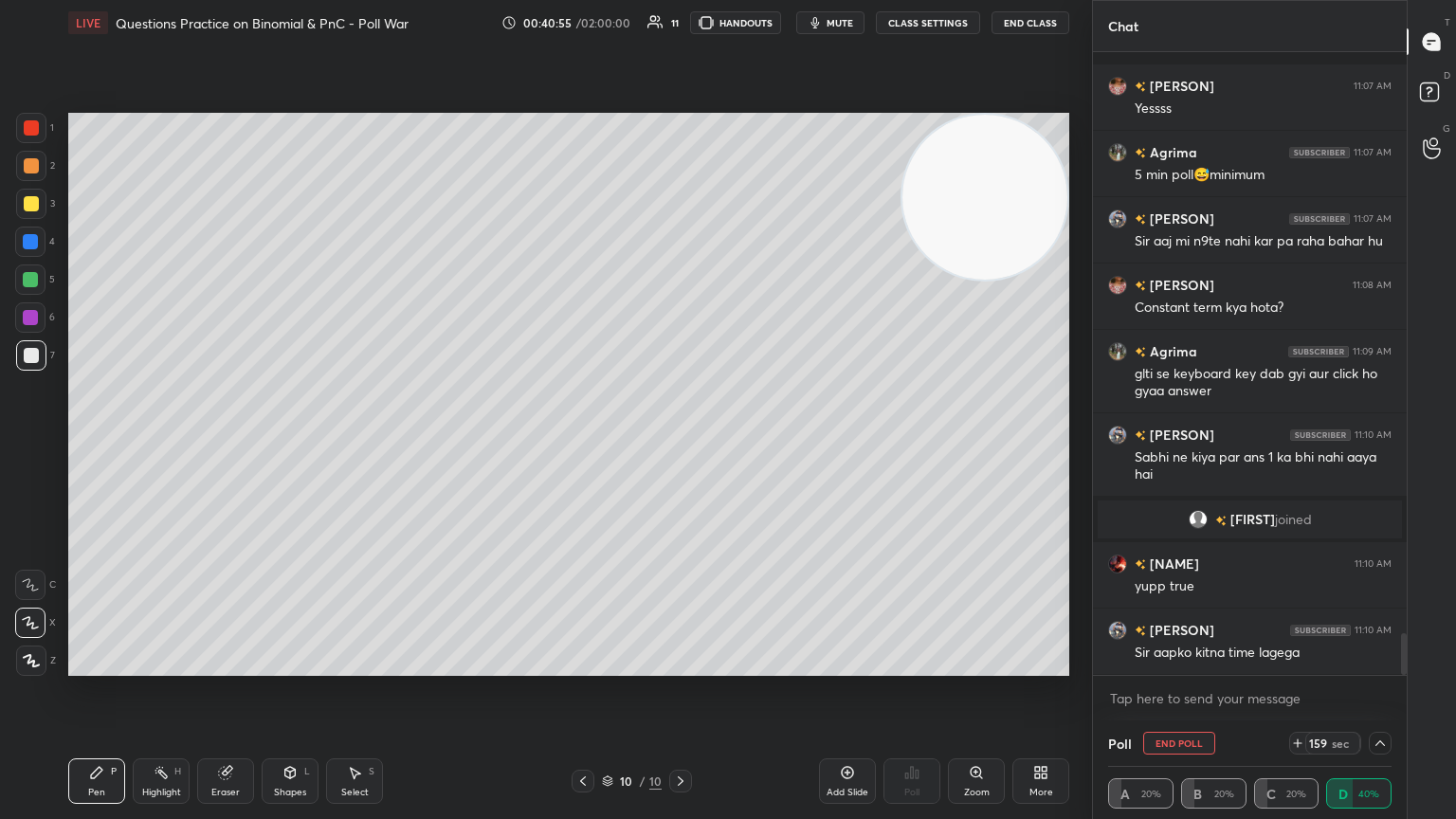 scroll, scrollTop: 8602, scrollLeft: 0, axis: vertical 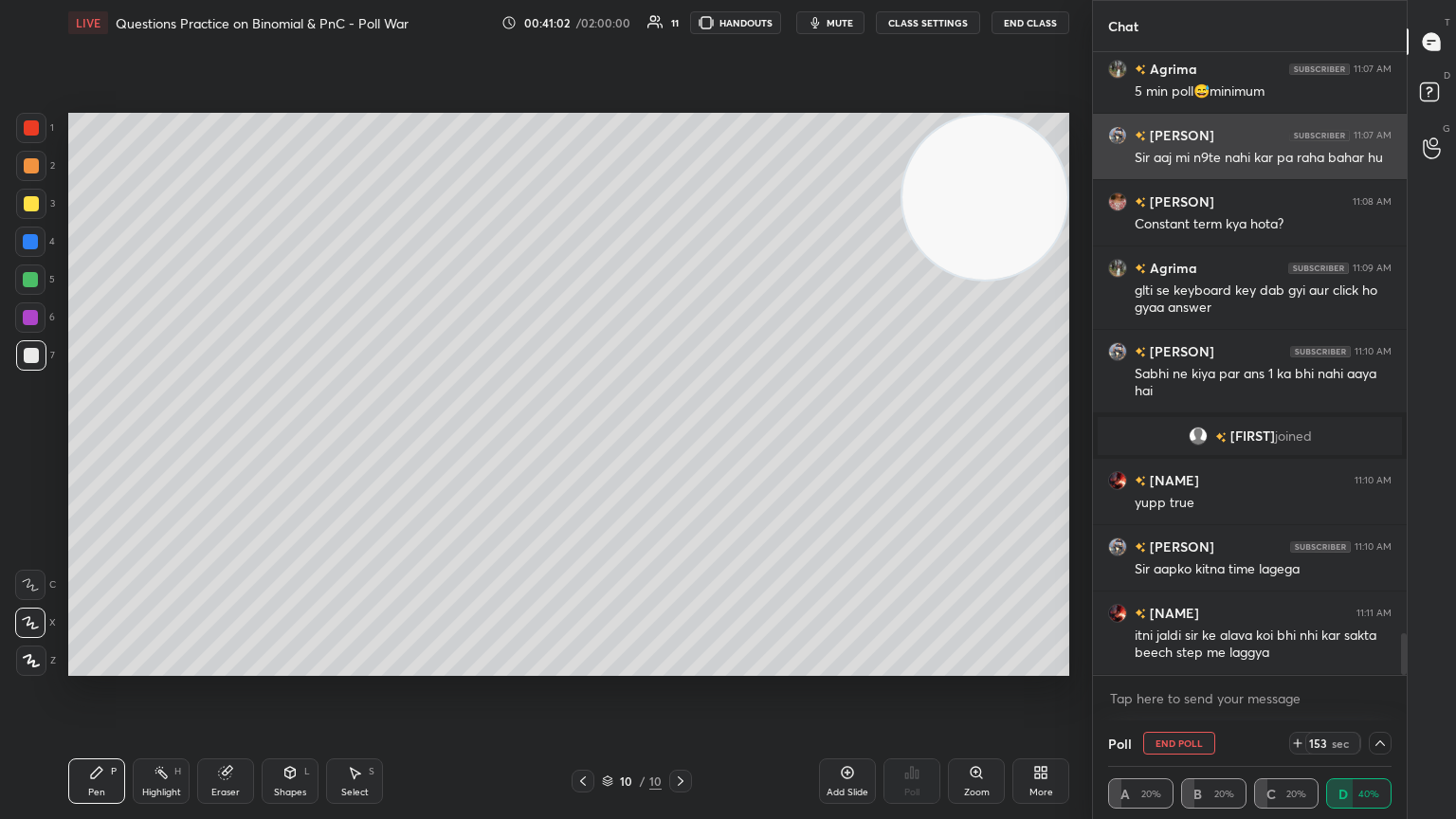 drag, startPoint x: 988, startPoint y: 228, endPoint x: 1138, endPoint y: 136, distance: 175.96591 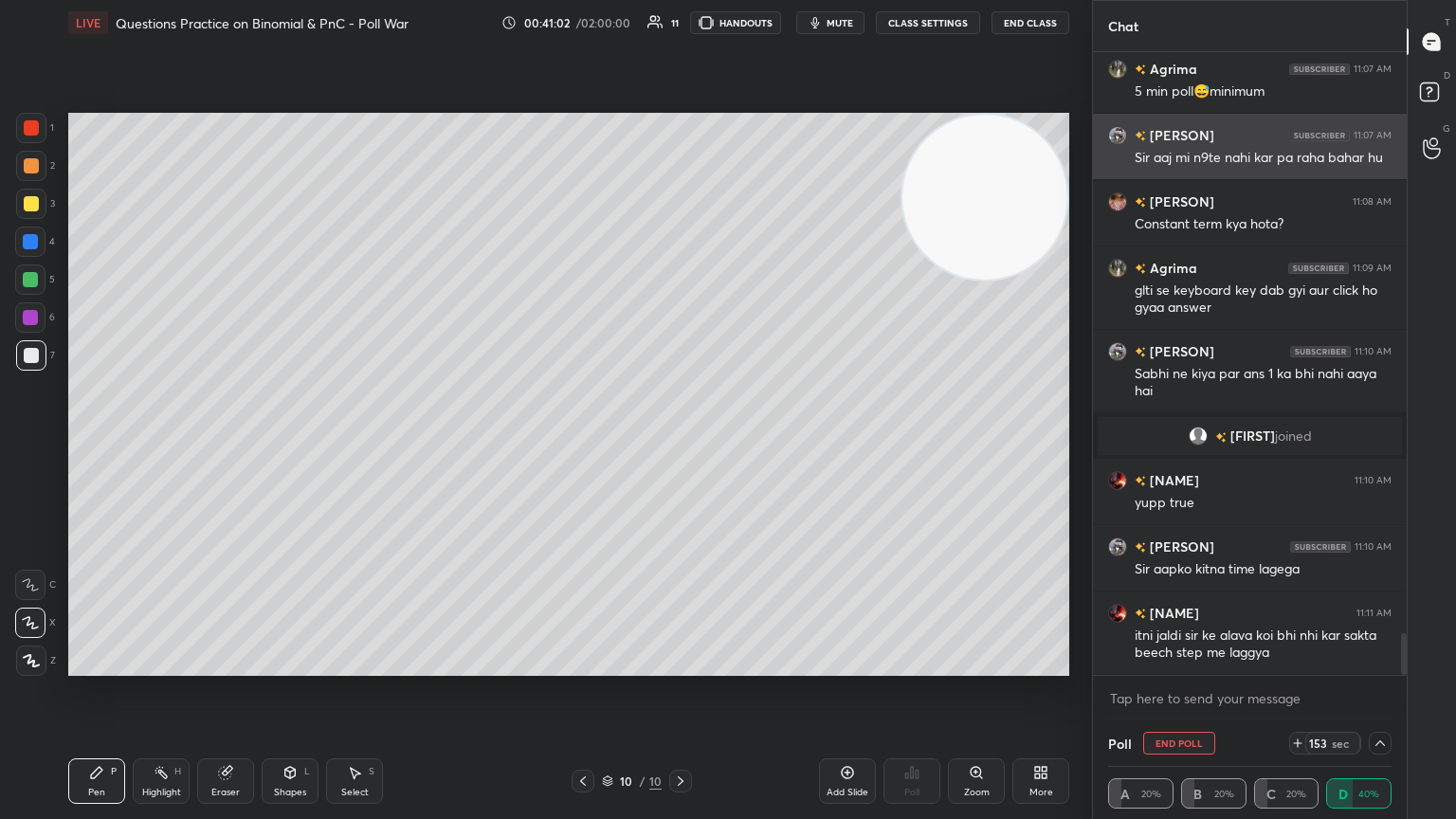 click on "[NUMBER] [NUMBER] [NUMBER] [NUMBER] [NUMBER] [NUMBER] [NUMBER] C X Z C X Z E E Erase all   H H LIVE Questions Practice on Binomial & PnC - Poll War 00:41:02 /  02:00:00 11 HANDOUTS mute CLASS SETTINGS End Class Setting up your live class Poll for   secs No correct answer Start poll Back Questions Practice on Binomial & PnC - Poll War [PERSON] Pen P Highlight H Eraser Shapes L Select S 10 / 10 Add Slide Poll Zoom More Chat [PERSON] 11:07 AM Yessss [PERSON] 11:07 AM 5 min poll😅minimum [PERSON] 11:07 AM Sir aaj mi n9te nahi kar pa raha bahar hu [PERSON] 11:08 AM Constant term kya hota? [PERSON] 11:09 AM glti se keyboard key dab gyi aur click ho gyaa answer [PERSON] 11:10 AM Sabhi ne kiya par ans 1 ka bhi nahi aaya hai [PERSON]  joined [PERSON] 11:10 AM yupp true [PERSON] 11:10 AM Sir aapko kitna time lagega [PERSON] 11:11 AM itni jaldi sir ke alava koi bhi nhi kar sakta beech step me laggya JUMP TO LATEST Enable hand raising Enable raise hand to speak to learners. Once enabled, chat will be turned off temporarily. Enable x   introducing Raise a hand with a doubt [PERSON] Asked a doubt 1 Sir Ye Hideout option ka matlab kya hai?? Pick this doubt NEW DOUBTS ASKED No one has raised a hand yet Can't raise hand Looks like educator just invited you to speak. Please wait before you can raise your hand again. Got it T Messages (T) D Doubts (D) G Raise Hand (G) Report an issue Reason for reporting Buffering Chat not working Audio - Video sync issue Educator video quality low ​" at bounding box center (728, 410) 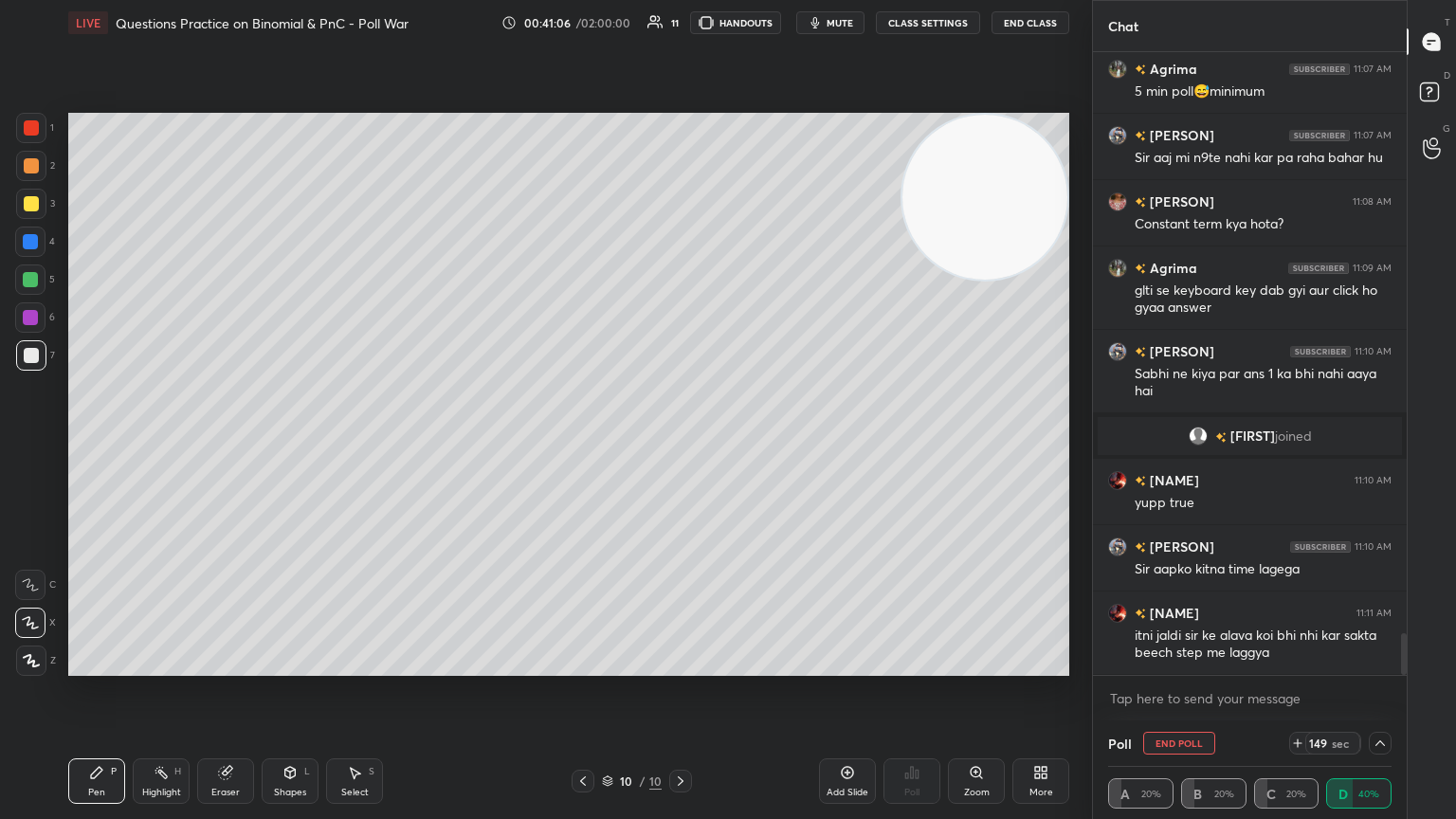 scroll, scrollTop: 8668, scrollLeft: 0, axis: vertical 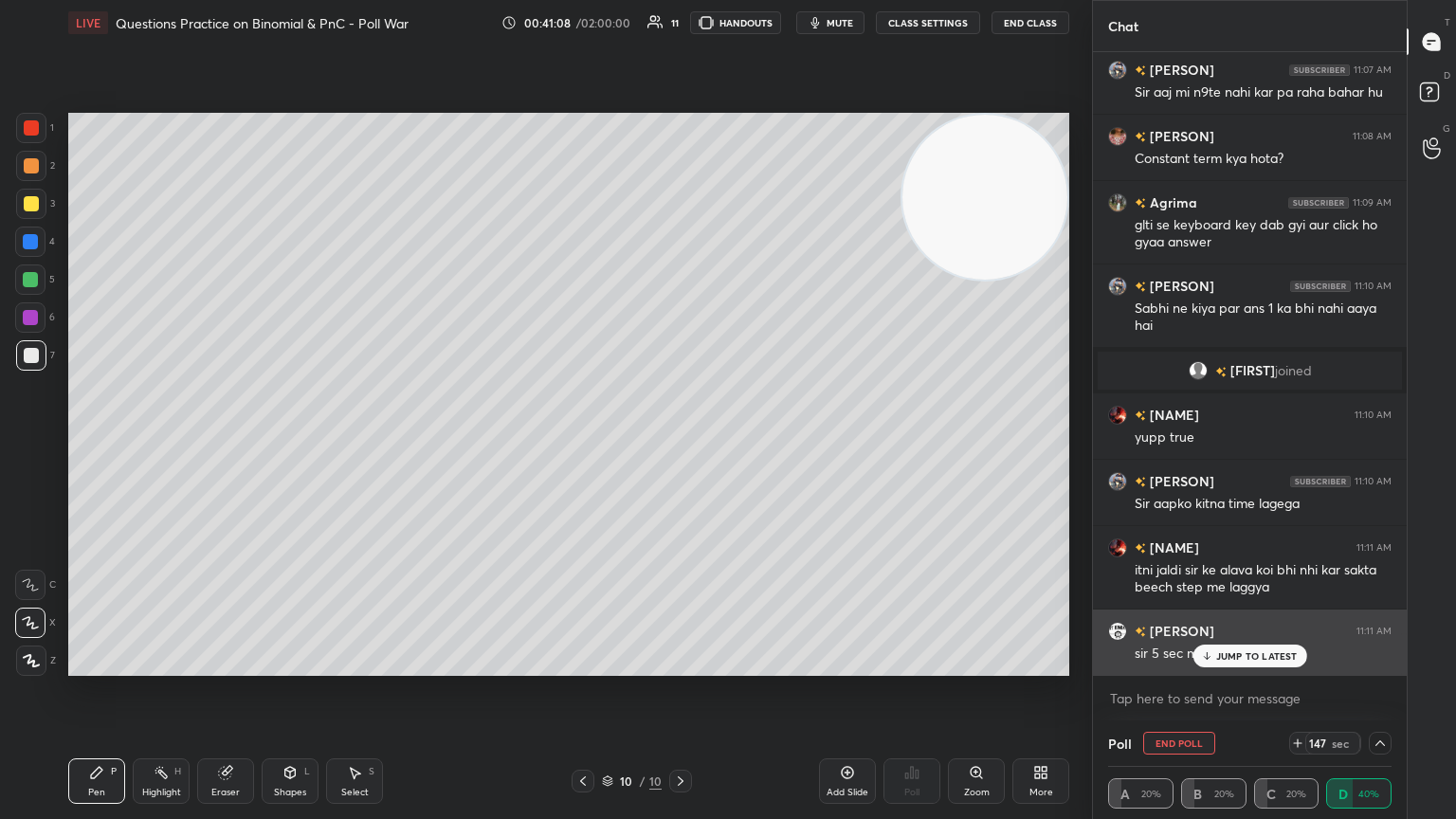 click on "JUMP TO LATEST" at bounding box center [1257, 656] 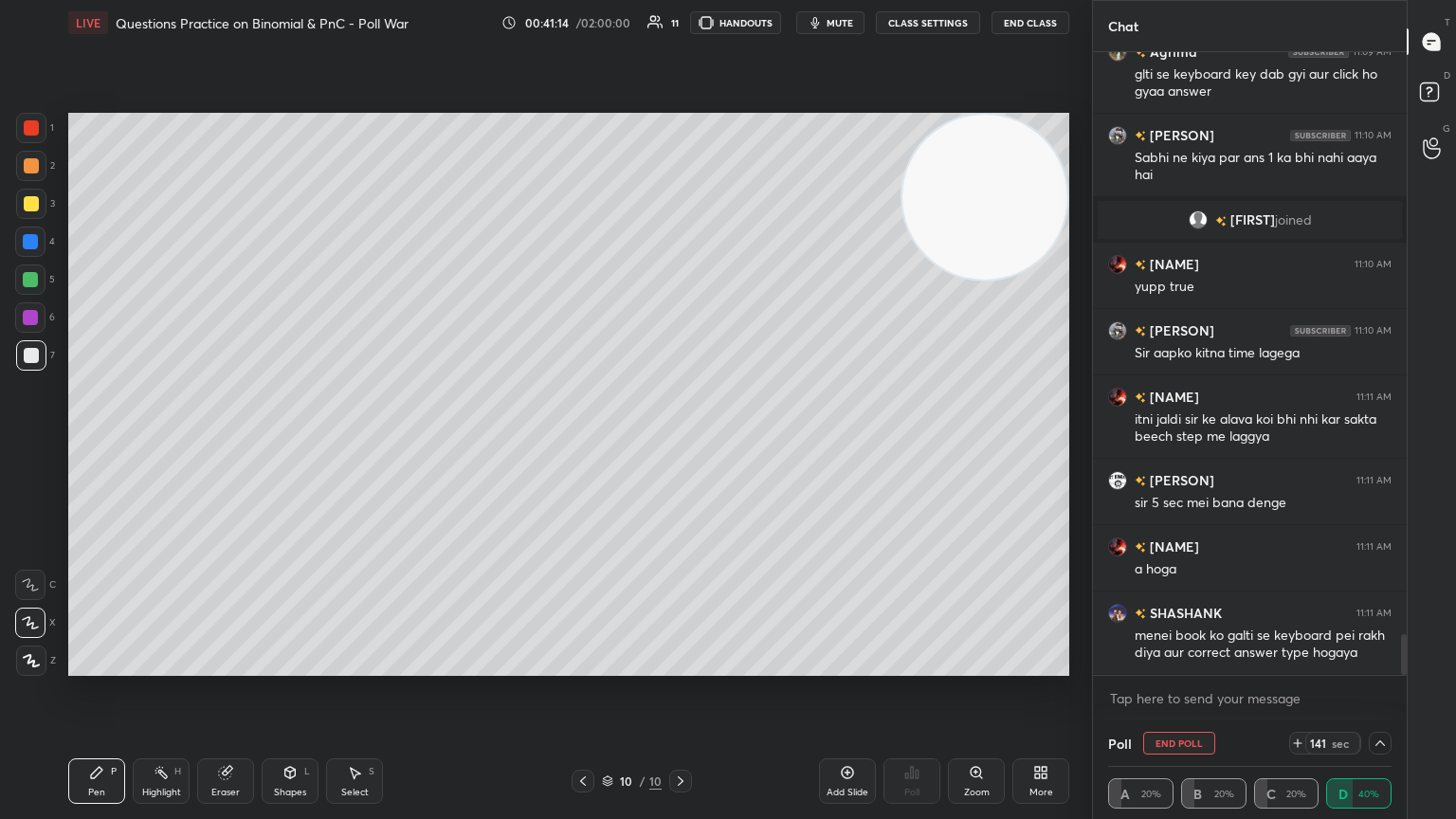 scroll, scrollTop: 8884, scrollLeft: 0, axis: vertical 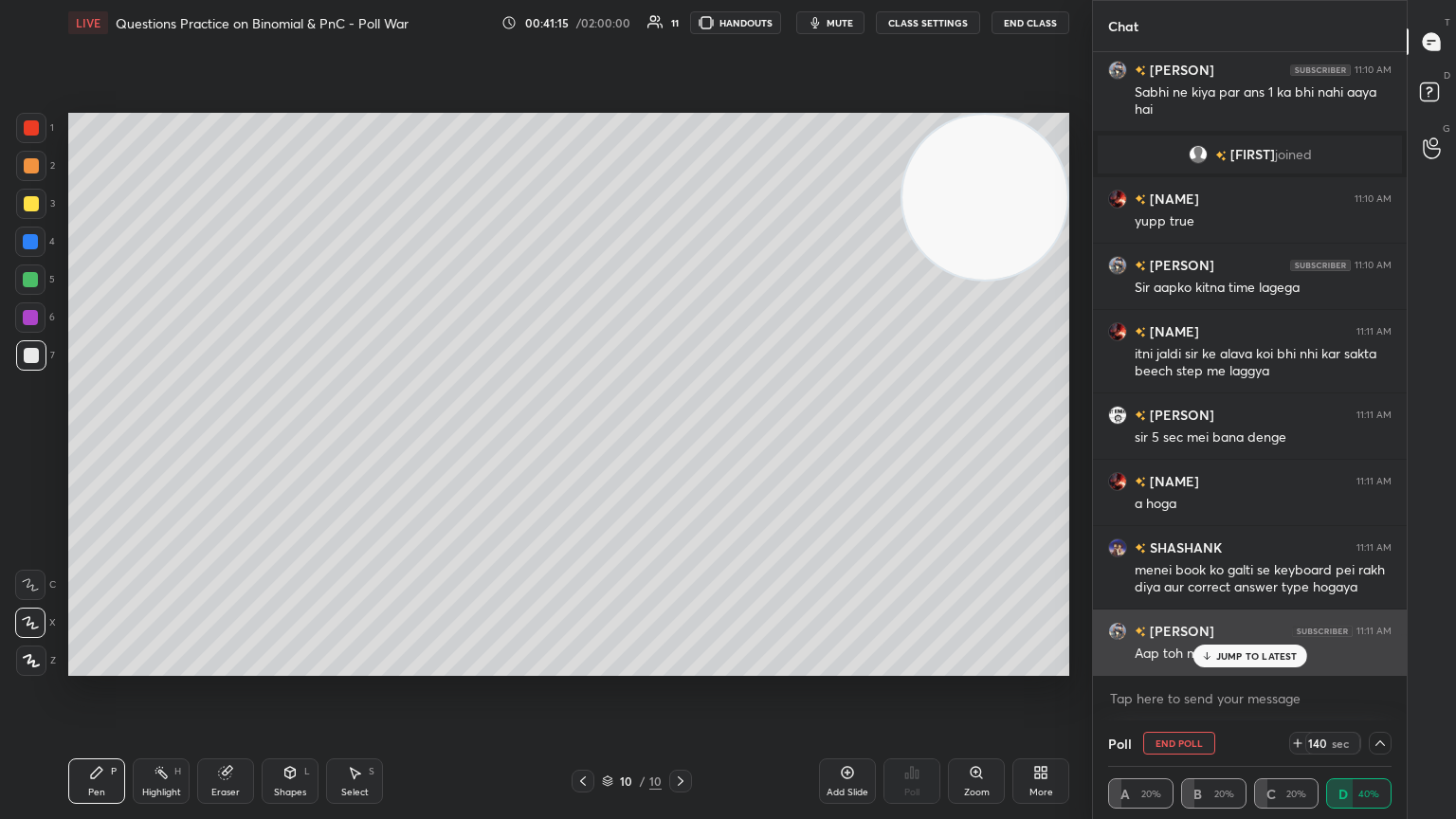 click on "JUMP TO LATEST" at bounding box center [1257, 656] 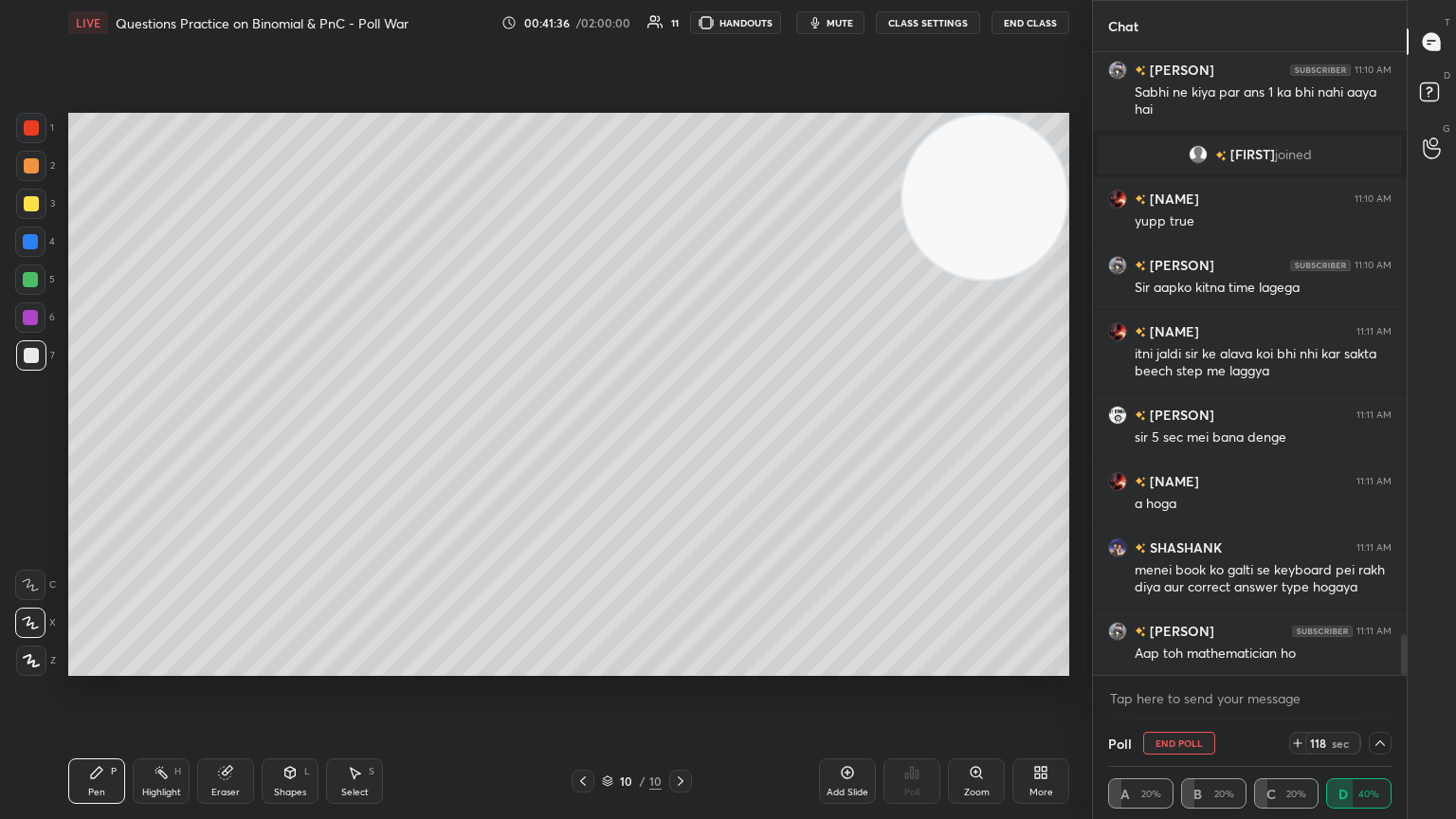 click at bounding box center [1380, 743] 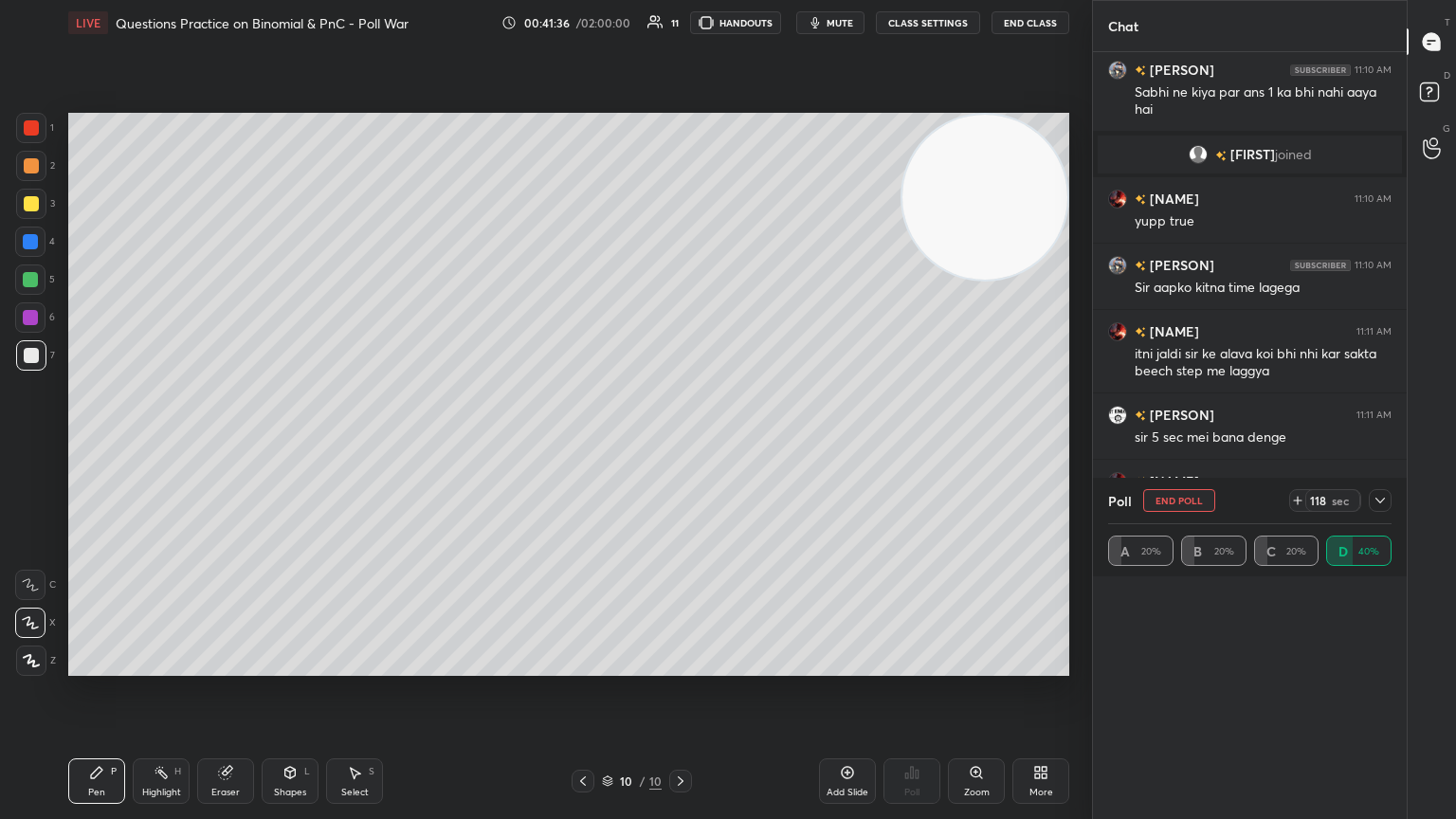 scroll, scrollTop: 6, scrollLeft: 6, axis: both 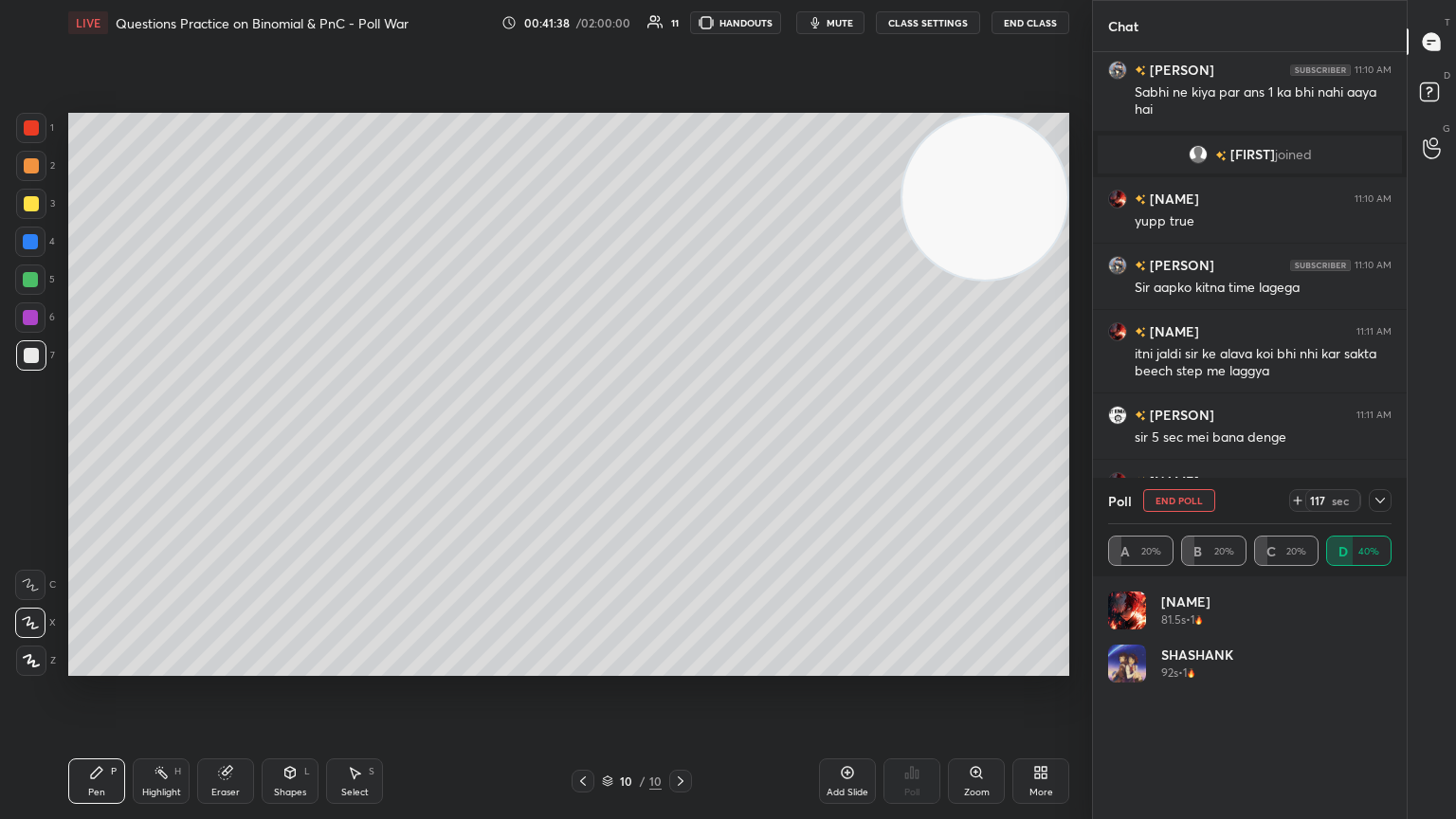 click 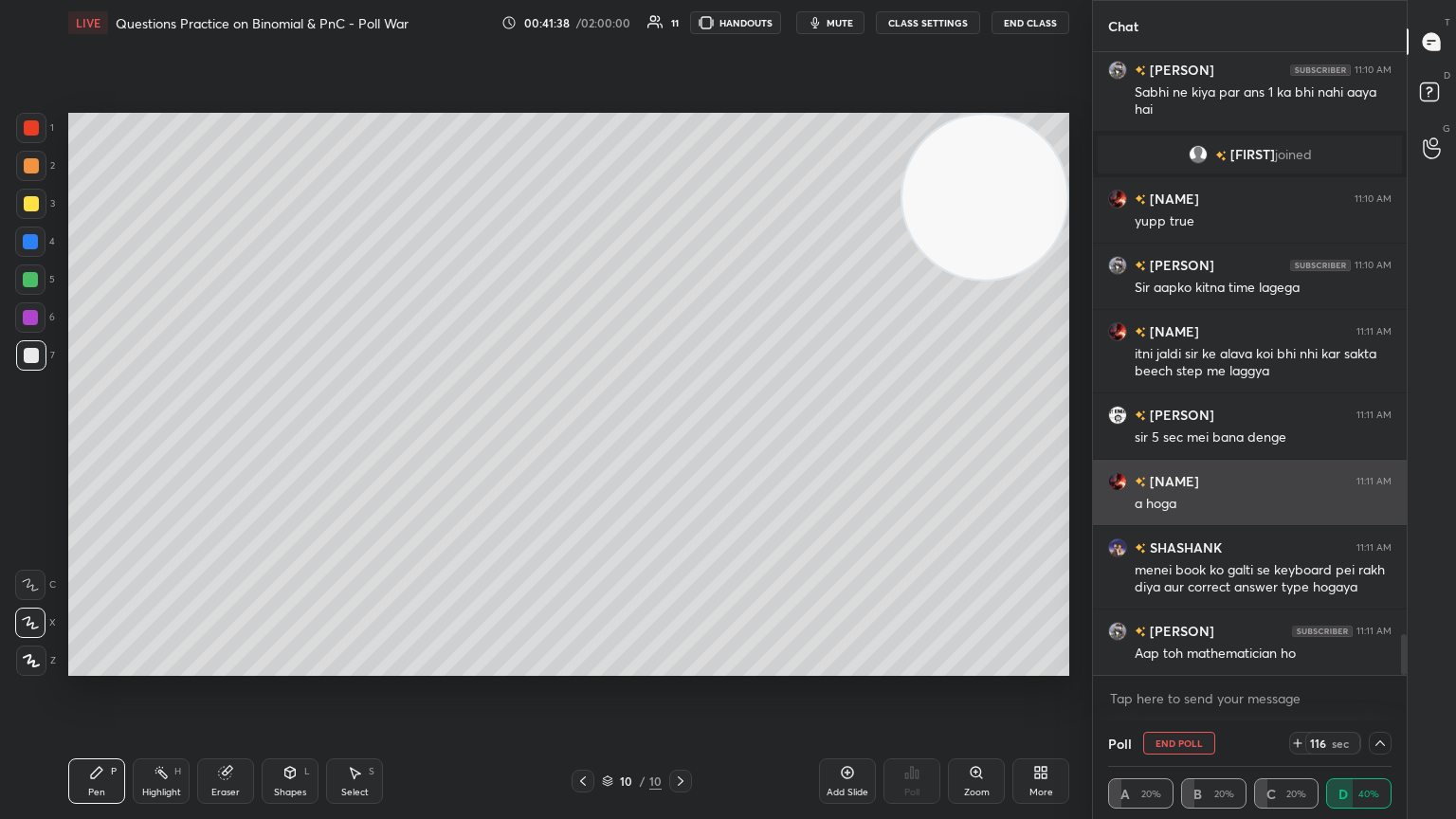 scroll, scrollTop: 166, scrollLeft: 278, axis: both 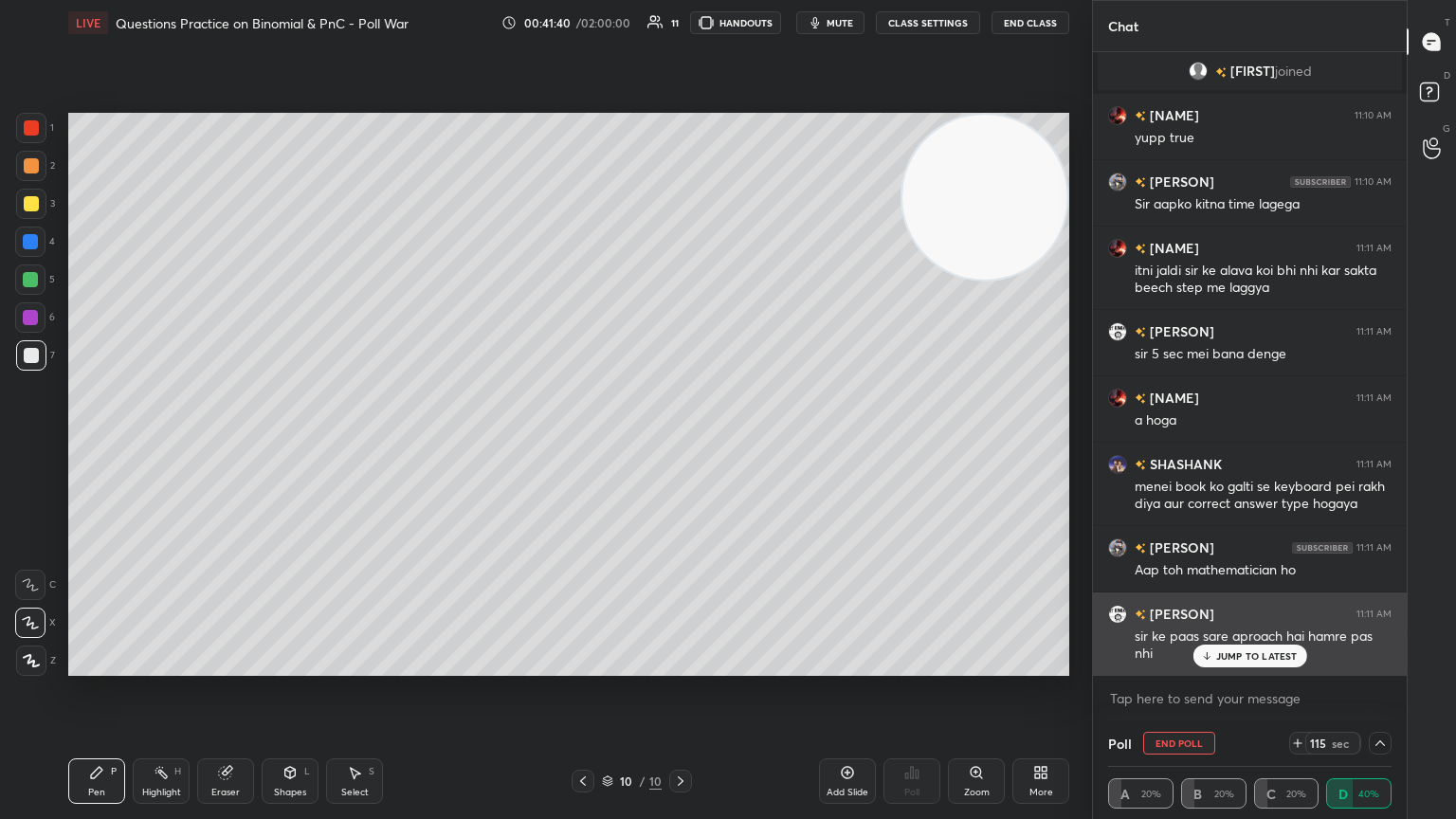 click on "[PERSON] 11:06 AM hn sir [PERSON] 11:06 AM yupp [PERSON] 11:07 AM try krenge [PERSON] 11:07 AM karllege [PERSON] 11:07 AM Yessss [PERSON] 11:07 AM 5 min poll😅minimum [PERSON] 11:07 AM Sir aaj mi n9te nahi kar pa raha bahar hu [PERSON] 11:08 AM Constant term kya hota? [PERSON] 11:09 AM glti se keyboard key dab gyi aur click ho gyaa answer [PERSON] 11:10 AM Sabhi ne kiya par ans 1 ka bhi nahi aaya hai [PERSON]  joined [PERSON] 11:10 AM yupp true [PERSON] 11:10 AM Sir aapko kitna time lagega [PERSON] 11:11 AM itni jaldi sir ke alava koi bhi nhi kar sakta beech step me laggya [PERSON] 11:11 AM sir 5 sec mei bana denge [PERSON] 11:11 AM a hoga [PERSON] 11:11 AM menei book ko galti se keyboard pei rakh diya aur correct answer type hogaya [PERSON] 11:11 AM Aap toh mathematician ho [PERSON] 11:11 AM sir ke paas sare aproach hai hamre pas nhi JUMP TO LATEST" at bounding box center [1249, 363] 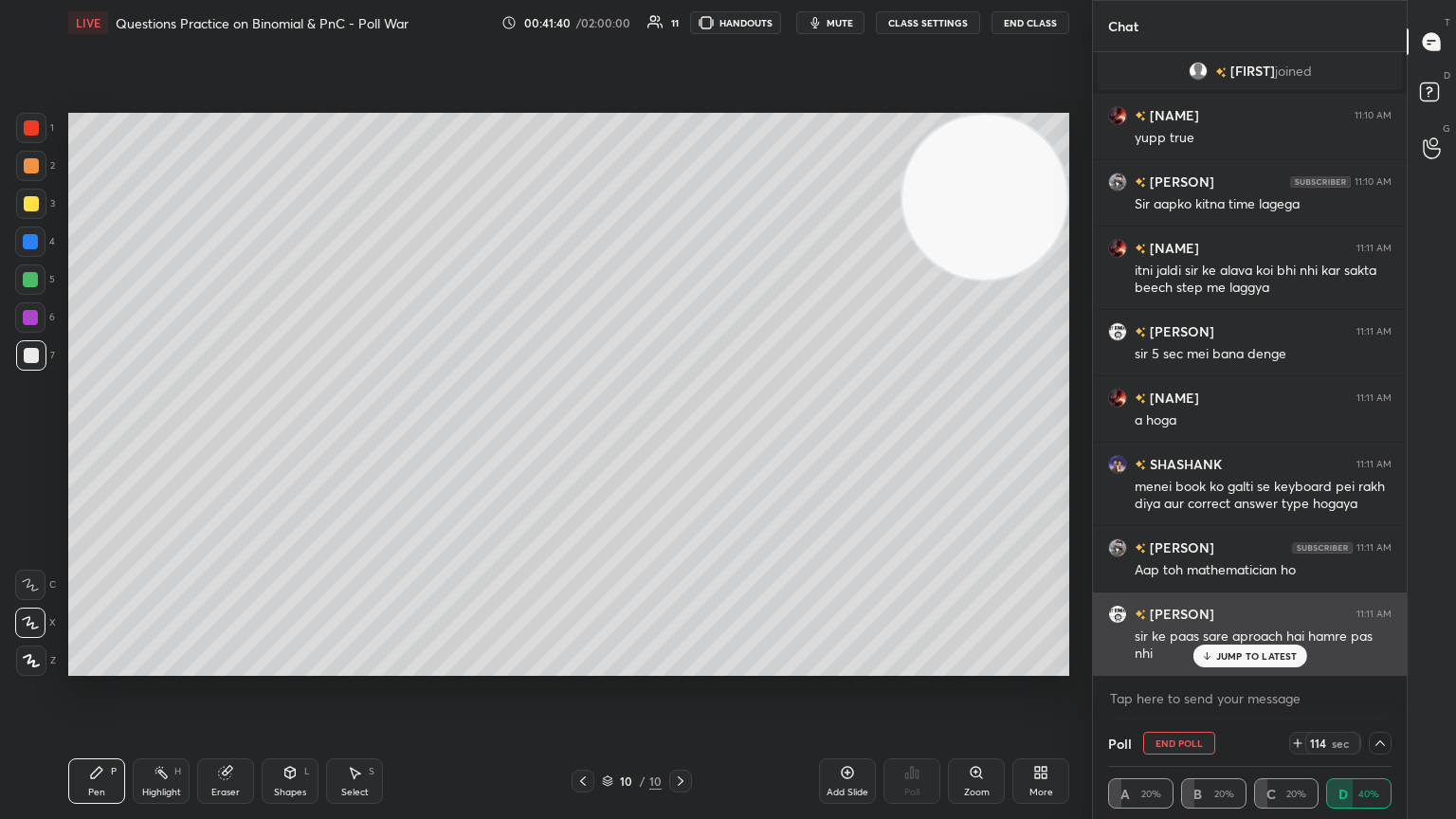 click on "JUMP TO LATEST" at bounding box center (1249, 656) 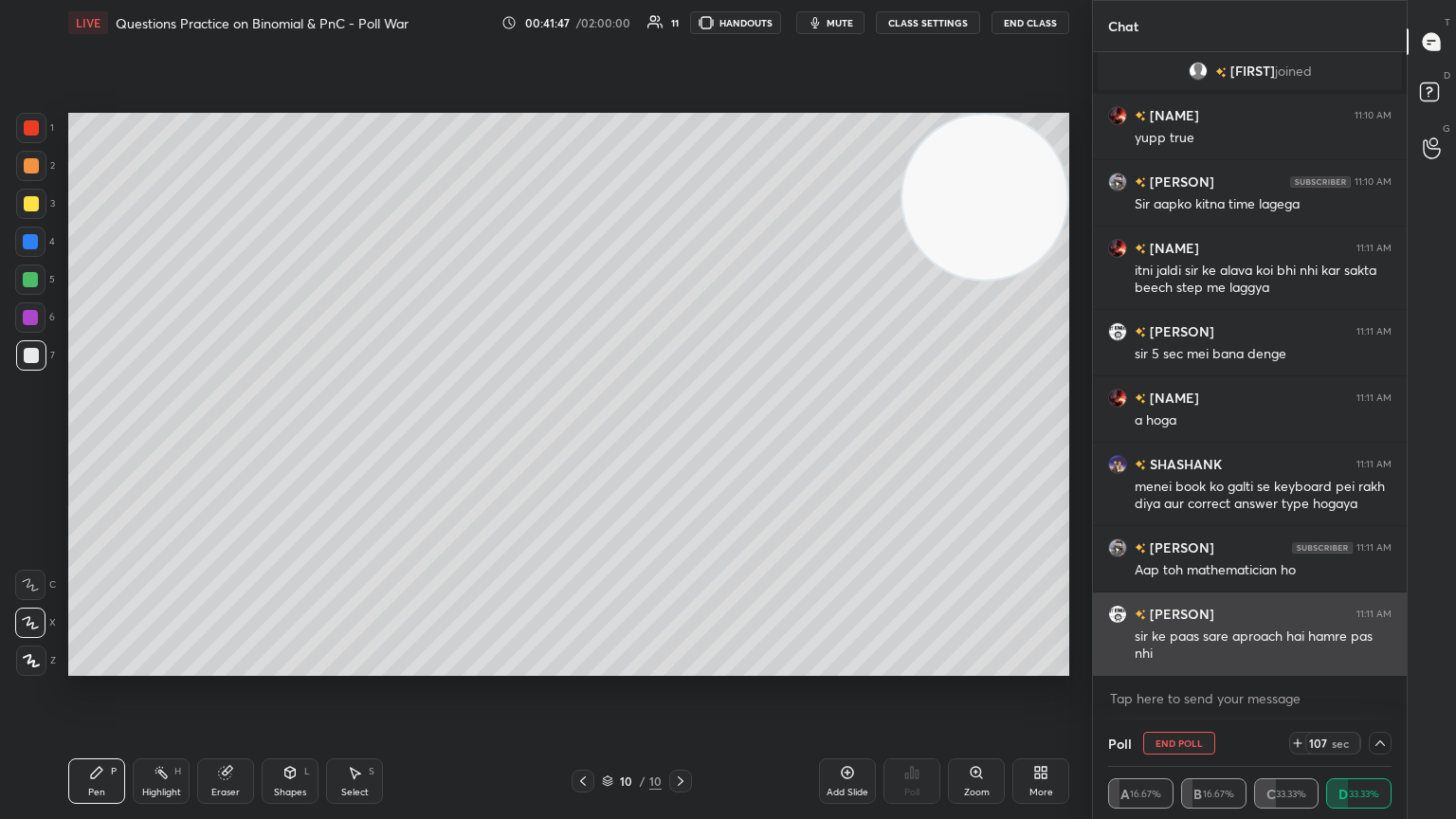 scroll, scrollTop: 9013, scrollLeft: 0, axis: vertical 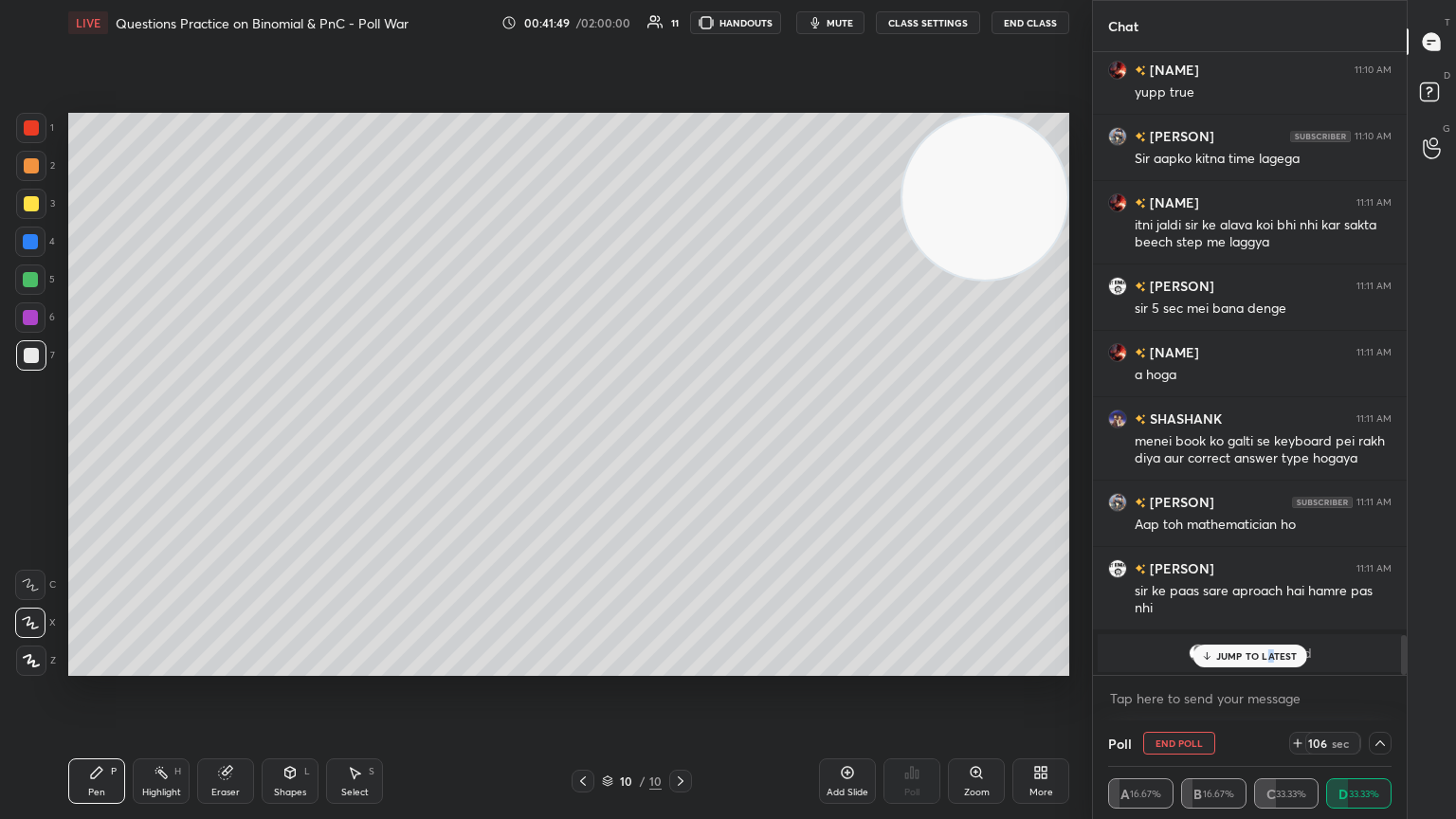 click on "JUMP TO LATEST" at bounding box center (1257, 656) 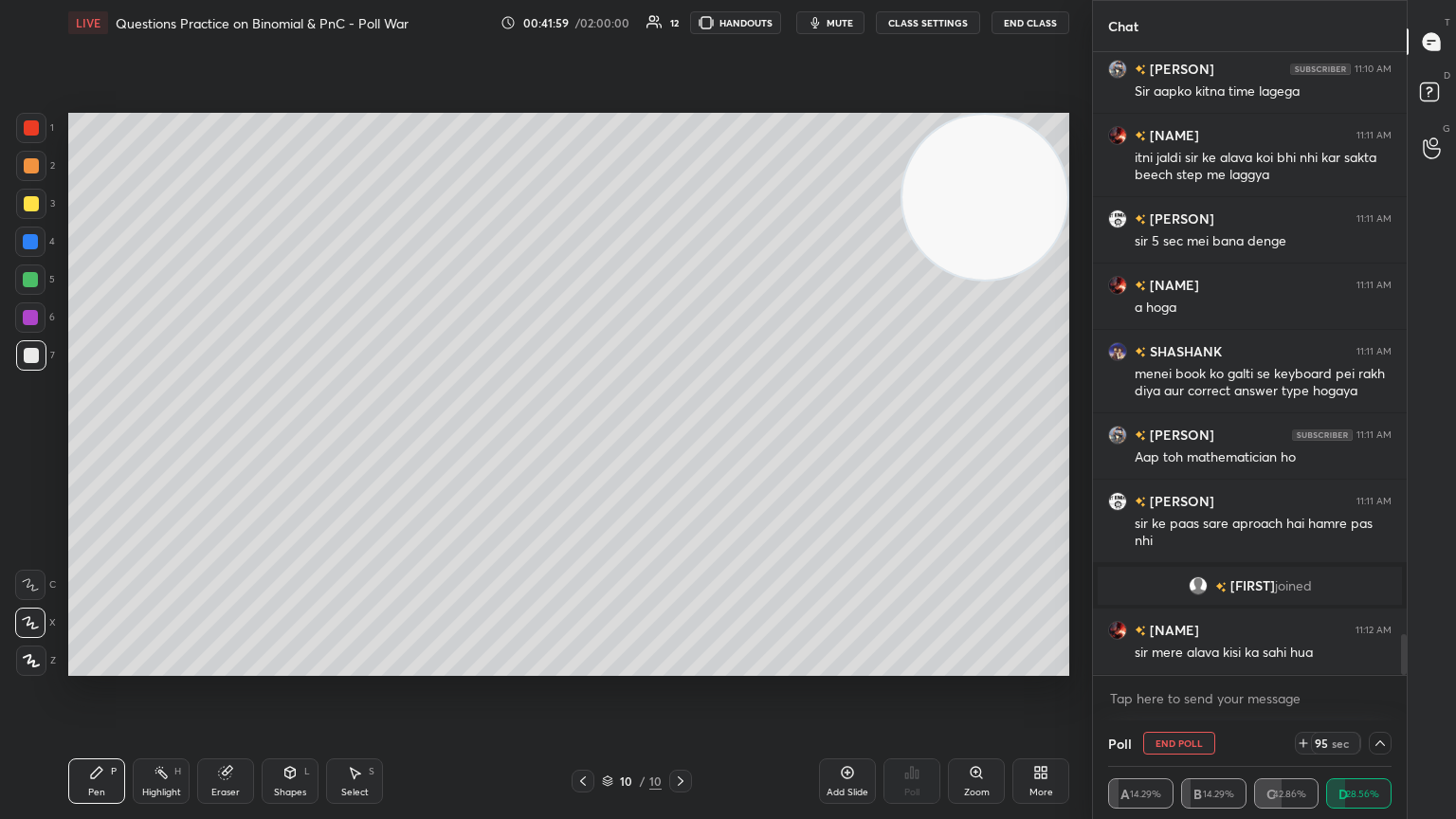 scroll, scrollTop: 8853, scrollLeft: 0, axis: vertical 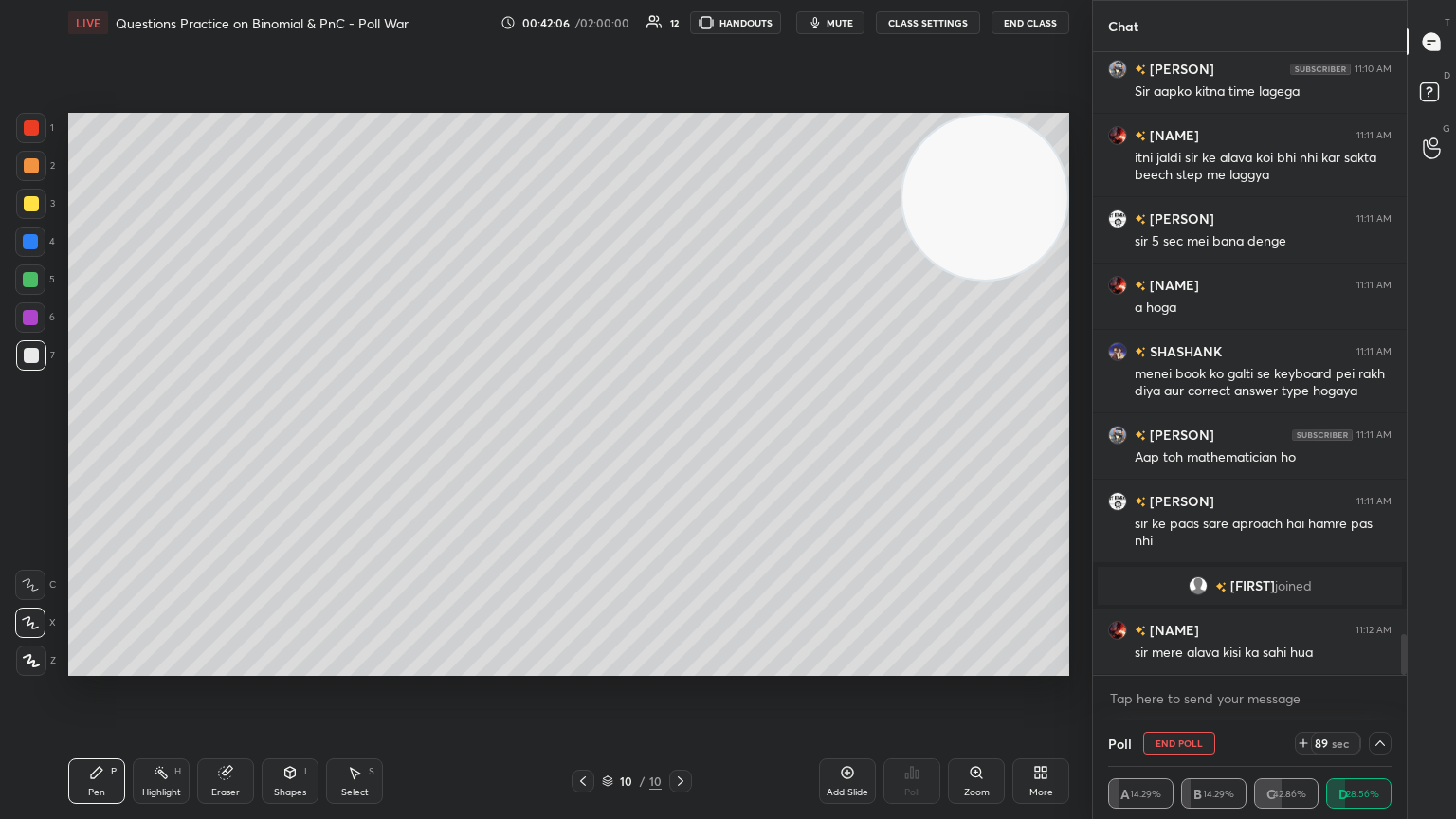 click at bounding box center (1380, 743) 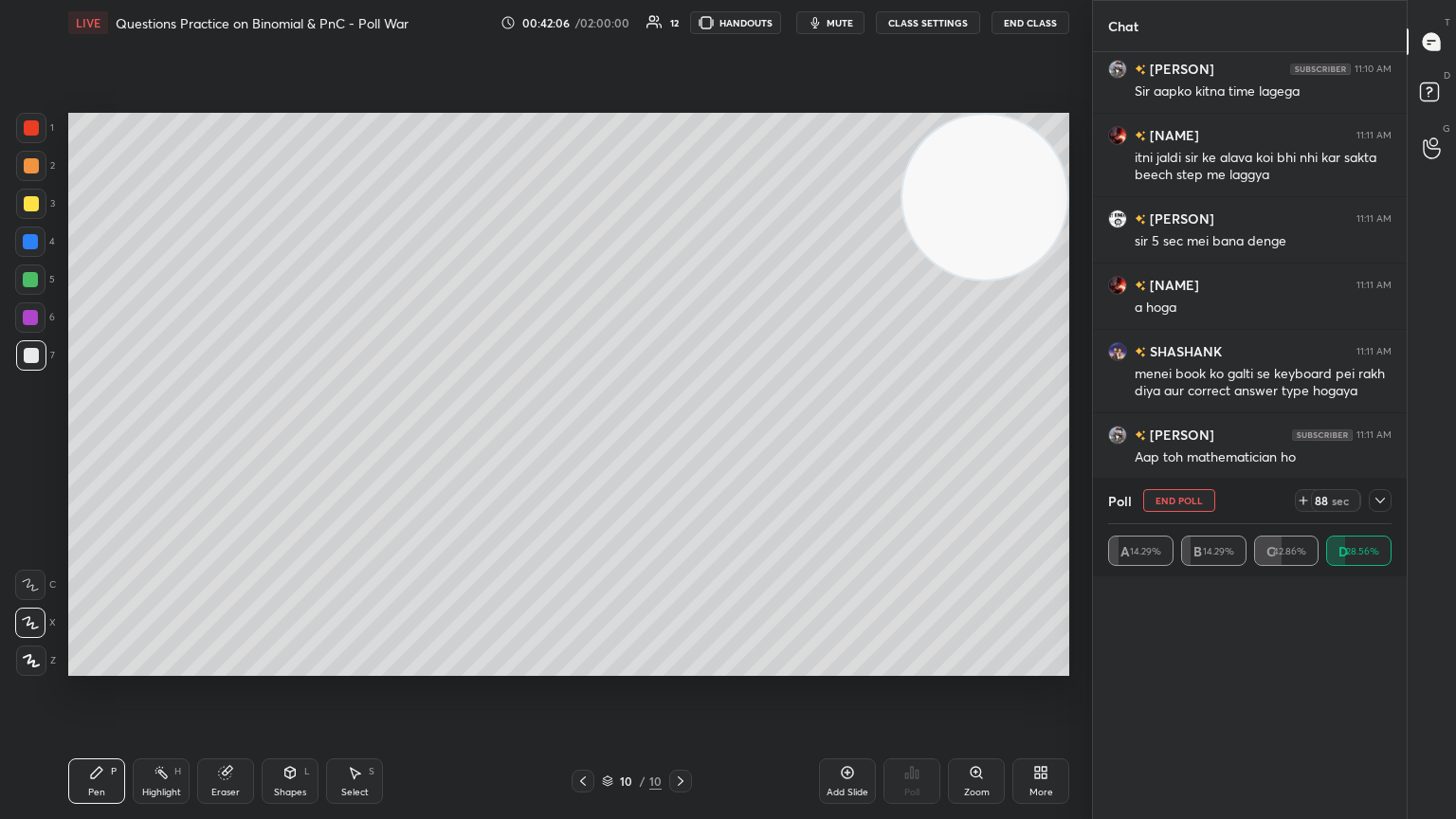 scroll, scrollTop: 7, scrollLeft: 6, axis: both 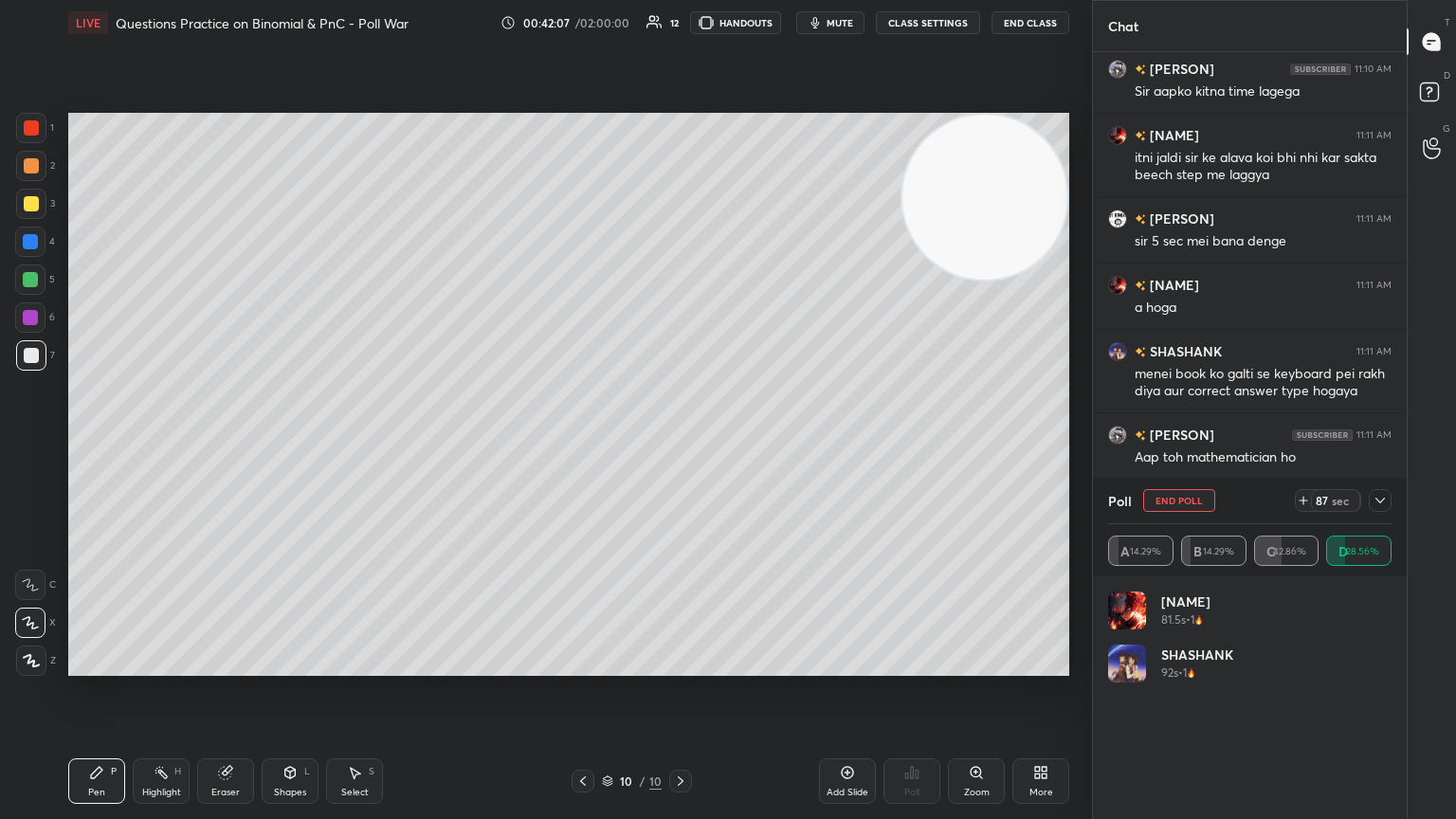 click 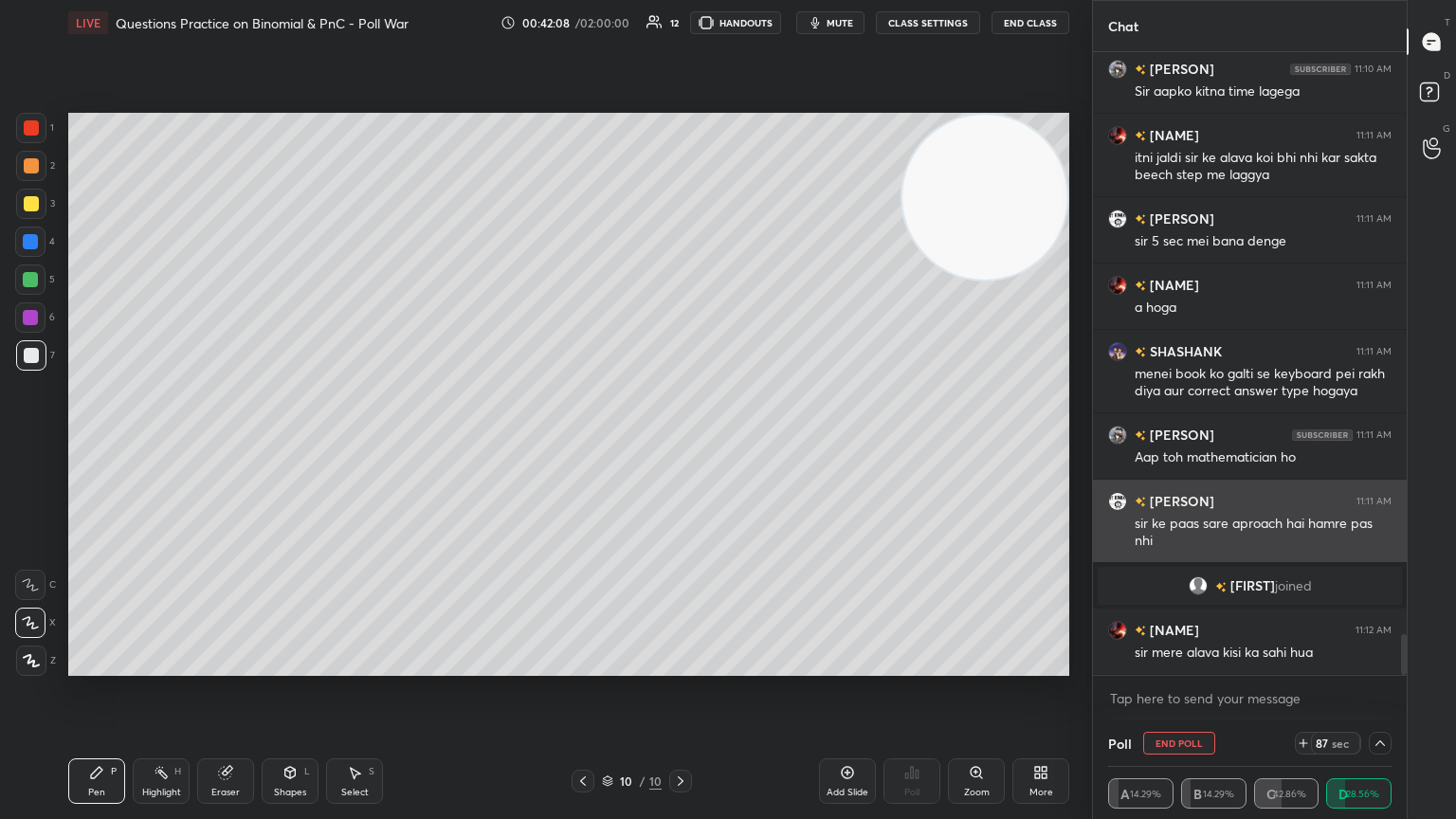 scroll, scrollTop: 166, scrollLeft: 278, axis: both 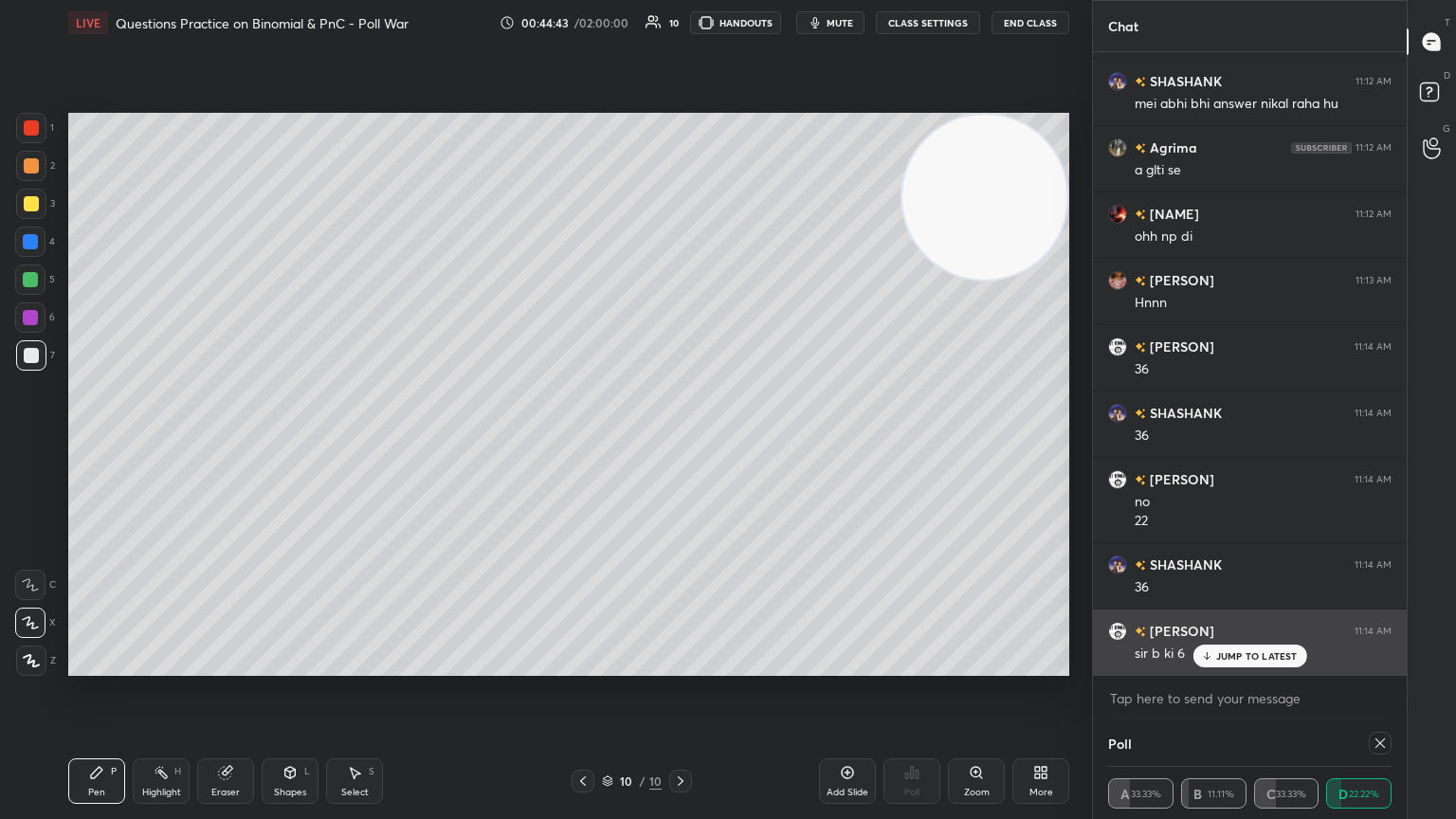 click on "[PERSON] 11:14 AM" at bounding box center (1249, 630) 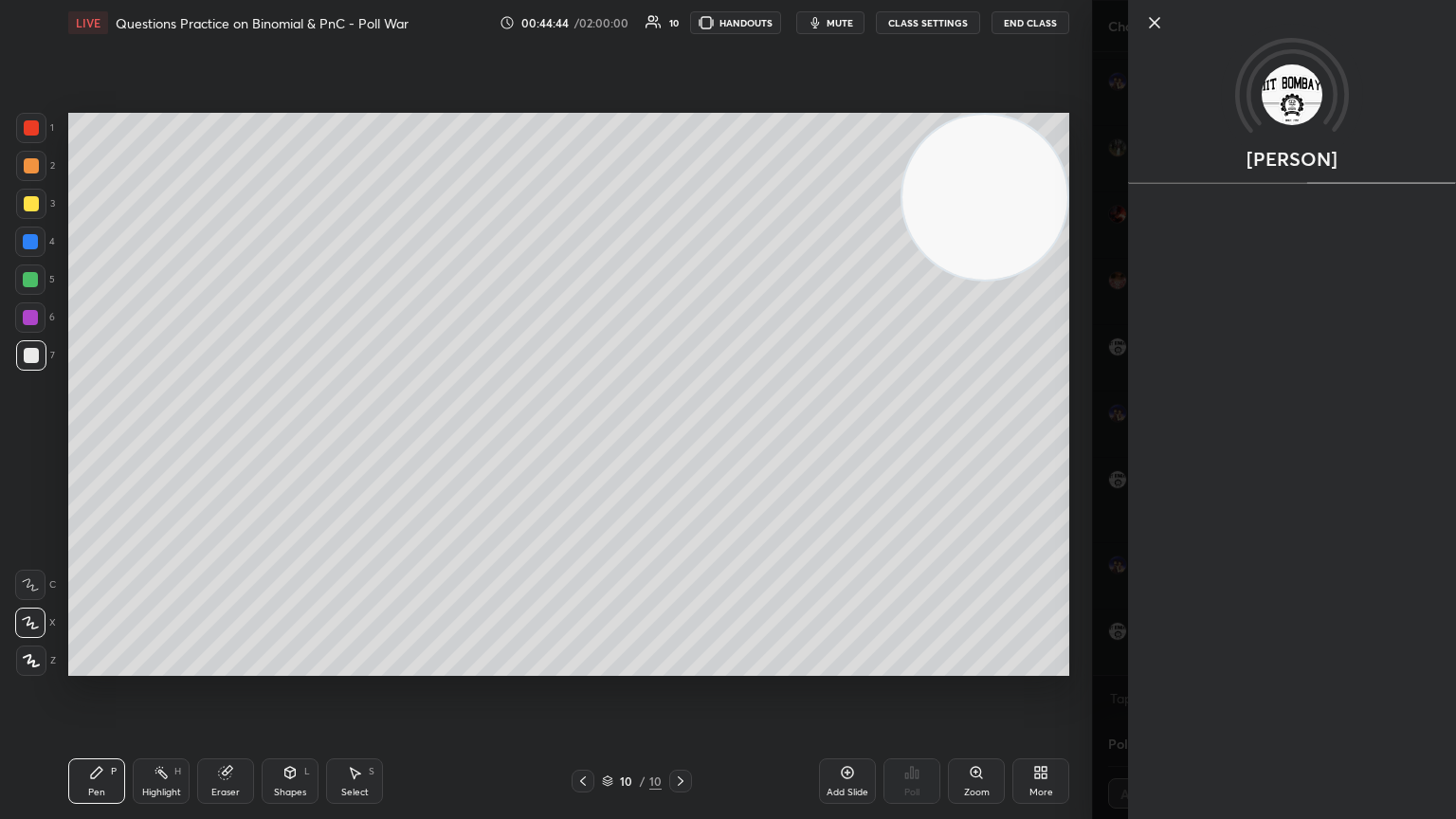 click on "[PERSON]" at bounding box center (1274, 410) 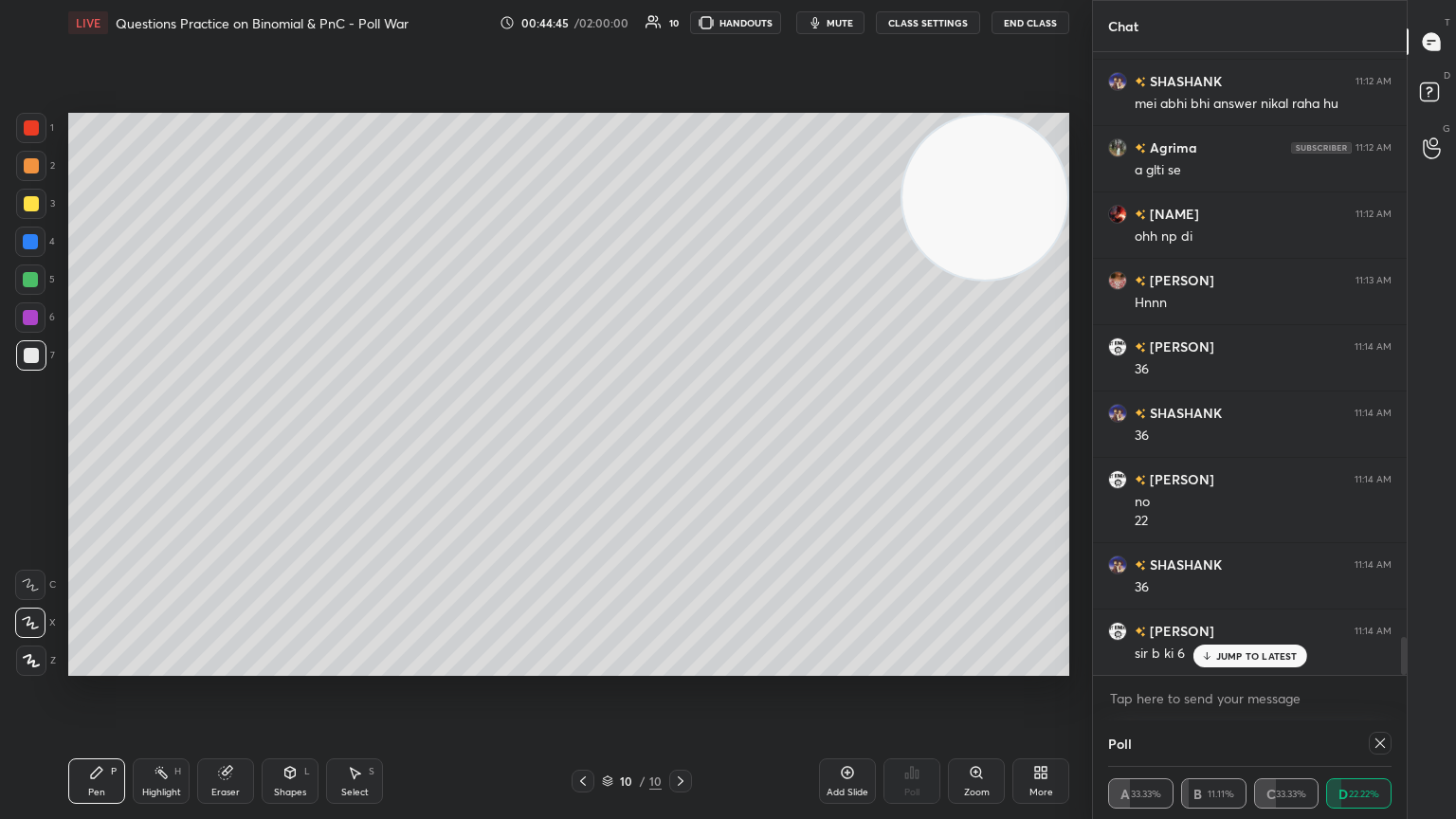 click on "JUMP TO LATEST" at bounding box center (1249, 656) 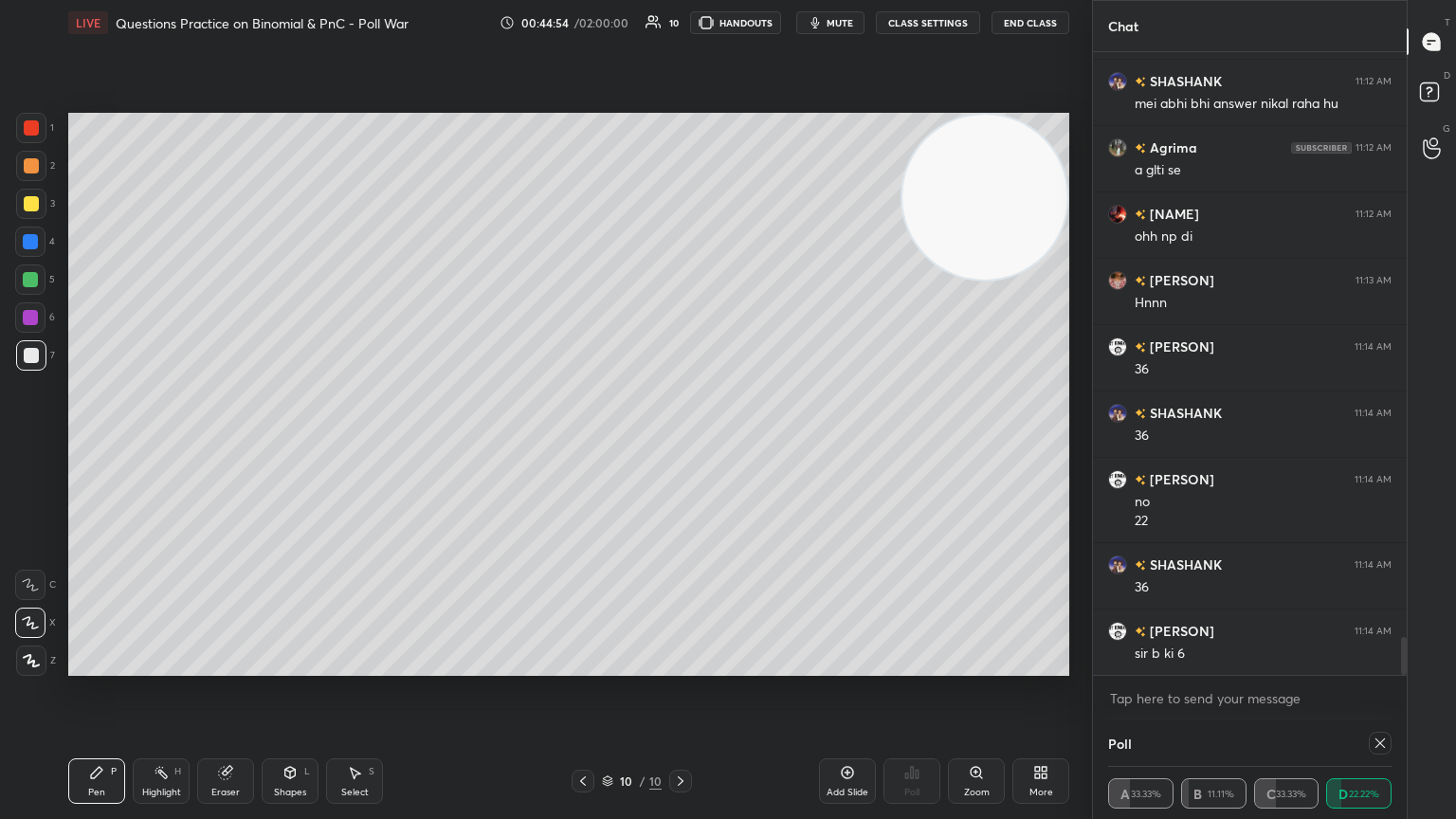 click 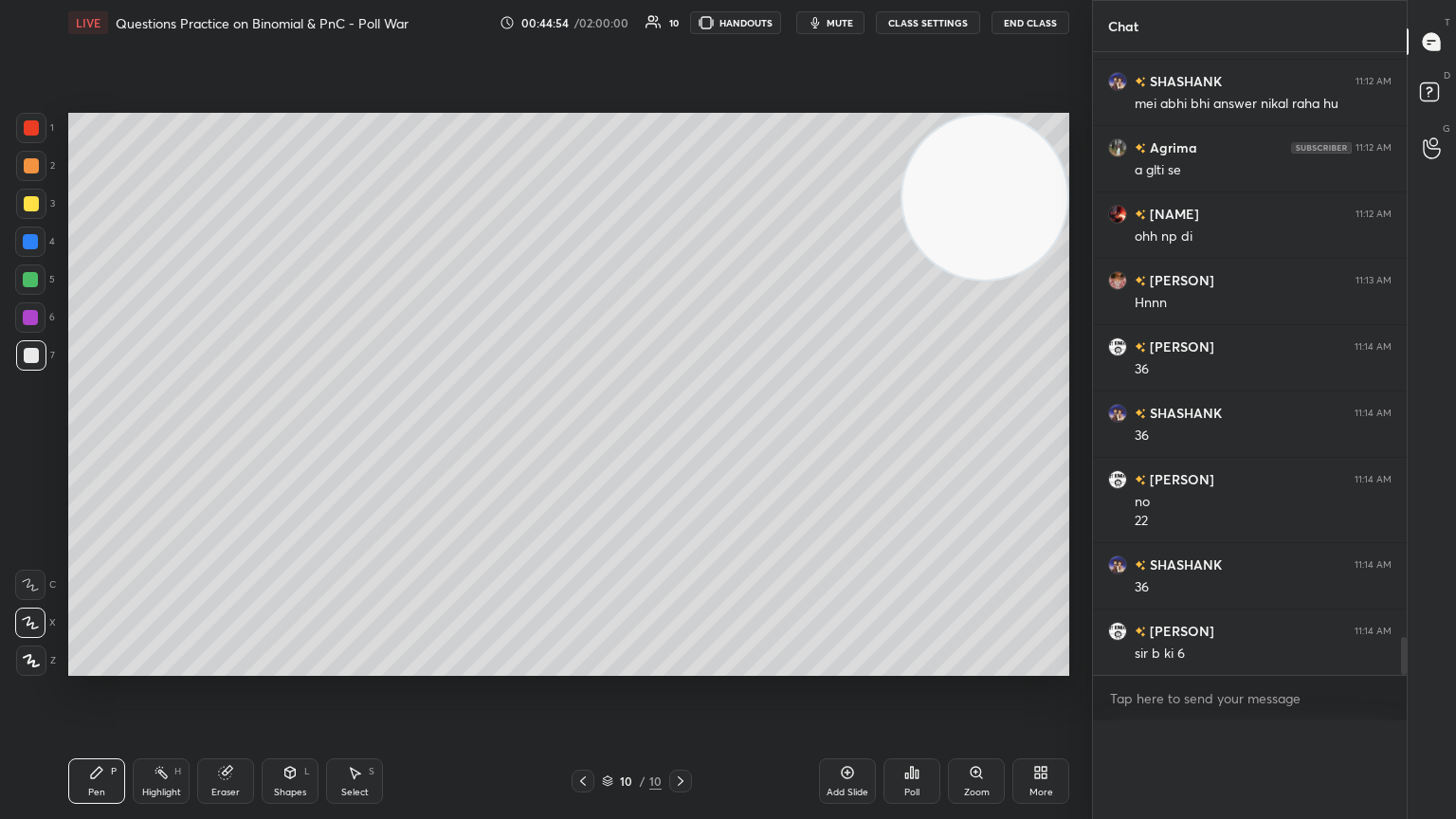 scroll, scrollTop: 6, scrollLeft: 6, axis: both 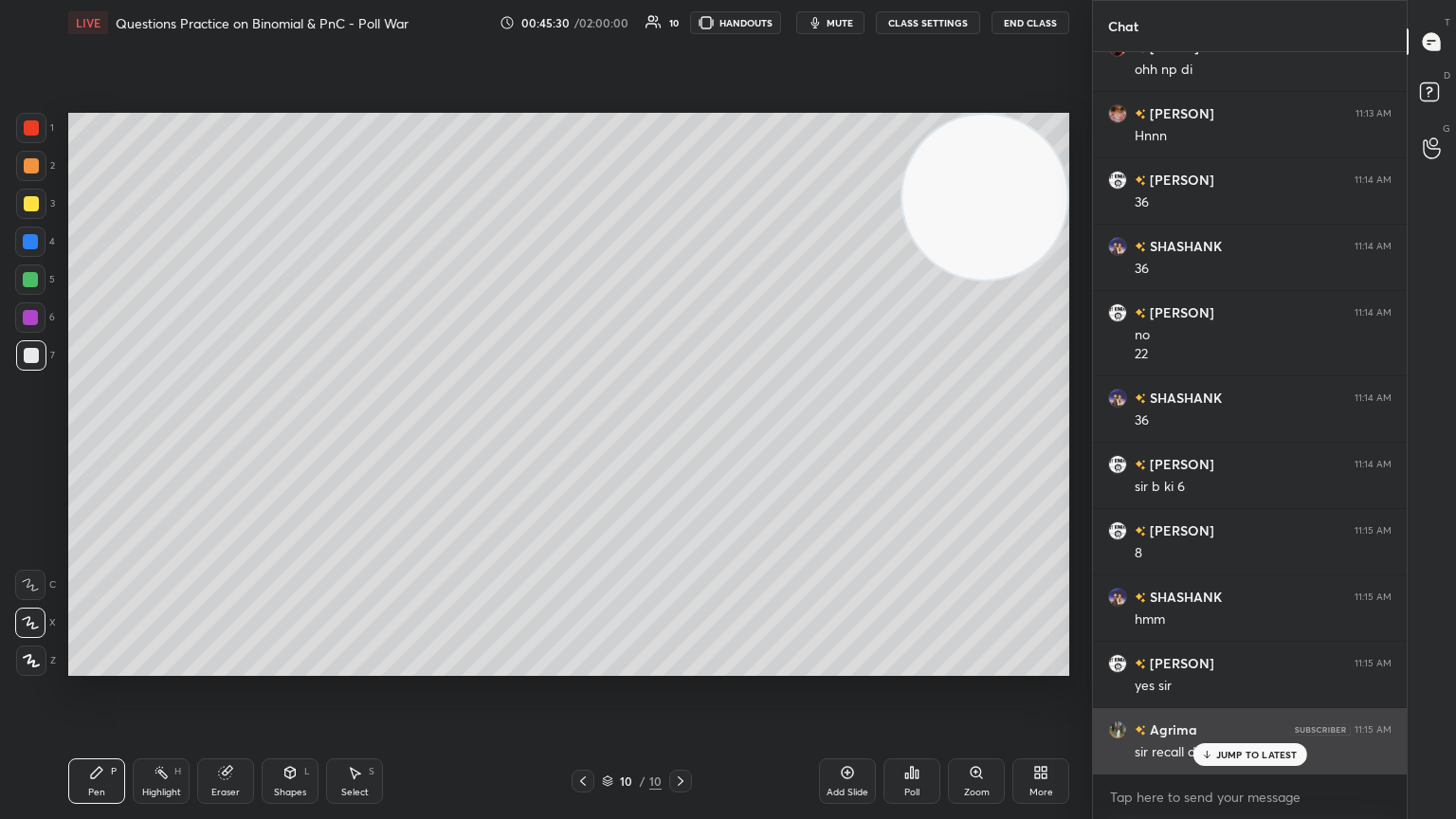 click 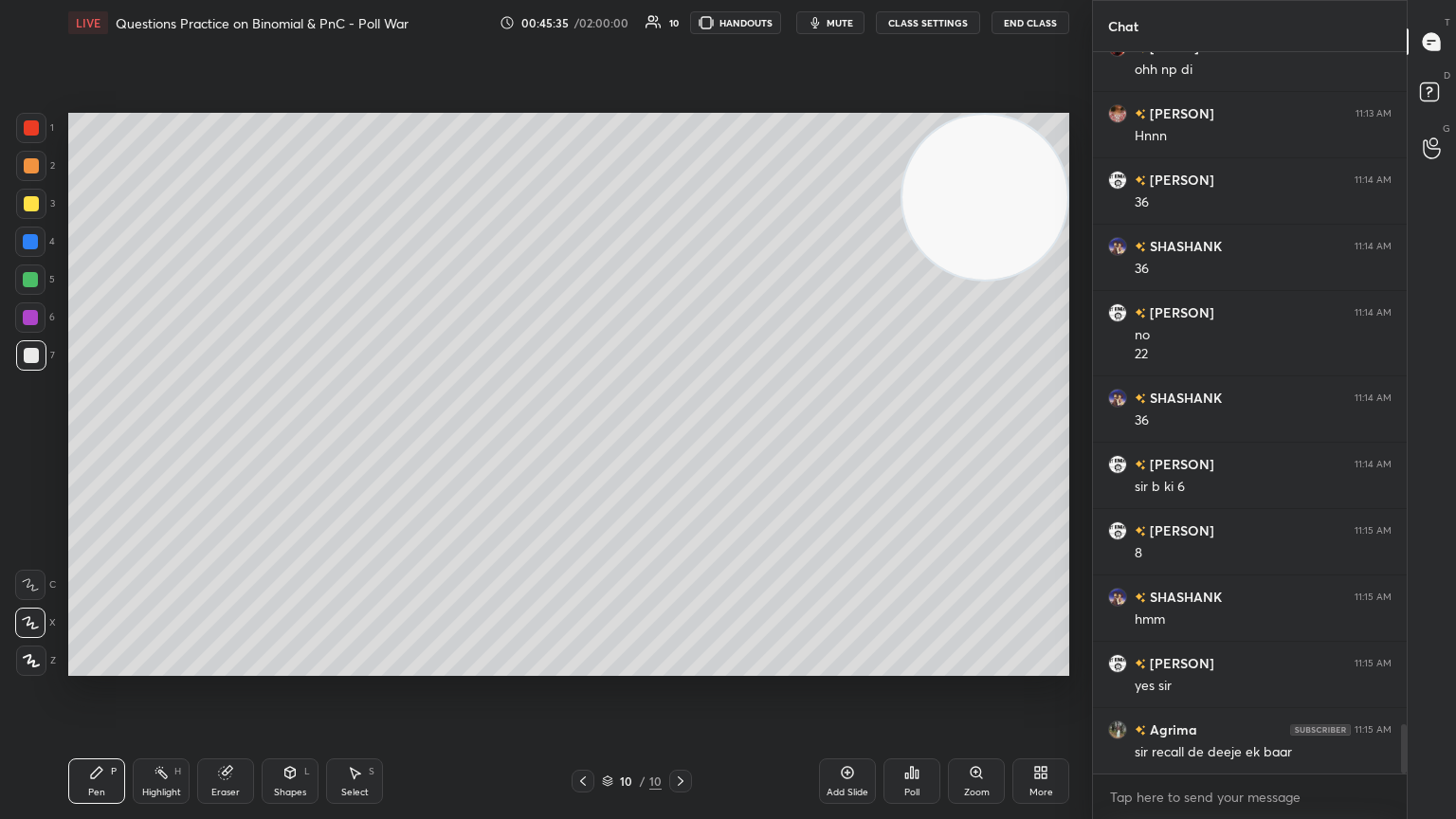 click on "Highlight H" at bounding box center (161, 781) 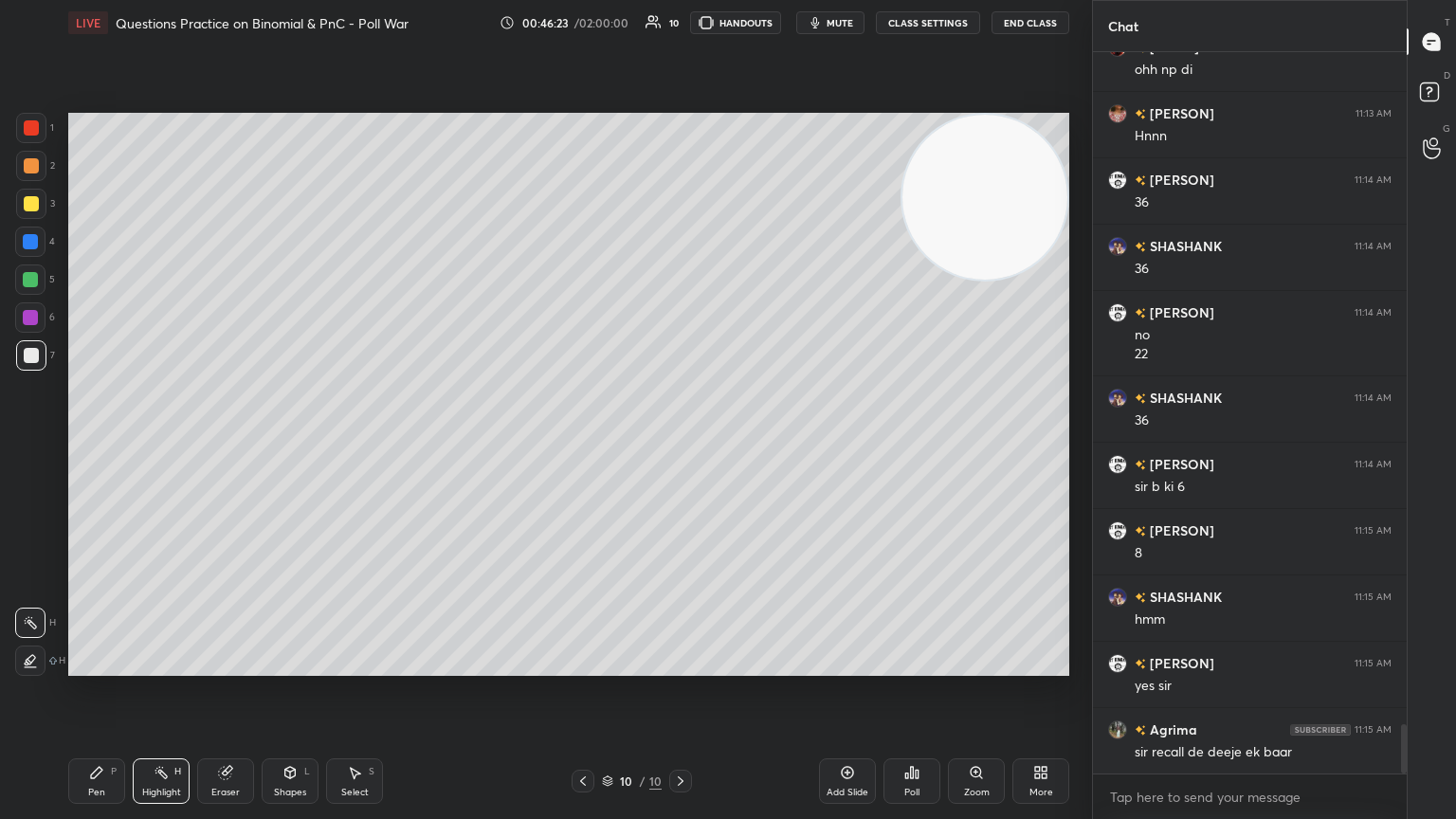 click on "Pen P" at bounding box center (97, 781) 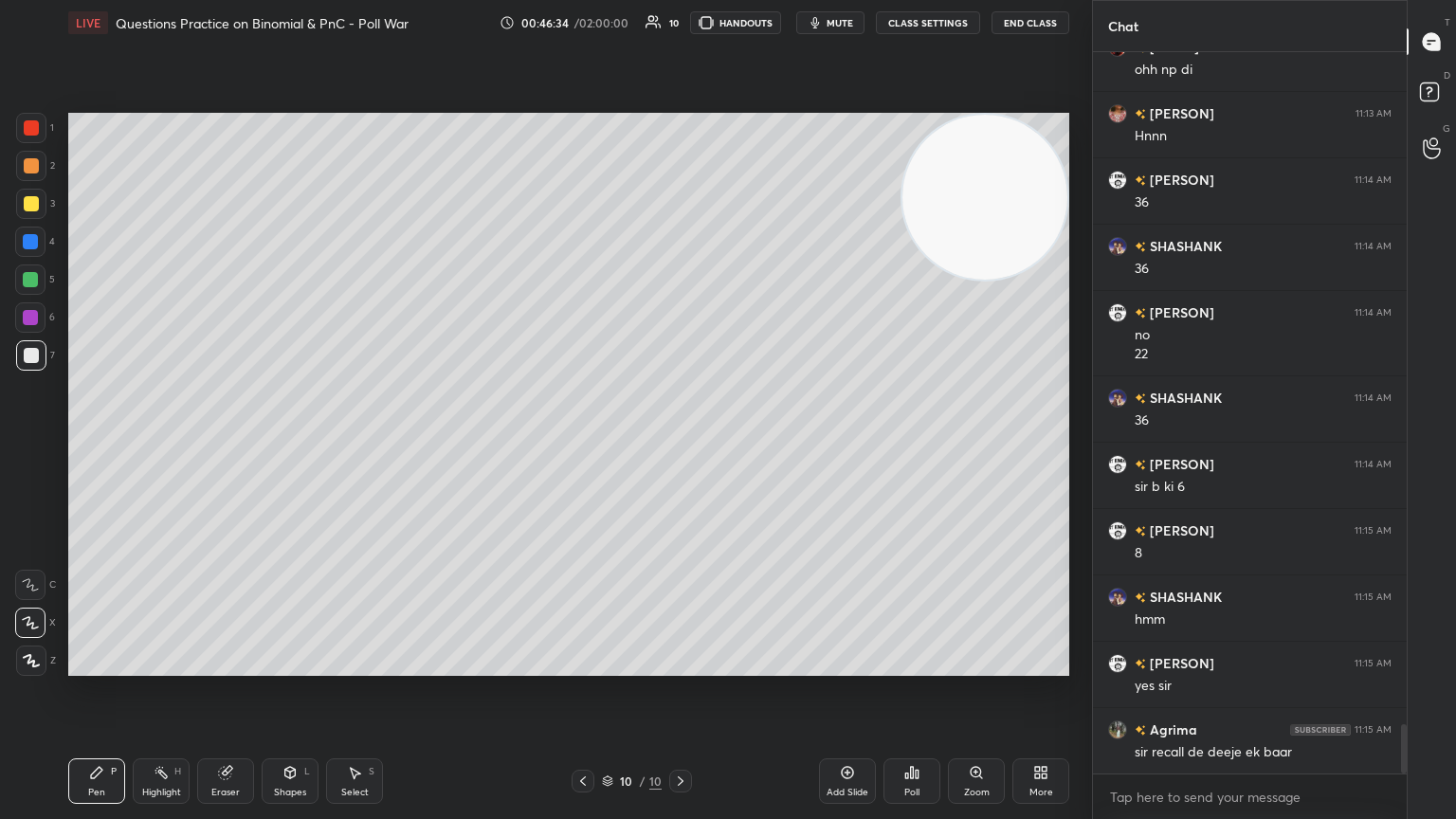 click 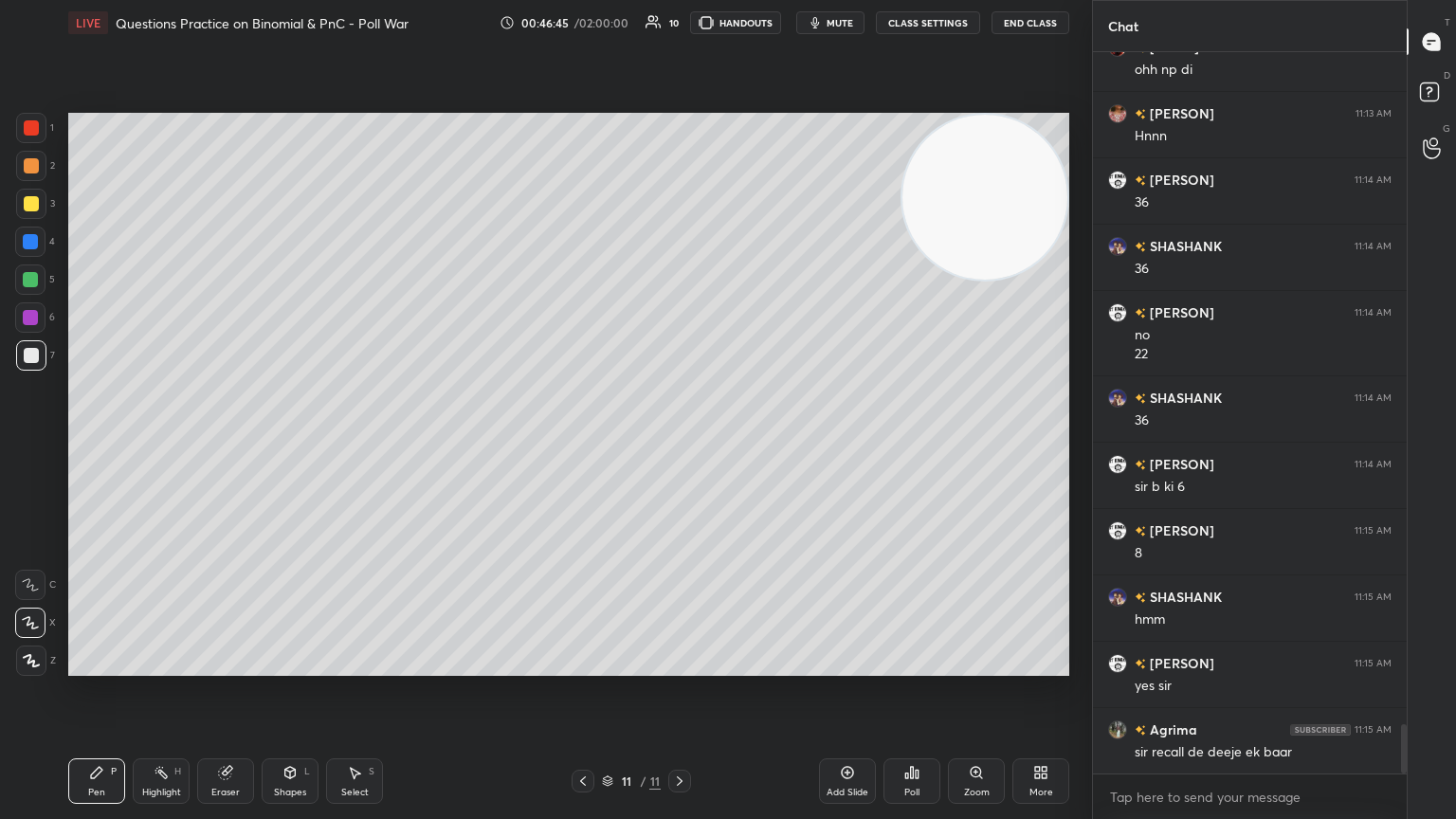 click 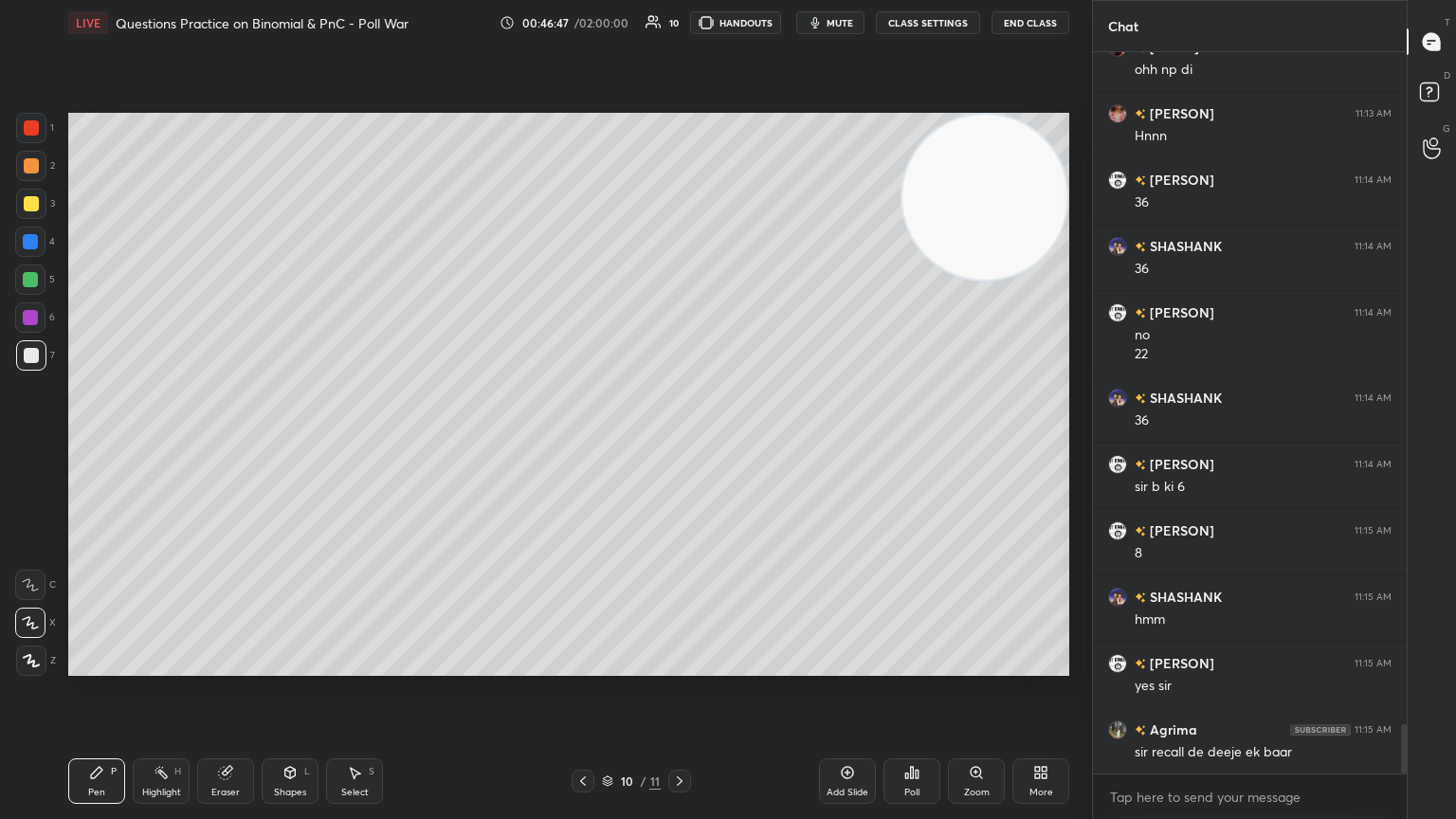 drag, startPoint x: 672, startPoint y: 782, endPoint x: 682, endPoint y: 758, distance: 26 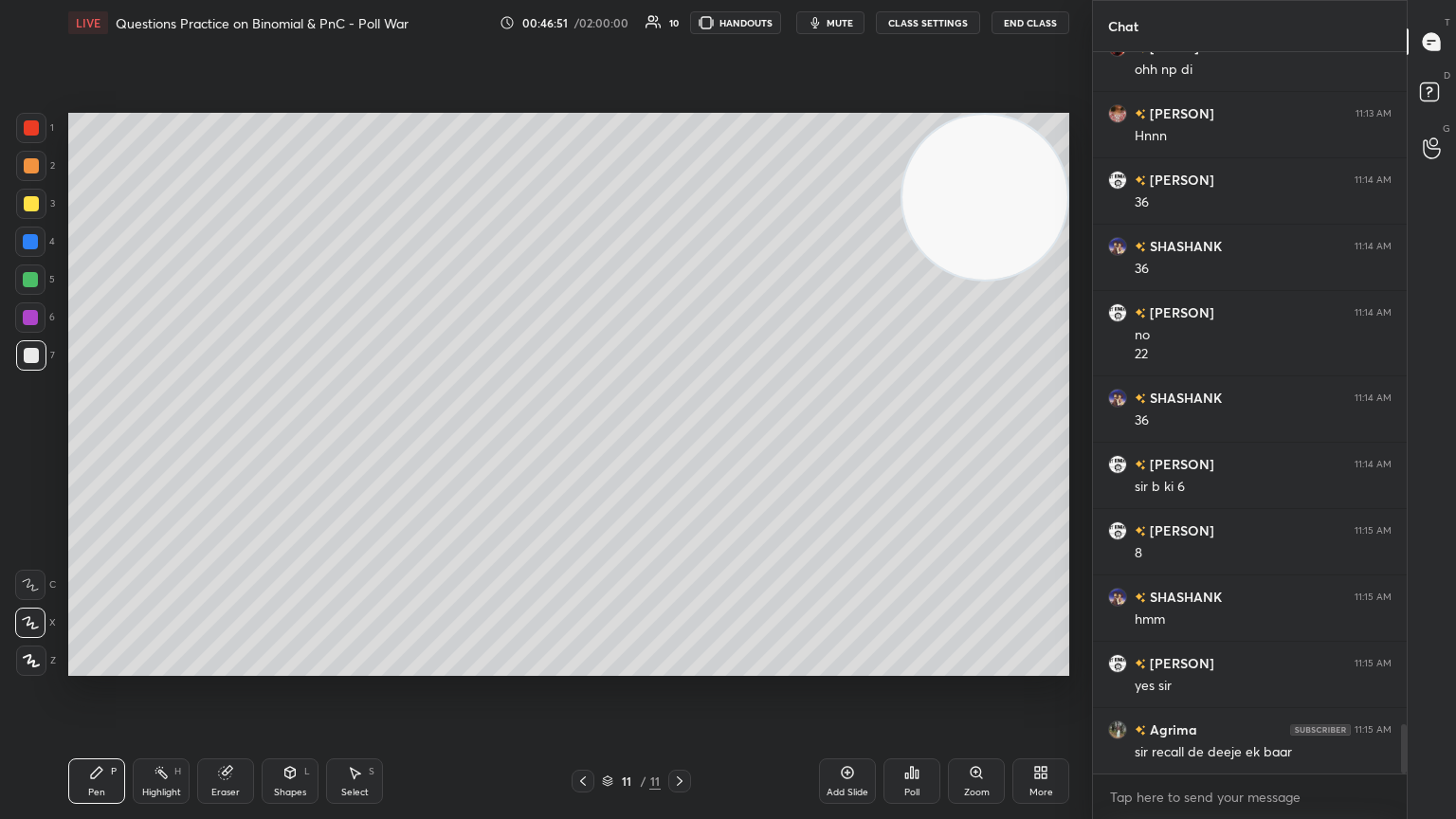 click 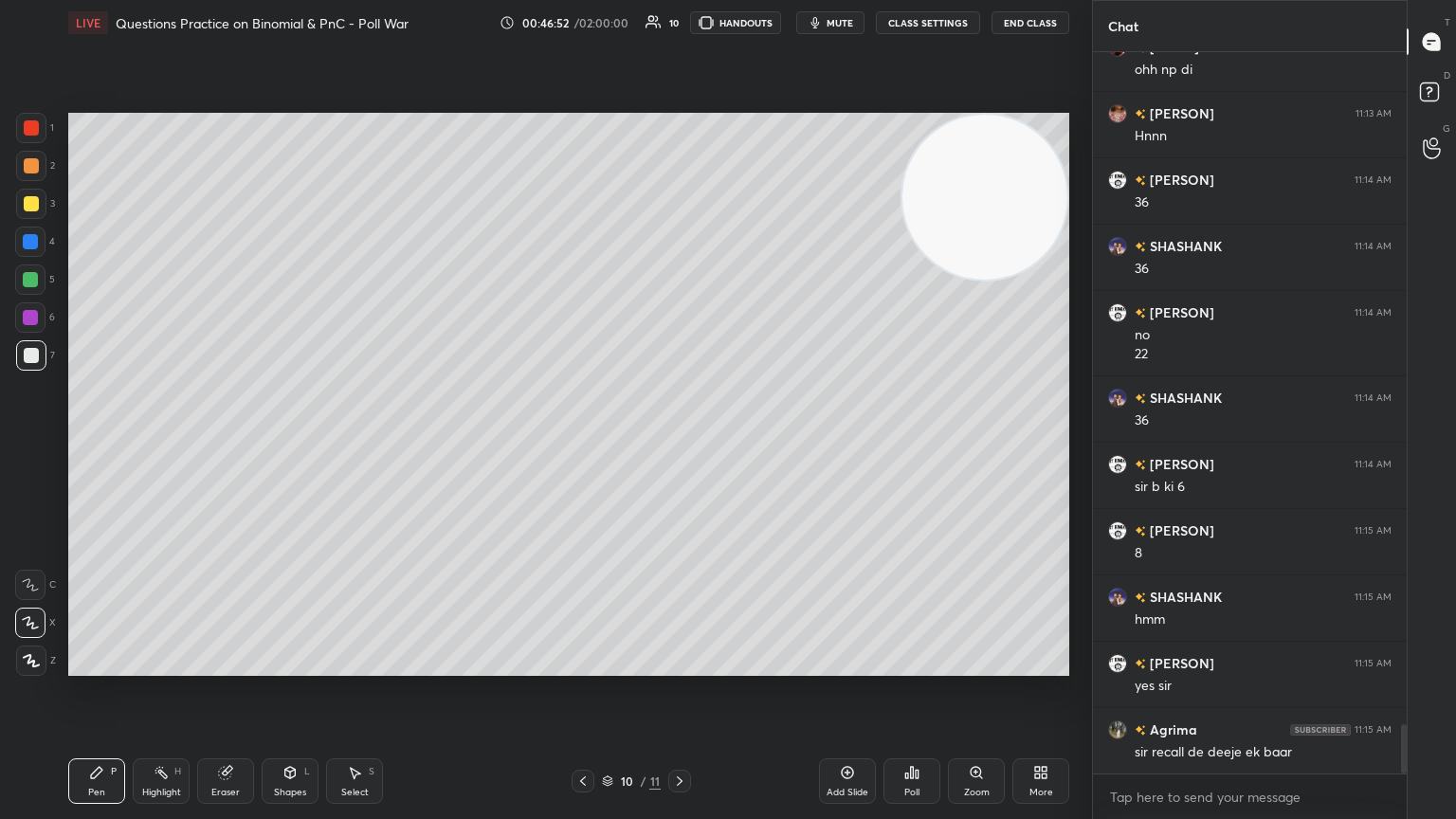 drag, startPoint x: 681, startPoint y: 778, endPoint x: 687, endPoint y: 756, distance: 22.80351 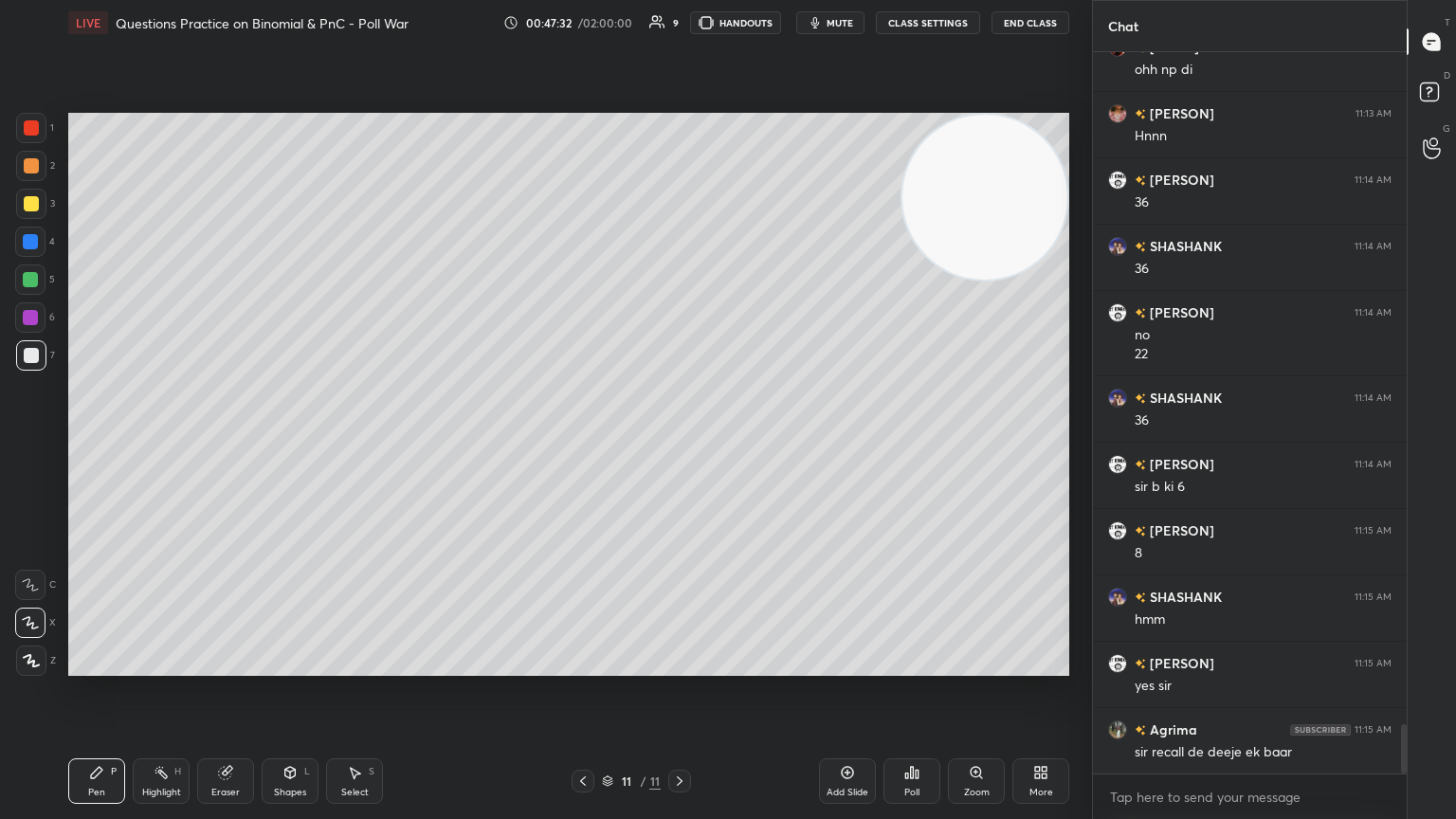click 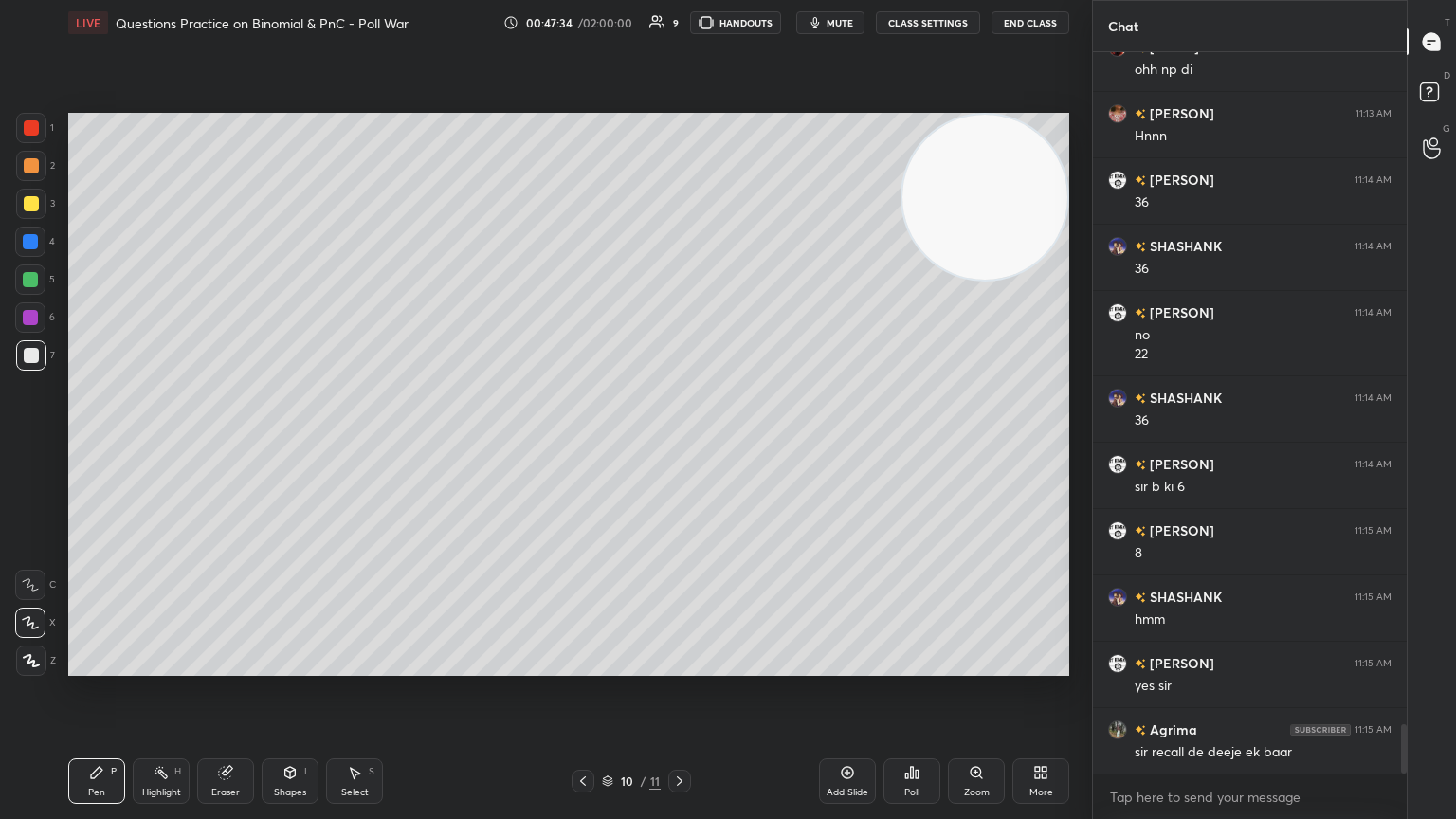 scroll, scrollTop: 9888, scrollLeft: 0, axis: vertical 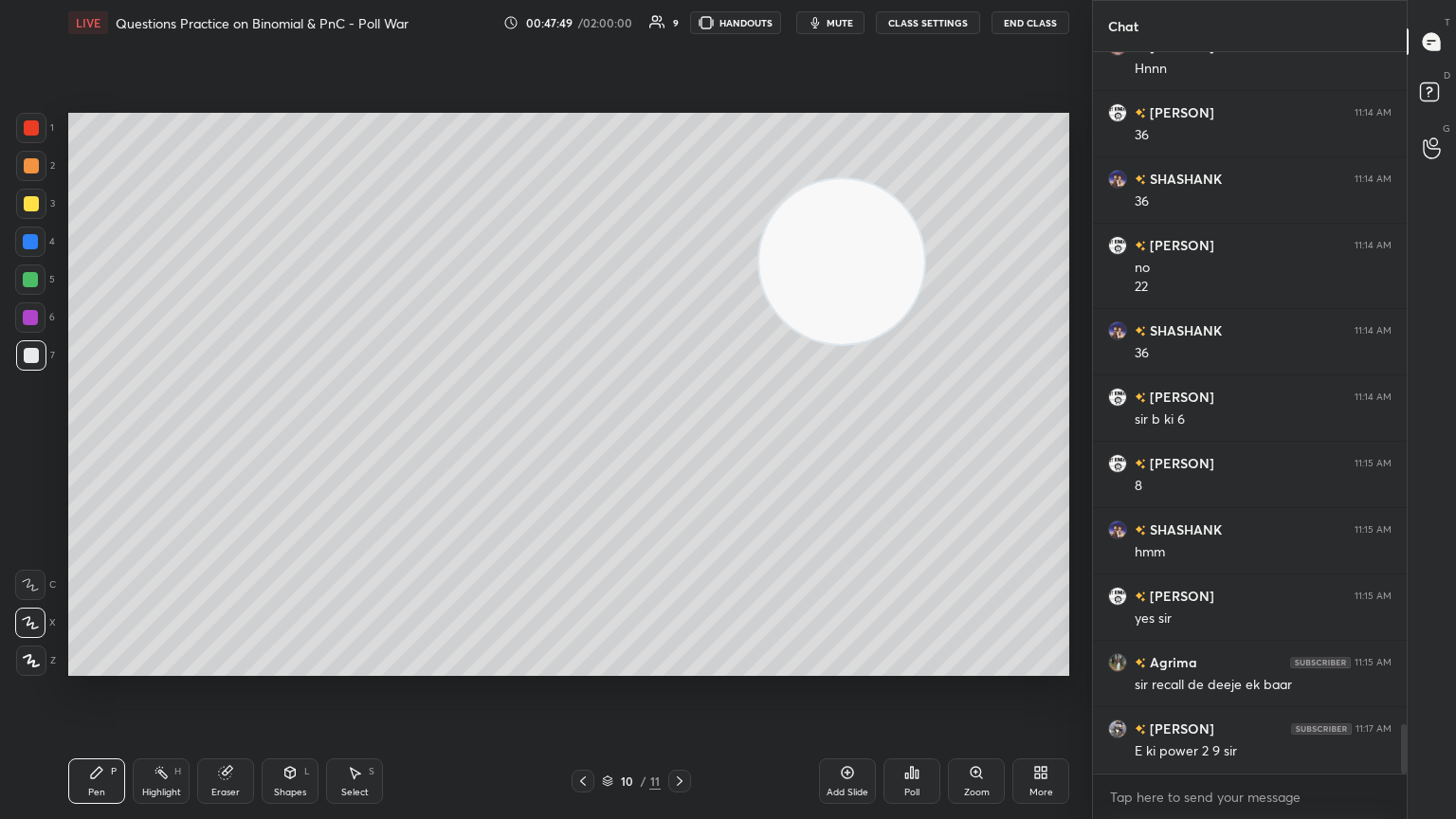 drag, startPoint x: 978, startPoint y: 221, endPoint x: 4, endPoint y: 682, distance: 1077.5885 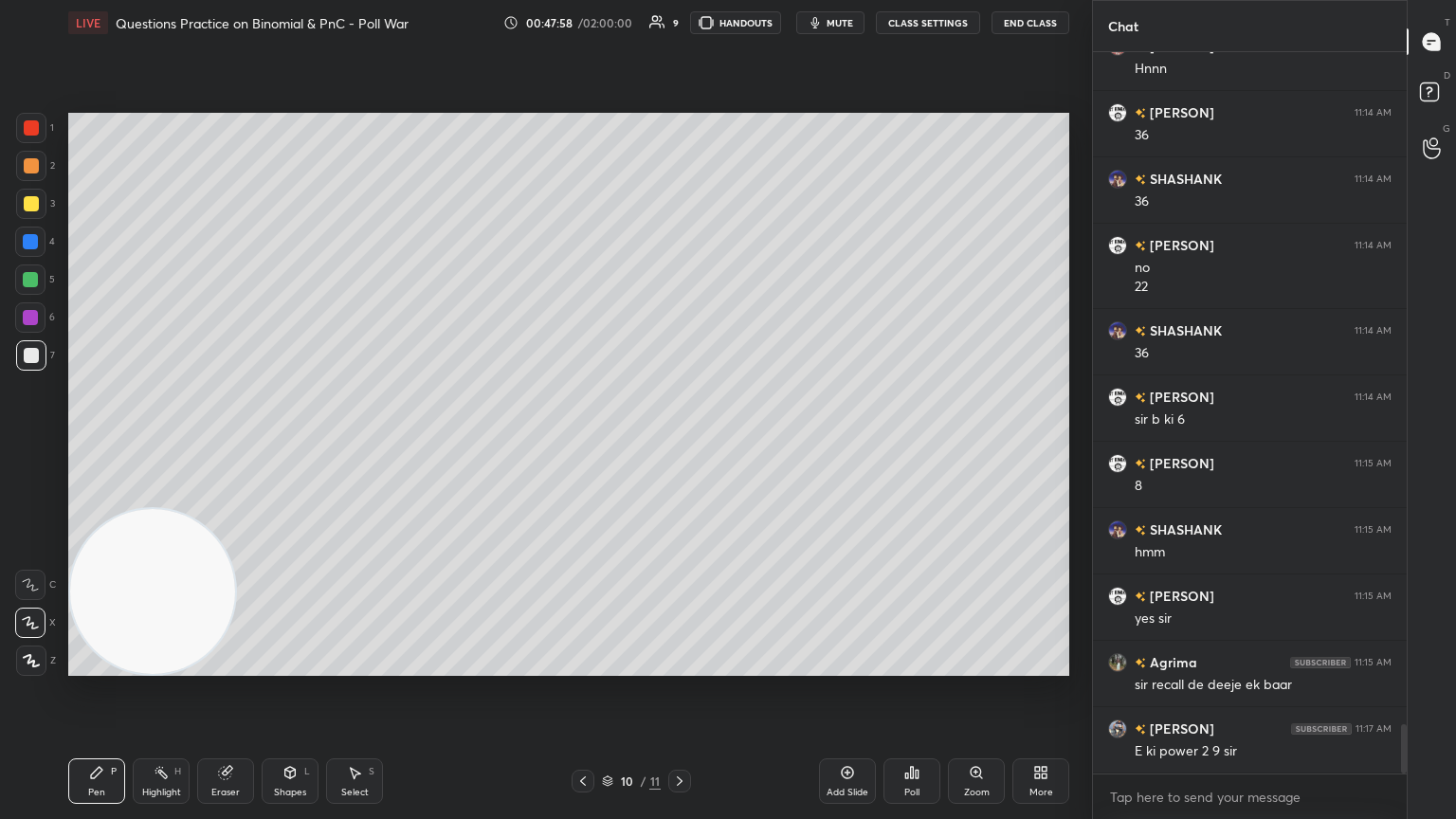 scroll, scrollTop: 9953, scrollLeft: 0, axis: vertical 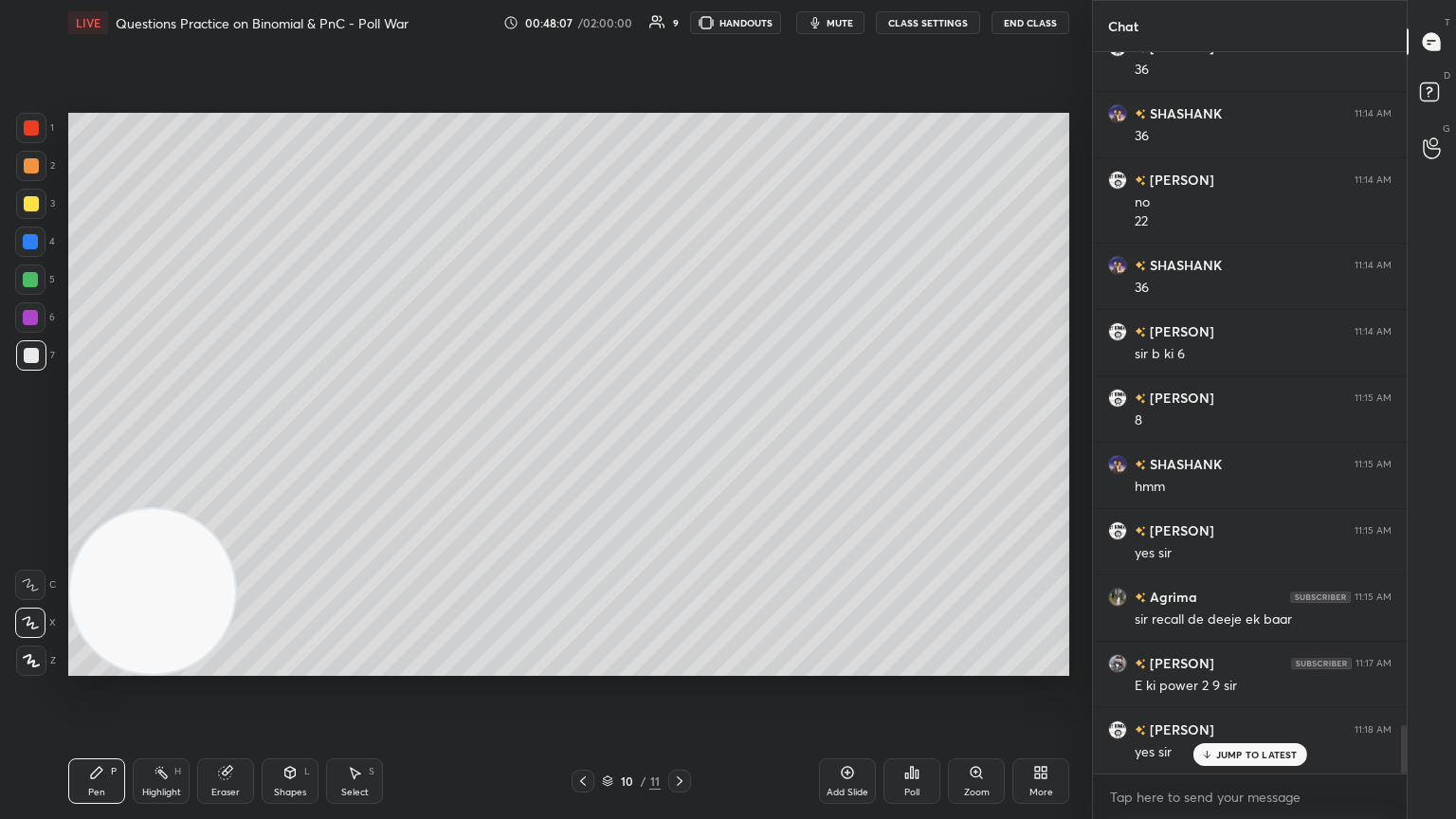 click on "JUMP TO LATEST" at bounding box center (1249, 755) 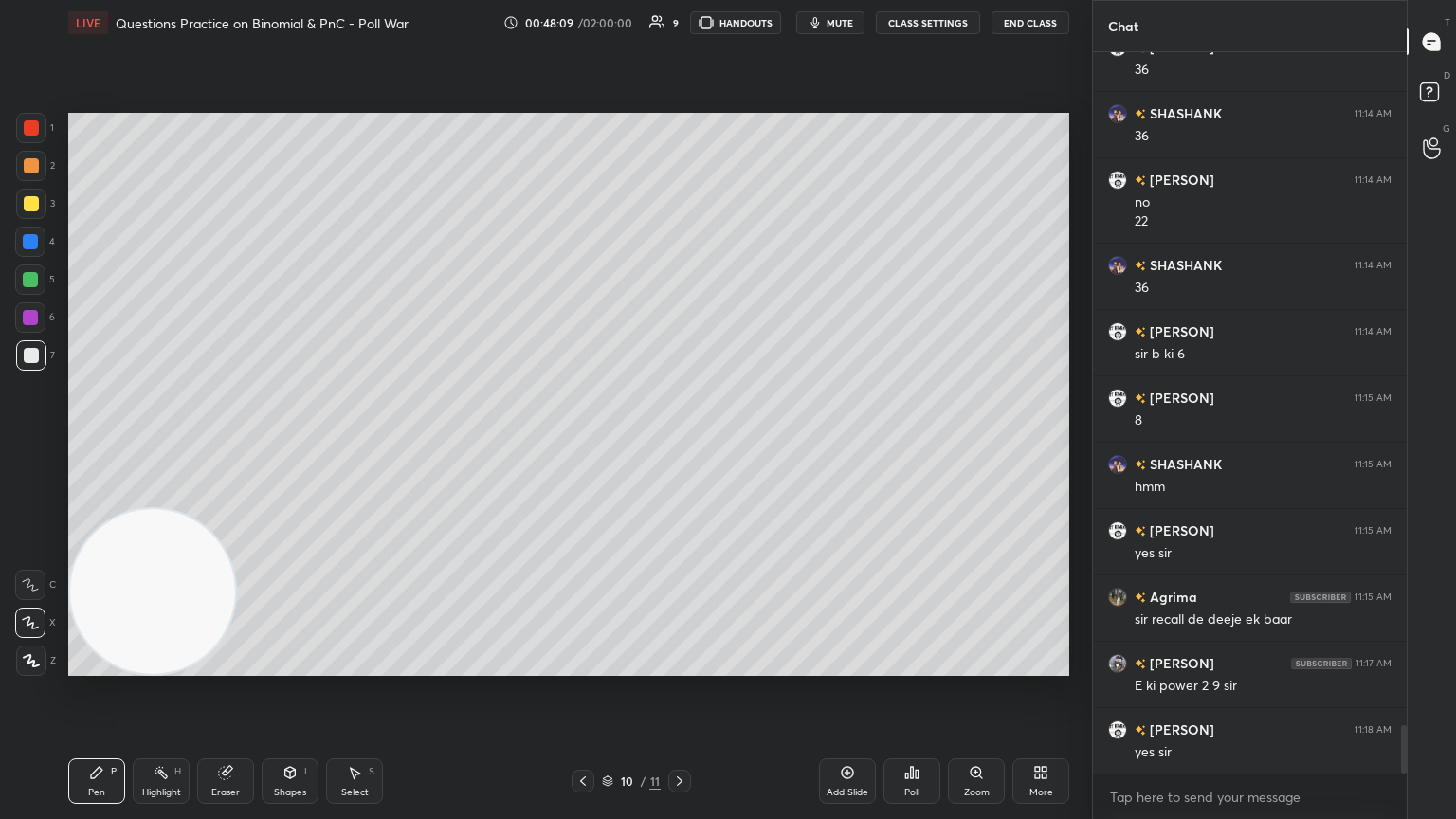 scroll, scrollTop: 10020, scrollLeft: 0, axis: vertical 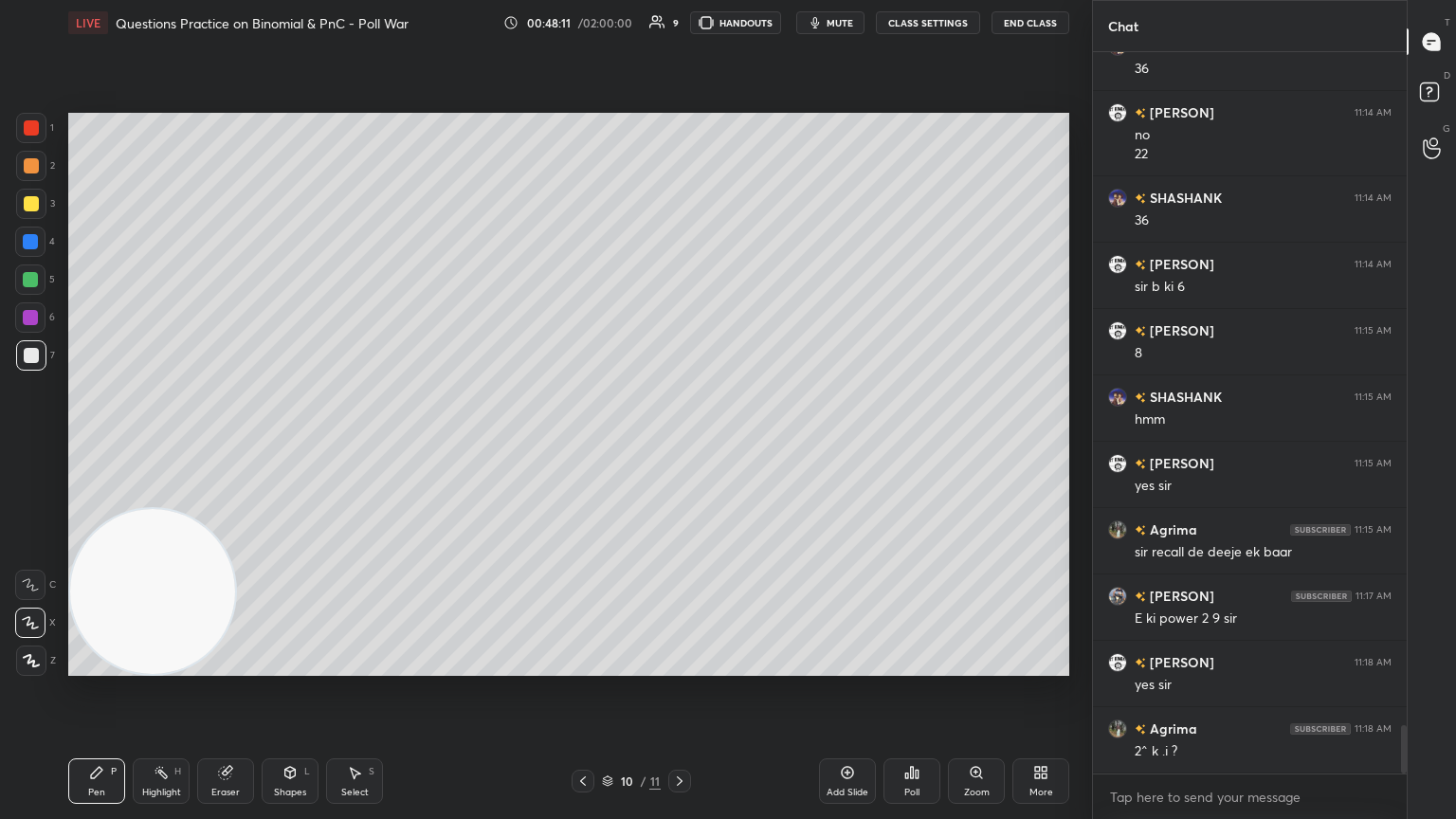 drag, startPoint x: 681, startPoint y: 784, endPoint x: 689, endPoint y: 777, distance: 10.630146 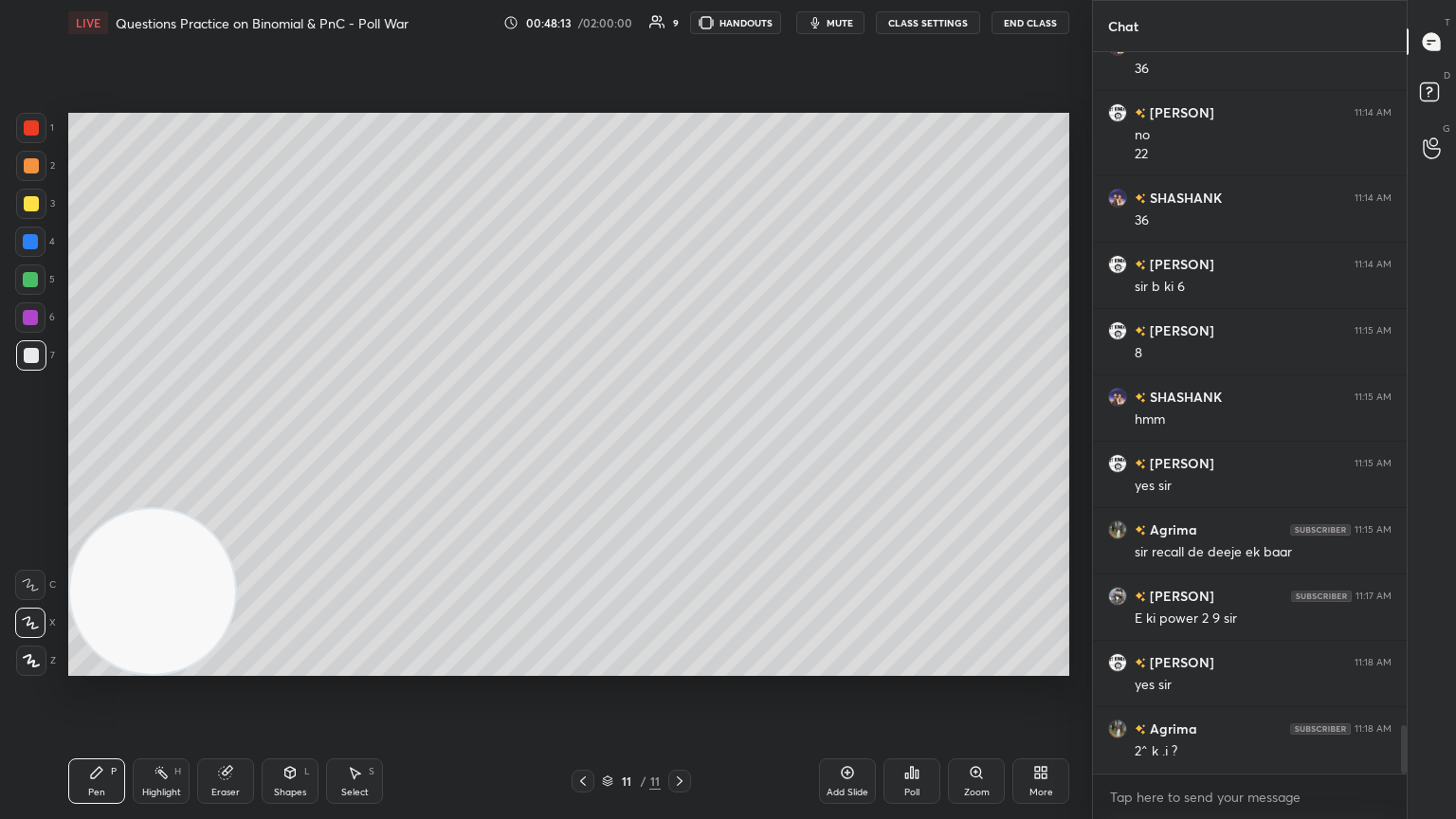 click on "Add Slide" at bounding box center (847, 781) 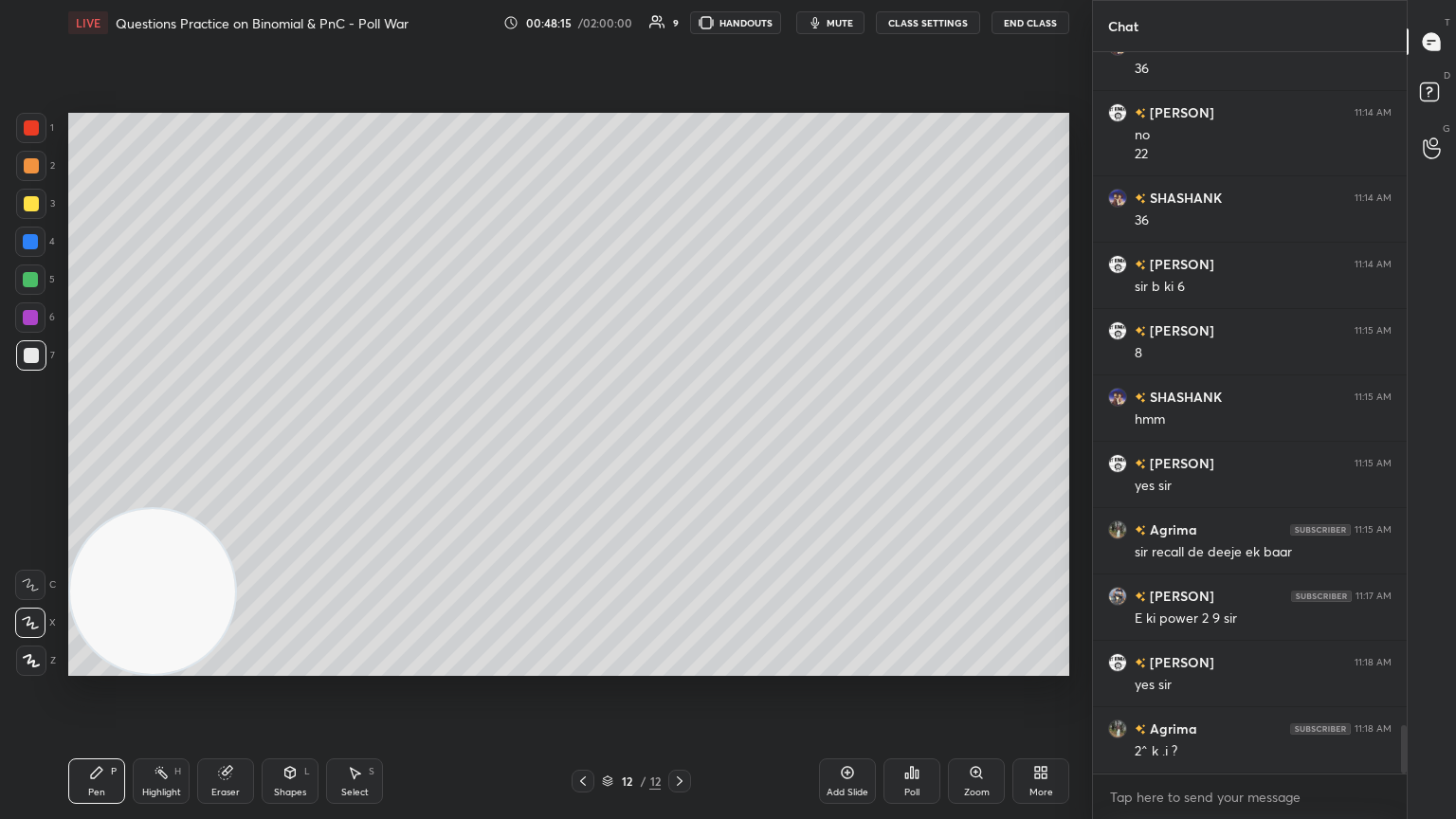 click 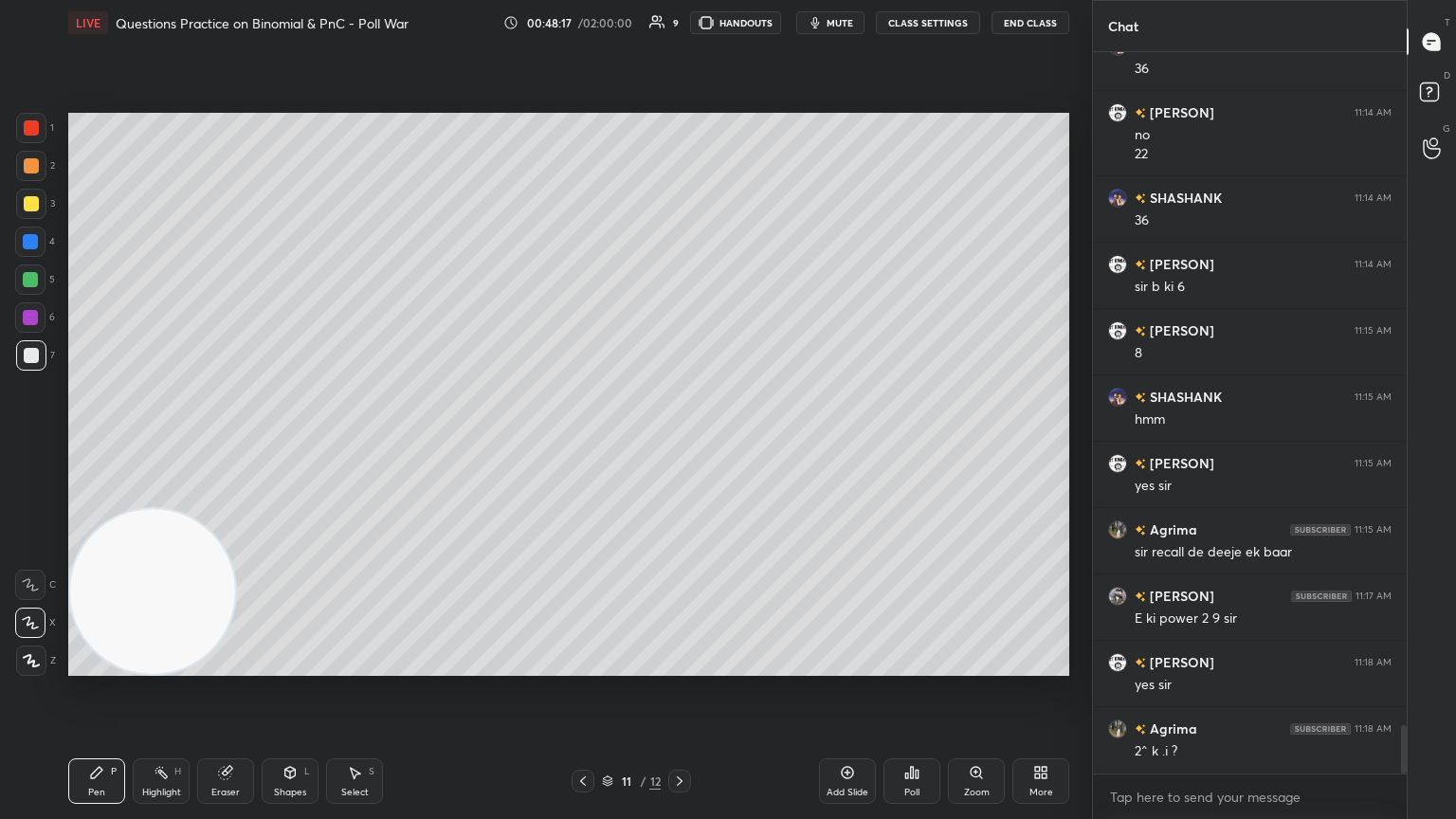 scroll, scrollTop: 10086, scrollLeft: 0, axis: vertical 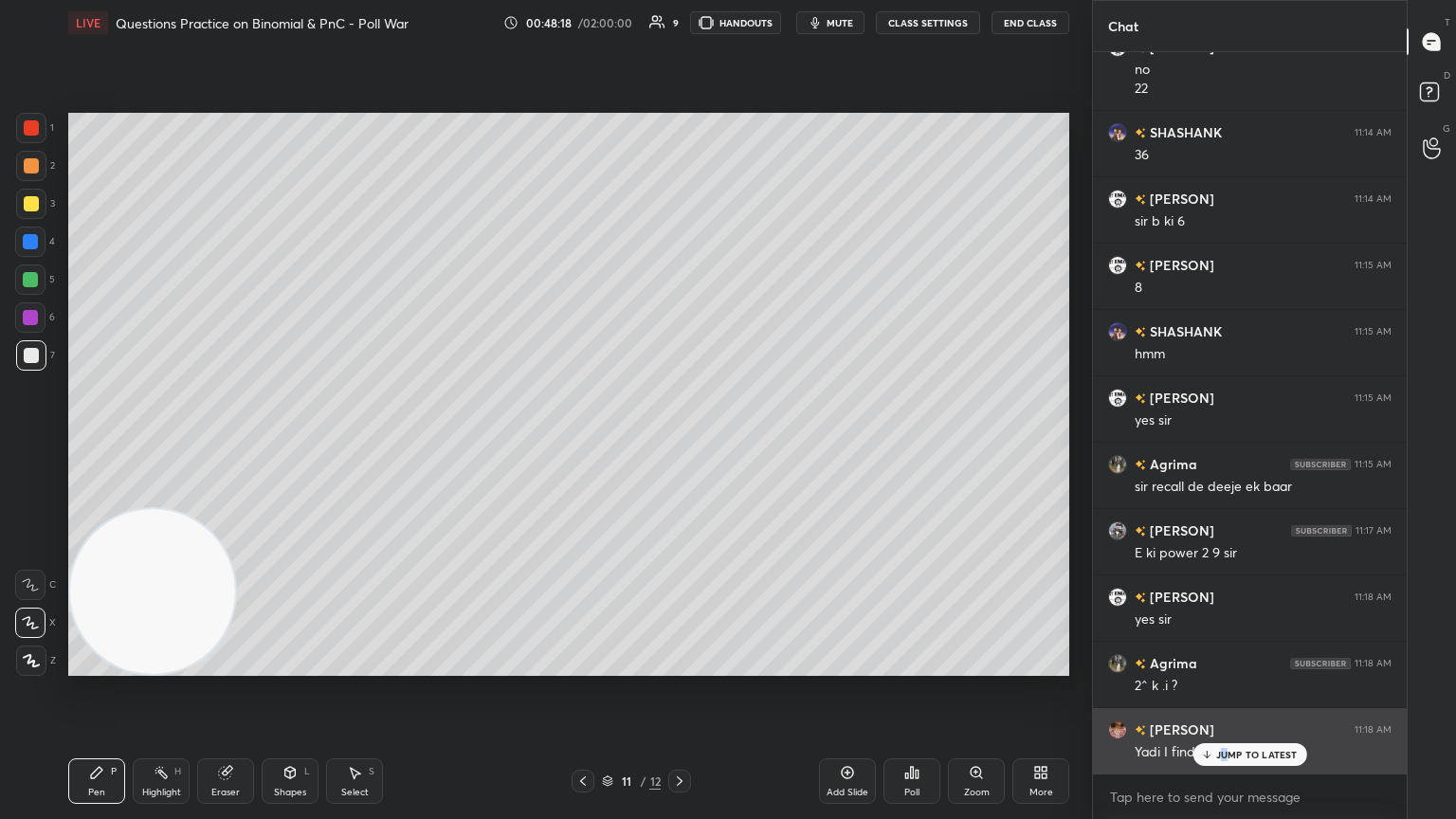 click on "JUMP TO LATEST" at bounding box center [1257, 755] 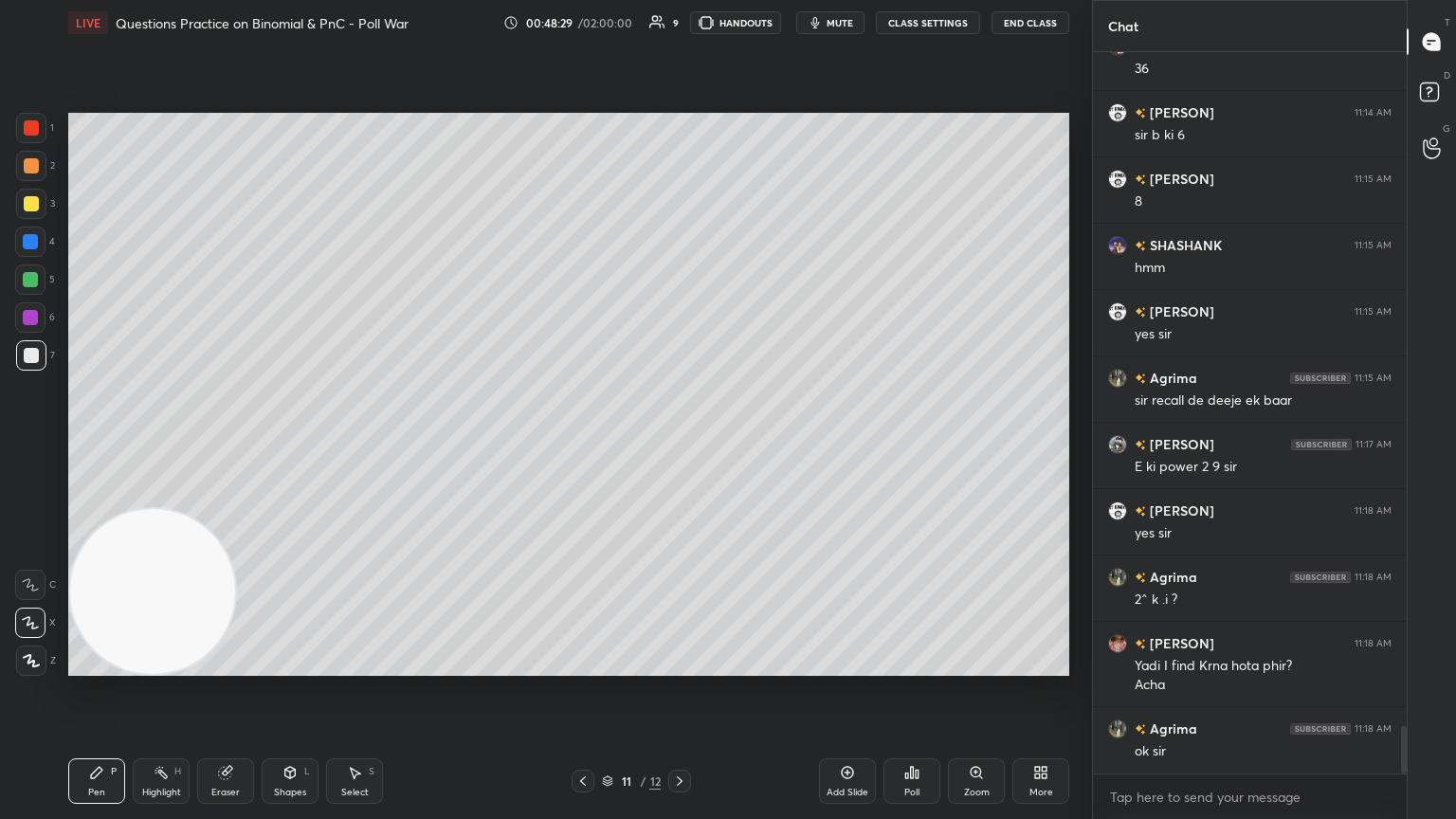scroll, scrollTop: 10238, scrollLeft: 0, axis: vertical 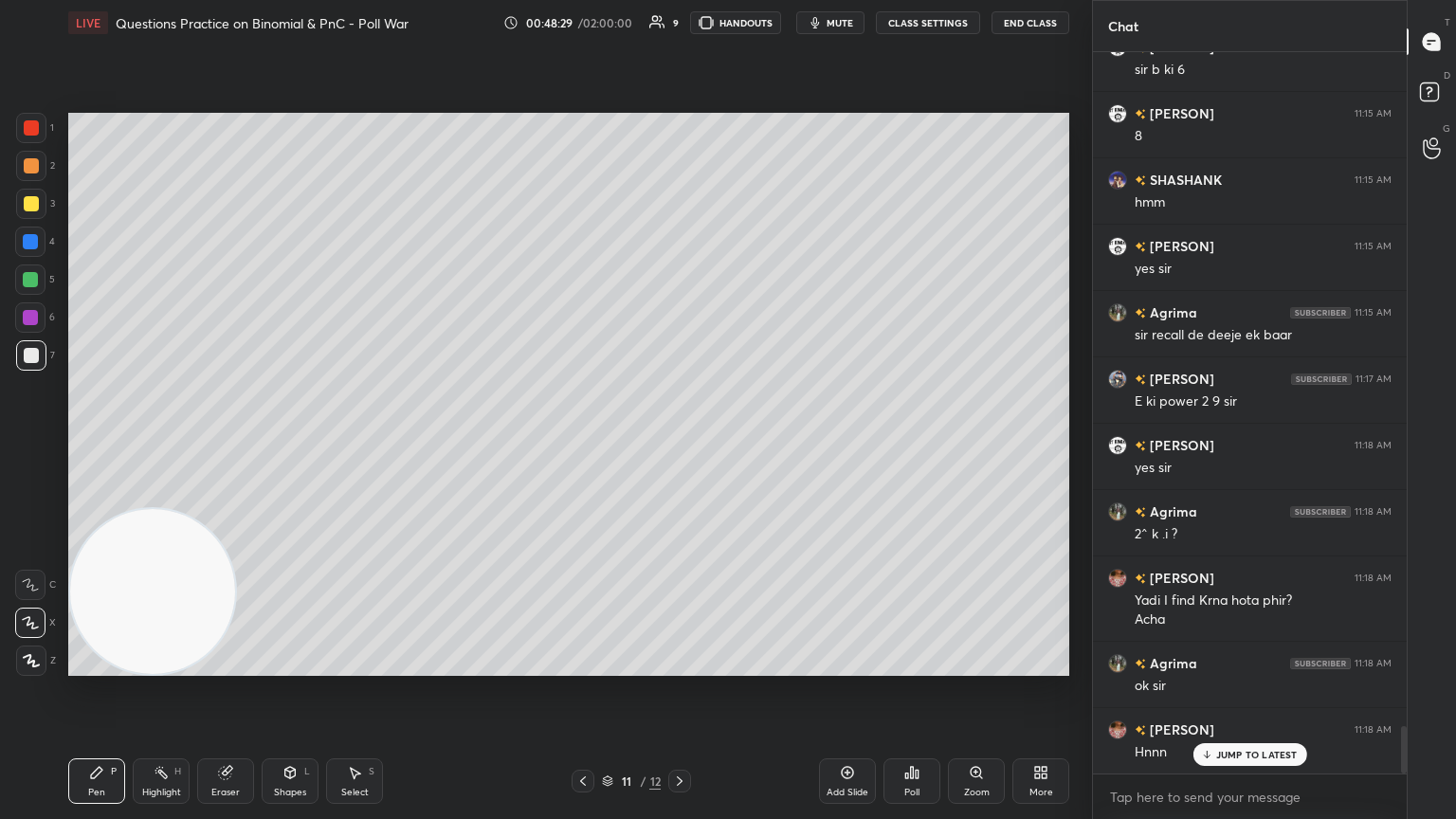 click 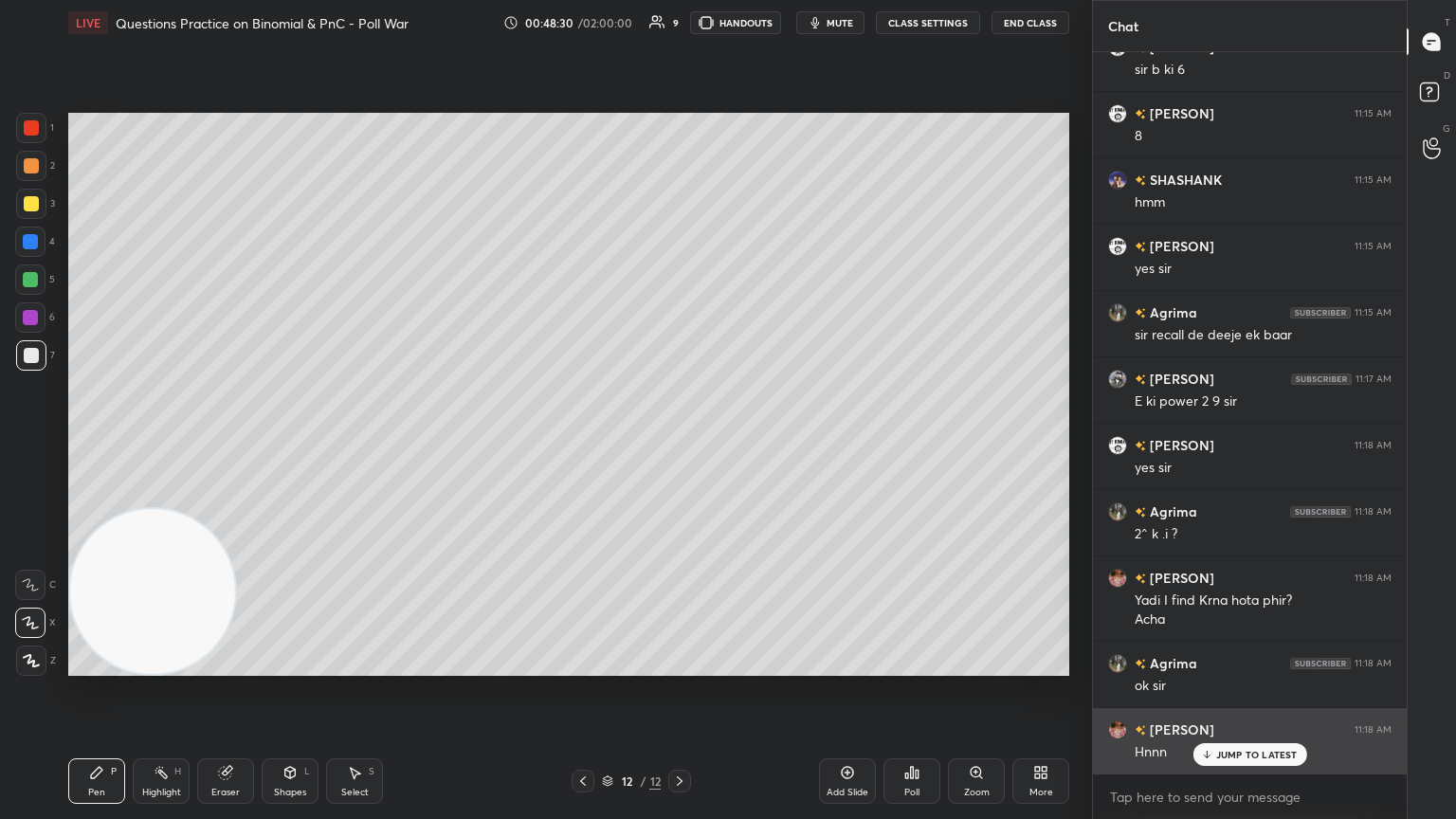 drag, startPoint x: 1222, startPoint y: 758, endPoint x: 1266, endPoint y: 745, distance: 45.8803 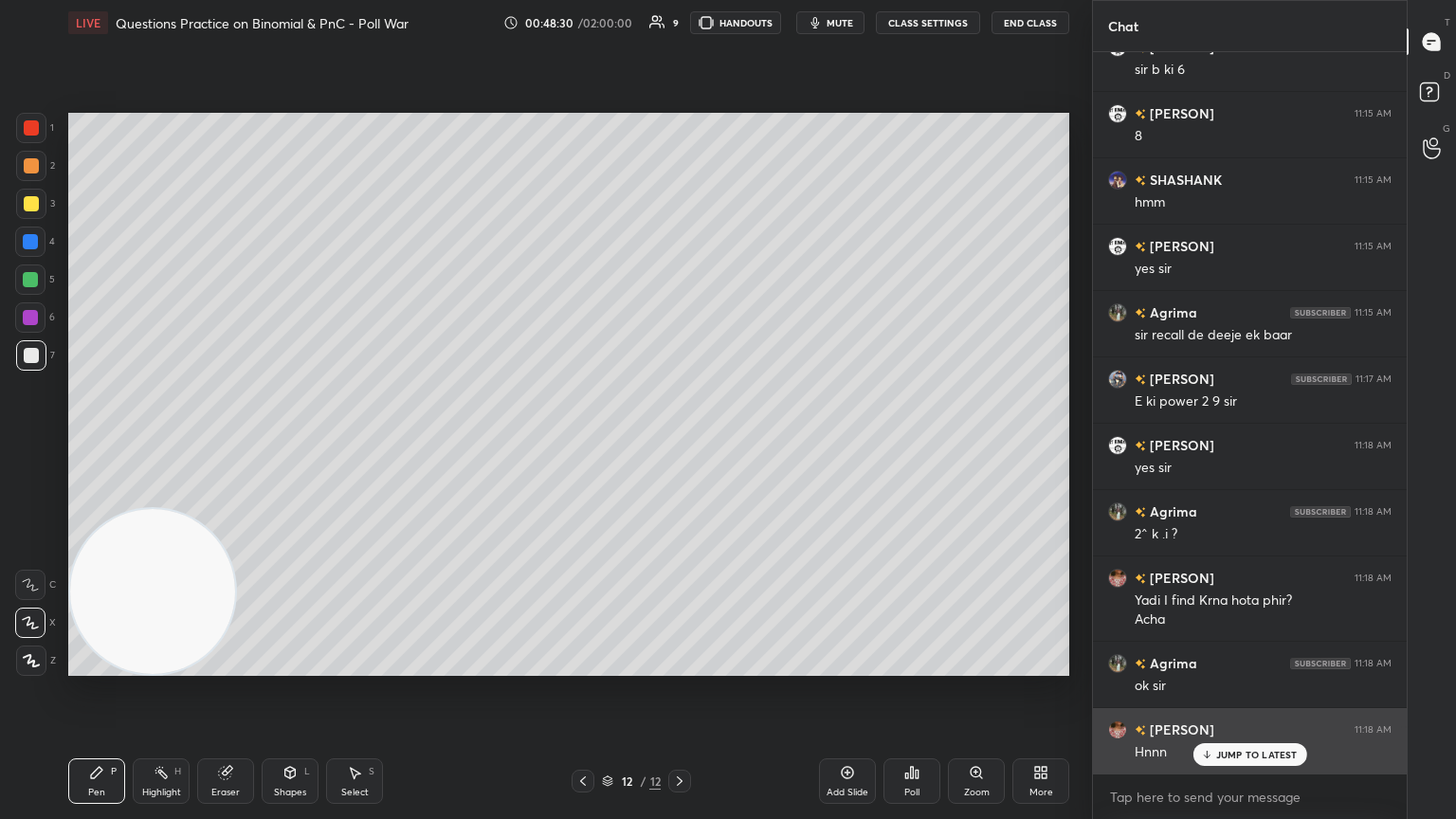 click on "JUMP TO LATEST" at bounding box center (1257, 755) 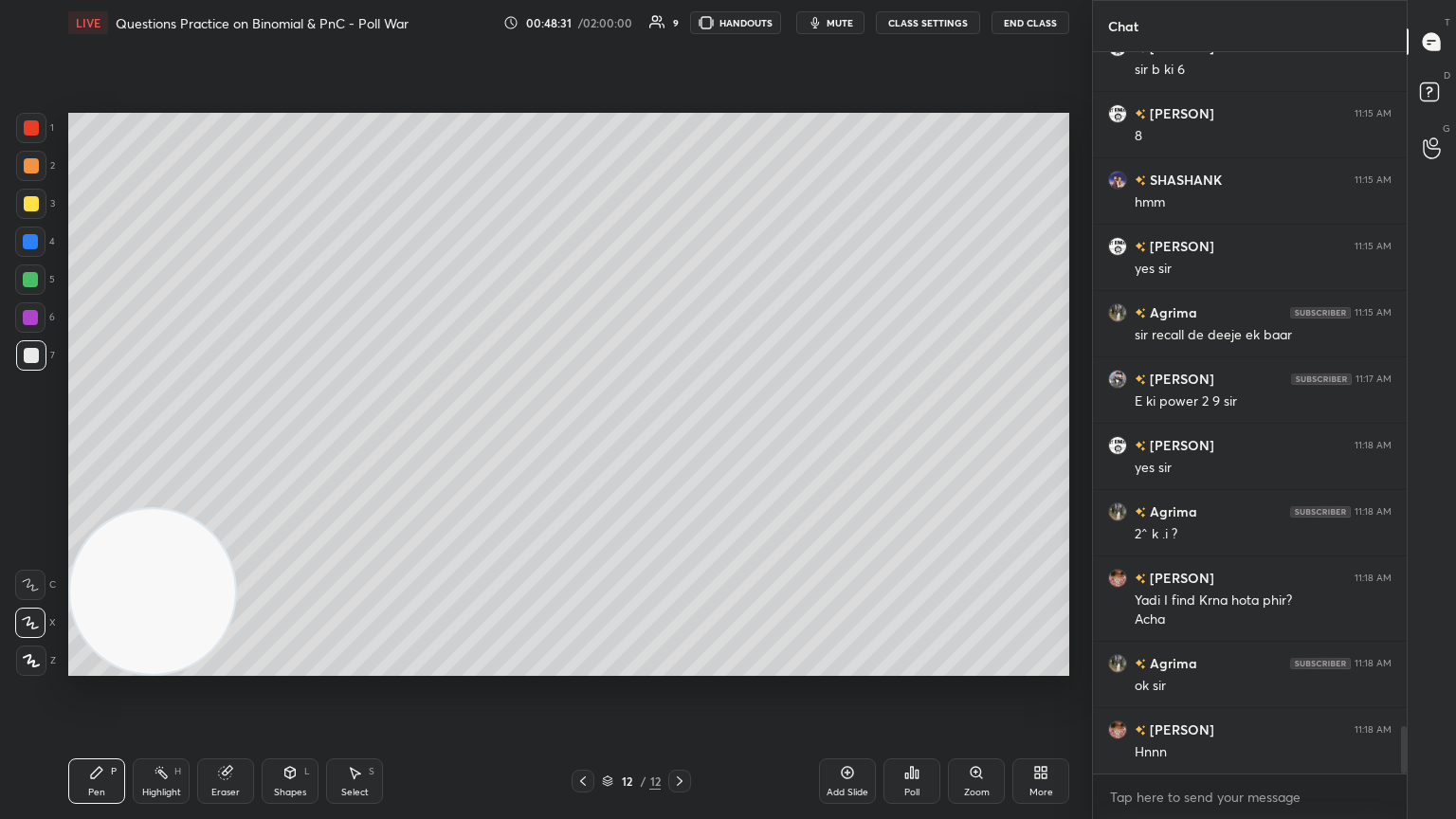 click at bounding box center [31, 204] 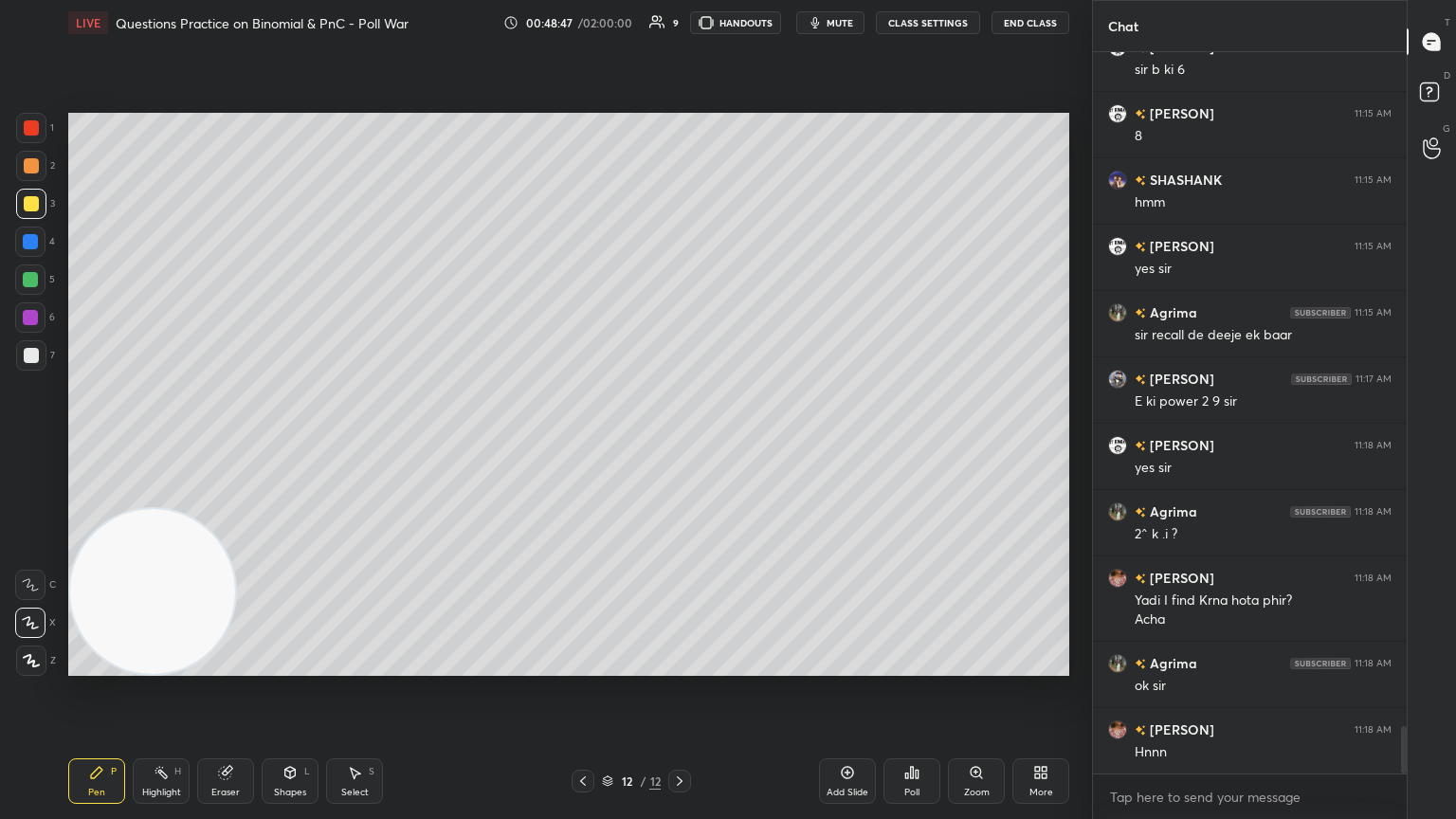 click on "Eraser" at bounding box center [226, 781] 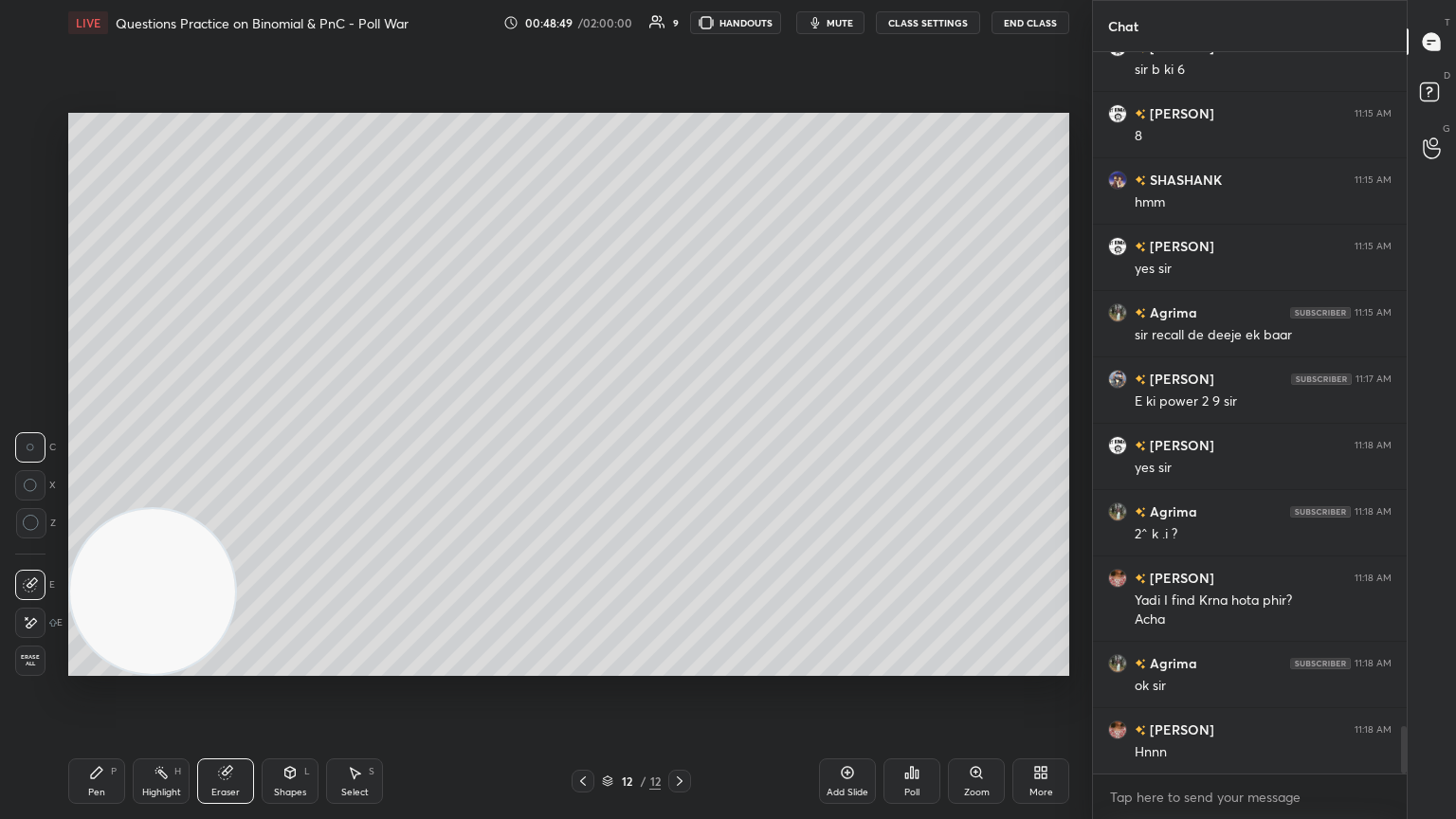 click 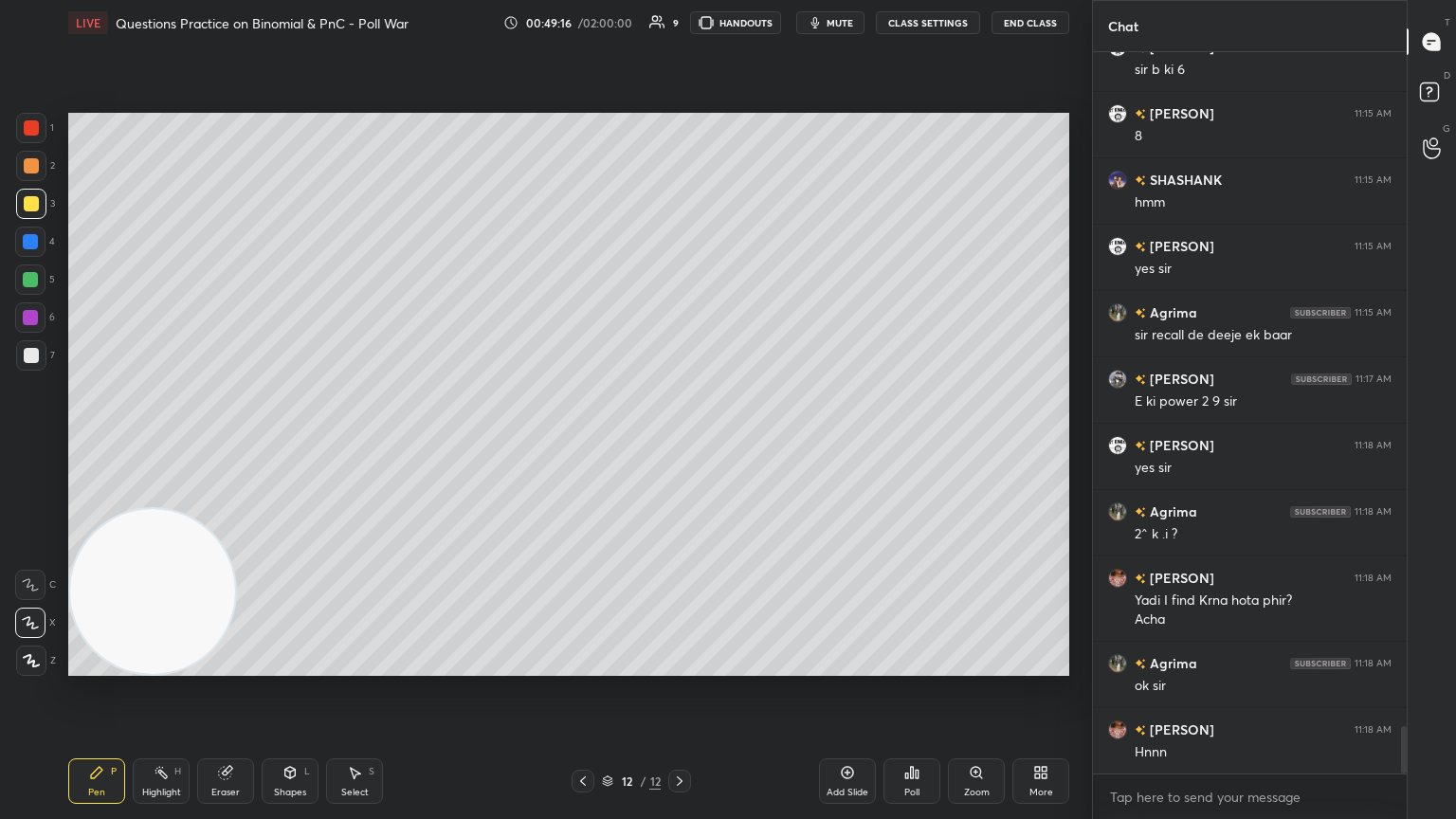 drag, startPoint x: 38, startPoint y: 361, endPoint x: 57, endPoint y: 355, distance: 19.924859 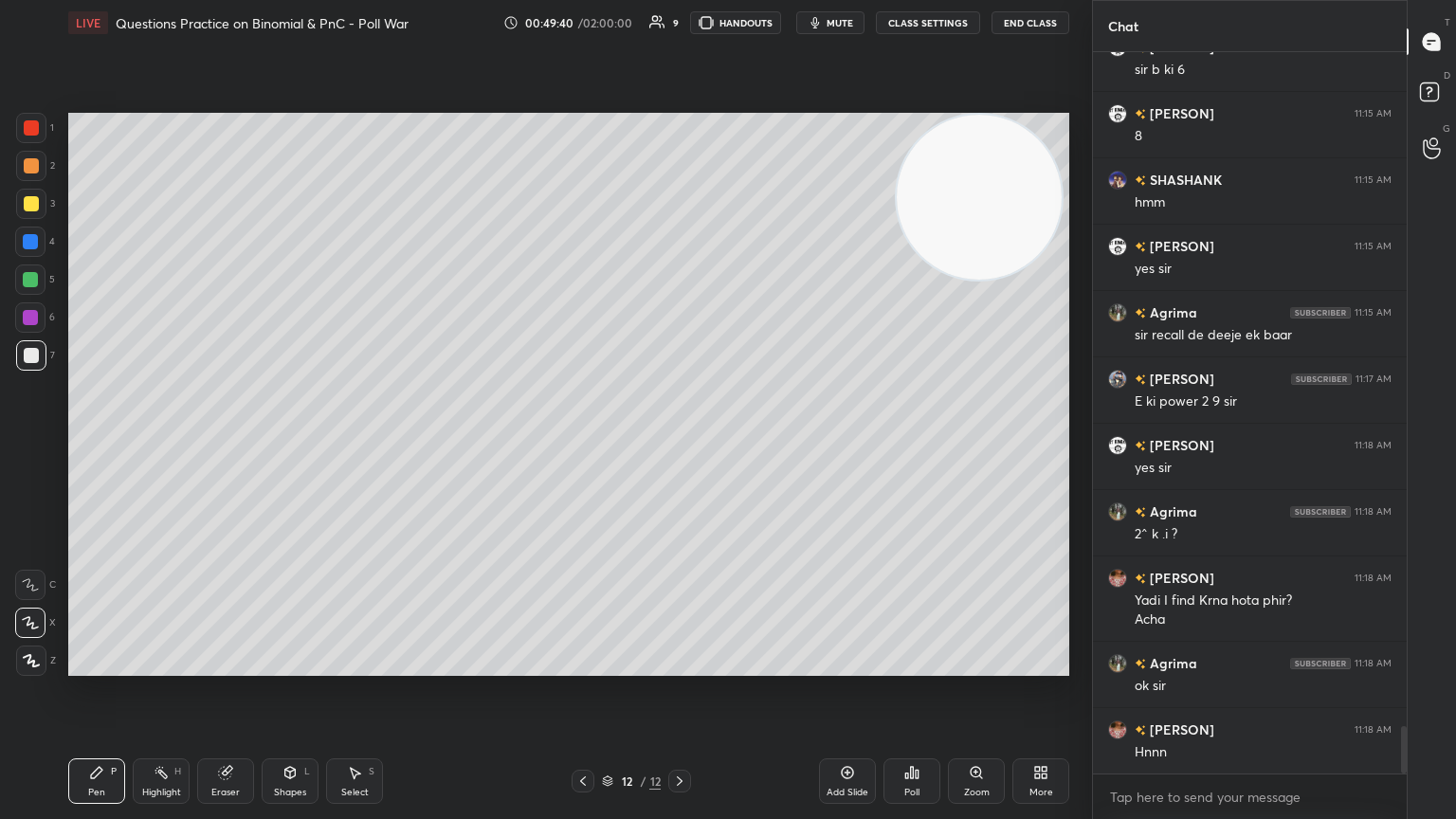 drag, startPoint x: 110, startPoint y: 607, endPoint x: 952, endPoint y: 189, distance: 940.0468 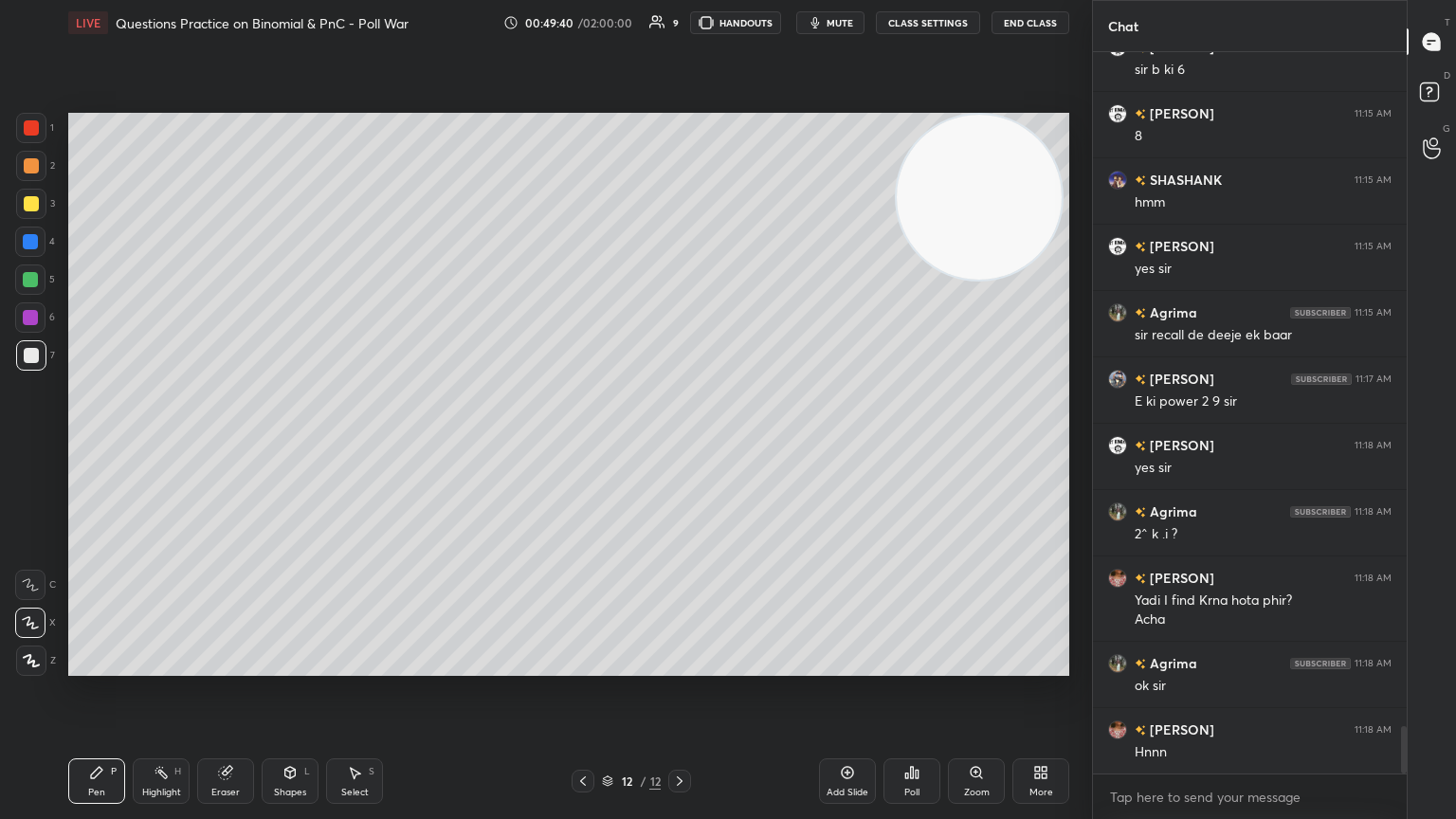 click at bounding box center (979, 197) 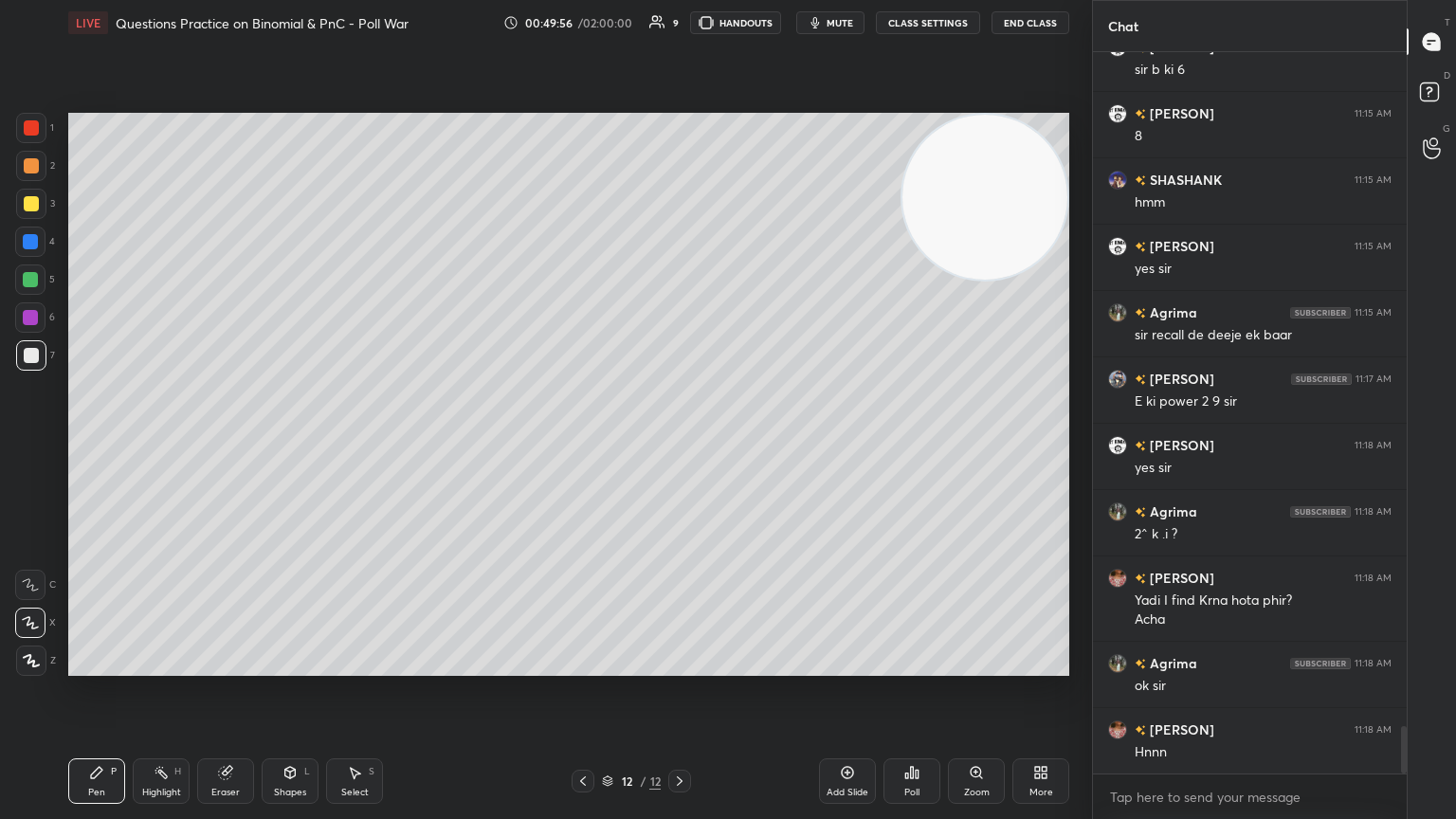 scroll, scrollTop: 10305, scrollLeft: 0, axis: vertical 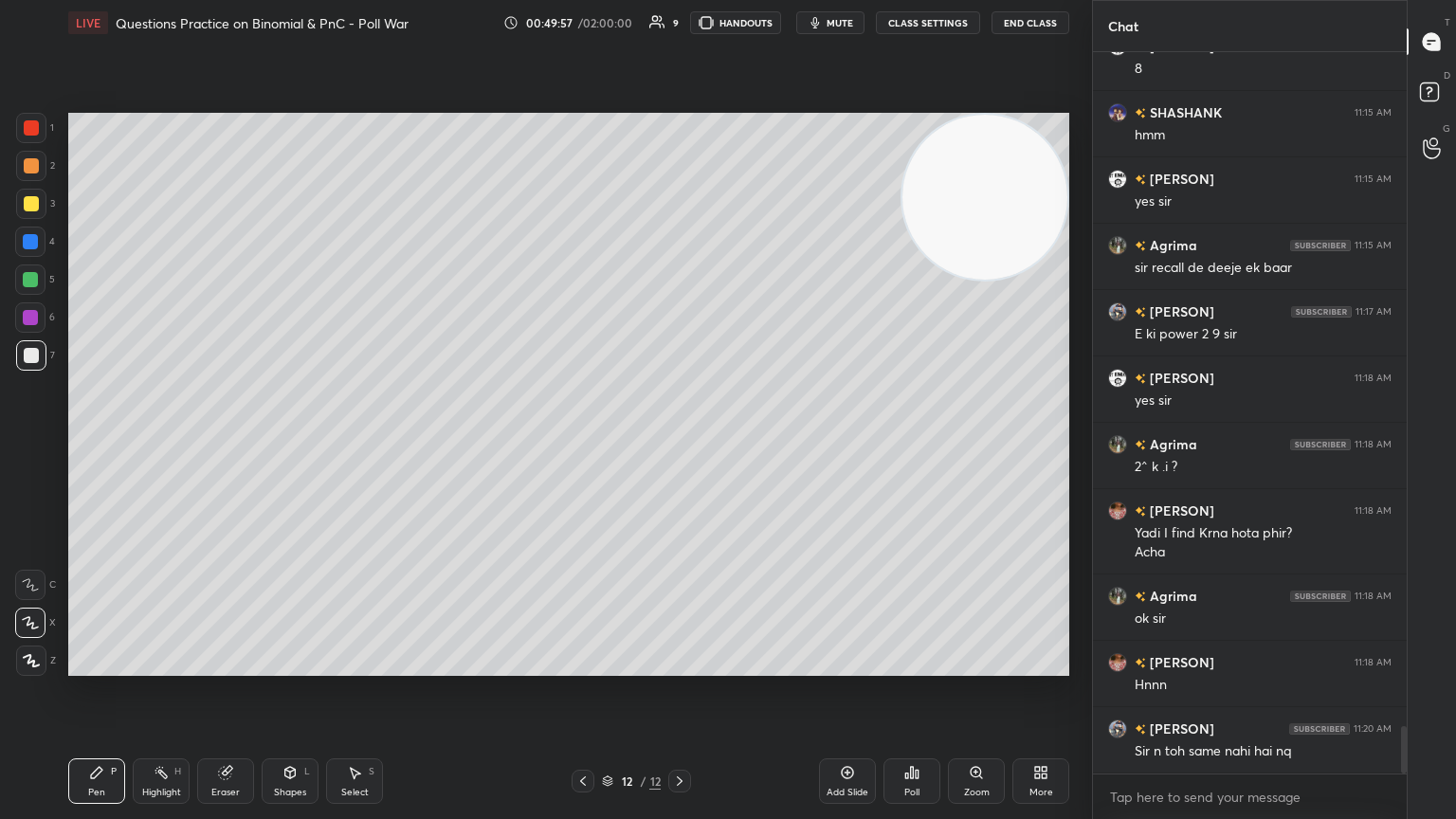 click on "Poll" at bounding box center [912, 781] 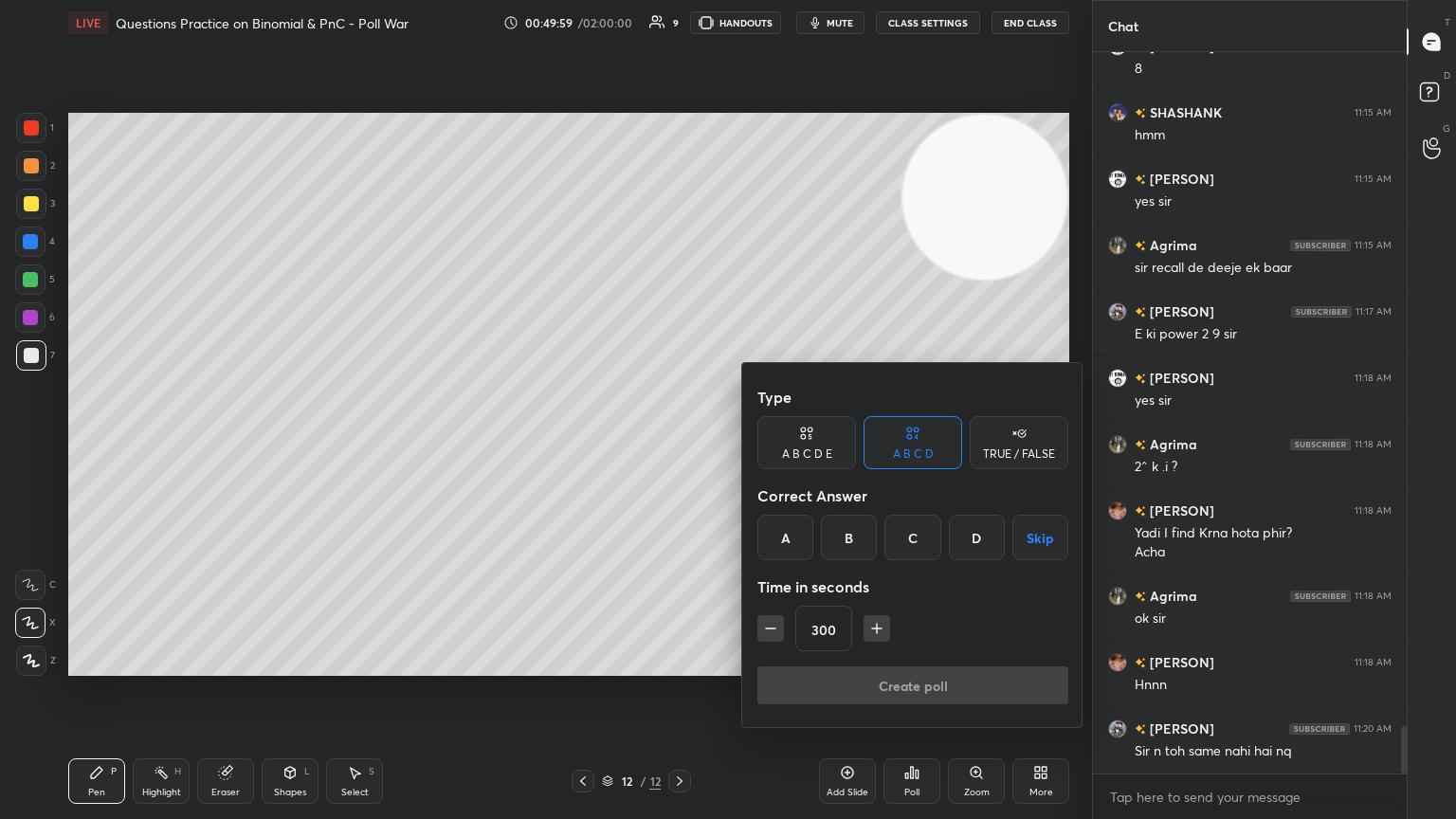 click on "B" at bounding box center (848, 537) 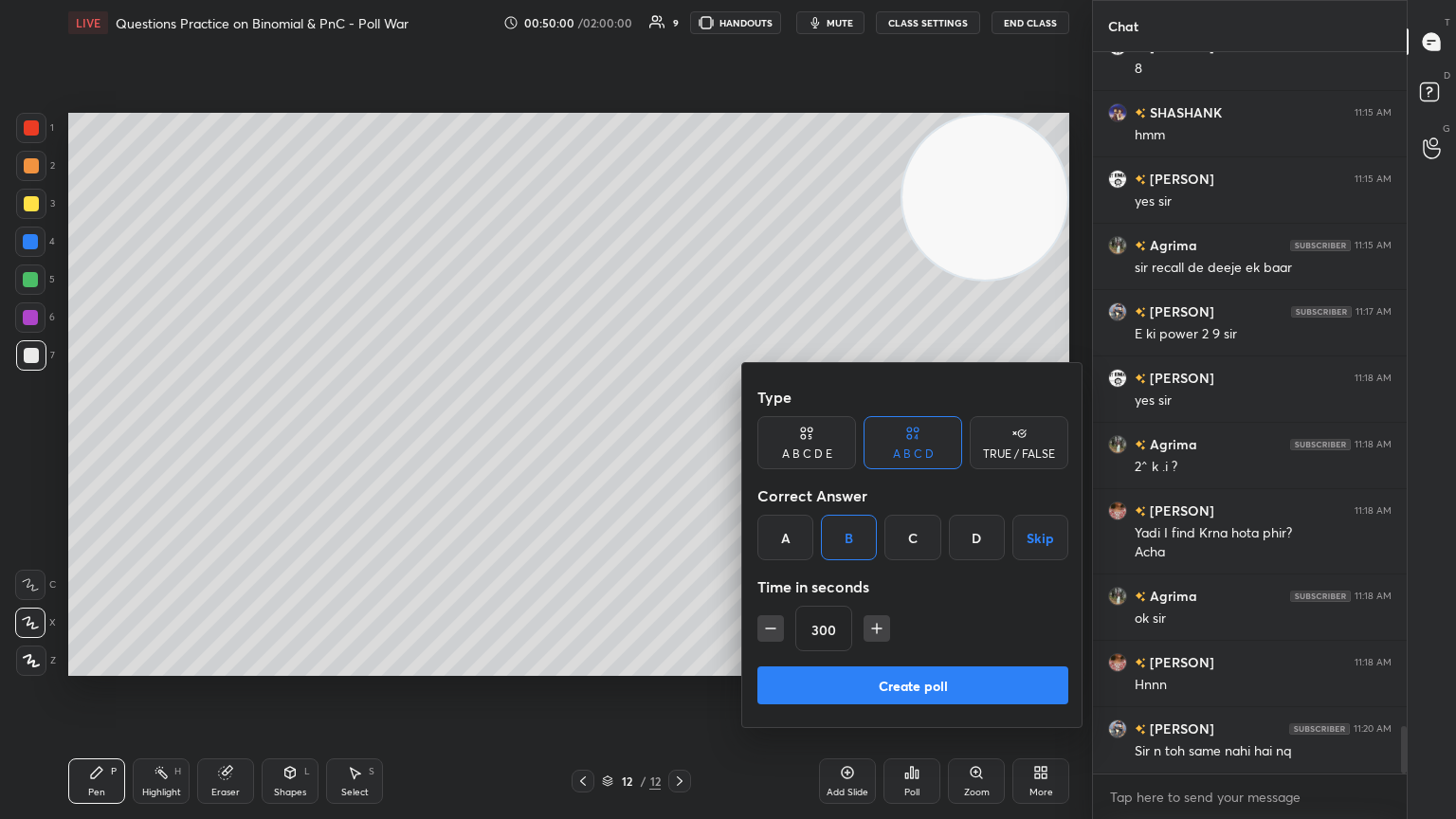 click 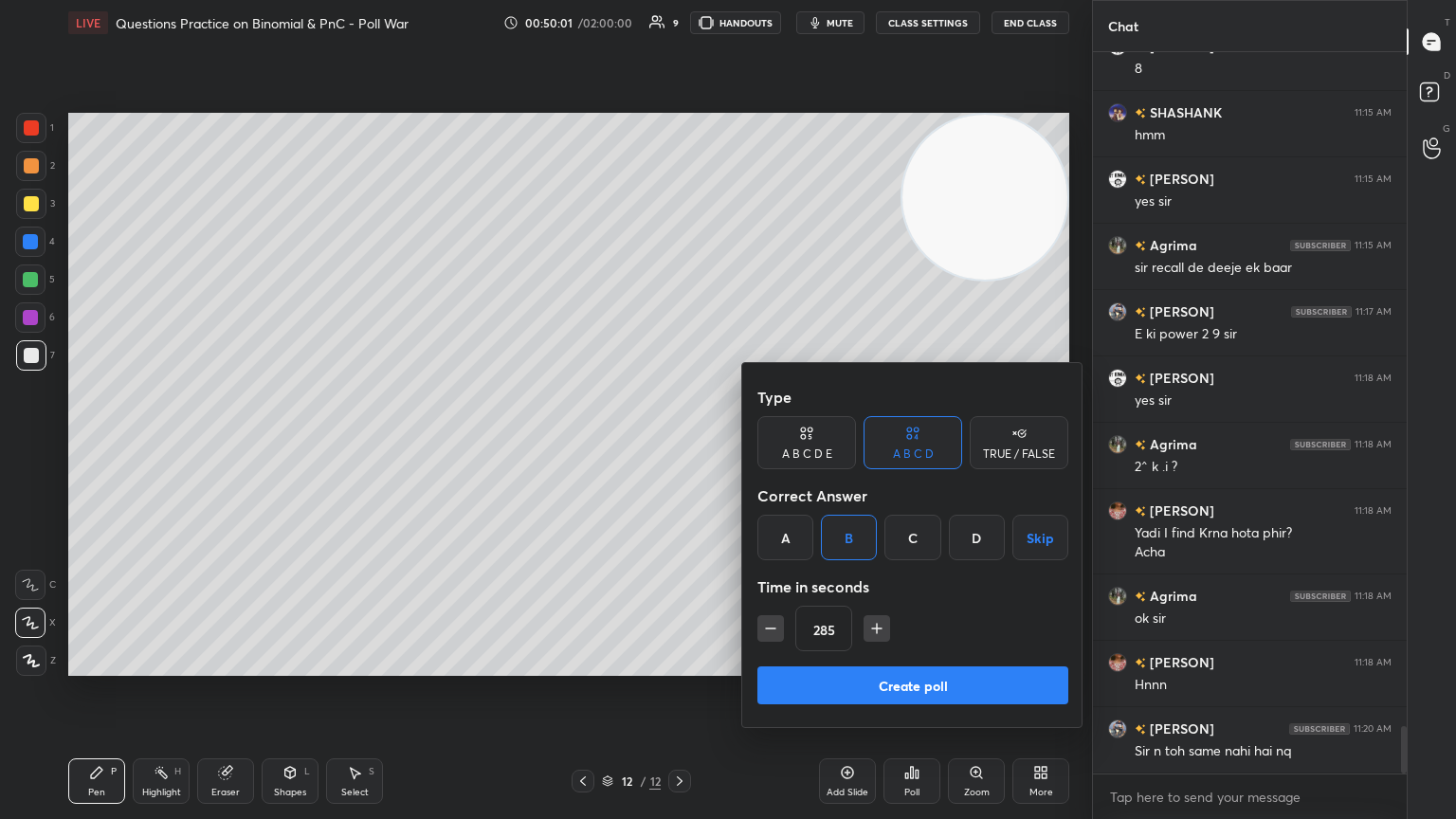 click 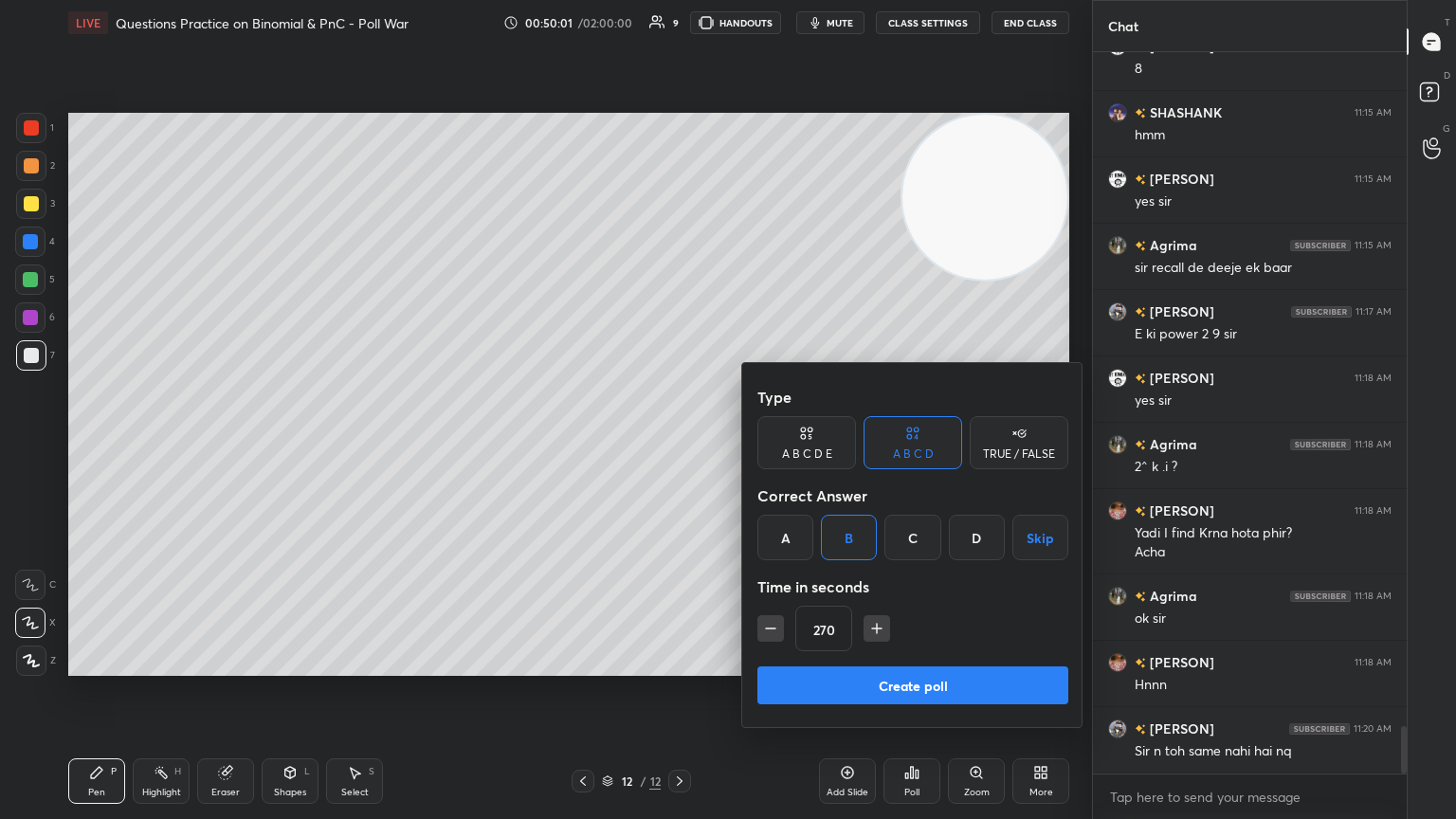 click 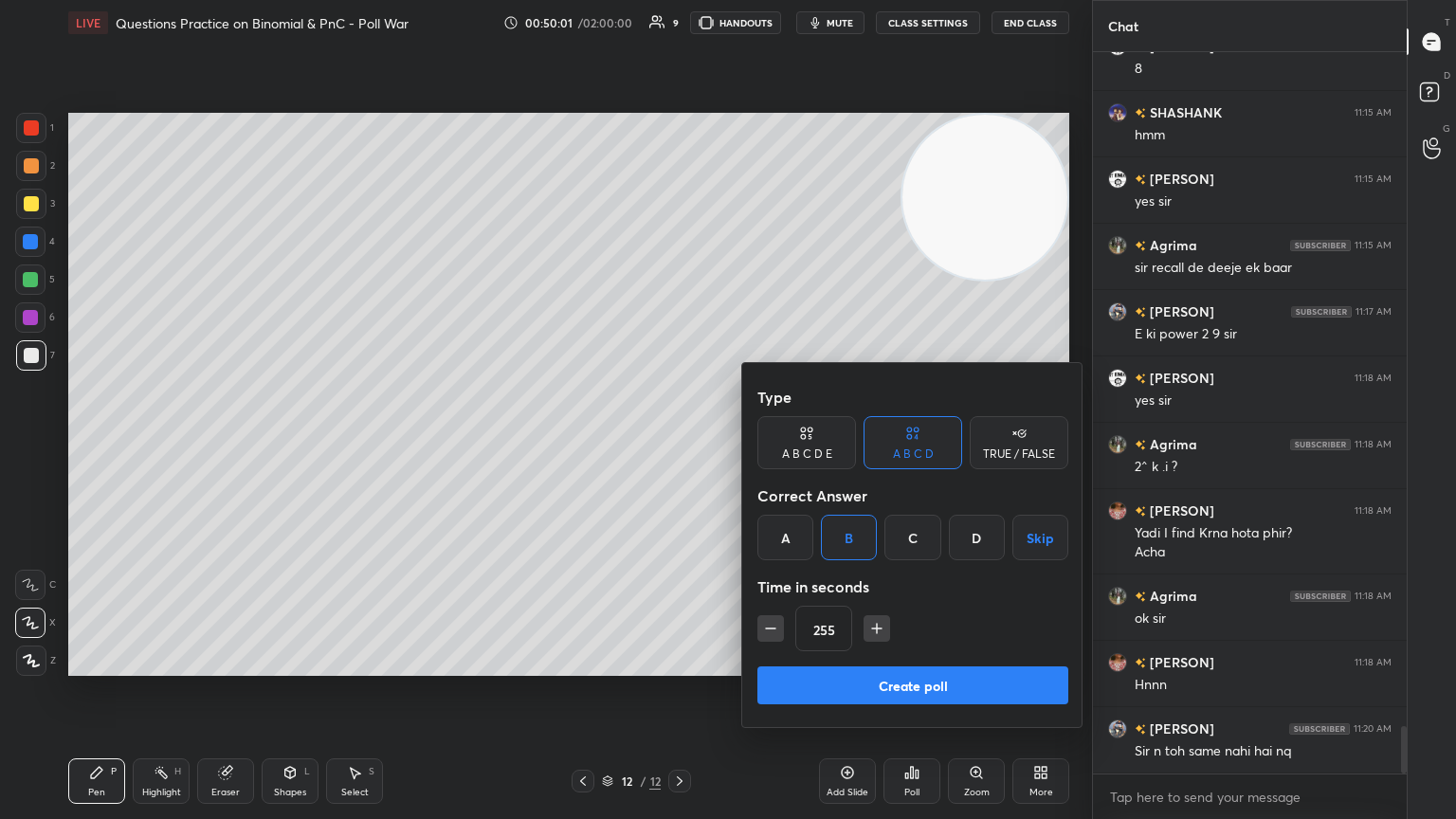 click 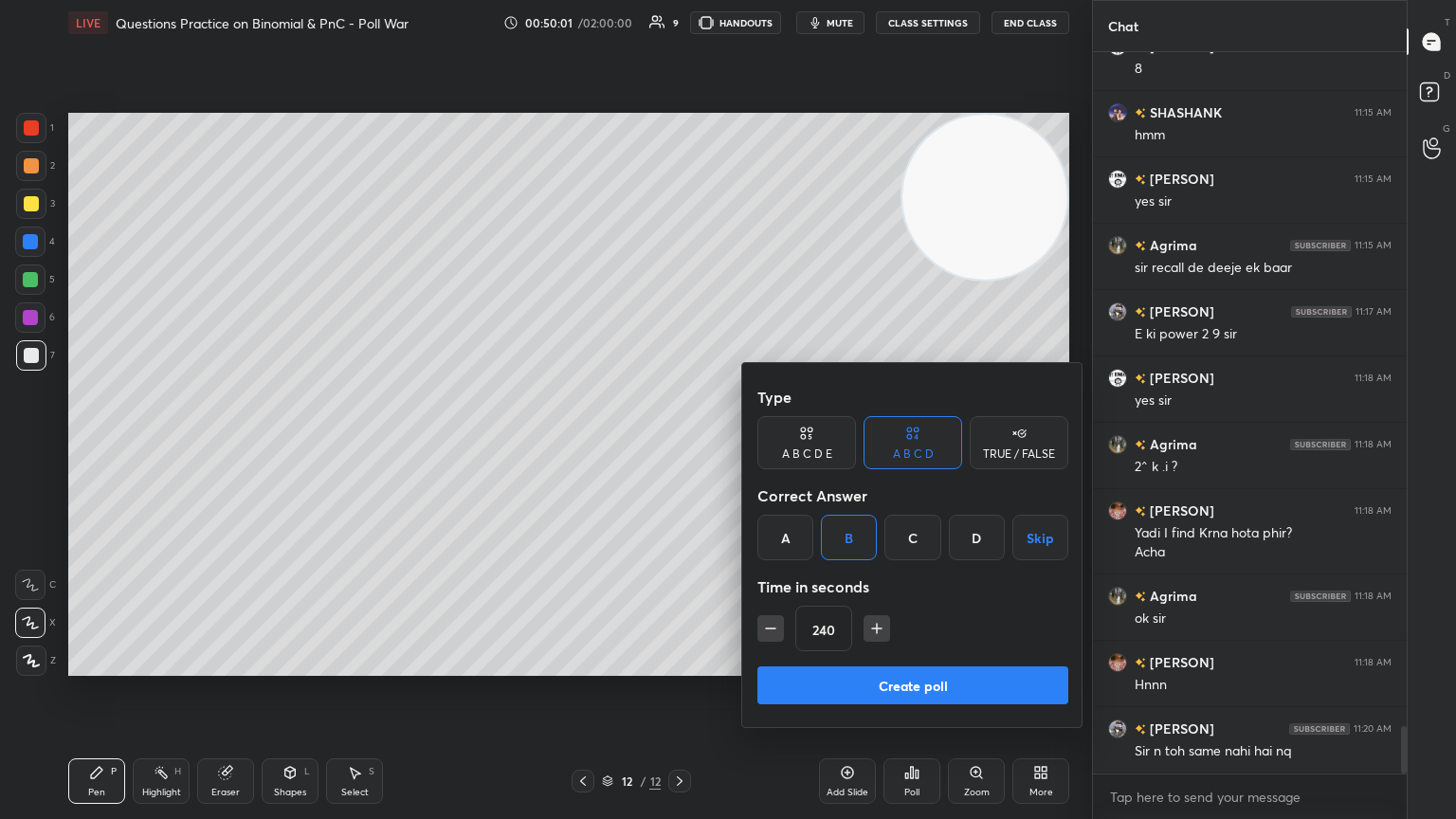 click 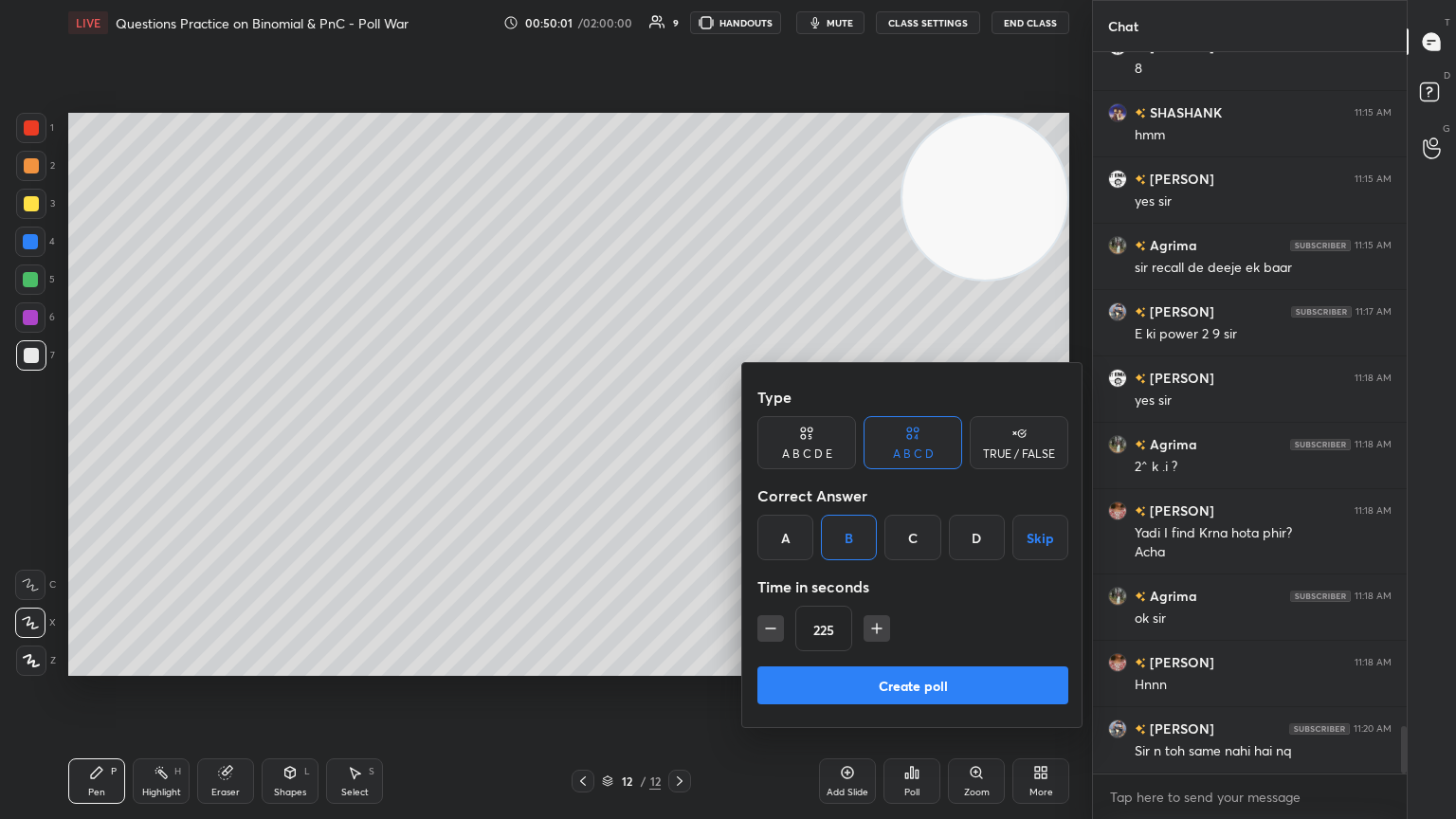 click on "225" at bounding box center [913, 628] 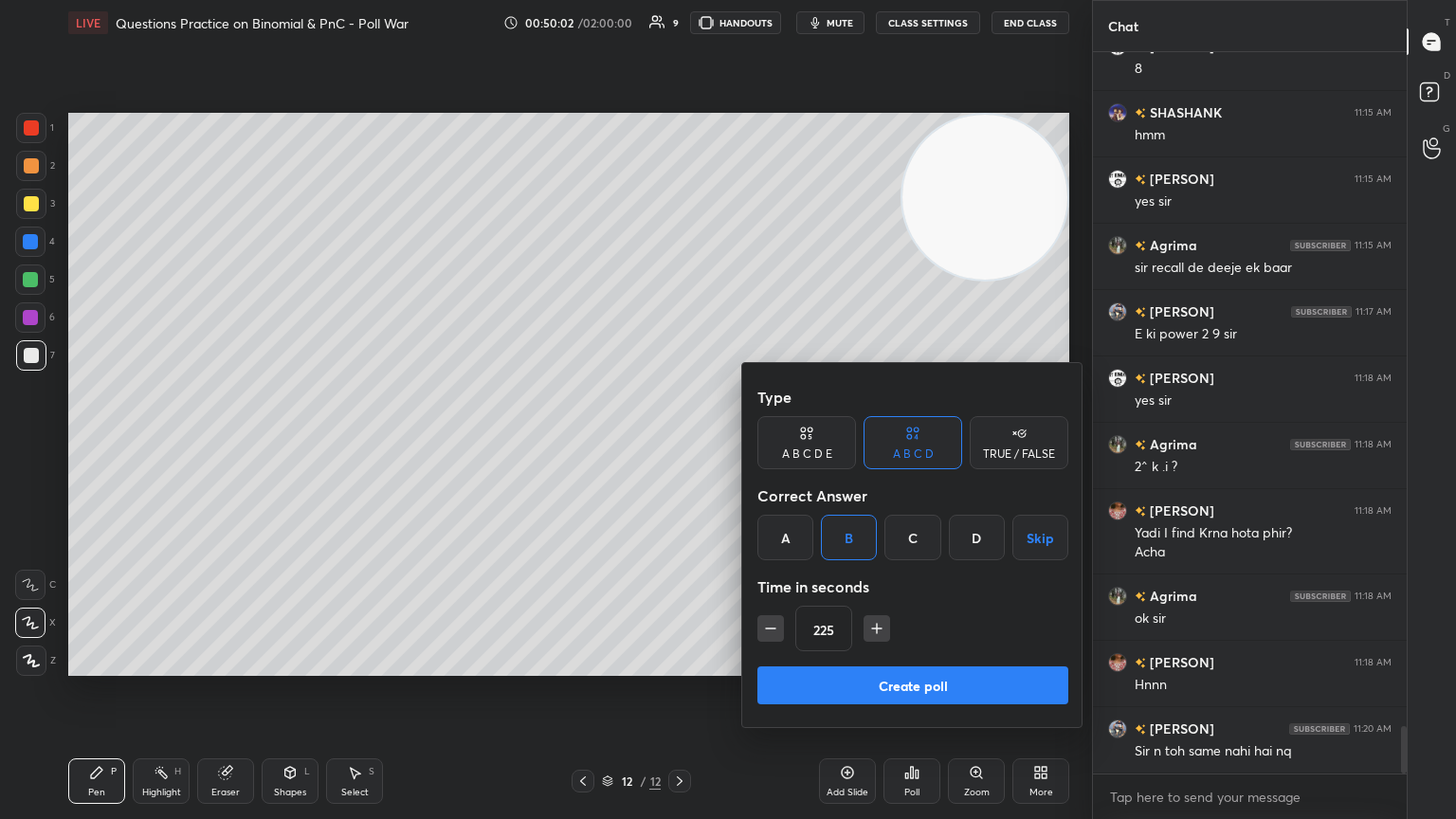 click 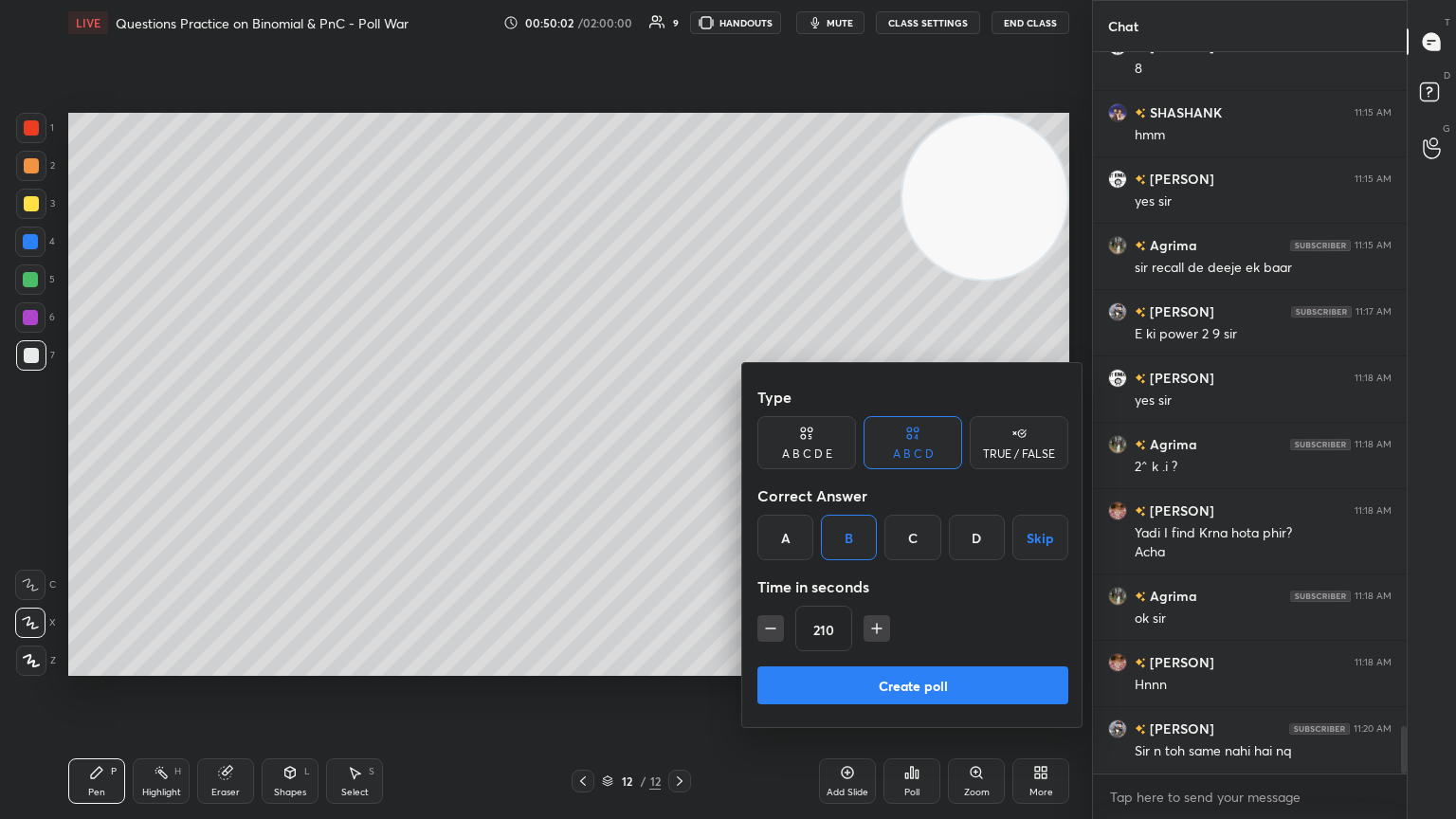 click at bounding box center [771, 628] 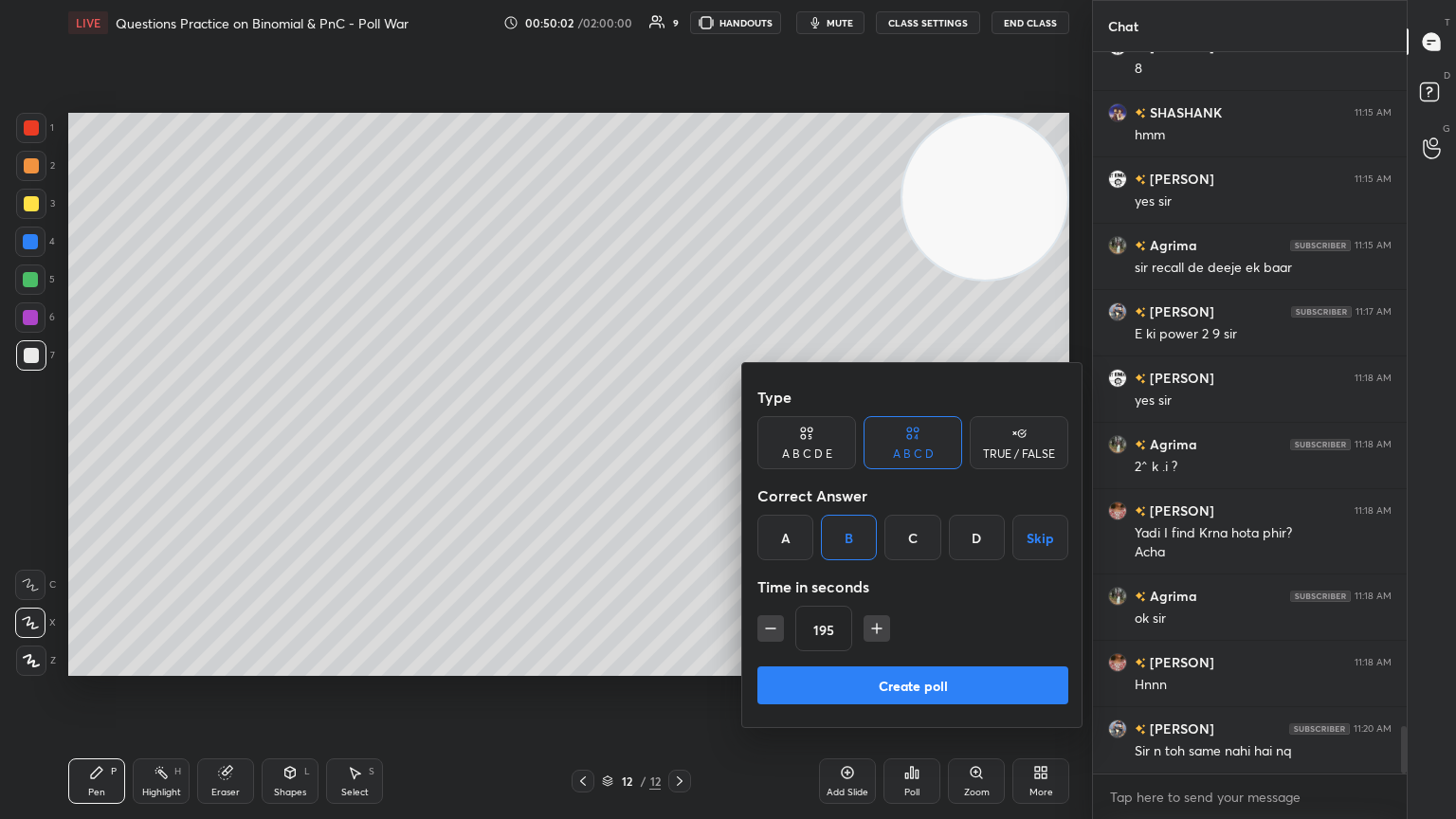 click 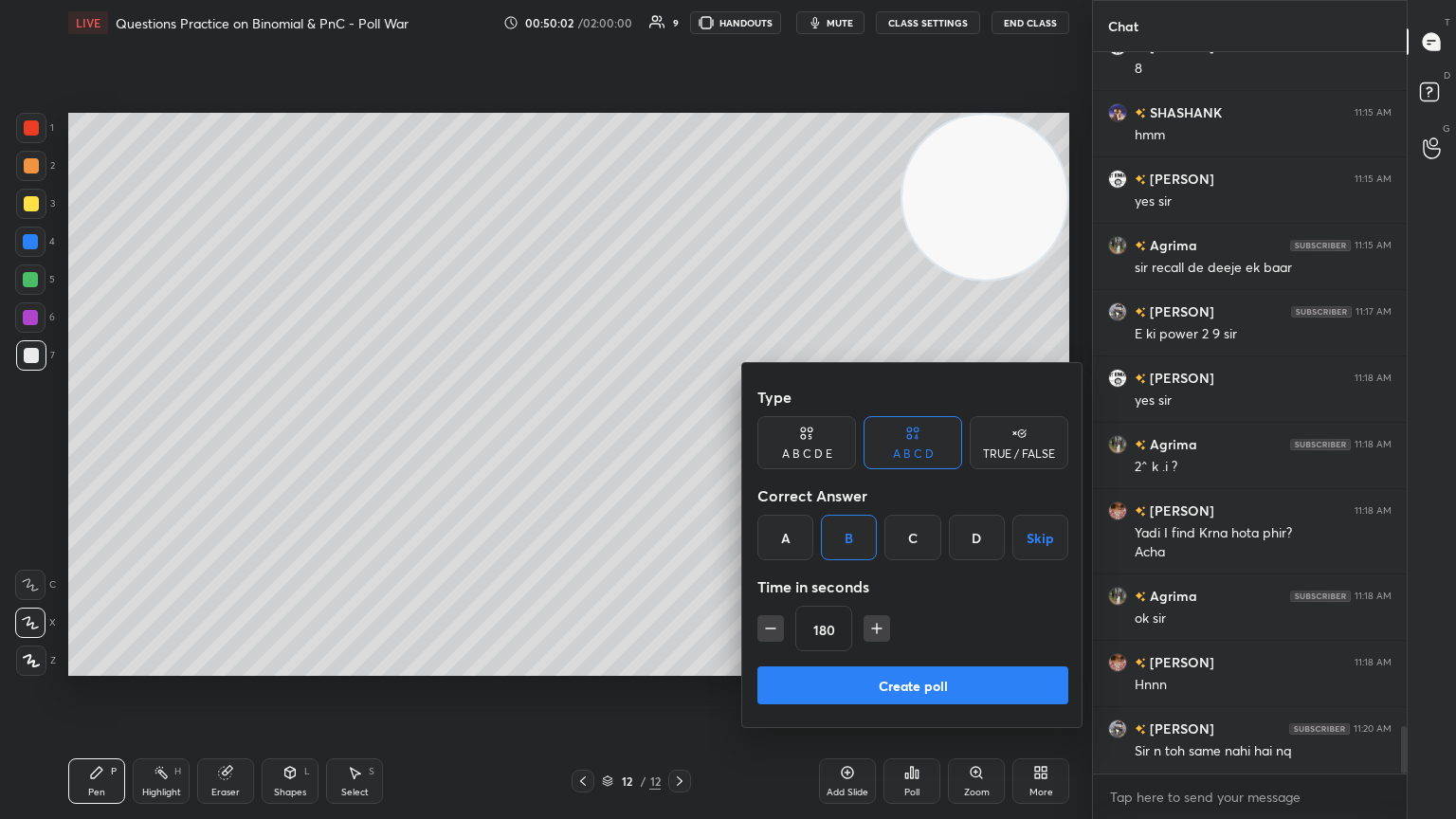 click 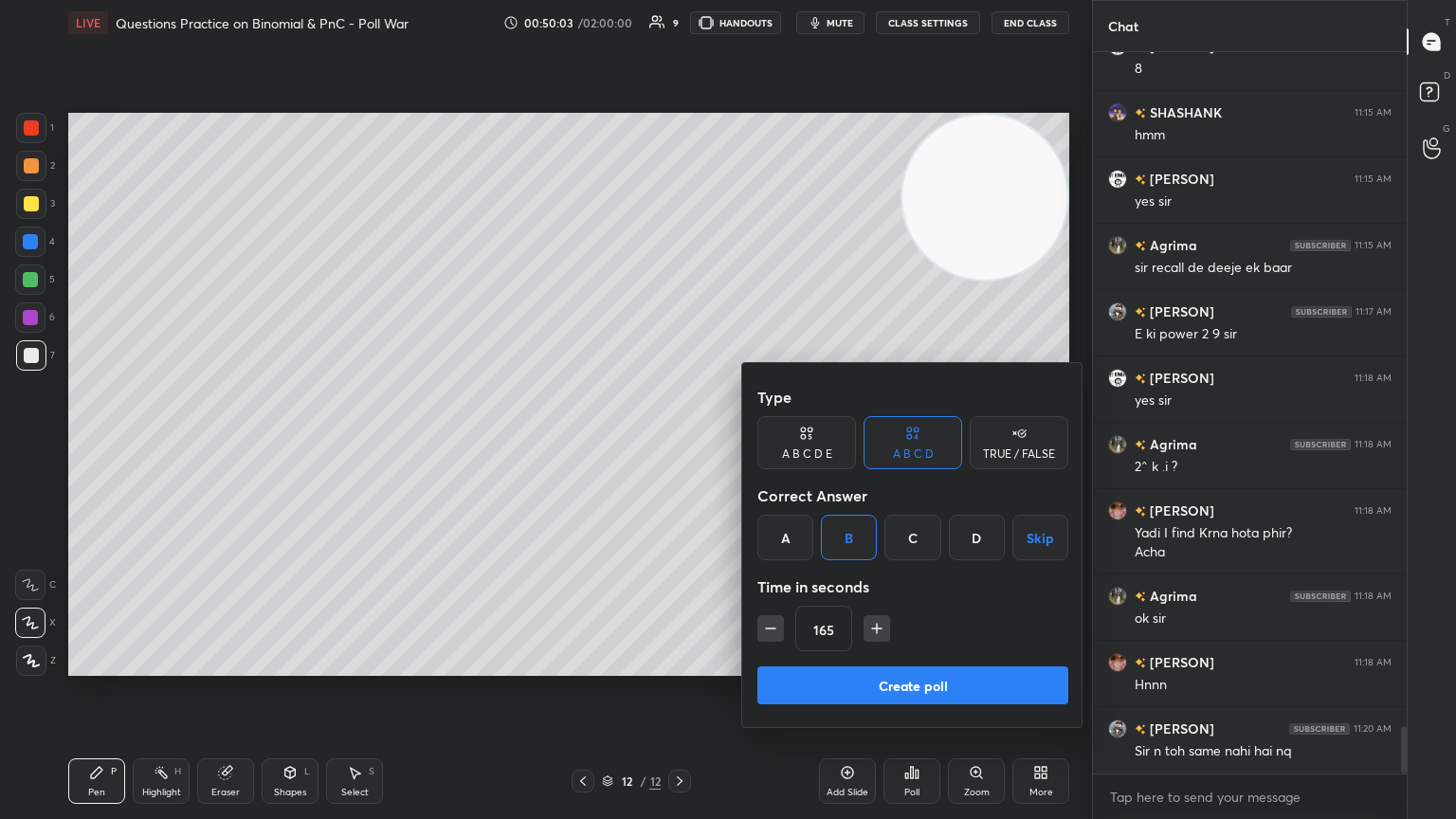 click 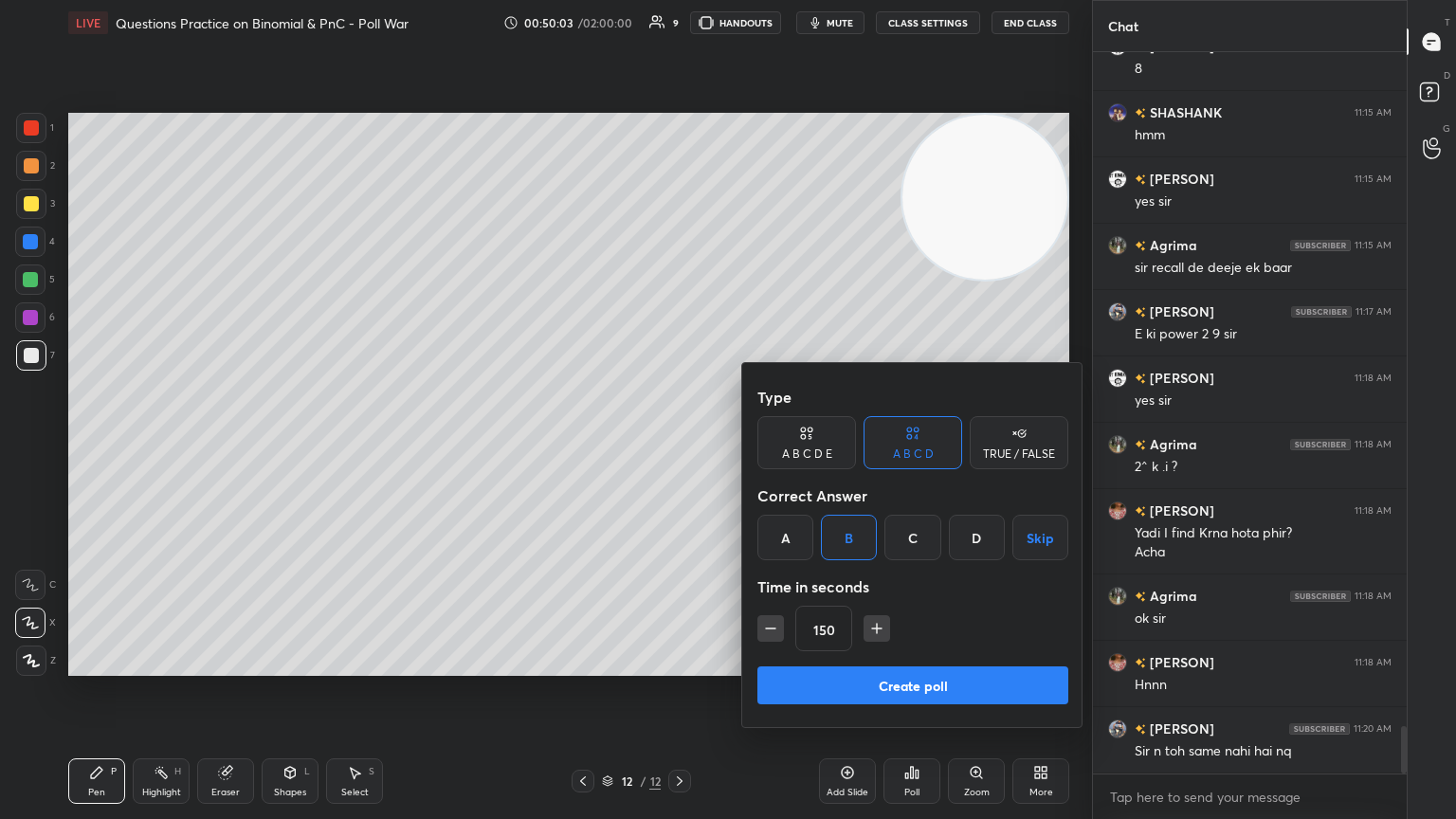 click 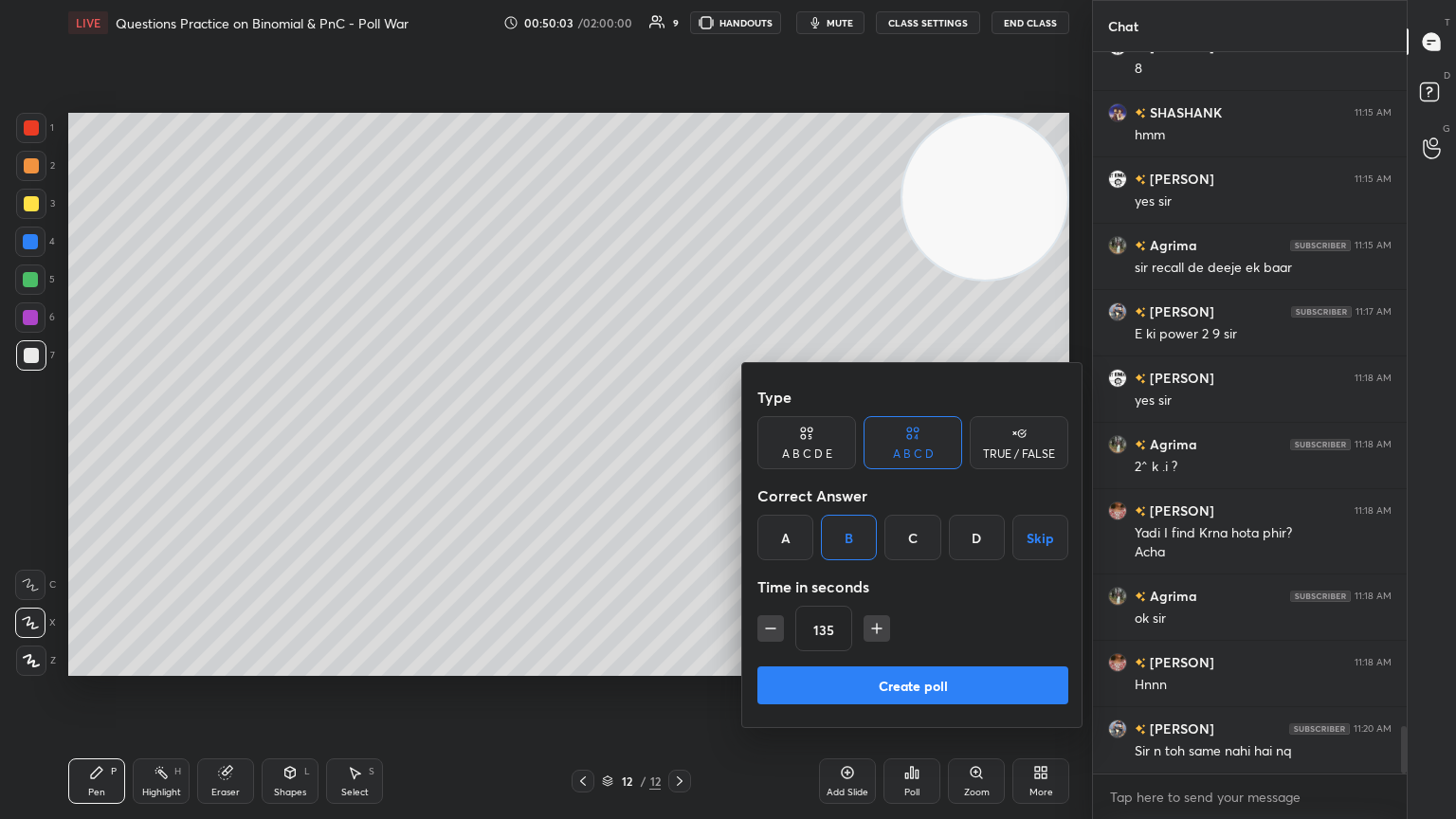 click 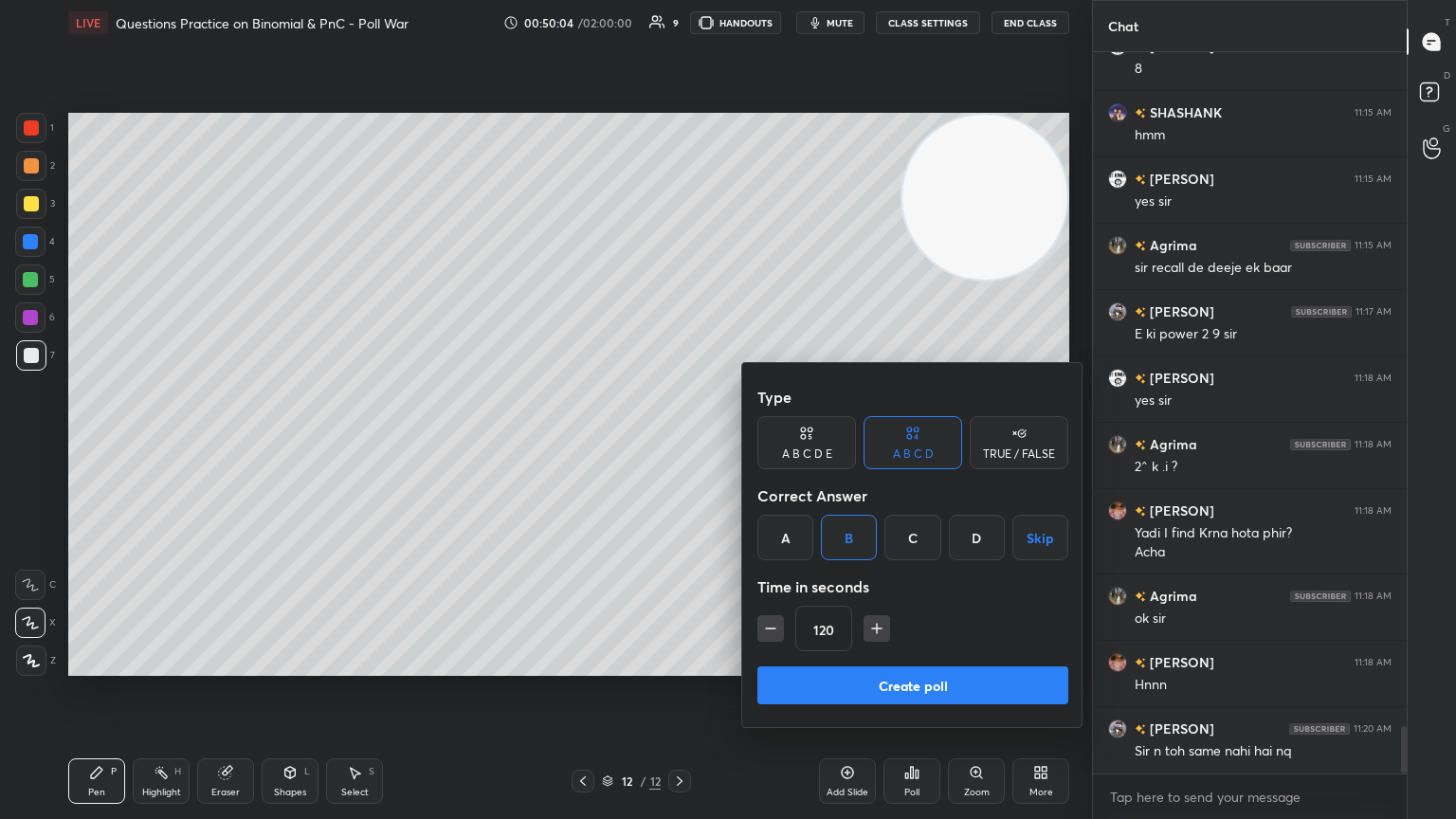 click 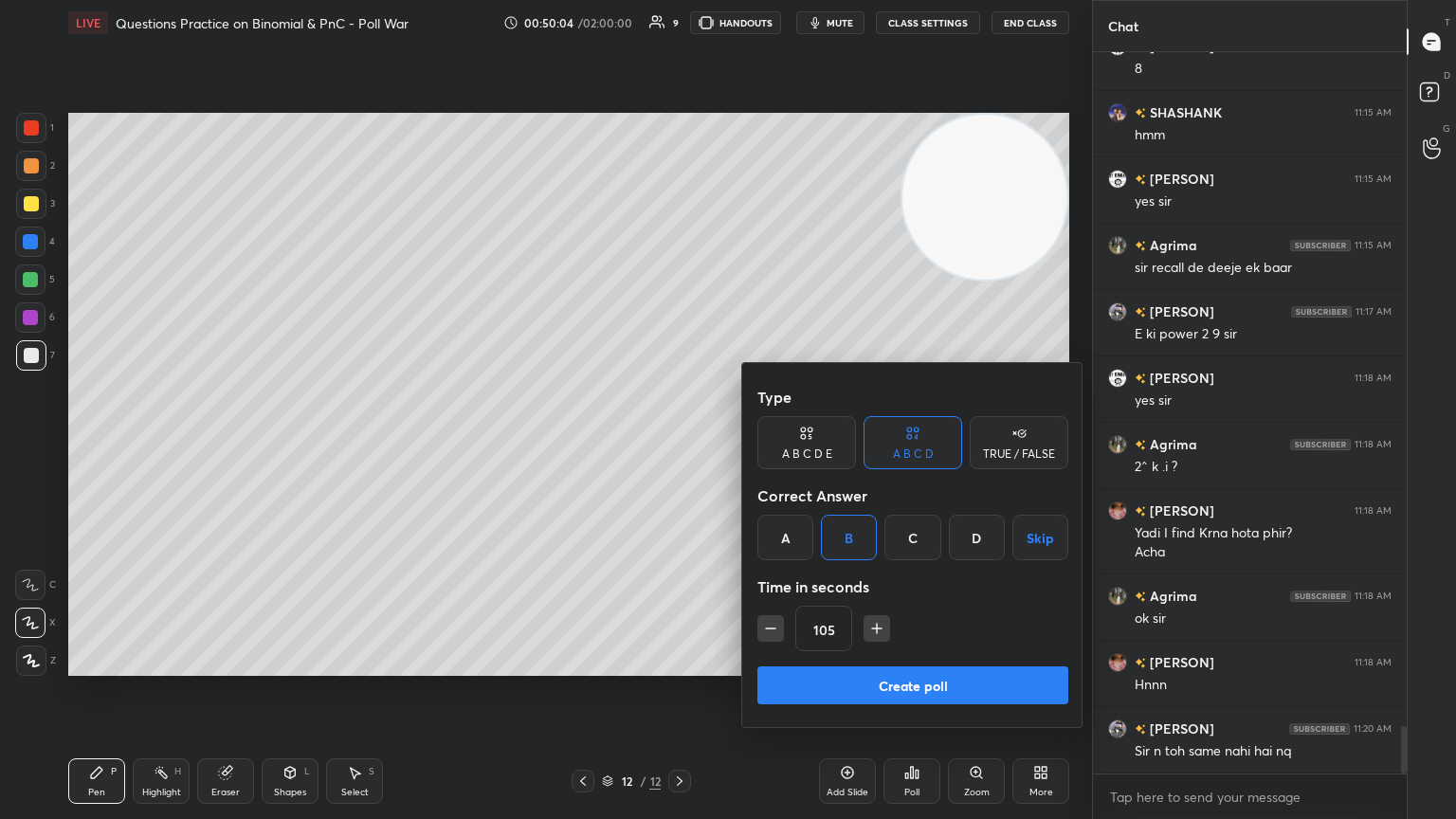 click 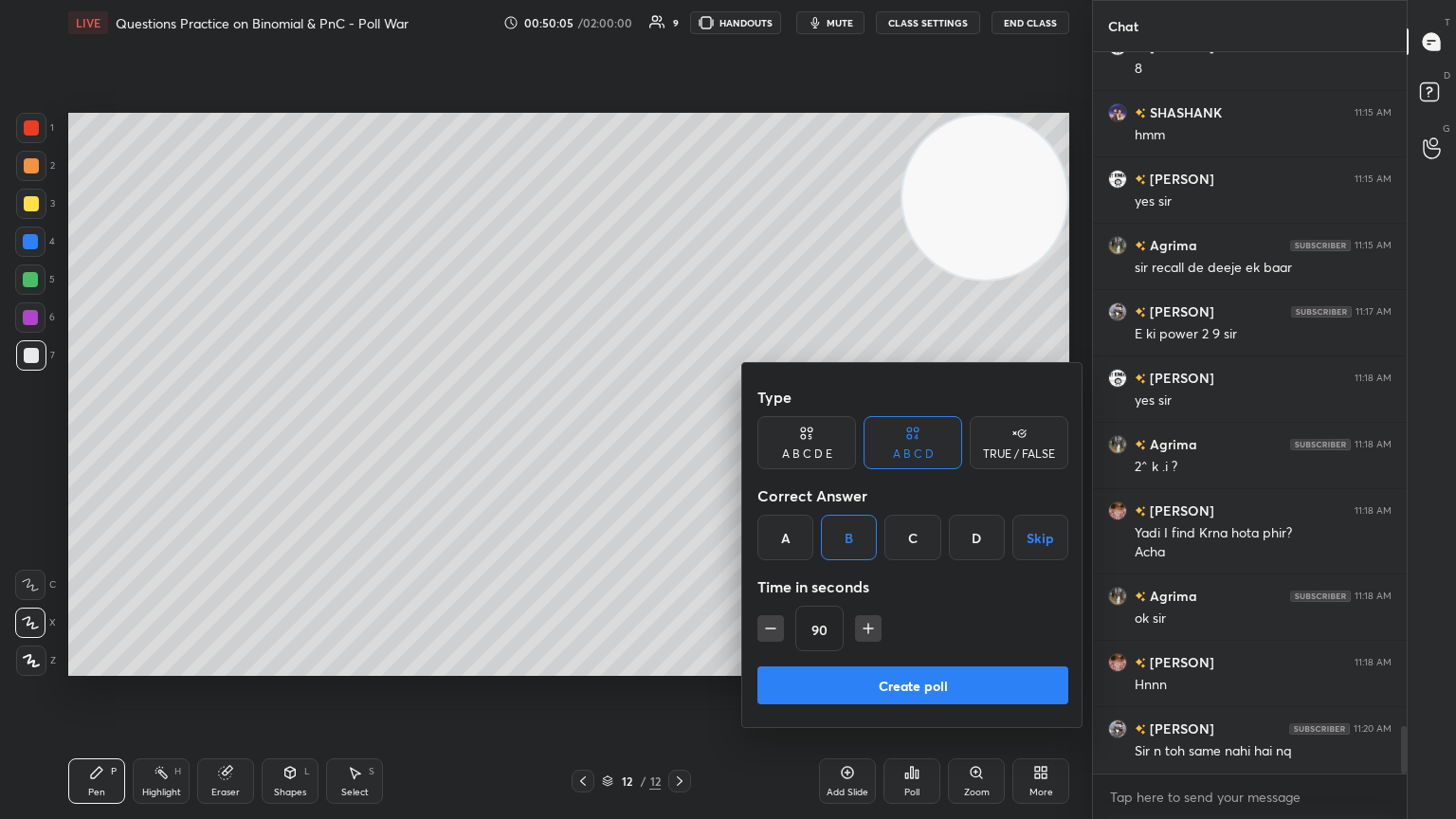 click on "Create poll" at bounding box center (913, 685) 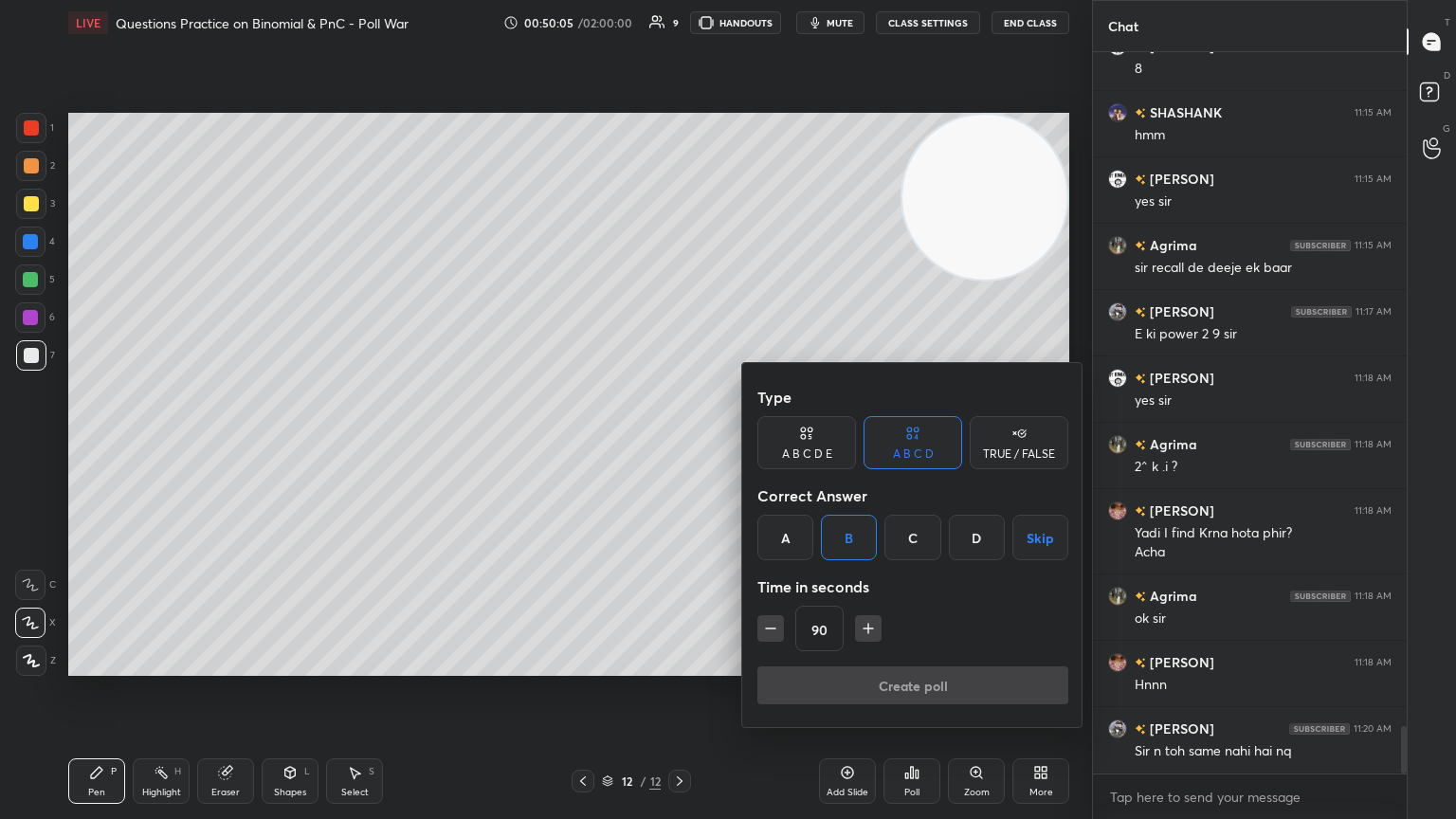 scroll, scrollTop: 684, scrollLeft: 308, axis: both 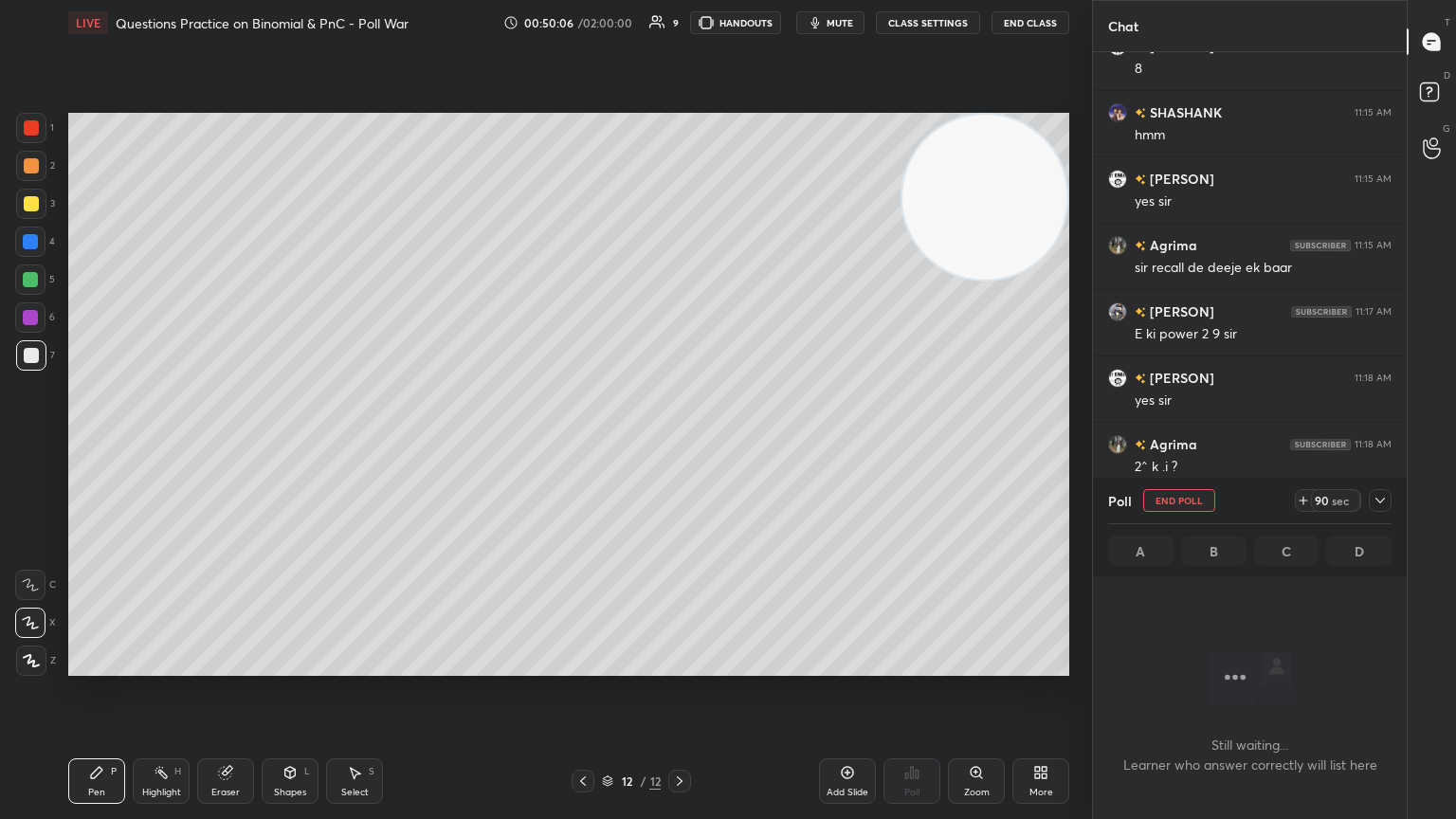 click 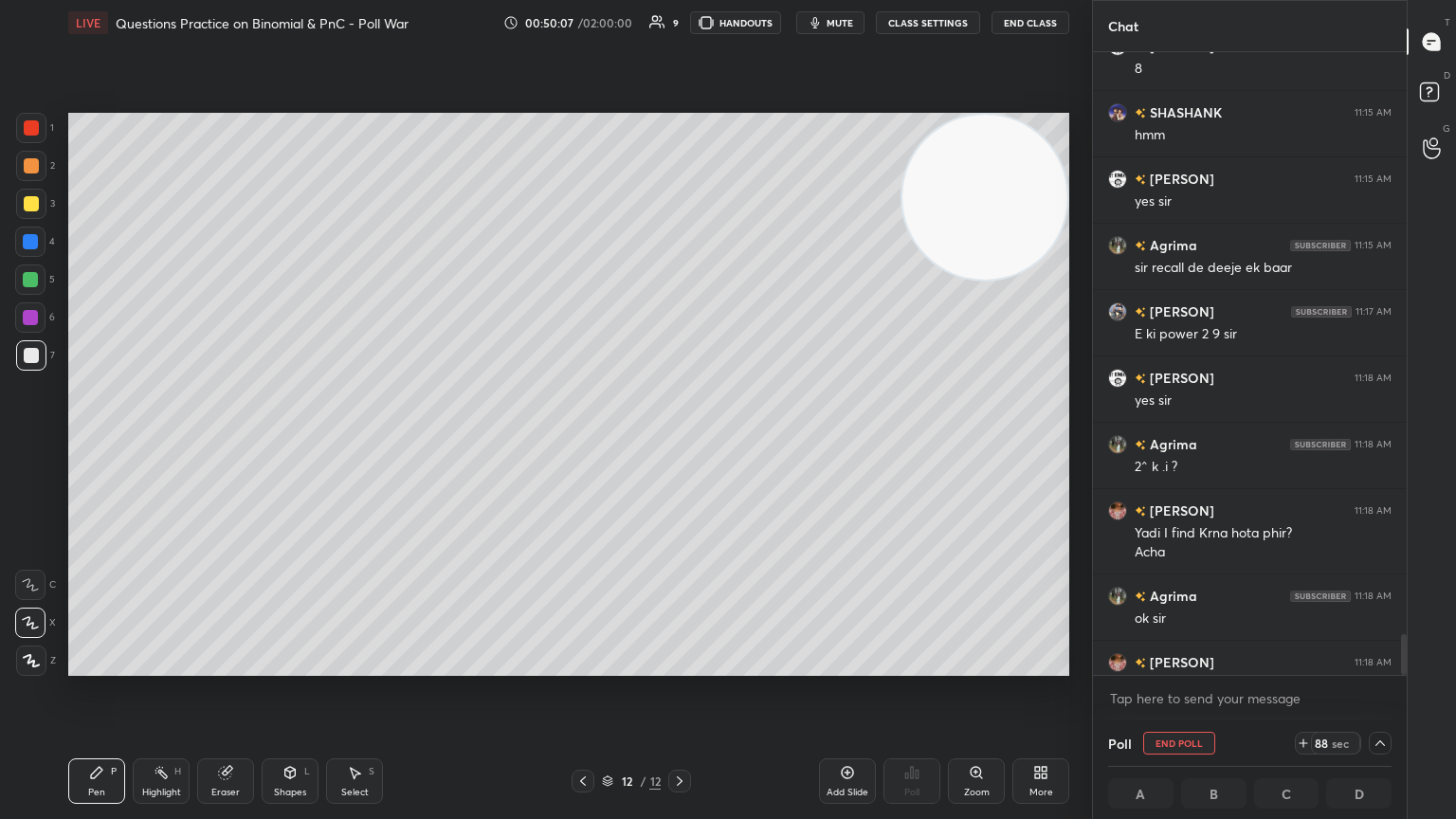 scroll, scrollTop: 10403, scrollLeft: 0, axis: vertical 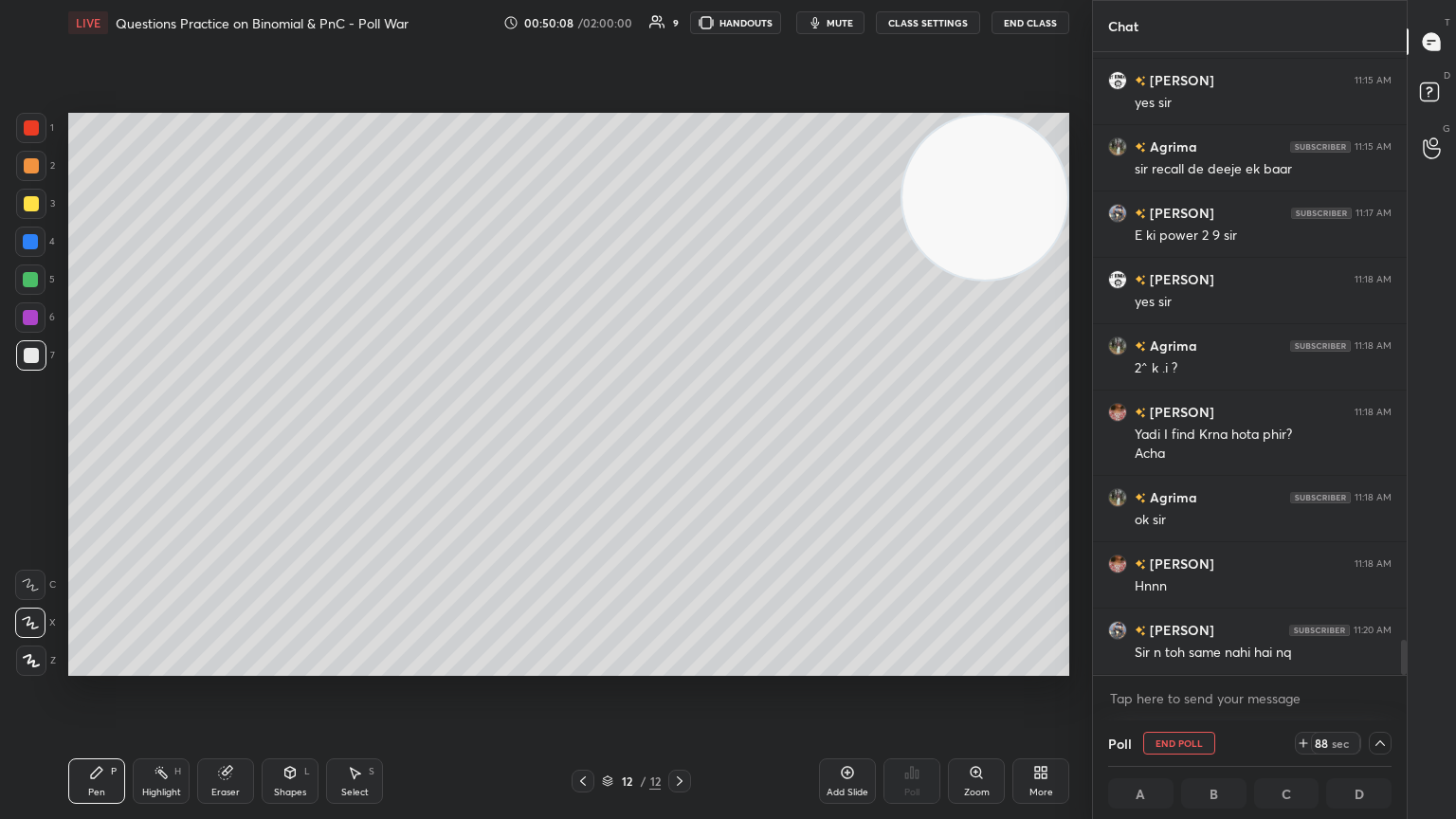 drag, startPoint x: 1405, startPoint y: 641, endPoint x: 1393, endPoint y: 709, distance: 69.05071 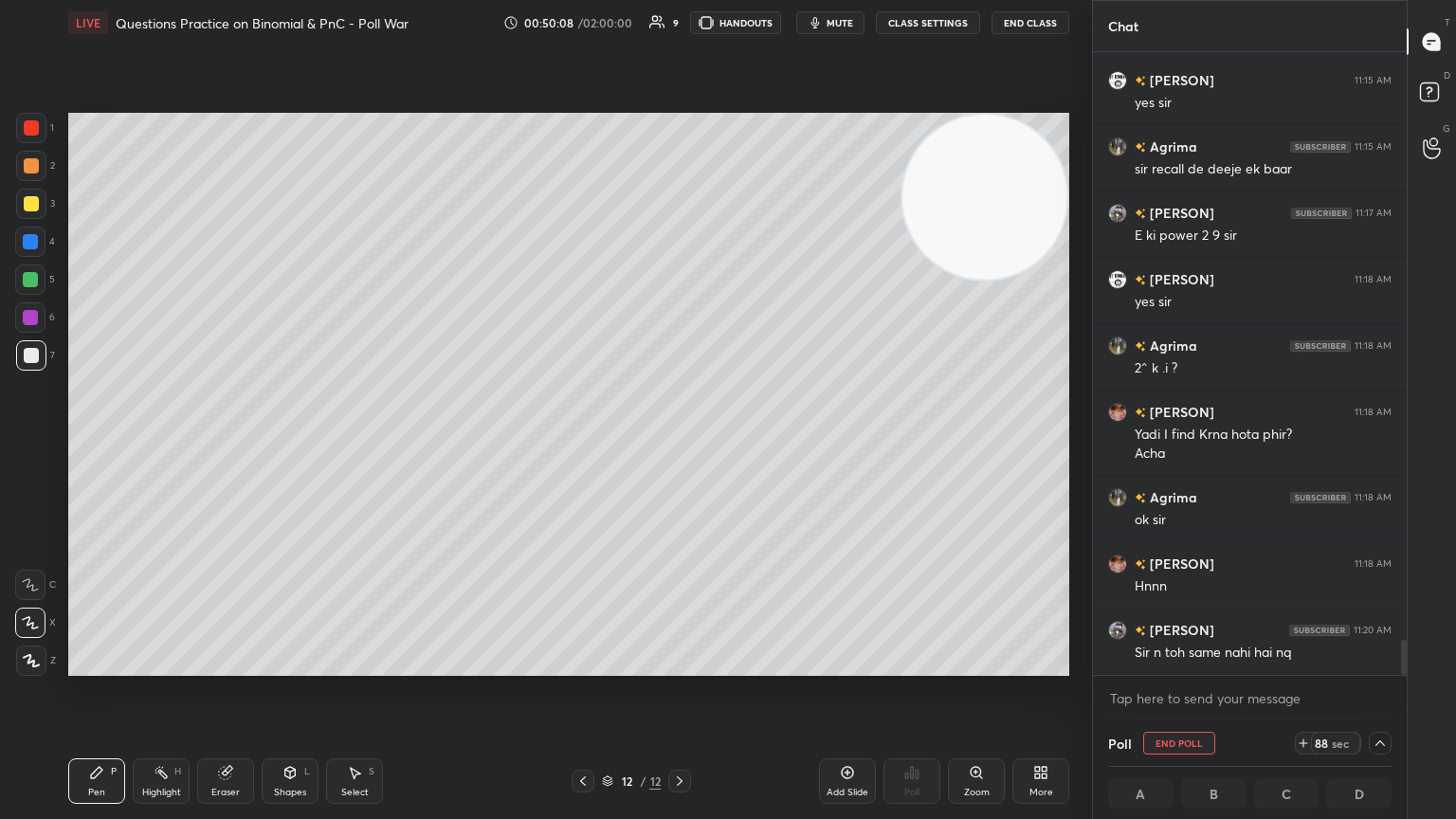 click on "[NAME] 11:15 AM 8 [NAME] 11:15 AM hmm [NAME] 11:15 AM yes sir [NAME] 11:15 AM sir recall de deeje ek baar [NAME] 11:17 AM E ki power 2 9 sir [NAME] 11:18 AM yes sir [NAME] 11:18 AM 2^ k .i ? [NAME] 11:18 AM Yadi I find Krna hota phir? Acha [NAME] 11:18 AM ok sir [NAME] 11:18 AM Hnnn [NAME] 11:20 AM Sir n toh same nahi hai nq JUMP TO LATEST Enable hand raising Enable raise hand to speak to learners. Once enabled, chat will be turned off temporarily. Enable x" at bounding box center [1249, 386] 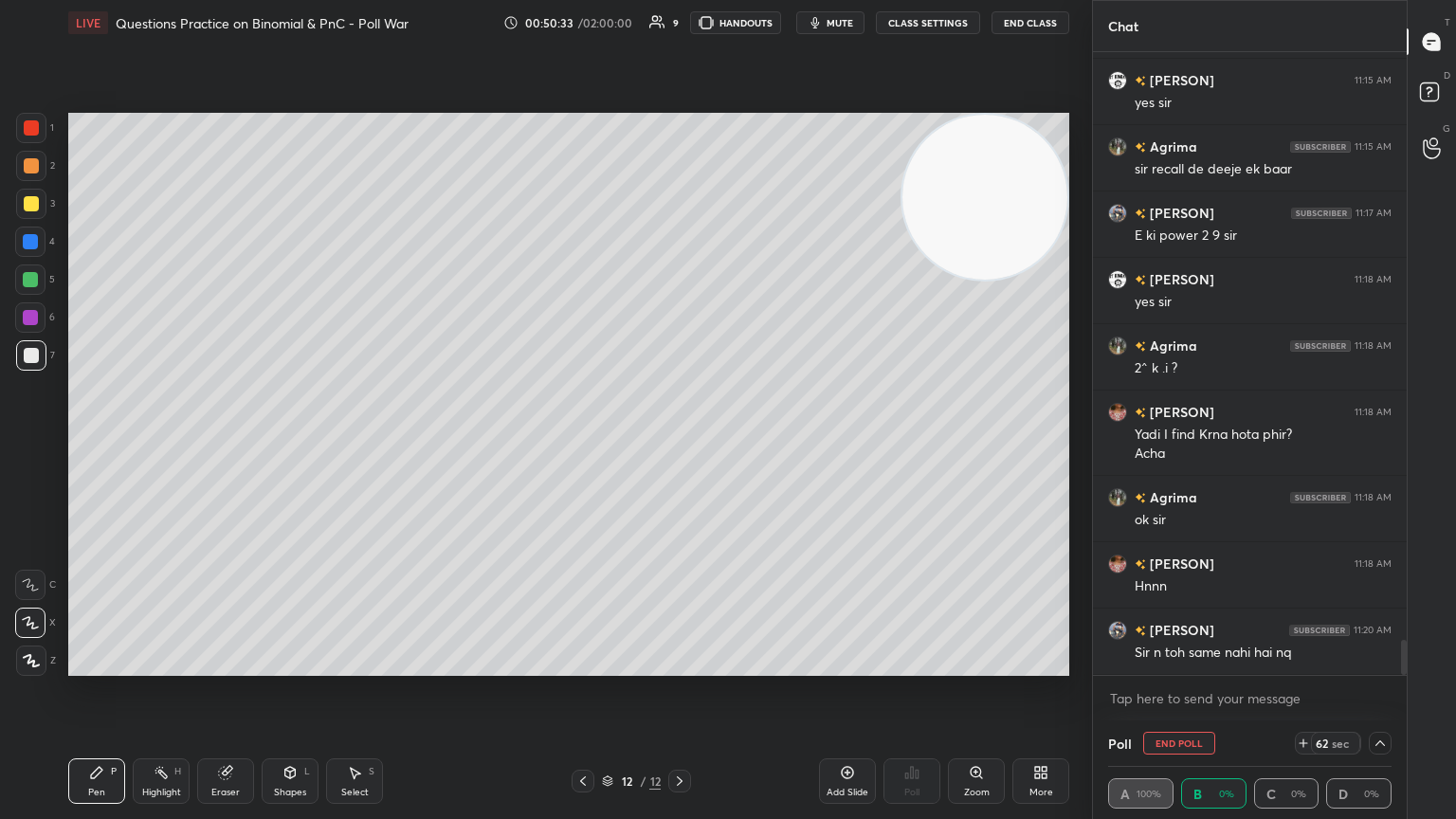 scroll, scrollTop: 0, scrollLeft: 6, axis: horizontal 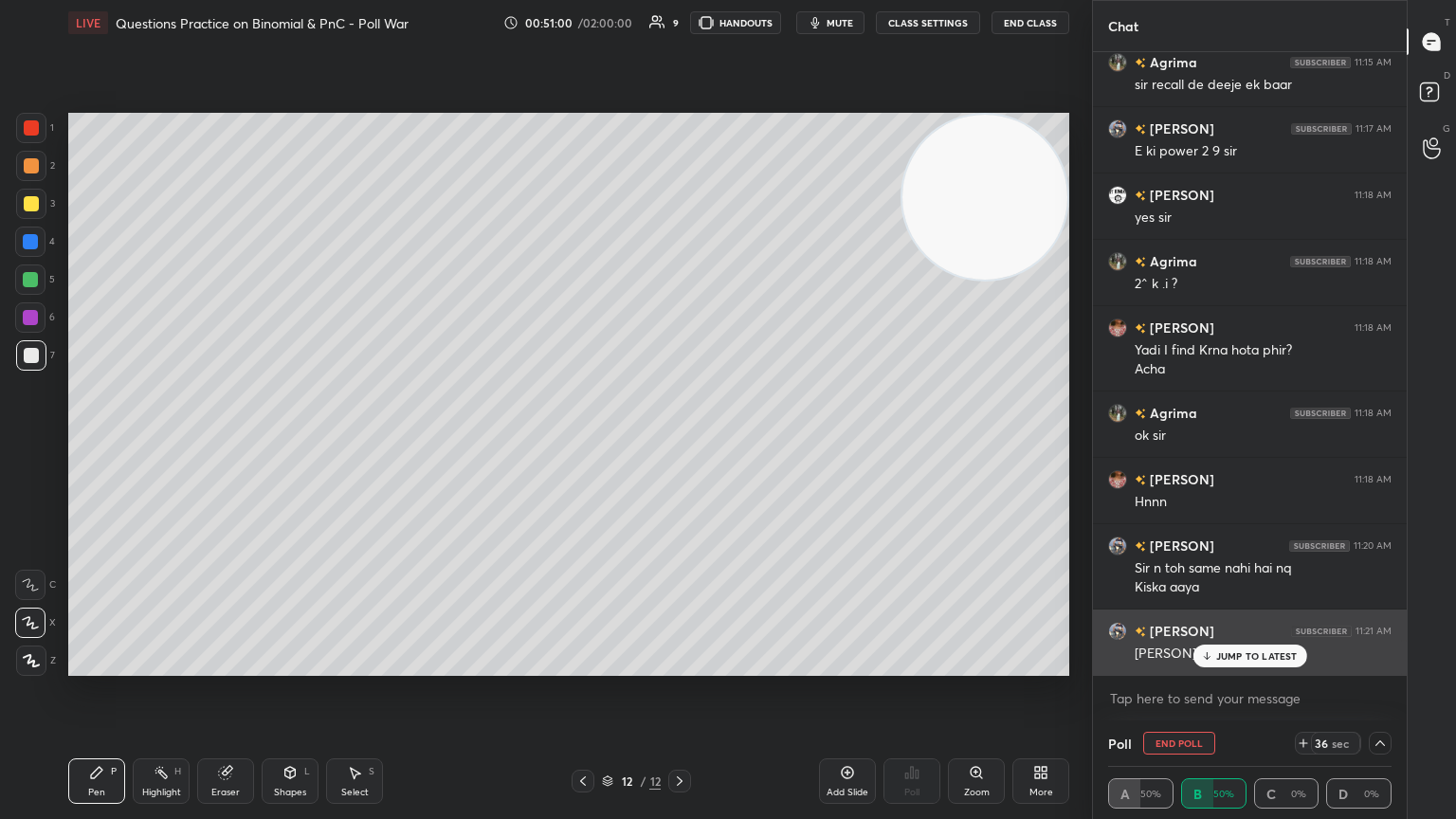 click on "JUMP TO LATEST" at bounding box center [1257, 656] 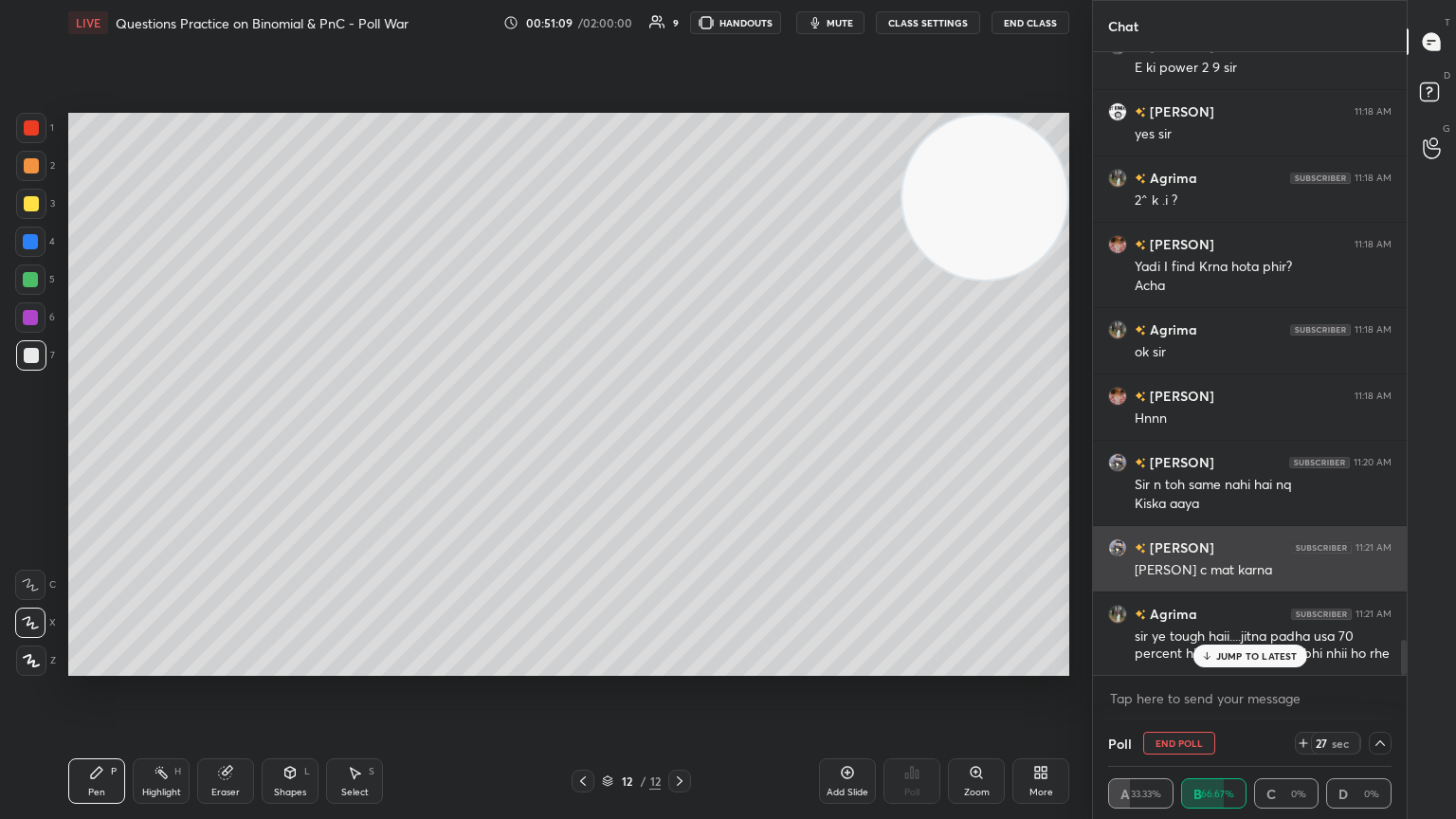 scroll, scrollTop: 10638, scrollLeft: 0, axis: vertical 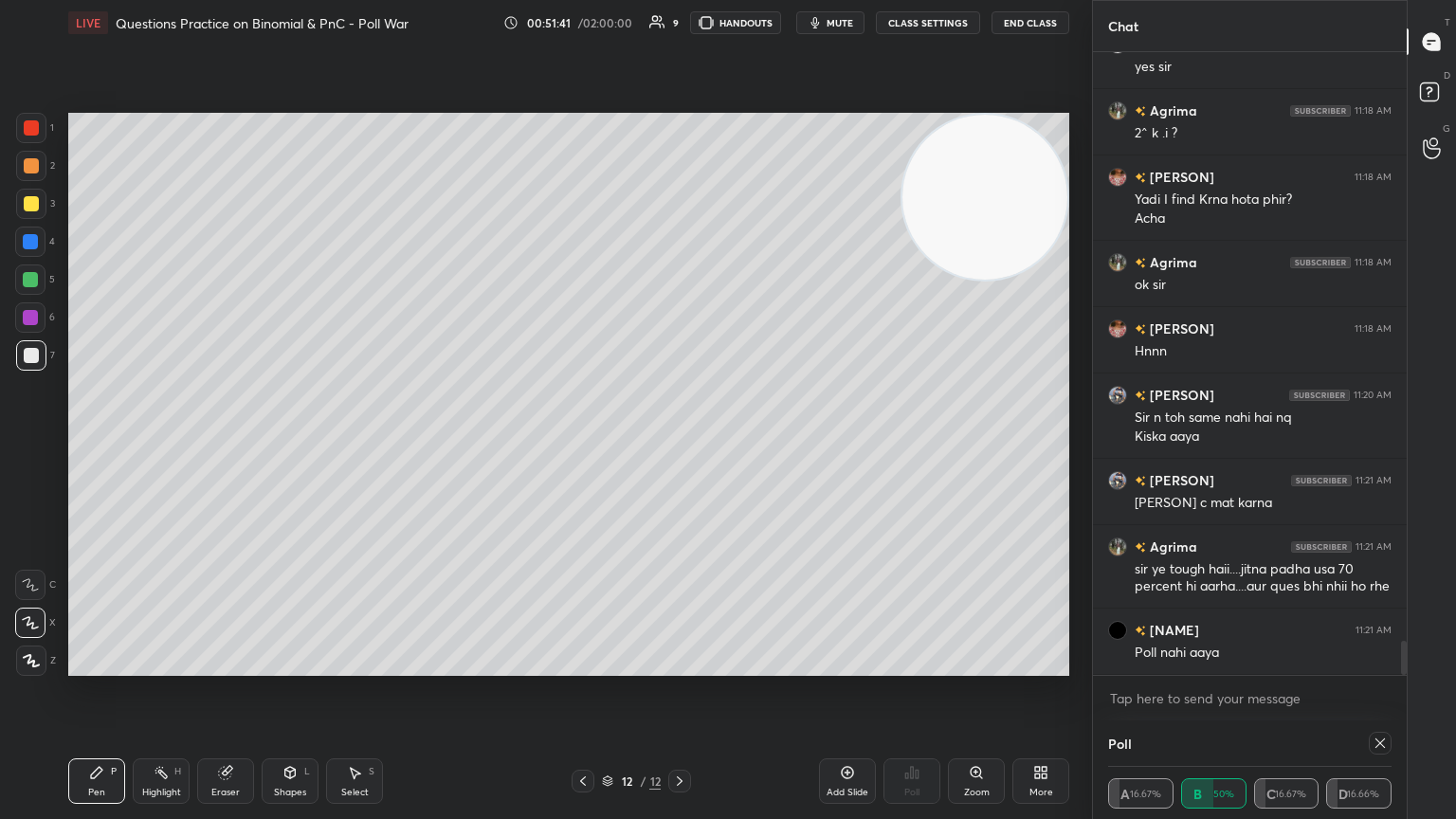 click 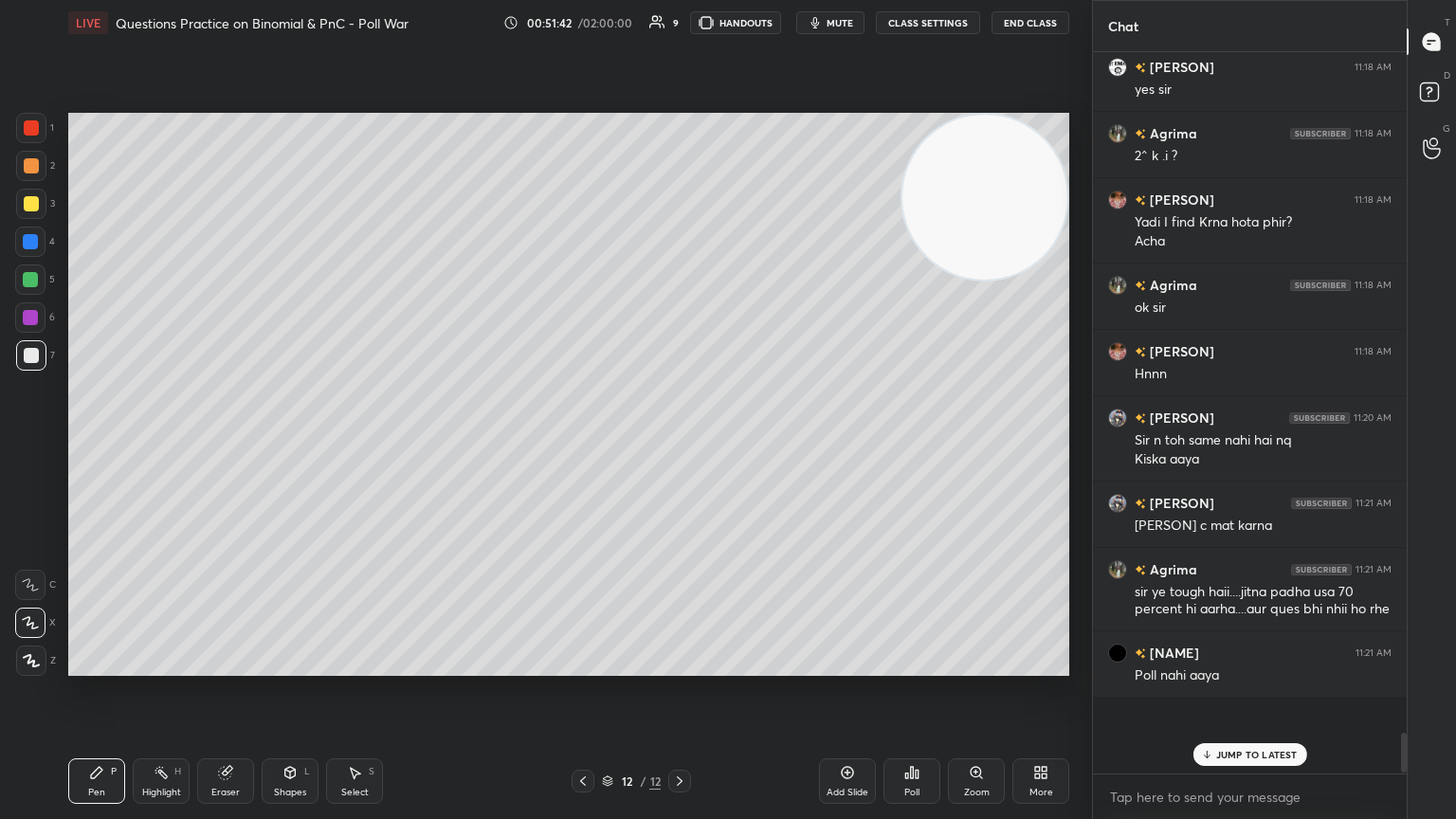 scroll, scrollTop: 7, scrollLeft: 6, axis: both 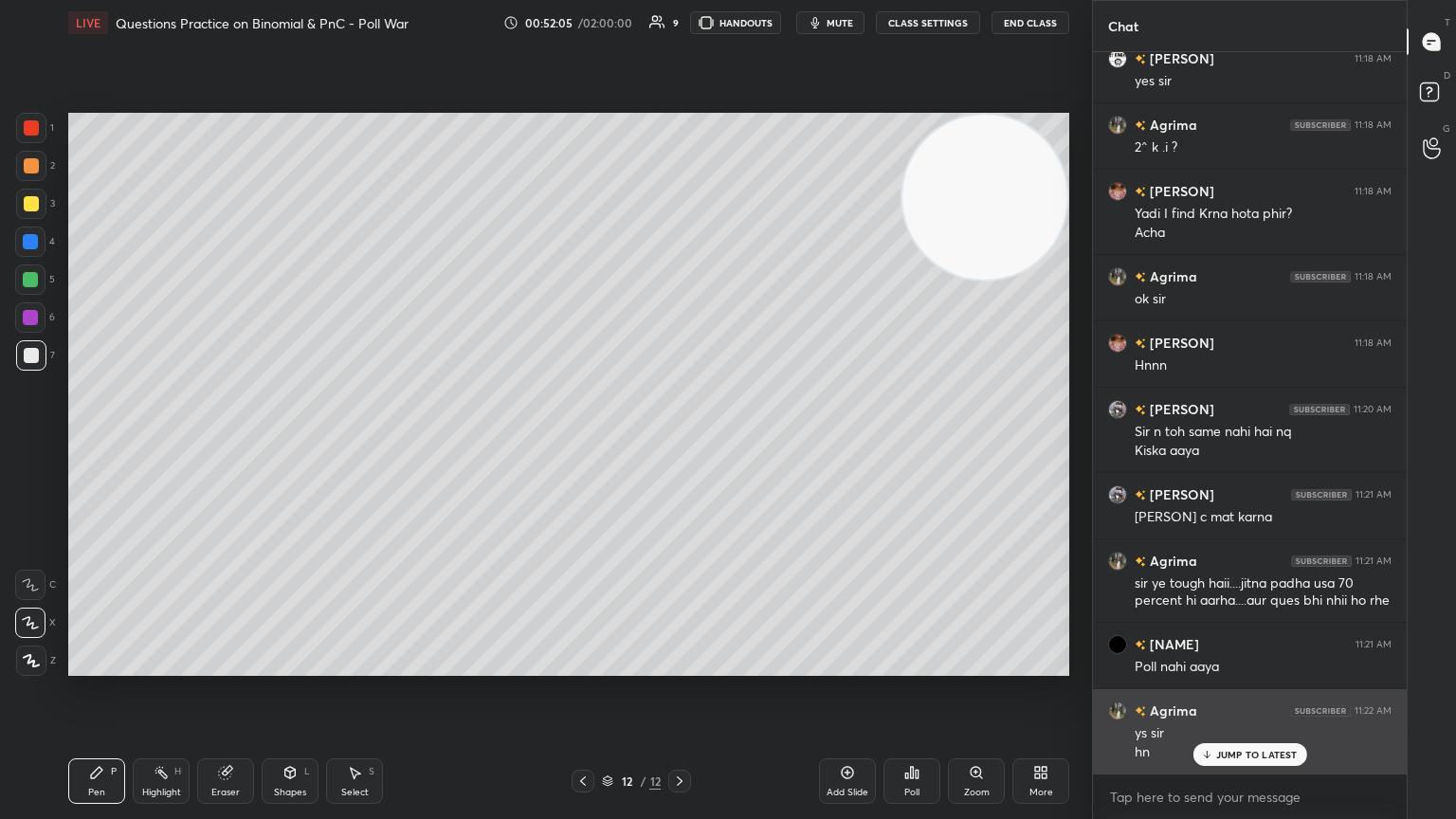 drag, startPoint x: 1216, startPoint y: 761, endPoint x: 1194, endPoint y: 766, distance: 22.561028 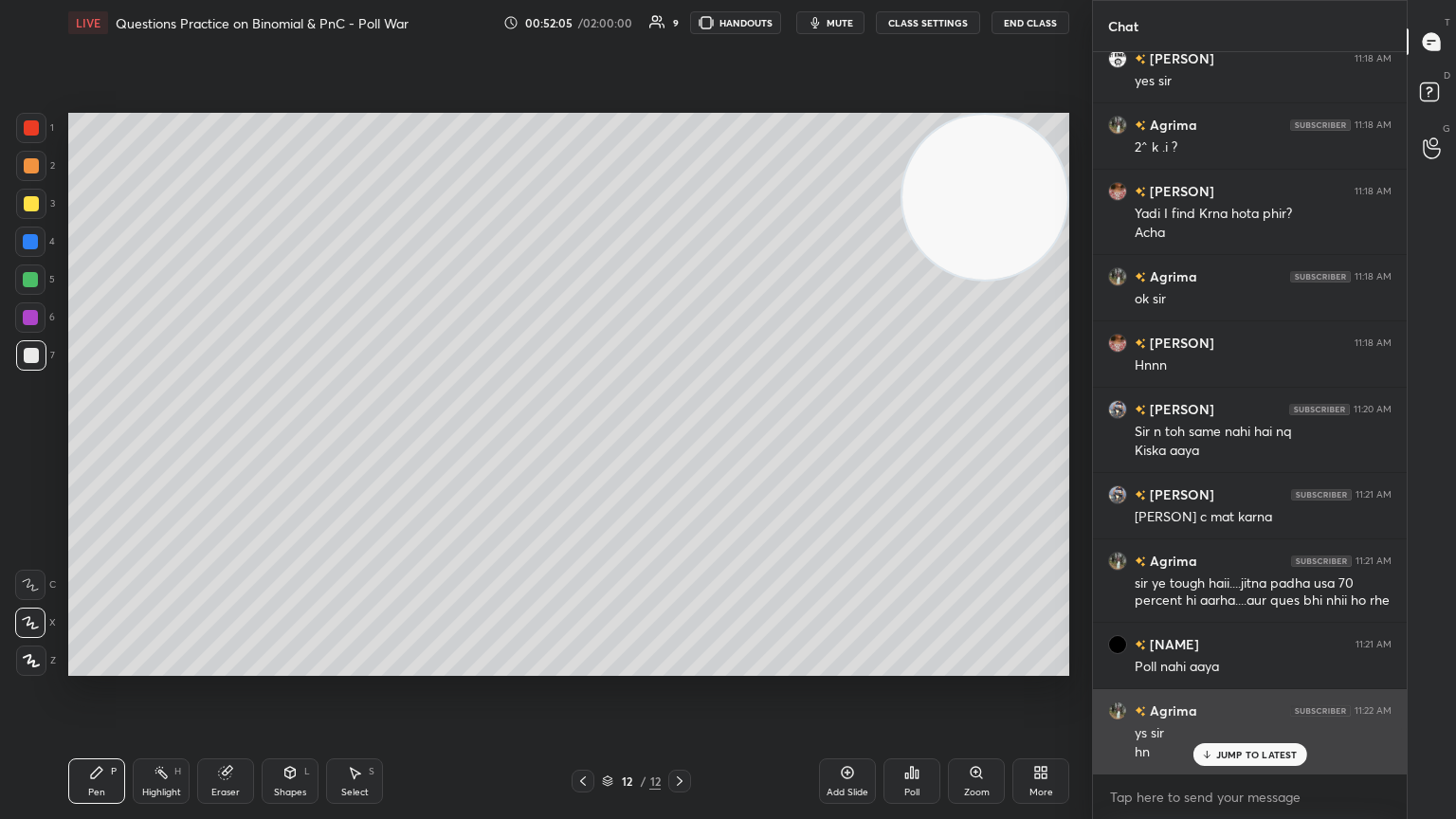click on "JUMP TO LATEST" at bounding box center [1249, 755] 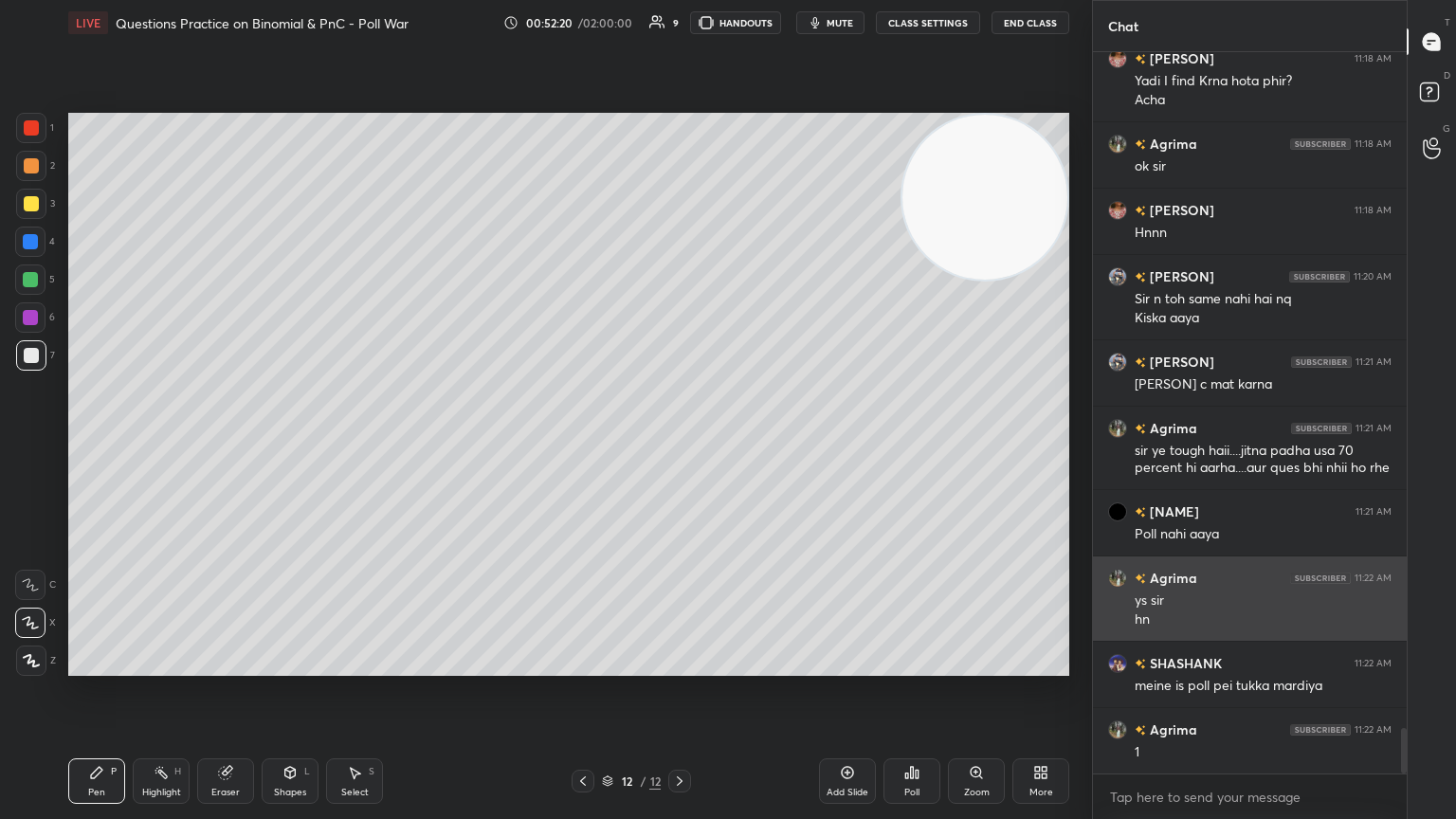 scroll, scrollTop: 10824, scrollLeft: 0, axis: vertical 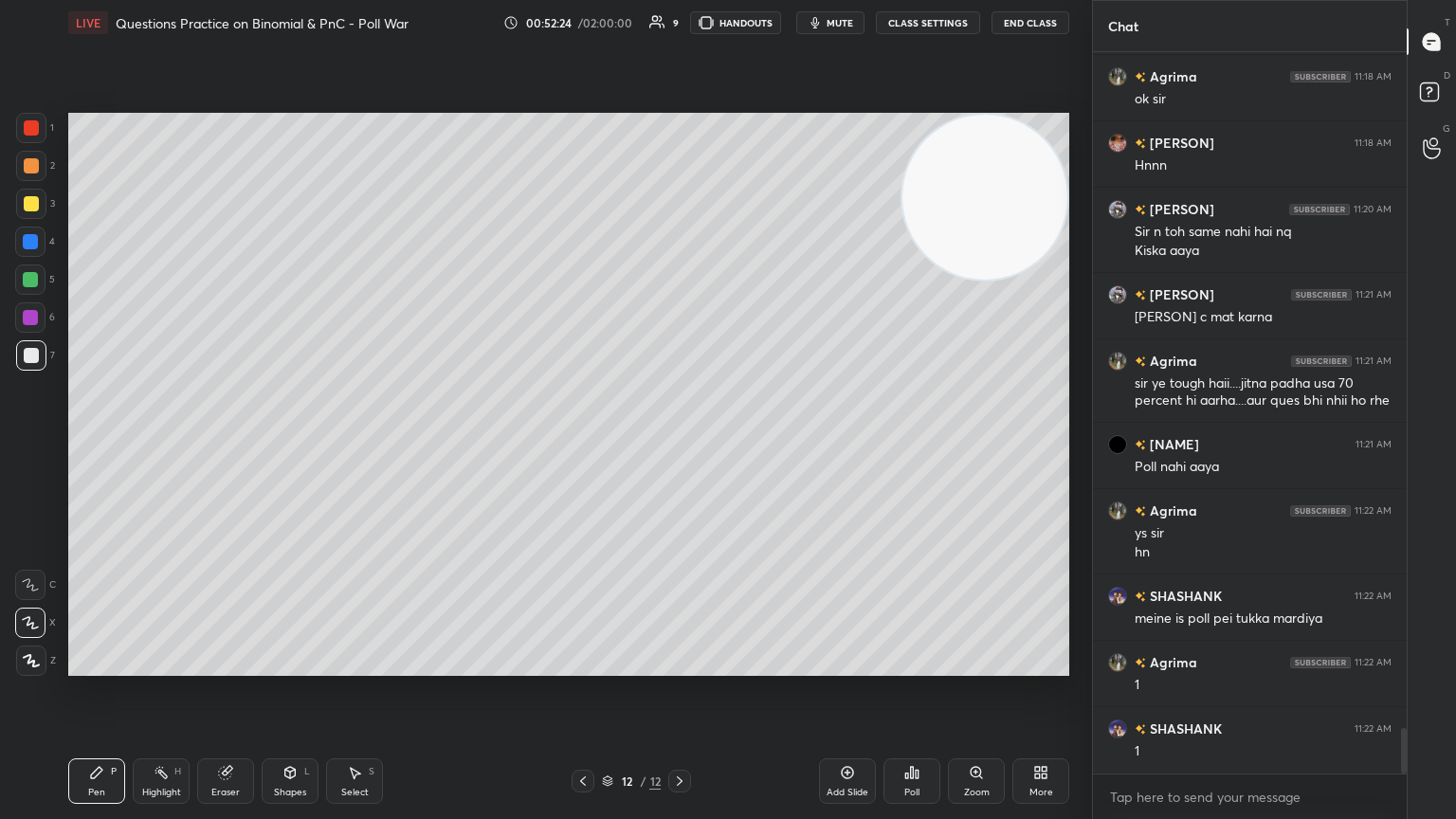 click 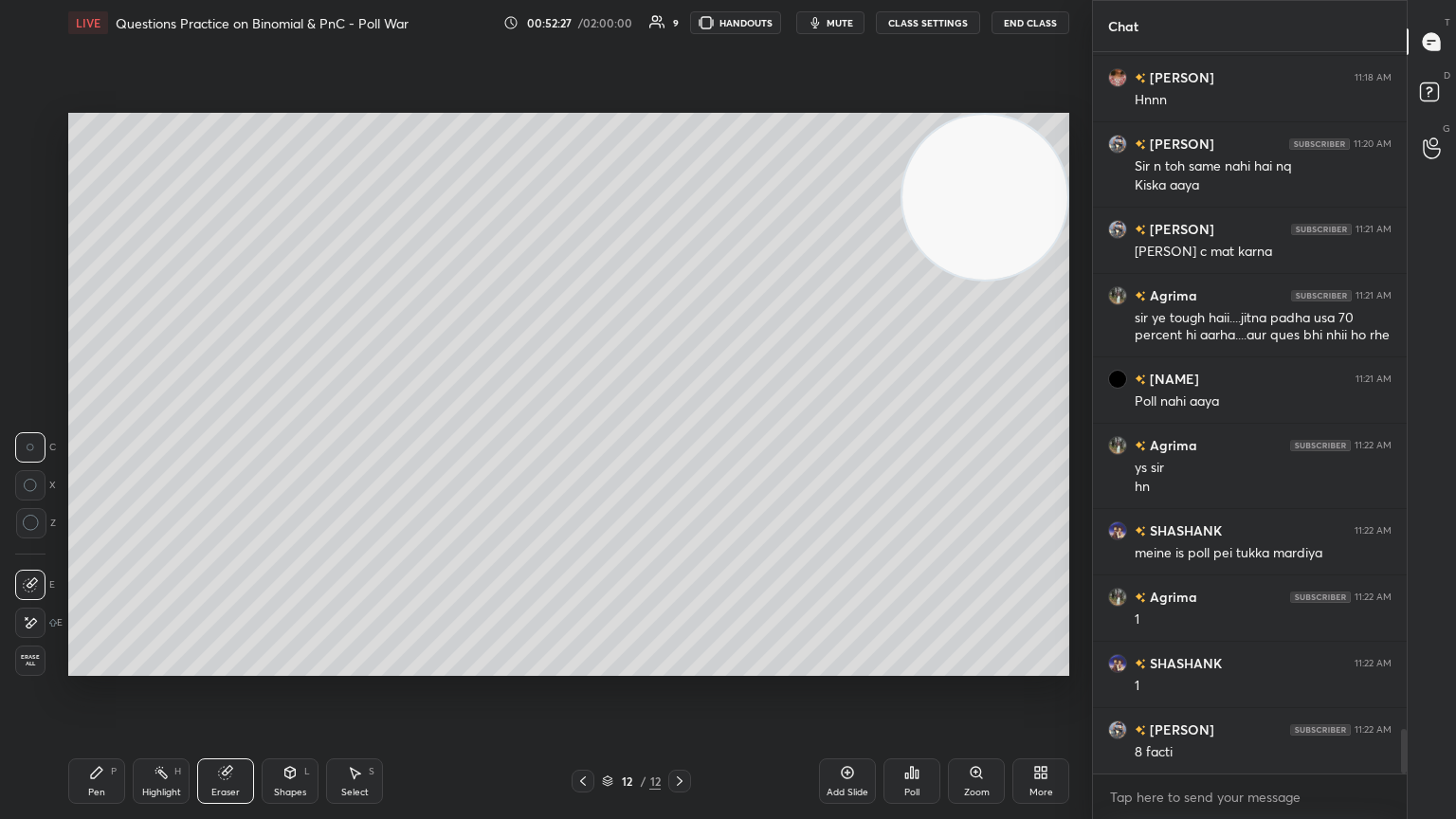 scroll, scrollTop: 10957, scrollLeft: 0, axis: vertical 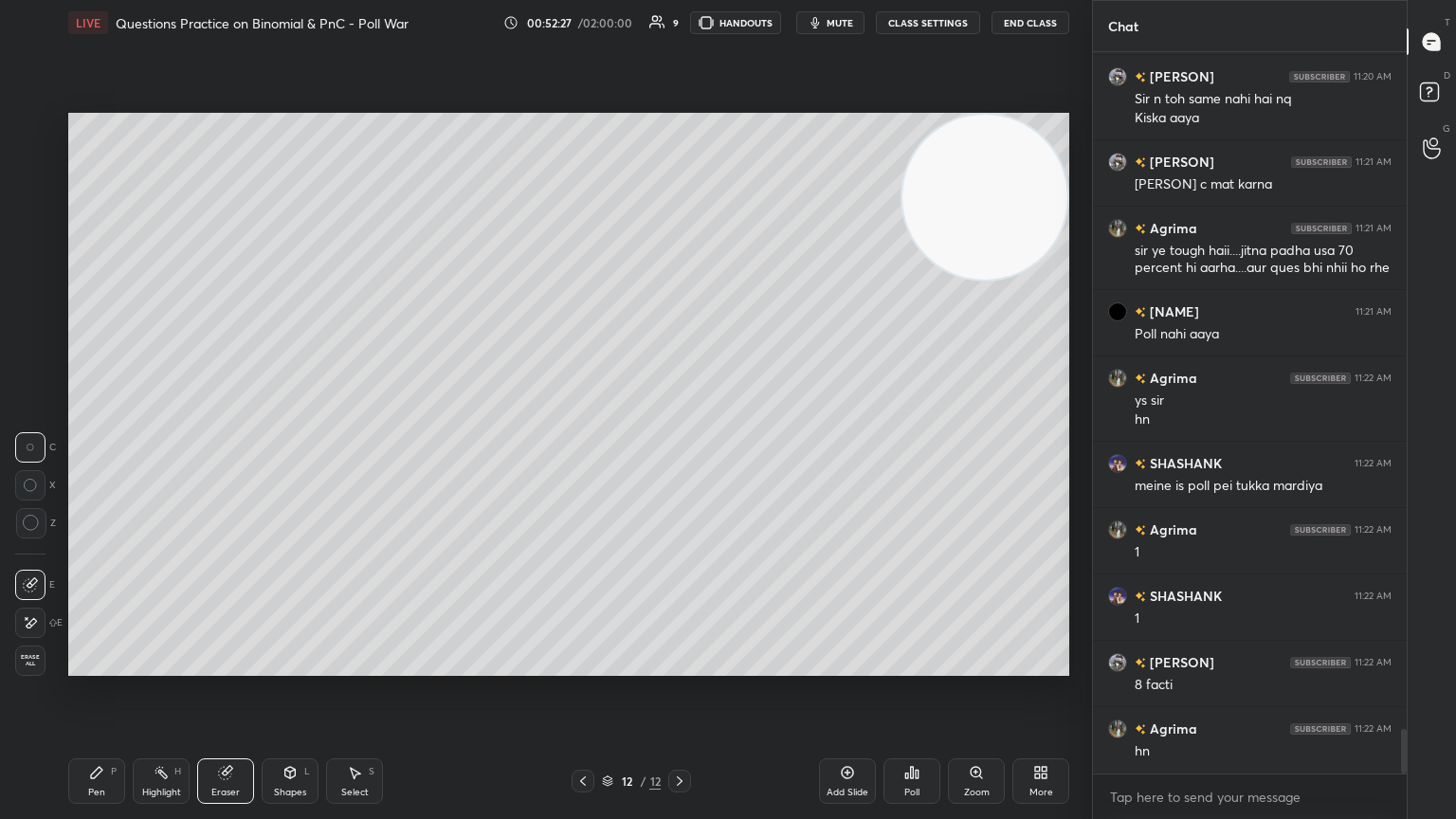 click 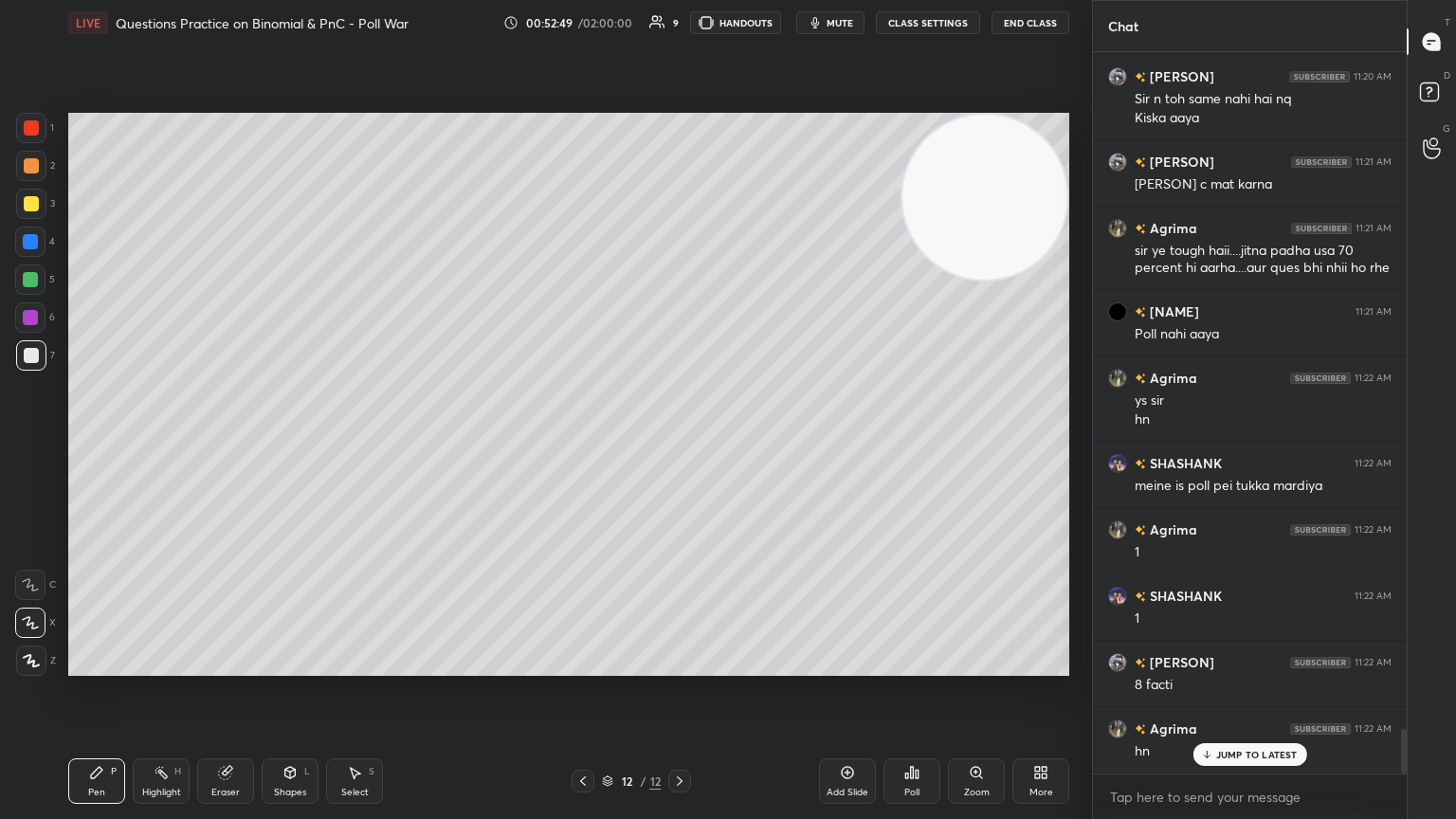scroll, scrollTop: 11022, scrollLeft: 0, axis: vertical 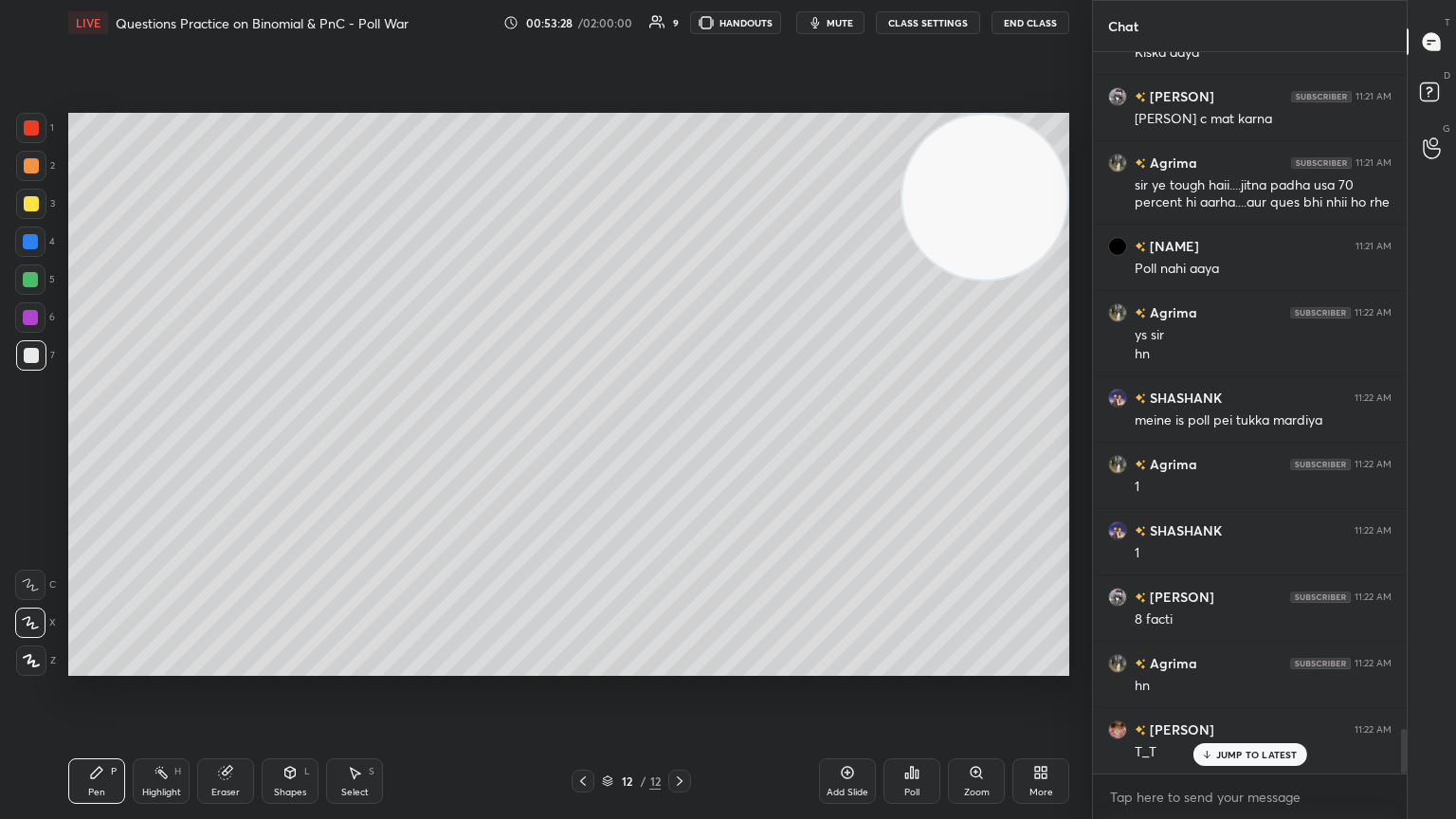 click on "JUMP TO LATEST" at bounding box center (1249, 755) 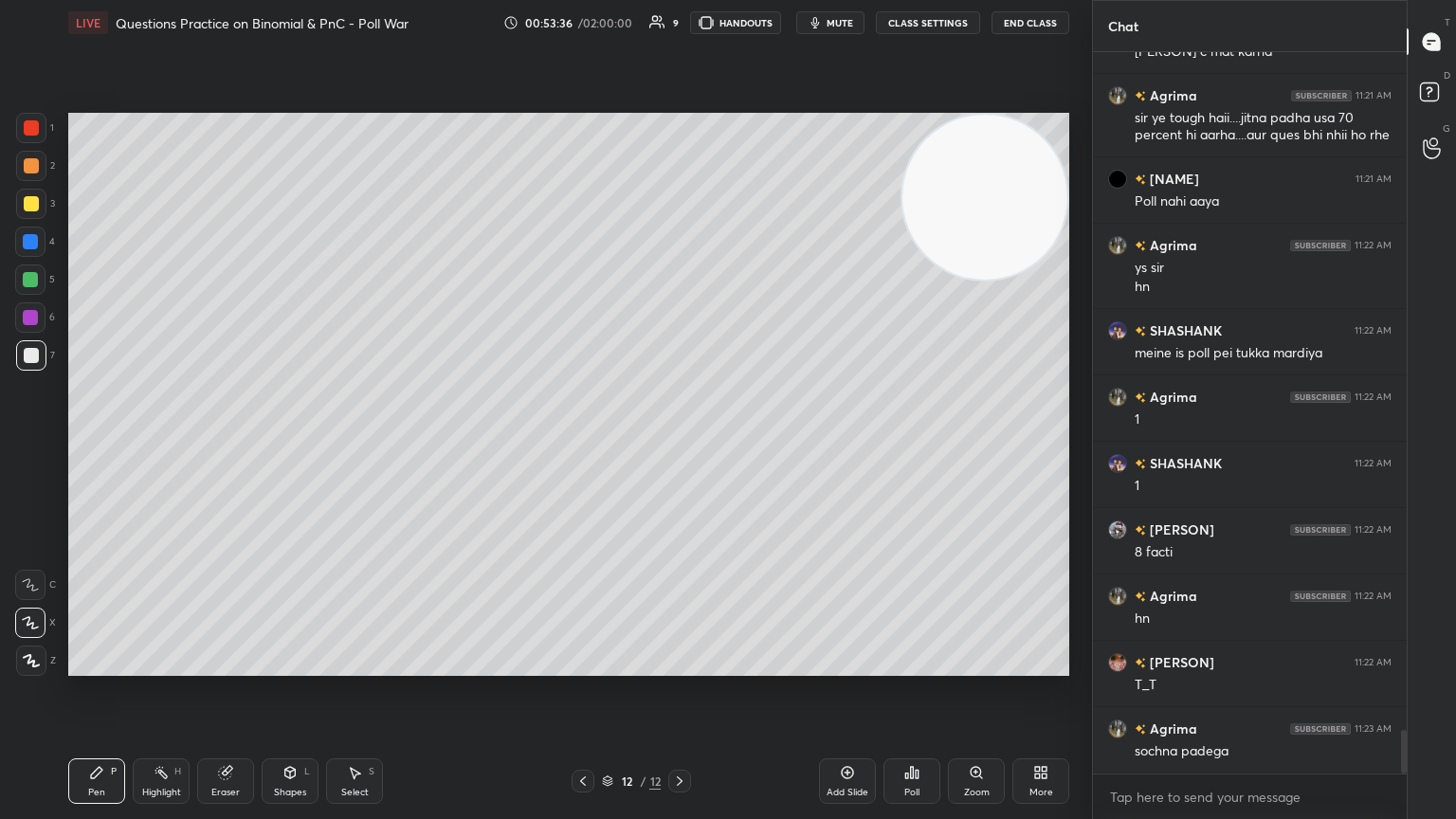 scroll, scrollTop: 11155, scrollLeft: 0, axis: vertical 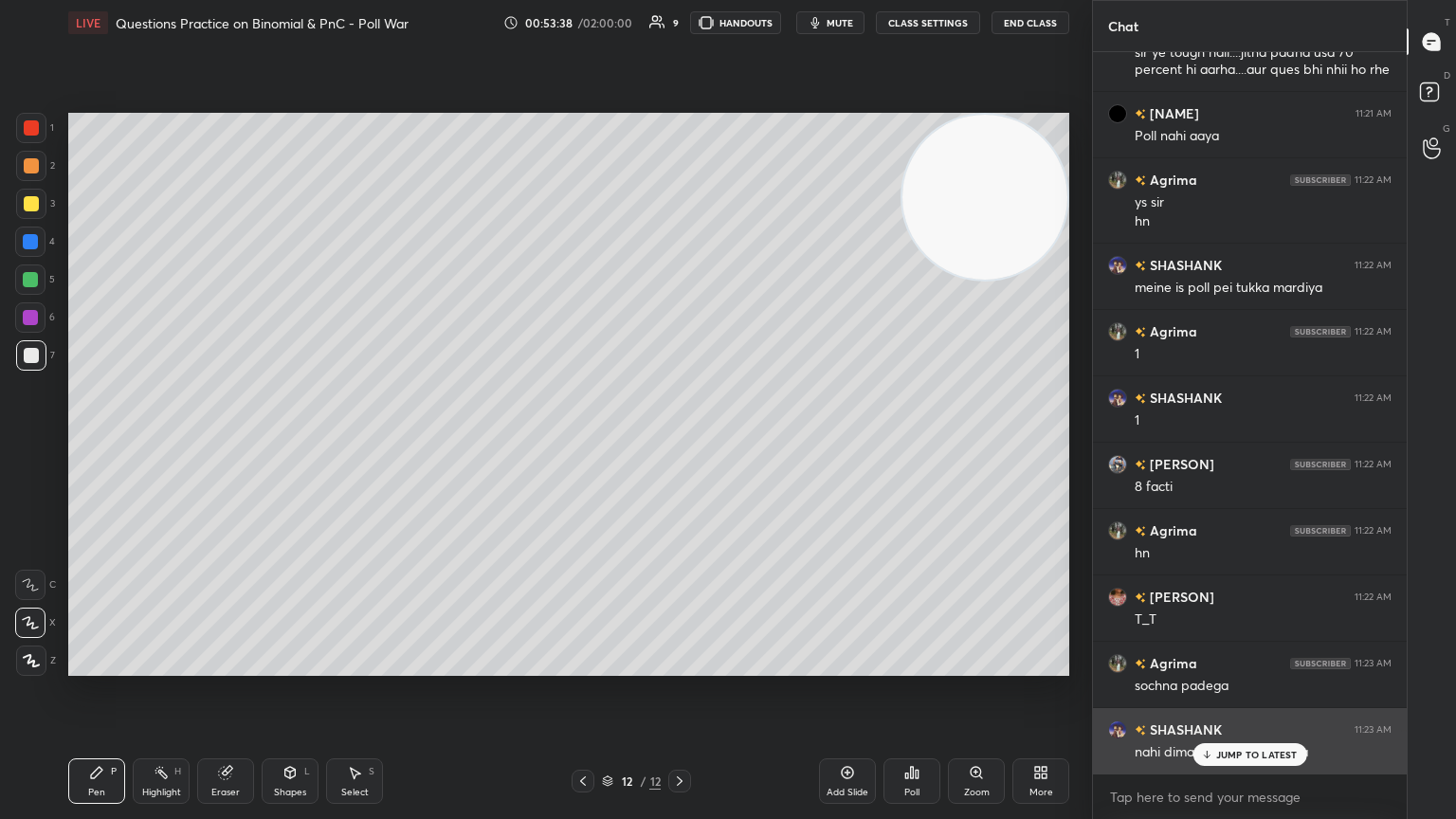 click on "JUMP TO LATEST" at bounding box center [1249, 755] 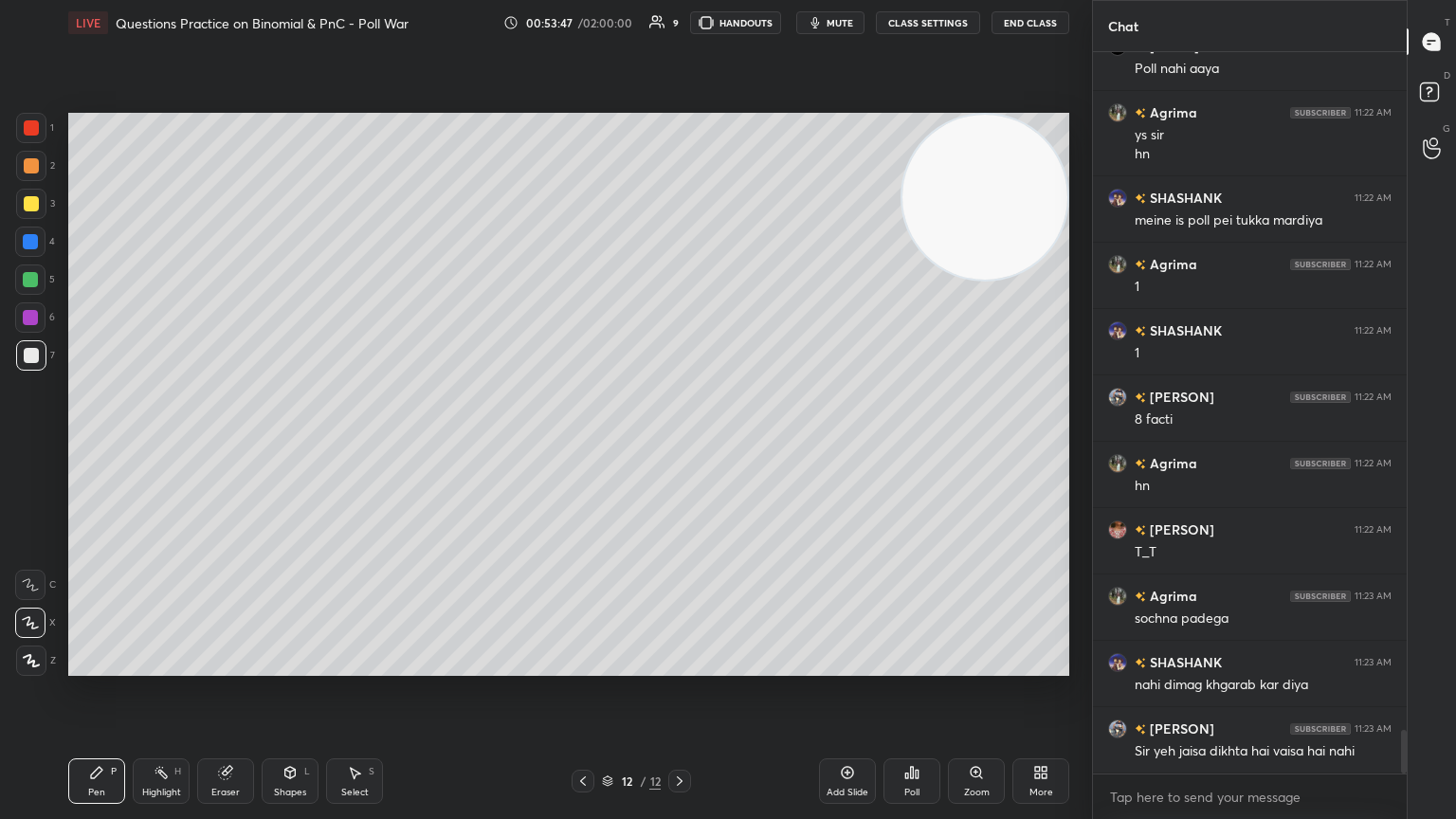 scroll, scrollTop: 11288, scrollLeft: 0, axis: vertical 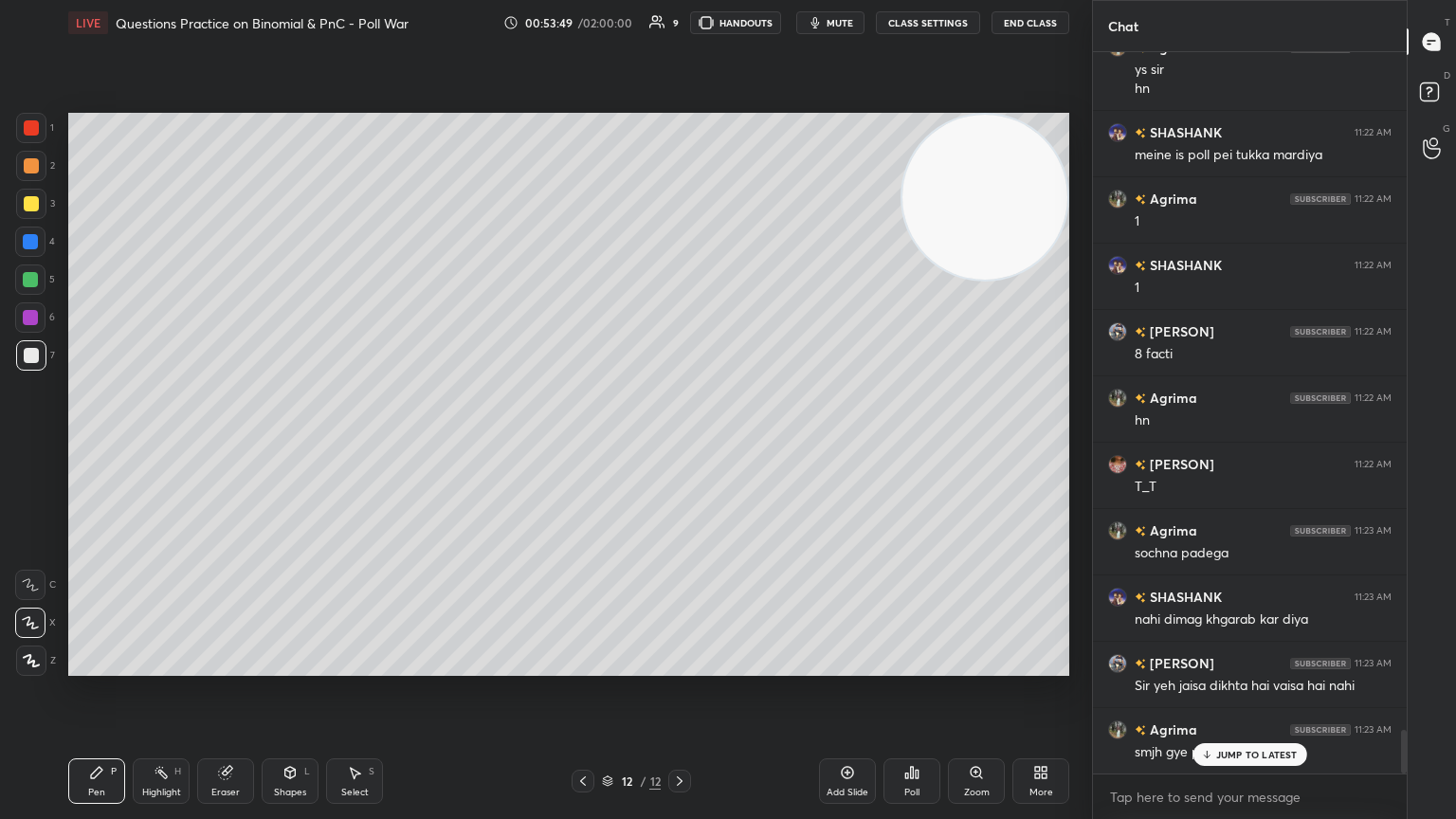 click on "JUMP TO LATEST" at bounding box center (1249, 755) 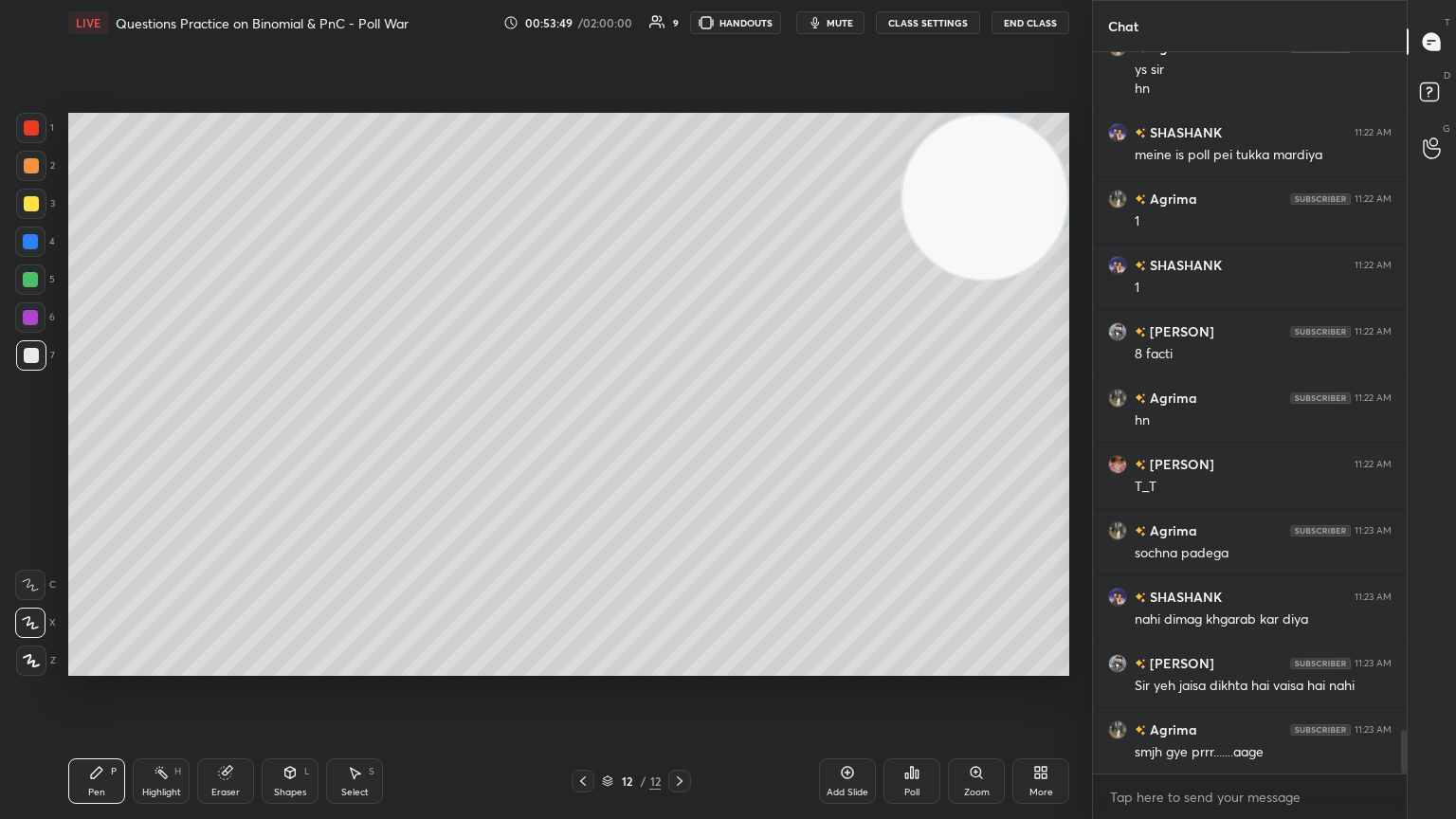click on "Pen P Highlight H Eraser Shapes L Select S 12 / 12 Add Slide Poll Zoom More" at bounding box center [569, 781] 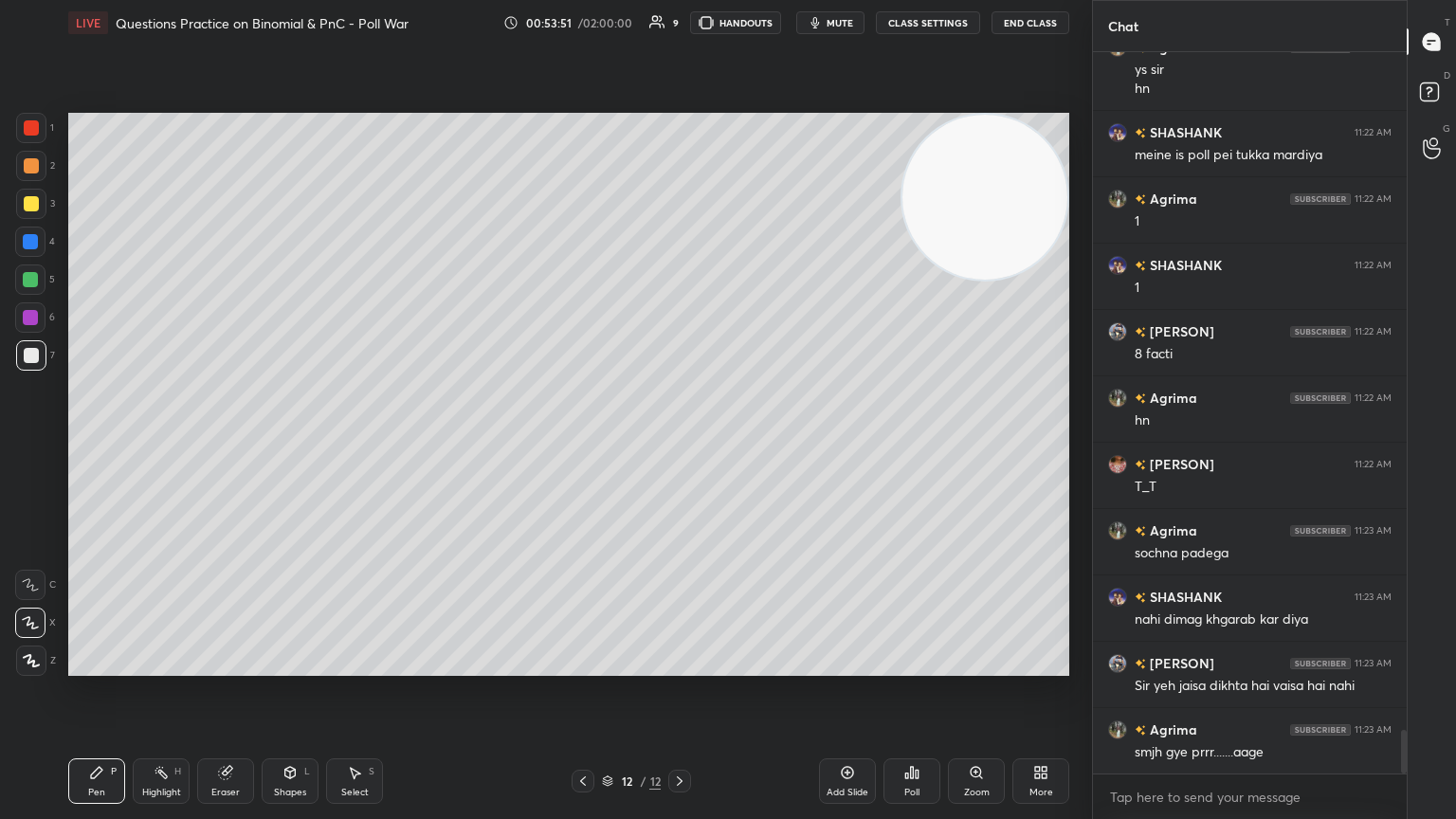 scroll, scrollTop: 11371, scrollLeft: 0, axis: vertical 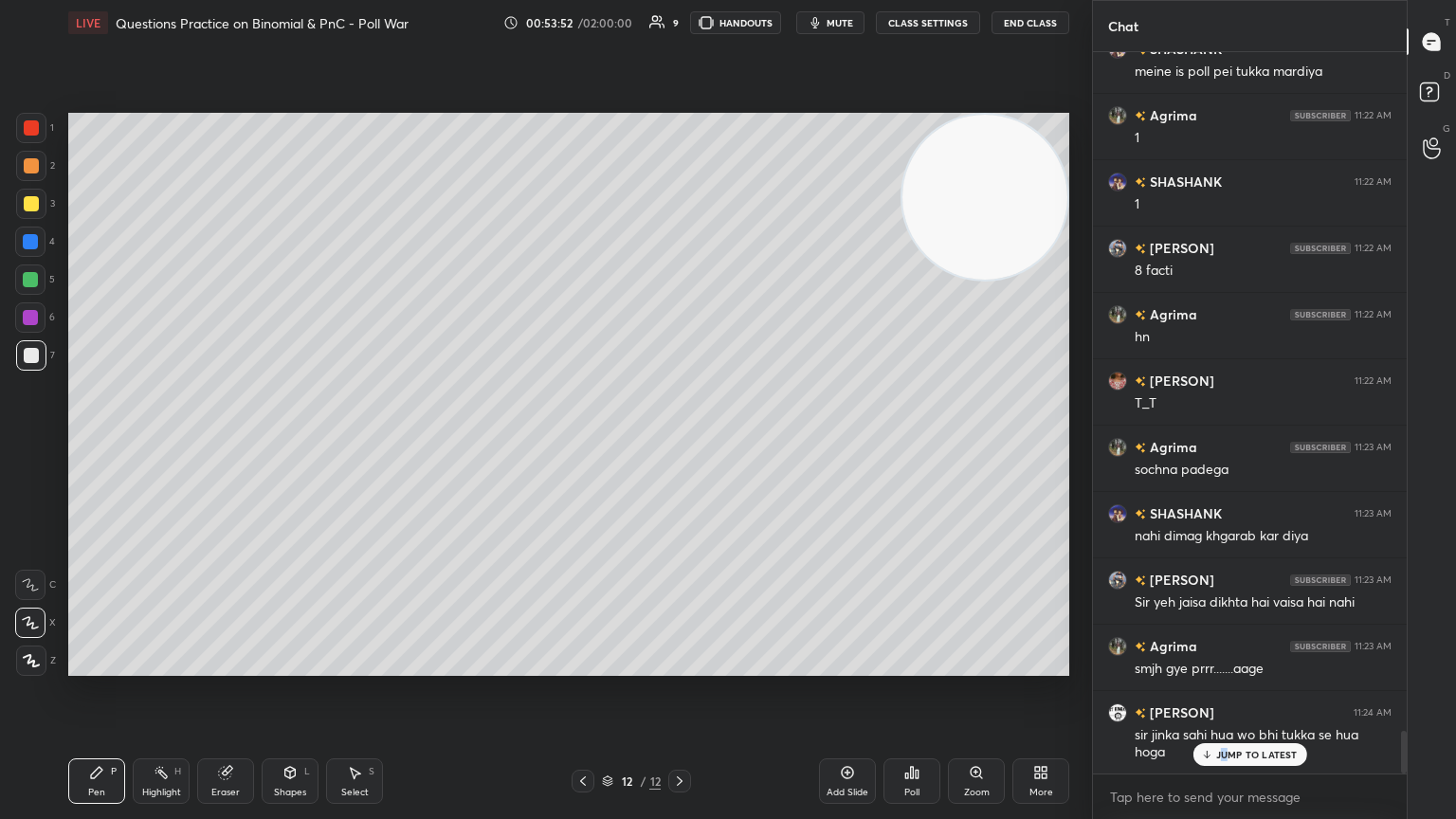 click on "JUMP TO LATEST" at bounding box center [1257, 755] 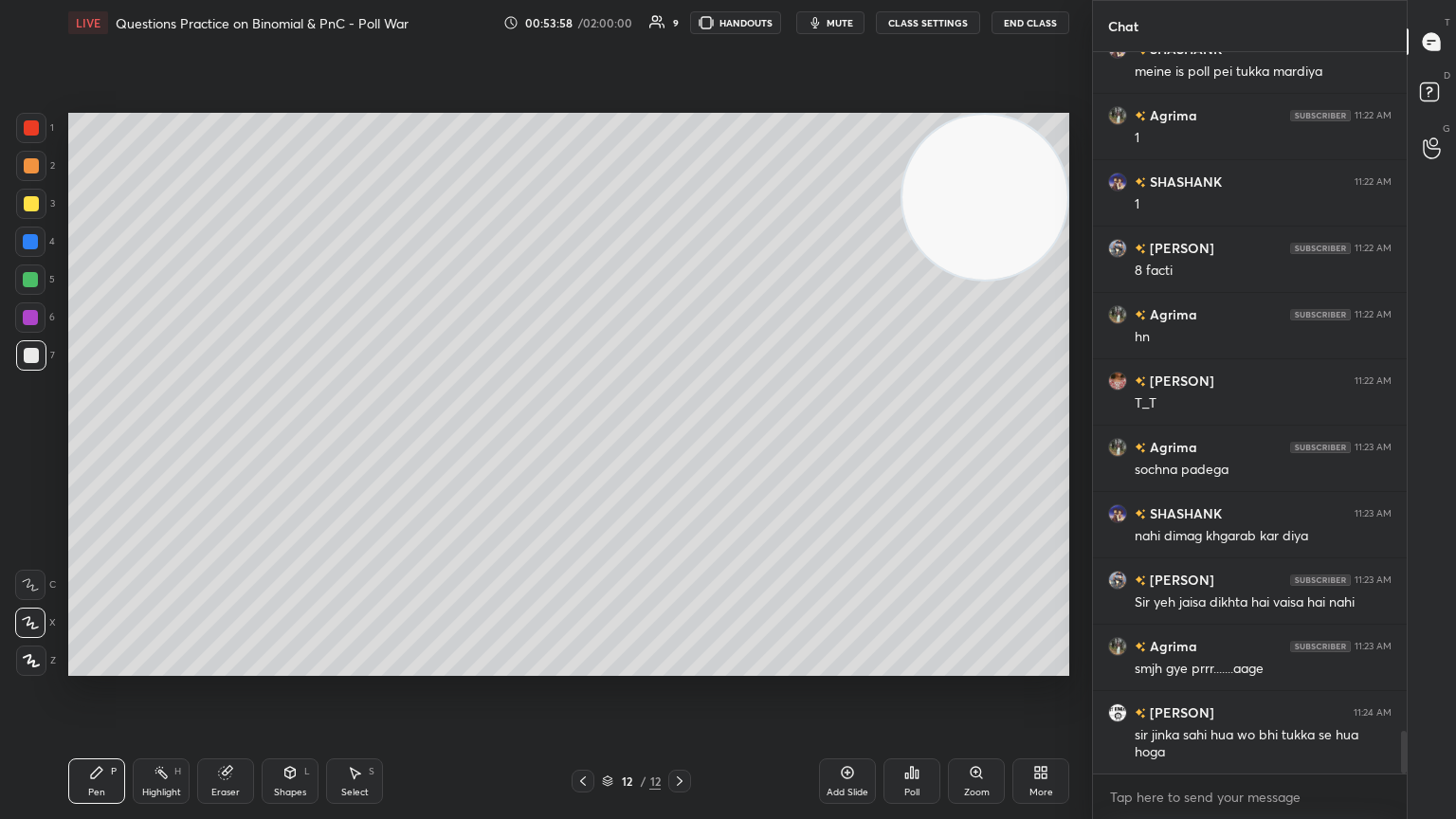 scroll, scrollTop: 11439, scrollLeft: 0, axis: vertical 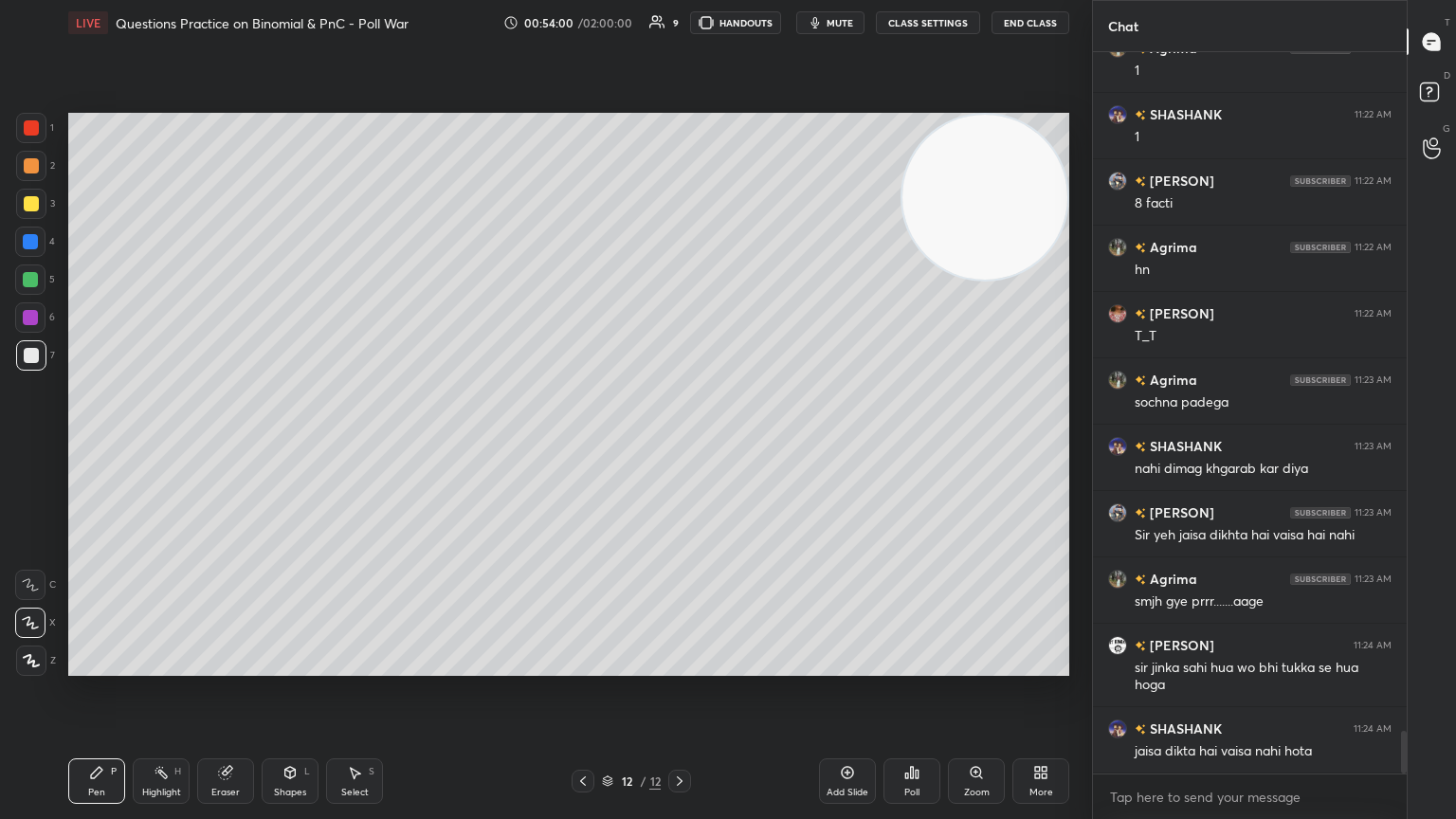 click on "Add Slide" at bounding box center (847, 792) 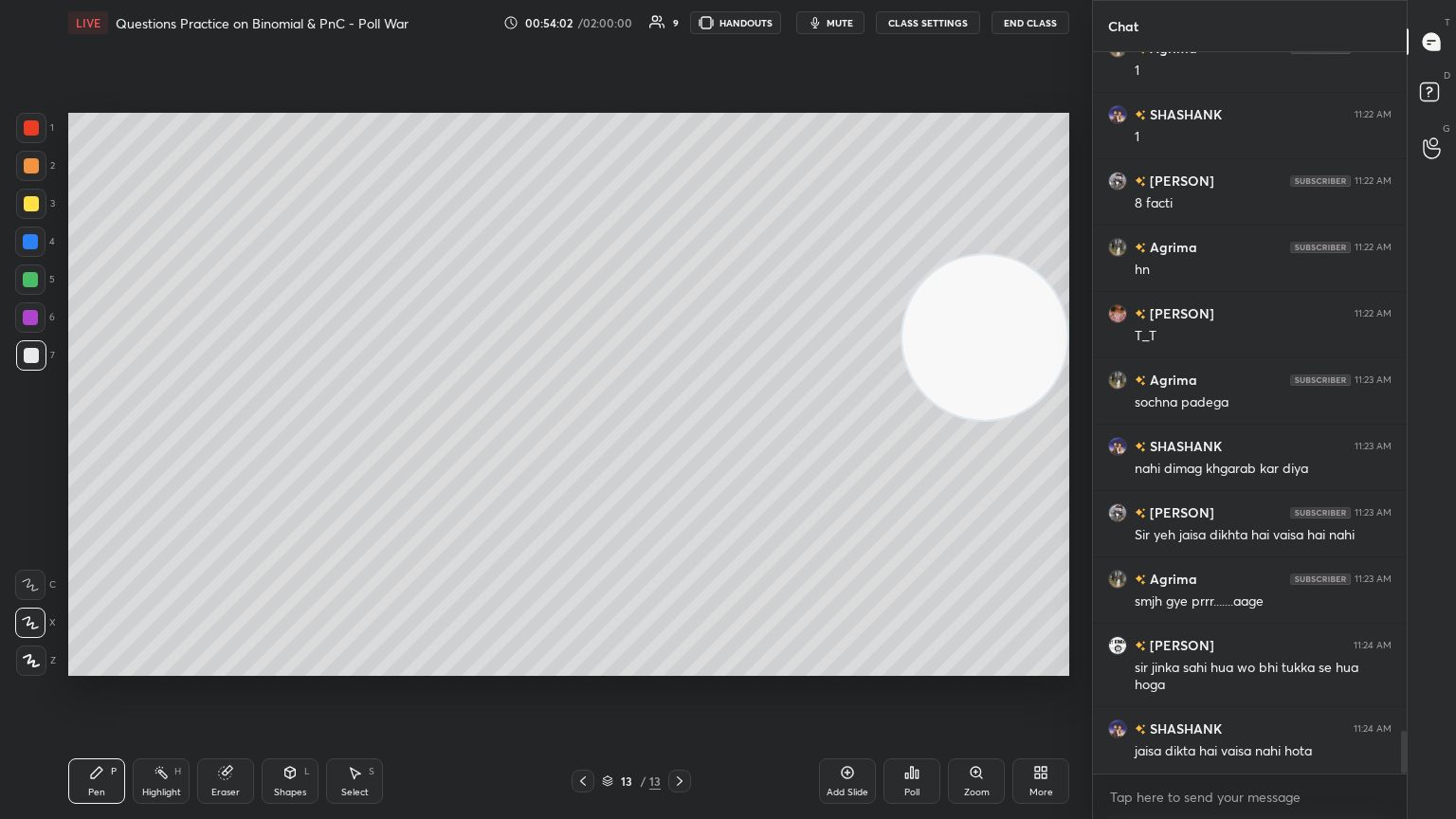 drag, startPoint x: 970, startPoint y: 243, endPoint x: 993, endPoint y: 776, distance: 533.496 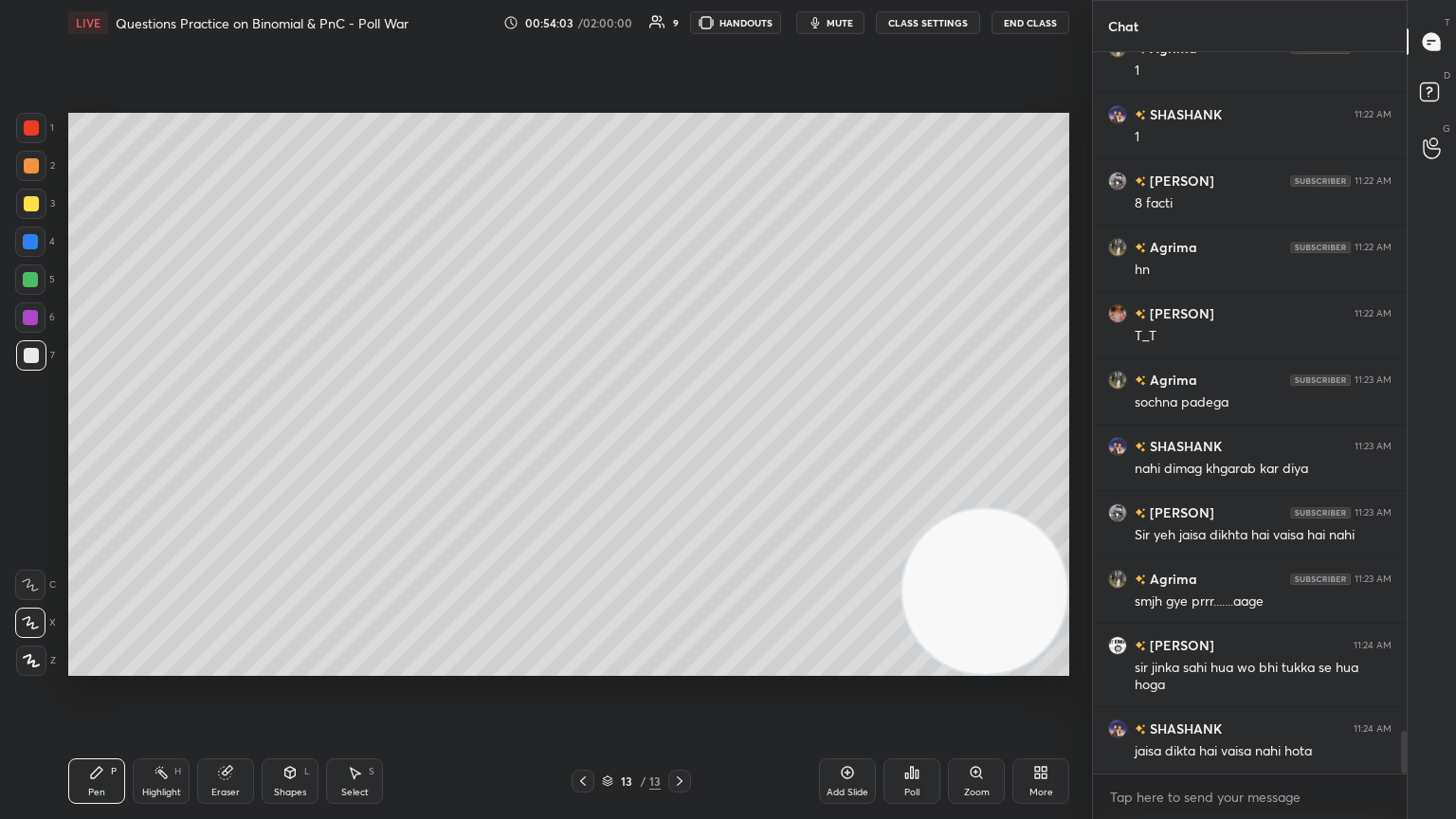 click at bounding box center [31, 204] 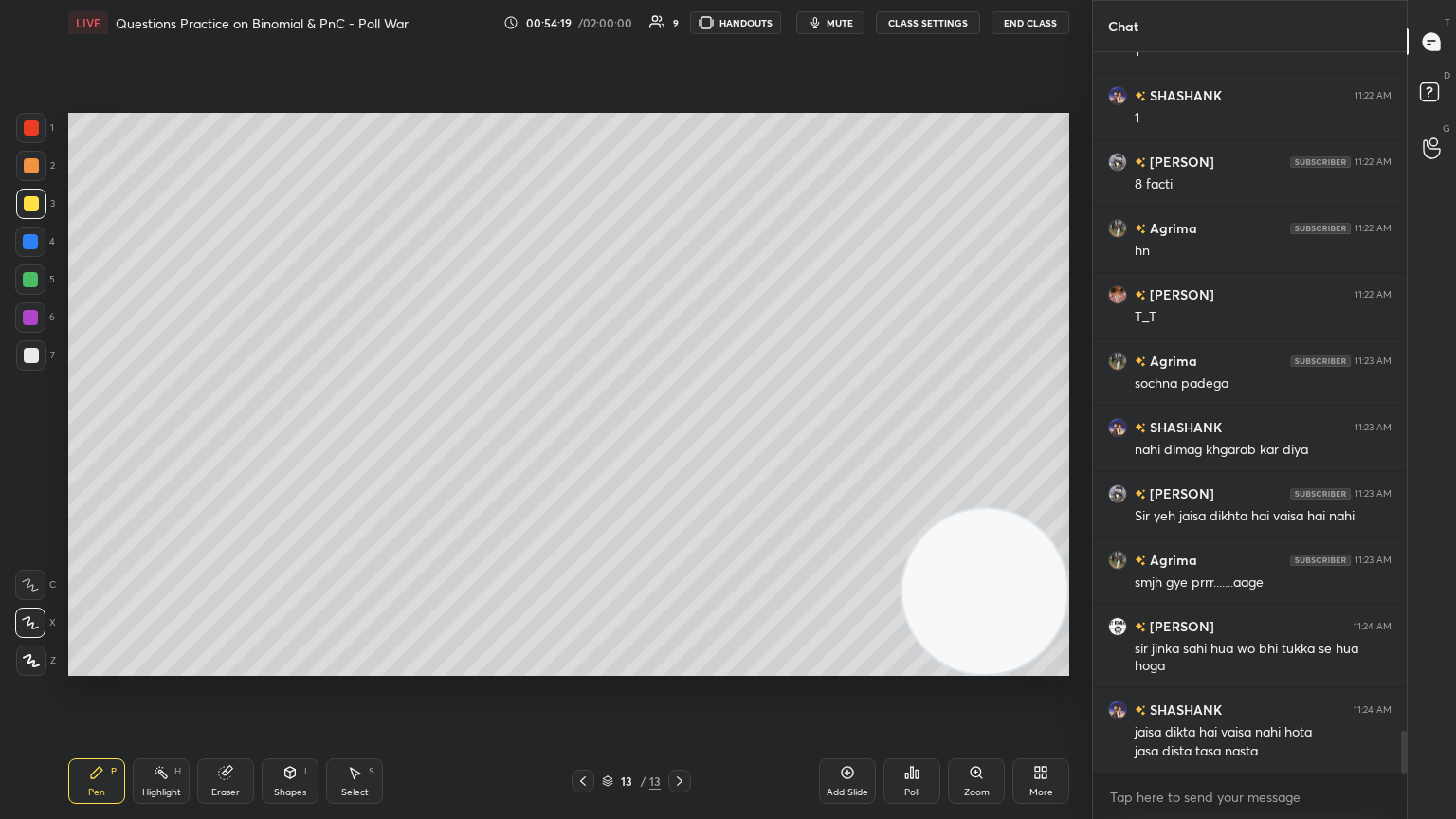 scroll, scrollTop: 11541, scrollLeft: 0, axis: vertical 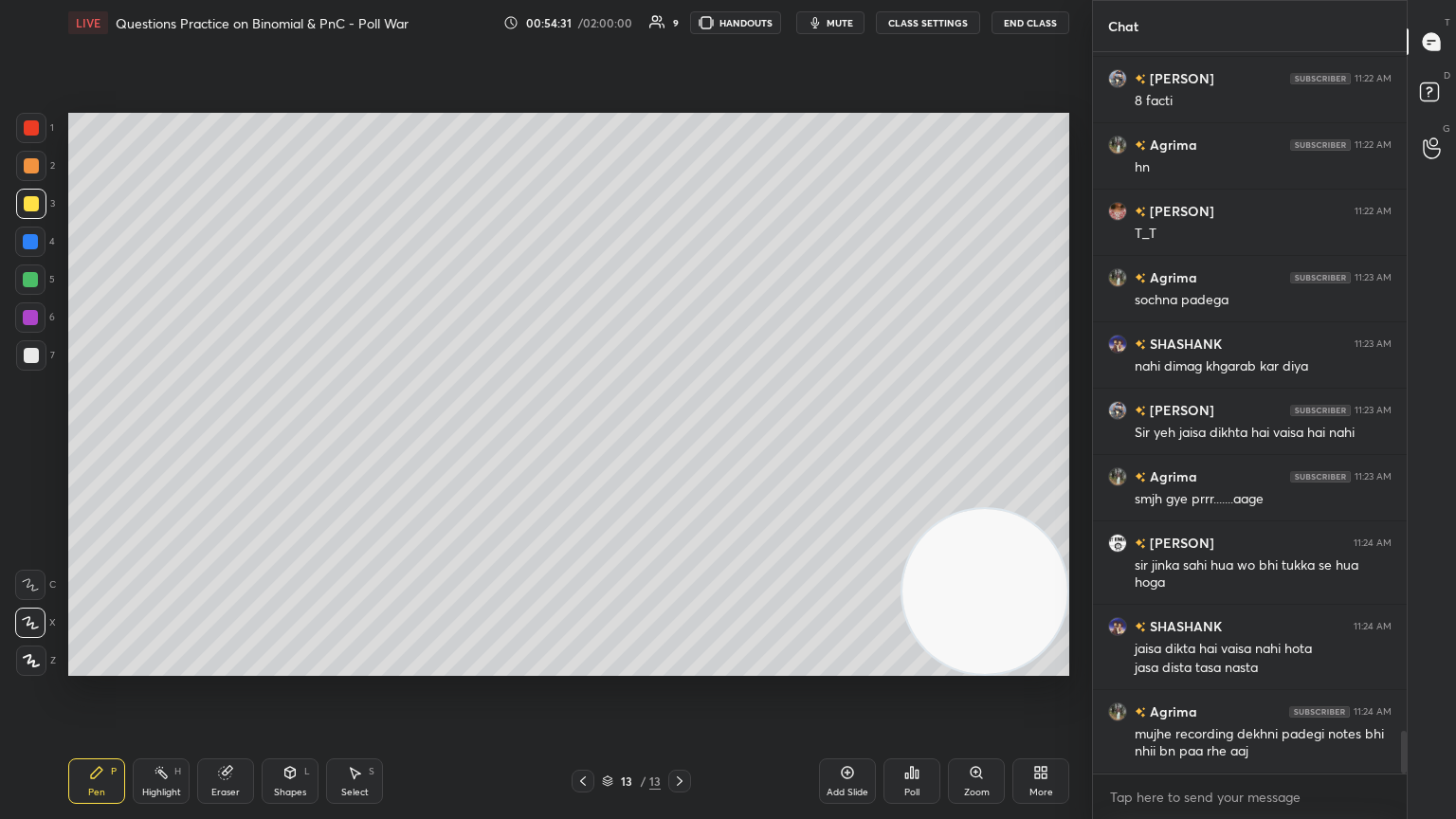 click at bounding box center [31, 355] 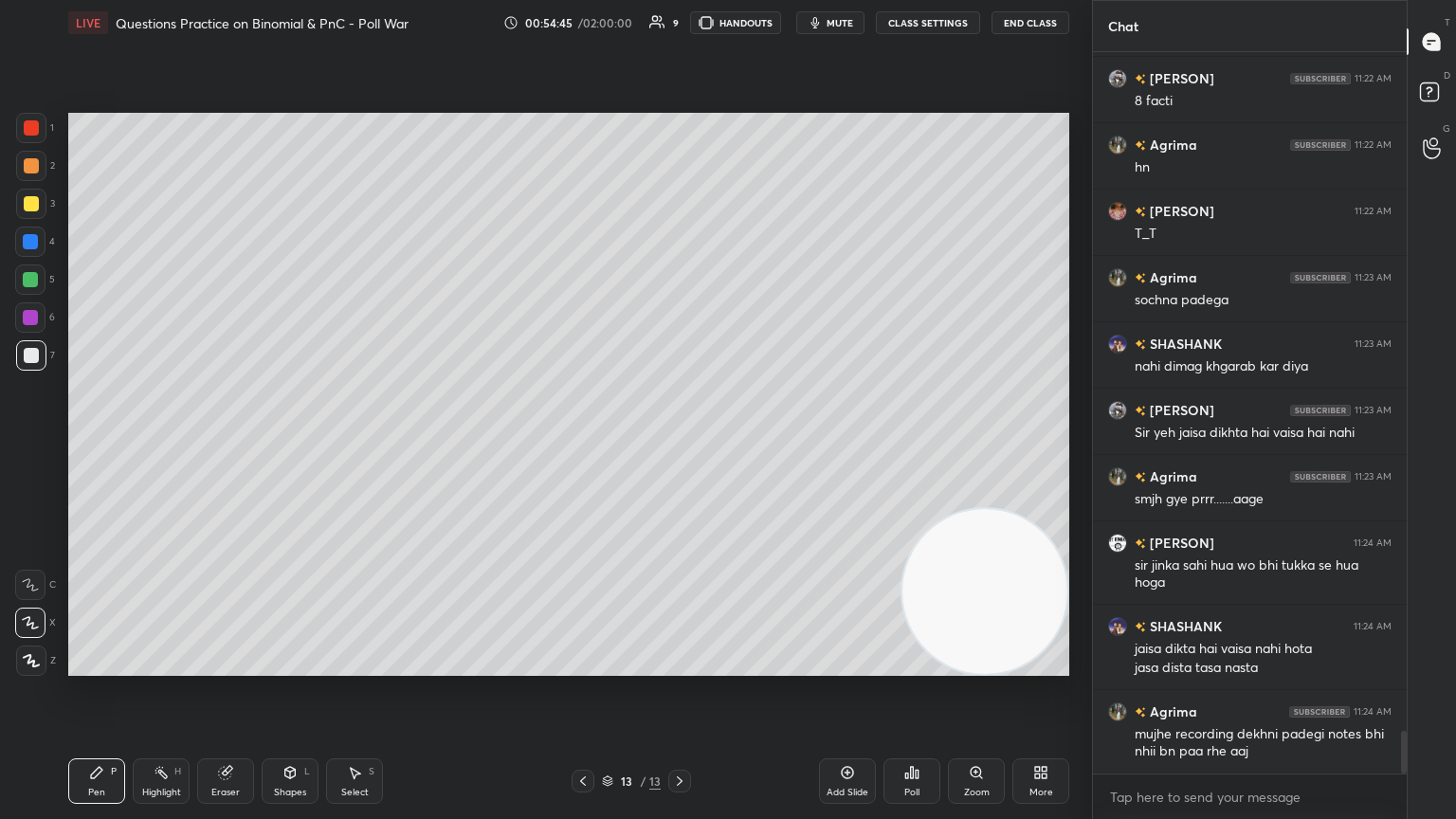 scroll, scrollTop: 11560, scrollLeft: 0, axis: vertical 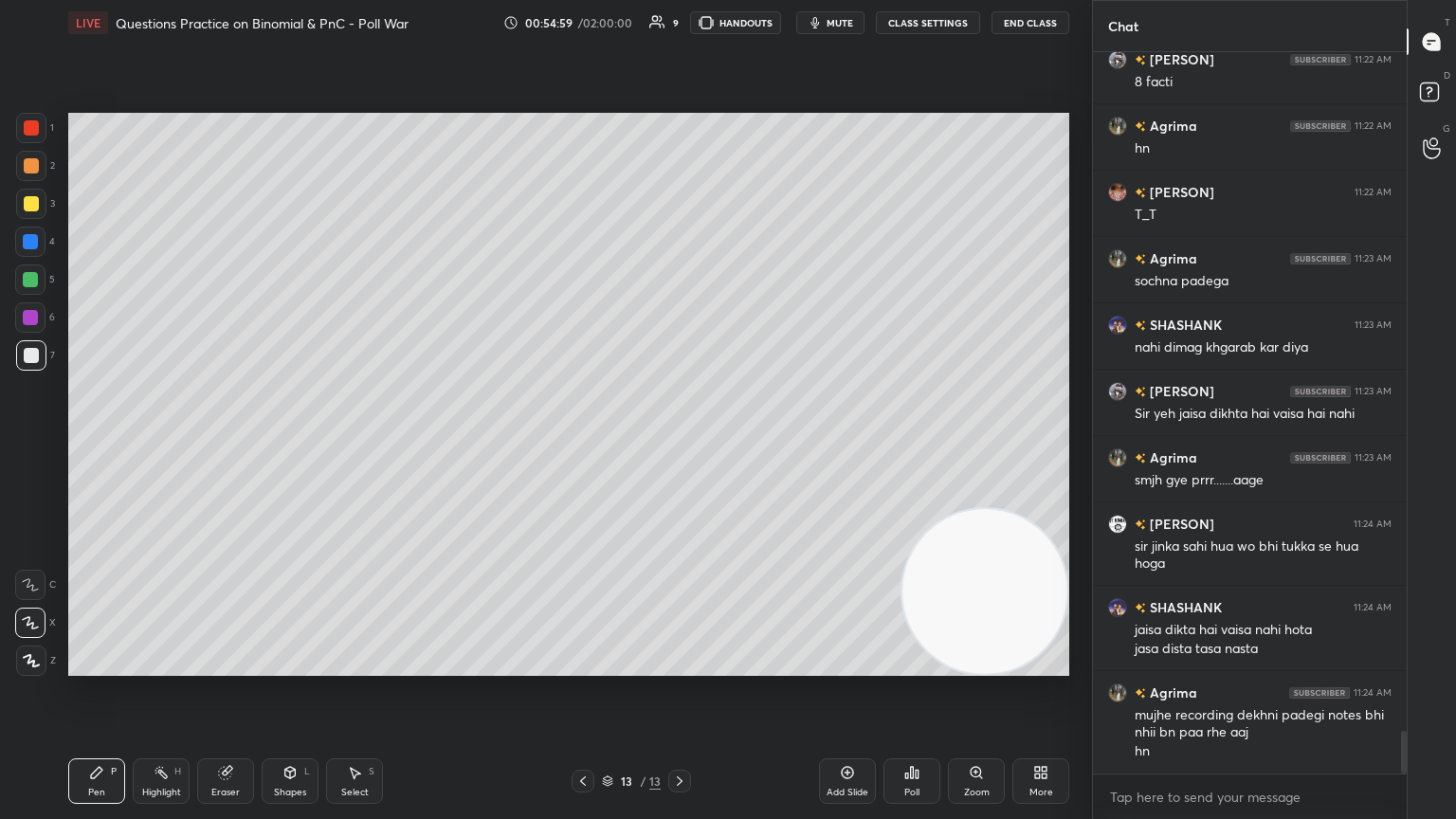 click on "Poll" at bounding box center (912, 781) 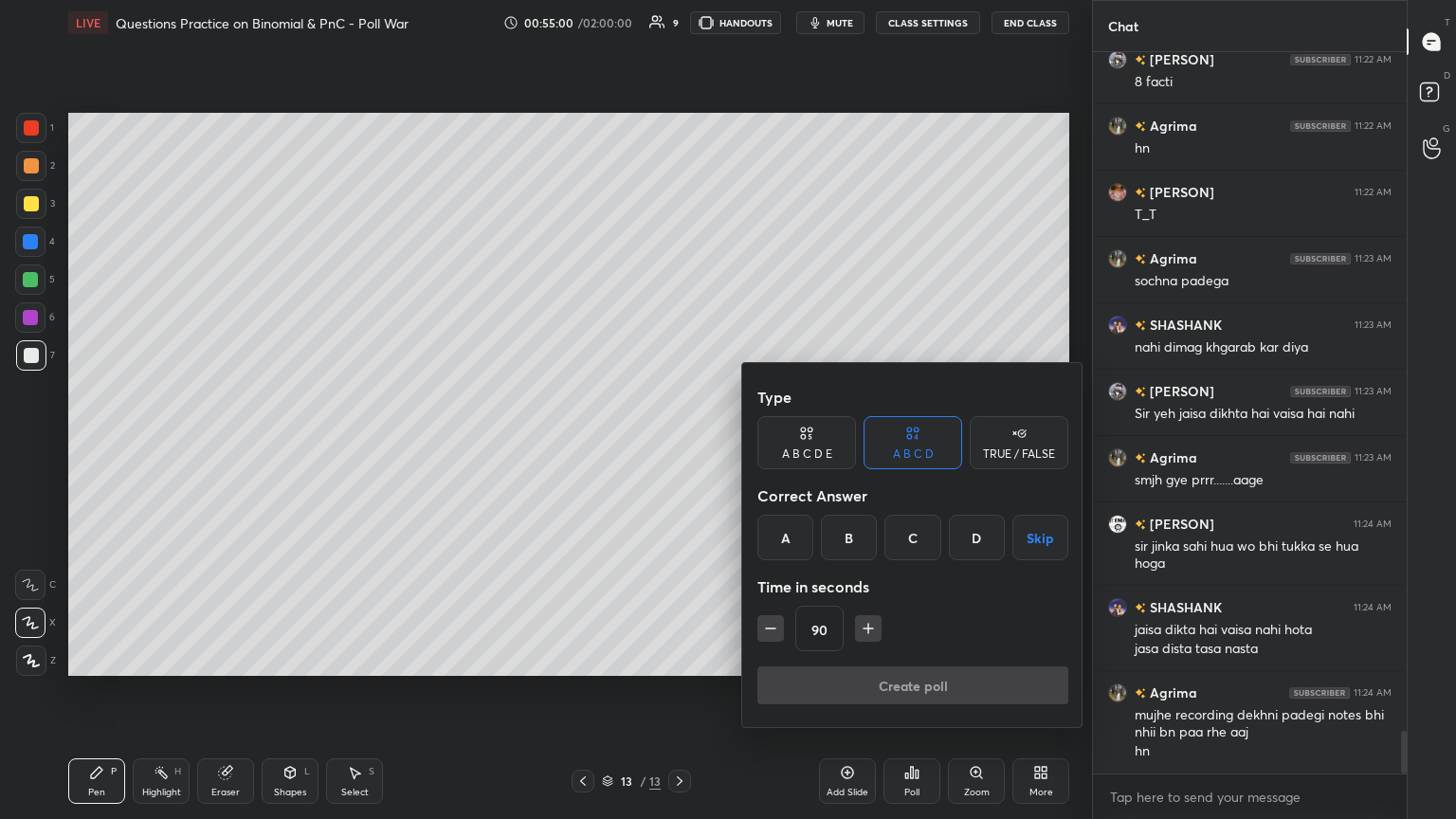 click on "A" at bounding box center [785, 537] 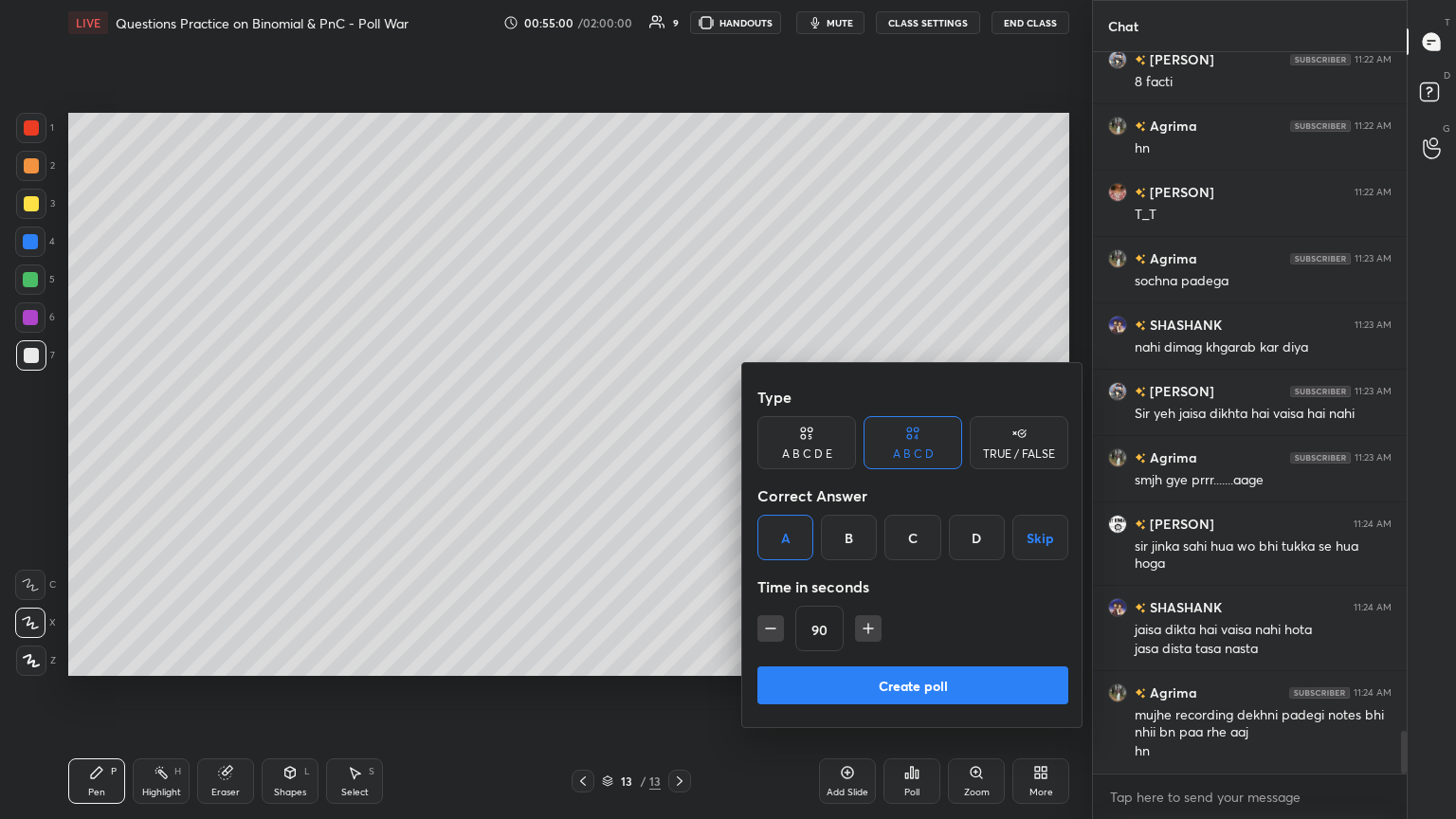 click on "Create poll" at bounding box center [913, 685] 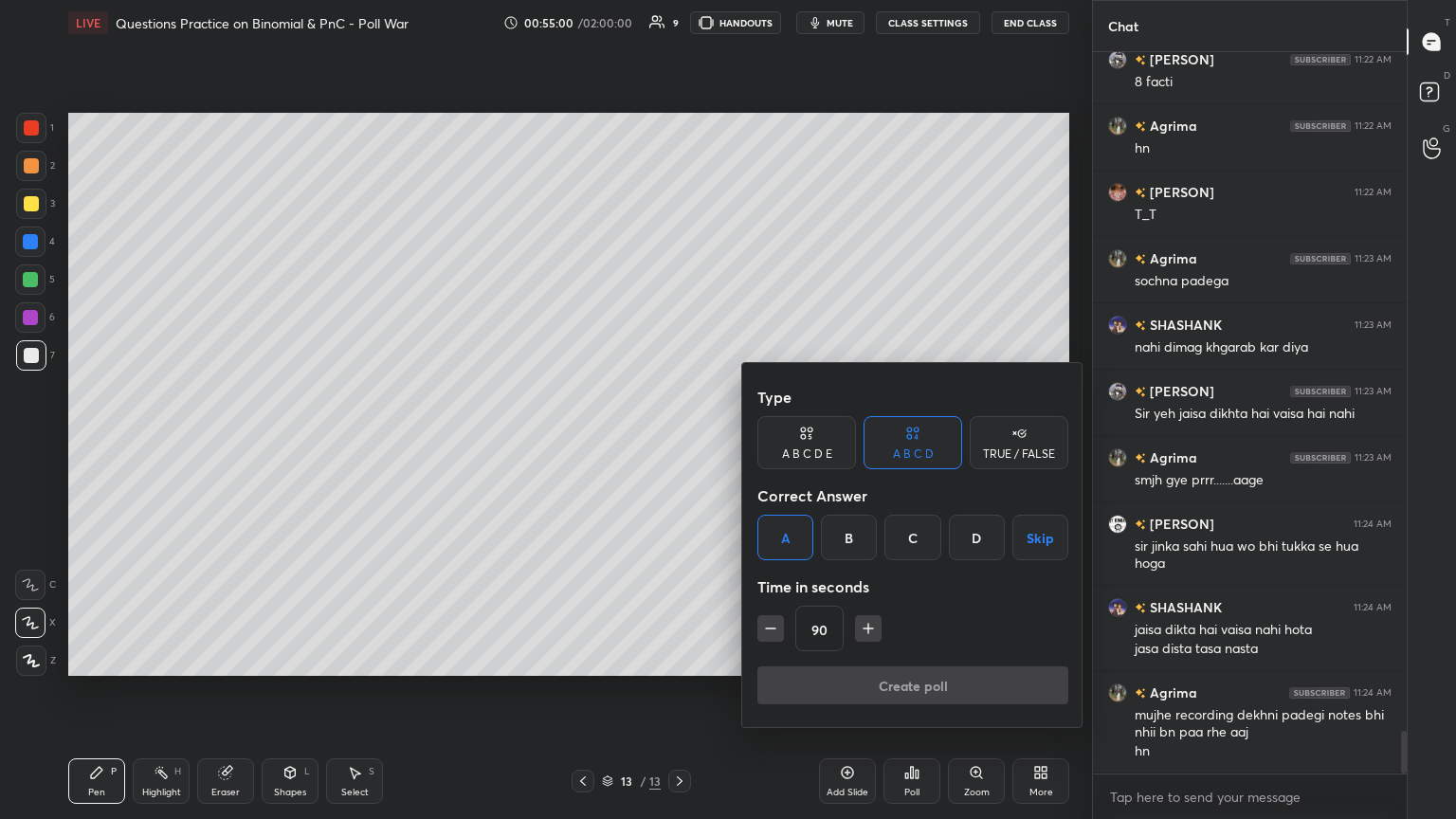 scroll, scrollTop: 684, scrollLeft: 308, axis: both 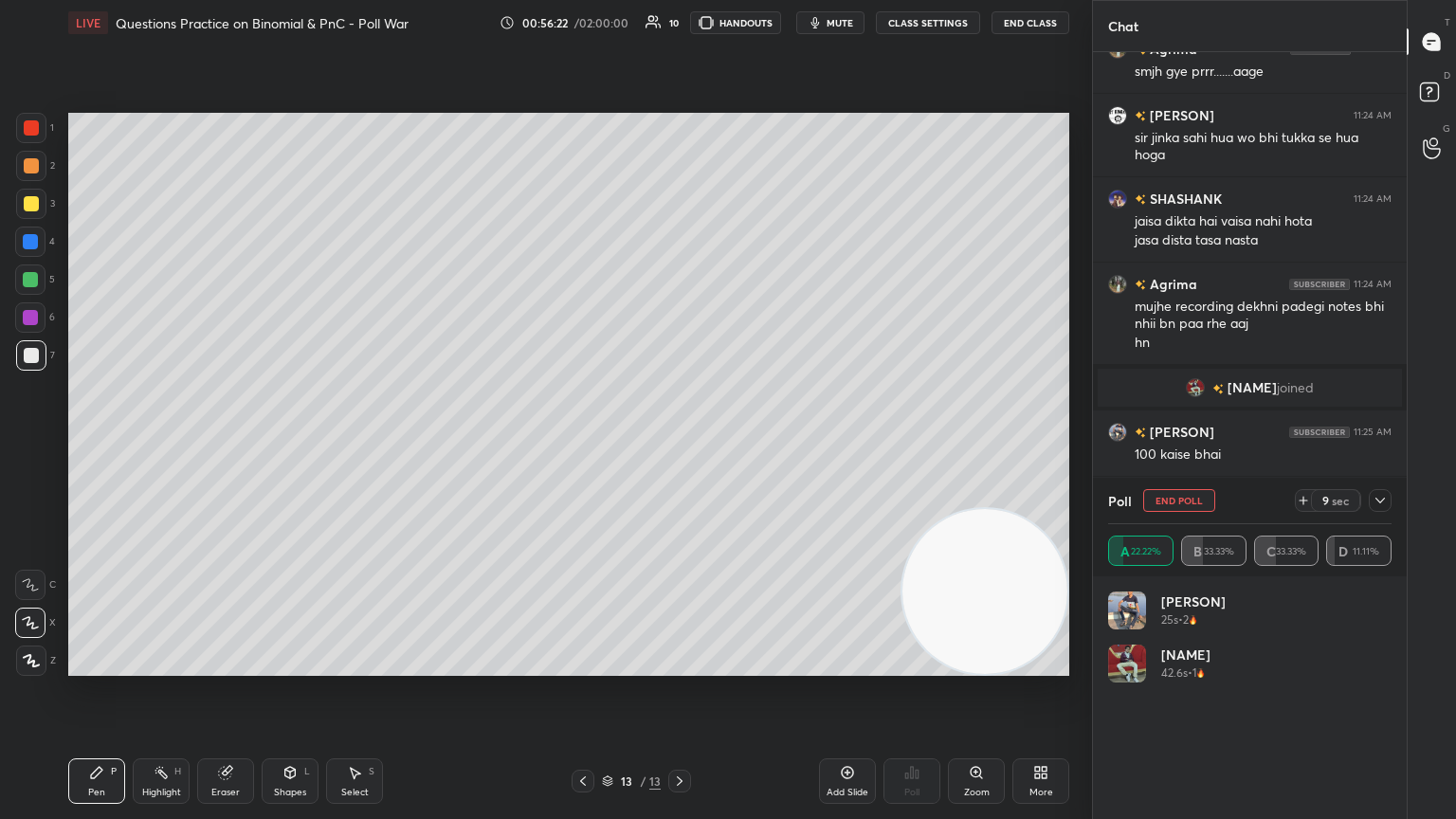 click at bounding box center (1380, 500) 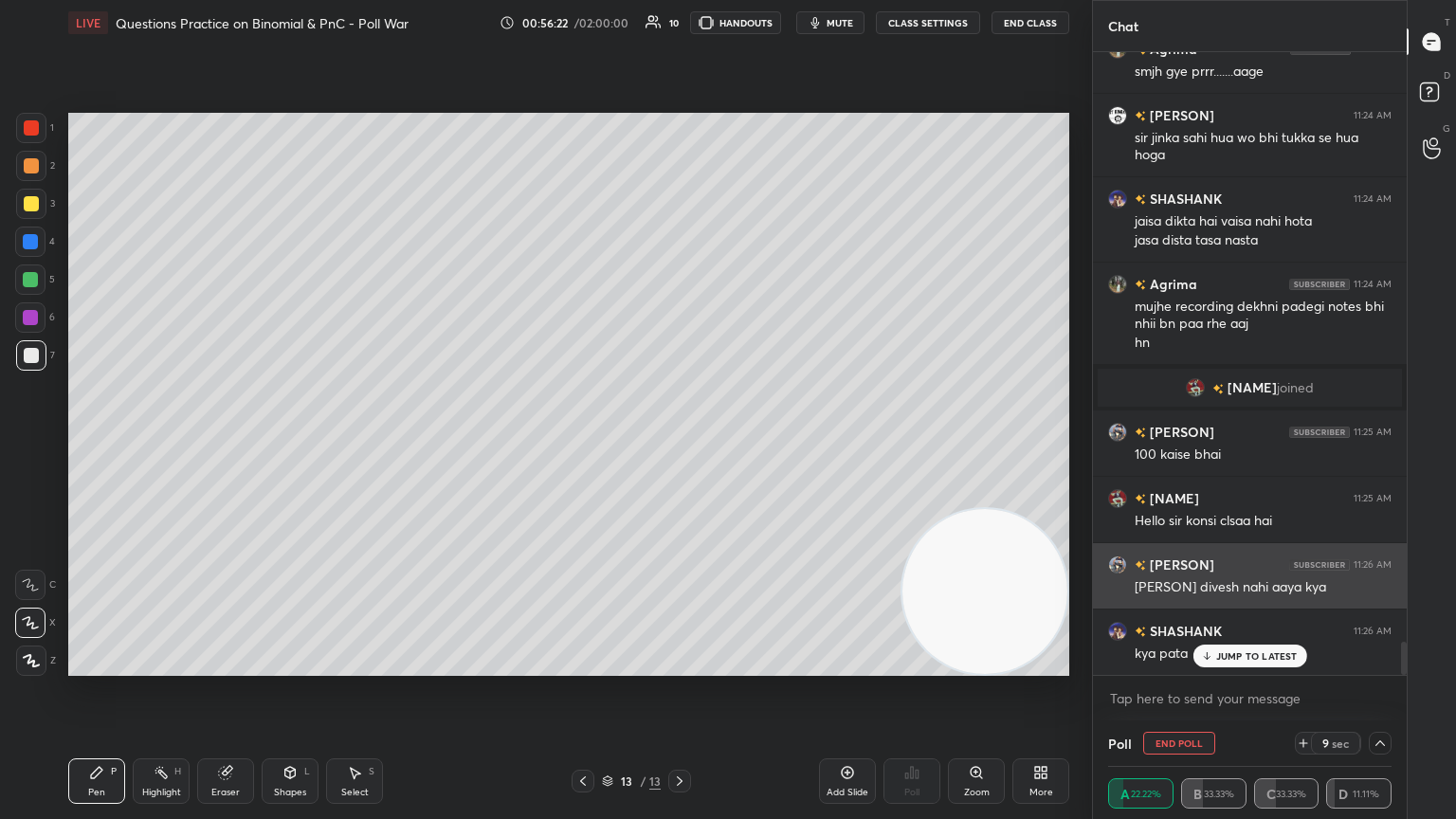 scroll, scrollTop: 146, scrollLeft: 278, axis: both 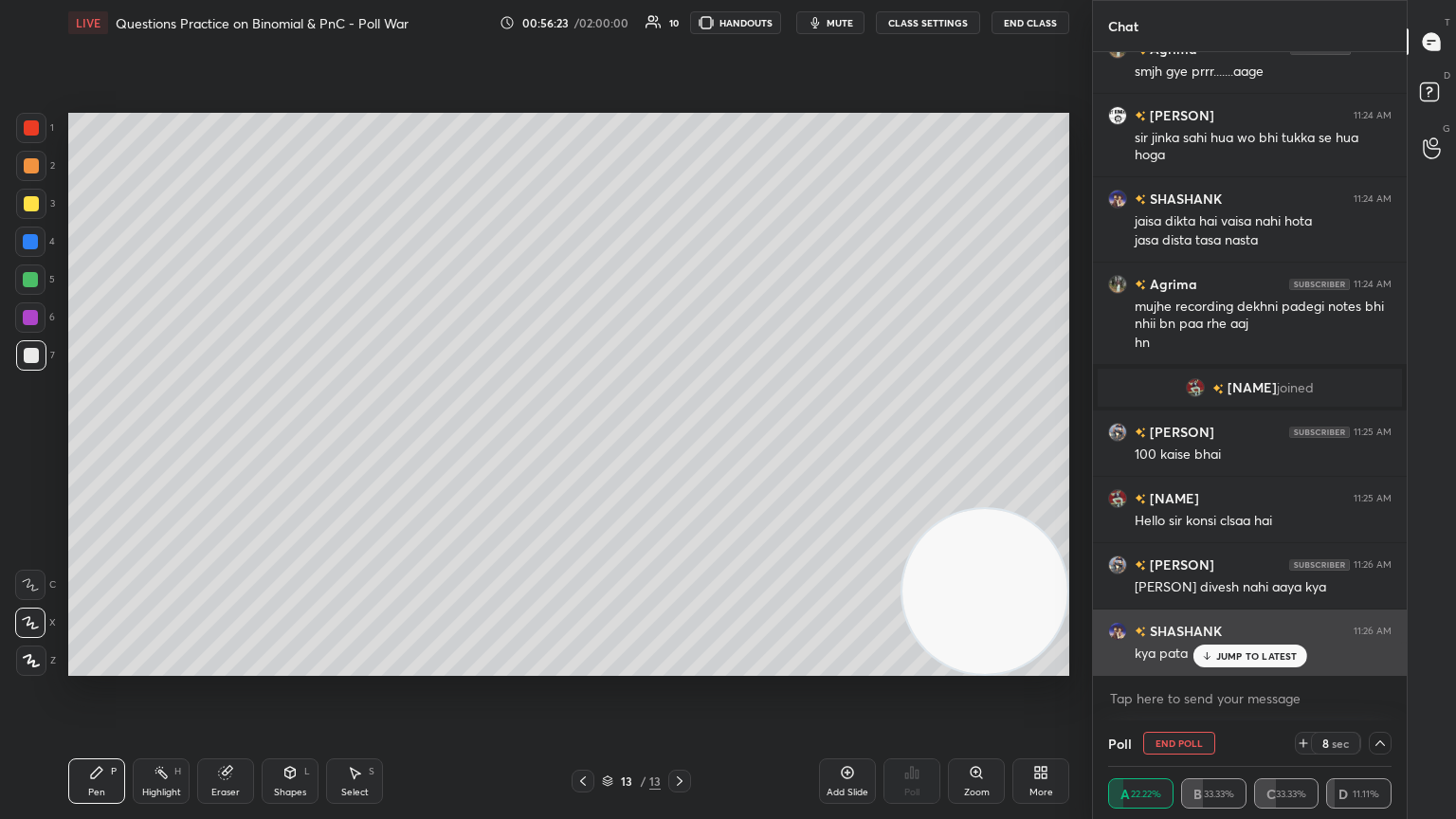 click on "JUMP TO LATEST" at bounding box center [1257, 656] 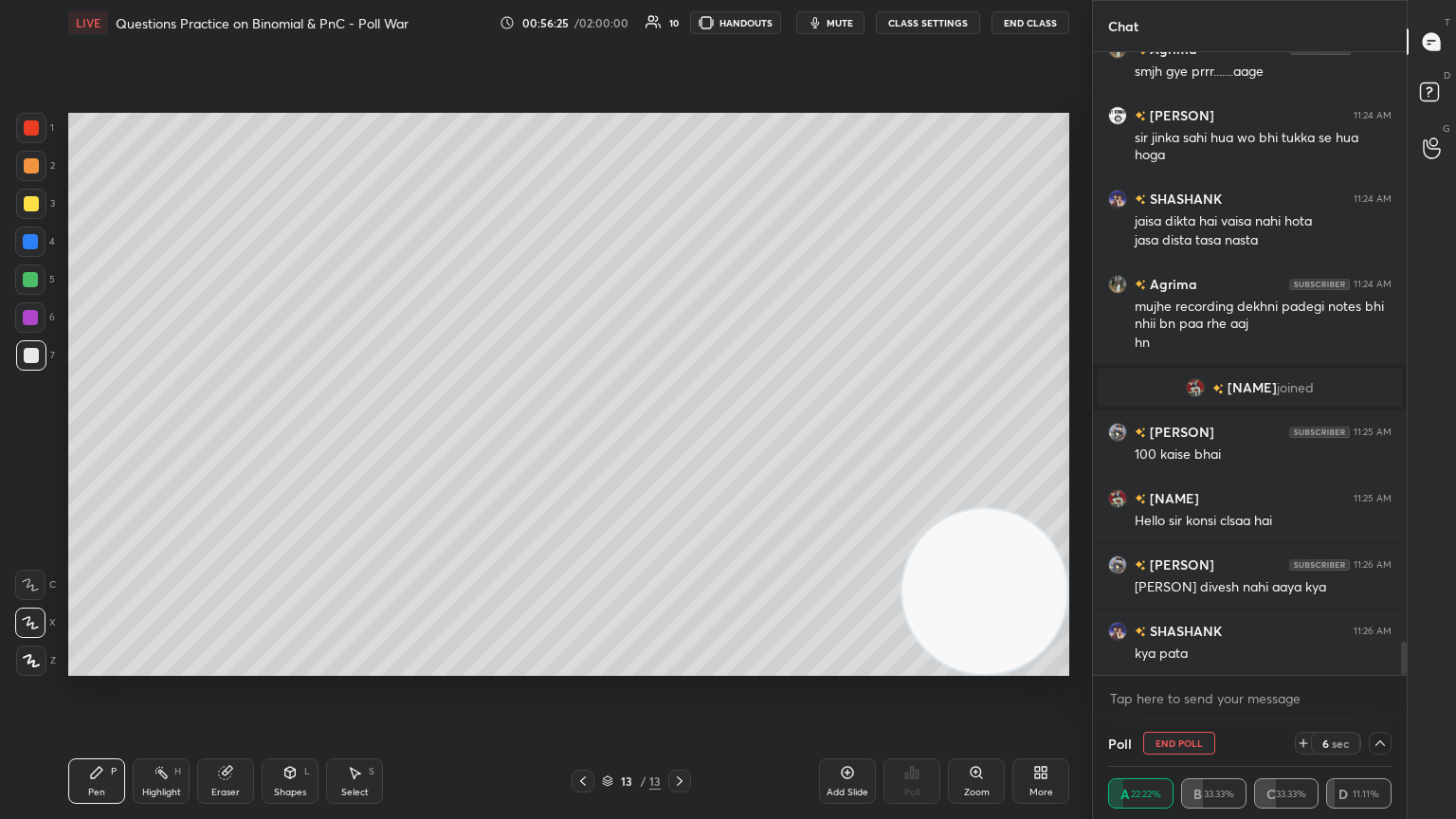 scroll, scrollTop: 11200, scrollLeft: 0, axis: vertical 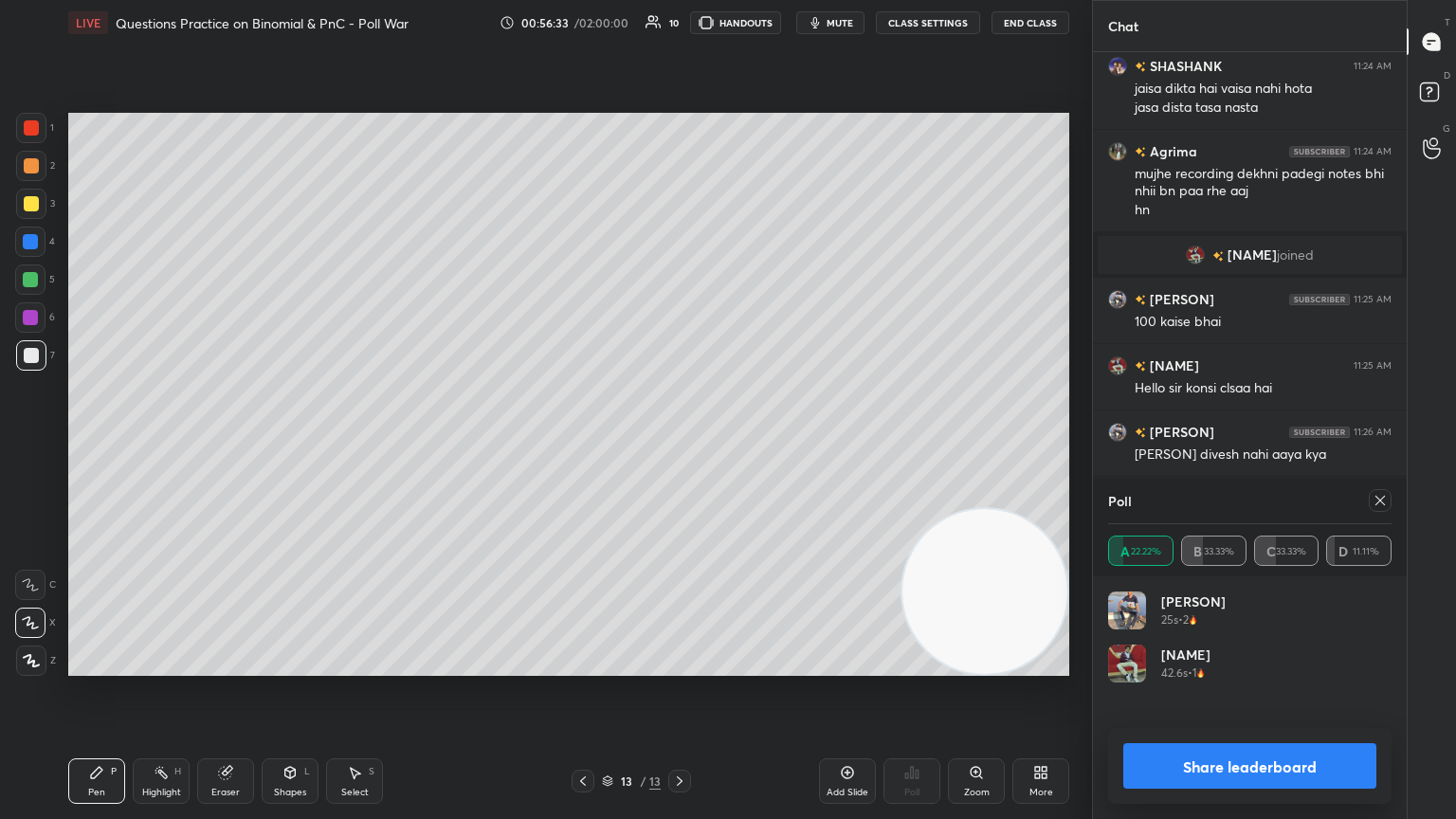 click at bounding box center (1380, 500) 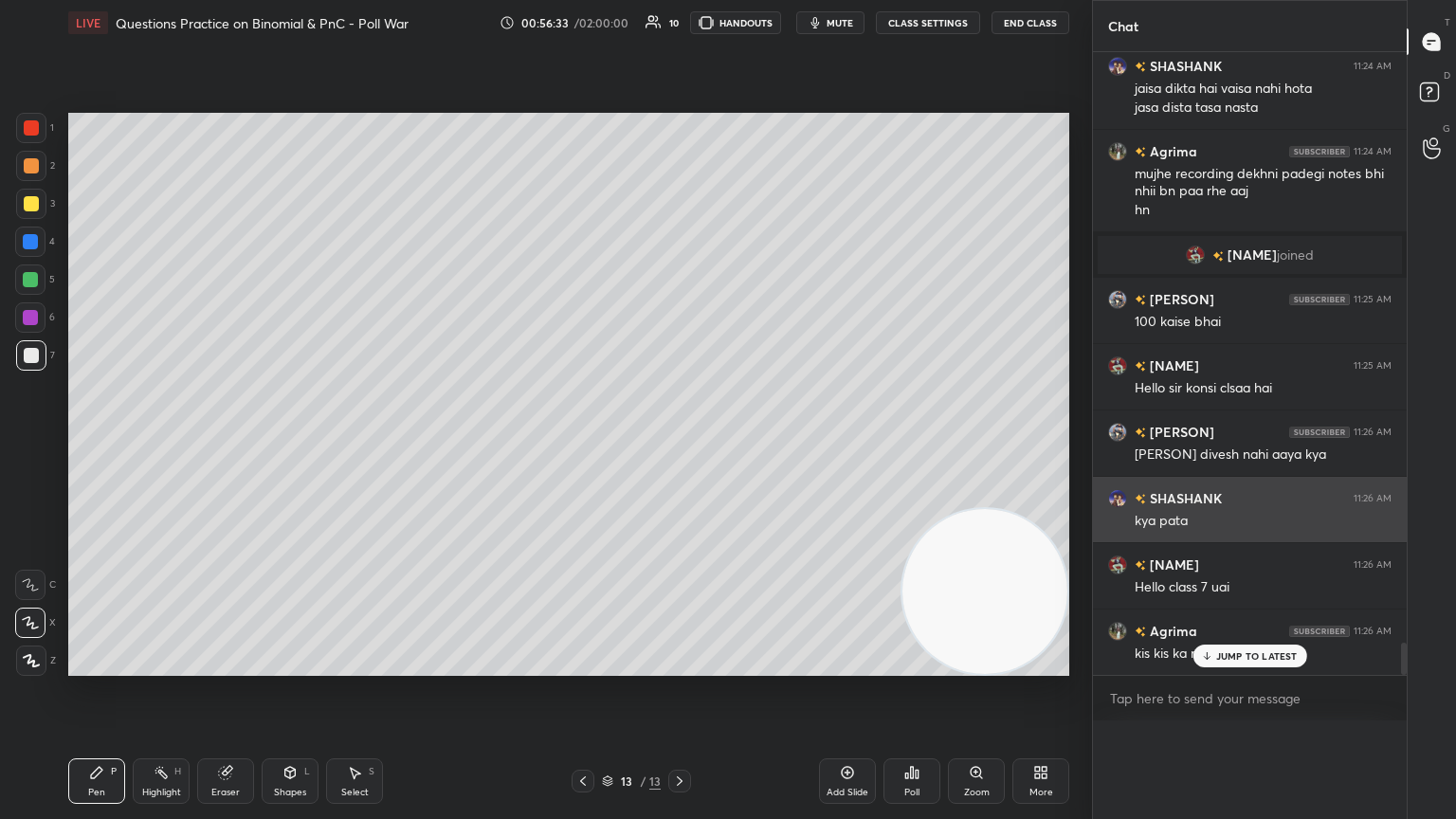 scroll, scrollTop: 0, scrollLeft: 0, axis: both 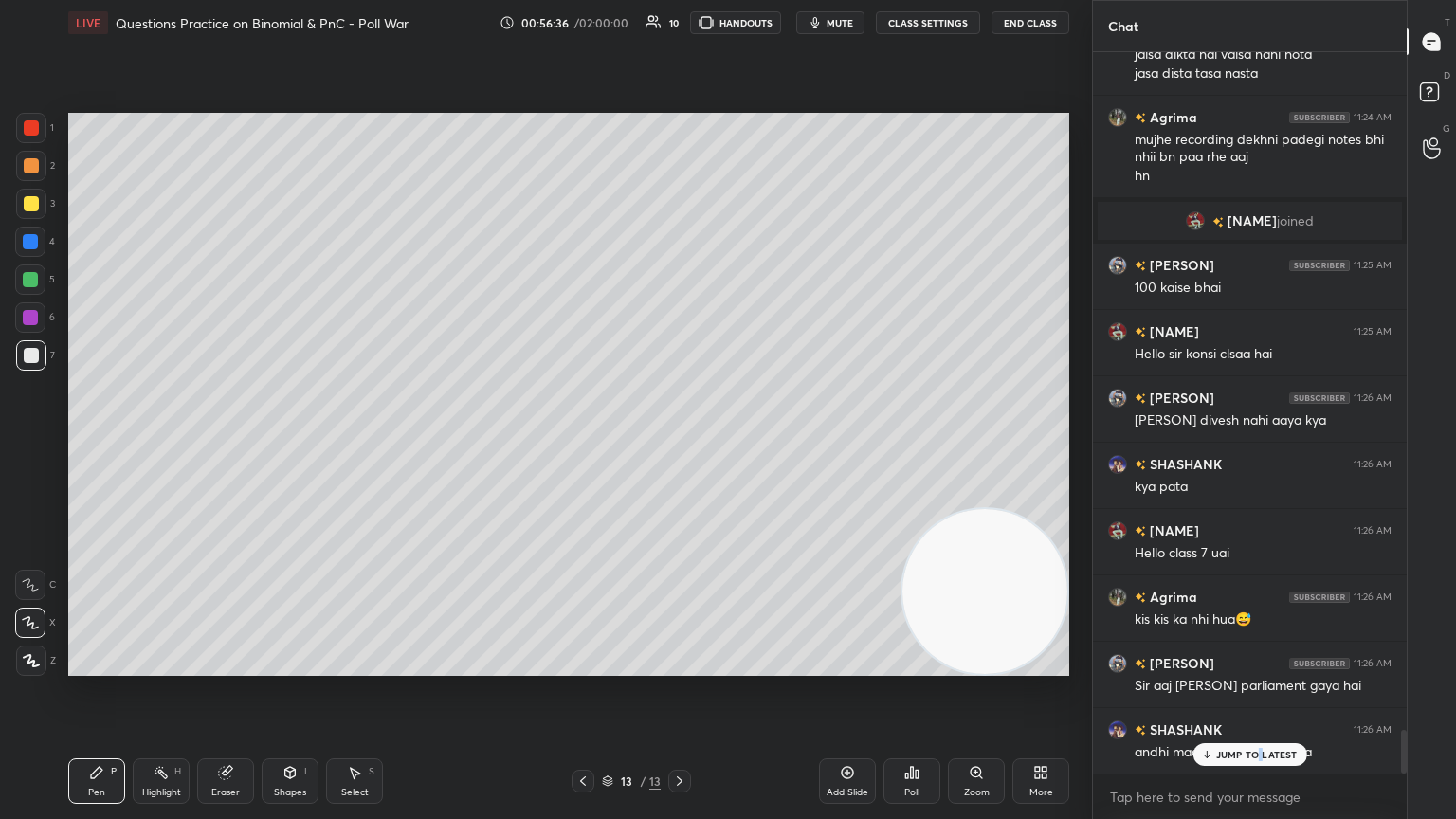 click on "JUMP TO LATEST" at bounding box center (1249, 755) 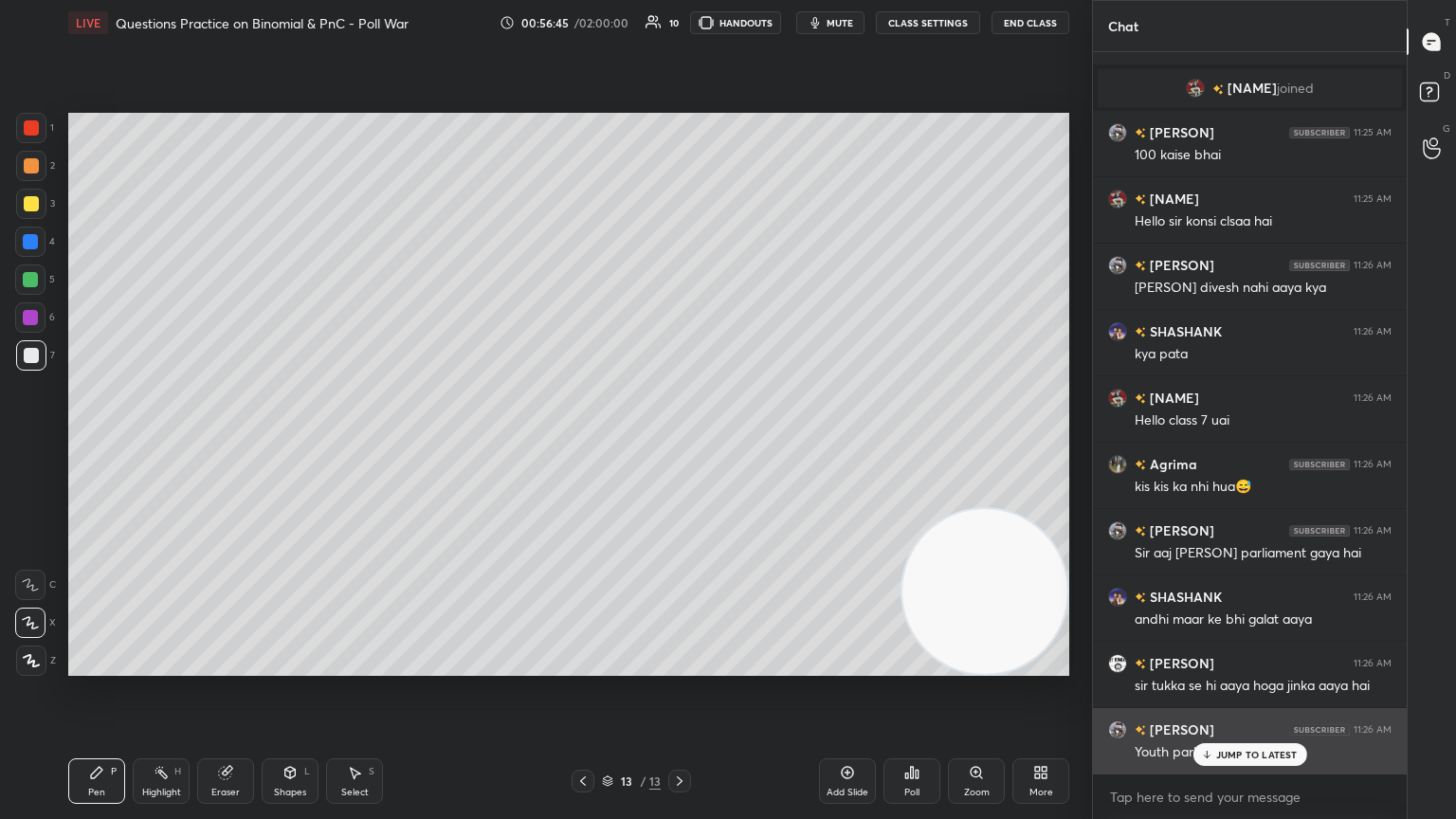 click on "JUMP TO LATEST" at bounding box center [1257, 755] 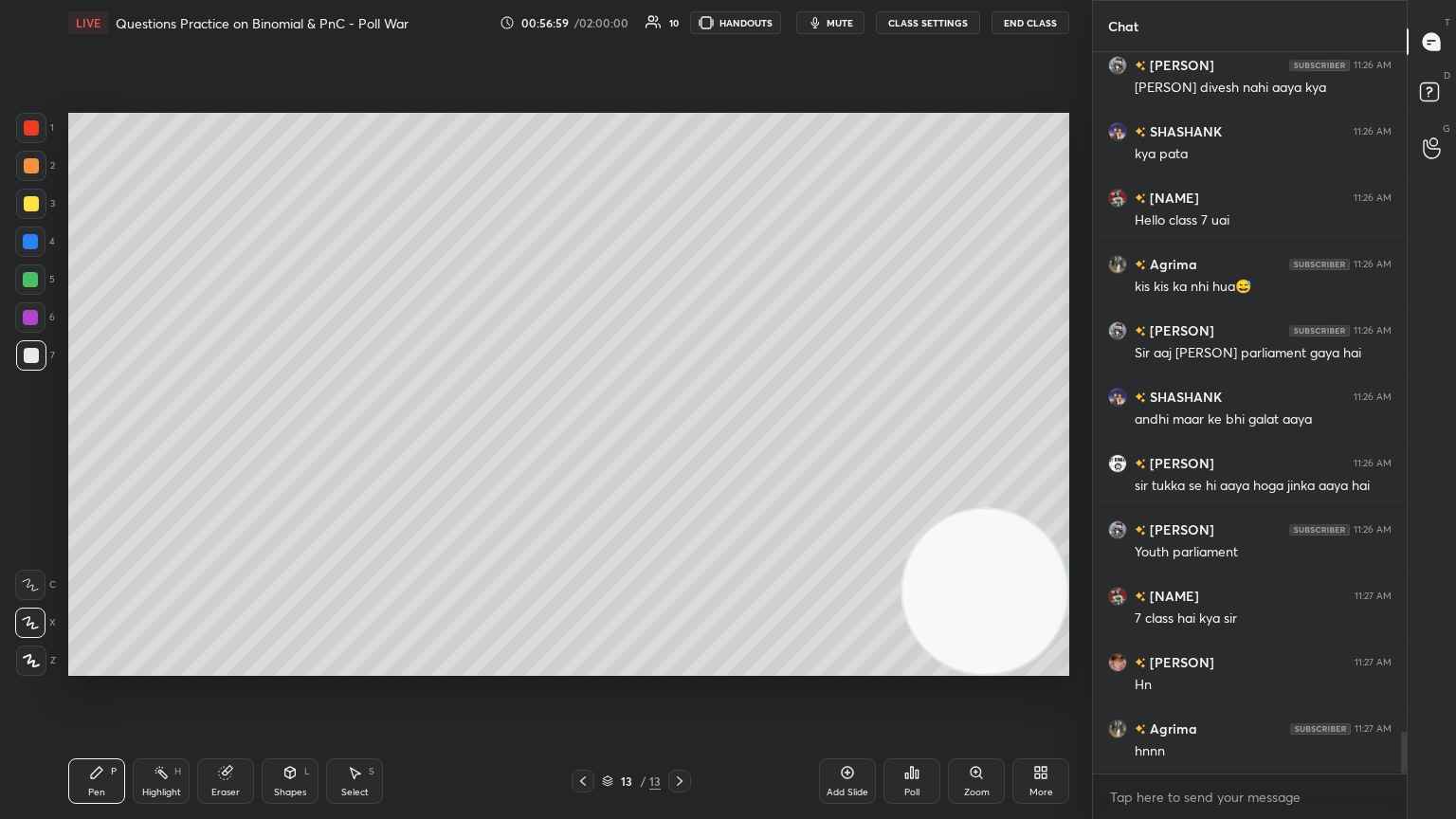 click on "mute" at bounding box center (840, 23) 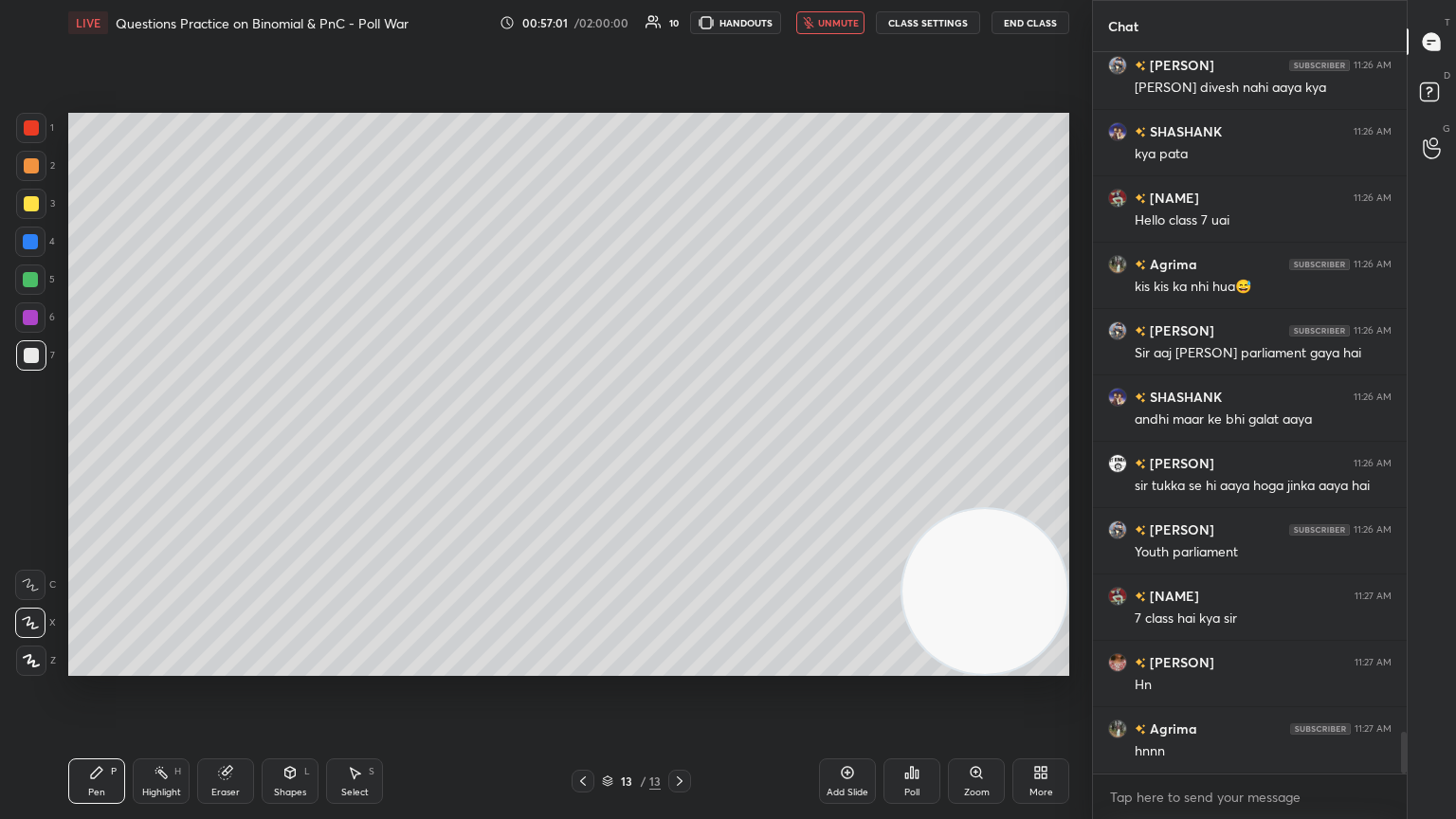 click on "unmute" at bounding box center (838, 23) 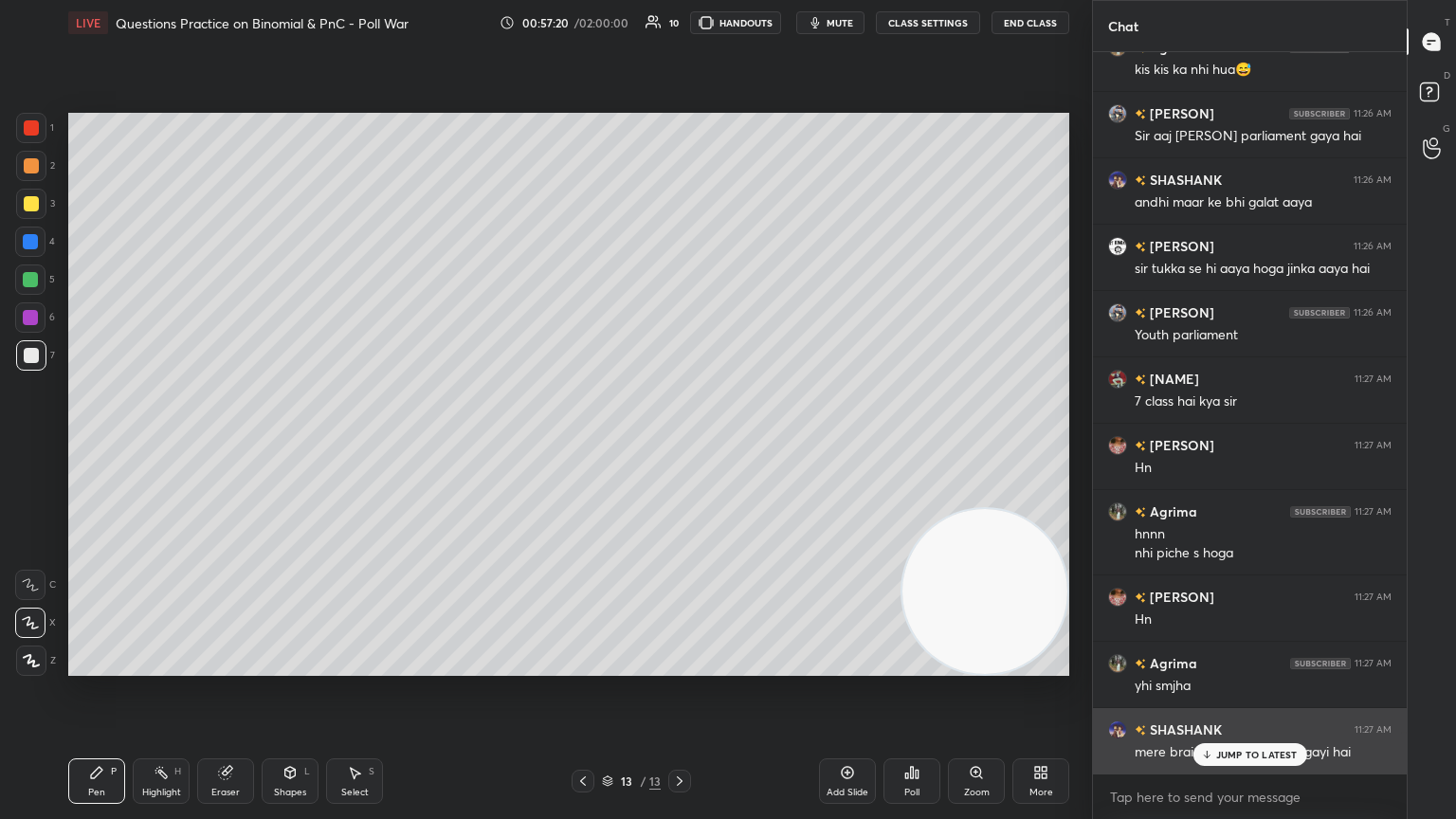 click on "JUMP TO LATEST" at bounding box center (1257, 755) 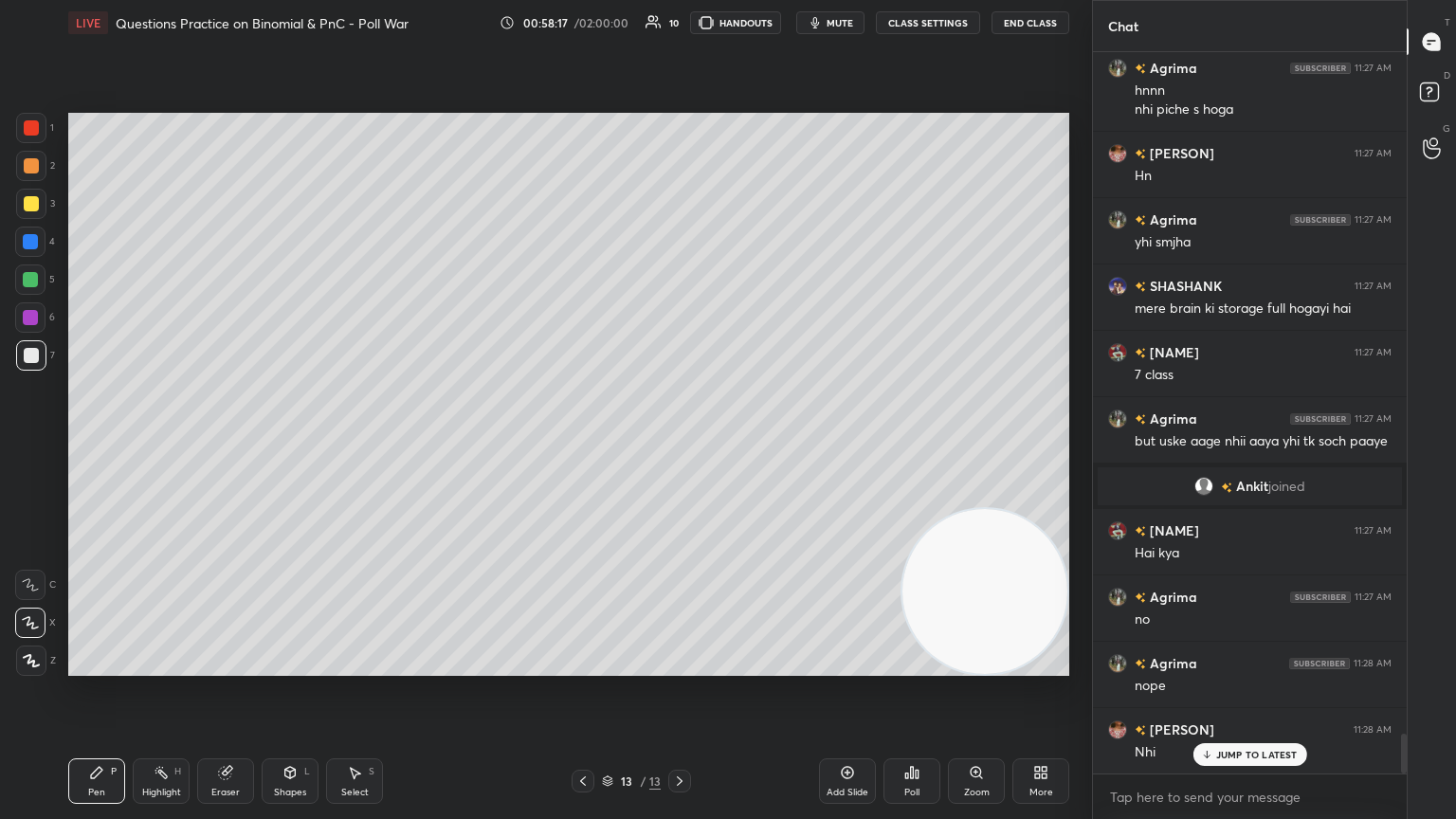 scroll, scrollTop: 12360, scrollLeft: 0, axis: vertical 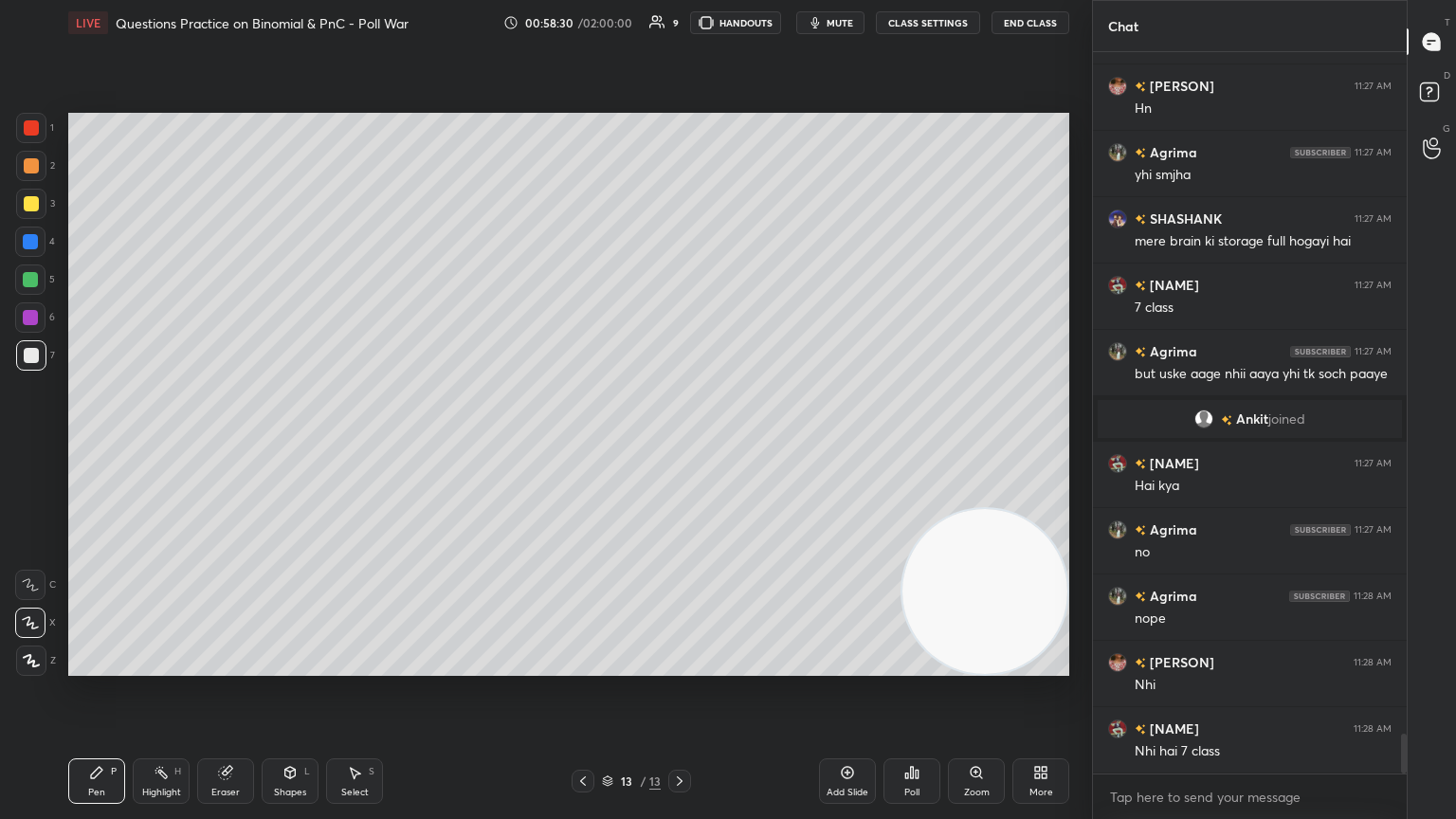 drag, startPoint x: 237, startPoint y: 774, endPoint x: 249, endPoint y: 692, distance: 82.873397 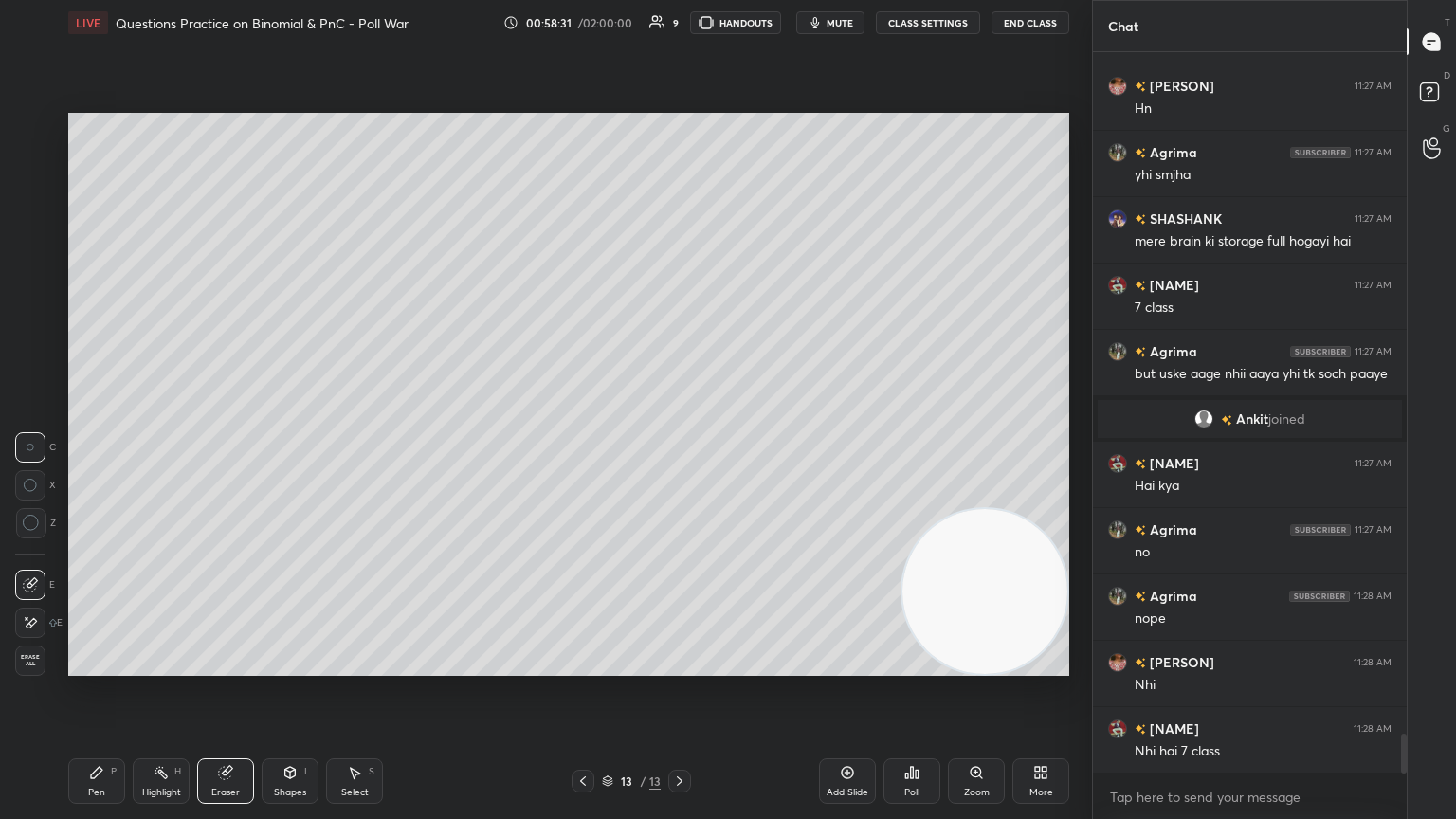 click on "Pen P" at bounding box center [97, 781] 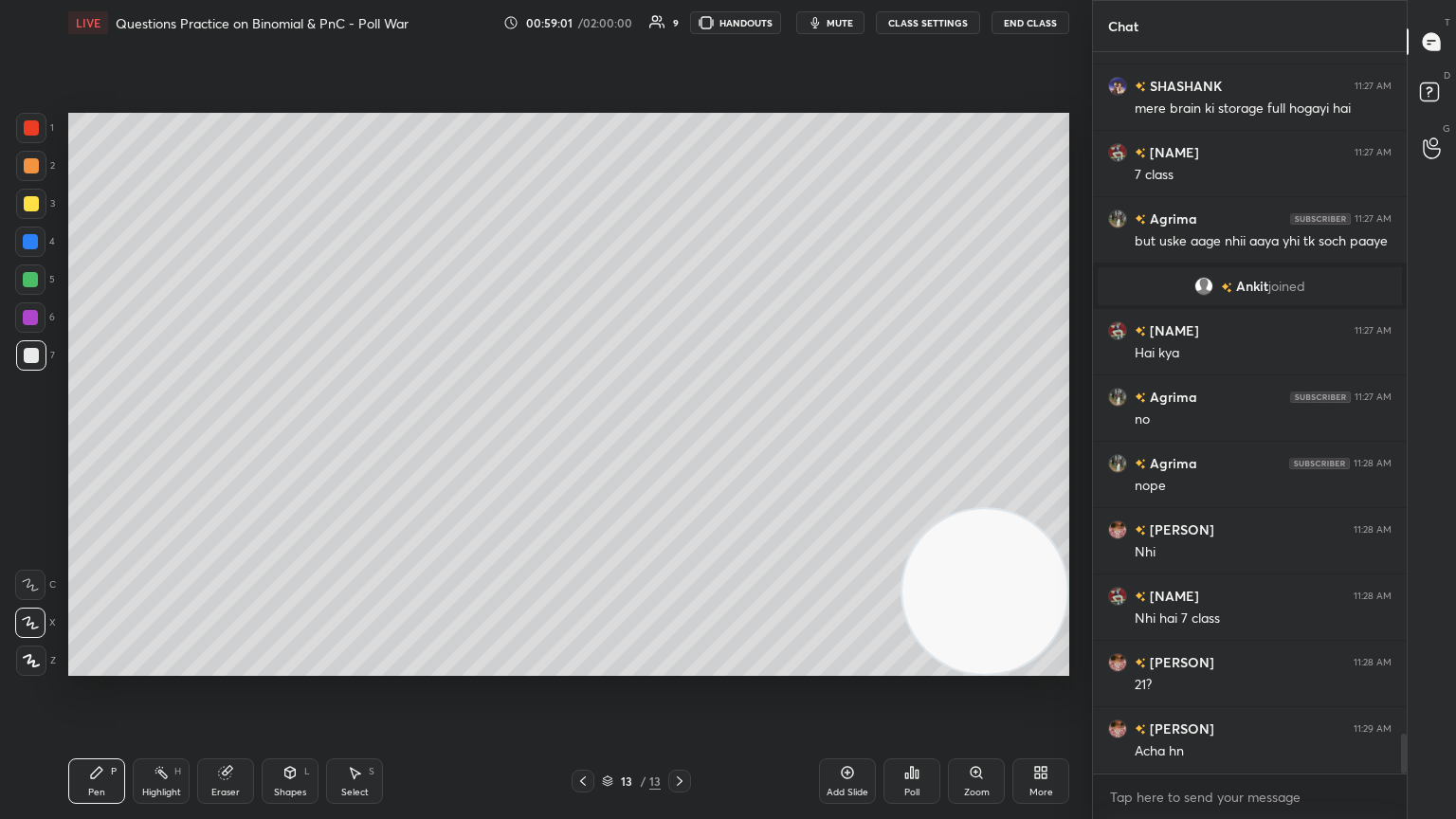 scroll, scrollTop: 12558, scrollLeft: 0, axis: vertical 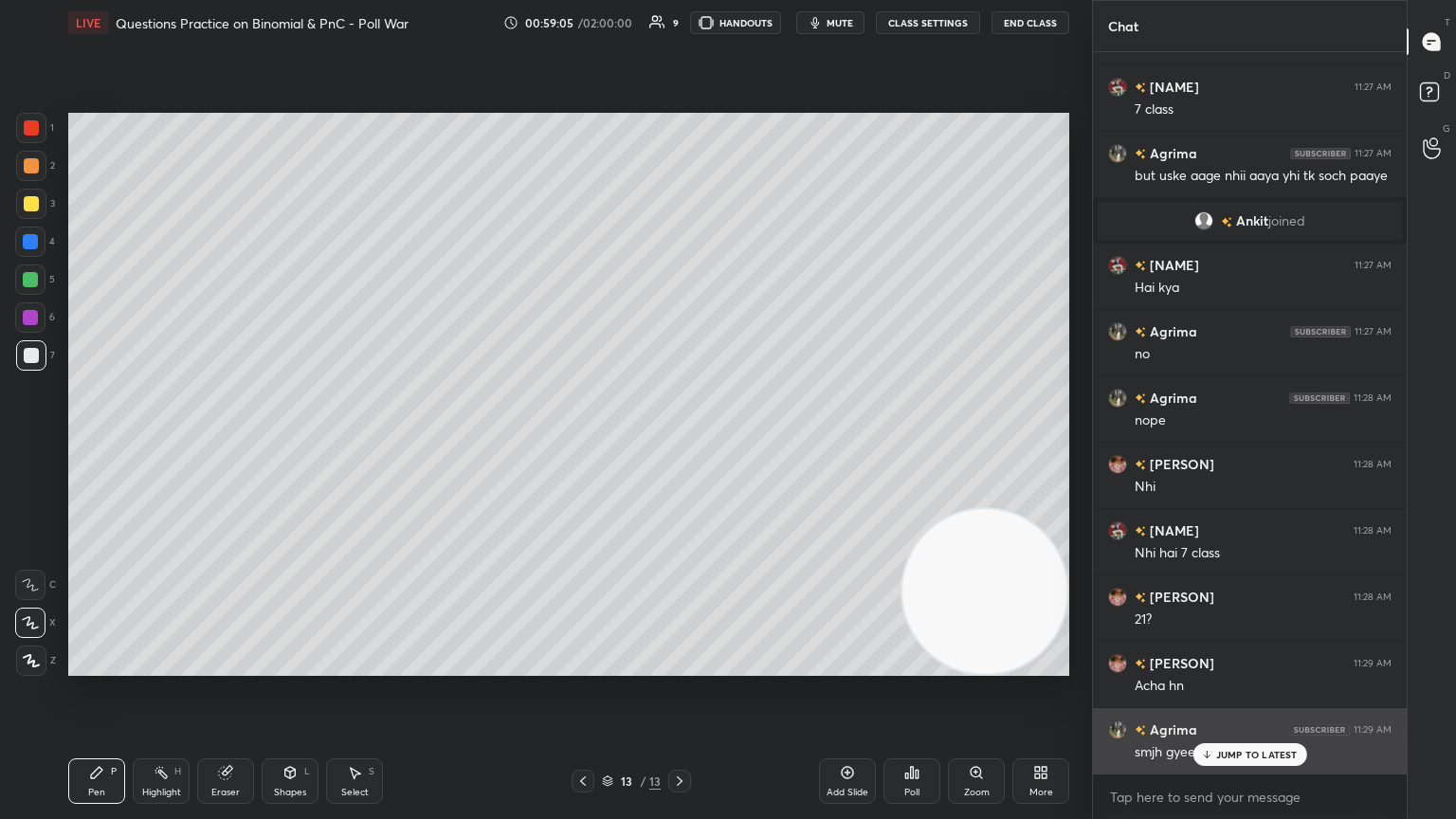 click on "JUMP TO LATEST" at bounding box center (1249, 755) 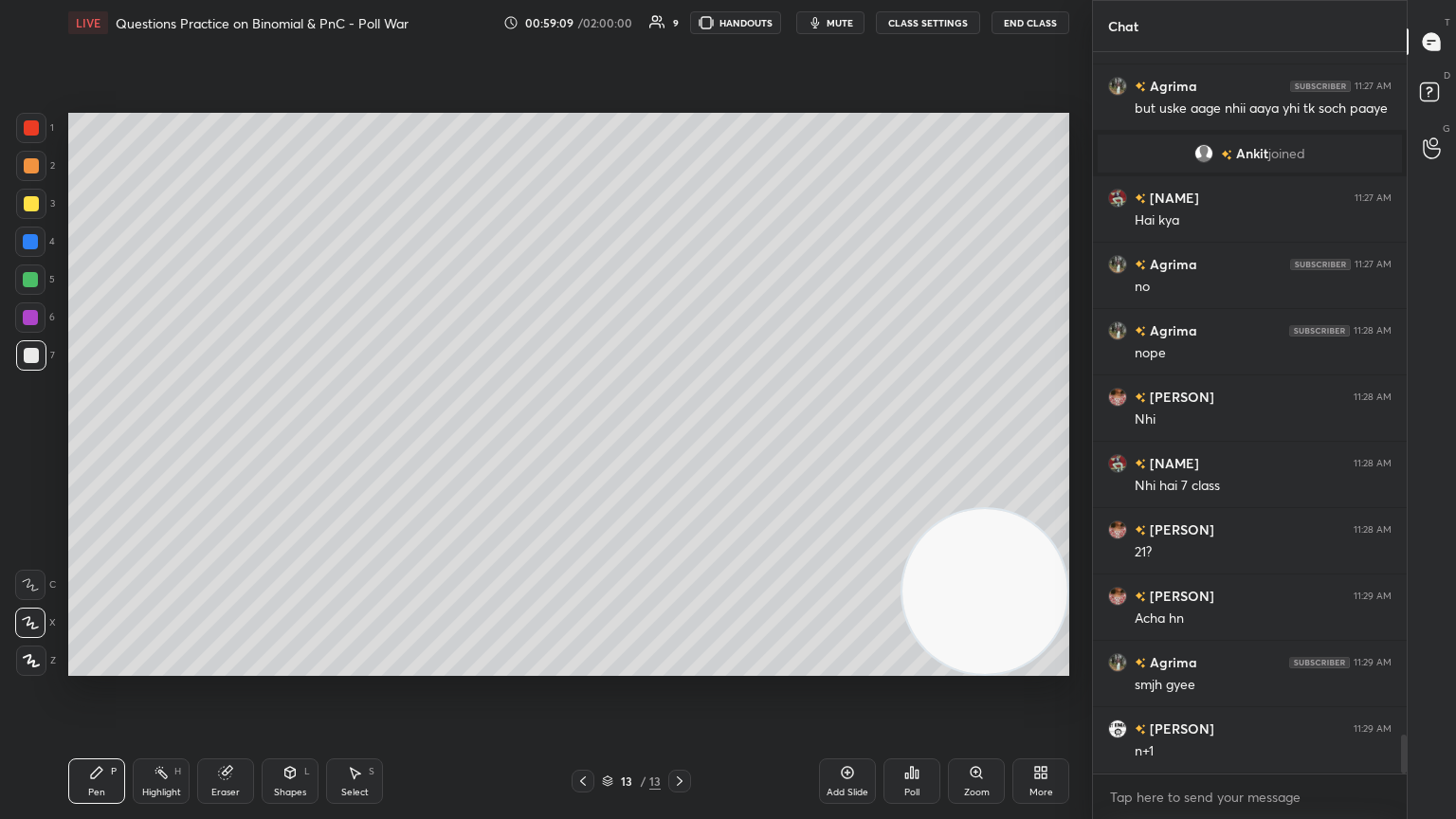 scroll, scrollTop: 12691, scrollLeft: 0, axis: vertical 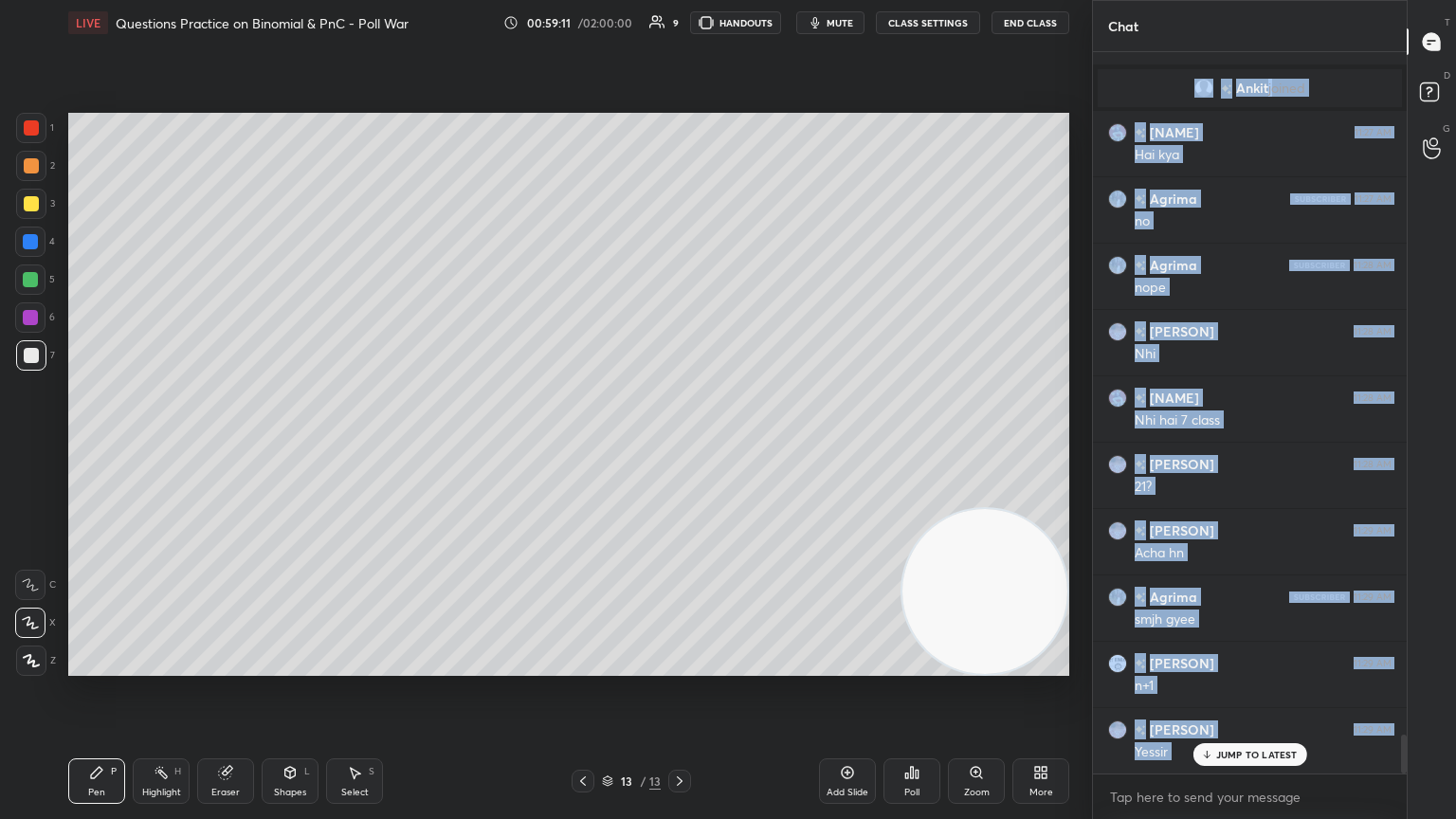 click on "[PERSON] 11:26 AM andhi maar ke bhi galat aaya Satwik 11:26 AM sir tukka se hi aaya hoga jinka aaya hai saumya 11:26 AM Youth parliament Parnav 11:27 AM 7 class hai kya sir [PERSON] 11:27 AM Hn [PERSON] 11:27 AM hnnn nhi piche s hoga [PERSON] 11:27 AM Hn [PERSON] 11:27 AM yhi smjha [PERSON] 11:27 AM mere brain ki storage full hogayi hai Parnav 11:27 AM 7 class [PERSON] 11:27 AM but uske aage nhii aaya yhi tk soch paaye Ankit joined Parnav 11:27 AM Hai kya [PERSON] 11:27 AM no [PERSON] 11:28 AM nope [PERSON] 11:28 AM Nhi Parnav 11:28 AM Nhi hai 7 class [PERSON] 11:28 AM 21? [PERSON] 11:29 AM Acha hn [PERSON] 11:29 AM smjh gyee Satwik 11:29 AM n+1 [PERSON] 11:29 AM Yessir JUMP TO LATEST" at bounding box center [1249, 412] 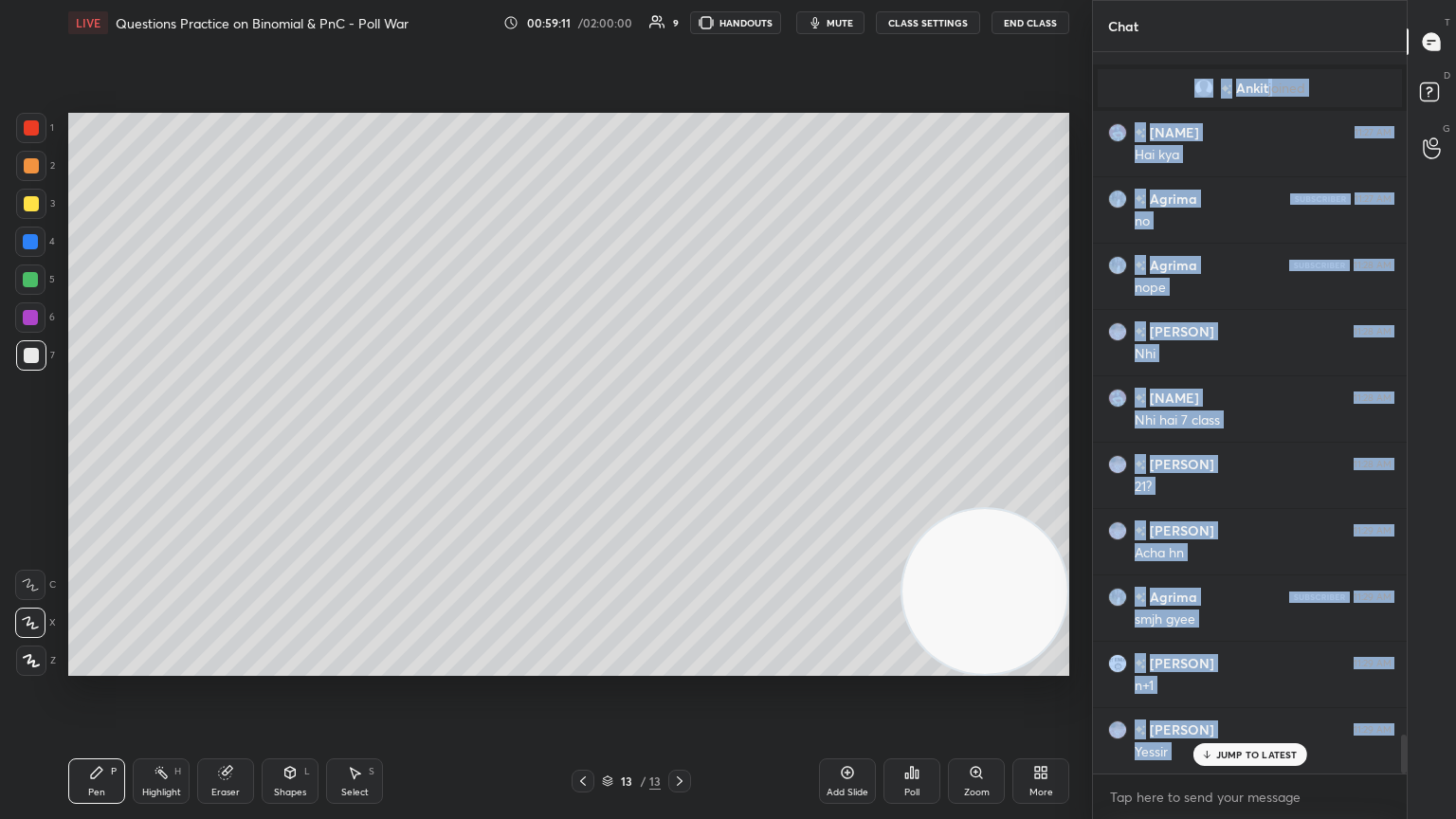 scroll, scrollTop: 12758, scrollLeft: 0, axis: vertical 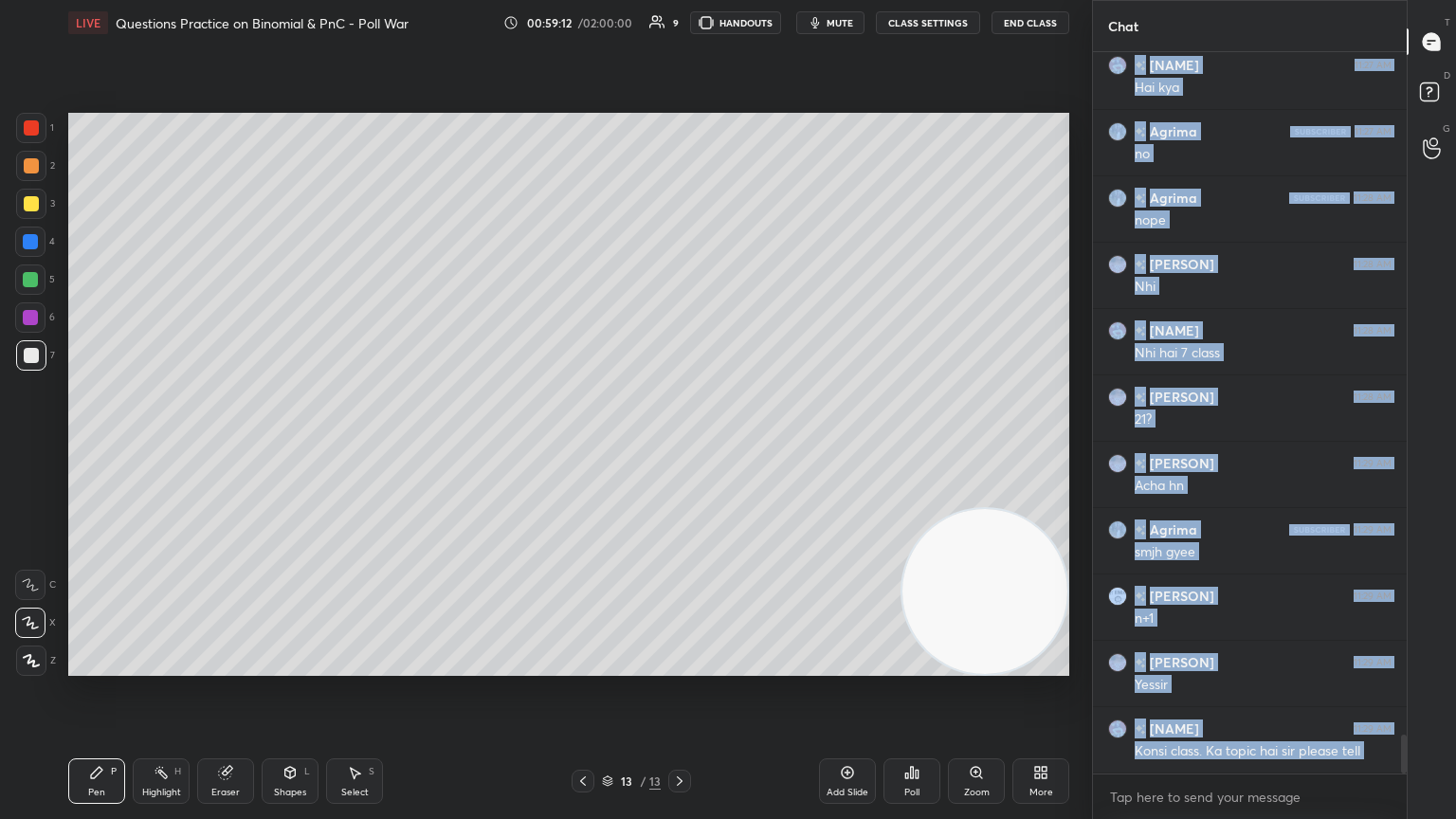 click on "1 2 3 4 5 6 7 C X Z C X Z E E Erase all   H H LIVE Questions Practice on Binomial & PnC - Poll War 00:59:12 /  02:00:00 9 HANDOUTS mute CLASS SETTINGS End Class Setting up your live class Poll for   secs No correct answer Start poll Back Questions Practice on Binomial & PnC - Poll War [PERSON] Pen P Highlight H Eraser Shapes L Select S 13 / 13 Add Slide Poll Zoom More Chat [PERSON]  joined [PERSON] 11:27 AM Hai kya [PERSON] 11:27 AM no [PERSON] 11:28 AM nope [PERSON] 11:28 AM Nhi [PERSON] 11:28 AM Nhi hai 7 class [PERSON] 11:28 AM 21? [PERSON] 11:29 AM Acha hn [PERSON] 11:29 AM smjh gyee [PERSON] 11:29 AM n+1 [PERSON] 11:29 AM Yessir [PERSON] 11:29 AM Konsi class. Ka topic hai sir please tell JUMP TO LATEST Enable hand raising Enable raise hand to speak to learners. Once enabled, chat will be turned off temporarily. Enable x   introducing Raise a hand with a doubt Now learners can raise their hand along with a doubt  How it works? [PERSON] Asked a doubt 1 Sir Ye Hideout option ka matlab kya hai?? Pick this doubt [PERSON] 1 Got it" at bounding box center (728, 410) 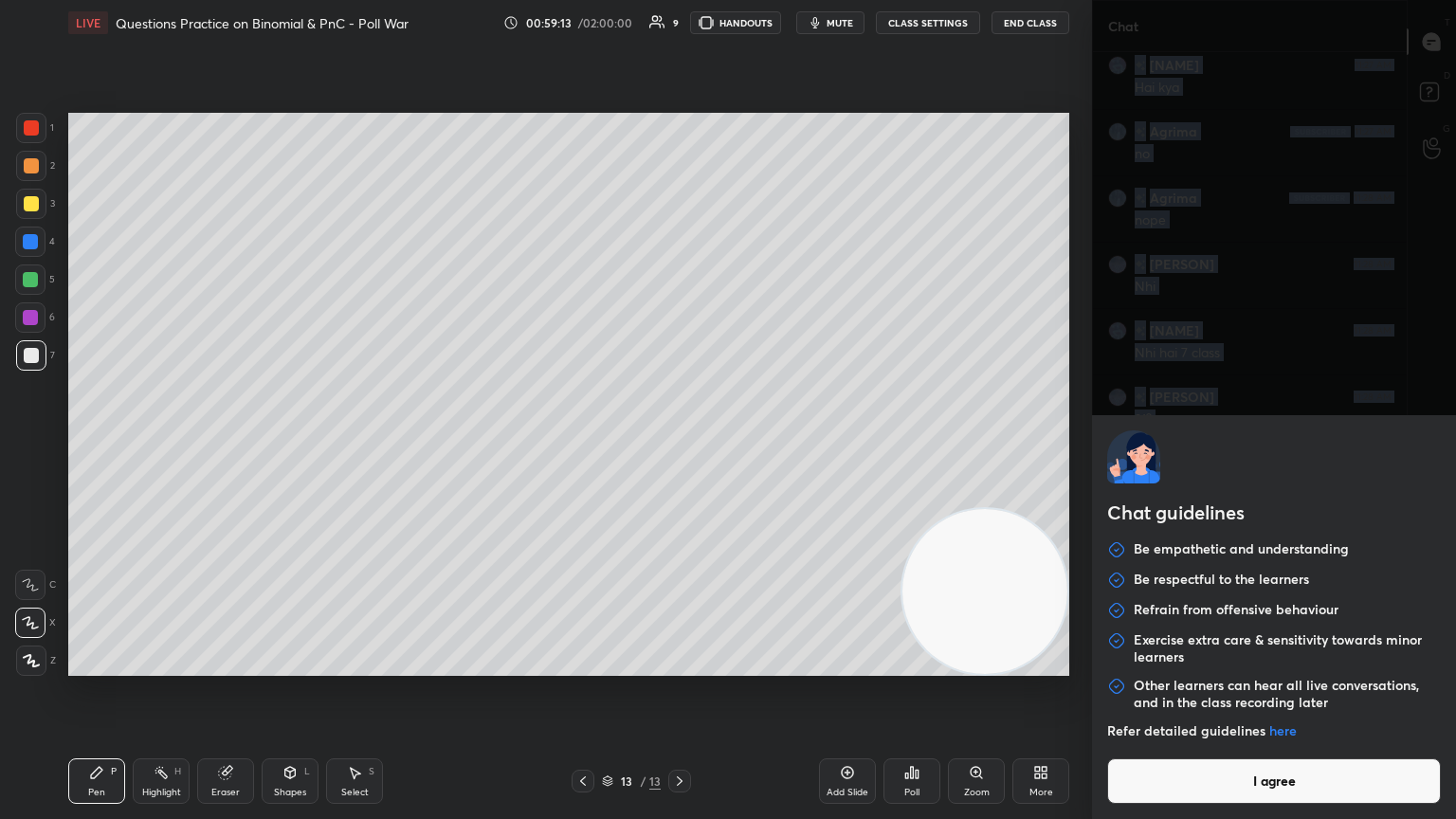 click on "I agree" at bounding box center (1274, 781) 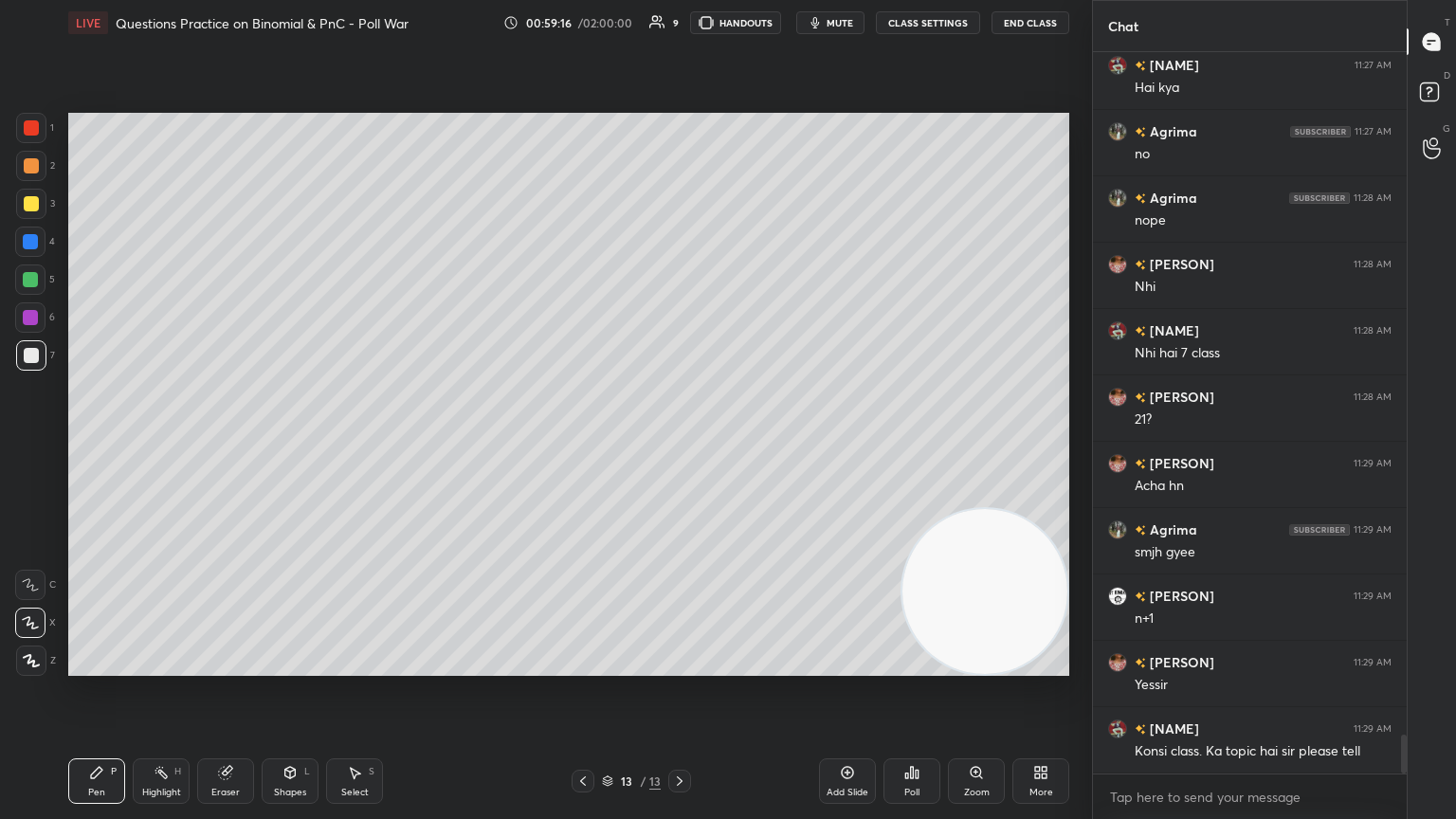 drag, startPoint x: 833, startPoint y: 784, endPoint x: 824, endPoint y: 762, distance: 23.769729 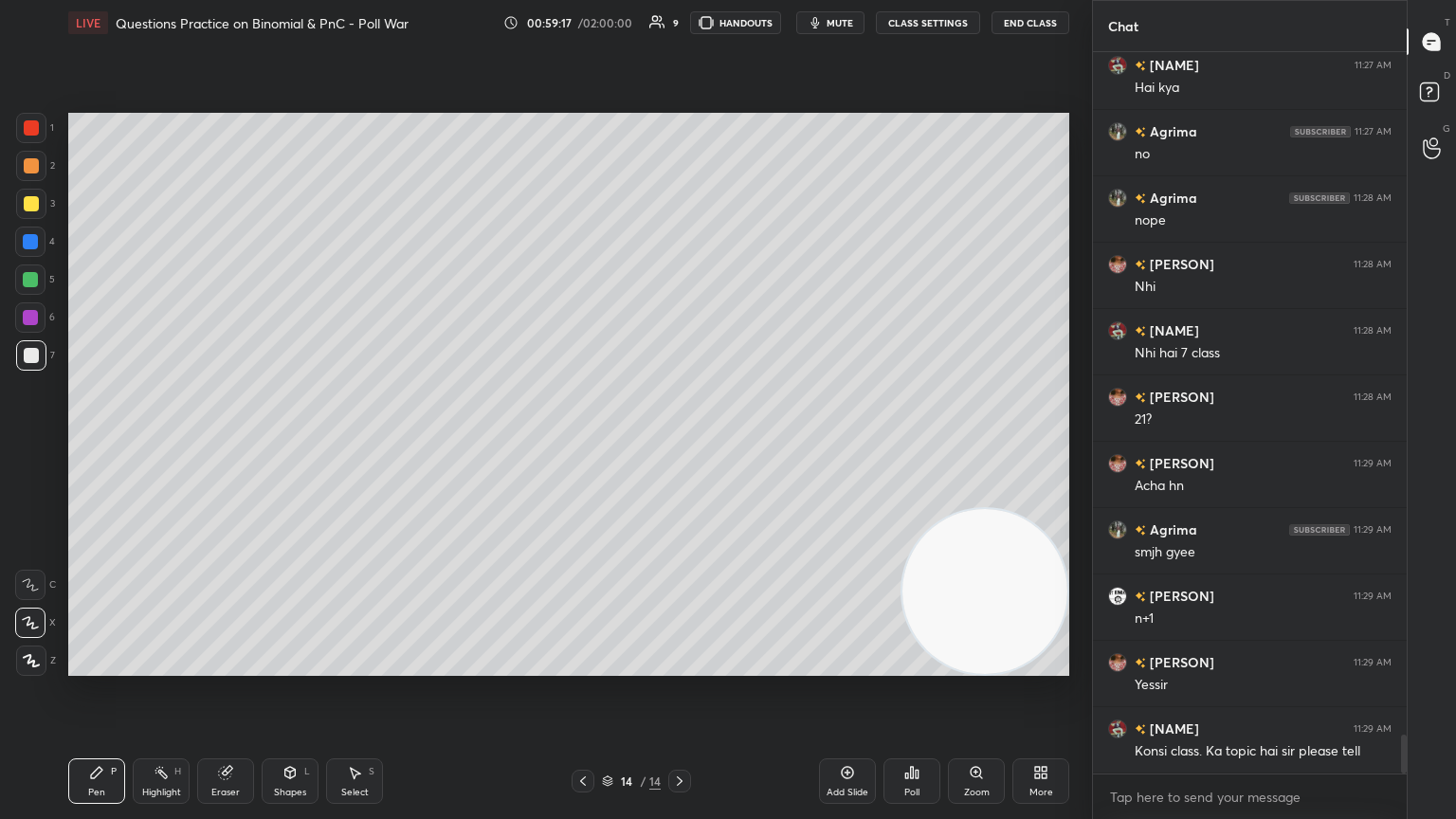 click at bounding box center (31, 204) 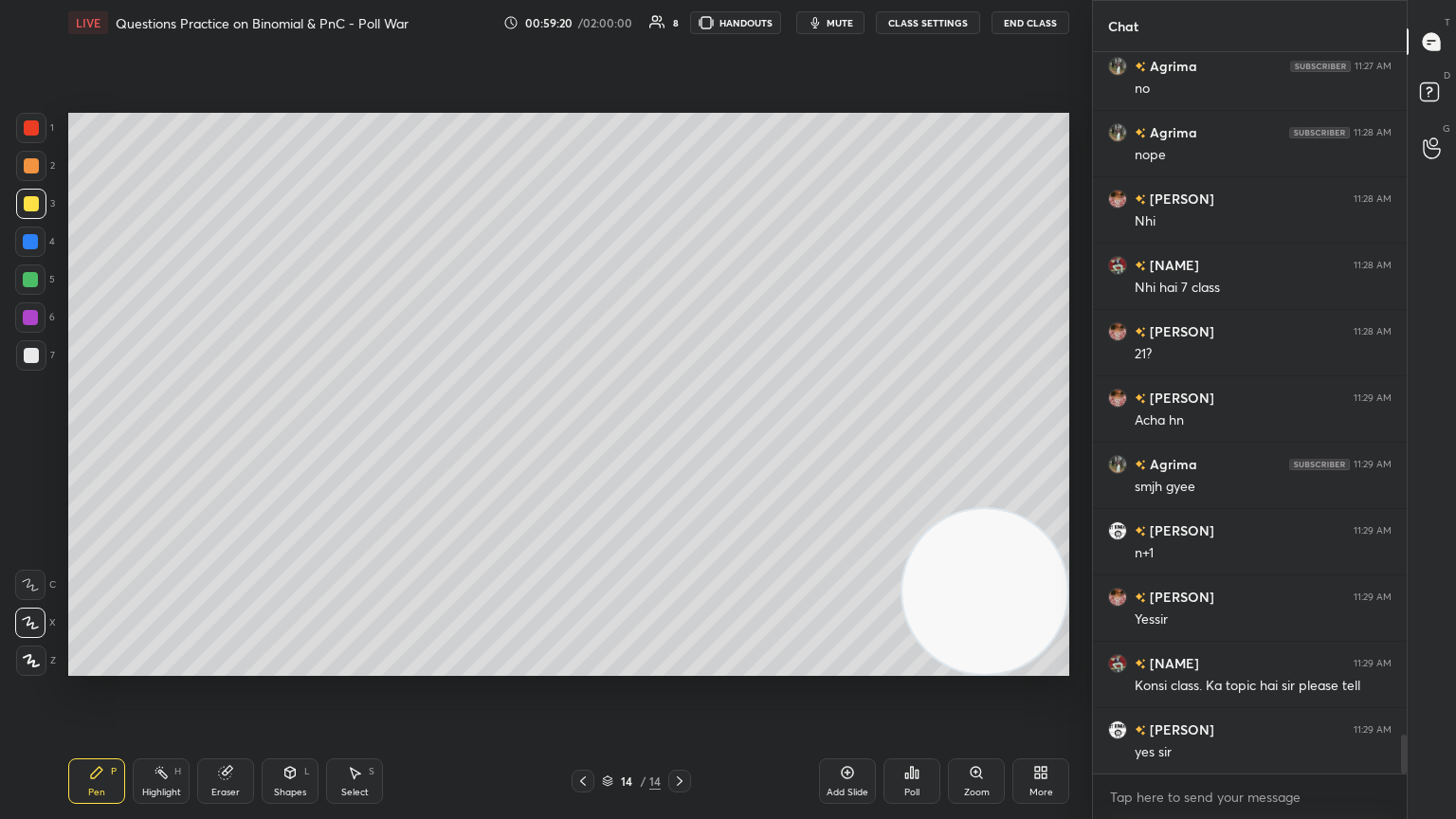 scroll, scrollTop: 12891, scrollLeft: 0, axis: vertical 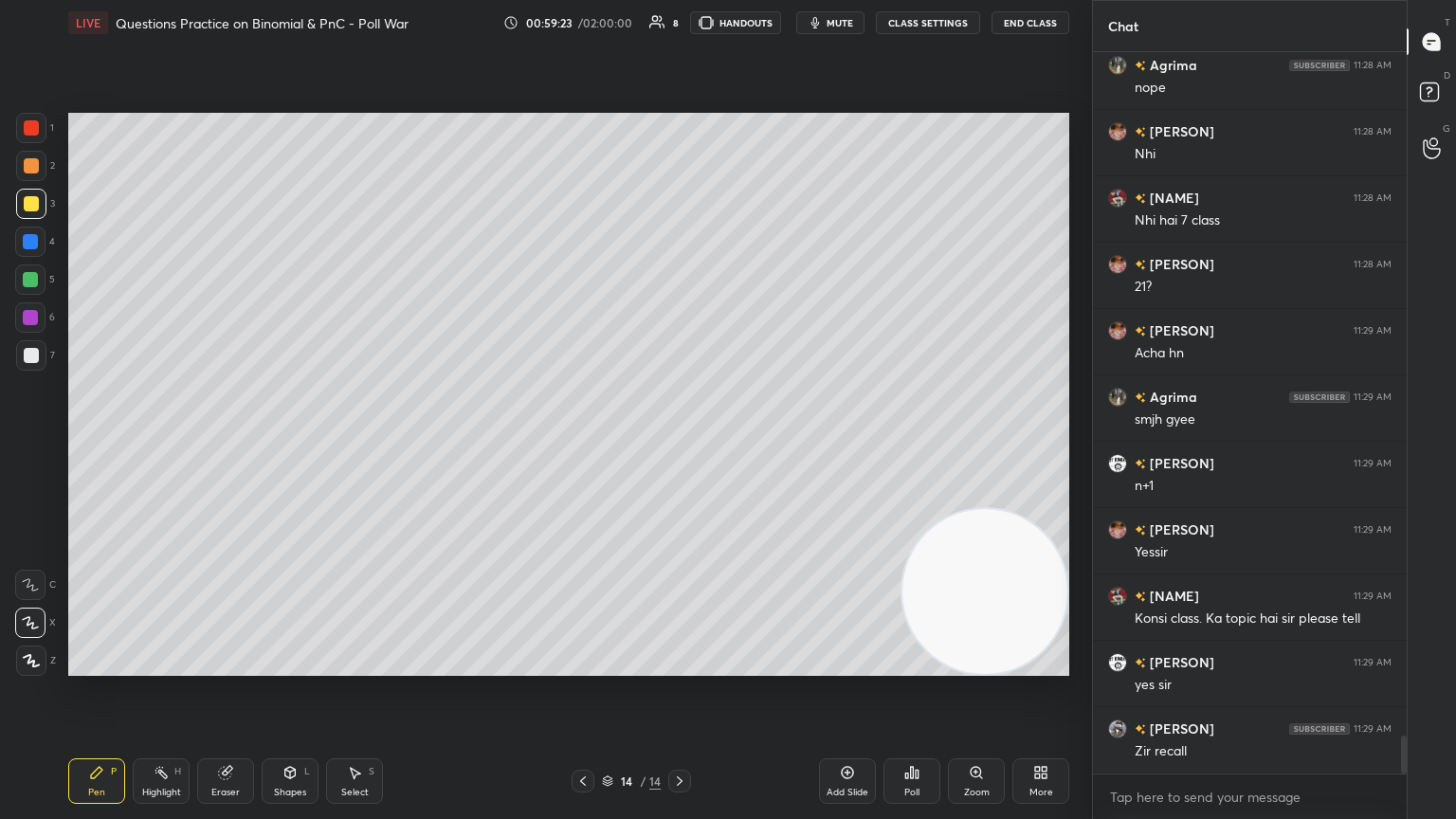 click at bounding box center (583, 781) 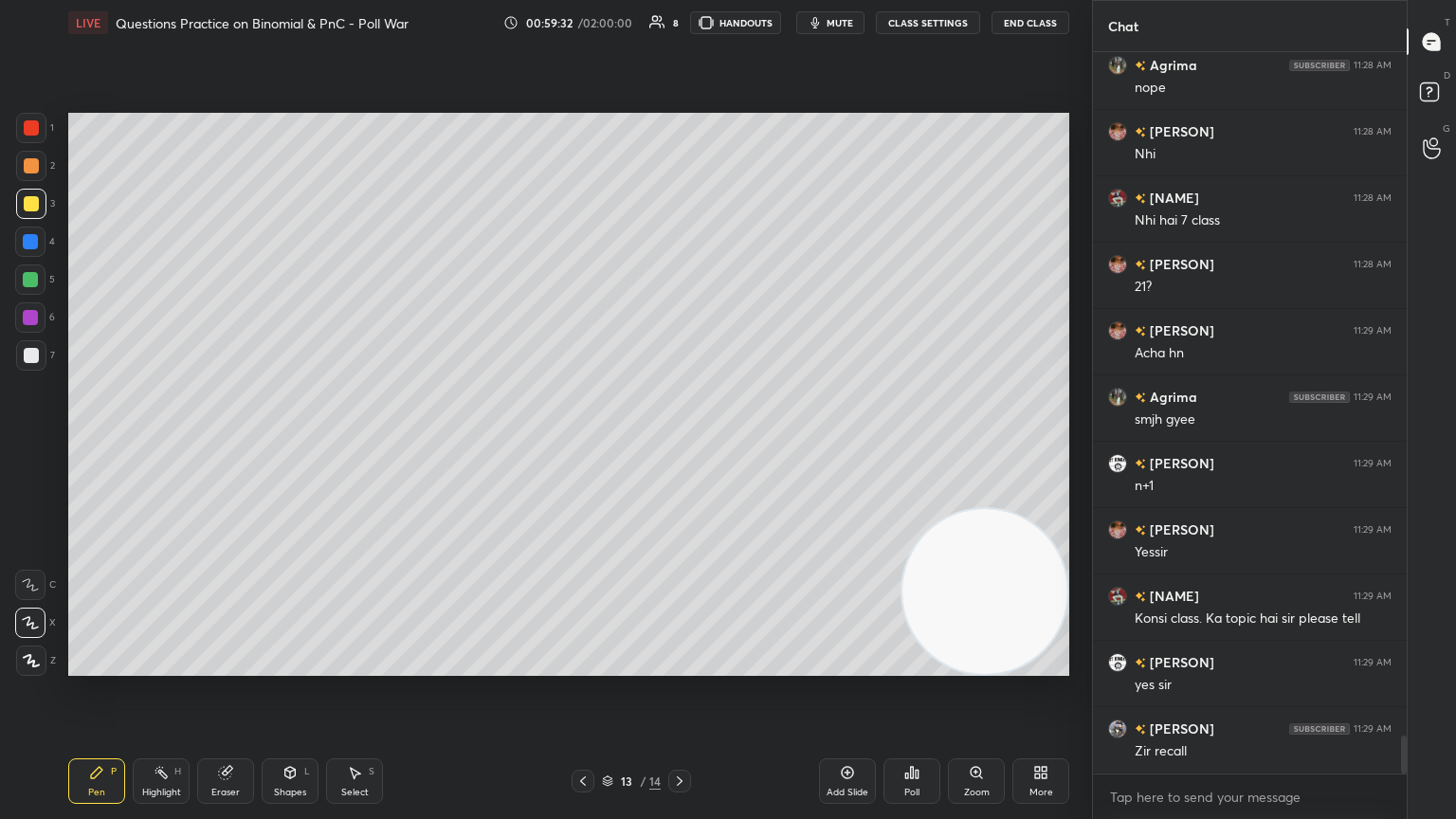 scroll, scrollTop: 12956, scrollLeft: 0, axis: vertical 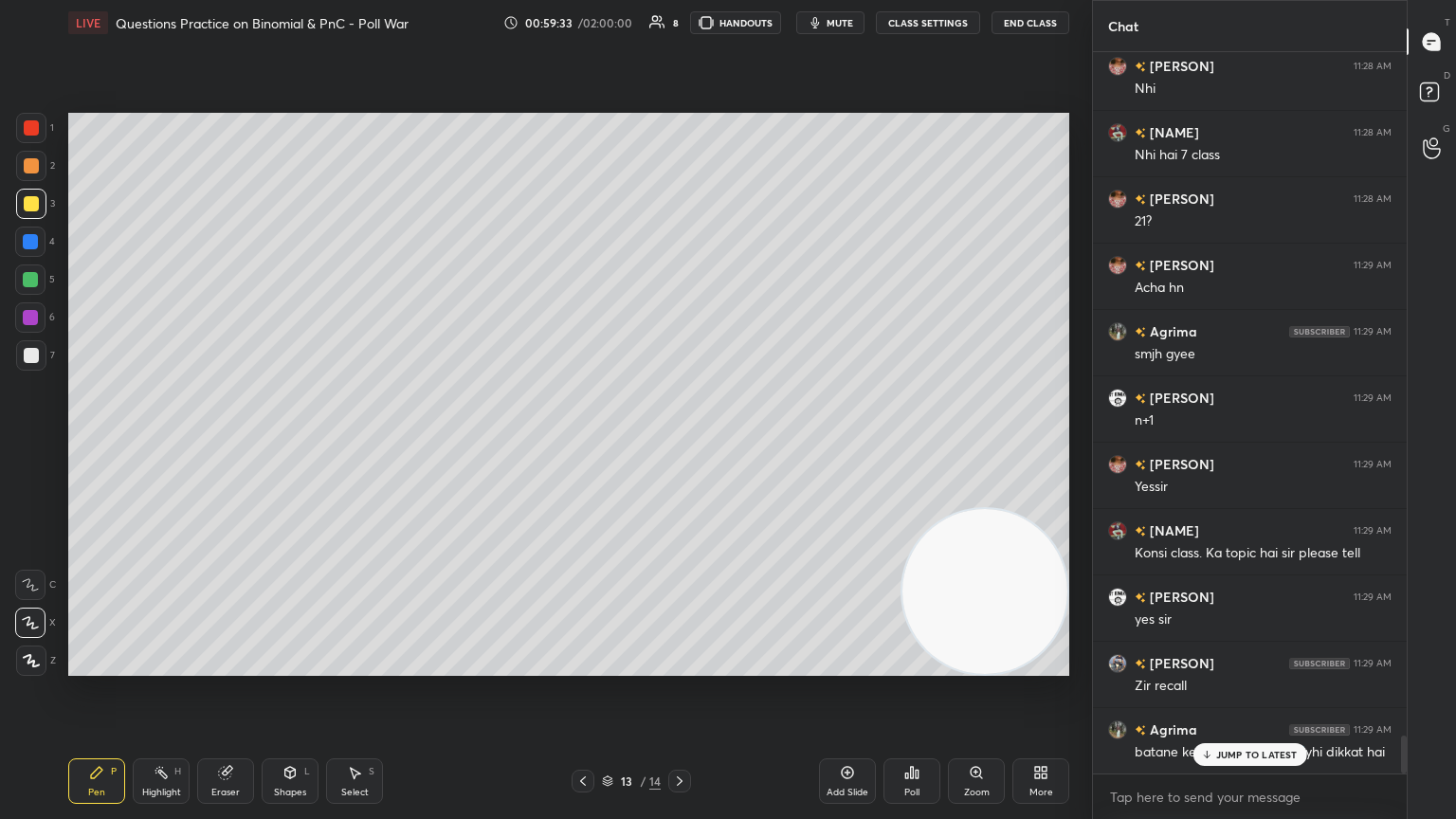 click on "JUMP TO LATEST" at bounding box center (1257, 755) 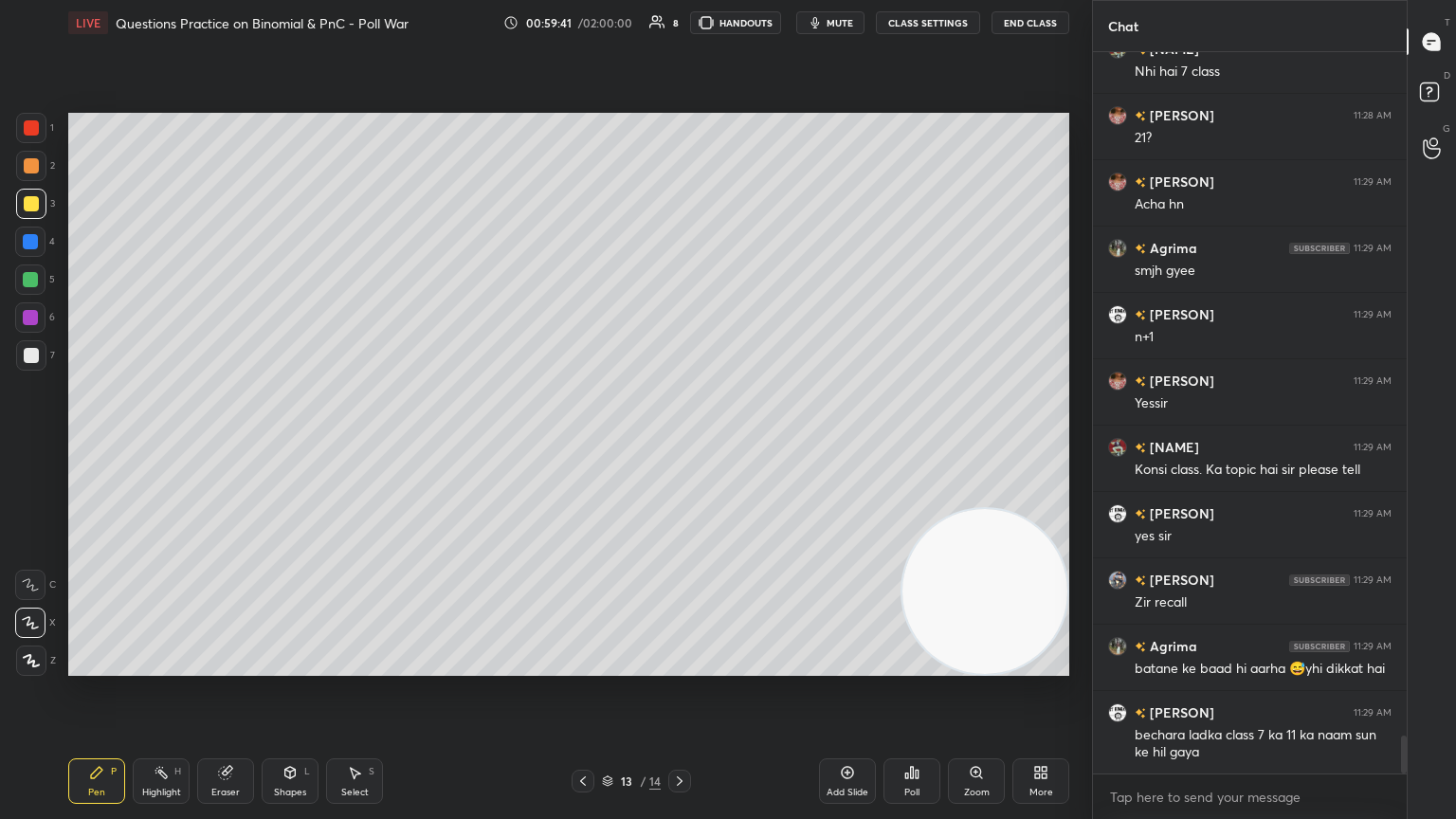scroll, scrollTop: 13107, scrollLeft: 0, axis: vertical 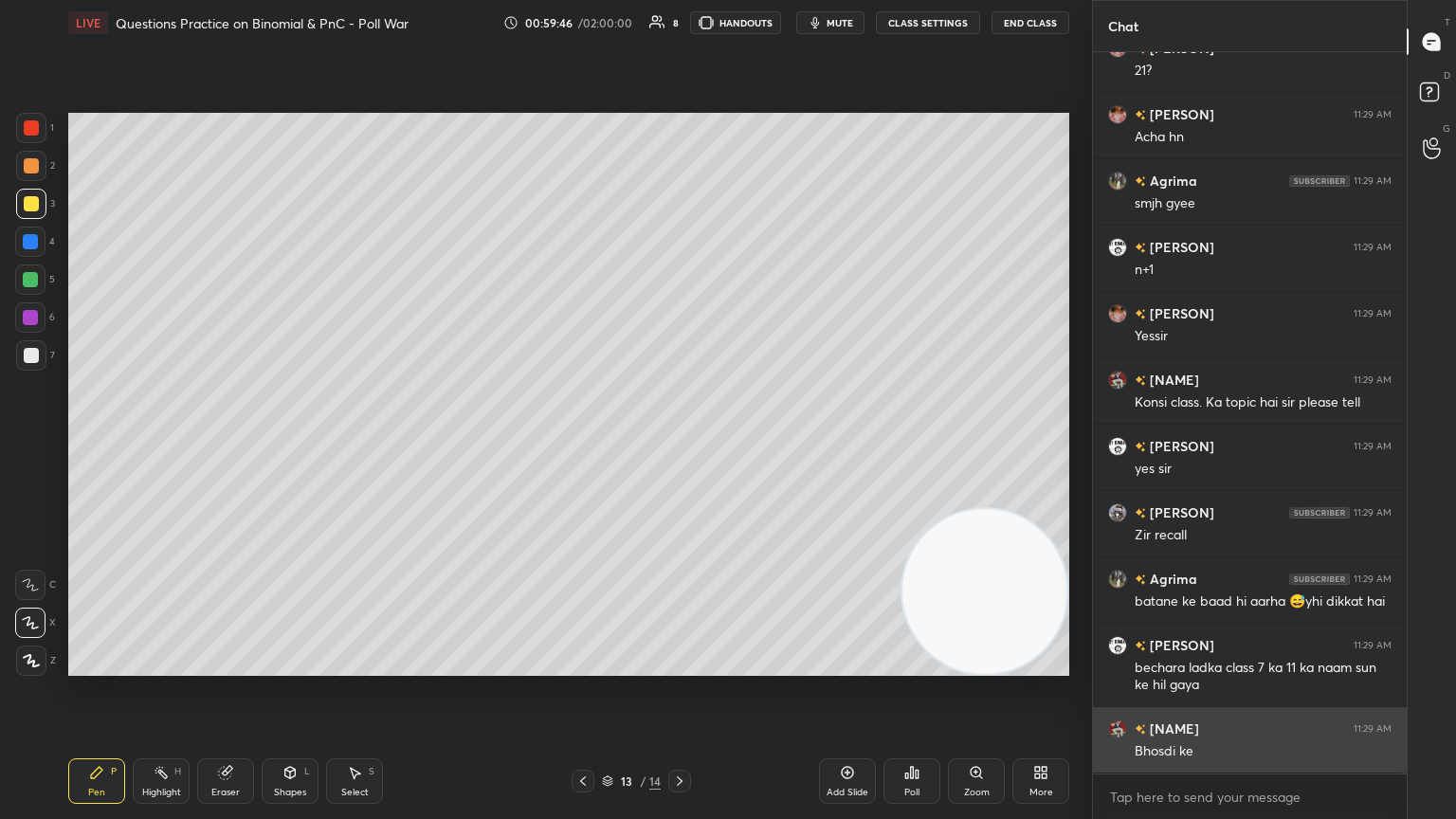 click at bounding box center (1118, 729) 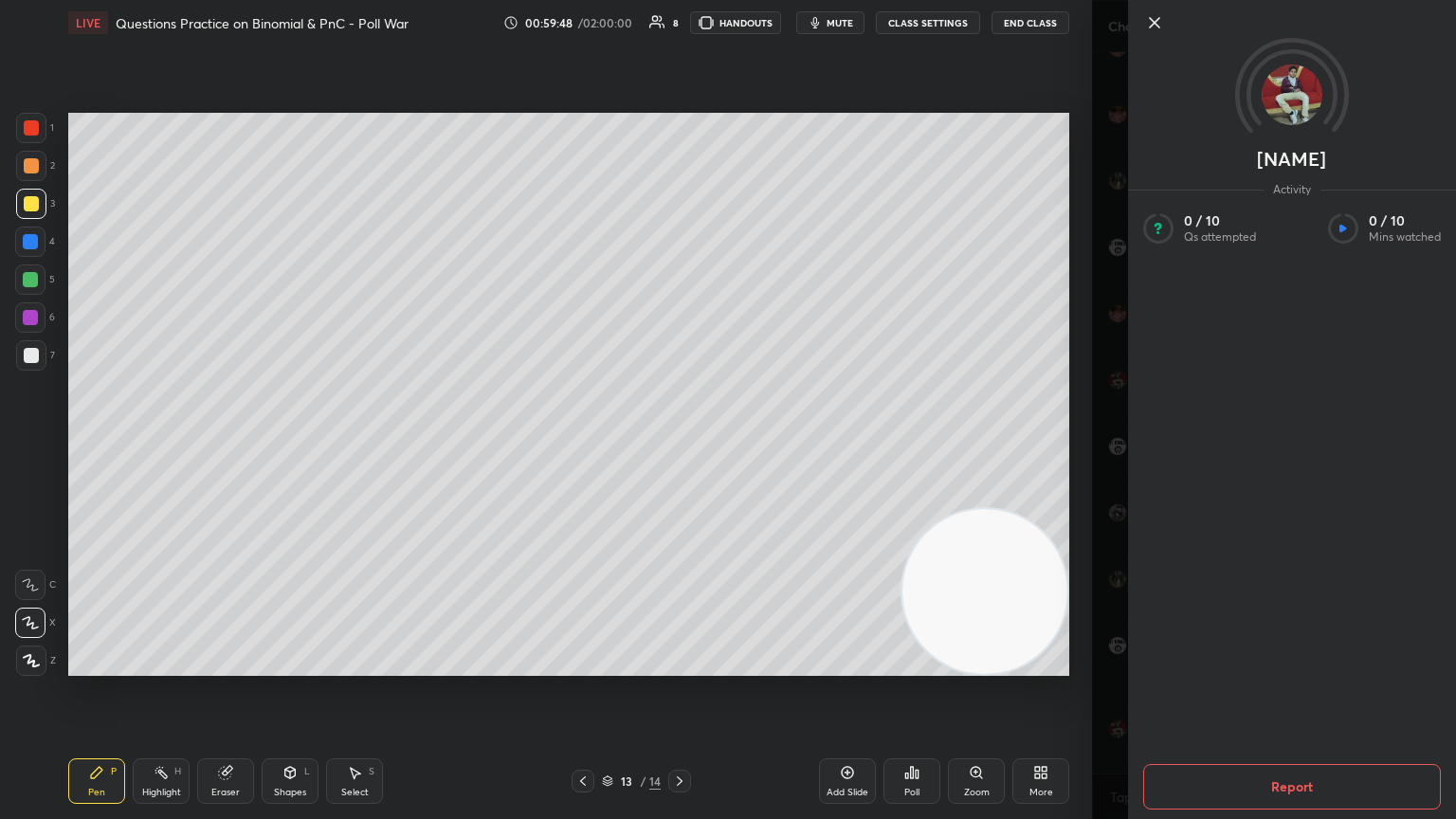 click on "Report" at bounding box center (1292, 787) 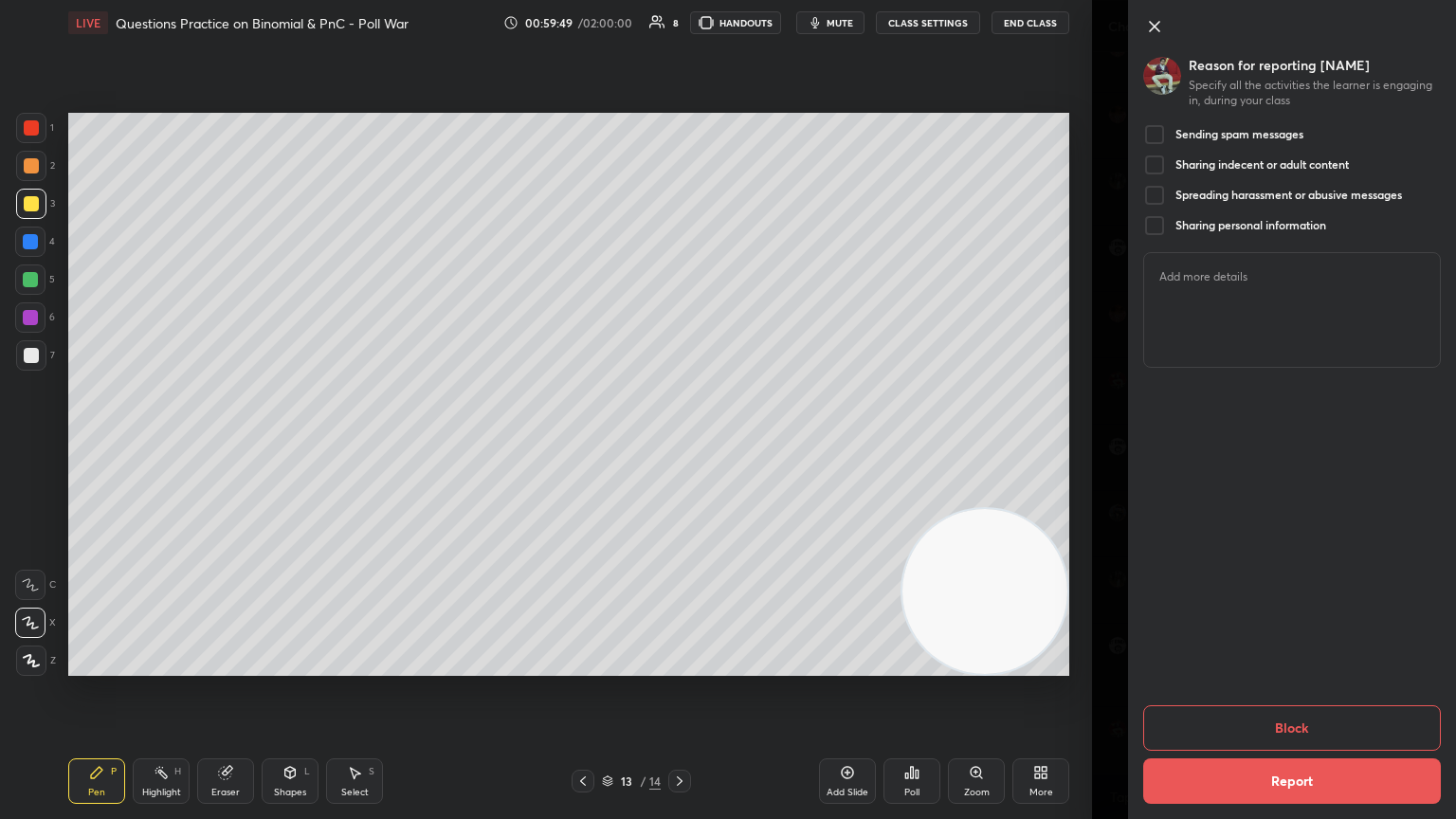 click on "Report" at bounding box center [1292, 781] 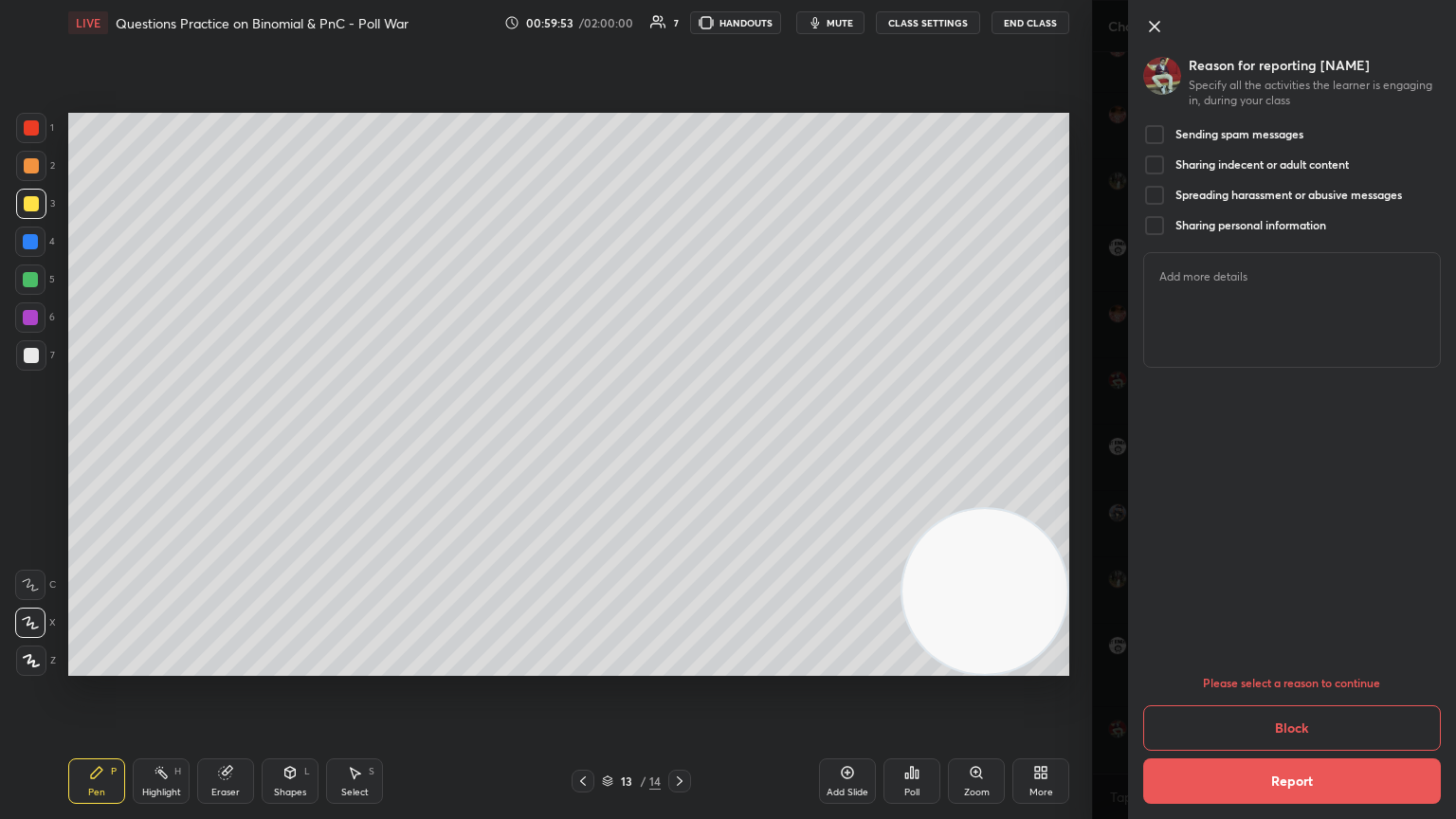click at bounding box center (1155, 195) 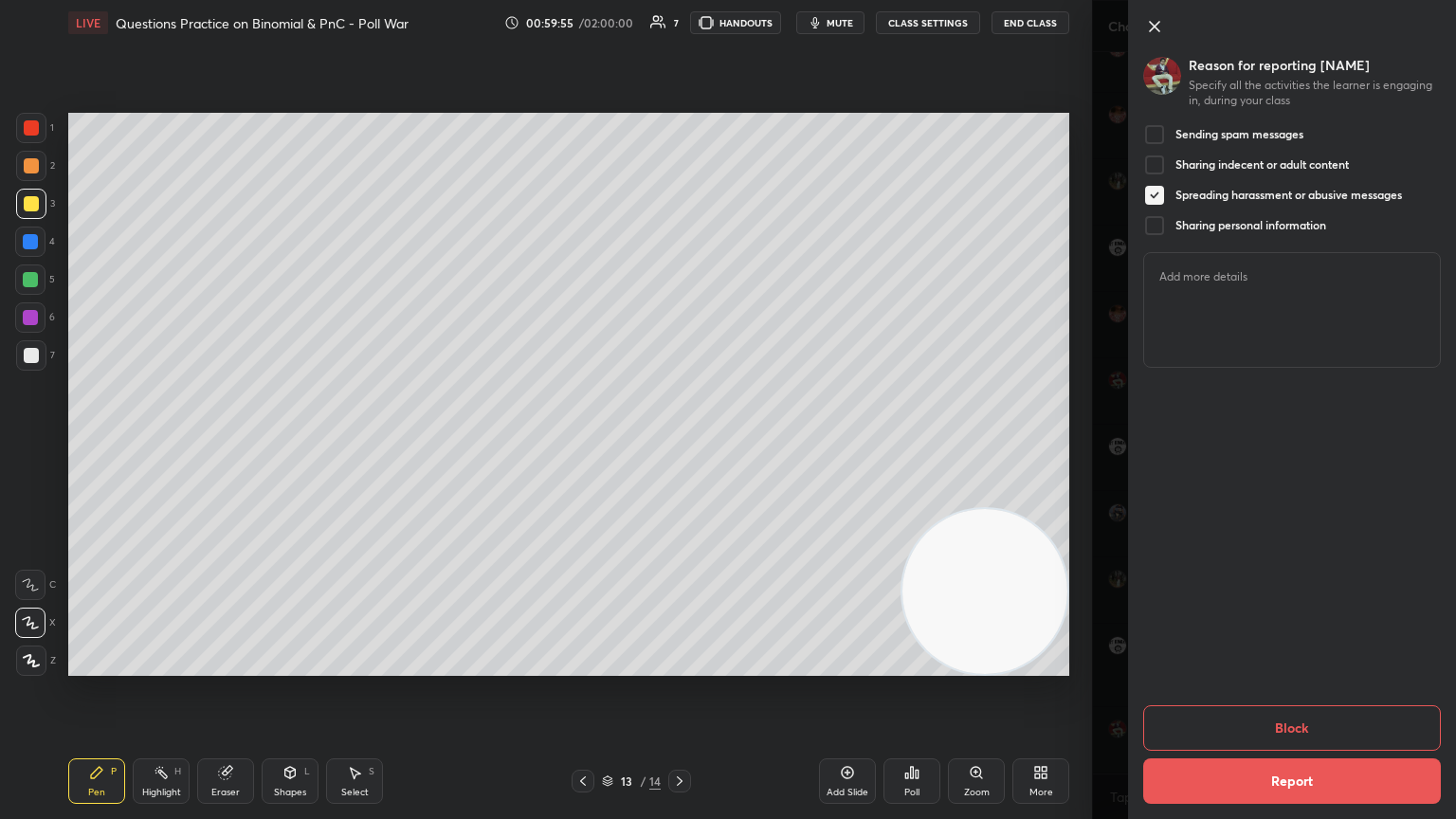 click on "Report" at bounding box center (1292, 781) 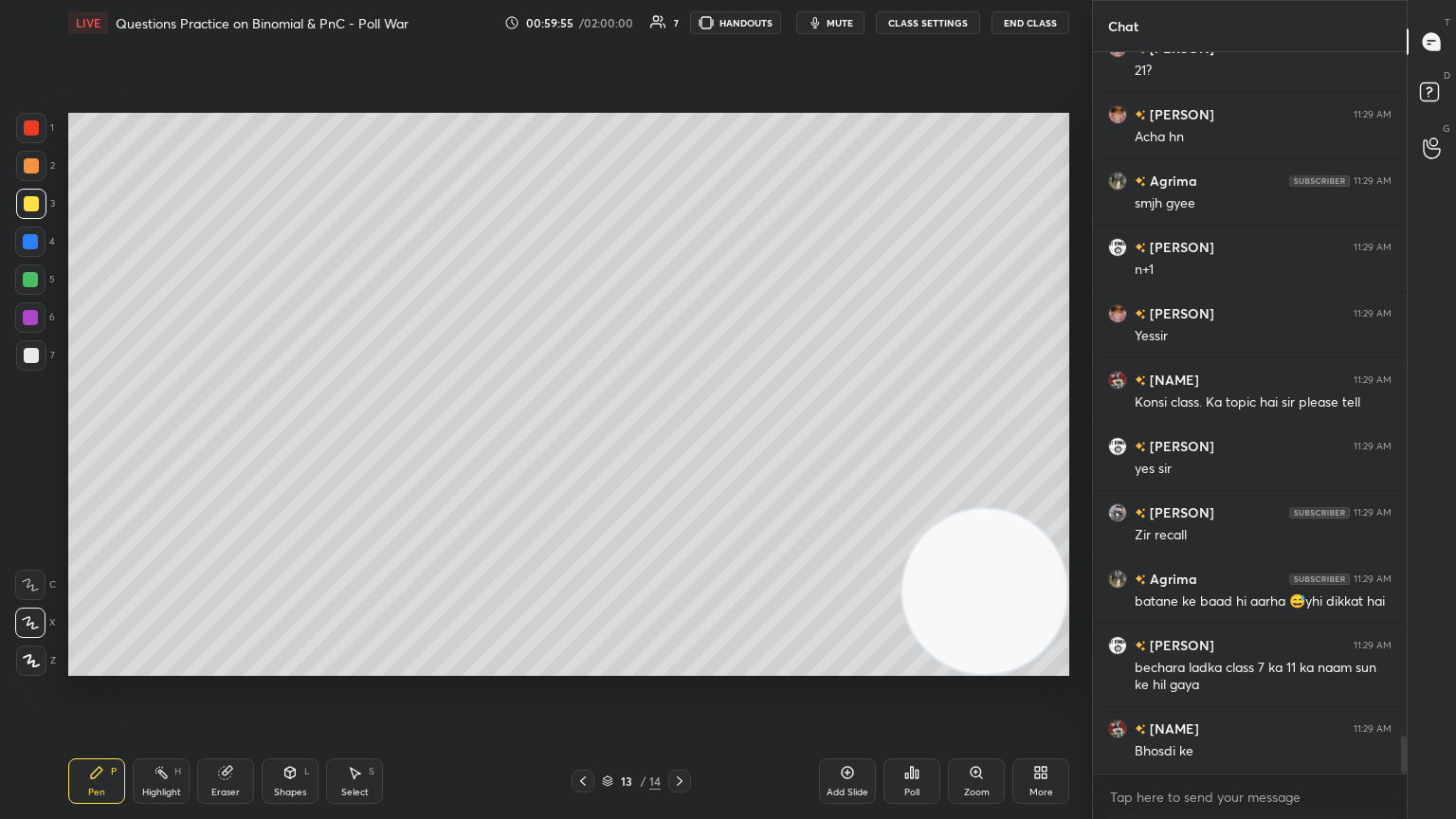 click on "U Reason for reporting undefined   Specify all the activities the learner is engaging in, during your class Sending spam messages Sharing indecent or adult content Spreading harassment or abusive messages Sharing personal information Block Report" at bounding box center (1274, 410) 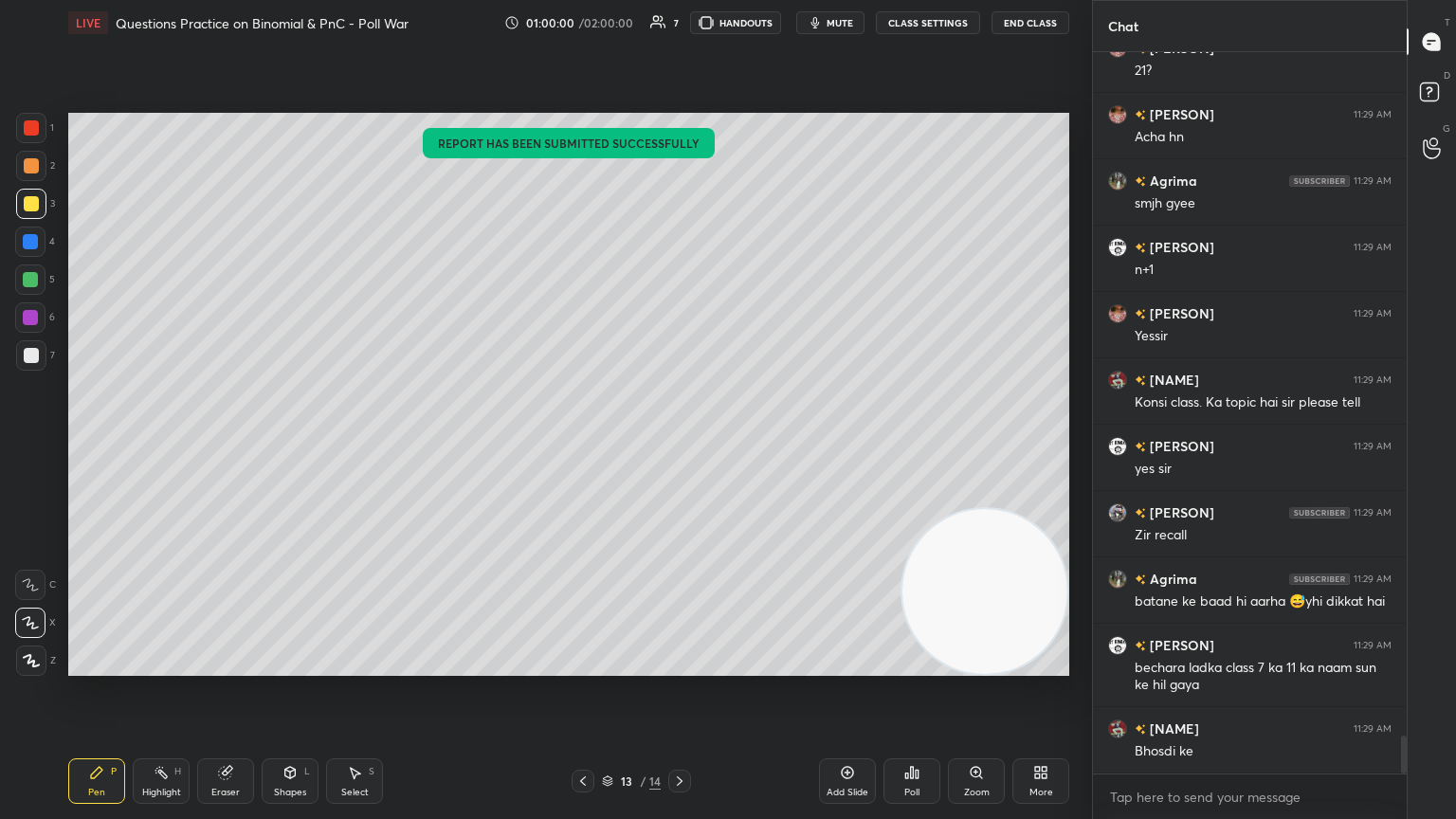 click on "Add Slide" at bounding box center [847, 781] 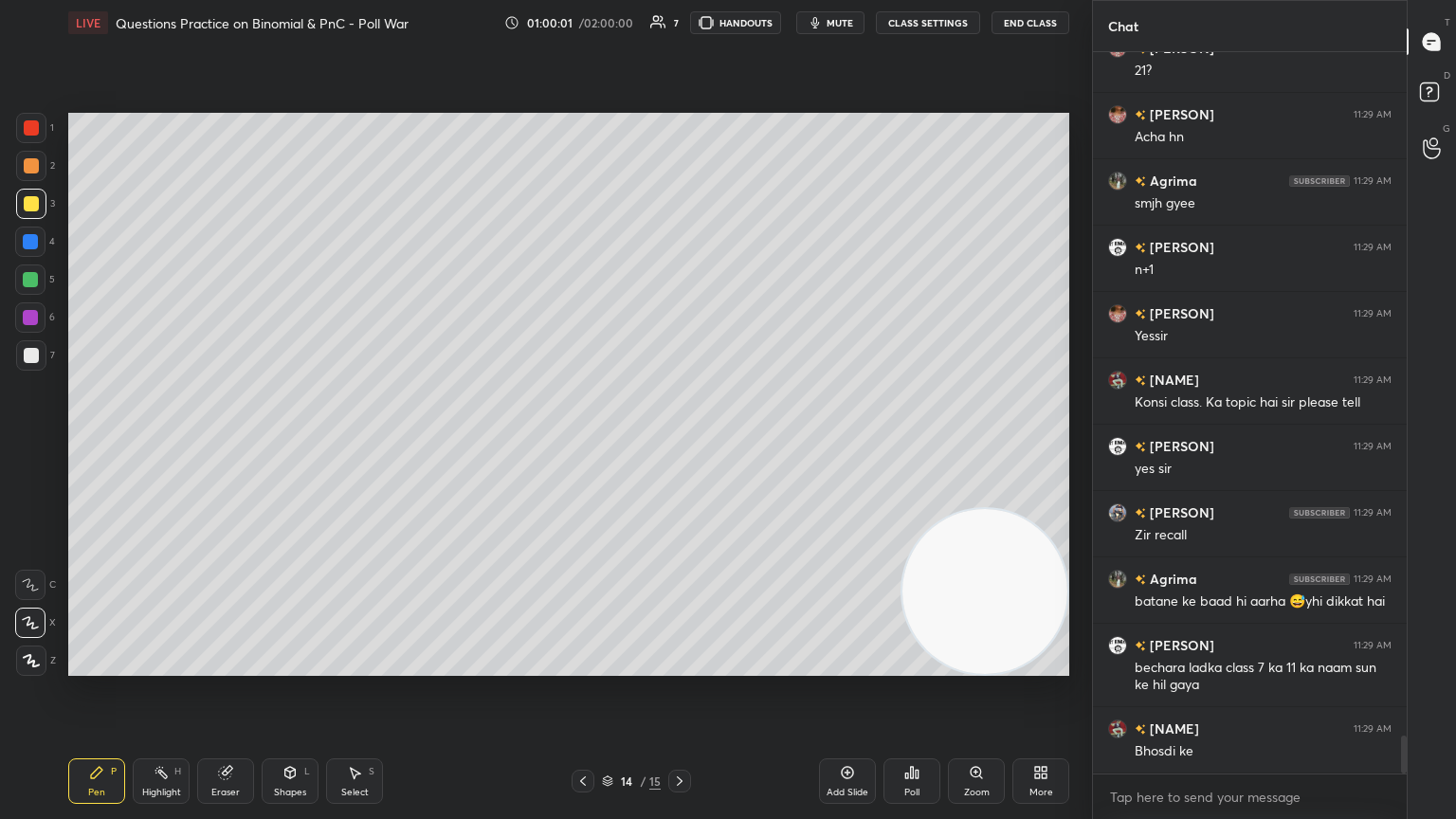 scroll, scrollTop: 13172, scrollLeft: 0, axis: vertical 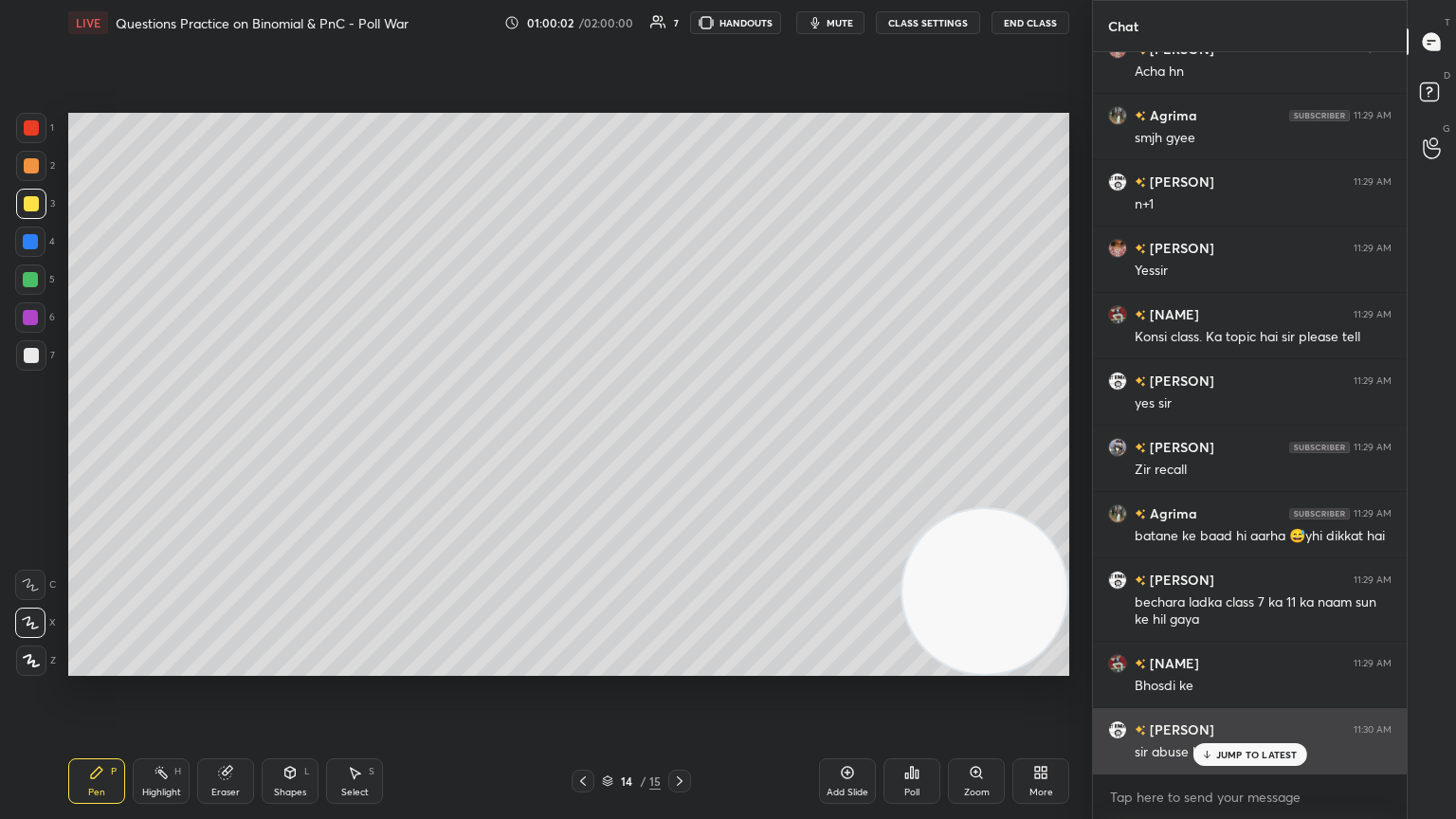 click on "JUMP TO LATEST" at bounding box center (1249, 755) 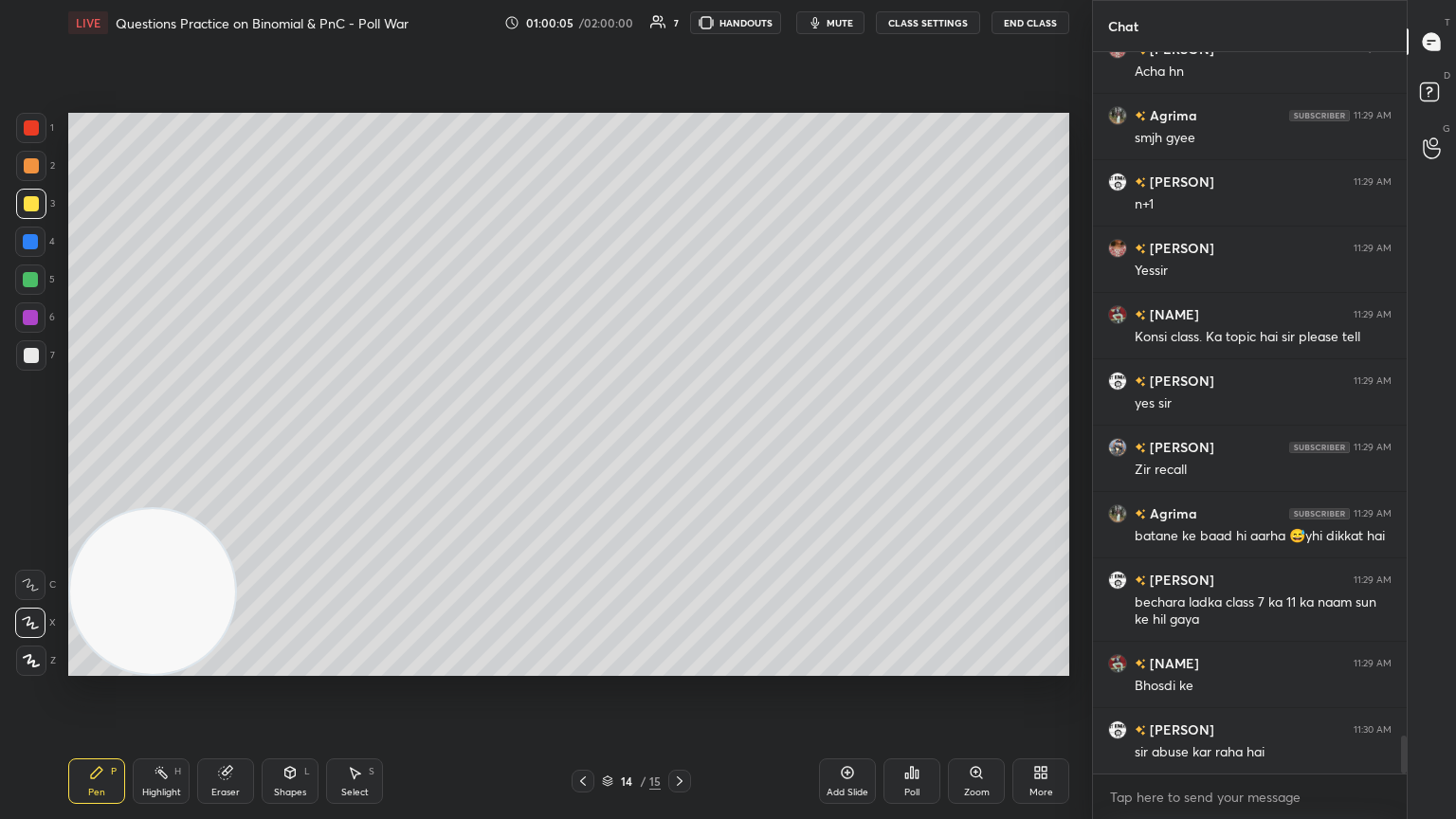 drag, startPoint x: 962, startPoint y: 603, endPoint x: 0, endPoint y: 634, distance: 962.4994 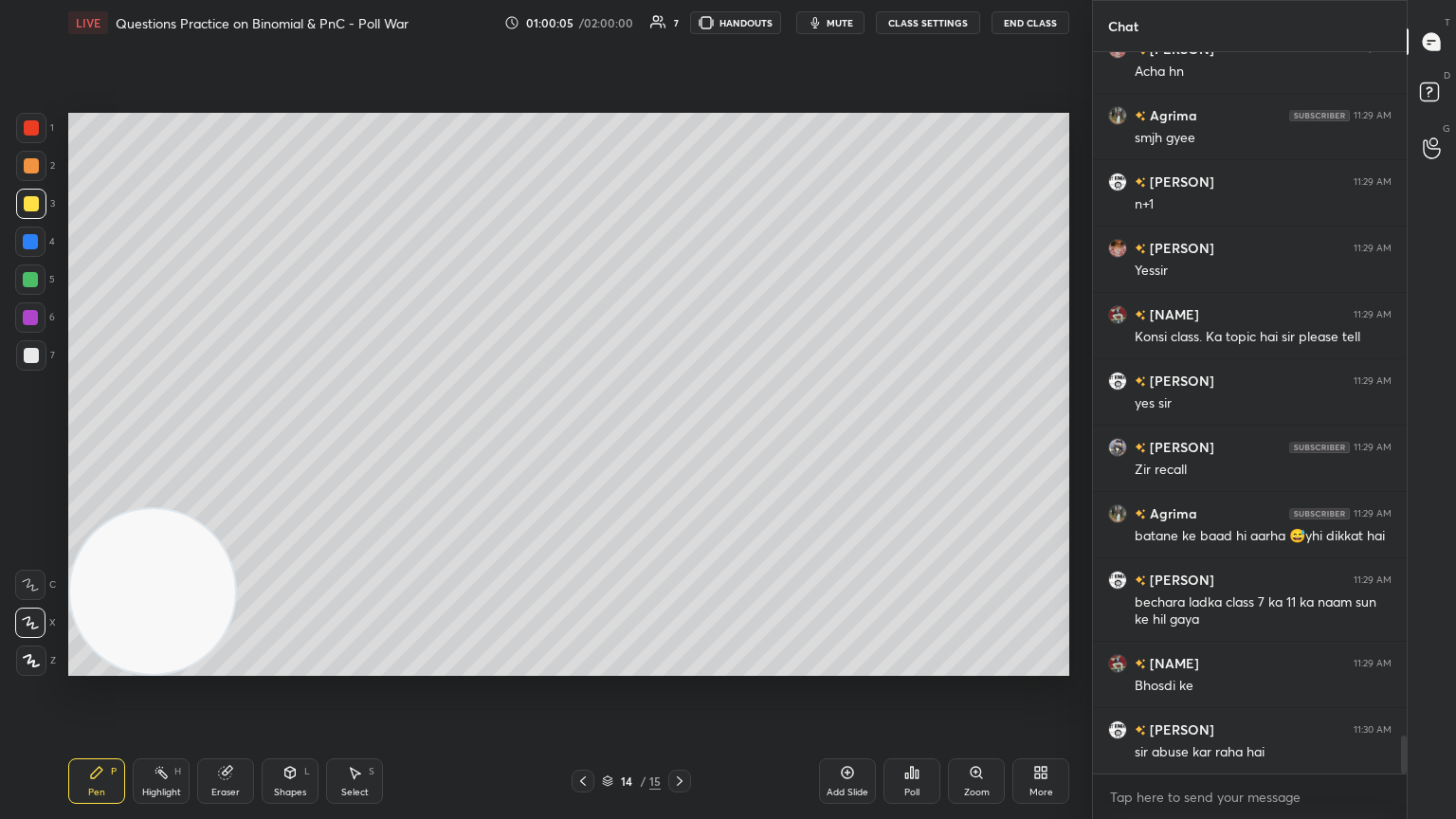 click on "1 2 3 4 5 6 7 C X Z C X Z E E Erase all   H H LIVE Questions Practice on Binomial & PnC - Poll War 01:00:05 /  02:00:00 7 HANDOUTS mute CLASS SETTINGS End Class Setting up your live class Poll for   secs No correct answer Start poll Back Questions Practice on Binomial & PnC - Poll War Abhishek Sahu Pen P Highlight H Eraser Shapes L Select S 14 / 15 Add Slide Poll Zoom More" at bounding box center (538, 410) 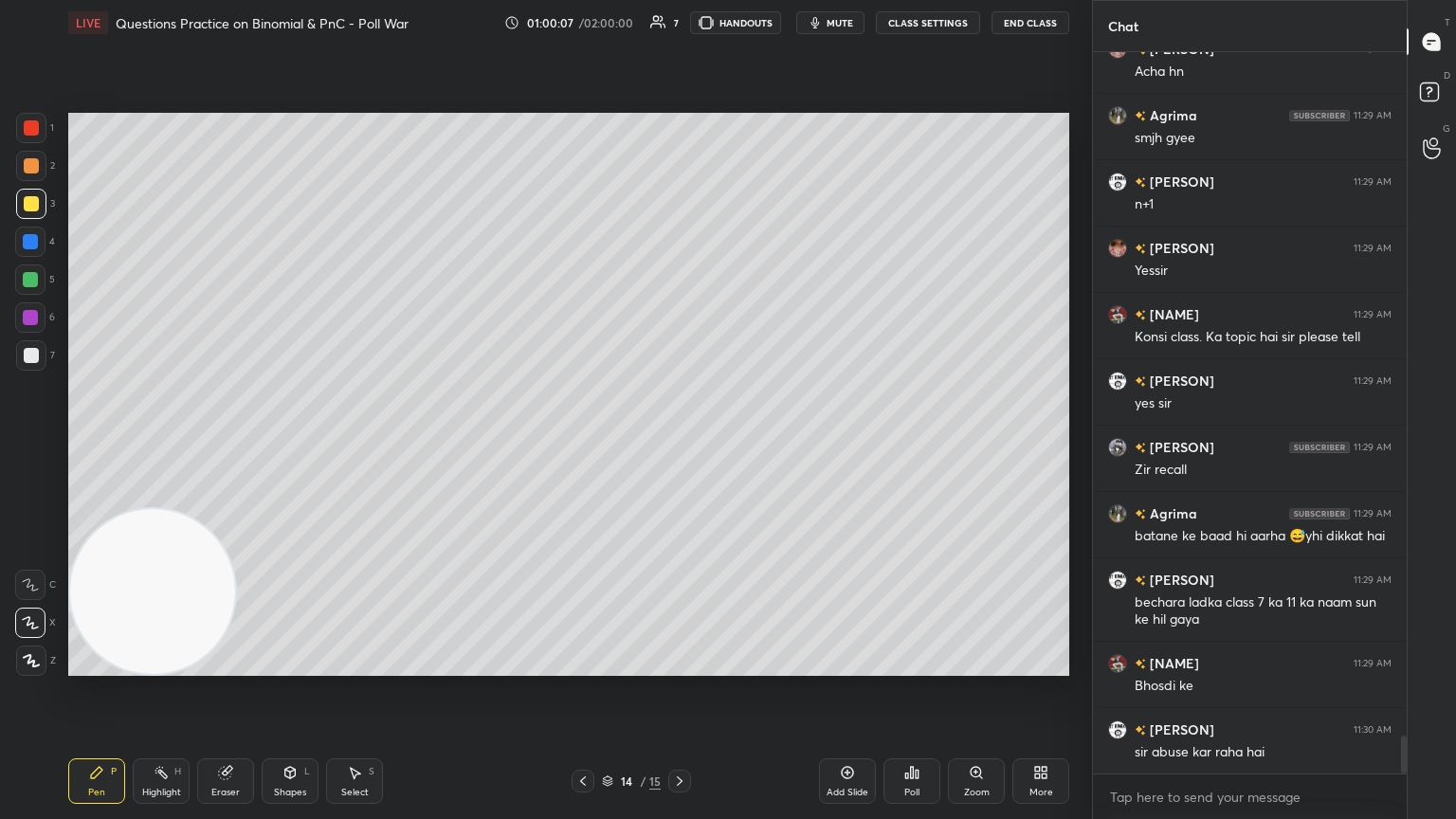 drag, startPoint x: 241, startPoint y: 771, endPoint x: 244, endPoint y: 740, distance: 31.144823 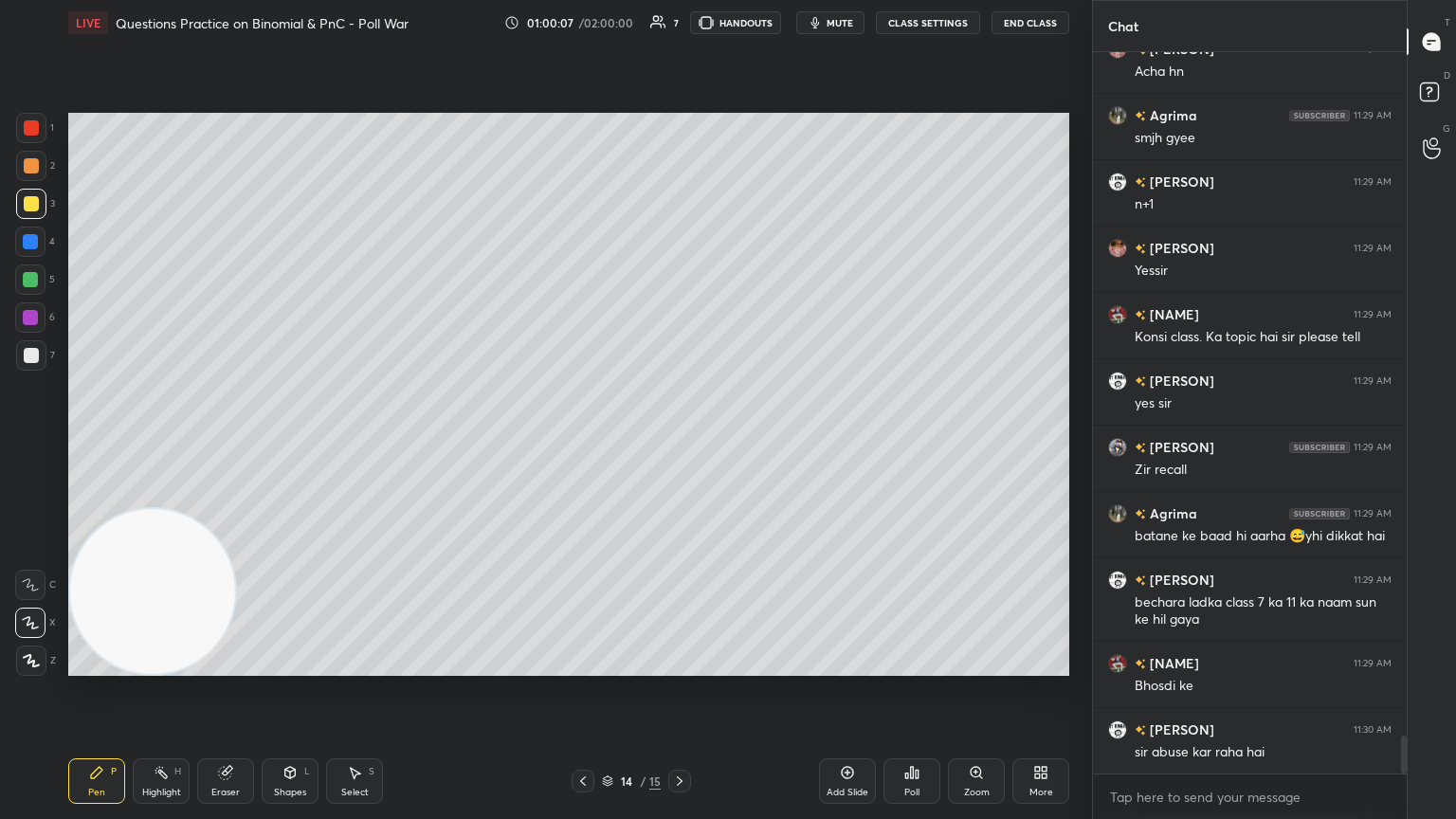 click on "Eraser" at bounding box center [226, 781] 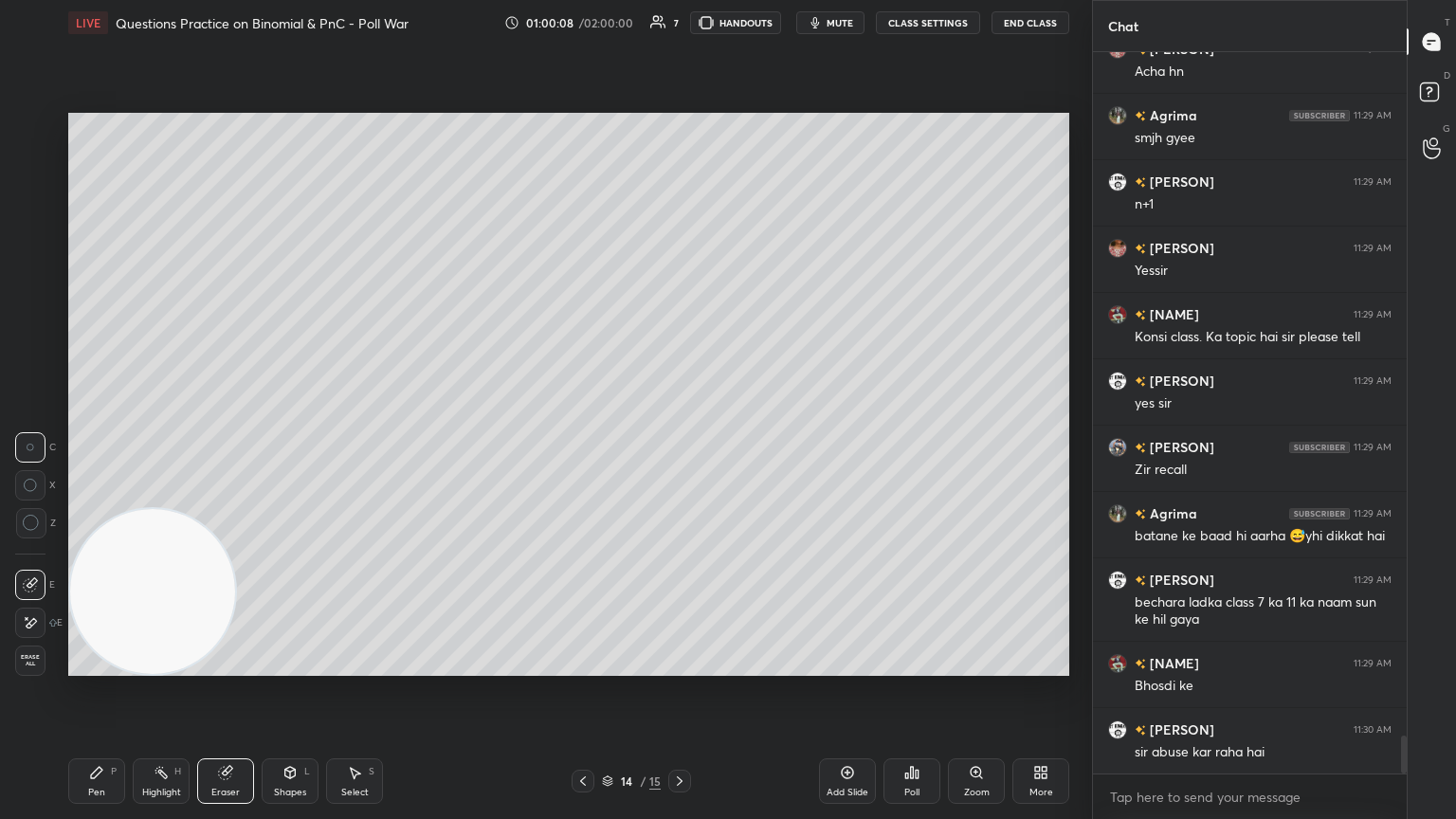 scroll, scrollTop: 13240, scrollLeft: 0, axis: vertical 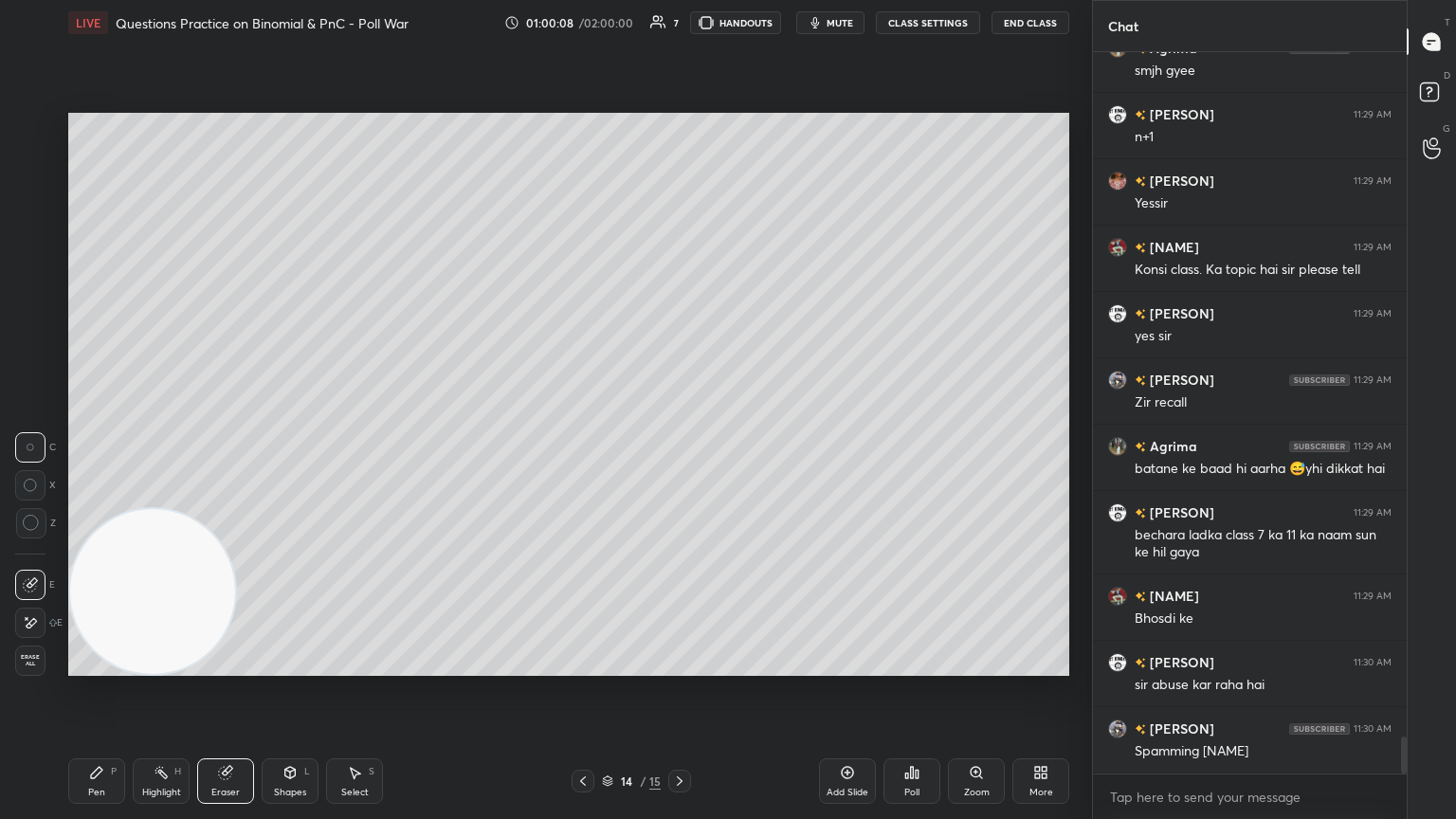 click on "Erase all" at bounding box center [30, 661] 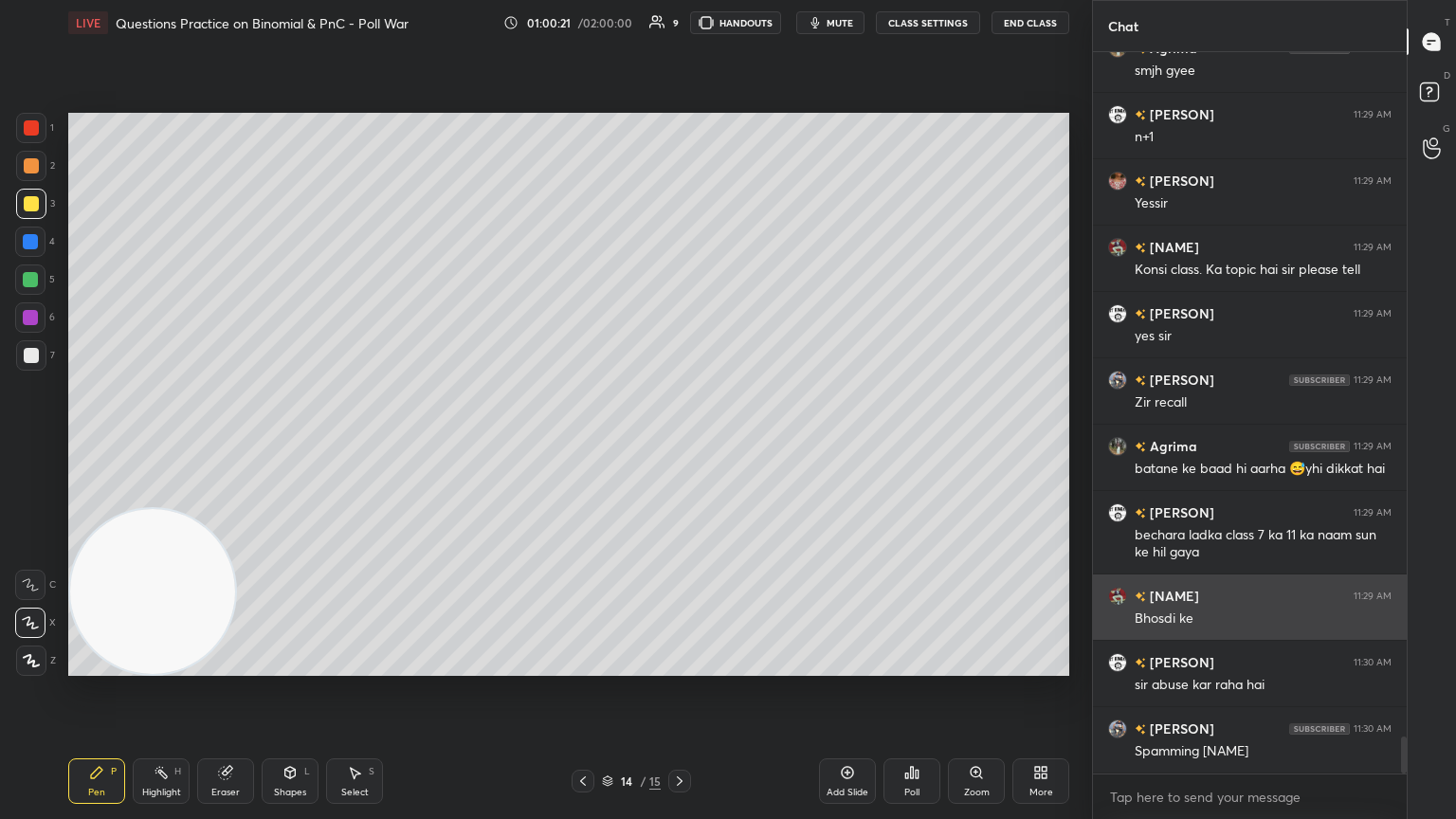 click on "[PERSON] 11:29 AM Bhosdi ke" at bounding box center (1249, 607) 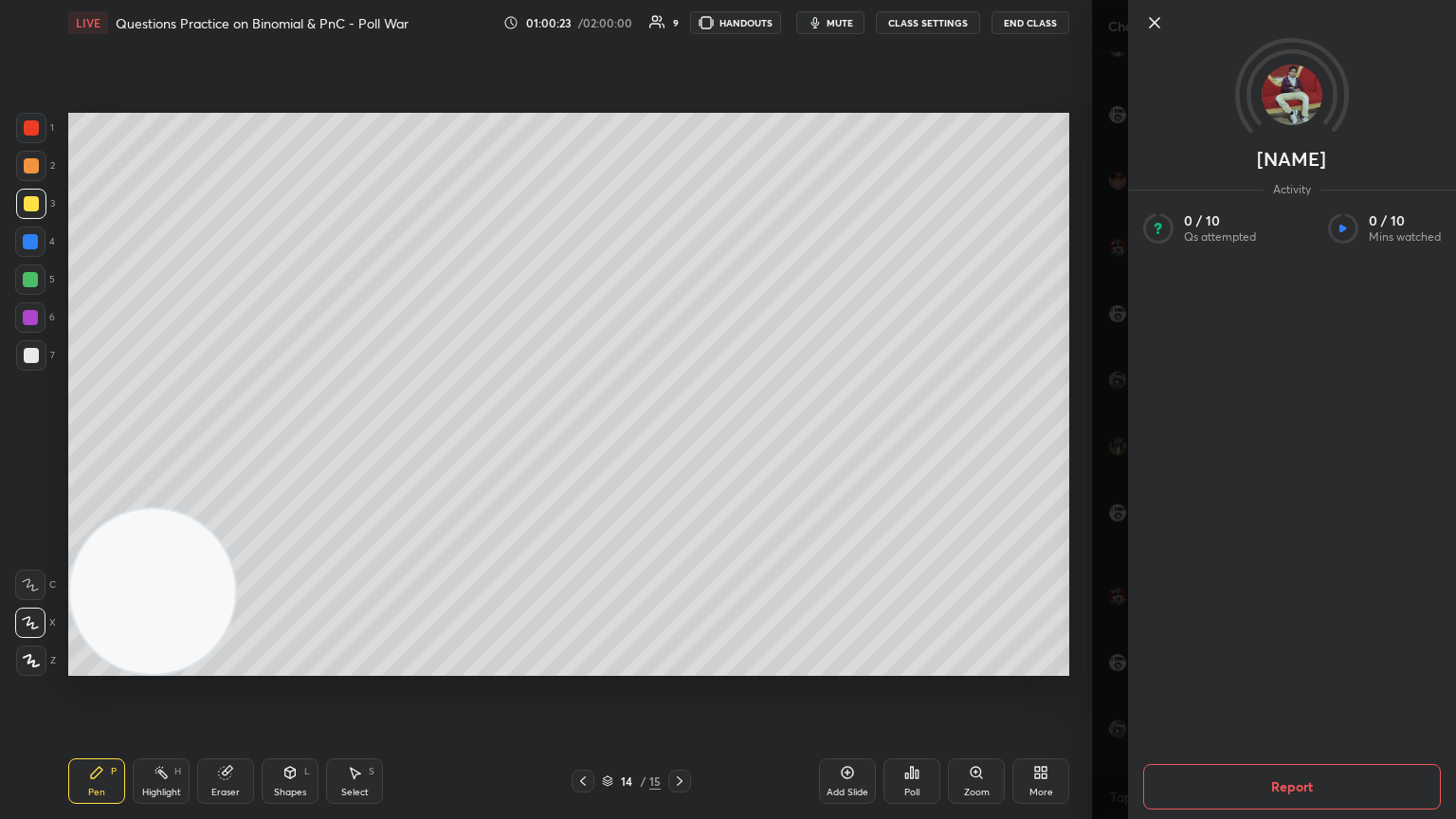 click on "Report" at bounding box center [1292, 787] 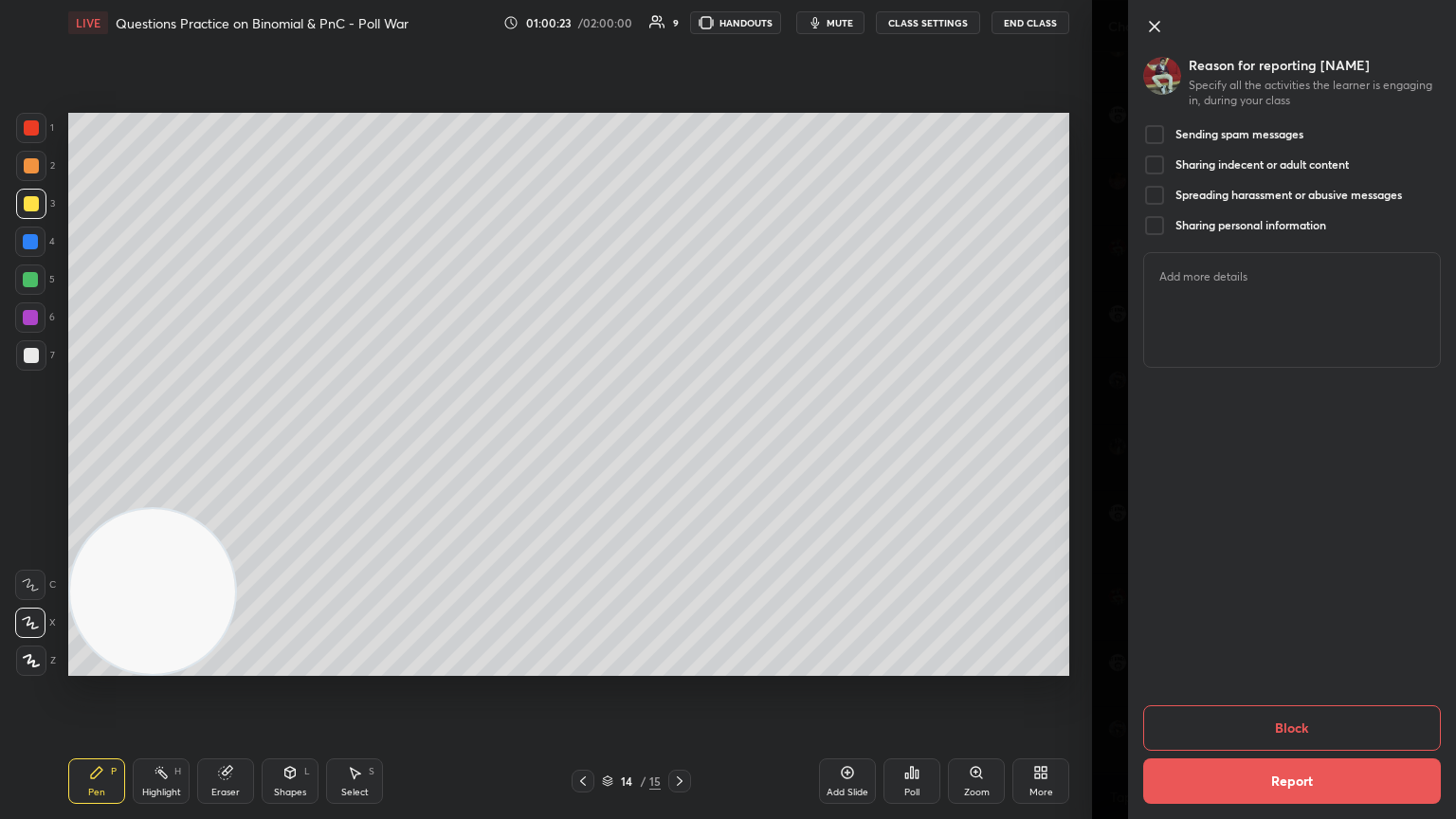 scroll, scrollTop: 13305, scrollLeft: 0, axis: vertical 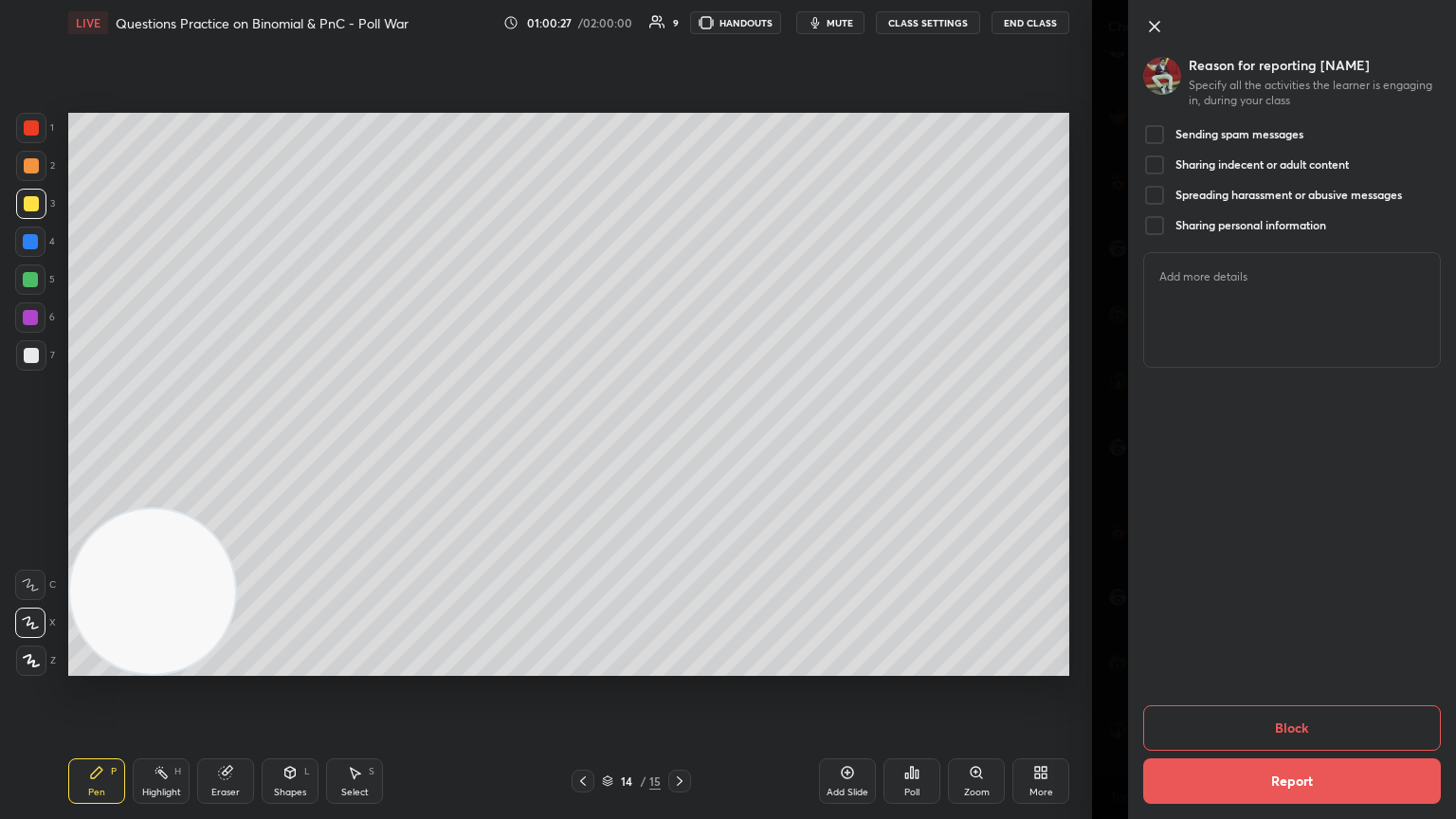 click at bounding box center [1155, 195] 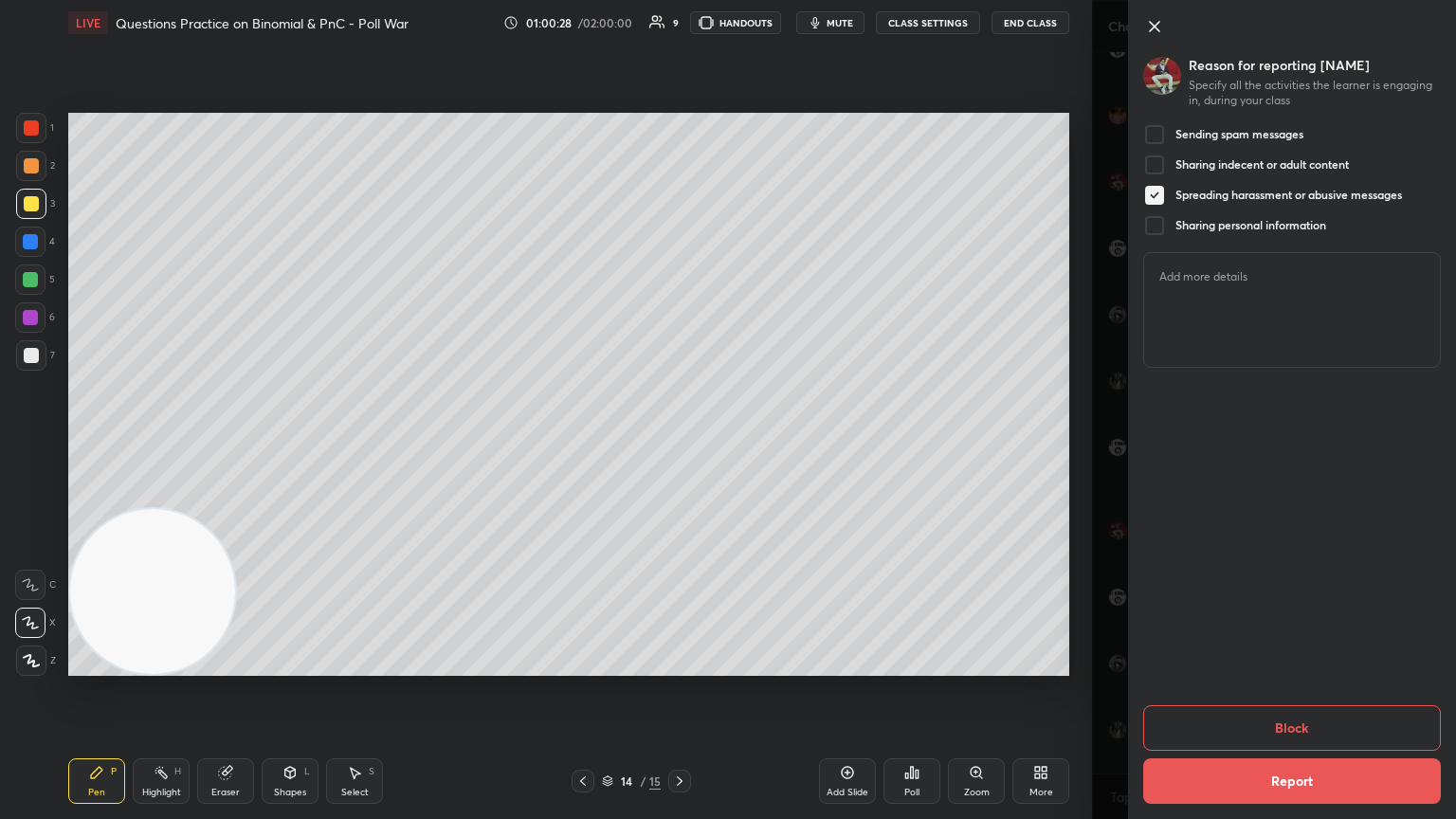 click at bounding box center [1155, 165] 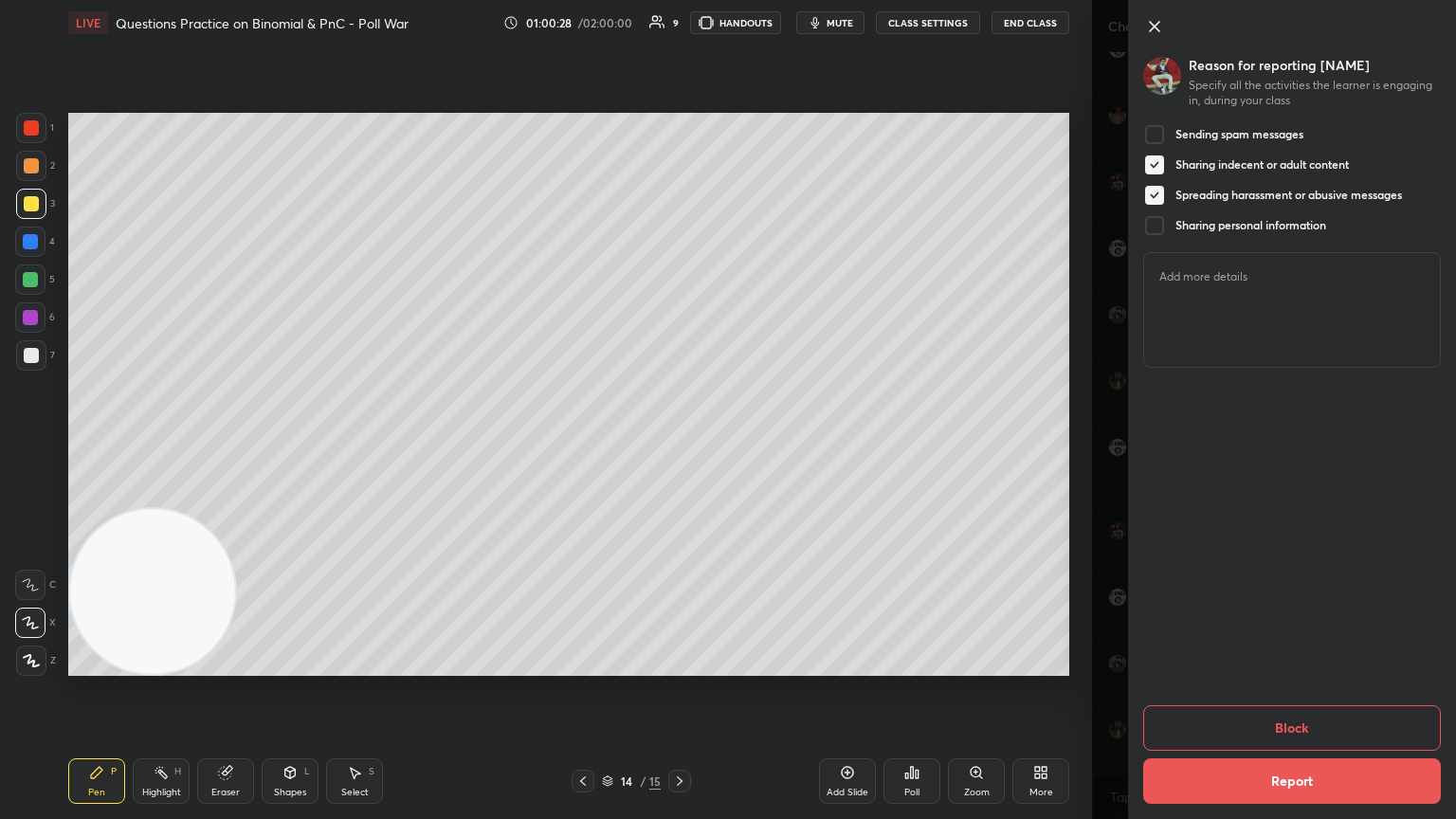 click at bounding box center (1155, 135) 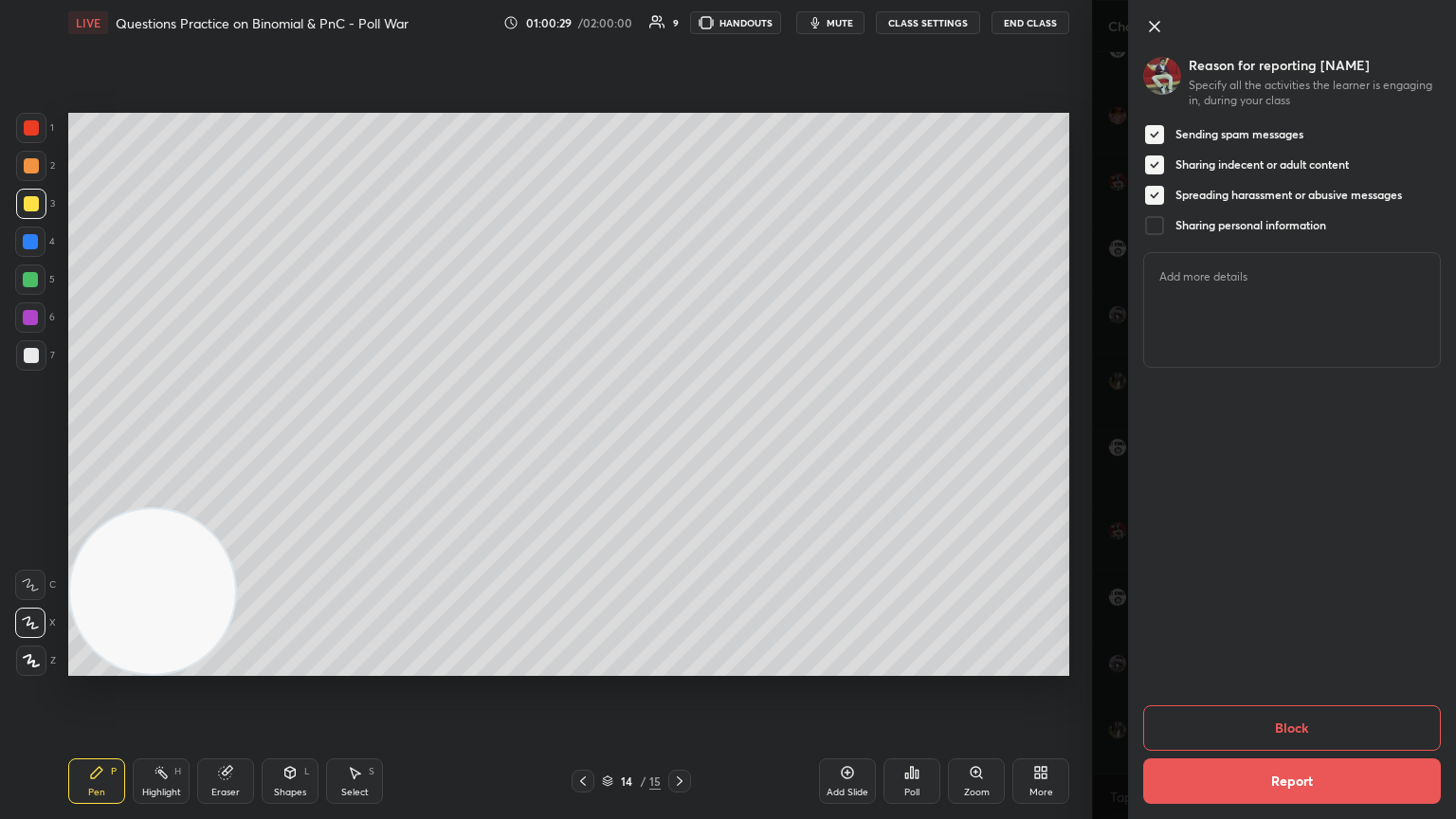 click at bounding box center [1155, 226] 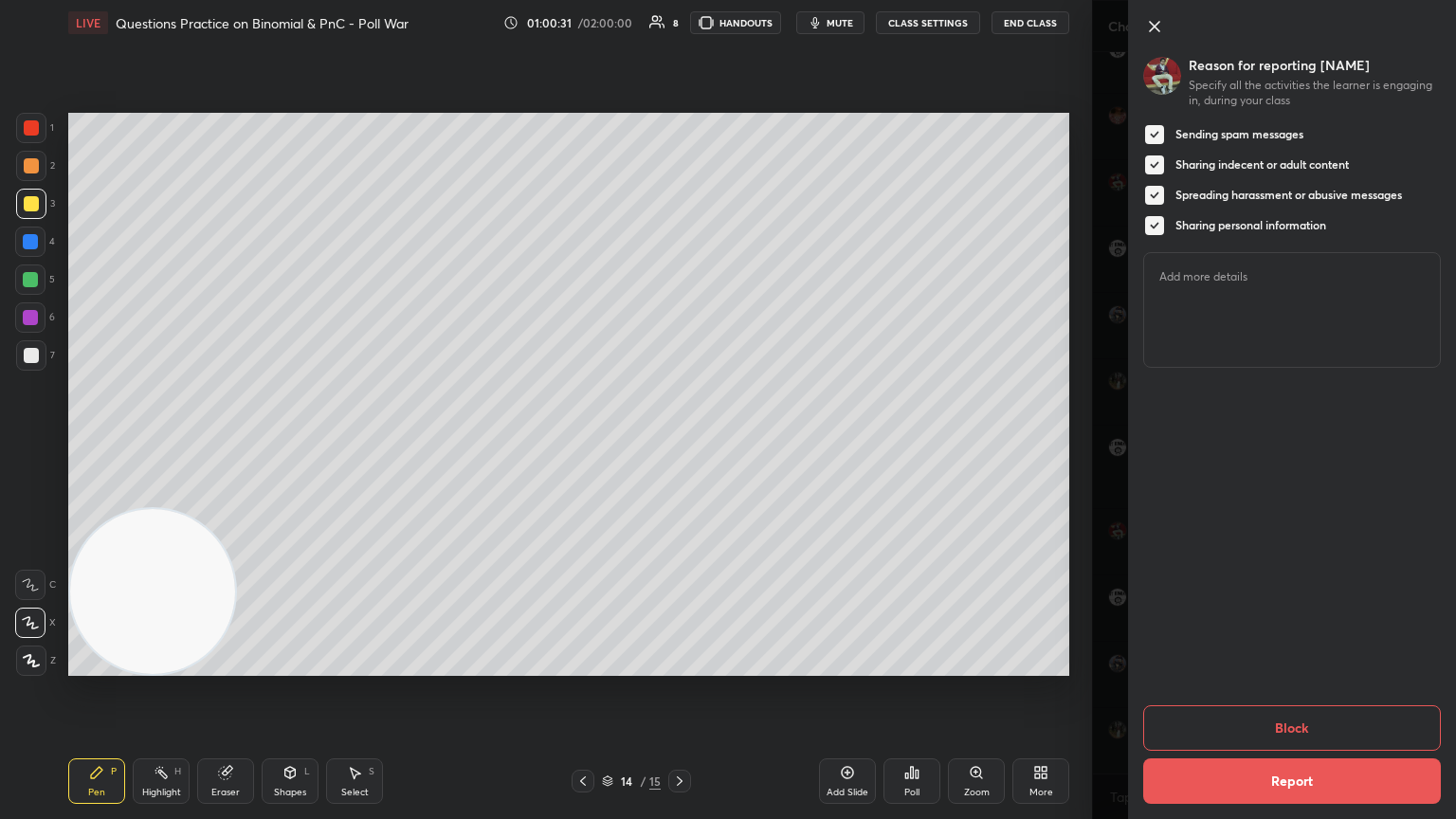 click on "Block" at bounding box center (1292, 728) 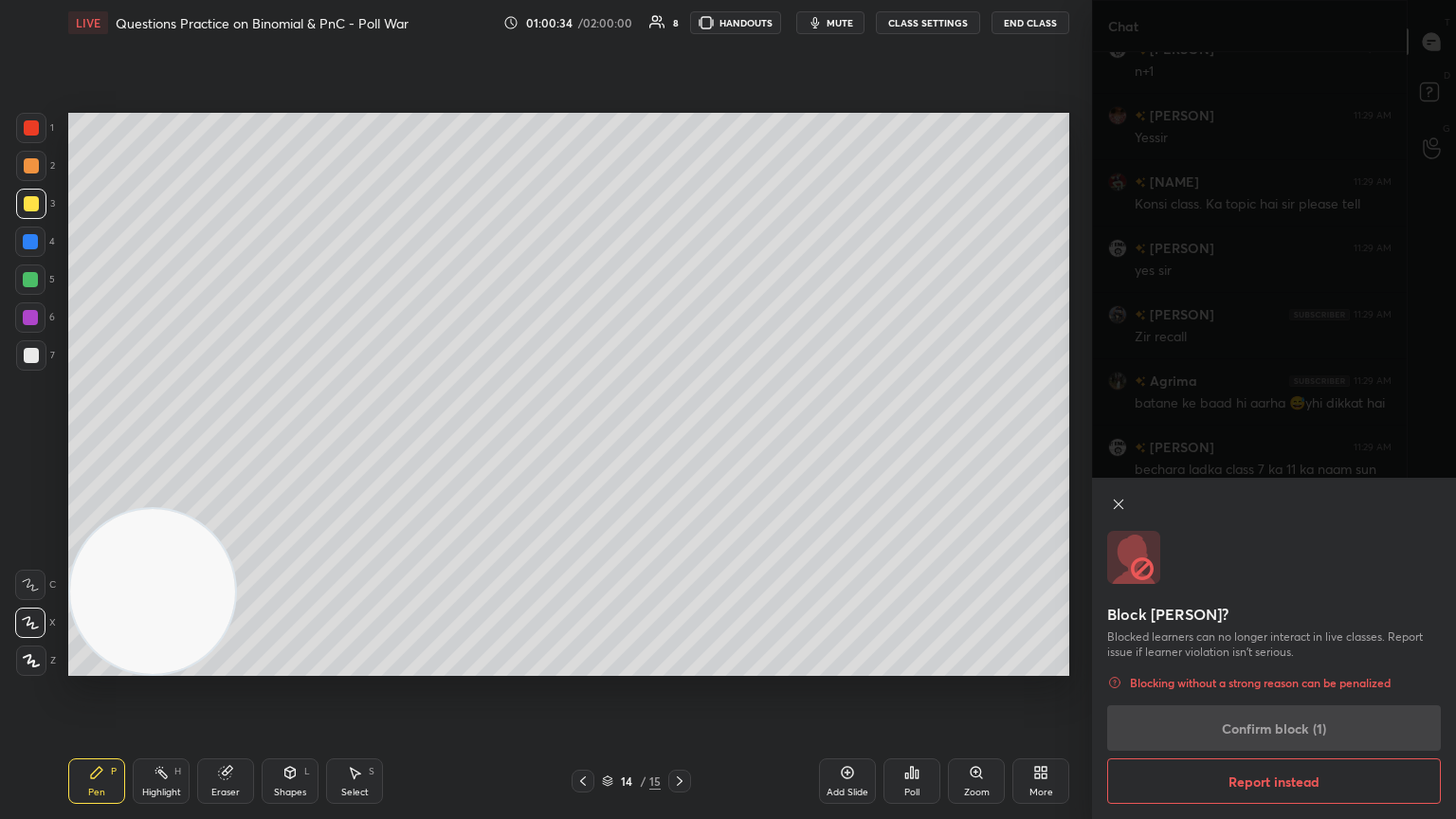 click on "Report instead" at bounding box center (1274, 781) 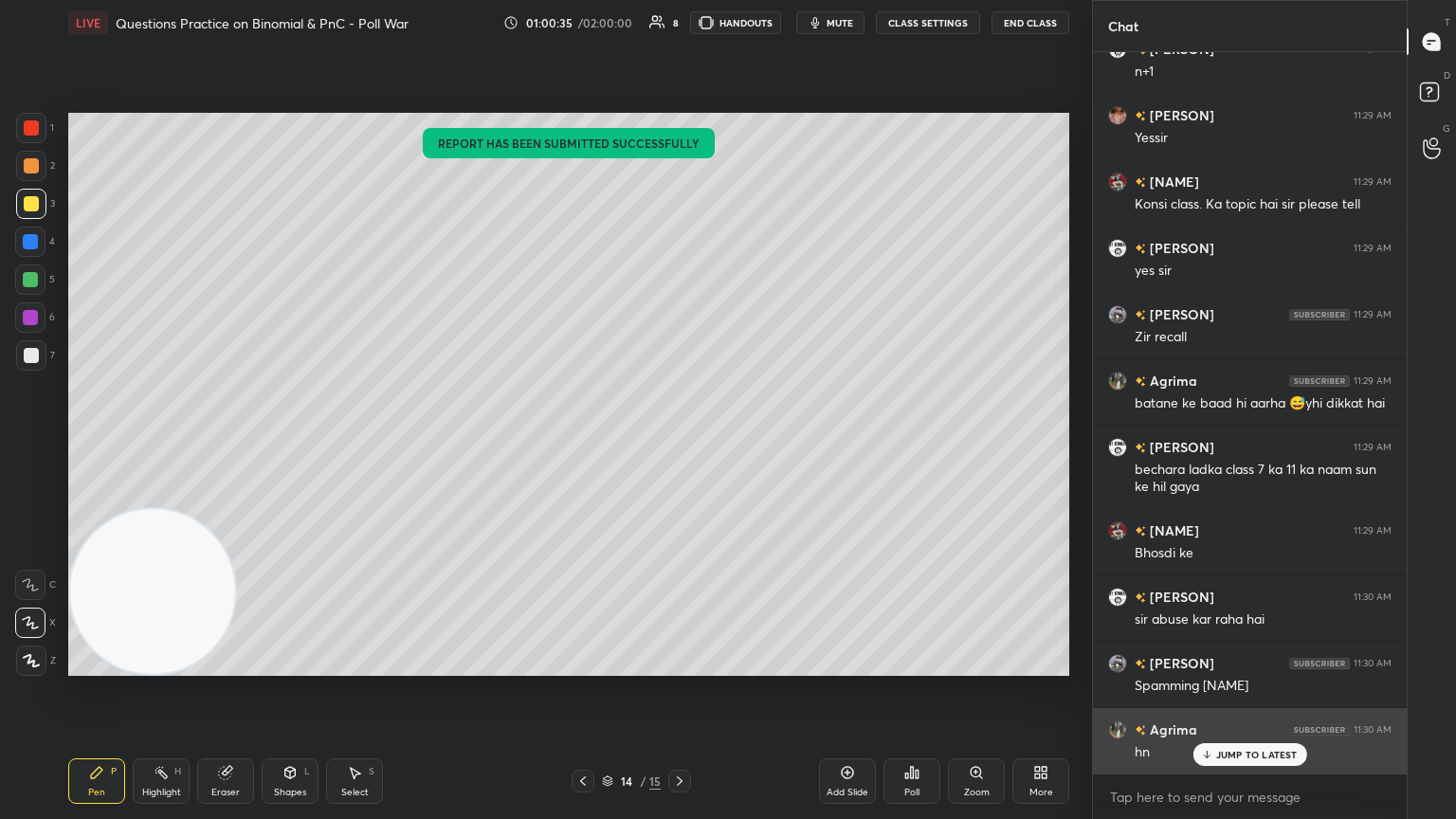 click on "JUMP TO LATEST" at bounding box center (1257, 755) 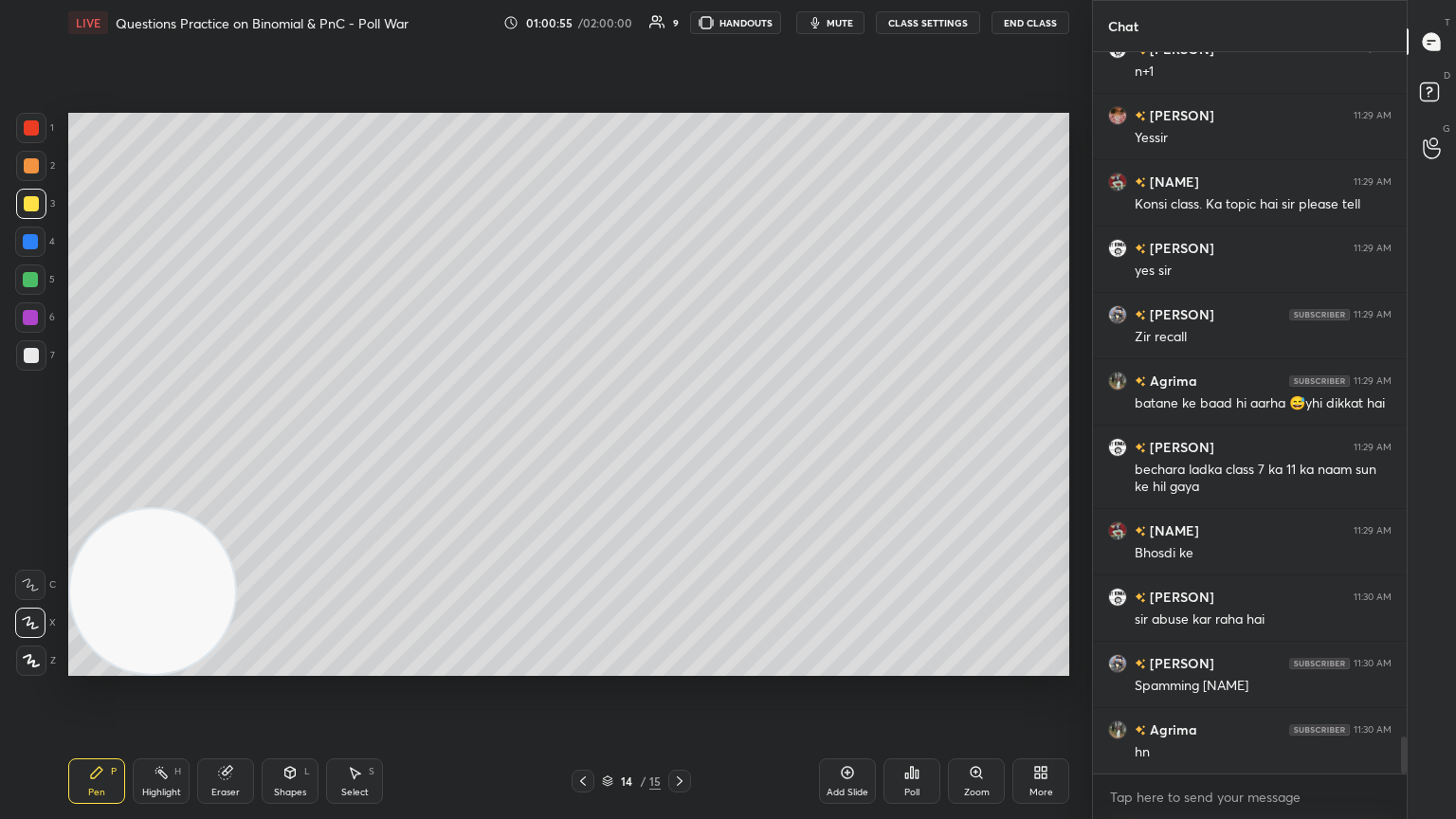 click at bounding box center [31, 355] 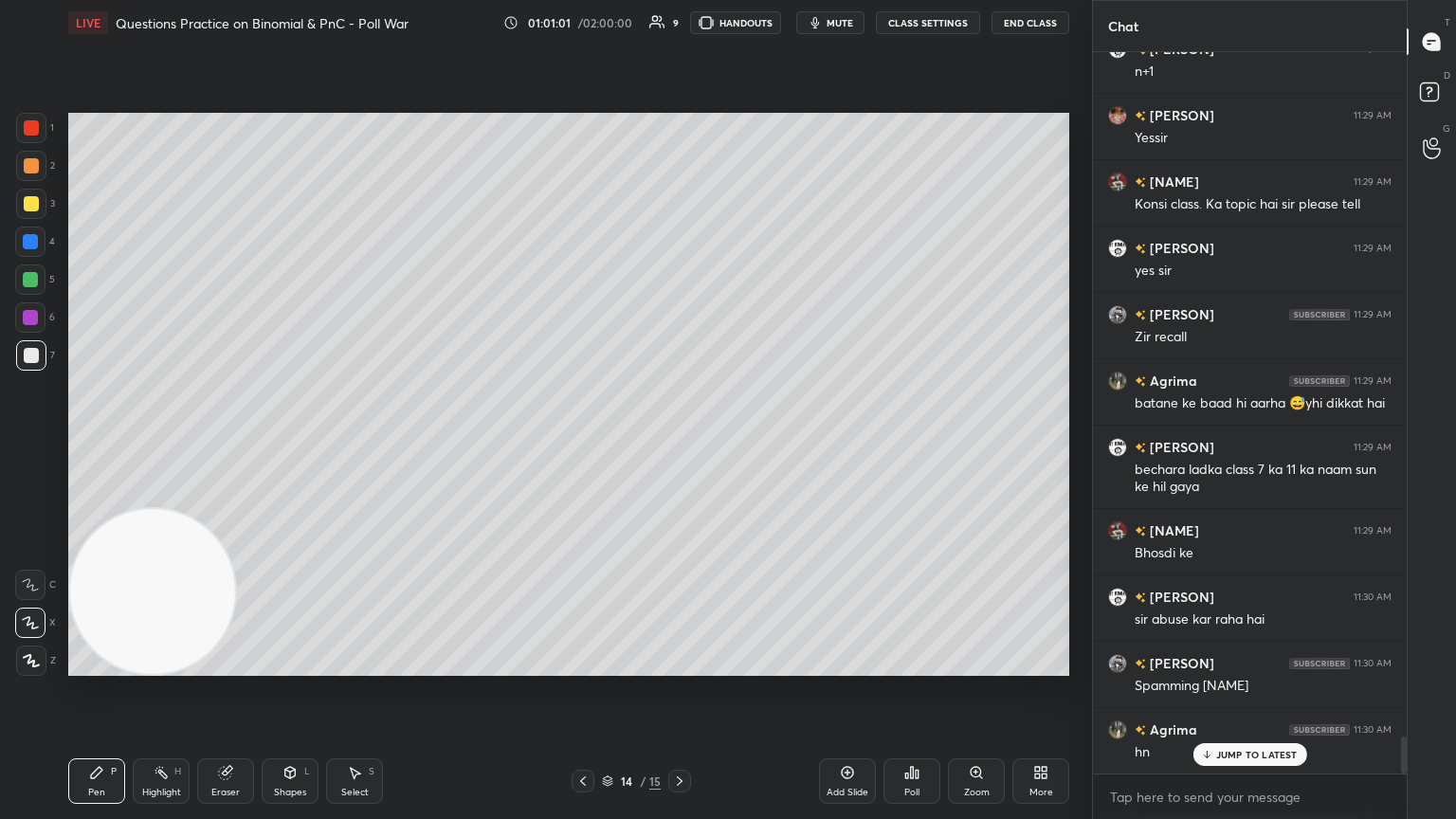 scroll, scrollTop: 13388, scrollLeft: 0, axis: vertical 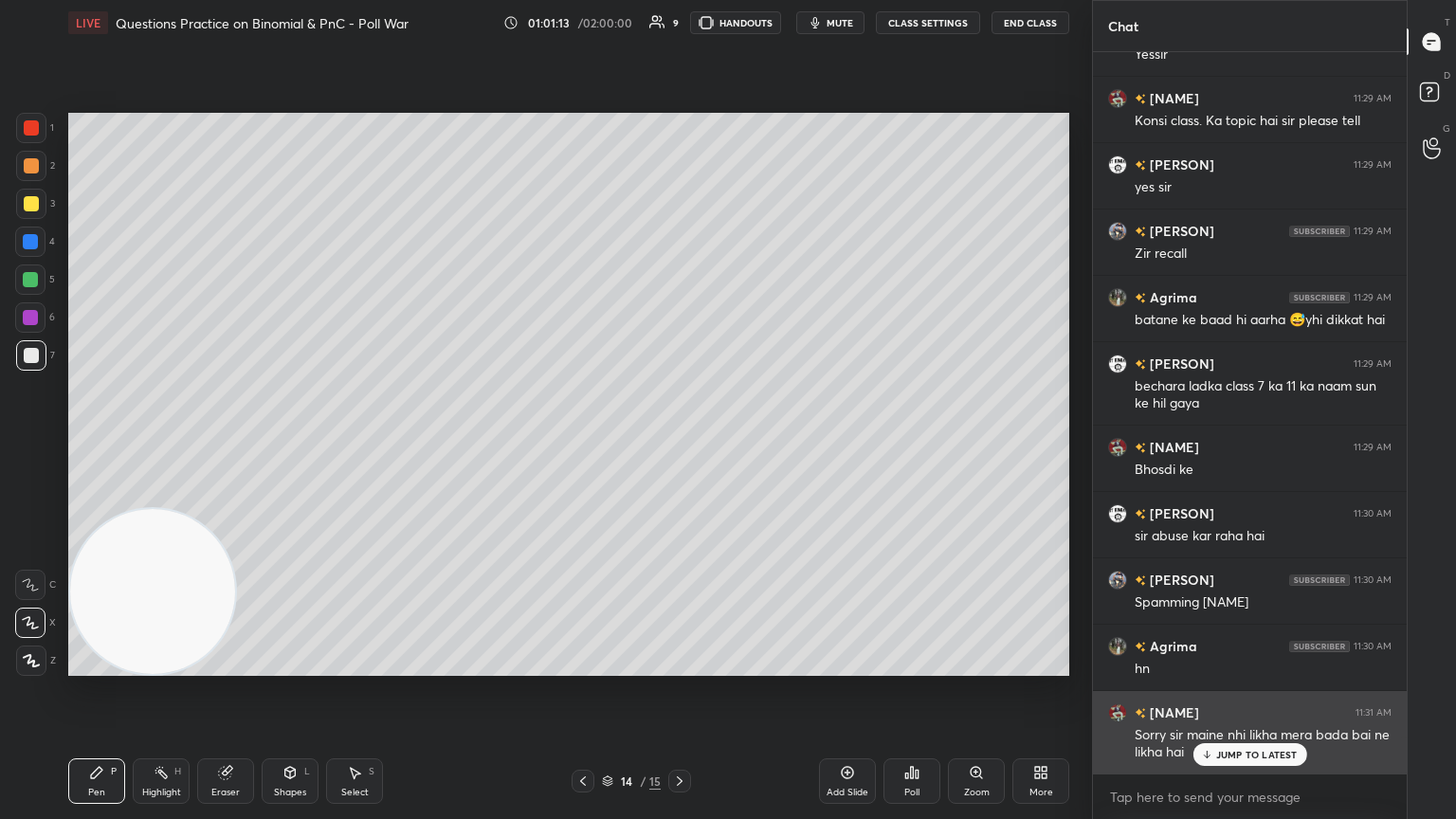 click on "JUMP TO LATEST" at bounding box center (1257, 755) 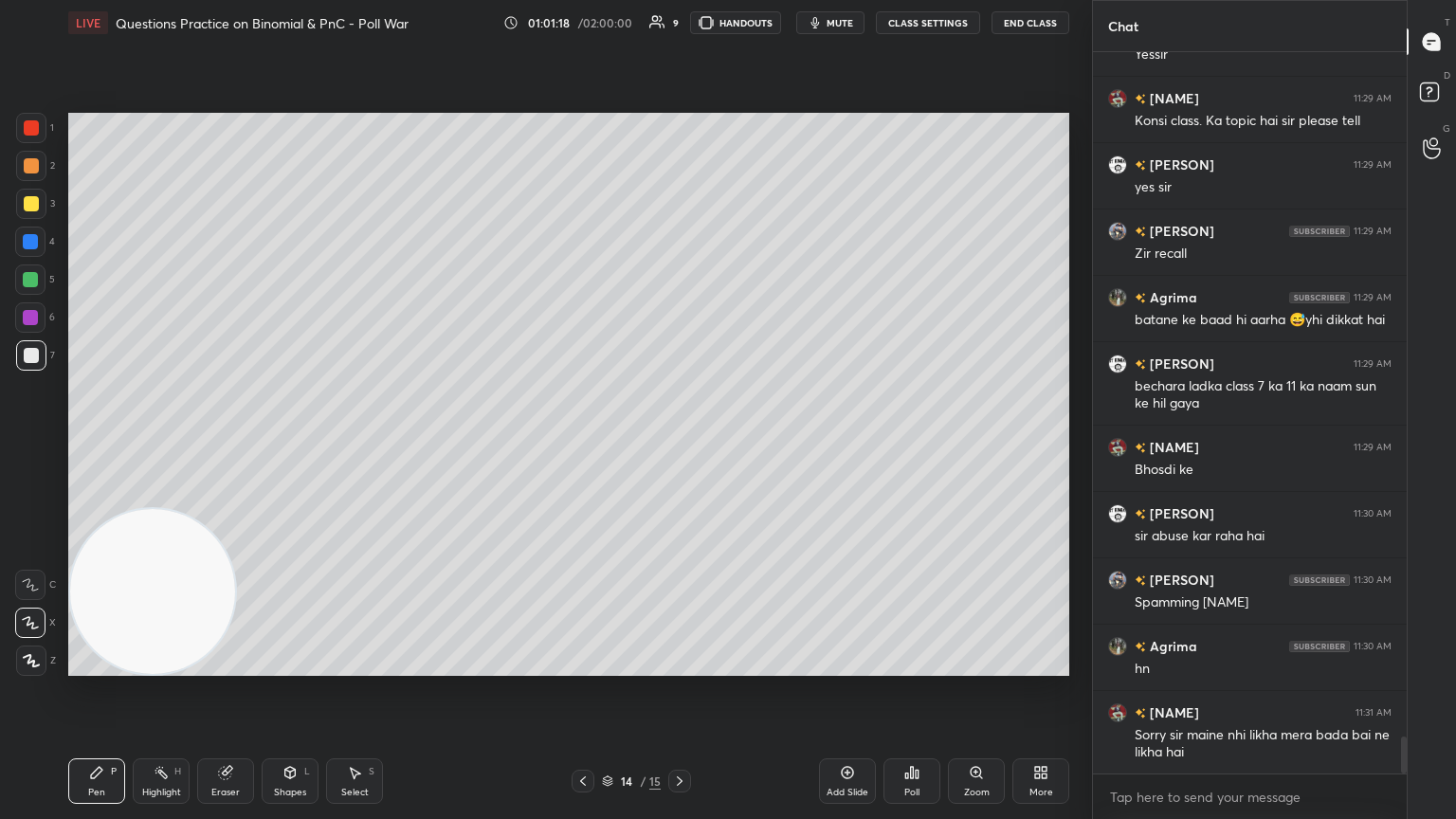 drag, startPoint x: 231, startPoint y: 781, endPoint x: 193, endPoint y: 764, distance: 41.629317 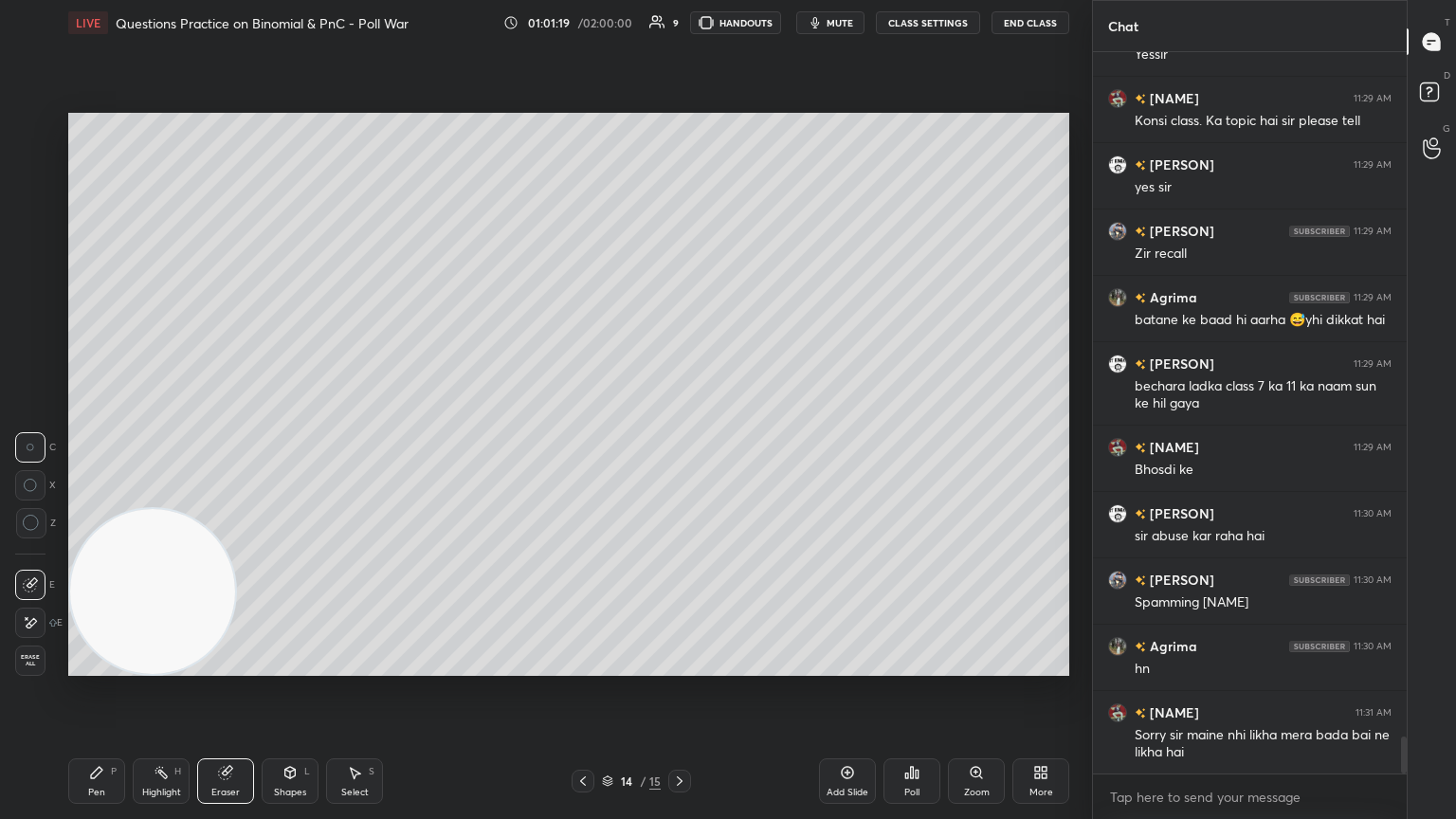 scroll, scrollTop: 13456, scrollLeft: 0, axis: vertical 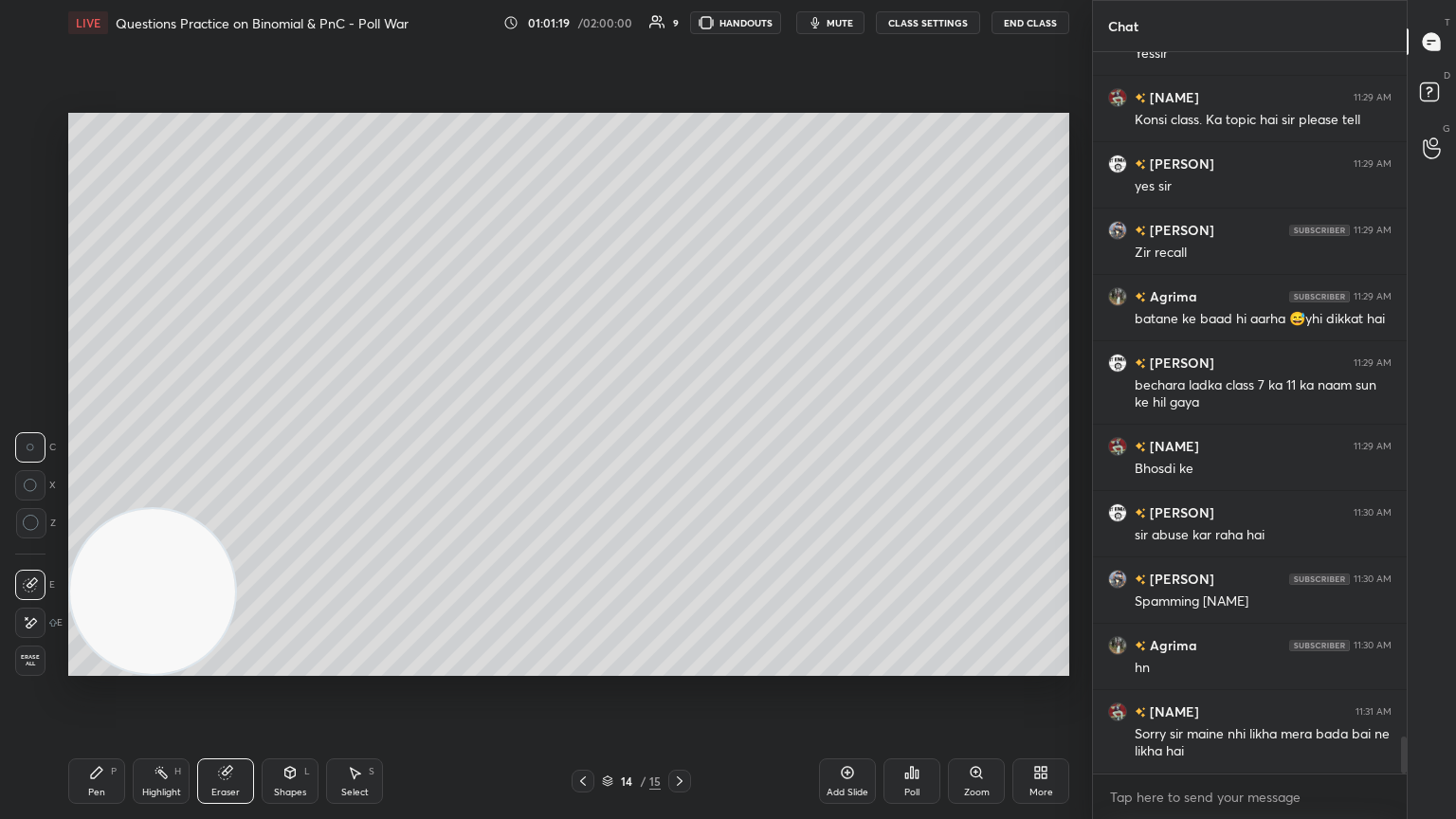 click on "Erase all" at bounding box center (30, 661) 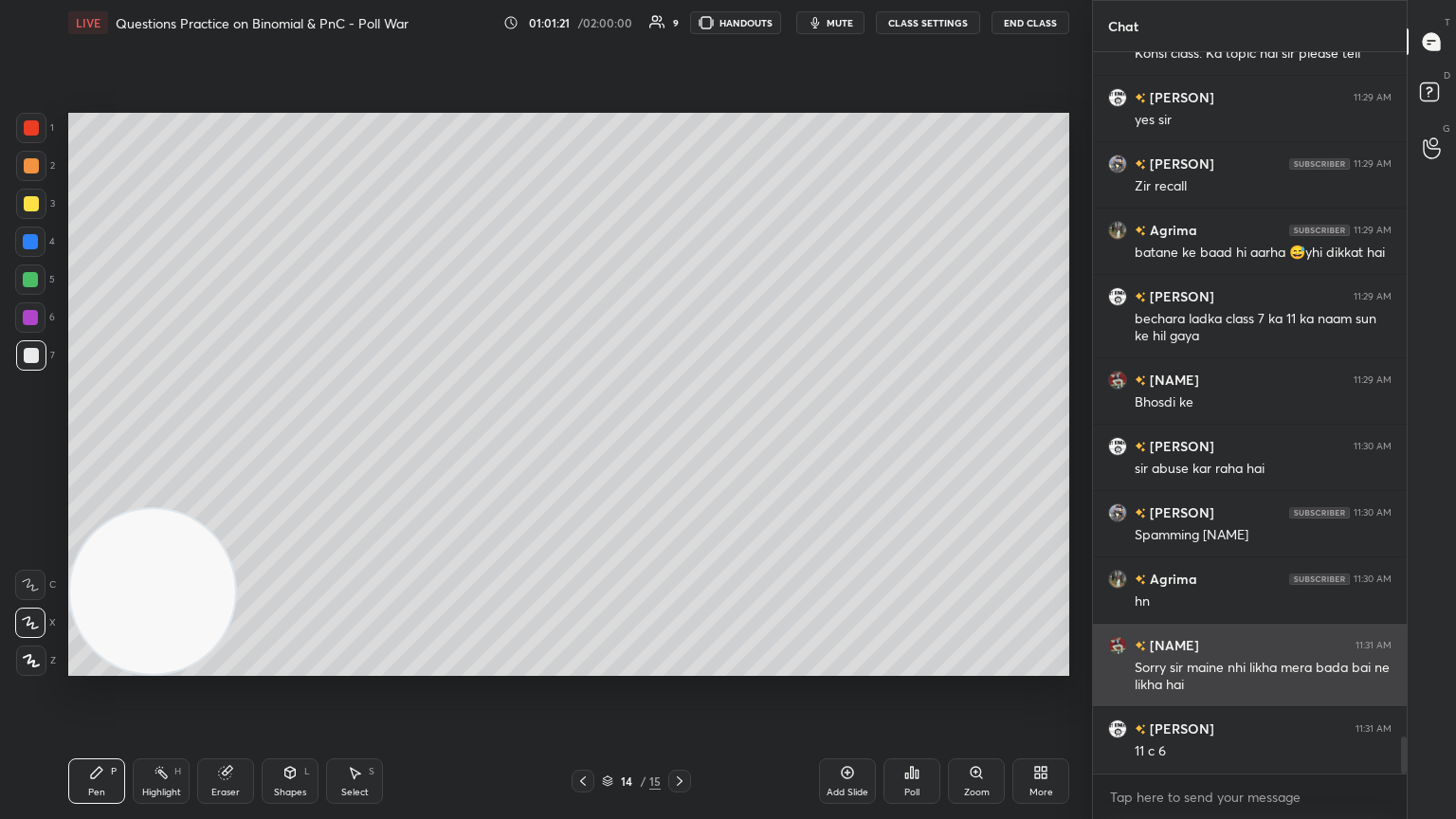 click at bounding box center [1118, 646] 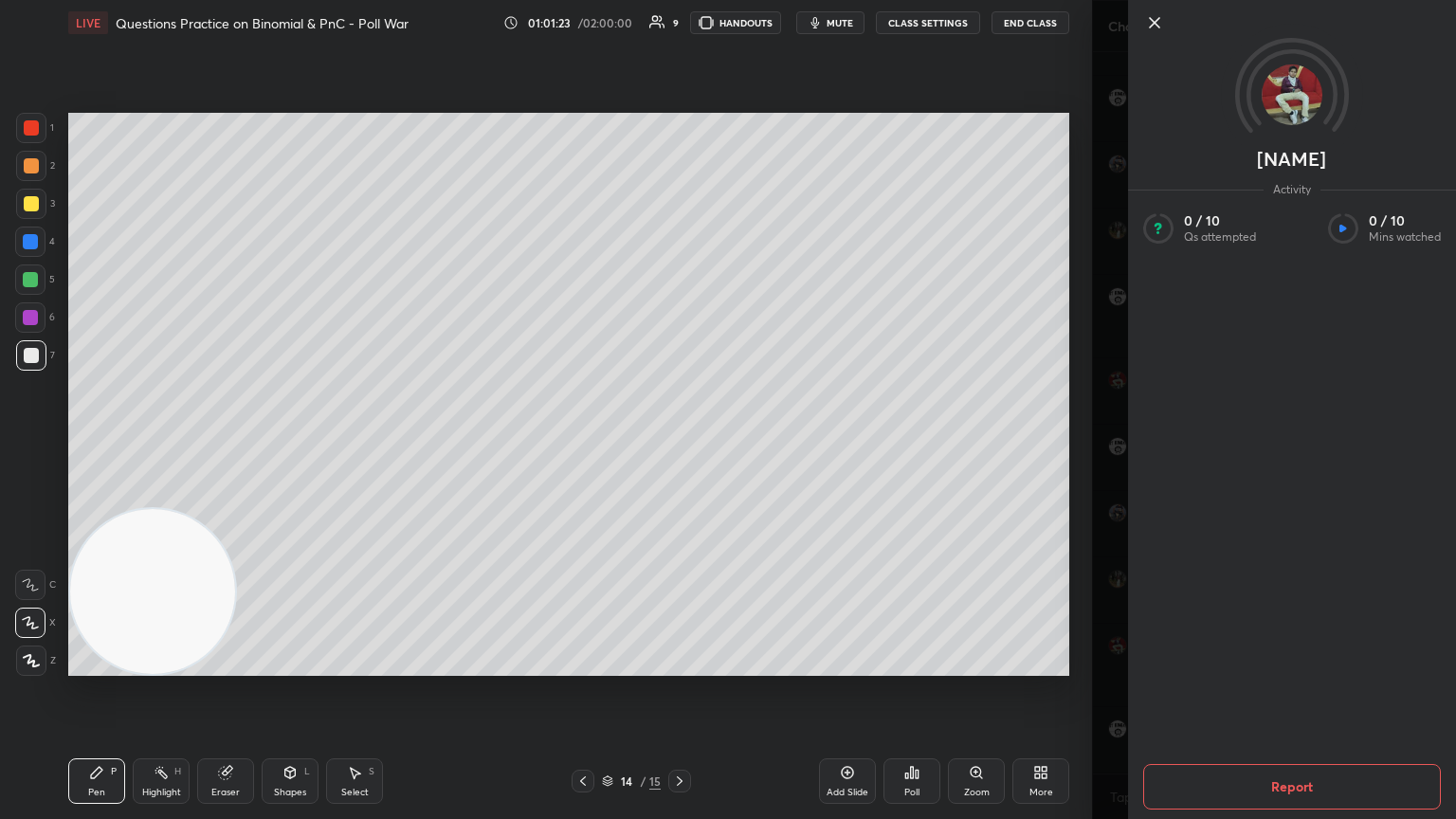 click on "Report" at bounding box center (1292, 787) 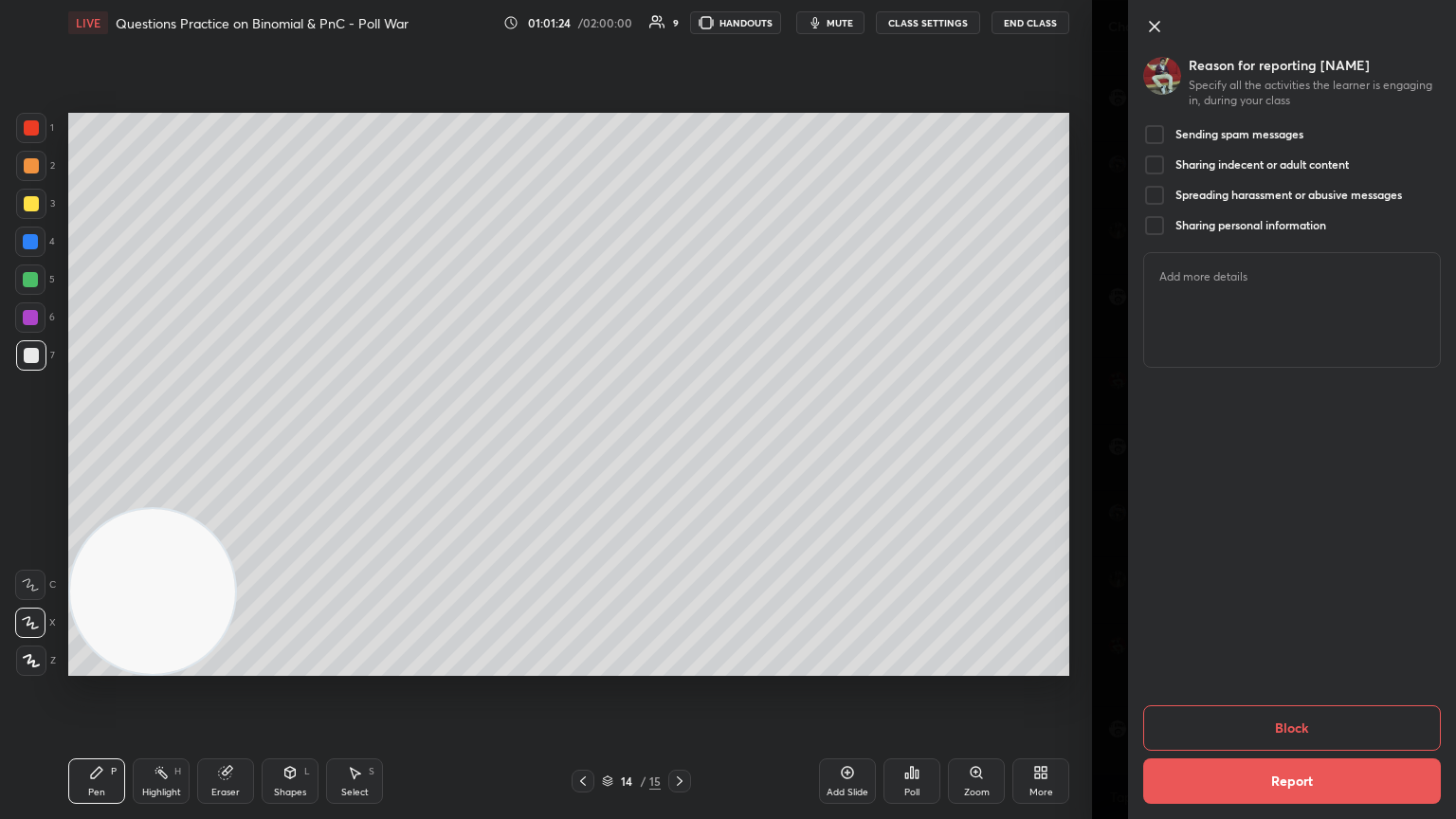 click on "Block" at bounding box center (1292, 728) 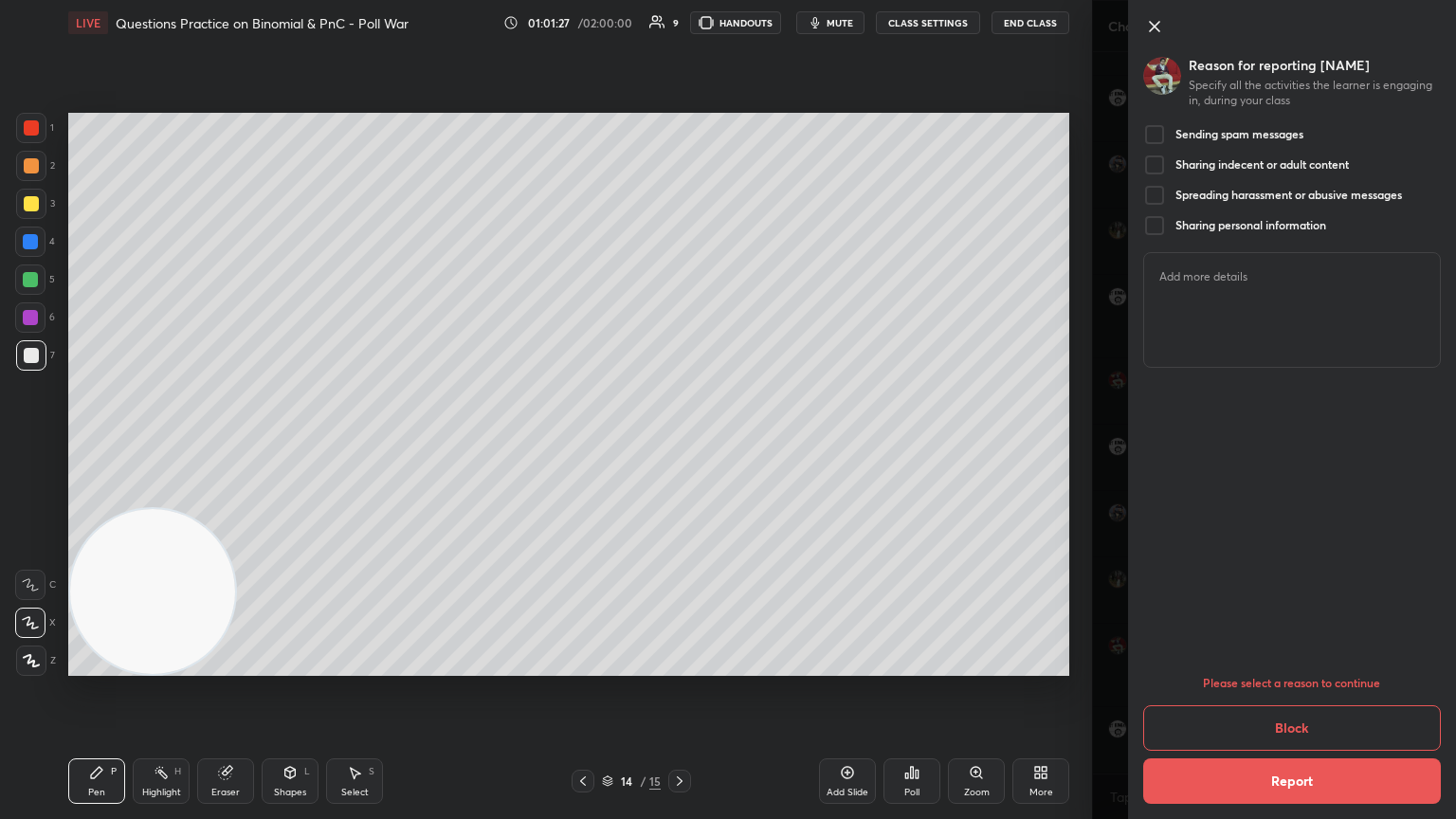 click at bounding box center [1155, 195] 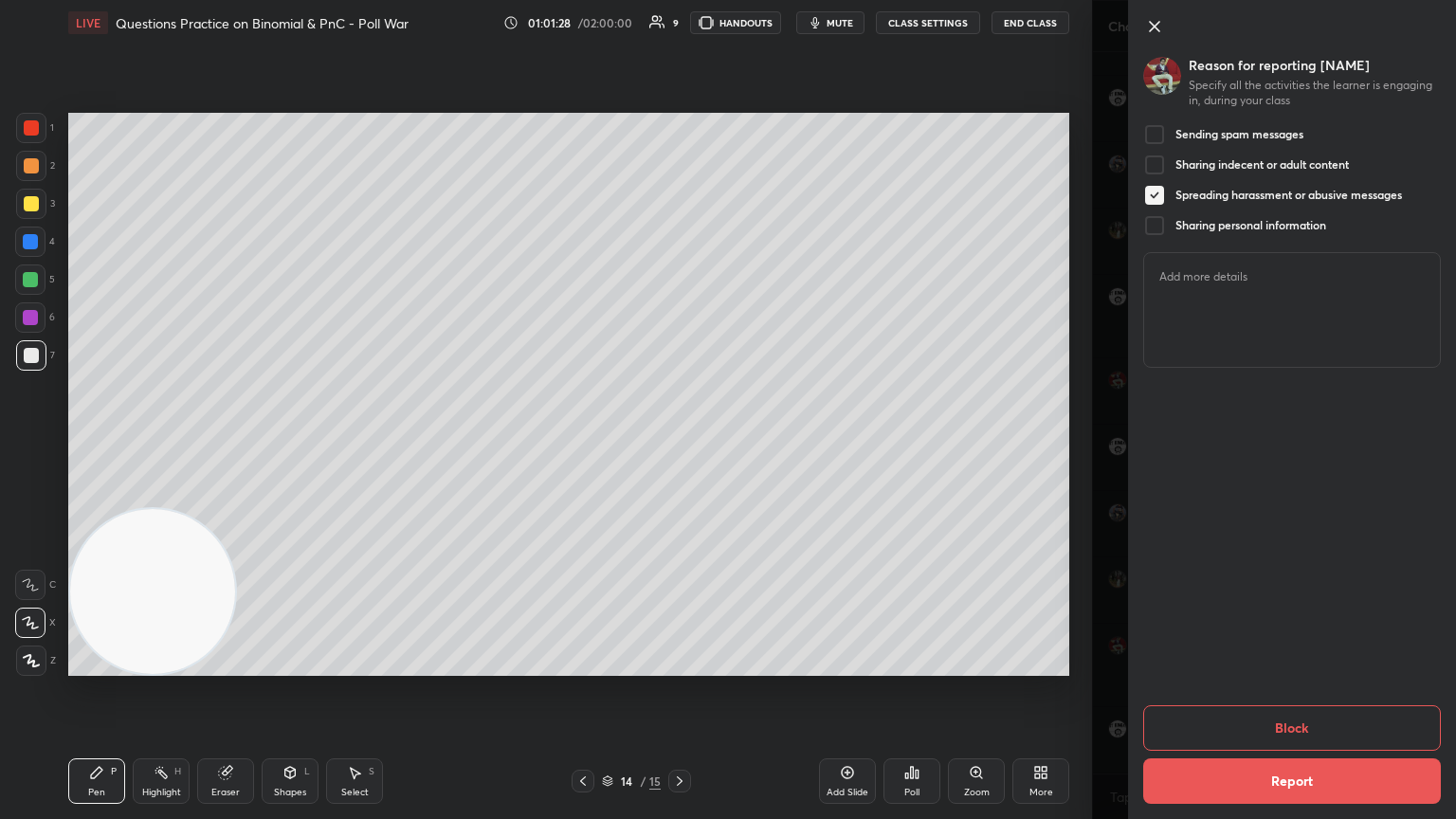 click on "Block" at bounding box center (1292, 728) 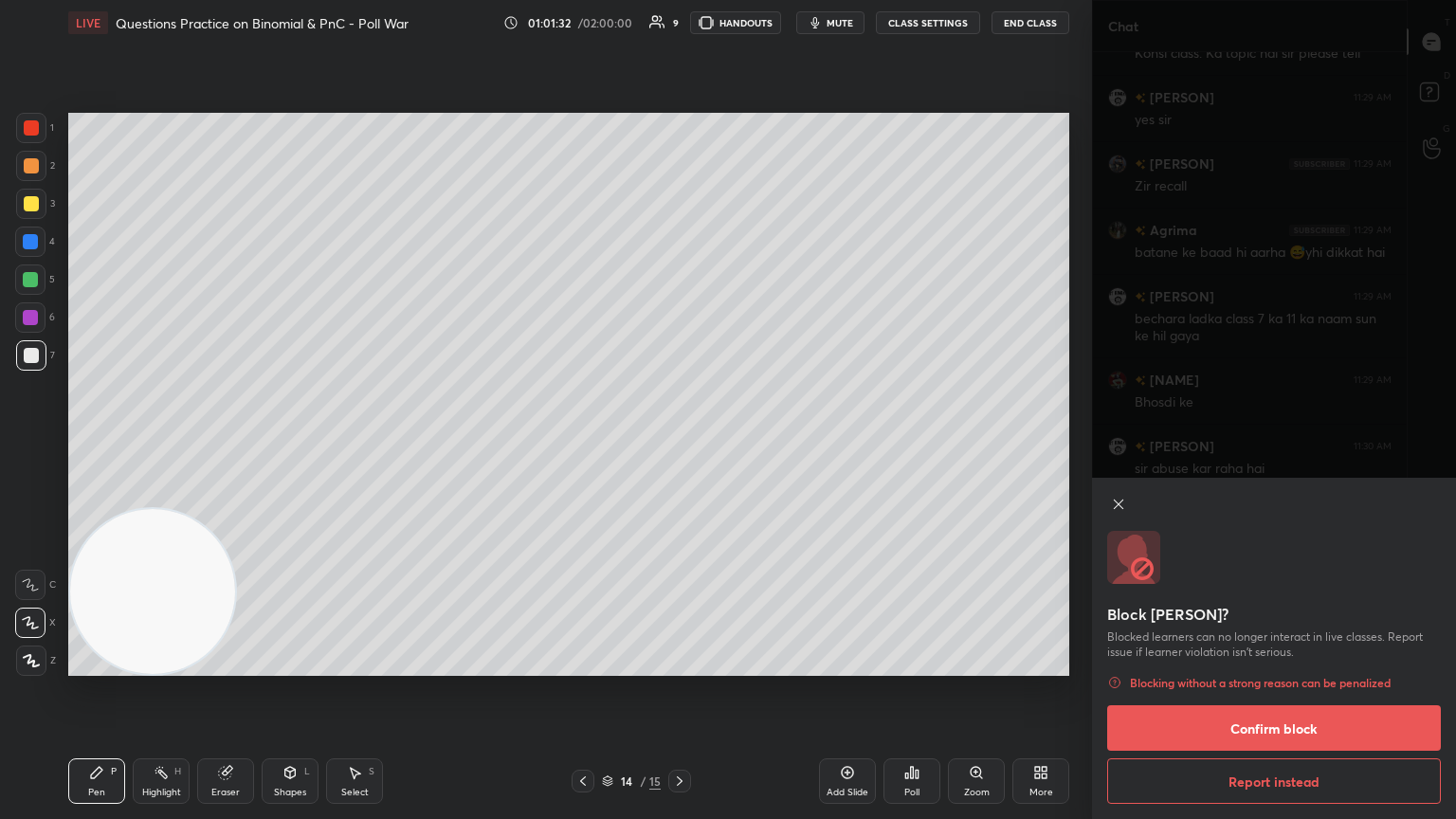drag, startPoint x: 1266, startPoint y: 717, endPoint x: 1242, endPoint y: 732, distance: 28.301943 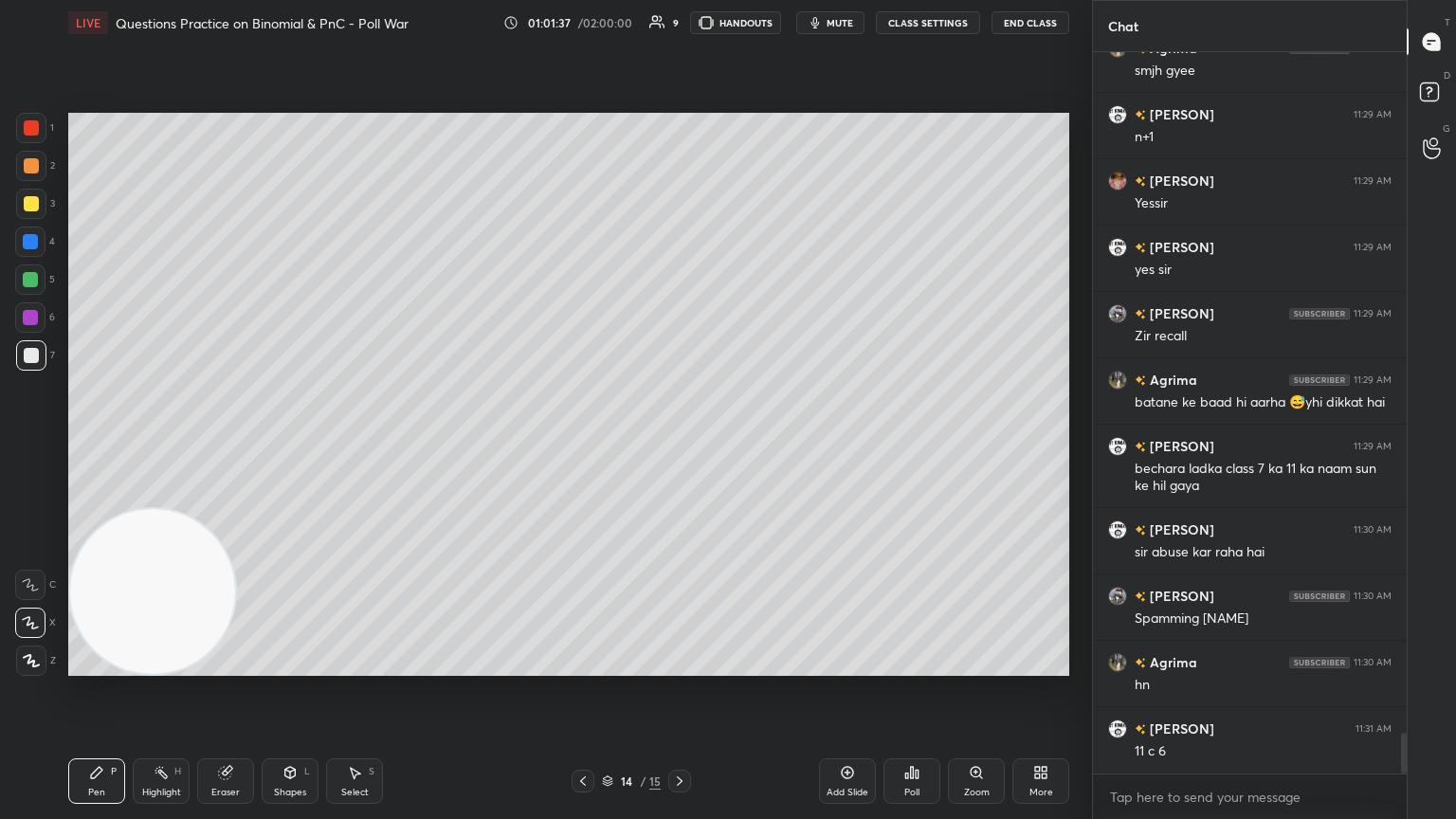 scroll, scrollTop: 12251, scrollLeft: 0, axis: vertical 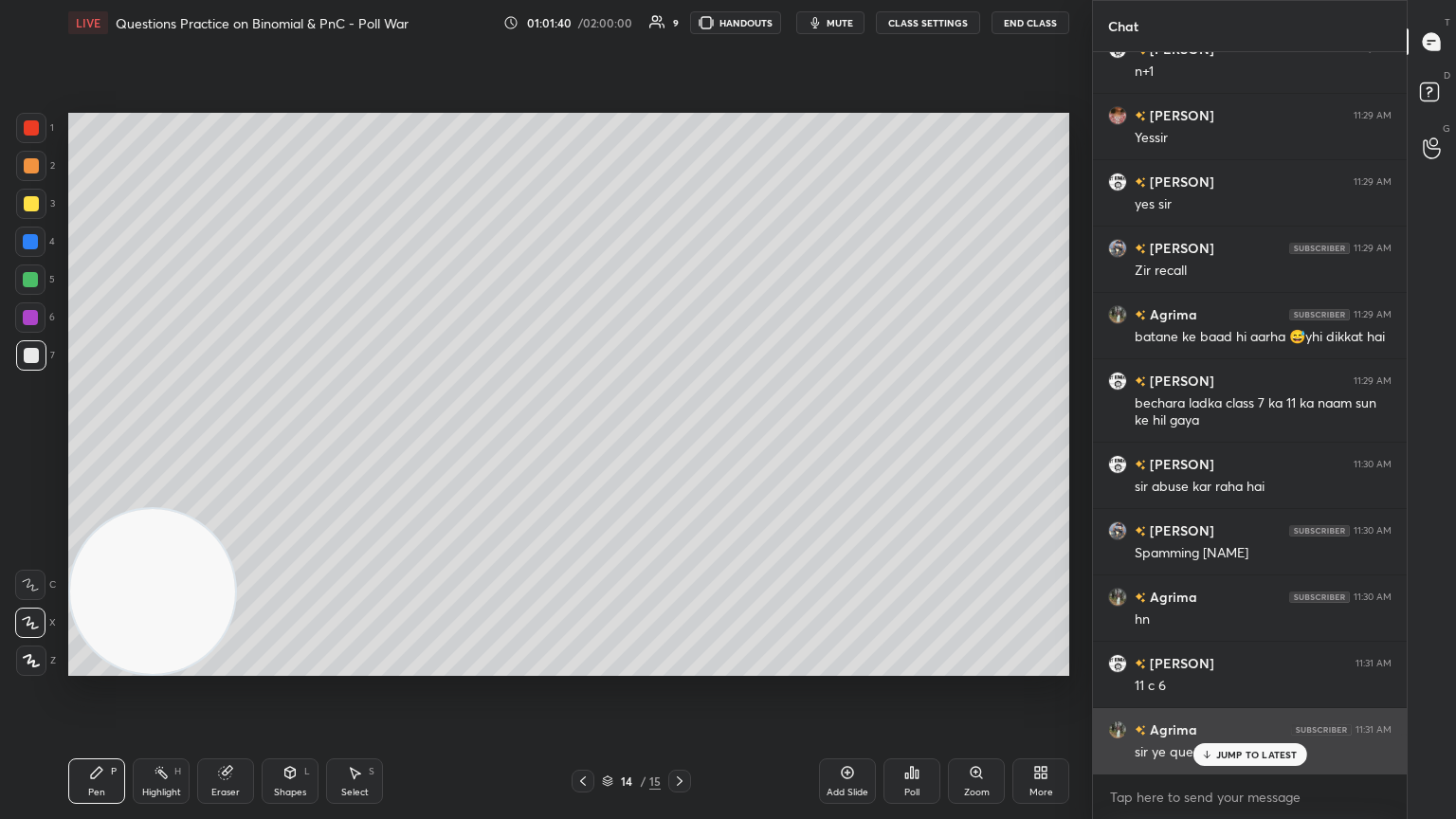 click on "JUMP TO LATEST" at bounding box center [1257, 755] 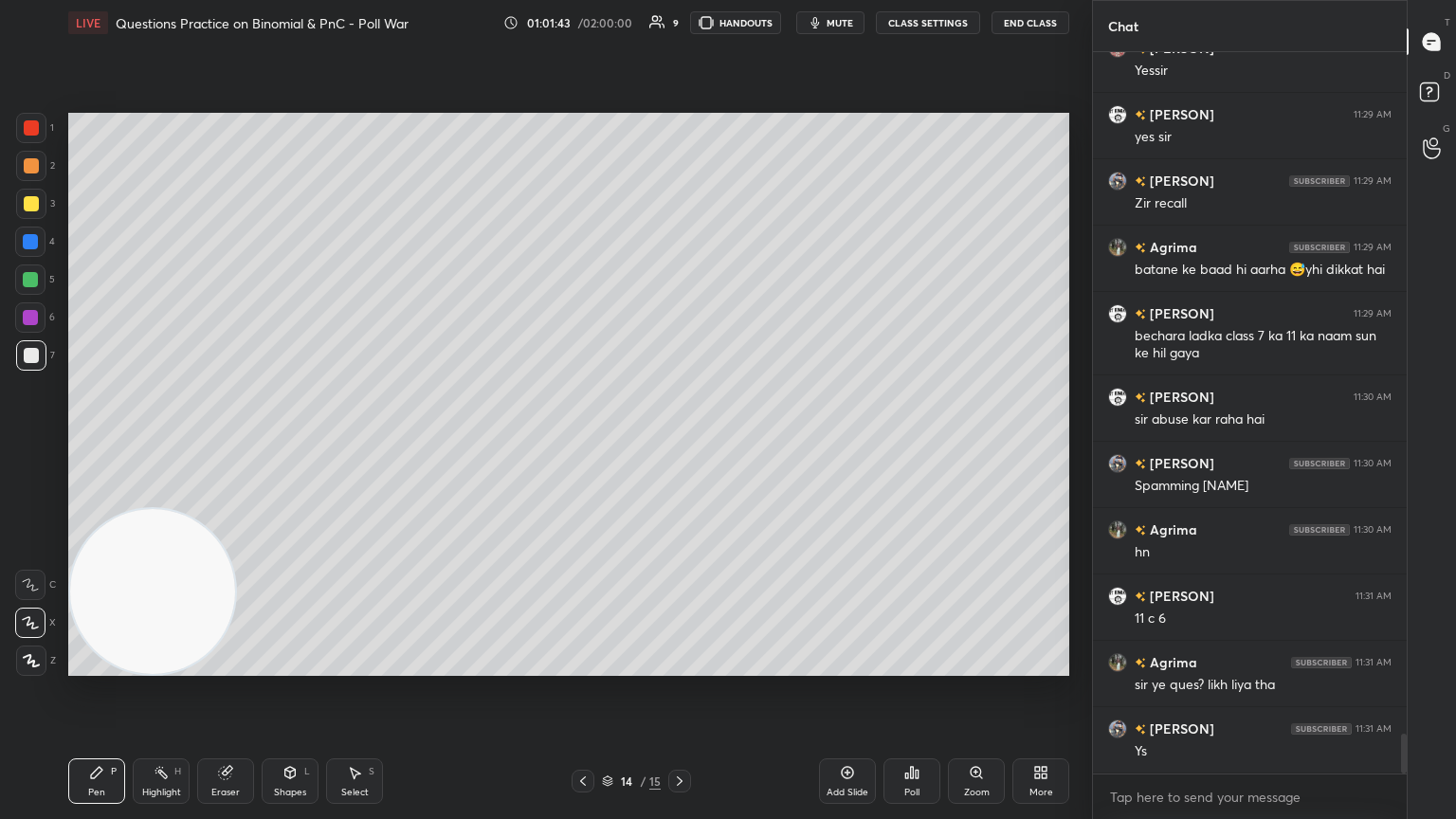 scroll, scrollTop: 12384, scrollLeft: 0, axis: vertical 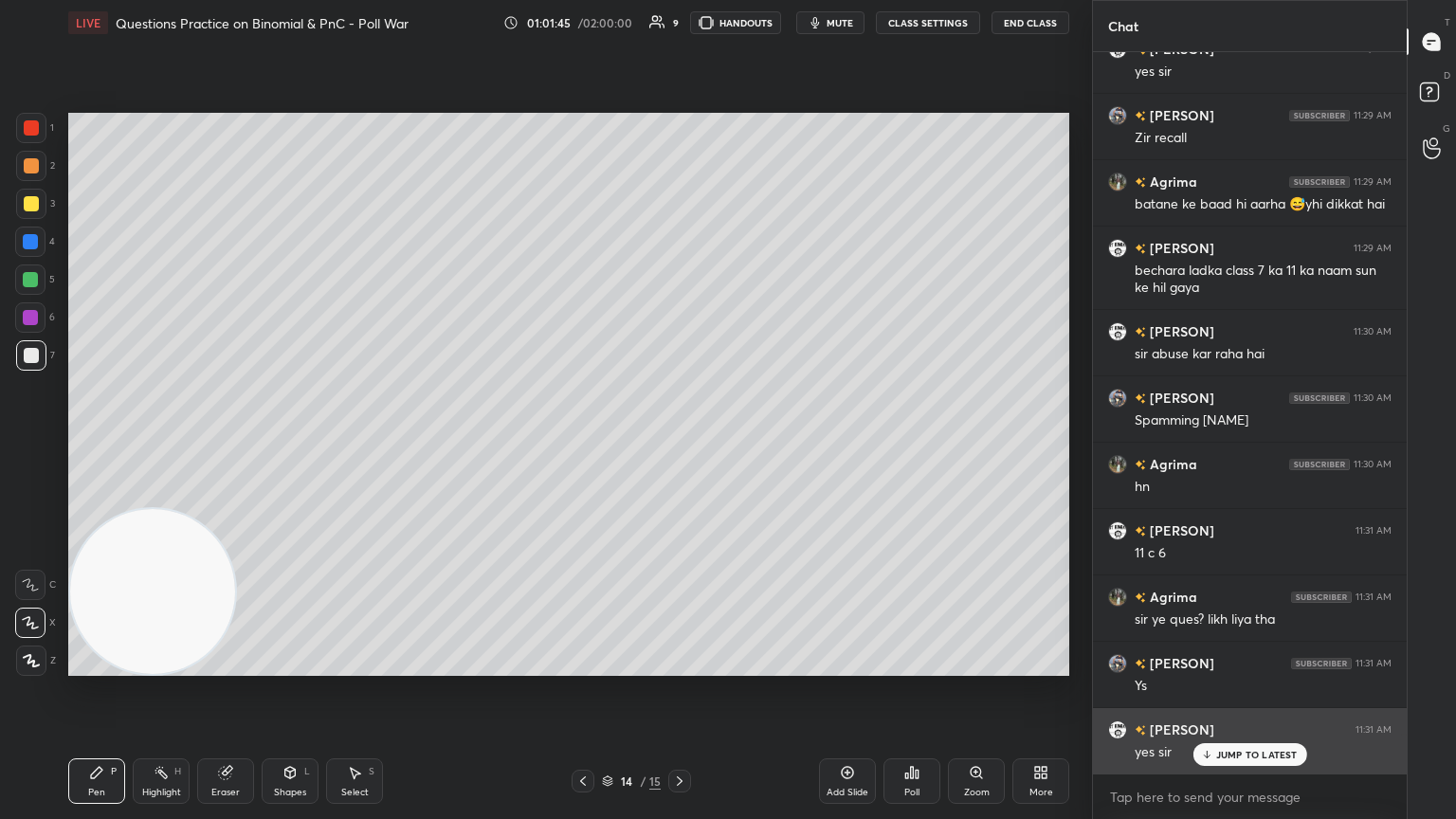 click on "JUMP TO LATEST" at bounding box center (1257, 755) 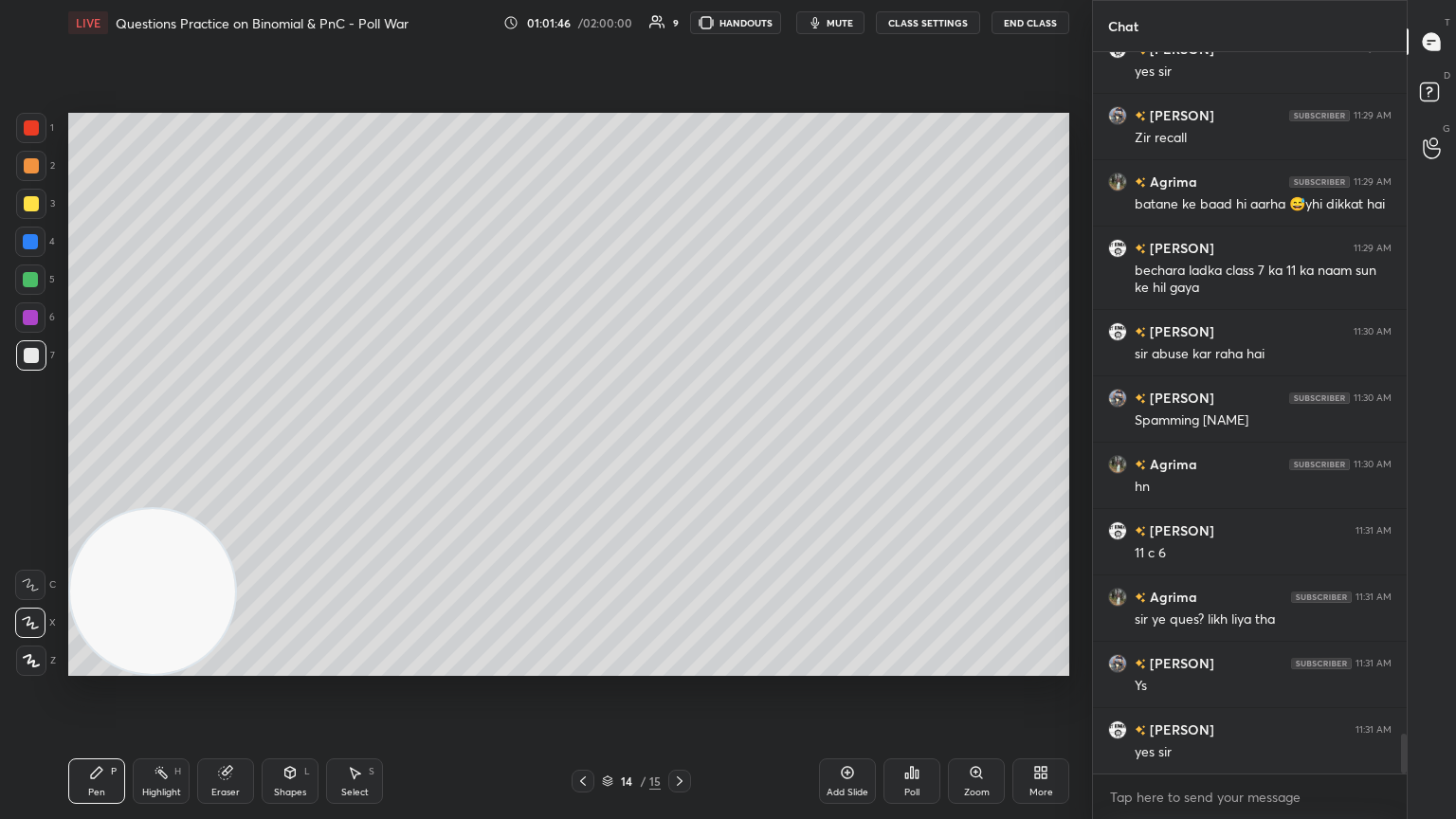 scroll, scrollTop: 12451, scrollLeft: 0, axis: vertical 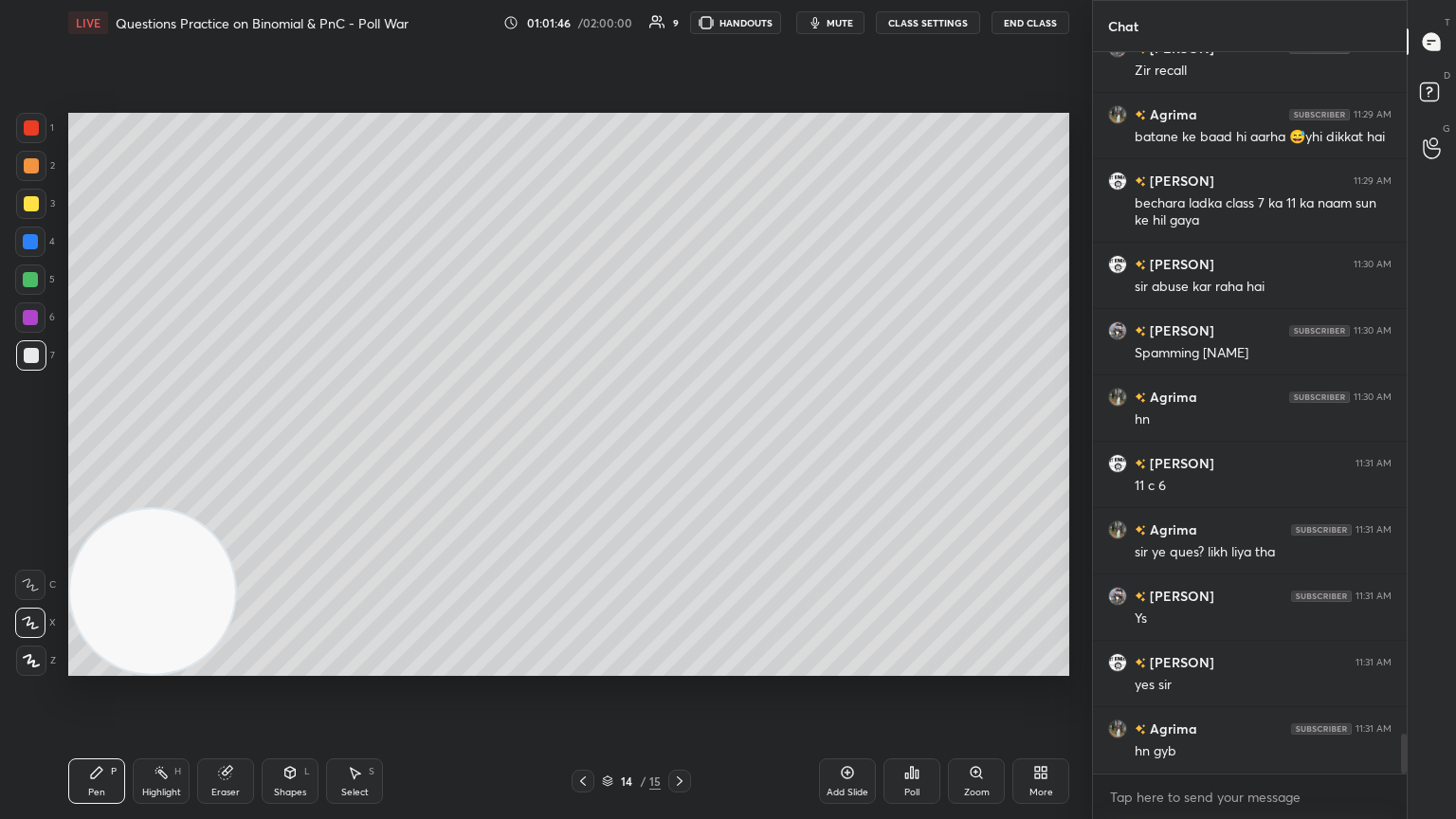 click at bounding box center [31, 204] 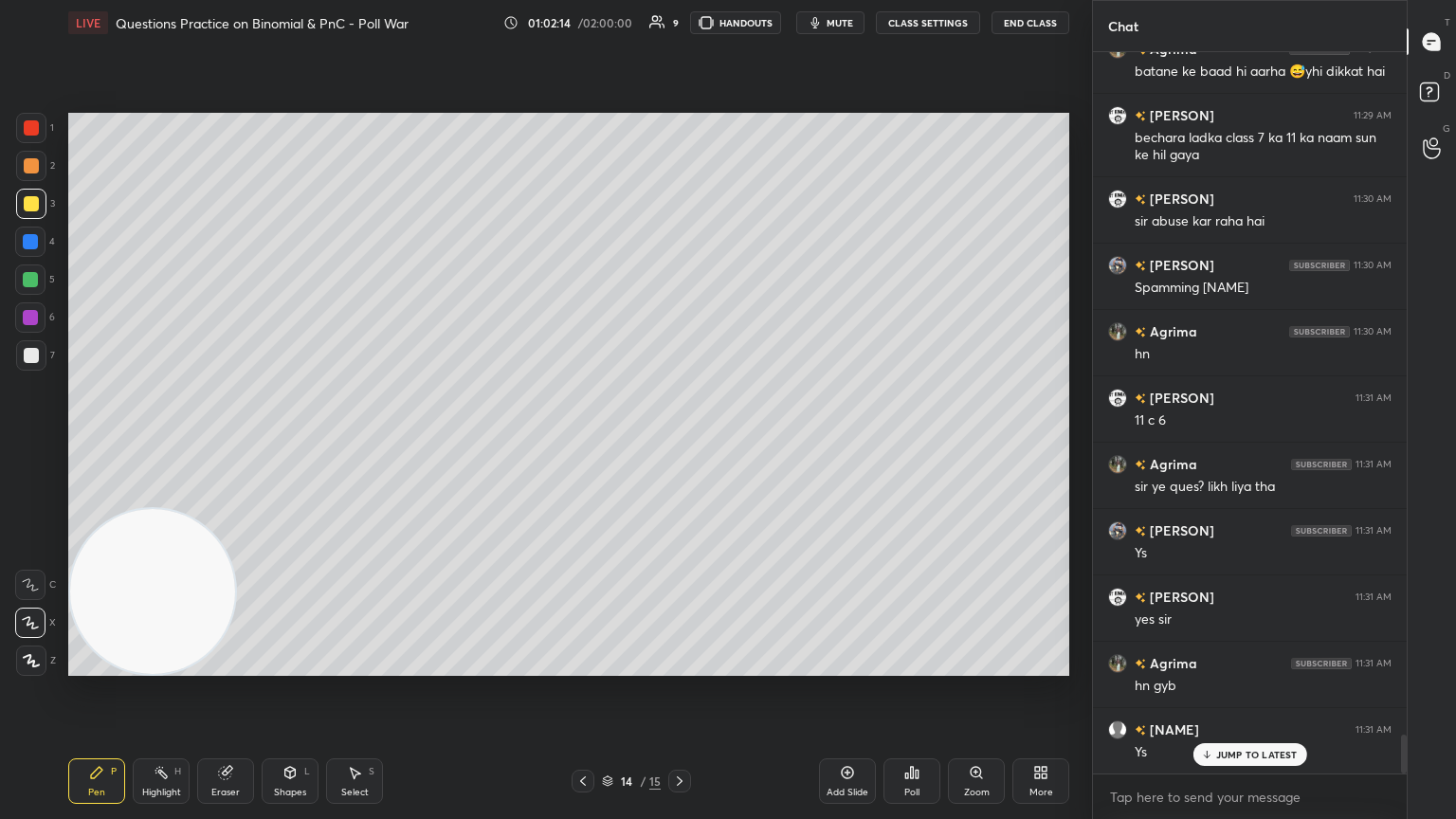 scroll, scrollTop: 12600, scrollLeft: 0, axis: vertical 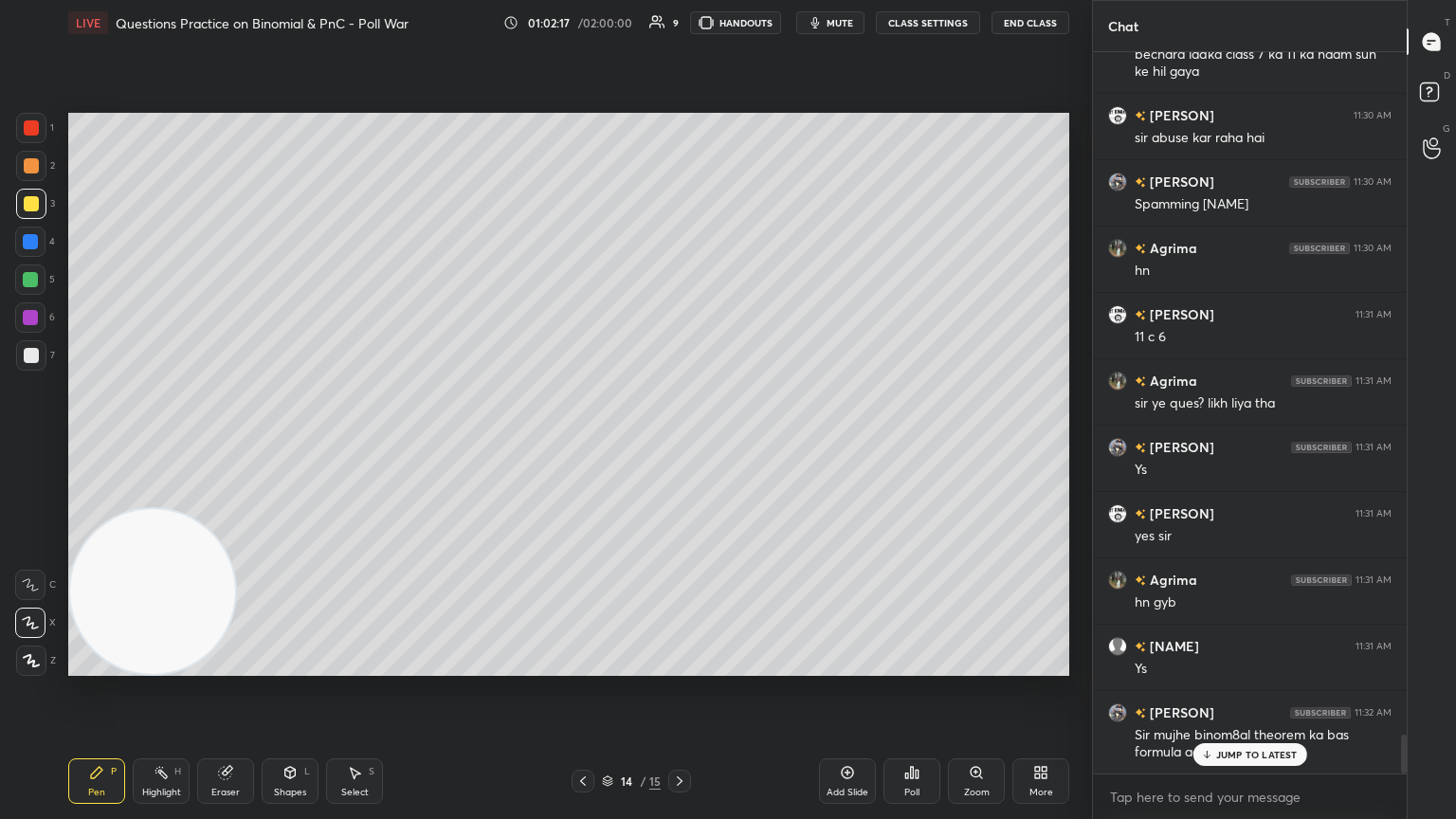 click on "JUMP TO LATEST" at bounding box center [1249, 755] 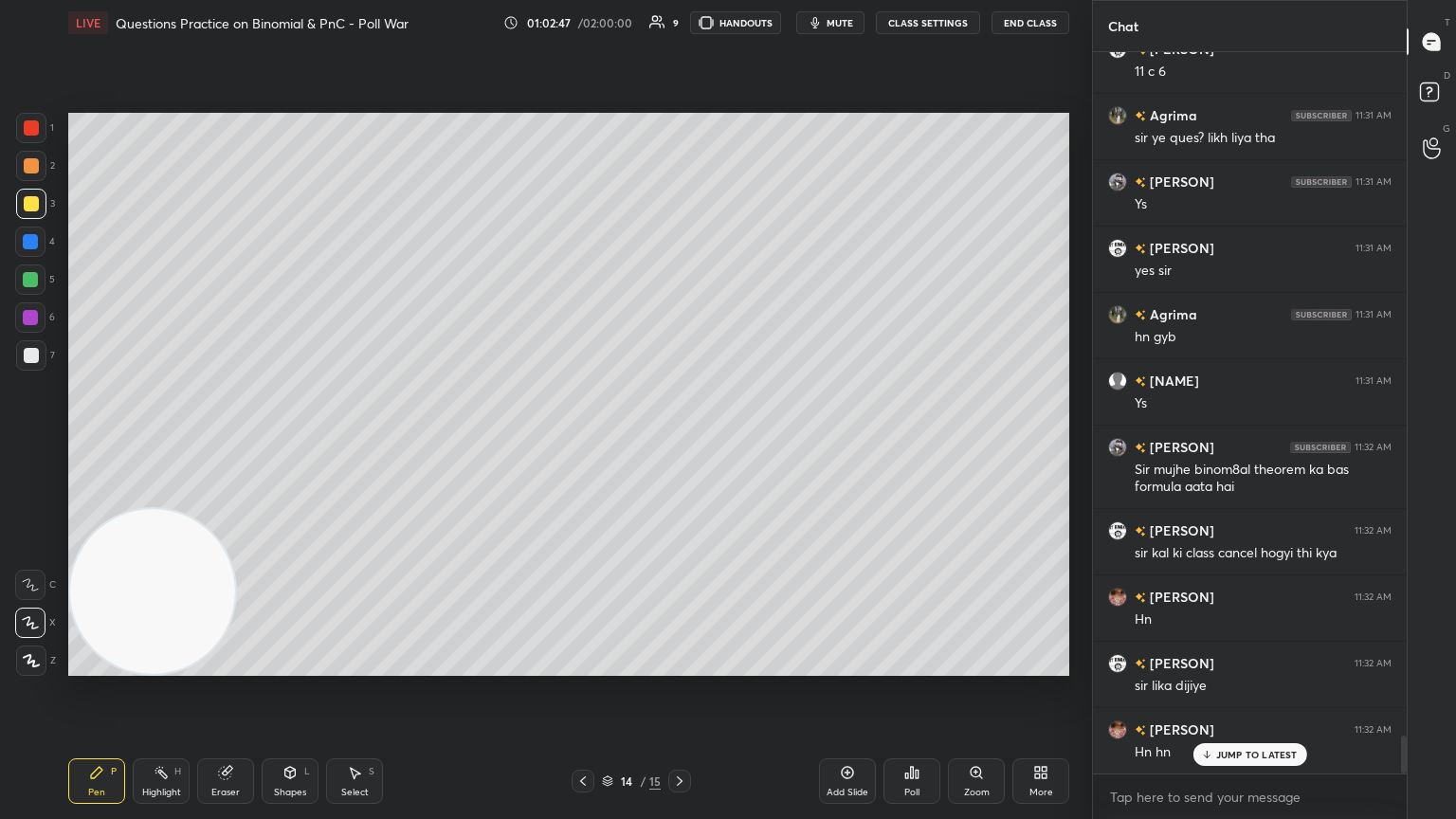 scroll, scrollTop: 12998, scrollLeft: 0, axis: vertical 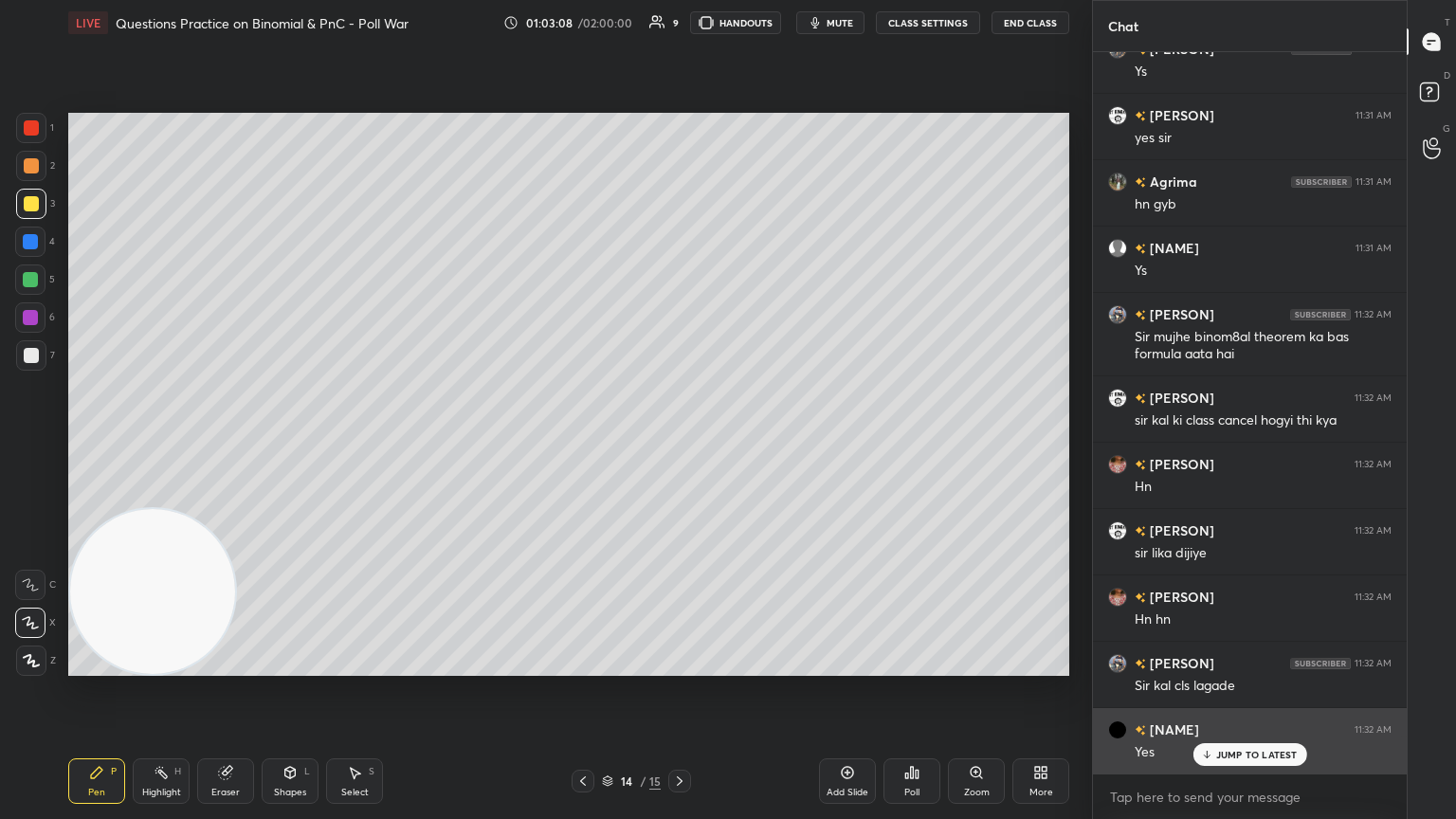click on "JUMP TO LATEST" at bounding box center [1257, 755] 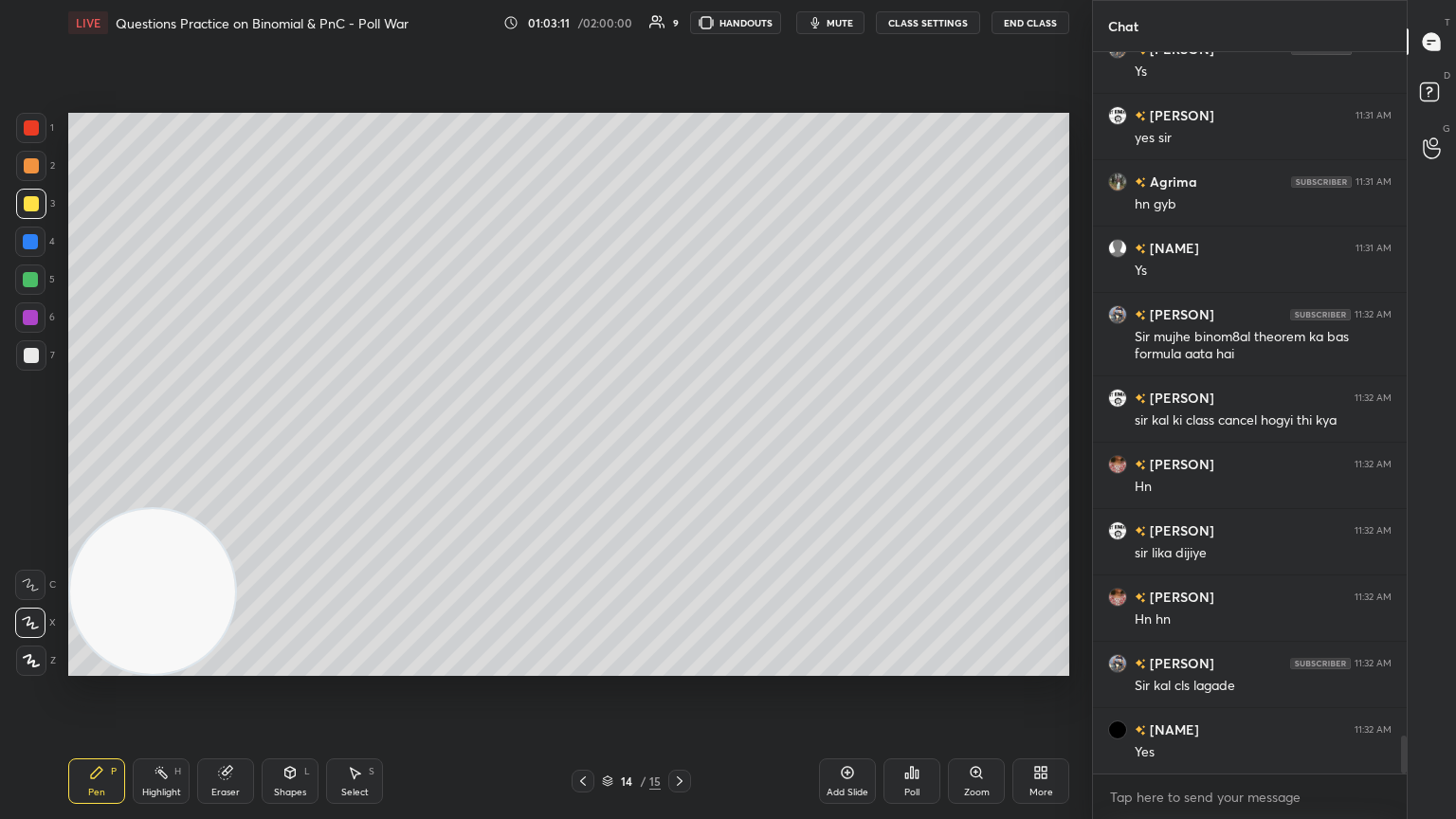 click at bounding box center [31, 355] 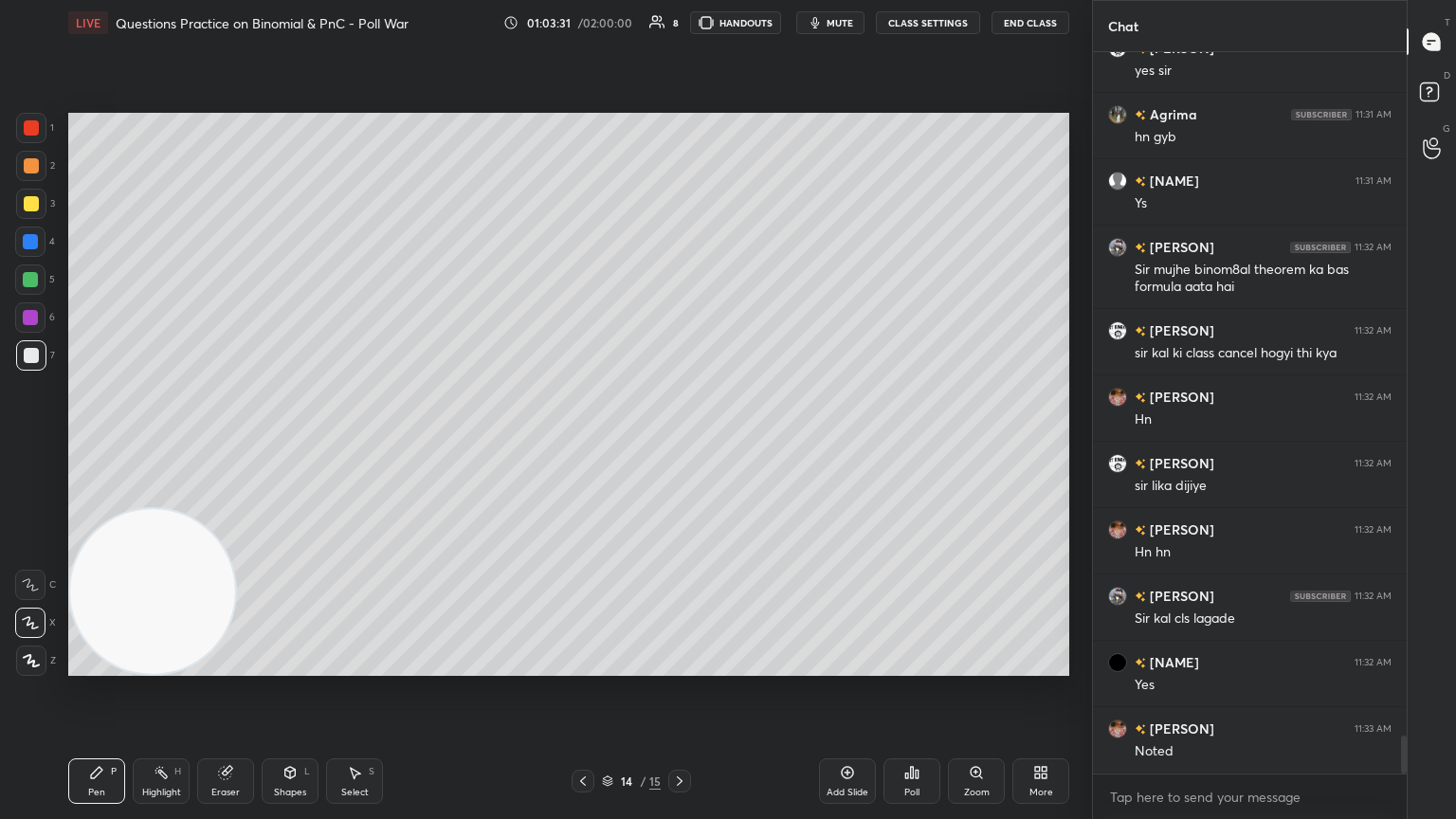 scroll, scrollTop: 13131, scrollLeft: 0, axis: vertical 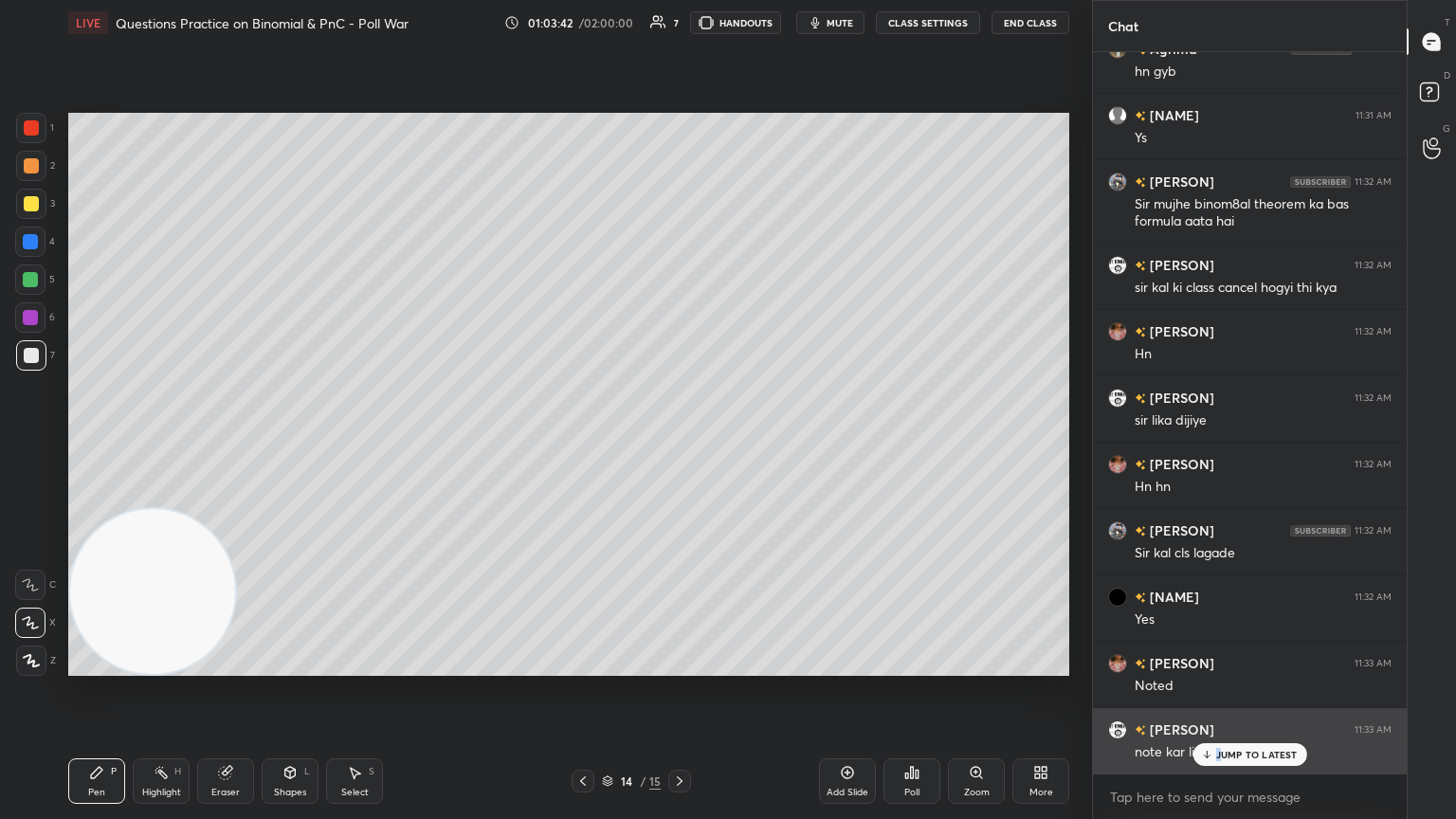drag, startPoint x: 1218, startPoint y: 755, endPoint x: 1229, endPoint y: 751, distance: 11.7047 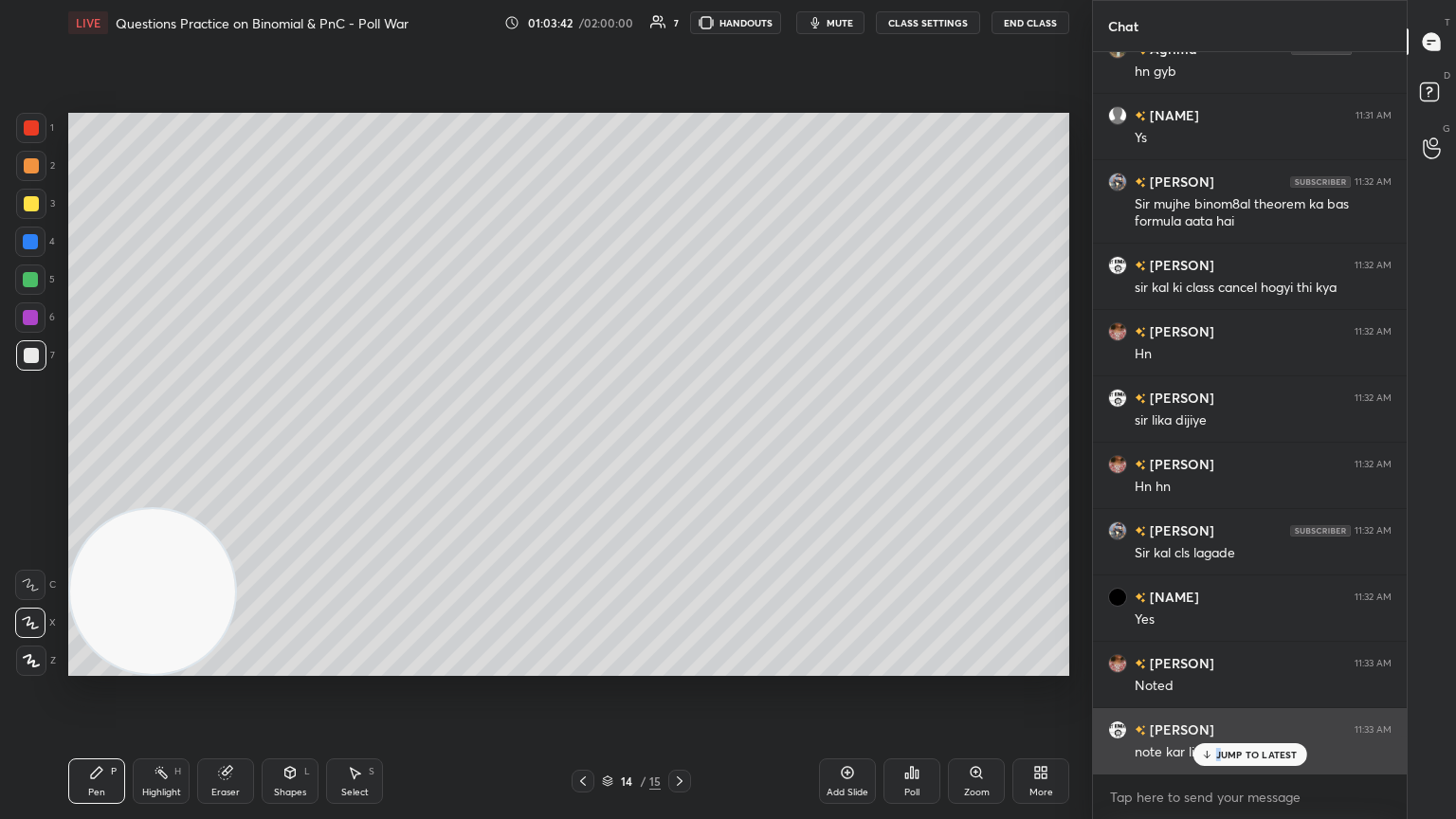 click on "JUMP TO LATEST" at bounding box center (1257, 755) 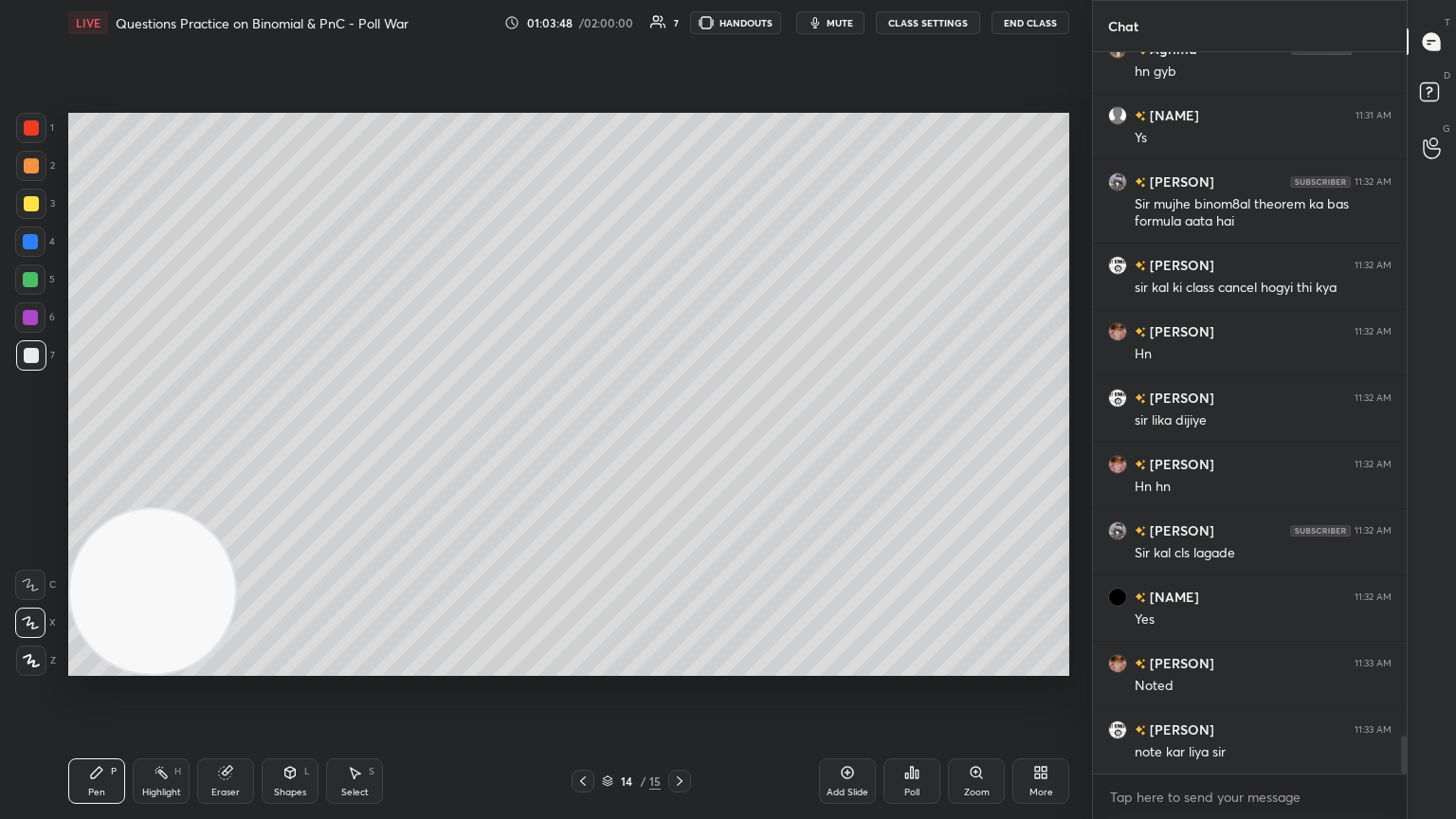 click on "1 2 3 4 5 6 7 C X Z C X Z E E Erase all   H H LIVE Questions Practice on Binomial & PnC - Poll War 01:03:48 /  02:00:00 7 HANDOUTS mute CLASS SETTINGS End Class Setting up your live class Poll for   secs No correct answer Start poll Back Questions Practice on Binomial & PnC - Poll War Abhishek Sahu Pen P Highlight H Eraser Shapes L Select S 14 / 15 Add Slide Poll Zoom More" at bounding box center [546, 410] 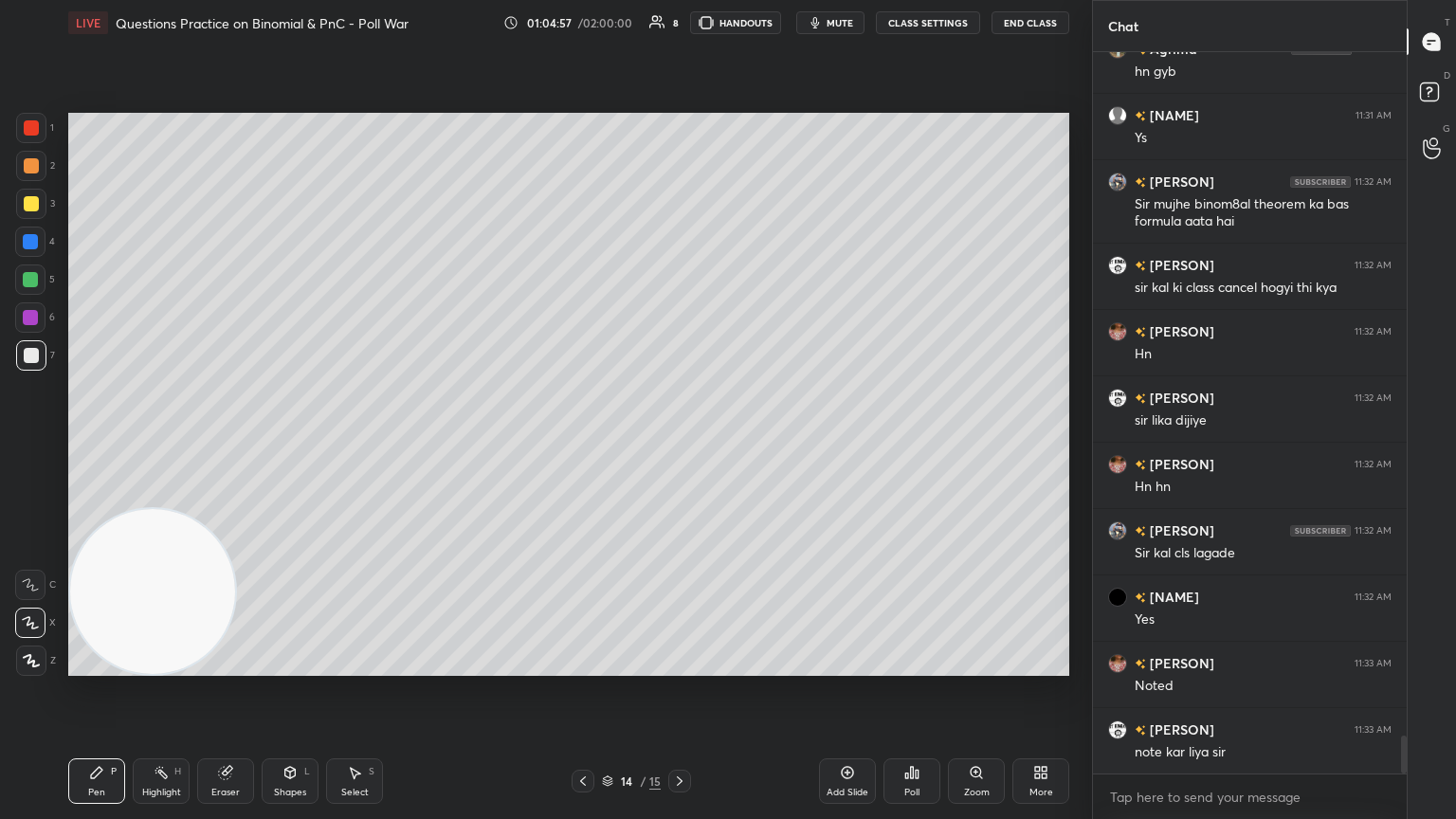 click 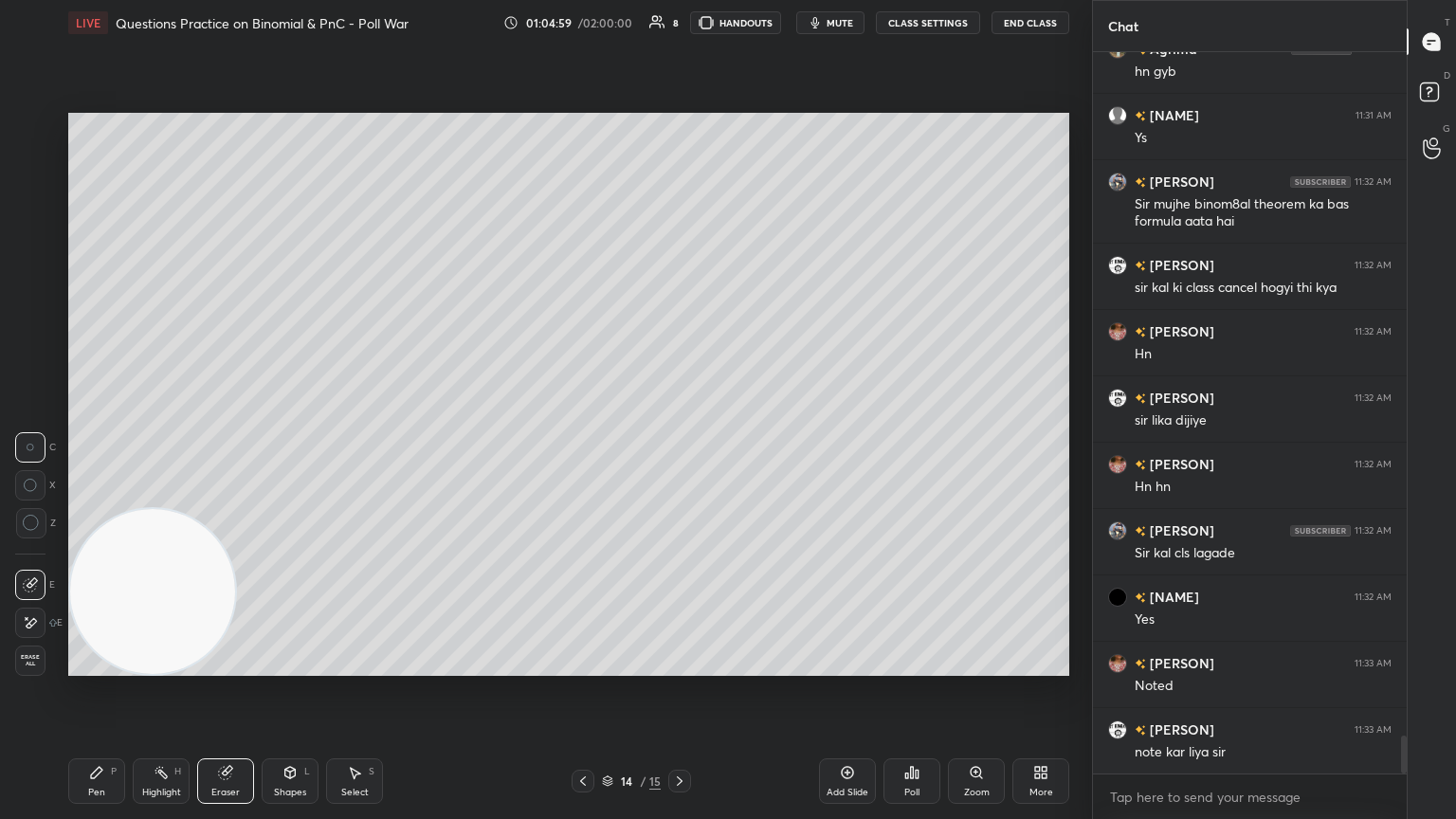 click 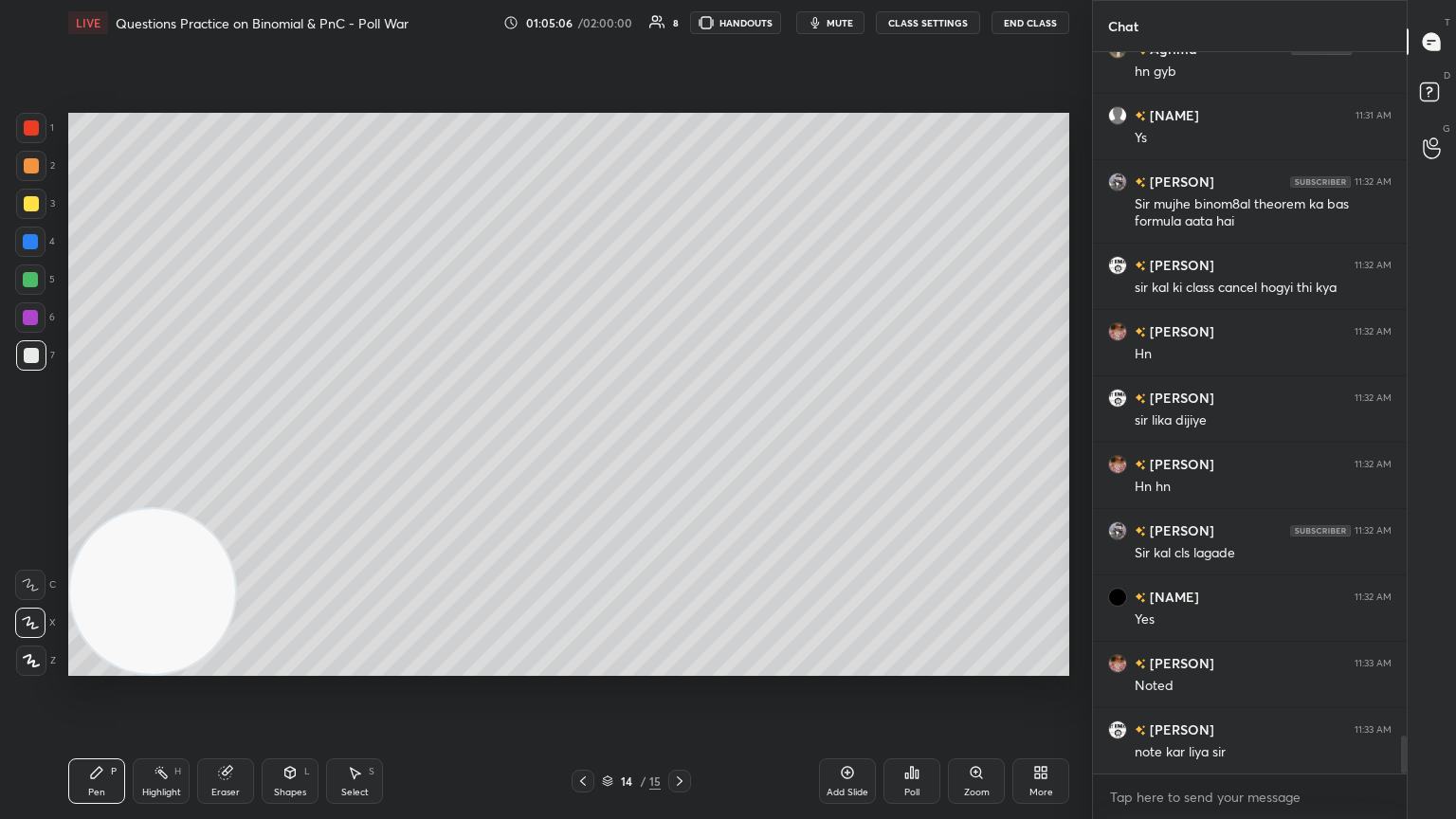 click on "Eraser" at bounding box center (226, 781) 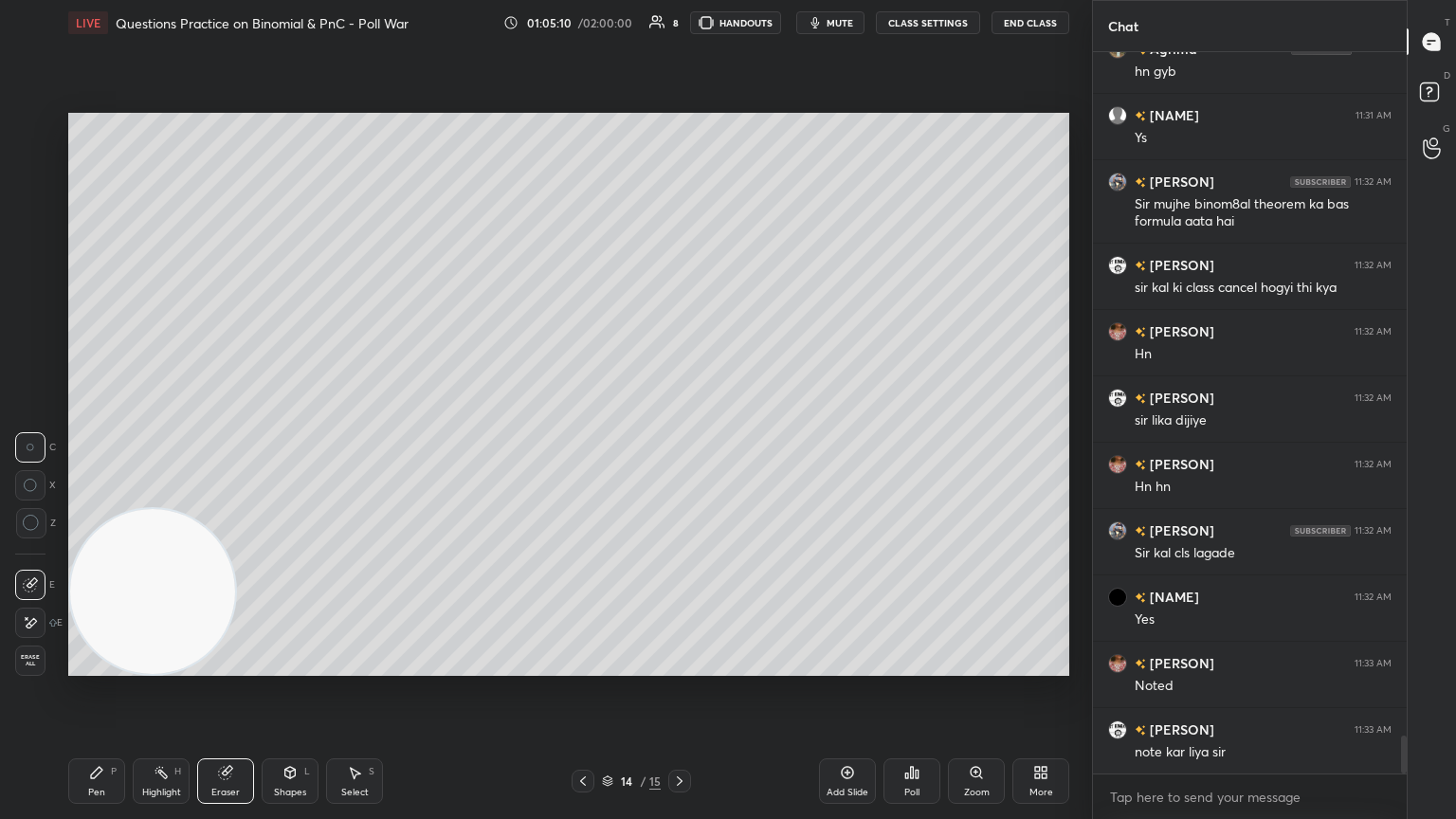 scroll, scrollTop: 13198, scrollLeft: 0, axis: vertical 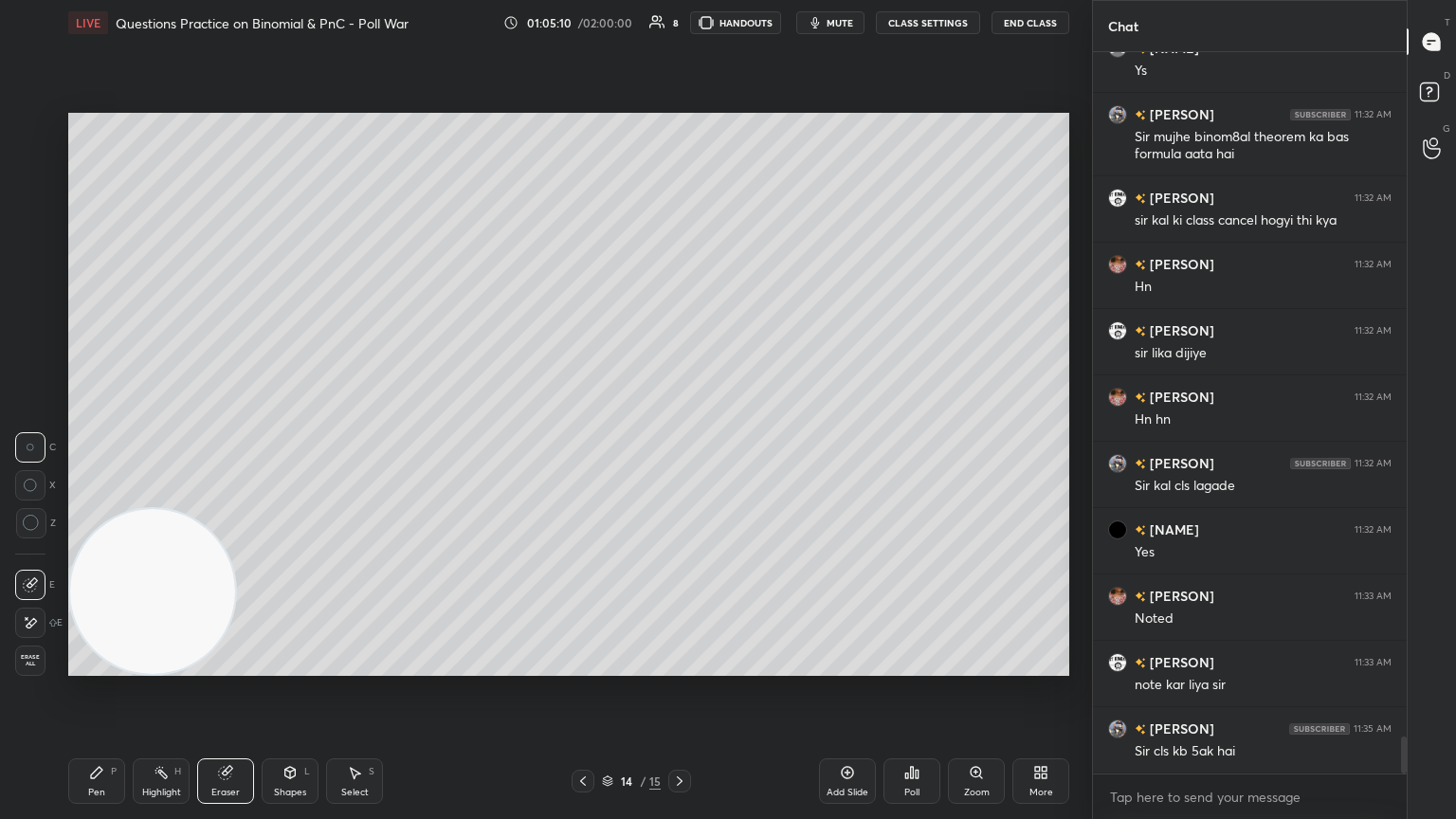 click on "Pen P" at bounding box center [97, 781] 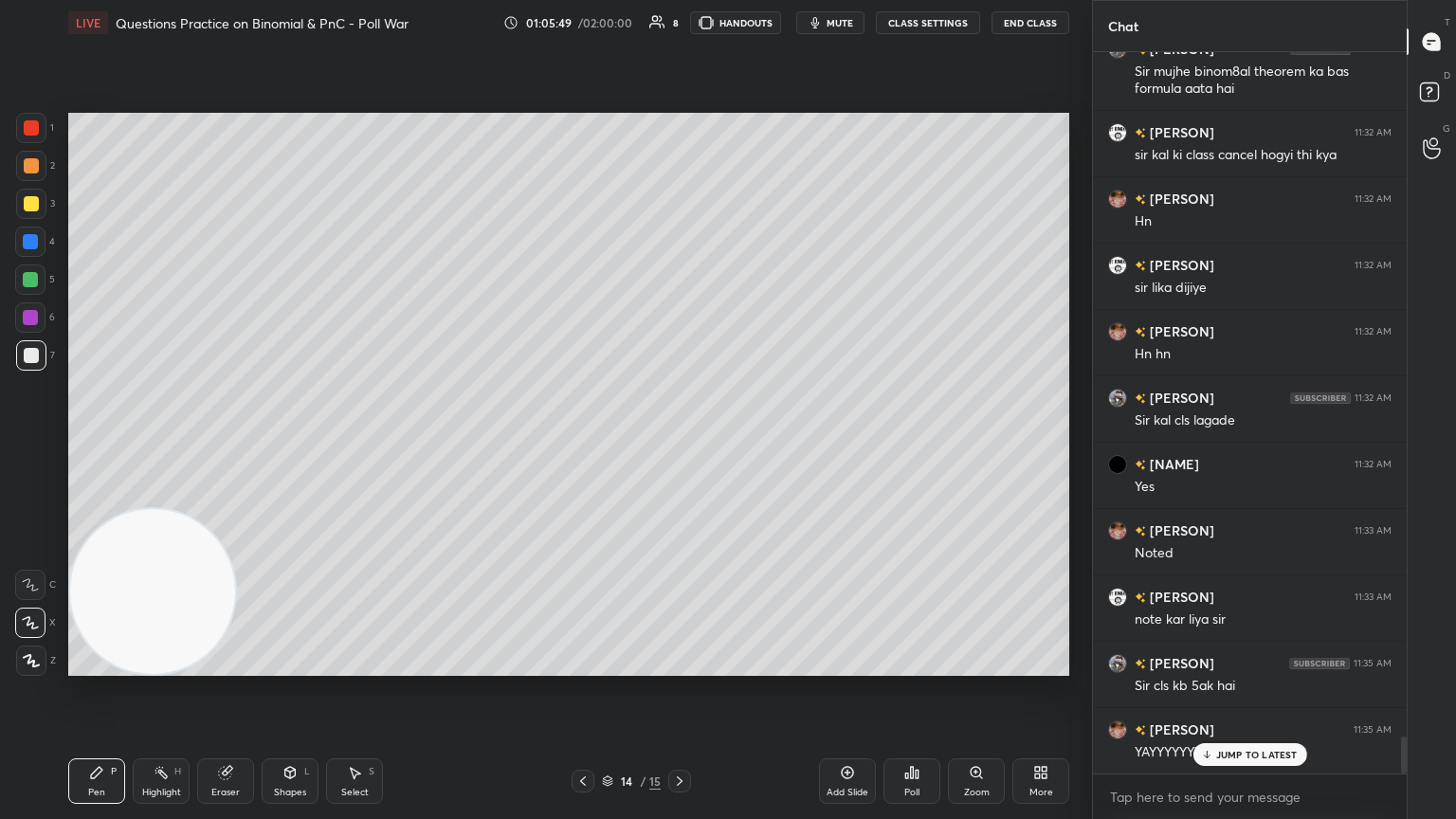scroll, scrollTop: 13331, scrollLeft: 0, axis: vertical 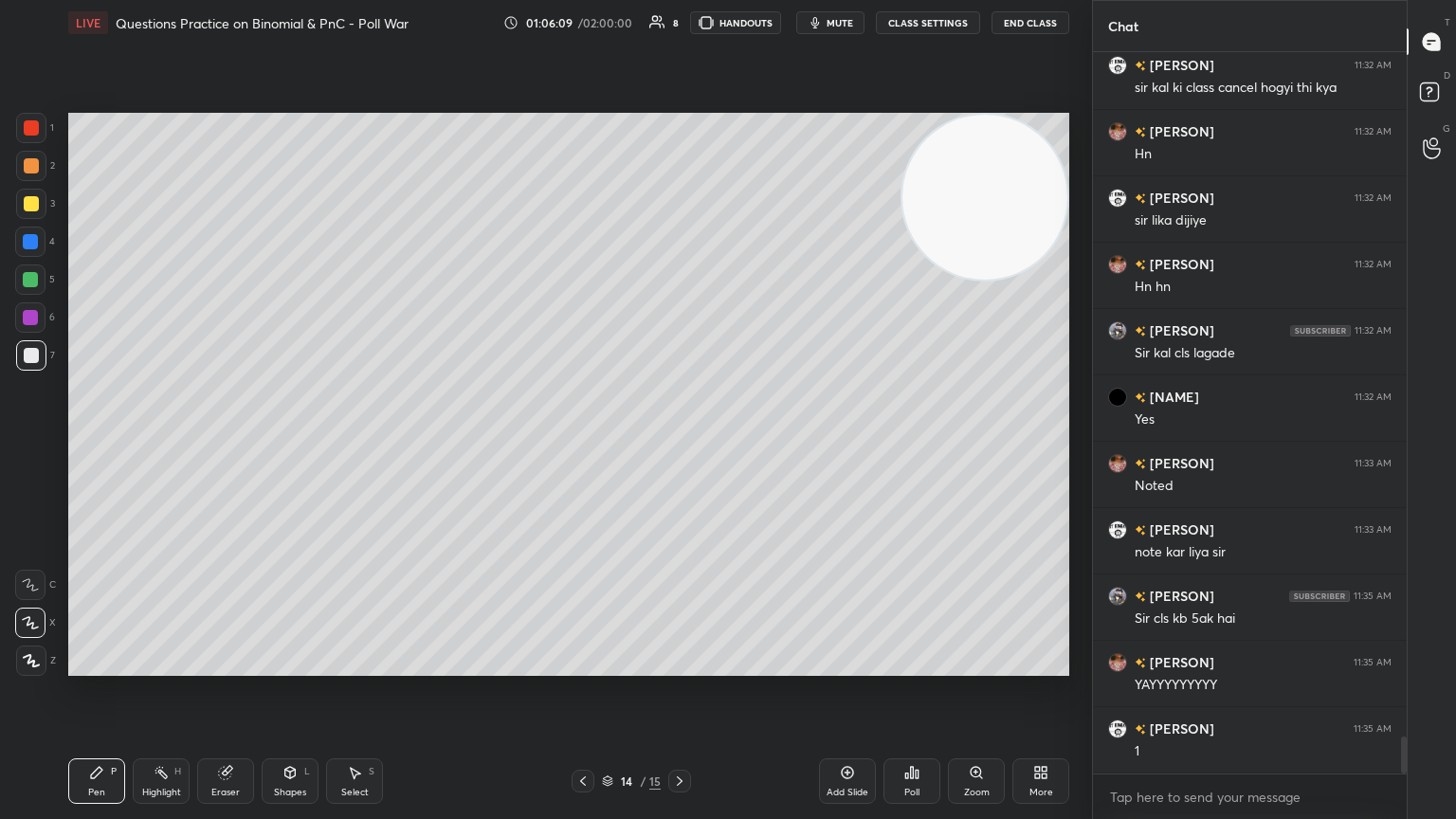 drag, startPoint x: 176, startPoint y: 609, endPoint x: 997, endPoint y: 144, distance: 943.53908 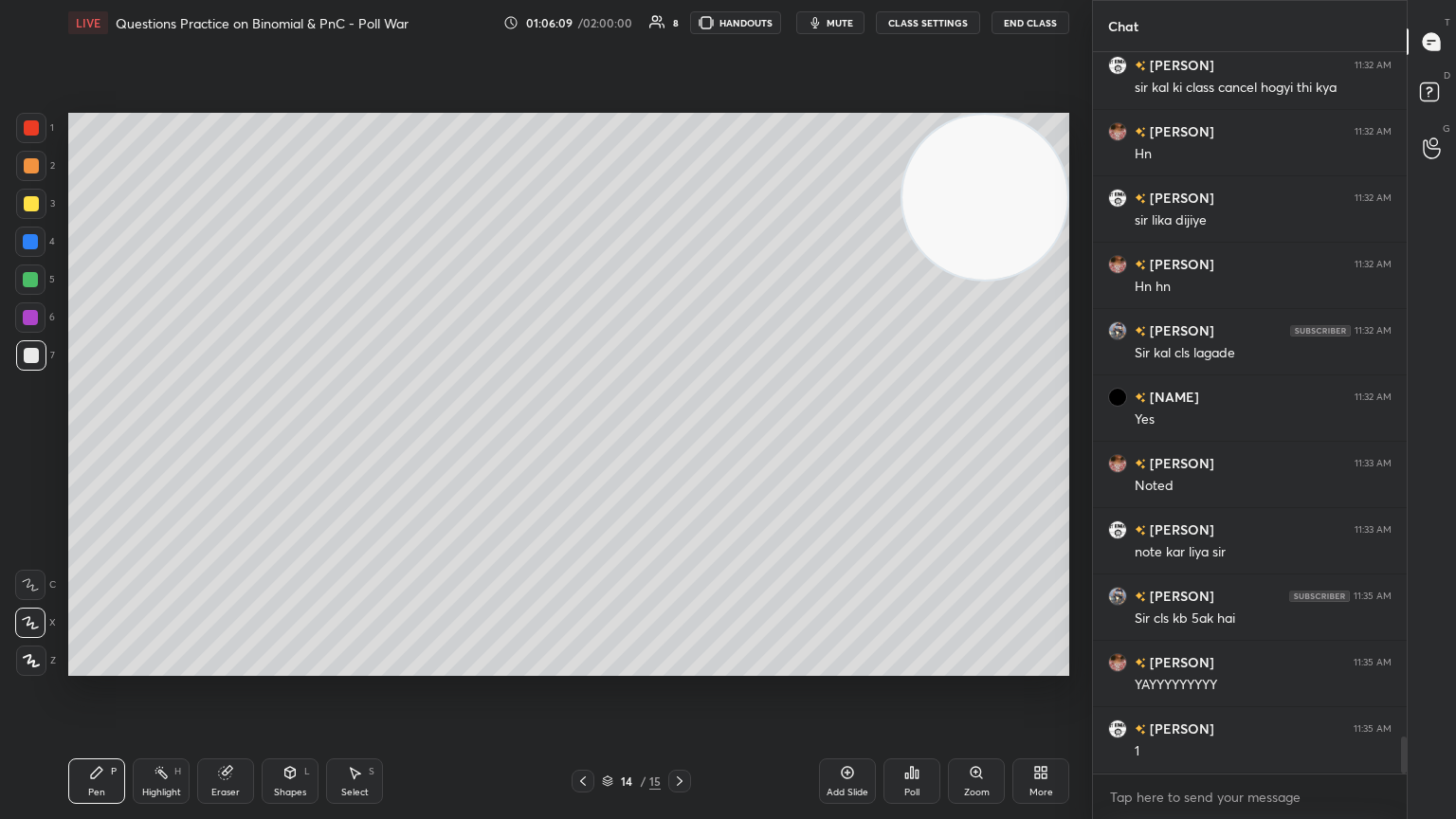 click on "1 2 3 4 5 6 7 C X Z C X Z E E Erase all   H H LIVE Questions Practice on Binomial & PnC - Poll War 01:06:09 /  02:00:00 8 HANDOUTS mute CLASS SETTINGS End Class Setting up your live class Poll for   secs No correct answer Start poll Back Questions Practice on Binomial & PnC - Poll War [PERSON] Pen P Highlight H Eraser Shapes L Select S 14 / 15 Add Slide Poll Zoom More Chat [PERSON] 11:32 AM Sir mujhe binom8al theorem ka bas formula aata hai [PERSON] 11:32 AM sir kal ki class cancel hogyi thi kya [PERSON] 11:32 AM Hn [PERSON] 11:32 AM sir lika dijiye [PERSON] 11:32 AM Hn hn [PERSON] 11:32 AM Sir kal cls lagade saras 11:32 AM Yes [PERSON] 11:33 AM Noted [PERSON] 11:33 AM note kar liya sir [PERSON] 11:35 AM Sir cls kb 5ak hai [PERSON] 11:35 AM YAYYYYYYYYY [PERSON] 11:35 AM 1 JUMP TO LATEST Enable hand raising Enable raise hand to speak to learners. Once enabled, chat will be turned off temporarily. Enable x   introducing Raise a hand with a doubt Now learners can raise their hand along with a doubt  How it works? [PERSON] 1 1 T" at bounding box center (728, 410) 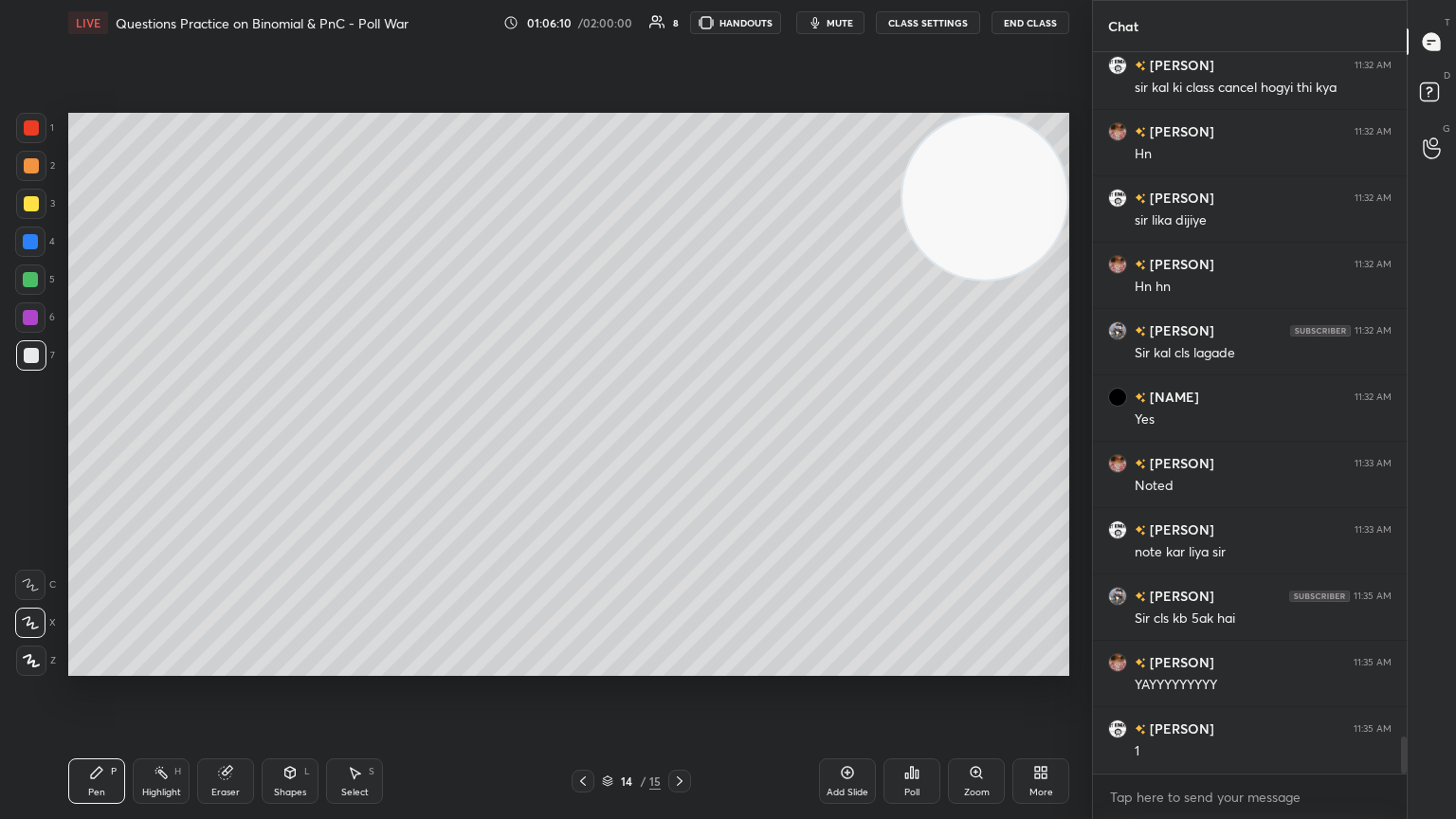 scroll, scrollTop: 13414, scrollLeft: 0, axis: vertical 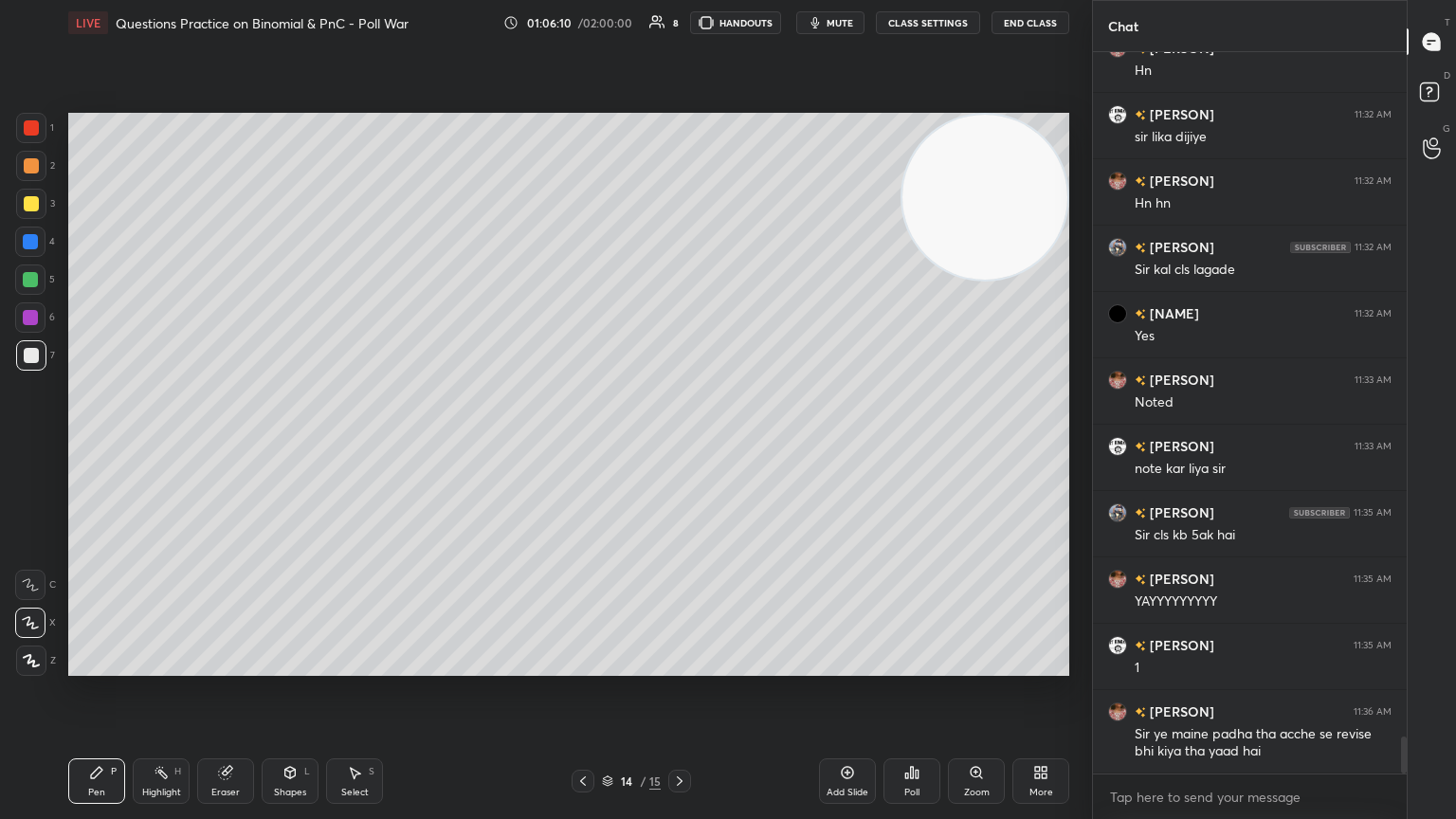 drag, startPoint x: 28, startPoint y: 195, endPoint x: 35, endPoint y: 209, distance: 15.652476 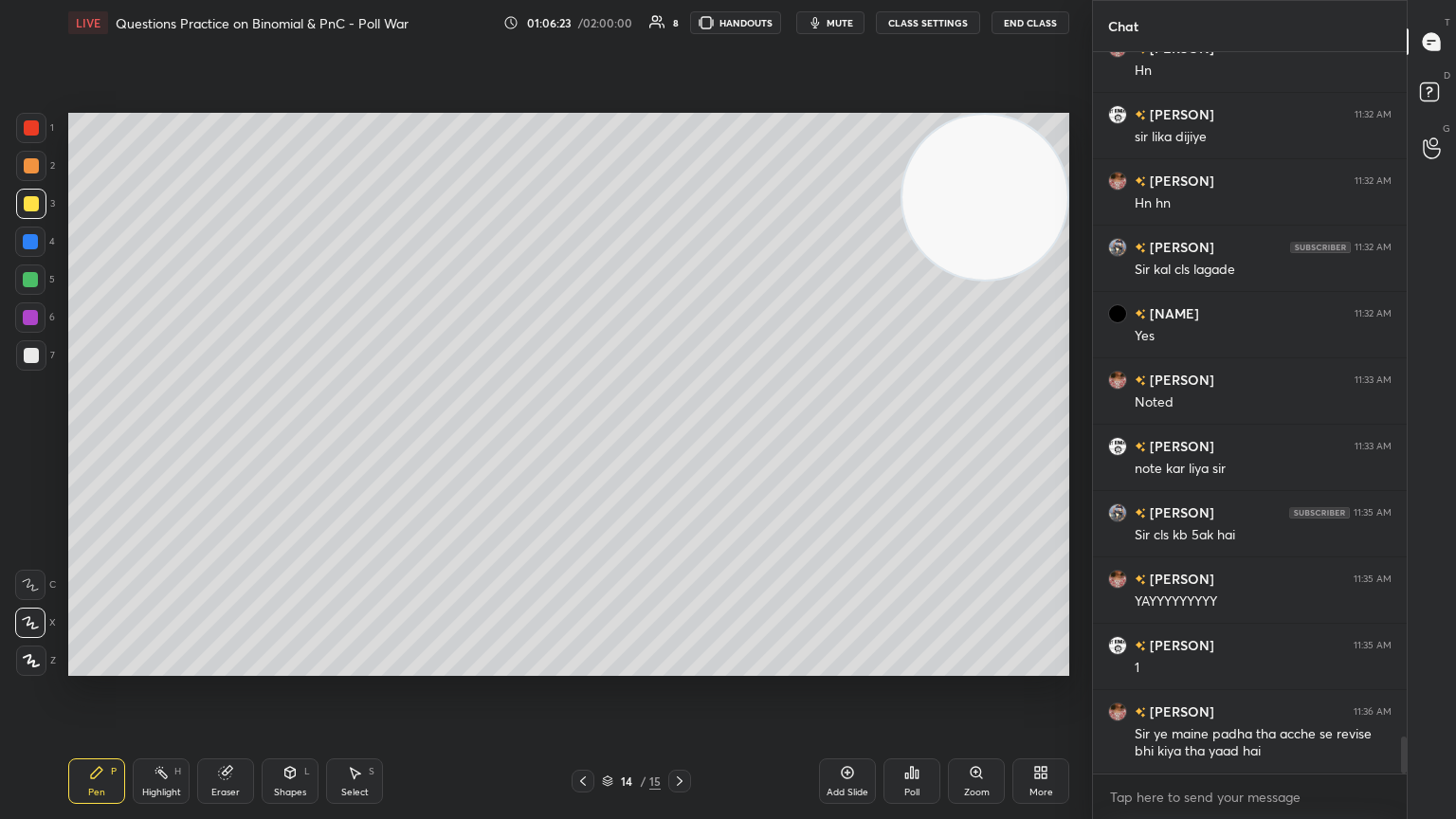 click at bounding box center (31, 355) 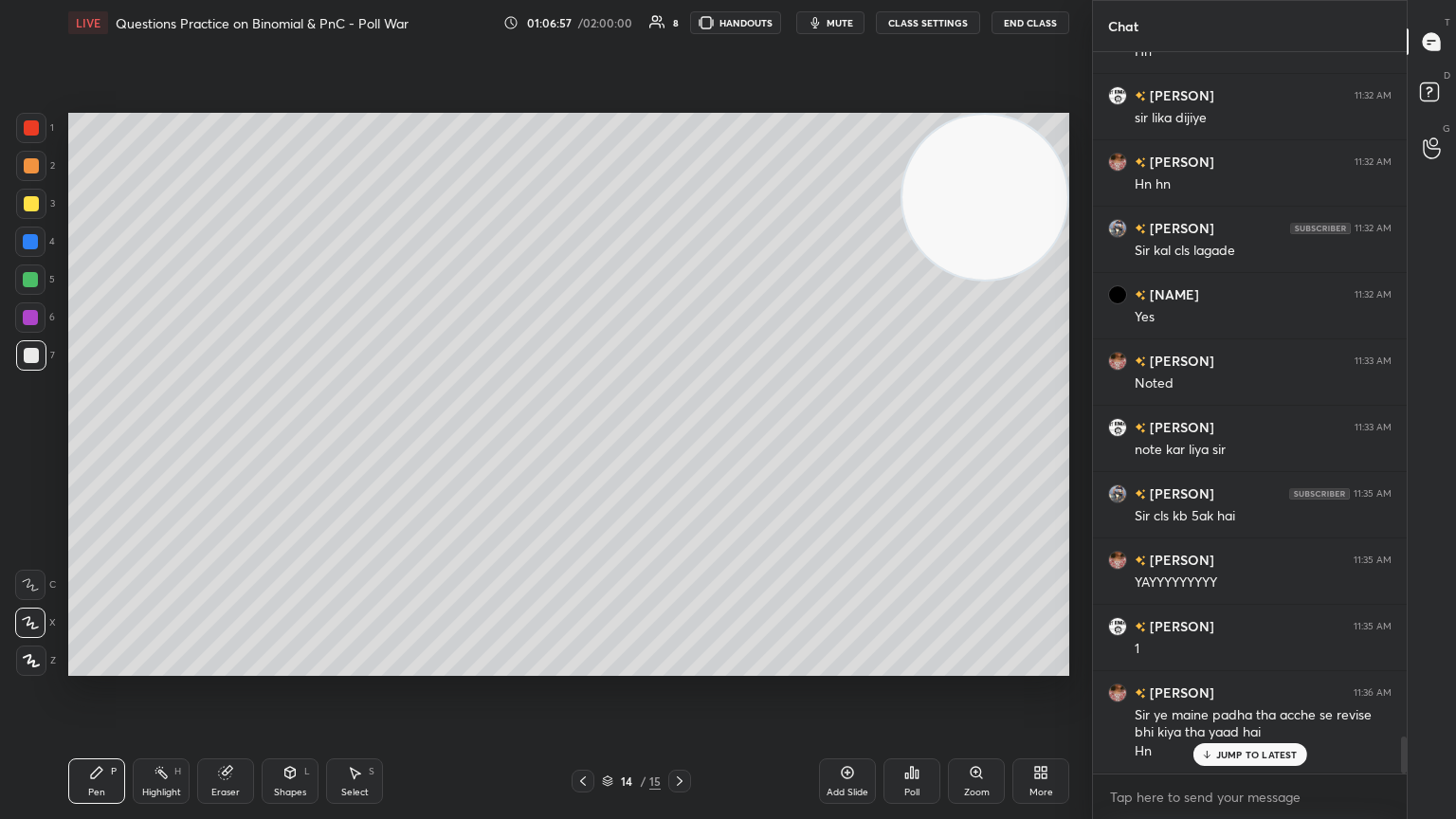 scroll, scrollTop: 13498, scrollLeft: 0, axis: vertical 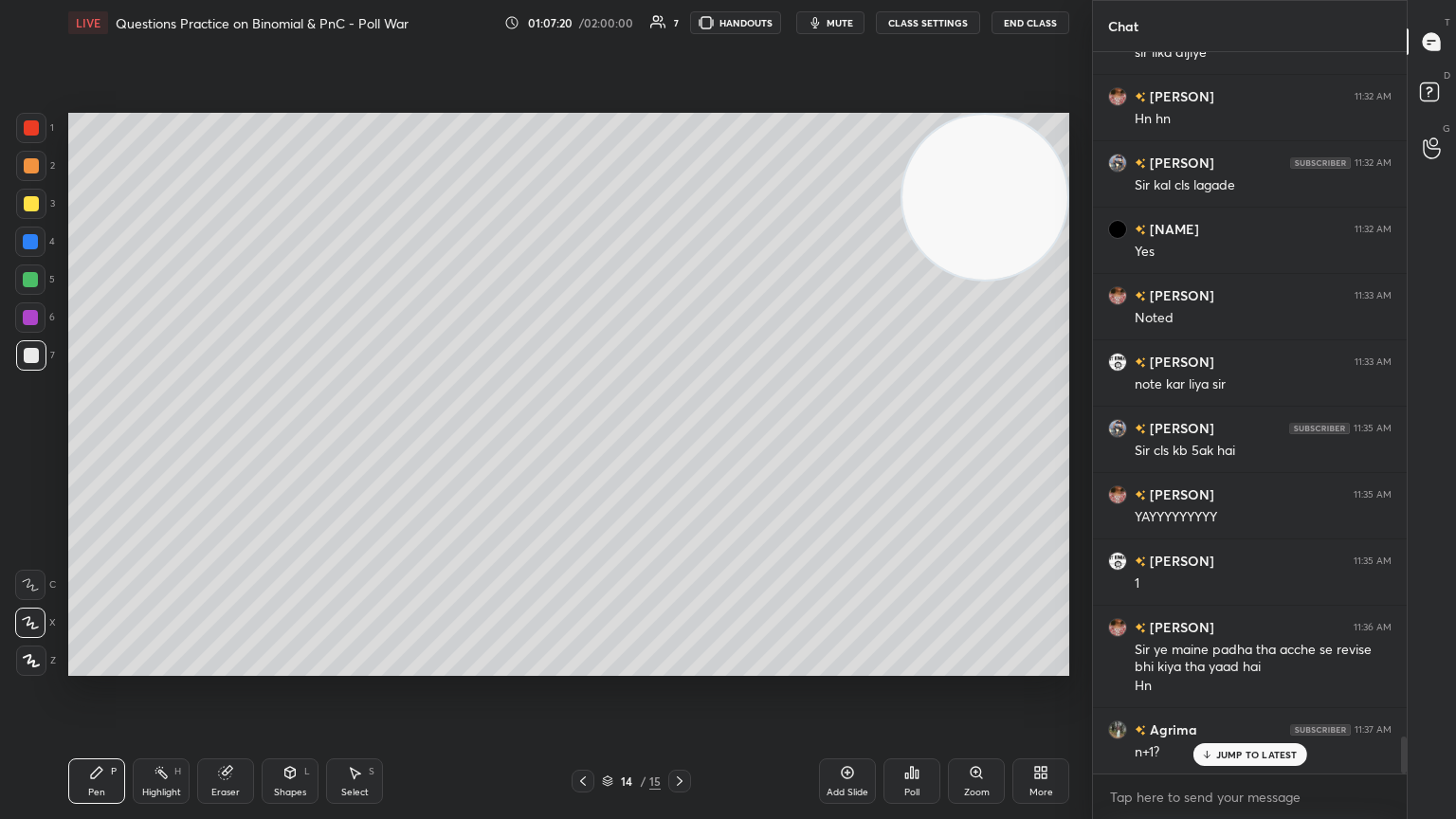 click on "JUMP TO LATEST" at bounding box center [1257, 755] 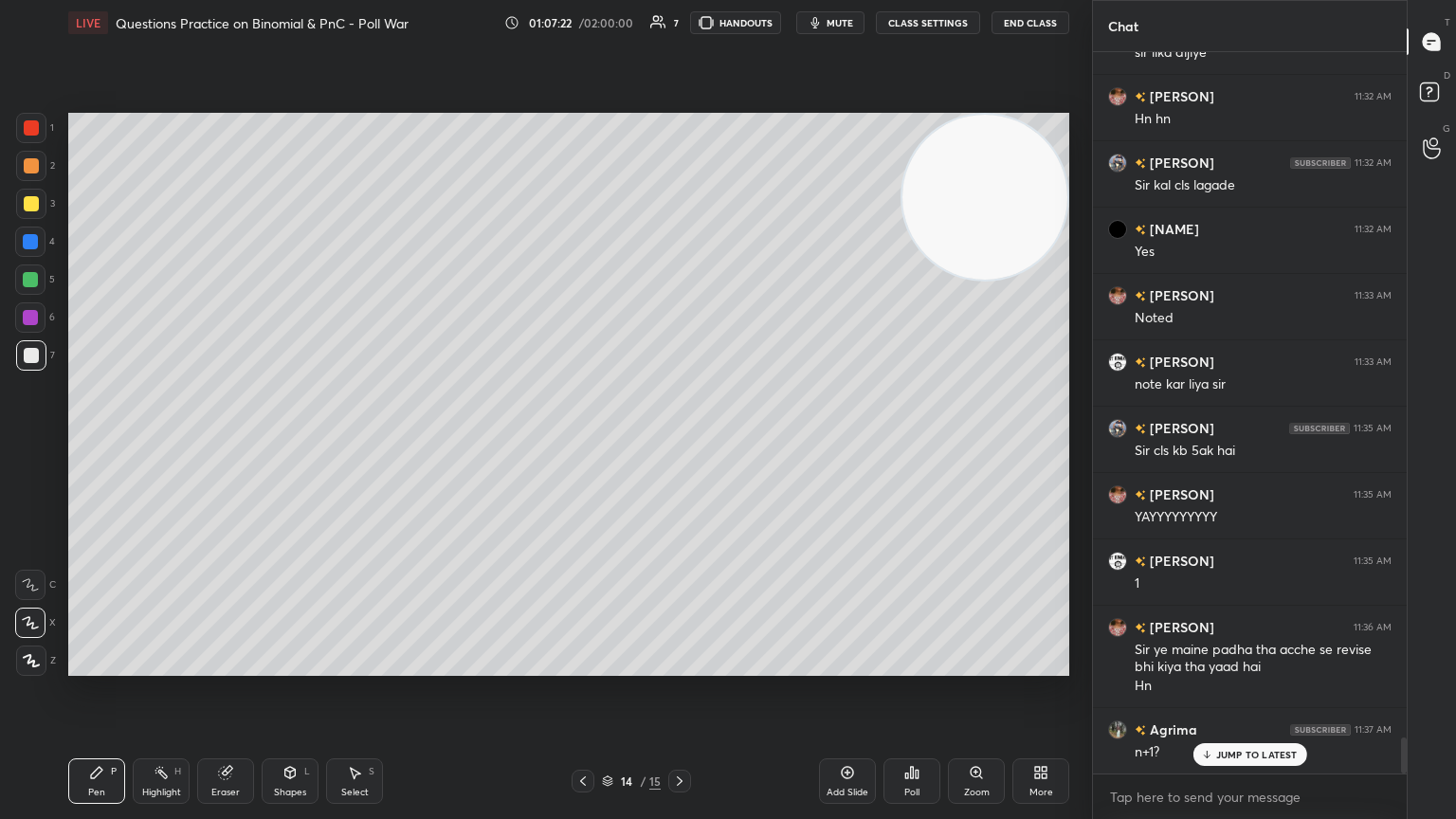 scroll, scrollTop: 13582, scrollLeft: 0, axis: vertical 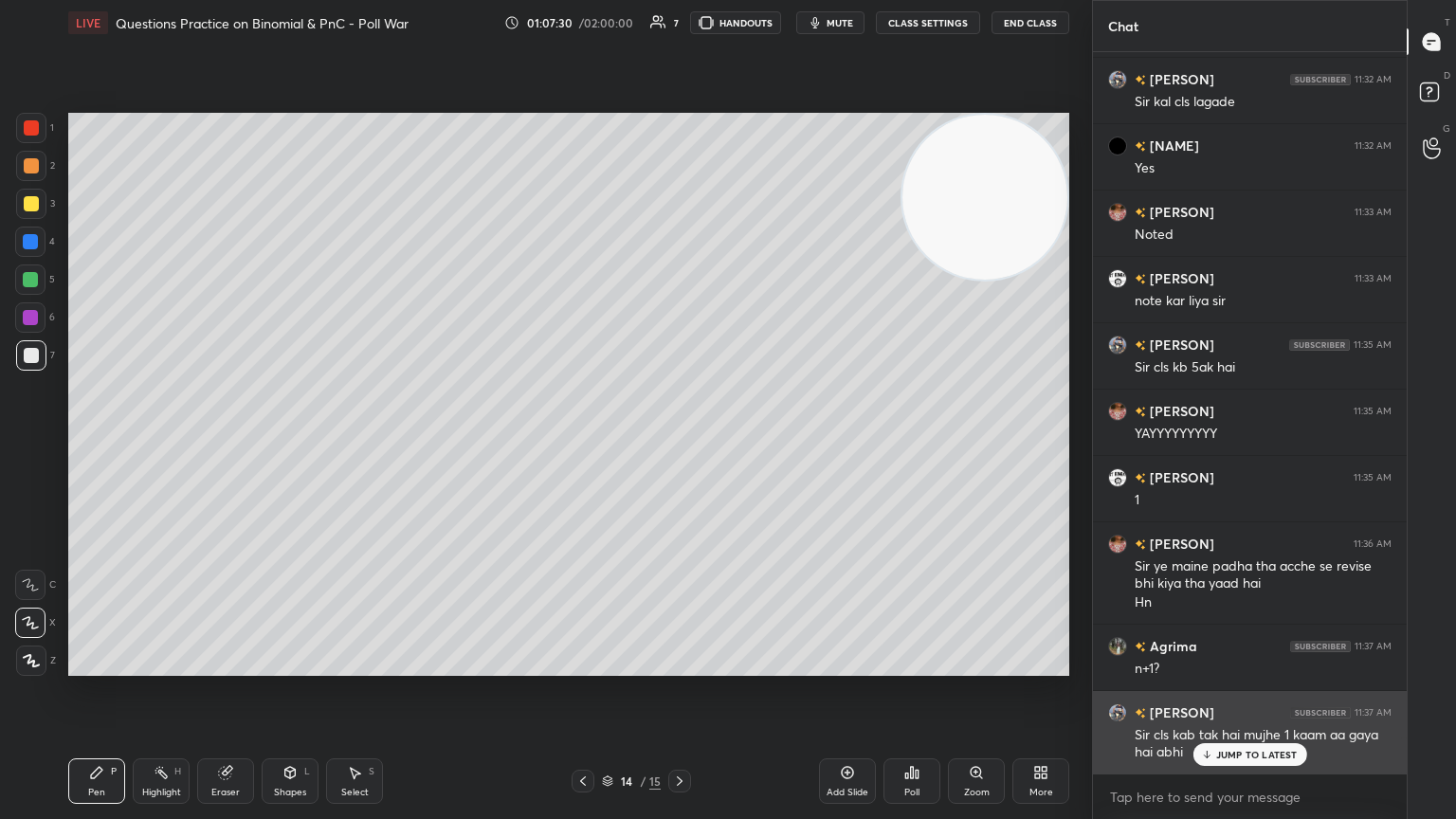 click on "JUMP TO LATEST" at bounding box center (1257, 755) 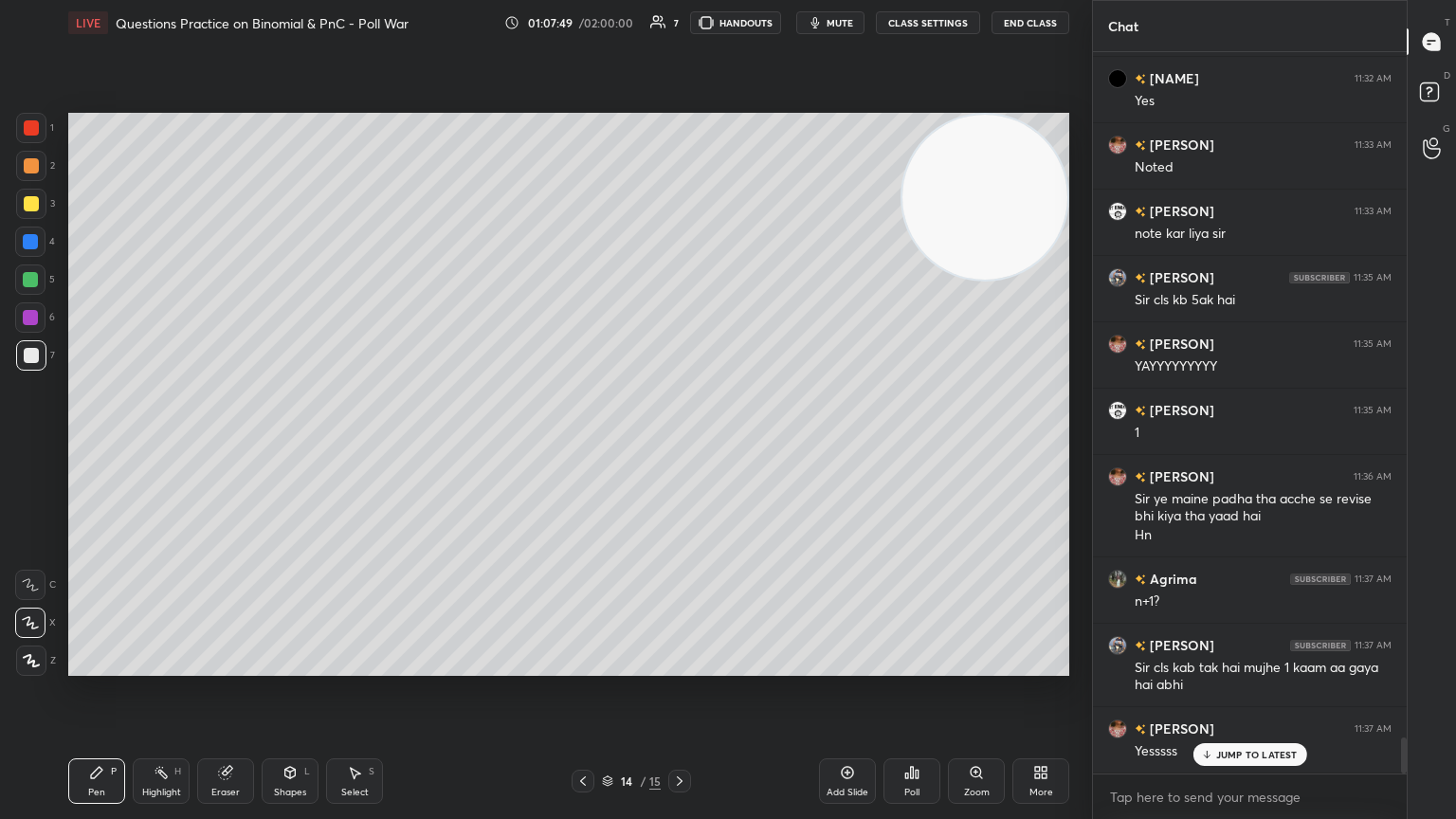scroll, scrollTop: 13714, scrollLeft: 0, axis: vertical 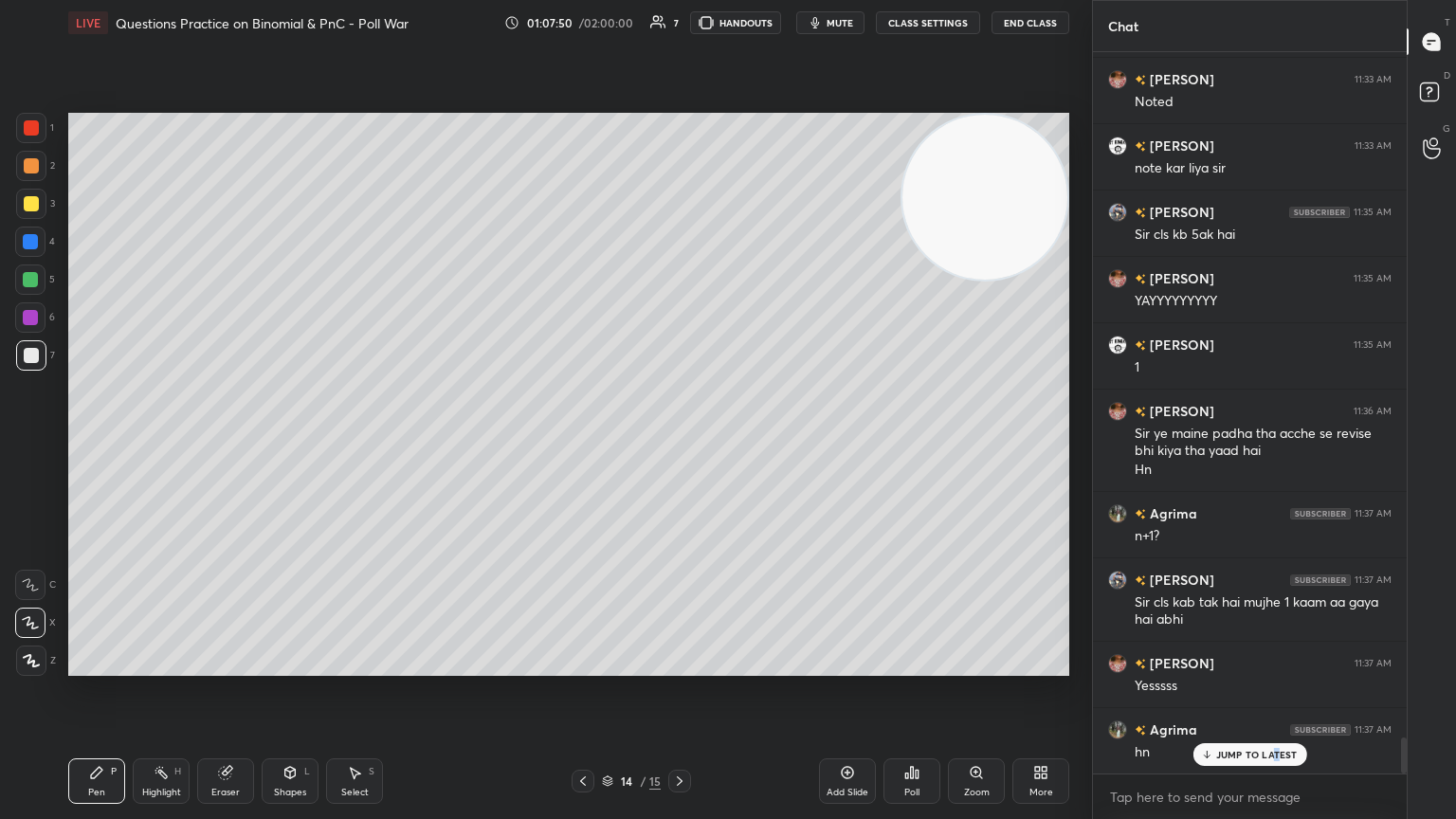 click on "JUMP TO LATEST" at bounding box center [1249, 755] 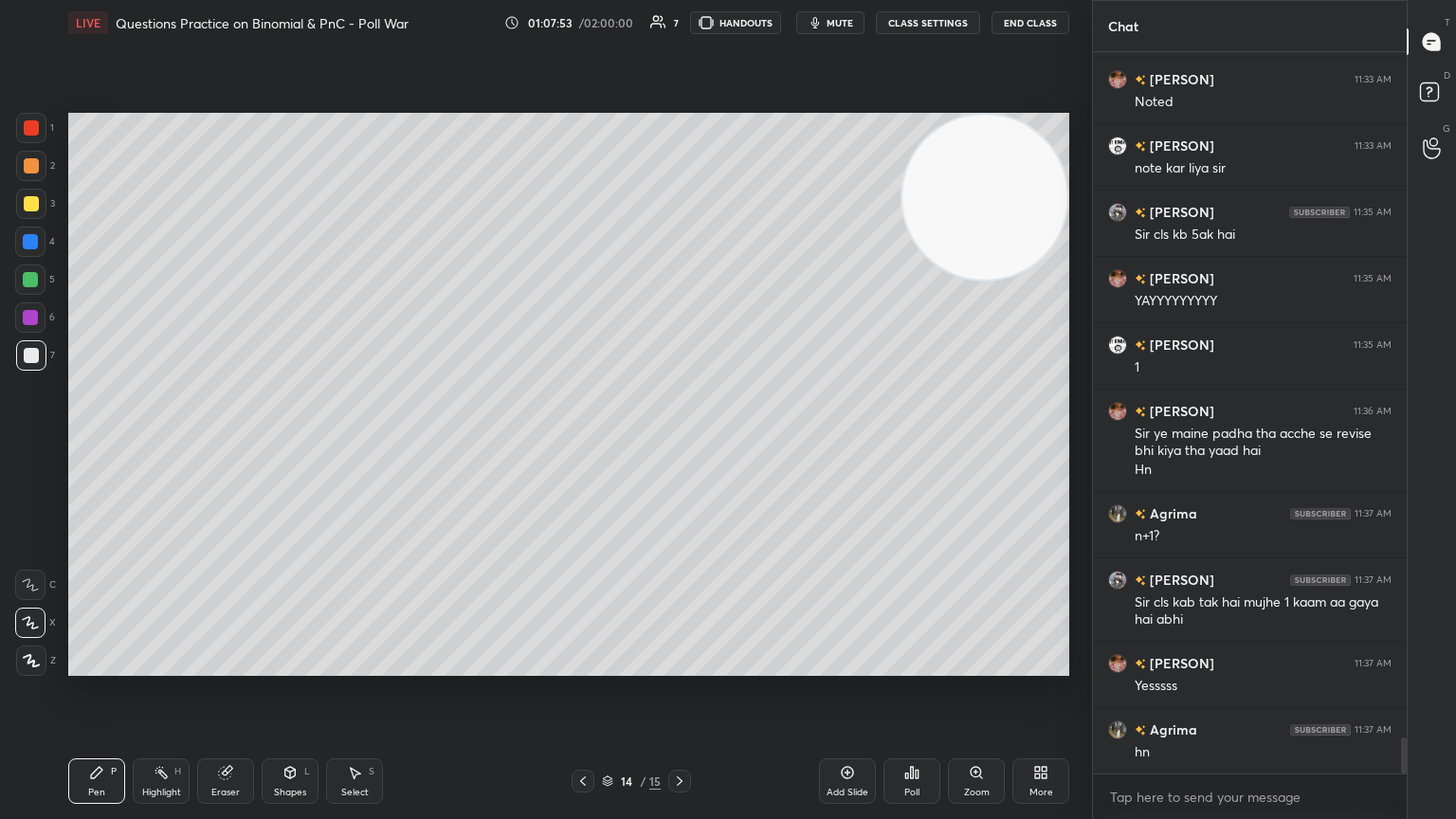 click 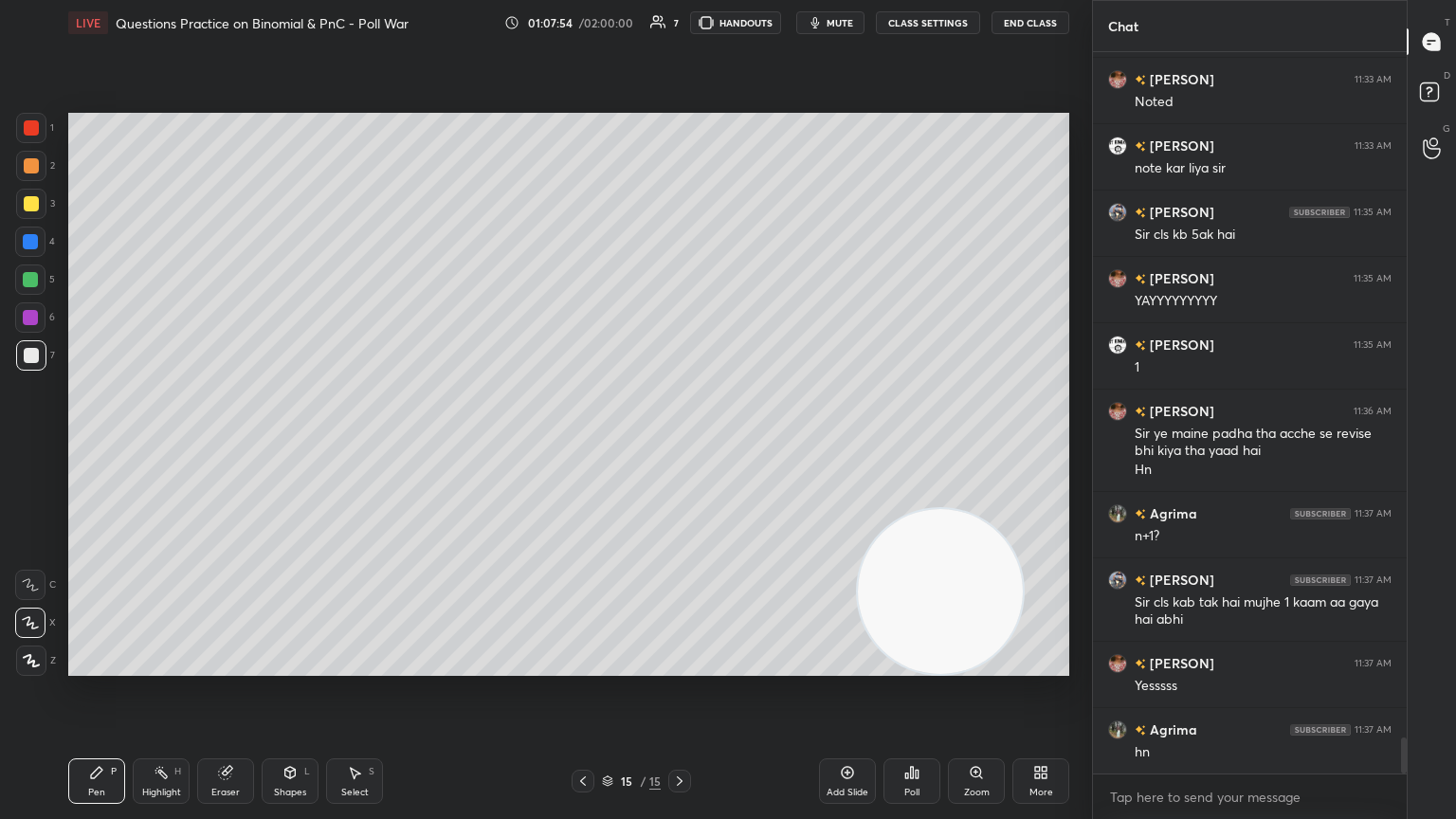 drag, startPoint x: 977, startPoint y: 234, endPoint x: 914, endPoint y: 741, distance: 510.899 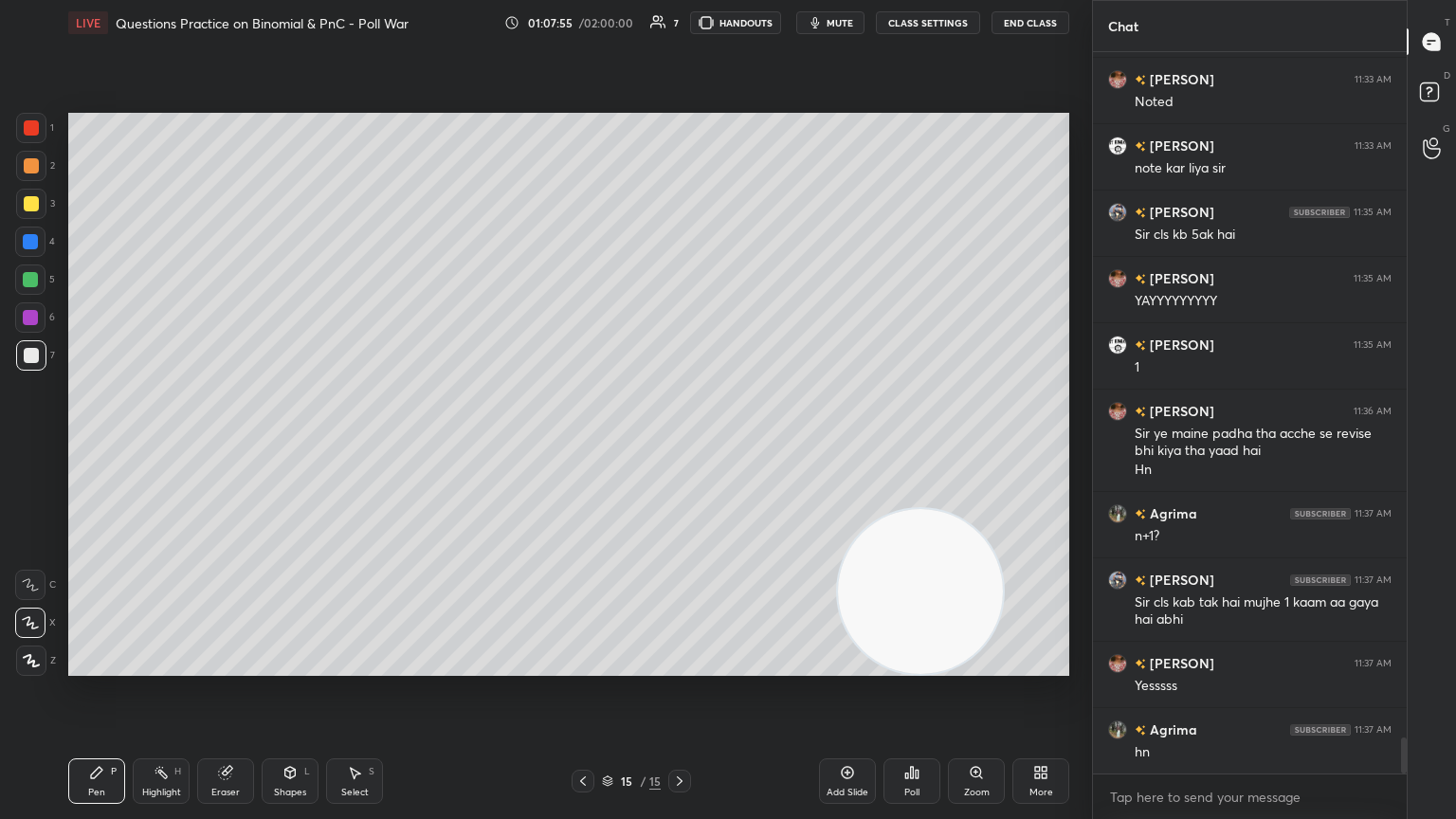 scroll, scrollTop: 13782, scrollLeft: 0, axis: vertical 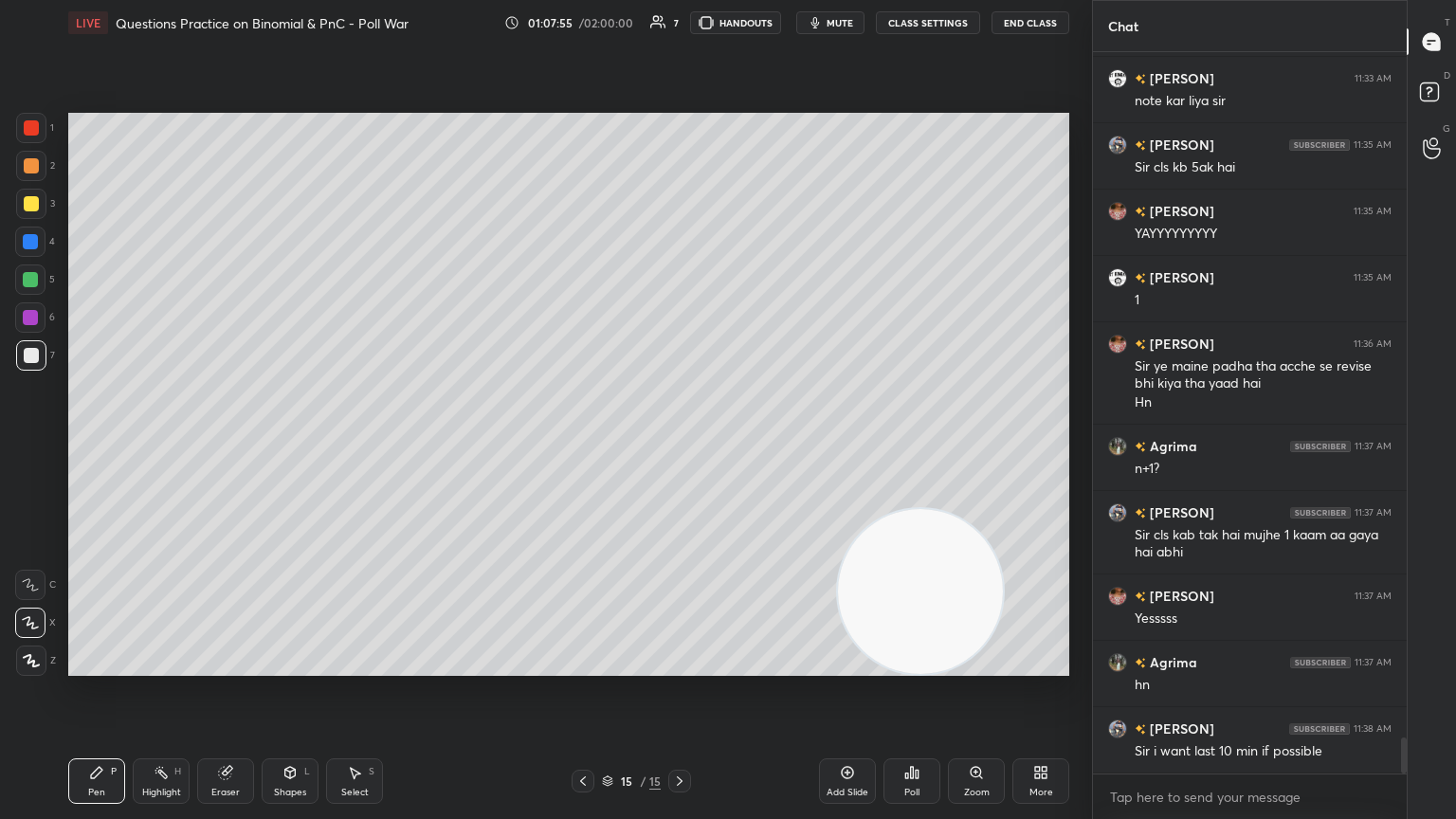 click on "Eraser" at bounding box center (226, 781) 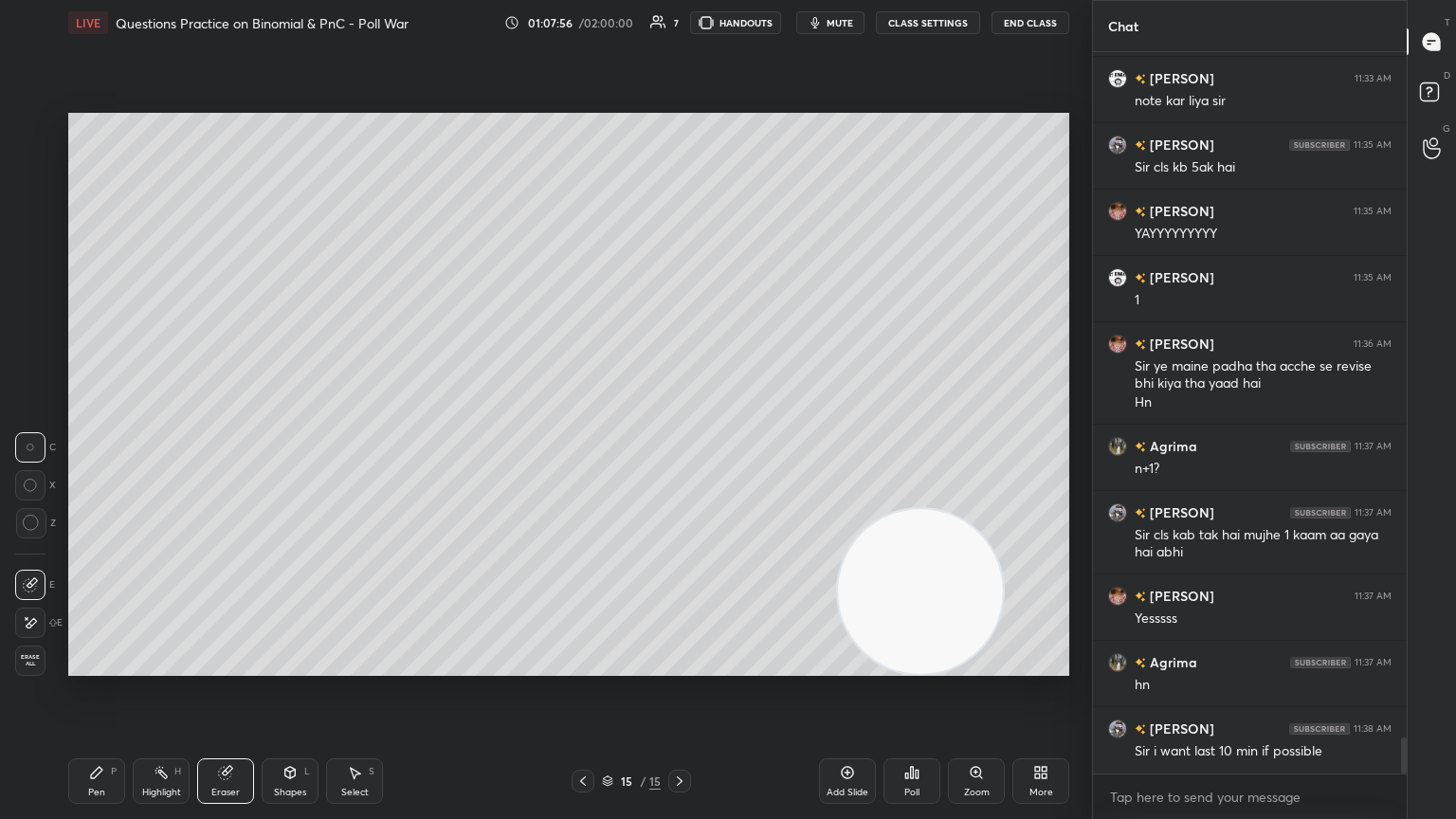 click on "Erase all" at bounding box center (30, 661) 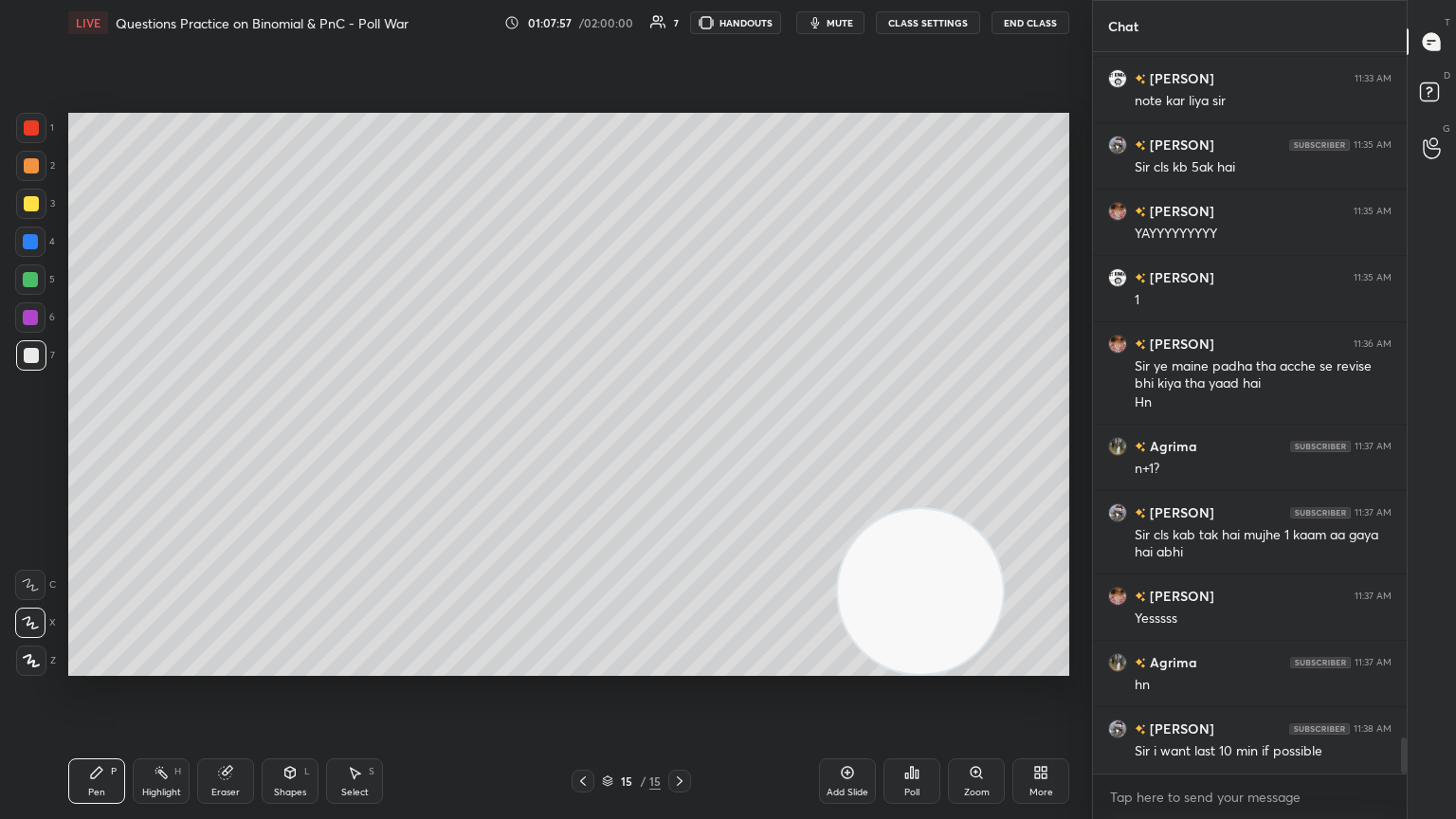 click at bounding box center [31, 204] 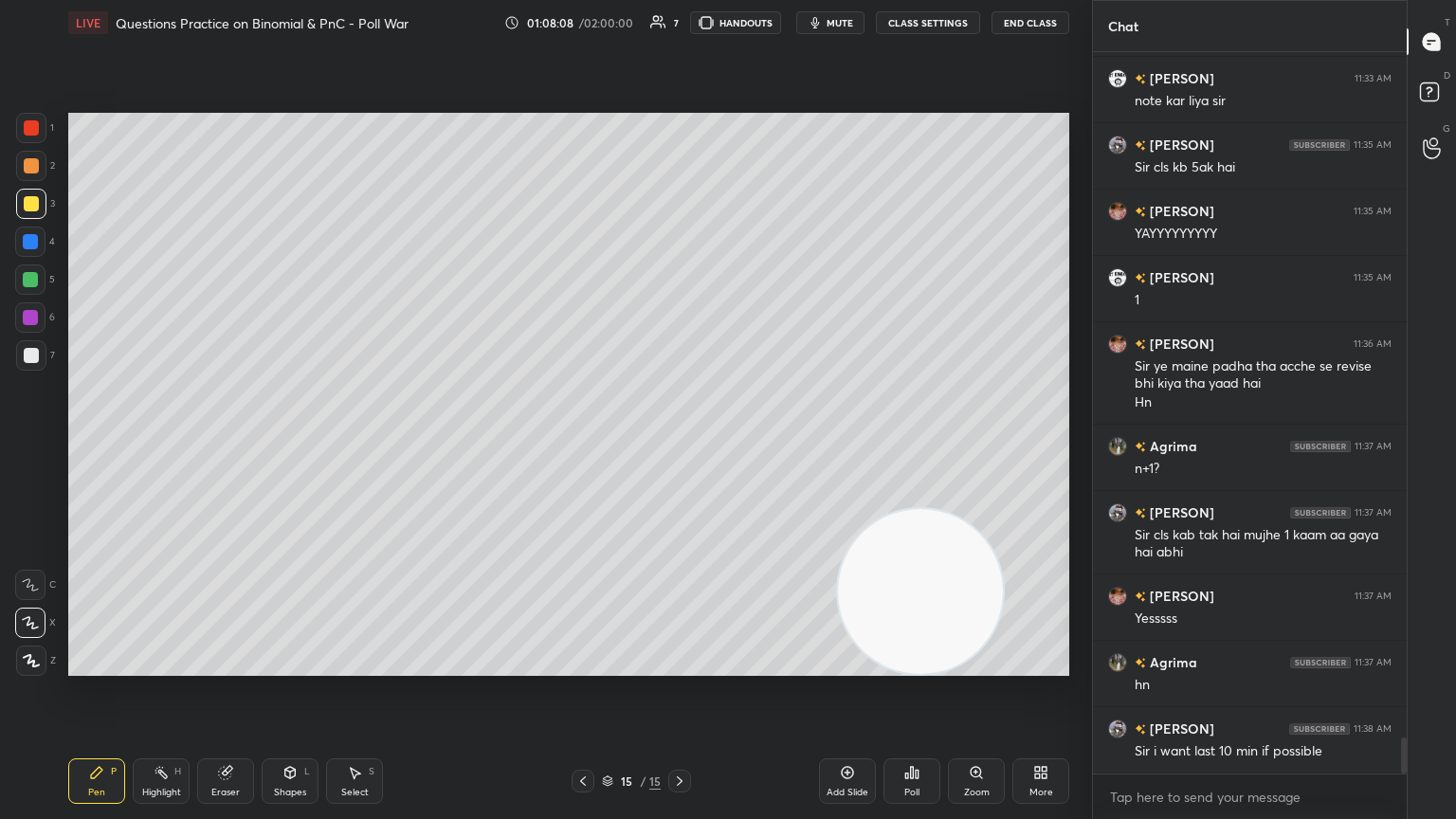 click at bounding box center [31, 355] 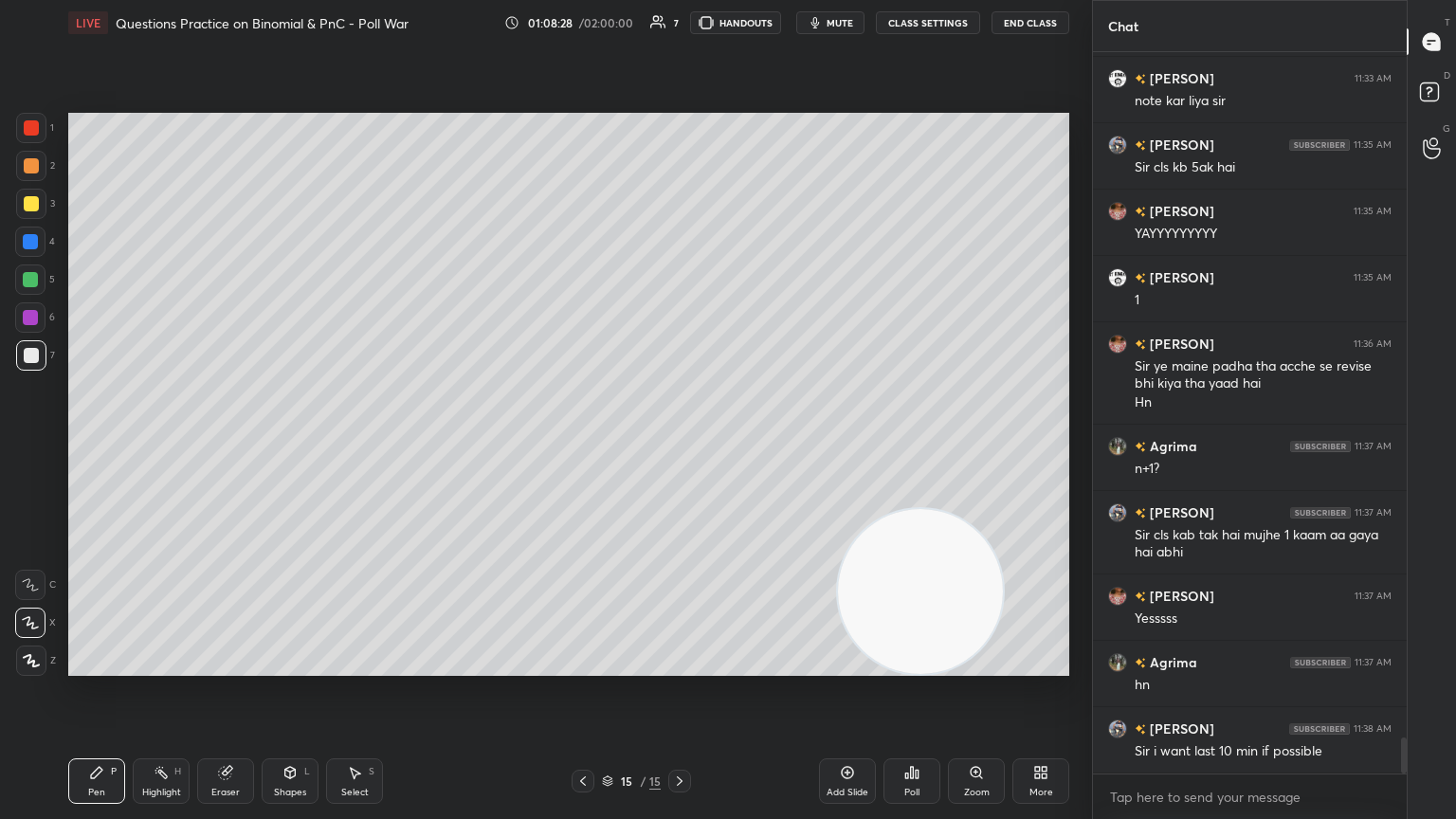 scroll, scrollTop: 13847, scrollLeft: 0, axis: vertical 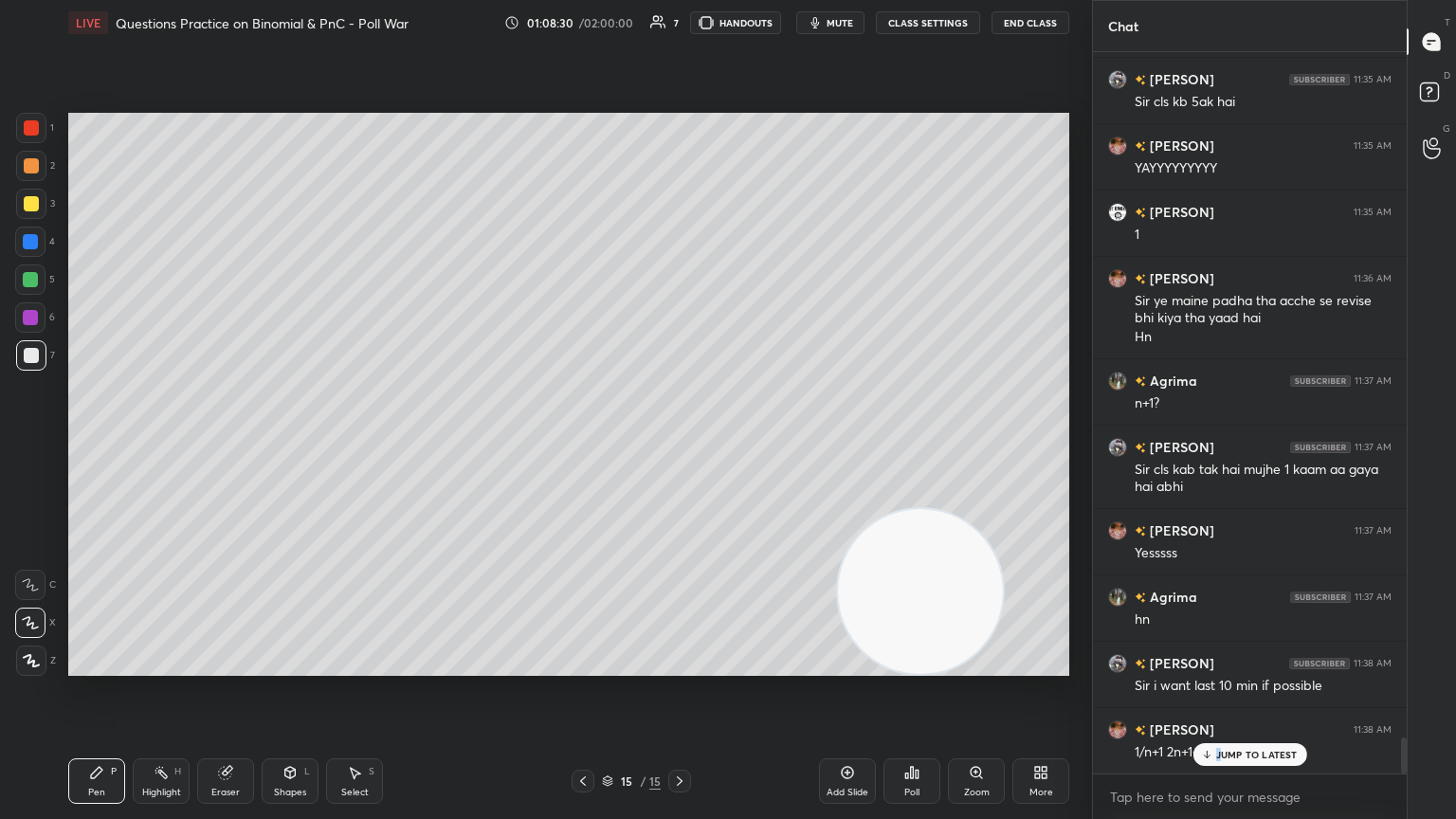 click on "JUMP TO LATEST" at bounding box center (1257, 755) 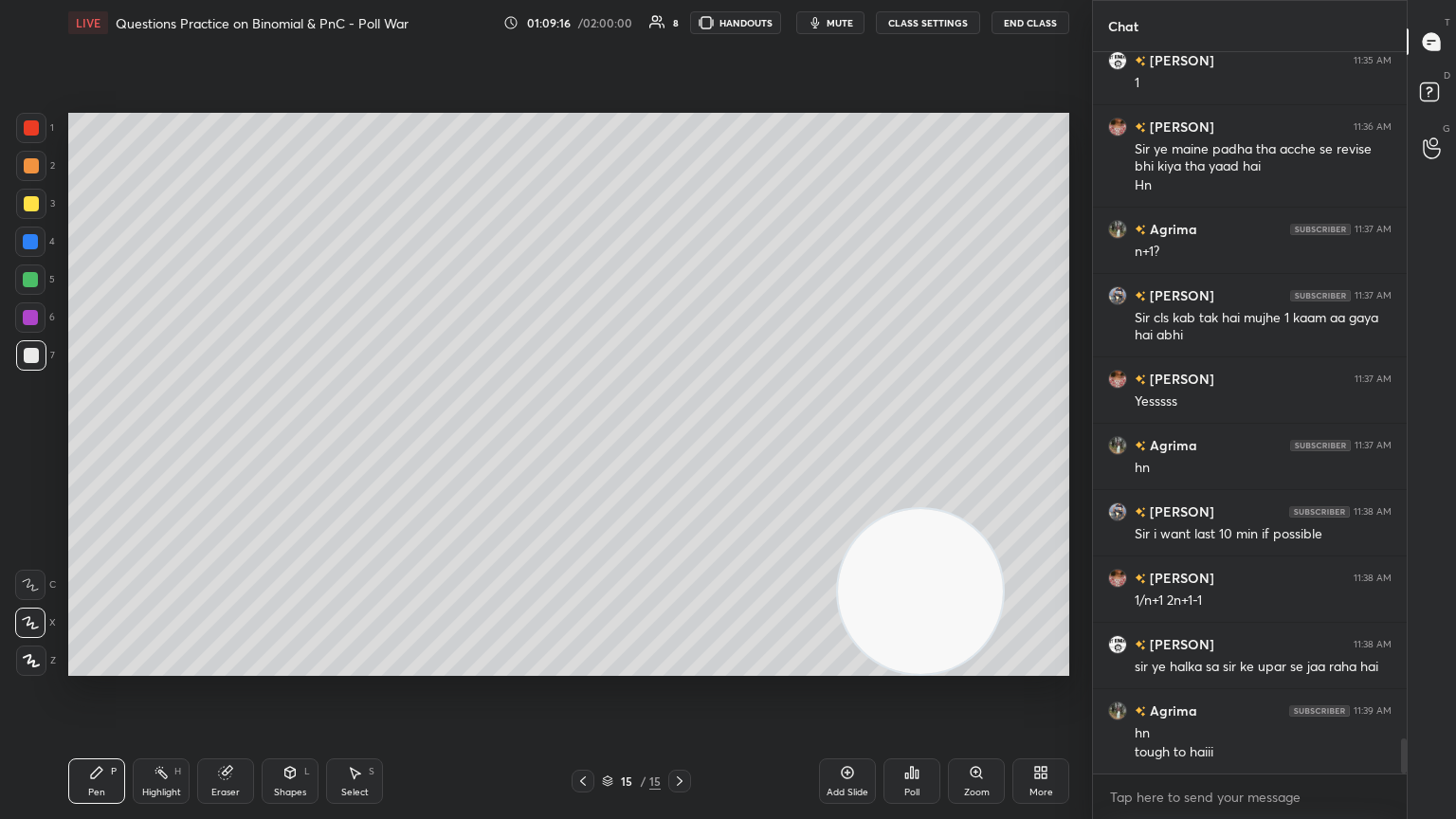 scroll, scrollTop: 14066, scrollLeft: 0, axis: vertical 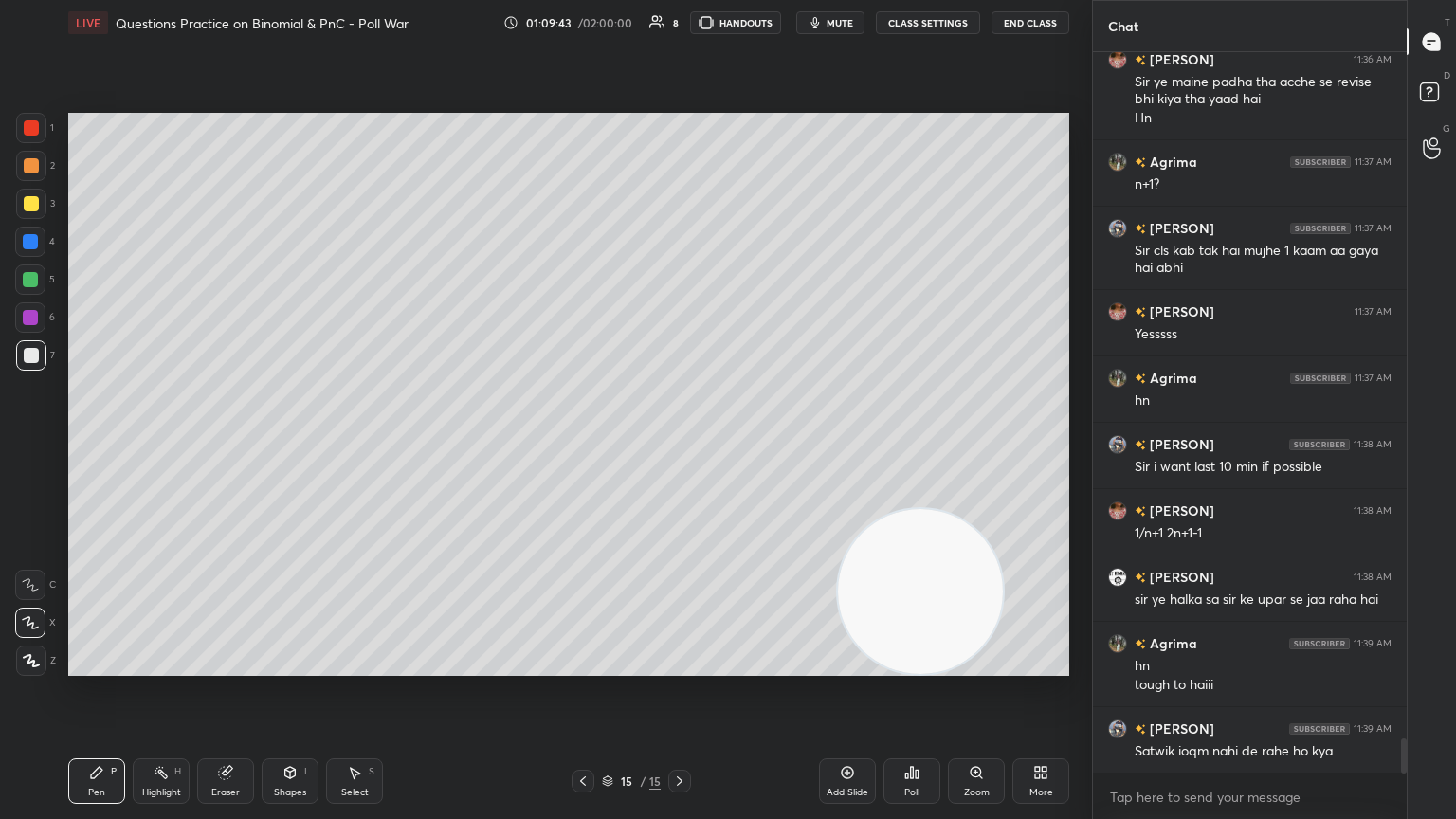 click at bounding box center (31, 204) 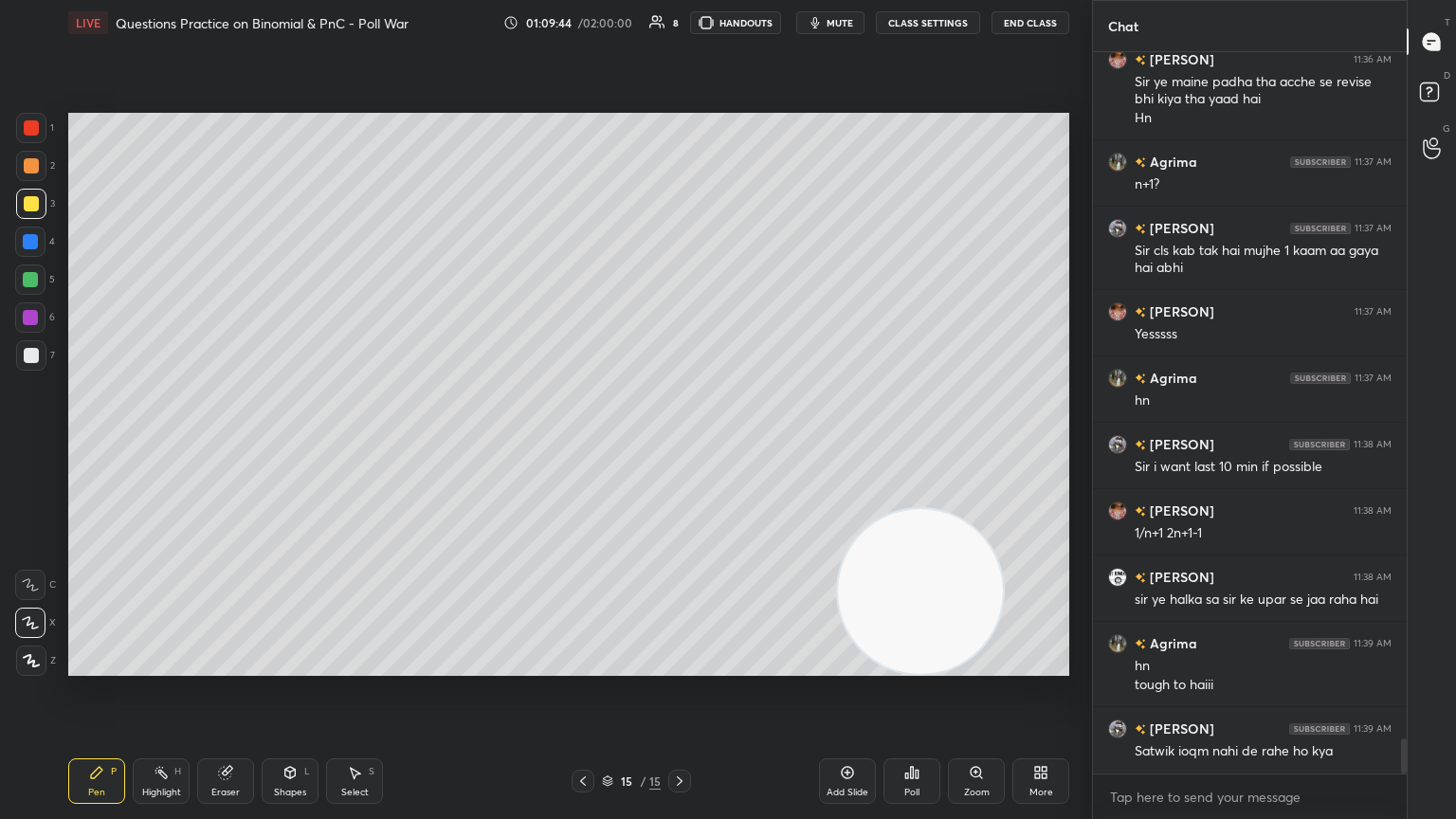scroll, scrollTop: 14112, scrollLeft: 0, axis: vertical 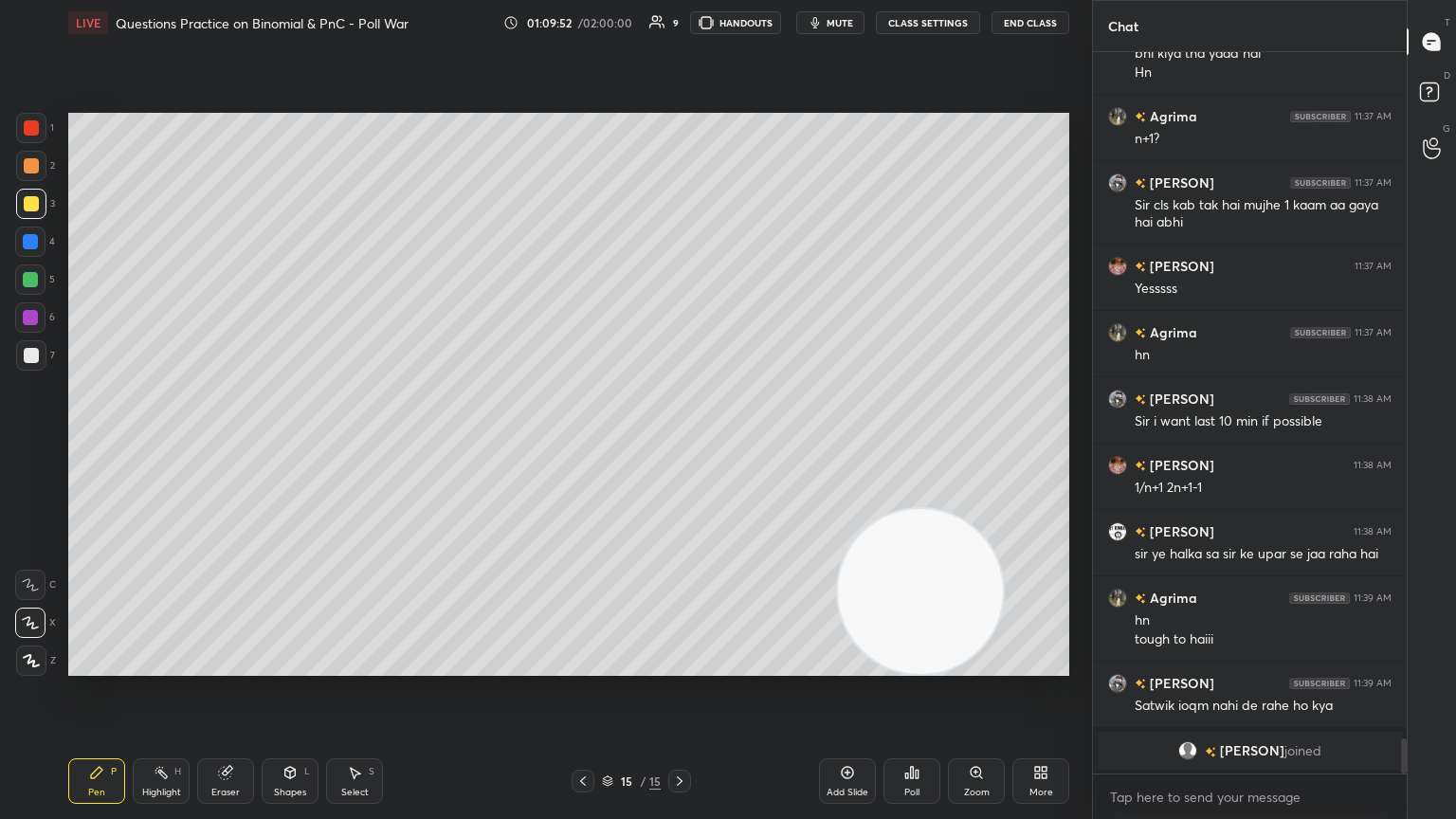 click 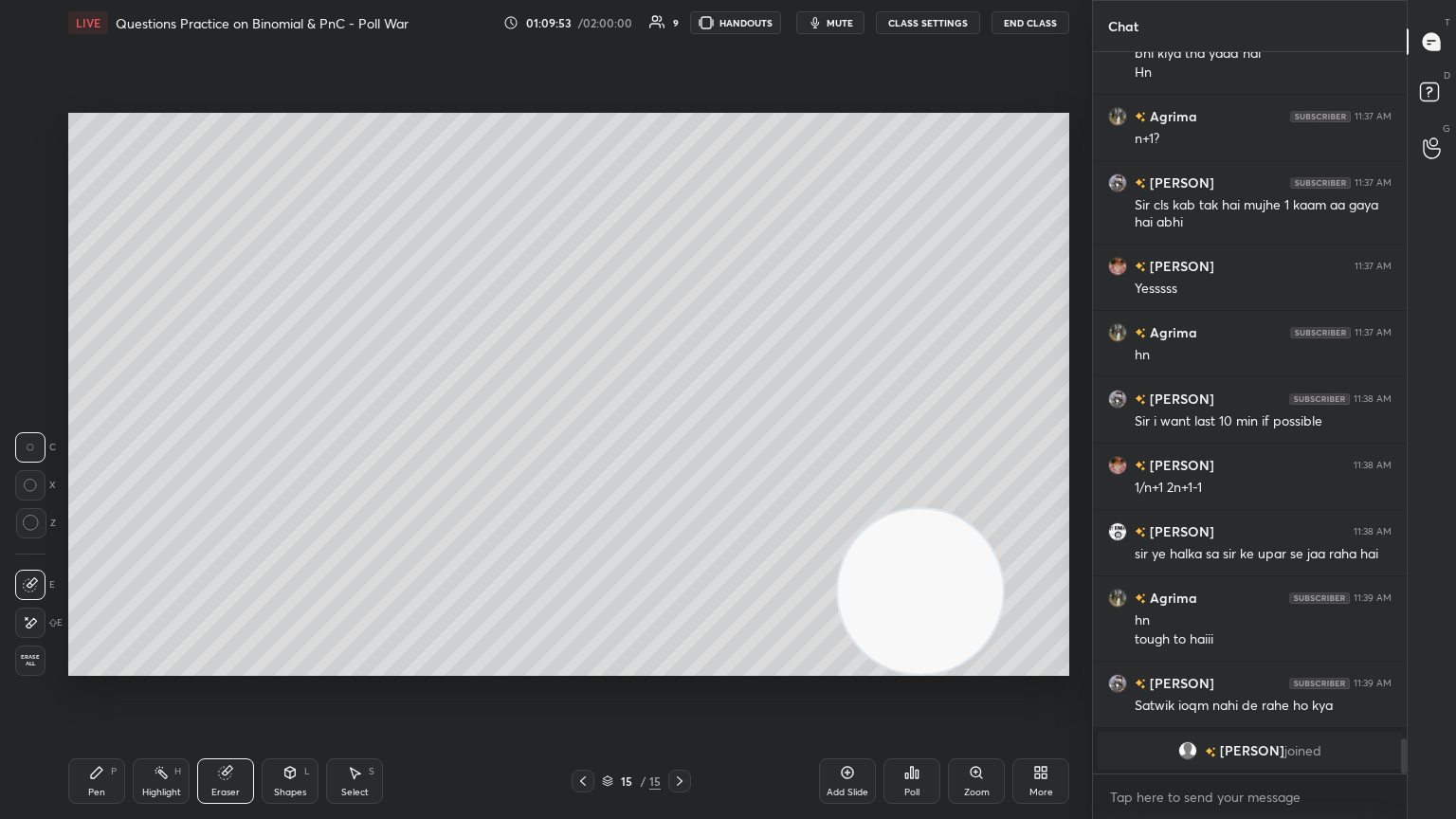 scroll, scrollTop: 13516, scrollLeft: 0, axis: vertical 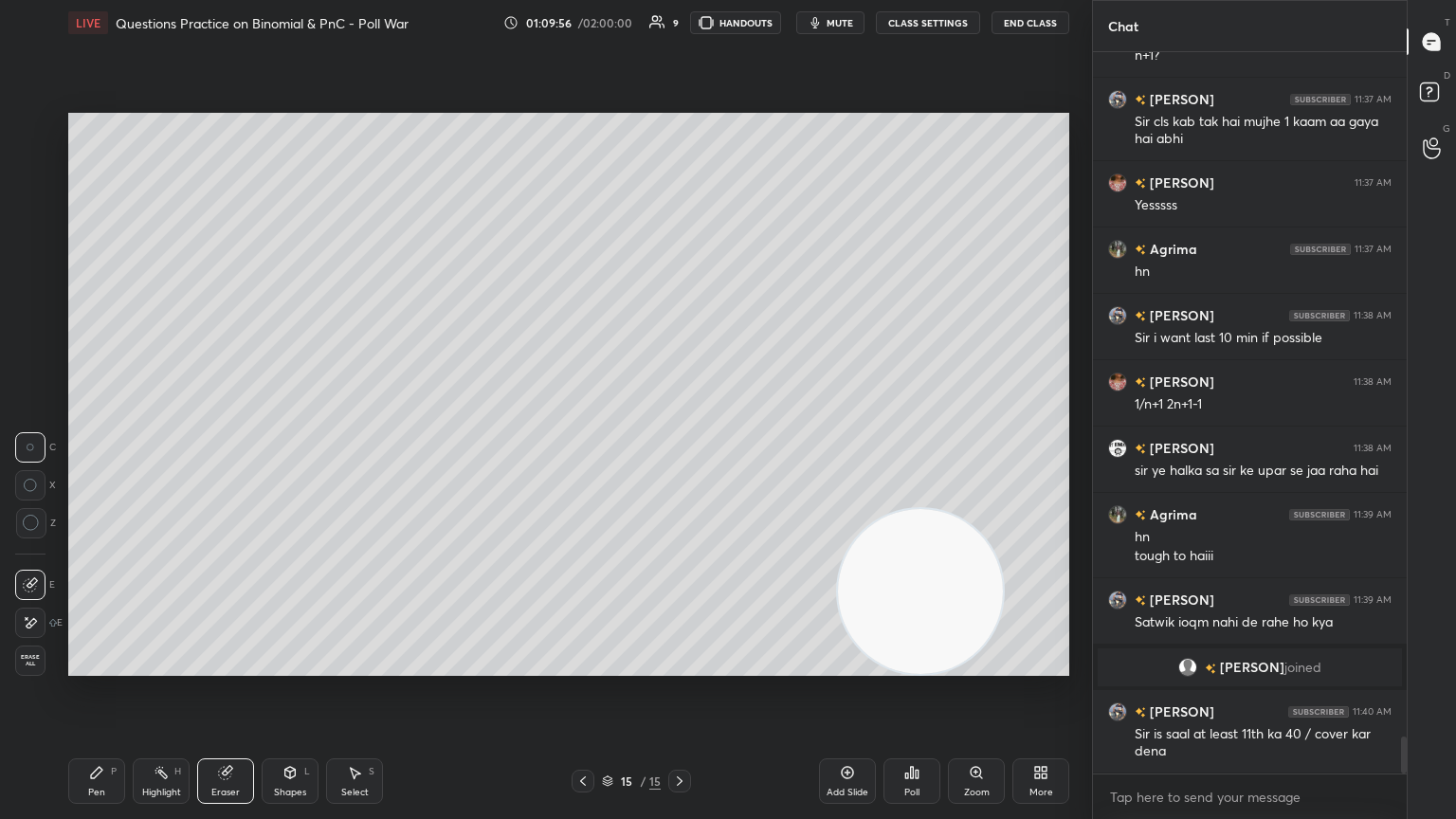 click on "Pen P" at bounding box center (97, 781) 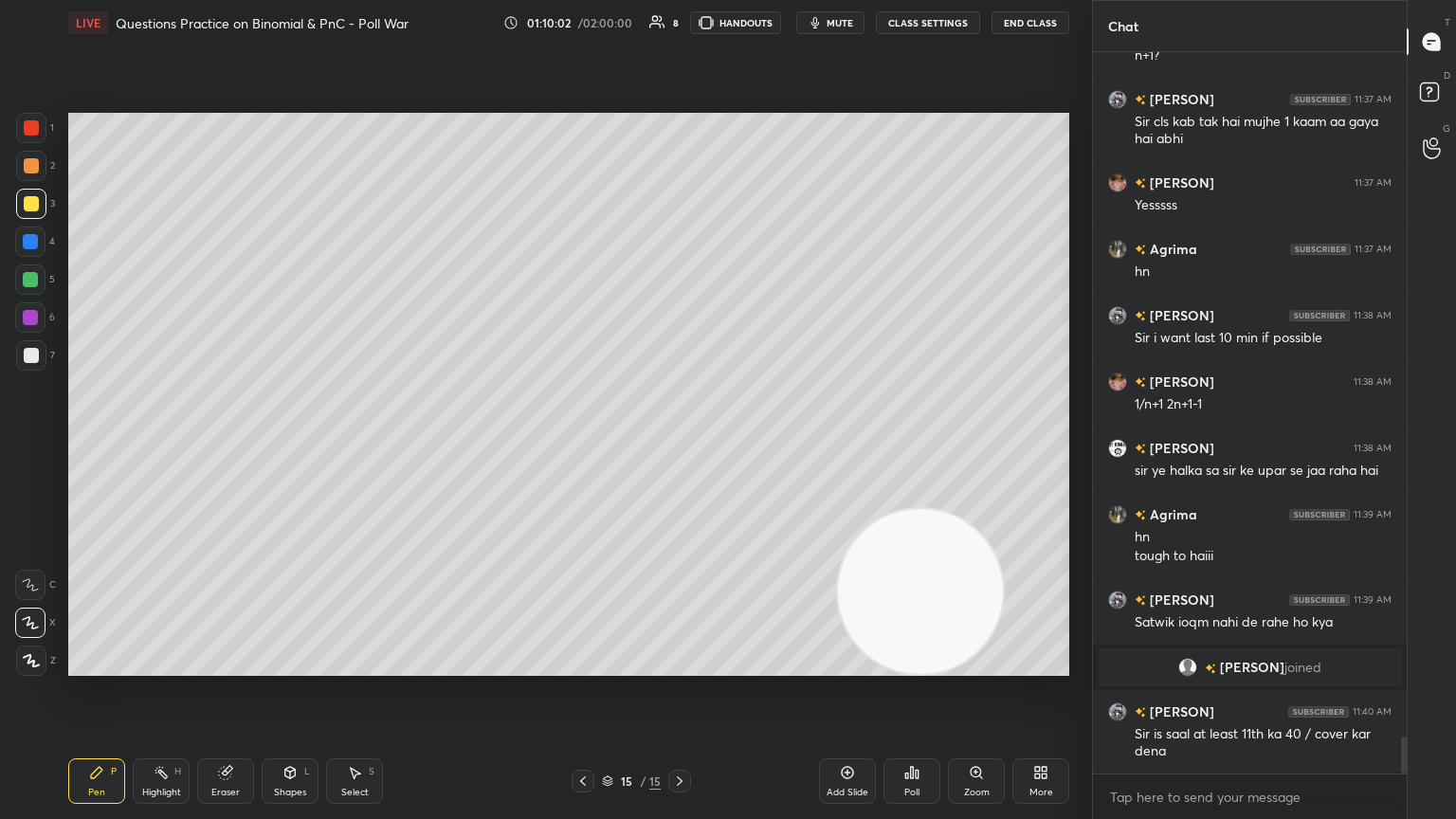drag, startPoint x: 35, startPoint y: 353, endPoint x: 61, endPoint y: 349, distance: 26.305893 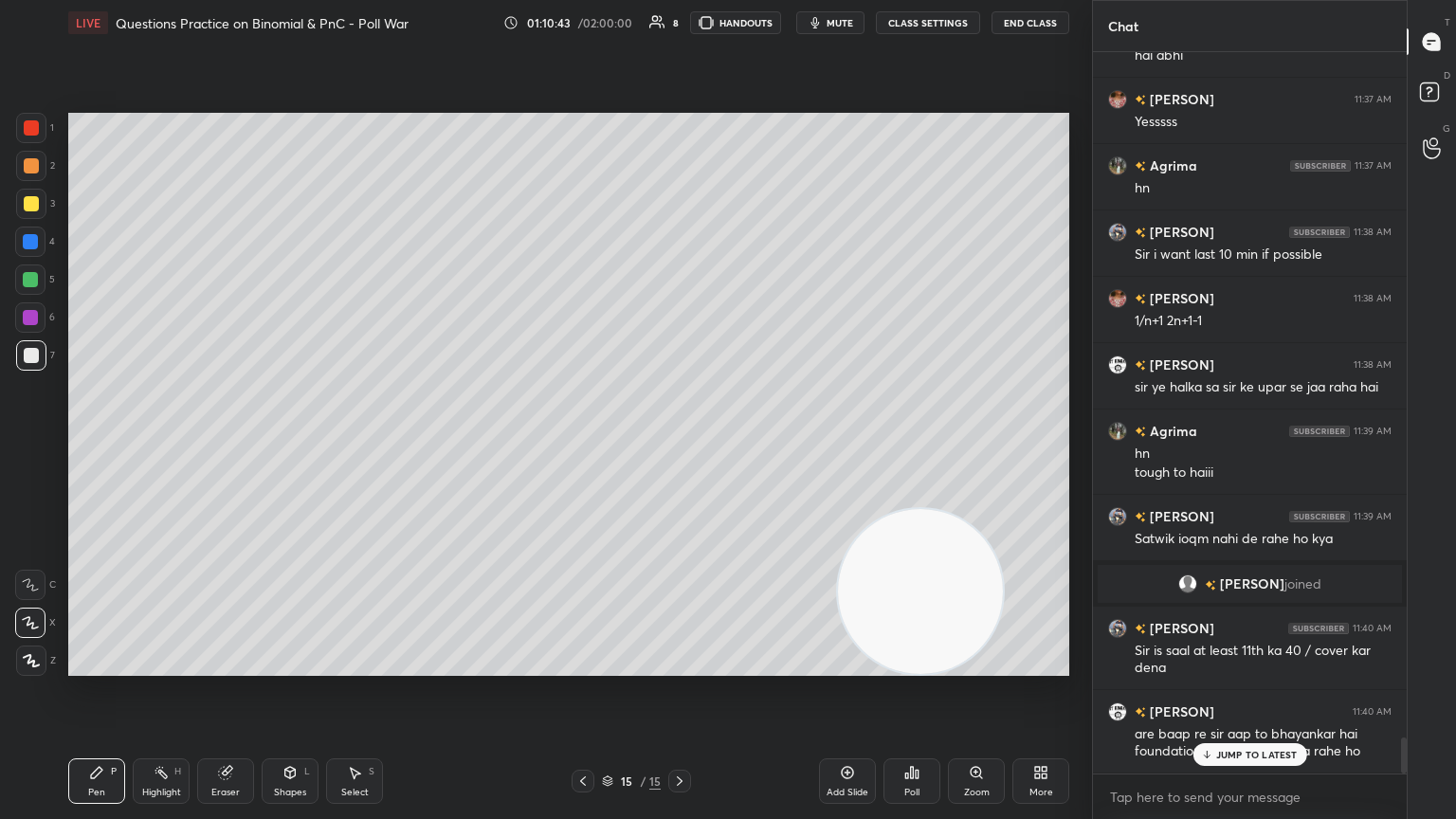 scroll, scrollTop: 13665, scrollLeft: 0, axis: vertical 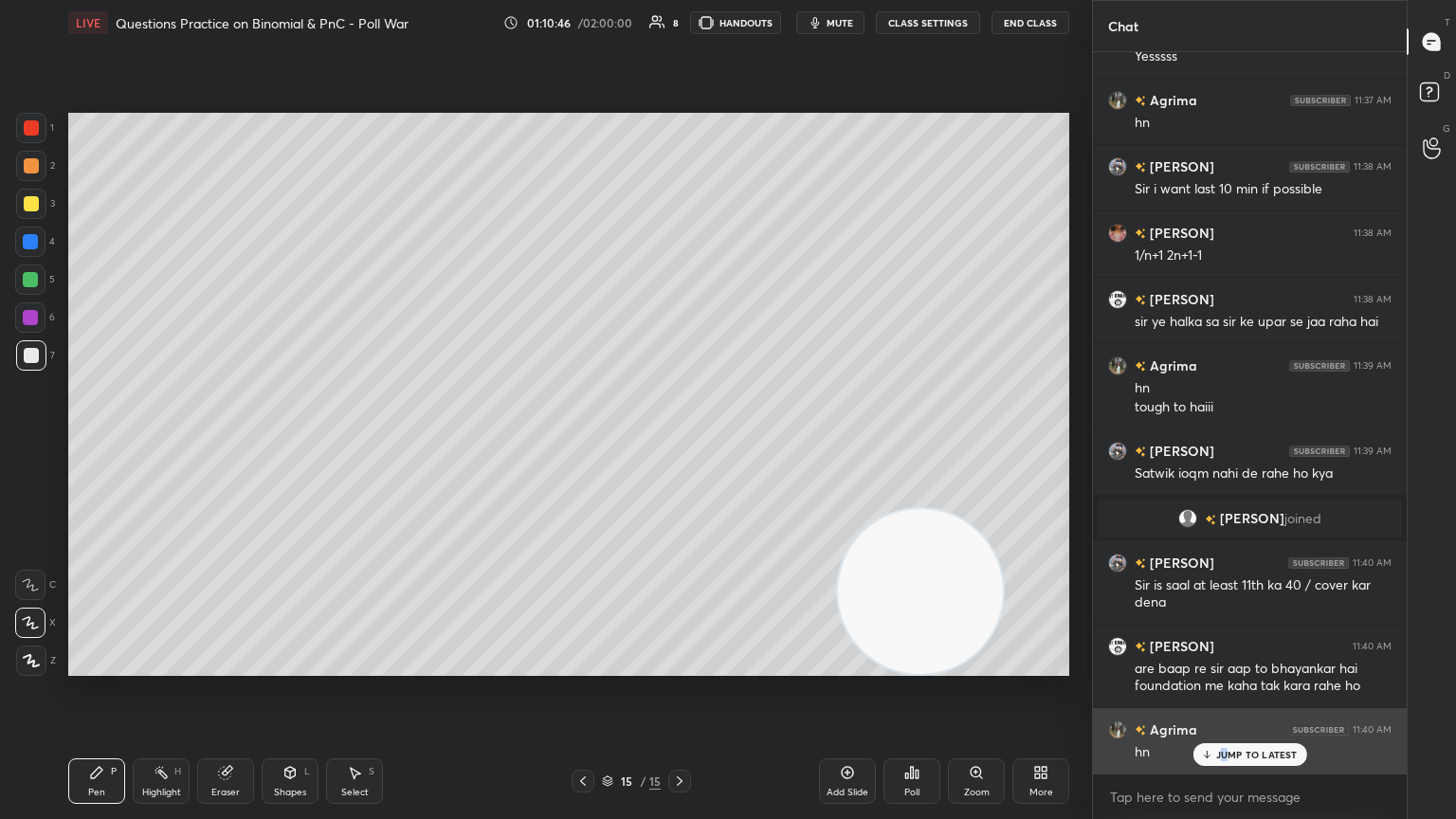 drag, startPoint x: 1225, startPoint y: 755, endPoint x: 1211, endPoint y: 750, distance: 14.866069 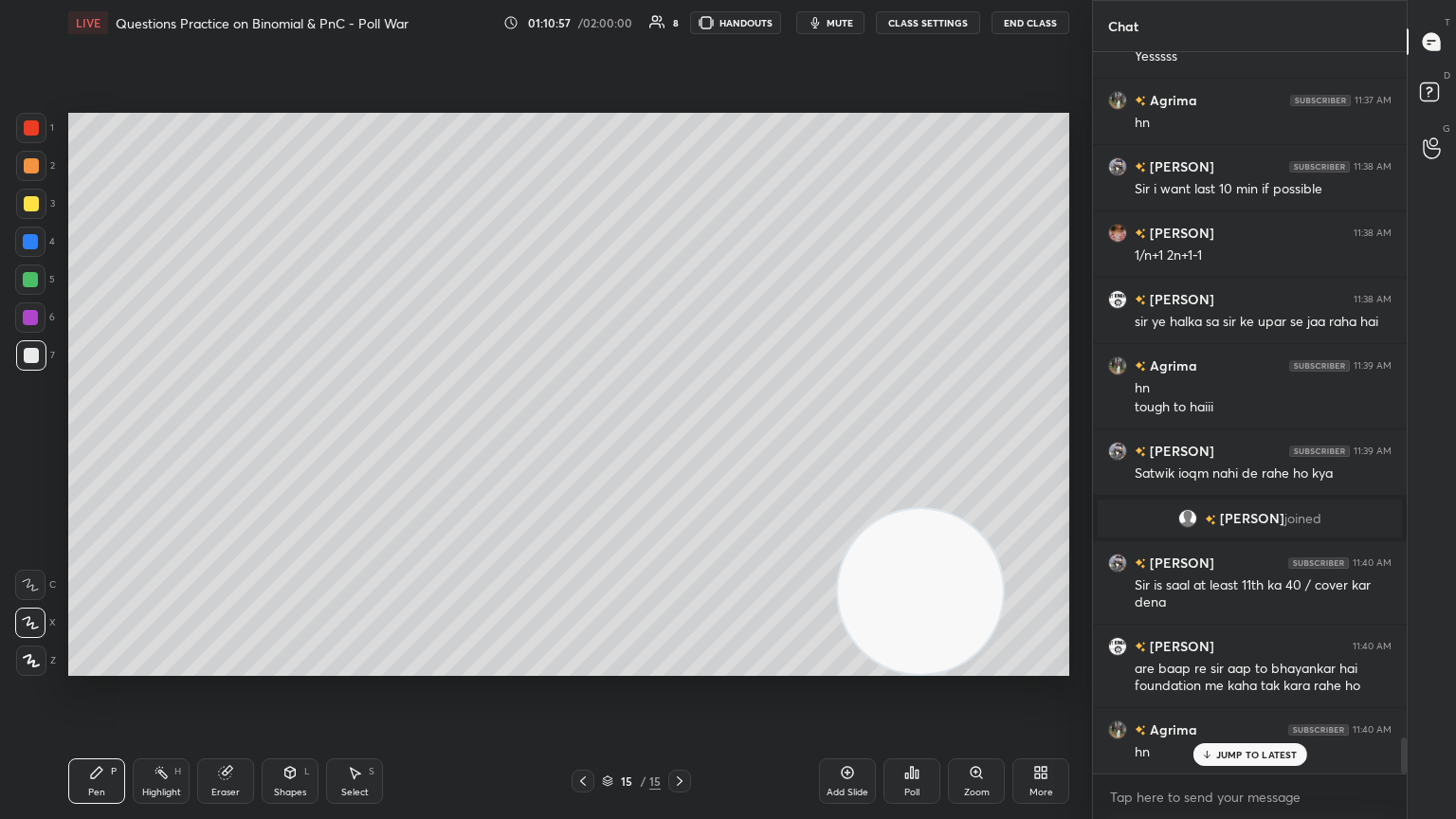 scroll, scrollTop: 13749, scrollLeft: 0, axis: vertical 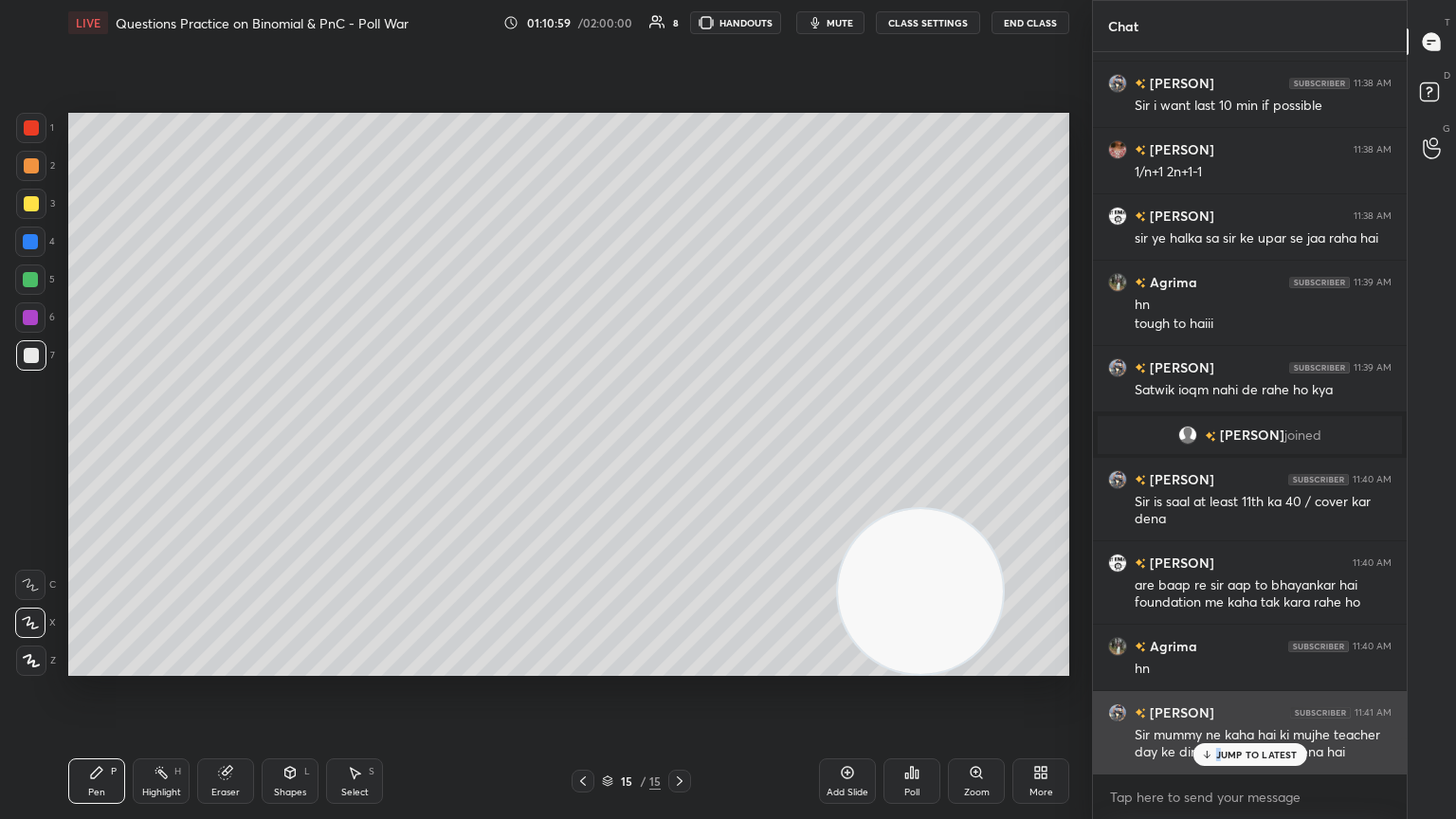 drag, startPoint x: 1221, startPoint y: 753, endPoint x: 1198, endPoint y: 746, distance: 24 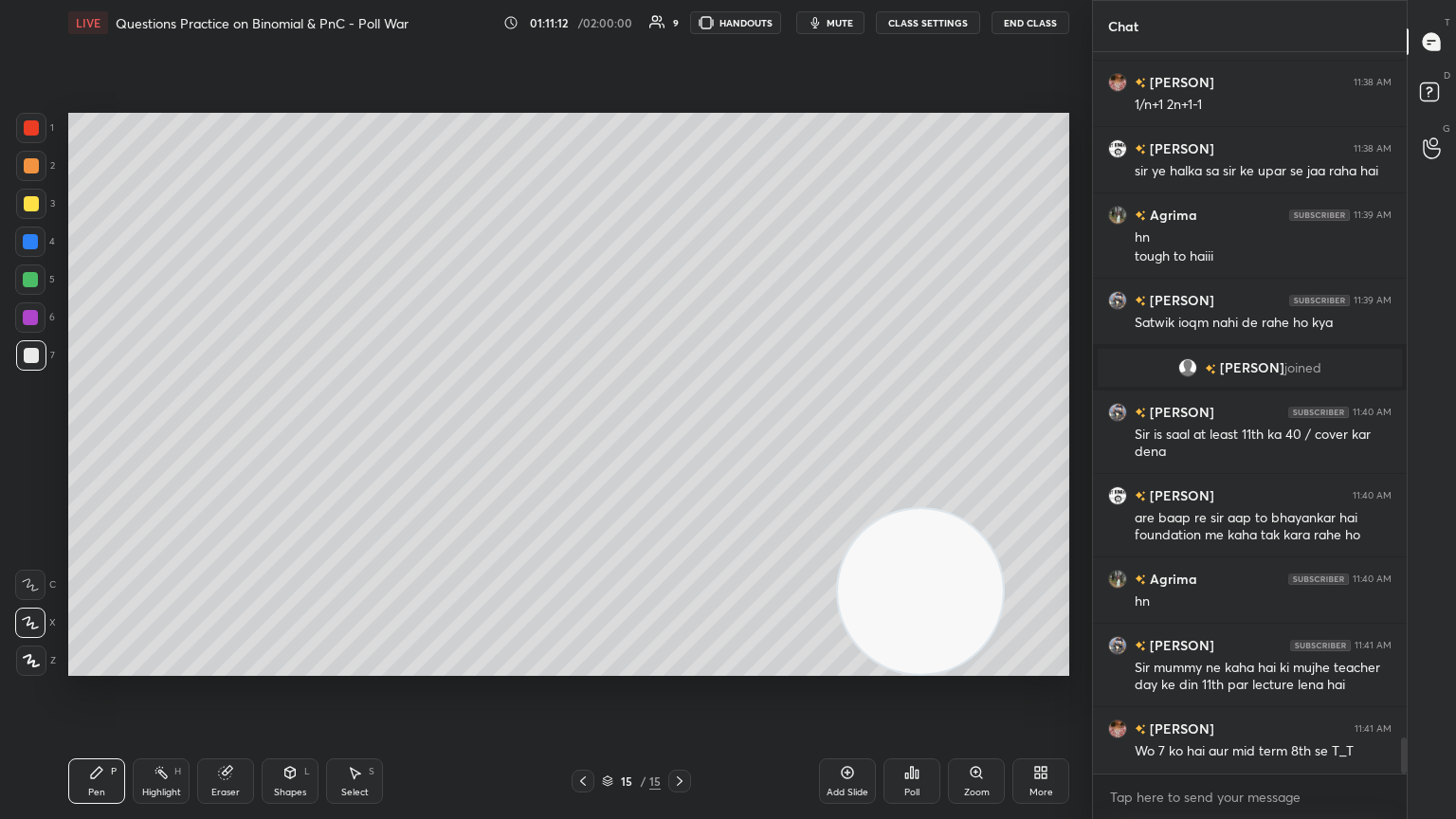 scroll, scrollTop: 13881, scrollLeft: 0, axis: vertical 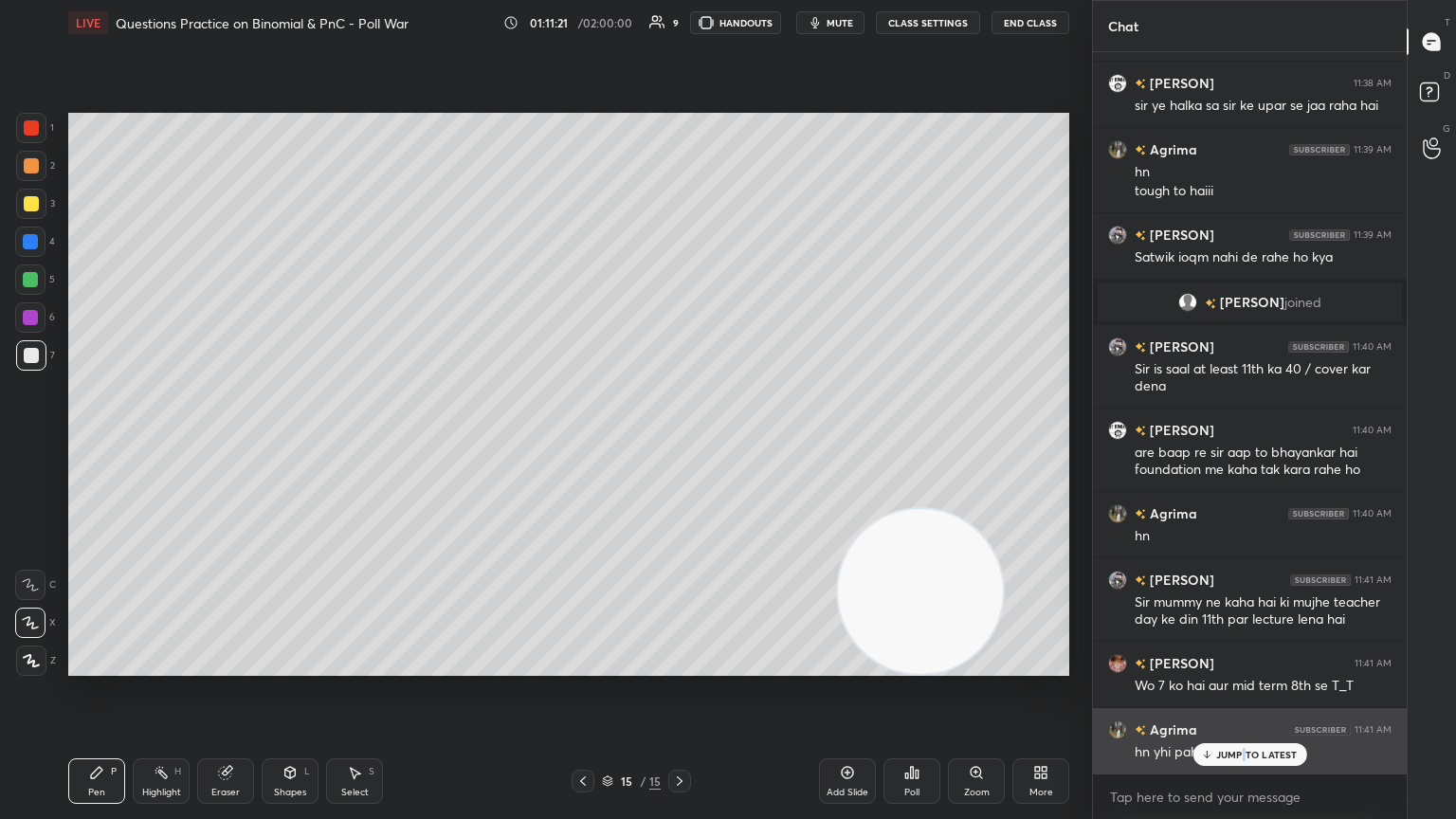 click on "JUMP TO LATEST" at bounding box center [1249, 755] 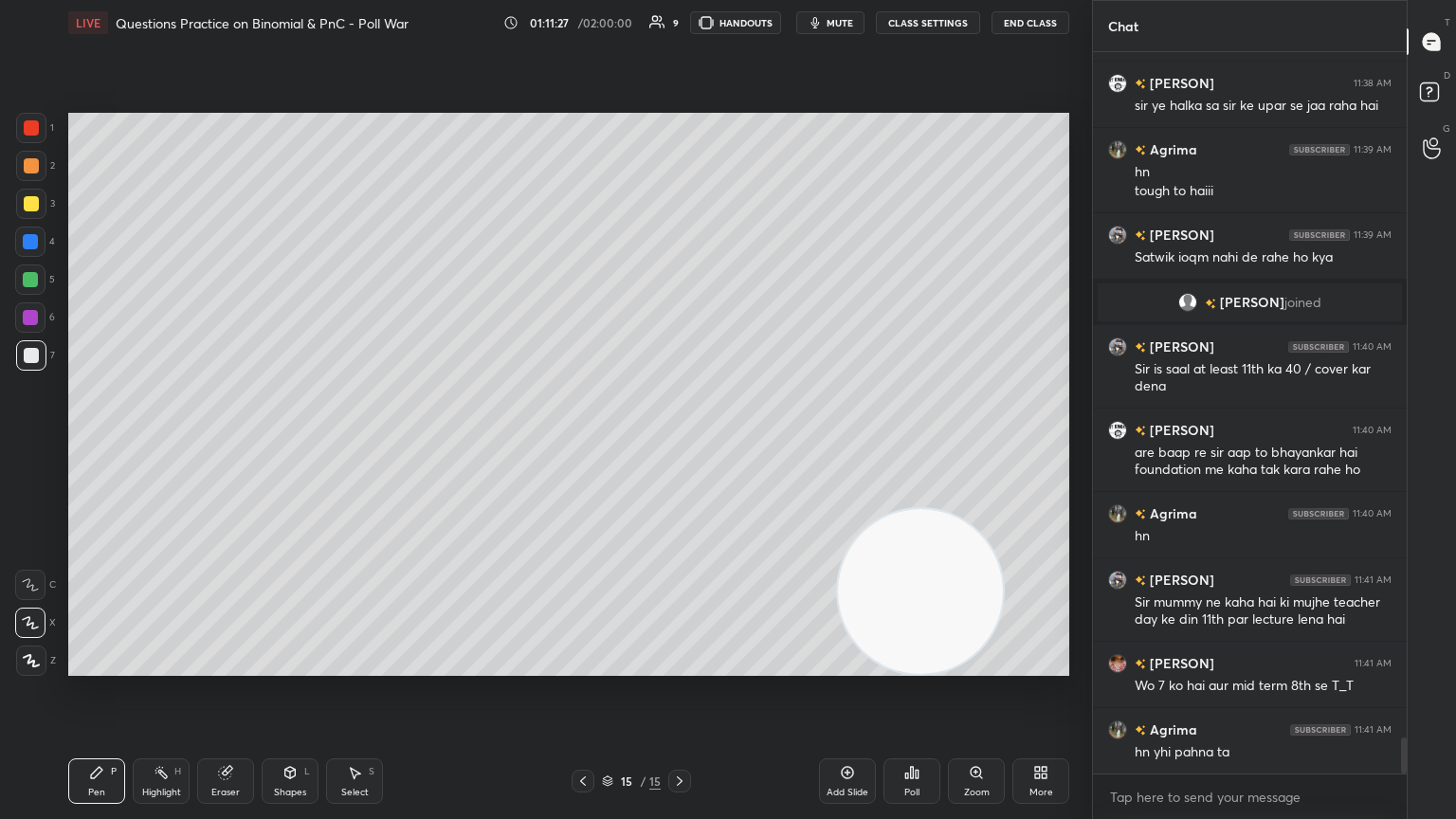 scroll, scrollTop: 13949, scrollLeft: 0, axis: vertical 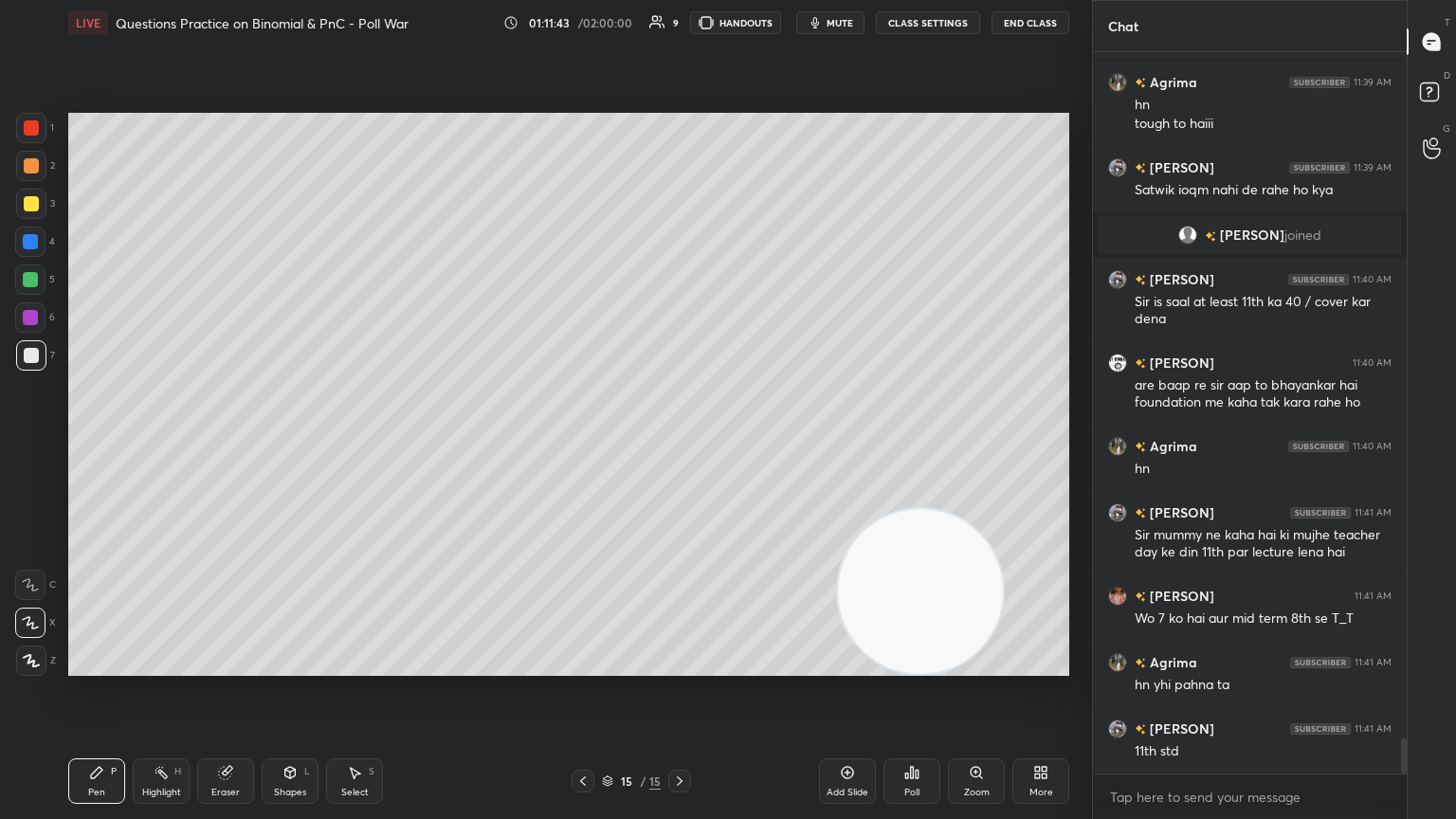 drag, startPoint x: 840, startPoint y: 772, endPoint x: 838, endPoint y: 762, distance: 10.198039 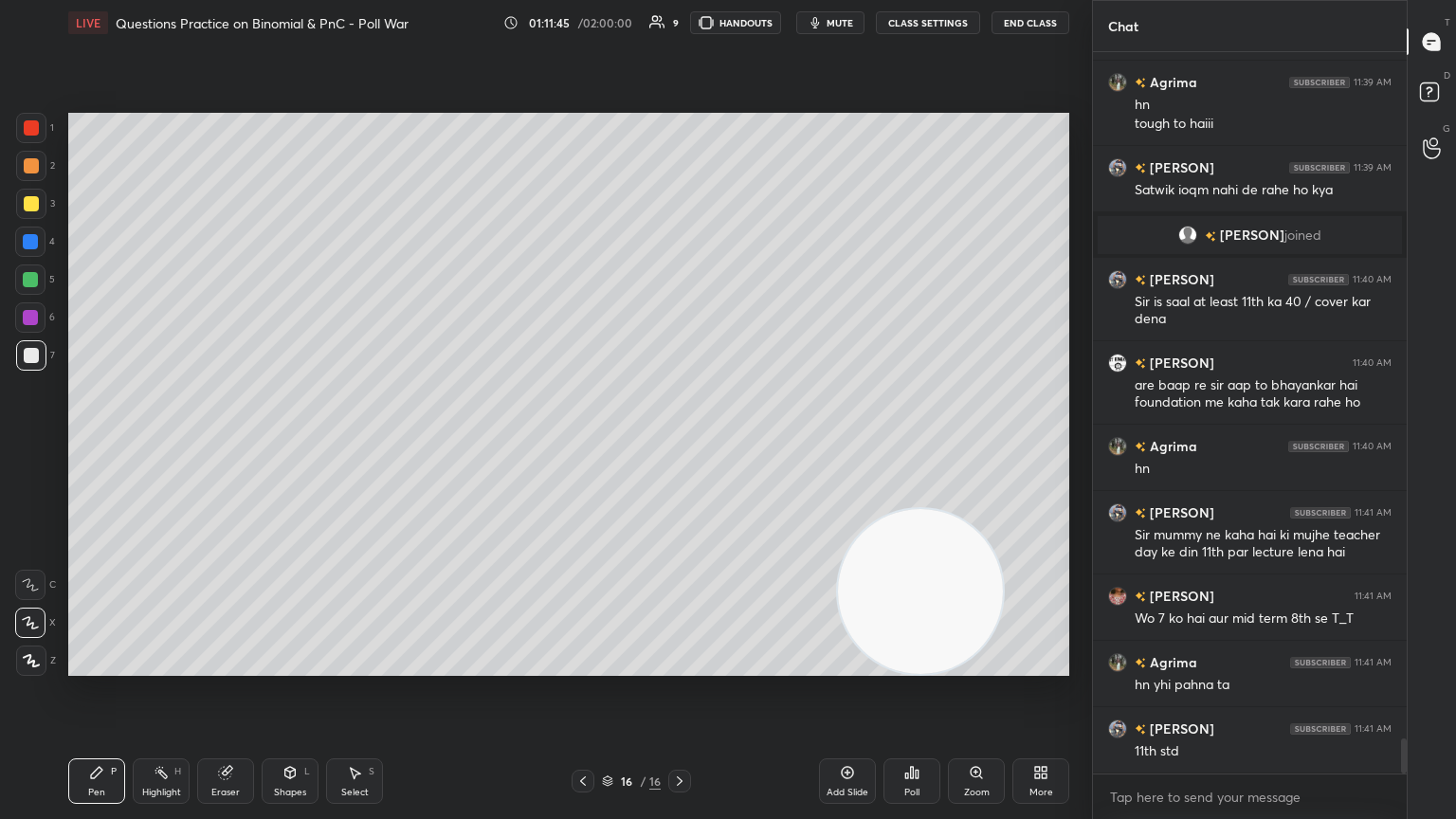 click at bounding box center (31, 204) 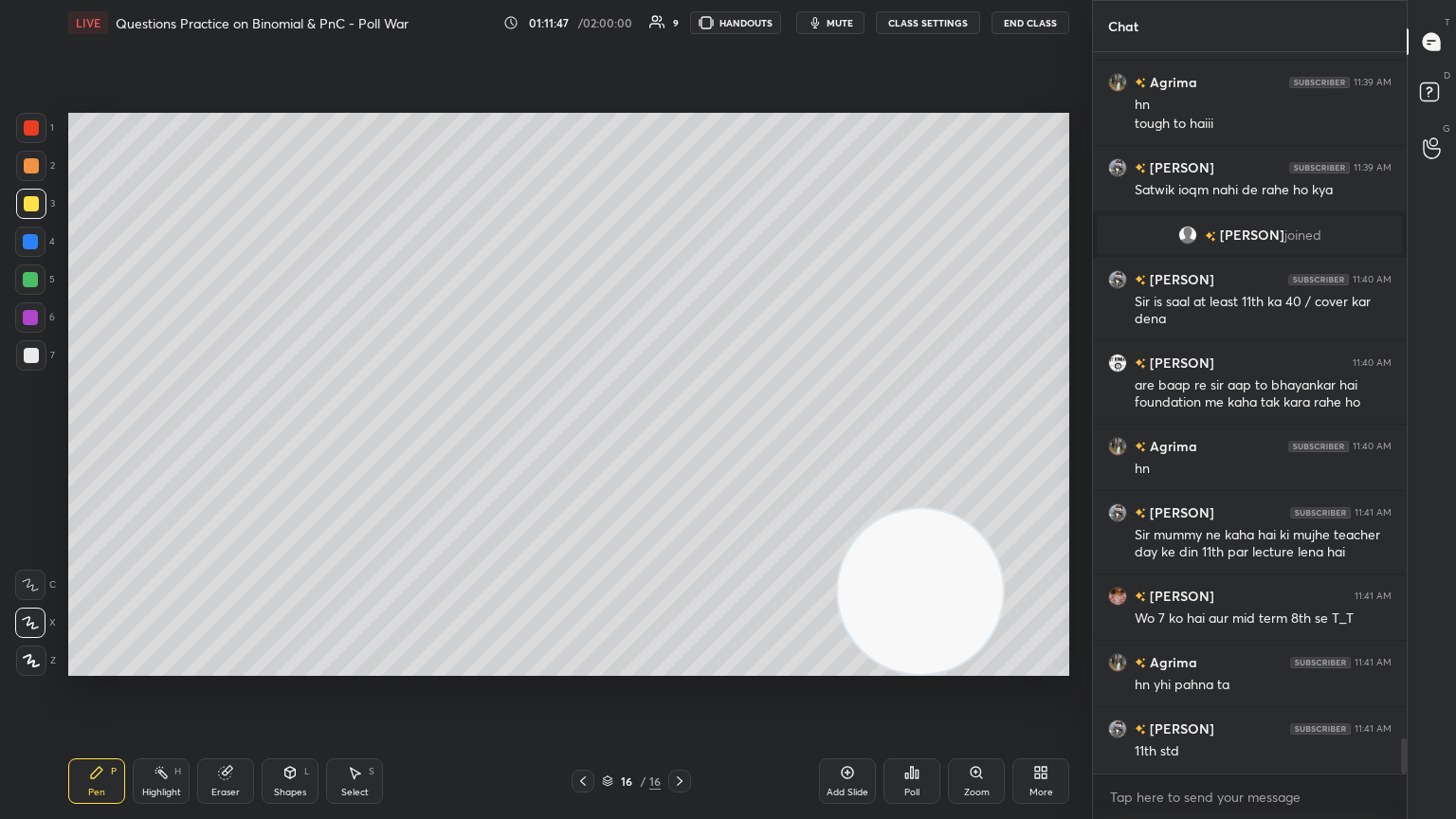 scroll, scrollTop: 6, scrollLeft: 6, axis: both 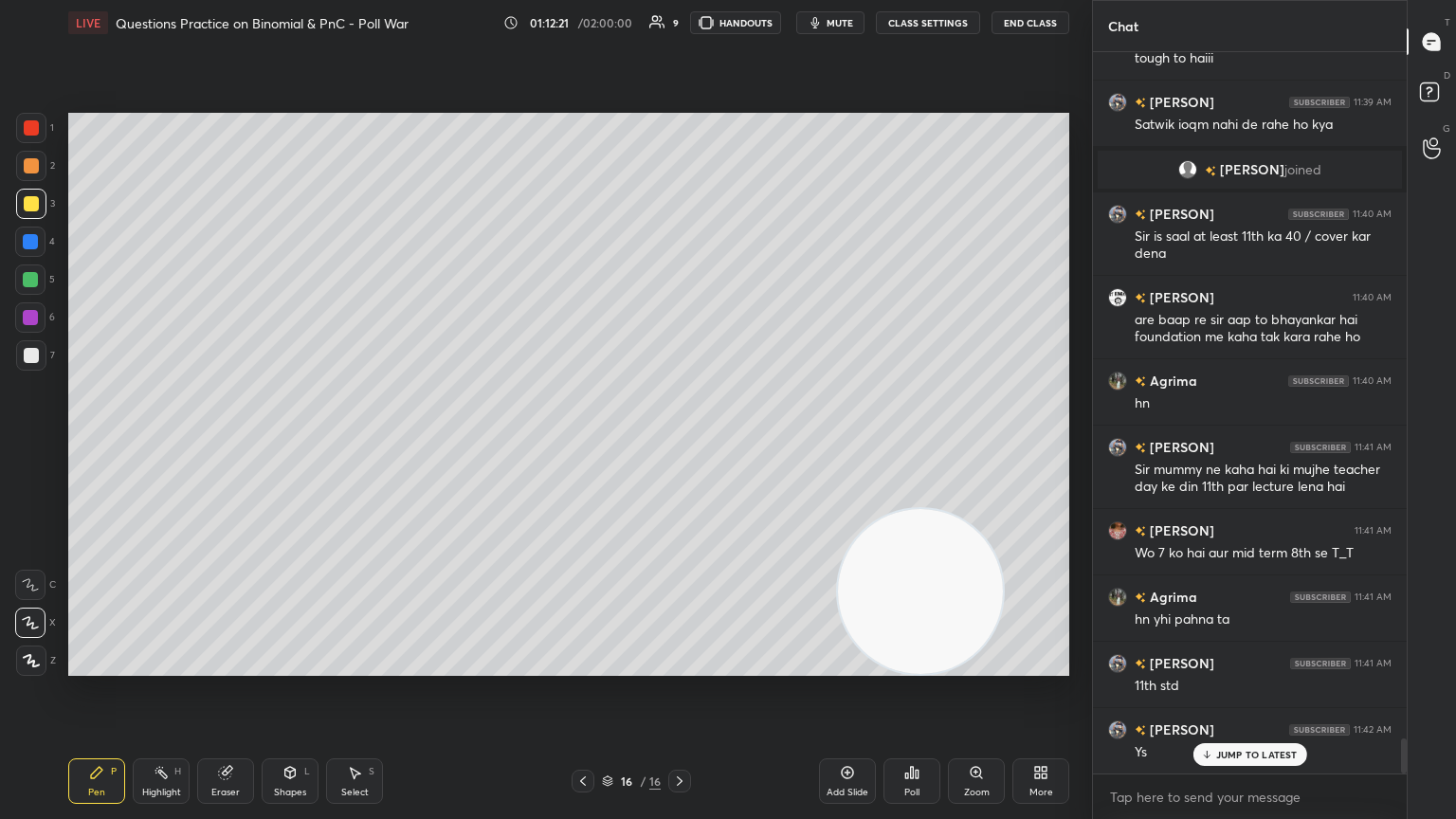 drag, startPoint x: 247, startPoint y: 769, endPoint x: 237, endPoint y: 755, distance: 17.204651 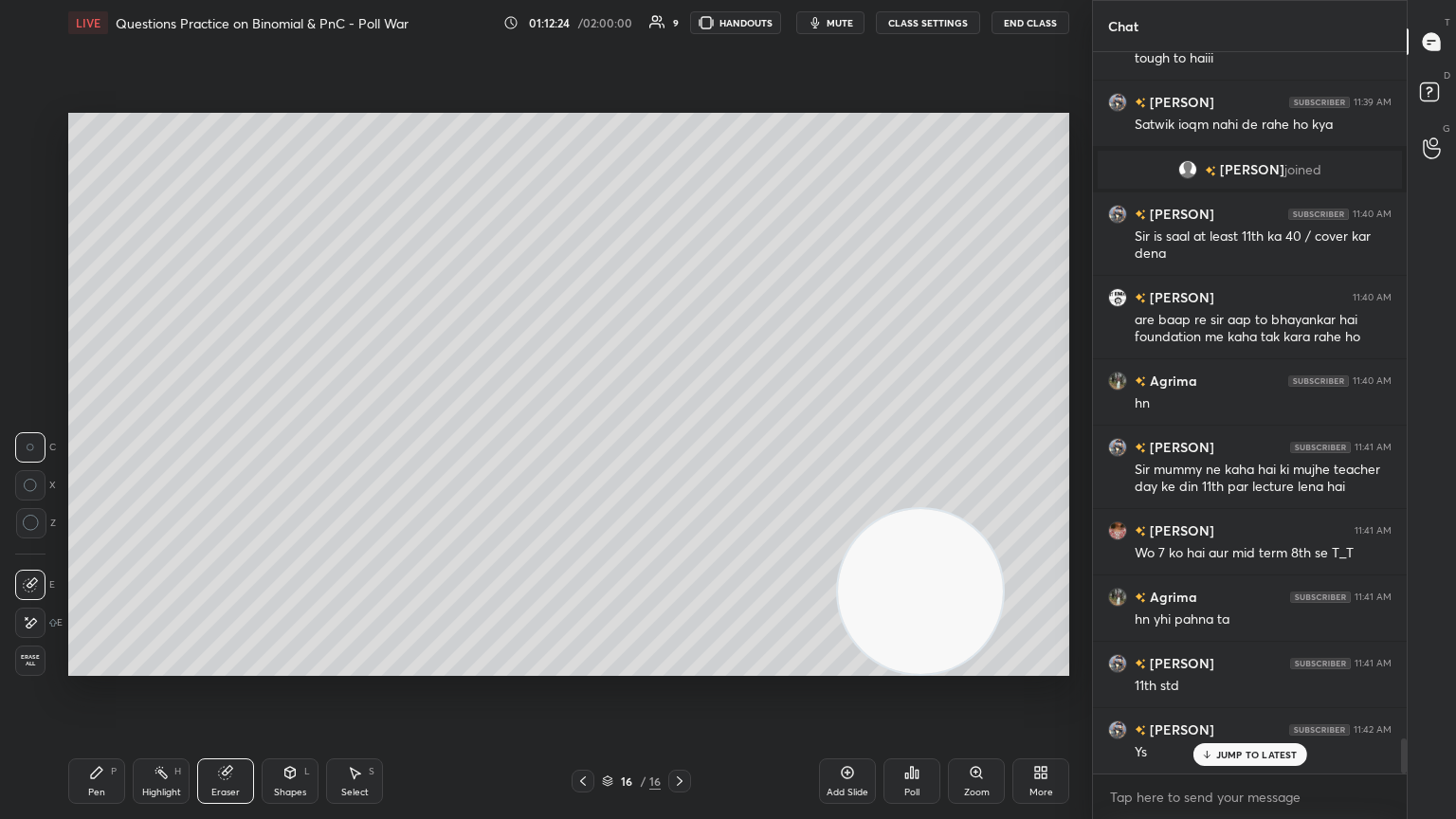 click on "Pen P" at bounding box center [97, 781] 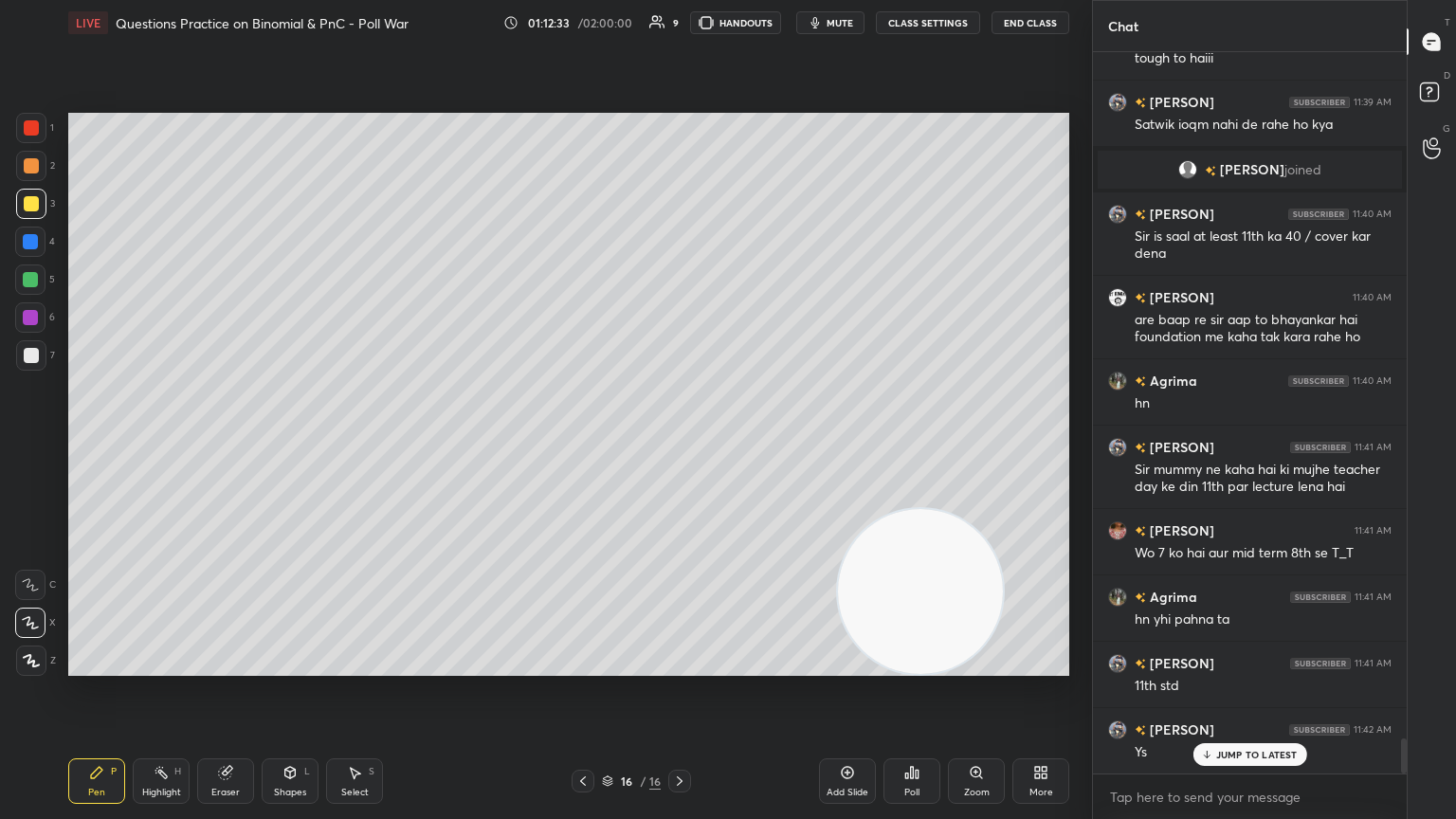 click at bounding box center (31, 355) 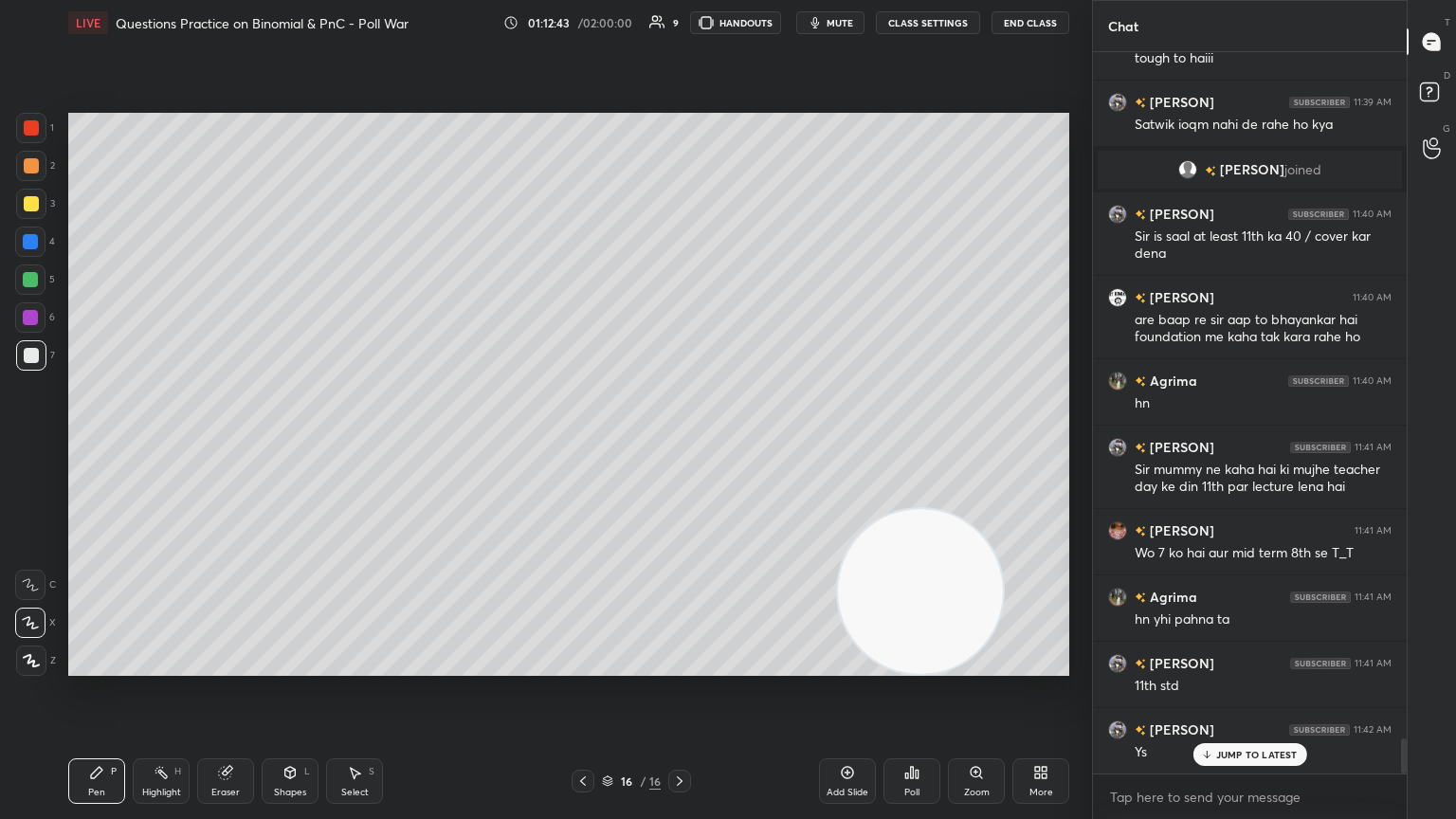 scroll, scrollTop: 14060, scrollLeft: 0, axis: vertical 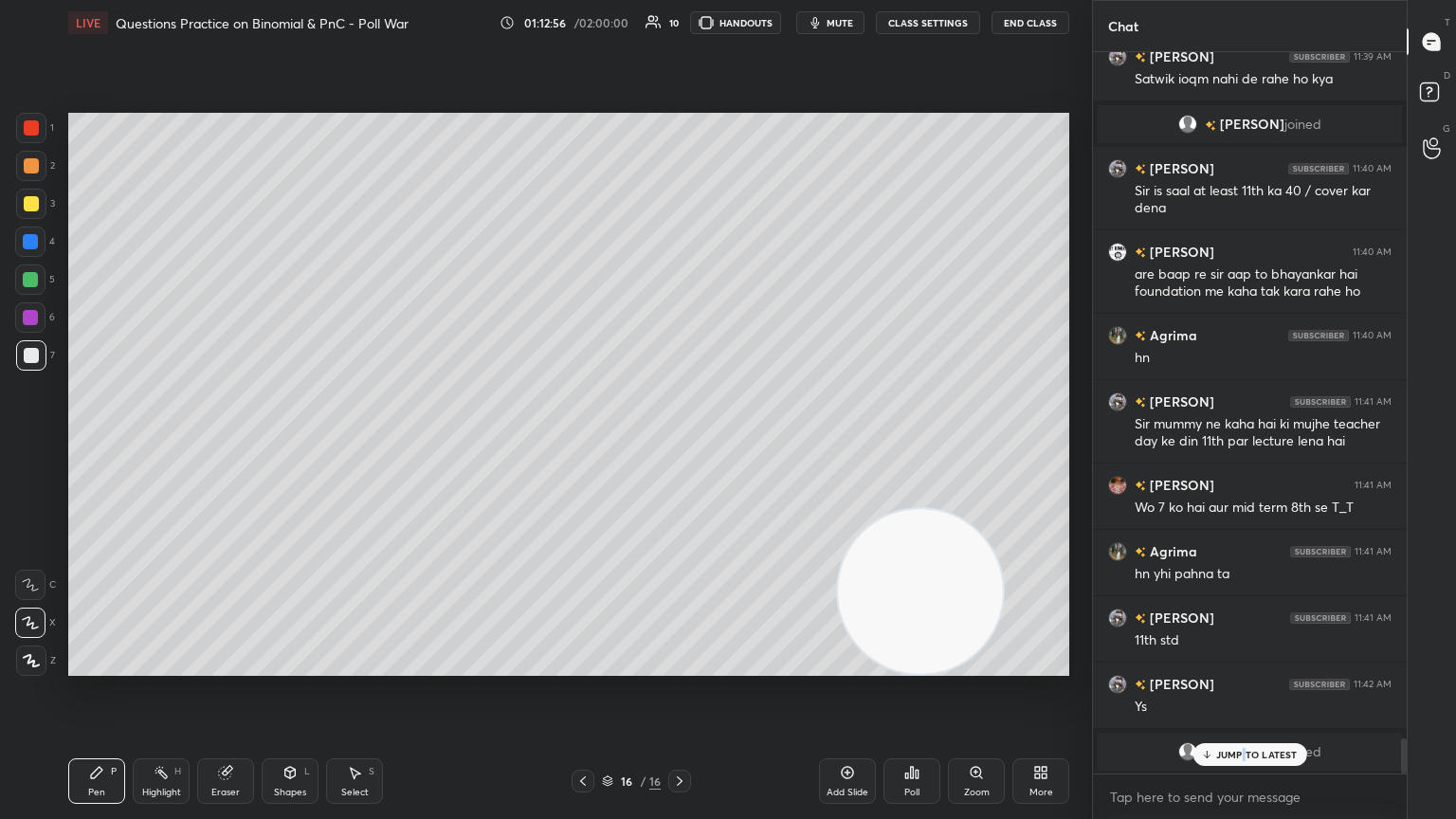 click on "JUMP TO LATEST" at bounding box center (1257, 755) 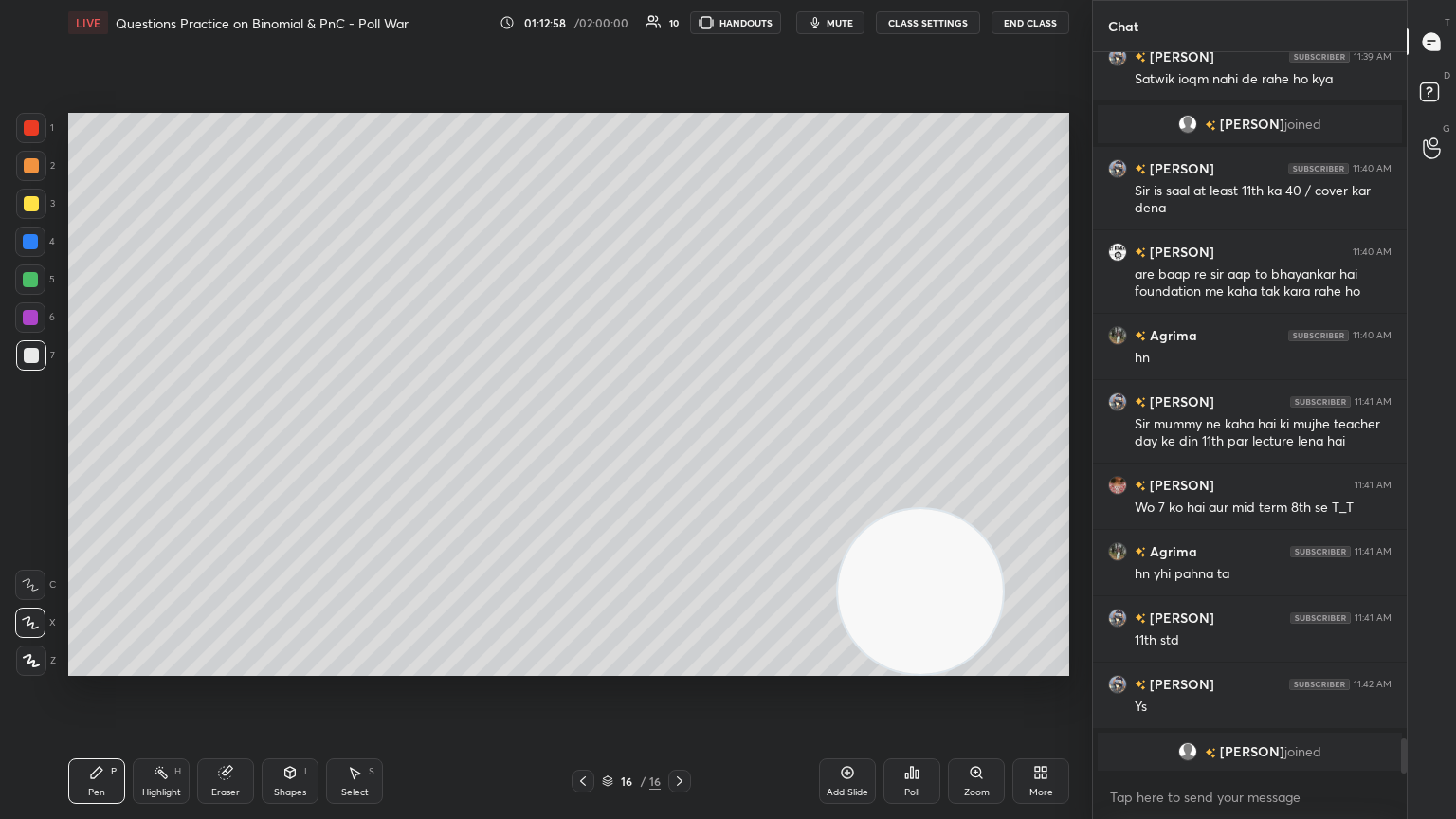 click 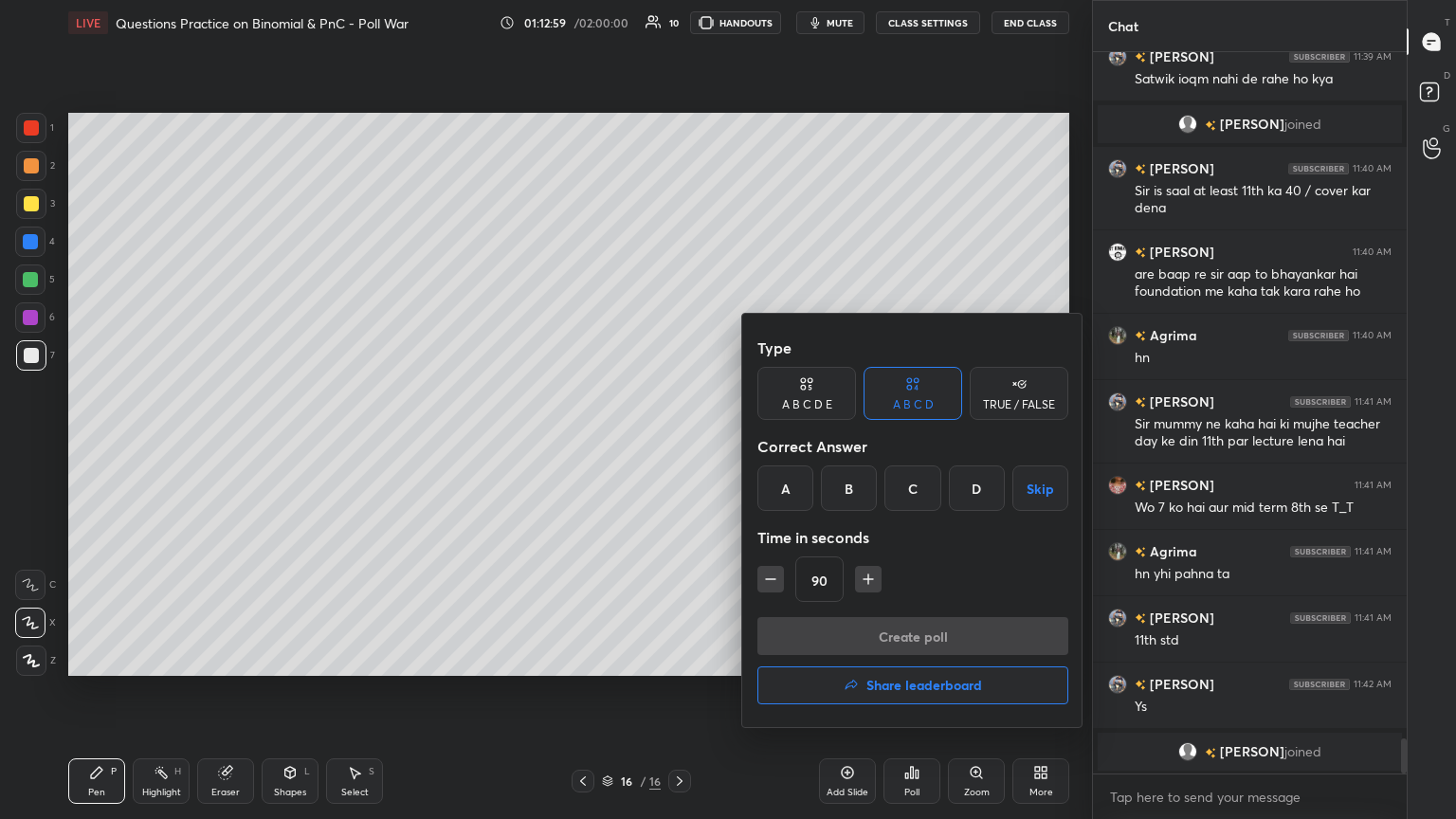 click on "B" at bounding box center (848, 488) 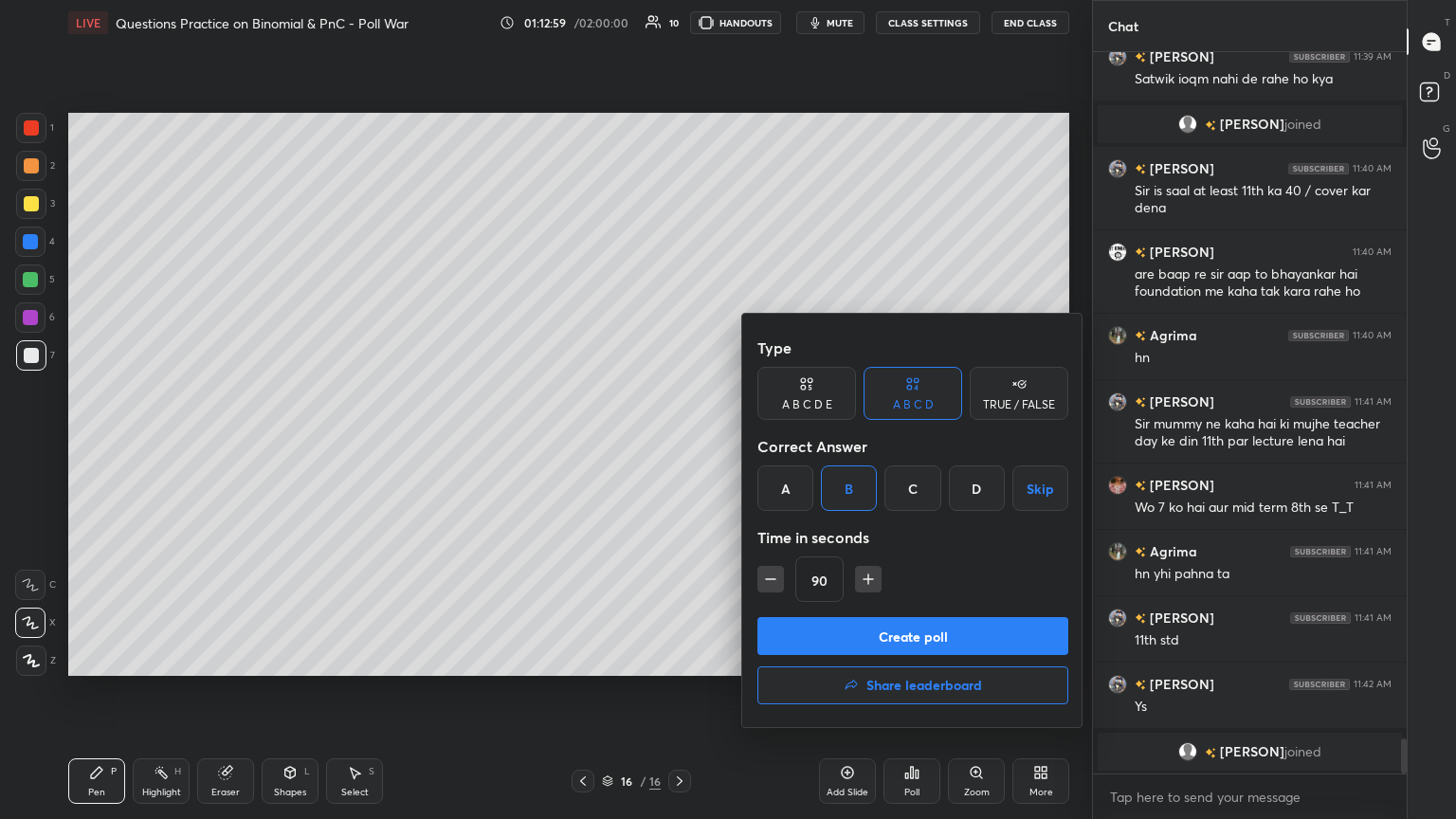 click on "Create poll" at bounding box center [913, 636] 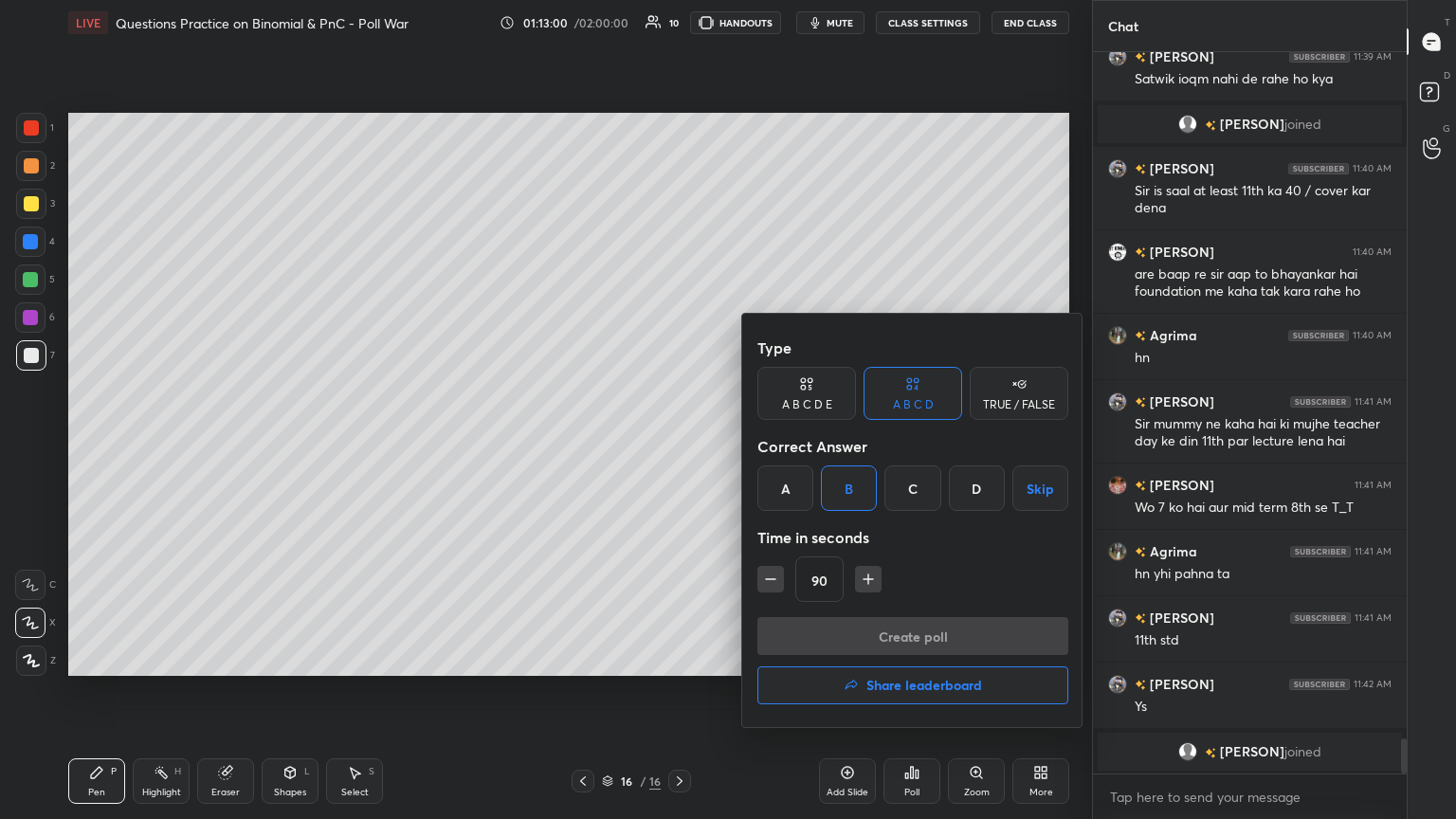 scroll, scrollTop: 666, scrollLeft: 308, axis: both 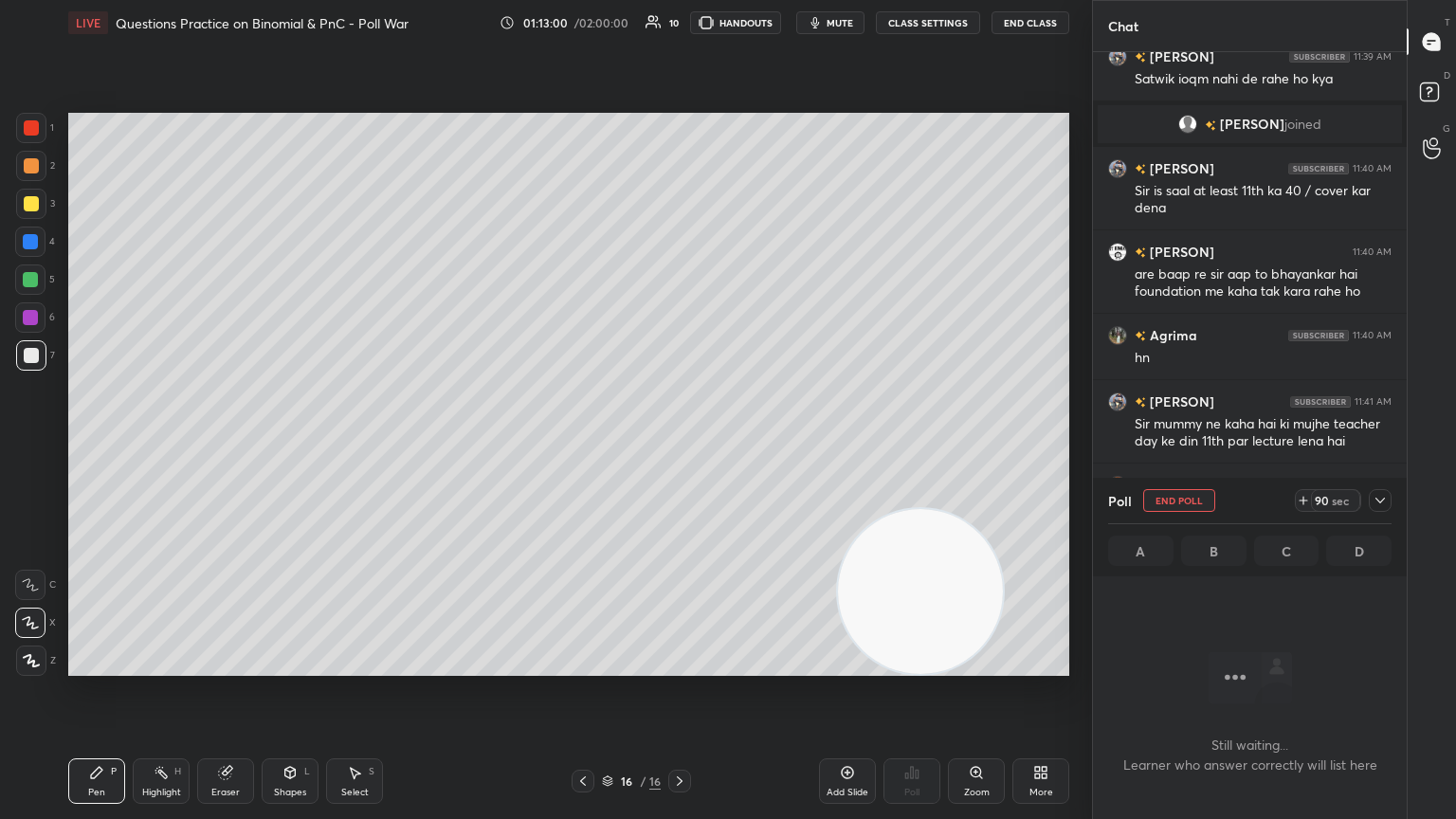click 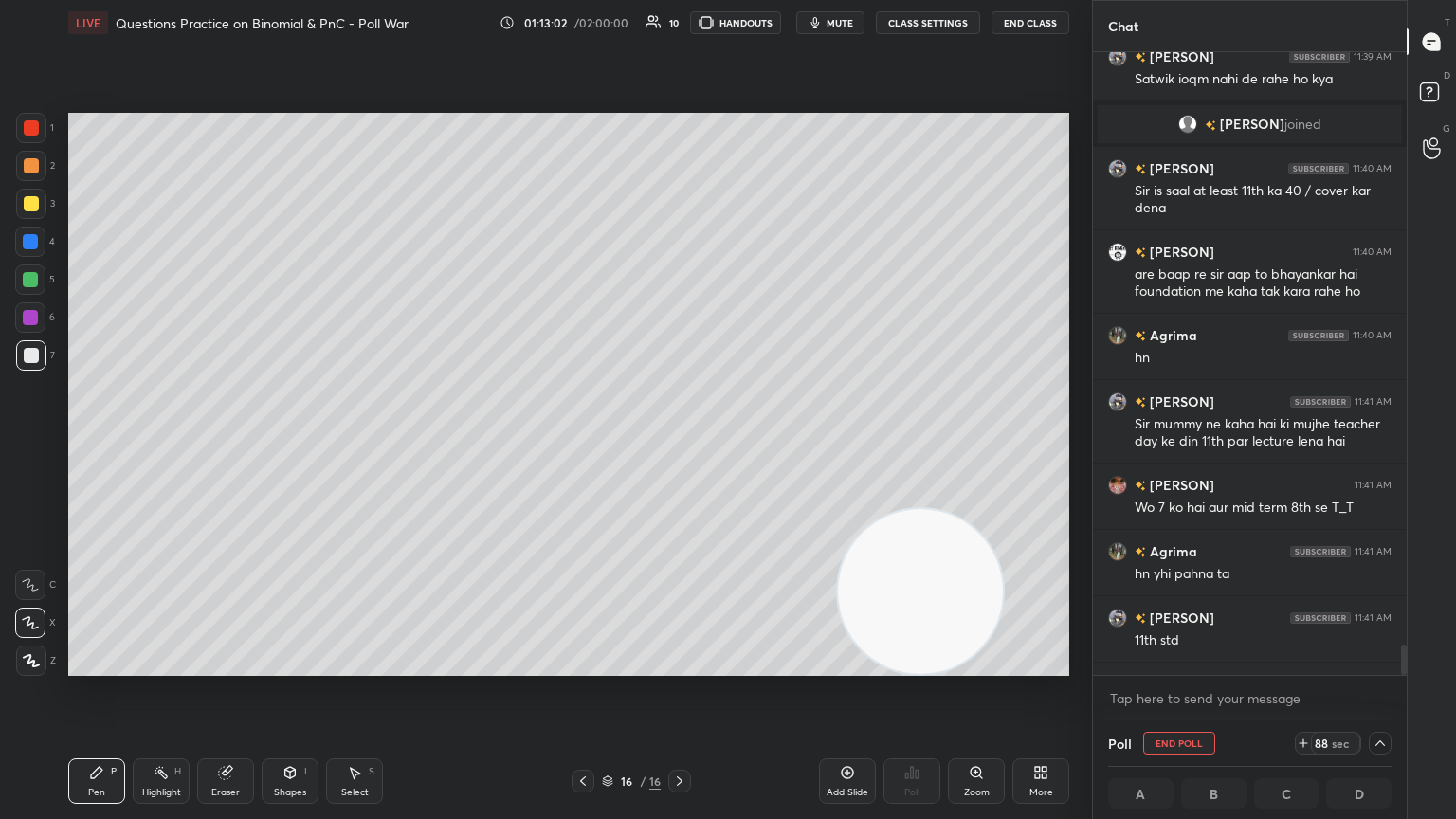 scroll, scrollTop: 0, scrollLeft: 6, axis: horizontal 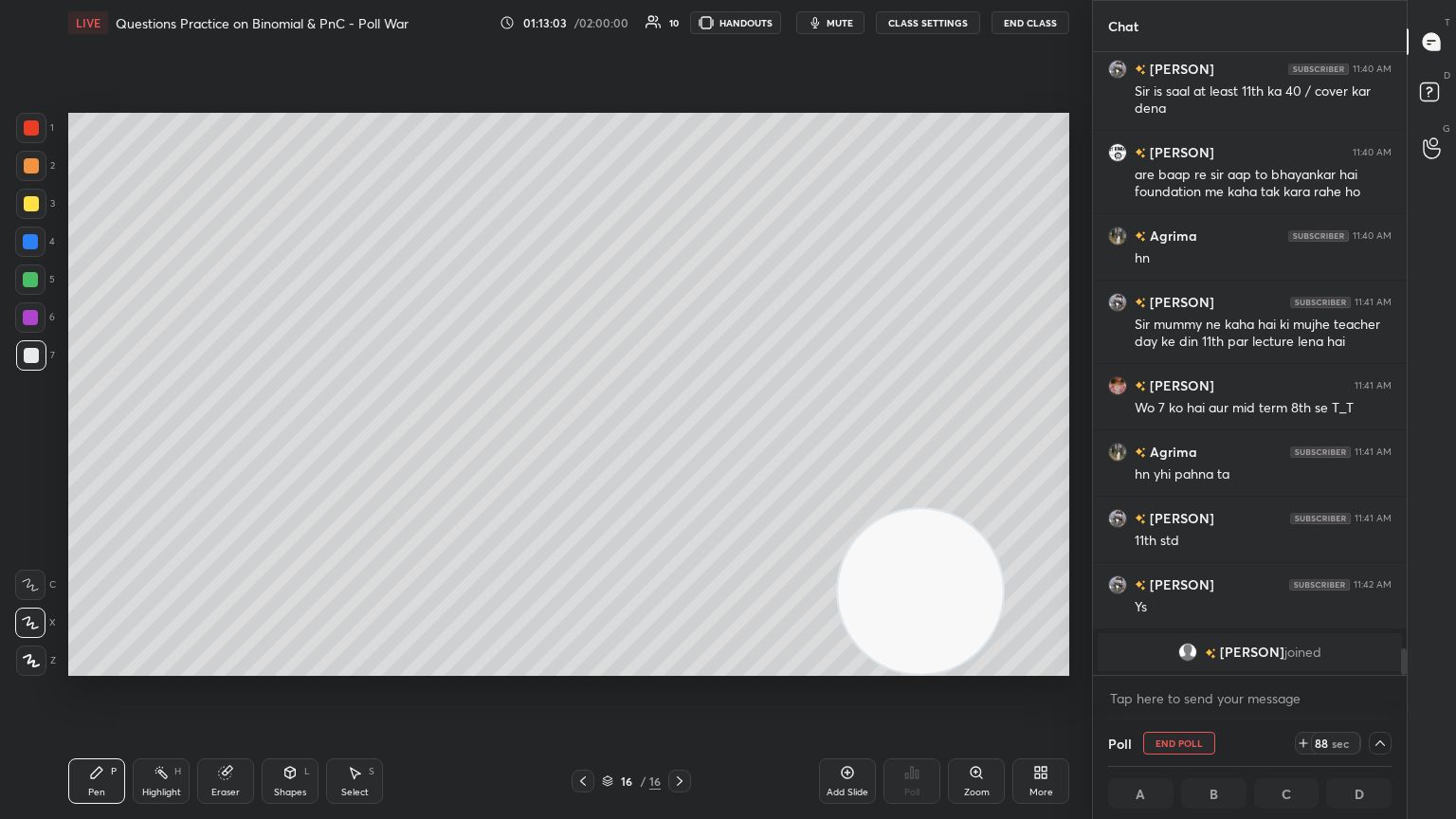 drag, startPoint x: 1402, startPoint y: 648, endPoint x: 1393, endPoint y: 682, distance: 35.171011 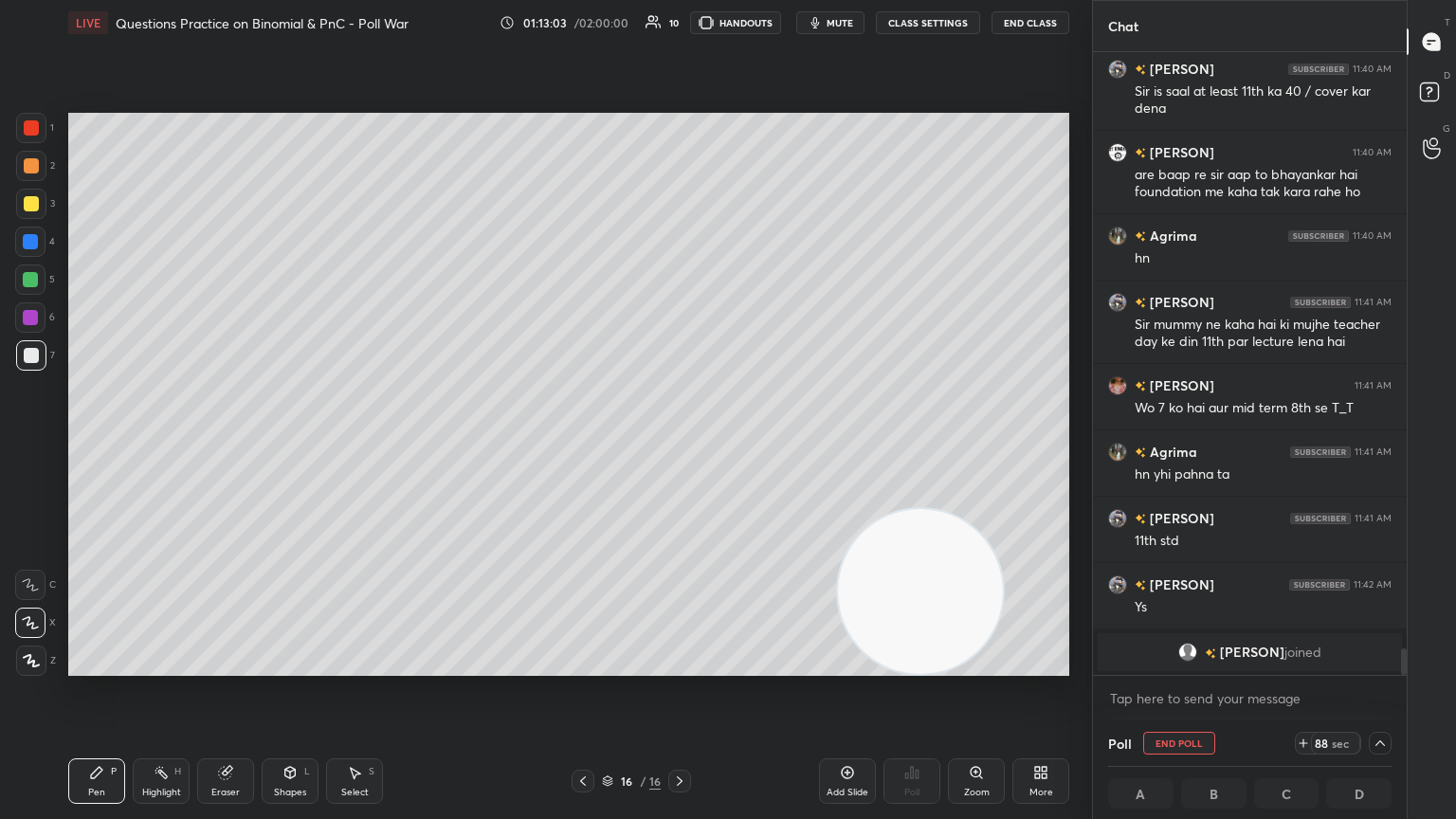 click on "[PERSON]  joined [PERSON] 11:40 AM Sir is saal at least 11th ka 40 / cover kar dena [PERSON] 11:40 AM are baap re sir aap to bhayankar hai foundation me kaha tak kara rahe ho [PERSON] 11:40 AM hn [PERSON] 11:41 AM Sir mummy ne kaha hai ki mujhe teacher day ke din 11th par lecture lena hai [PERSON] 11:41 AM Wo 7 ko hai aur mid term 8th se T_T [PERSON] 11:41 AM hn yhi pahna ta [PERSON] 11:41 AM 11th std [PERSON] 11:42 AM Ys [PERSON]  joined JUMP TO LATEST Enable hand raising Enable raise hand to speak to learners. Once enabled, chat will be turned off temporarily. Enable x" at bounding box center [1249, 386] 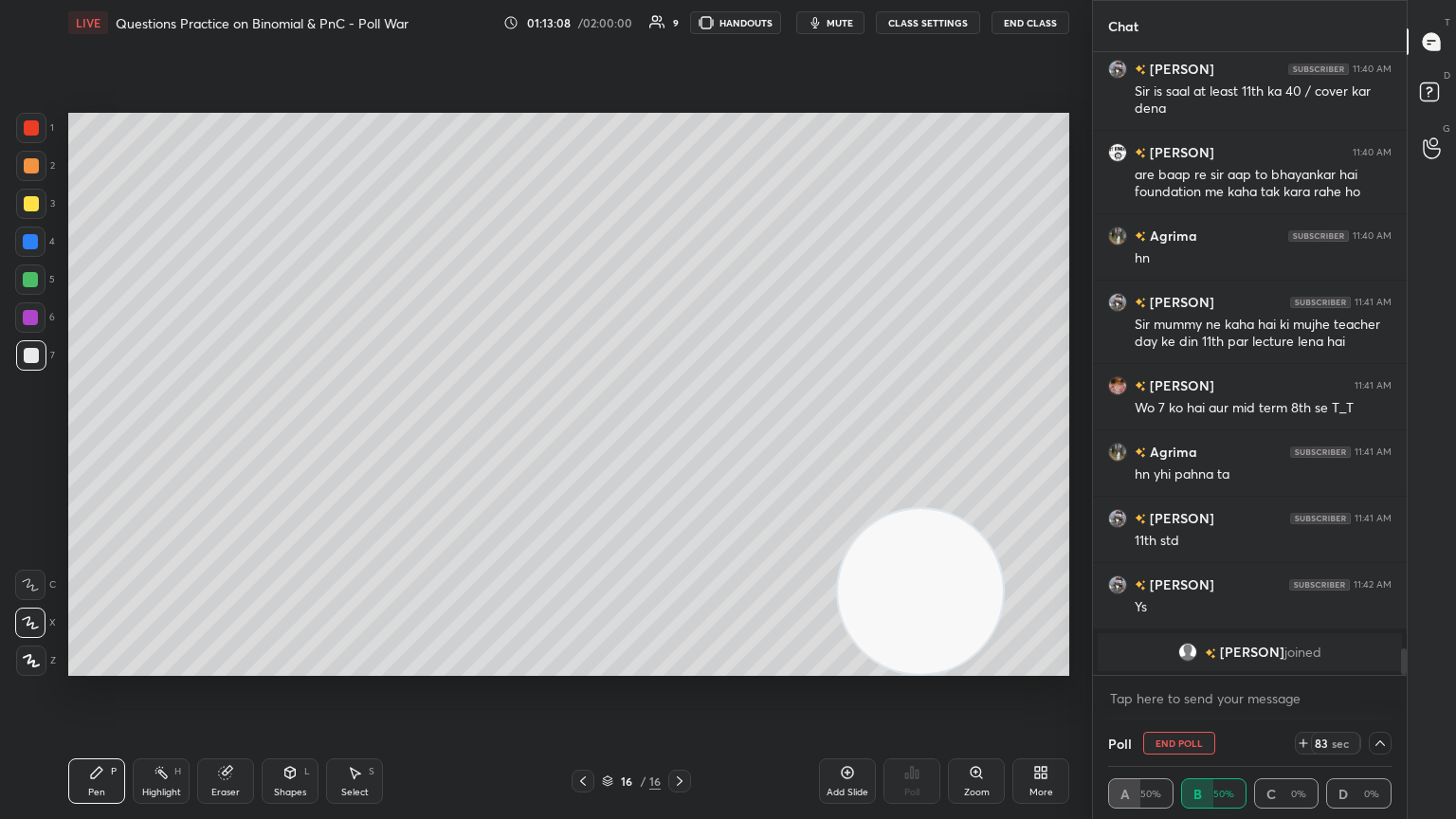 click 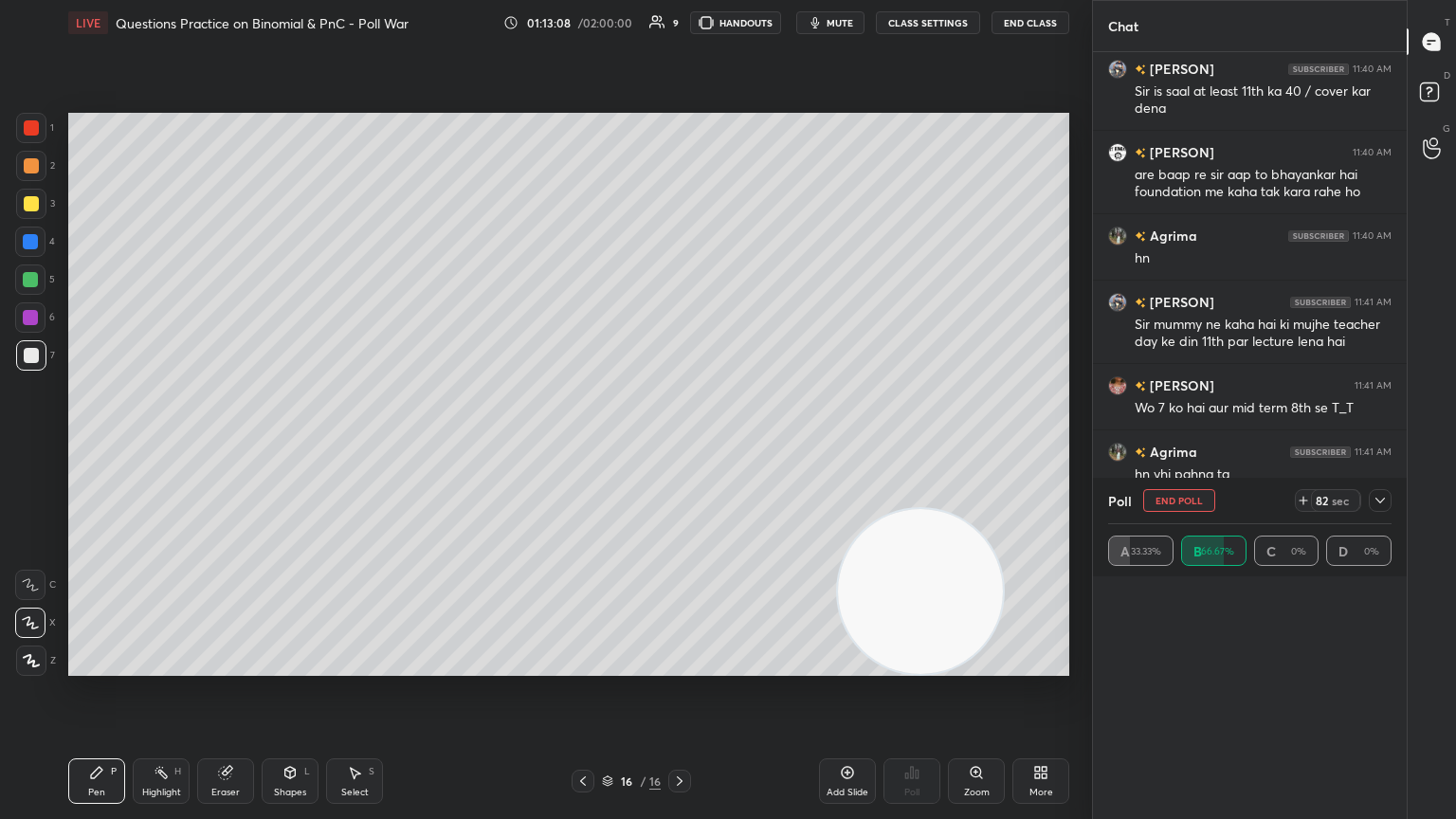 scroll, scrollTop: 5, scrollLeft: 6, axis: both 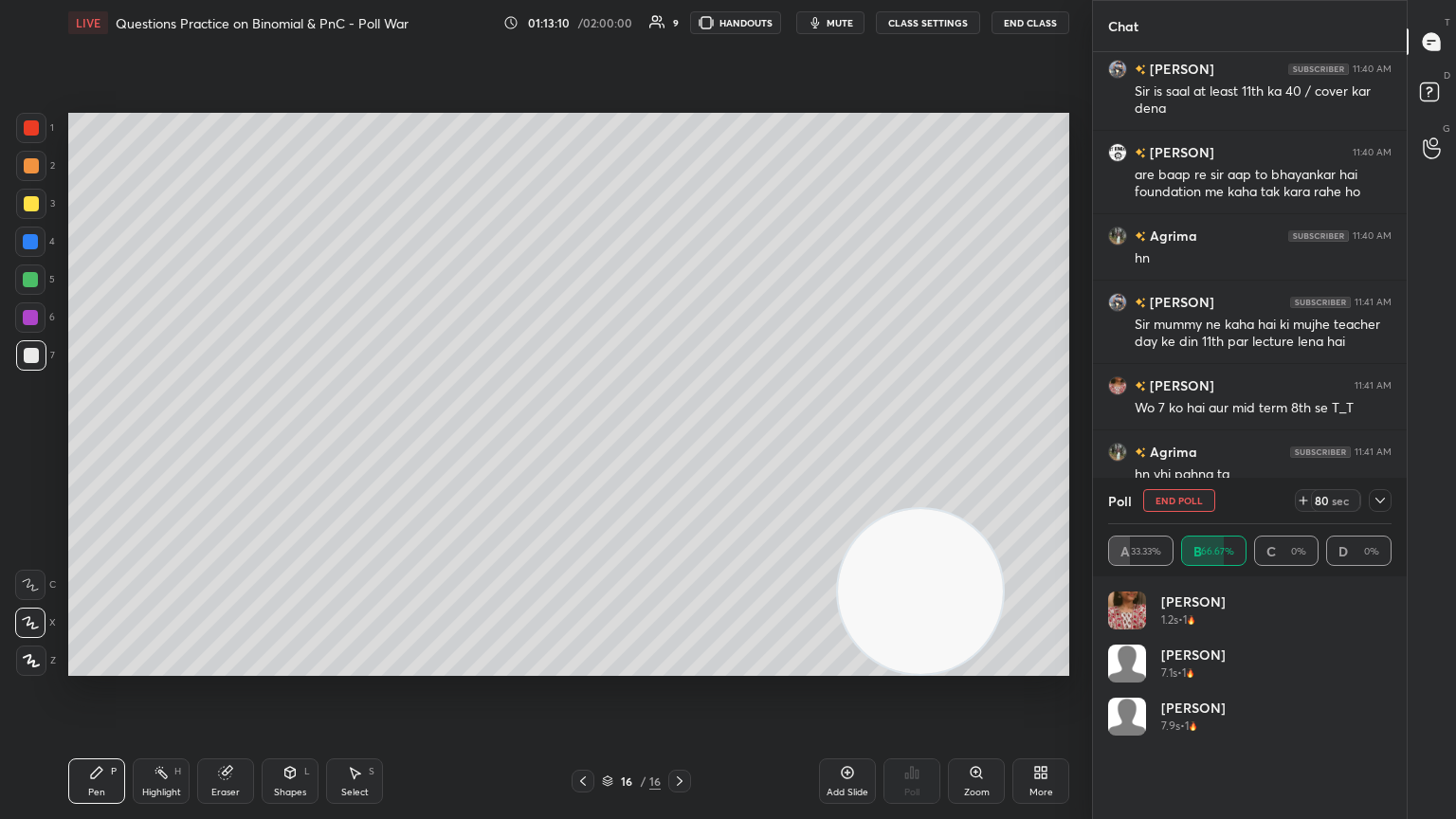 drag, startPoint x: 1380, startPoint y: 500, endPoint x: 1370, endPoint y: 499, distance: 10.04988 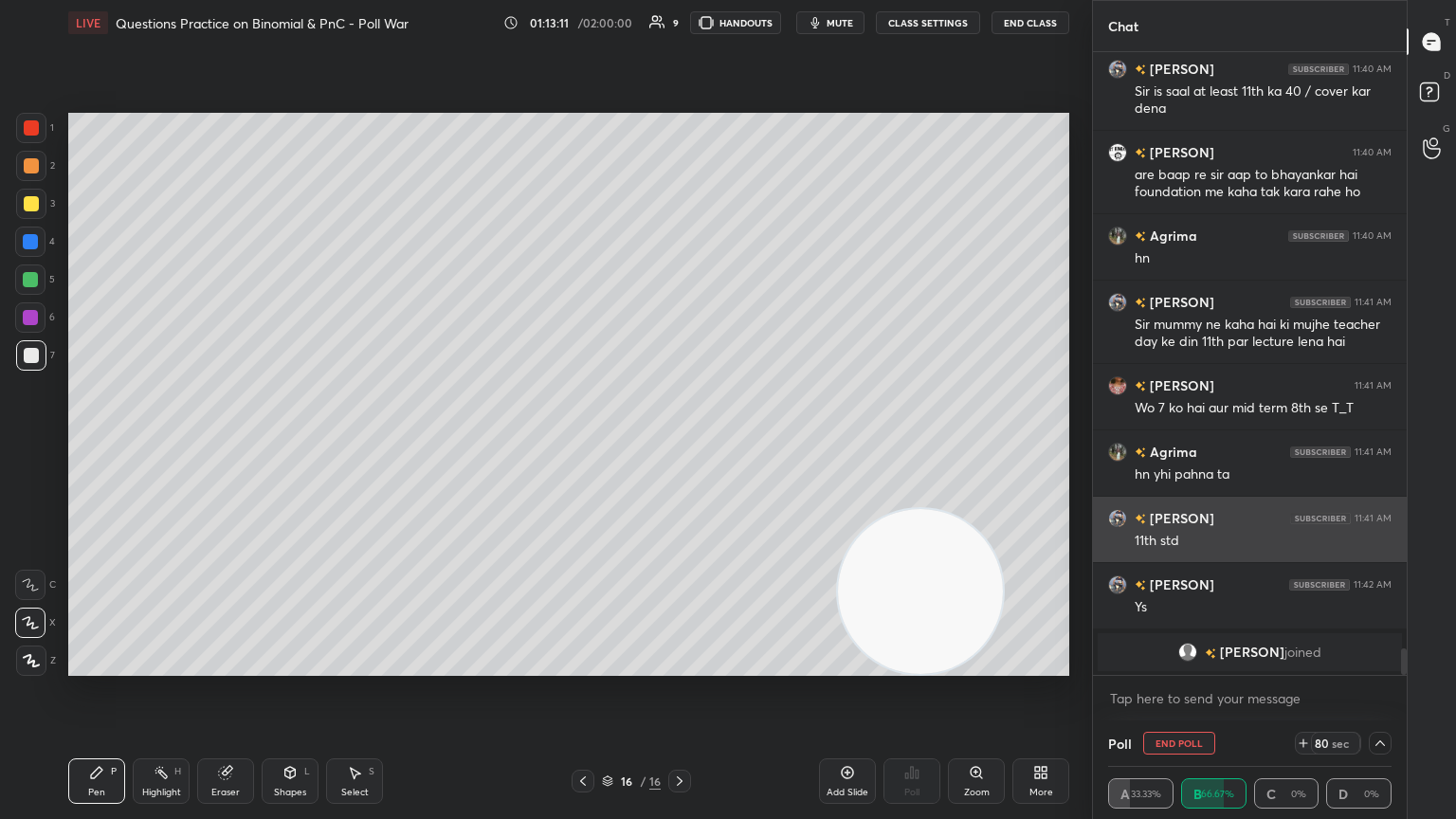 scroll, scrollTop: 6, scrollLeft: 6, axis: both 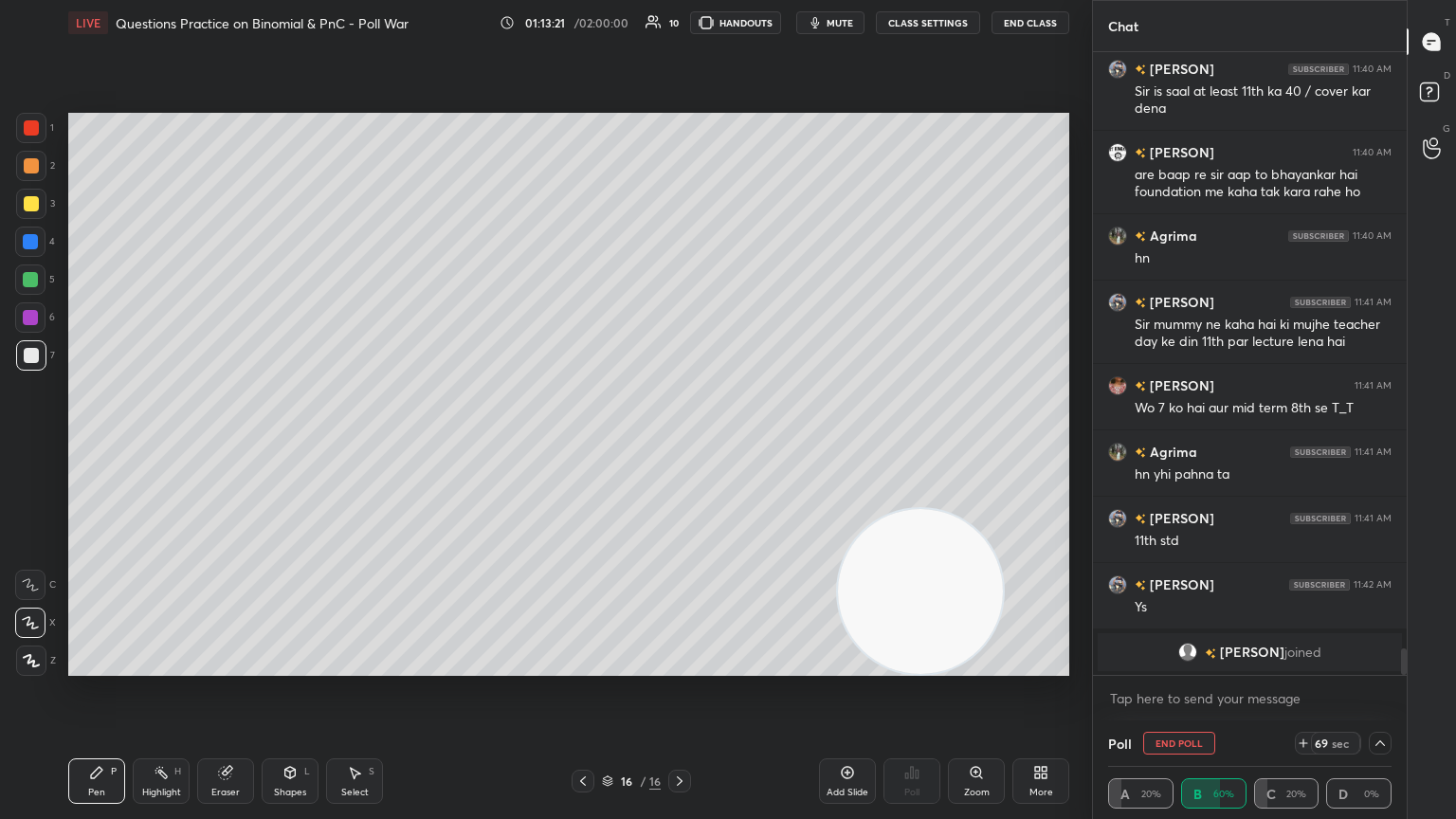 click 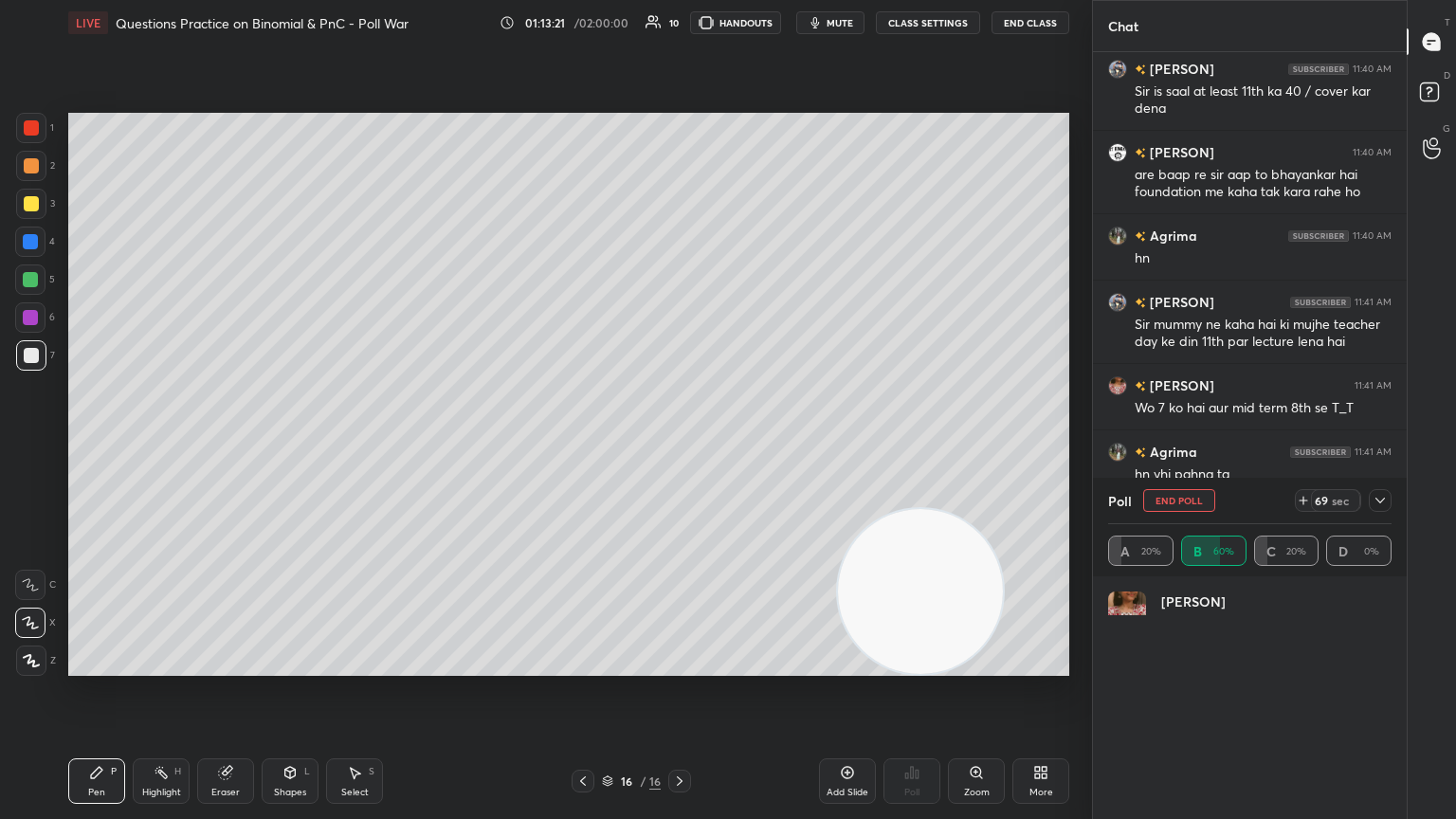 scroll, scrollTop: 6, scrollLeft: 6, axis: both 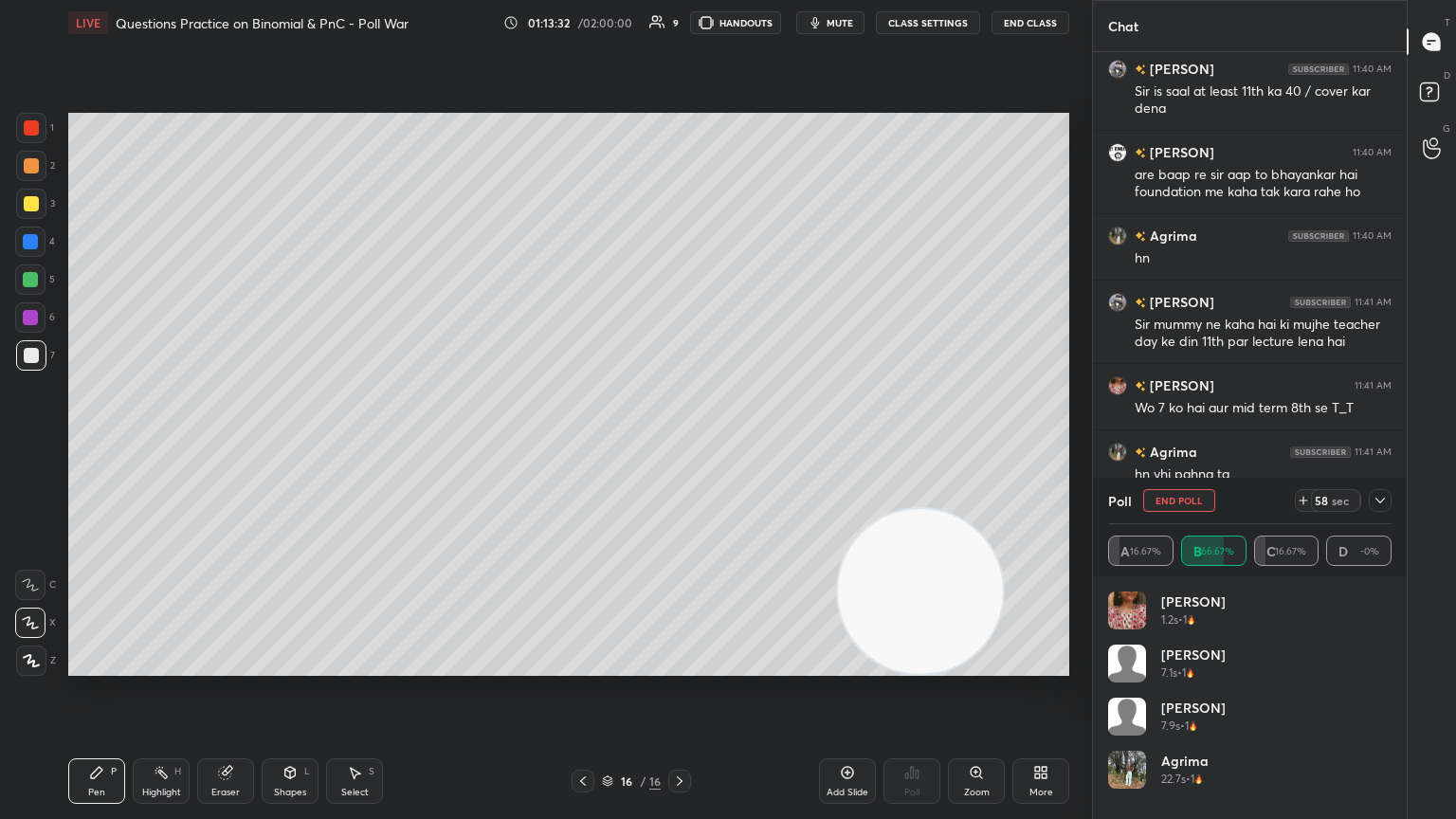 click on "mute" at bounding box center (830, 23) 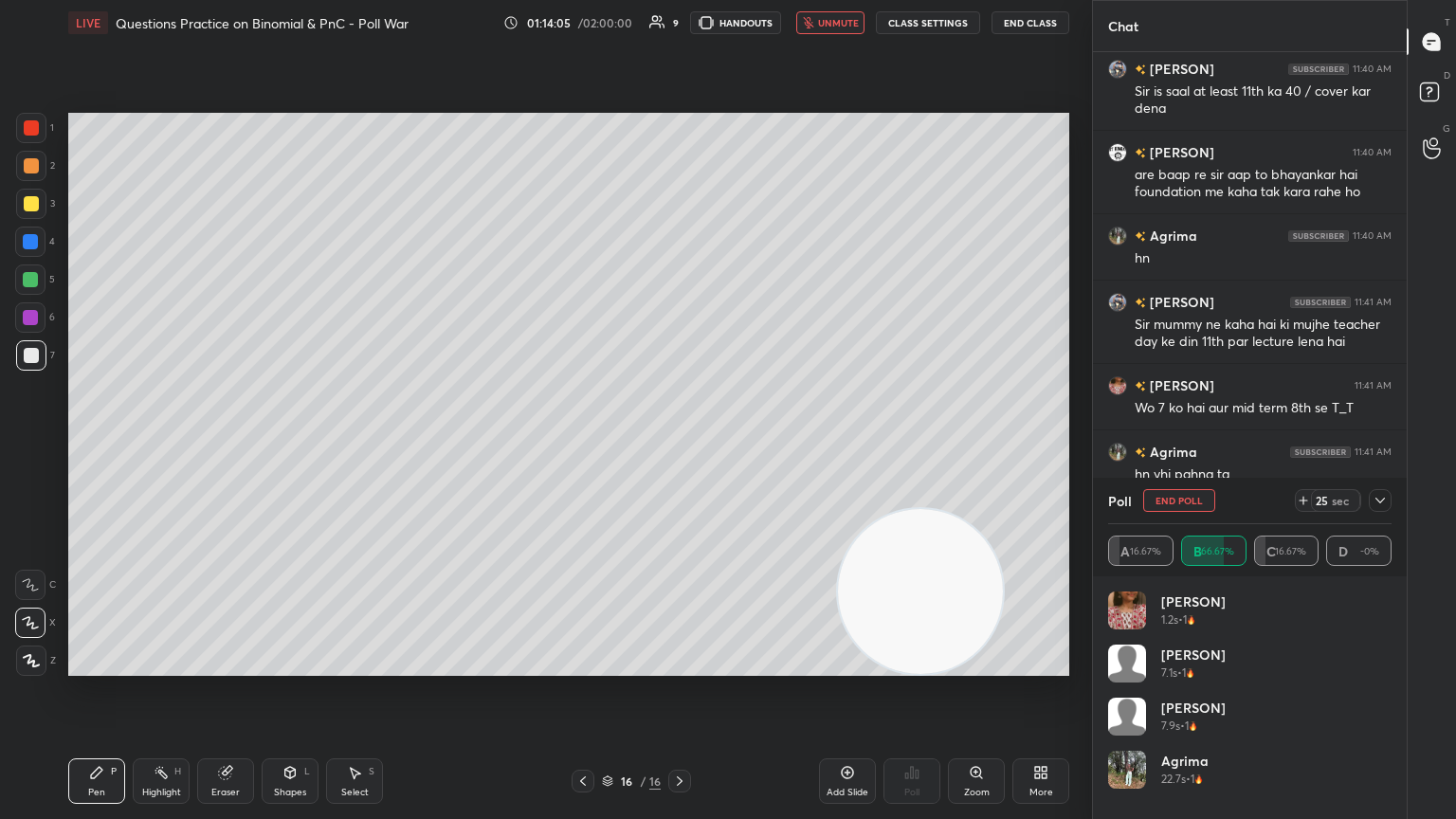 click on "unmute" at bounding box center [838, 23] 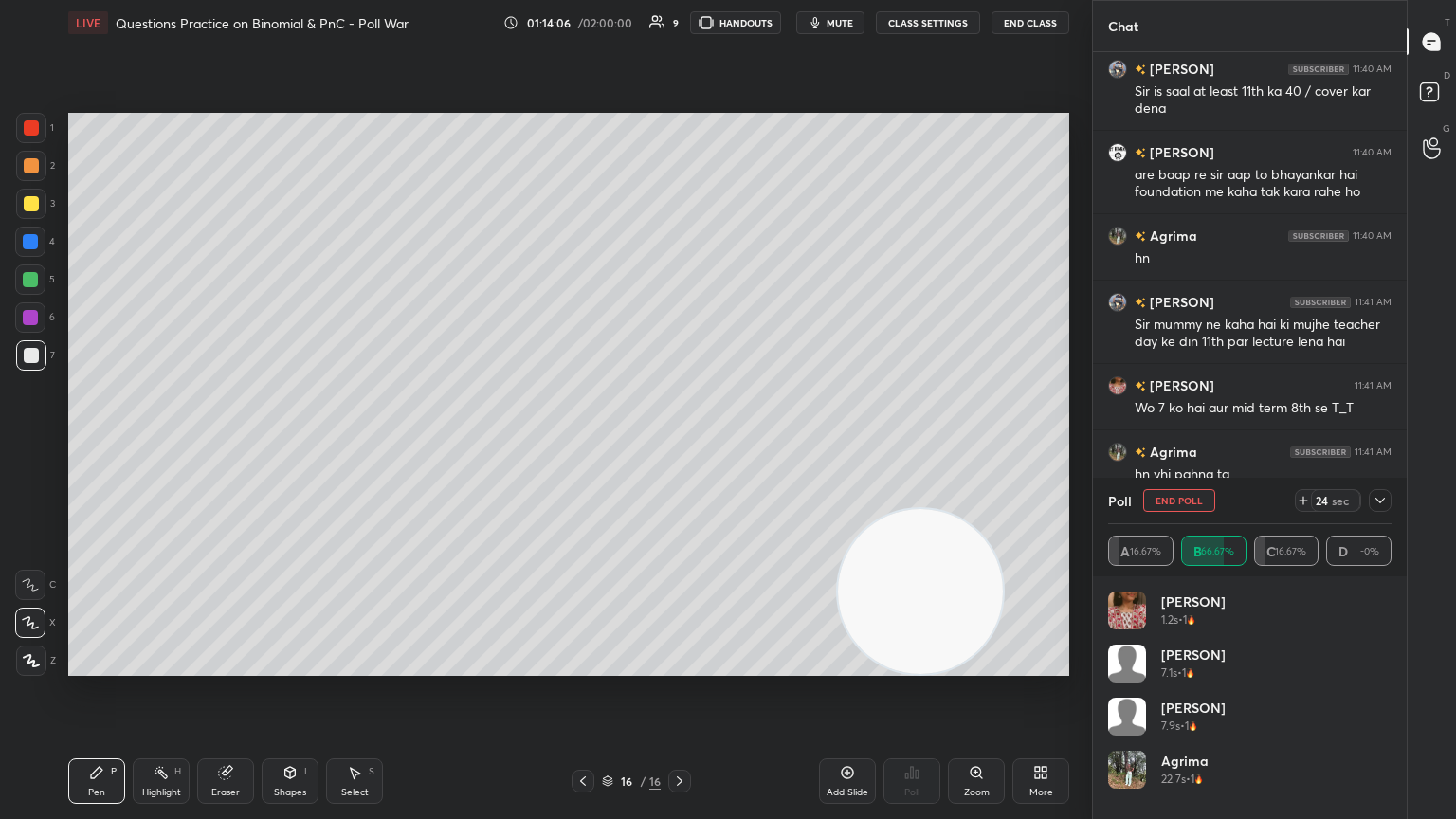 drag, startPoint x: 1380, startPoint y: 503, endPoint x: 1361, endPoint y: 500, distance: 19.23538 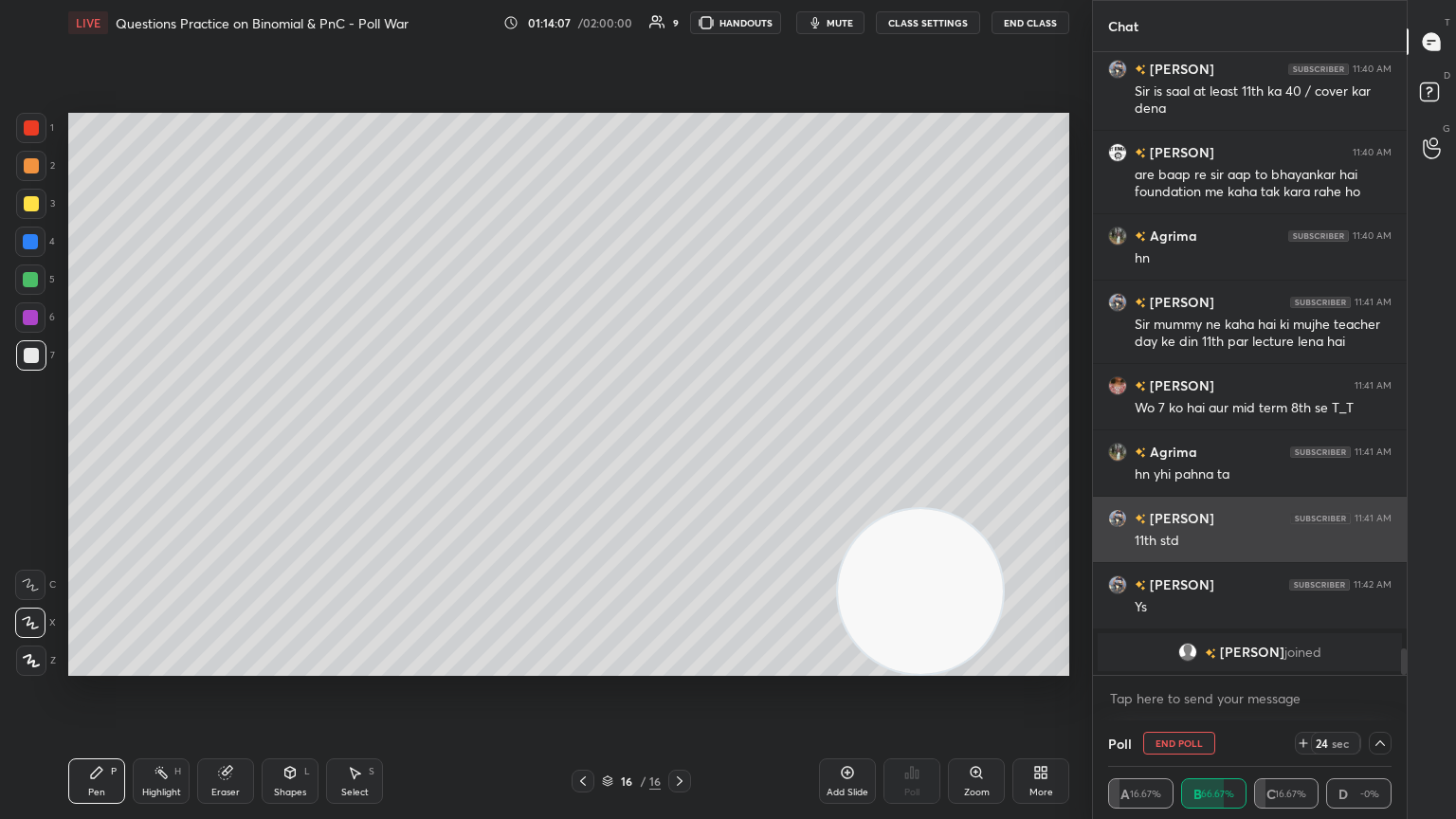 scroll, scrollTop: 4, scrollLeft: 278, axis: both 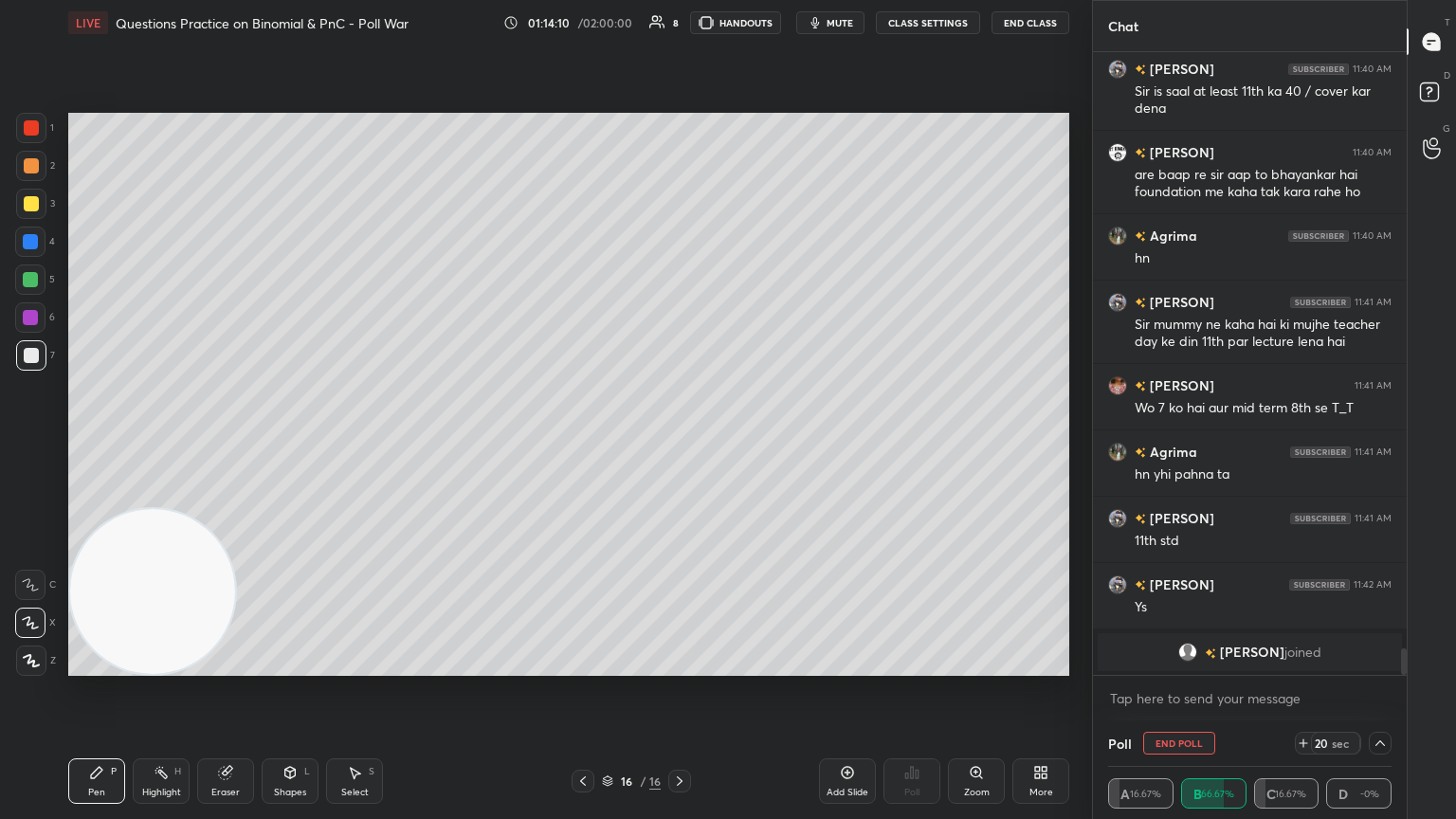 drag, startPoint x: 876, startPoint y: 615, endPoint x: 52, endPoint y: 682, distance: 826.71942 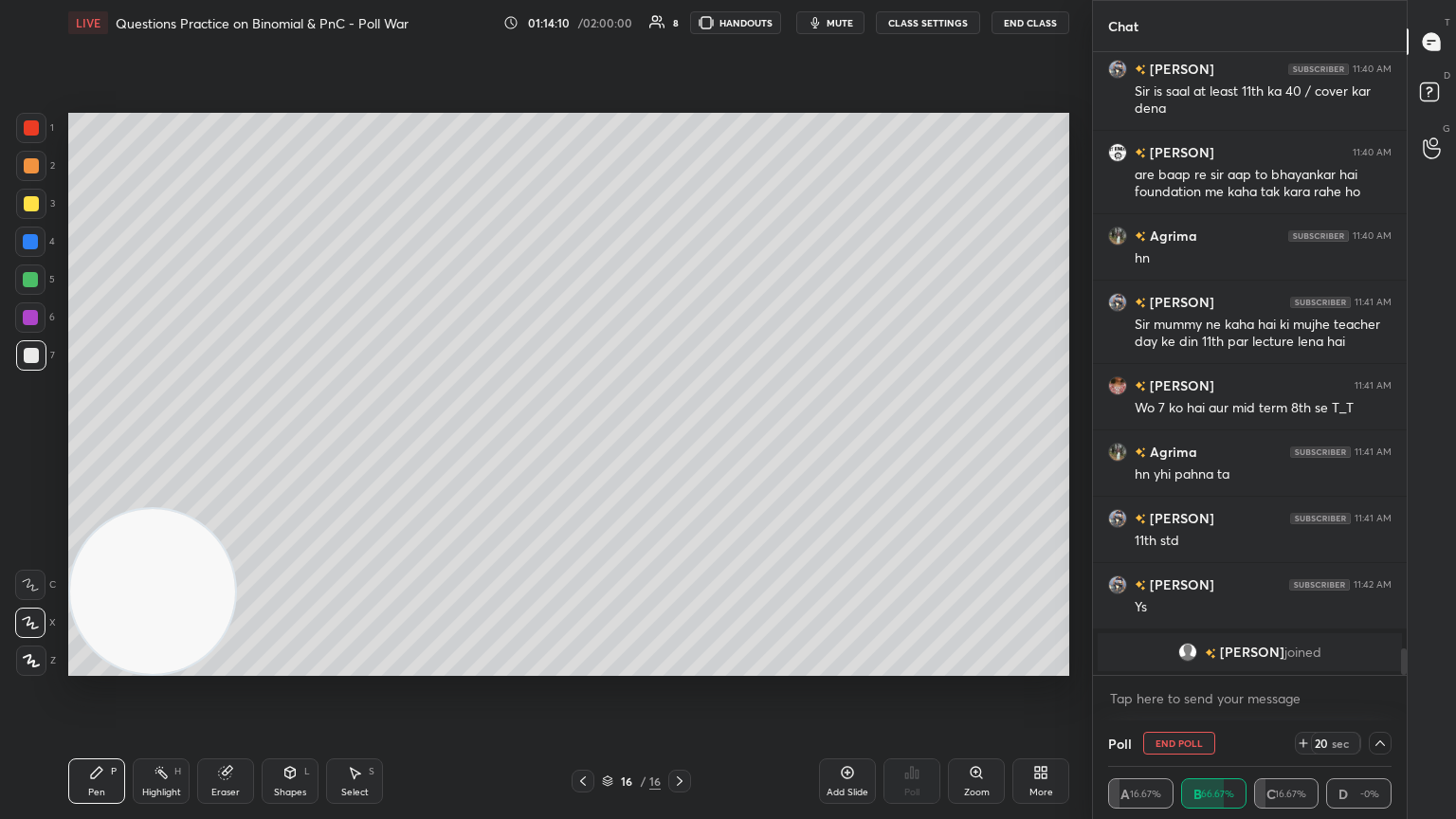 click on "Setting up your live class Poll for   secs No correct answer Start poll" at bounding box center (569, 394) 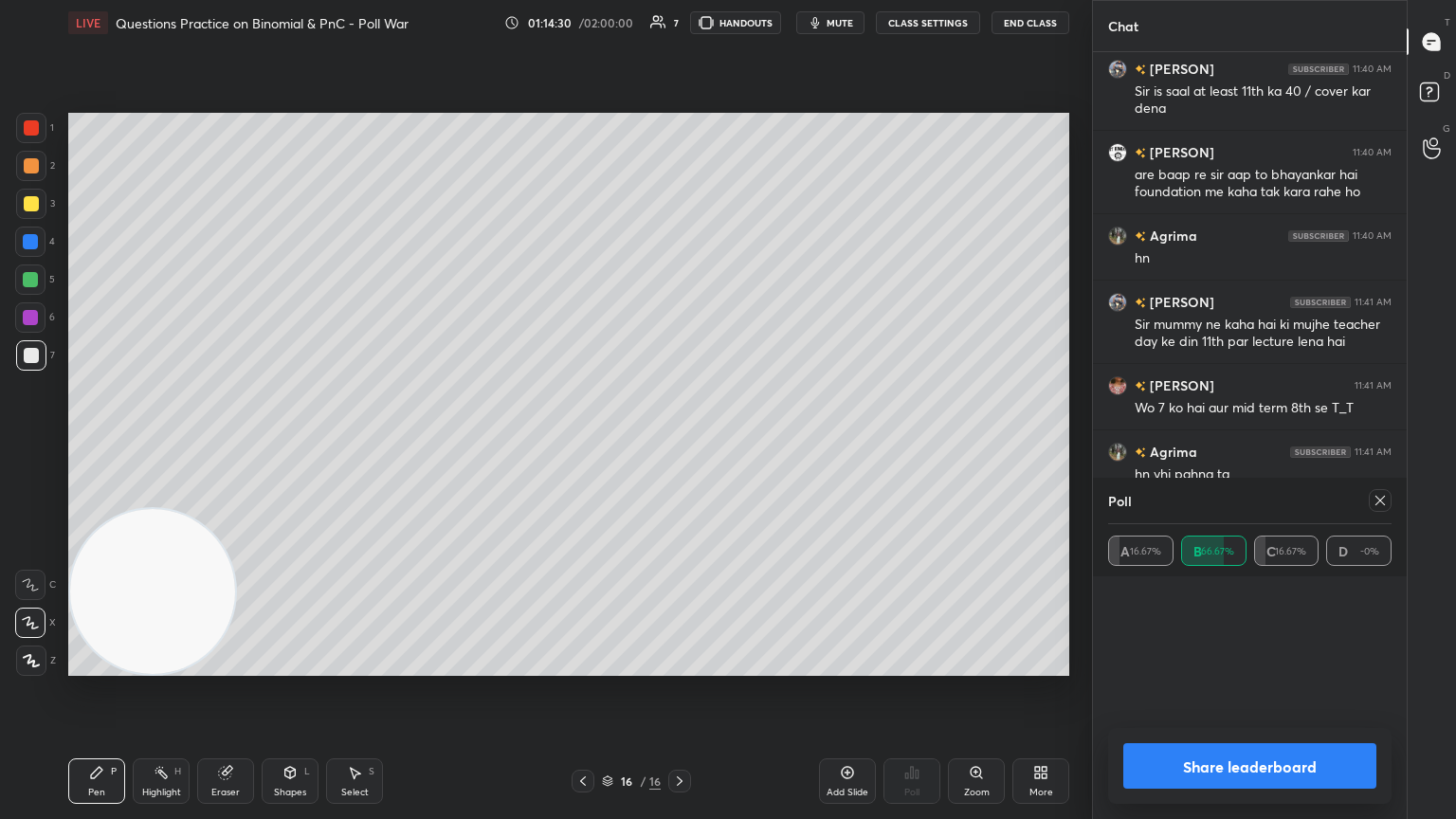 scroll, scrollTop: 6, scrollLeft: 6, axis: both 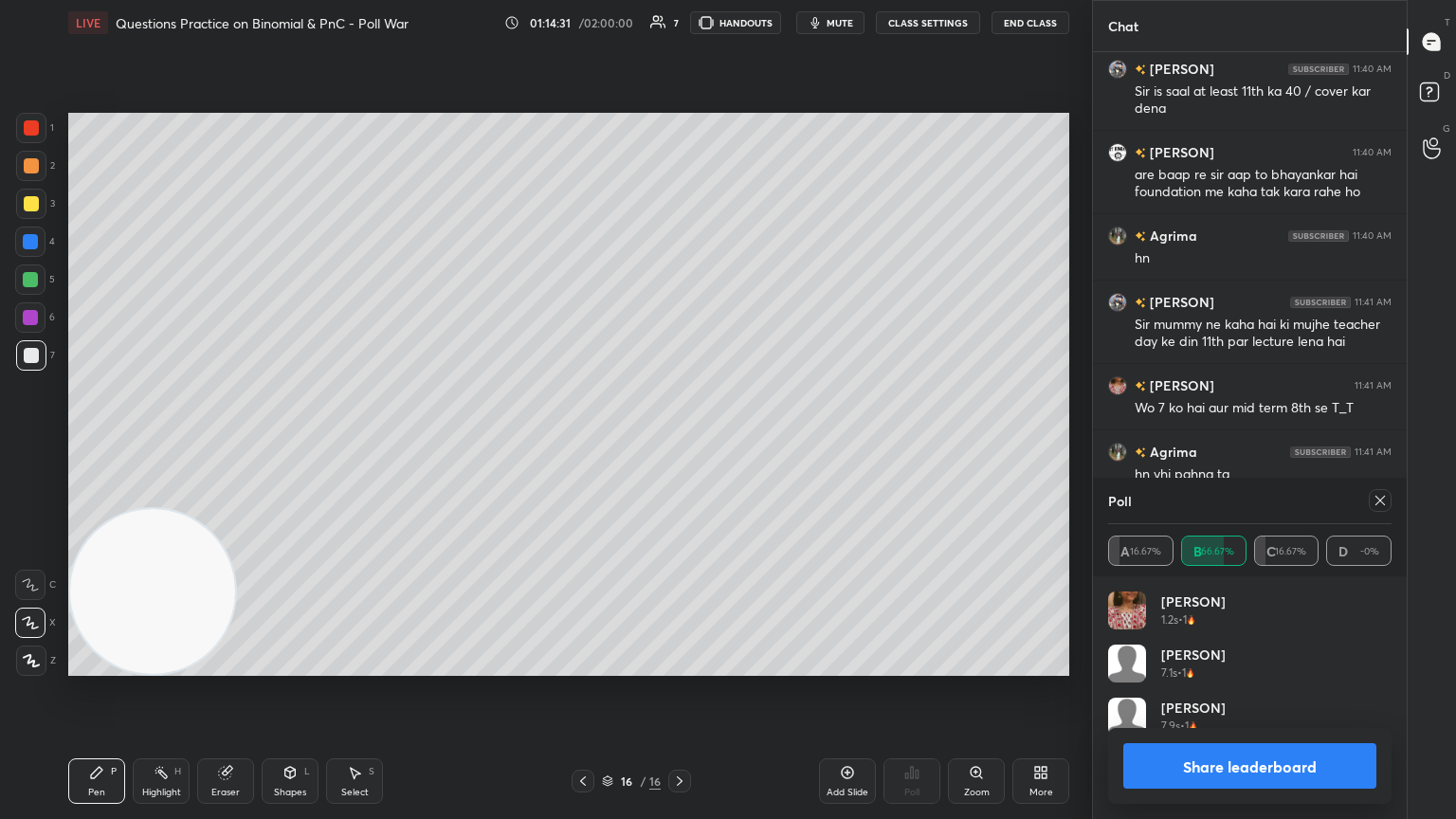 click 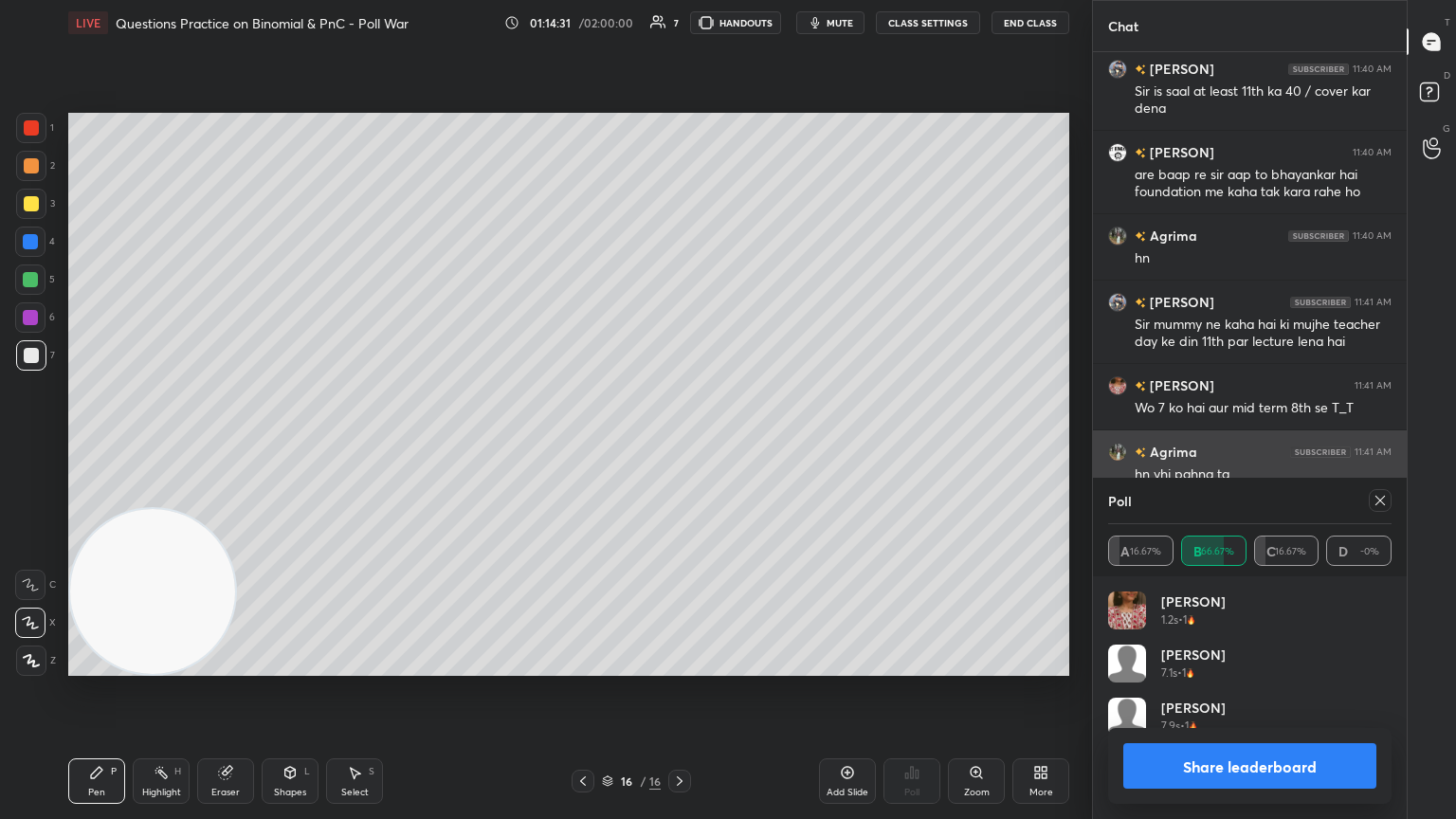 scroll, scrollTop: 83, scrollLeft: 278, axis: both 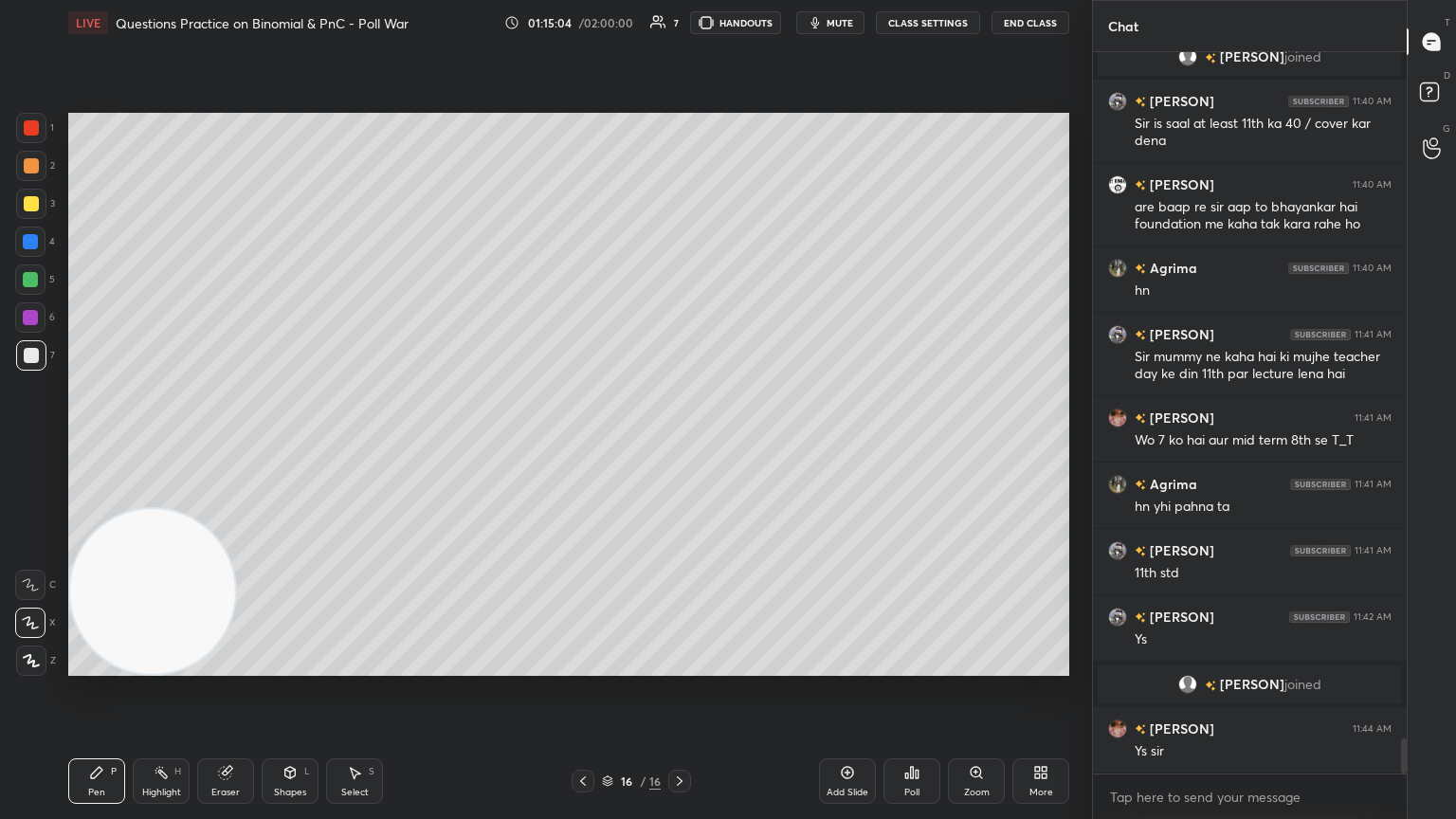 click on "mute" at bounding box center [830, 23] 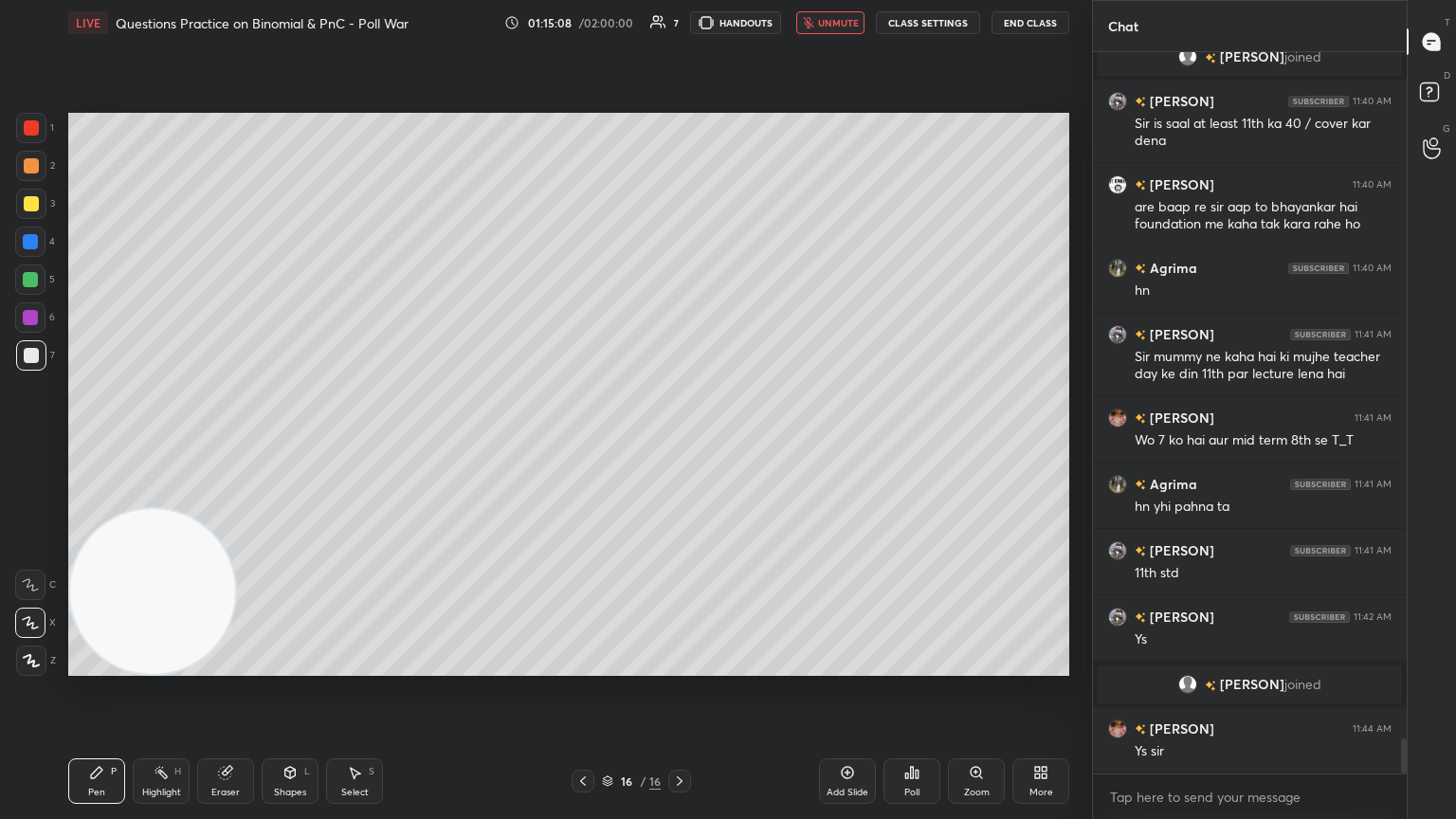 click on "unmute" at bounding box center (838, 23) 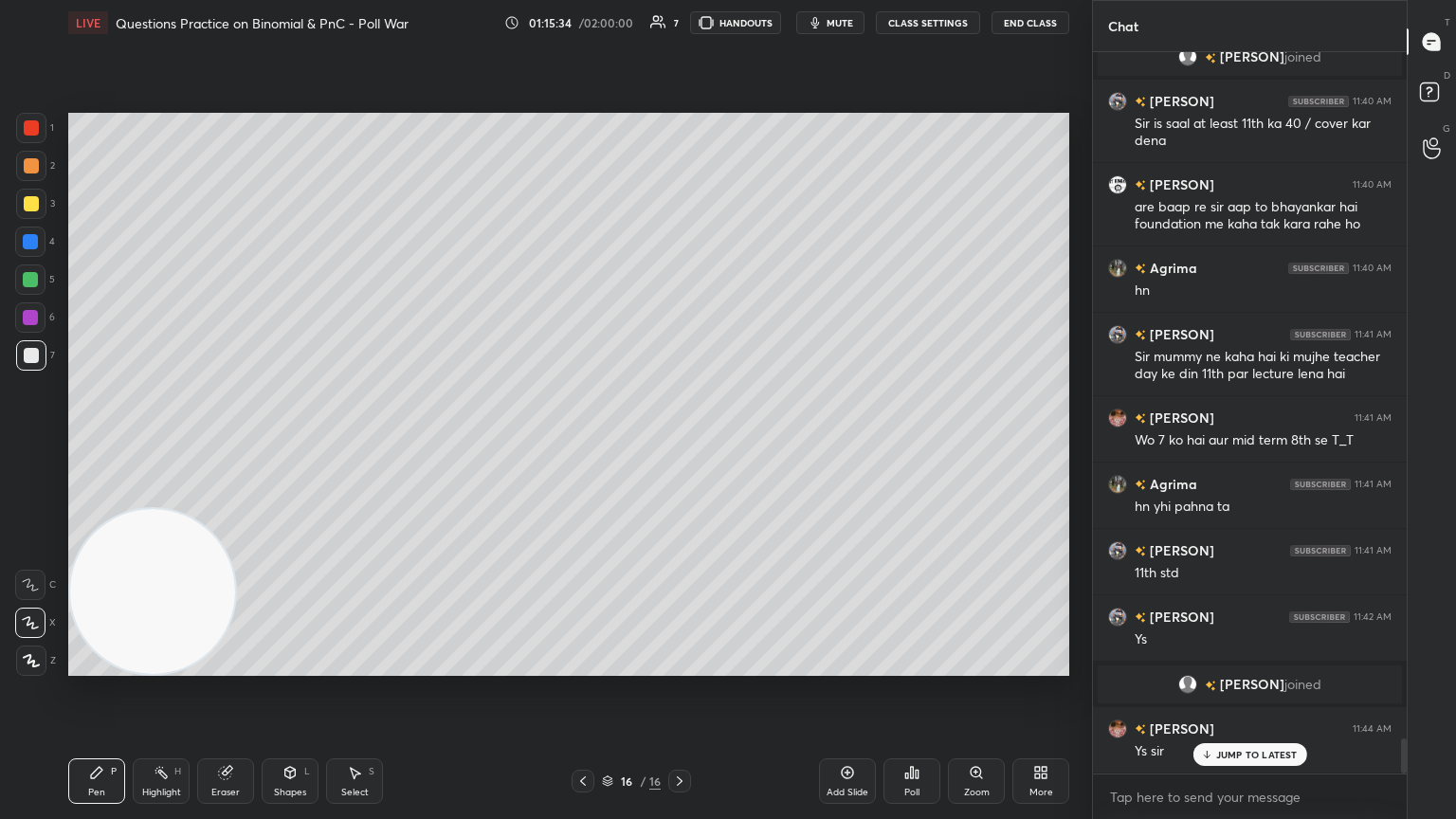 scroll, scrollTop: 14192, scrollLeft: 0, axis: vertical 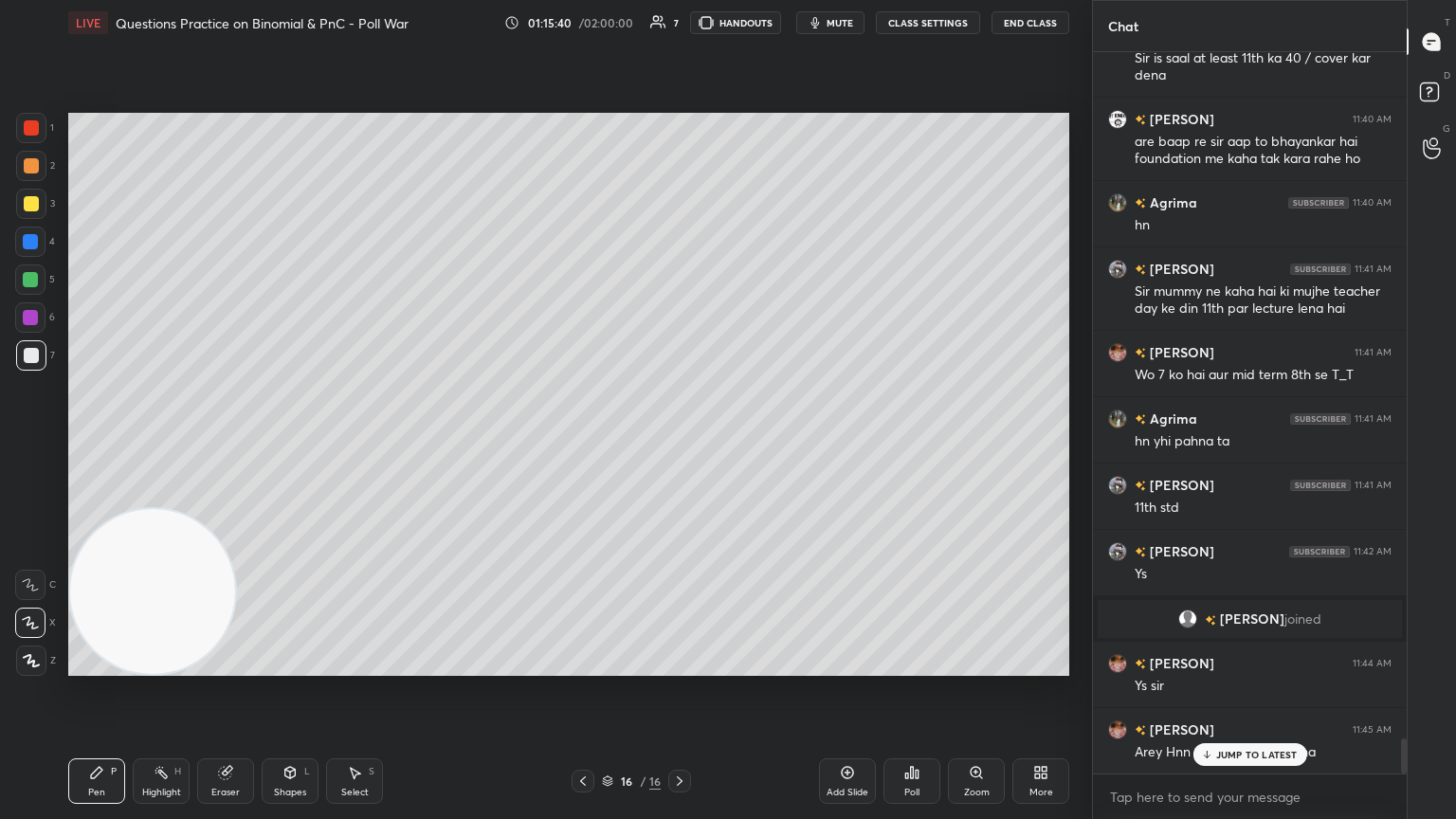 click on "JUMP TO LATEST" at bounding box center [1249, 755] 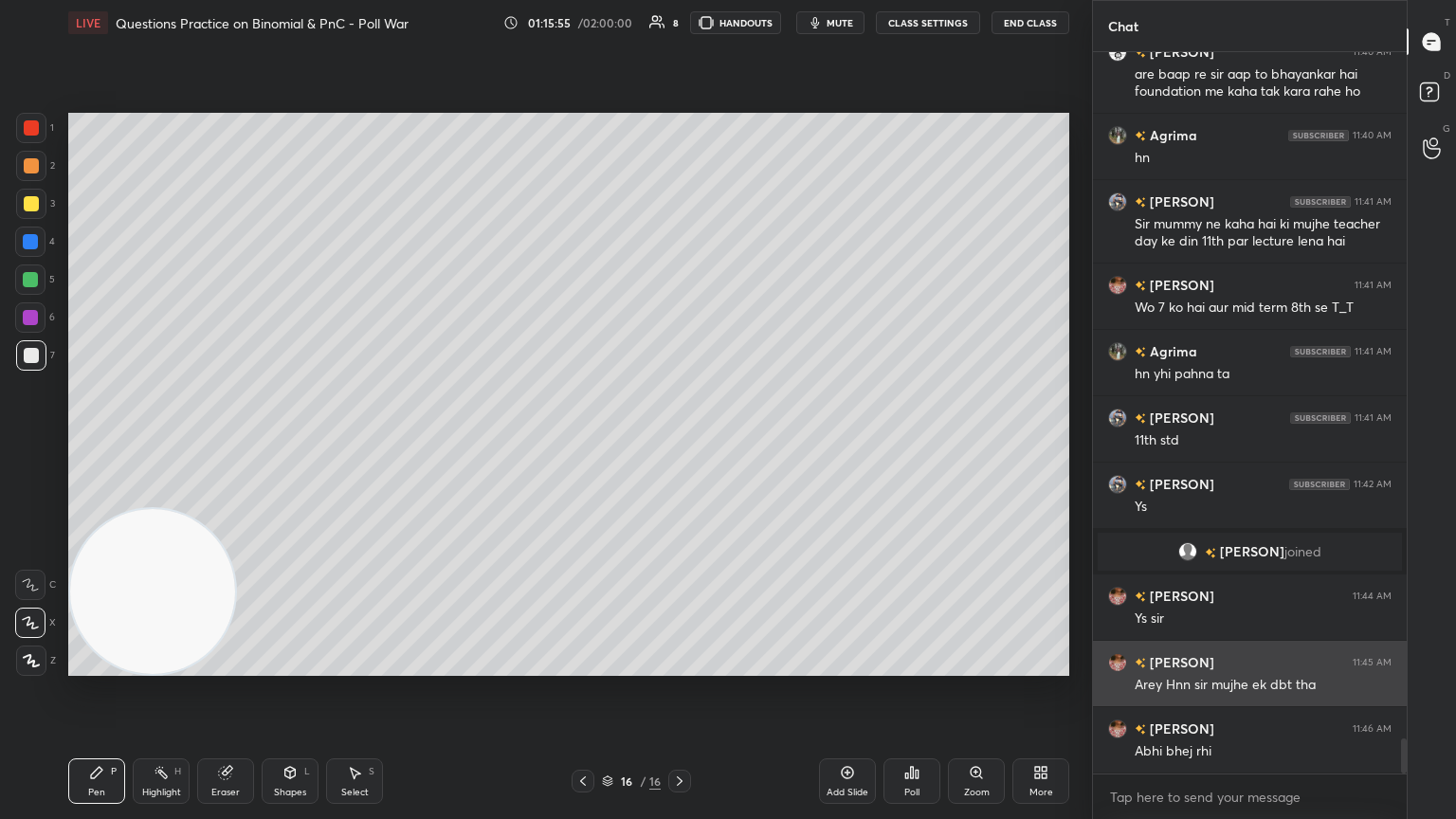scroll, scrollTop: 14325, scrollLeft: 0, axis: vertical 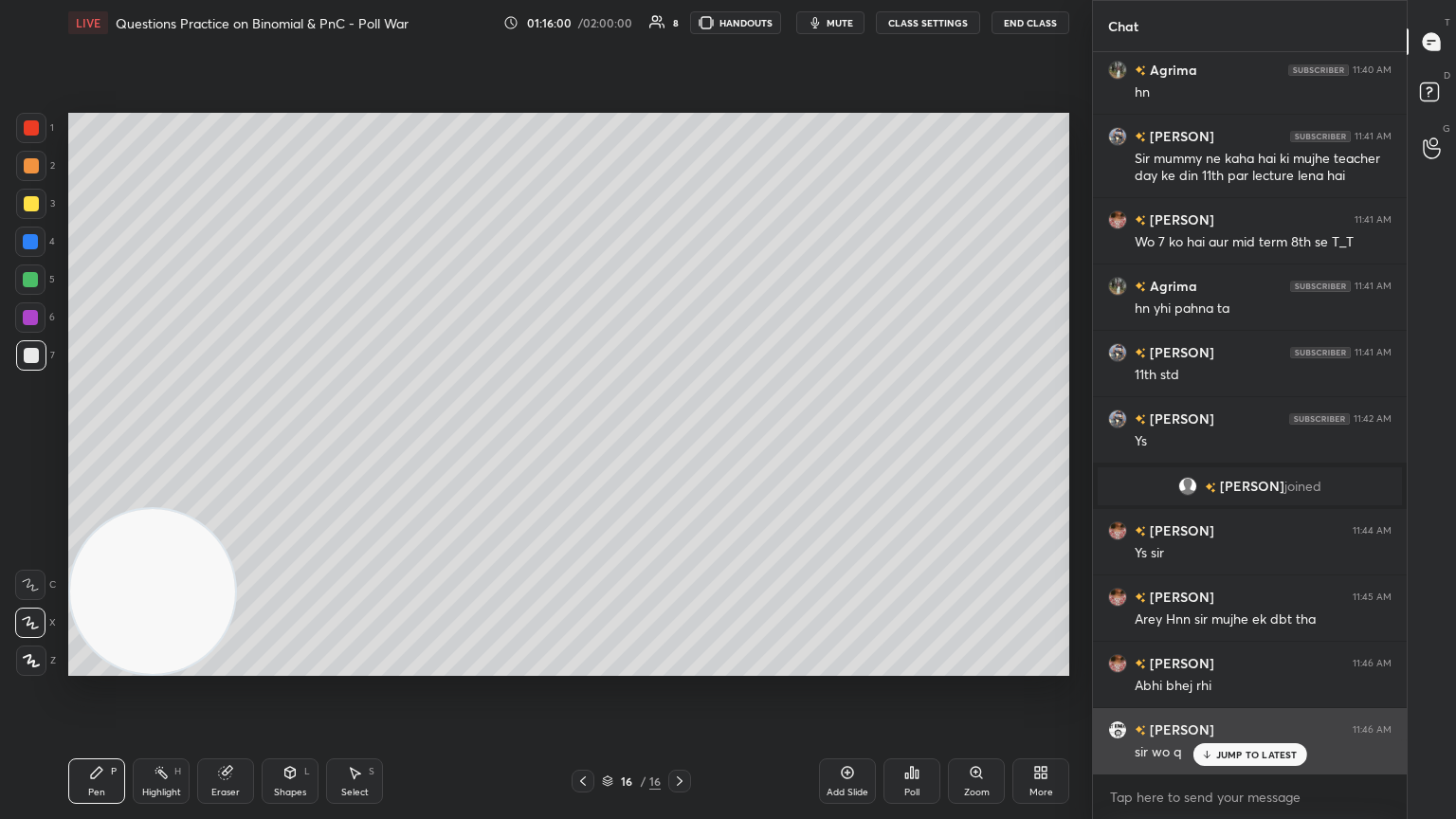 click on "JUMP TO LATEST" at bounding box center (1249, 755) 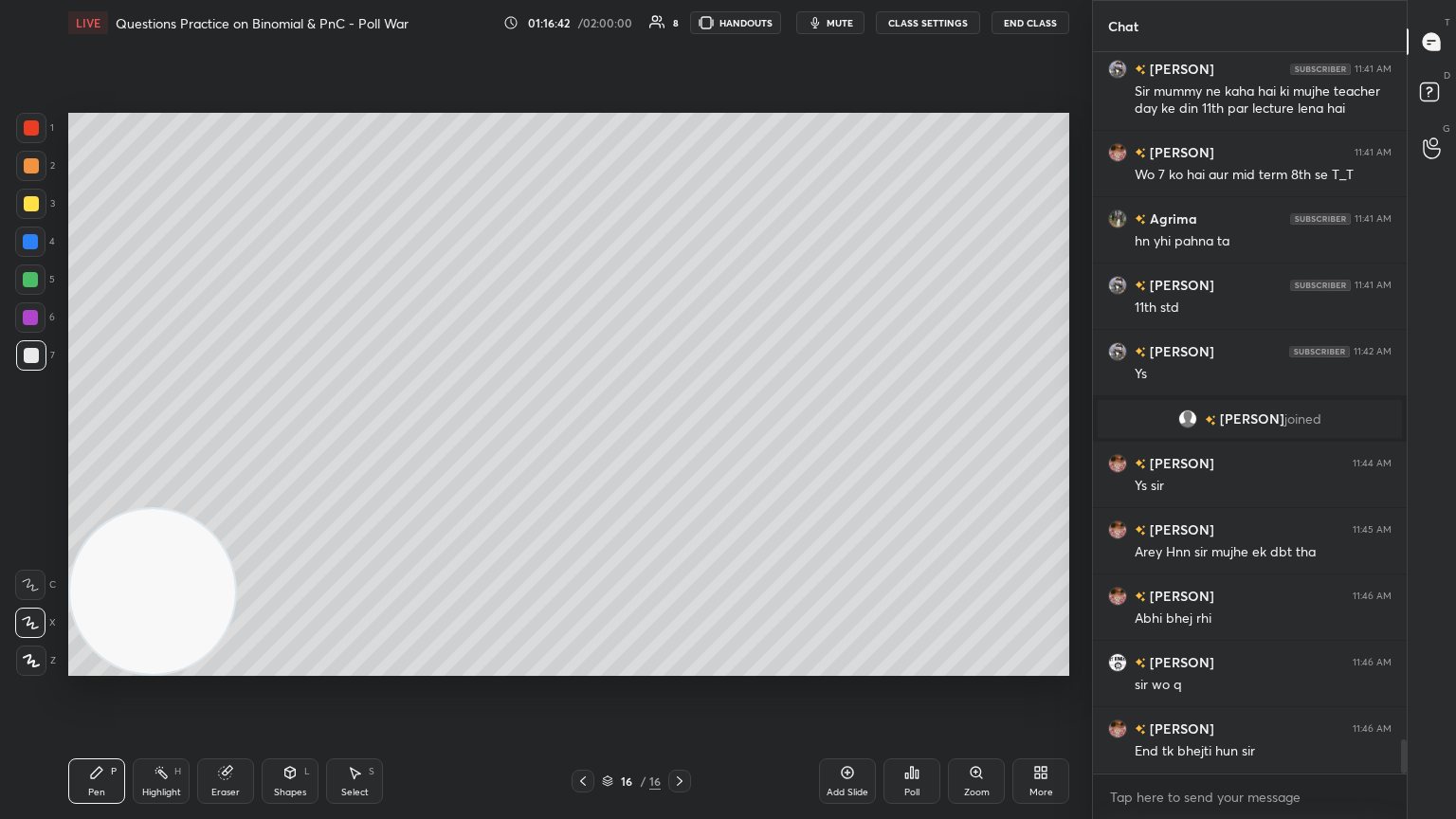 scroll, scrollTop: 14438, scrollLeft: 0, axis: vertical 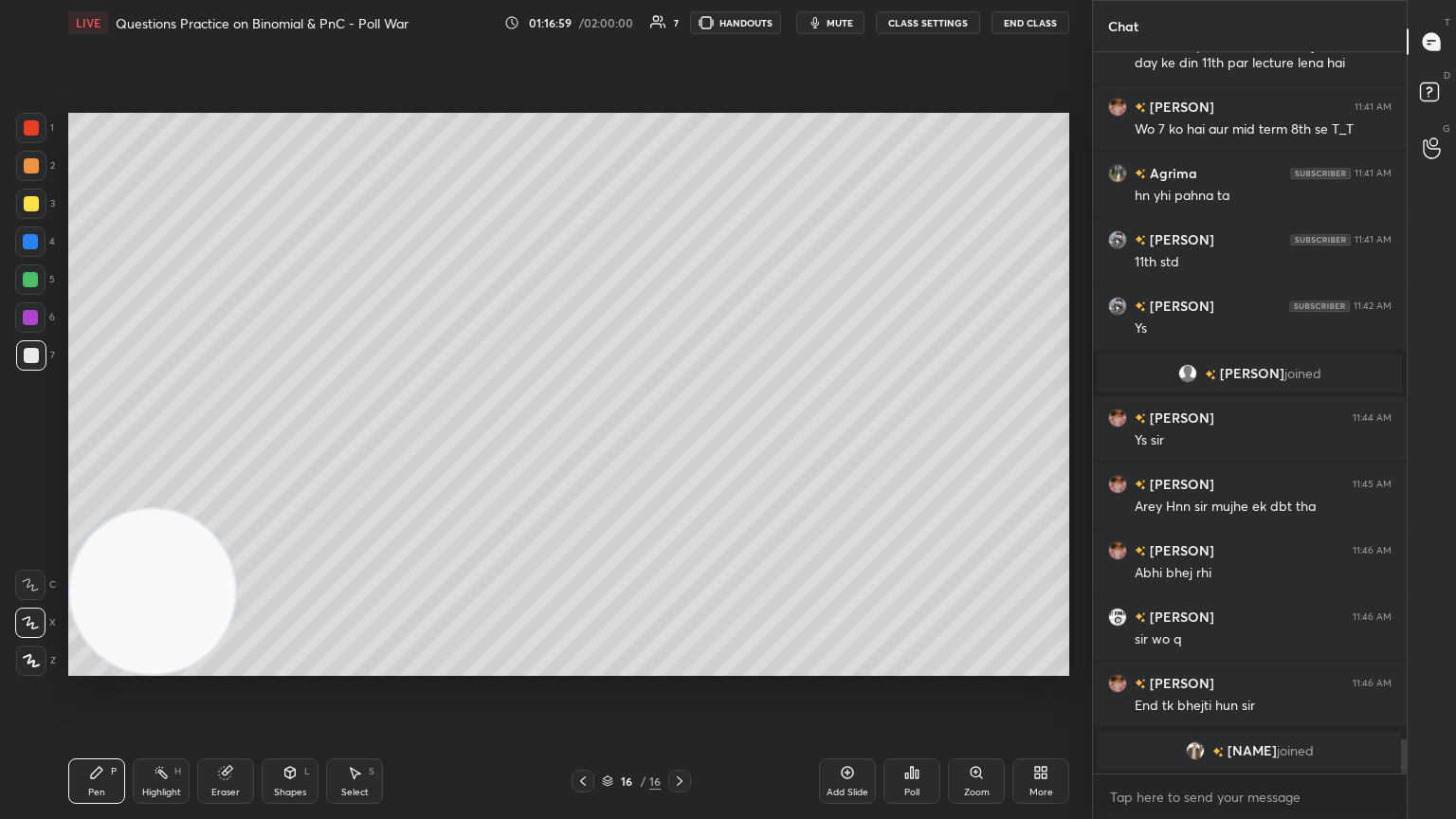 click at bounding box center (1195, 751) 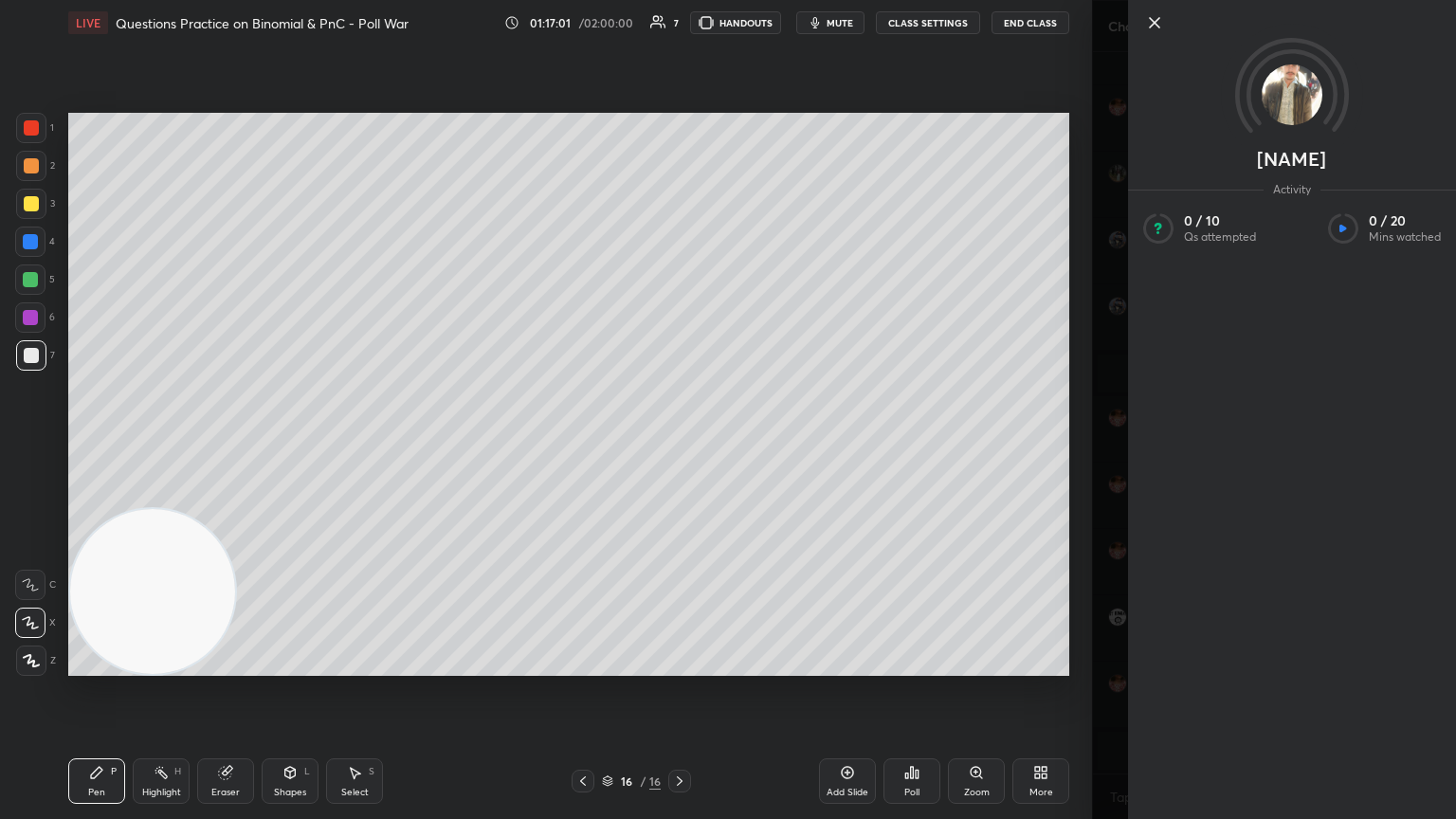 click 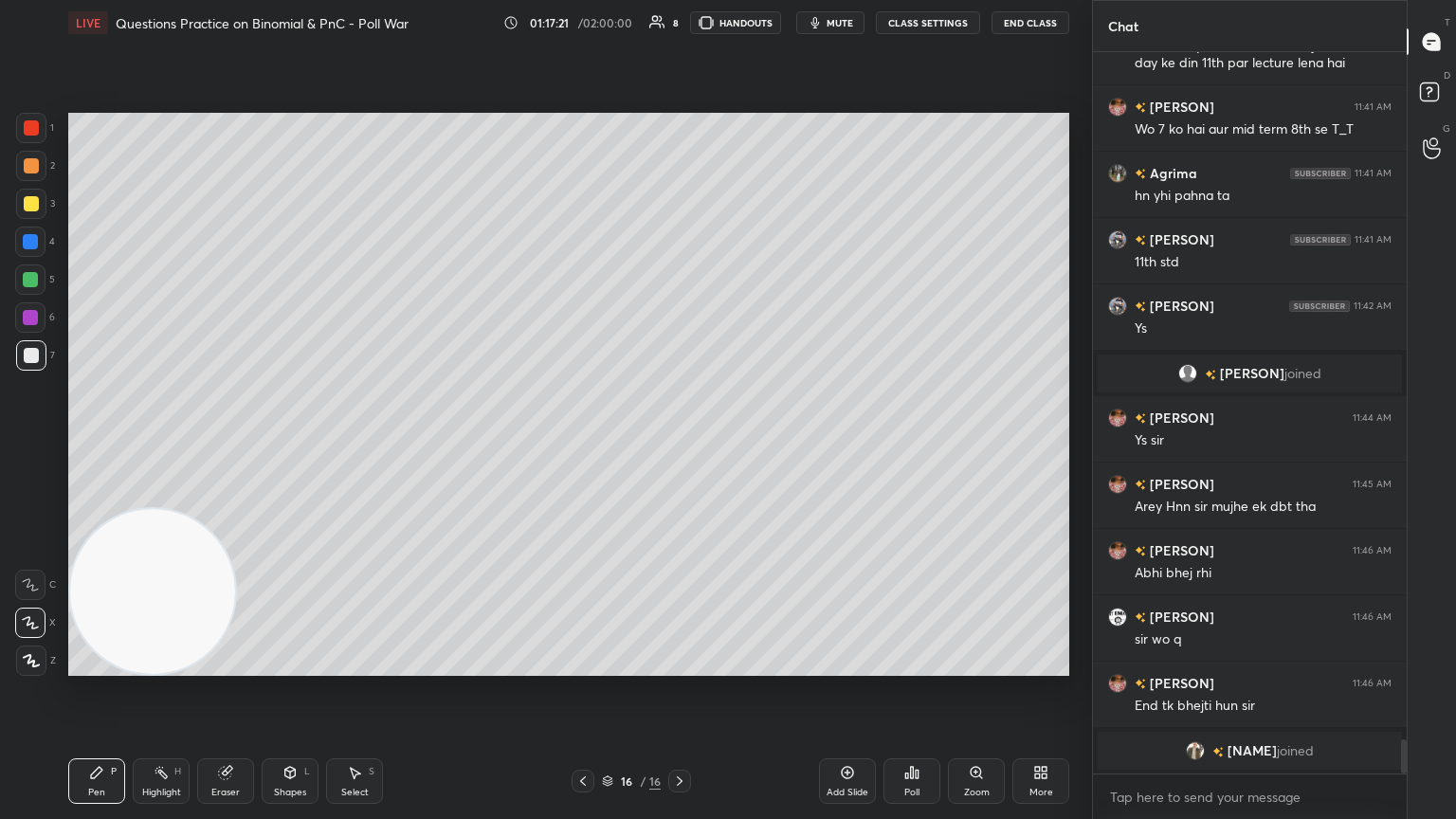 scroll, scrollTop: 14204, scrollLeft: 0, axis: vertical 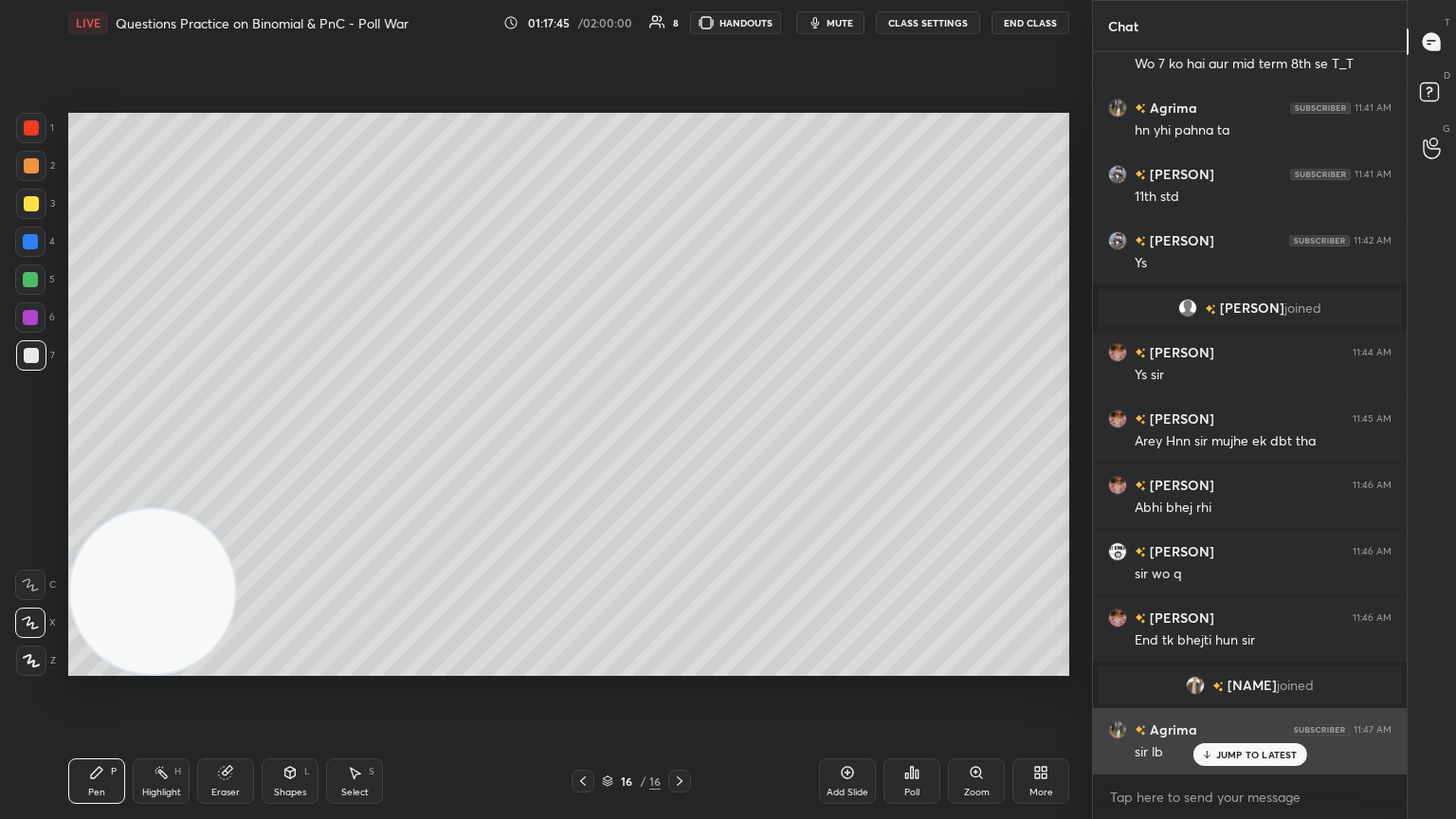click on "JUMP TO LATEST" at bounding box center [1257, 755] 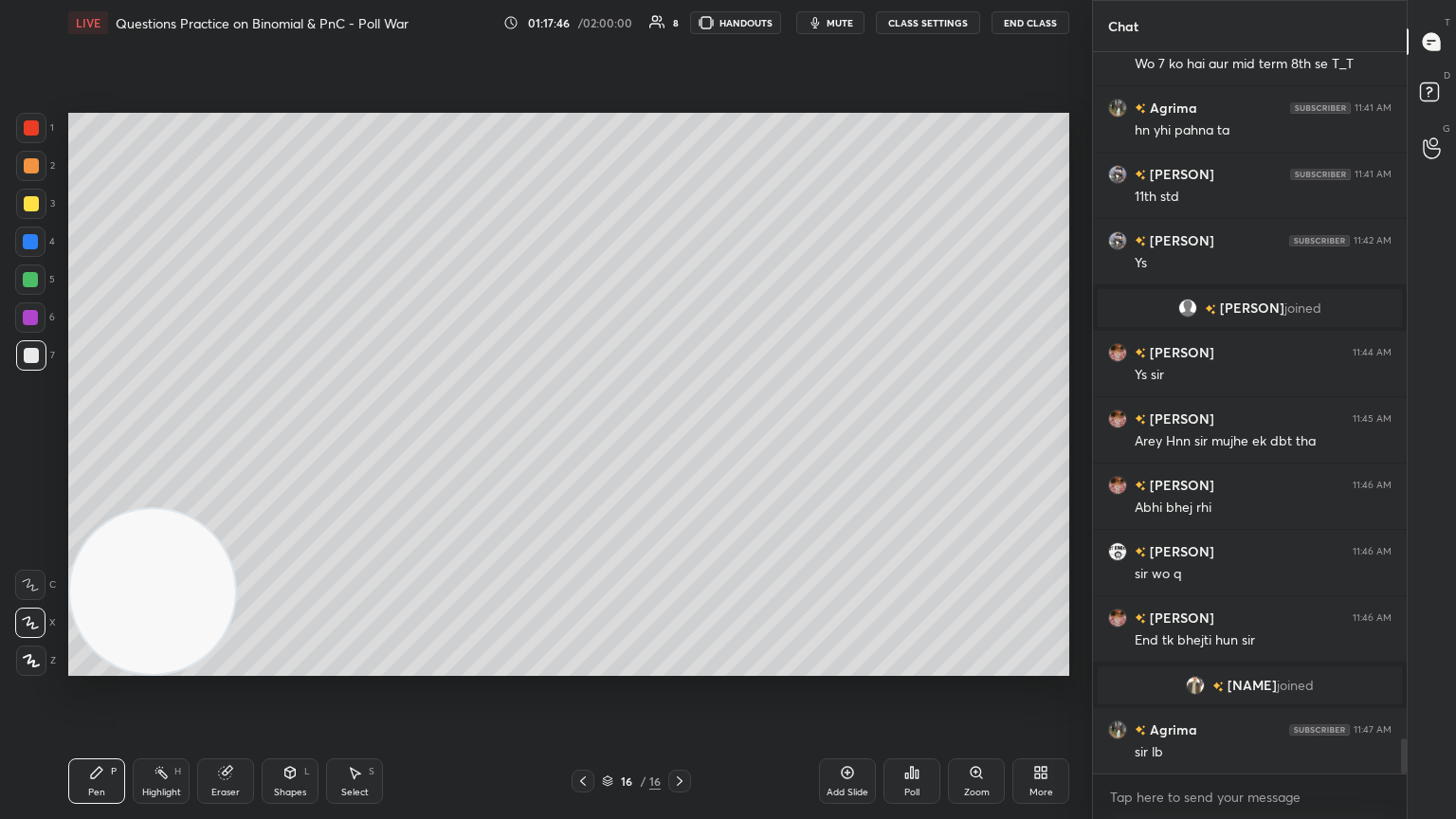 click on "Poll" at bounding box center [912, 781] 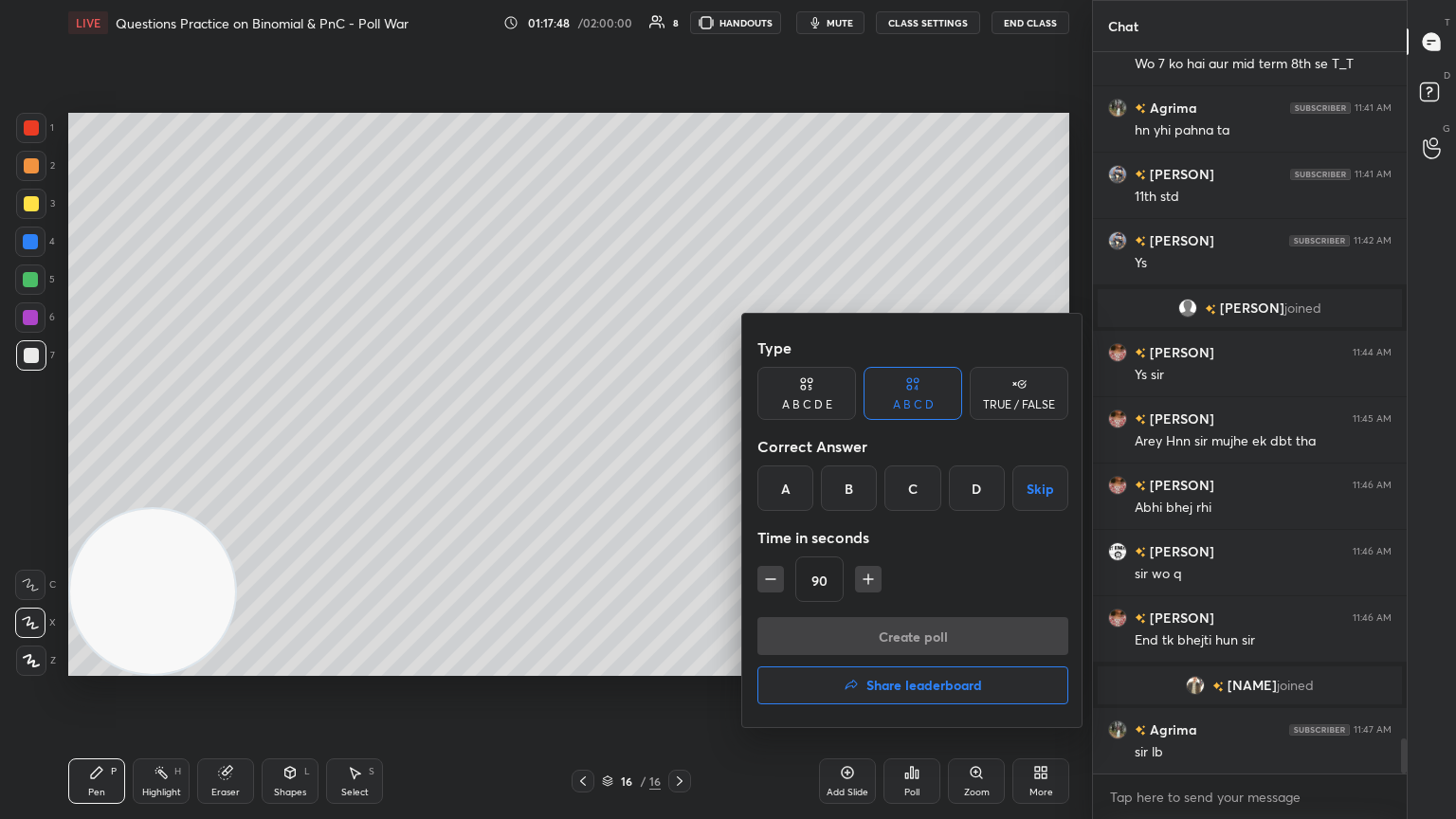 click on "Share leaderboard" at bounding box center [924, 685] 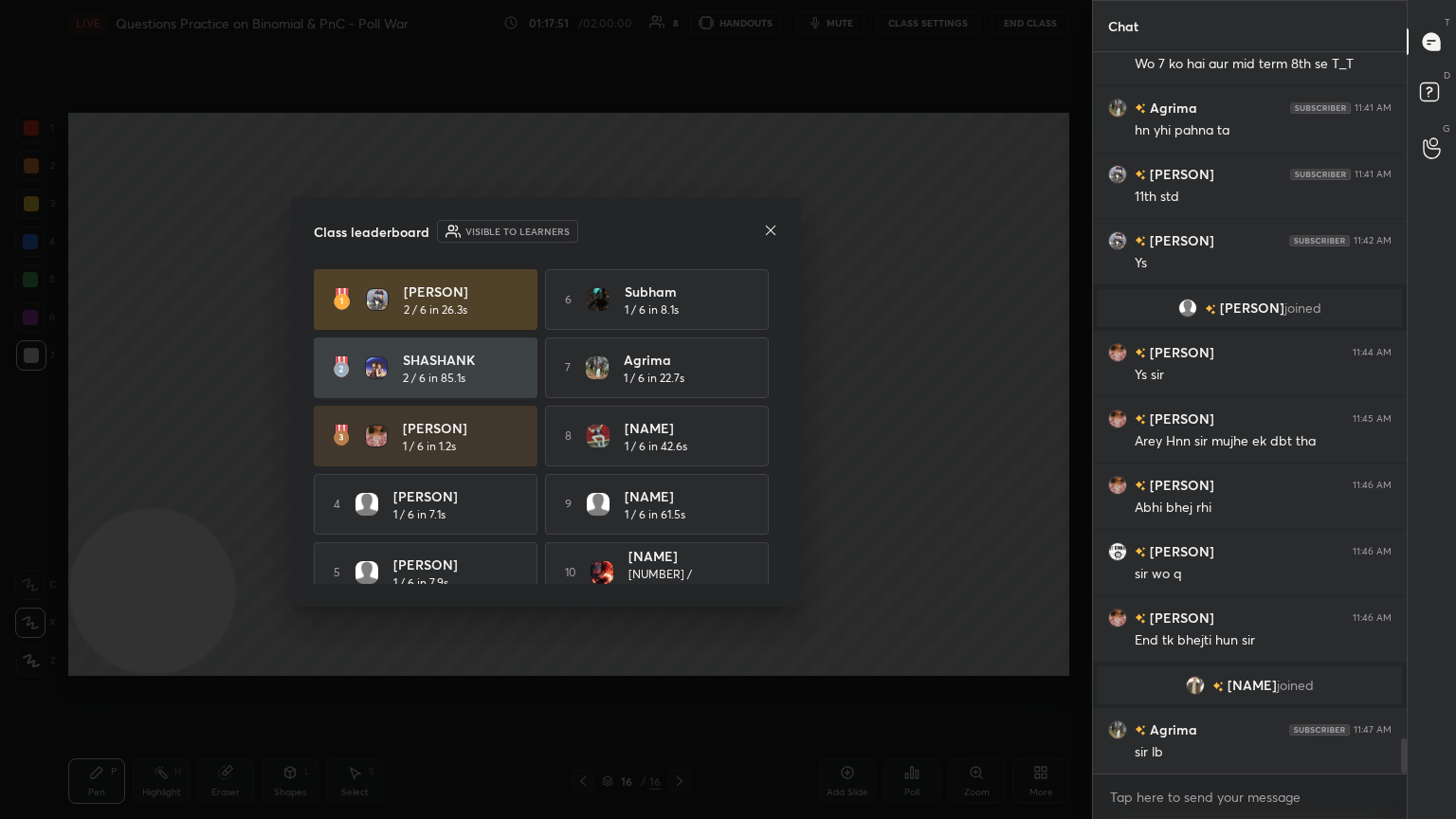 drag, startPoint x: 777, startPoint y: 288, endPoint x: 782, endPoint y: 357, distance: 69.180922 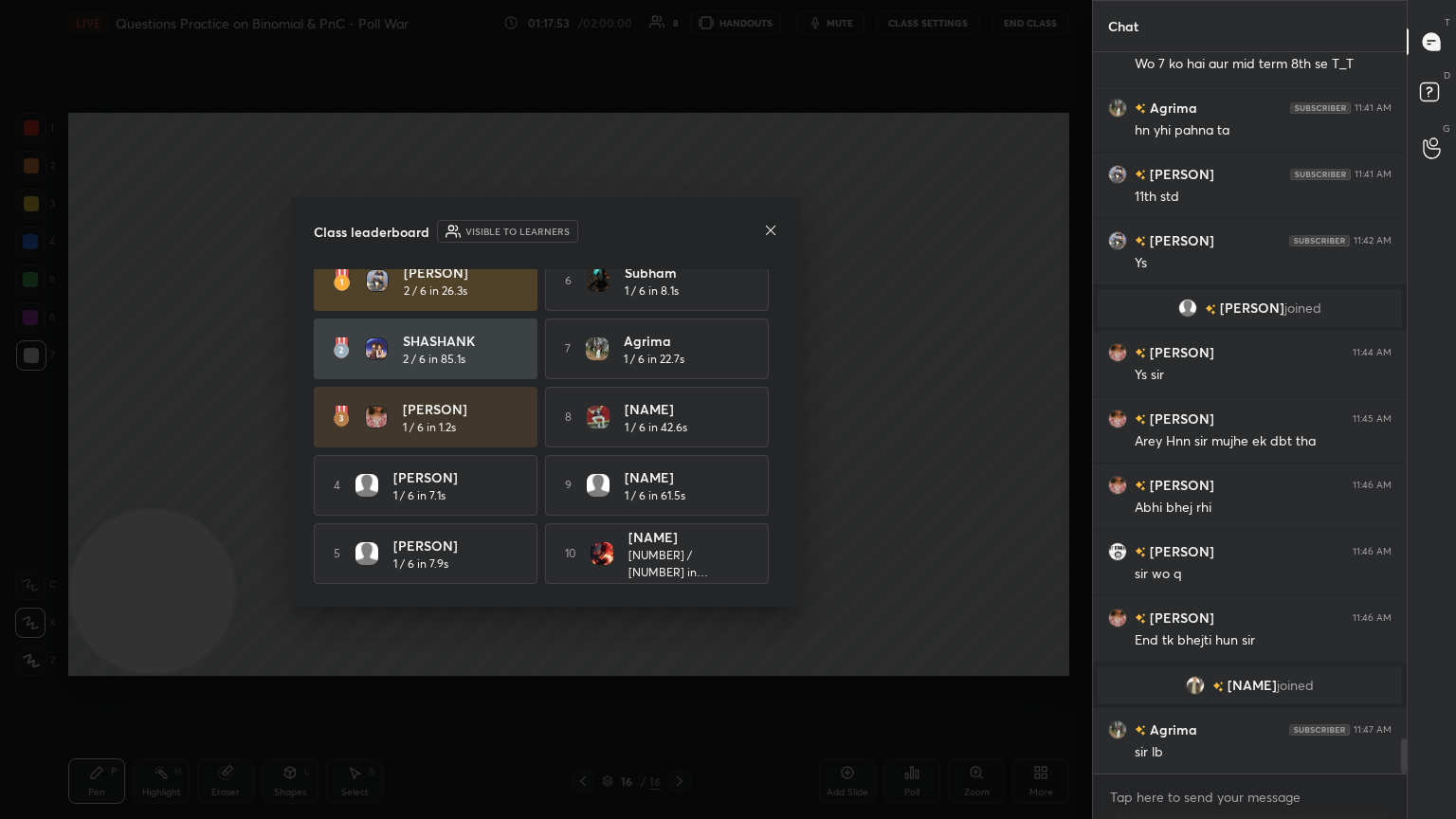 scroll, scrollTop: 0, scrollLeft: 0, axis: both 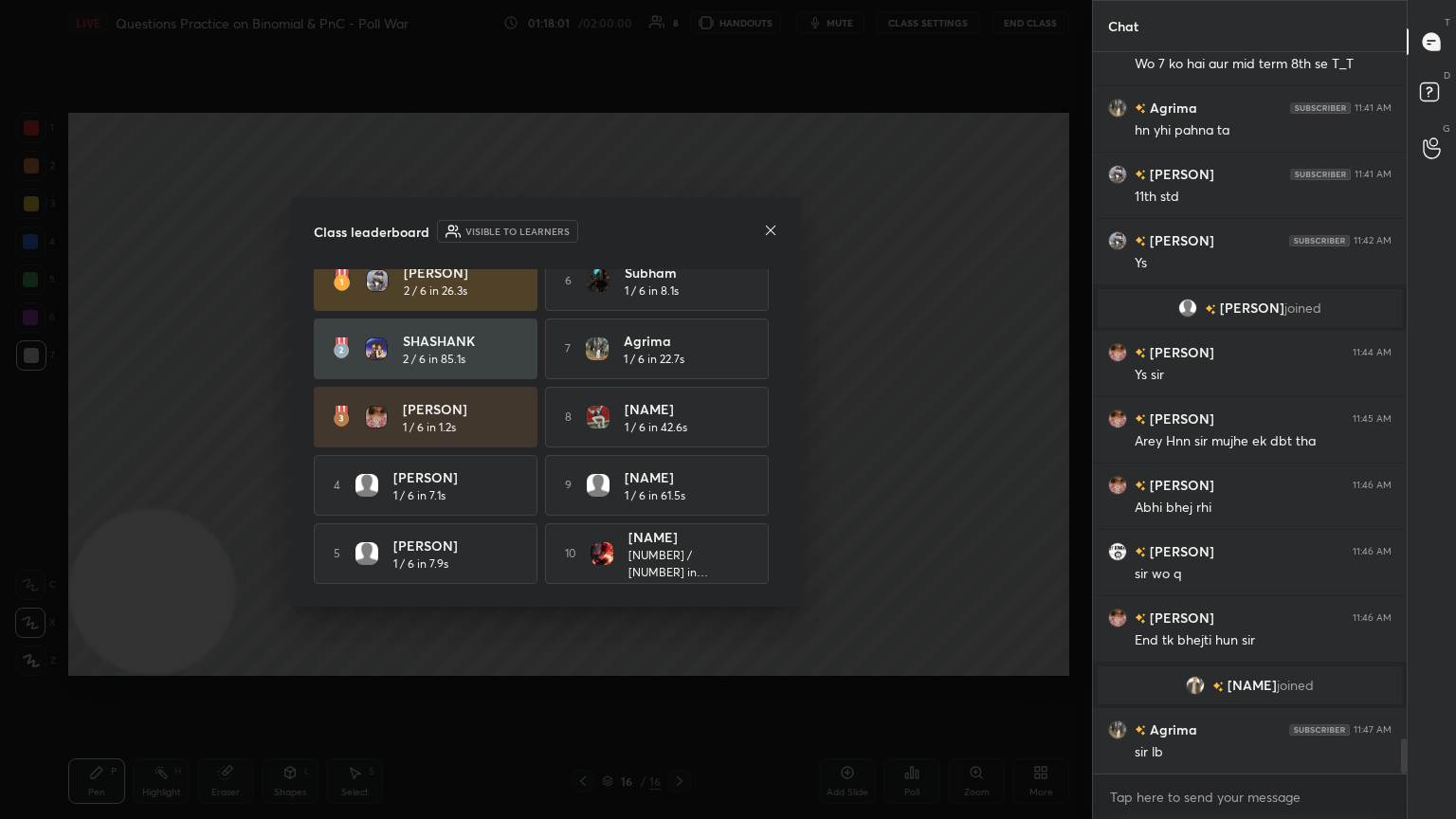 click 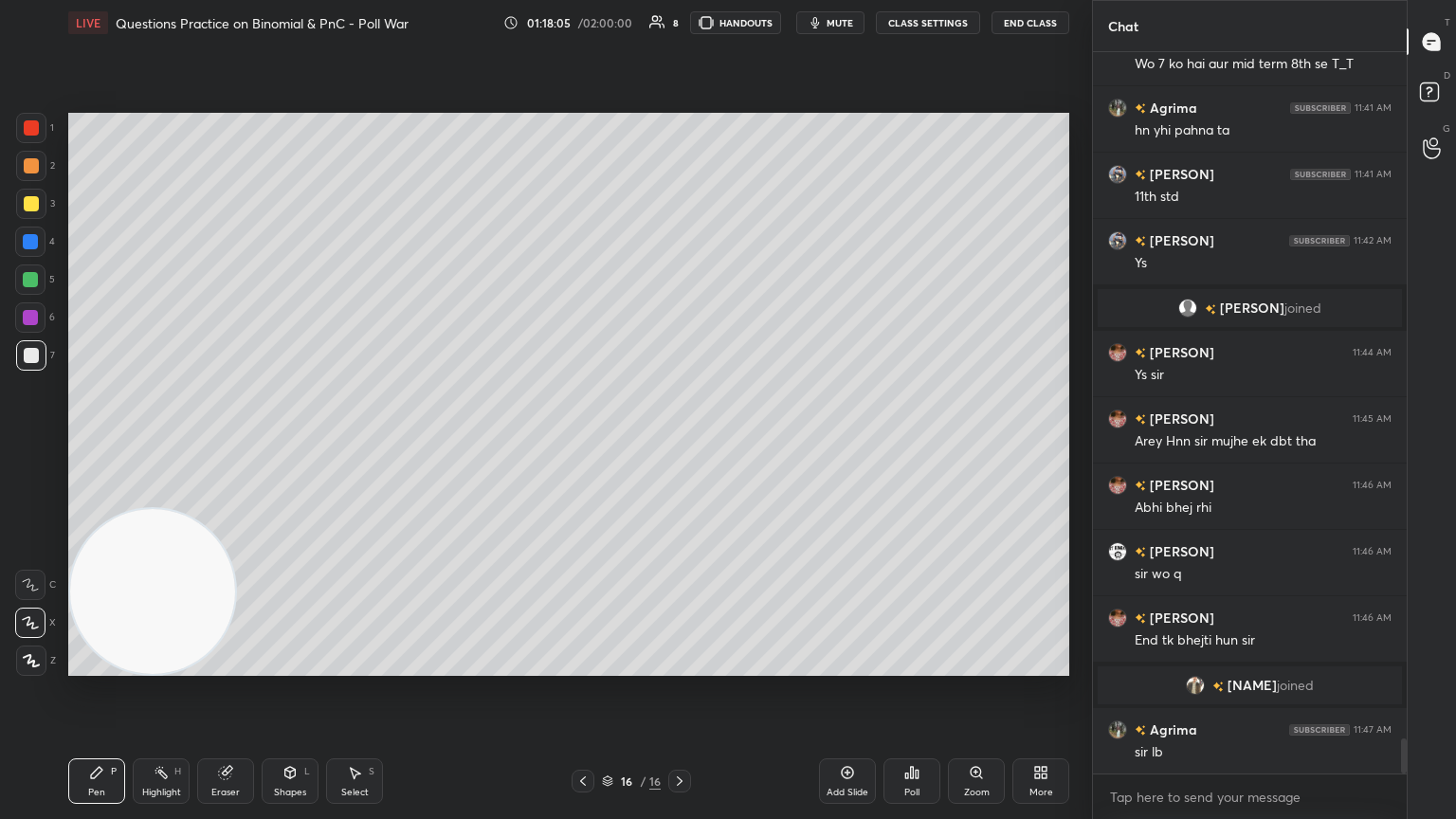 scroll, scrollTop: 14271, scrollLeft: 0, axis: vertical 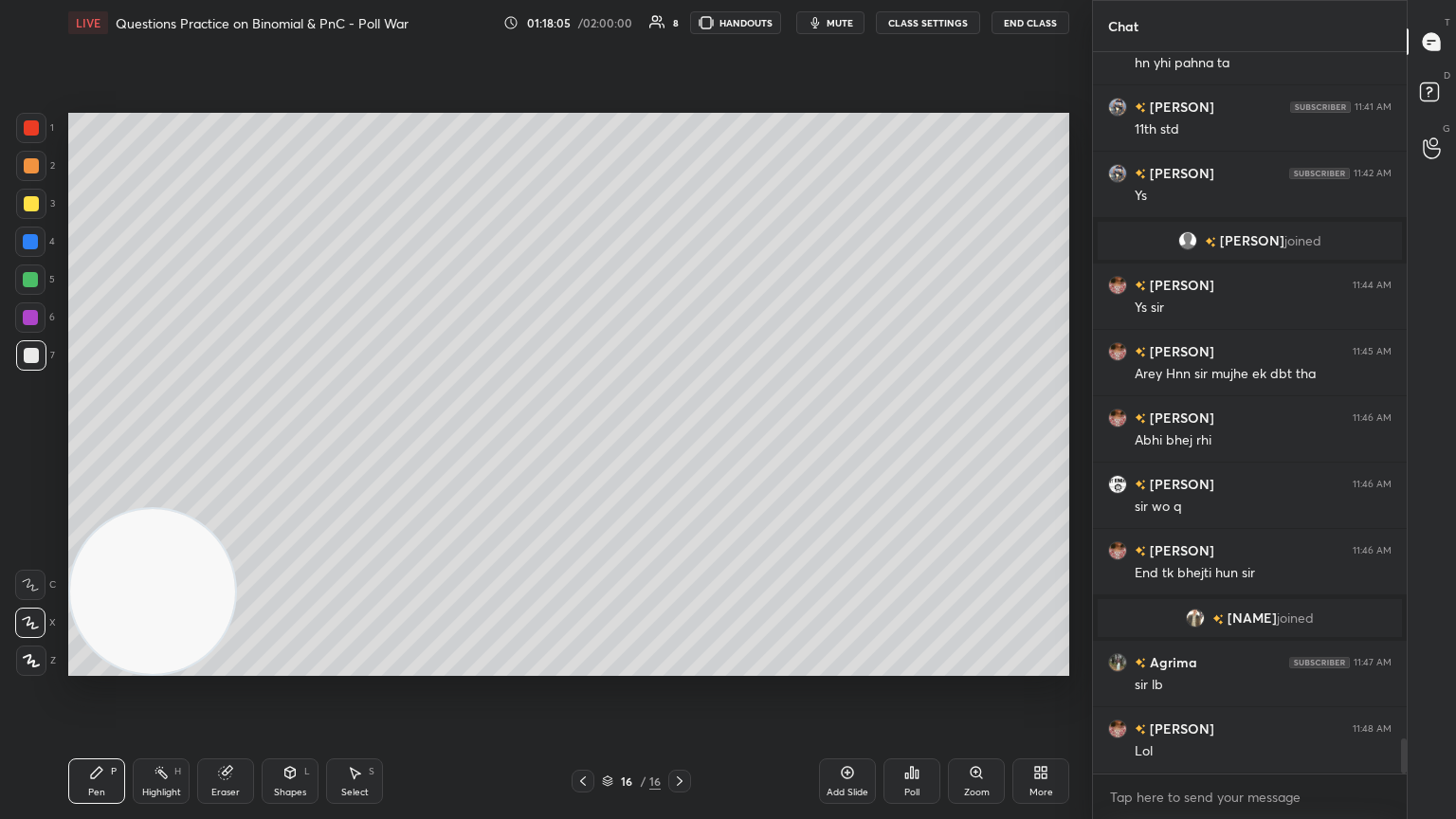 click 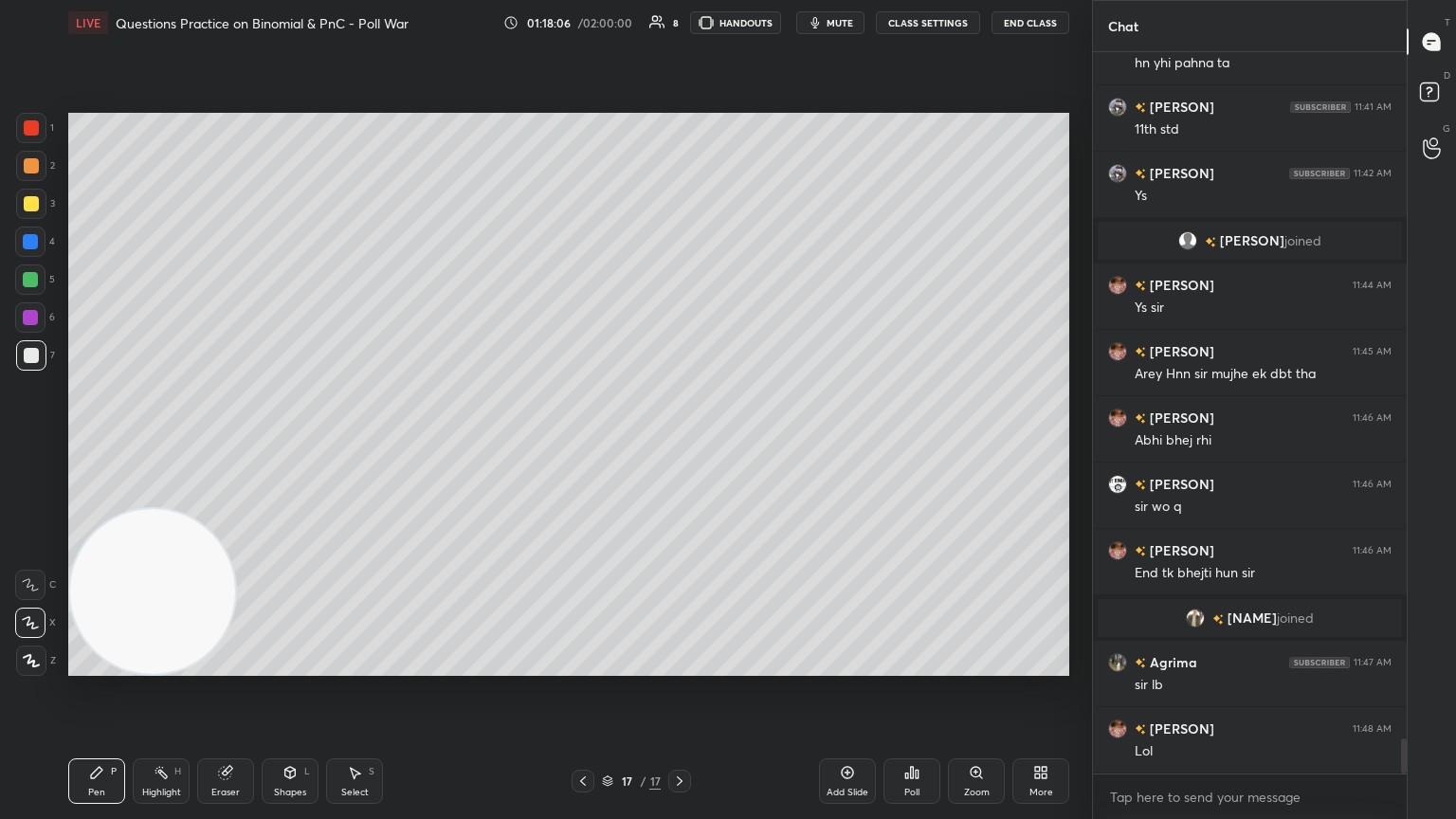 drag, startPoint x: 35, startPoint y: 195, endPoint x: 59, endPoint y: 182, distance: 27.294688 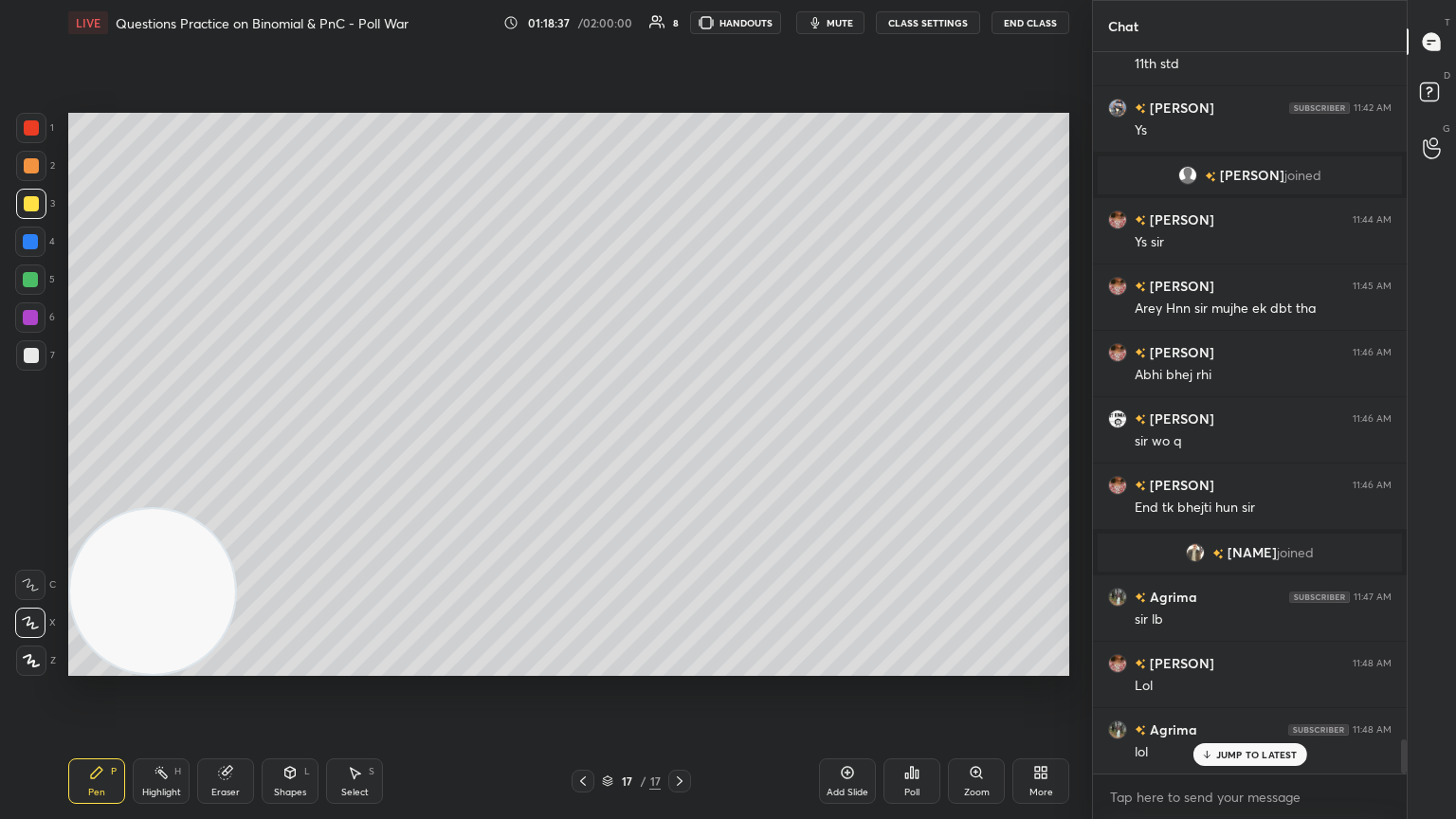 scroll, scrollTop: 14373, scrollLeft: 0, axis: vertical 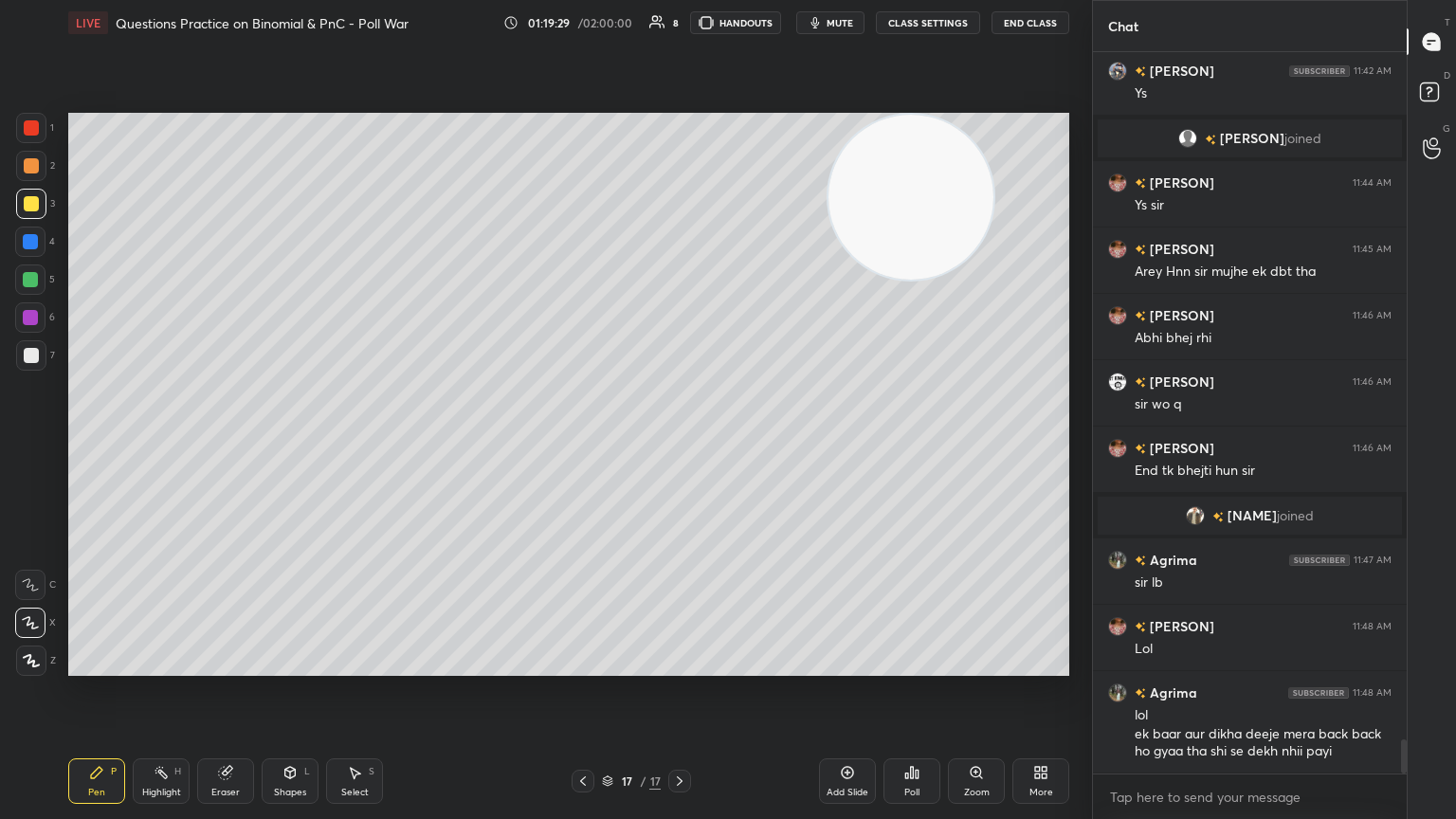 drag, startPoint x: 179, startPoint y: 589, endPoint x: 1006, endPoint y: 147, distance: 937.70624 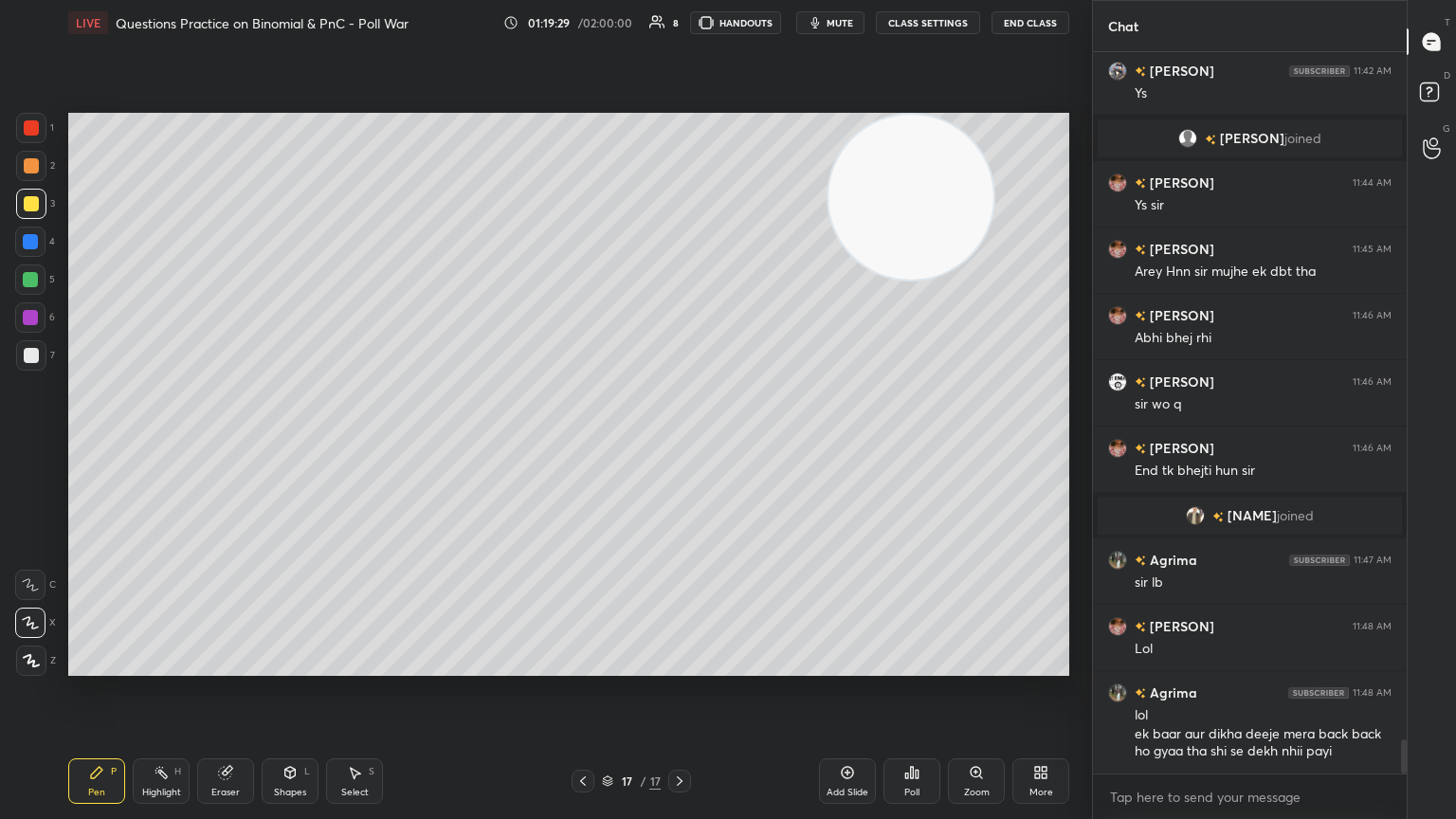 click at bounding box center [911, 197] 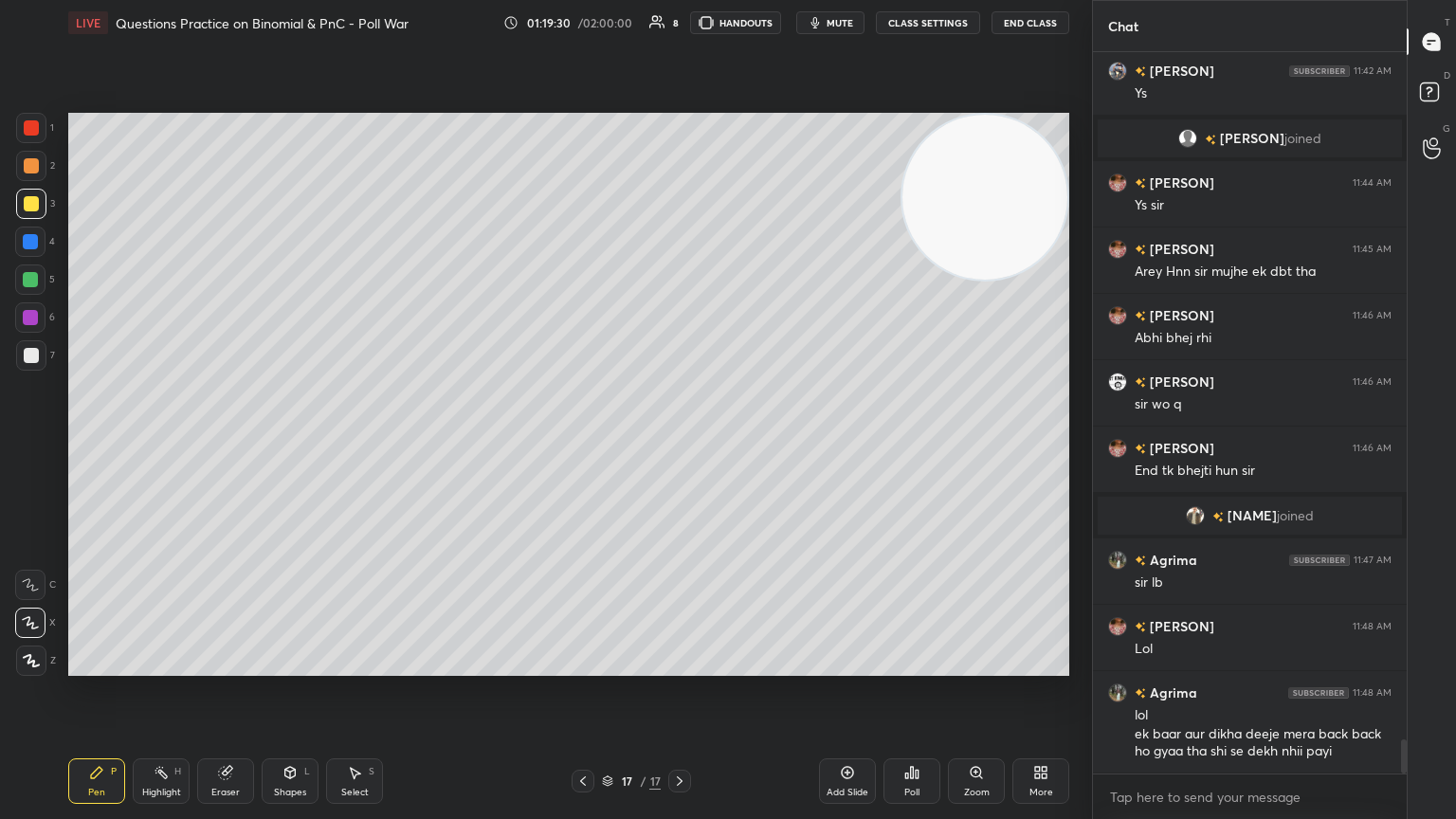 click at bounding box center (31, 355) 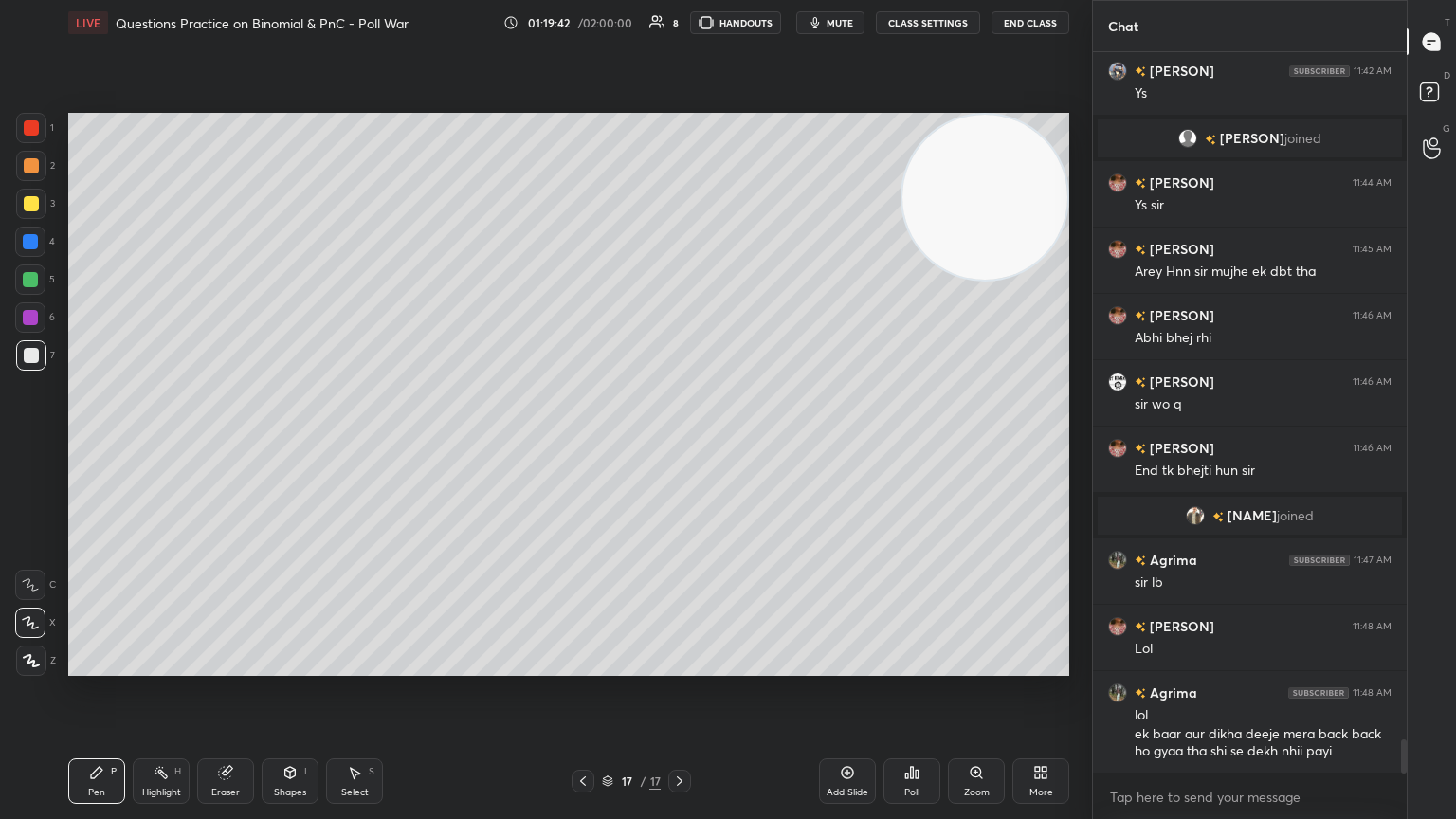 click 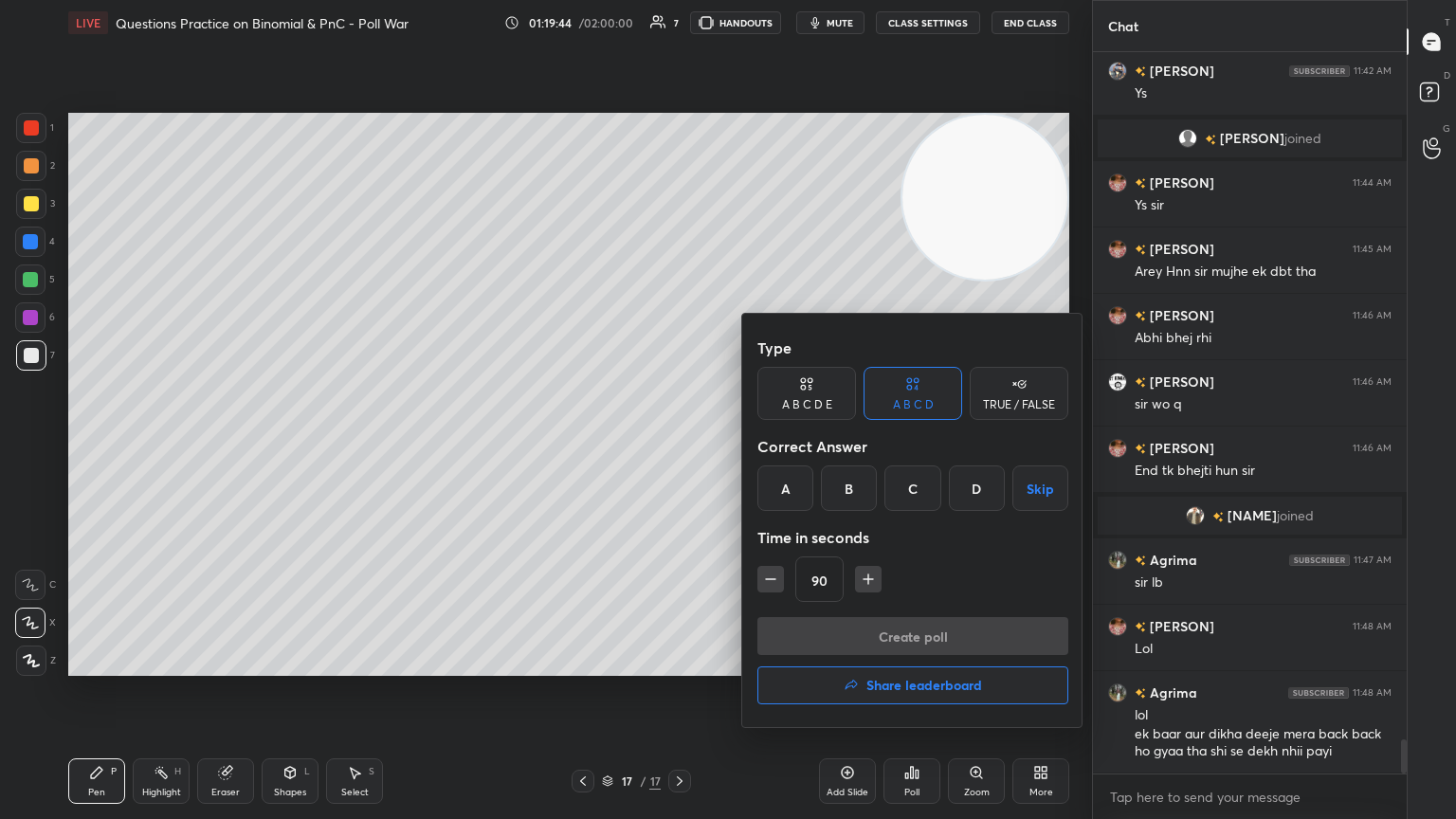 drag, startPoint x: 989, startPoint y: 485, endPoint x: 980, endPoint y: 495, distance: 13.453624 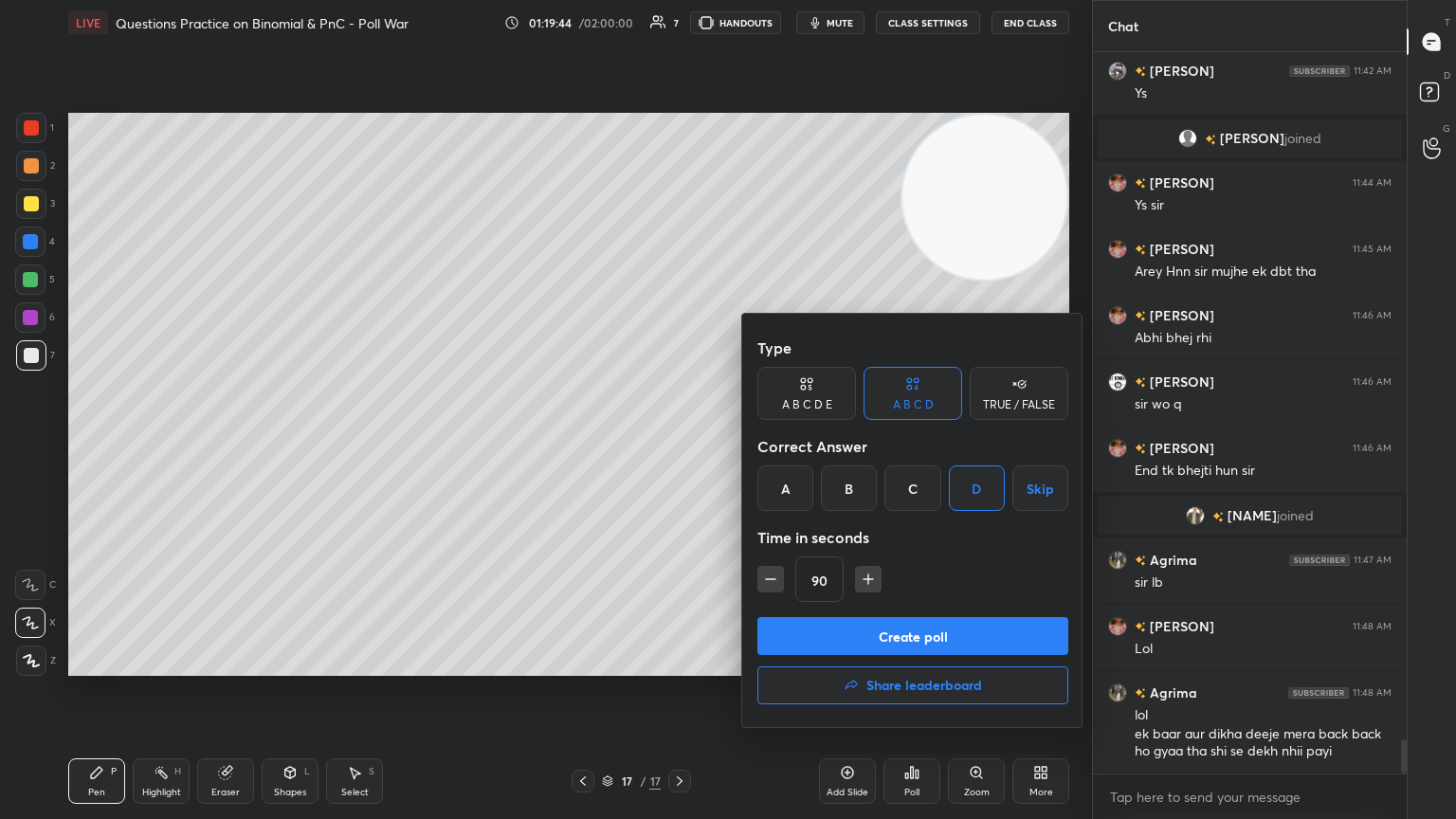 click on "Create poll" at bounding box center (913, 636) 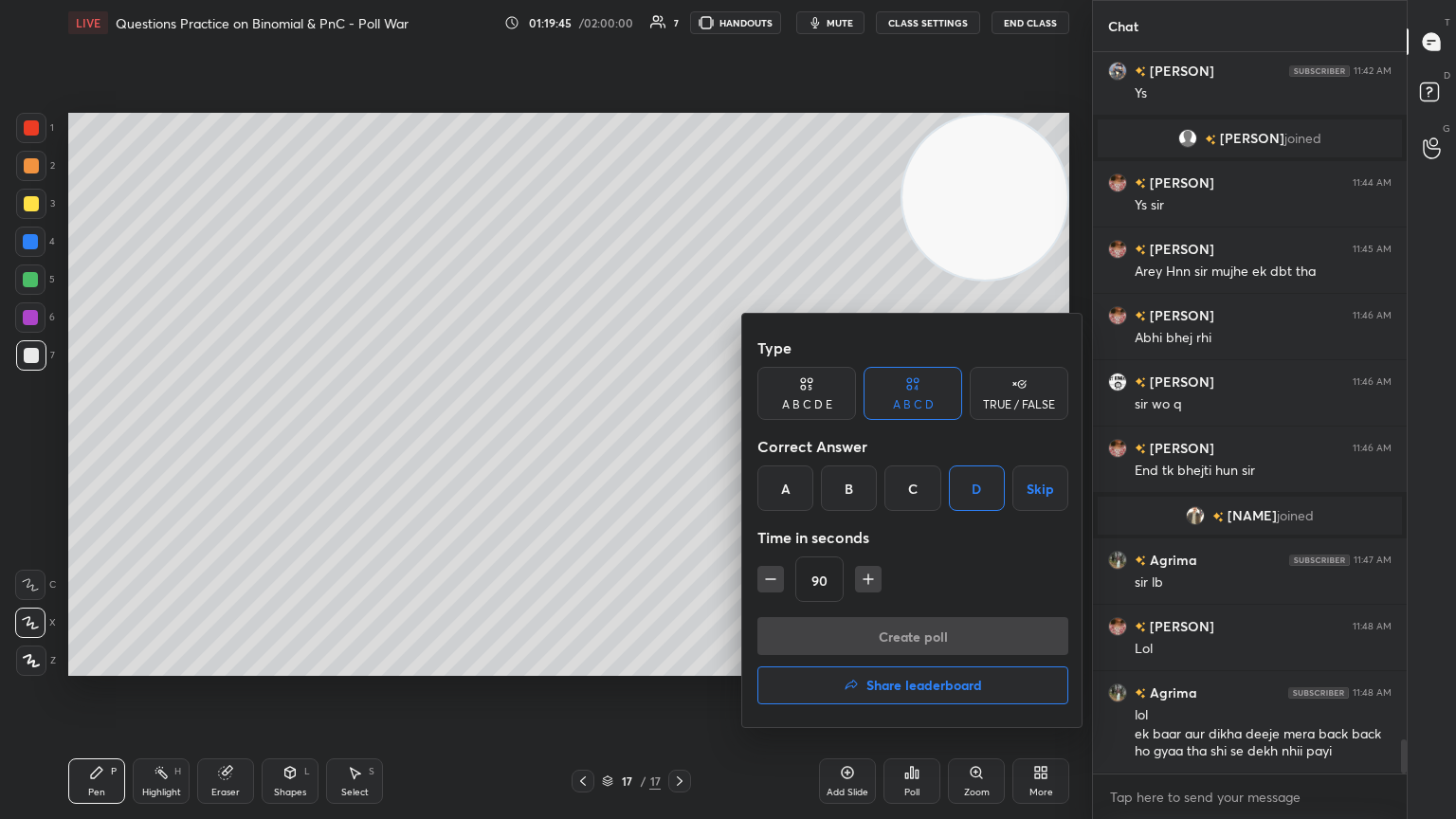 scroll, scrollTop: 676, scrollLeft: 308, axis: both 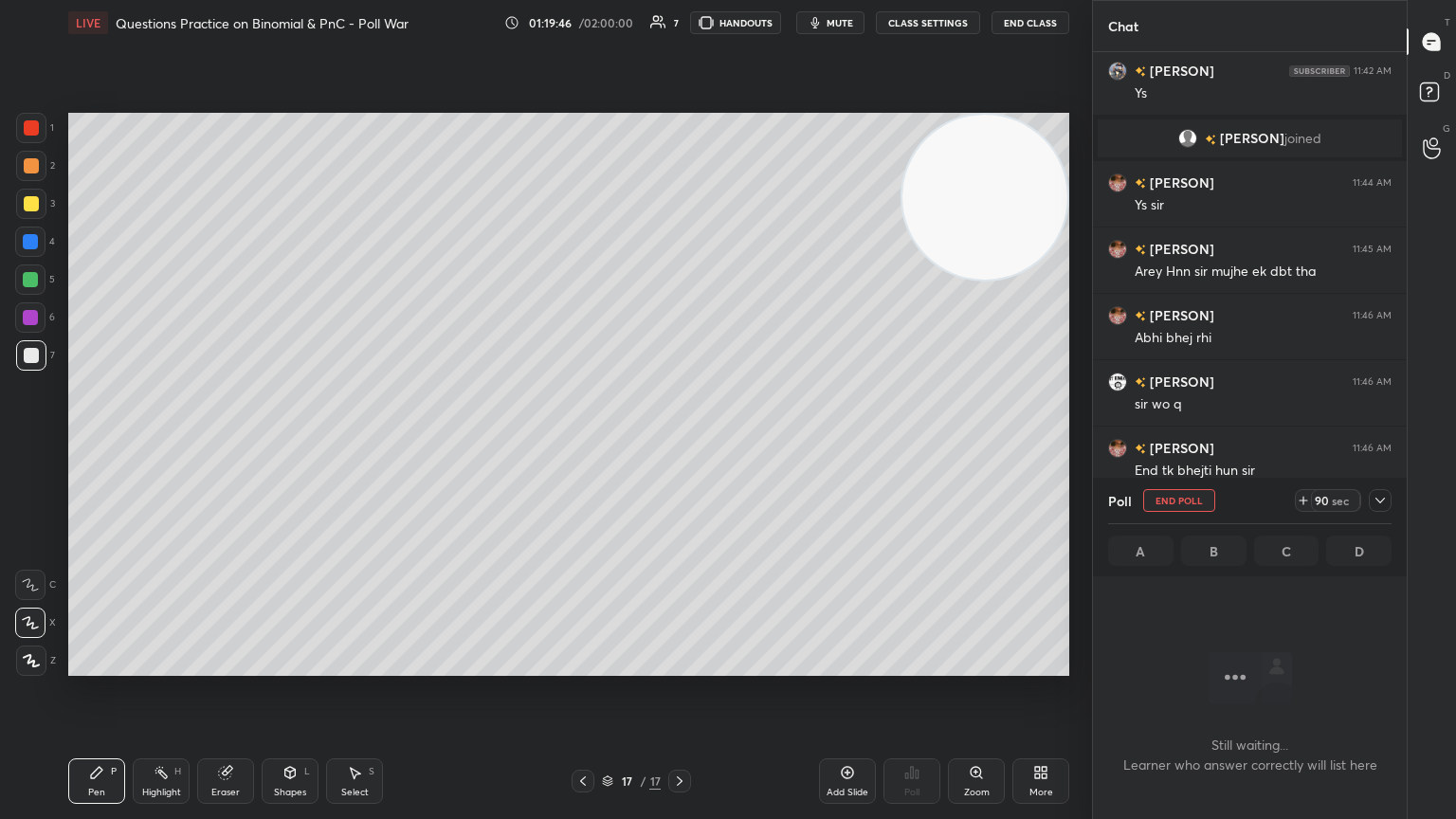 click 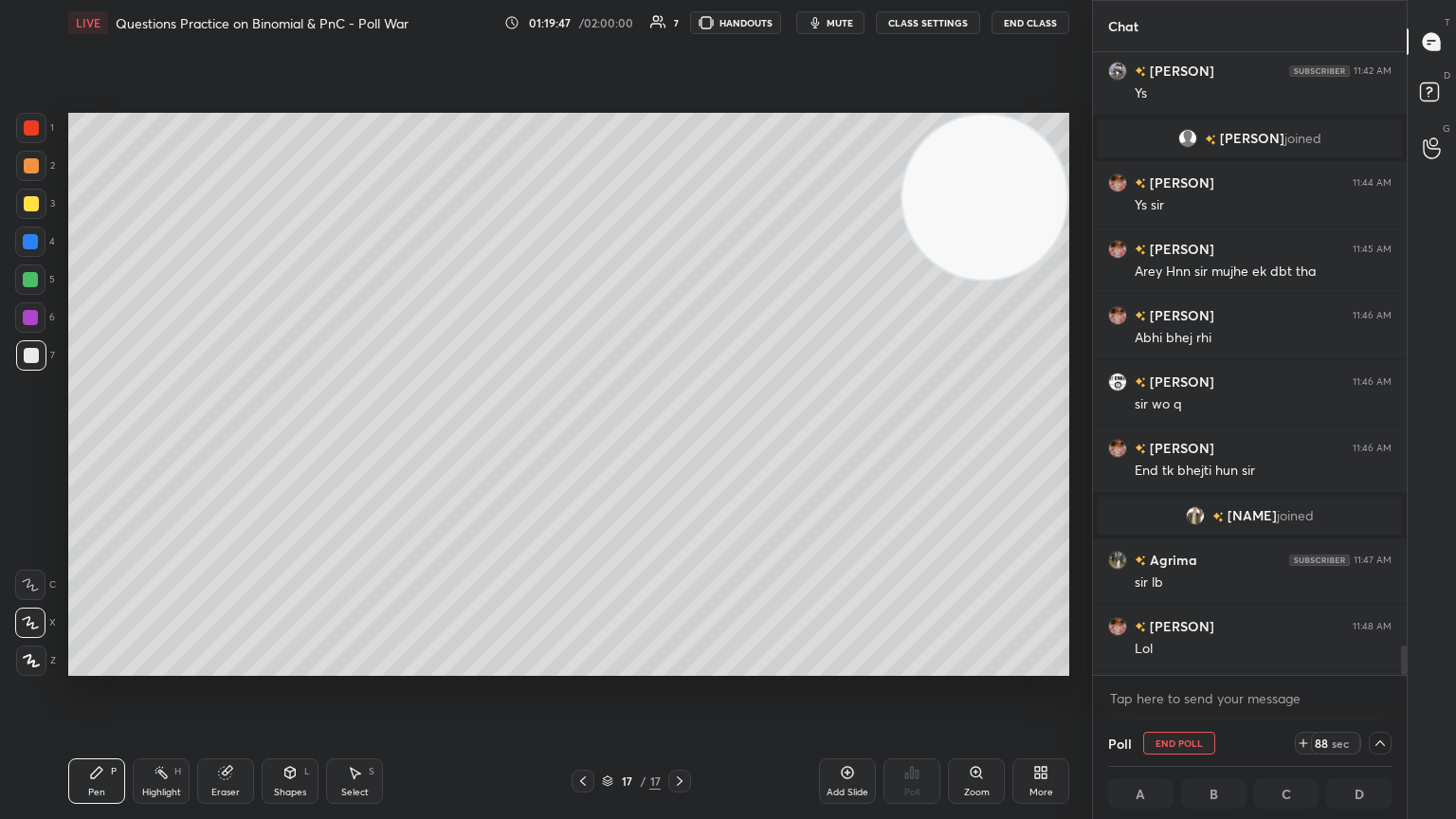 scroll, scrollTop: 14472, scrollLeft: 0, axis: vertical 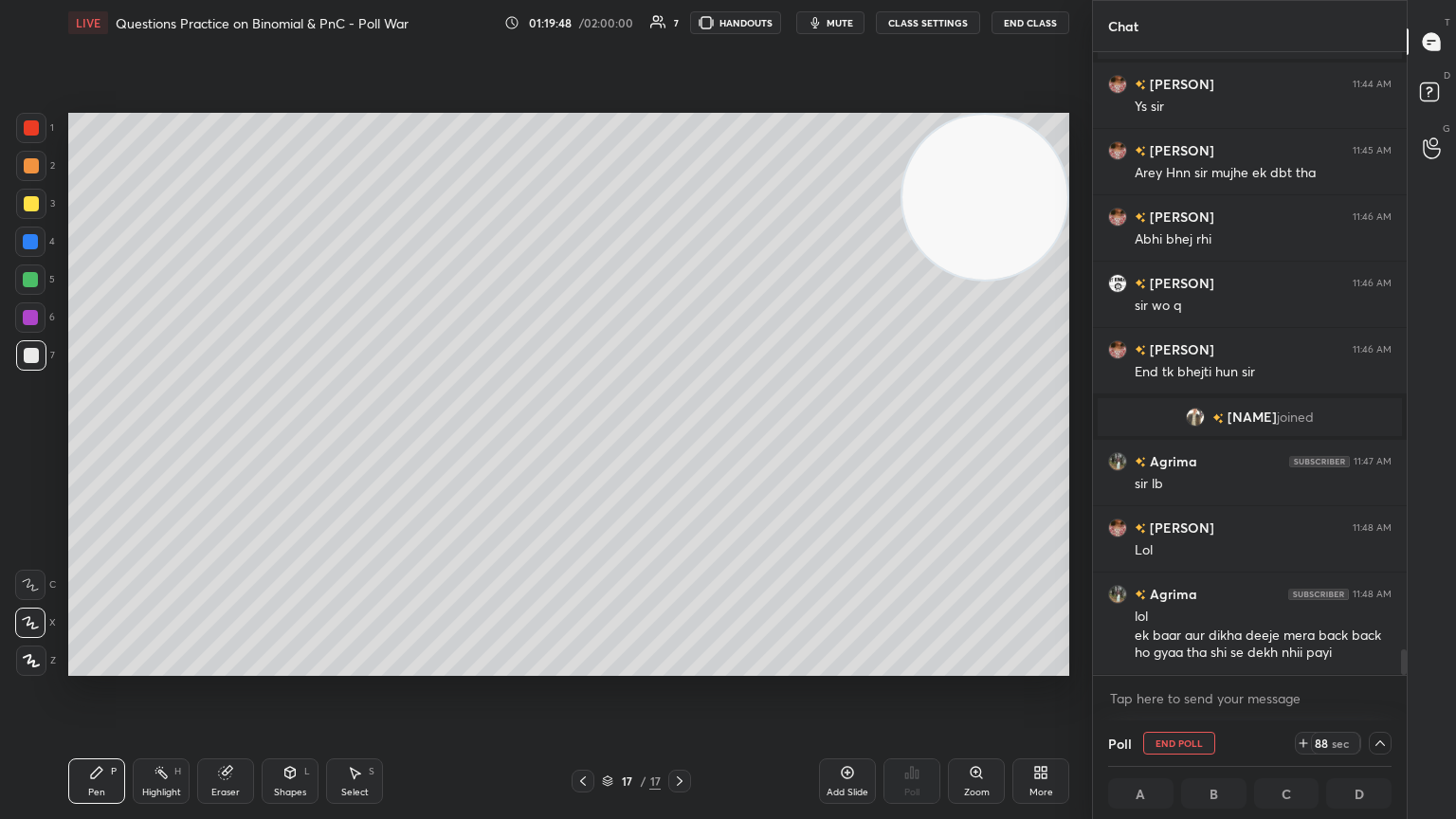 drag, startPoint x: 1403, startPoint y: 650, endPoint x: 1396, endPoint y: 682, distance: 32.756679 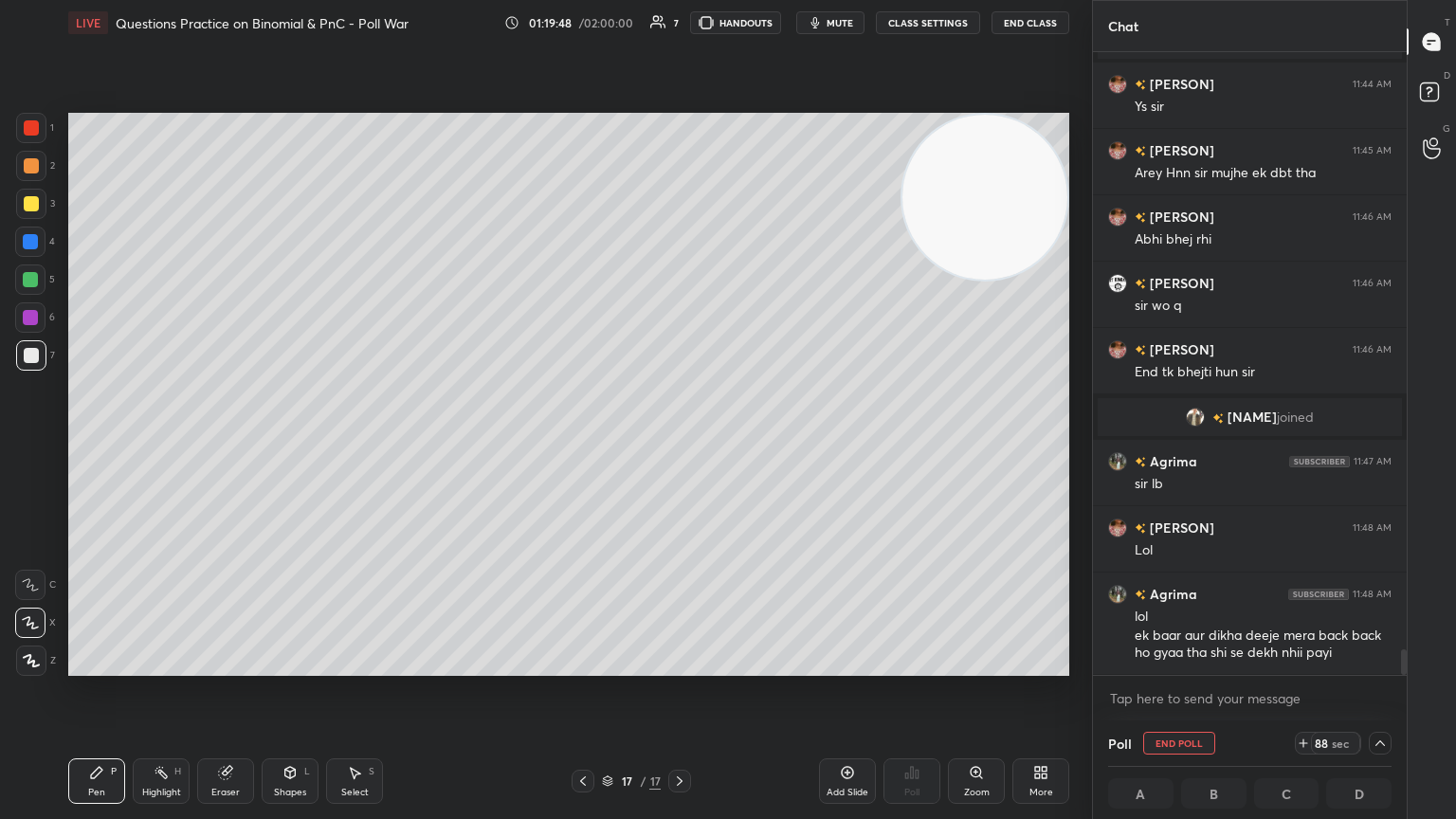 click on "[PERSON] 11:42 AM Ys Barsha joined [PERSON] 11:44 AM Ys sir [PERSON] 11:45 AM Arey Hnn sir mujhe ek dbt tha [PERSON] 11:46 AM Abhi bhej rhi Satwik 11:46 AM sir wo q [PERSON] 11:46 AM End tk bhejti hun sir Mohit joined [PERSON] 11:47 AM sir lb [PERSON] 11:48 AM Lol [PERSON] 11:48 AM lol ek baar aur dikha deeje mera back back ho gyaa tha shi se dekh nhii payi JUMP TO LATEST Enable hand raising Enable raise hand to speak to learners. Once enabled, chat will be turned off temporarily. Enable x" at bounding box center [1249, 386] 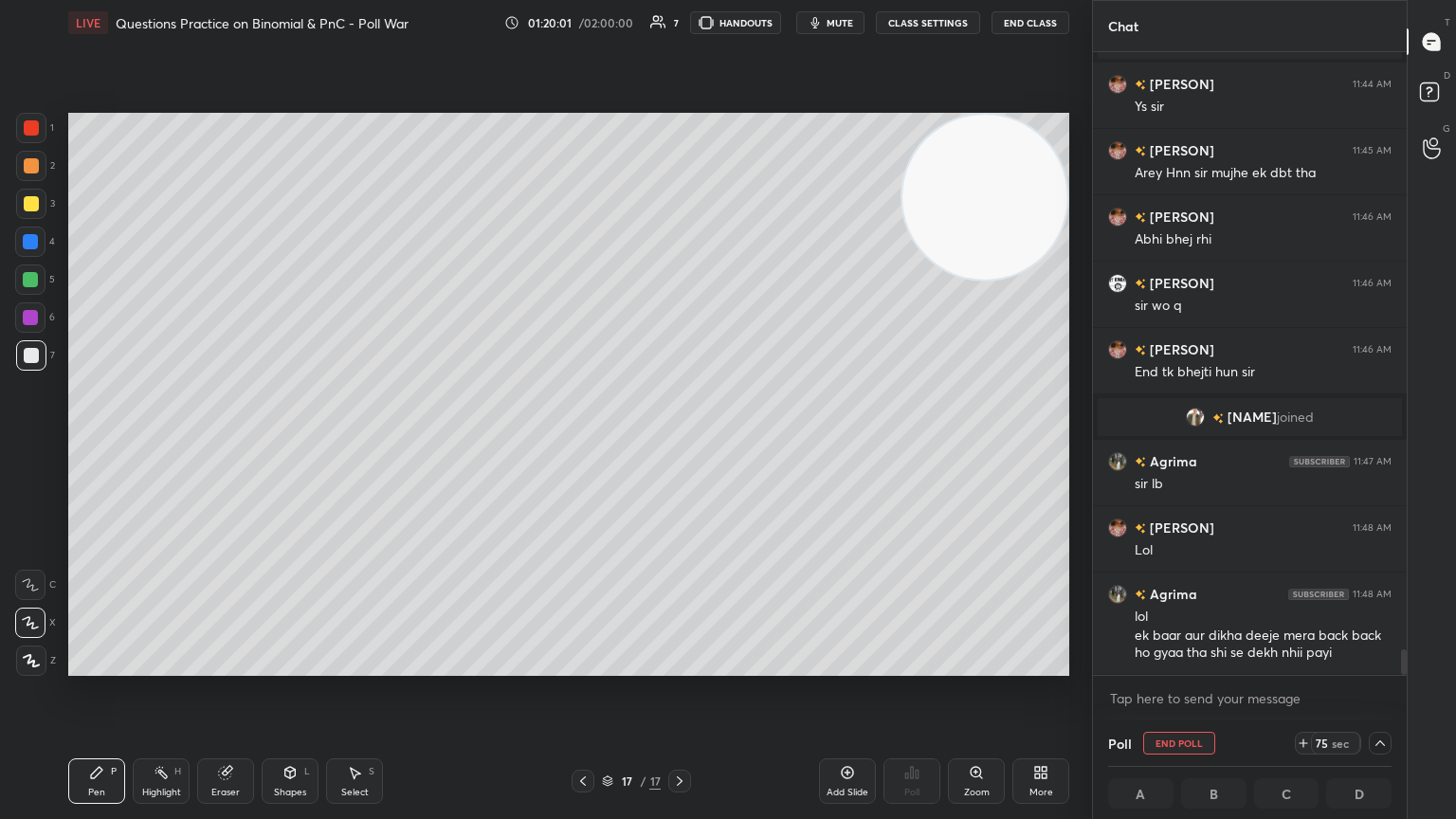 scroll, scrollTop: 14537, scrollLeft: 0, axis: vertical 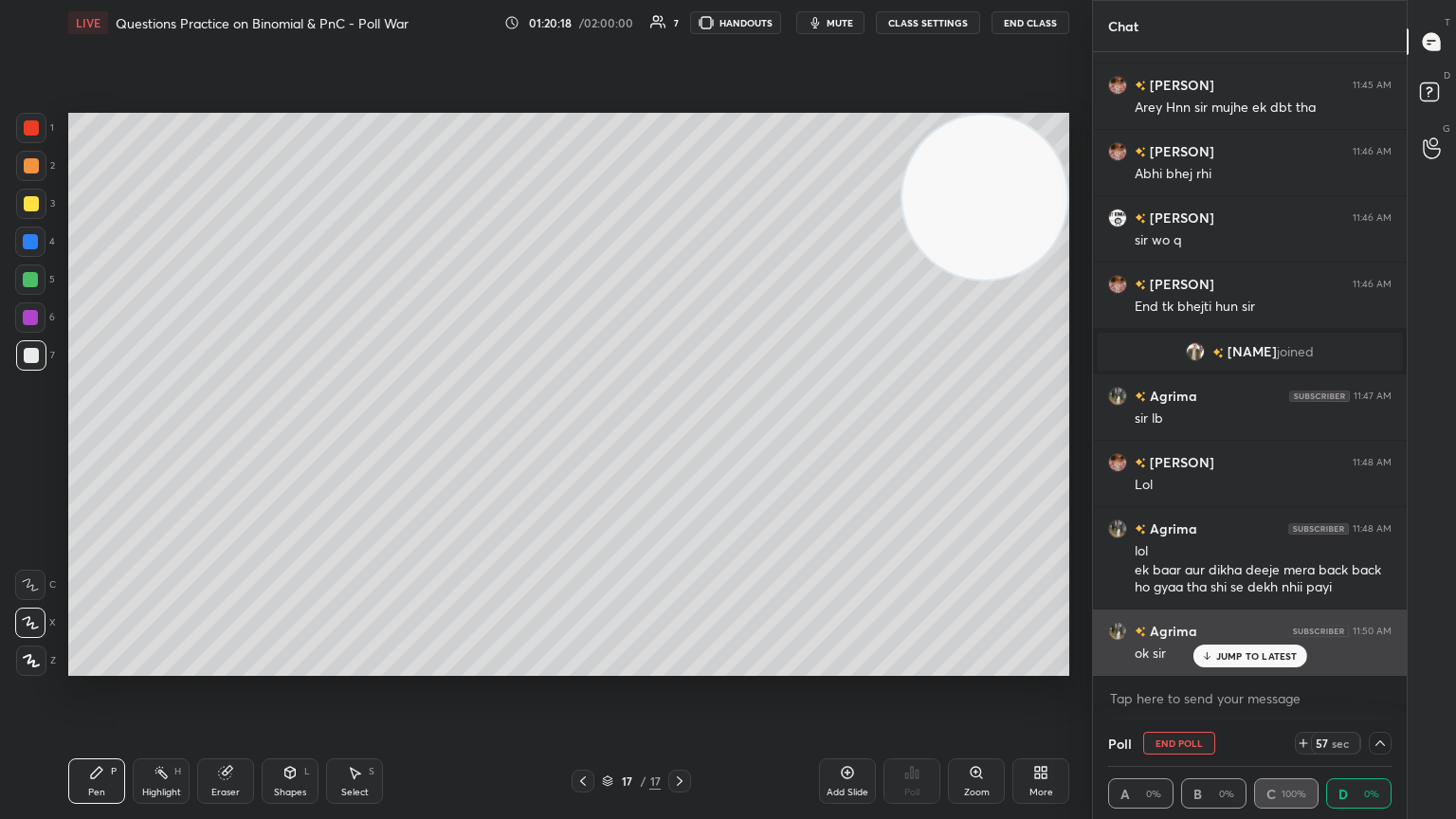 drag, startPoint x: 1240, startPoint y: 656, endPoint x: 1228, endPoint y: 638, distance: 21.633308 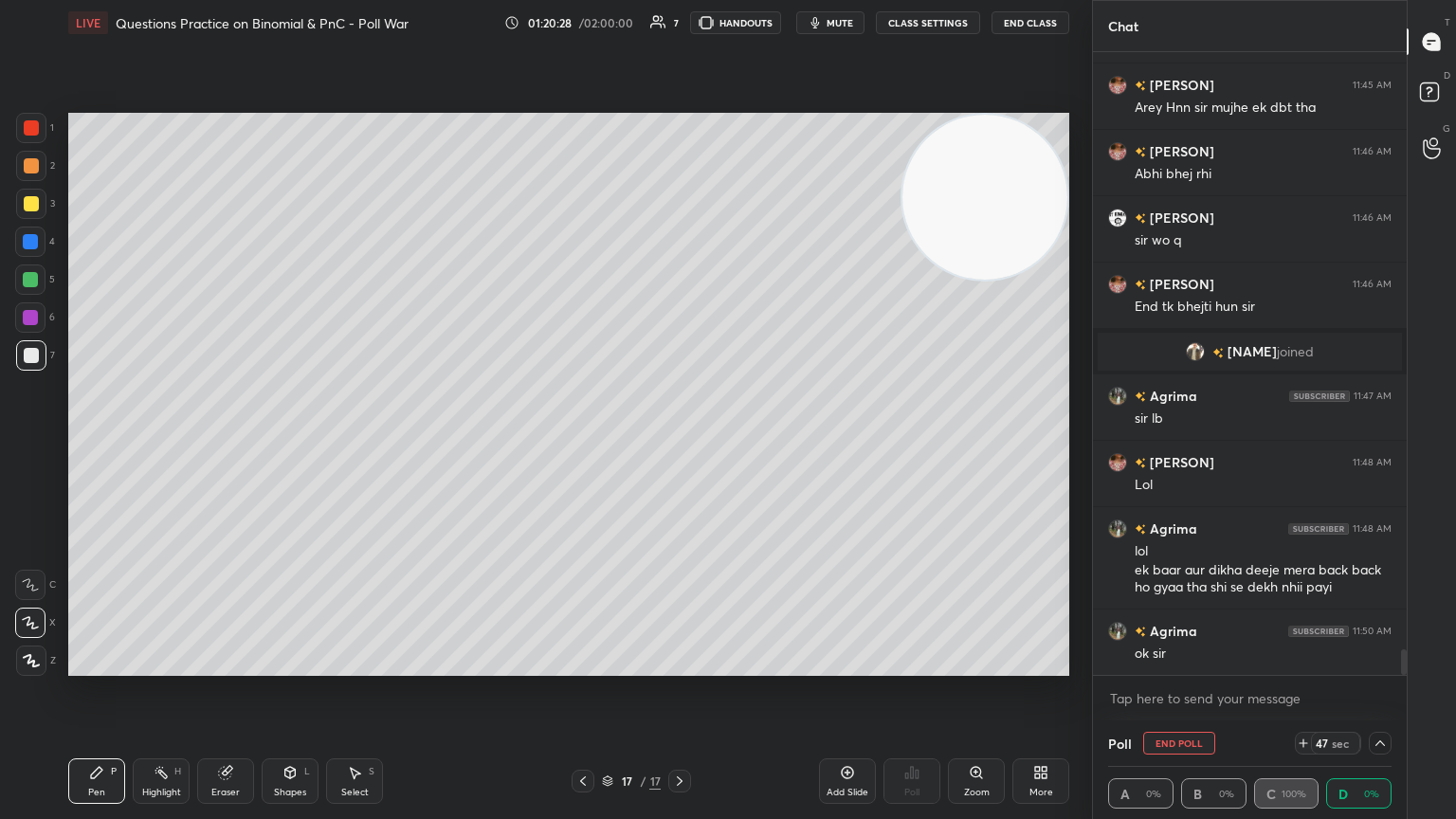 scroll, scrollTop: 14583, scrollLeft: 0, axis: vertical 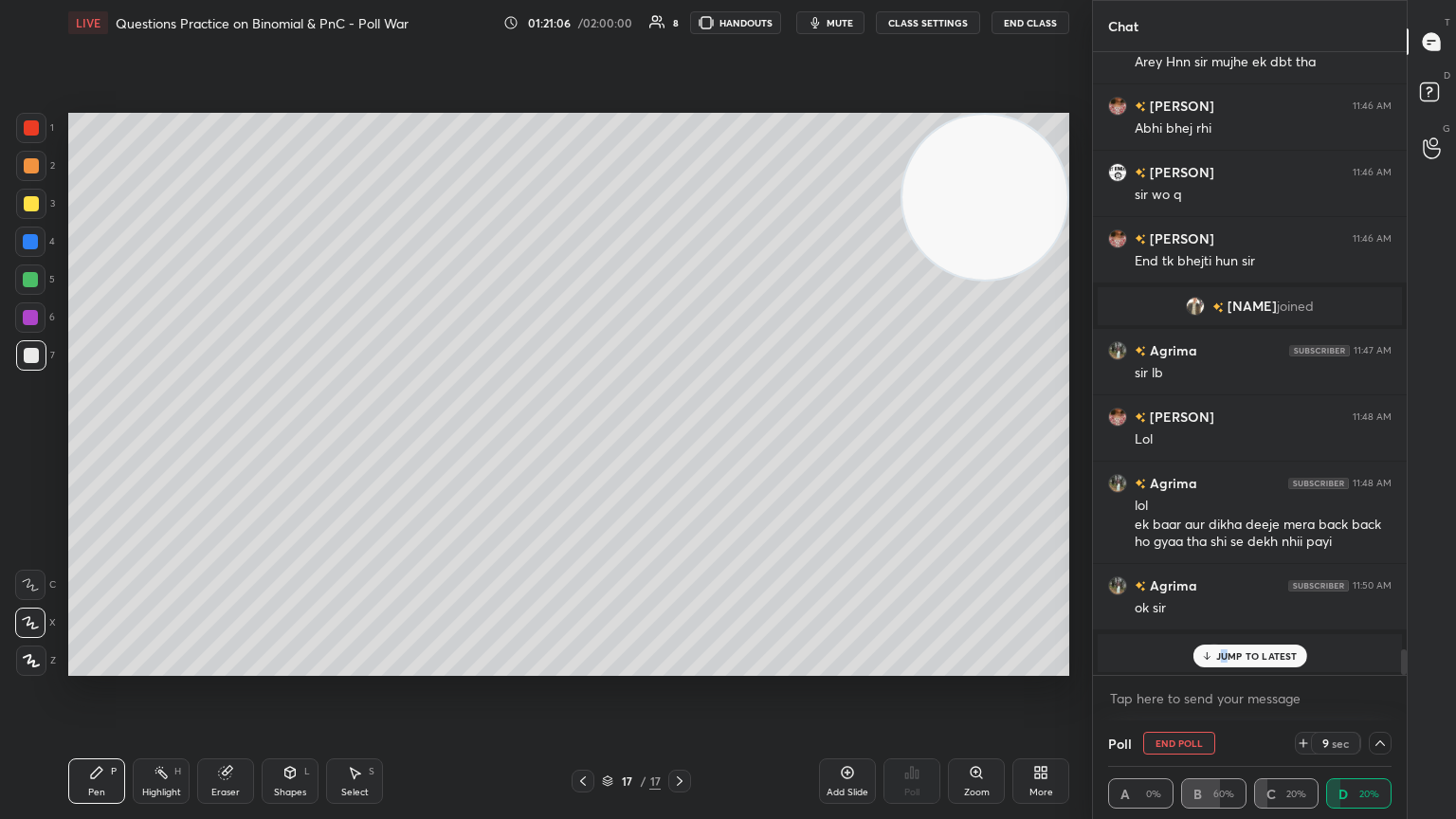 click on "JUMP TO LATEST" at bounding box center [1249, 656] 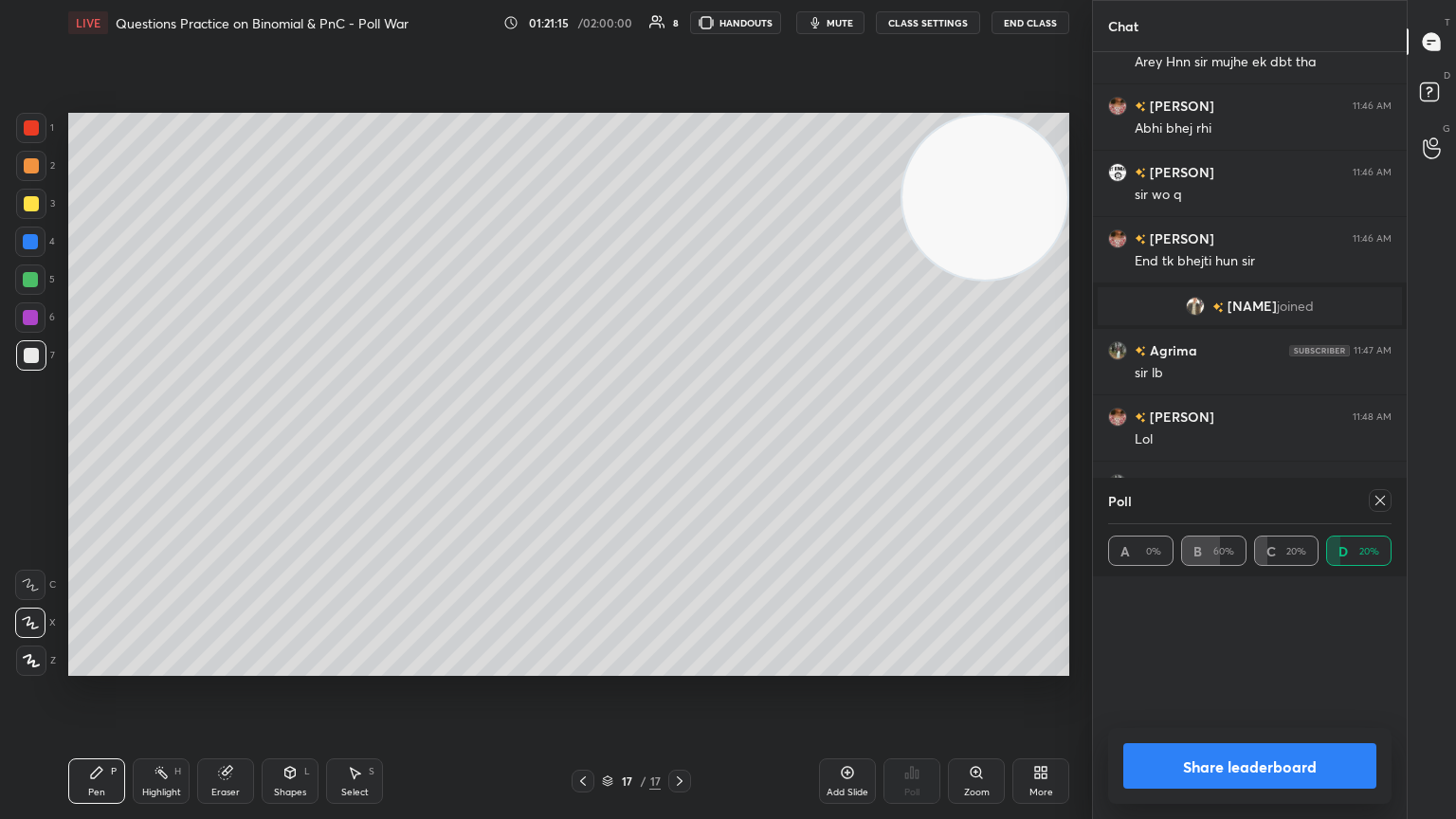 scroll, scrollTop: 6, scrollLeft: 6, axis: both 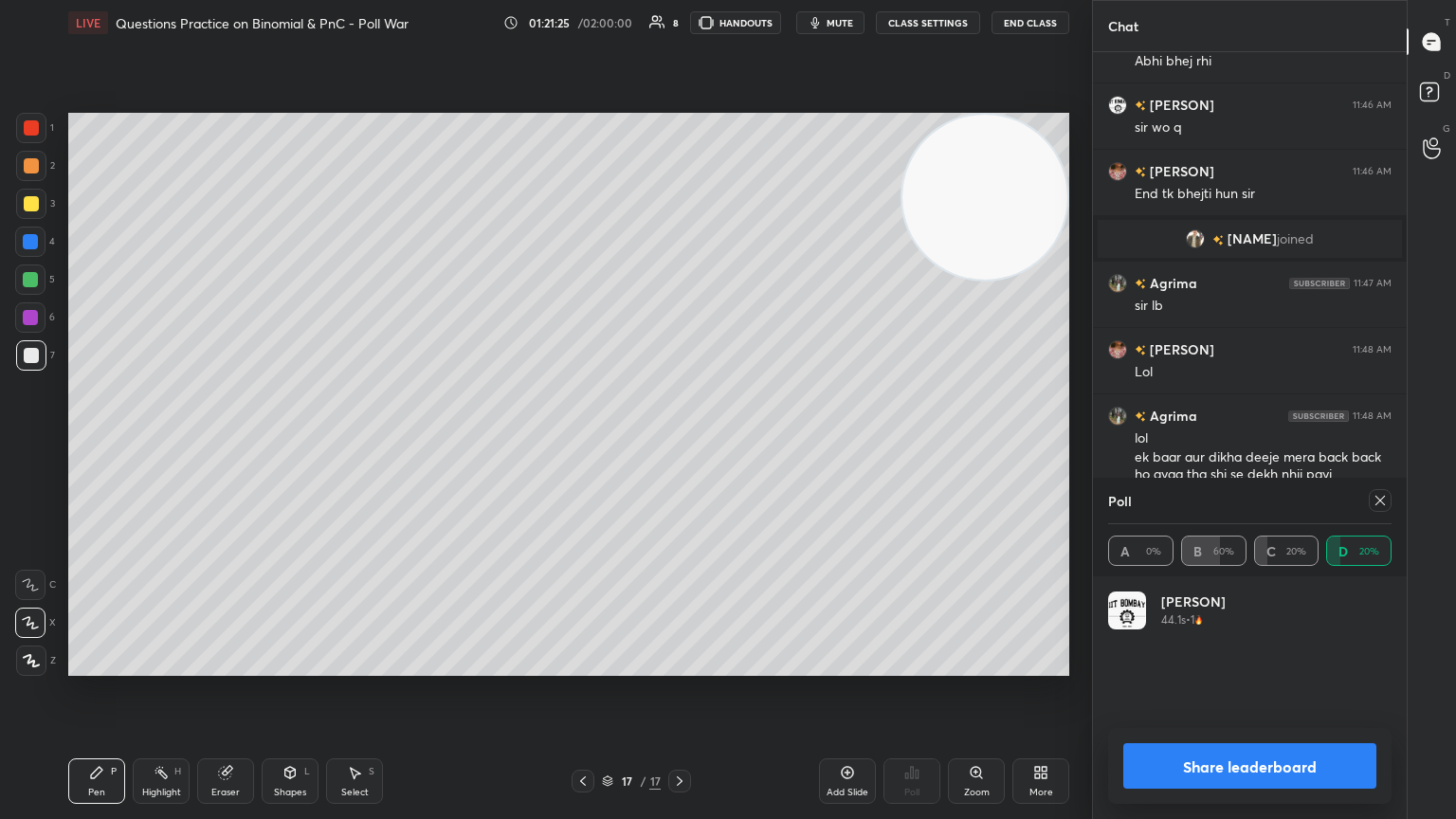 click 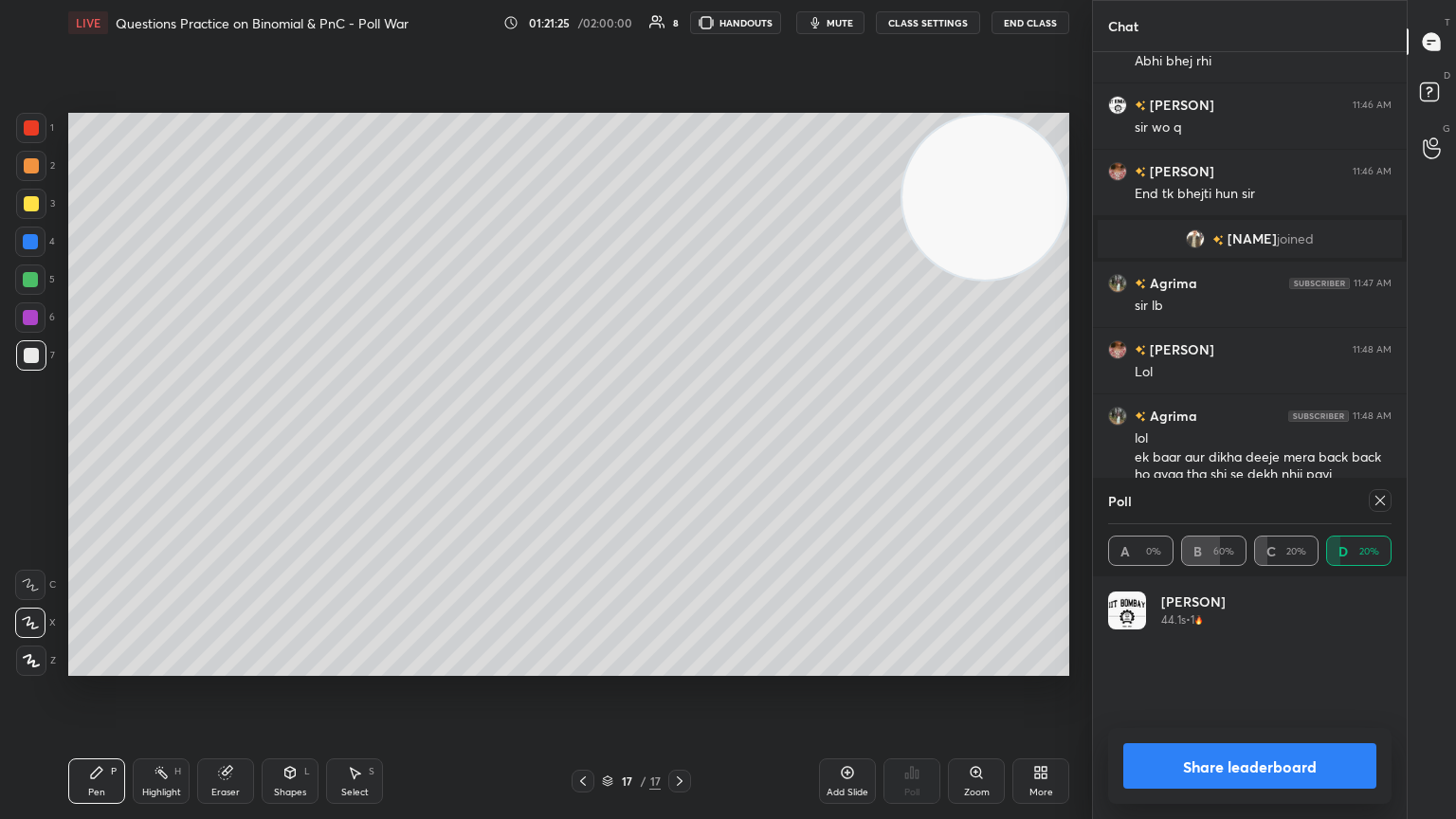 scroll, scrollTop: 115, scrollLeft: 278, axis: both 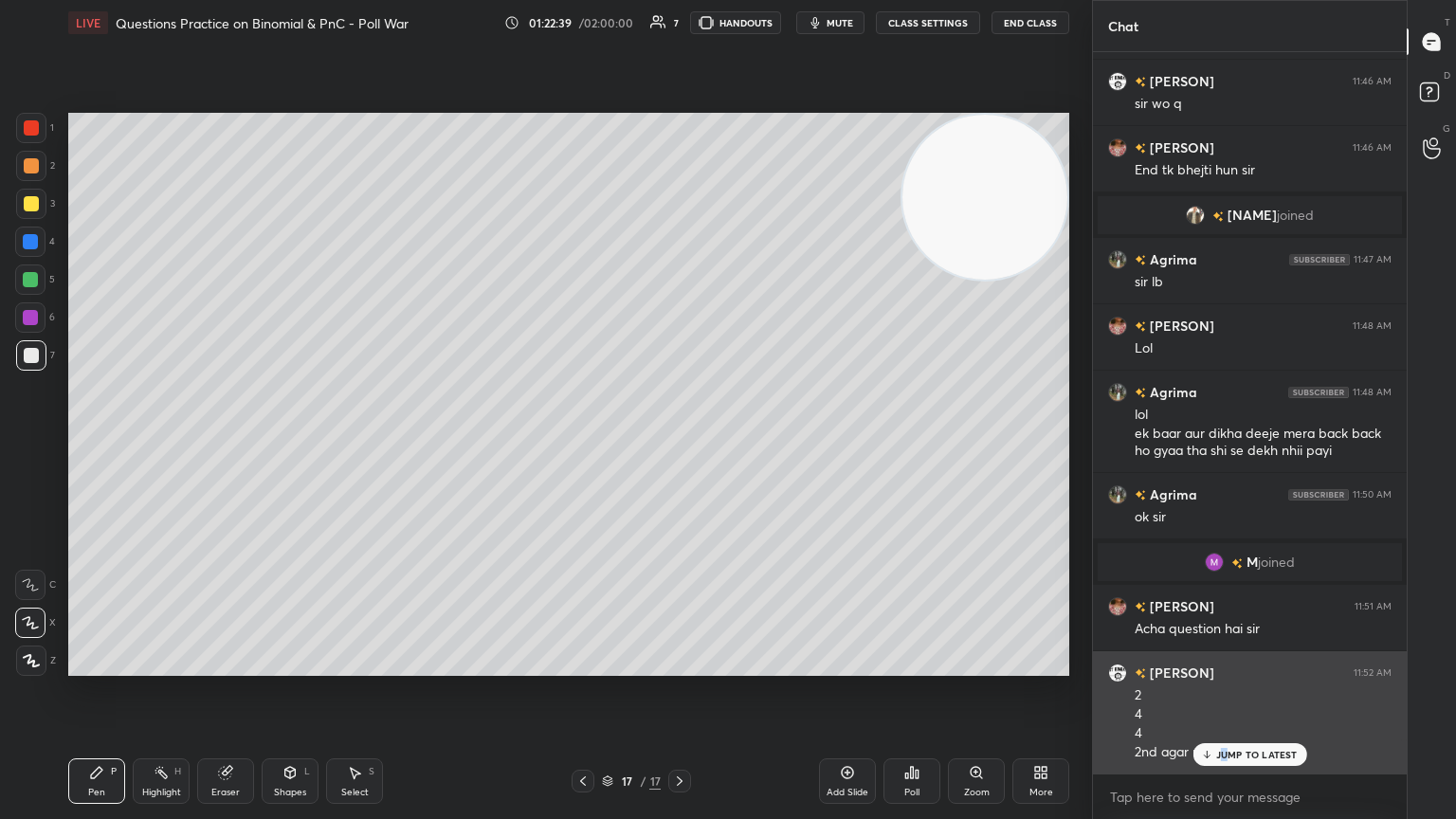 click on "JUMP TO LATEST" at bounding box center (1257, 755) 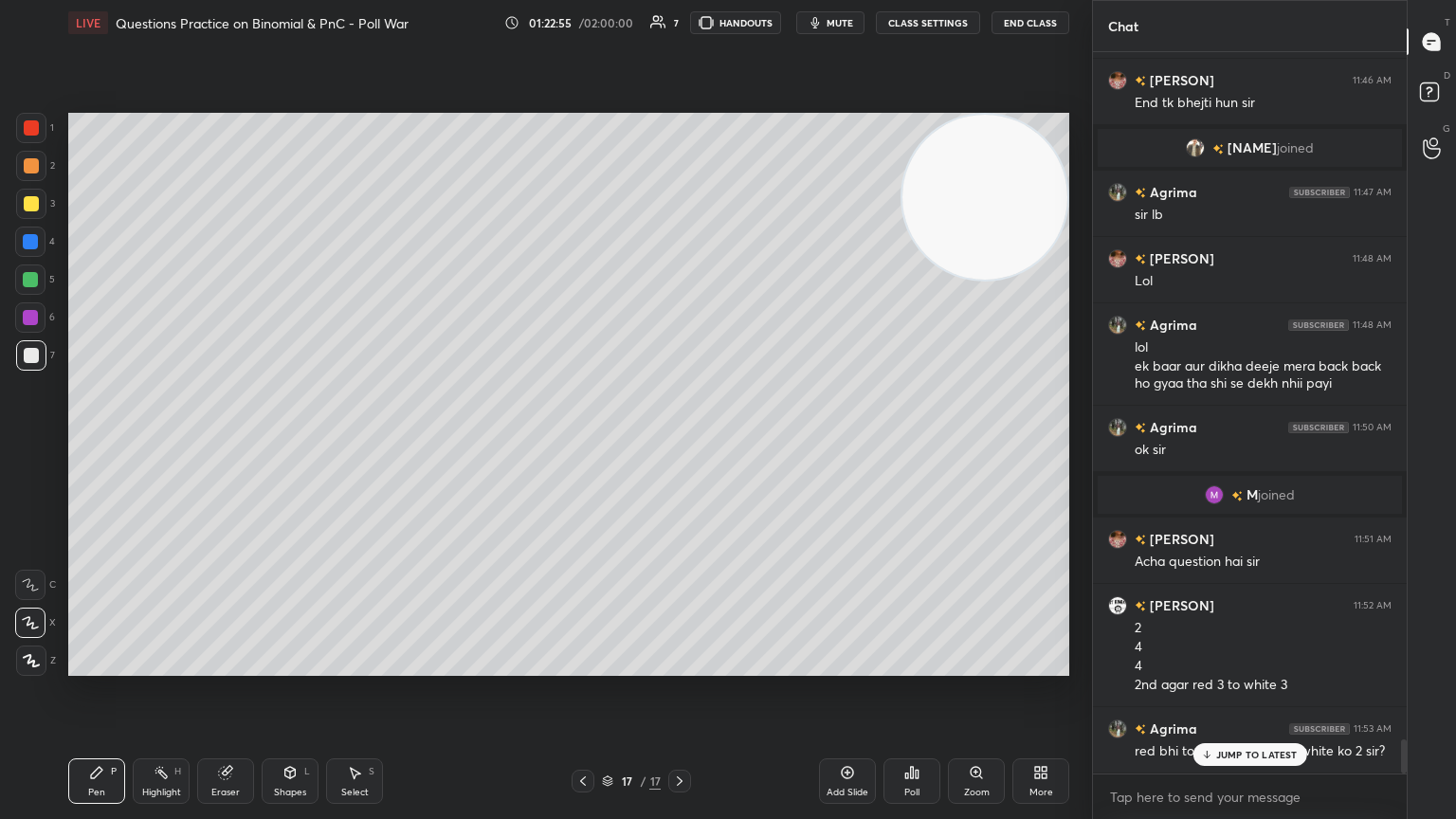 scroll, scrollTop: 14602, scrollLeft: 0, axis: vertical 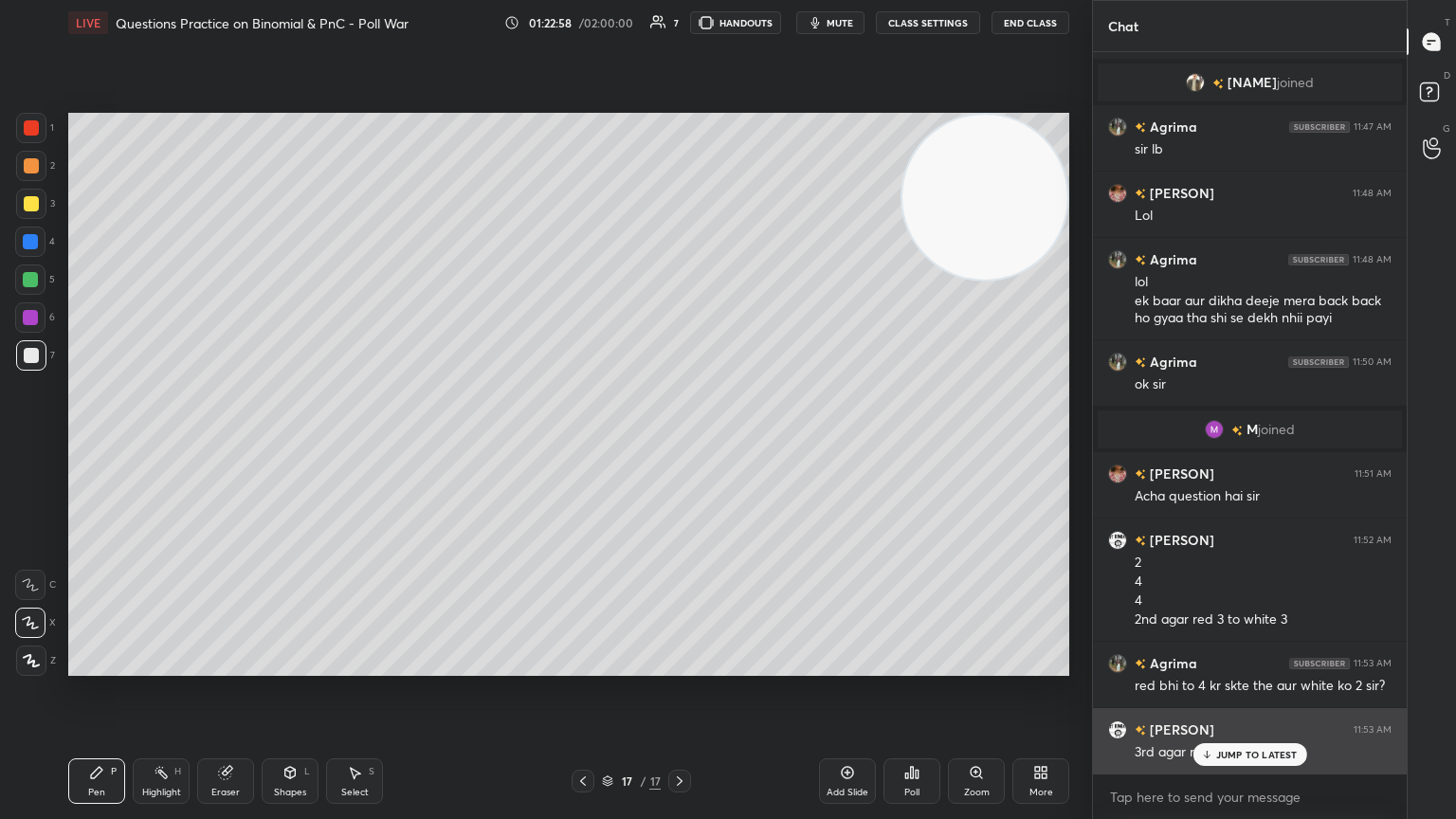 click 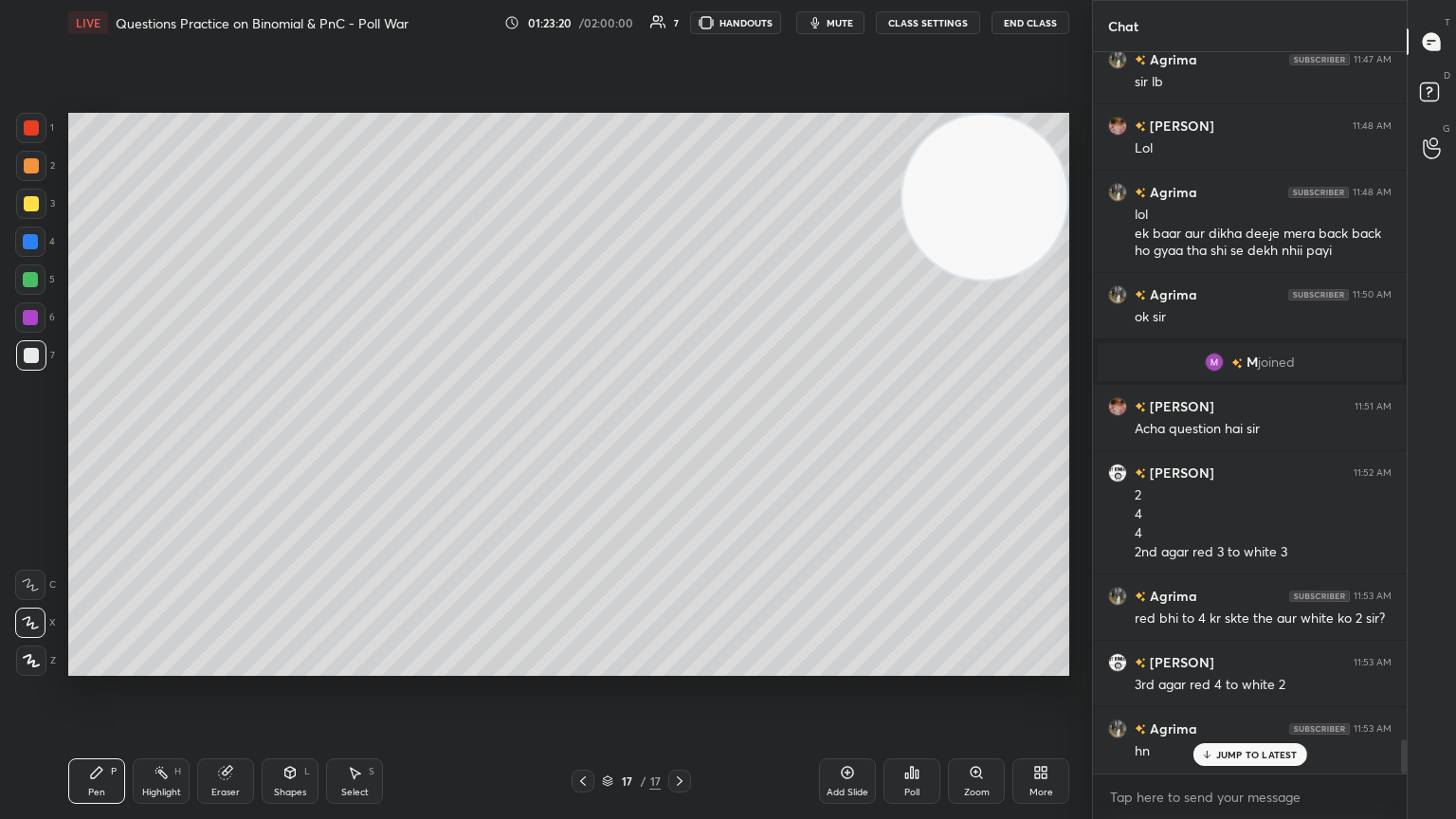 scroll, scrollTop: 14734, scrollLeft: 0, axis: vertical 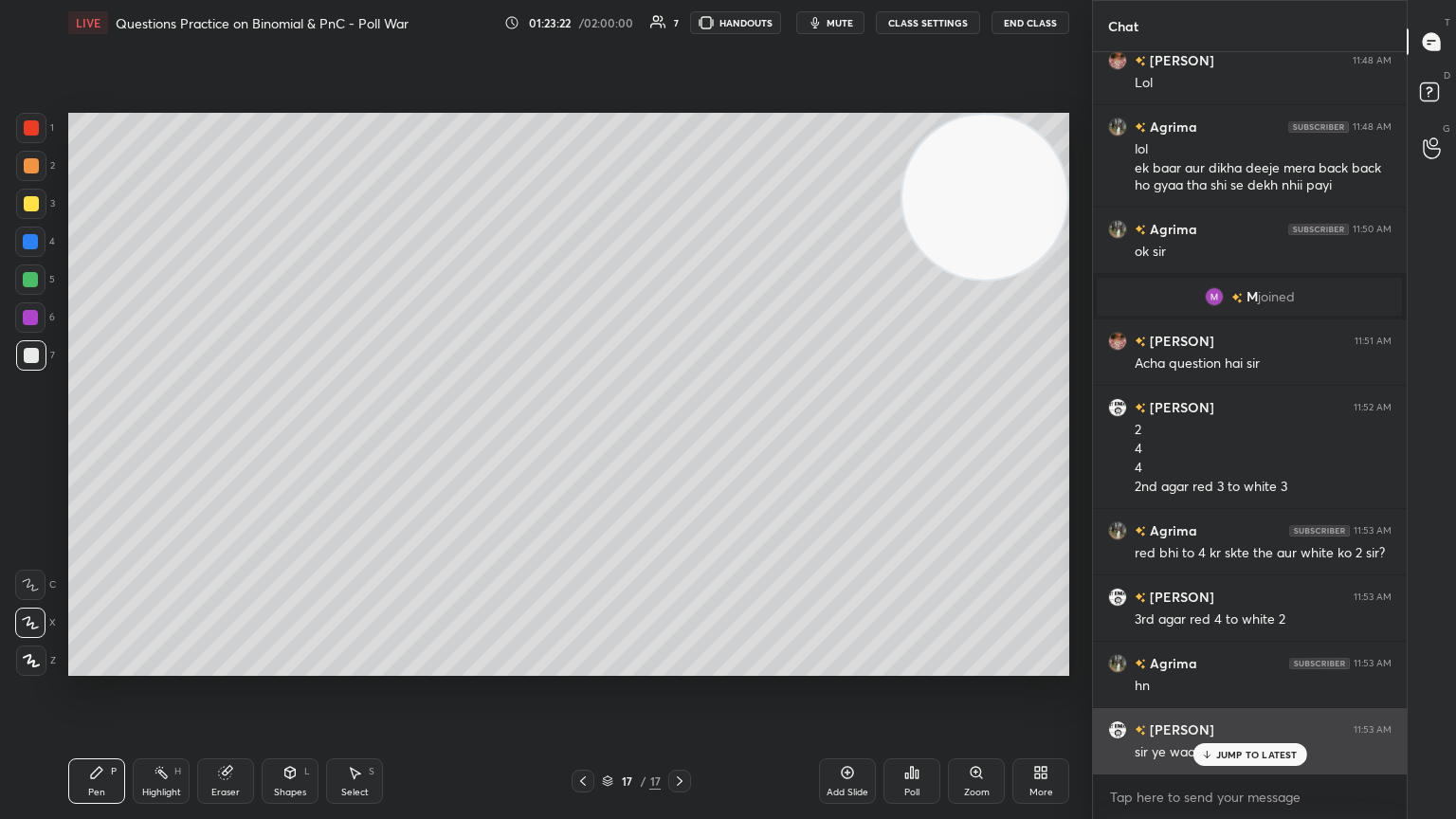 click on "JUMP TO LATEST" at bounding box center (1257, 755) 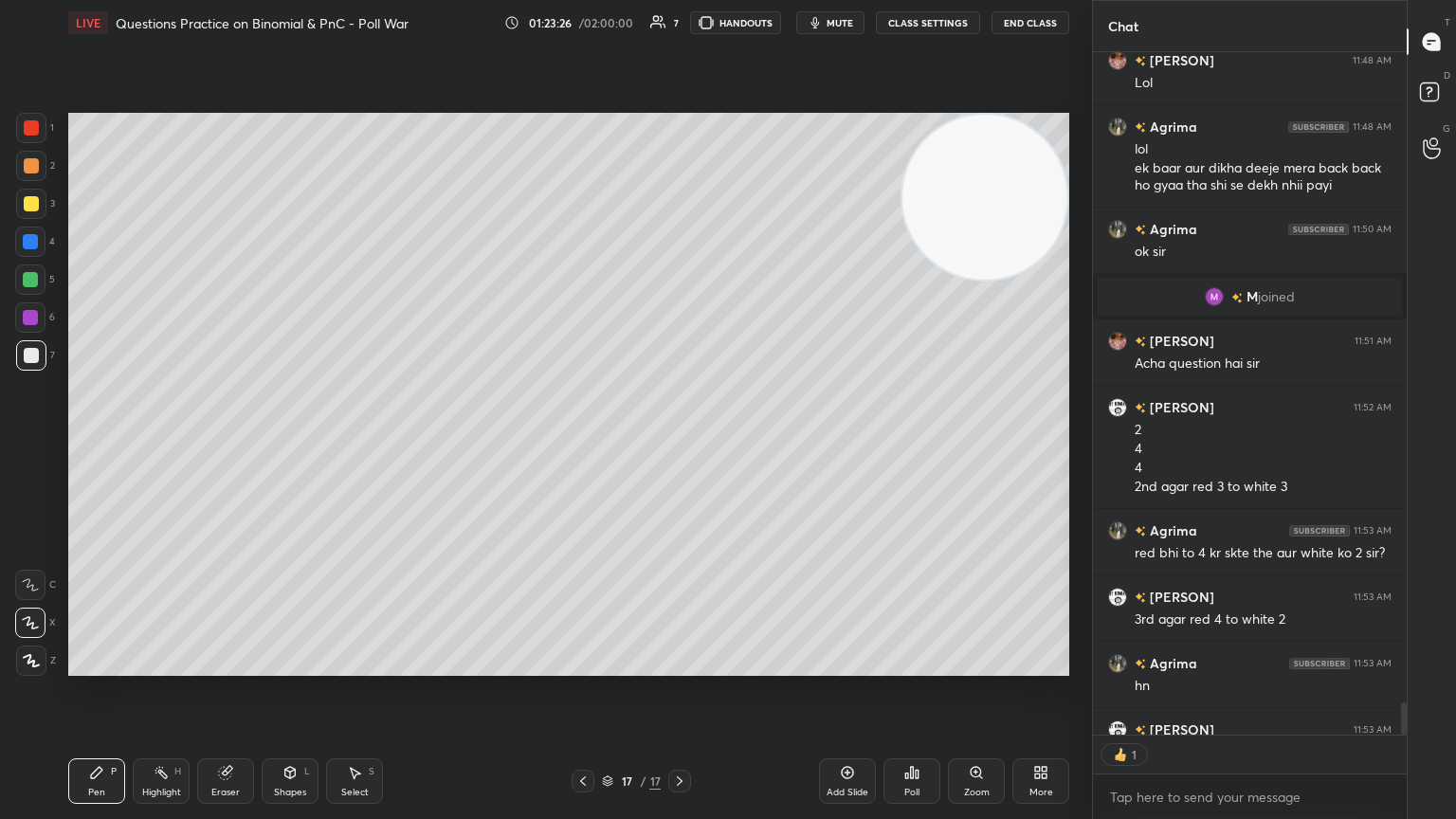scroll, scrollTop: 6, scrollLeft: 6, axis: both 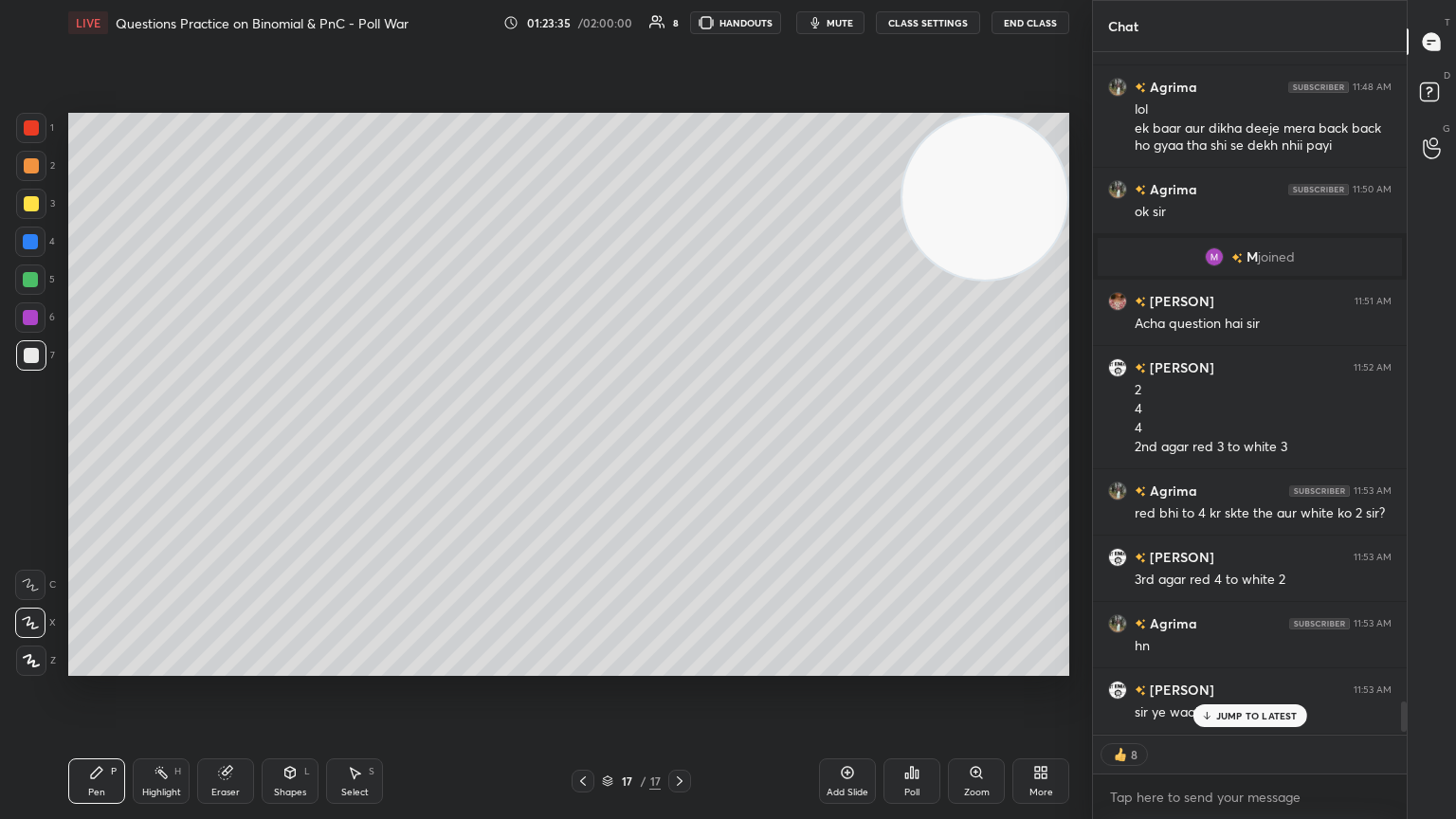 drag, startPoint x: 1403, startPoint y: 706, endPoint x: 1403, endPoint y: 746, distance: 40 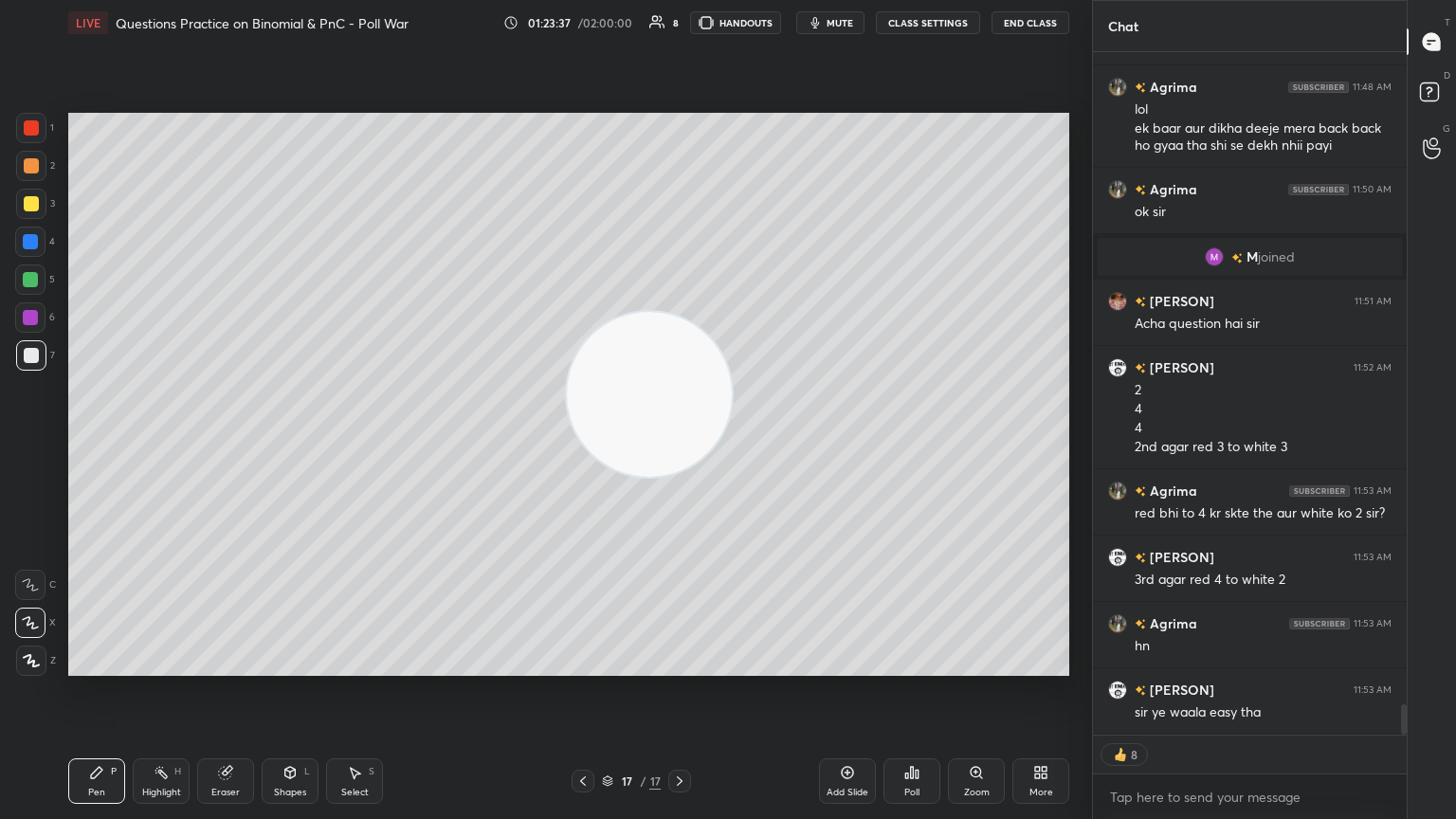 drag, startPoint x: 1015, startPoint y: 205, endPoint x: 94, endPoint y: 740, distance: 1065.1131 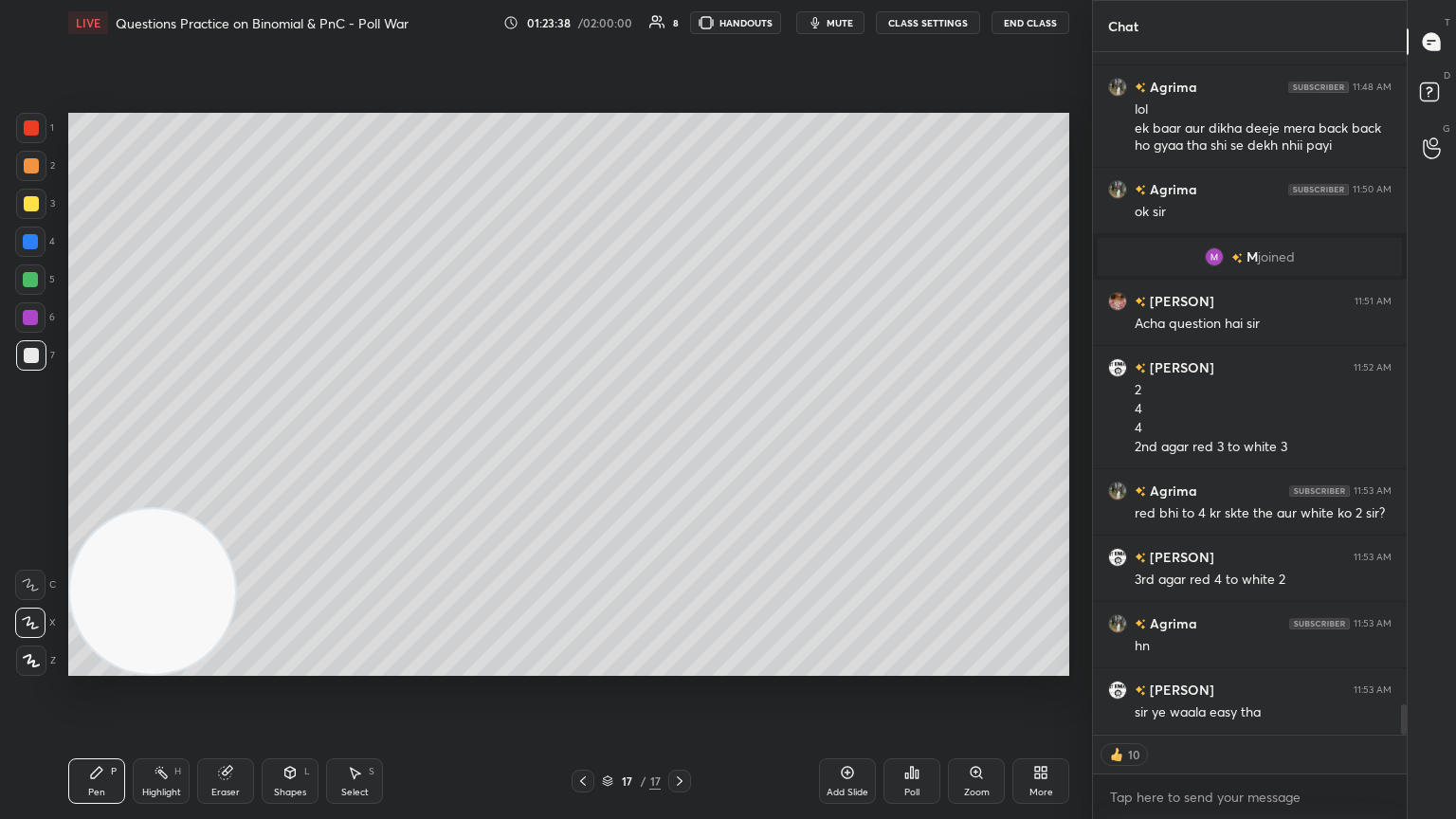 click on "Add Slide" at bounding box center [847, 781] 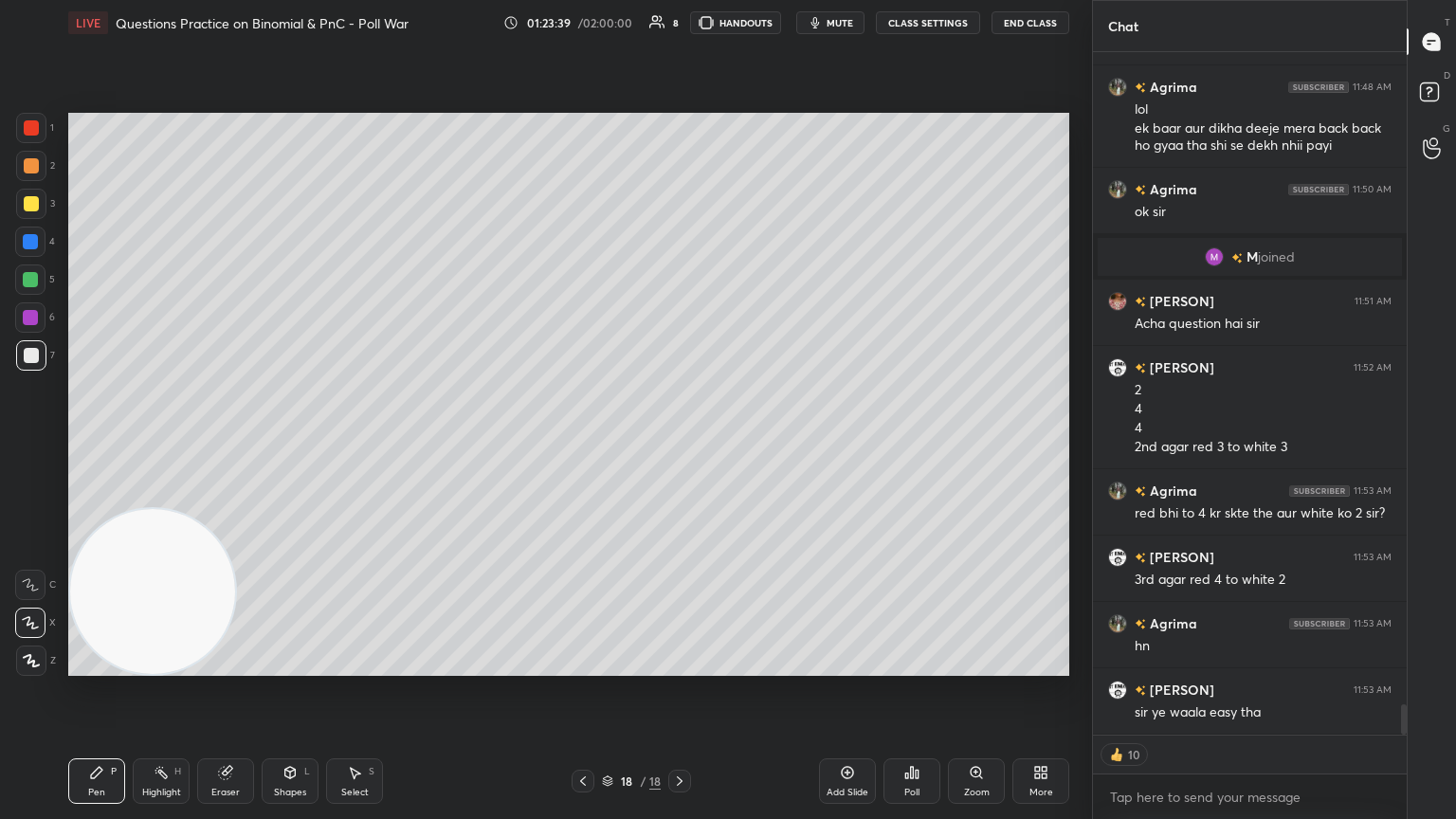 click at bounding box center (31, 204) 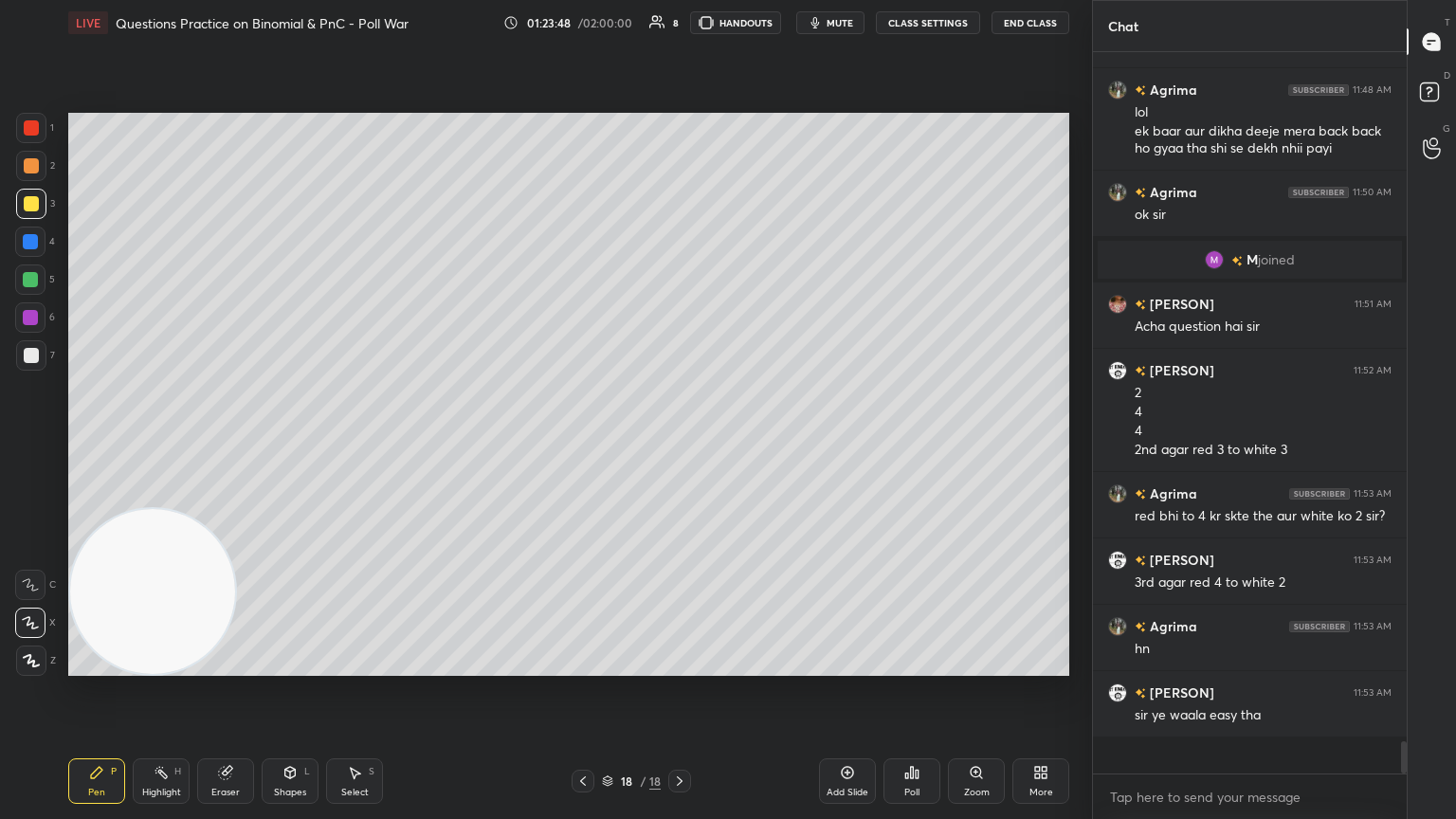 scroll, scrollTop: 6, scrollLeft: 6, axis: both 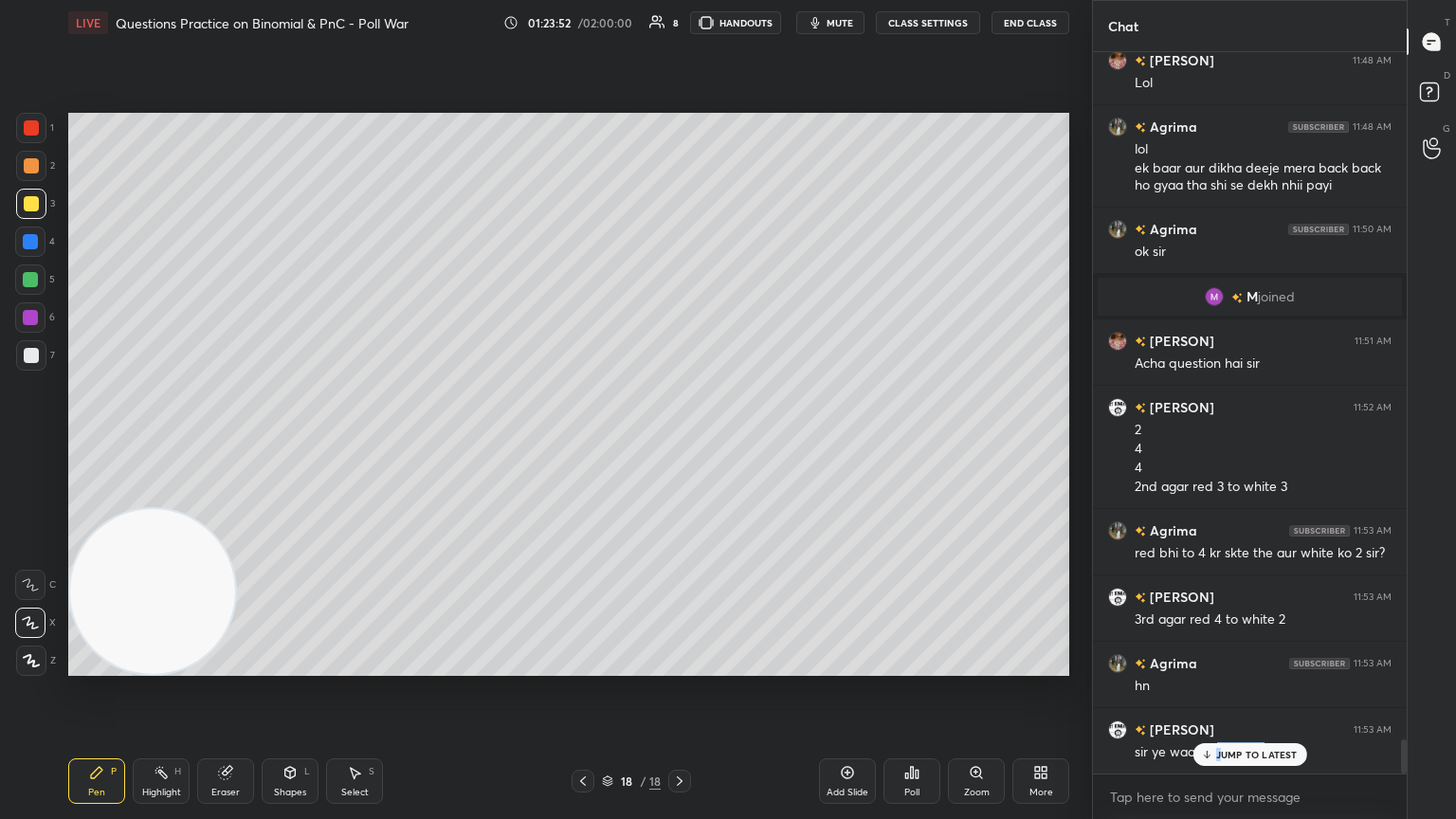 click on "saumya 11:41 AM 11th std saumya 11:42 AM Ys Barsha joined AKRITI 11:44 AM Ys sir AKRITI 11:45 AM Arey Hnn sir mujhe ek dbt tha AKRITI 11:46 AM Abhi bhej rhi Satwik 11:46 AM sir wo q AKRITI 11:46 AM End tk bhejti hun sir Mohit joined Agrima 11:47 AM sir lb AKRITI 11:48 AM Lol Agrima 11:48 AM lol ek baar aur dikha deeje mera back back ho gyaa tha shi se dekh nhii payi Agrima 11:50 AM ok sir M joined AKRITI 11:51 AM Acha question hai sir Satwik 11:52 AM 2 4 4 2nd agar red 3 to white 3 Agrima 11:53 AM red bhi to 4 kr skte the aur white ko 2 sir? Satwik 11:53 AM 3rd agar red 4 to white 2 Agrima 11:53 AM hn Satwik 11:53 AM sir ye waala easy tha Agrima 11:54 AM x" at bounding box center (1249, 412) 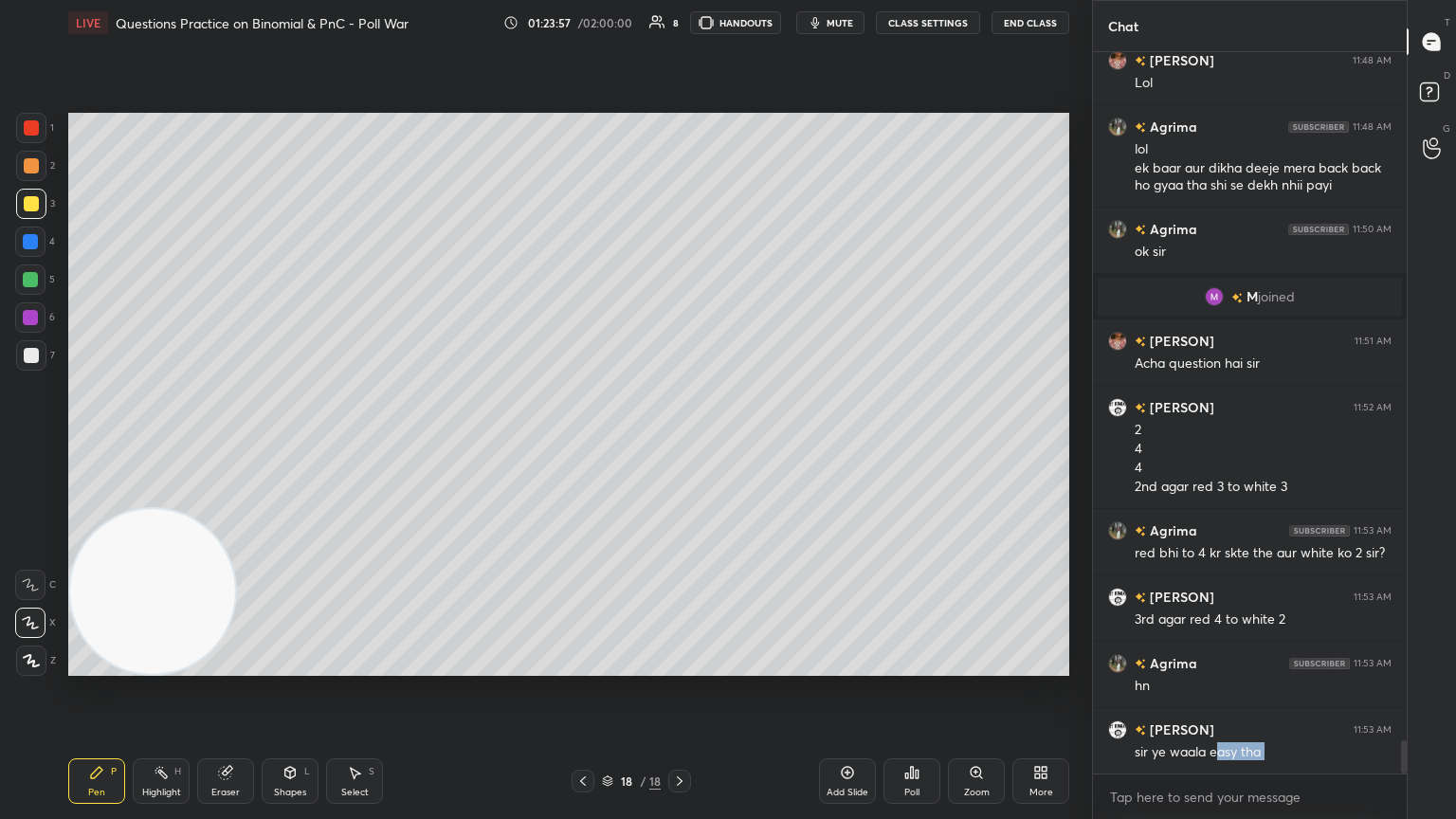 scroll, scrollTop: 14802, scrollLeft: 0, axis: vertical 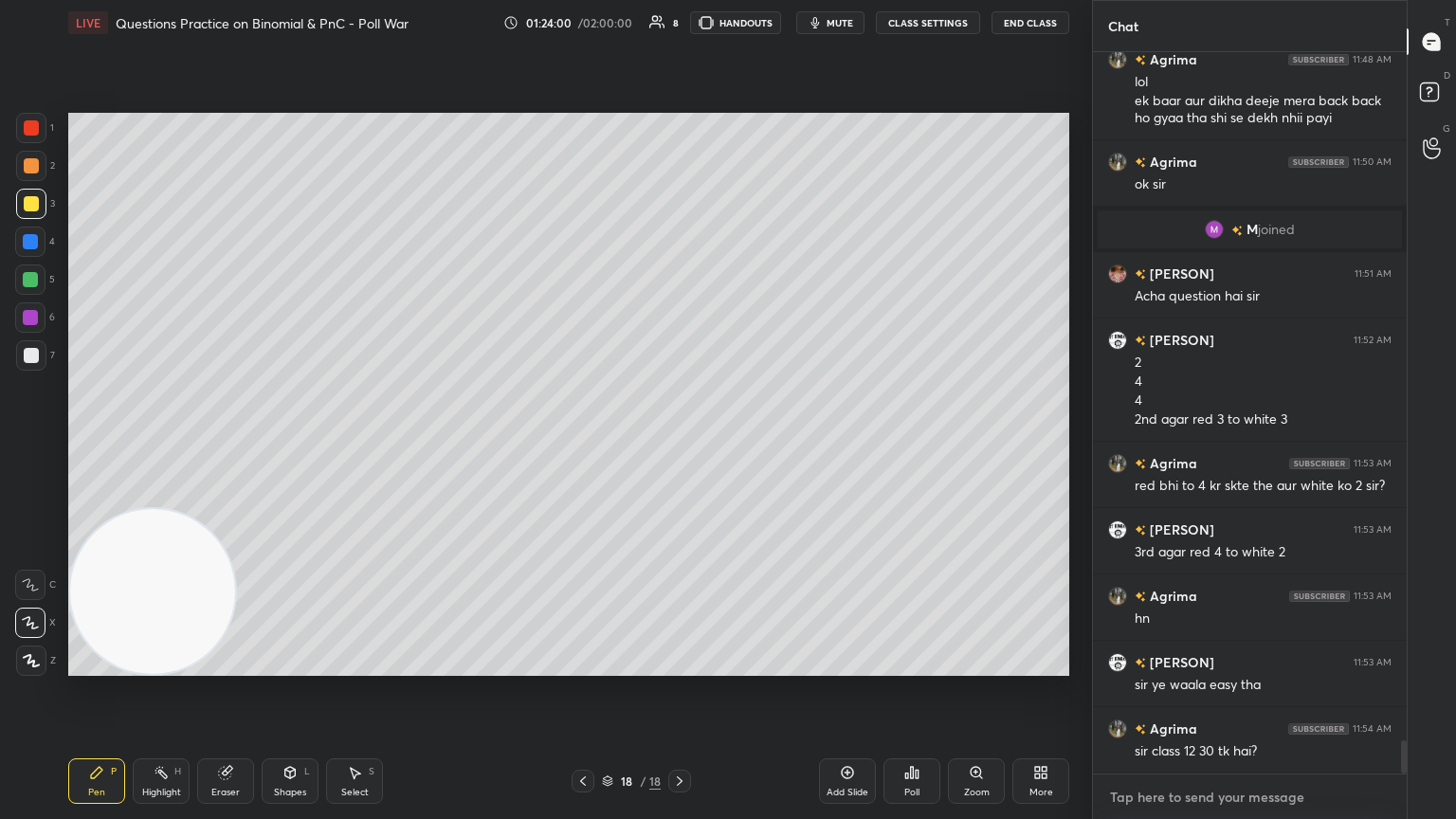 click at bounding box center [1249, 797] 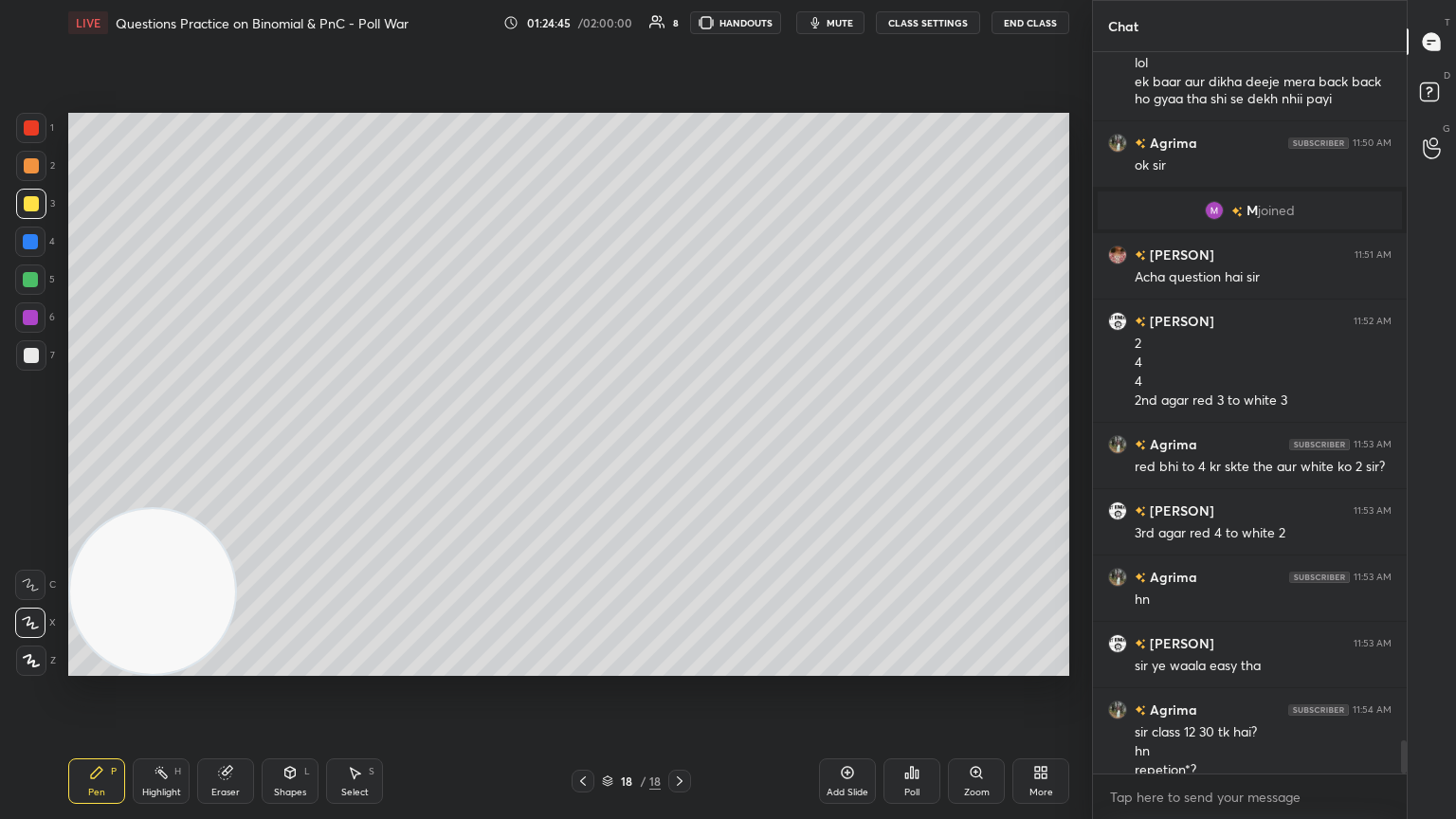 scroll, scrollTop: 14840, scrollLeft: 0, axis: vertical 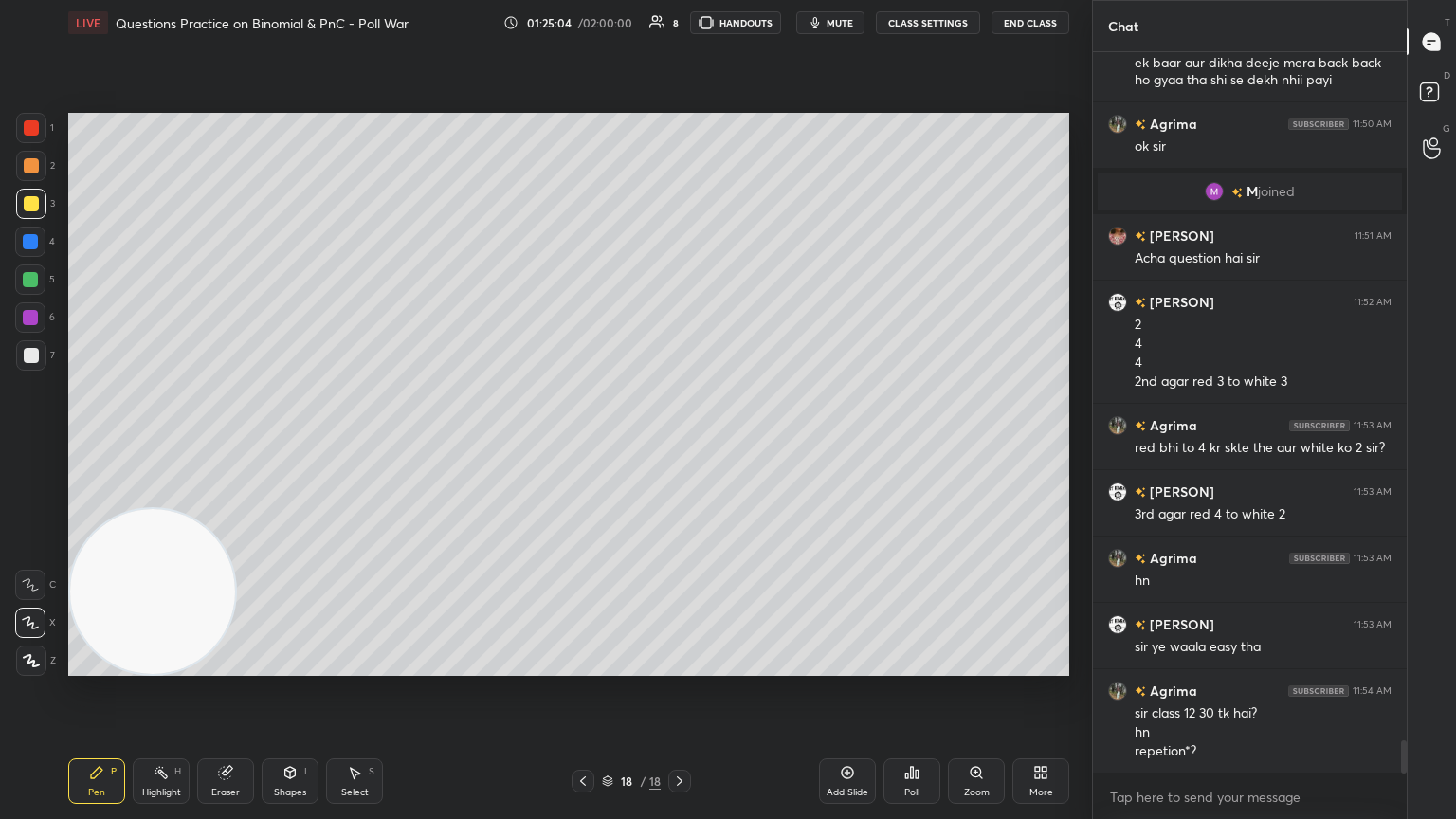 click at bounding box center (31, 355) 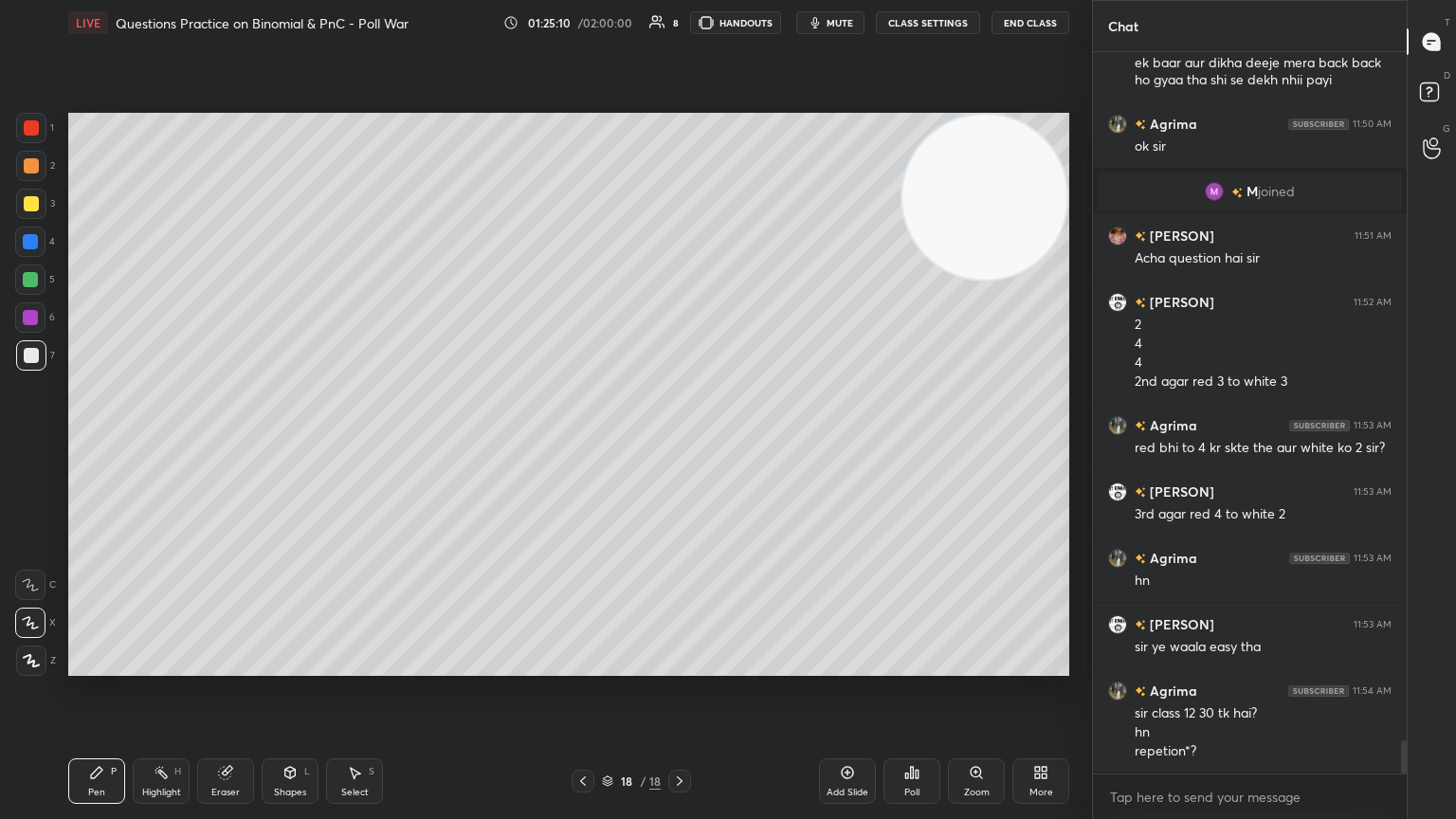 drag, startPoint x: 132, startPoint y: 614, endPoint x: 957, endPoint y: 125, distance: 959.03389 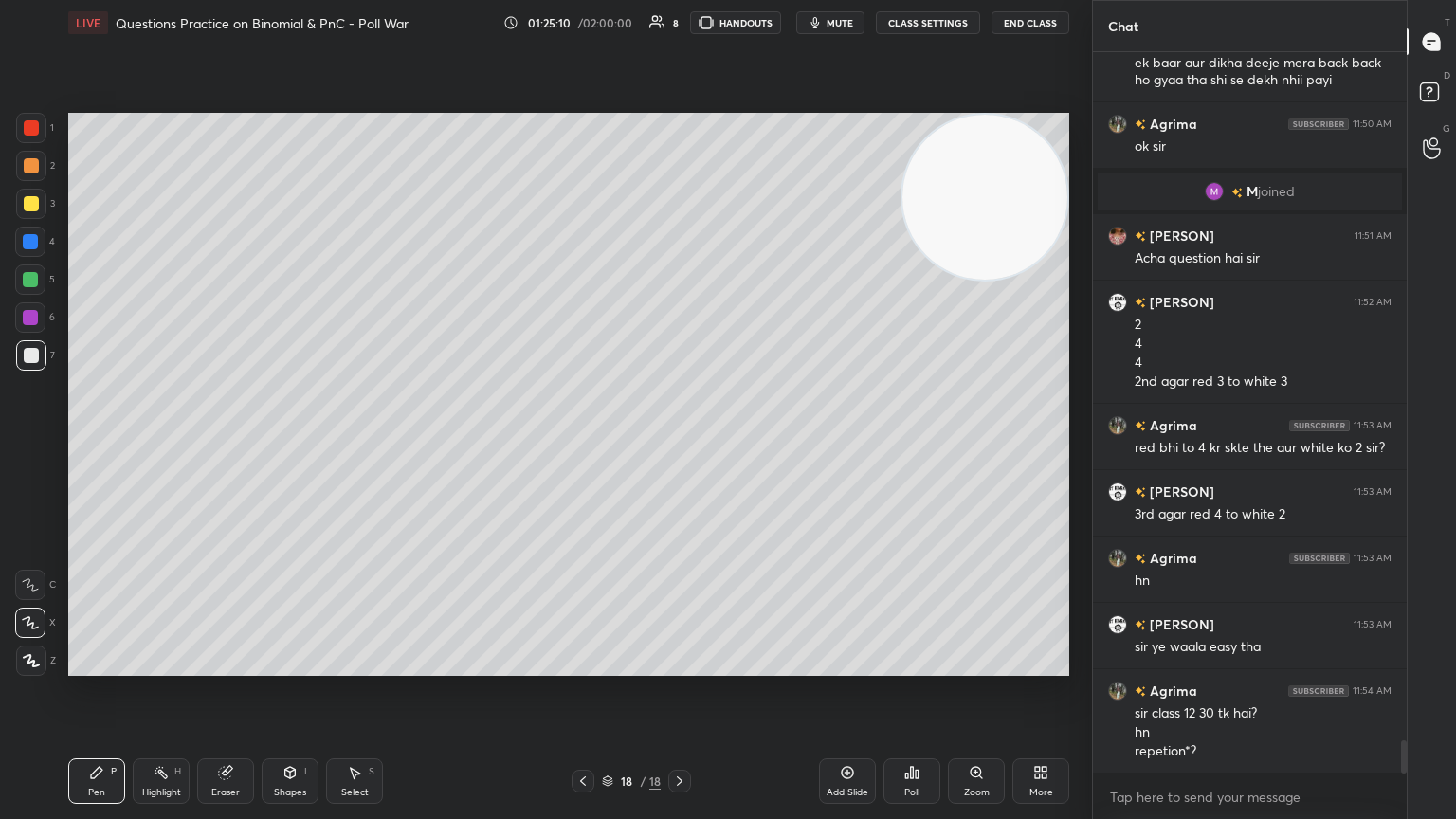 click on "Setting up your live class Poll for   secs No correct answer Start poll" at bounding box center [569, 394] 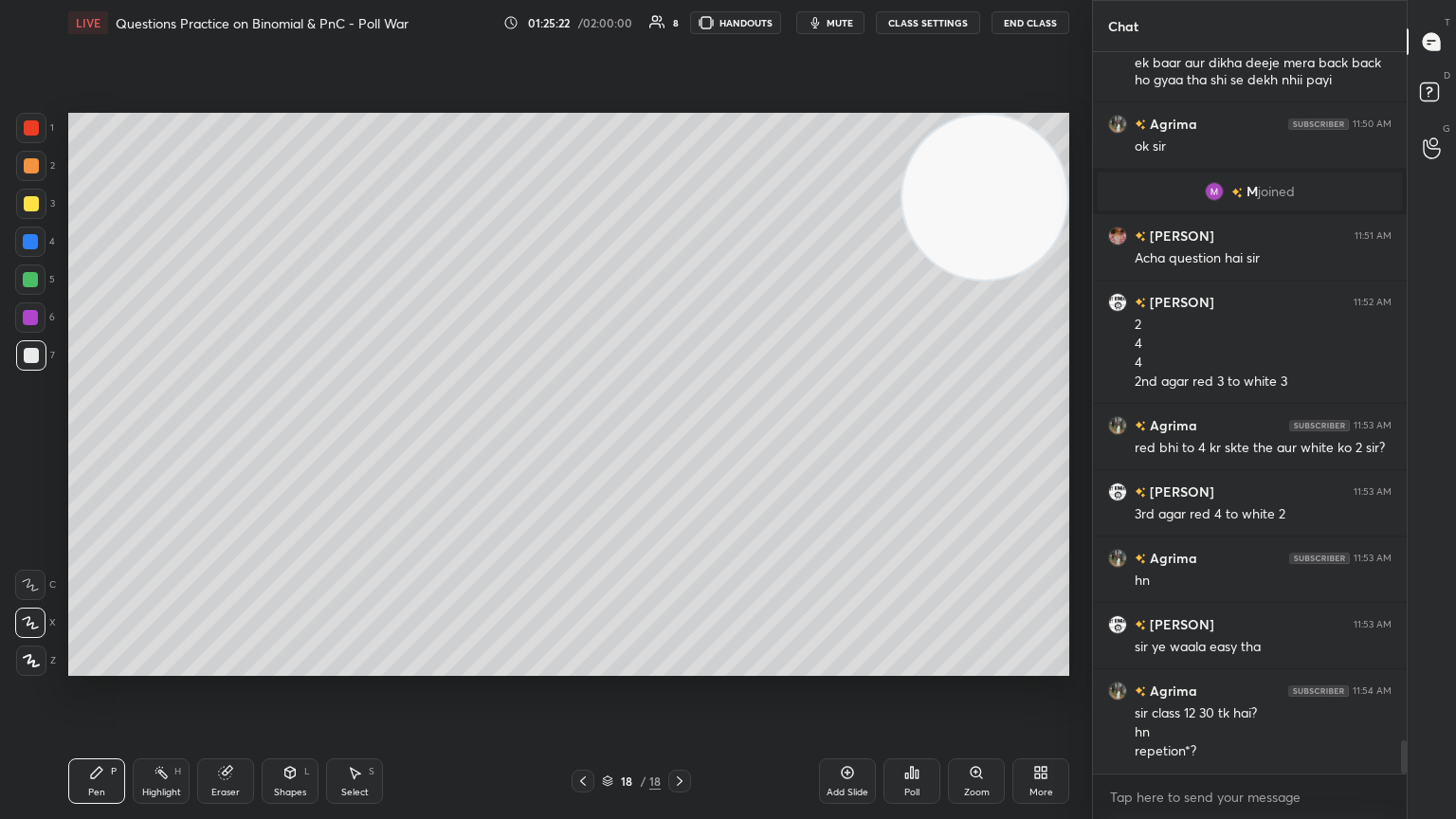 click on "Poll" at bounding box center (912, 781) 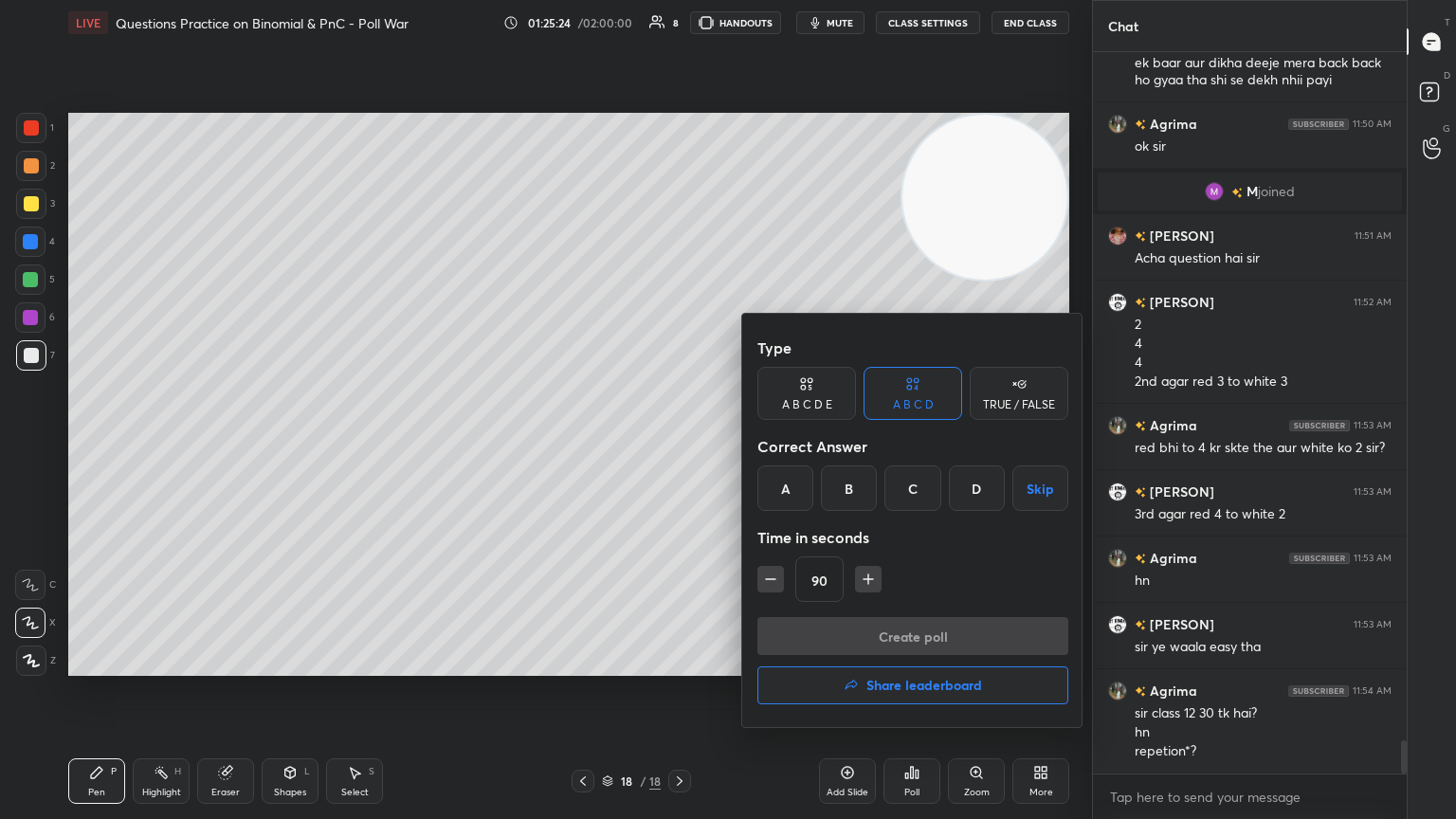 click on "C" at bounding box center (912, 488) 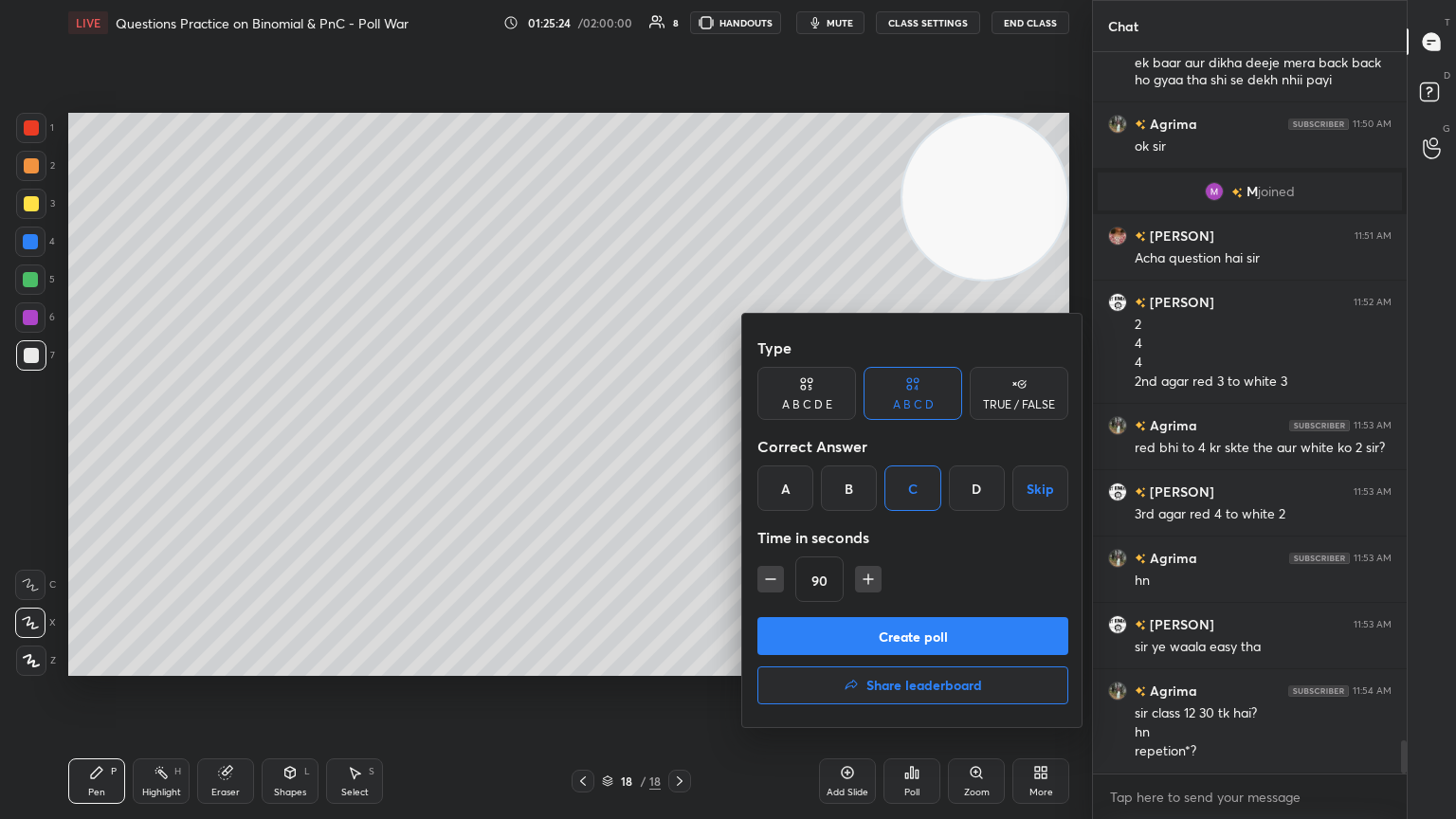 click on "Create poll" at bounding box center [913, 636] 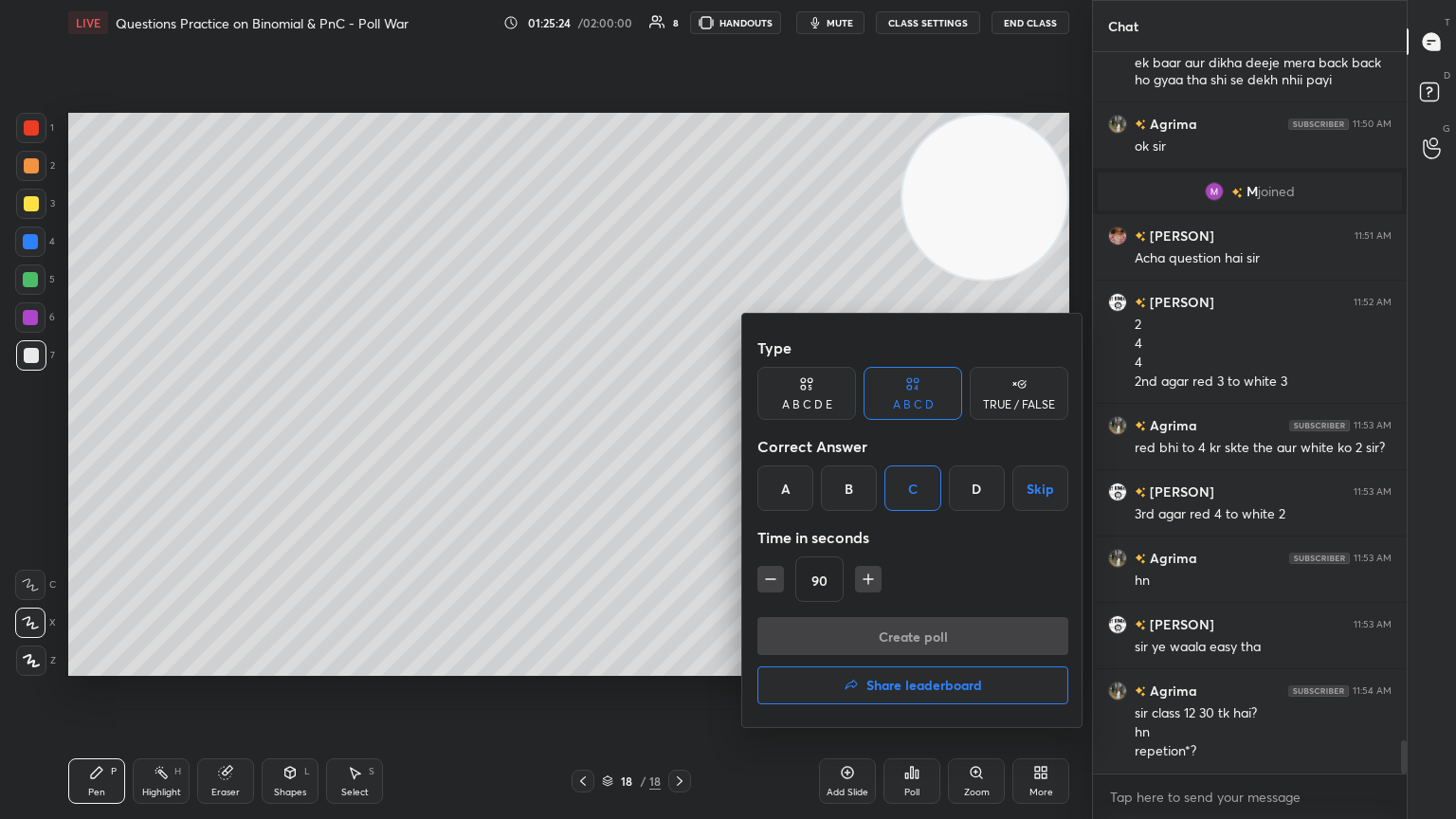 scroll, scrollTop: 684, scrollLeft: 308, axis: both 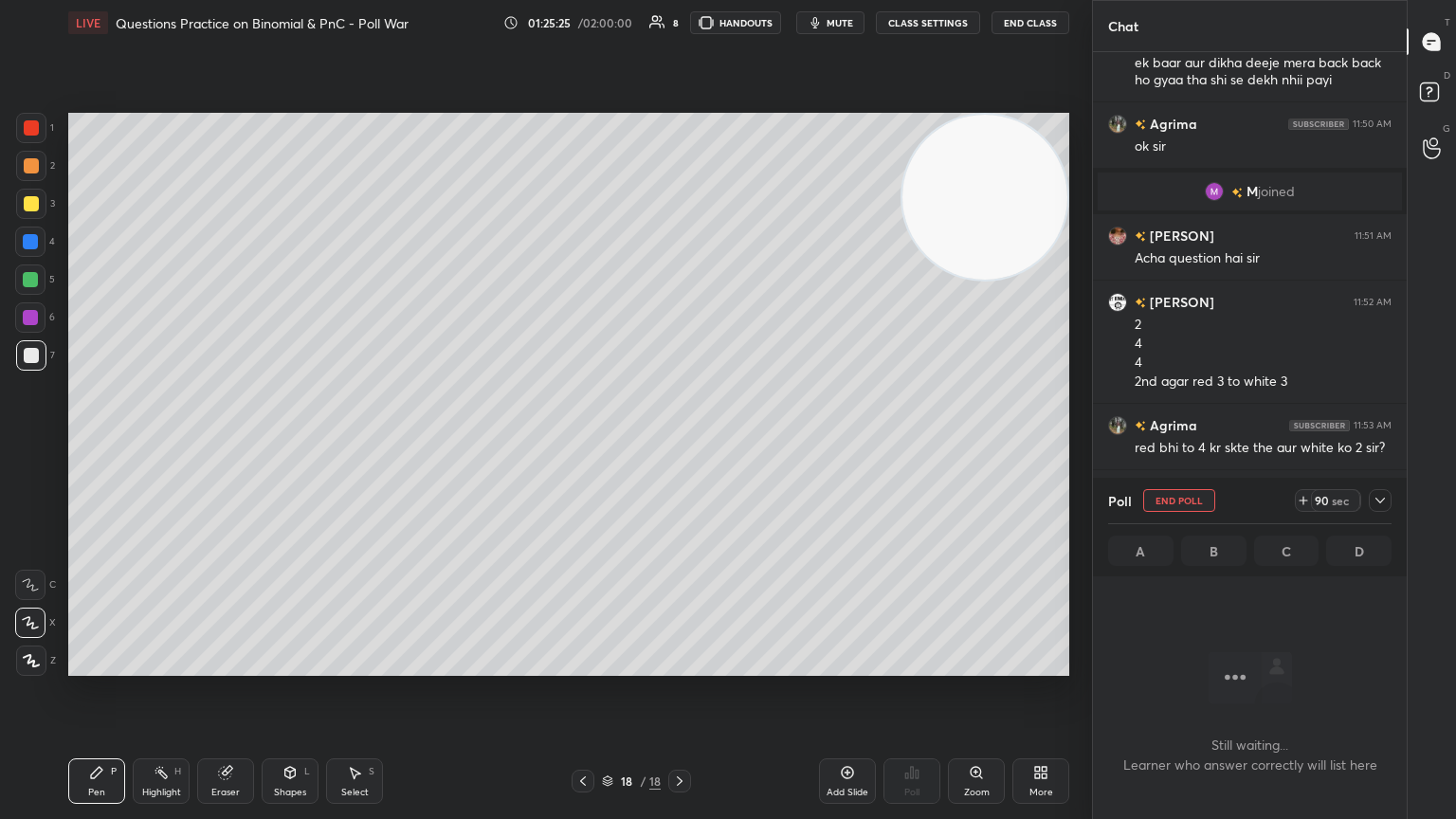 click 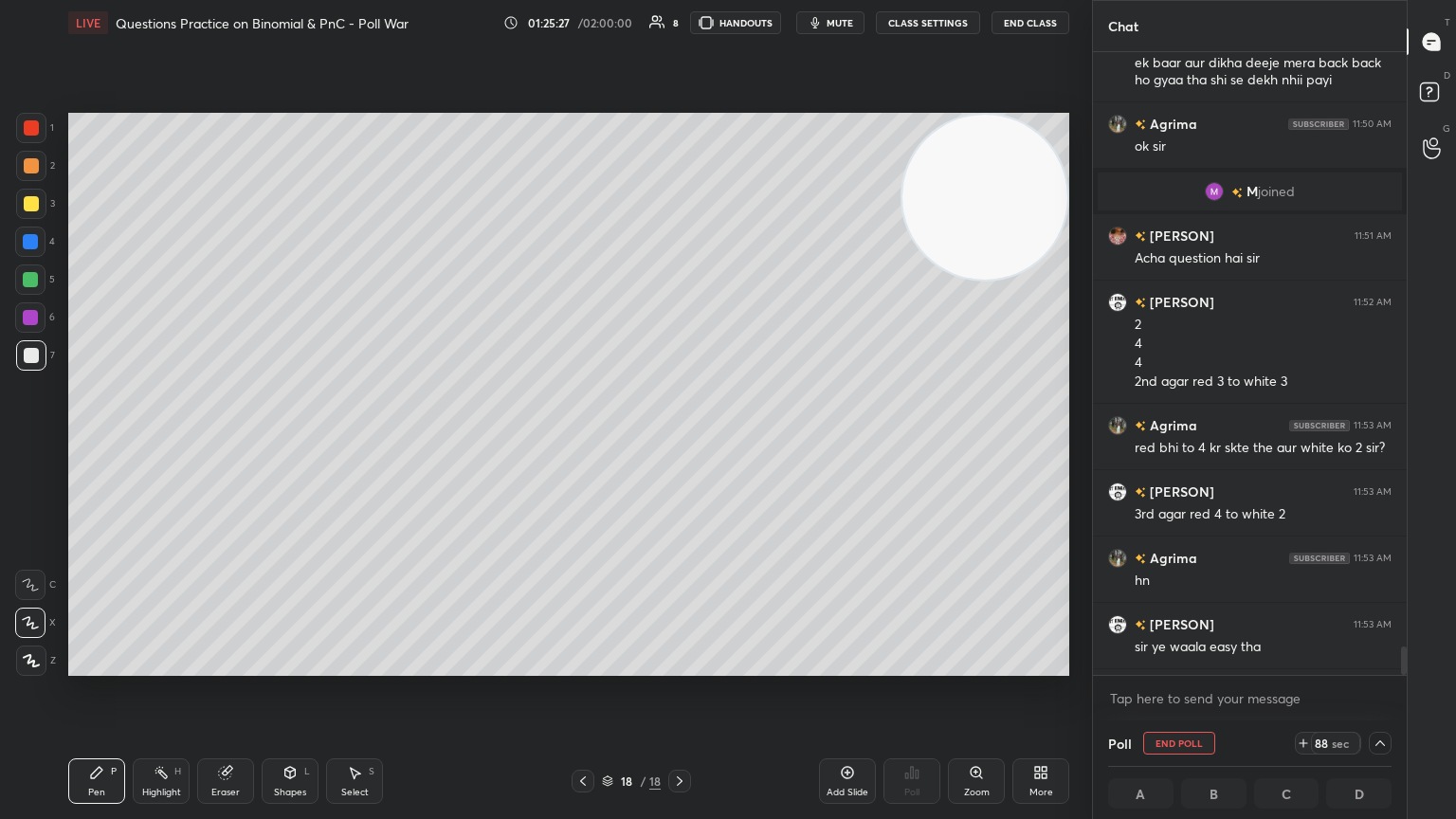 drag, startPoint x: 1399, startPoint y: 652, endPoint x: 1393, endPoint y: 701, distance: 49.36598 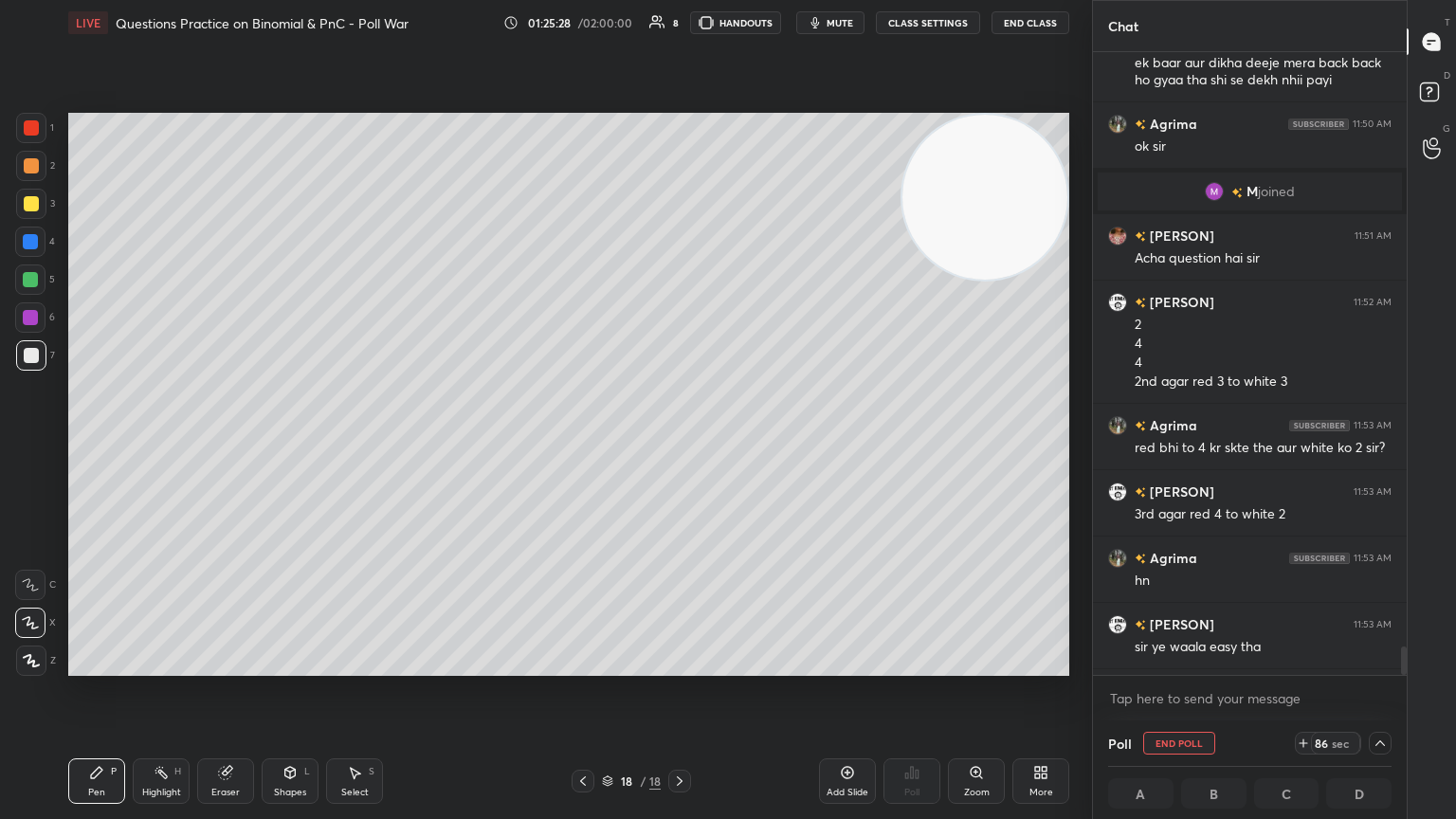 scroll, scrollTop: 0, scrollLeft: 6, axis: horizontal 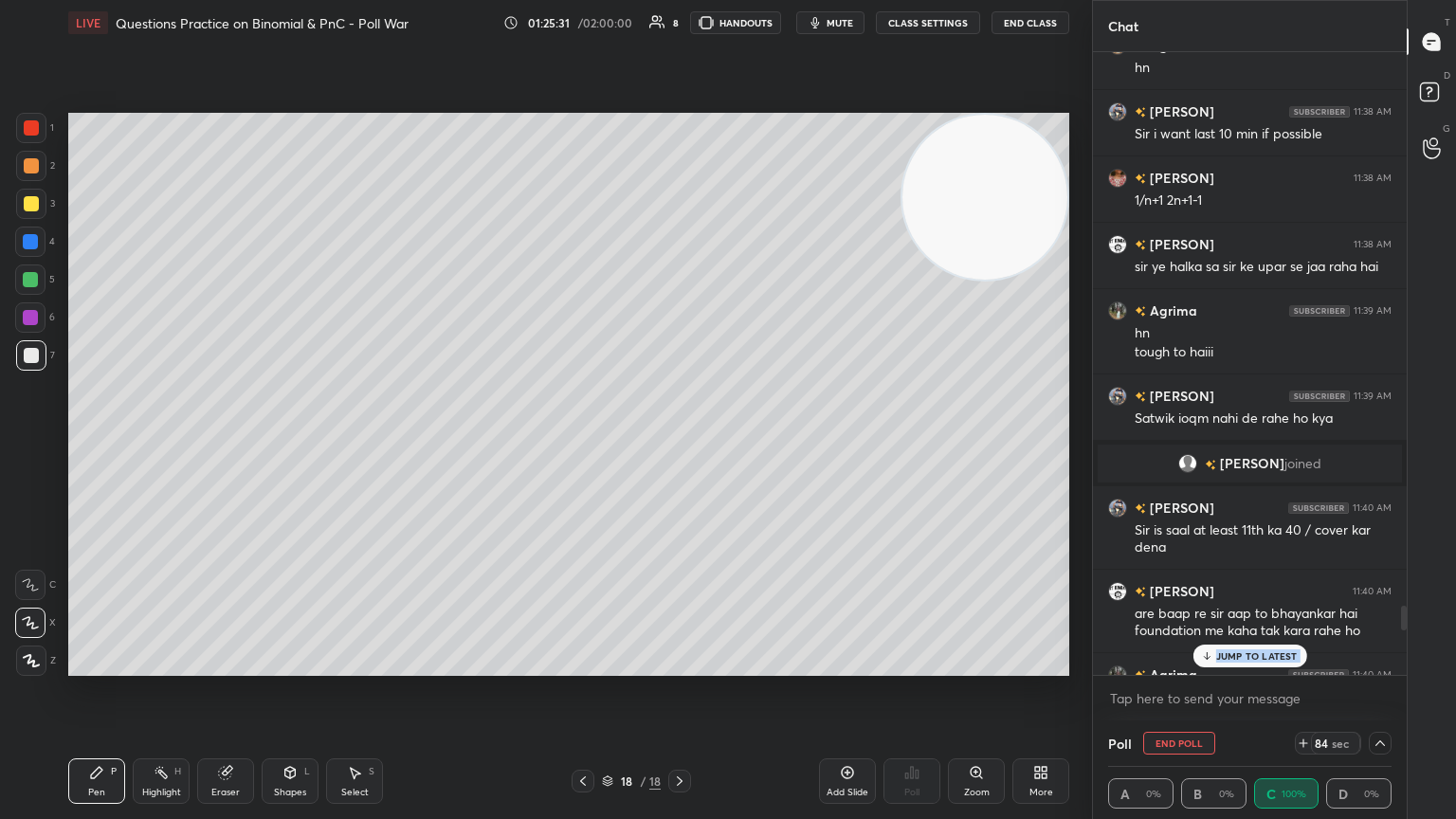 click on "JUMP TO LATEST" at bounding box center (1257, 656) 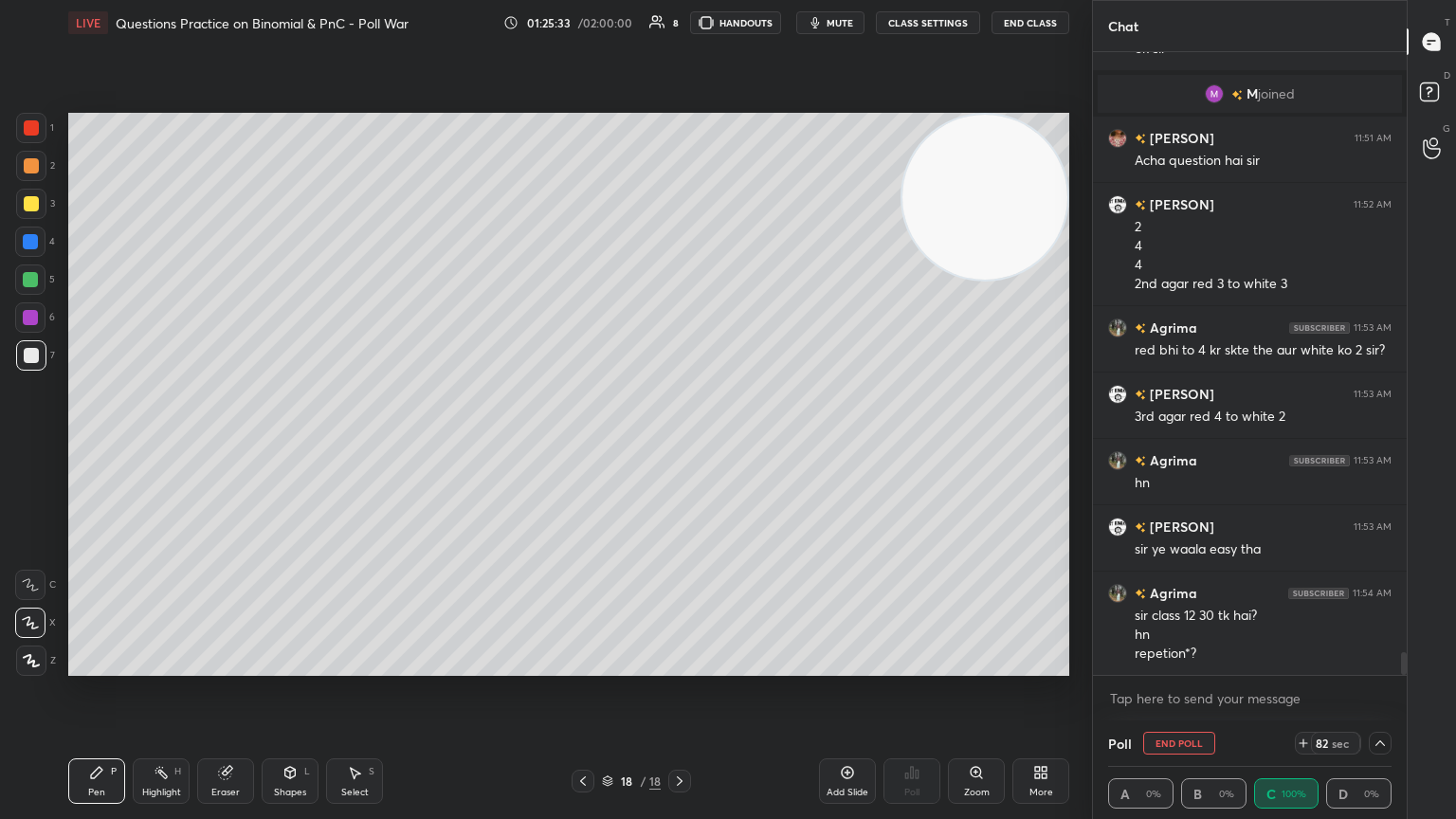 click 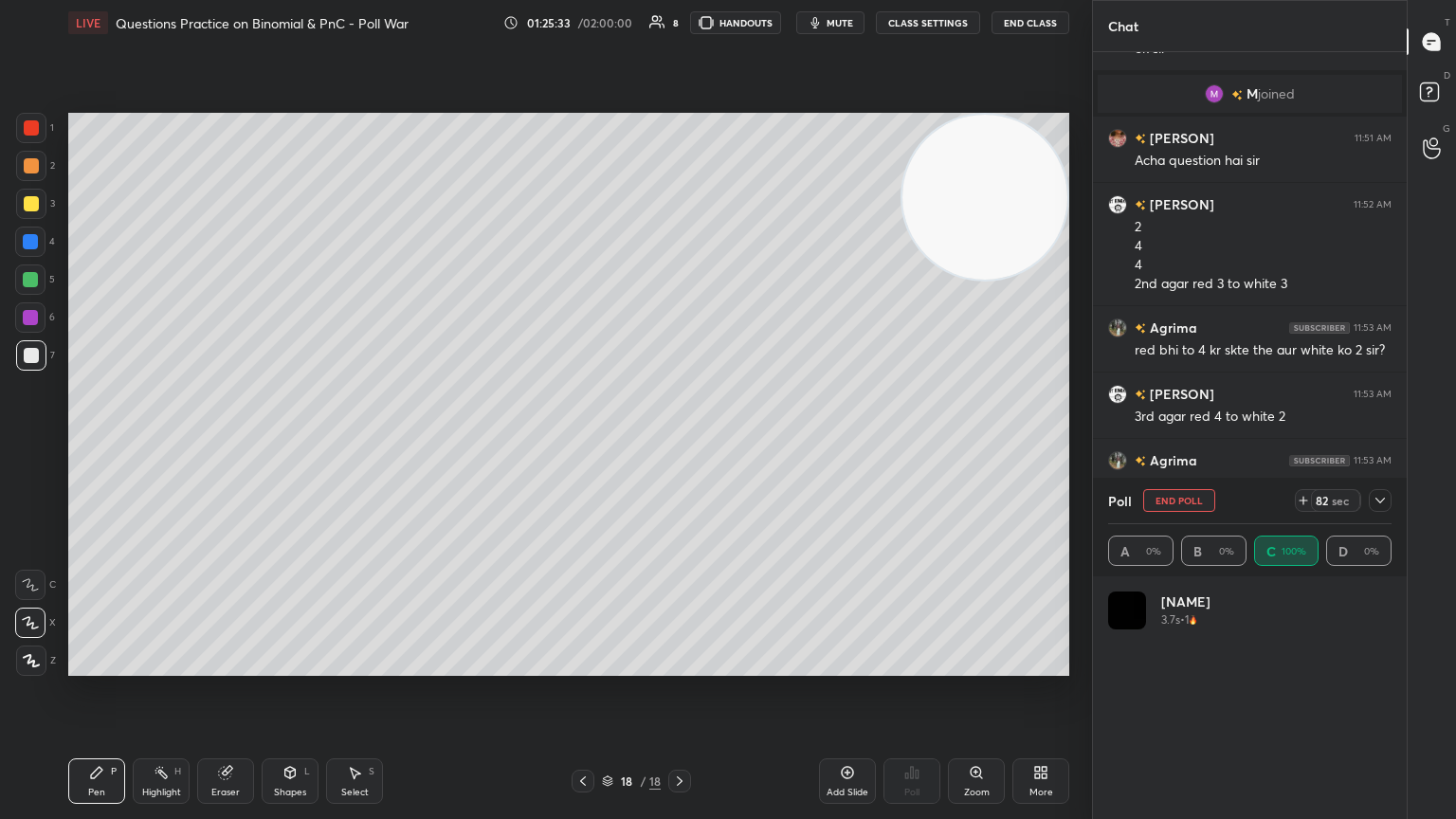scroll, scrollTop: 6, scrollLeft: 6, axis: both 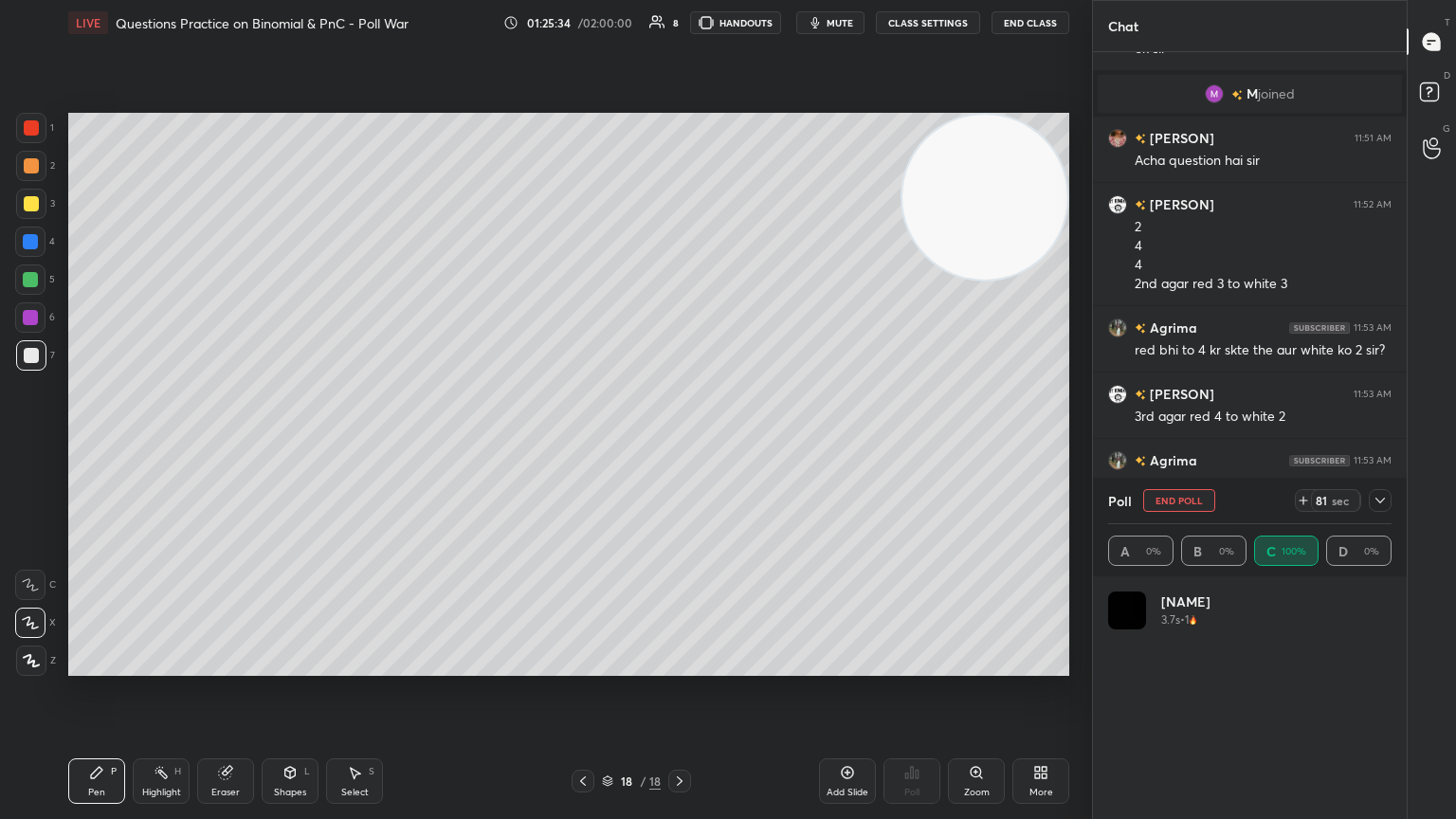 click 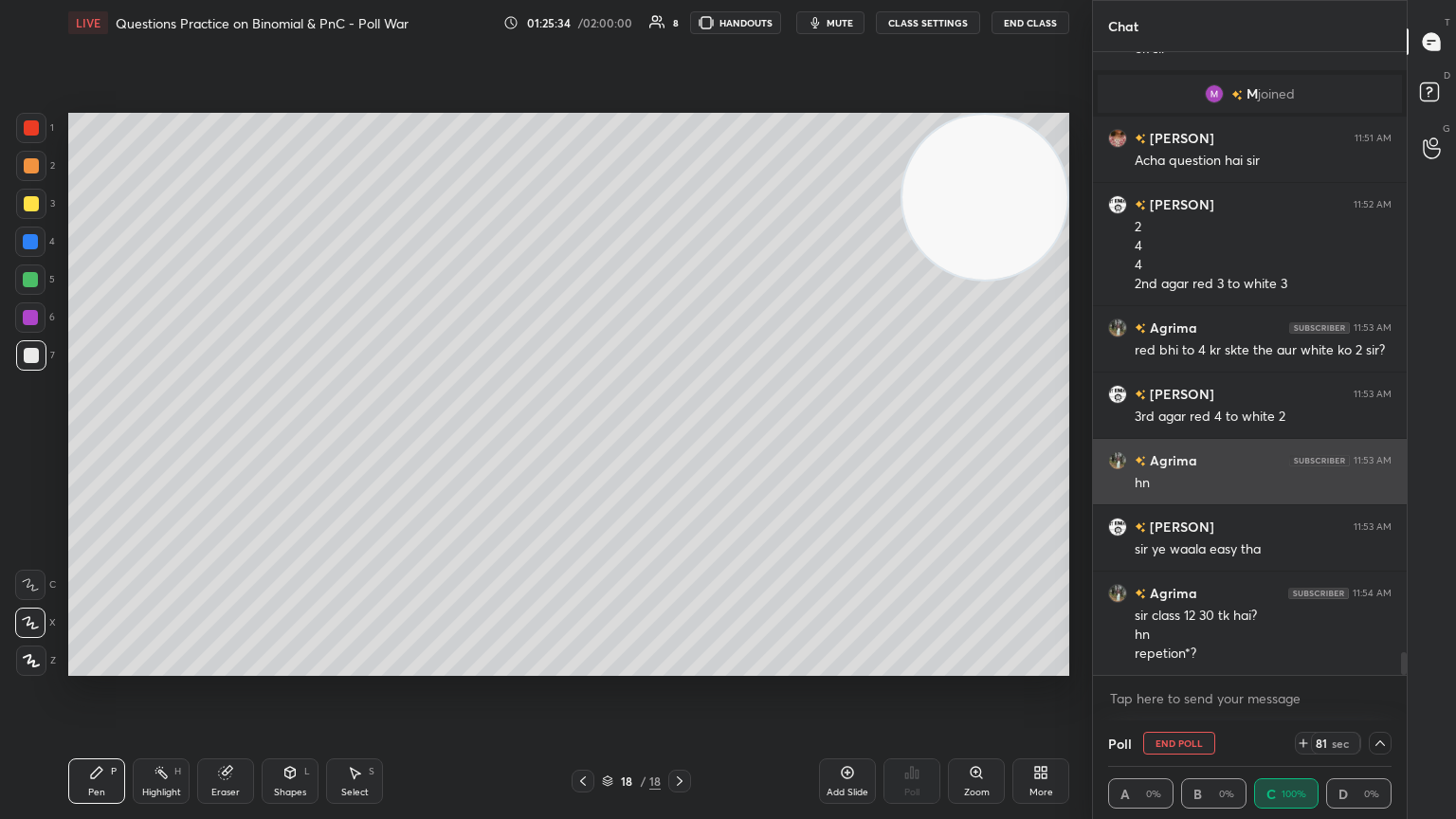 scroll, scrollTop: 124, scrollLeft: 278, axis: both 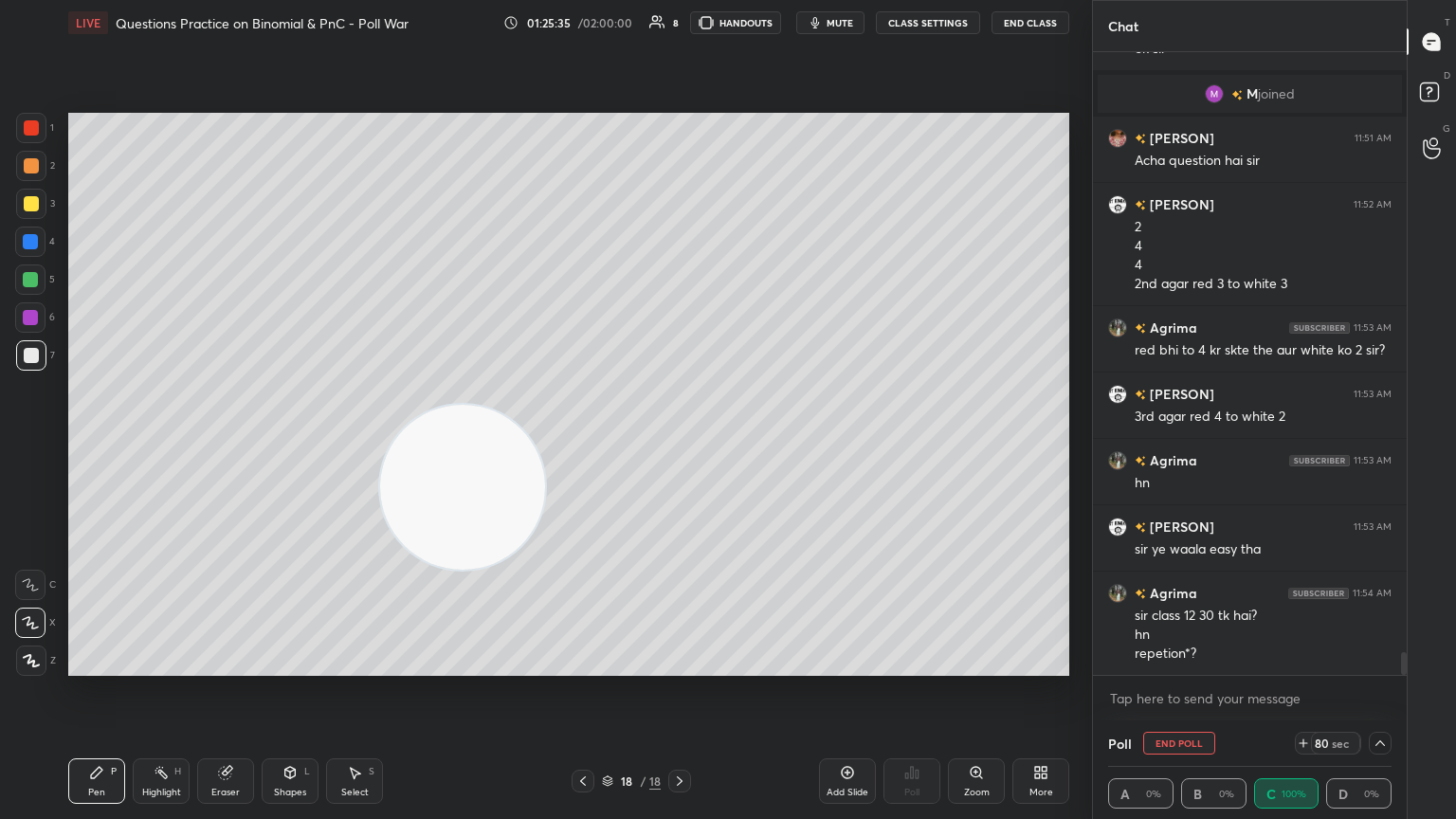 drag, startPoint x: 994, startPoint y: 239, endPoint x: 2, endPoint y: 751, distance: 1116.3369 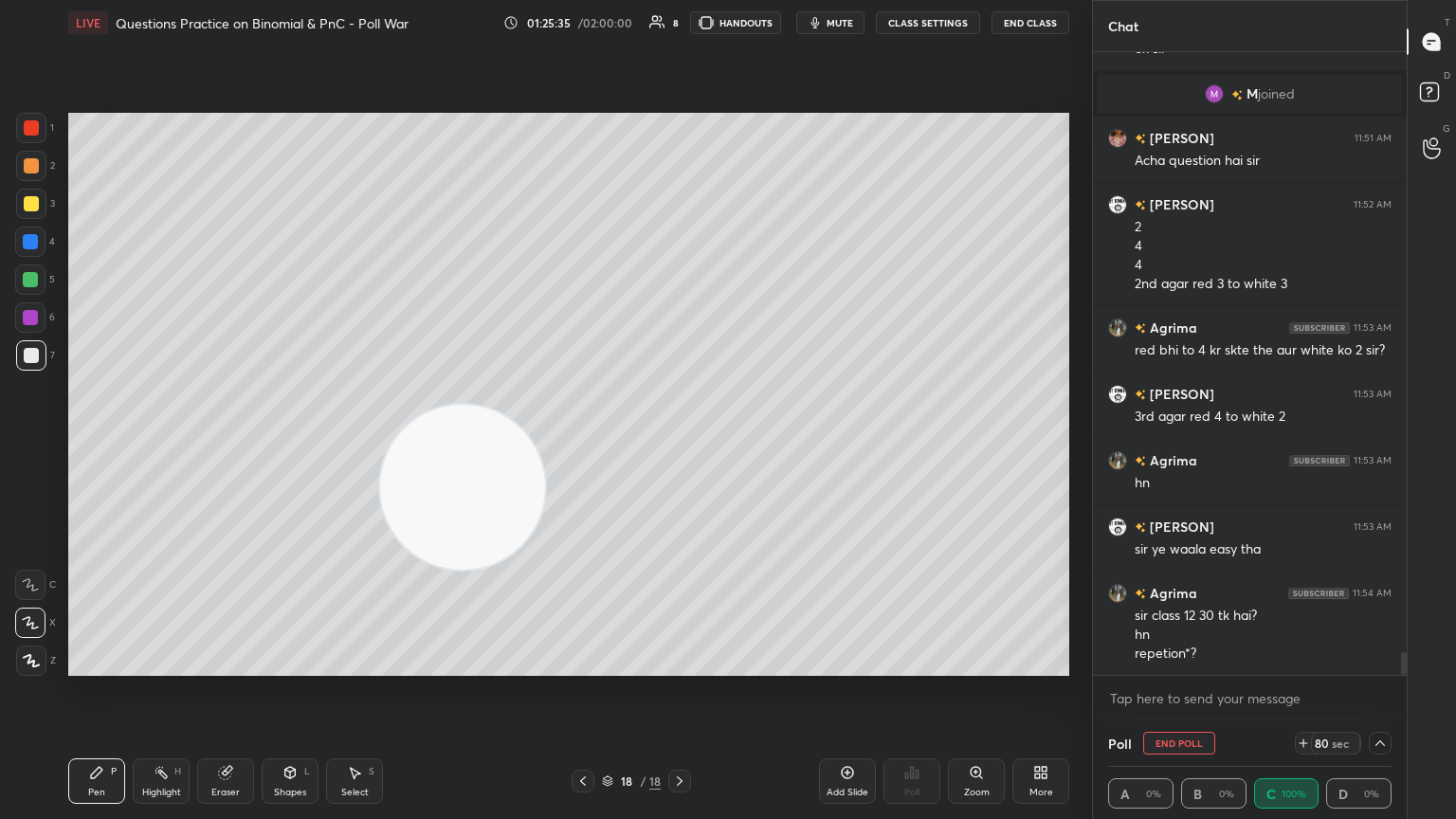 click on "1 2 3 4 5 6 7 C X Z C X Z E E Erase all   H H LIVE Questions Practice on Binomial & PnC - Poll War 01:25:35 /  02:00:00 8 HANDOUTS mute CLASS SETTINGS End Class Setting up your live class Poll for   secs No correct answer Start poll Back Questions Practice on Binomial & PnC - Poll War Abhishek Sahu Pen P Highlight H Eraser Shapes L Select S 18 / 18 Add Slide Poll Zoom More" at bounding box center (538, 410) 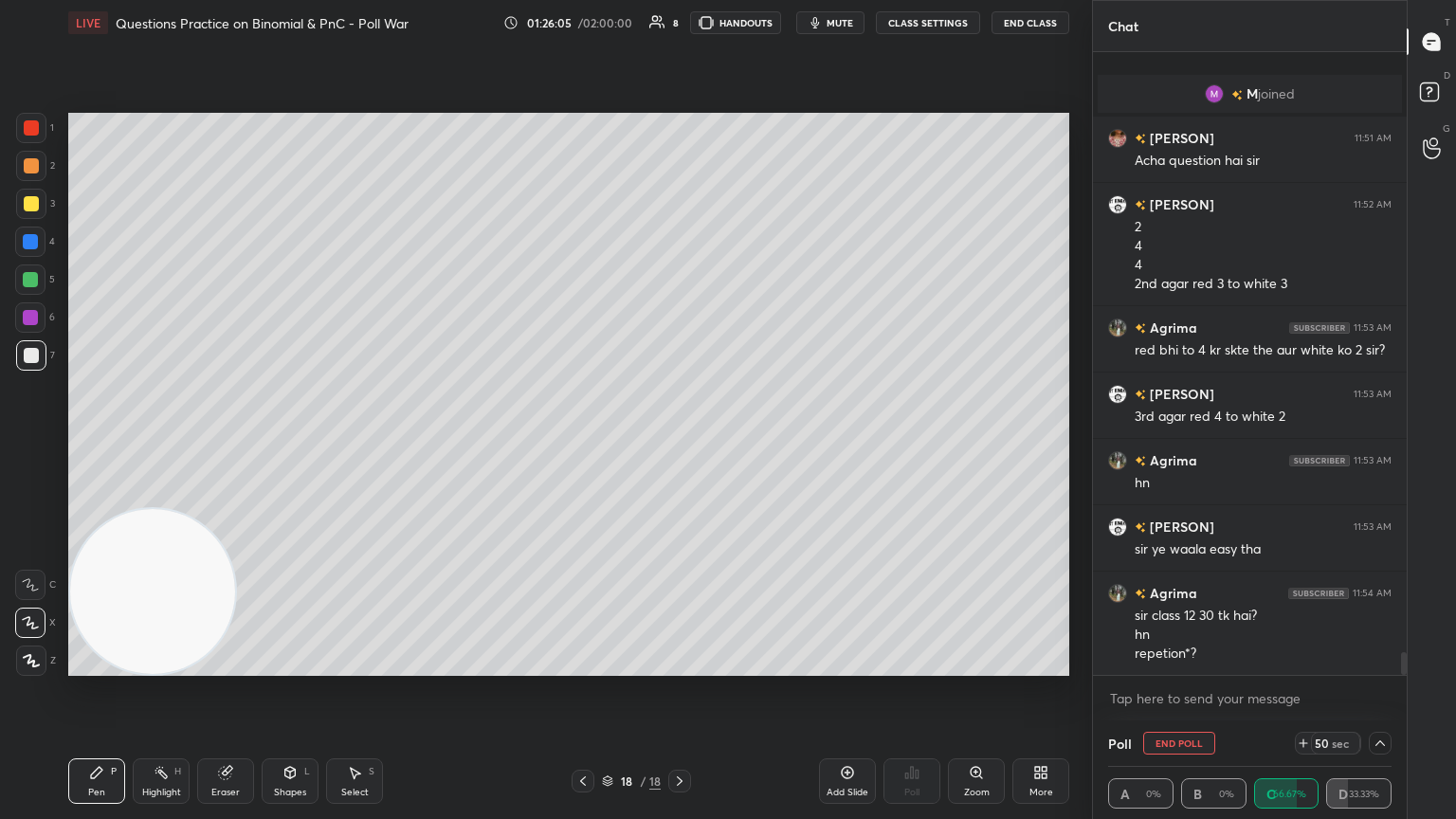 scroll, scrollTop: 16675, scrollLeft: 0, axis: vertical 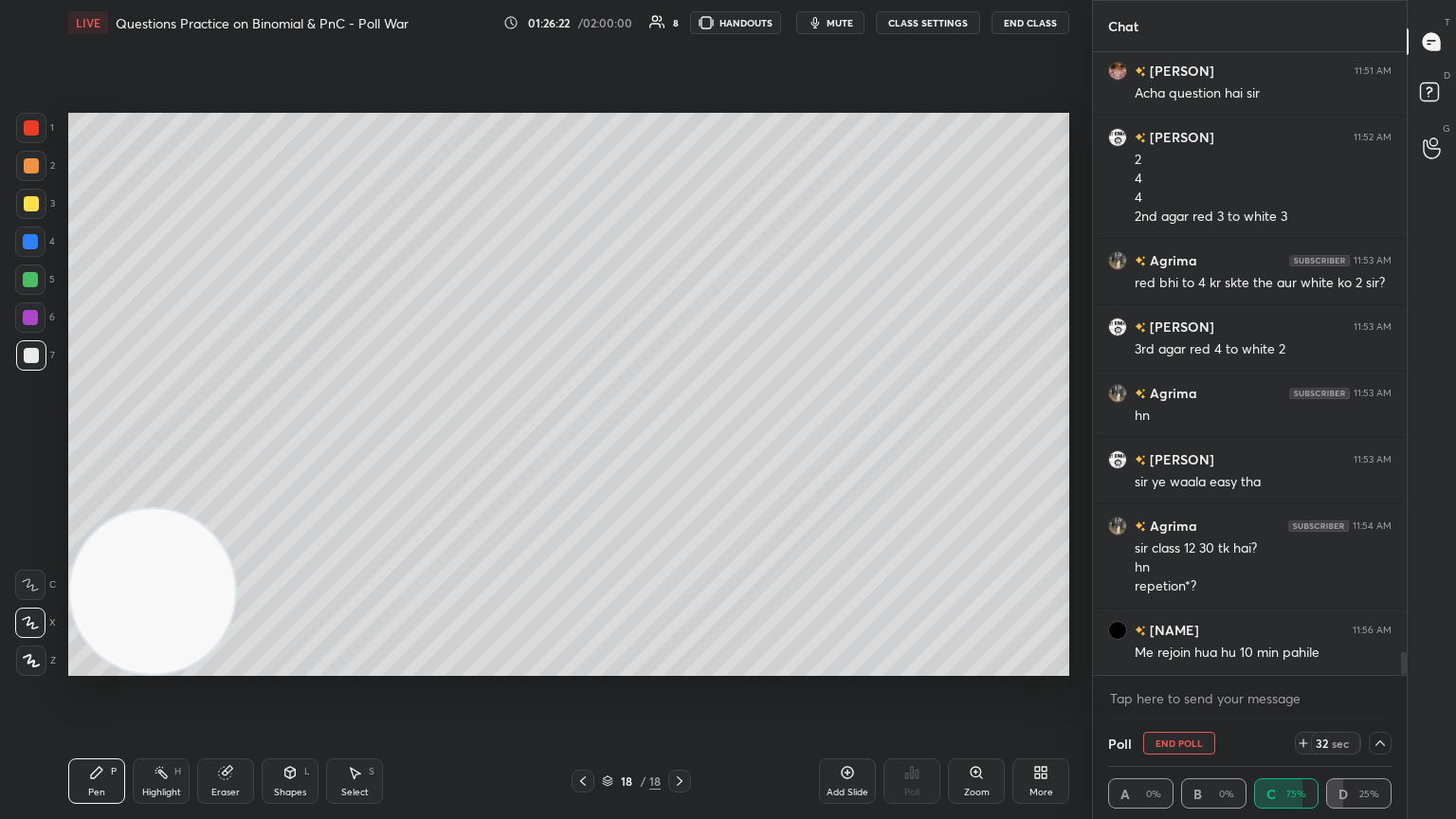 click 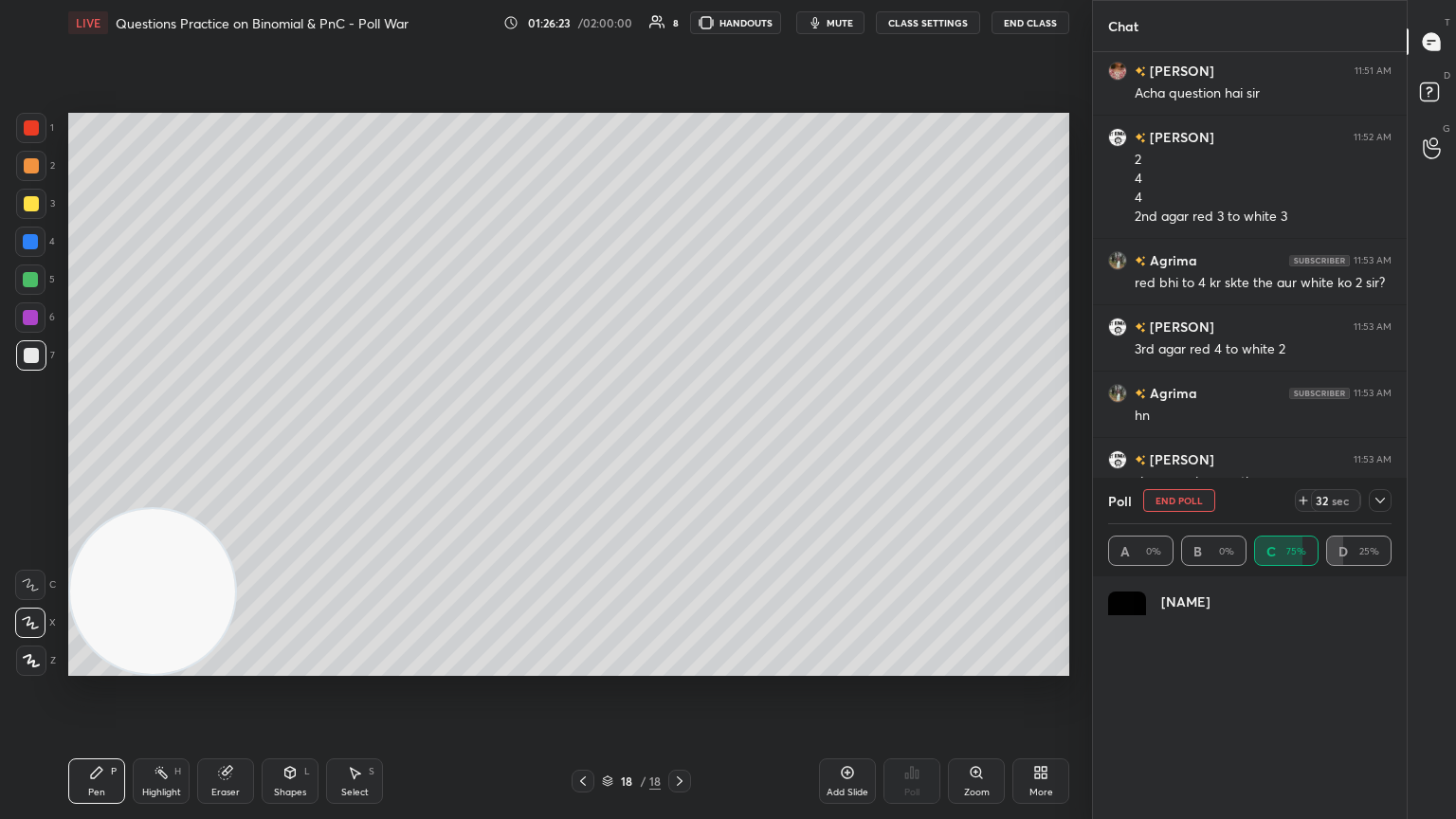 scroll, scrollTop: 0, scrollLeft: 0, axis: both 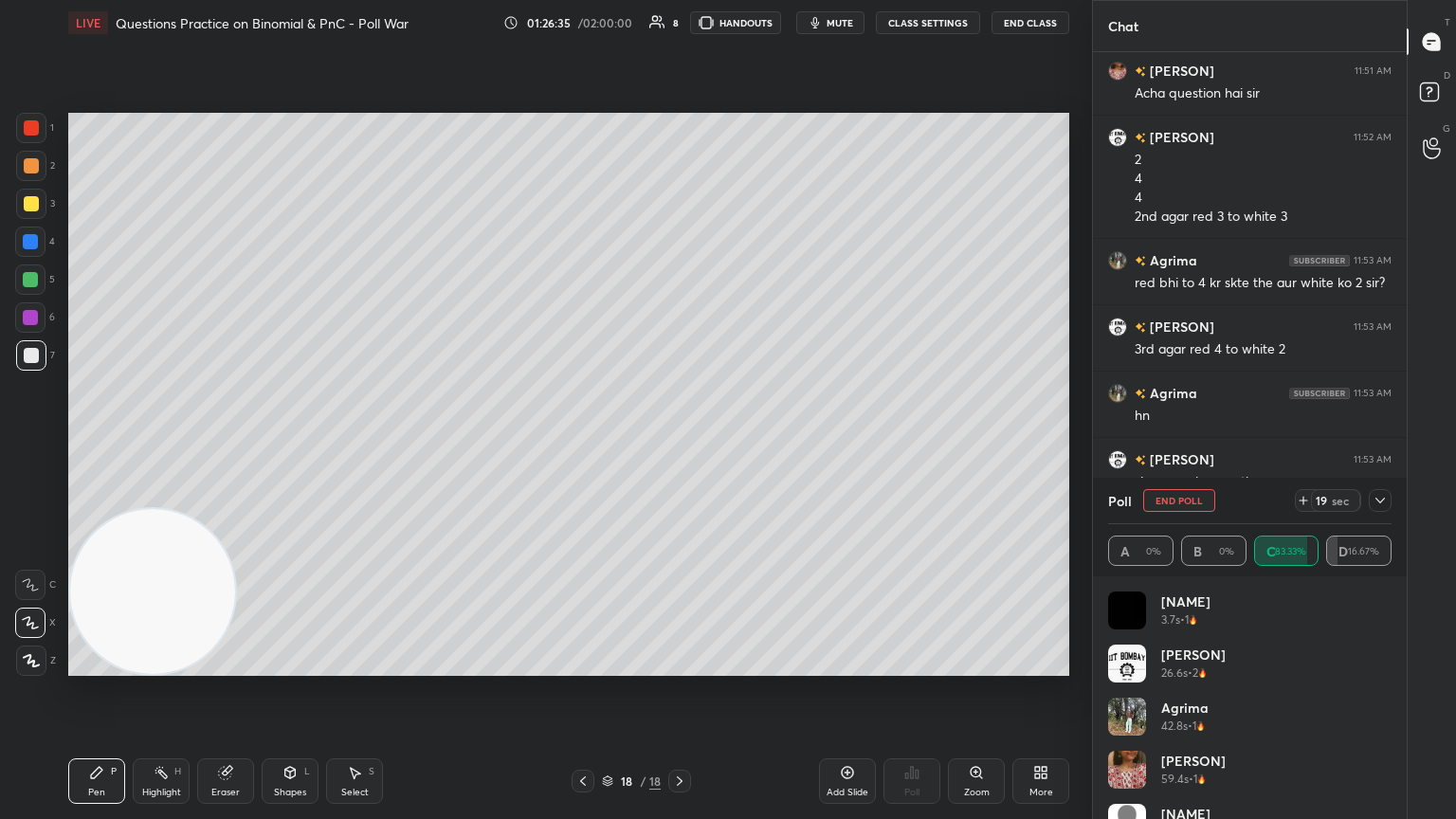 click on "[PERSON] 3.7s  •  1 [PERSON] 26.6s  •  2 [PERSON] 42.8s  •  1 [PERSON] 59.4s  •  1 [PERSON] 68.4s  •  1" at bounding box center (1249, 698) 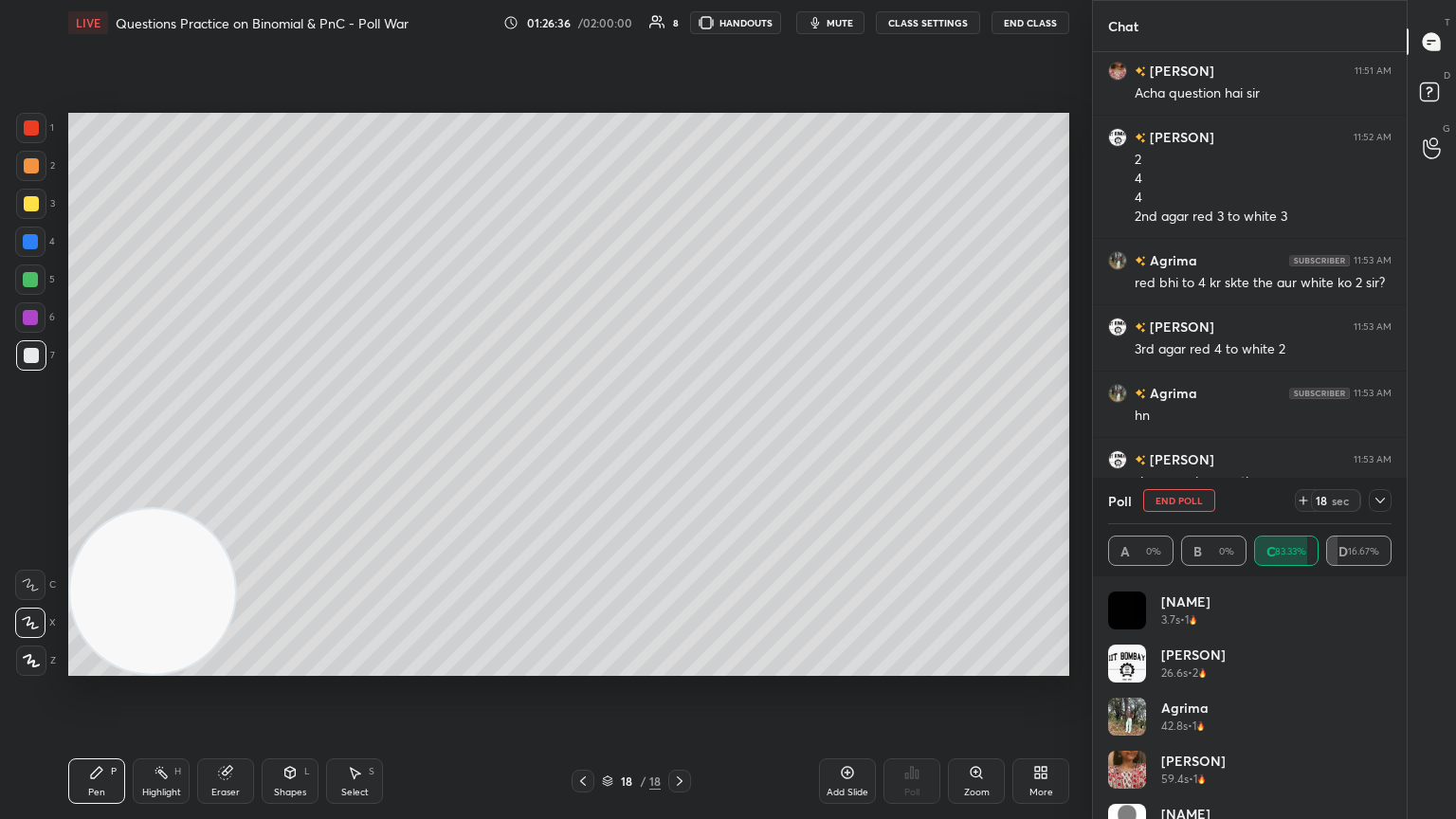 scroll, scrollTop: 38, scrollLeft: 0, axis: vertical 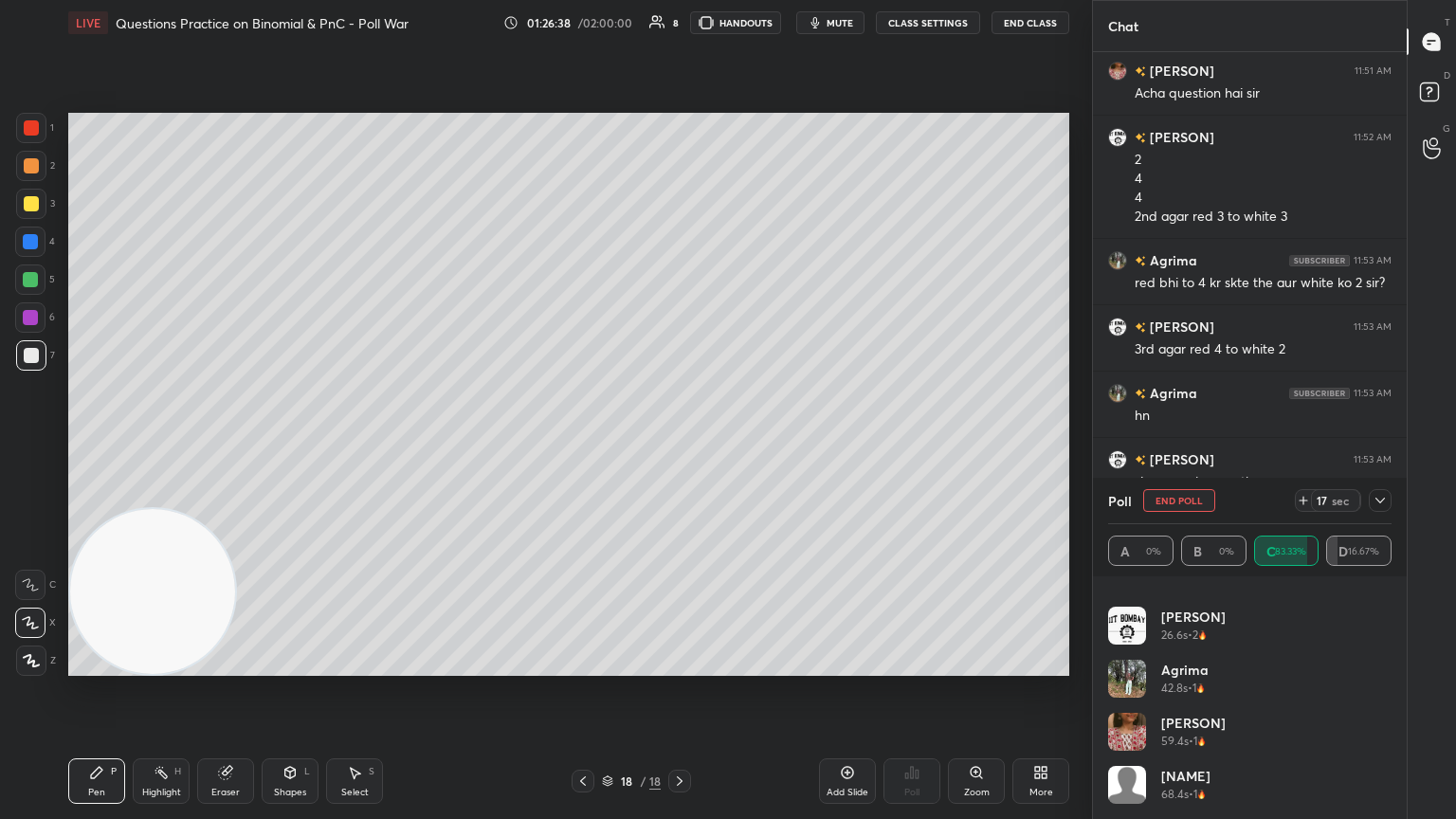 click 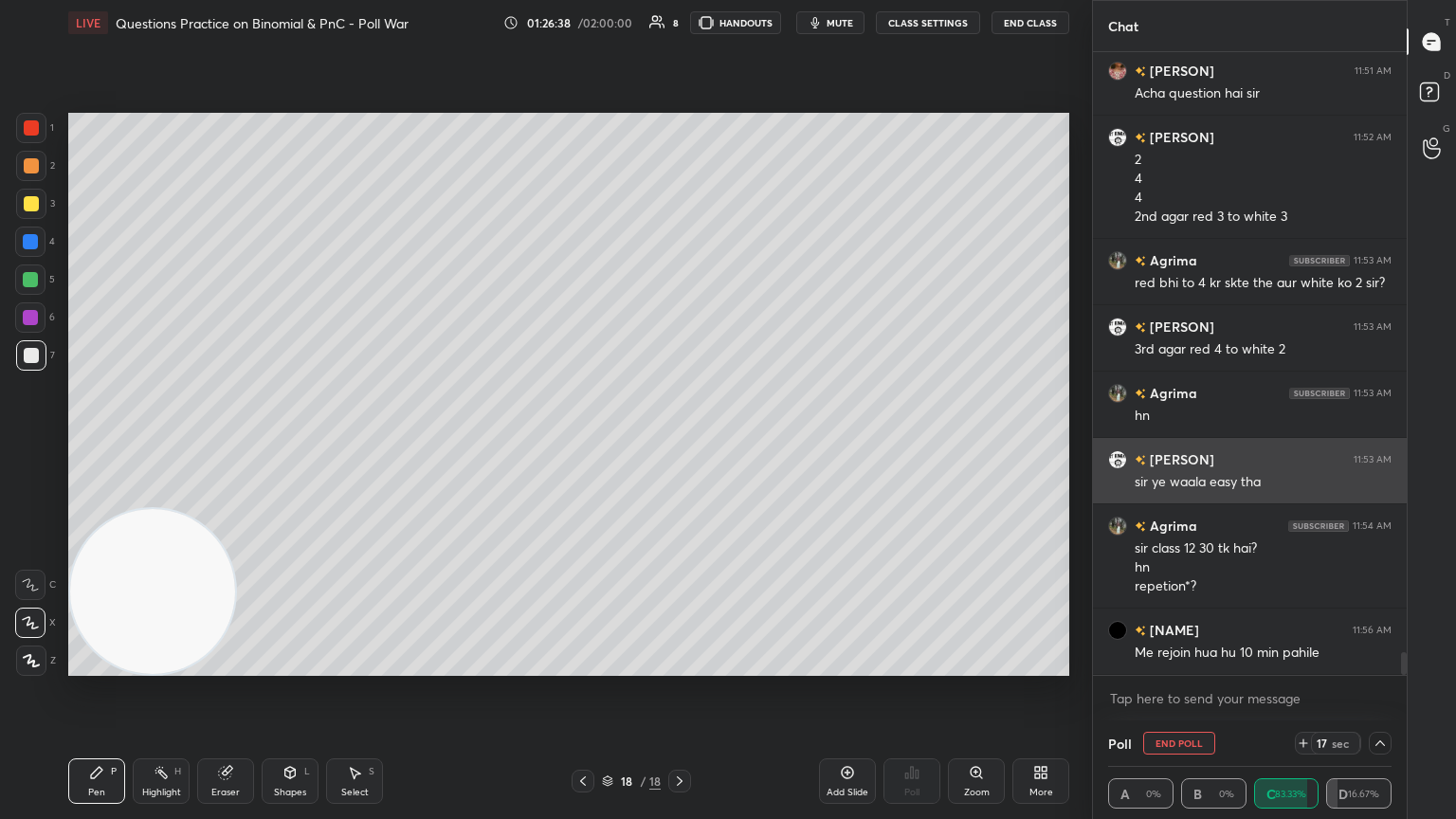 scroll, scrollTop: 123, scrollLeft: 278, axis: both 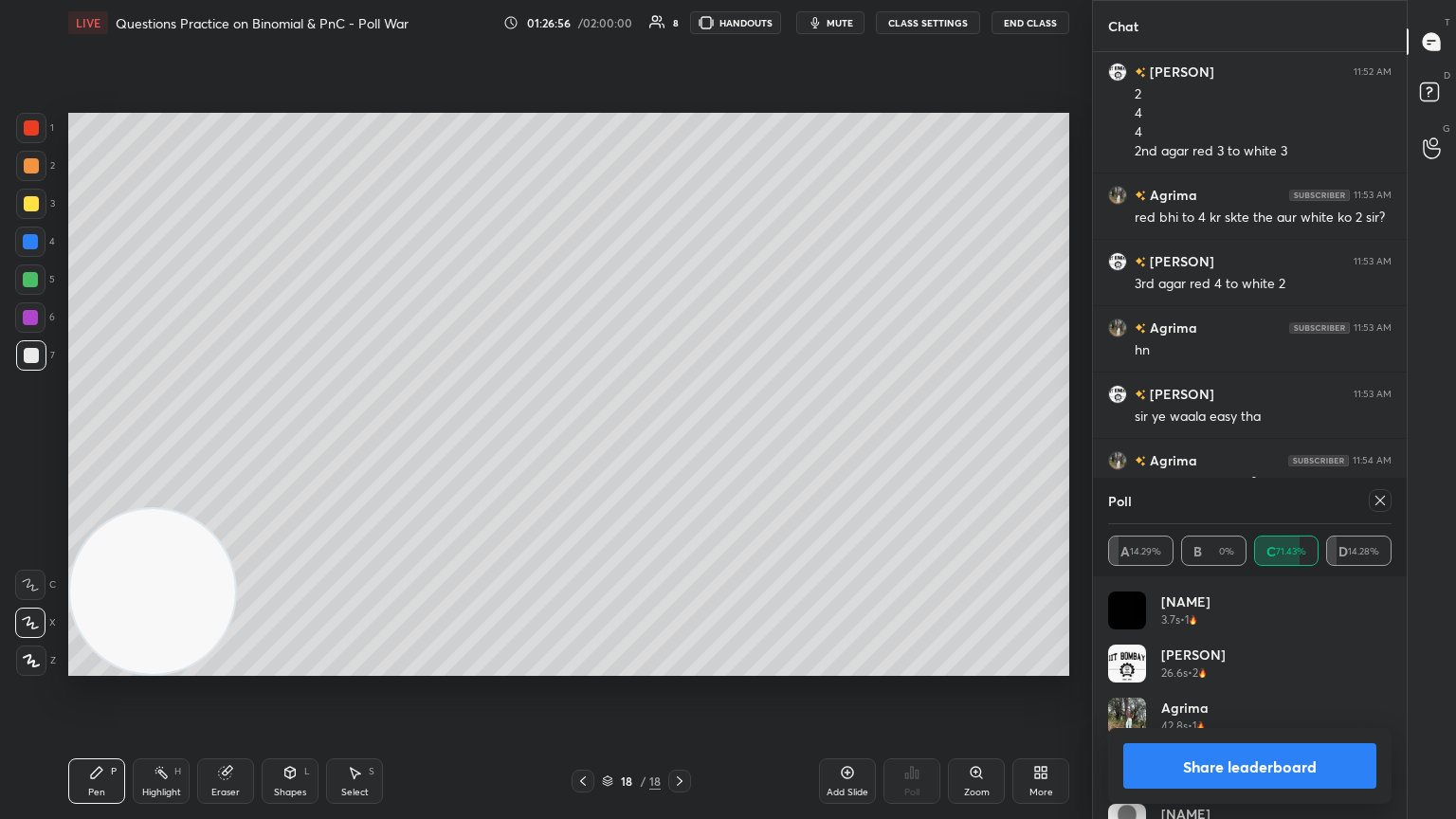 click 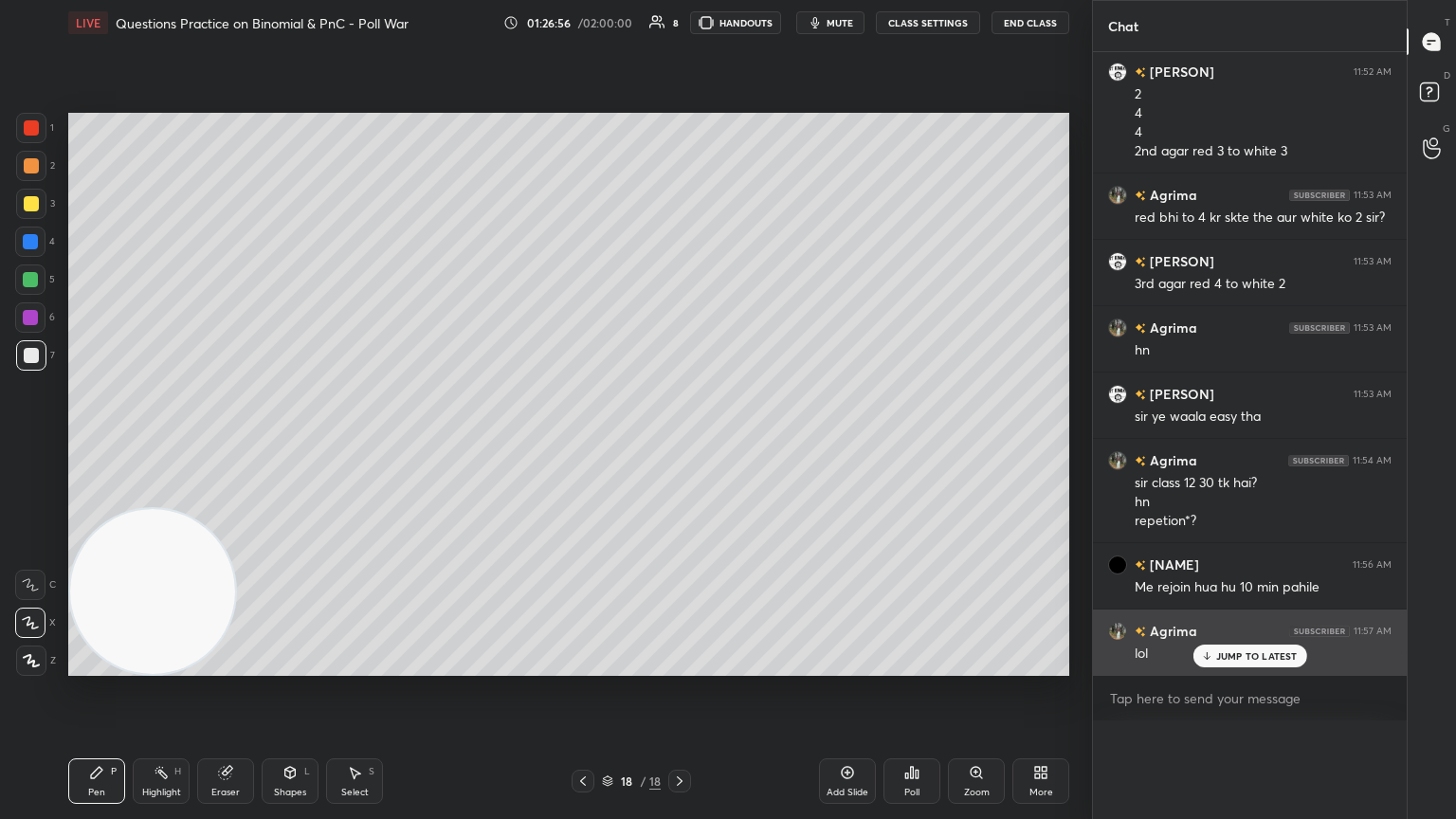 scroll, scrollTop: 0, scrollLeft: 0, axis: both 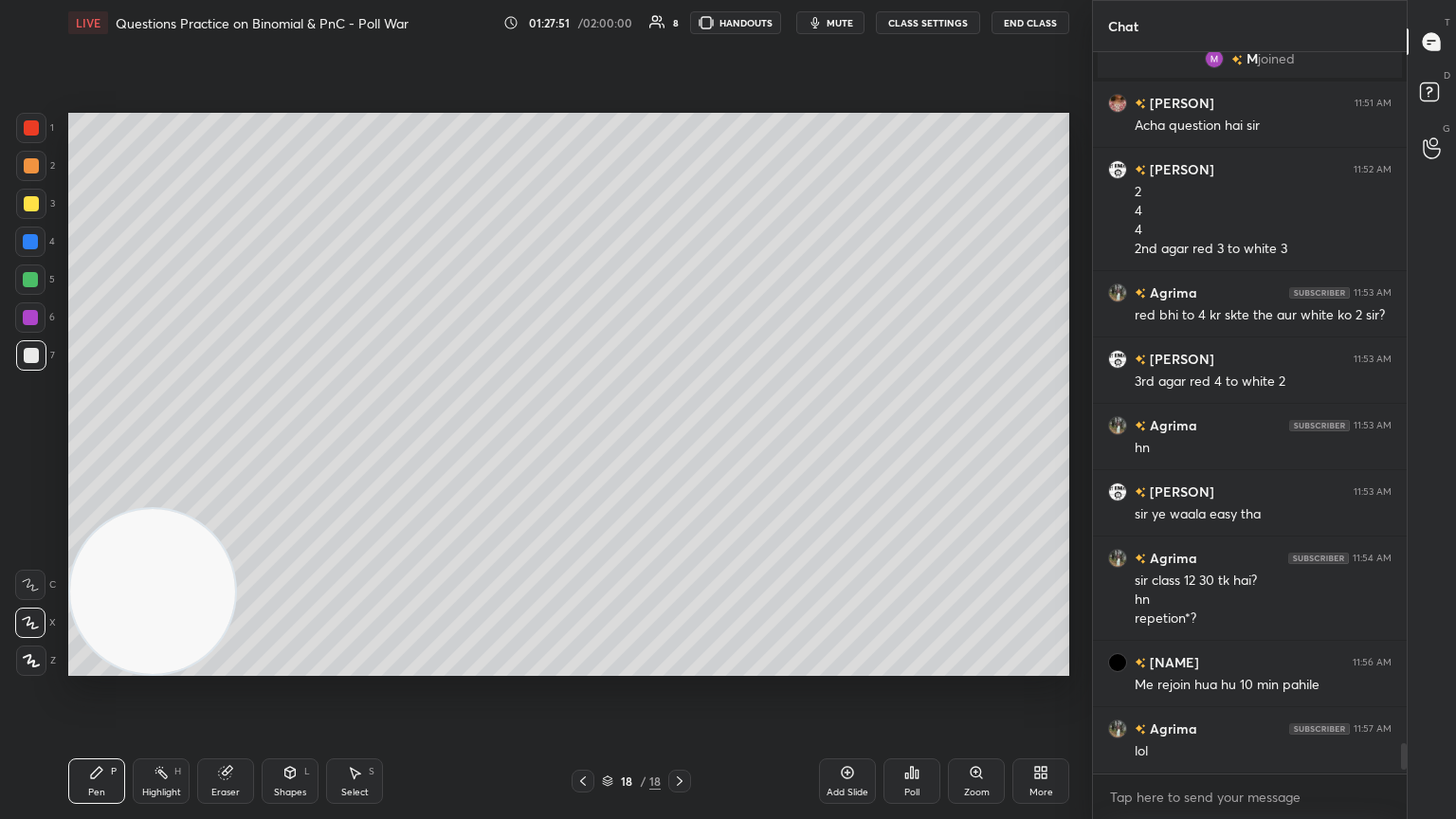 click on "Eraser" at bounding box center (226, 781) 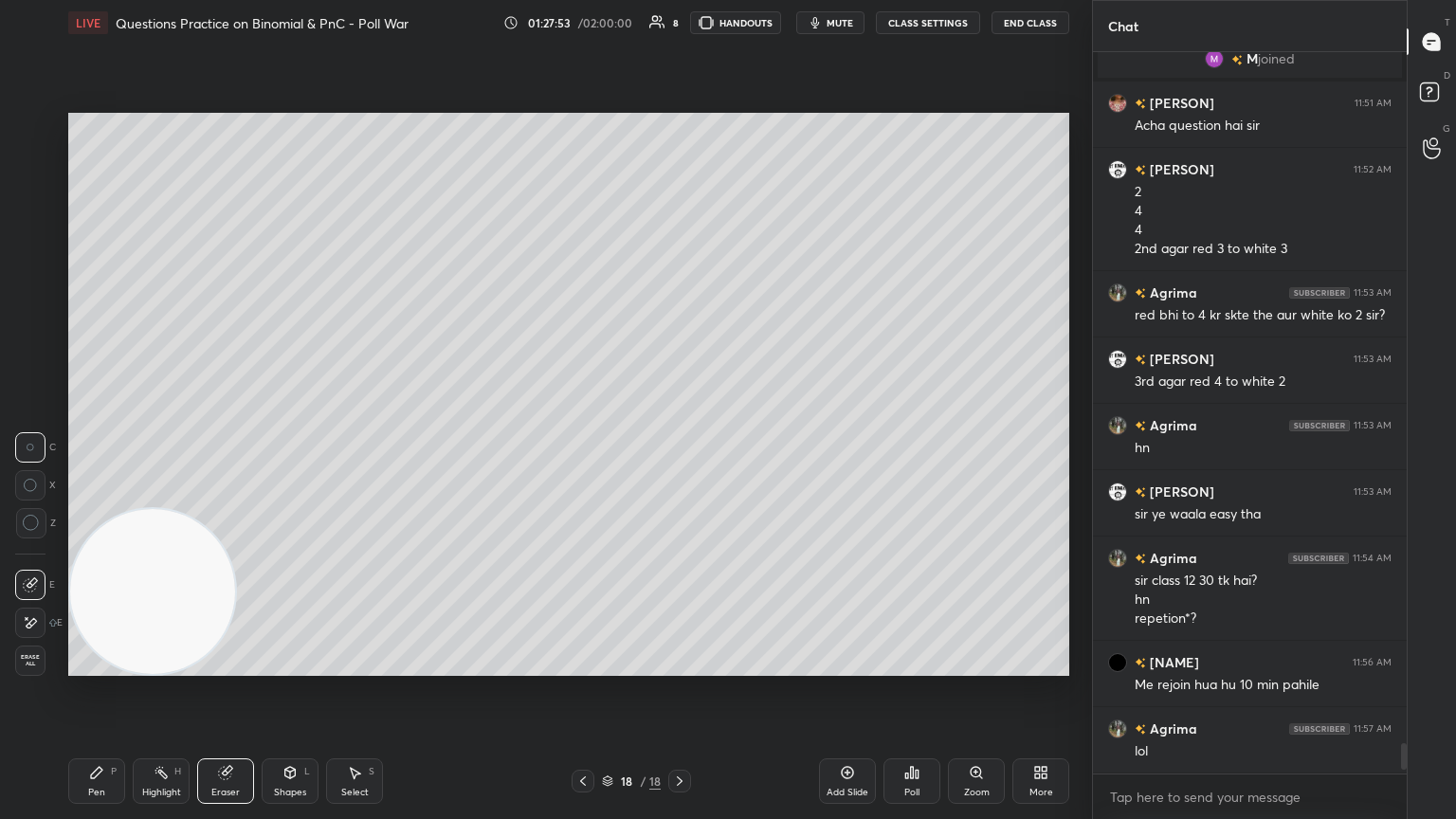 click on "Pen P" at bounding box center [97, 781] 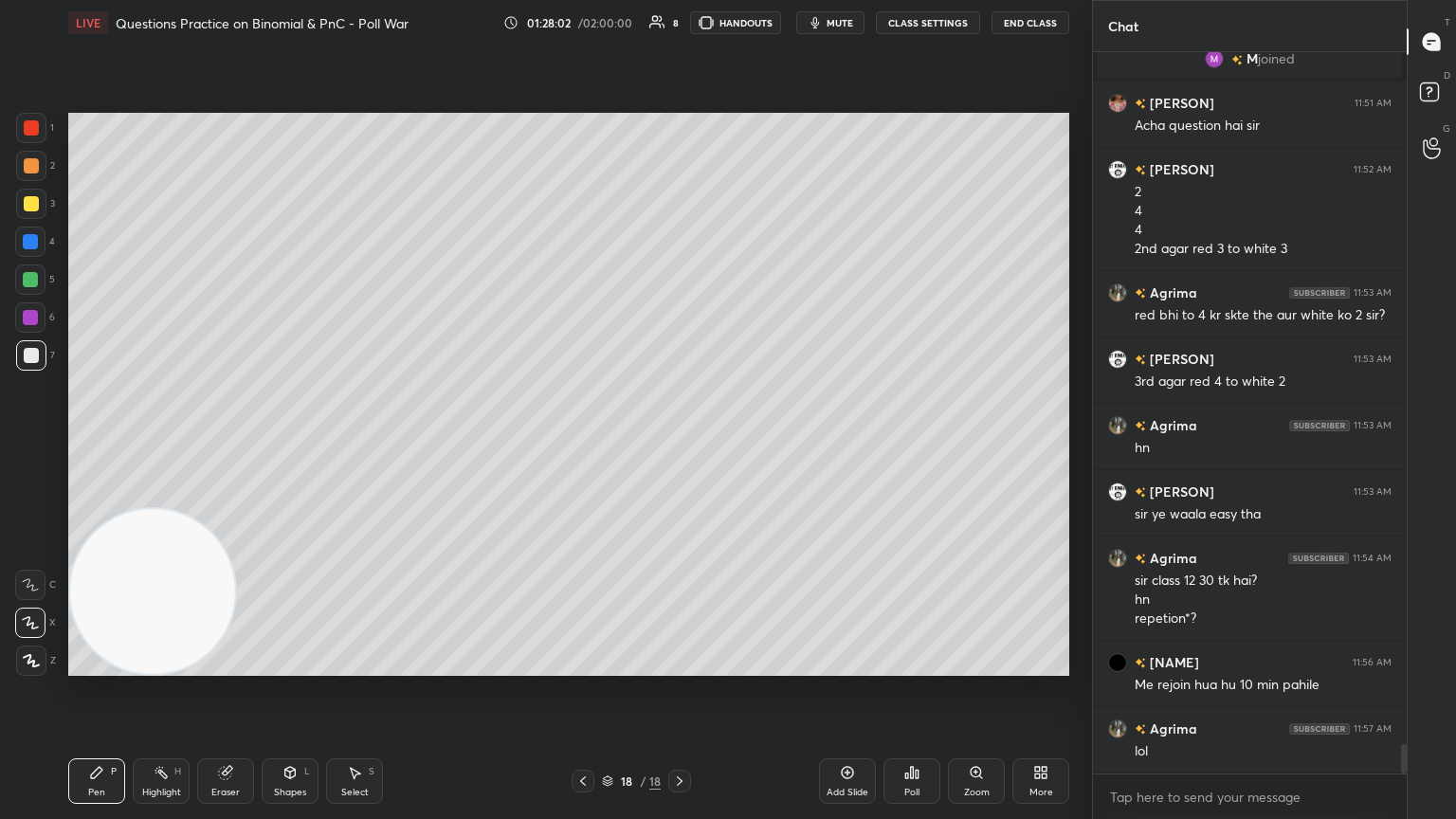 scroll, scrollTop: 16709, scrollLeft: 0, axis: vertical 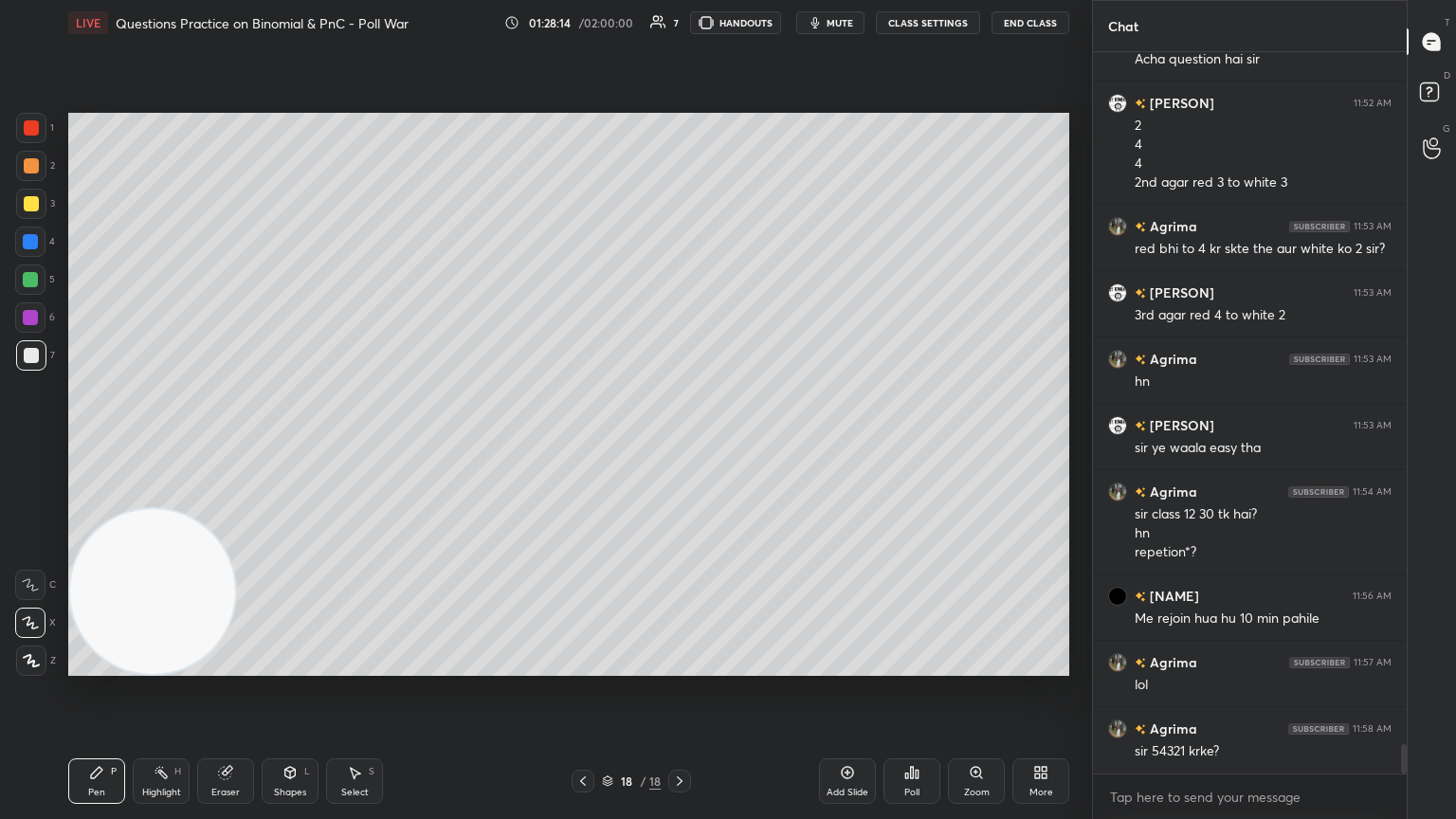 drag, startPoint x: 201, startPoint y: 514, endPoint x: 243, endPoint y: 314, distance: 204.36242 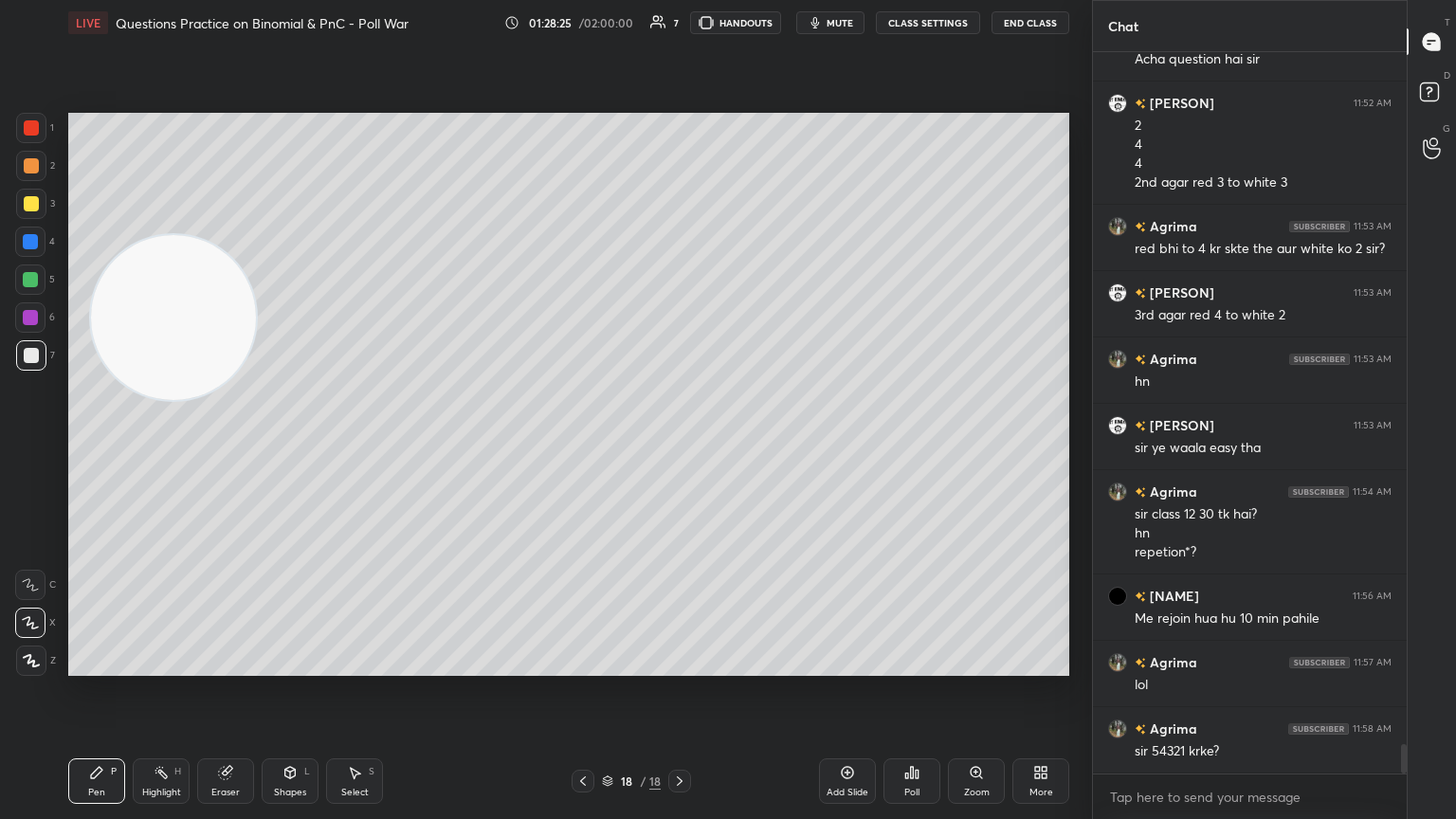 click on "Add Slide" at bounding box center [847, 781] 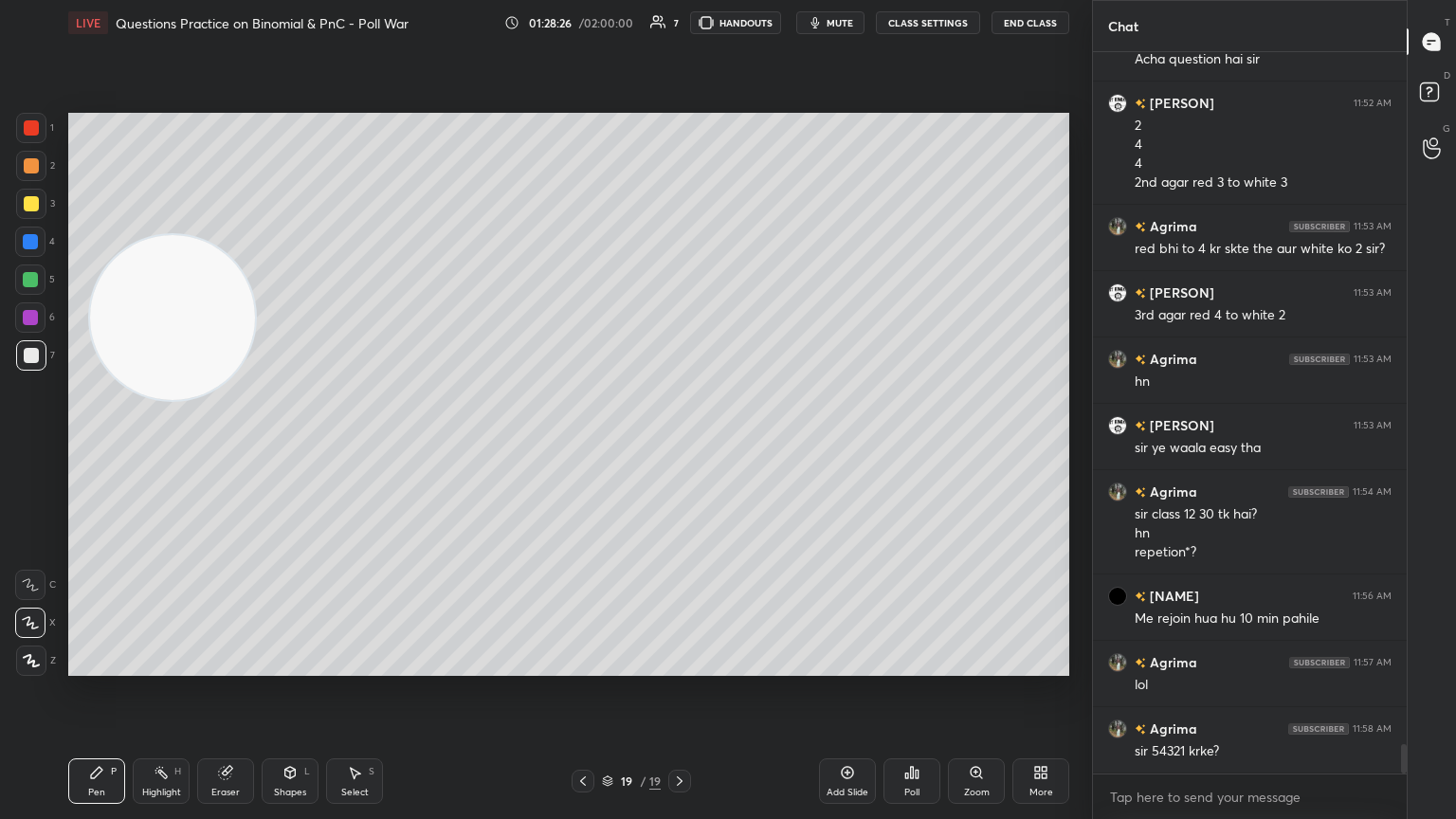 drag, startPoint x: 174, startPoint y: 326, endPoint x: 1, endPoint y: 747, distance: 455.1593 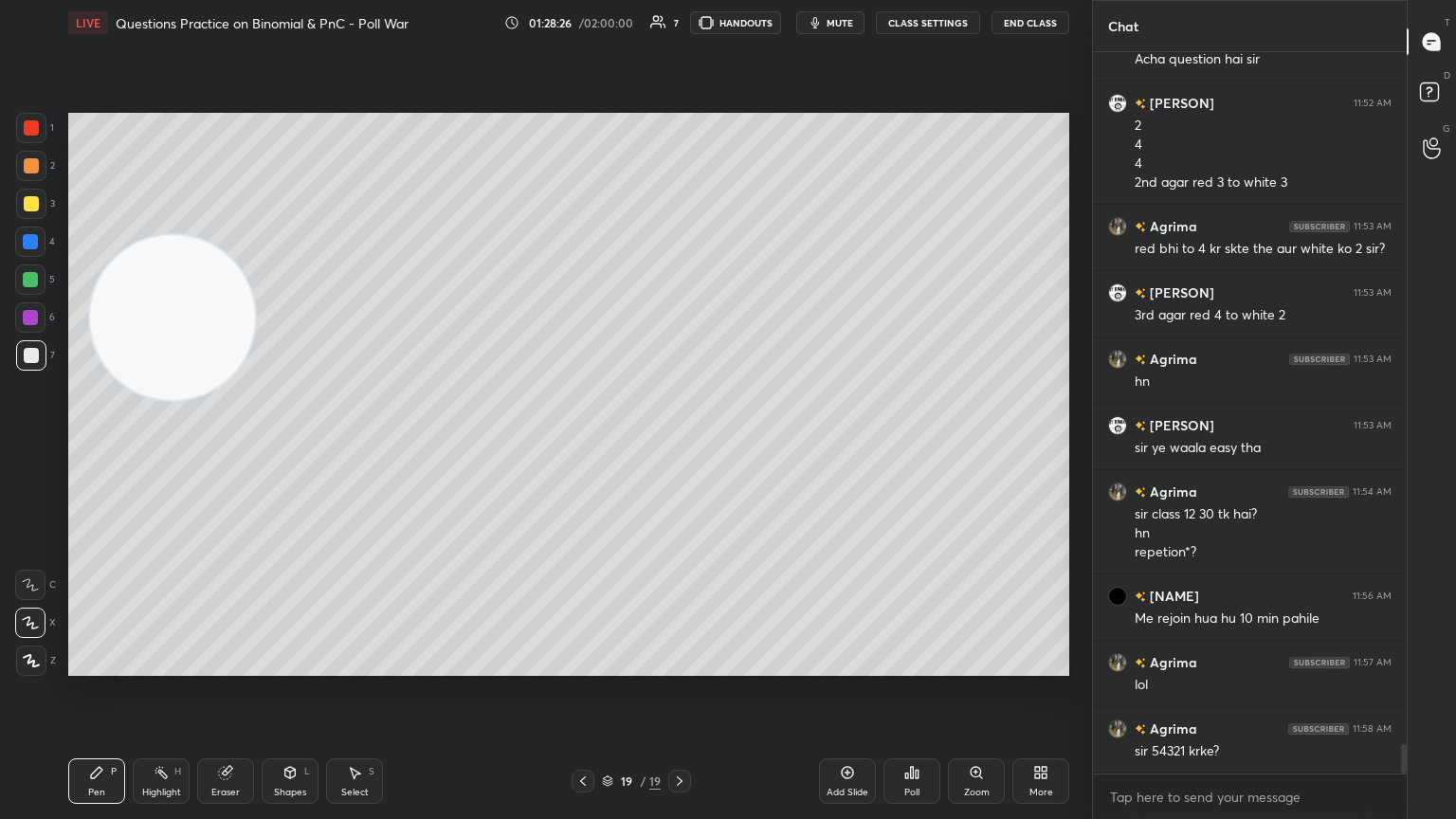 click on "1 2 3 4 5 6 7 C X Z C X Z E E Erase all H H LIVE Questions Practice on Binomial & PnC - Poll War 01:28:26 / 02:00:00 7 HANDOUTS mute CLASS SETTINGS End Class Setting up your live class Poll for secs No correct answer Start poll Back Questions Practice on Binomial & PnC - Poll War Abhishek Sahu Pen P Highlight H Eraser Shapes L Select S 19 / 19 Add Slide Poll Zoom More" at bounding box center [538, 410] 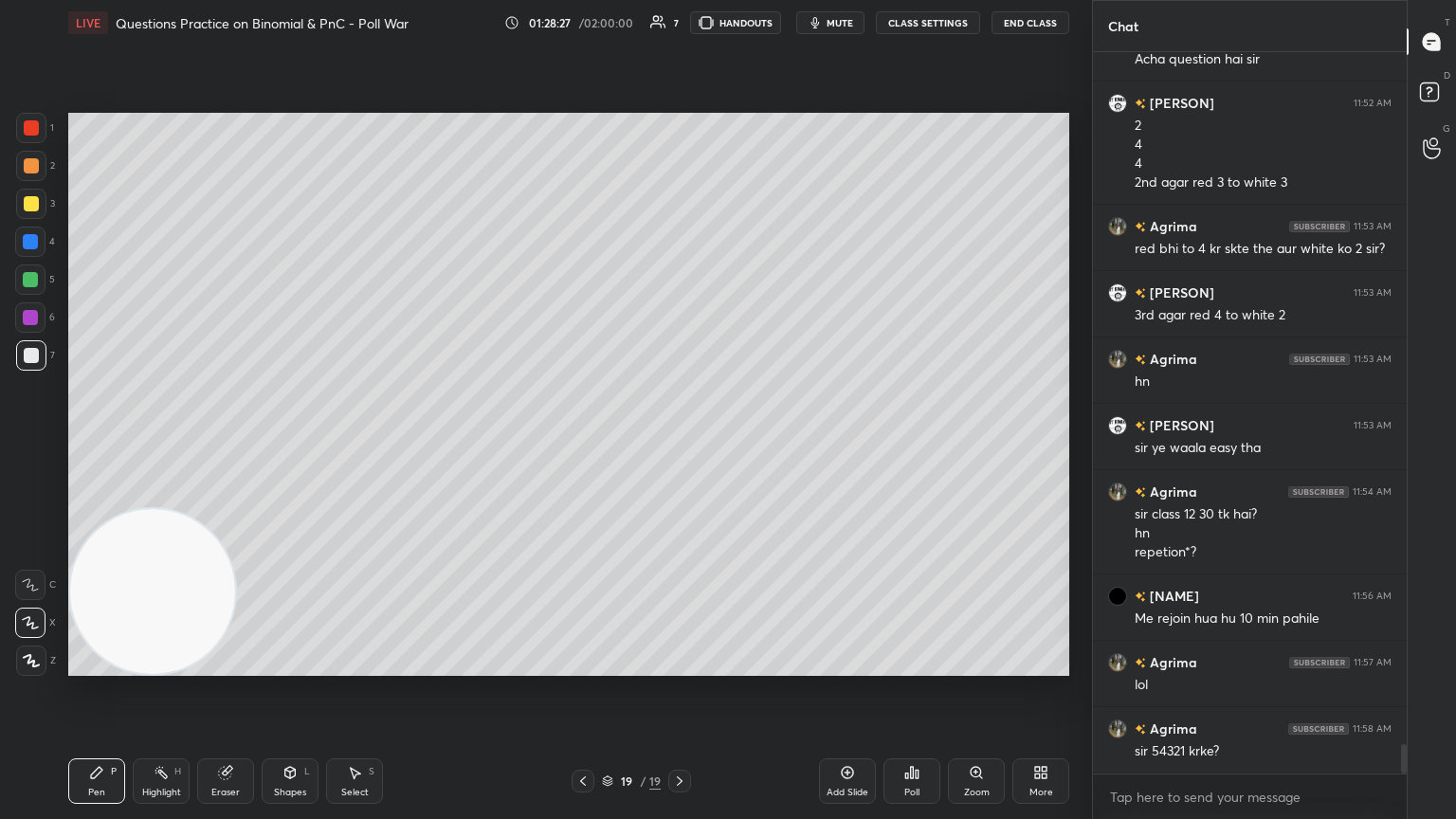 click at bounding box center [31, 204] 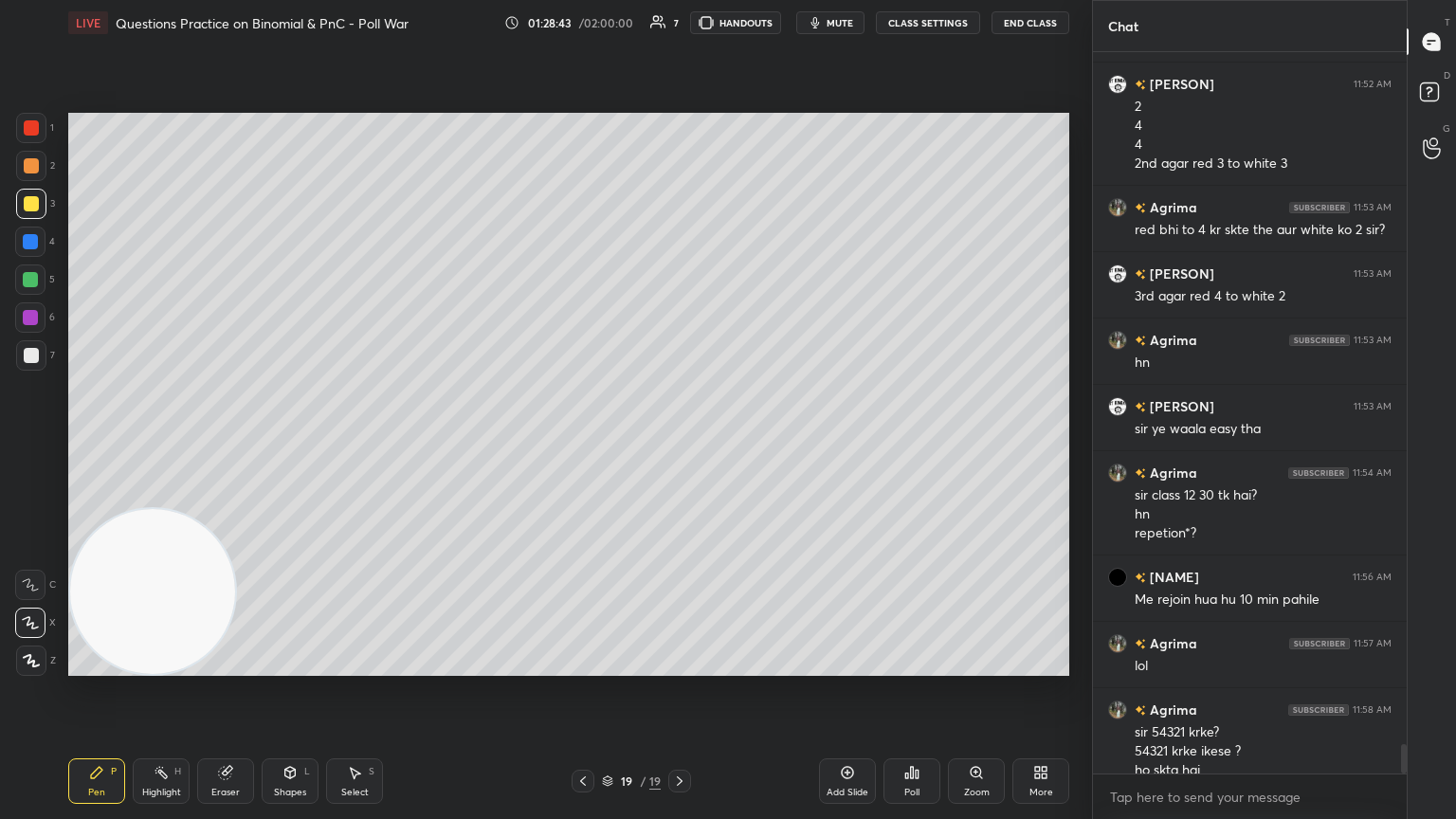 scroll, scrollTop: 16747, scrollLeft: 0, axis: vertical 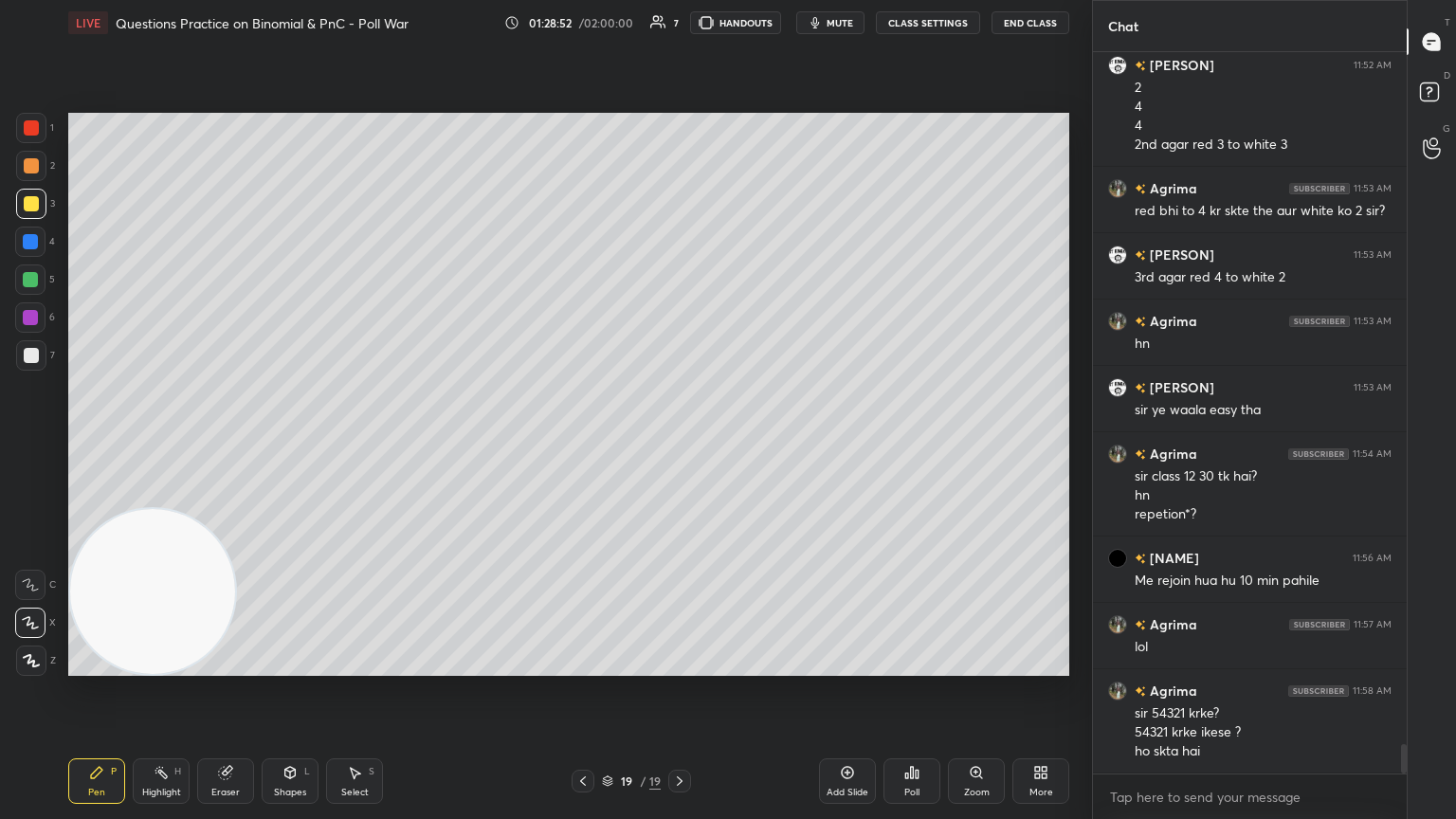 click at bounding box center [31, 355] 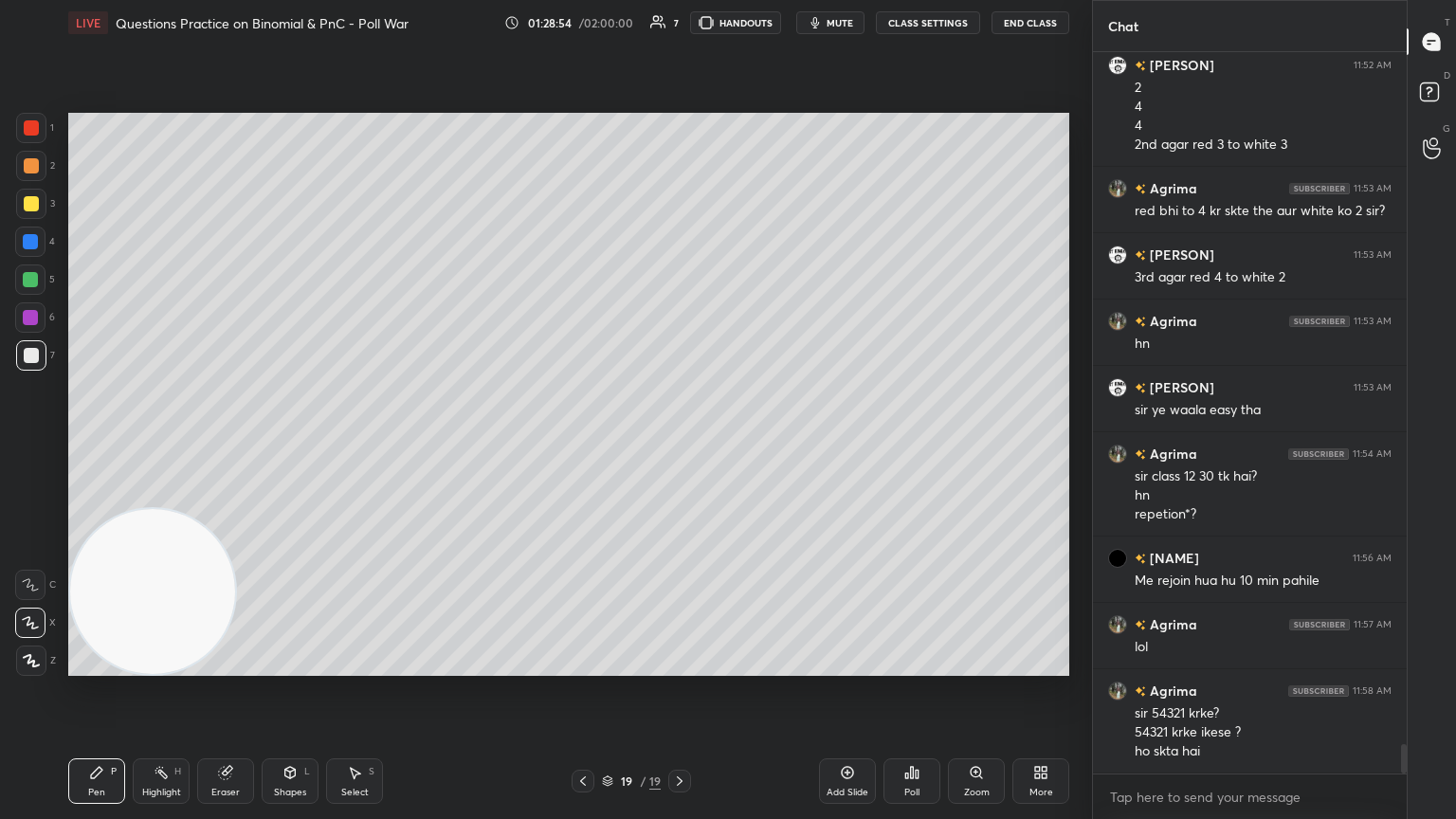 click 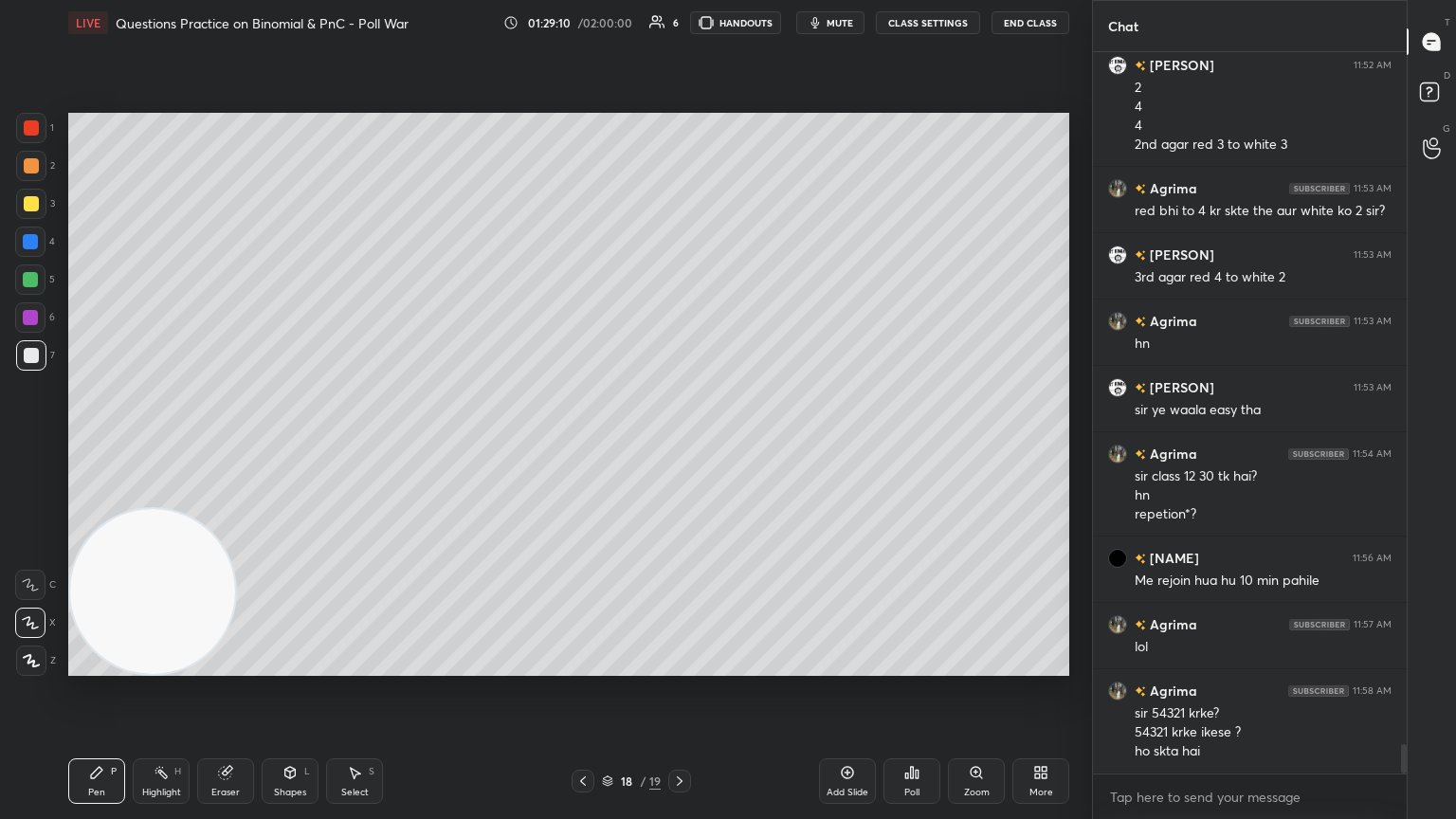 click 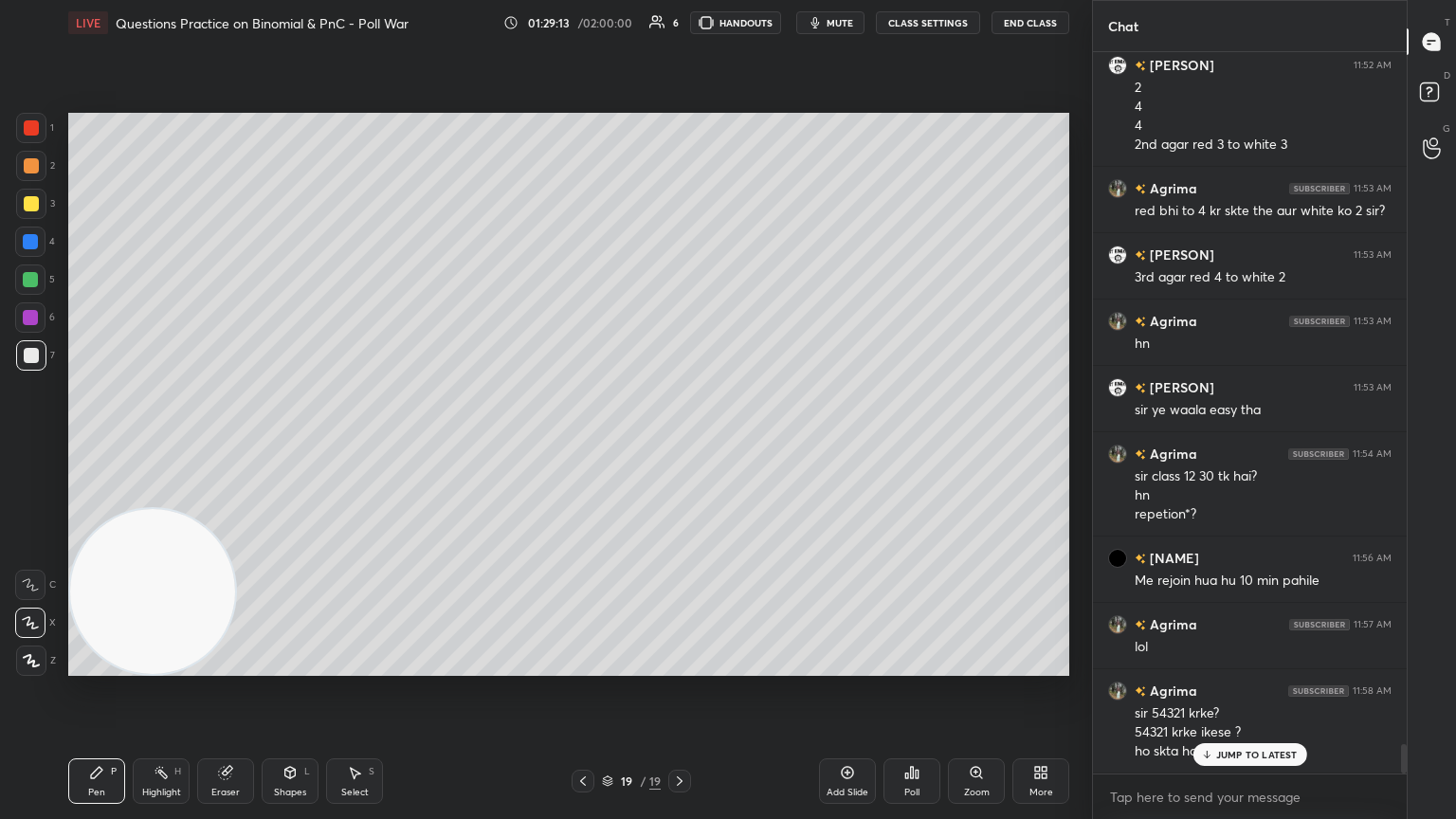 scroll, scrollTop: 16812, scrollLeft: 0, axis: vertical 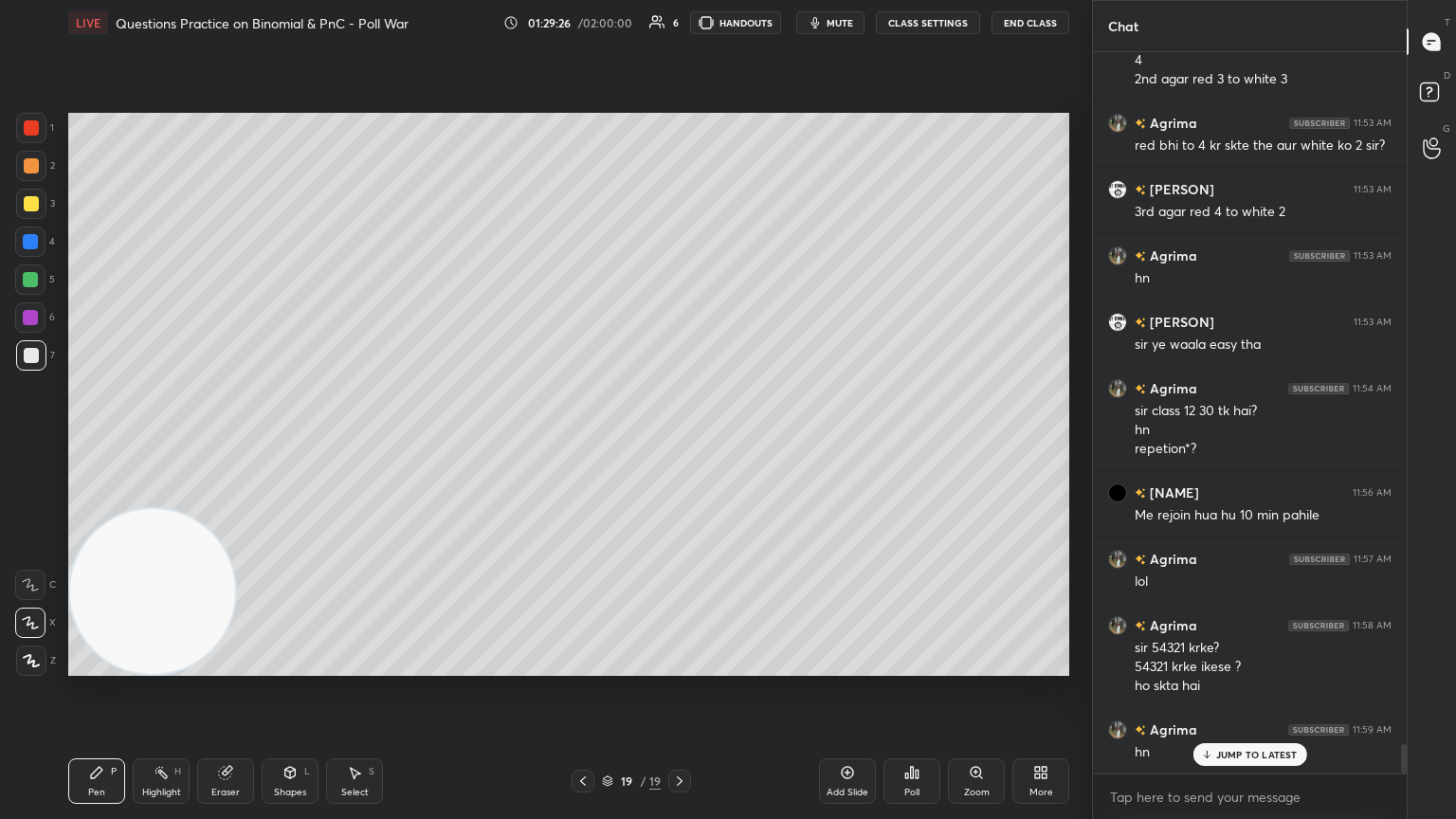click 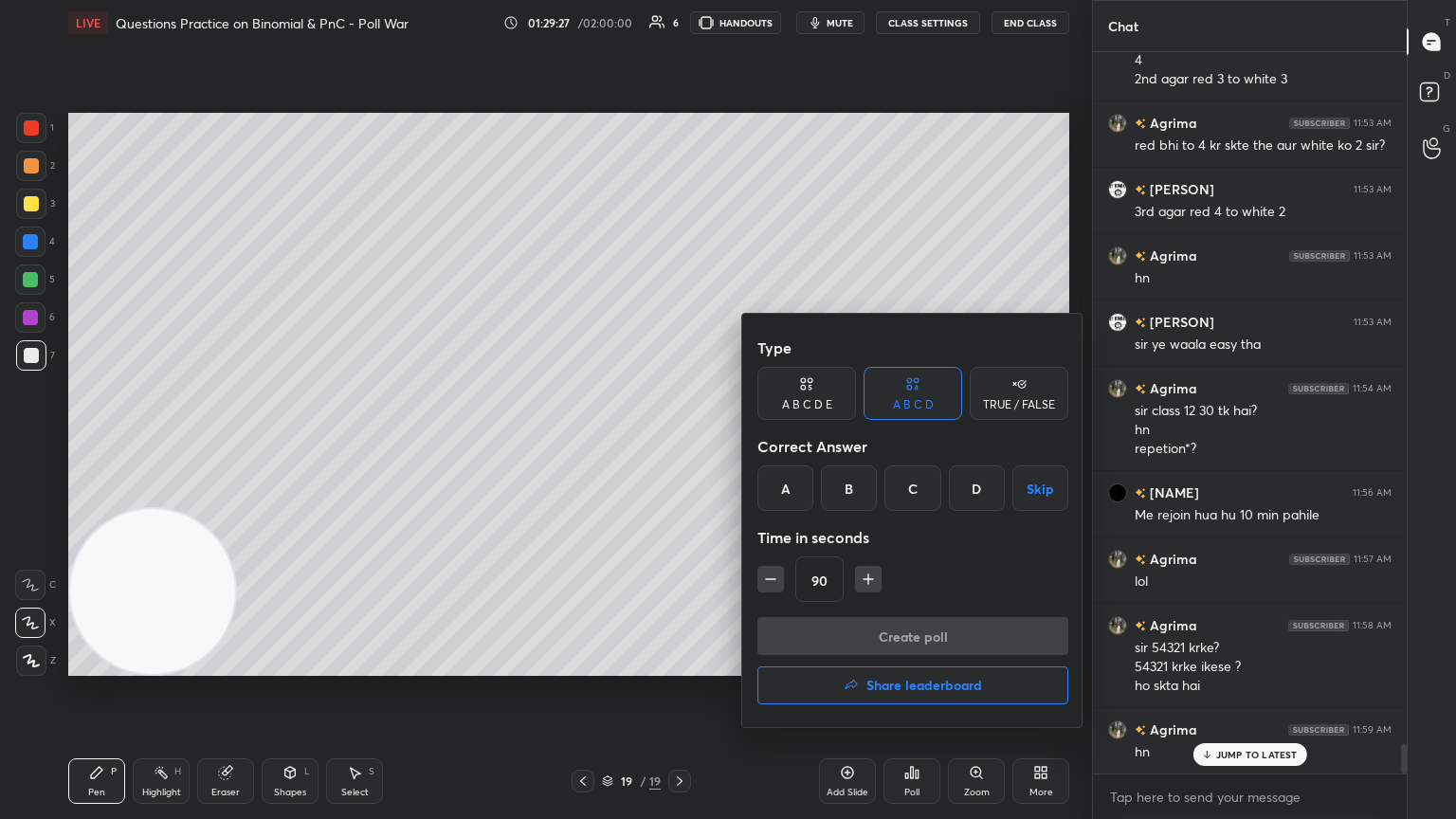 click on "C" at bounding box center (912, 488) 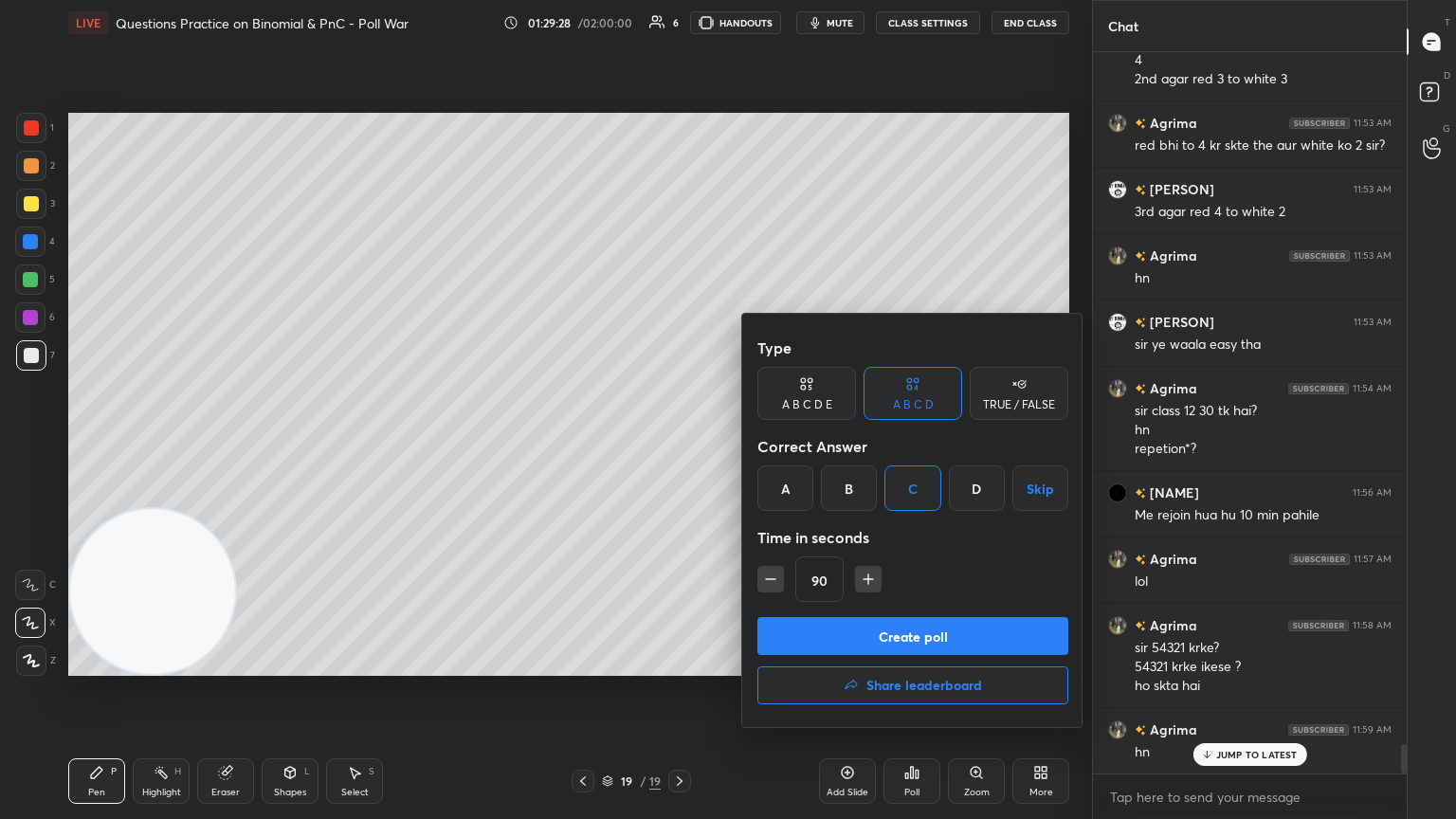 click on "Create poll" at bounding box center [913, 636] 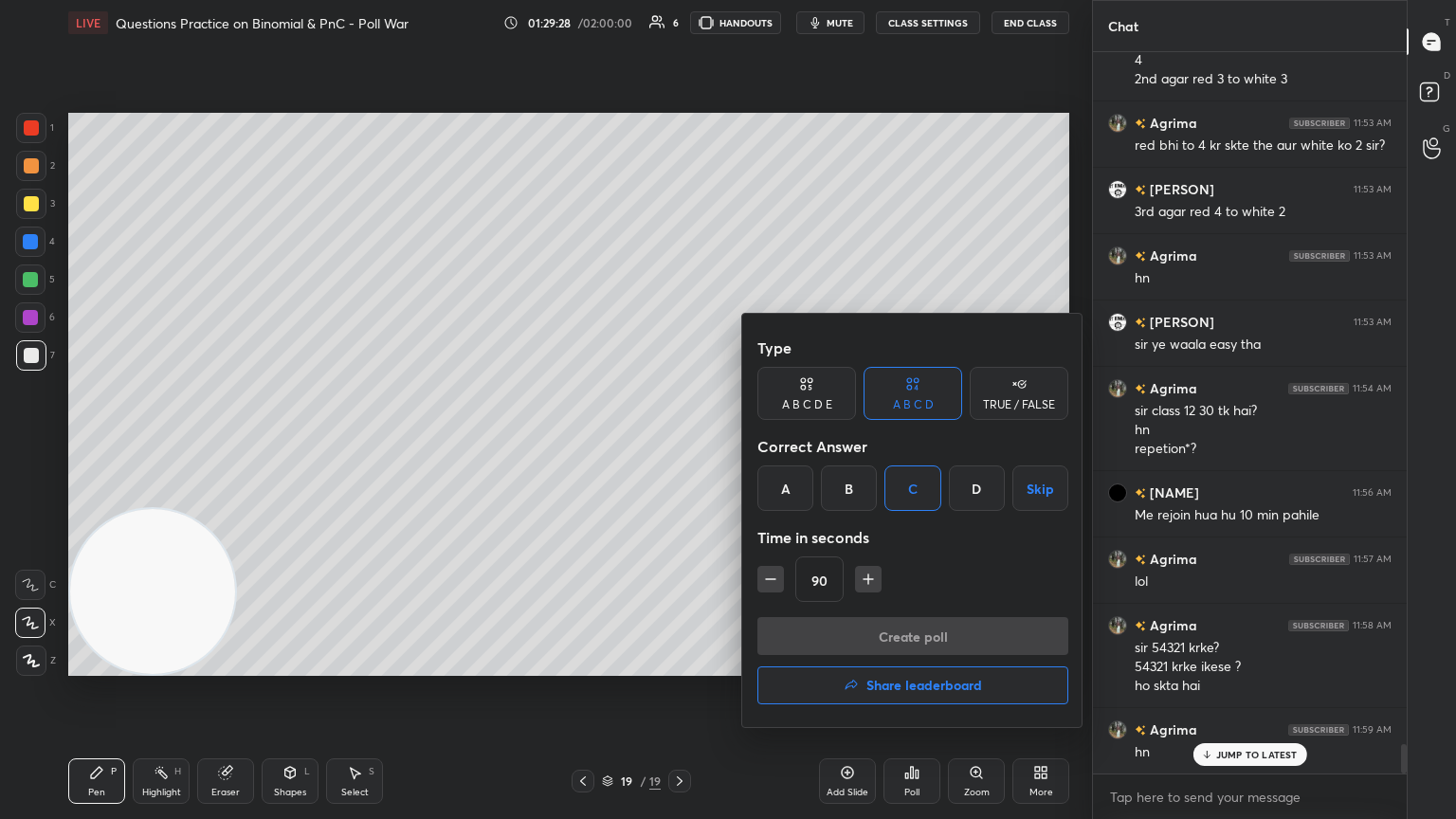 scroll, scrollTop: 684, scrollLeft: 308, axis: both 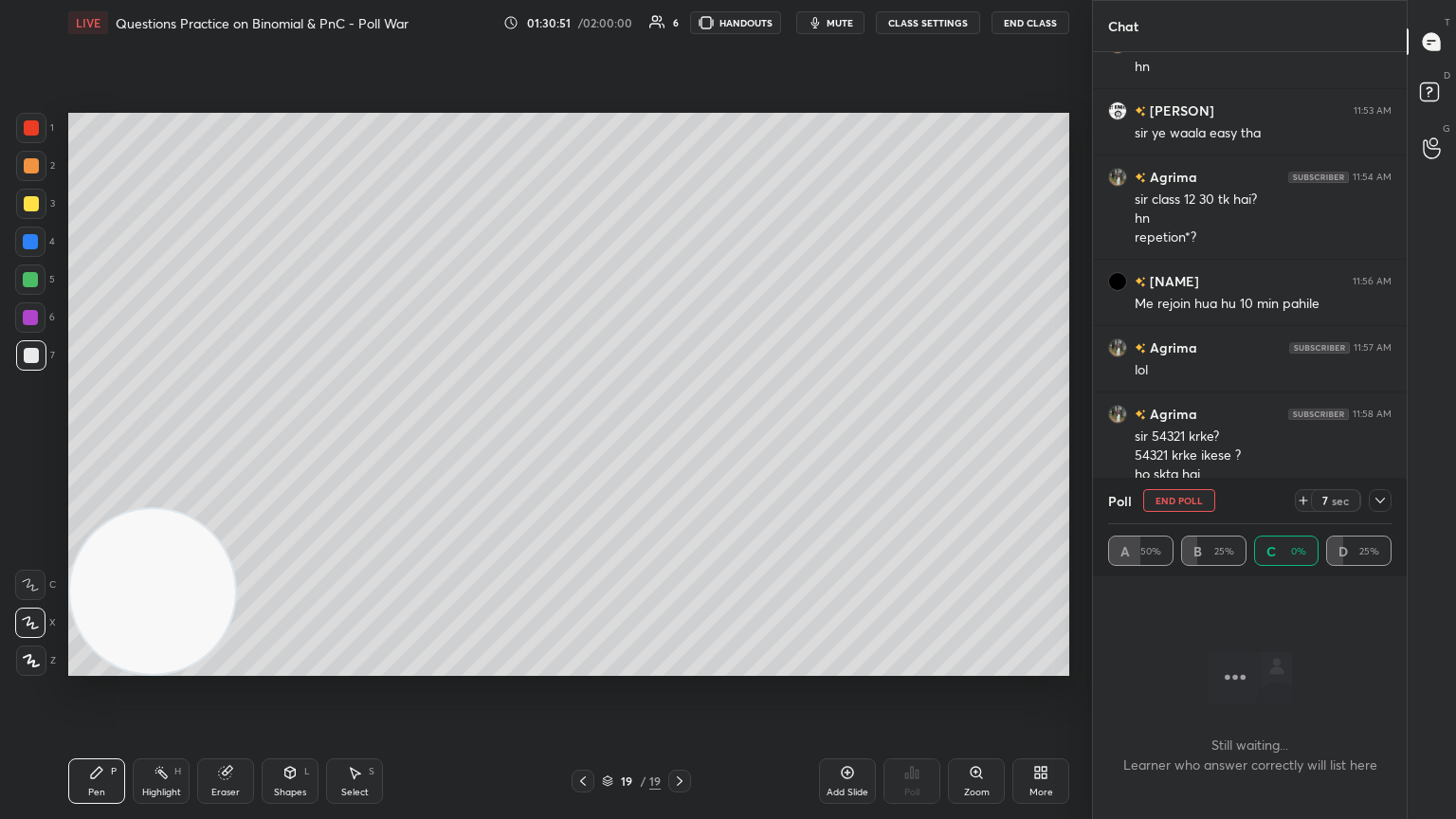 click 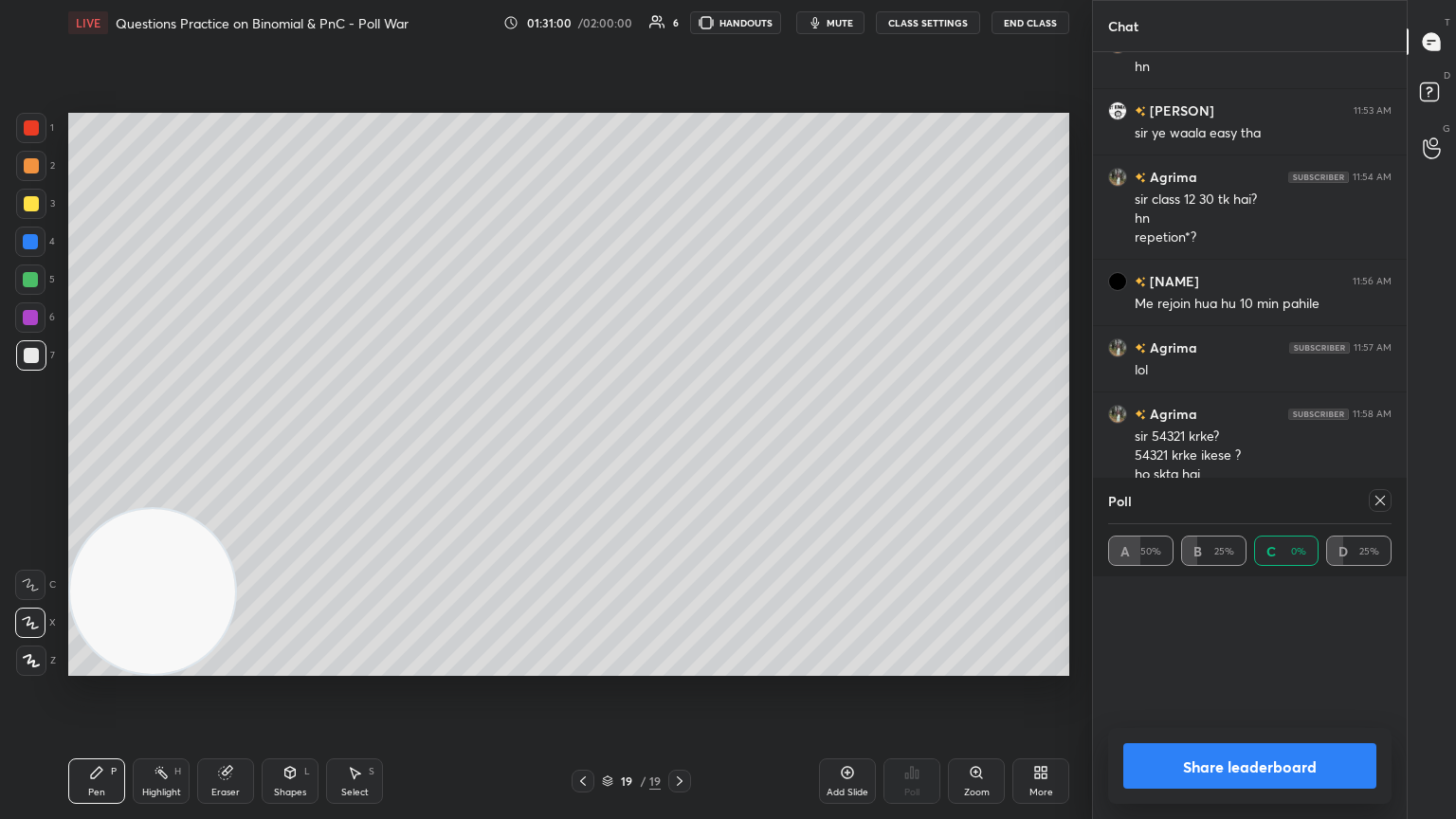 click 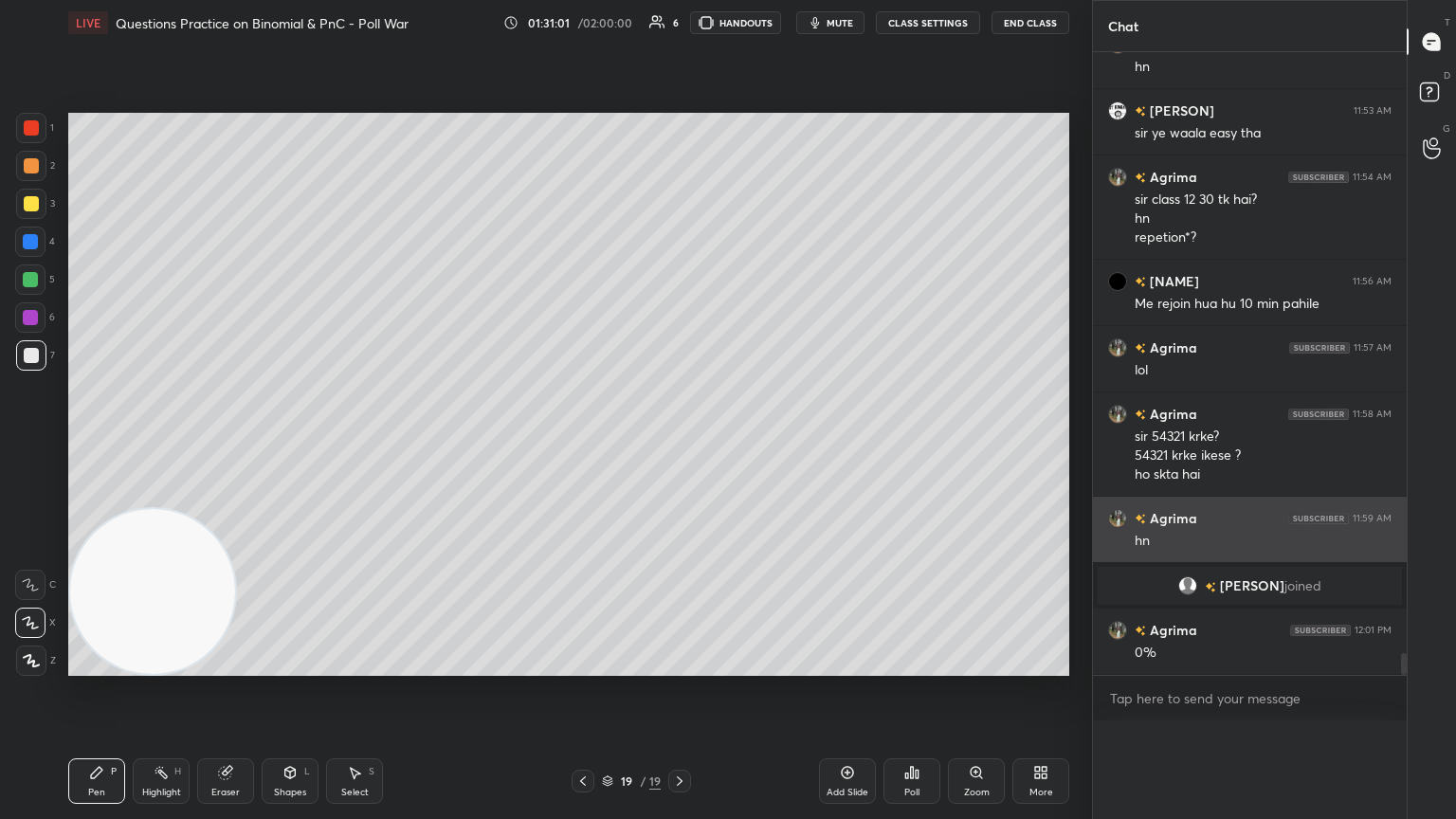 scroll, scrollTop: 6, scrollLeft: 6, axis: both 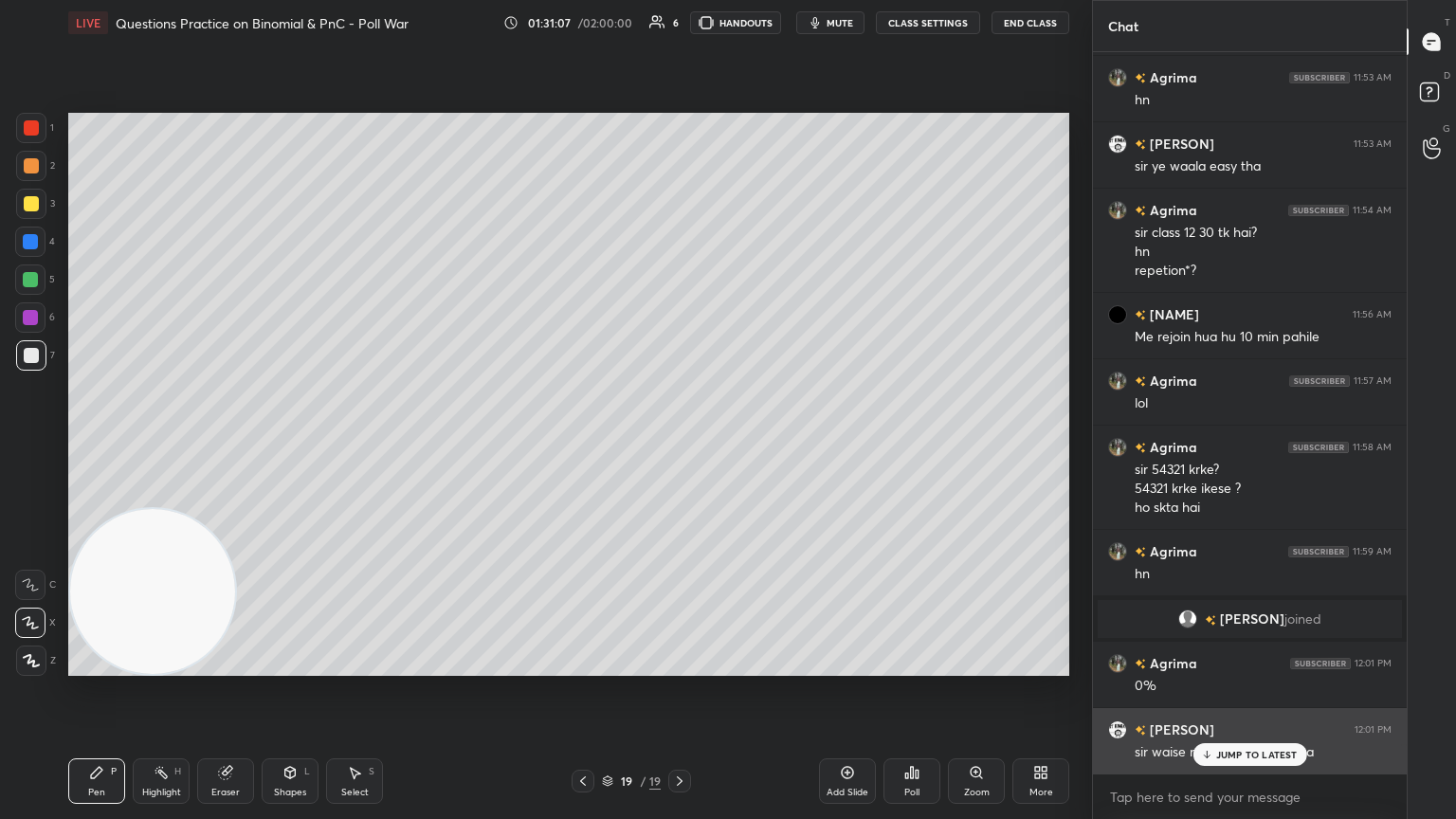 click on "JUMP TO LATEST" at bounding box center (1249, 755) 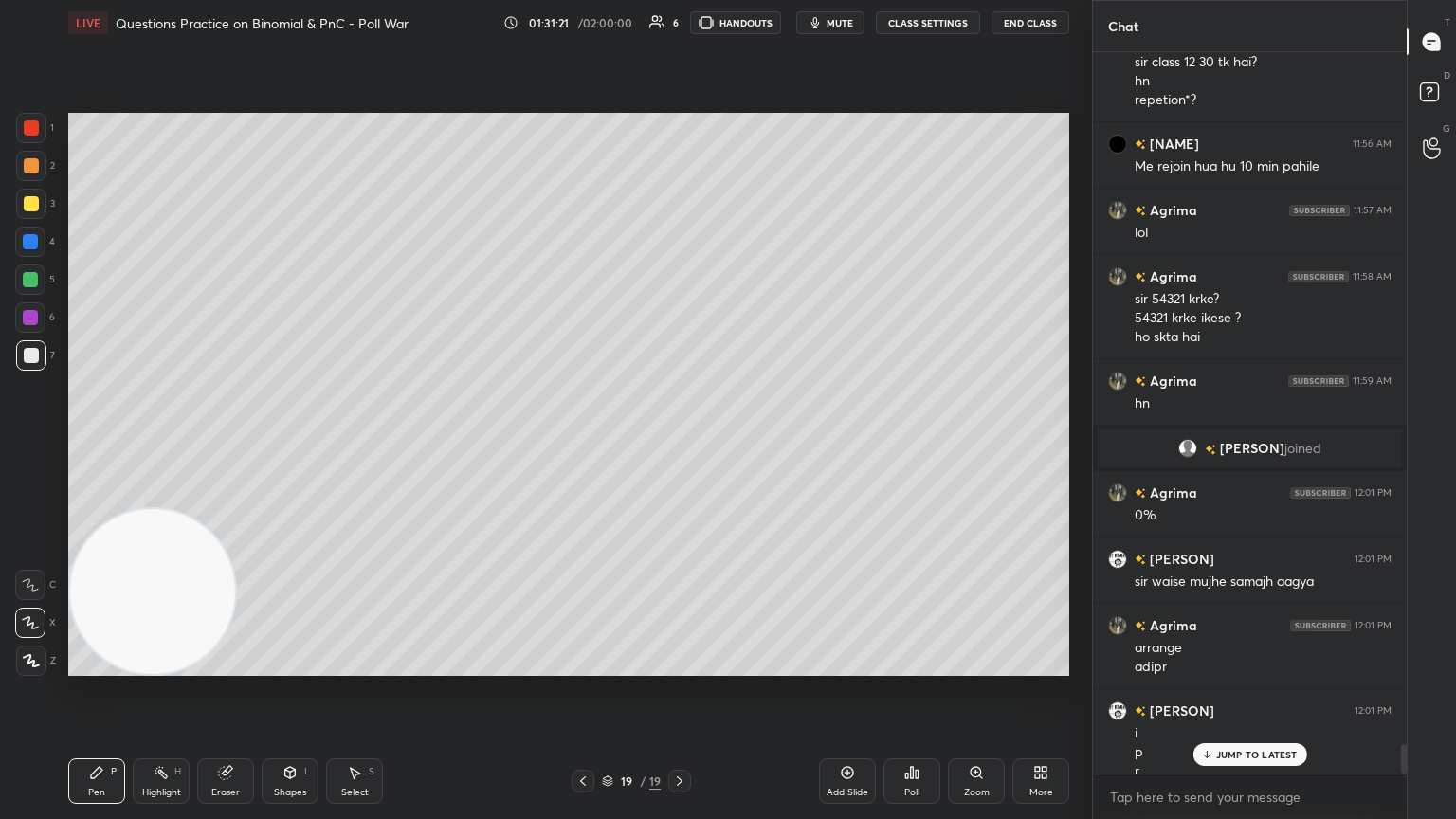 scroll, scrollTop: 17180, scrollLeft: 0, axis: vertical 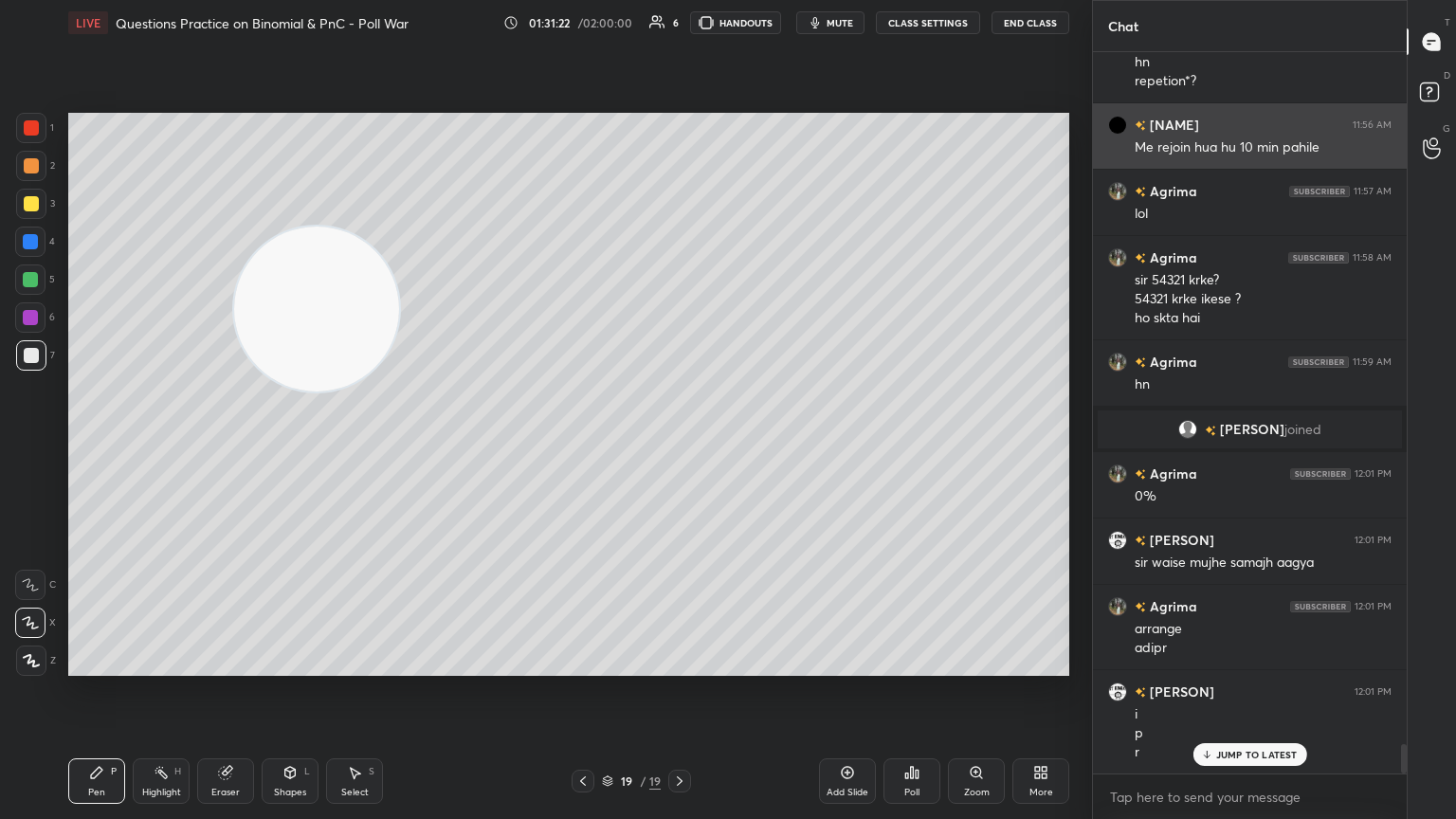 drag, startPoint x: 136, startPoint y: 568, endPoint x: 1168, endPoint y: 152, distance: 1112.6904 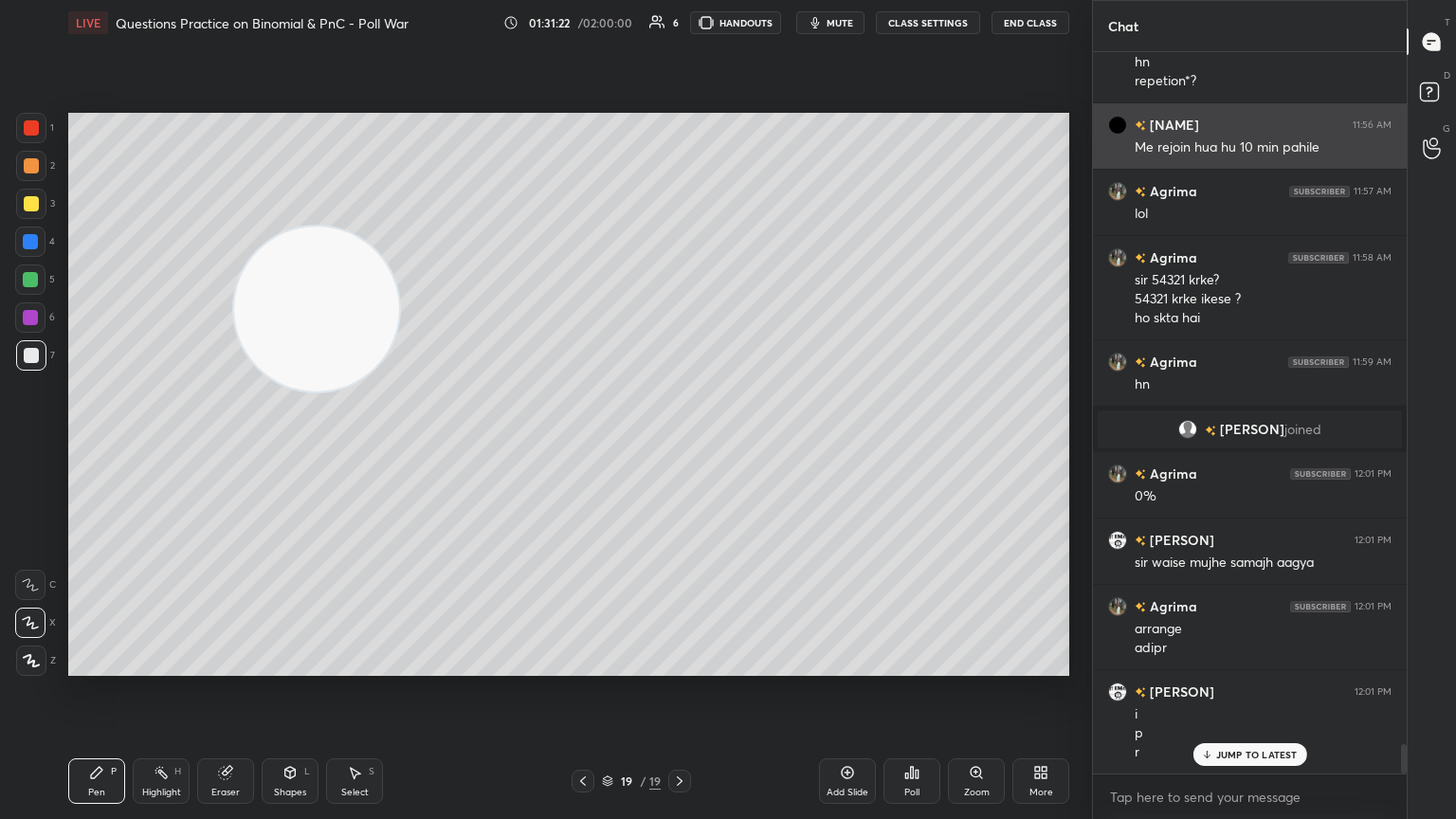 click on "[NUMBER] [NUMBER] [NUMBER] [NUMBER] [NUMBER] [NUMBER] [NUMBER] C X Z C X Z E E Erase all   H H LIVE Questions Practice on Binomial & PnC - Poll War 01:31:22 /  02:00:00 6 HANDOUTS mute CLASS SETTINGS End Class Setting up your live class Poll for   secs No correct answer Start poll Back Questions Practice on Binomial & PnC - Poll War [PERSON] Pen P Highlight H Eraser Shapes L Select S 19 / 19 Add Slide Poll Zoom More Chat [PERSON] 11:48 AM Lol [PERSON] 11:48 AM lol ek baar aur dikha deeje mera back back ho gyaa tha shi se dekh nhii payi [PERSON] 11:50 AM ok sir [PERSON]  joined [PERSON] 11:51 AM Acha question hai sir [PERSON] 11:52 AM 2 4 4 2nd agar red 3 to white 3 [PERSON] 11:53 AM red bhi to 4 kr skte the aur white ko 2 sir? [PERSON] 11:53 AM hn [PERSON] 11:53 AM sir ye waala easy tha [PERSON] 11:54 AM sir class 12 30 tk hai? hn repetion*? [PERSON] 11:56 AM Me rejoin hua hu 10 min pahile [PERSON] 11:57 AM lol [PERSON] 11:58 AM sir 54321 krke? 54321 krke ikese ? ho skta hai [PERSON] 11:59 AM hn [PERSON]  joined [PERSON] 12:01 PM 0%" at bounding box center [728, 410] 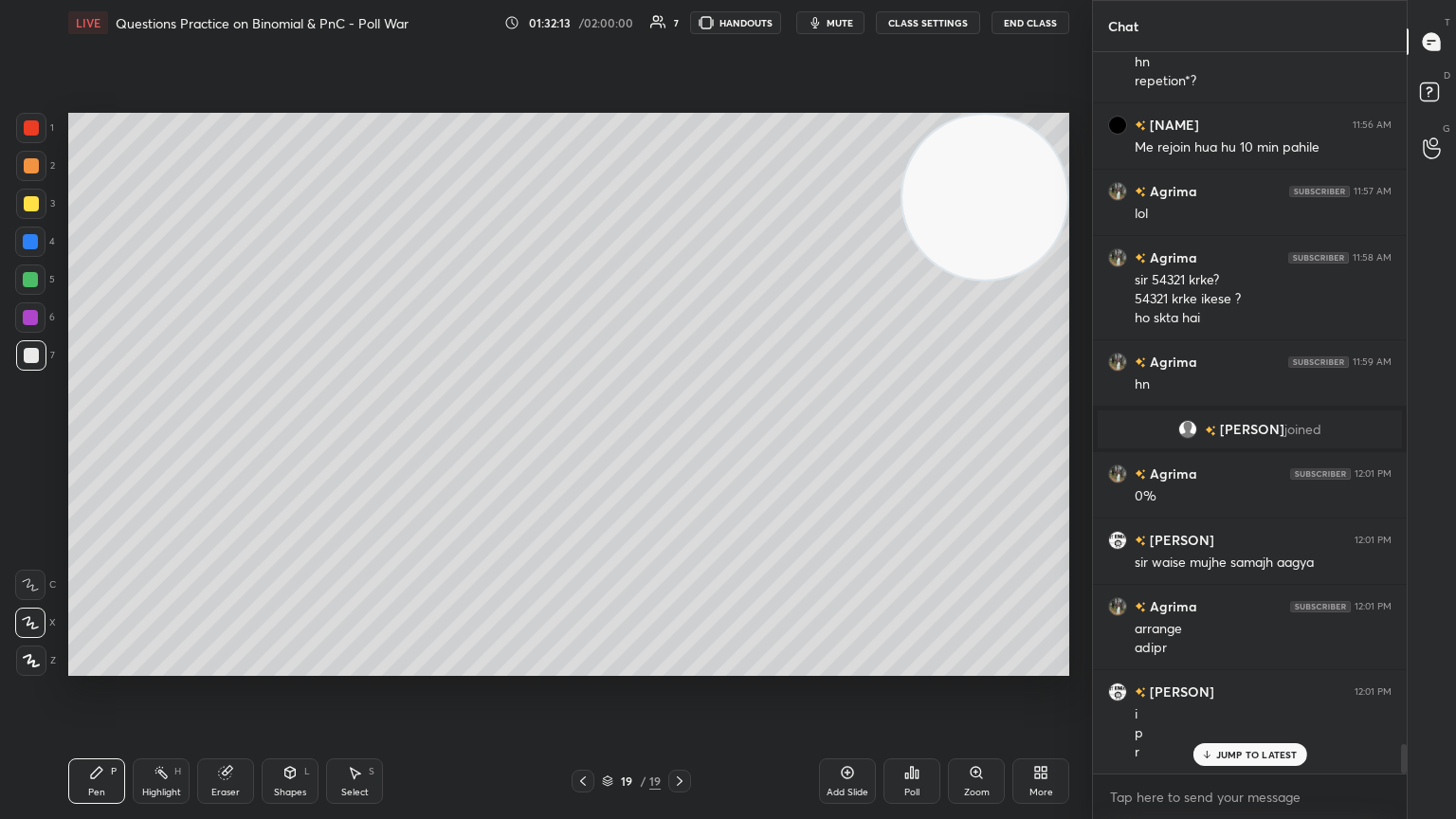 click on "Eraser" at bounding box center (226, 781) 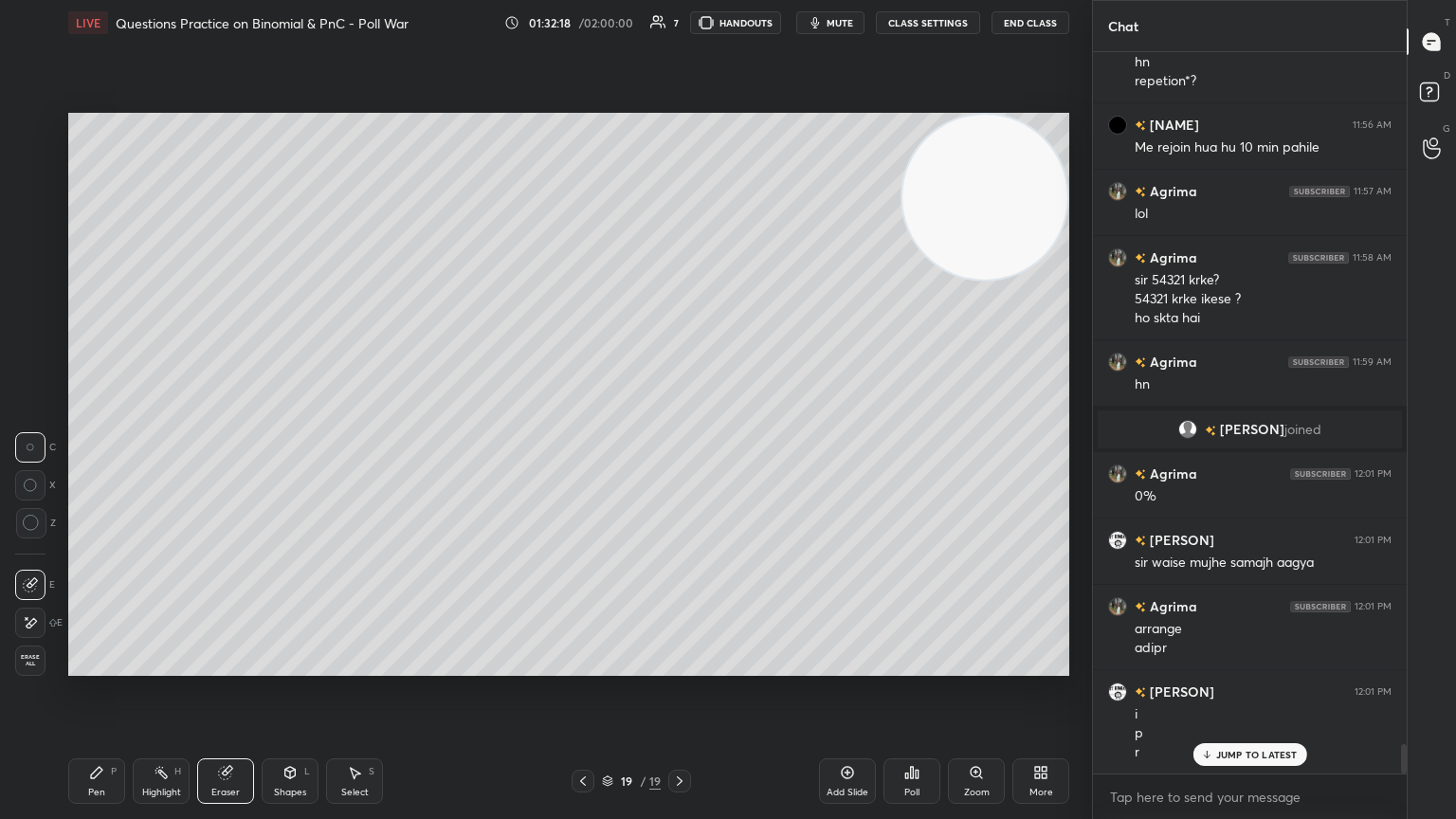 click on "Pen P" at bounding box center (97, 781) 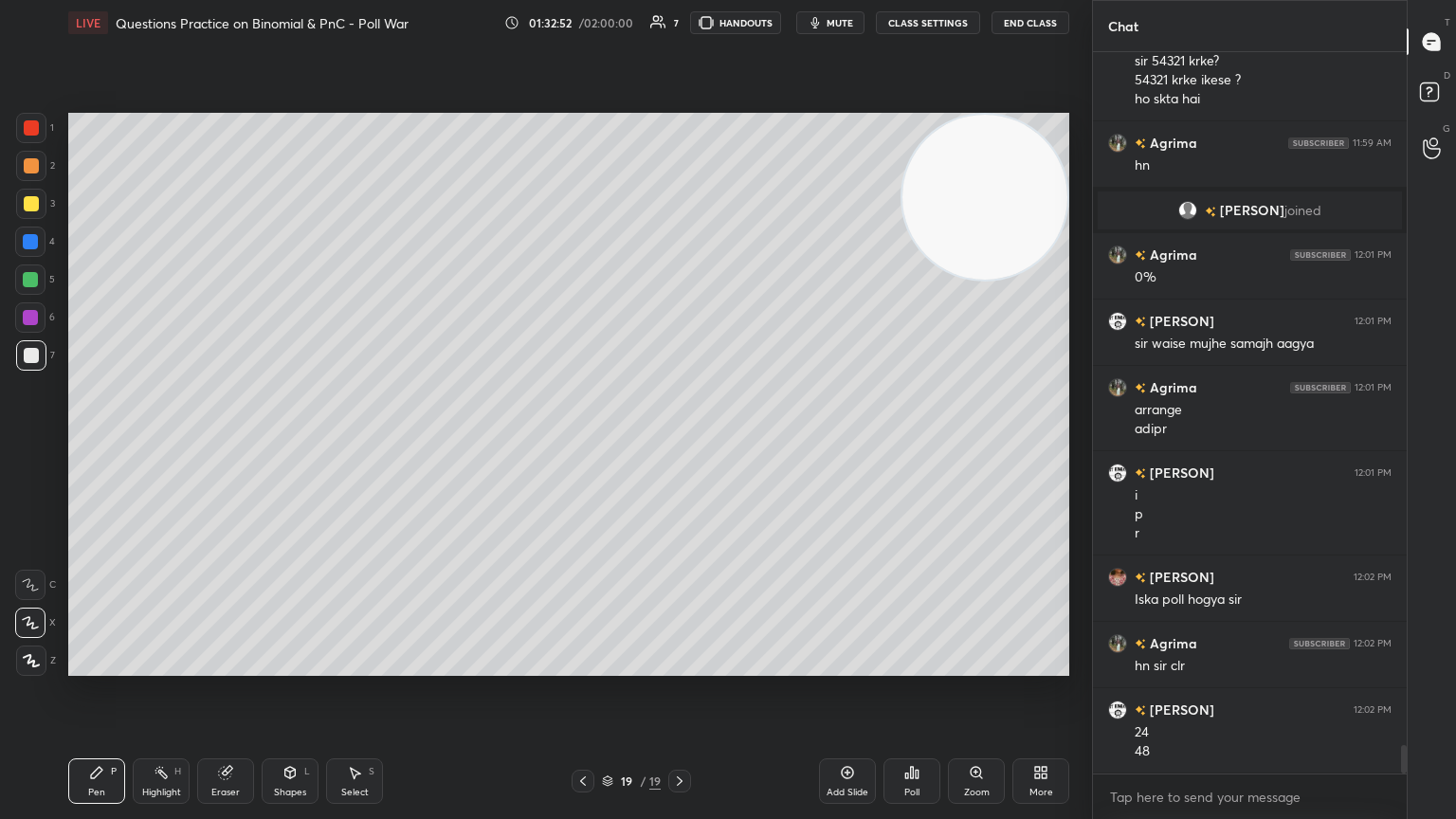 scroll, scrollTop: 17464, scrollLeft: 0, axis: vertical 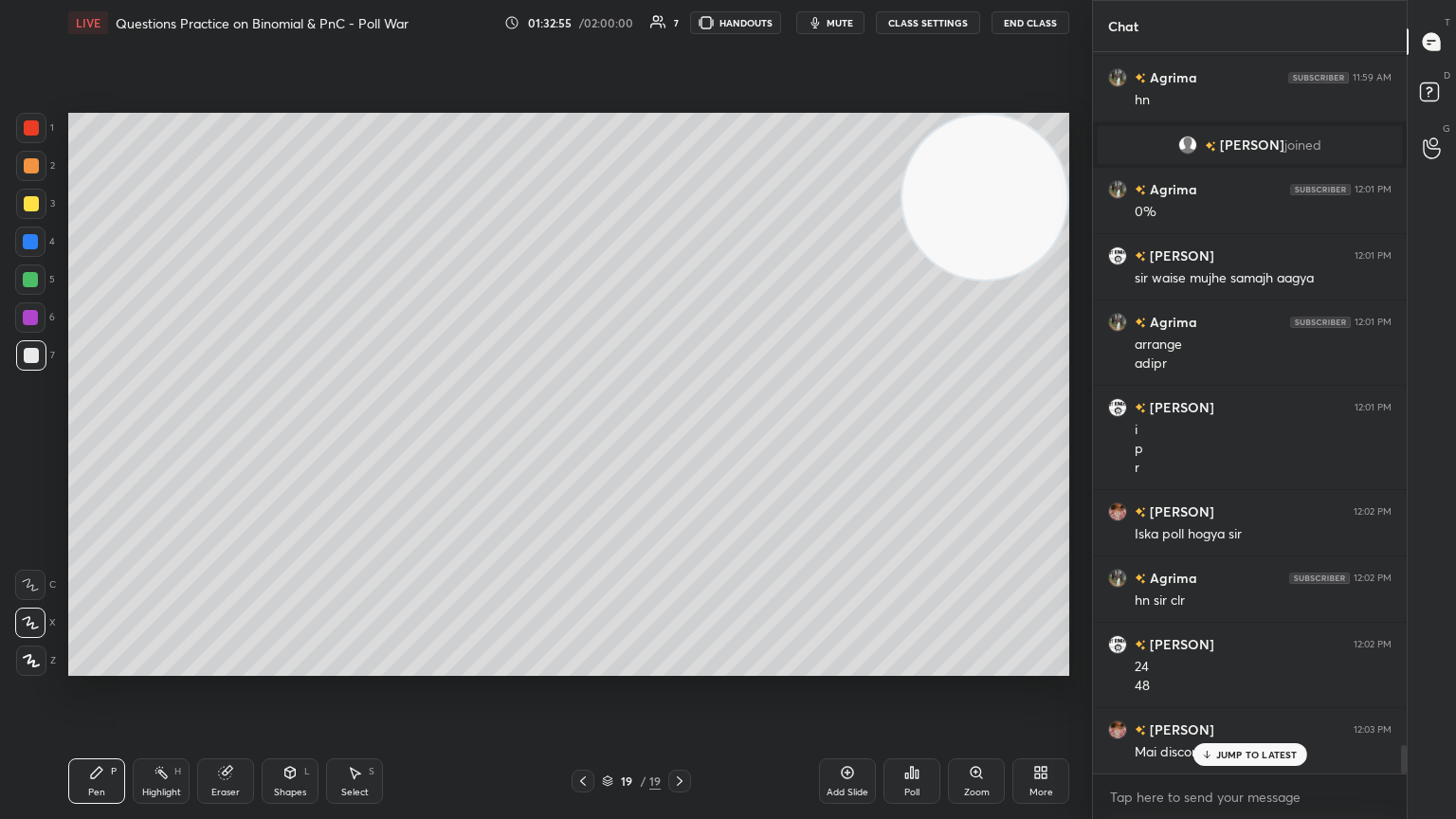 drag, startPoint x: 226, startPoint y: 782, endPoint x: 298, endPoint y: 717, distance: 97 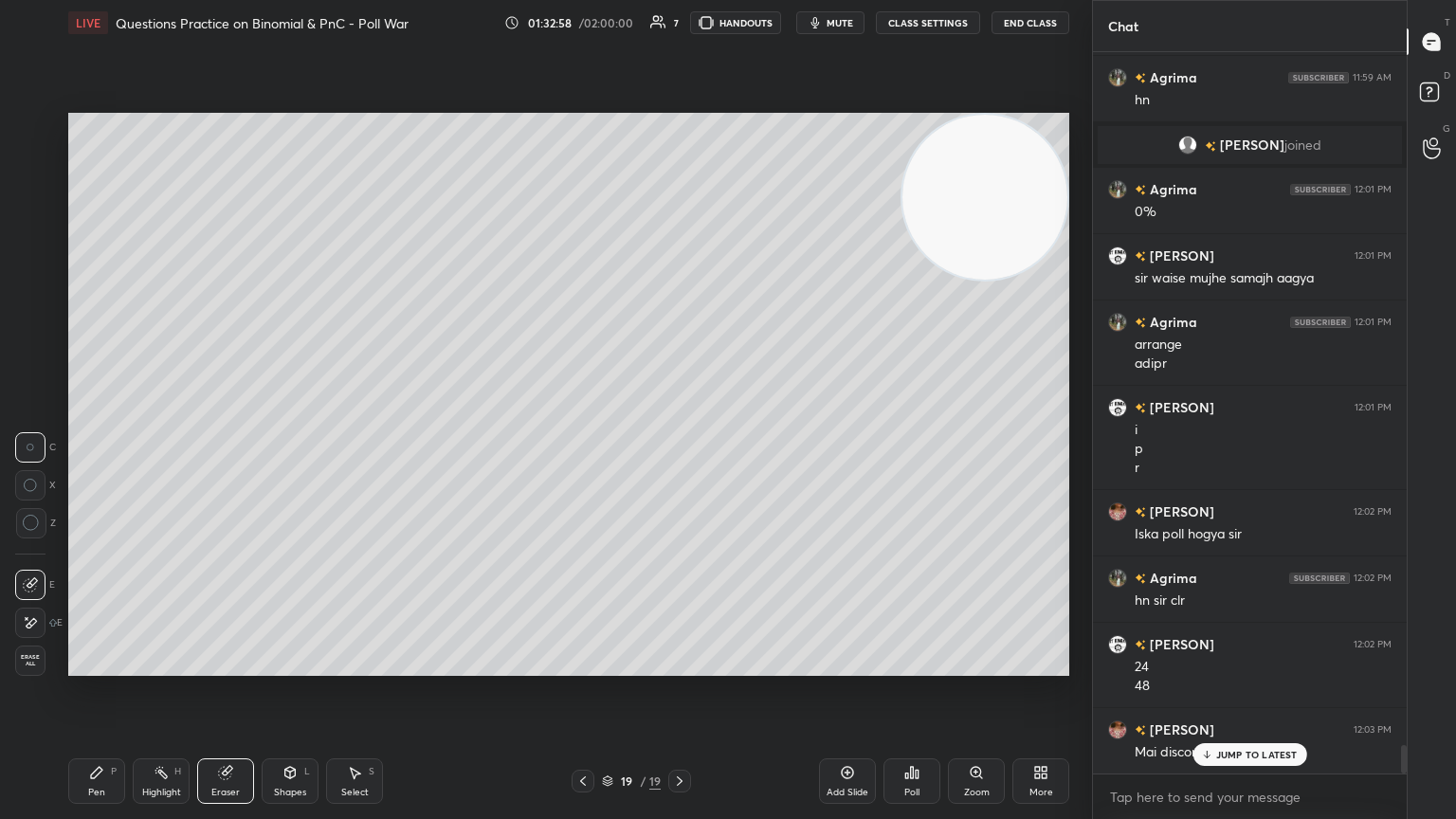 click on "P" at bounding box center [114, 772] 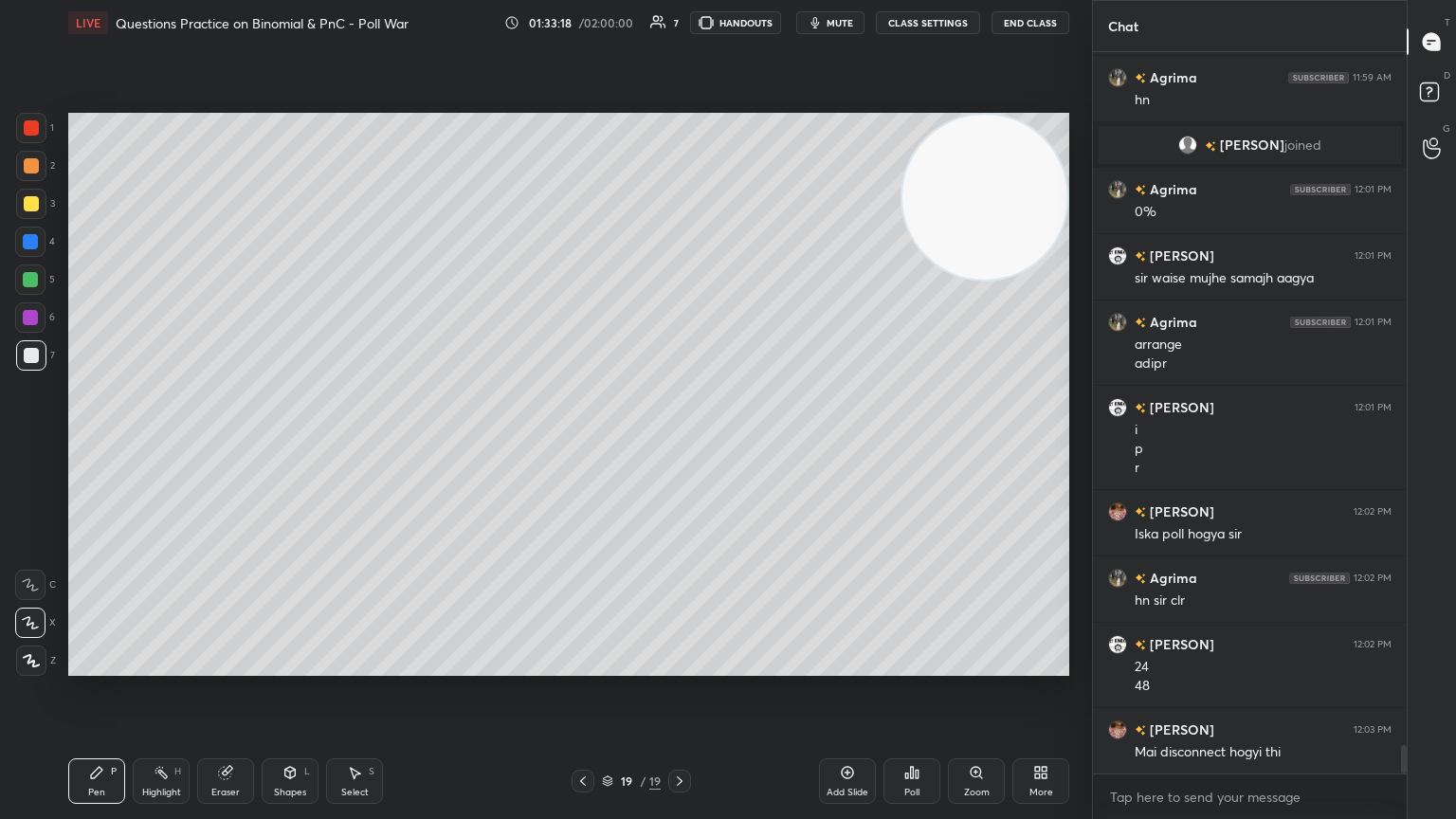 scroll, scrollTop: 17532, scrollLeft: 0, axis: vertical 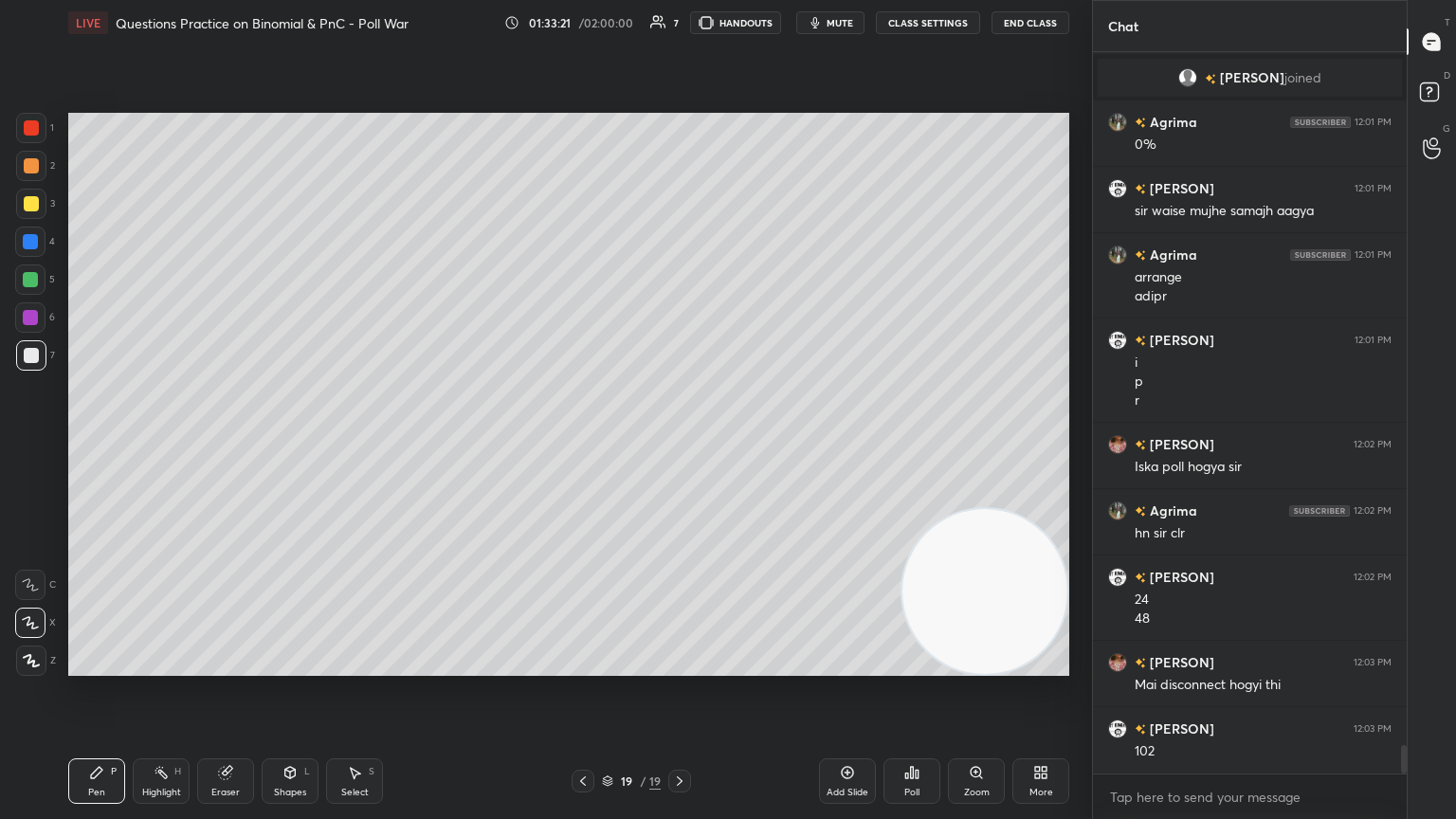 drag, startPoint x: 1005, startPoint y: 204, endPoint x: 1029, endPoint y: 775, distance: 571.50416 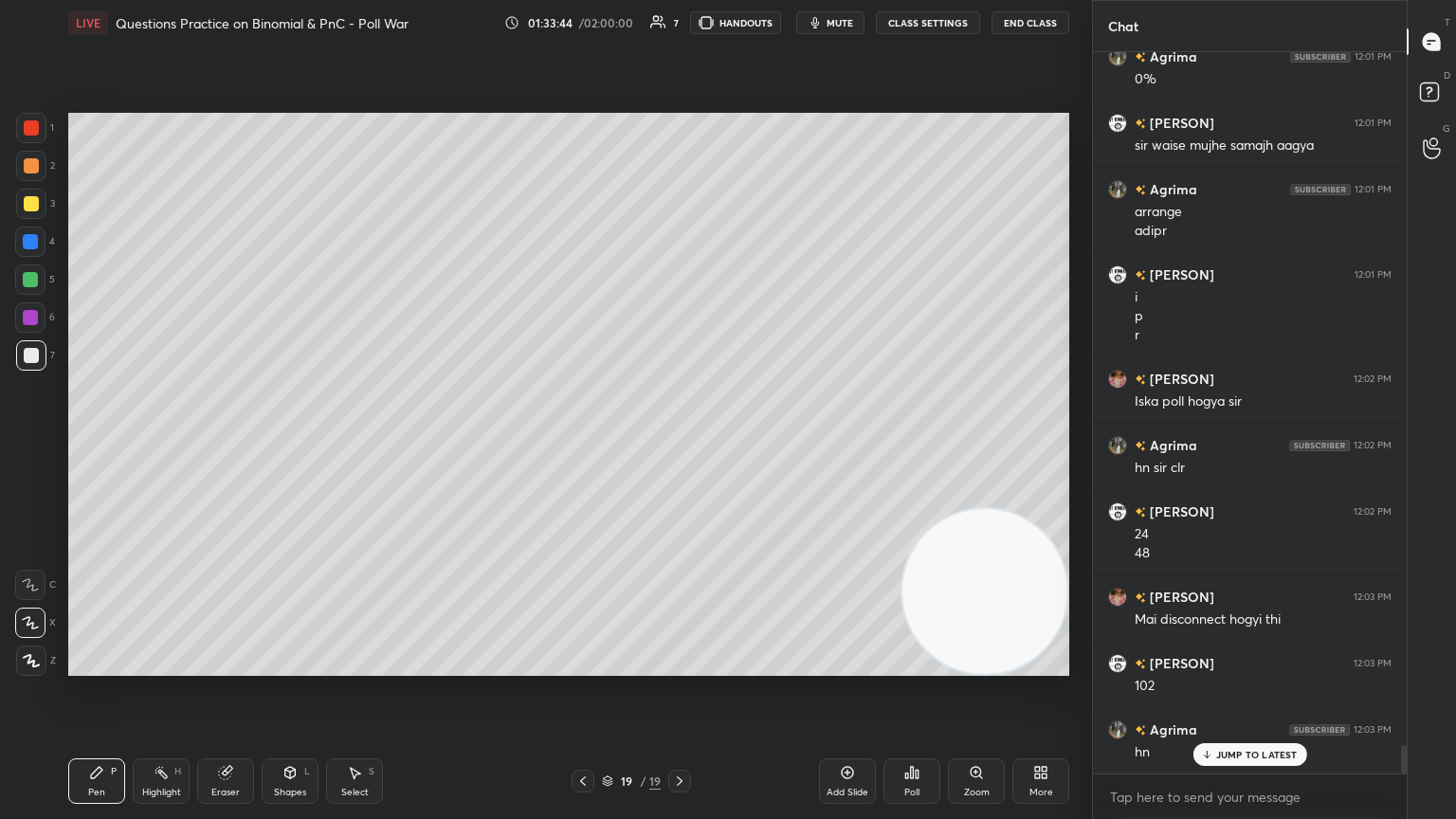 scroll, scrollTop: 17664, scrollLeft: 0, axis: vertical 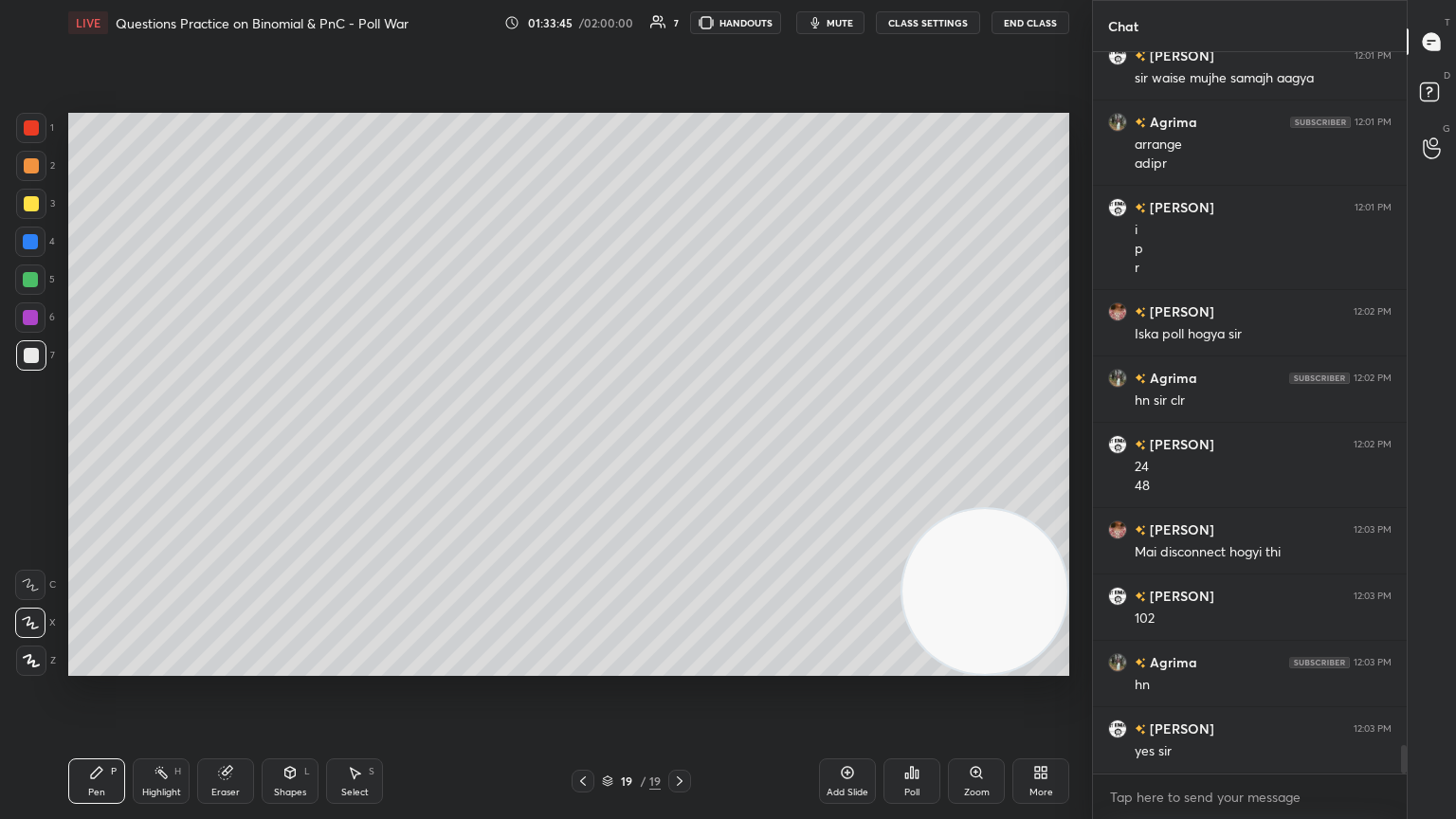 click 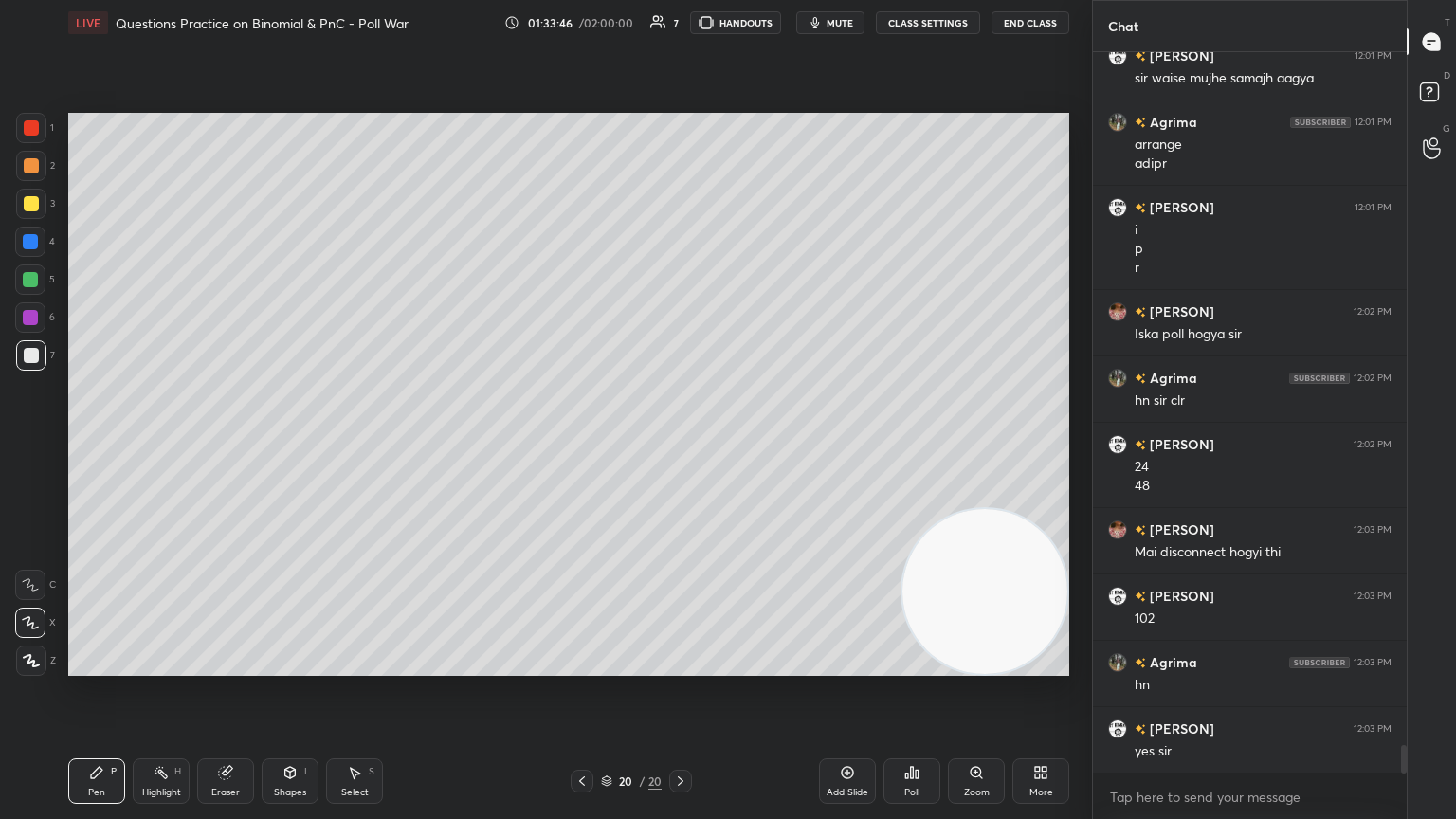 click on "3" at bounding box center (35, 204) 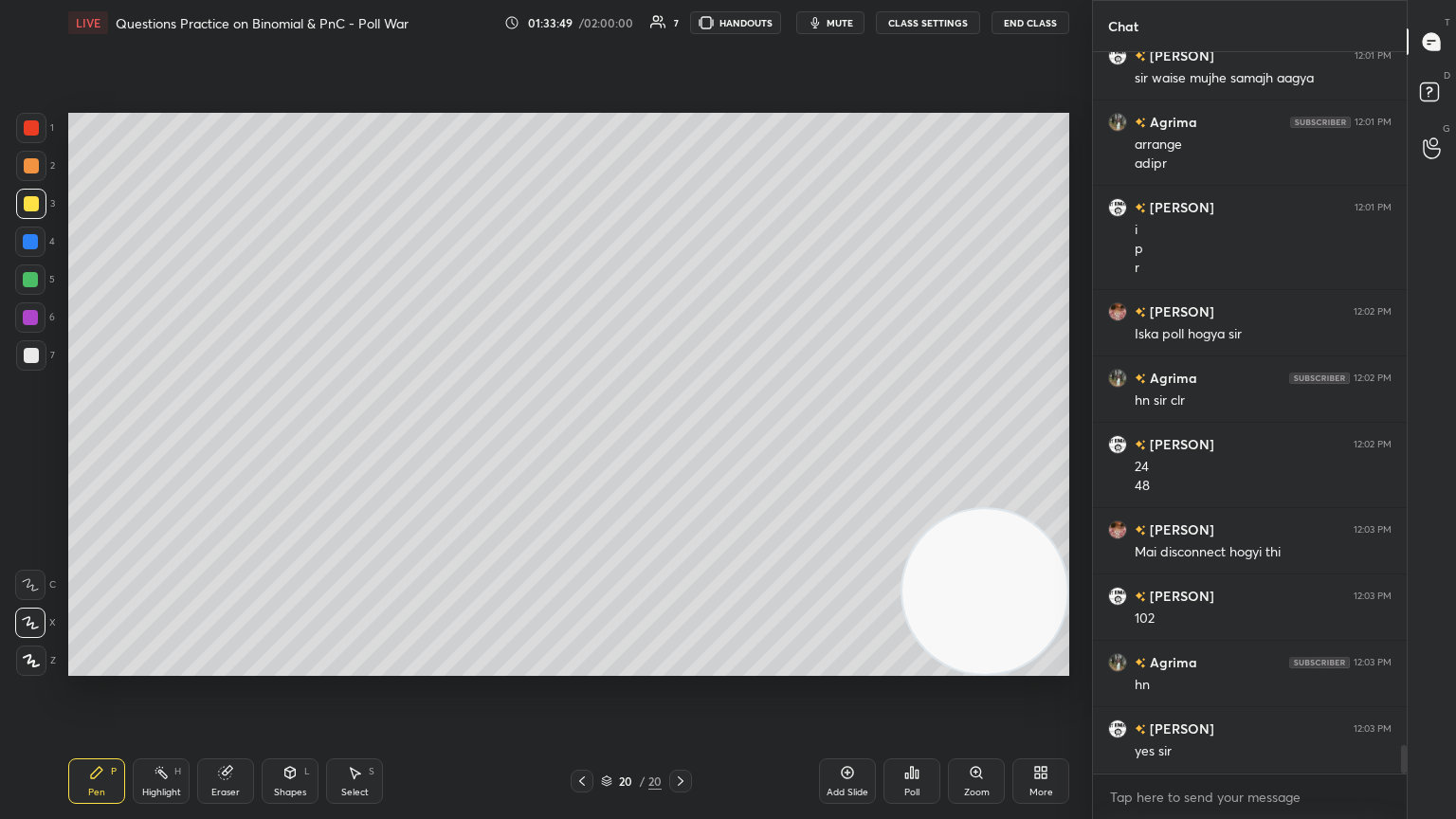 scroll, scrollTop: 17730, scrollLeft: 0, axis: vertical 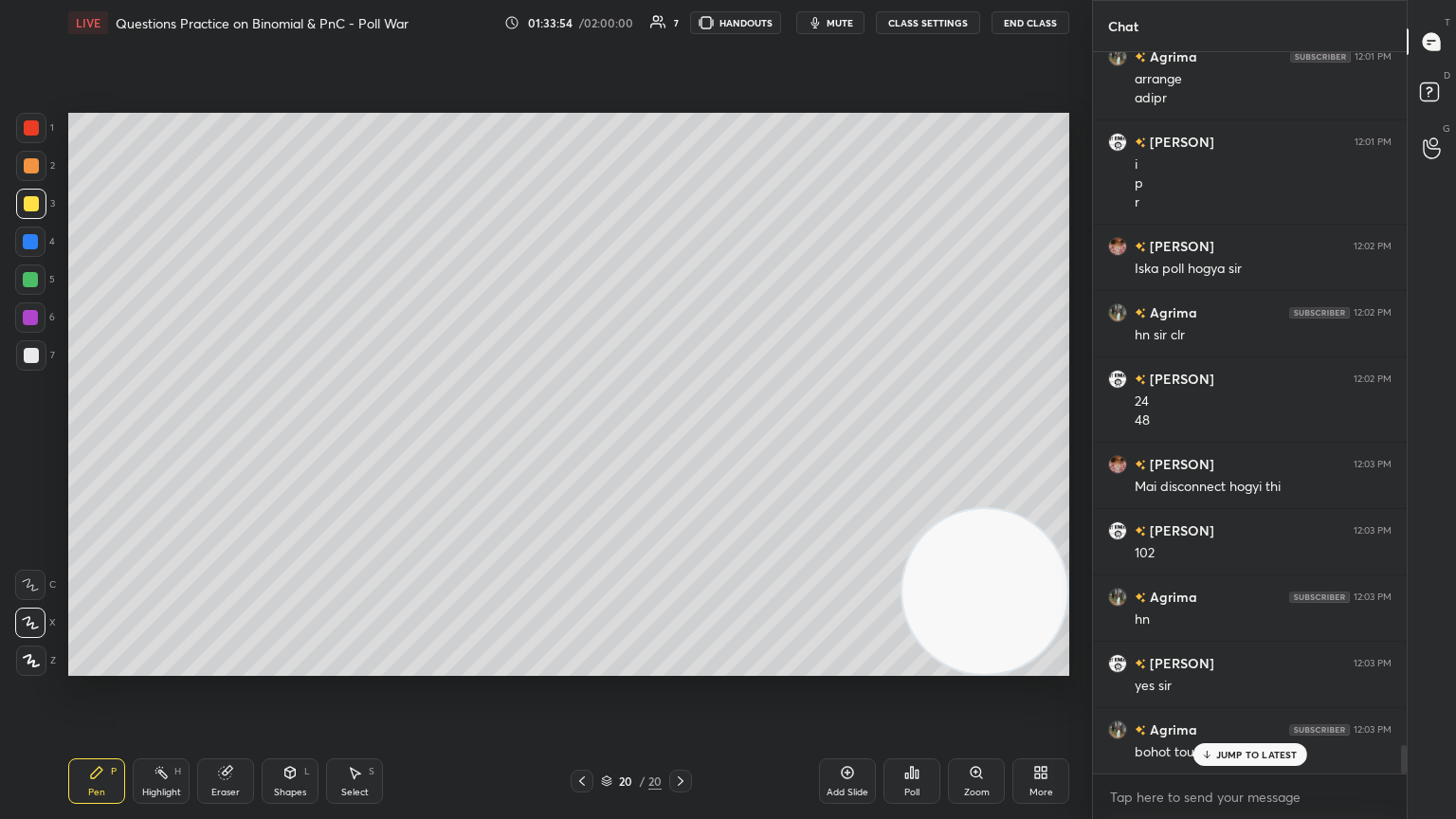 click on "JUMP TO LATEST" at bounding box center [1257, 755] 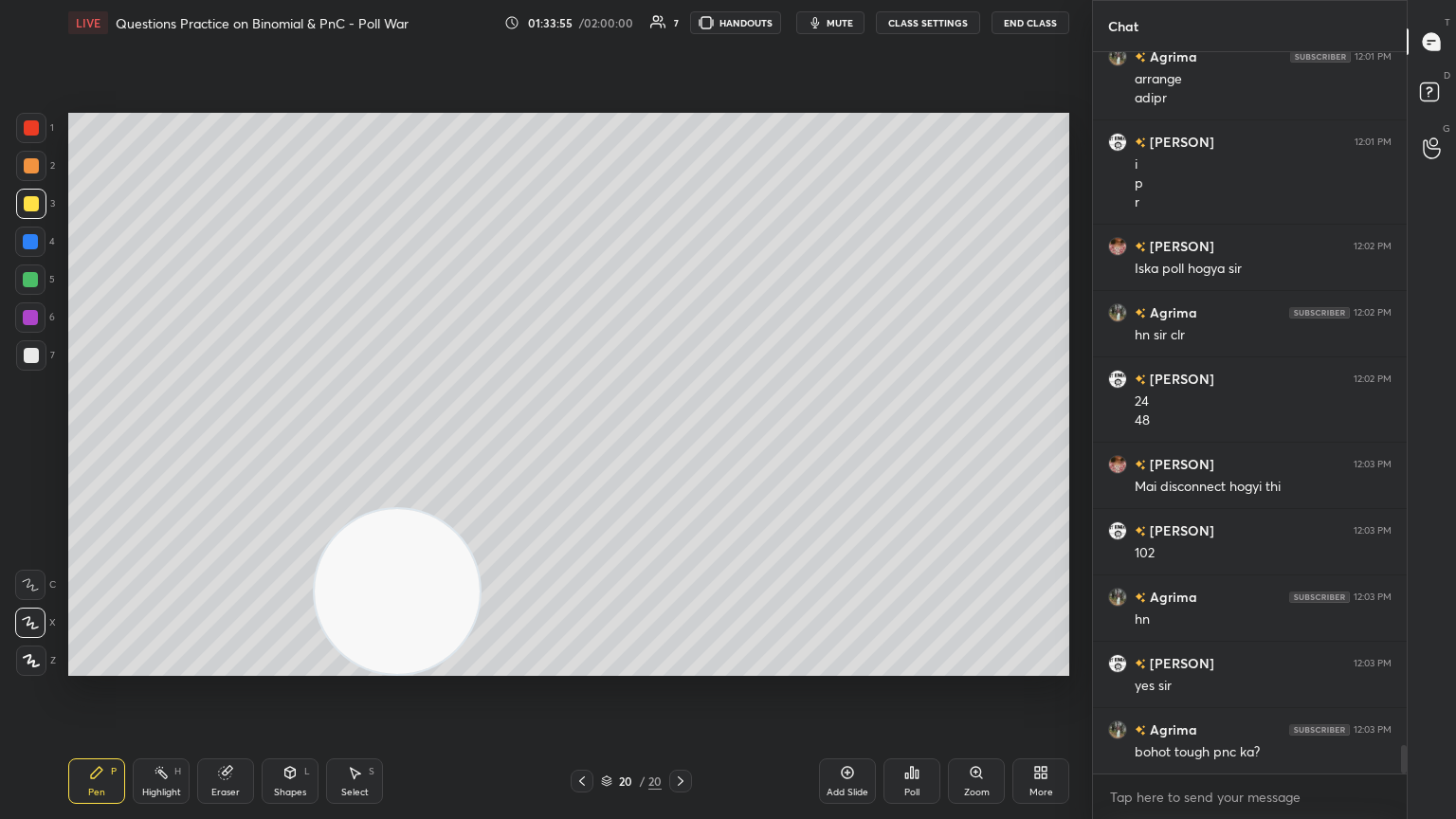 drag, startPoint x: 929, startPoint y: 591, endPoint x: 45, endPoint y: 614, distance: 884.2992 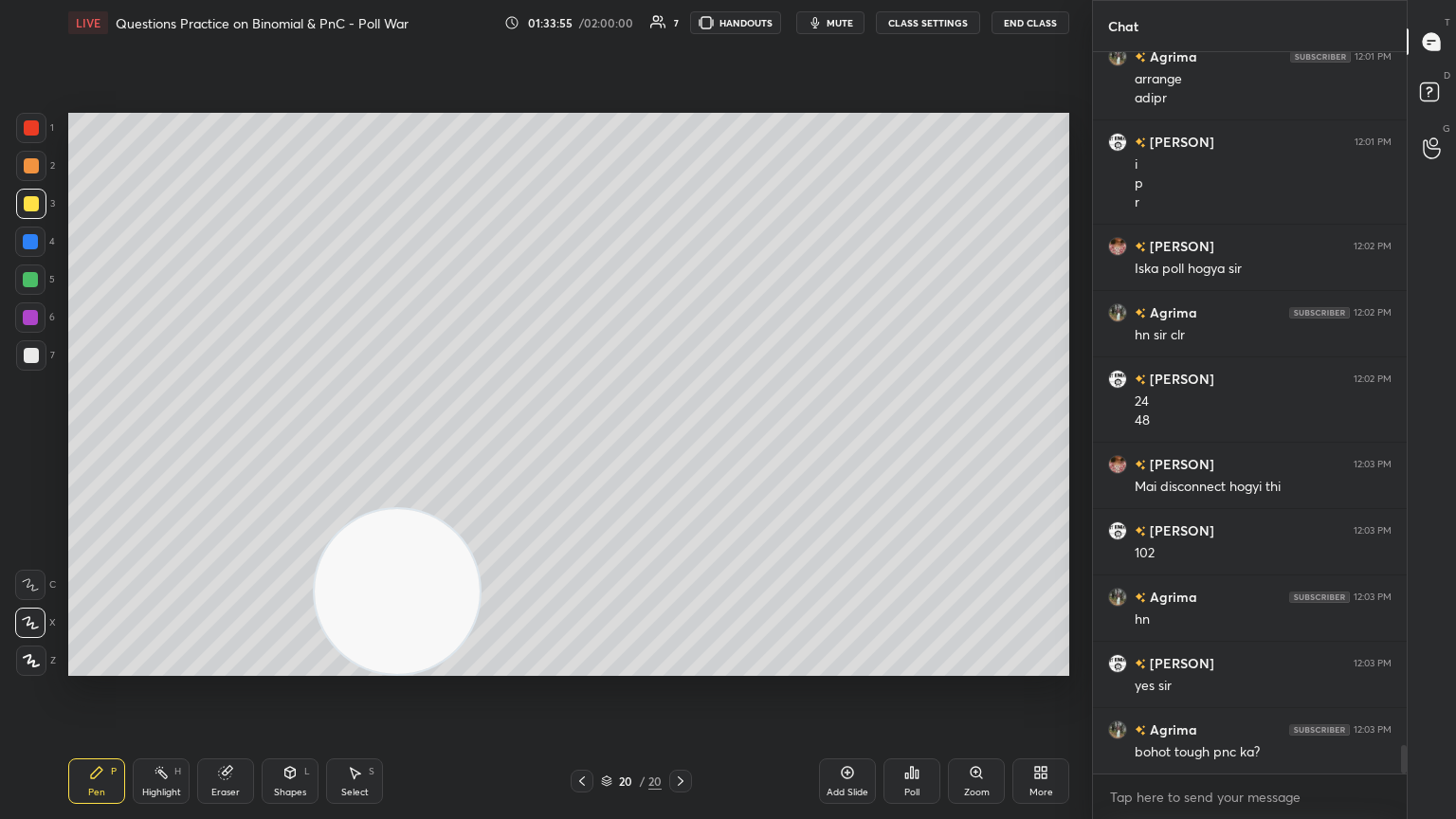click on "1 2 3 4 5 6 7 C X Z C X Z E E Erase all   H H LIVE Questions Practice on Binomial & PnC - Poll War 01:33:55 /  02:00:00 7 HANDOUTS mute CLASS SETTINGS End Class Setting up your live class Poll for   secs No correct answer Start poll Back Questions Practice on Binomial & PnC - Poll War [NAME] Pen P Highlight H Eraser Shapes L Select S 20 / 20 Add Slide Poll Zoom More" at bounding box center (538, 410) 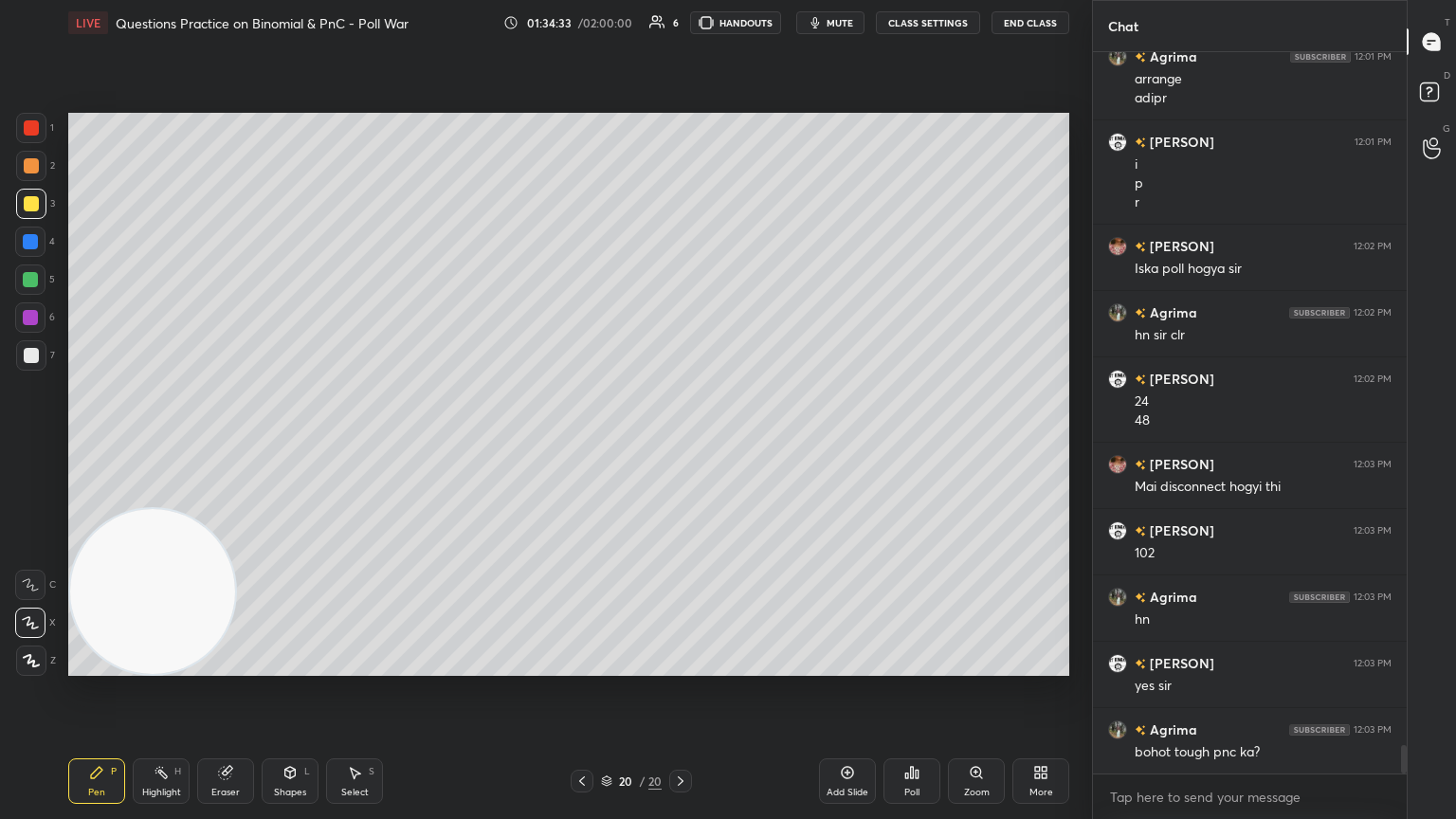 click at bounding box center [31, 355] 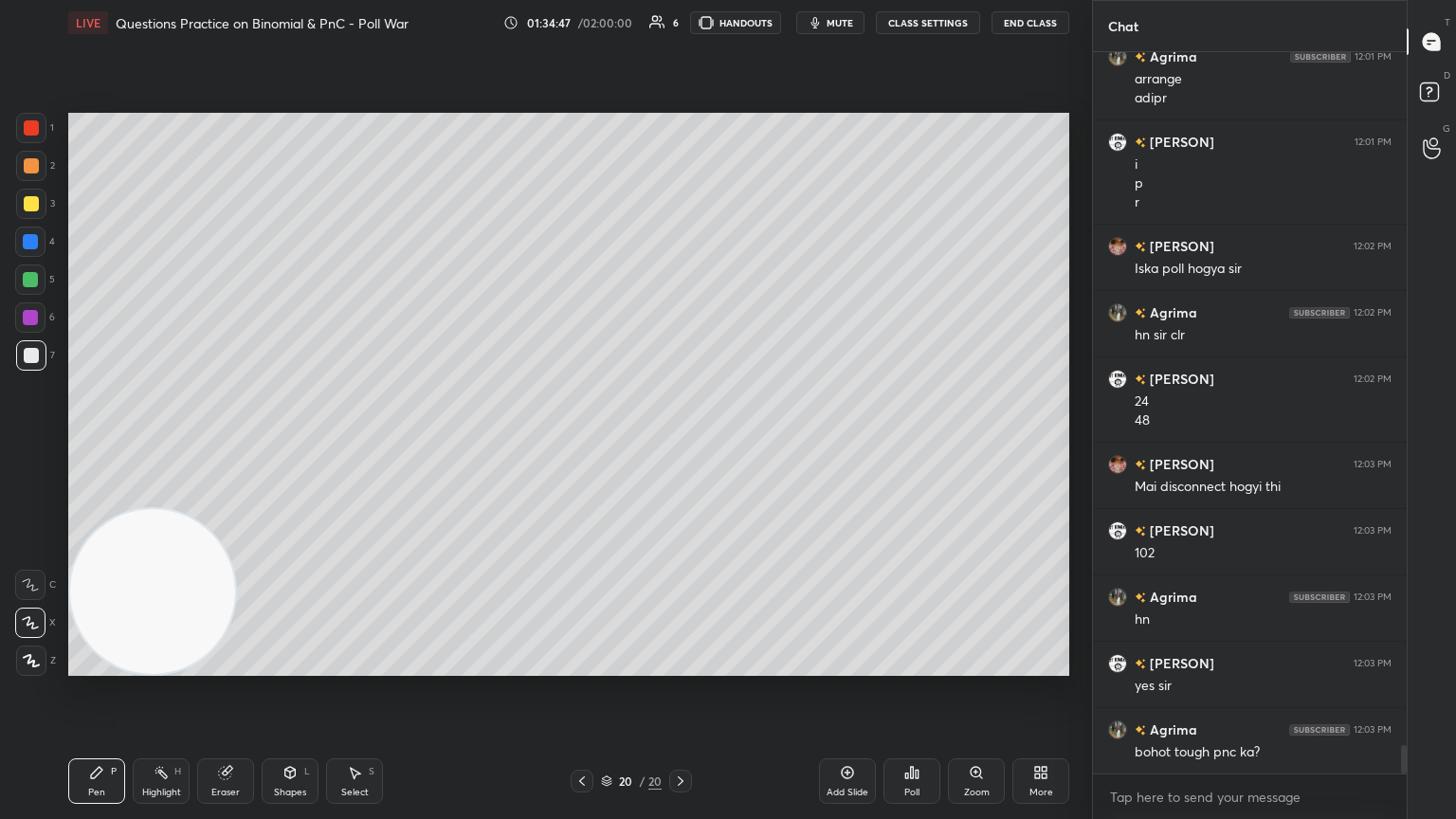 click 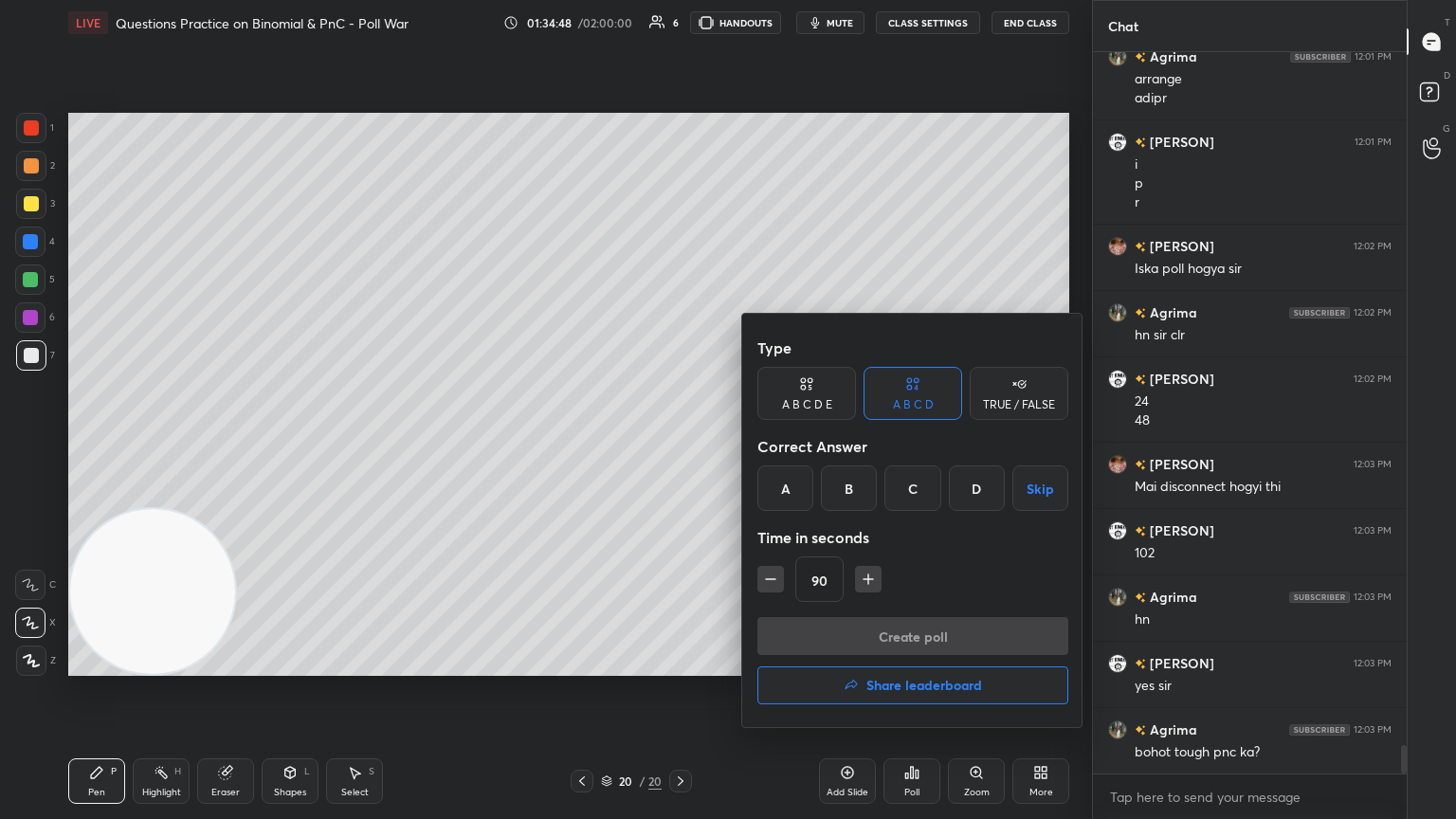 click on "B" at bounding box center (848, 488) 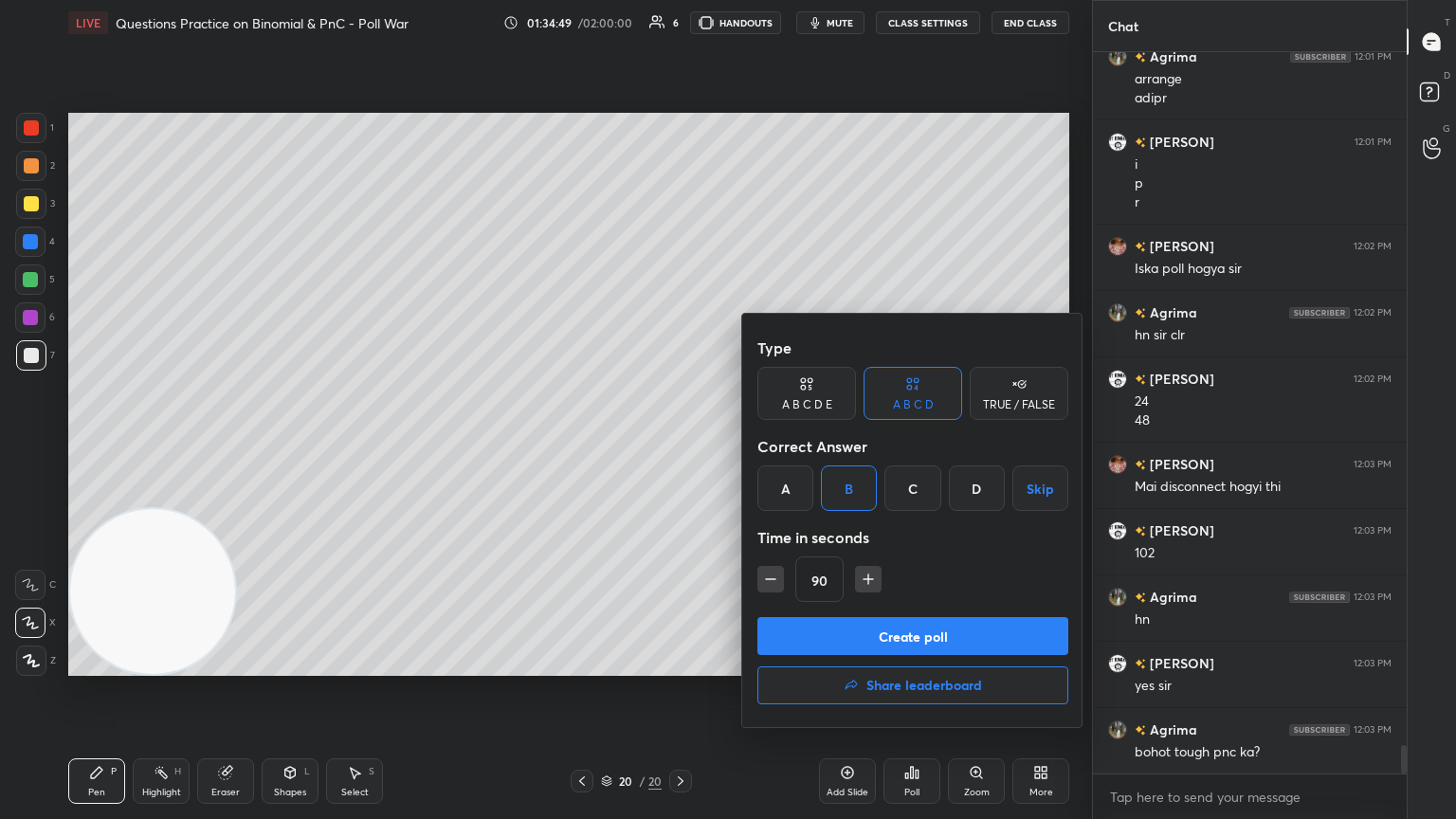 drag, startPoint x: 846, startPoint y: 629, endPoint x: 834, endPoint y: 632, distance: 12.369317 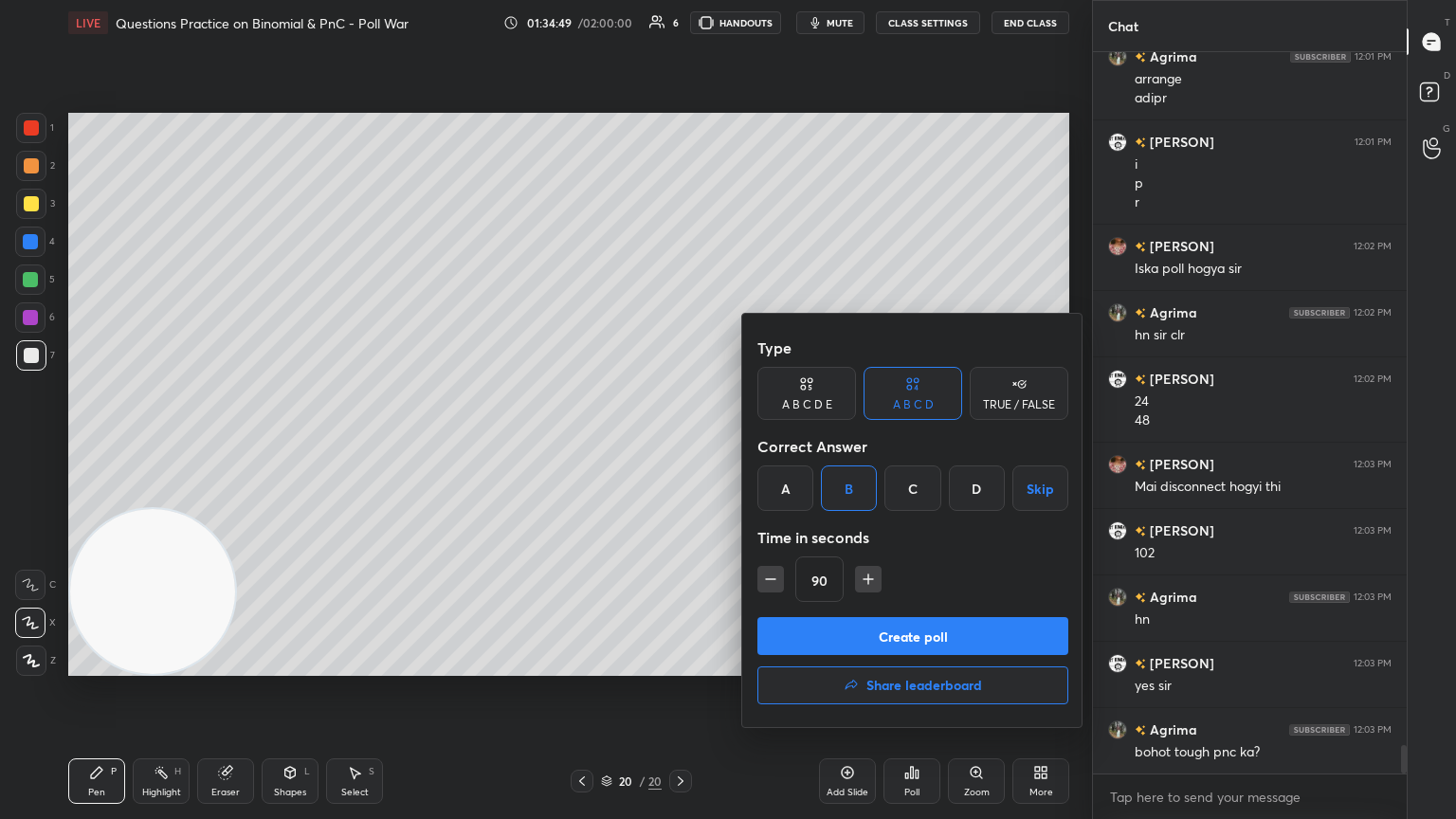 click on "Create poll" at bounding box center [913, 636] 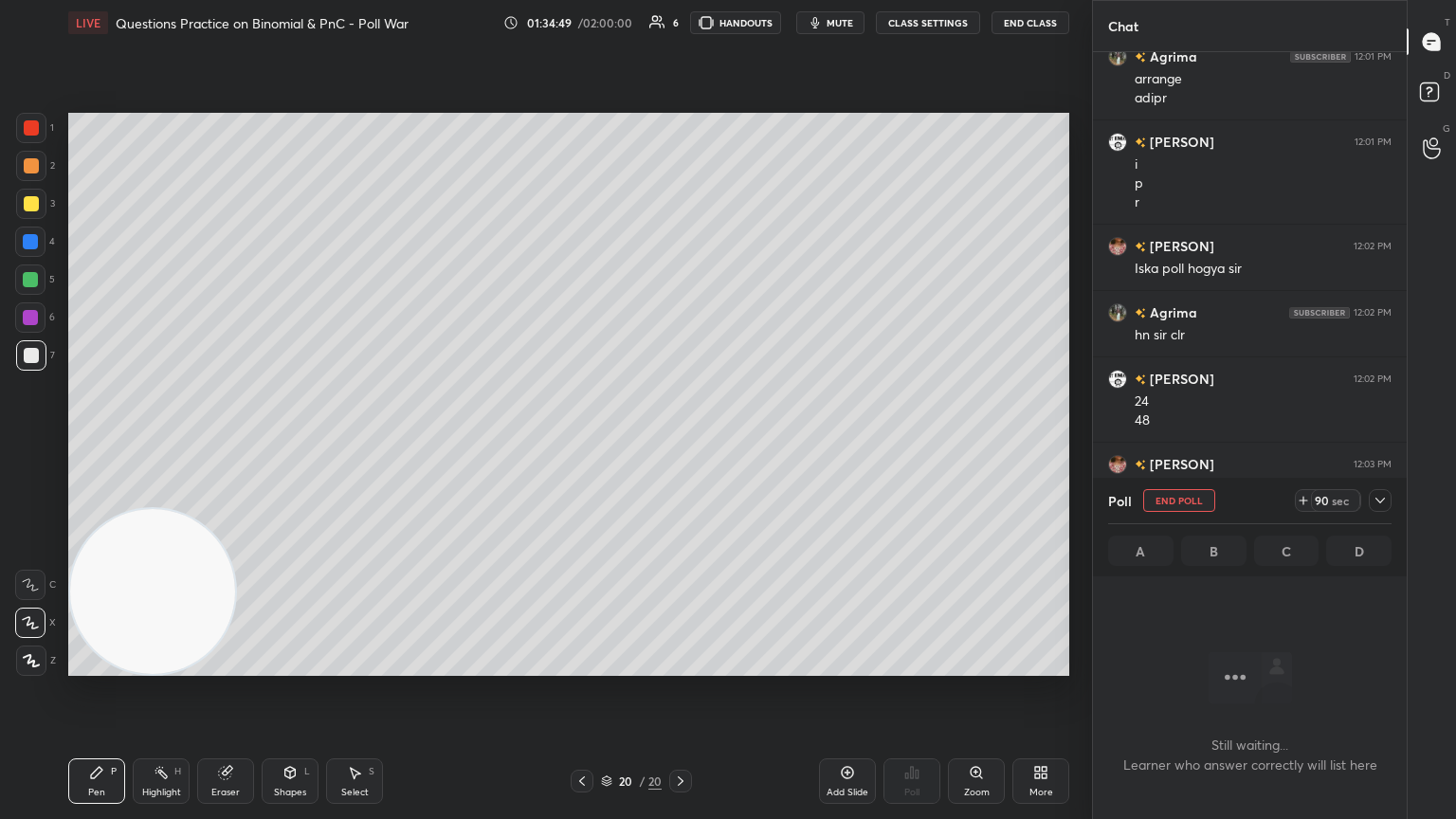 scroll, scrollTop: 7, scrollLeft: 6, axis: both 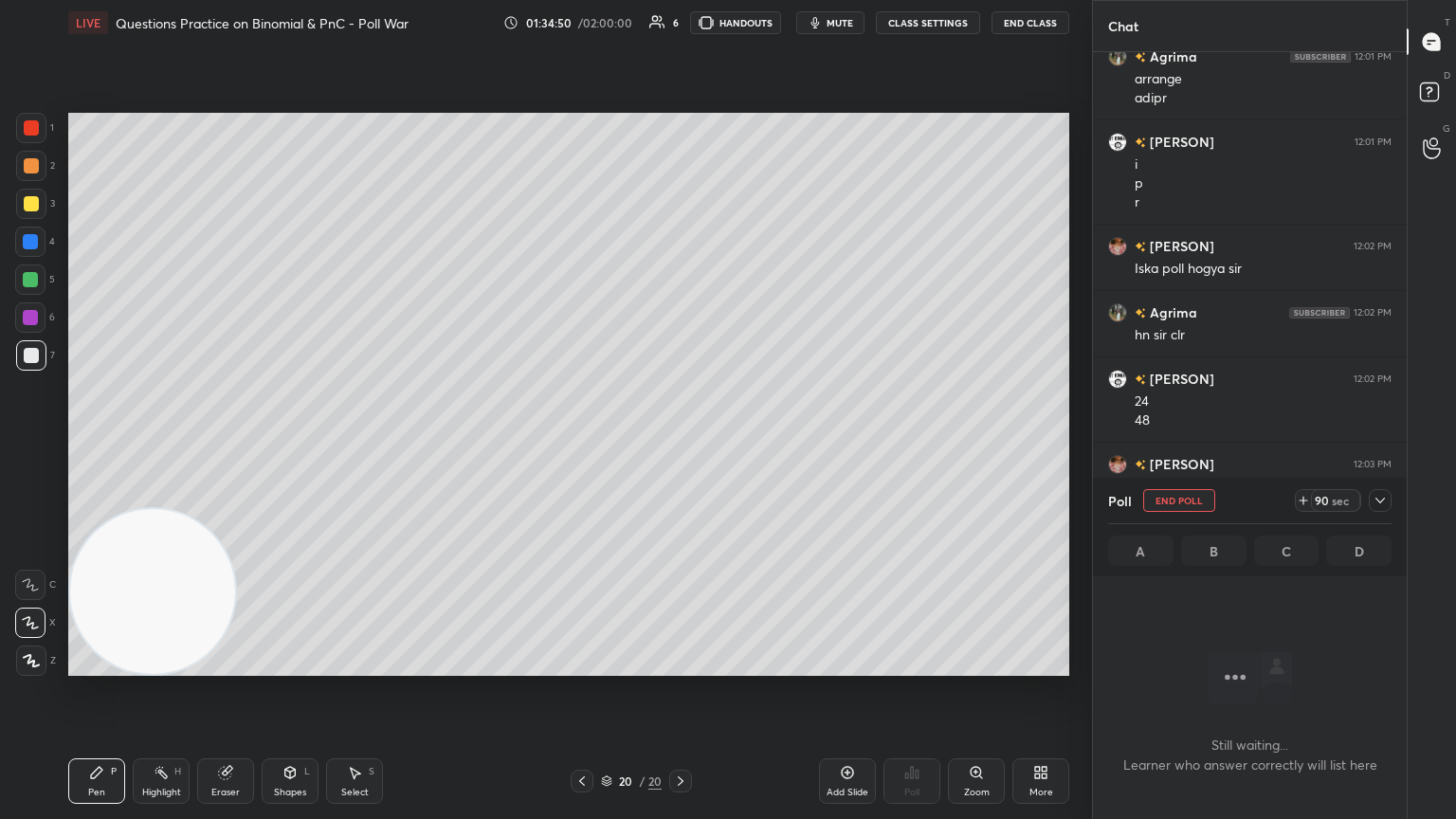 click 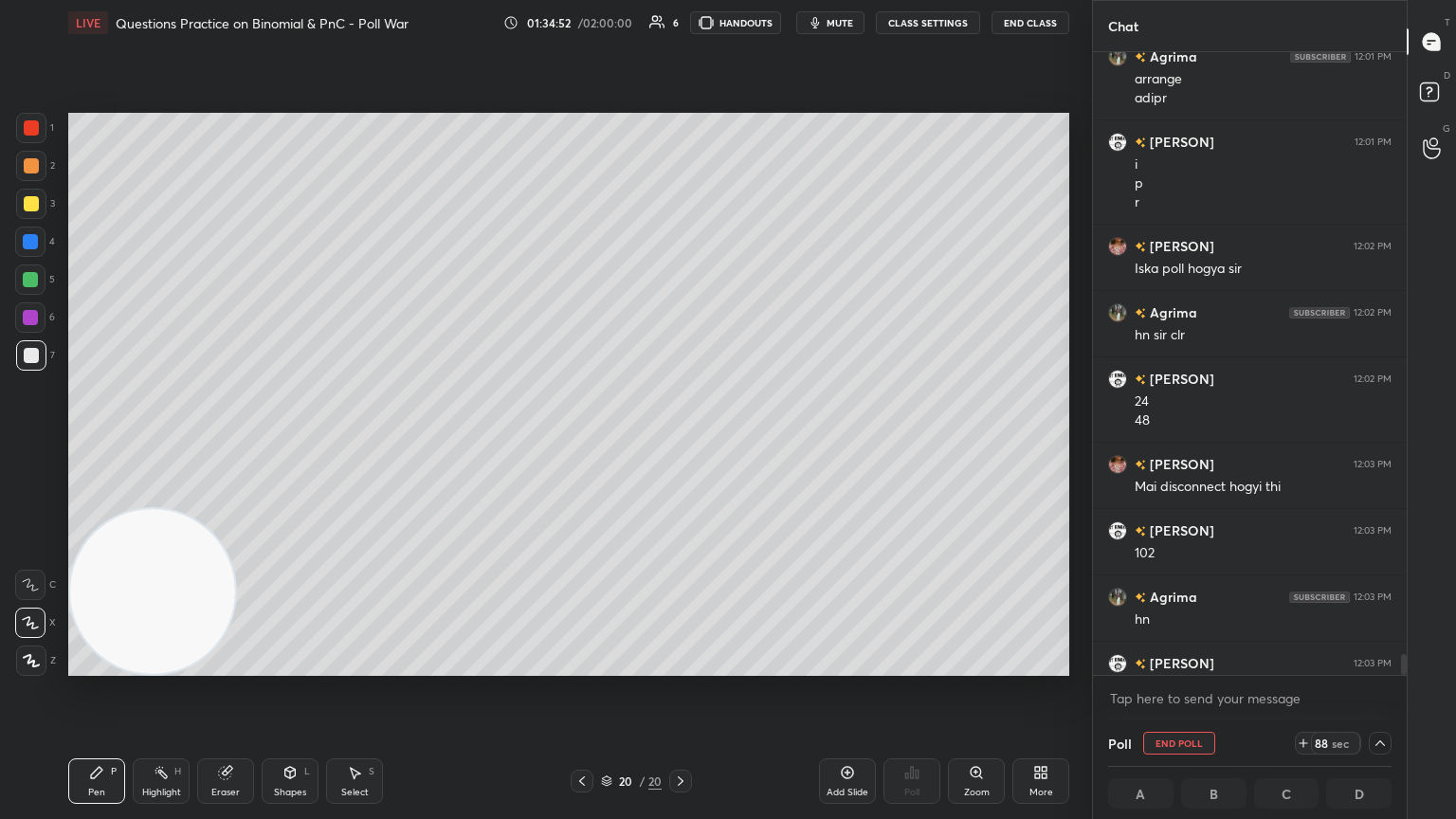 scroll, scrollTop: 17829, scrollLeft: 0, axis: vertical 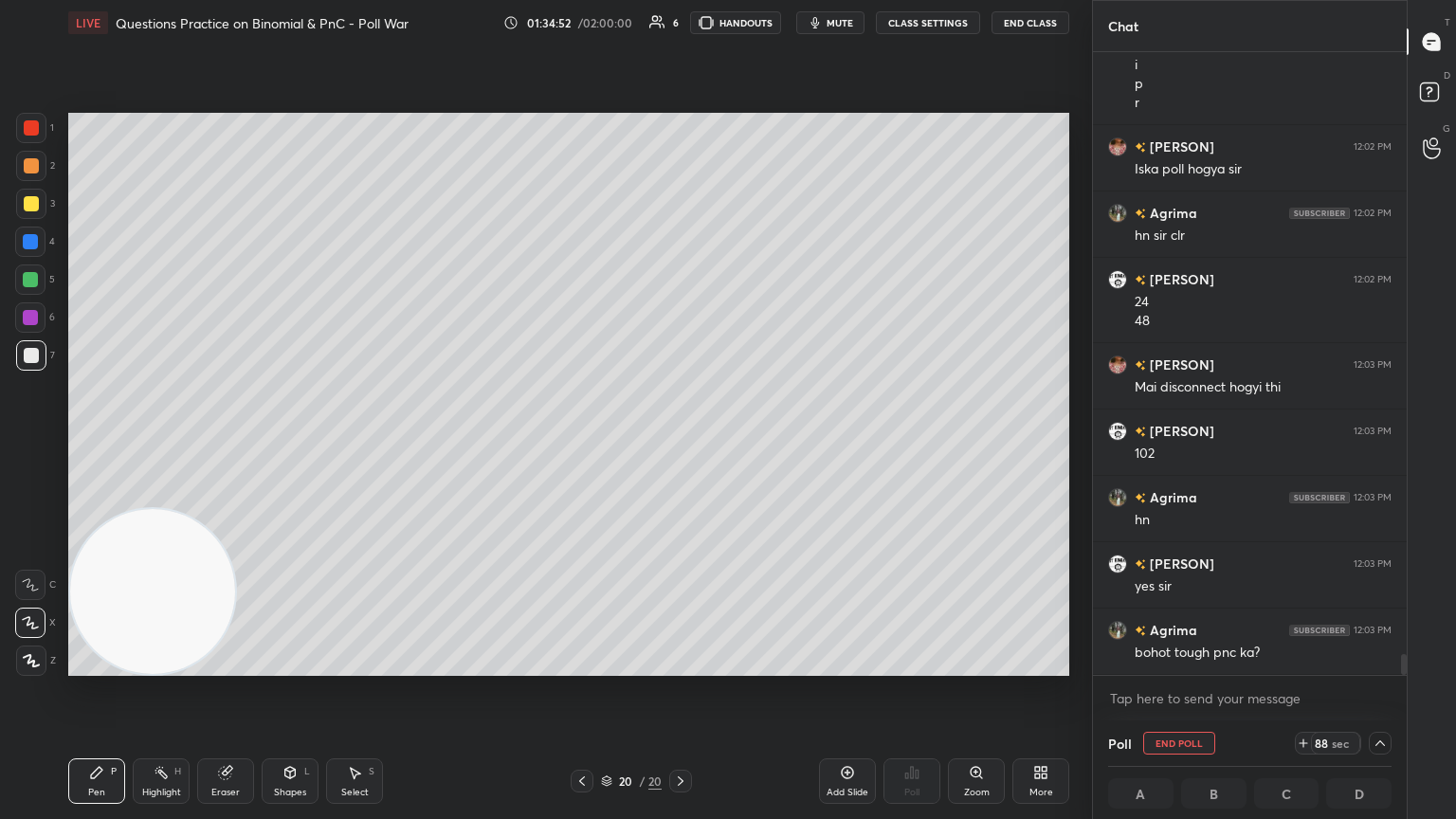drag, startPoint x: 1404, startPoint y: 652, endPoint x: 1393, endPoint y: 684, distance: 33.837849 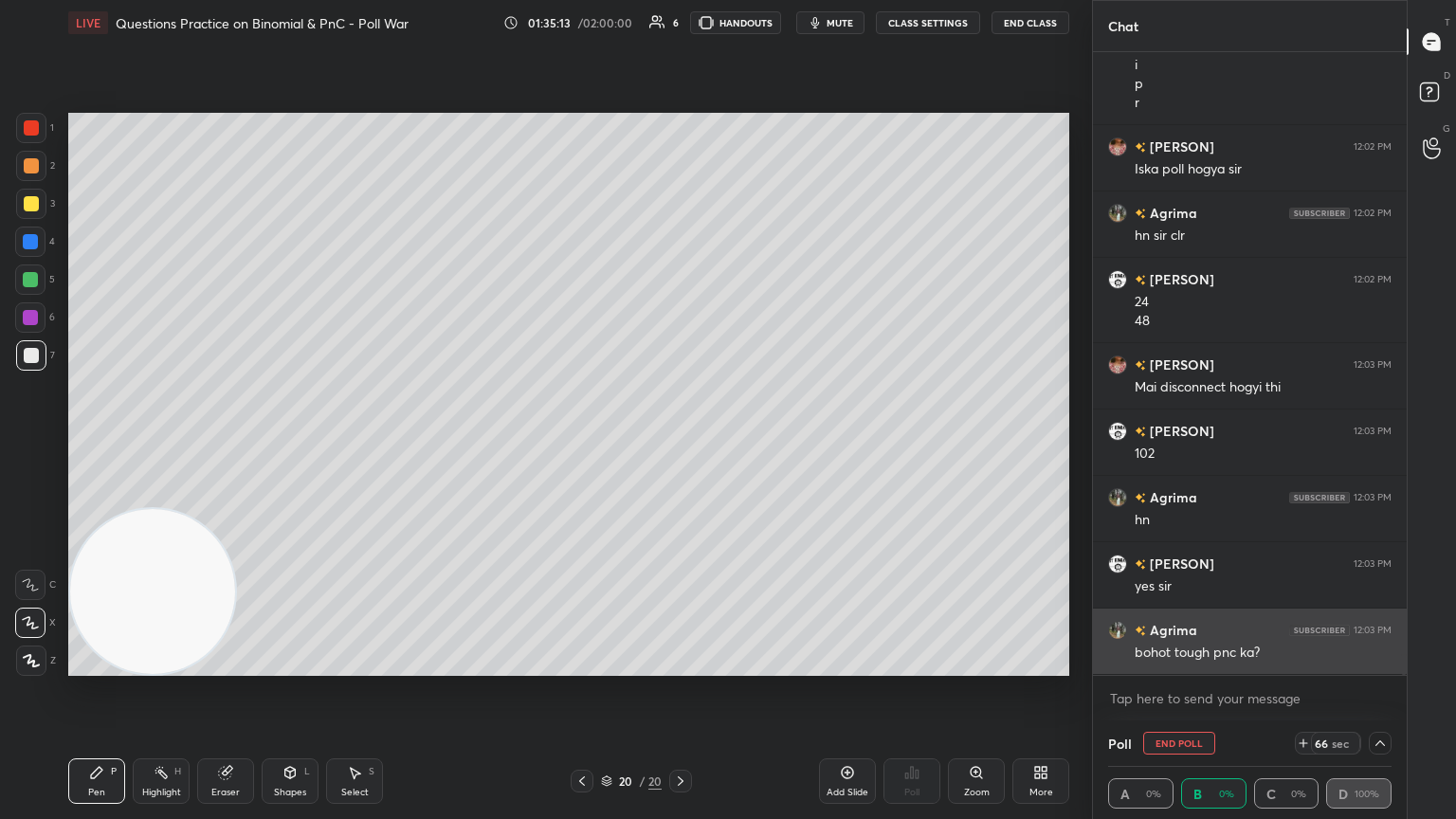 scroll, scrollTop: 0, scrollLeft: 6, axis: horizontal 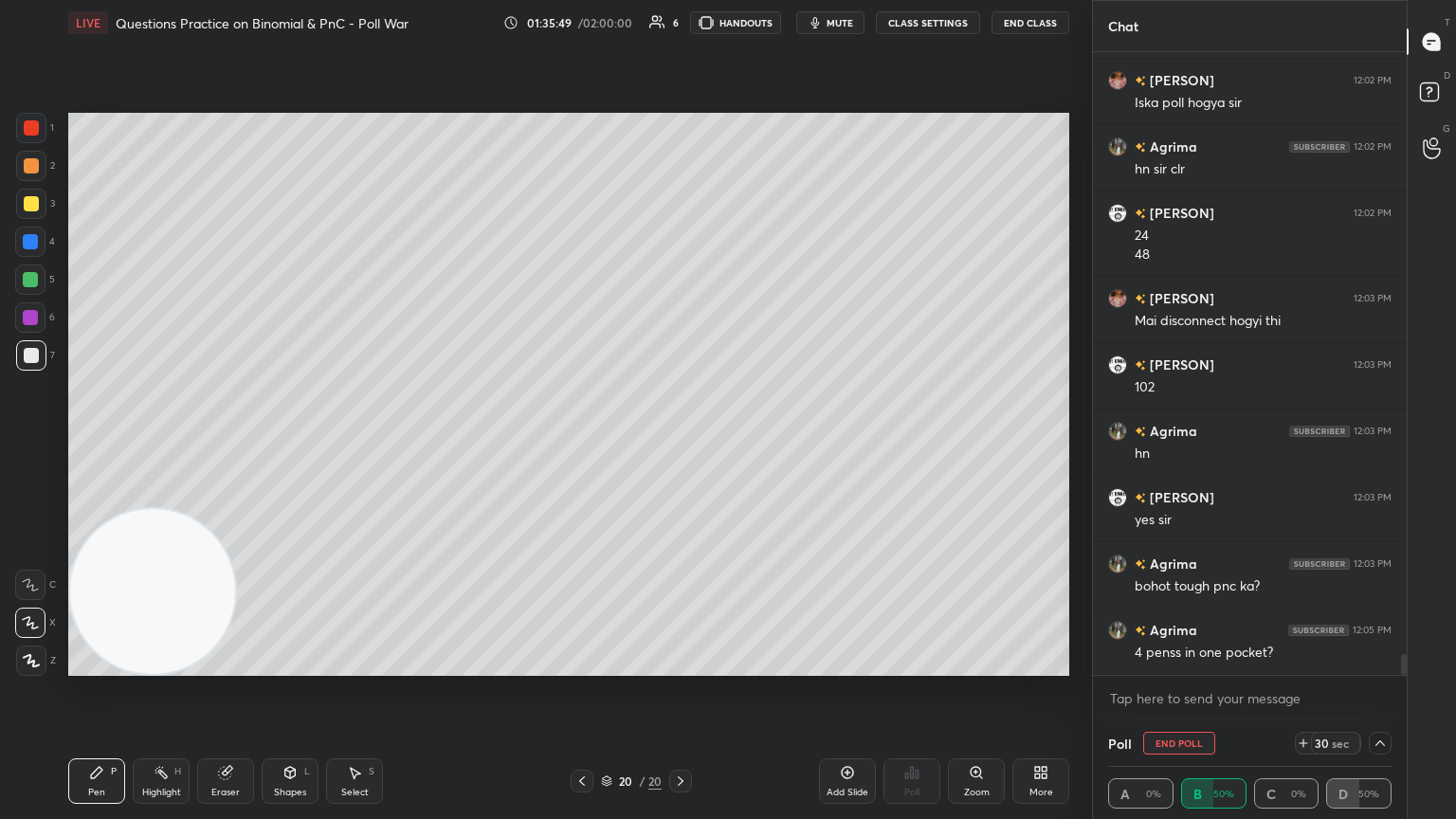 click at bounding box center (1380, 743) 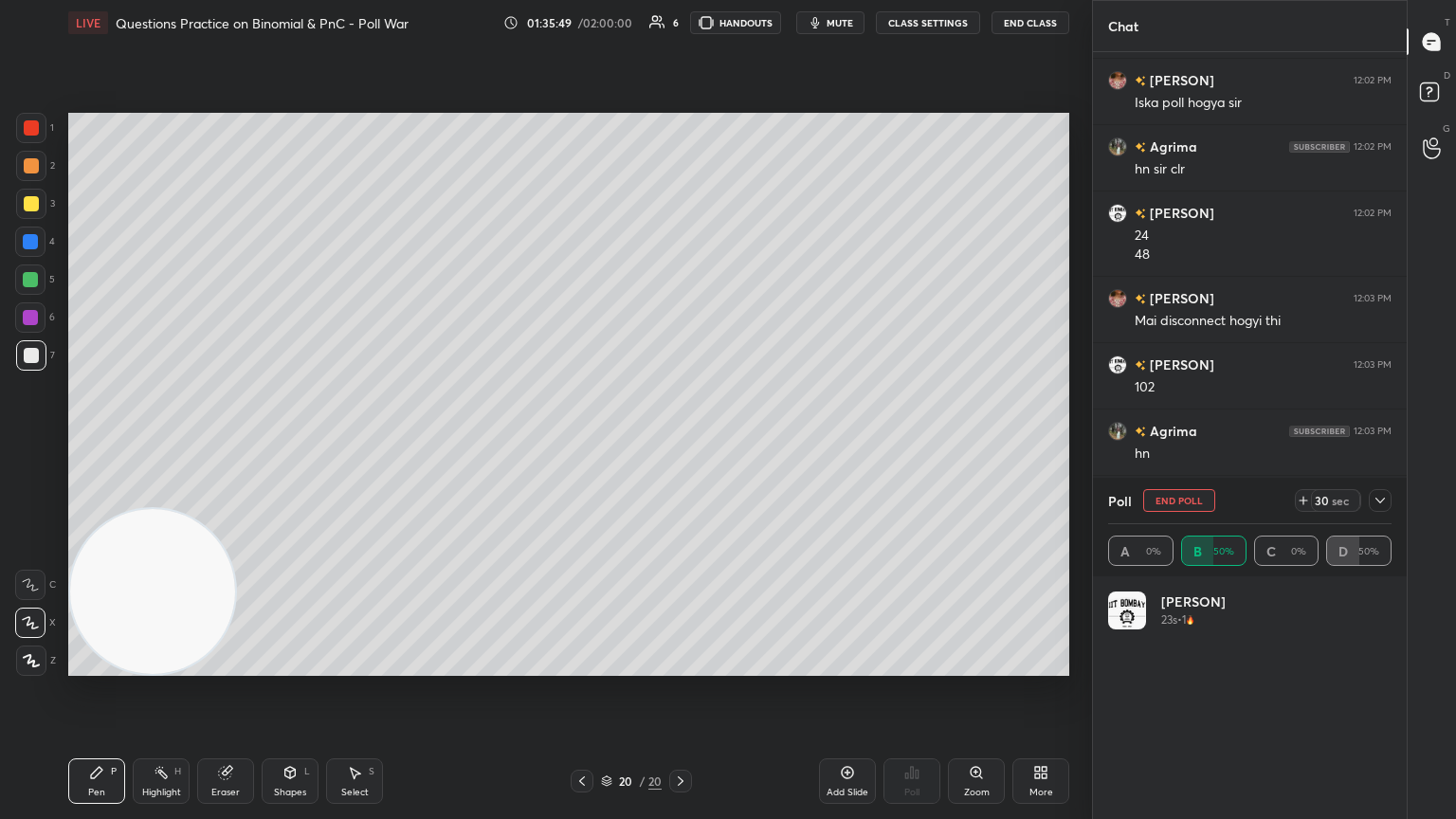 scroll, scrollTop: 6, scrollLeft: 6, axis: both 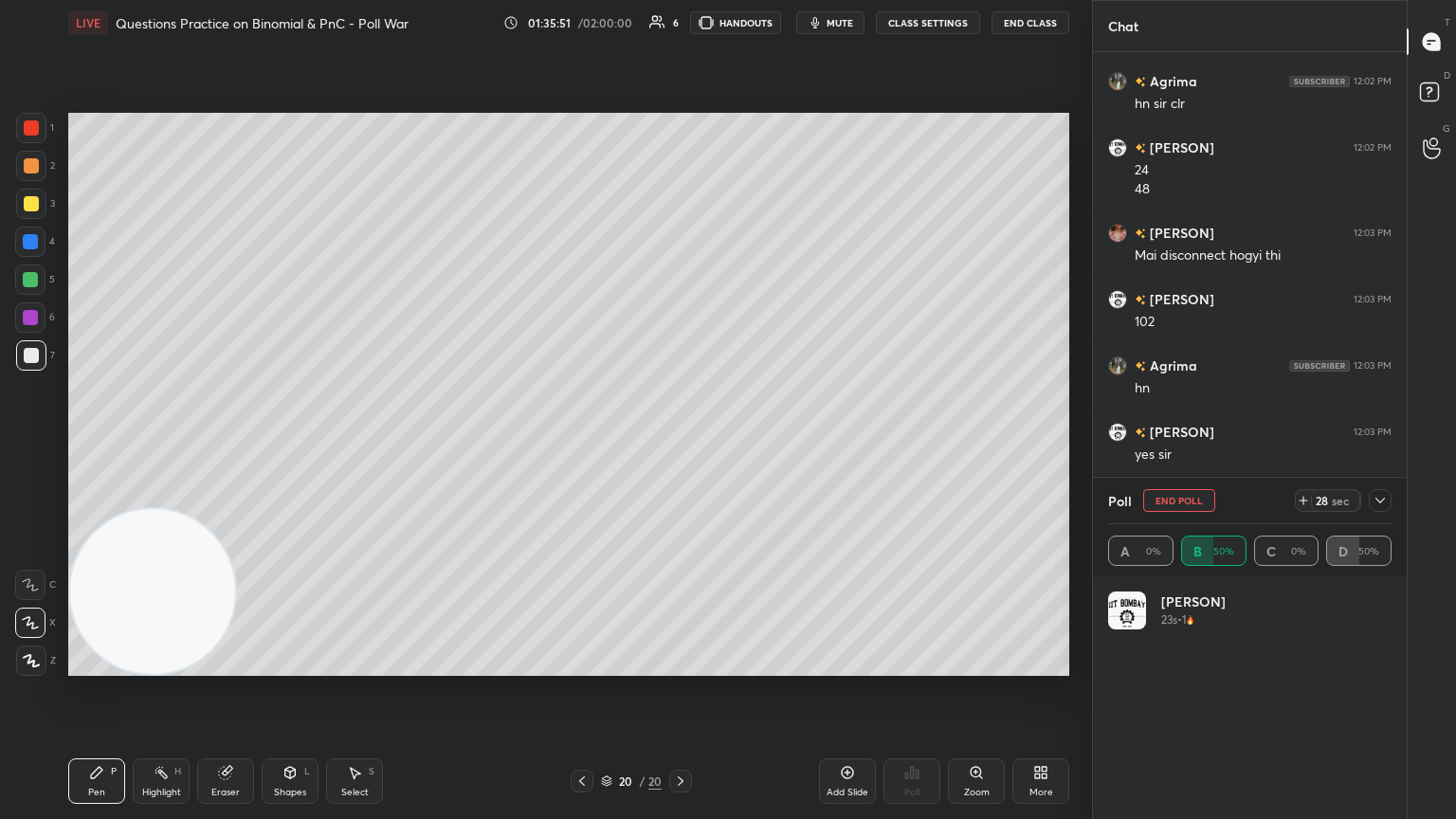 drag, startPoint x: 1380, startPoint y: 506, endPoint x: 1338, endPoint y: 493, distance: 43.965896 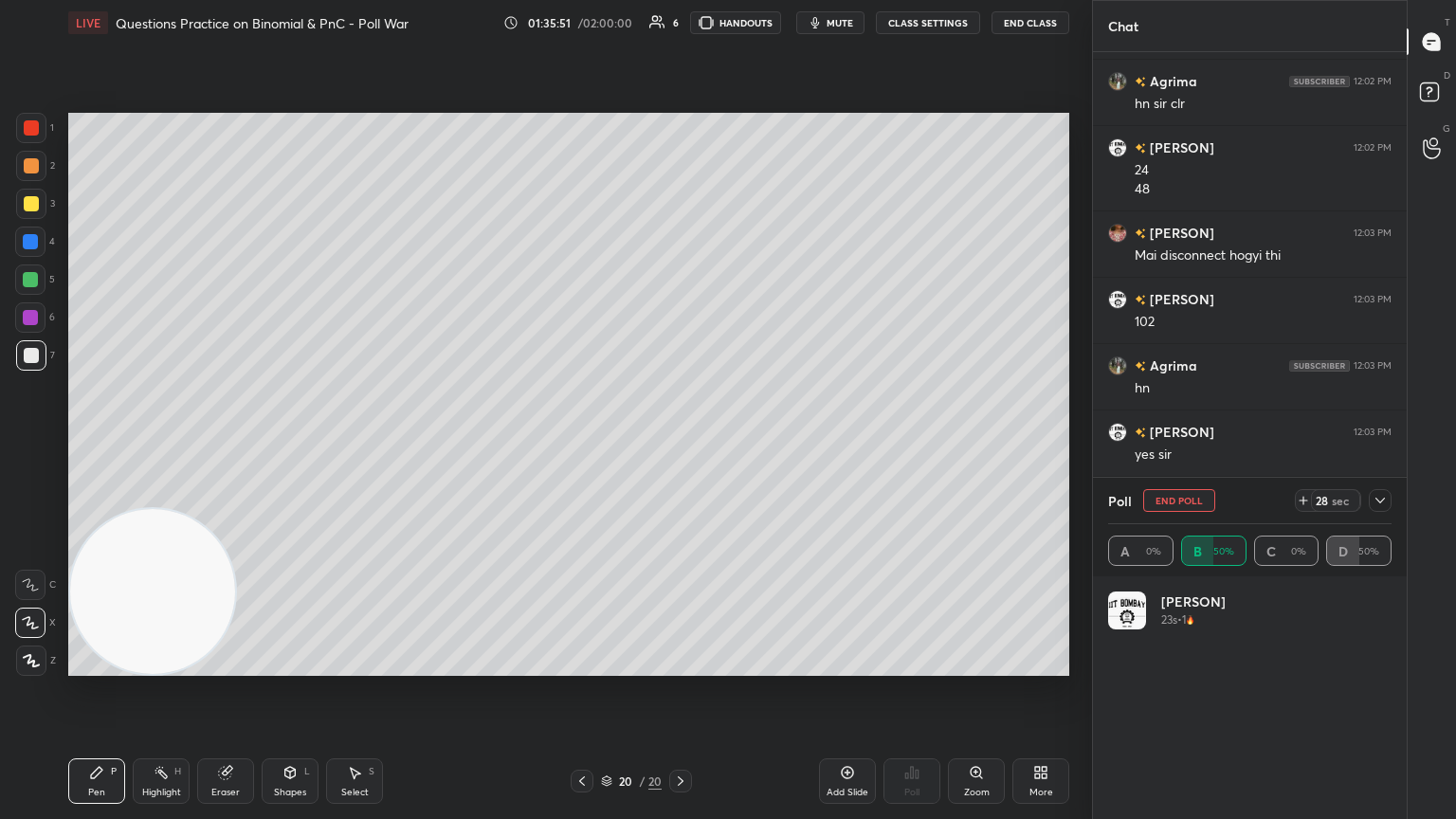 click 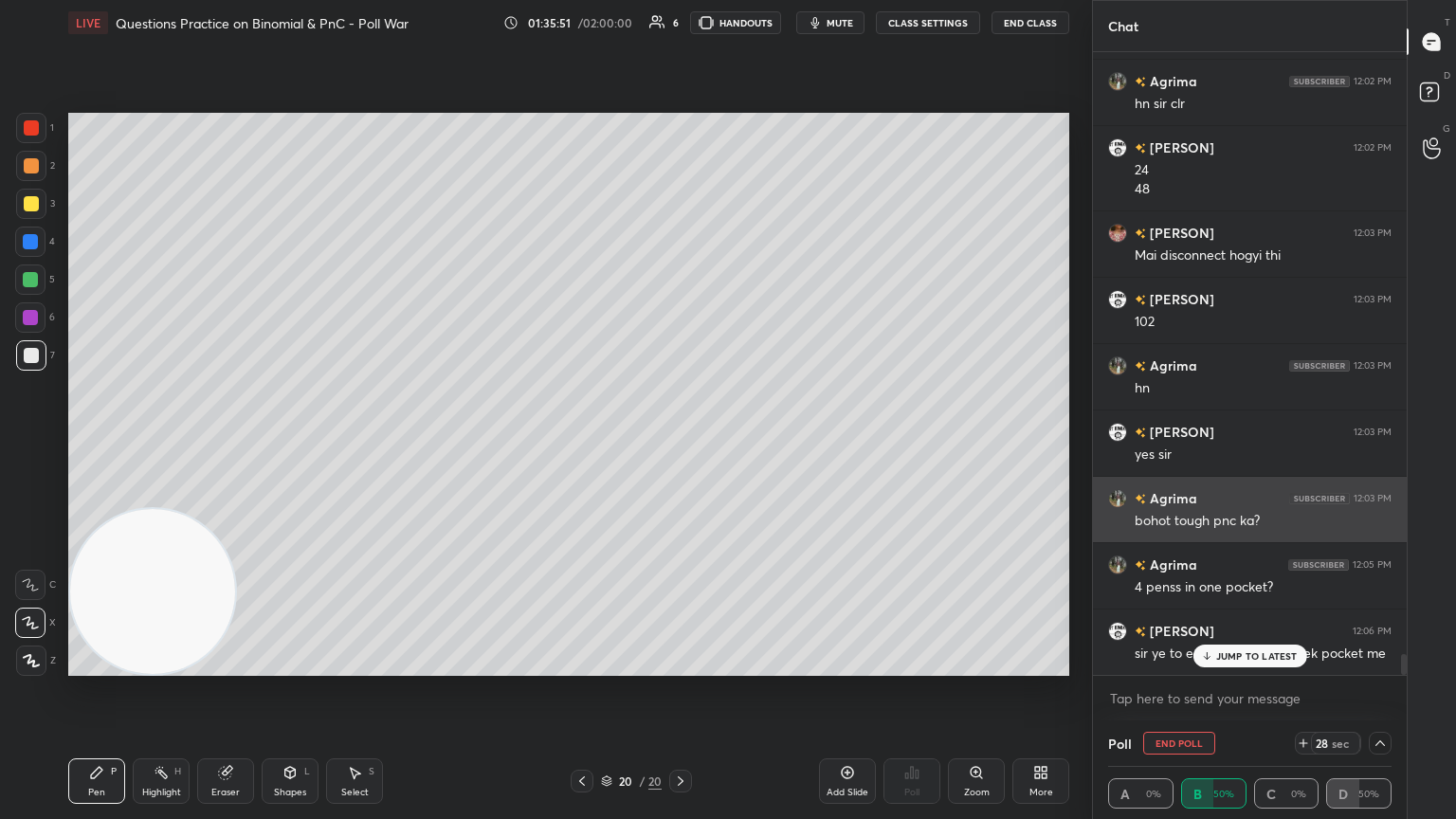 scroll, scrollTop: 0, scrollLeft: 6, axis: horizontal 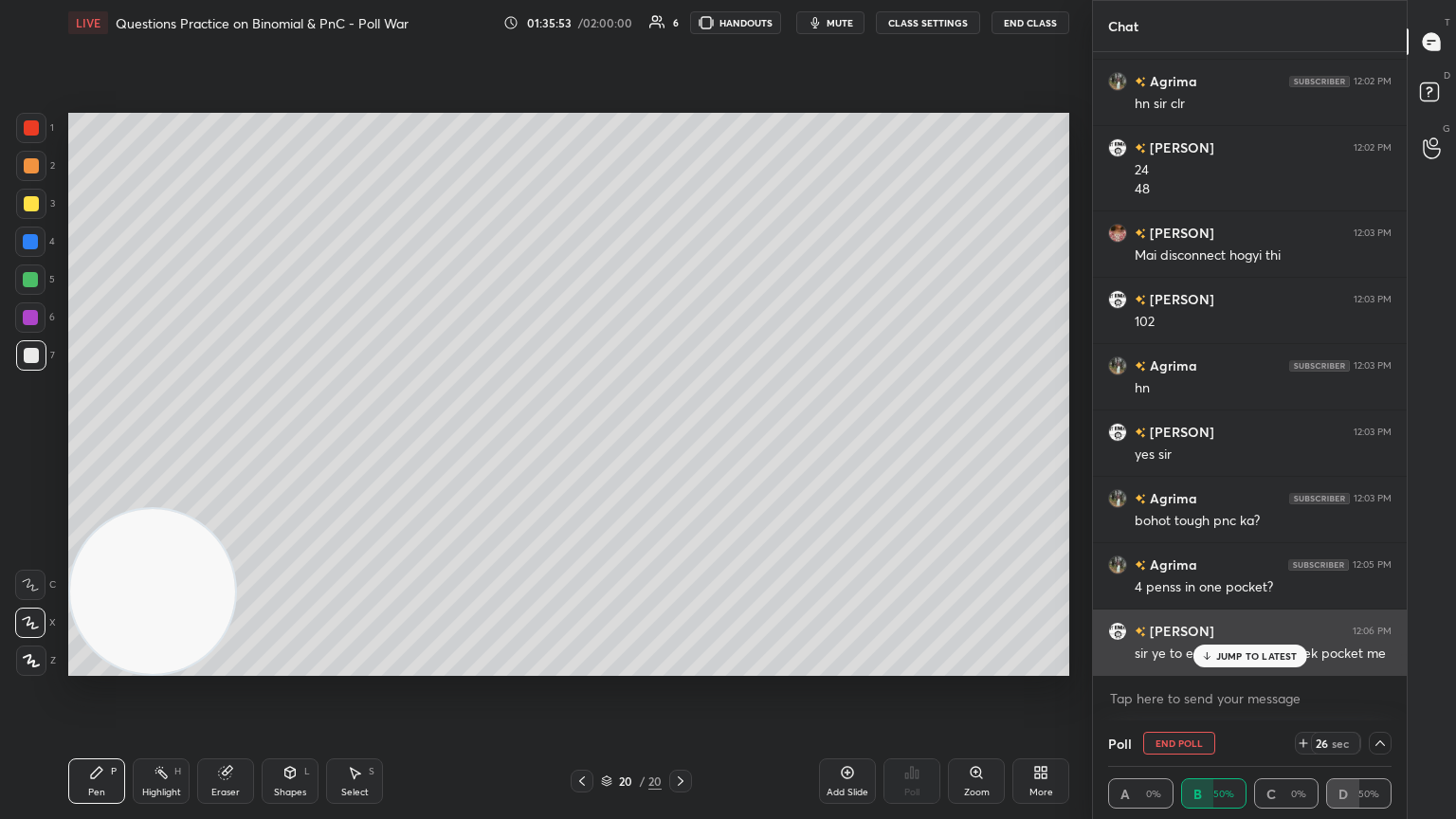 click on "JUMP TO LATEST" at bounding box center [1257, 656] 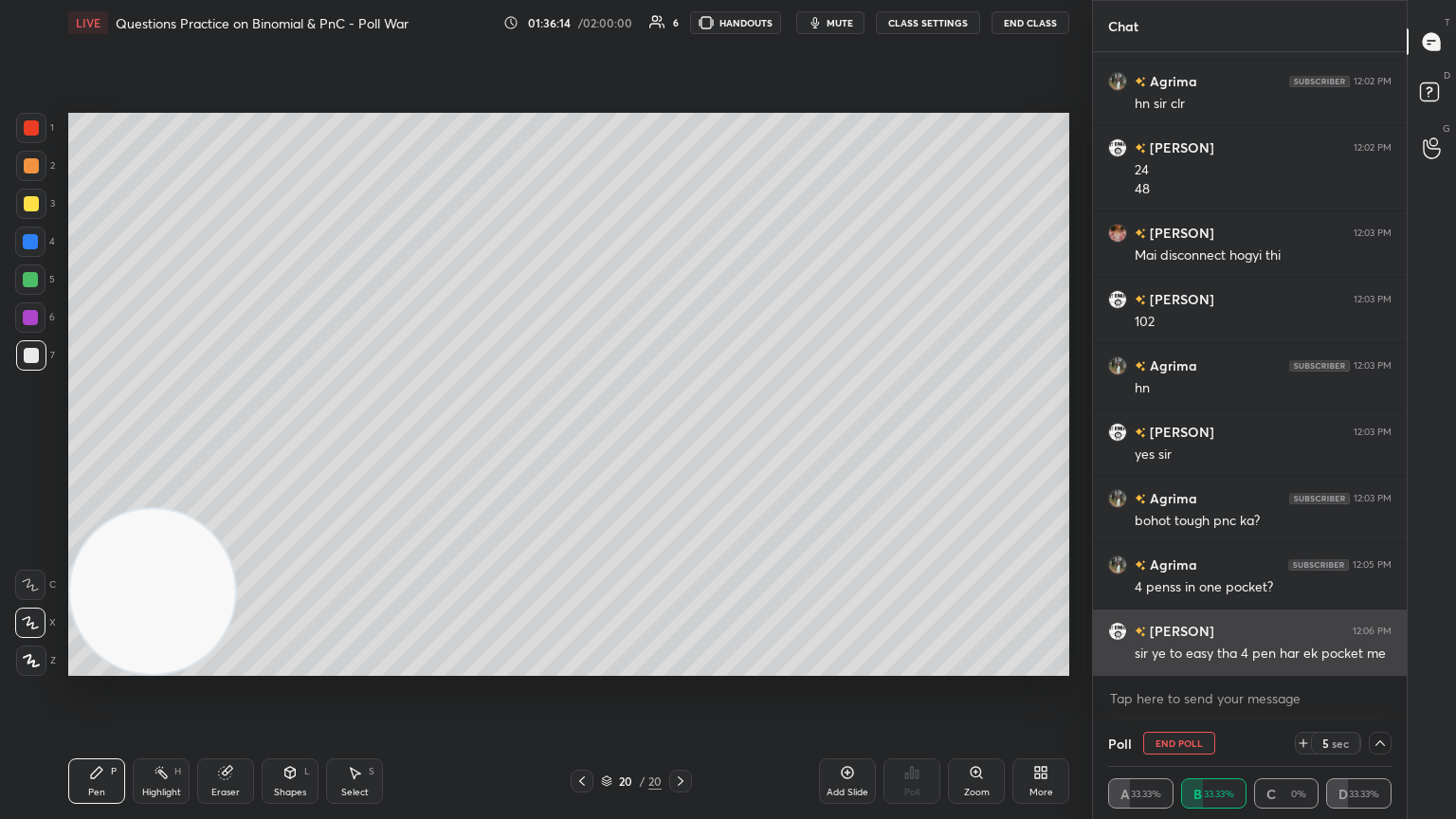 scroll, scrollTop: 17980, scrollLeft: 0, axis: vertical 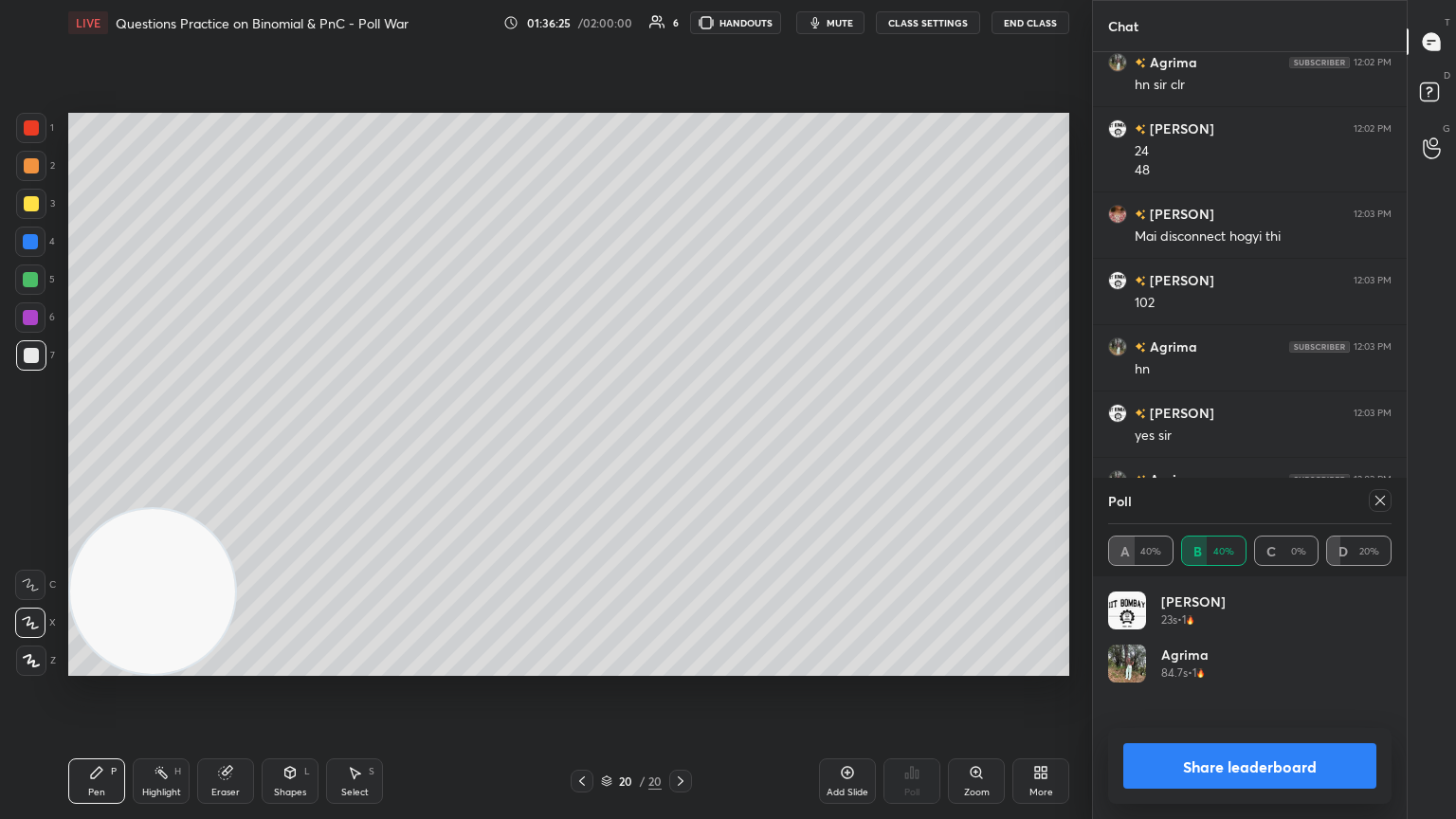 click 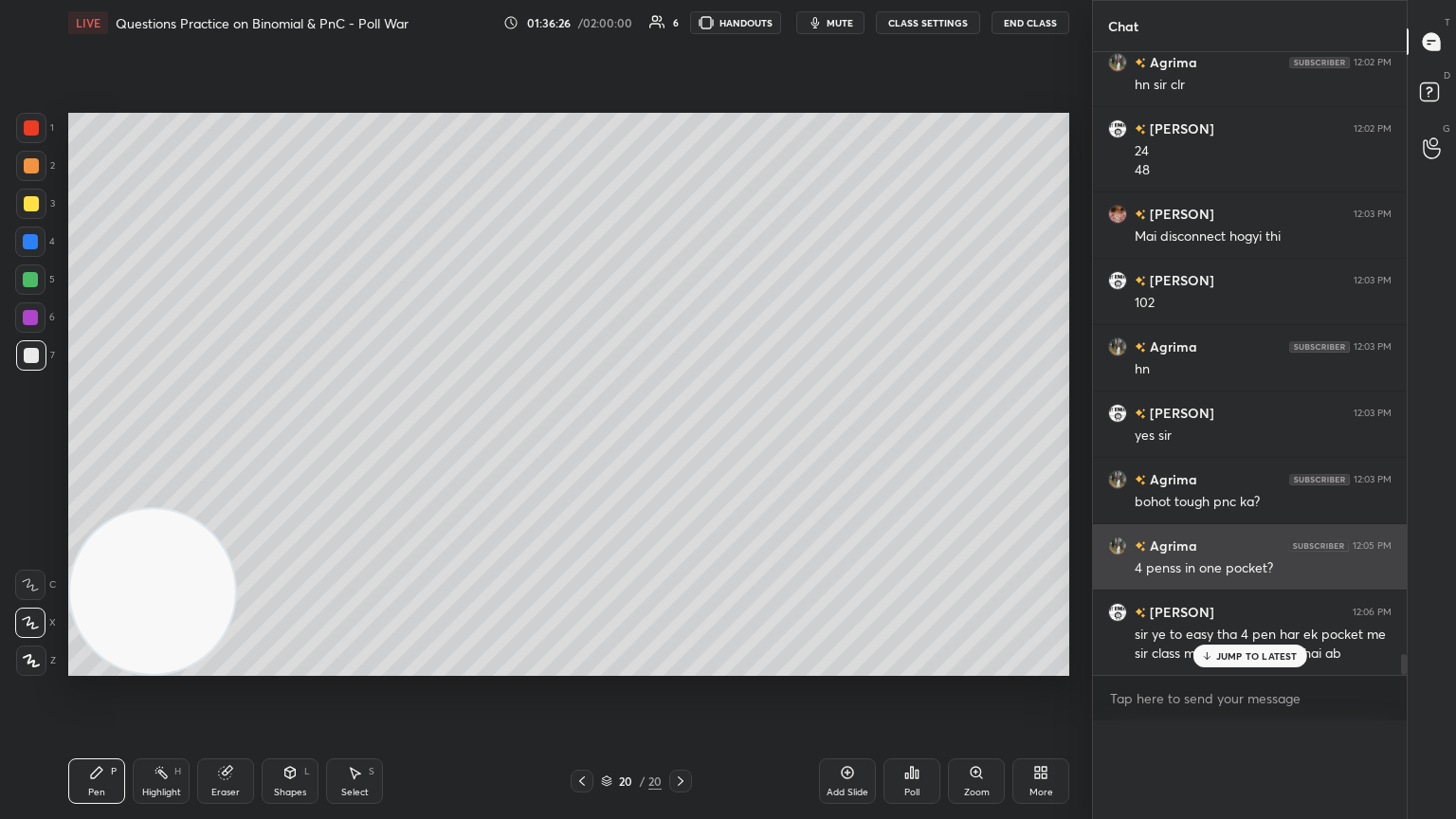 scroll, scrollTop: 0, scrollLeft: 0, axis: both 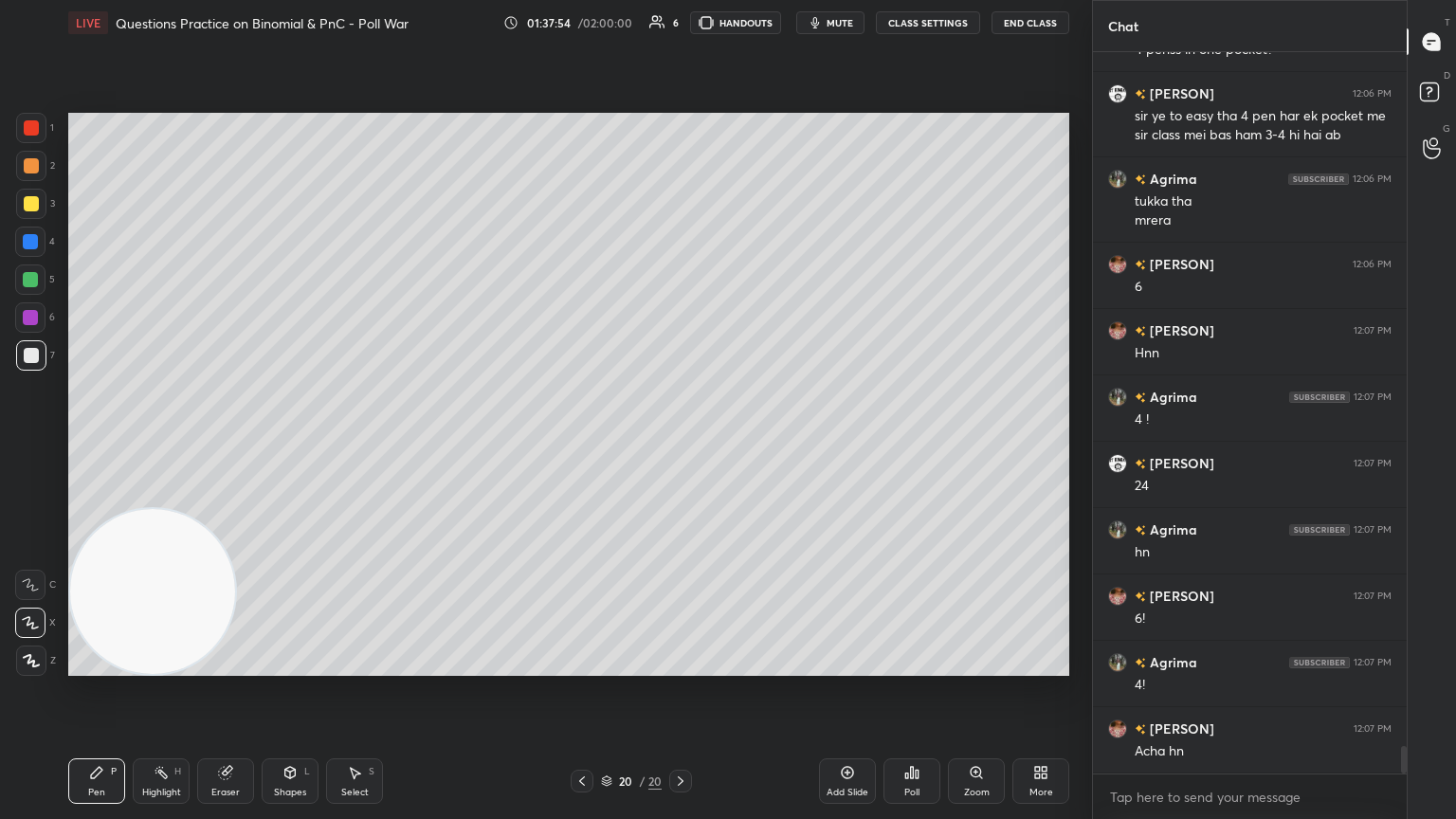 click 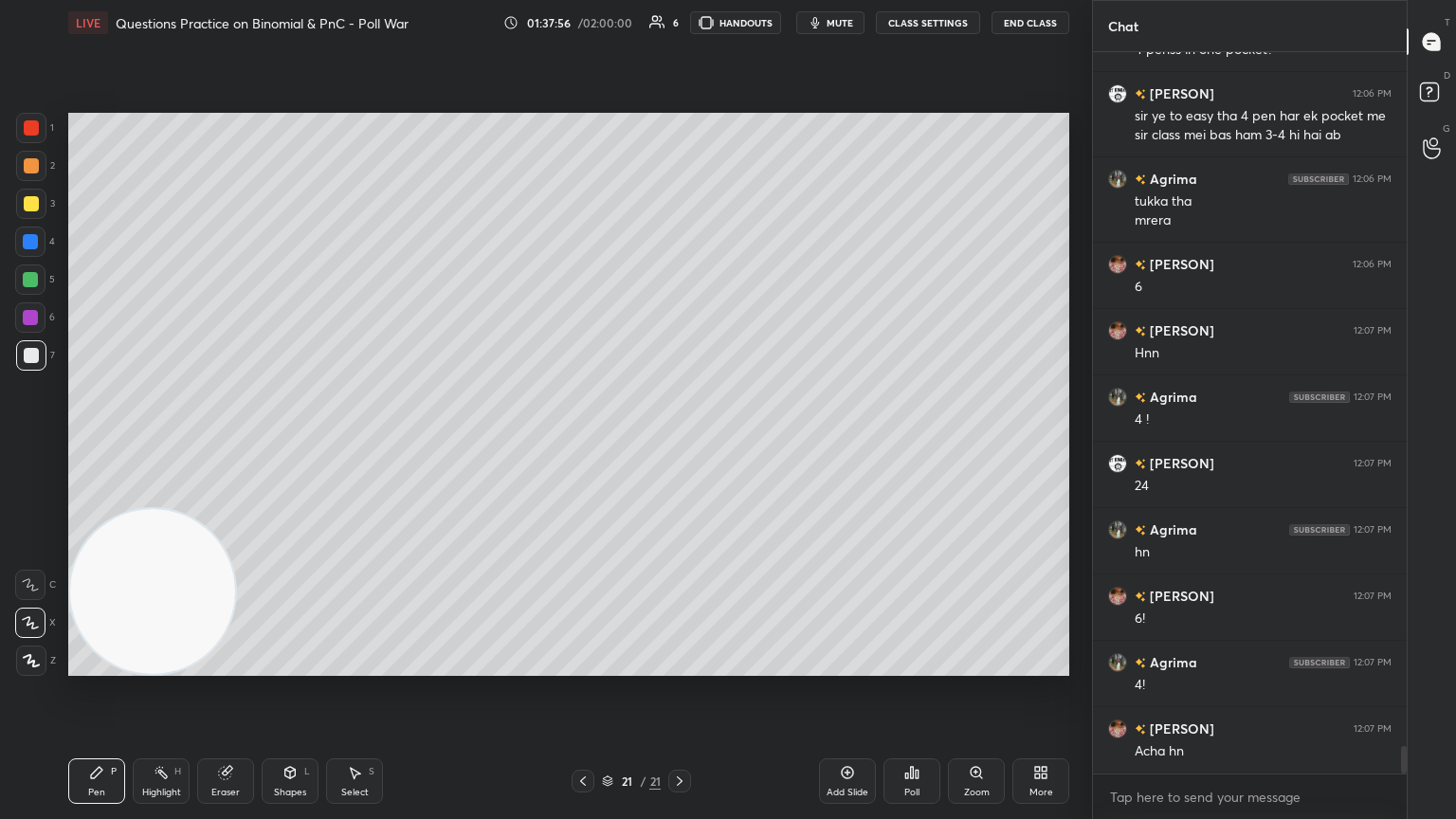 click at bounding box center (31, 204) 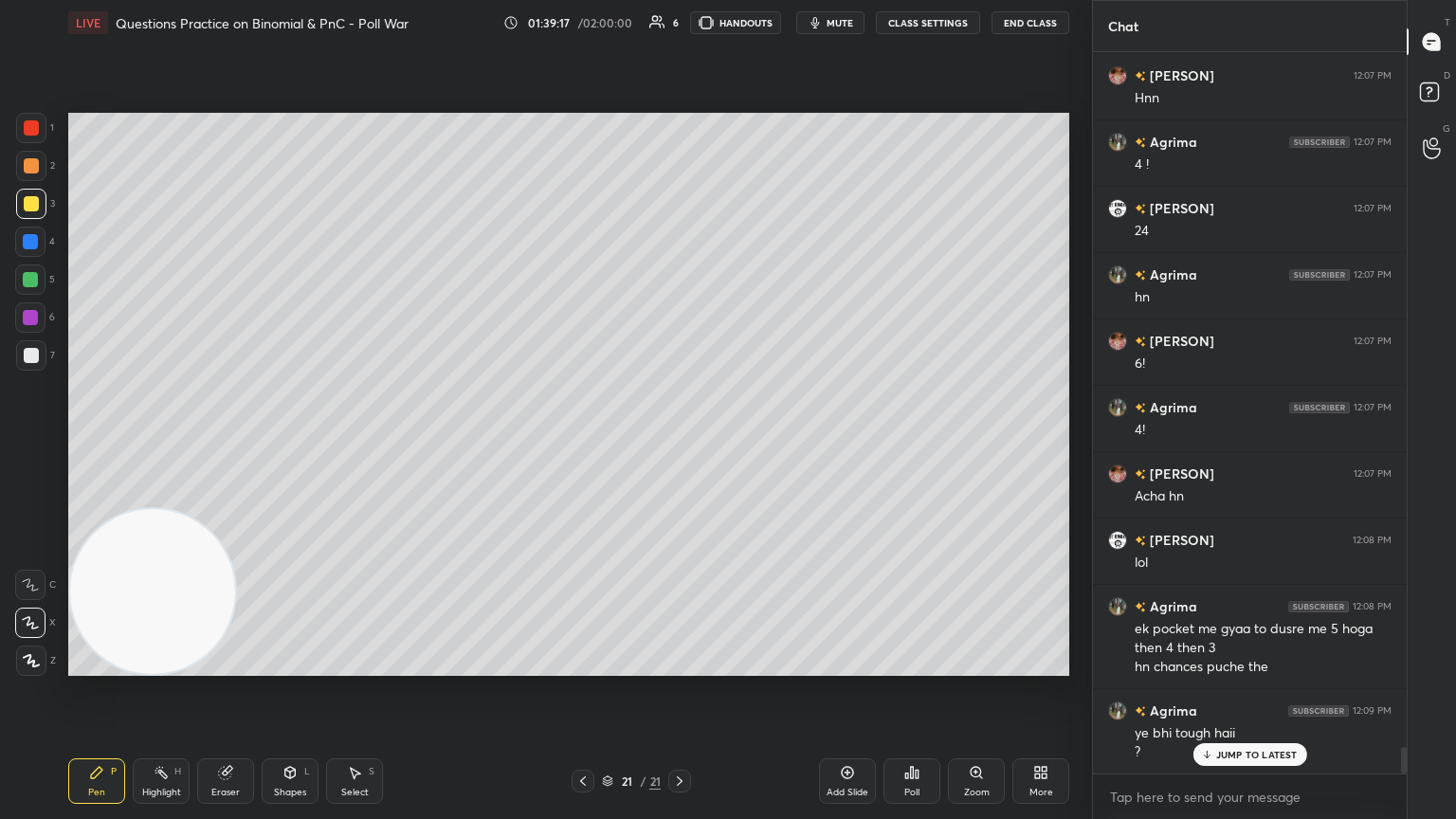 scroll, scrollTop: 18821, scrollLeft: 0, axis: vertical 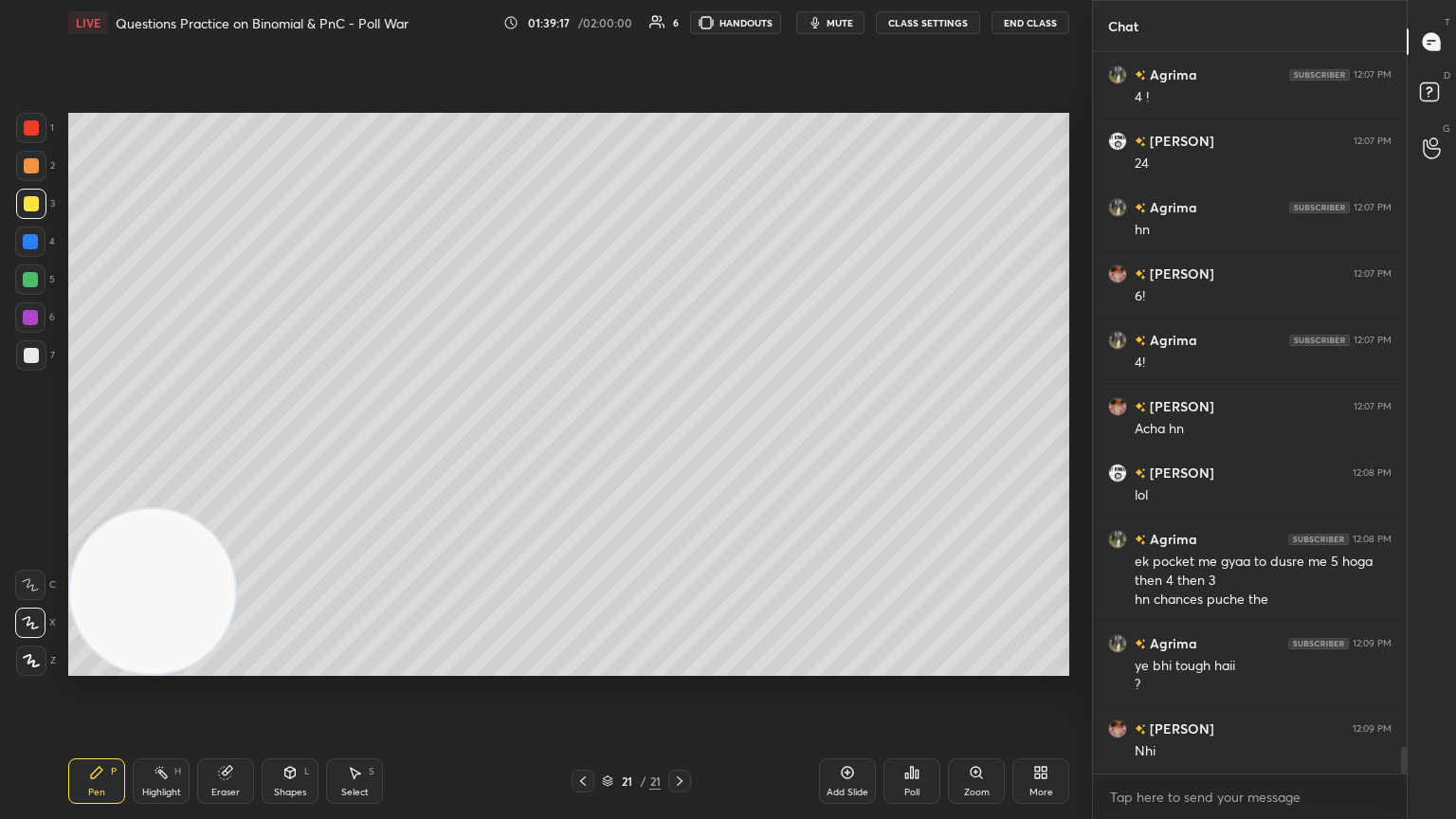 click on "Eraser" at bounding box center (226, 781) 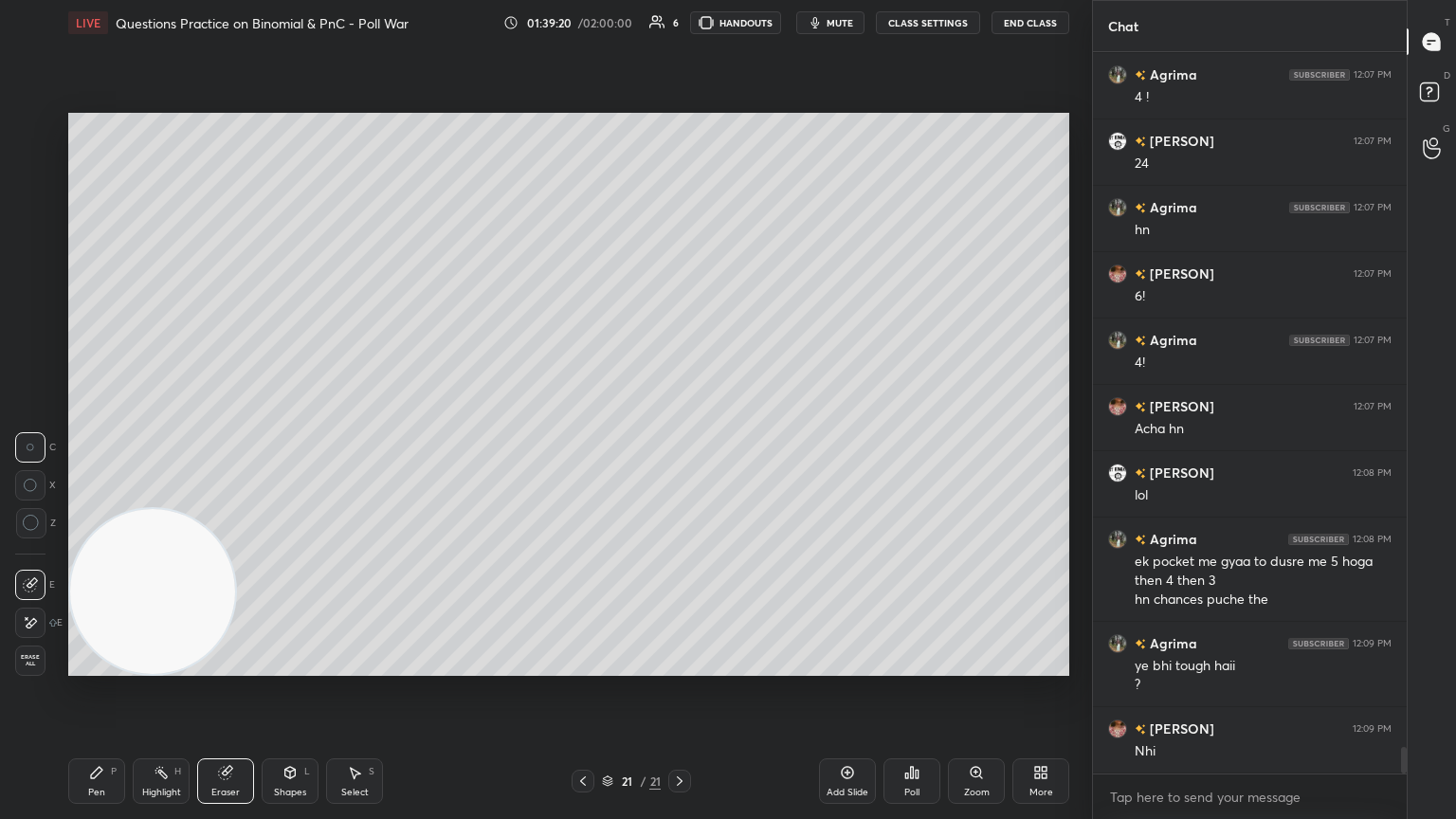 drag, startPoint x: 94, startPoint y: 776, endPoint x: 89, endPoint y: 760, distance: 16.763055 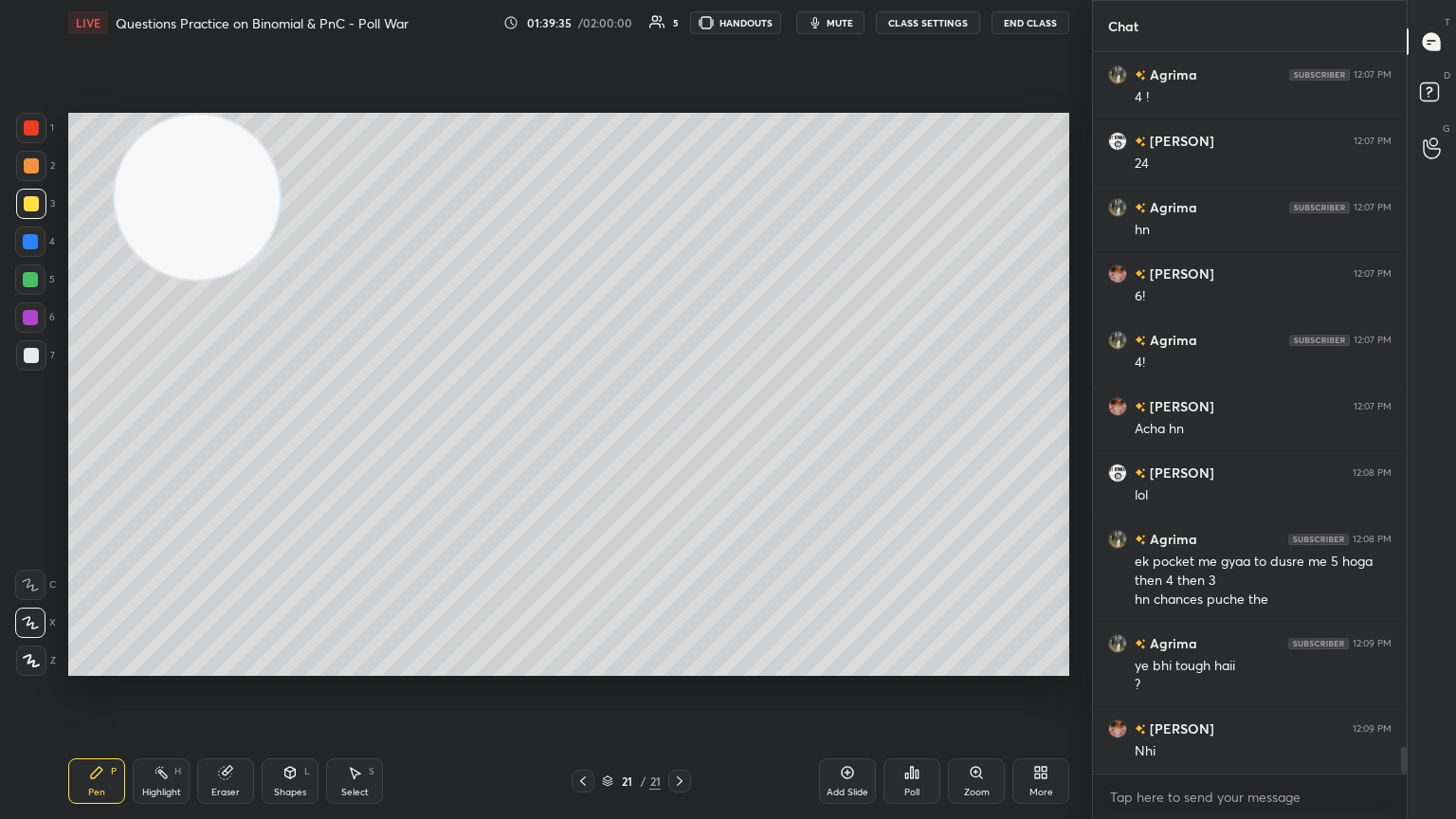 drag, startPoint x: 144, startPoint y: 582, endPoint x: 175, endPoint y: 140, distance: 443.086 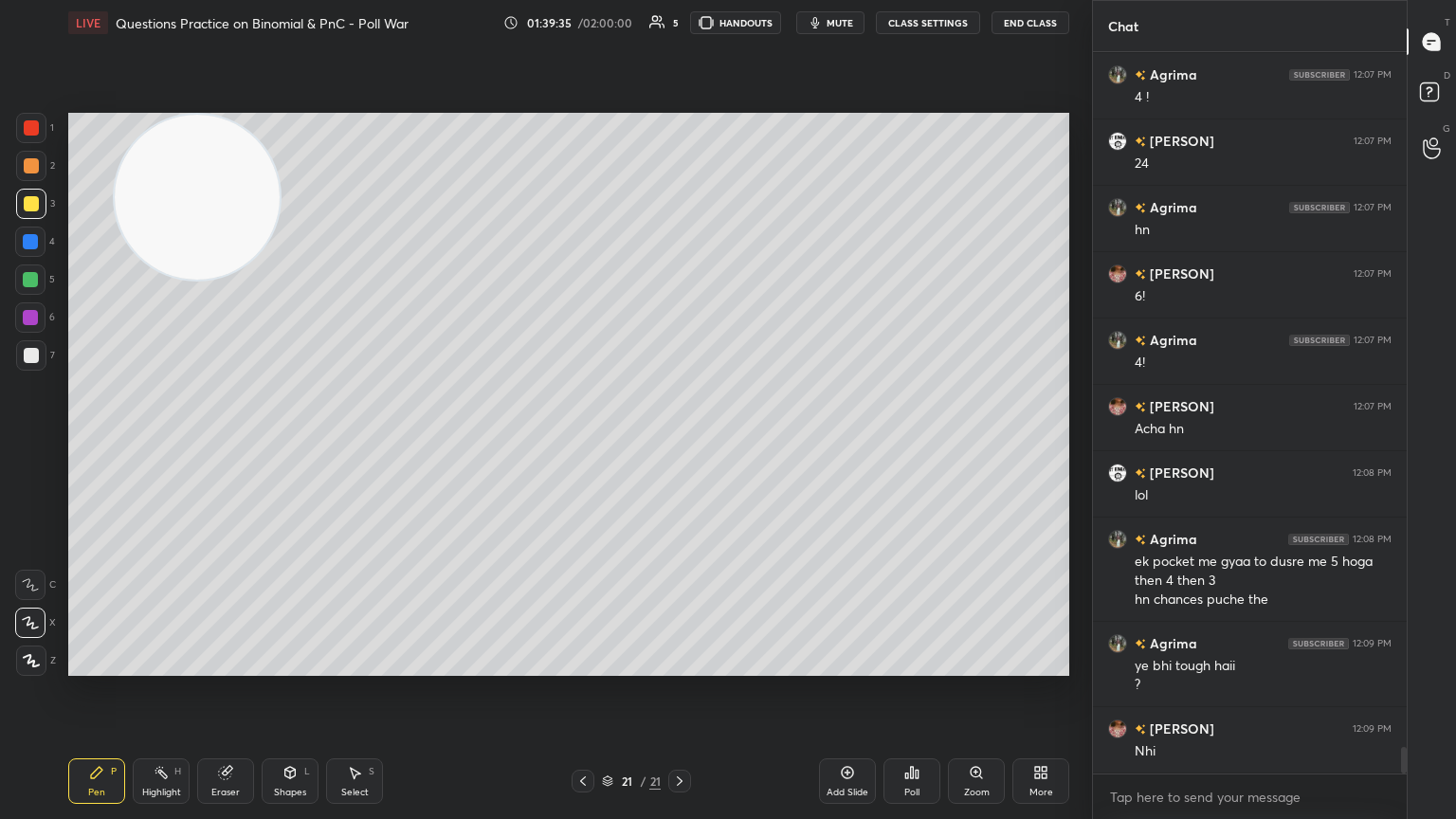 click at bounding box center (197, 197) 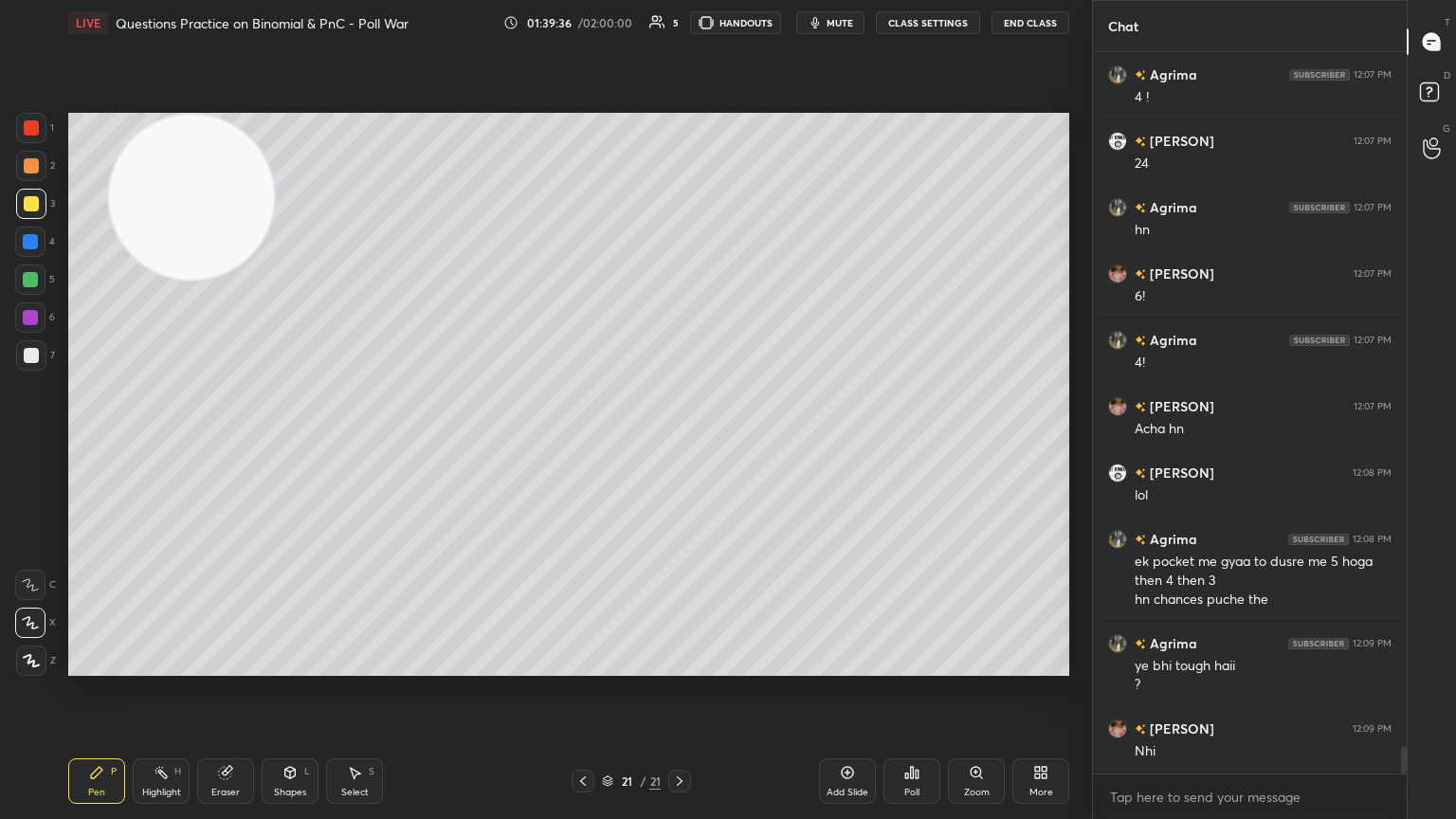 click at bounding box center (31, 355) 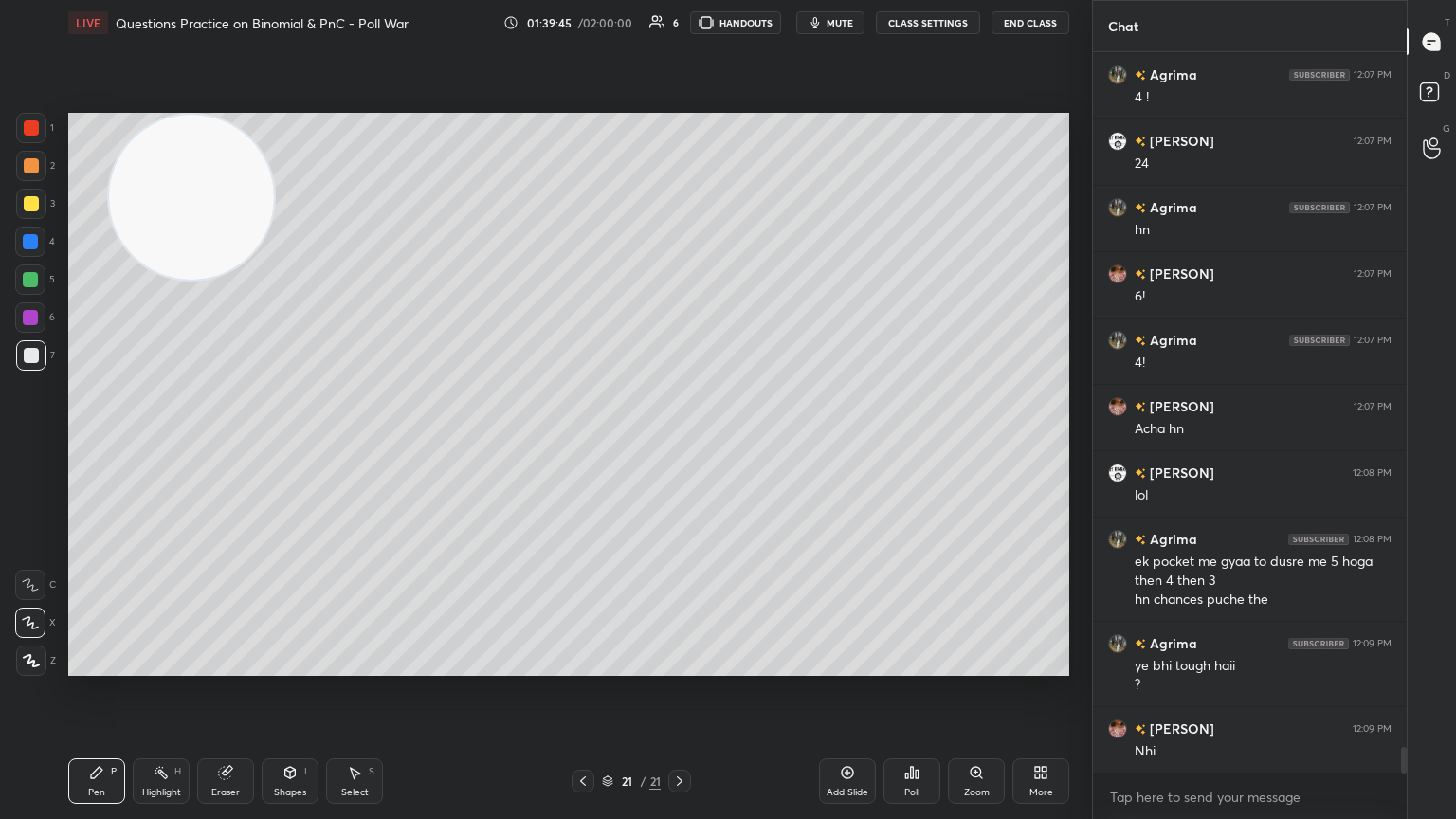 scroll, scrollTop: 18840, scrollLeft: 0, axis: vertical 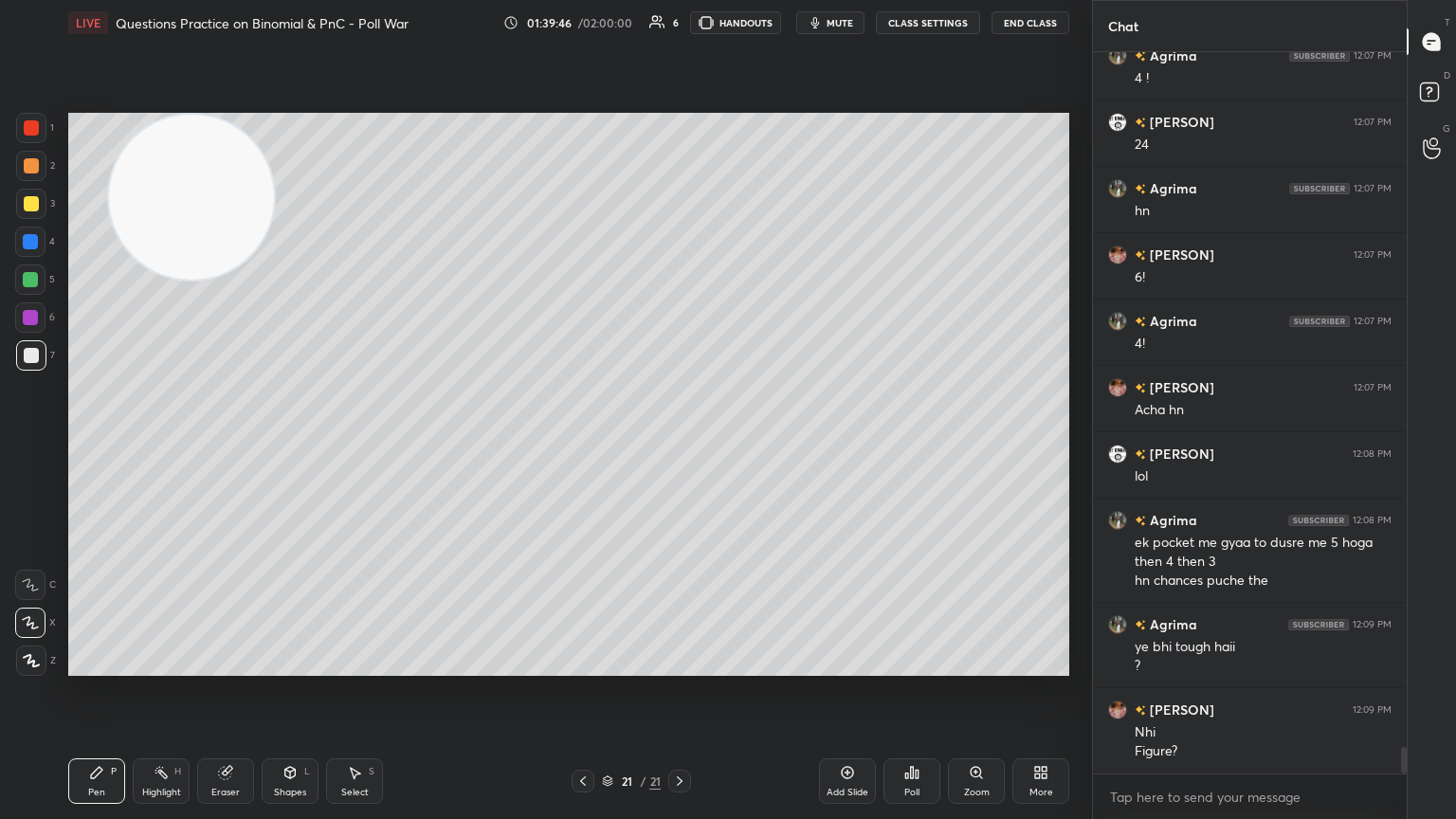 click 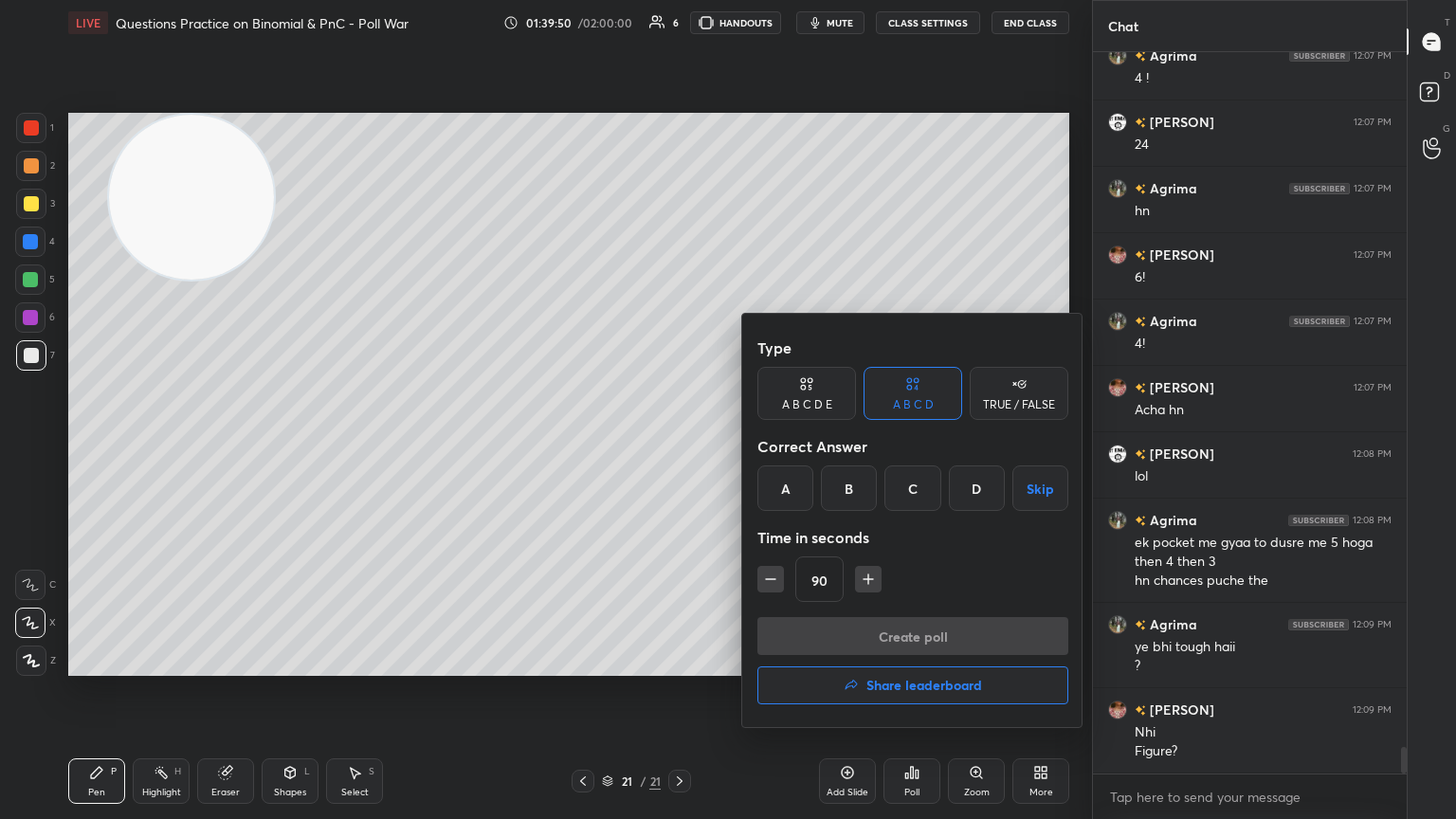 click on "C" at bounding box center (912, 488) 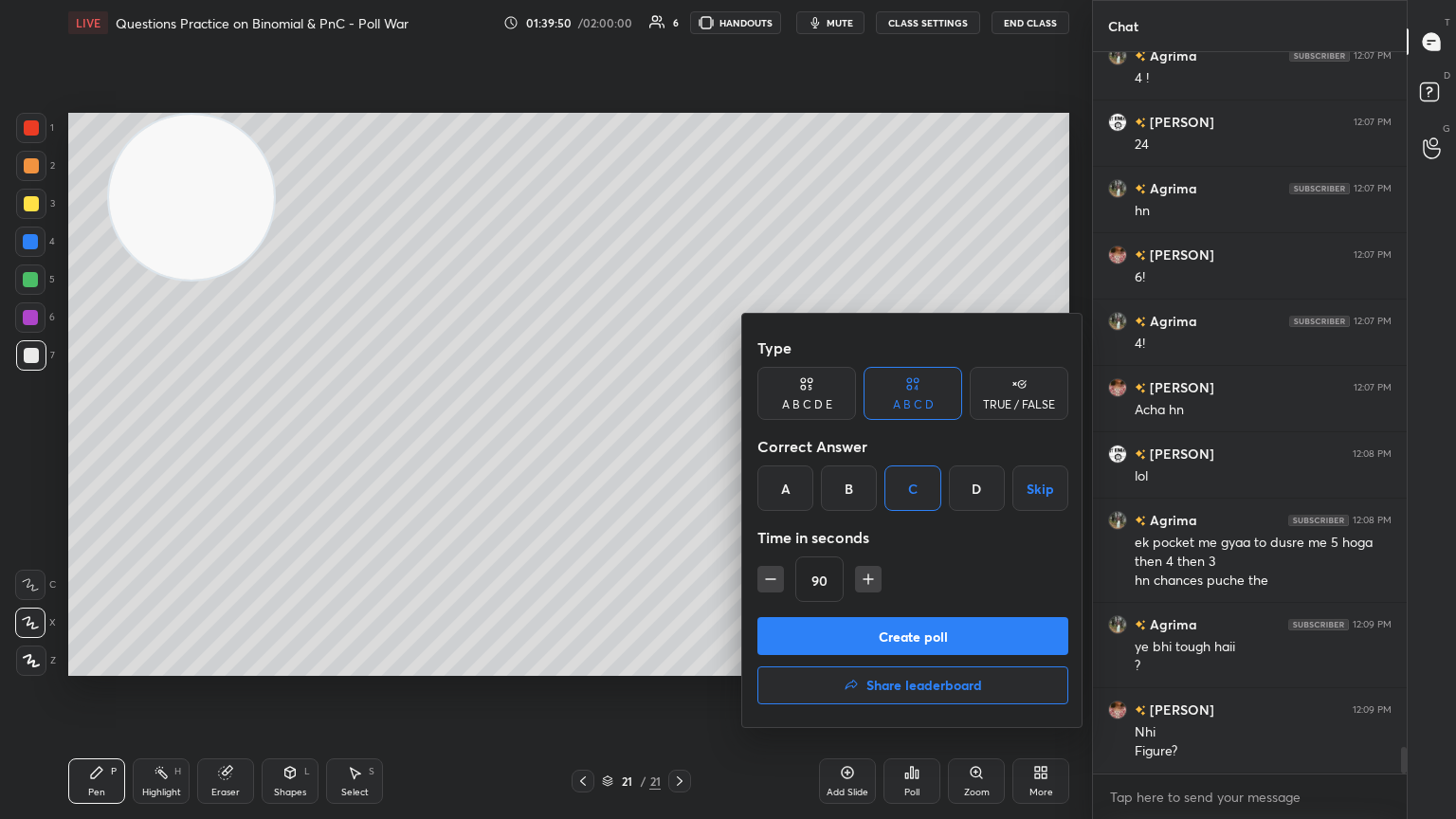 click on "Create poll" at bounding box center [913, 636] 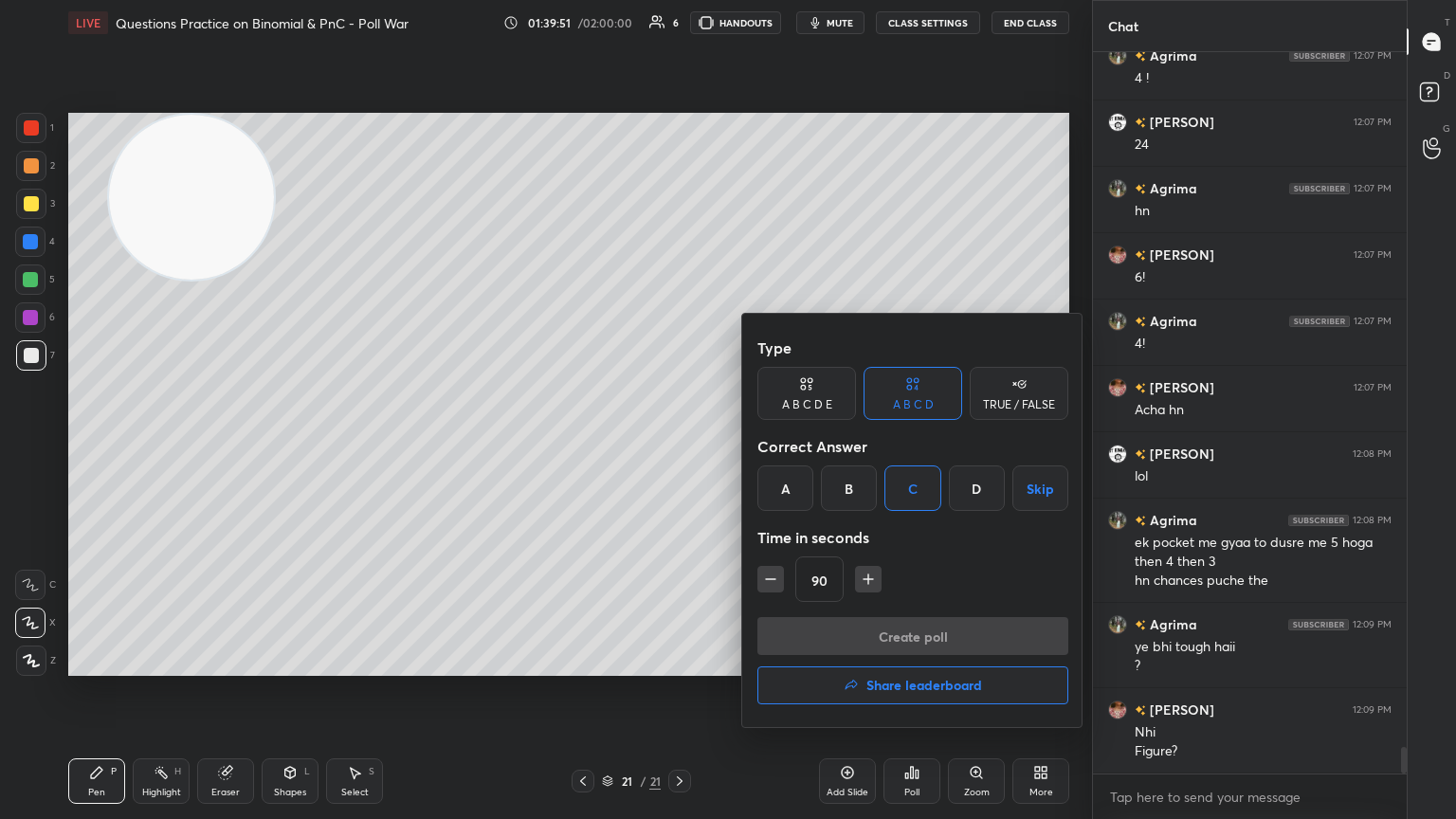 scroll, scrollTop: 684, scrollLeft: 308, axis: both 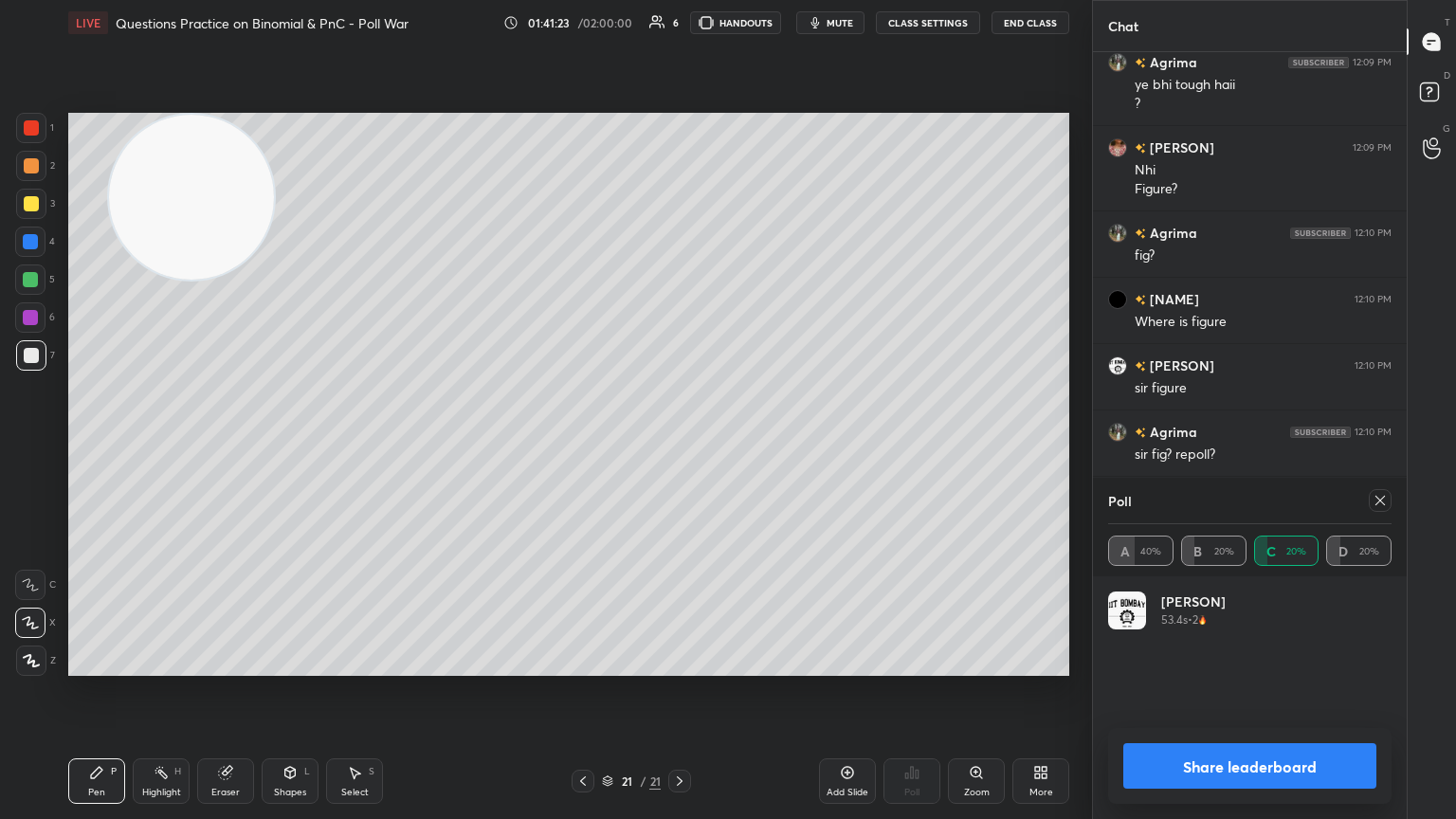 click 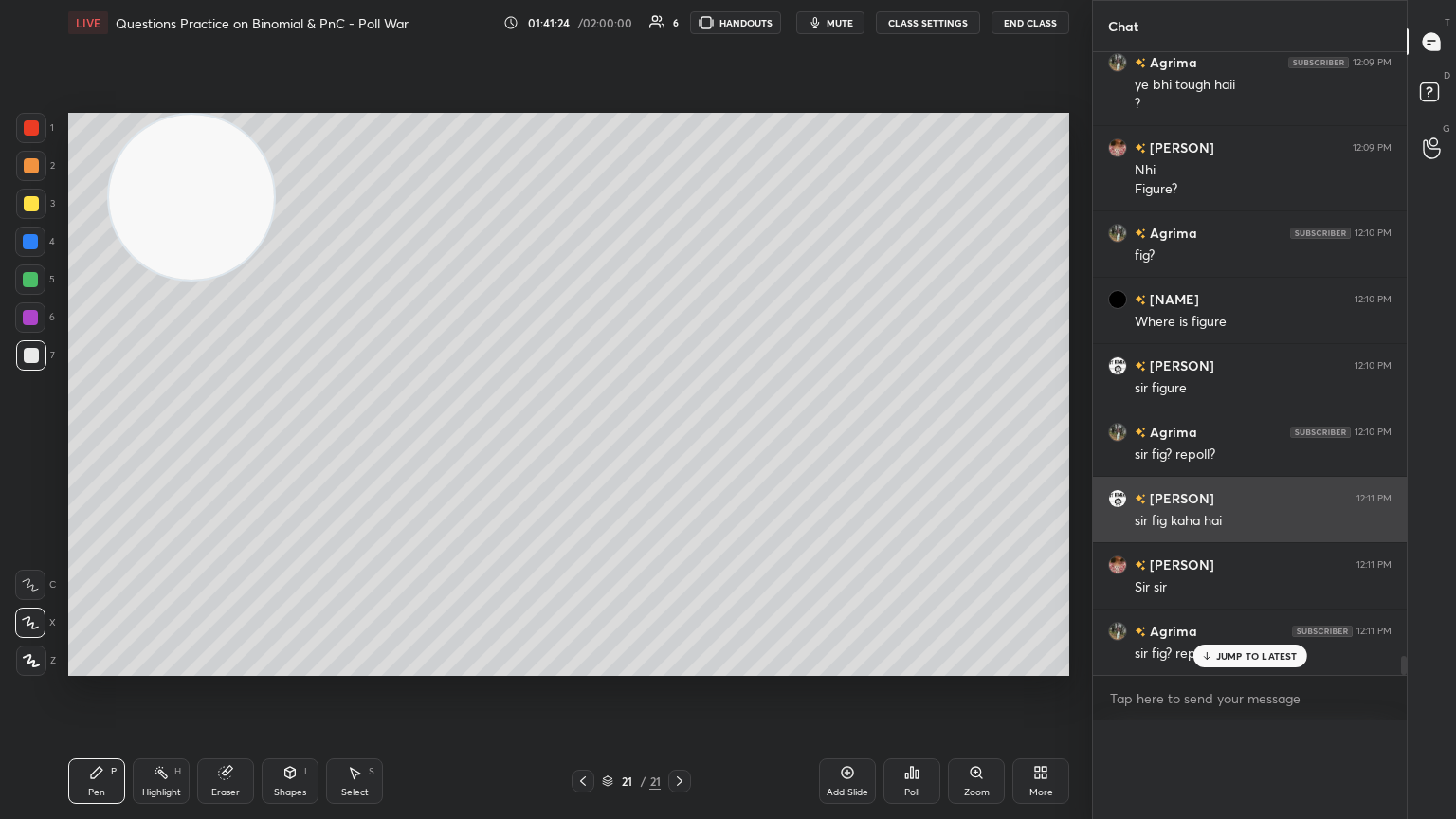 scroll, scrollTop: 115, scrollLeft: 278, axis: both 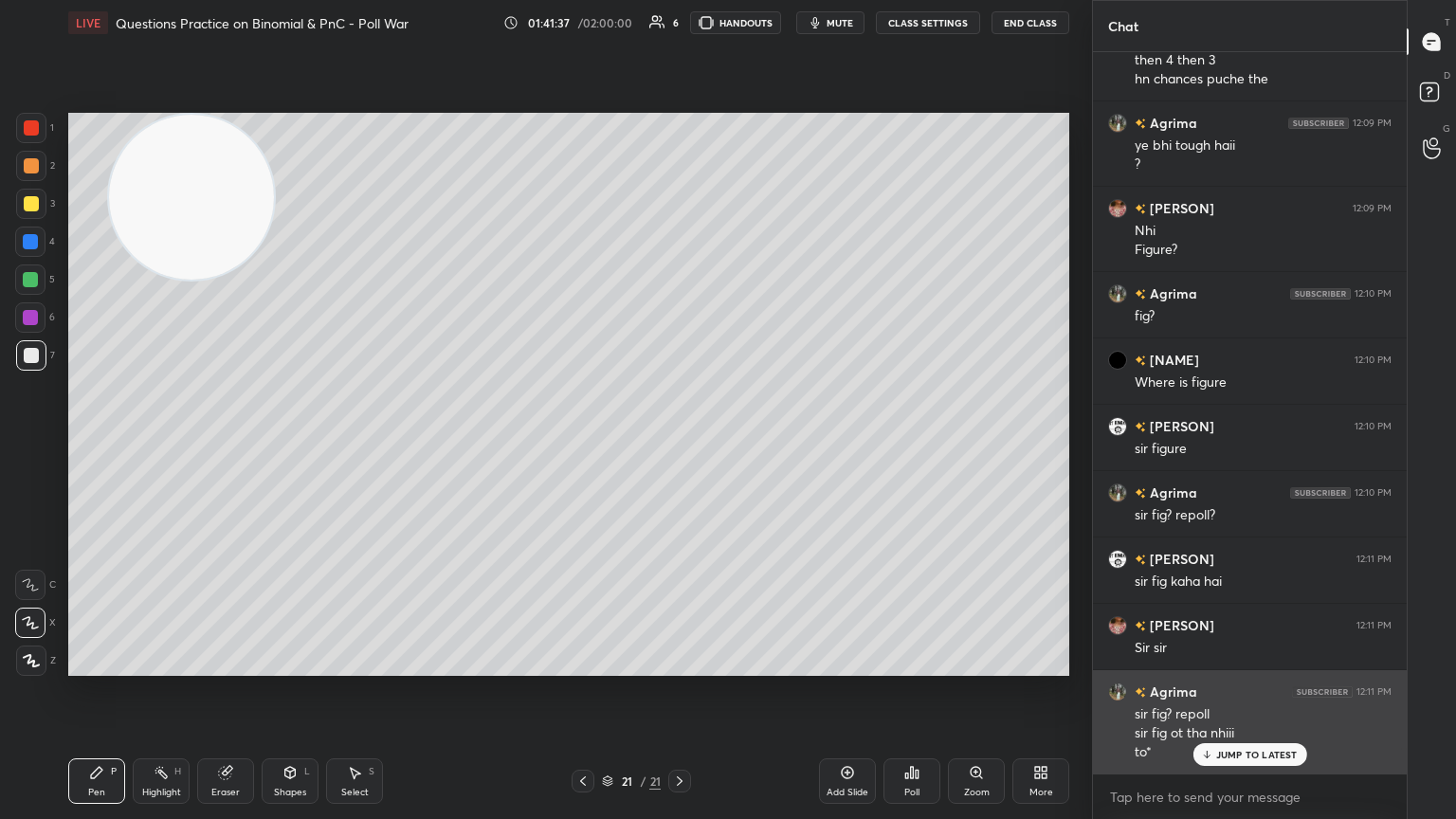 click 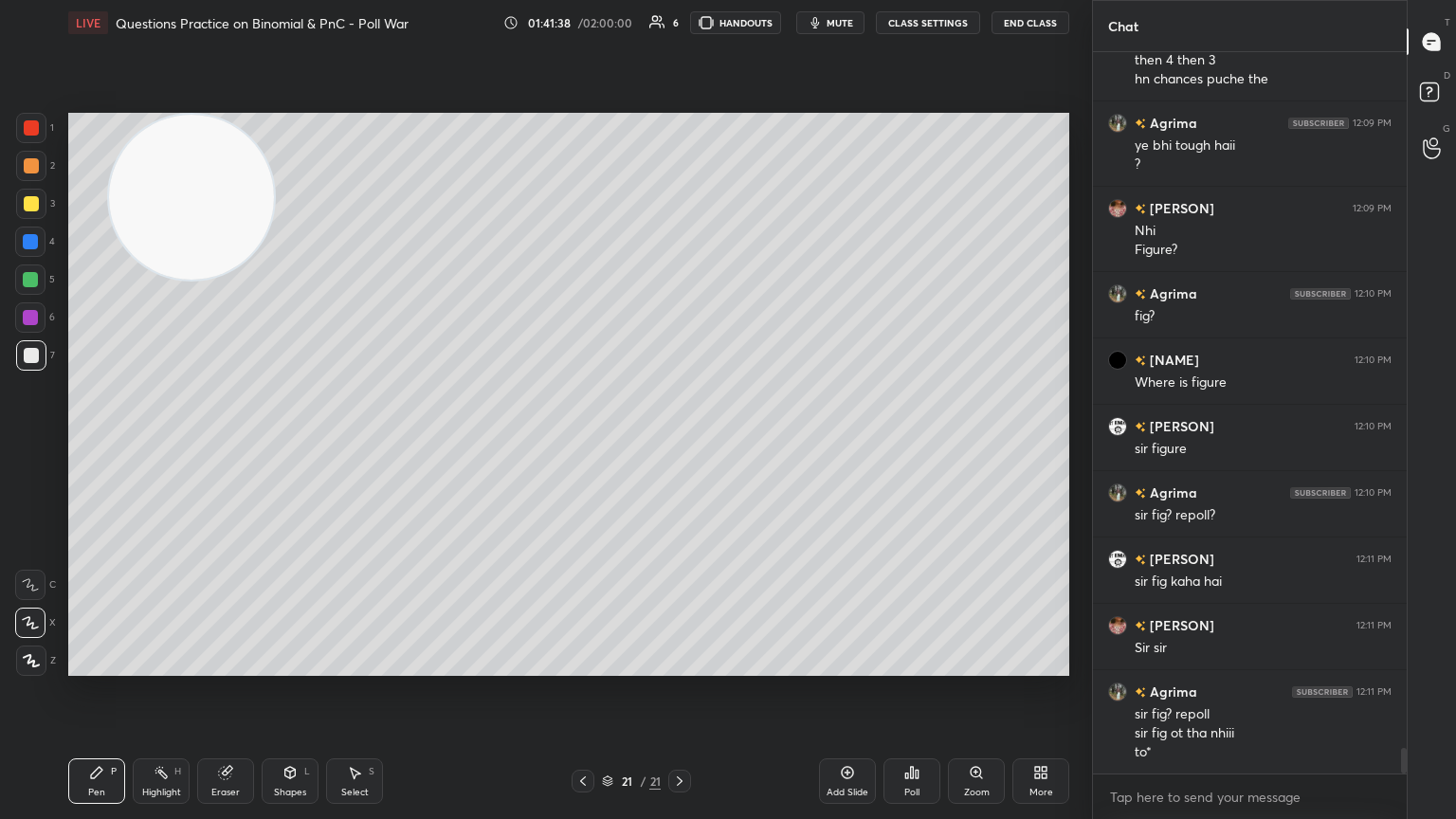 click on "Shapes L" at bounding box center [290, 781] 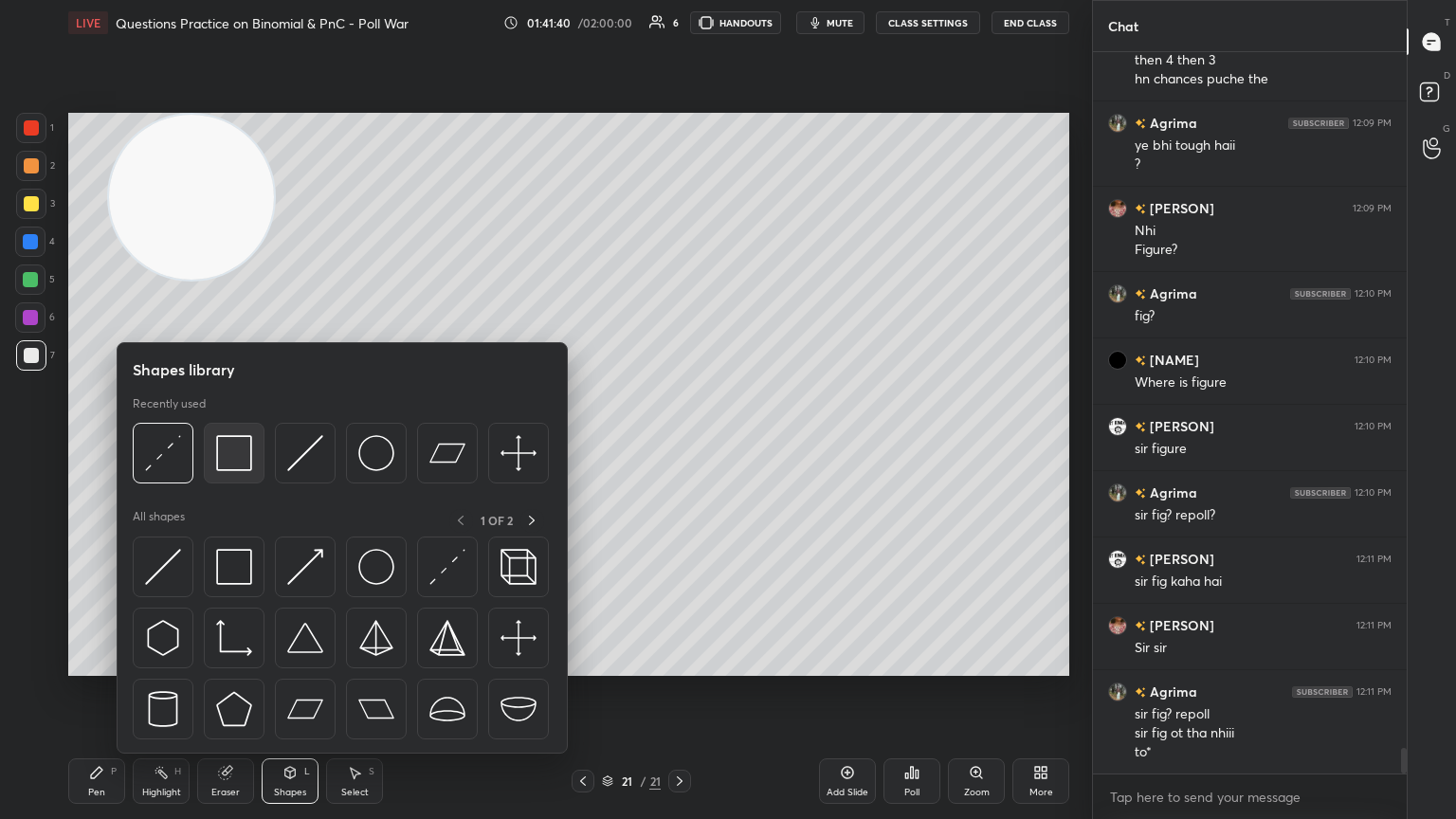 click at bounding box center [234, 453] 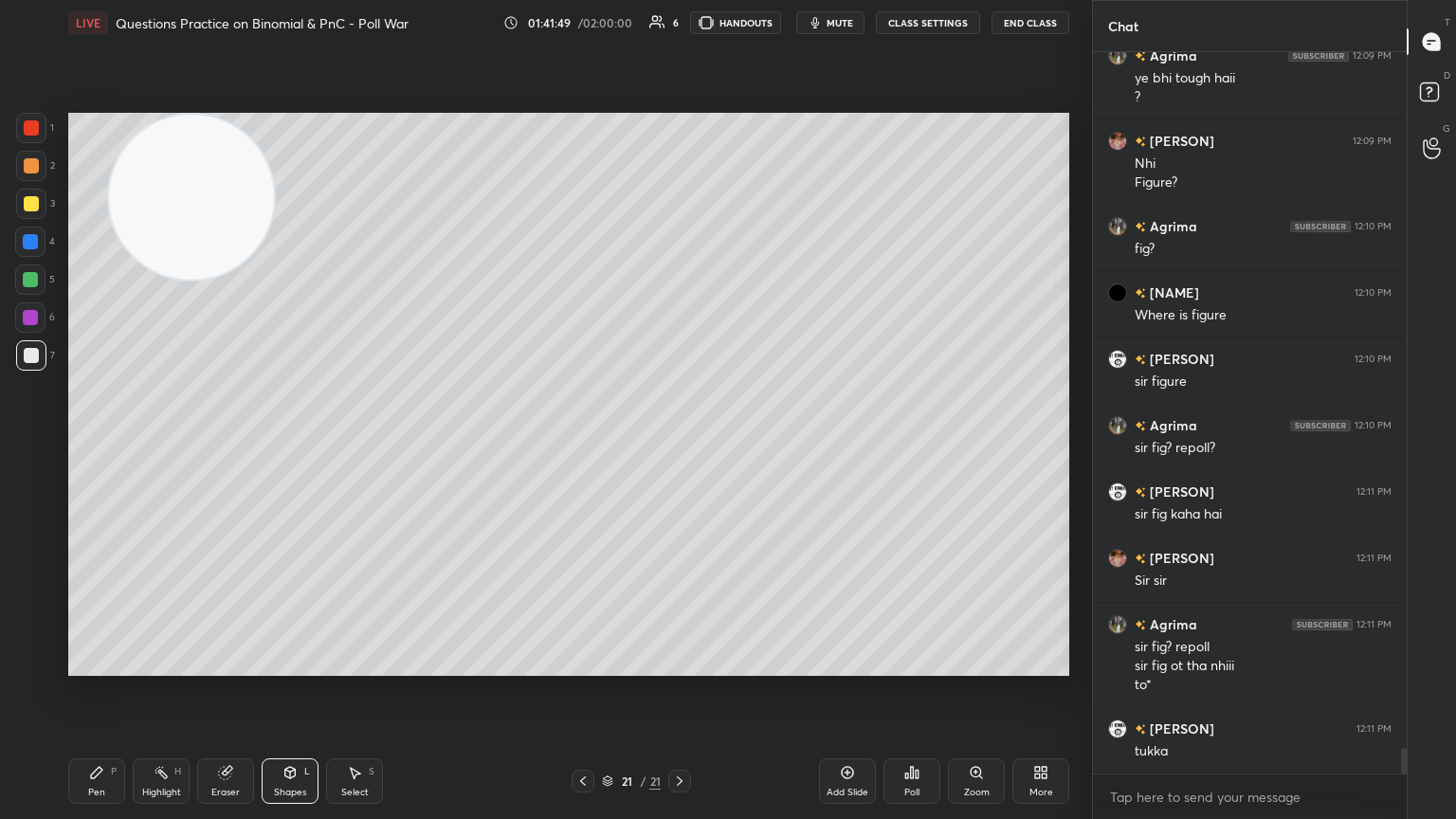 scroll, scrollTop: 19474, scrollLeft: 0, axis: vertical 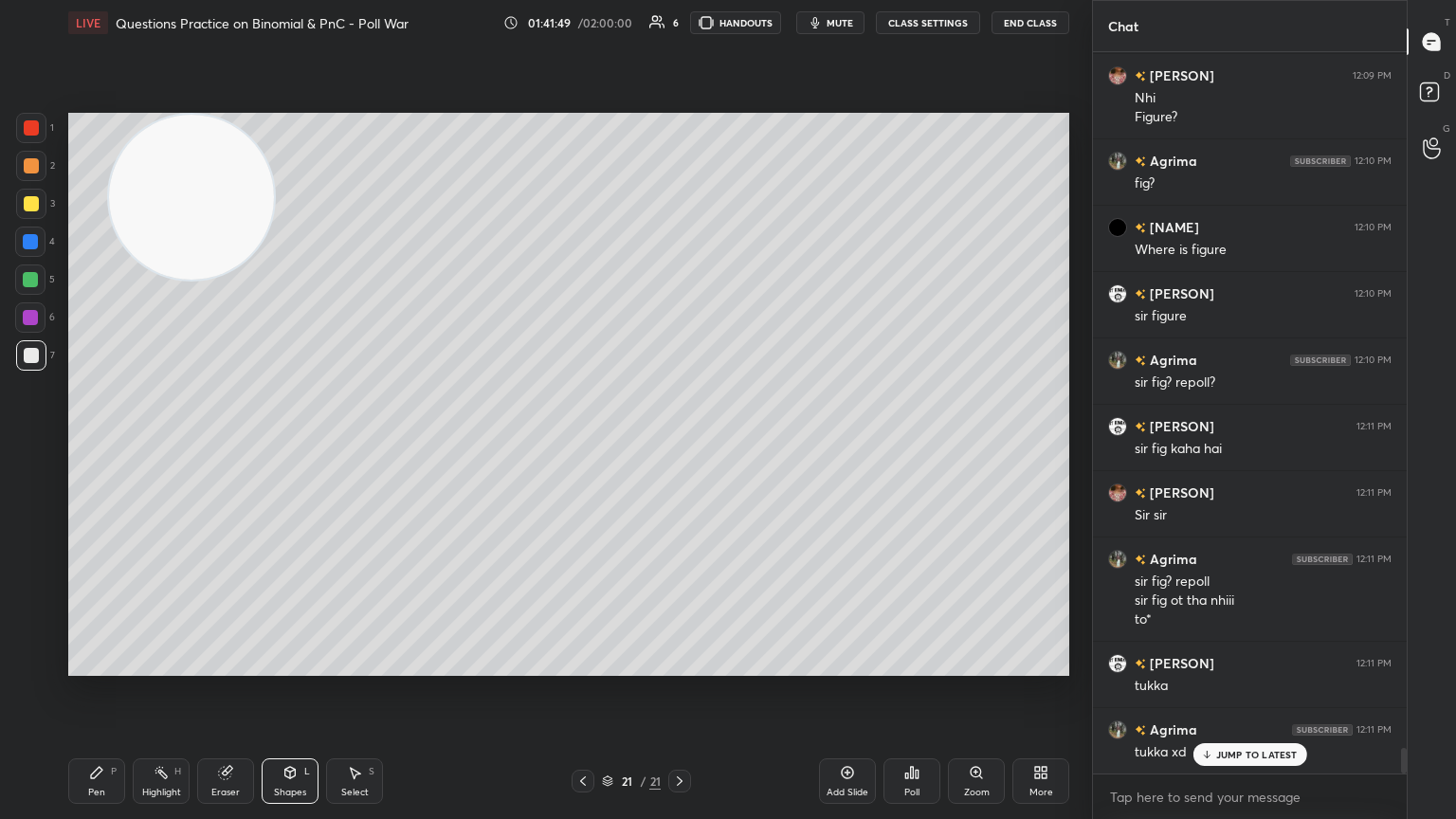 click on "Shapes L" at bounding box center (290, 781) 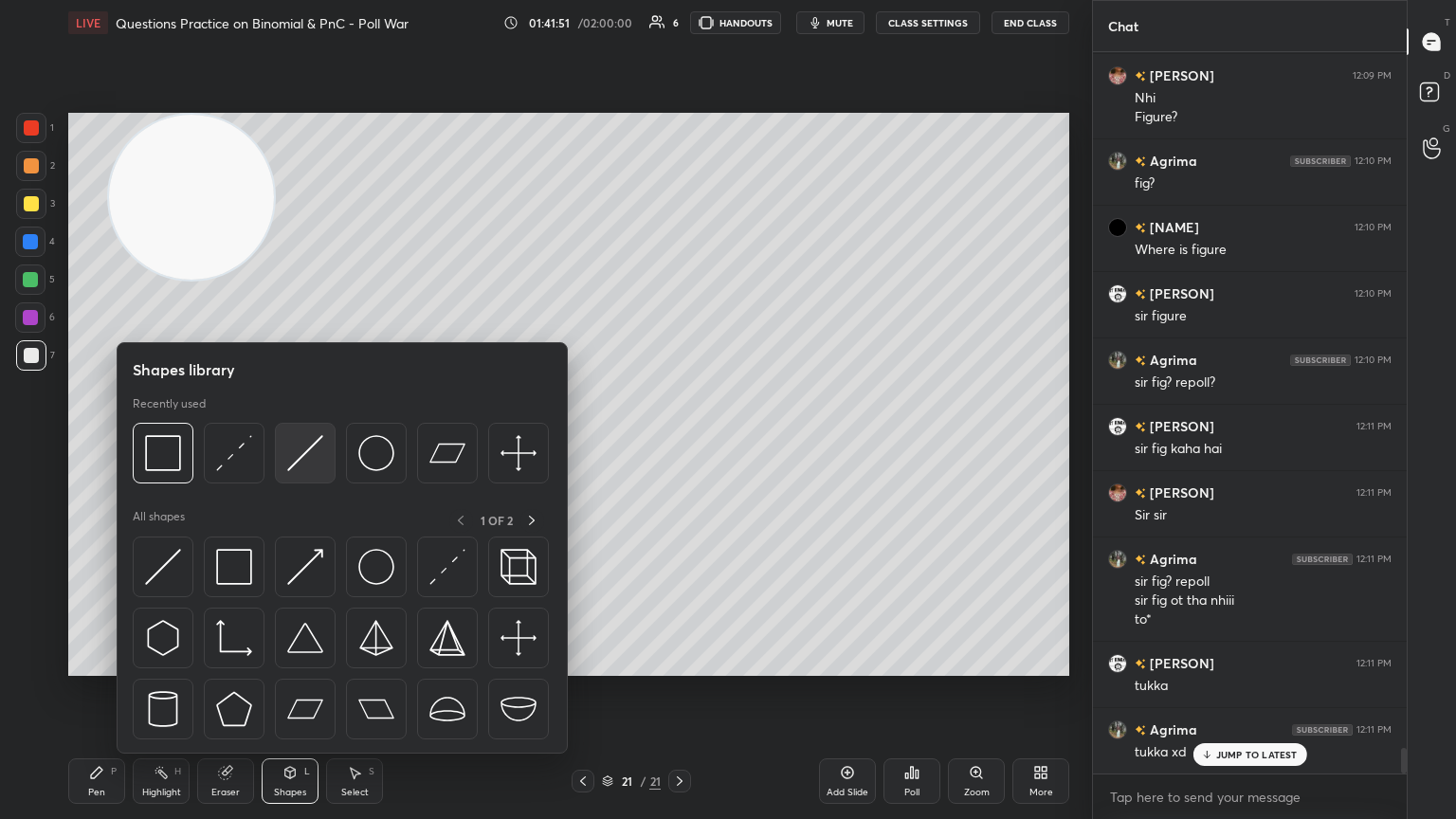 drag, startPoint x: 326, startPoint y: 488, endPoint x: 317, endPoint y: 480, distance: 12.041595 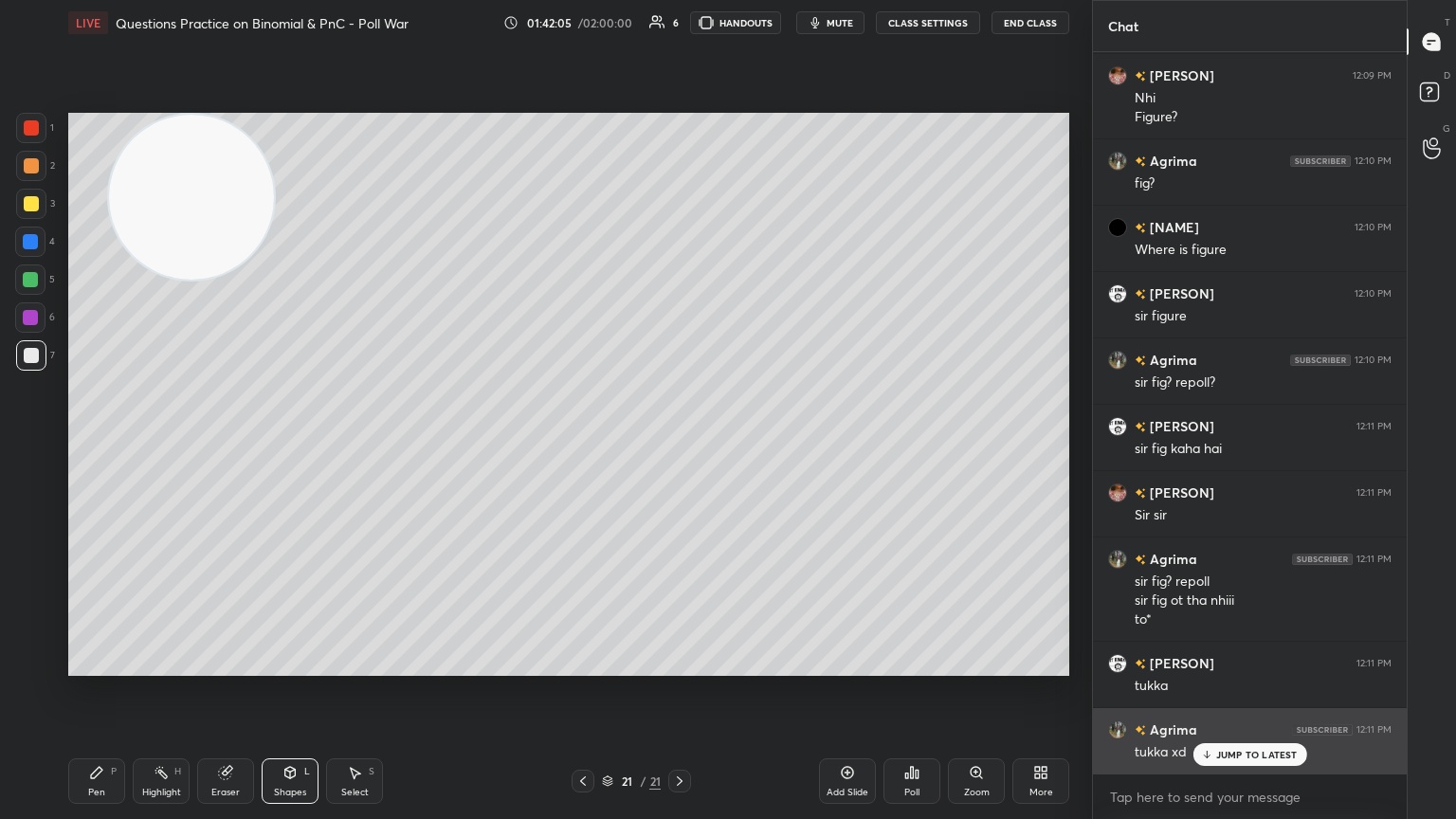 click on "JUMP TO LATEST" at bounding box center [1257, 755] 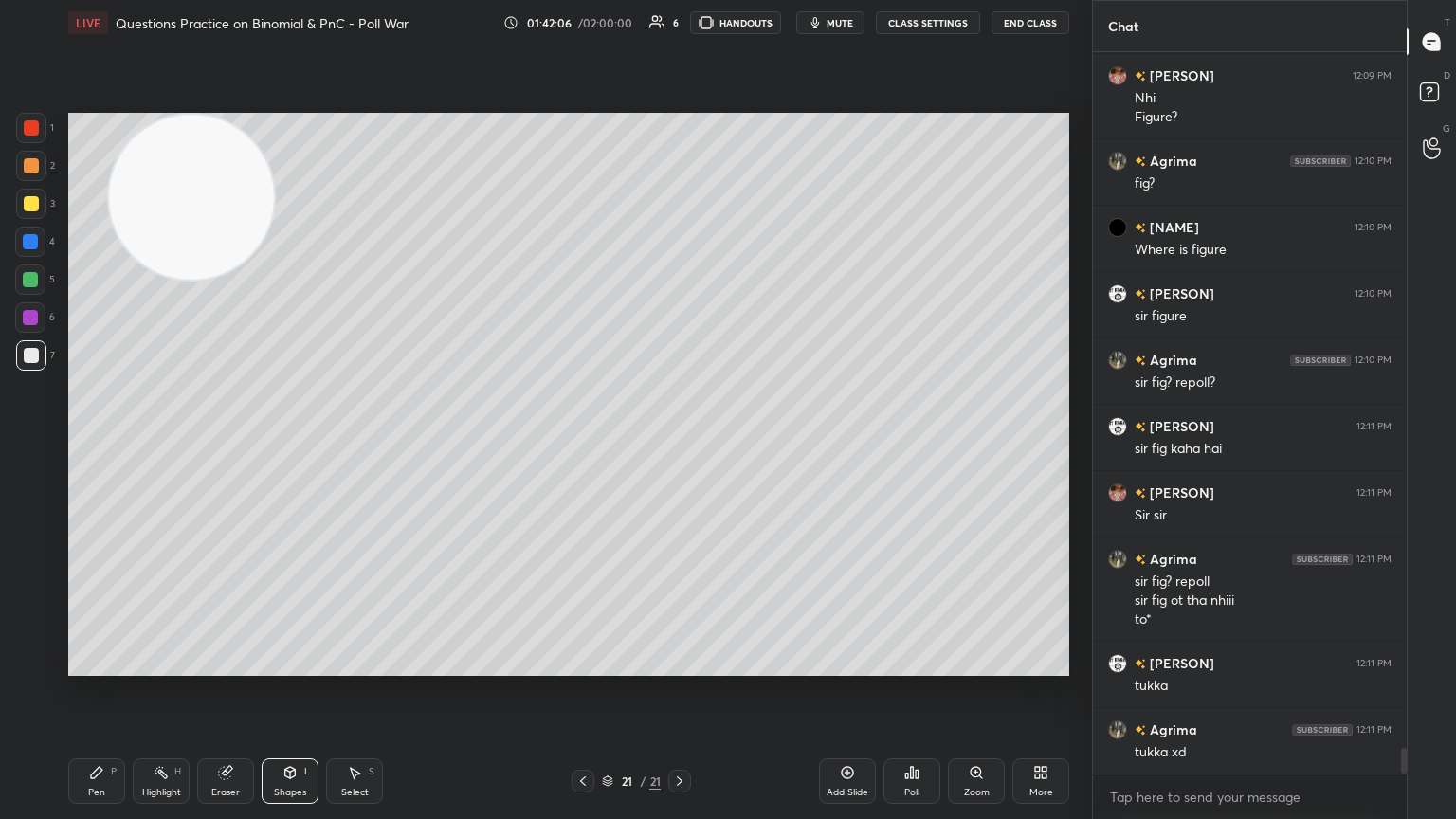 click 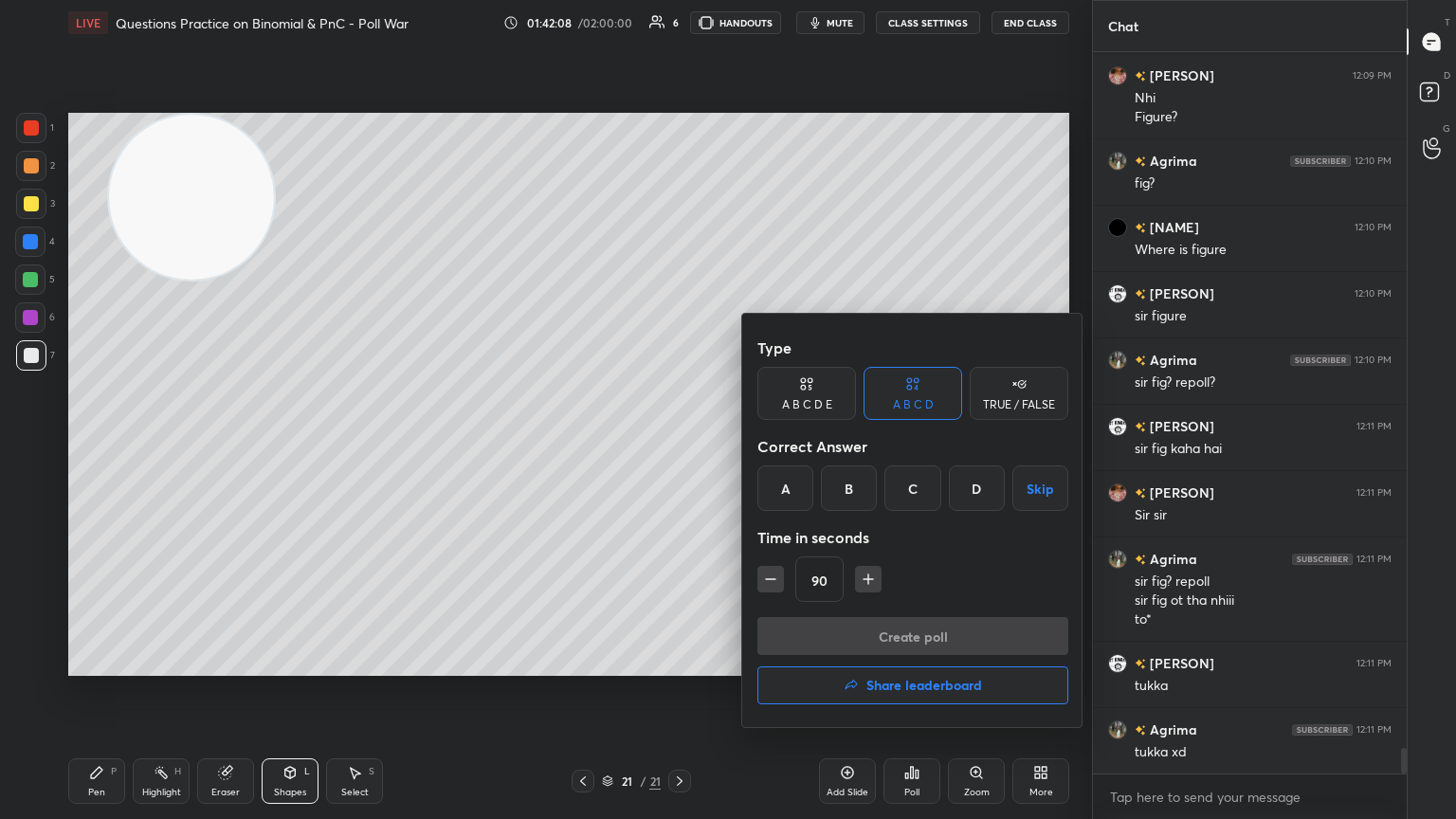 click on "C" at bounding box center [912, 488] 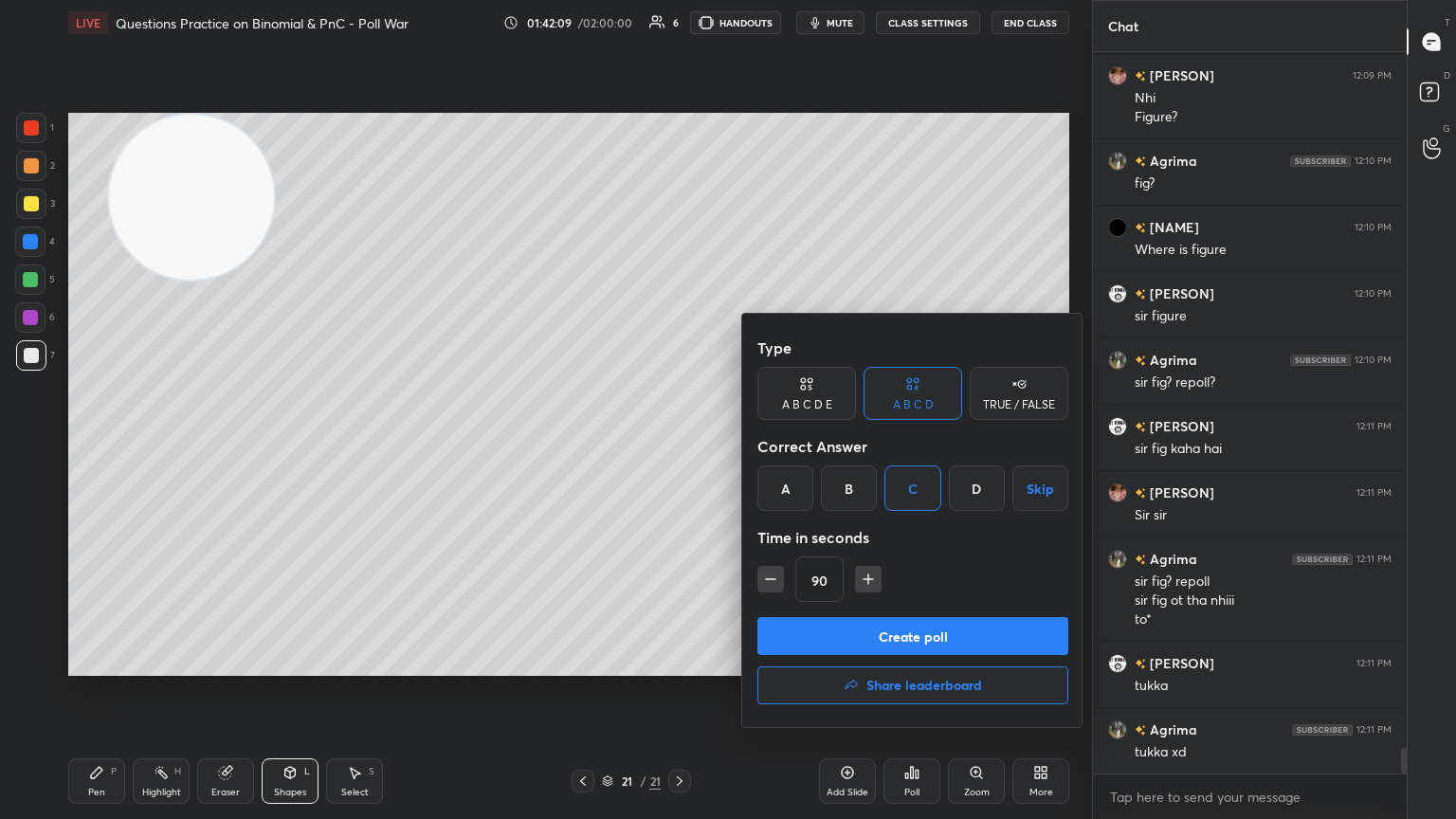 click on "Create poll" at bounding box center [913, 636] 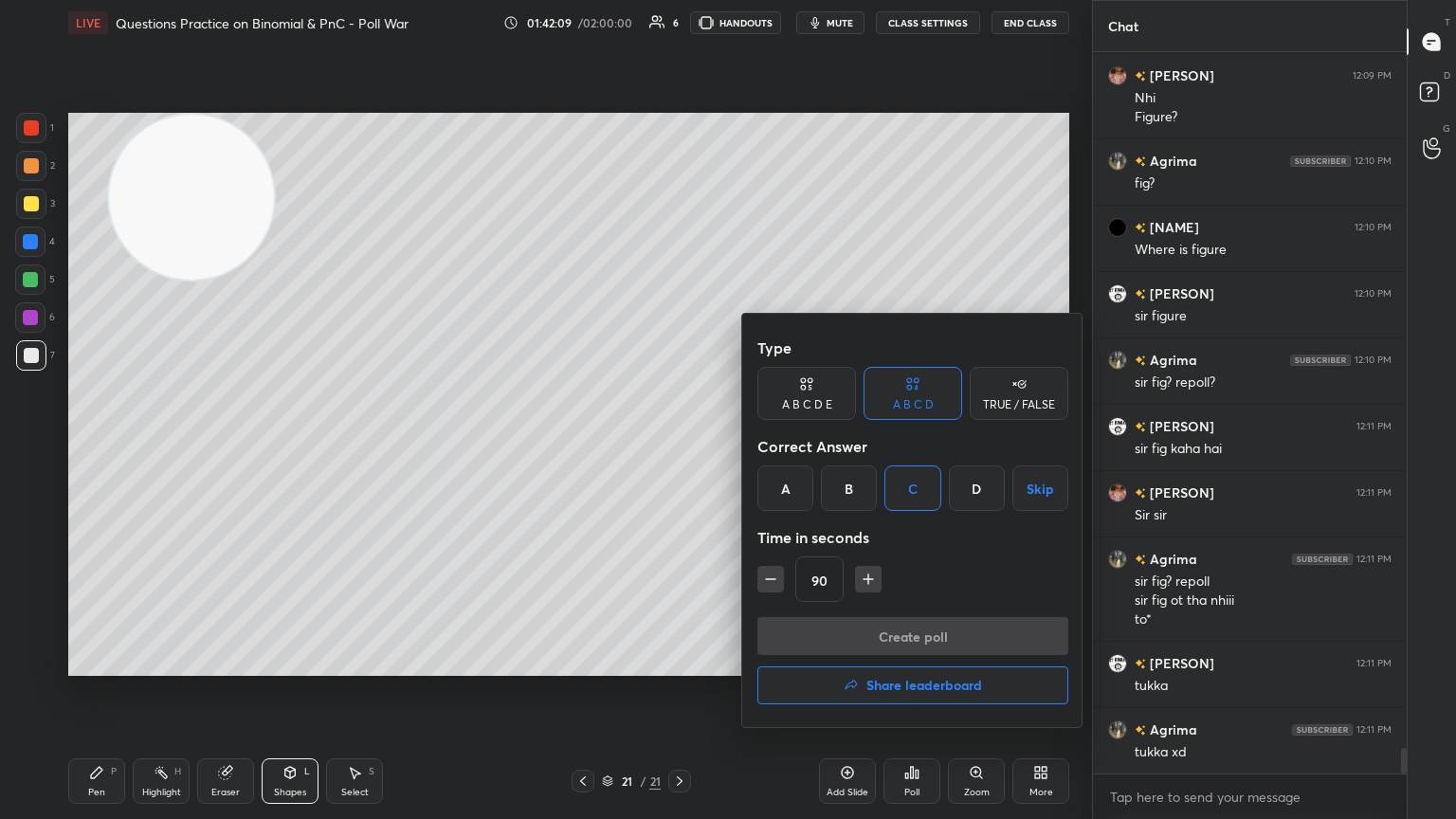 scroll, scrollTop: 685, scrollLeft: 308, axis: both 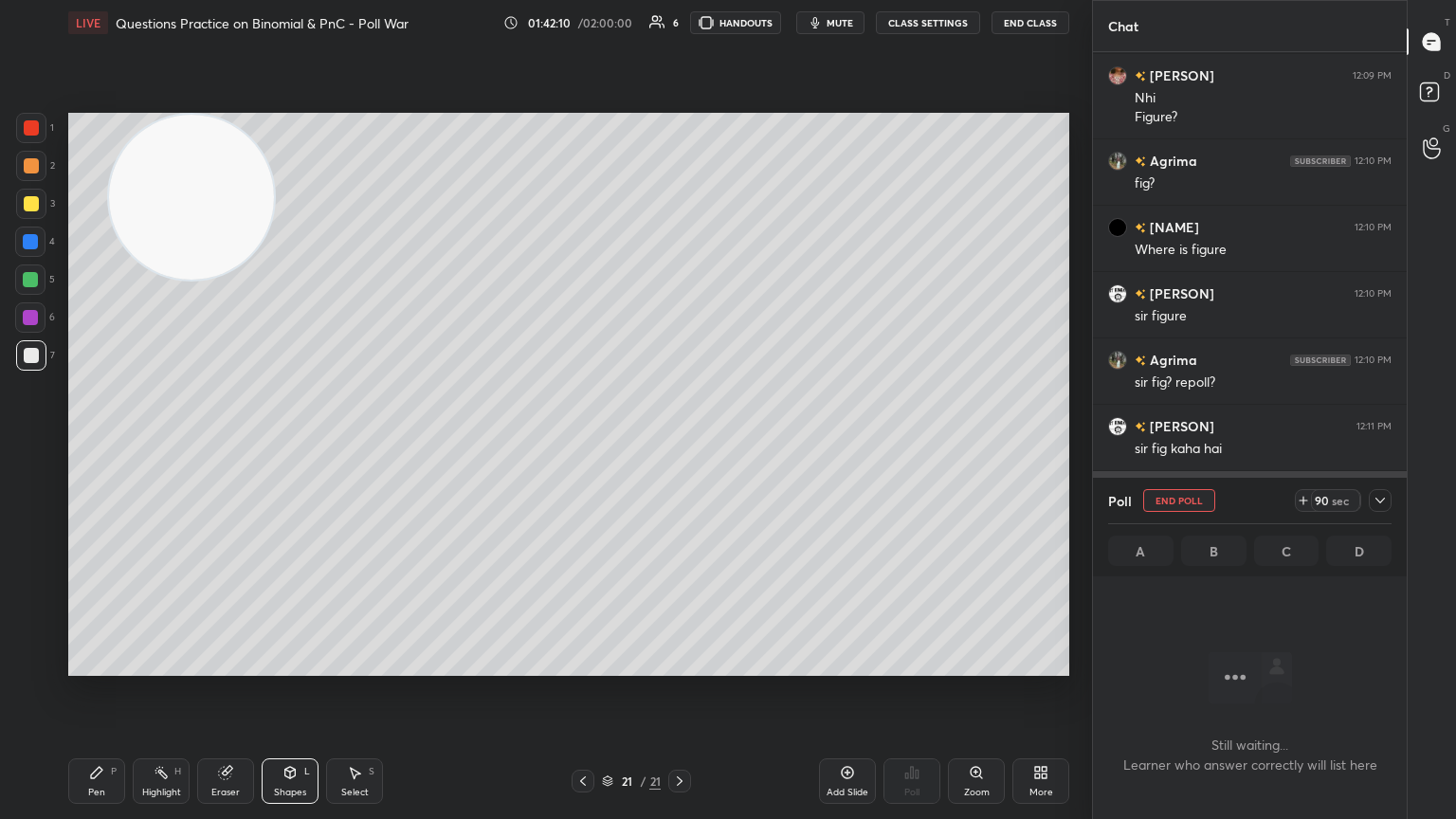 click 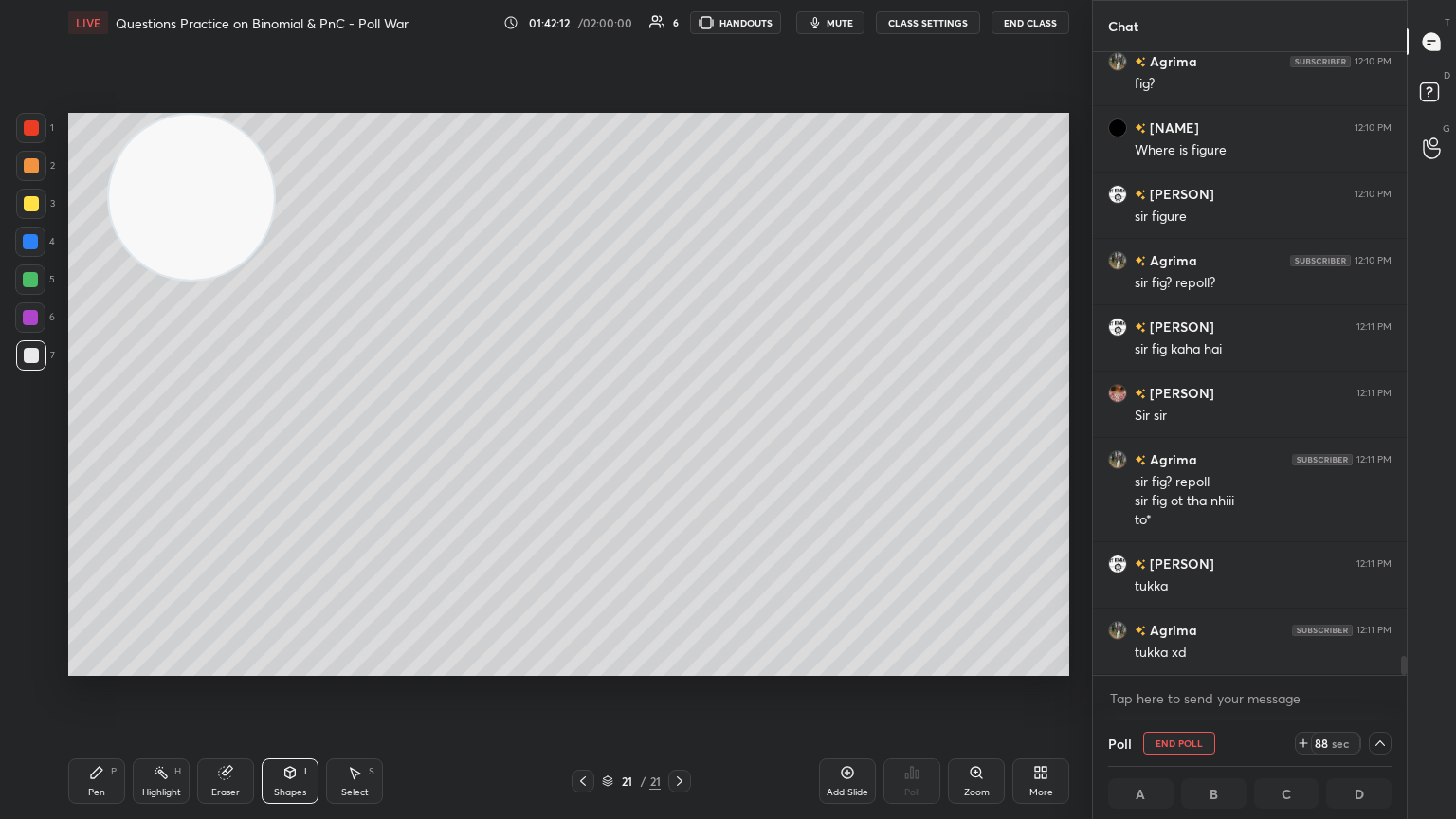 drag, startPoint x: 1402, startPoint y: 660, endPoint x: 1397, endPoint y: 691, distance: 31.40064 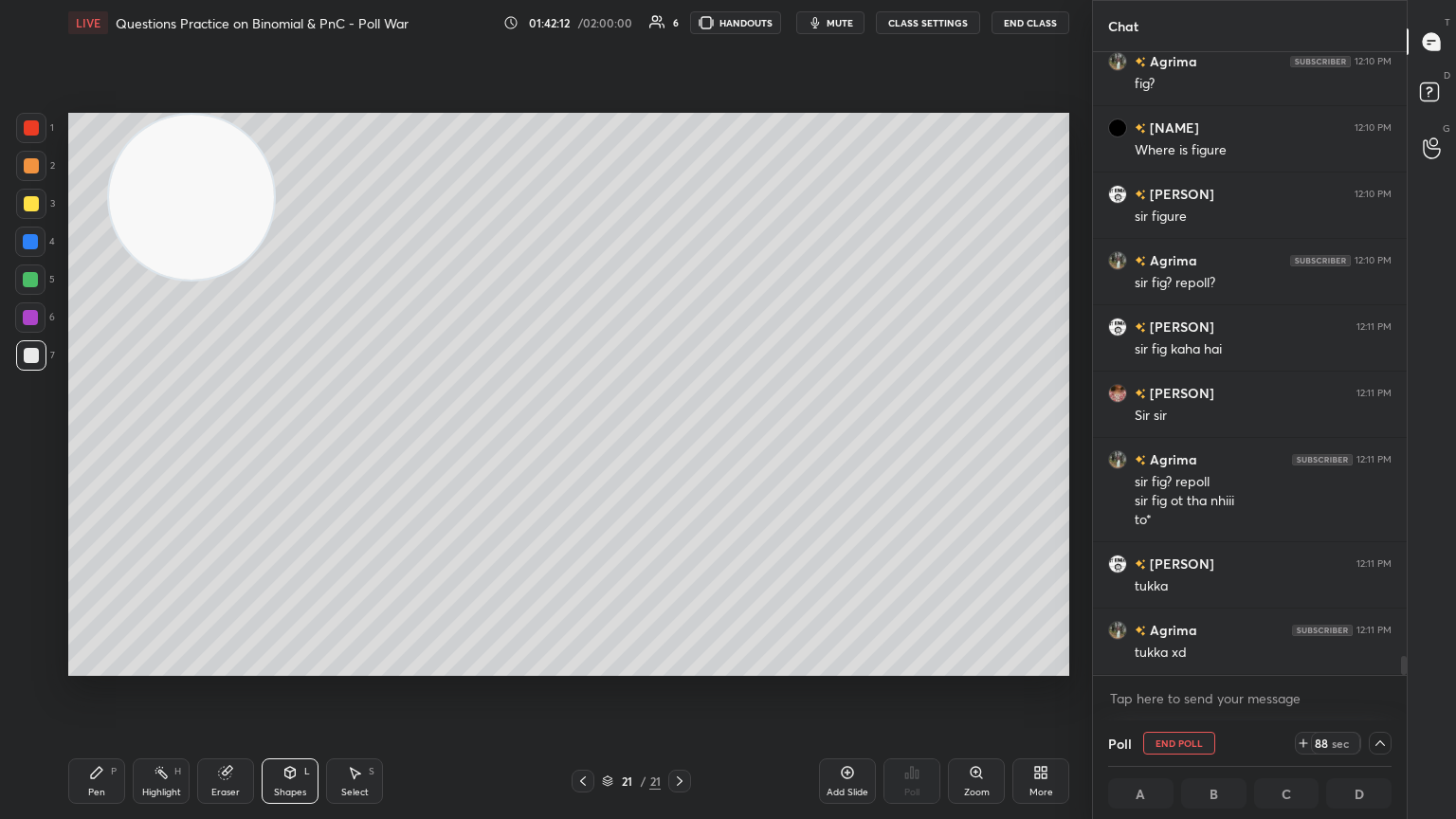 click on "[PERSON] 12:09 PM Nhi Figure? [PERSON] 12:10 PM fig? [PERSON] 12:10 PM Where is figure [PERSON] 12:10 PM sir figure [PERSON] 12:10 PM sir fig? repoll? [PERSON] 12:11 PM sir fig kaha hai [PERSON] 12:11 PM Sir sir [PERSON] 12:11 PM sir fig? repoll sir fig ot tha nhiii to* [PERSON] 12:11 PM tukka [PERSON] 12:11 PM tukka xd JUMP TO LATEST Enable hand raising Enable raise hand to speak to learners. Once enabled, chat will be turned off temporarily. Enable x" at bounding box center (1249, 386) 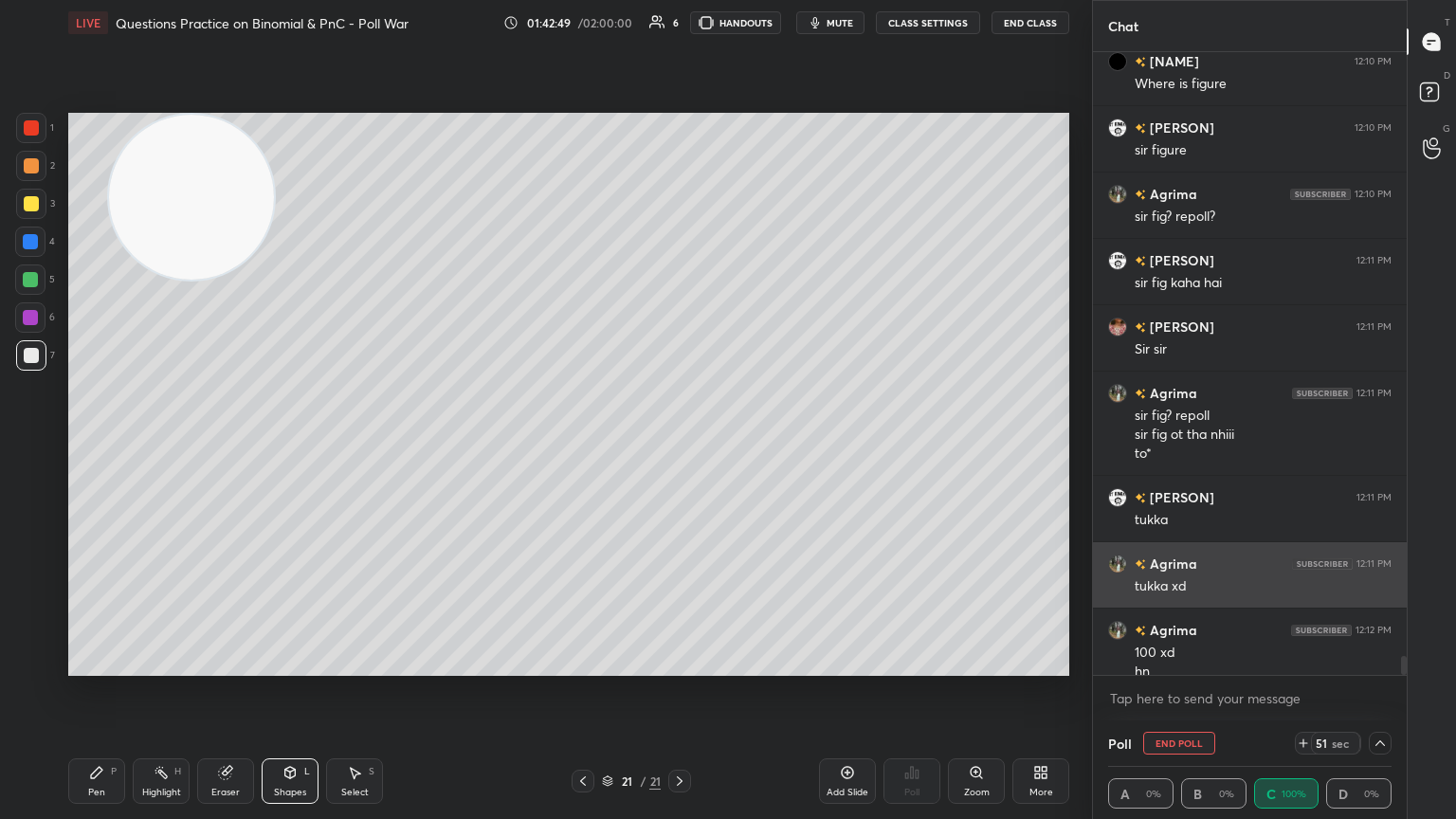 scroll, scrollTop: 19659, scrollLeft: 0, axis: vertical 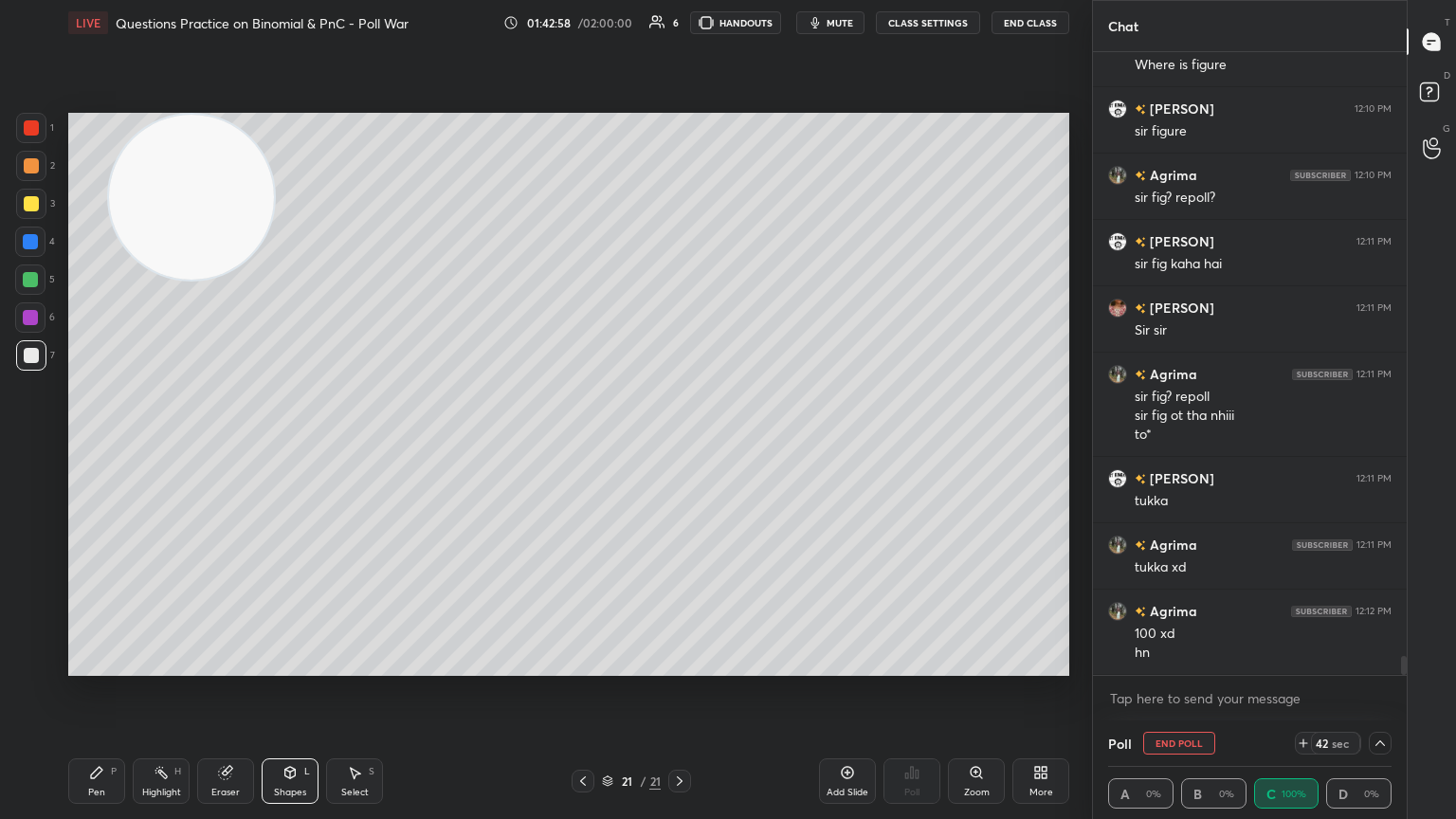 click on "Pen P" at bounding box center [97, 781] 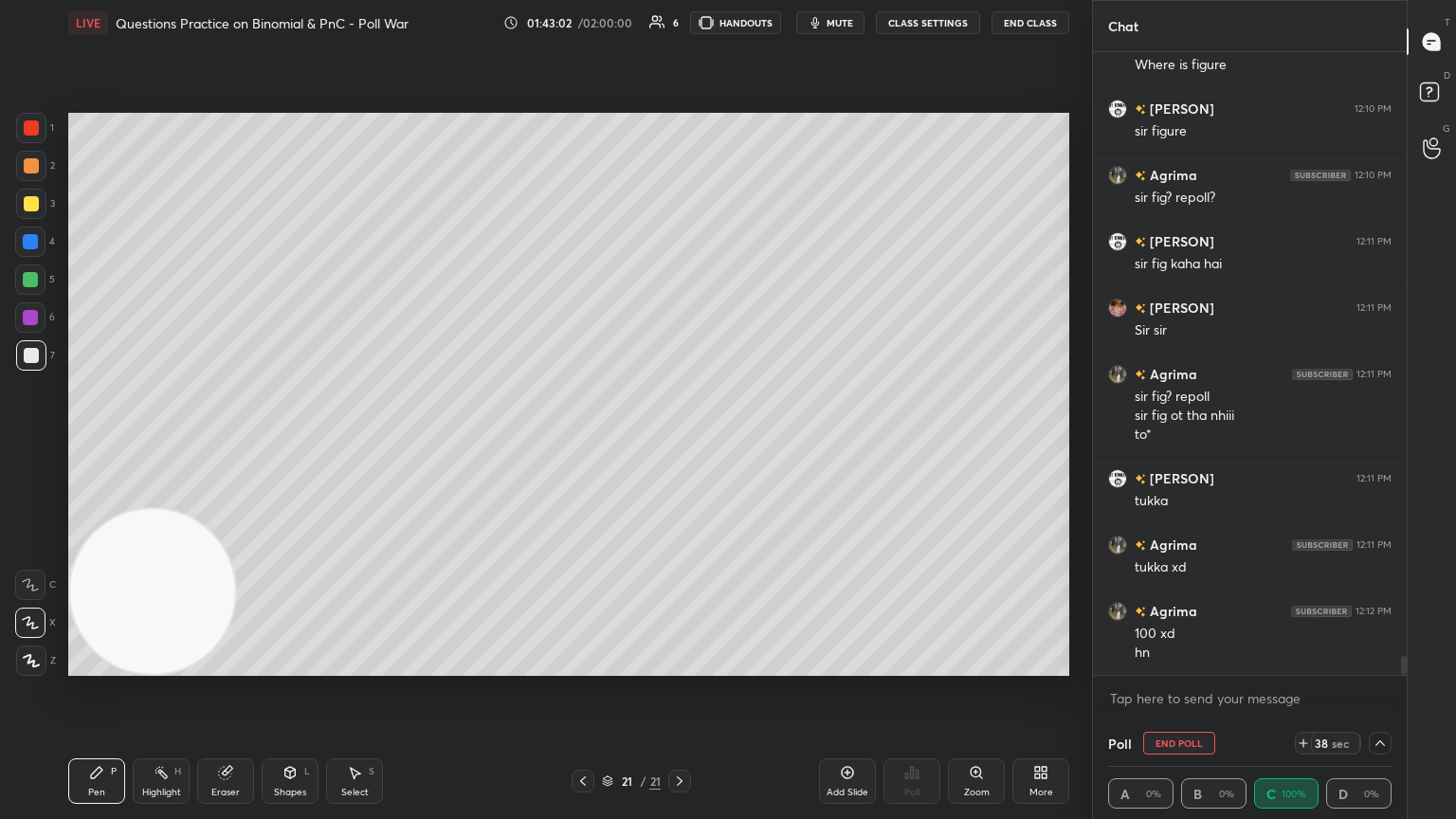 drag, startPoint x: 186, startPoint y: 220, endPoint x: 31, endPoint y: 818, distance: 617.76128 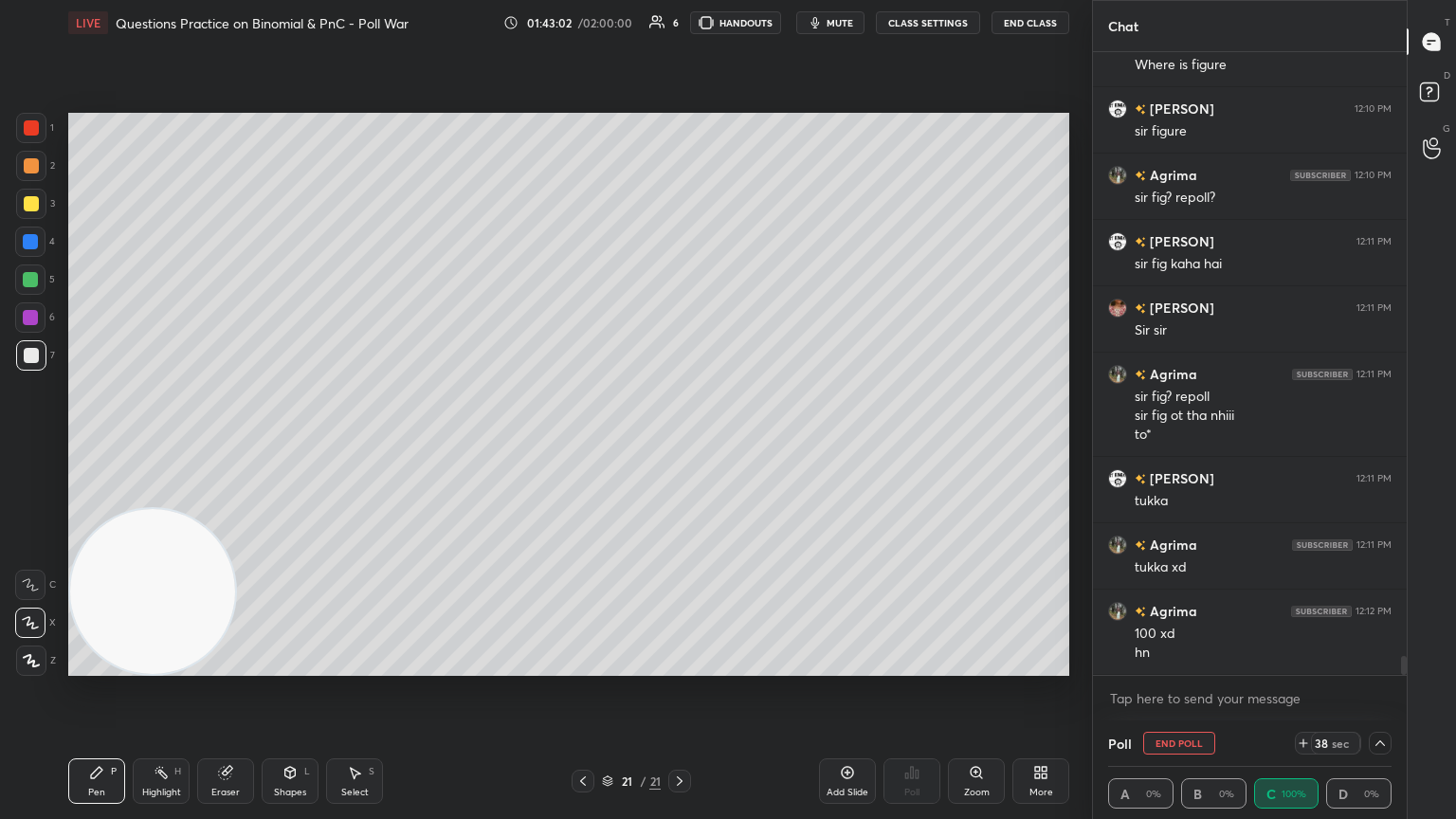 click on "1 2 3 4 5 6 7 C X Z C X Z E E Erase all H H LIVE Questions Practice on Binomial & PnC - Poll War 01:43:02 / 02:00:00 6 HANDOUTS mute CLASS SETTINGS End Class Setting up your live class Poll for secs No correct answer Start poll Back Questions Practice on Binomial & PnC - Poll War Abhishek Sahu Pen P Highlight H Eraser Shapes L Select S 21 / 21 Add Slide Poll Zoom More" at bounding box center (538, 410) 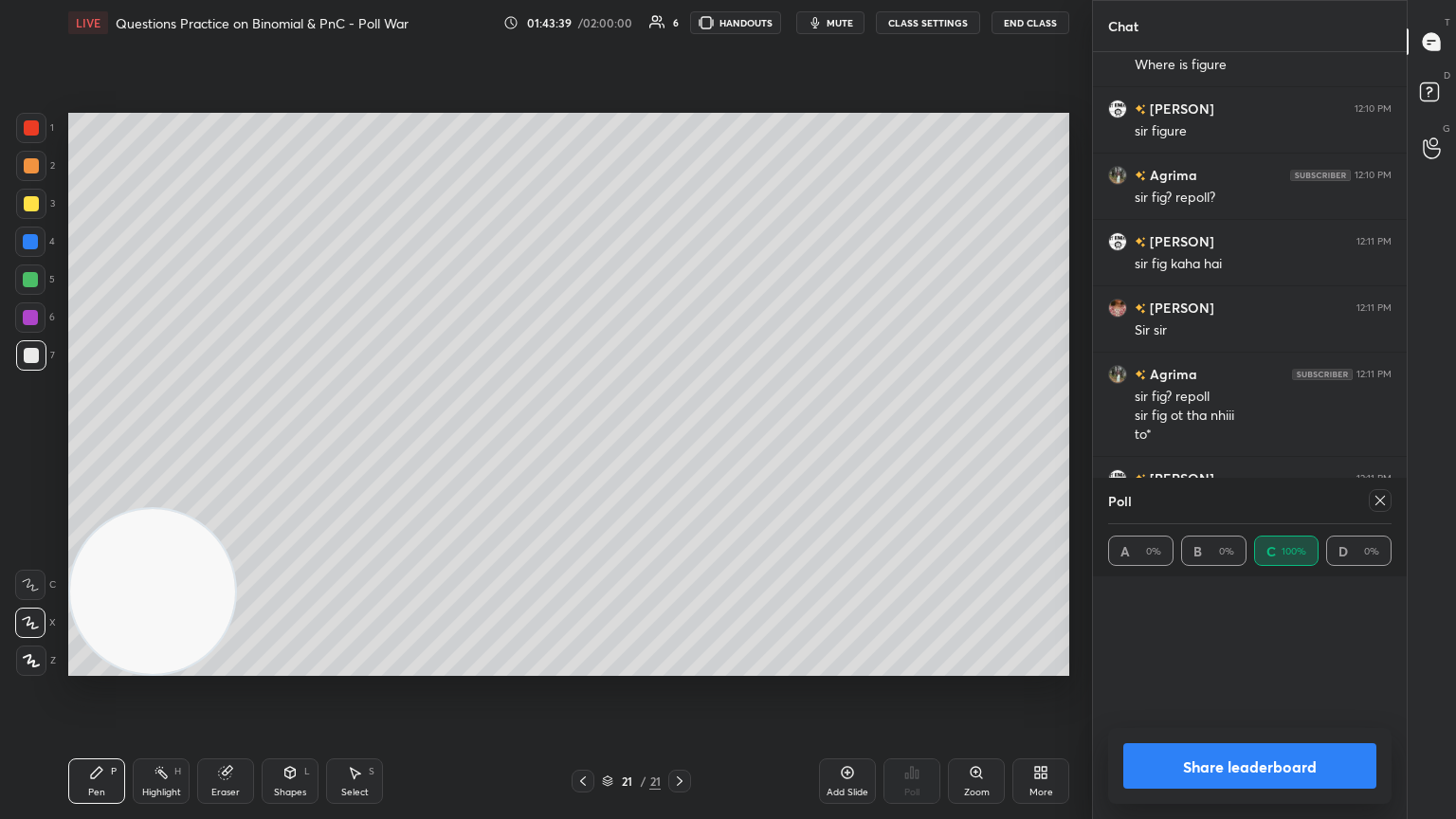 scroll, scrollTop: 6, scrollLeft: 6, axis: both 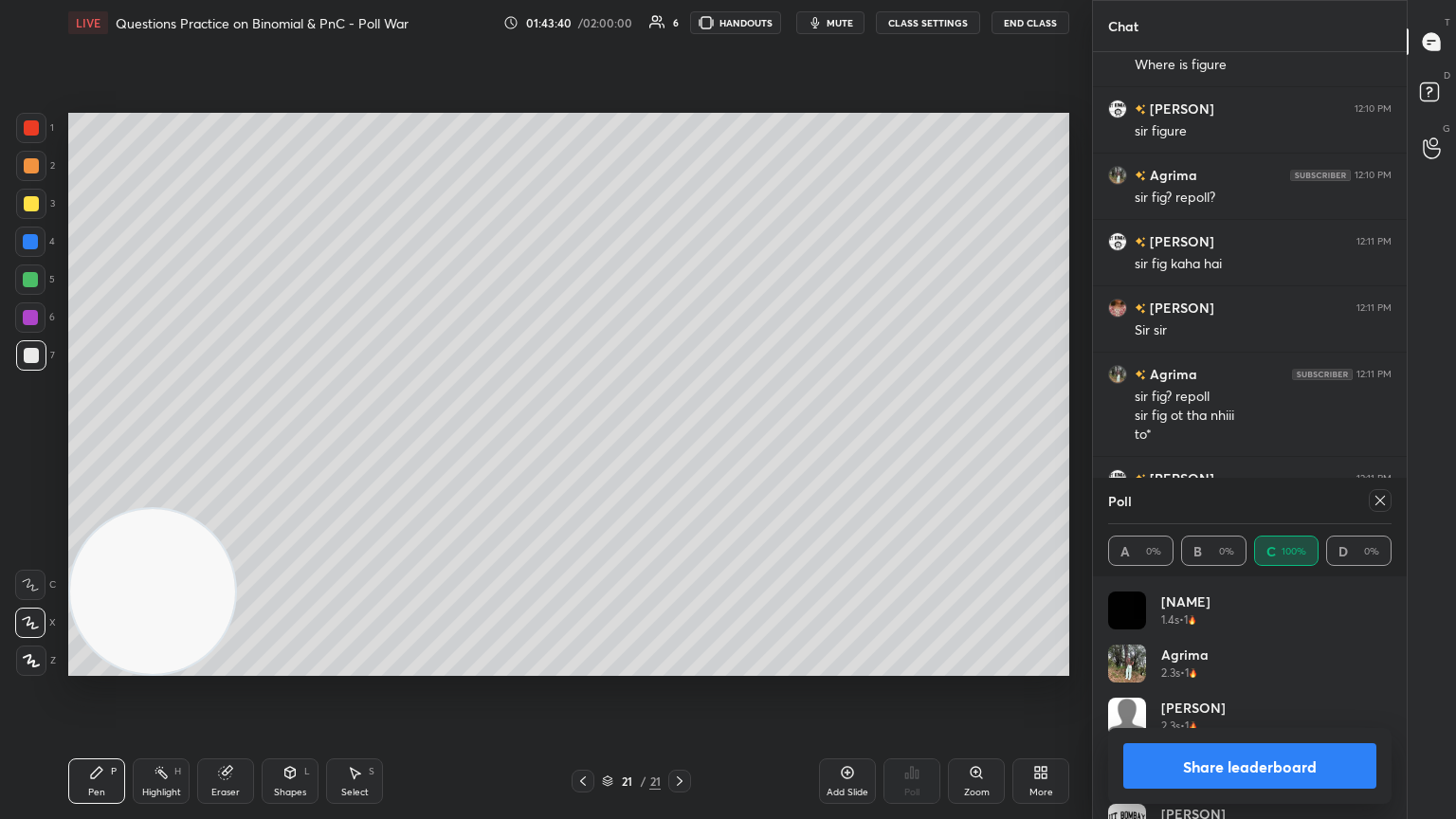 click 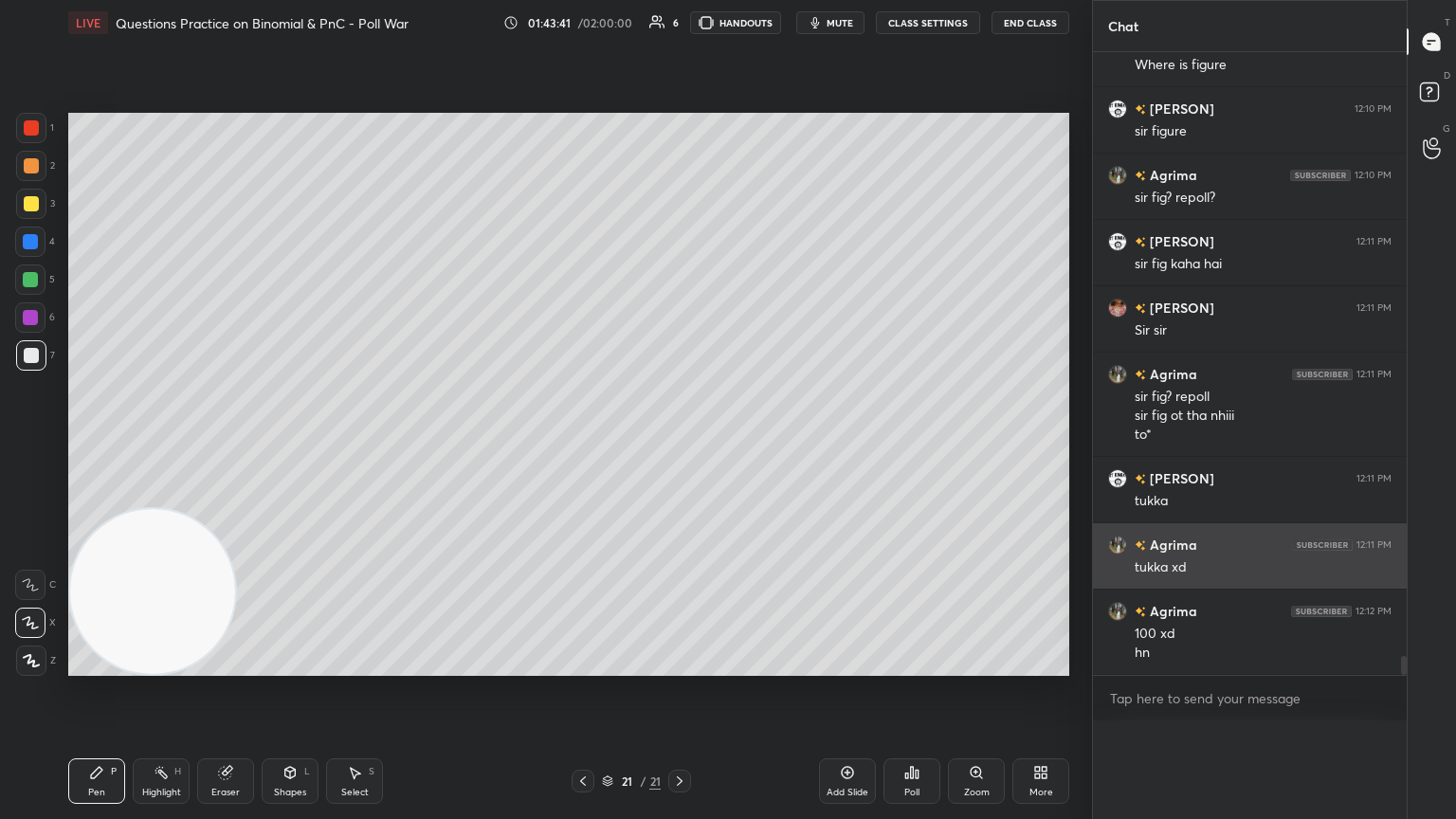 scroll, scrollTop: 114, scrollLeft: 278, axis: both 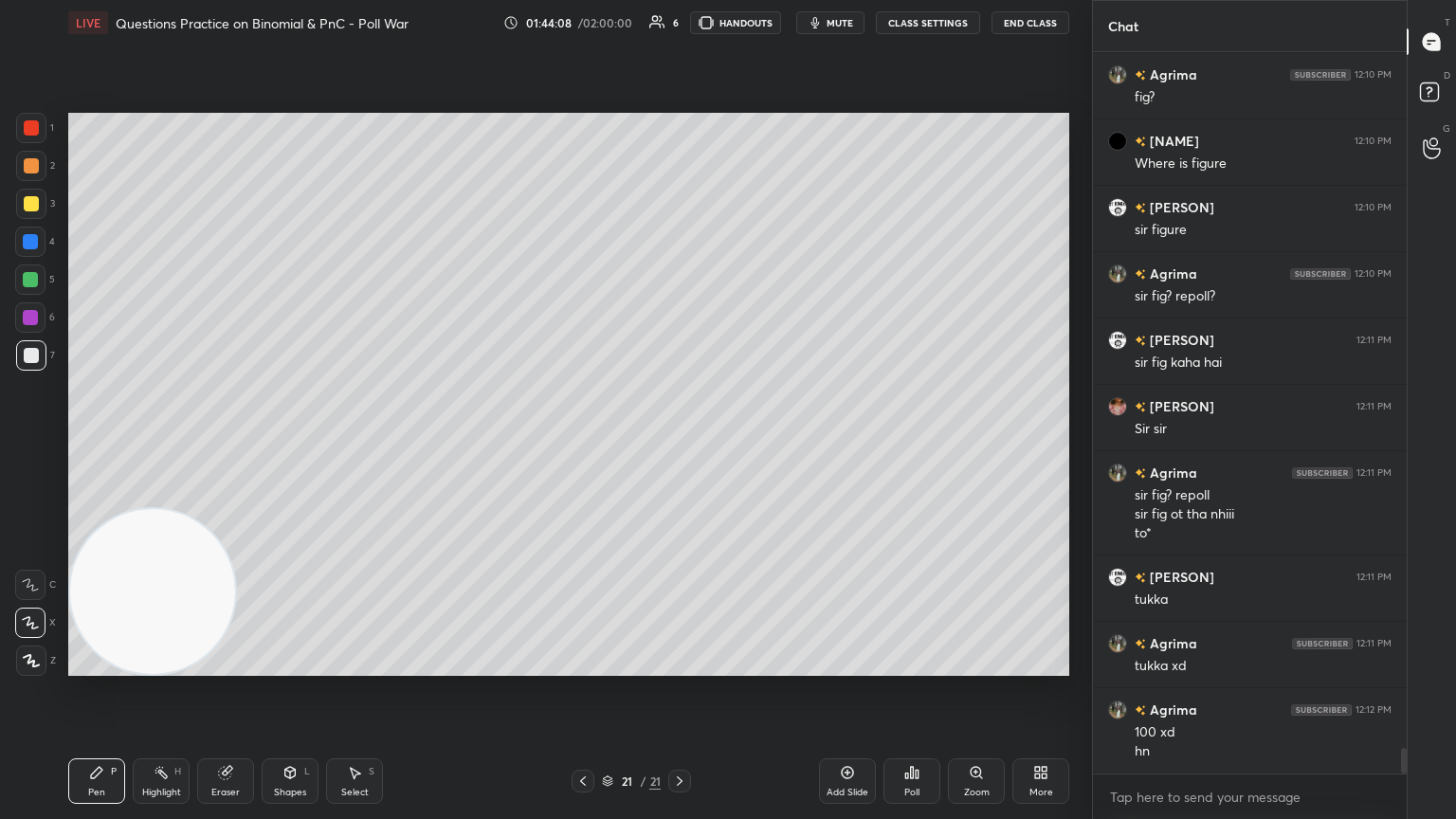 click on "Eraser" at bounding box center [226, 792] 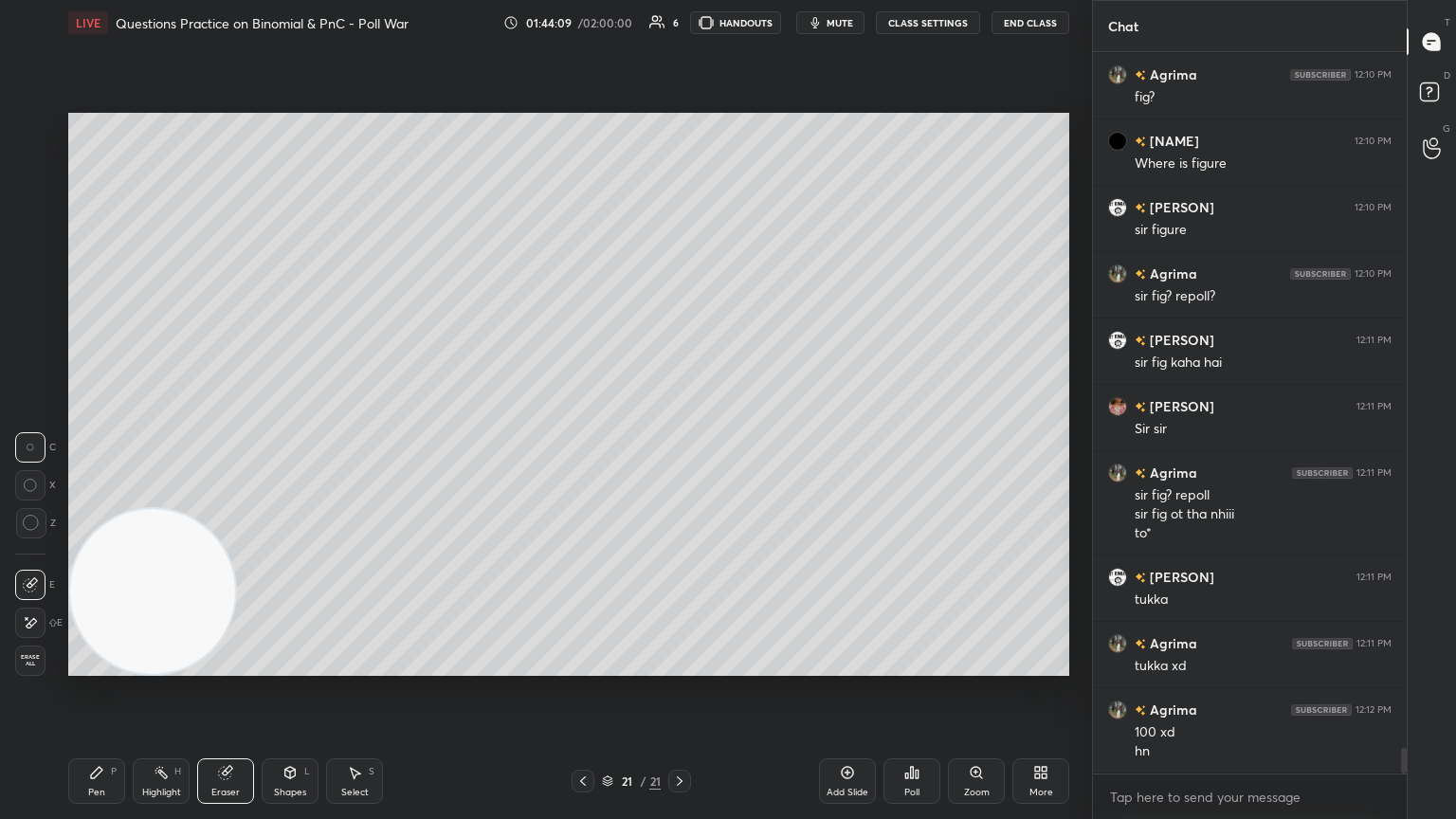 drag, startPoint x: 29, startPoint y: 626, endPoint x: 87, endPoint y: 611, distance: 59.908263 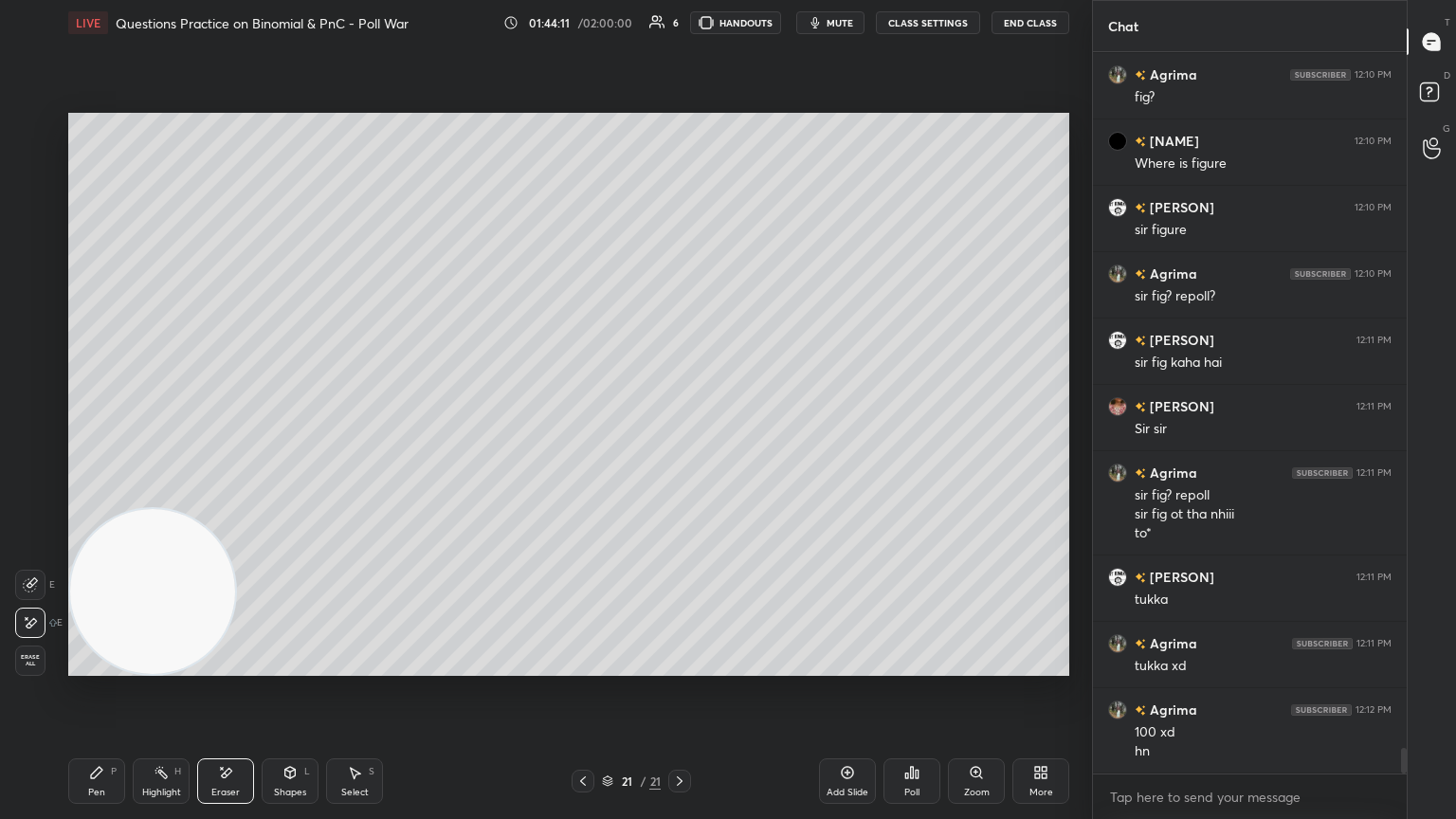 click on "Pen P" at bounding box center (97, 781) 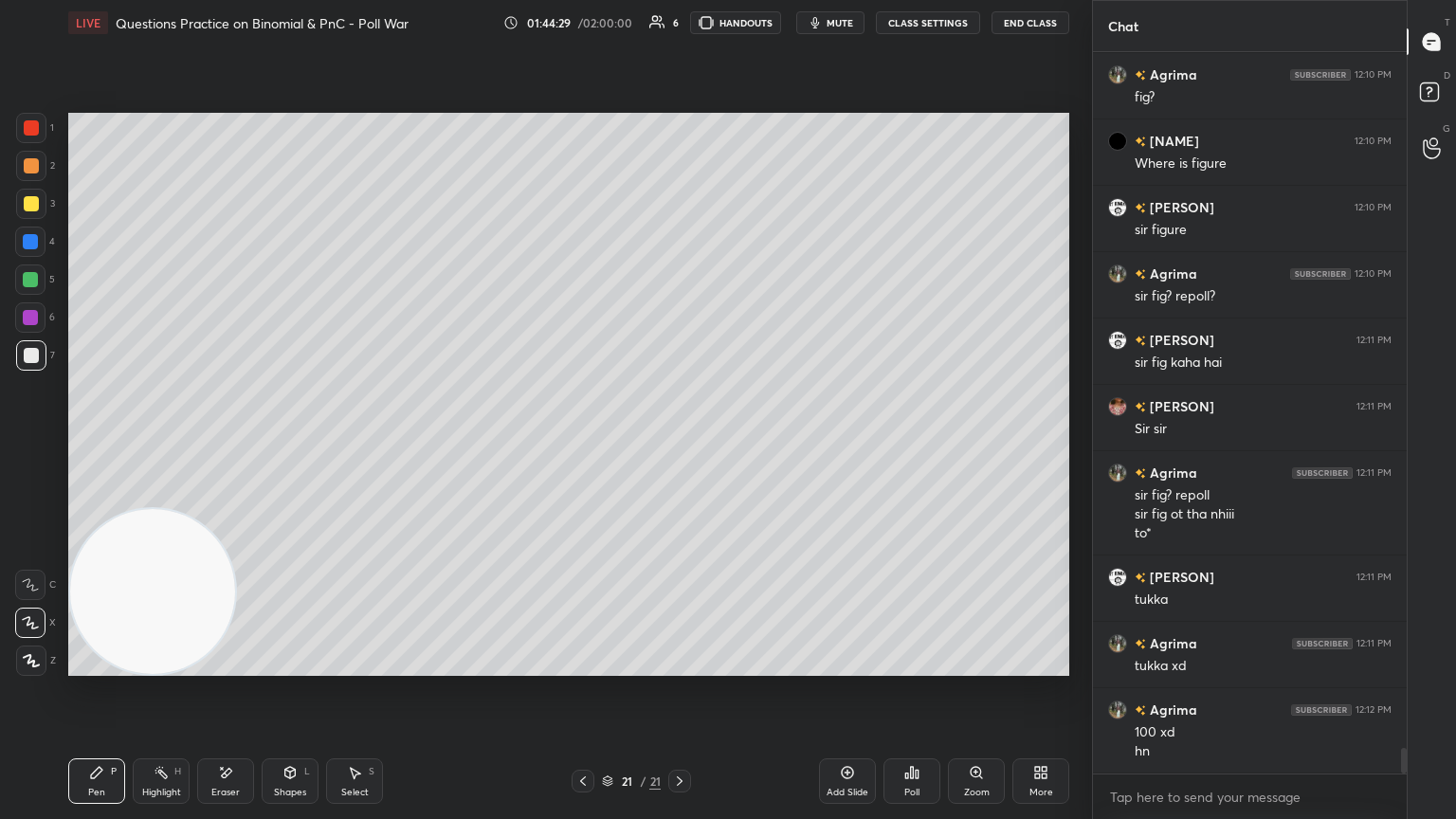 scroll, scrollTop: 19626, scrollLeft: 0, axis: vertical 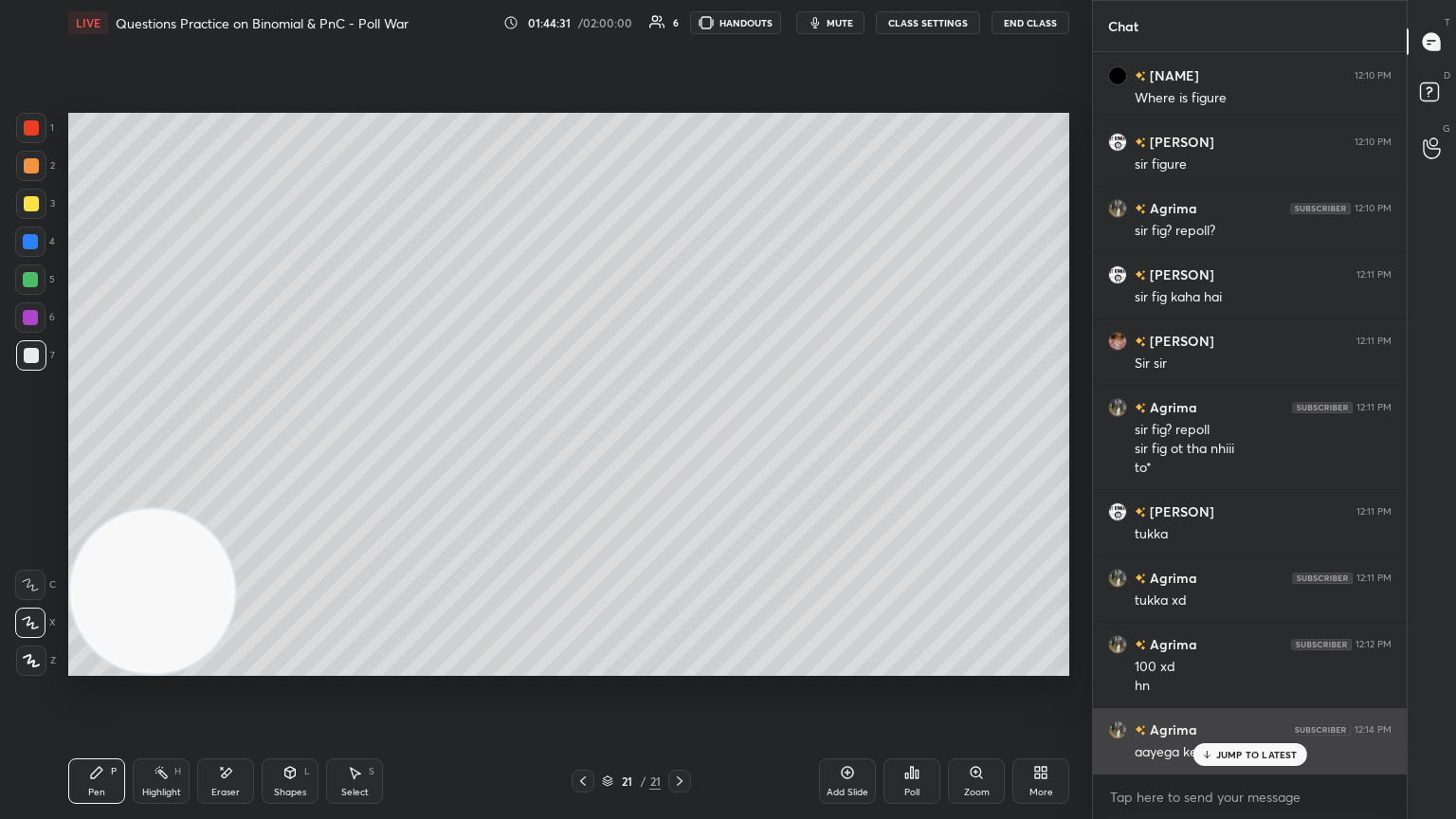 click 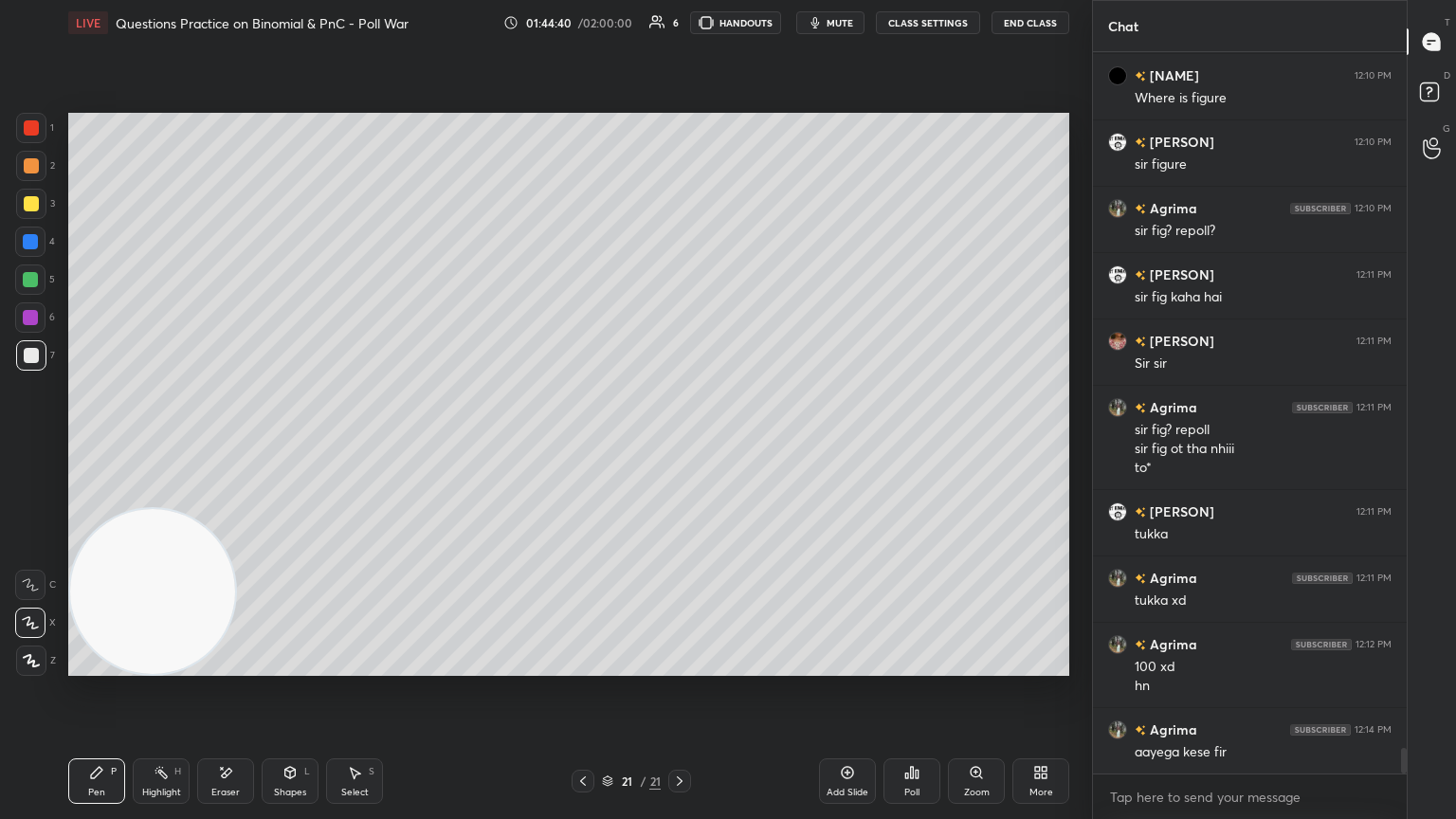 click on "Setting up your live class Poll for   secs No correct answer Start poll" at bounding box center (569, 394) 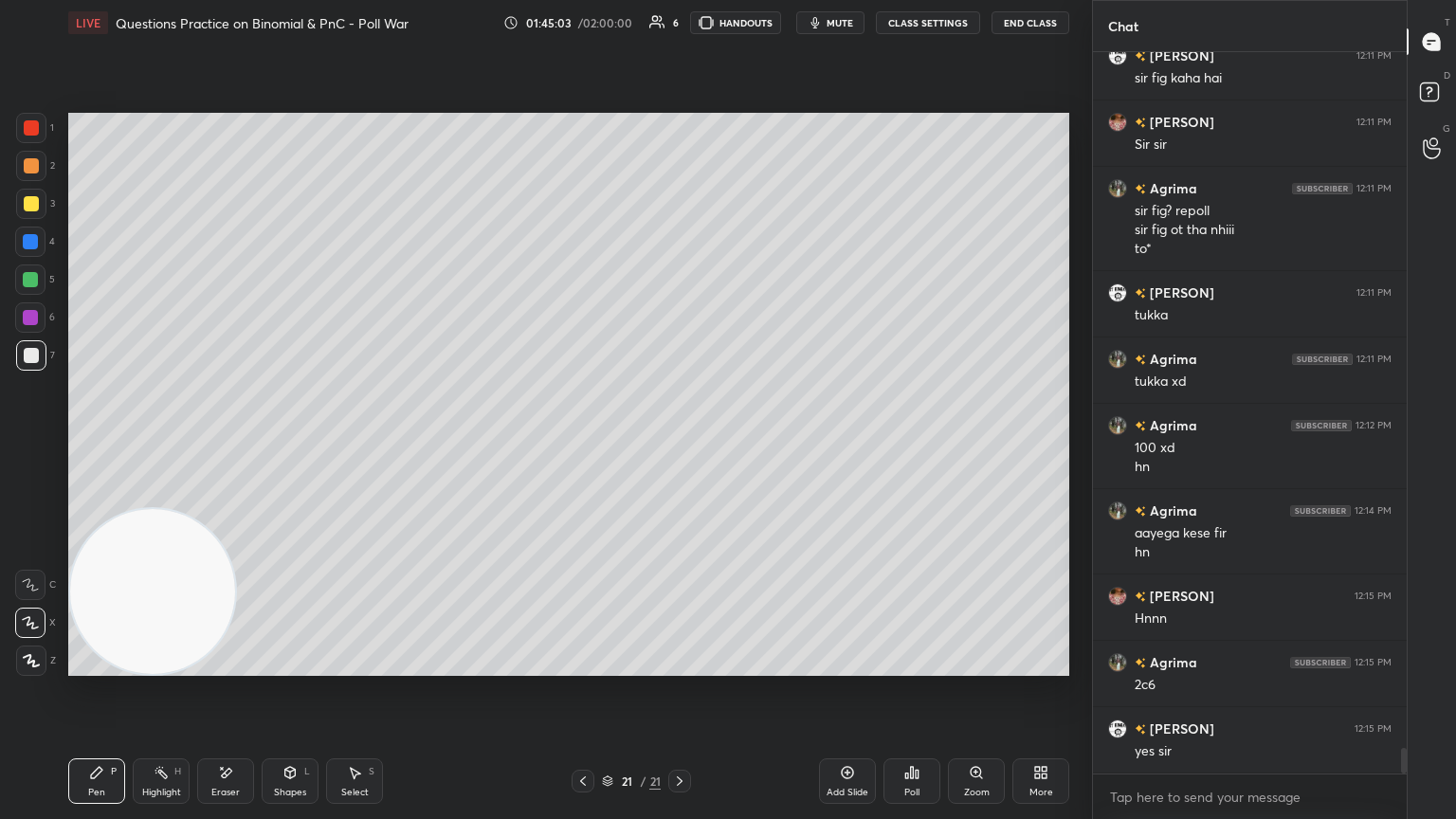 scroll, scrollTop: 19910, scrollLeft: 0, axis: vertical 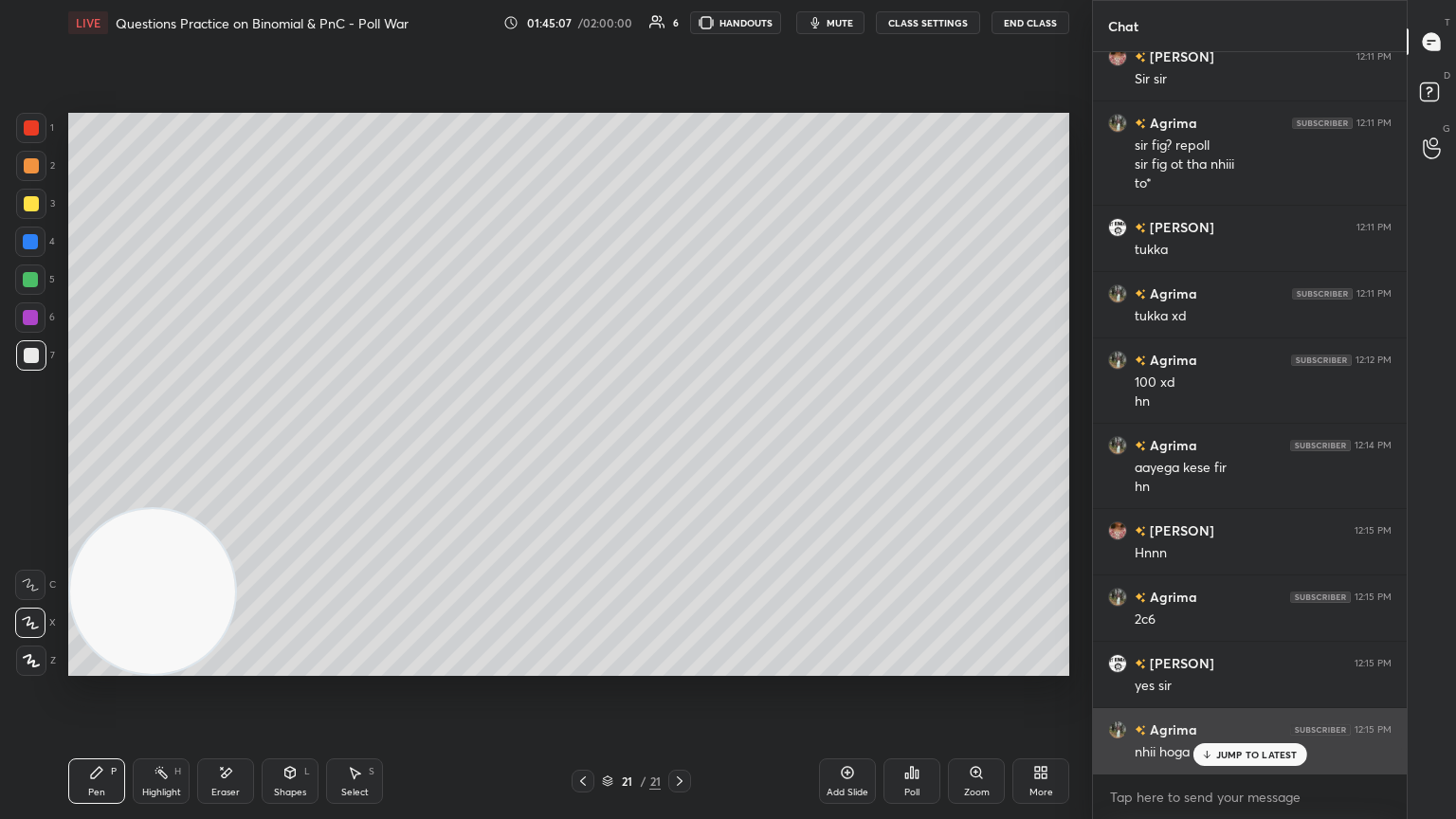 drag, startPoint x: 1214, startPoint y: 755, endPoint x: 1217, endPoint y: 735, distance: 20.223748 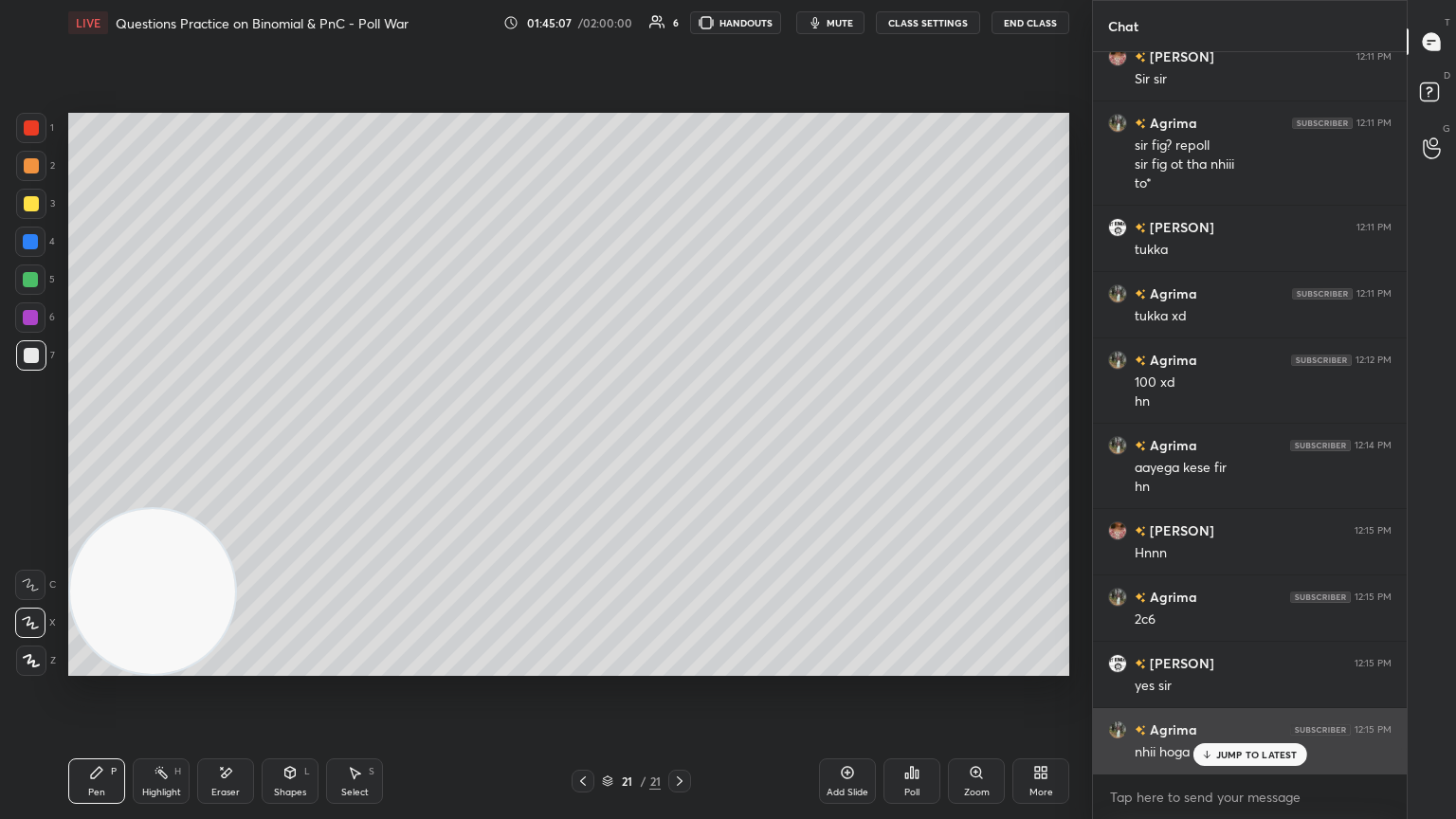 click on "JUMP TO LATEST" at bounding box center [1249, 755] 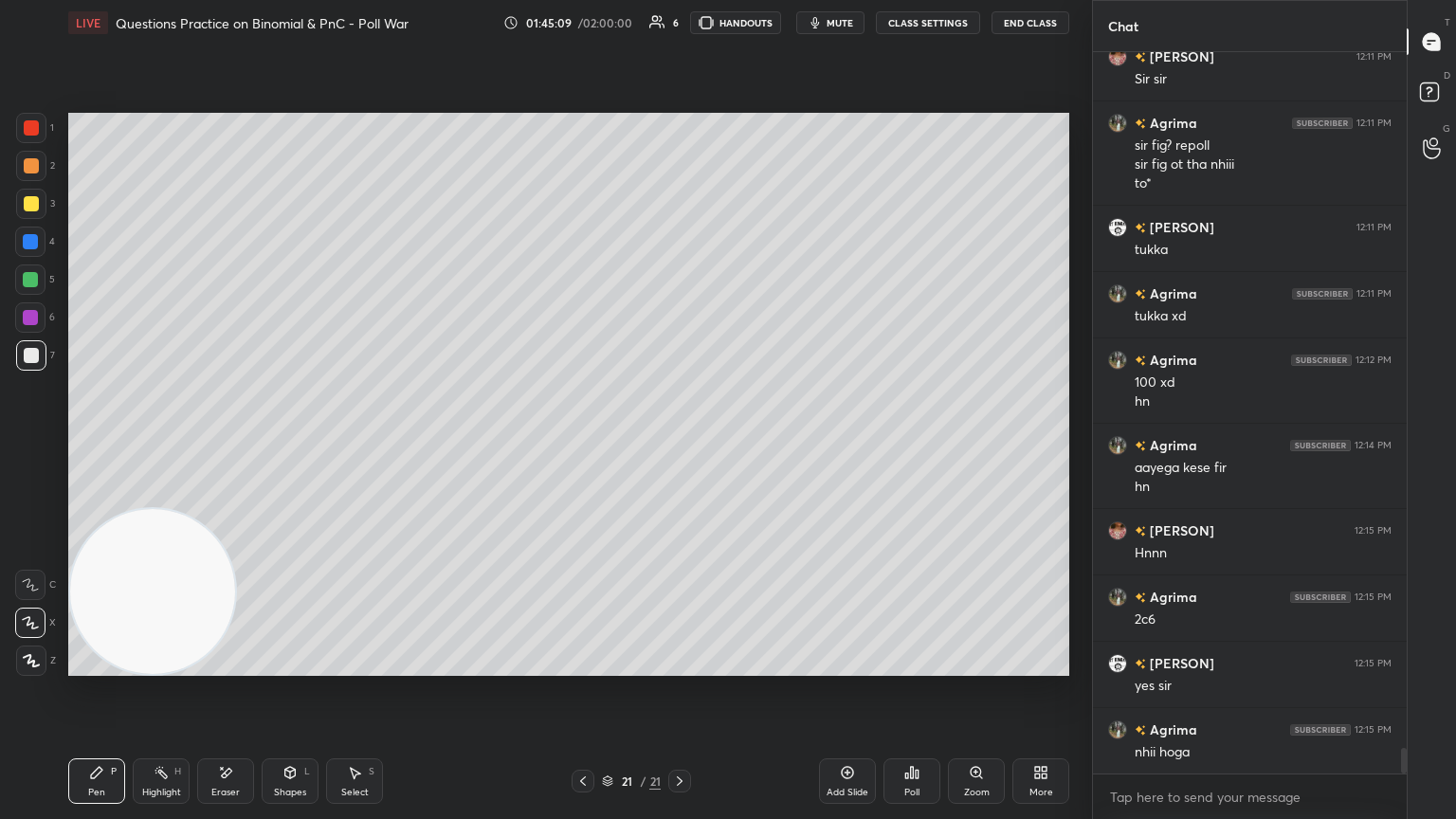 scroll, scrollTop: 19929, scrollLeft: 0, axis: vertical 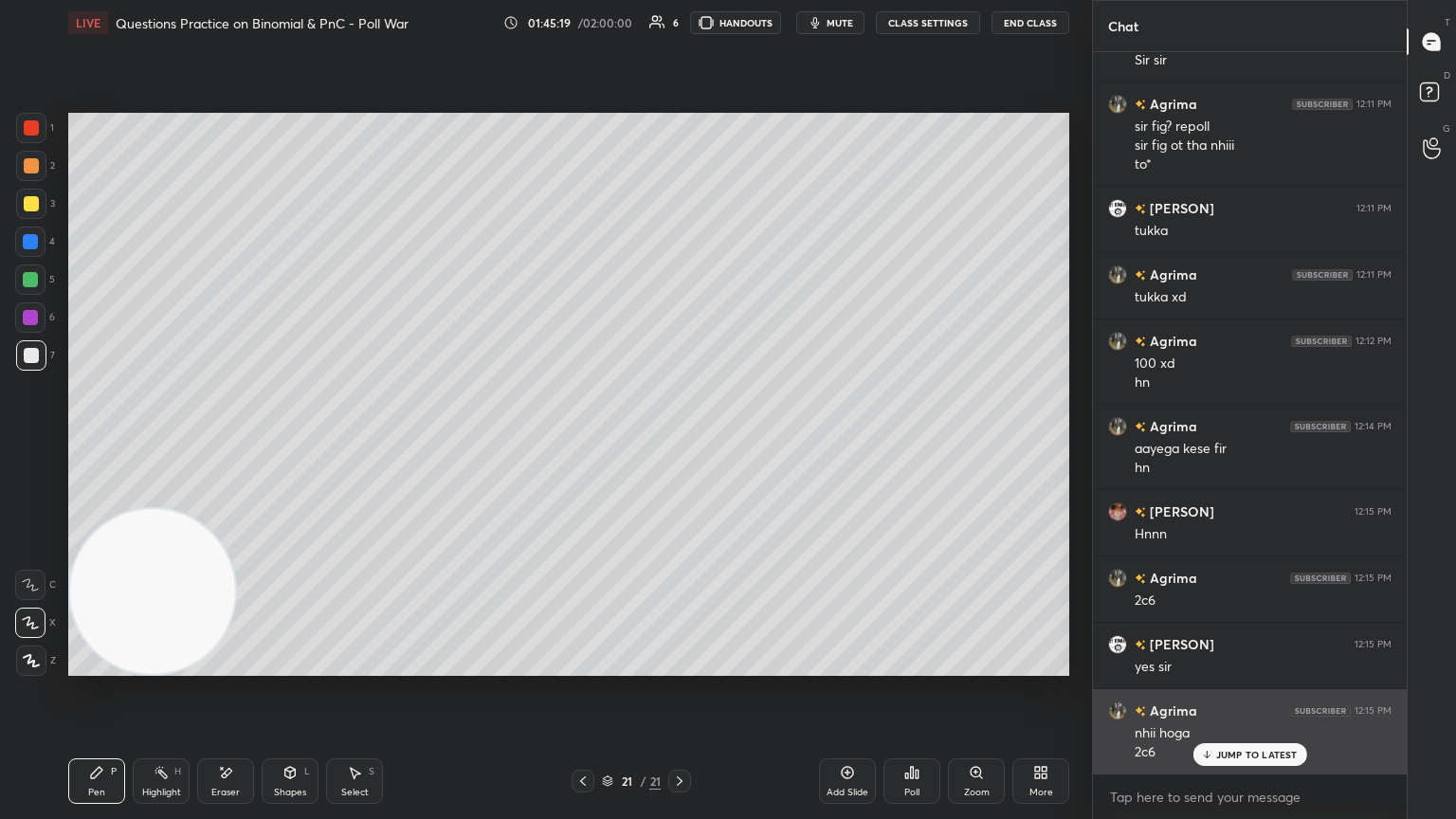 click on "JUMP TO LATEST" at bounding box center [1249, 755] 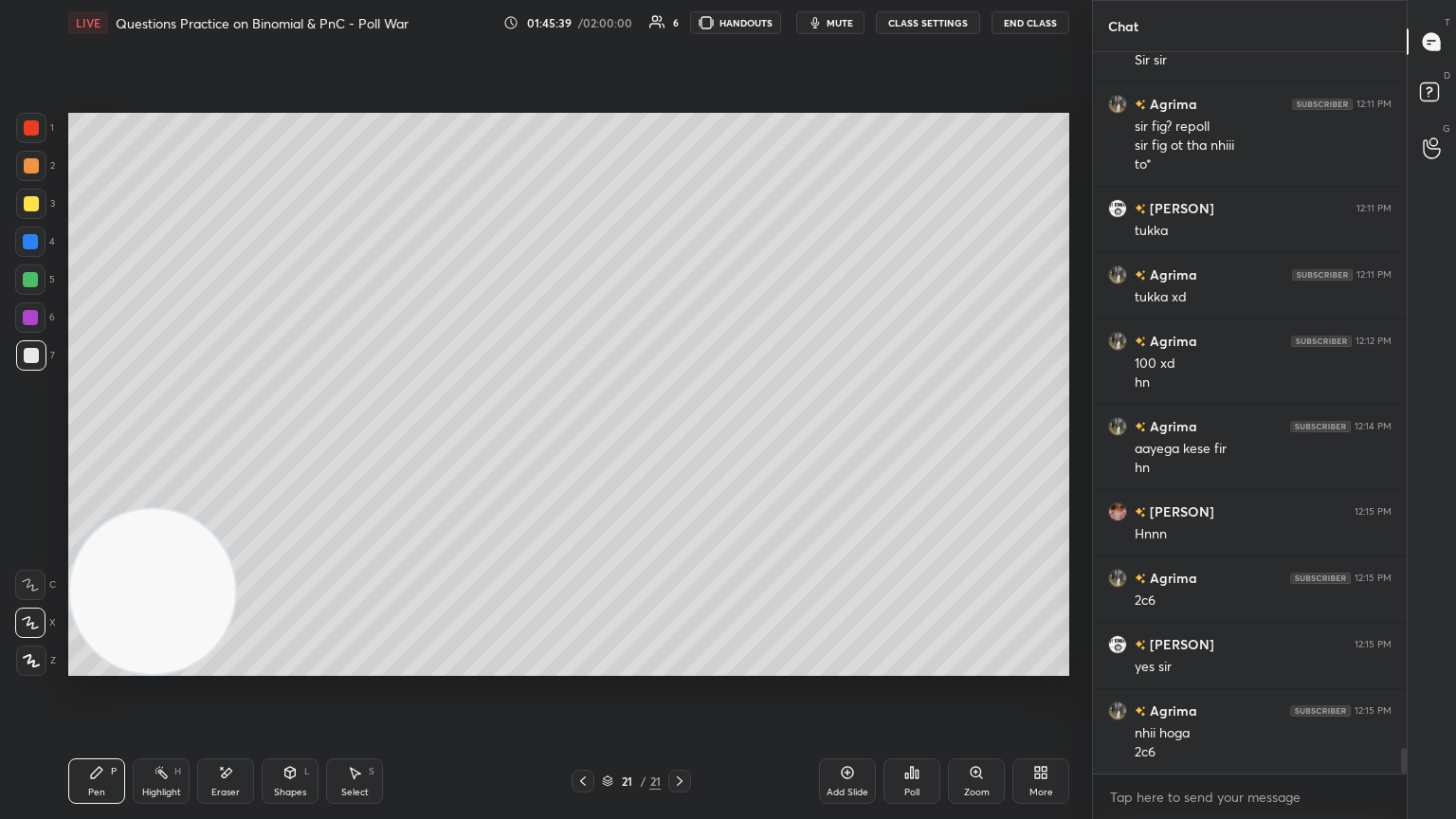 scroll, scrollTop: 19948, scrollLeft: 0, axis: vertical 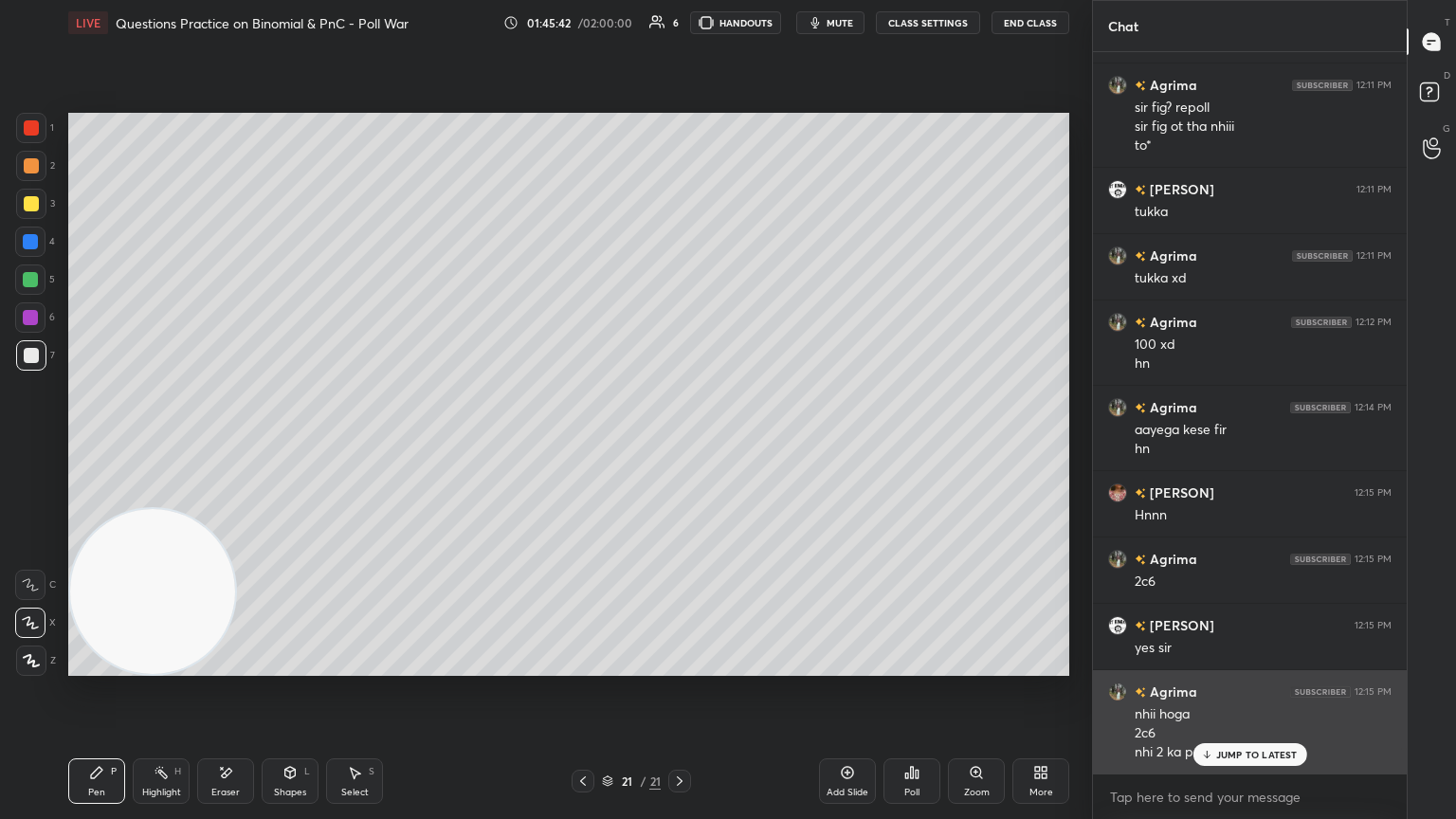 click 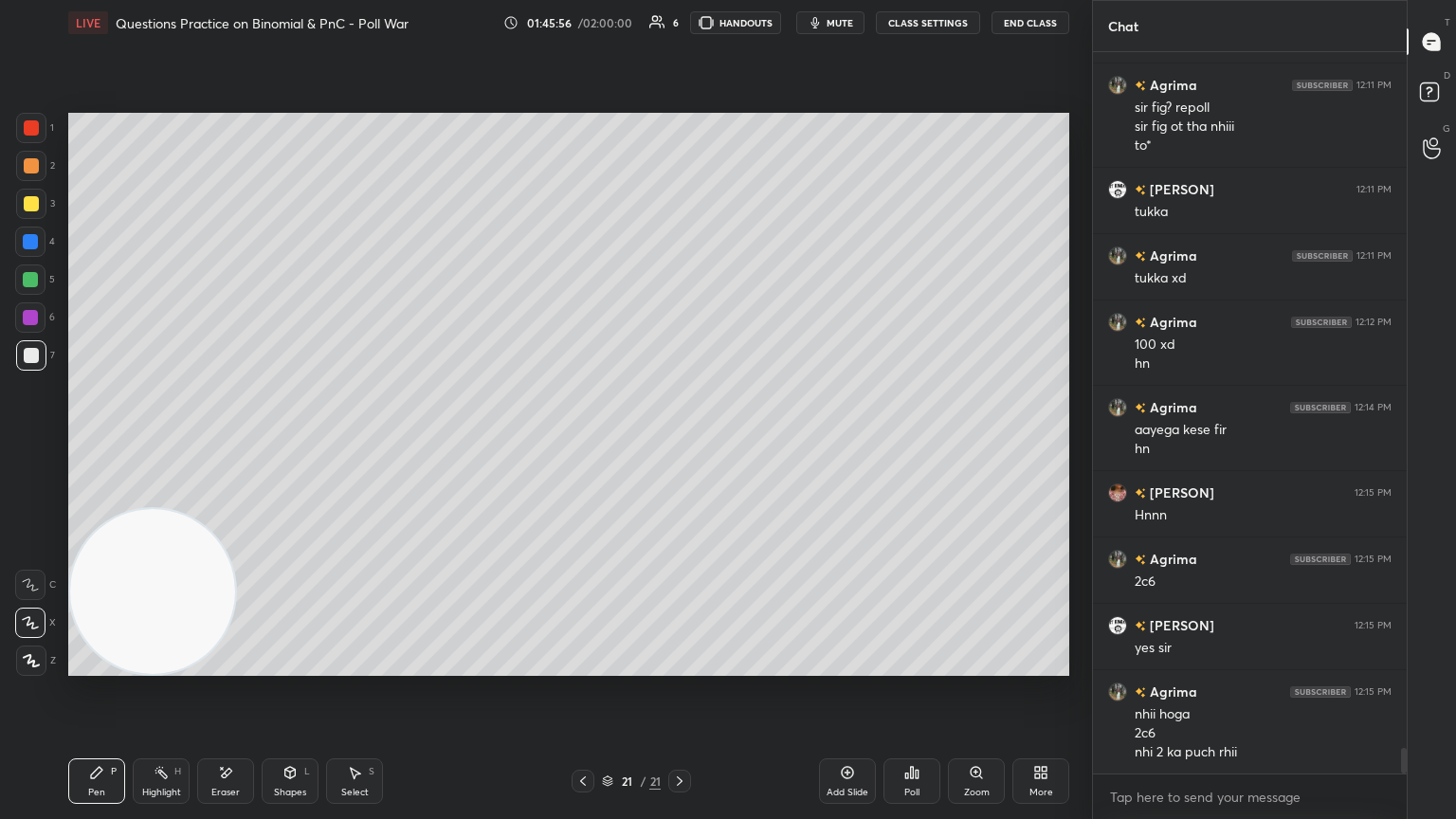 click on "Eraser" at bounding box center (226, 781) 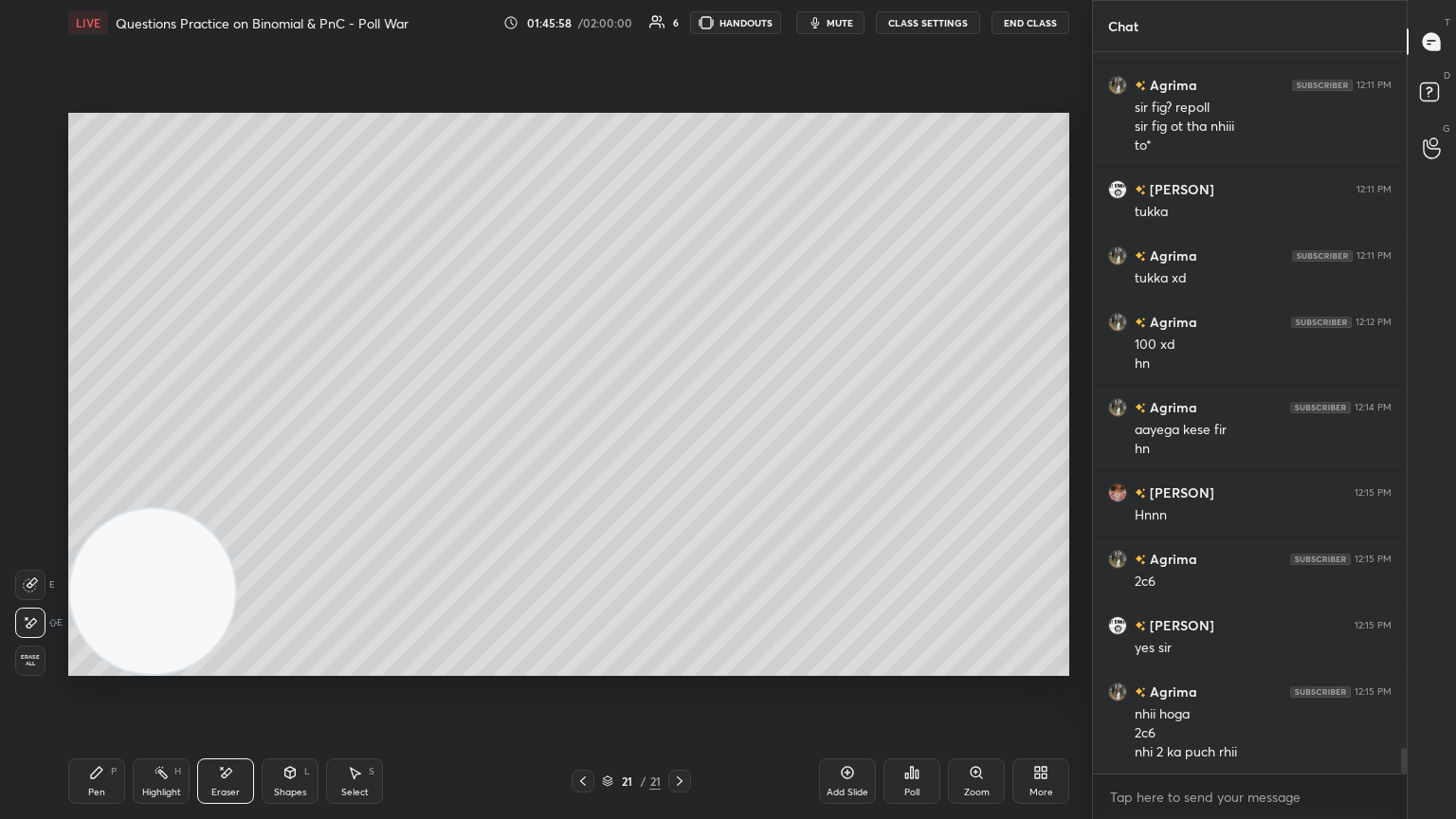 click on "Pen P" at bounding box center (97, 781) 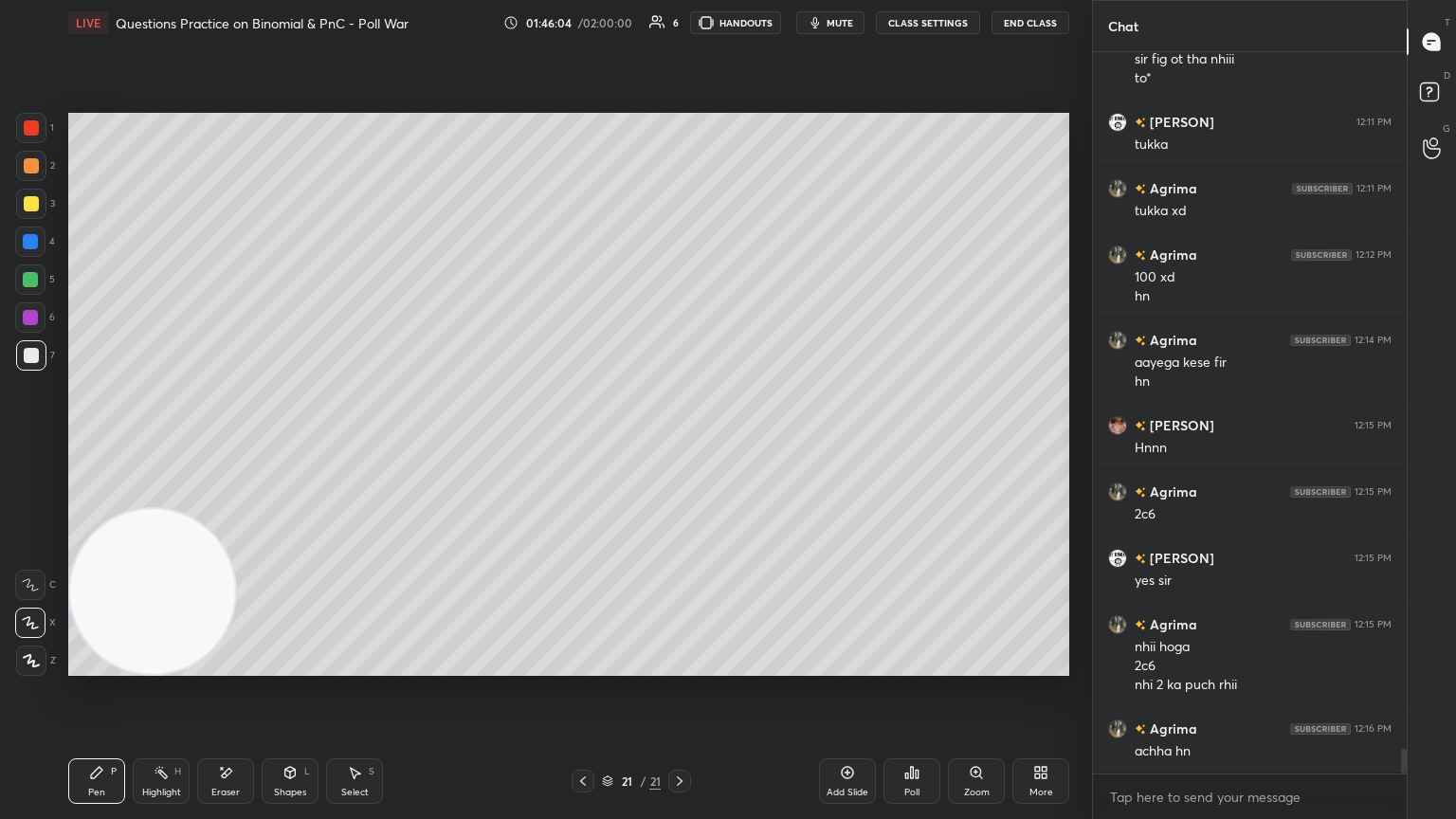 scroll, scrollTop: 20034, scrollLeft: 0, axis: vertical 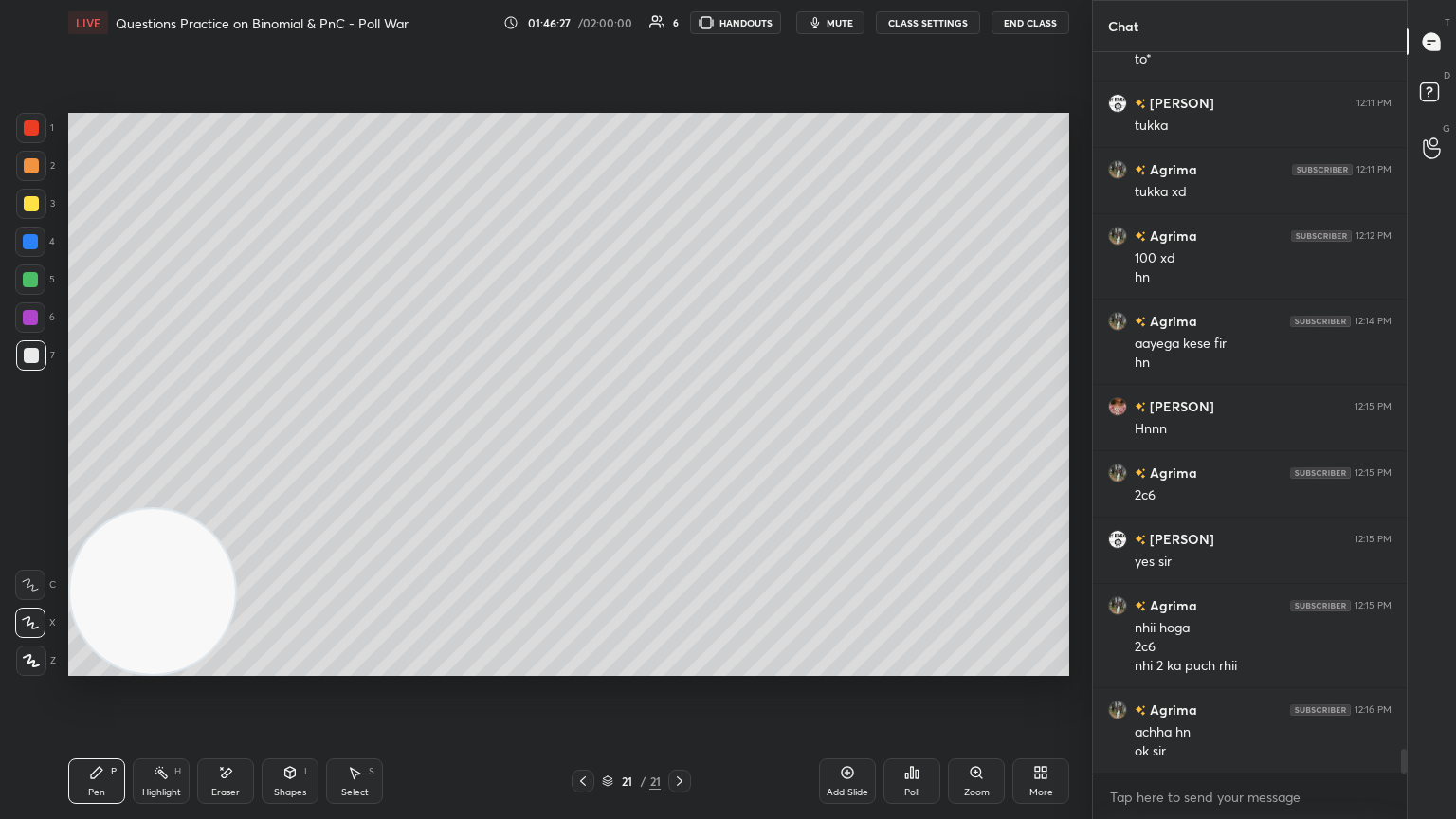 click 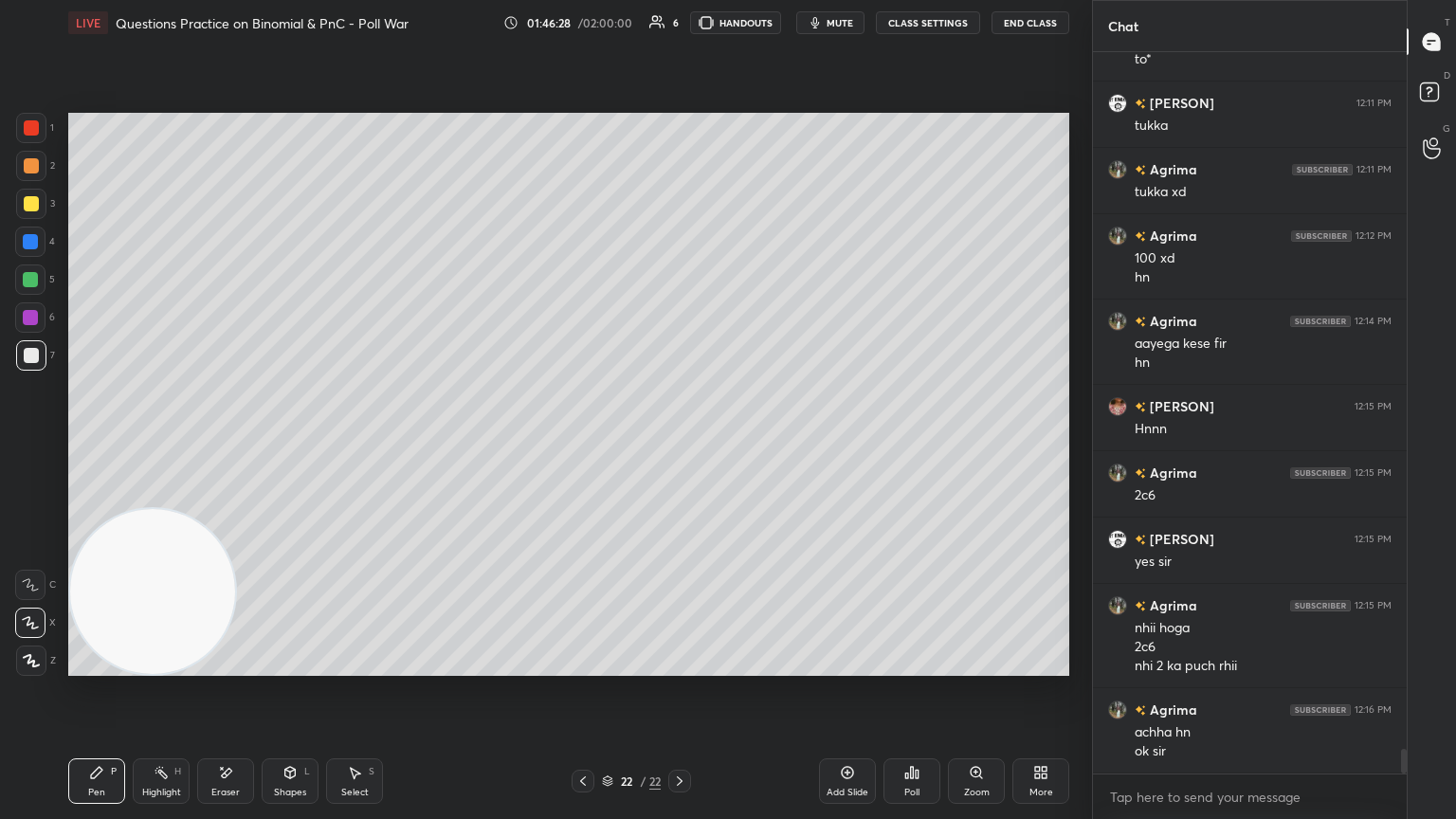 click at bounding box center (31, 204) 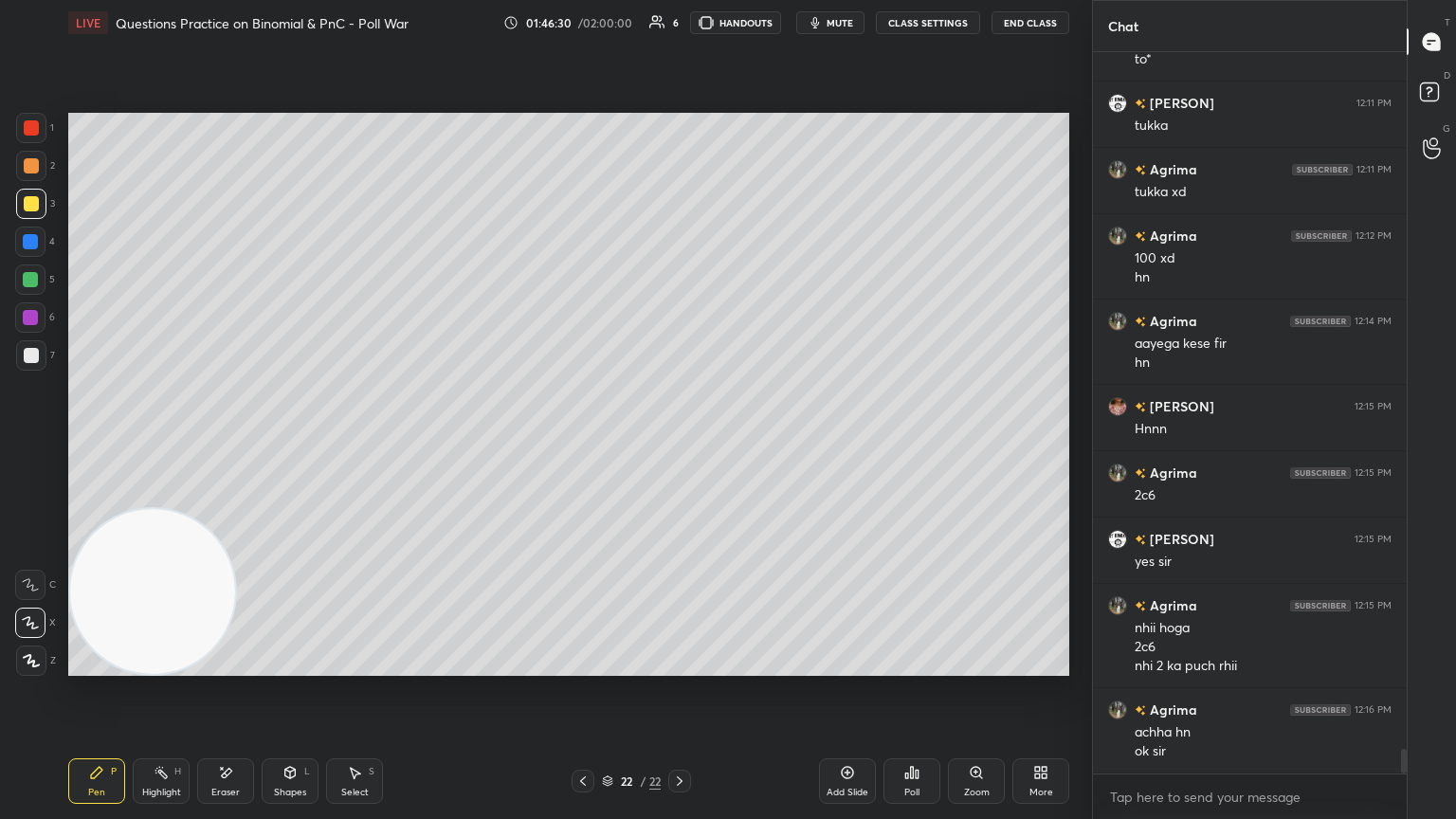 scroll, scrollTop: 20100, scrollLeft: 0, axis: vertical 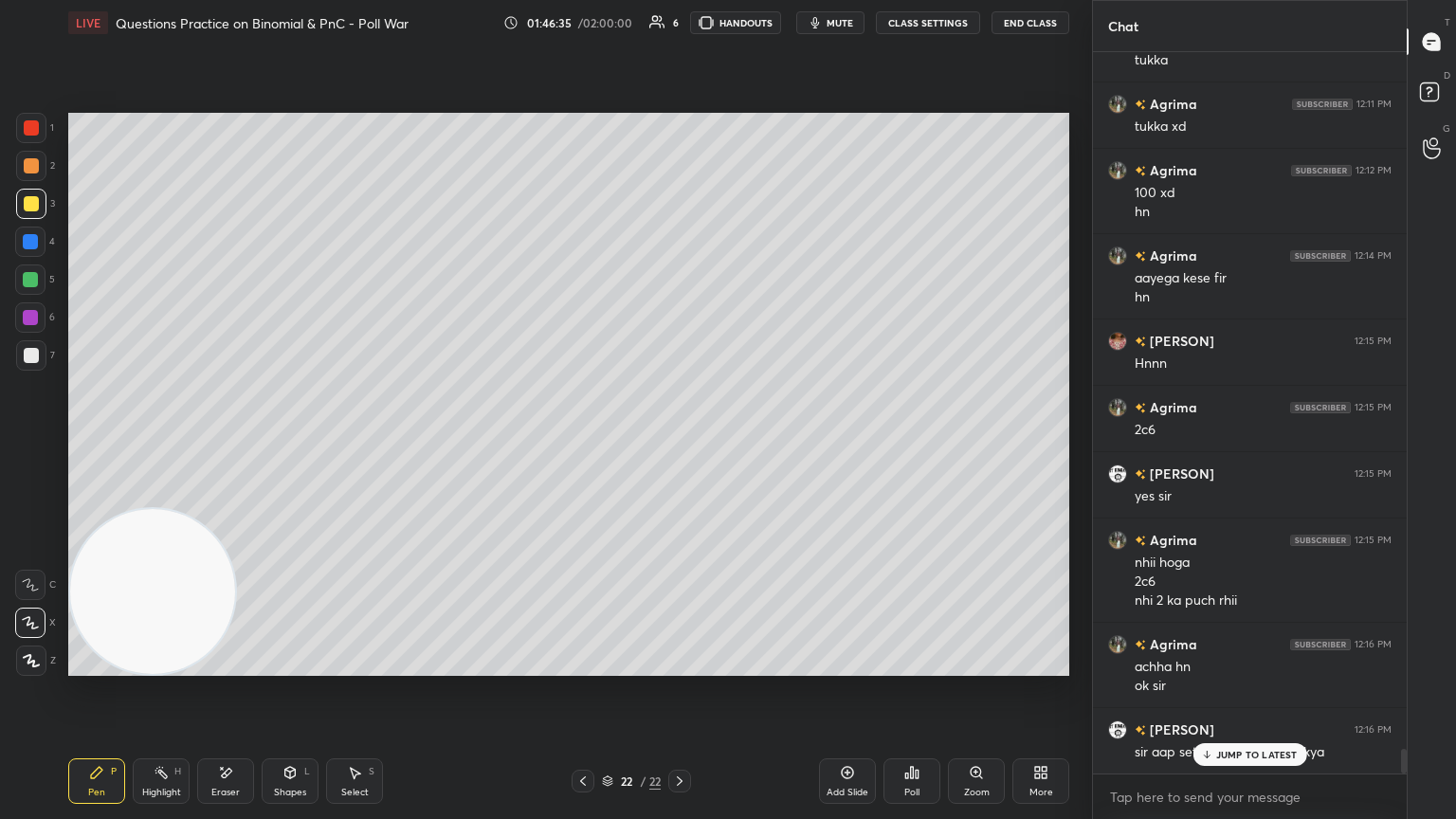 click on "JUMP TO LATEST" at bounding box center (1249, 755) 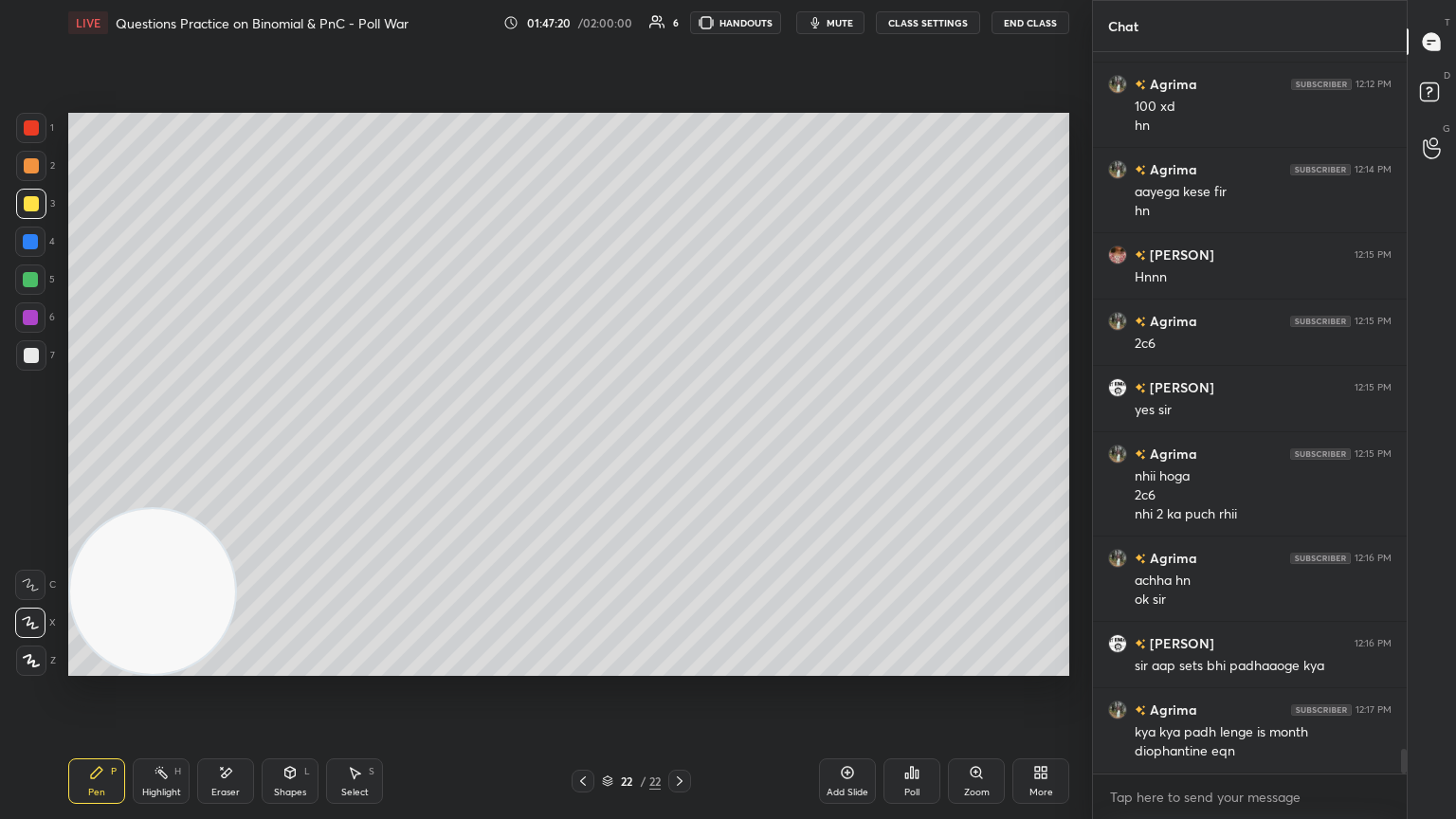 scroll, scrollTop: 20251, scrollLeft: 0, axis: vertical 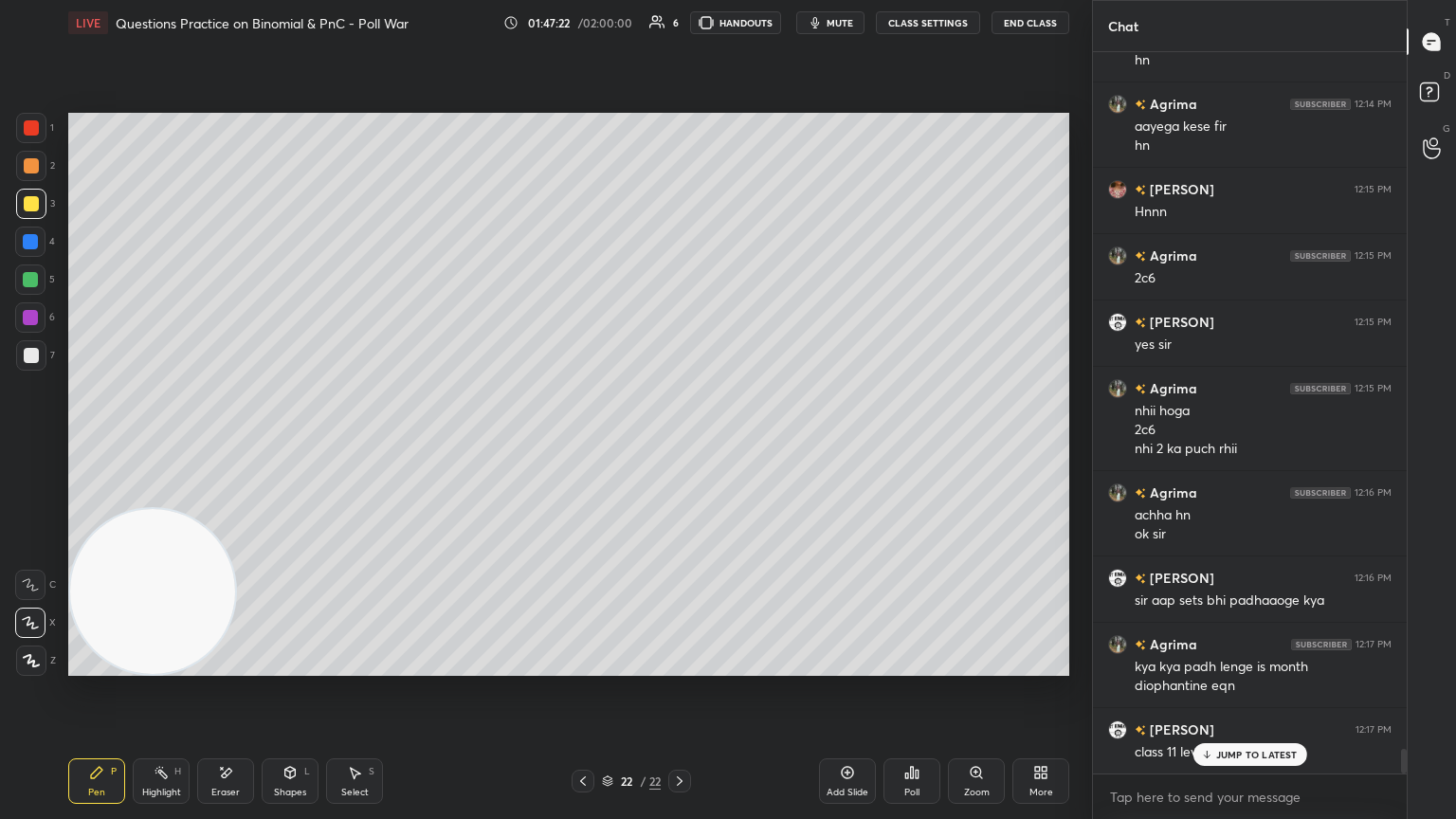 click on "JUMP TO LATEST" at bounding box center (1249, 755) 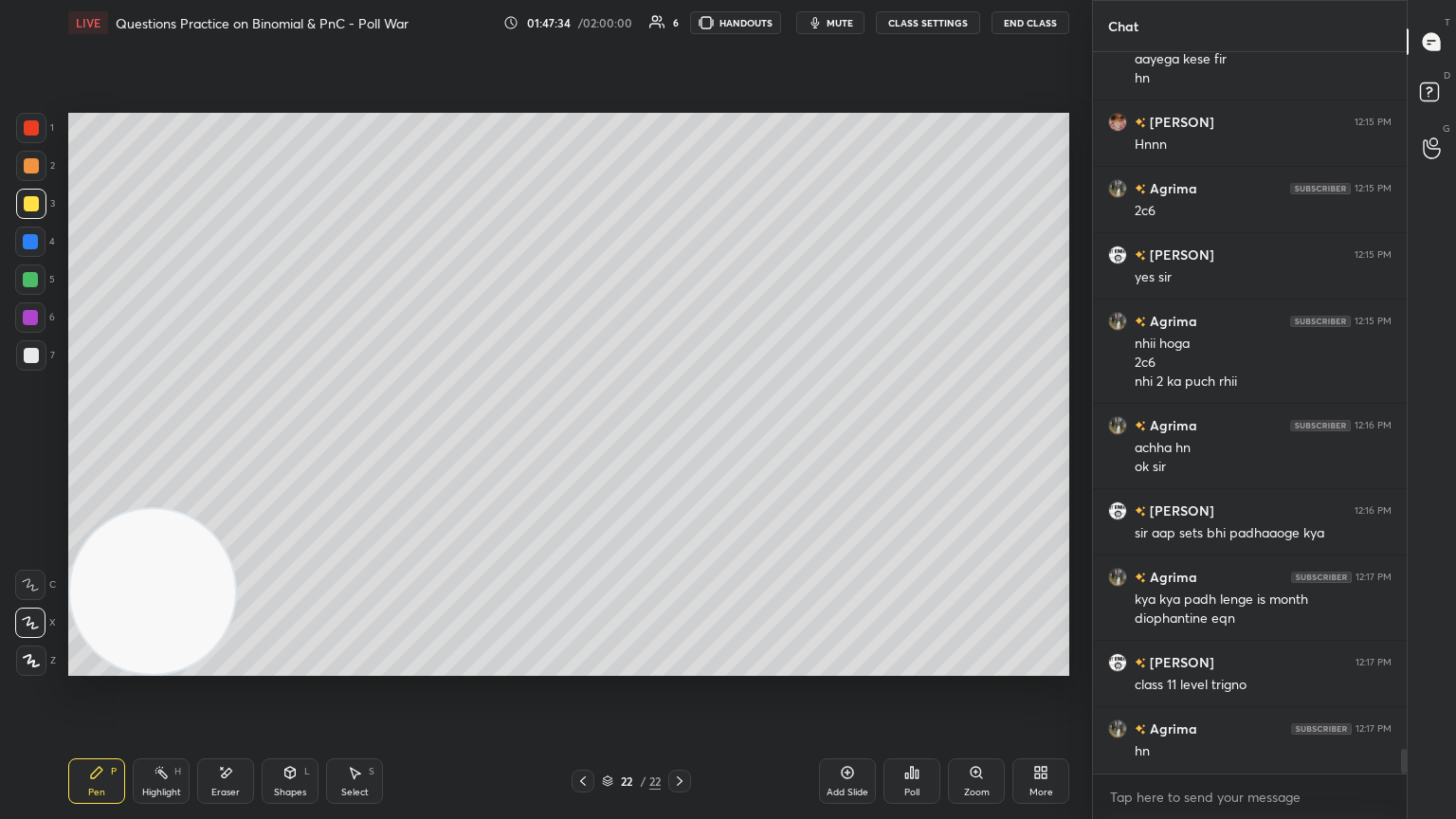 scroll, scrollTop: 20384, scrollLeft: 0, axis: vertical 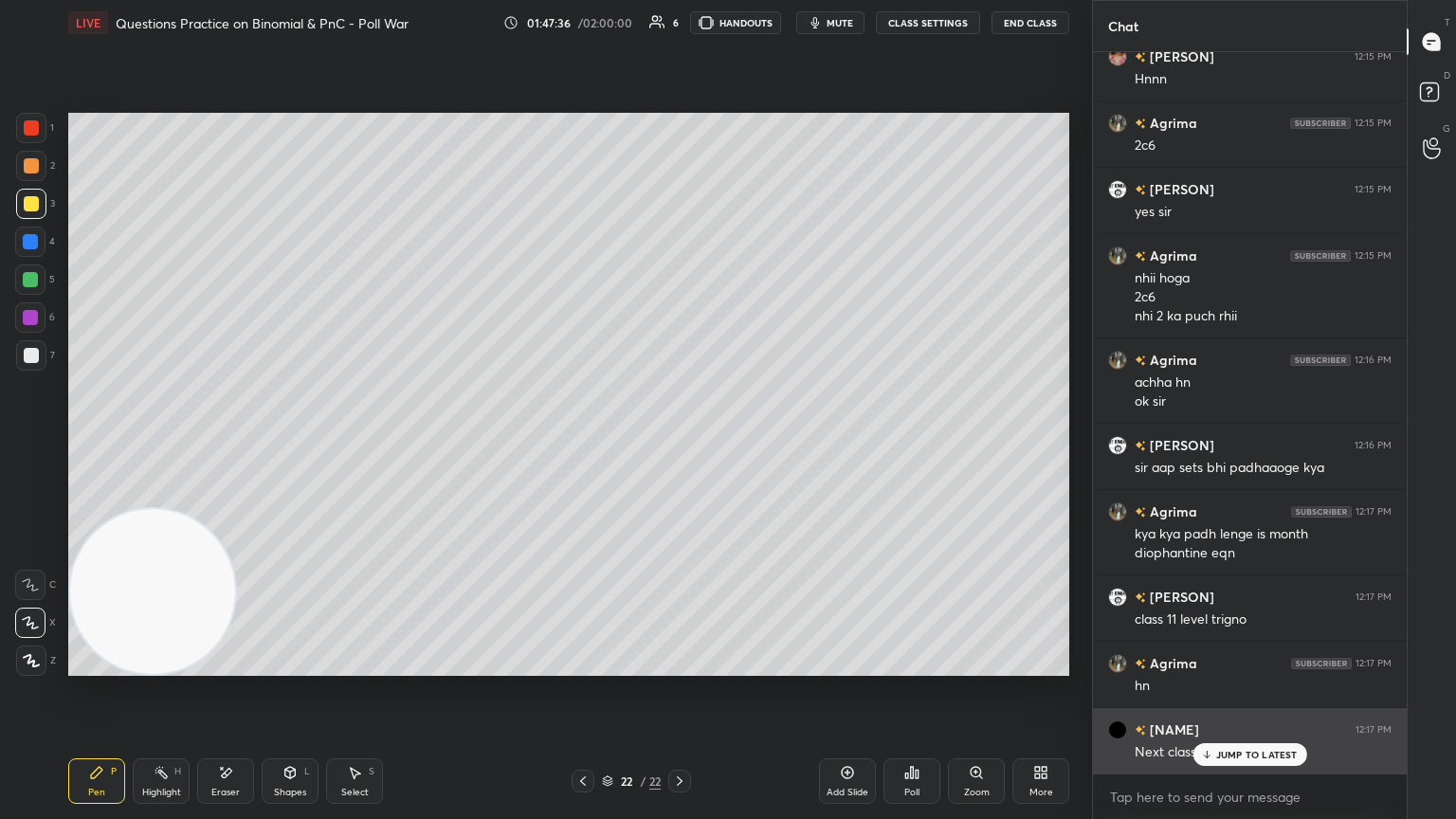 click on "JUMP TO LATEST" at bounding box center [1249, 755] 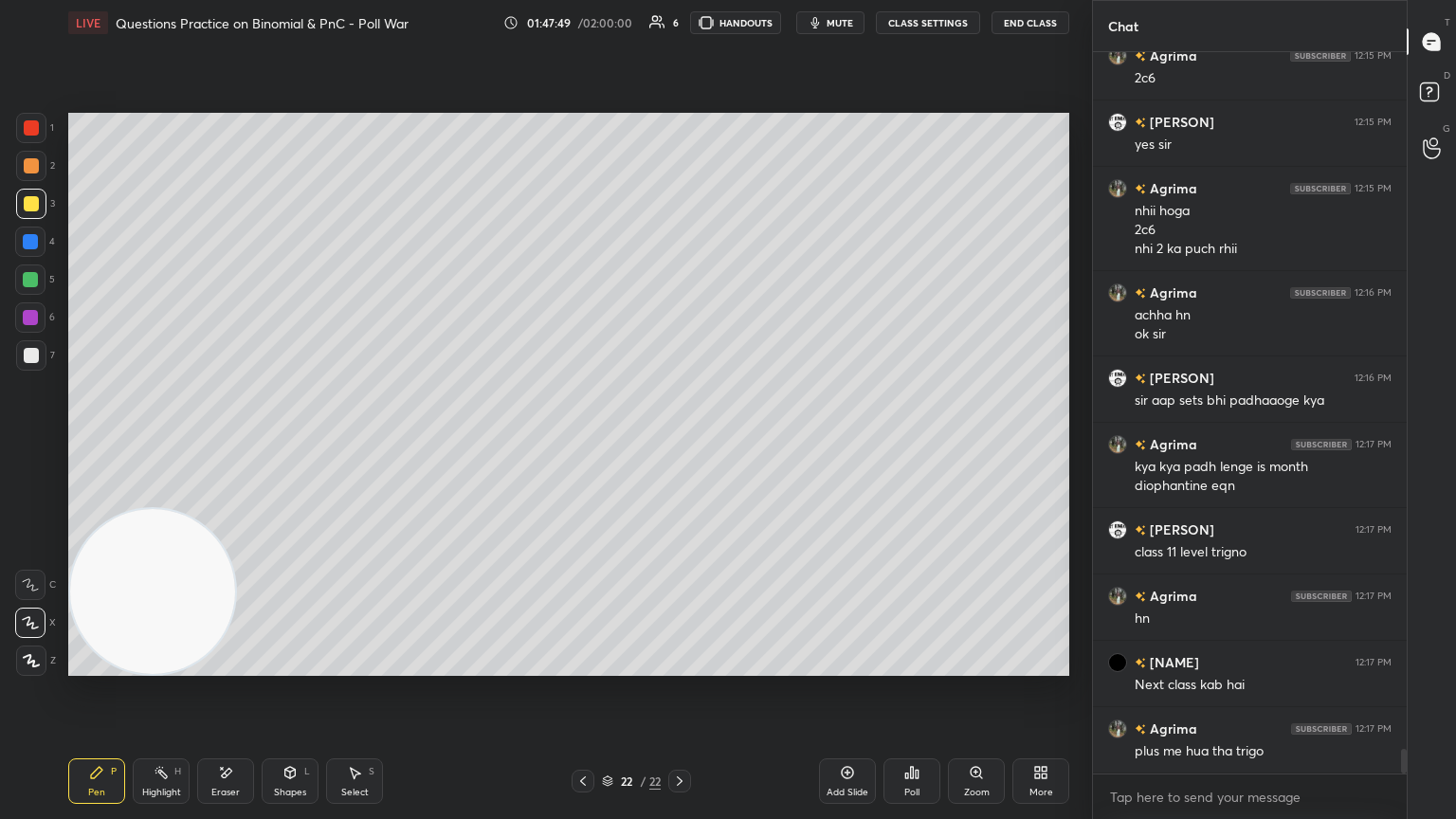 scroll, scrollTop: 20517, scrollLeft: 0, axis: vertical 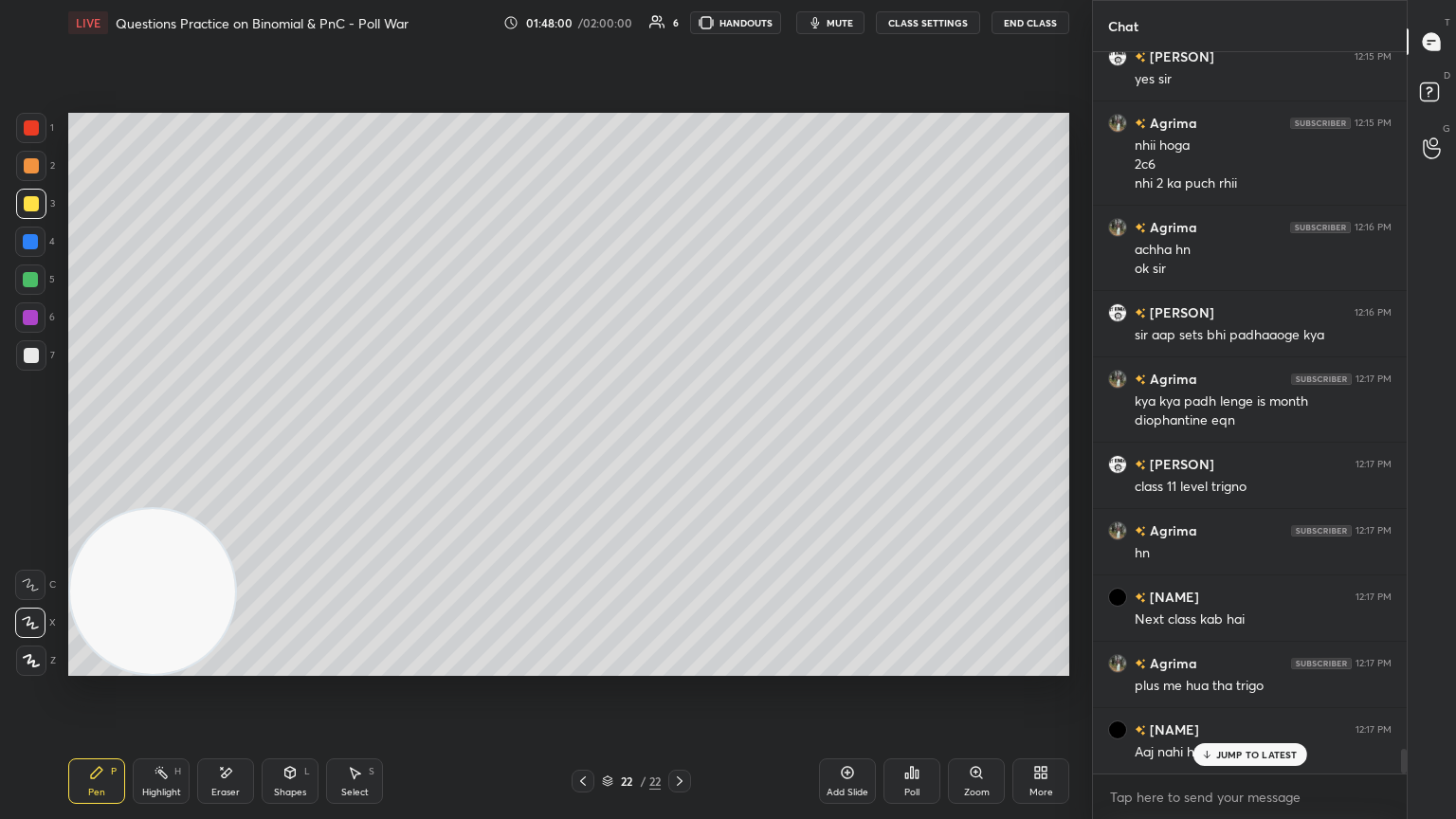 click on "JUMP TO LATEST" at bounding box center [1249, 755] 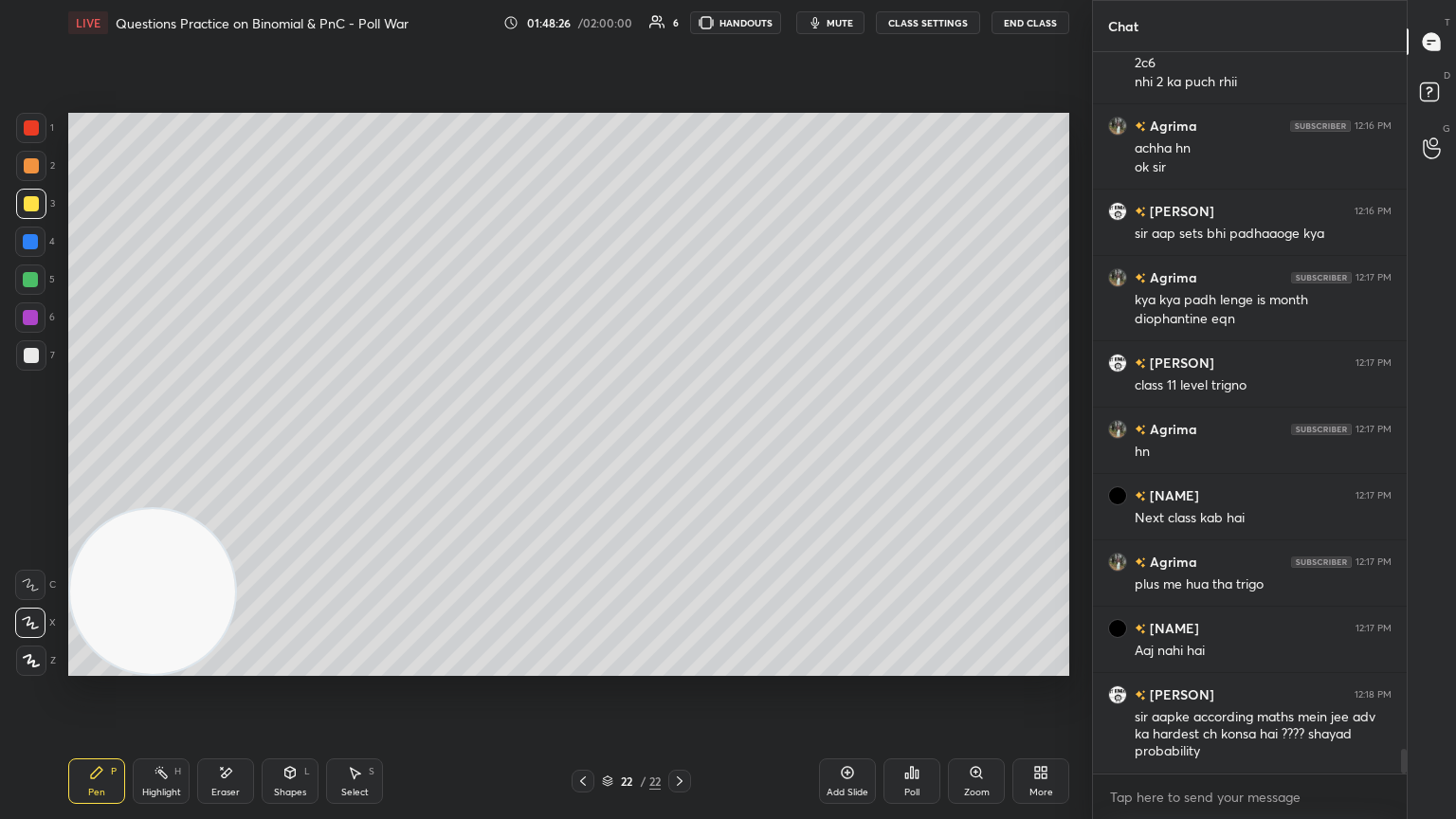 scroll, scrollTop: 20684, scrollLeft: 0, axis: vertical 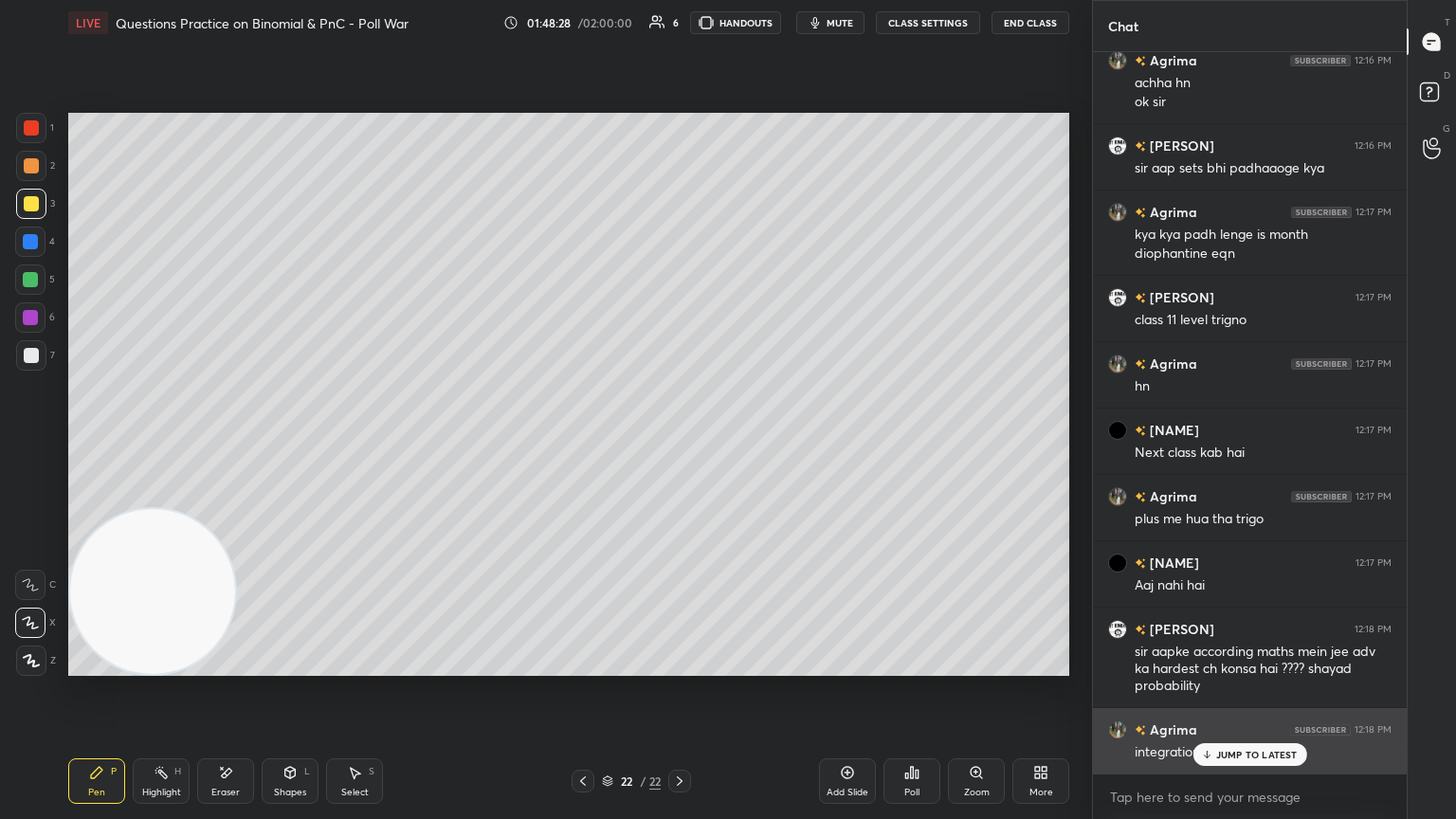 click on "JUMP TO LATEST" at bounding box center (1257, 755) 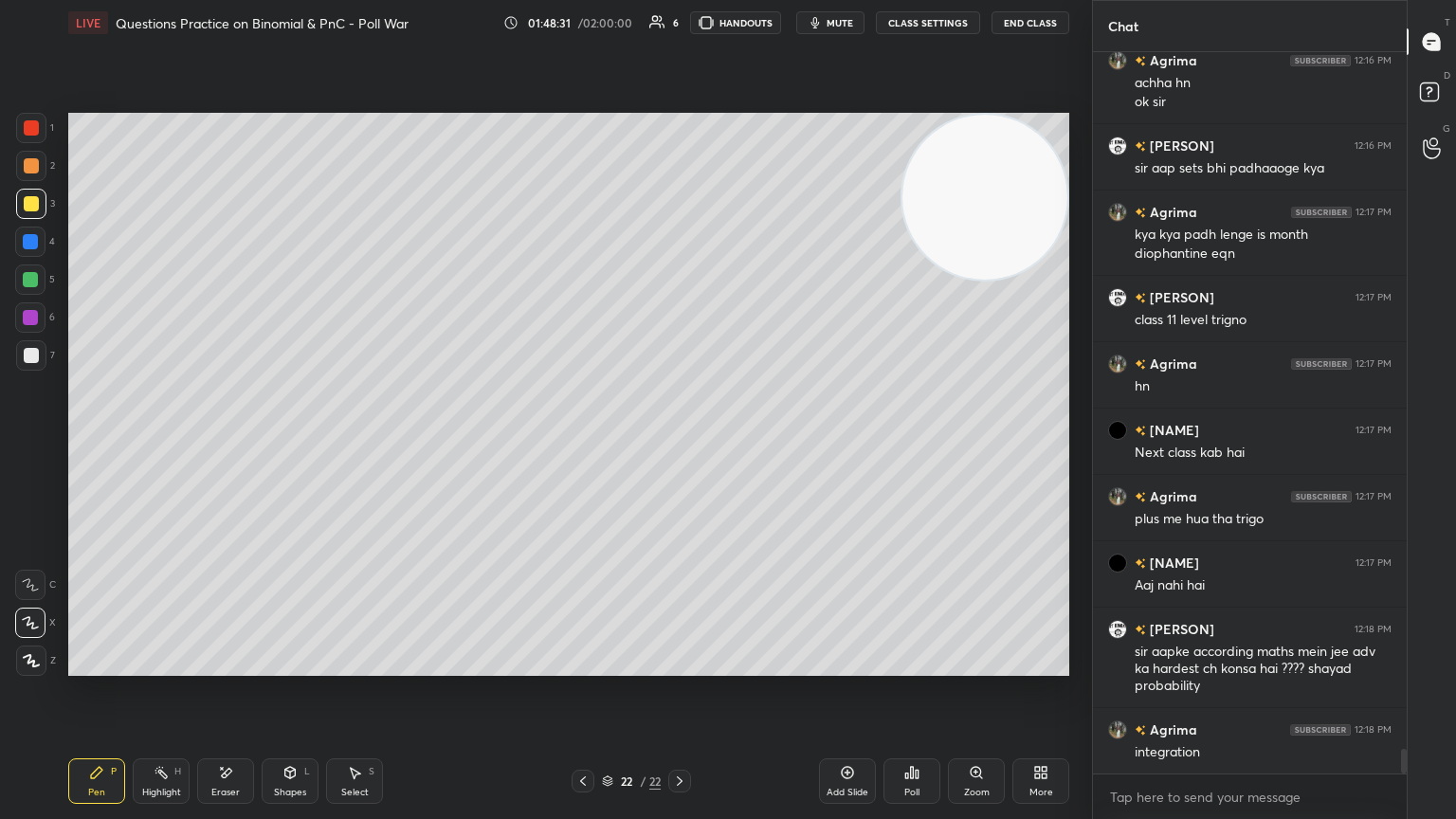 drag, startPoint x: 144, startPoint y: 595, endPoint x: 986, endPoint y: 156, distance: 949.57096 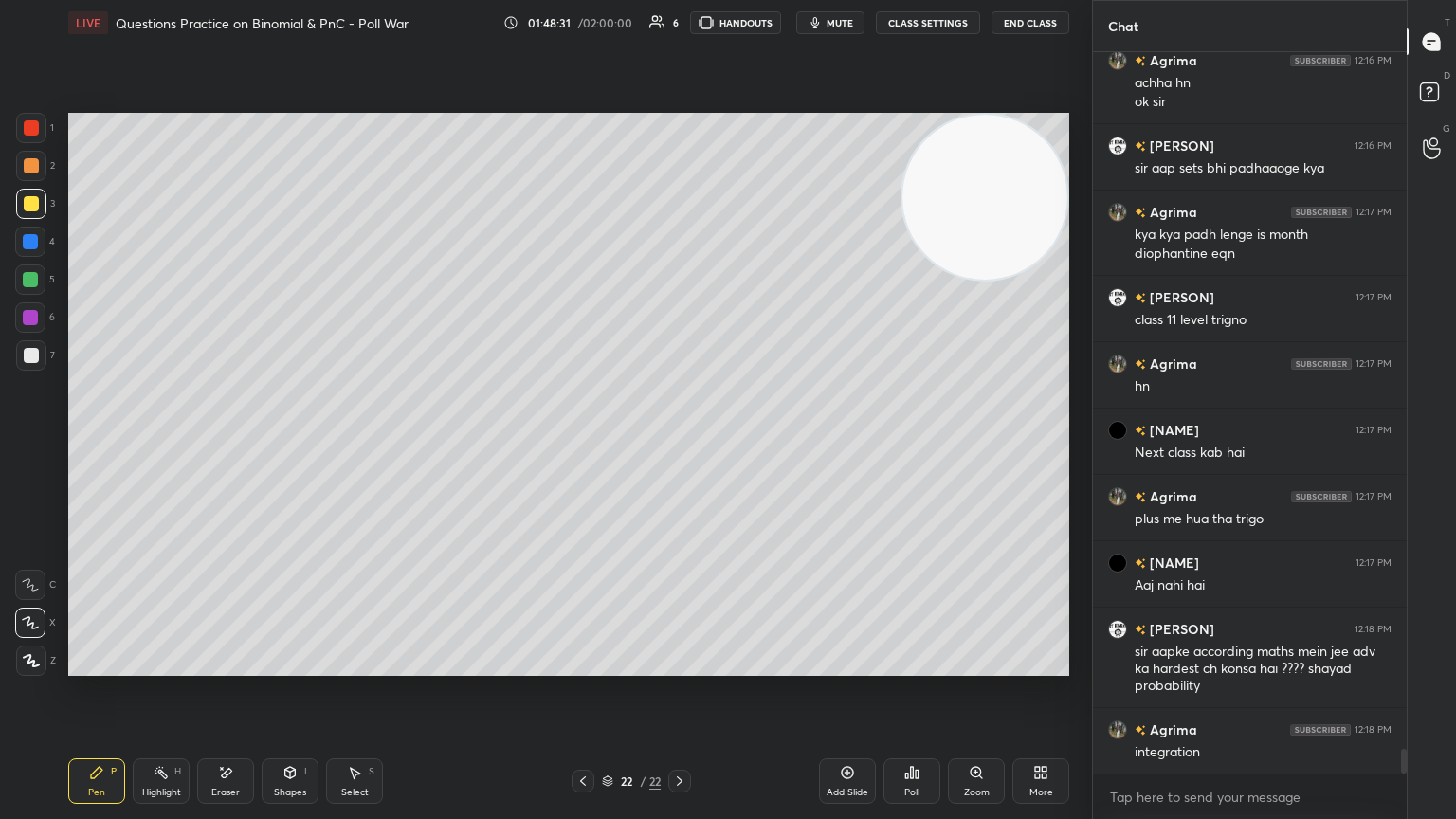 click at bounding box center [985, 197] 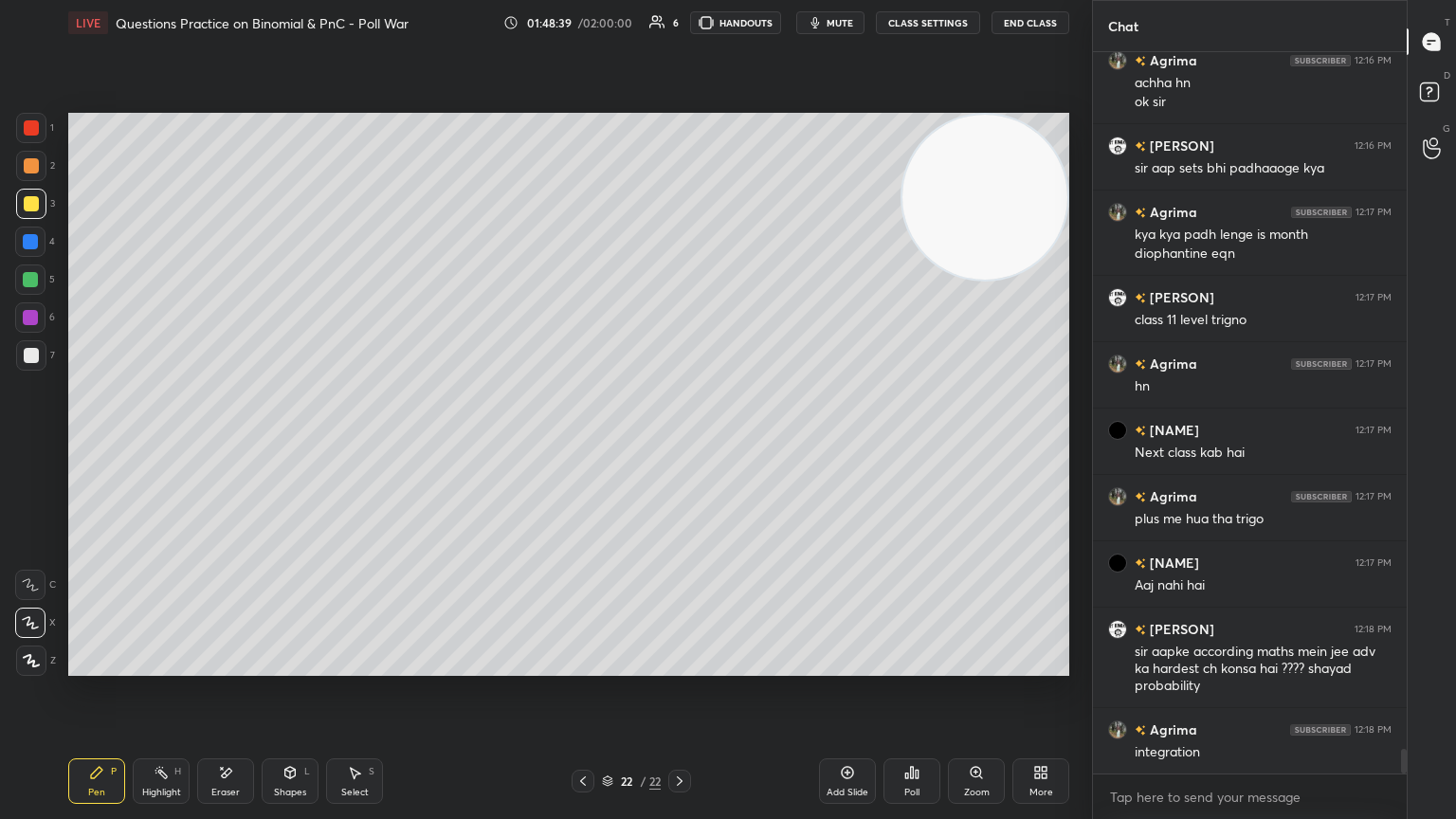 scroll, scrollTop: 20702, scrollLeft: 0, axis: vertical 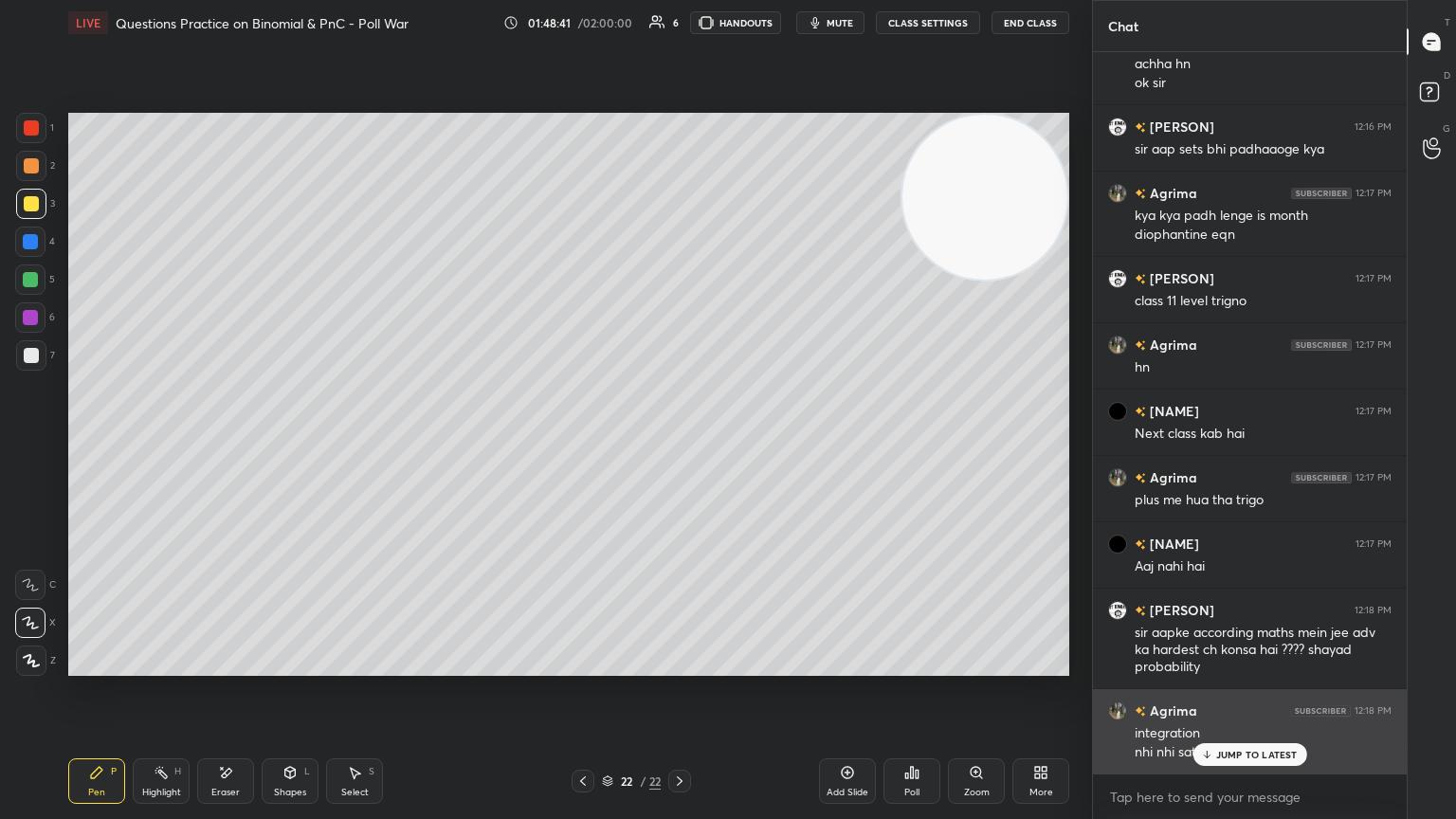 click on "JUMP TO LATEST" at bounding box center (1249, 755) 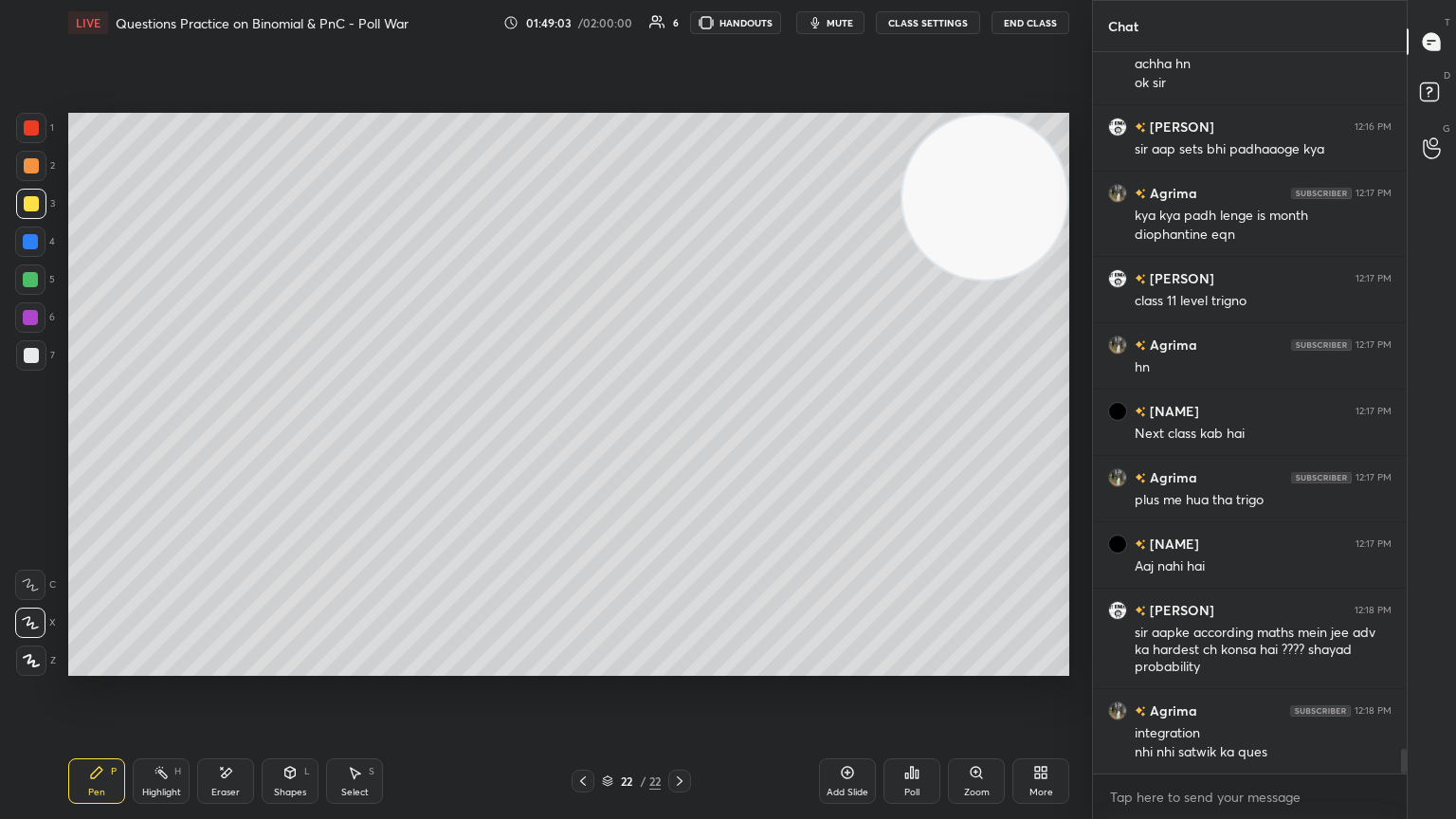 scroll, scrollTop: 20770, scrollLeft: 0, axis: vertical 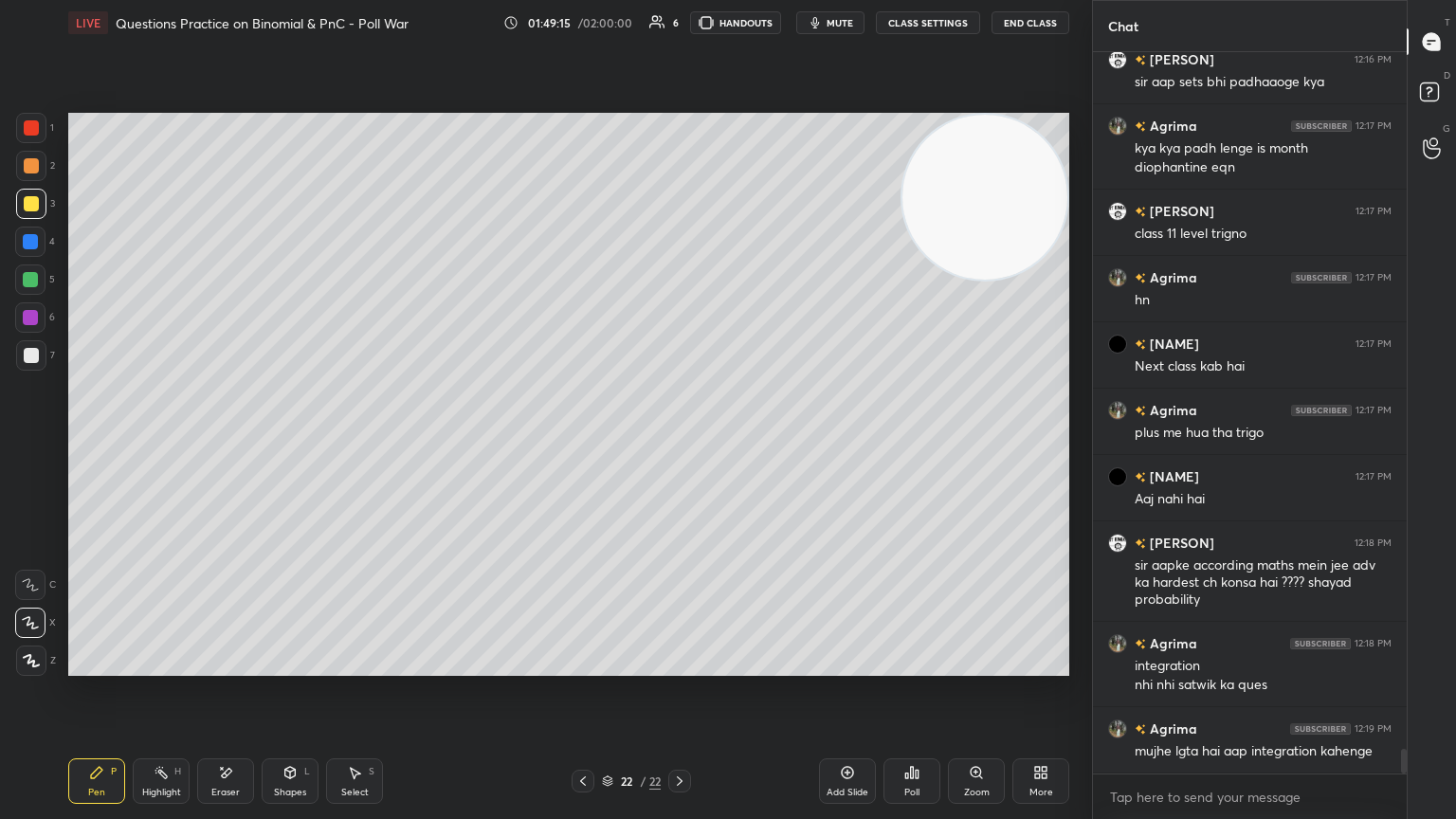click at bounding box center [31, 355] 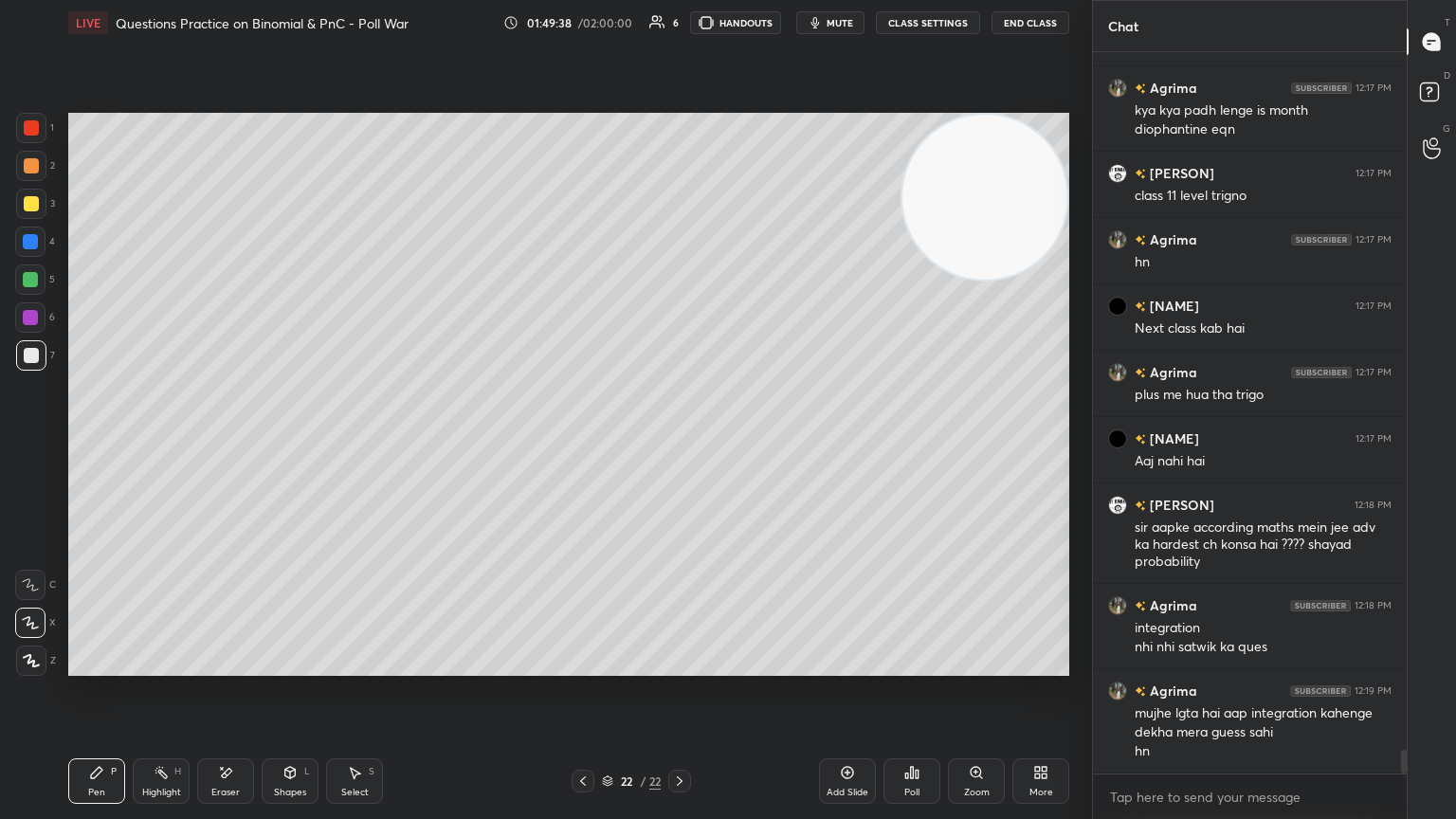 scroll, scrollTop: 20873, scrollLeft: 0, axis: vertical 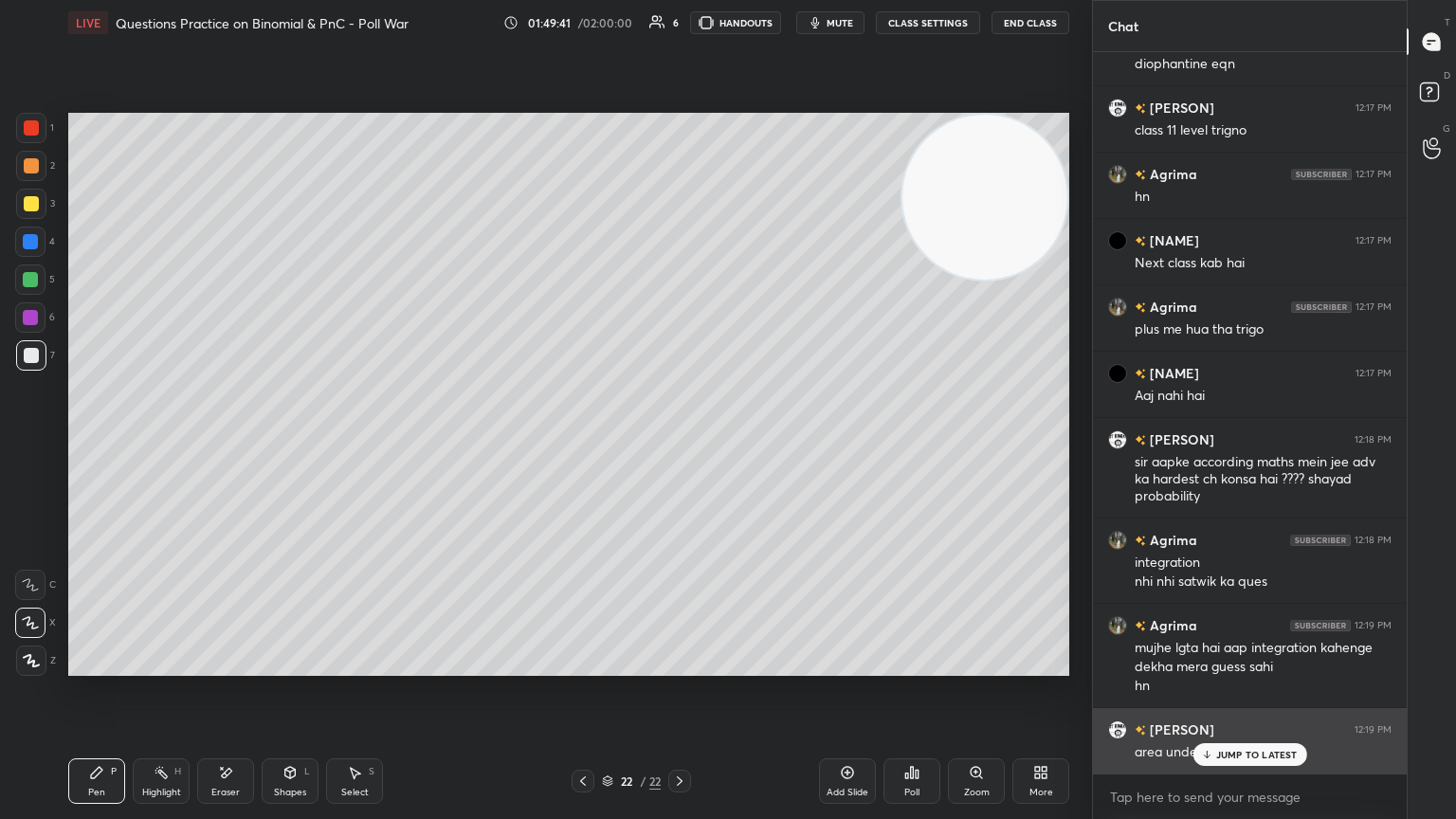 click on "JUMP TO LATEST" at bounding box center (1249, 755) 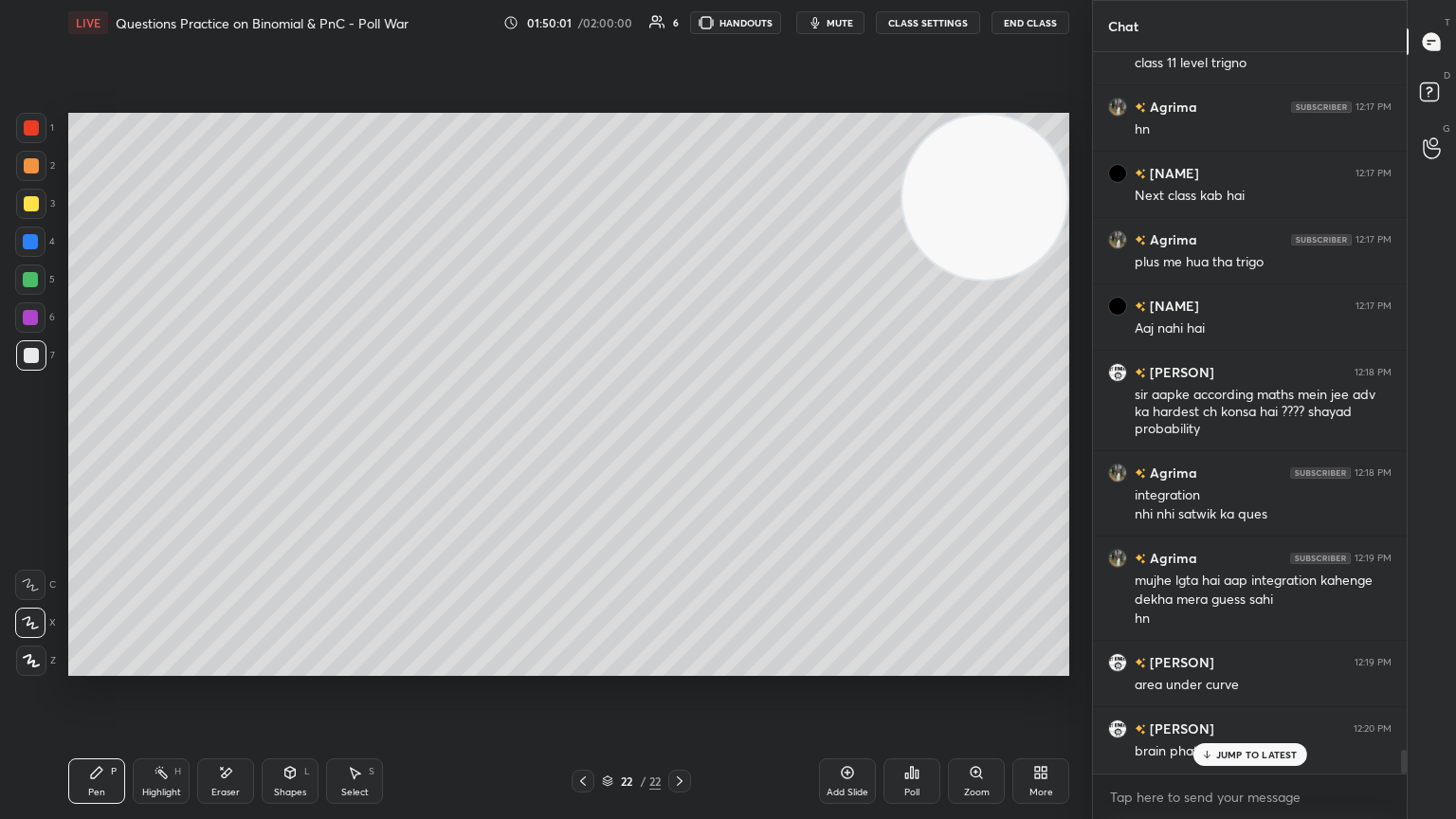 scroll, scrollTop: 21006, scrollLeft: 0, axis: vertical 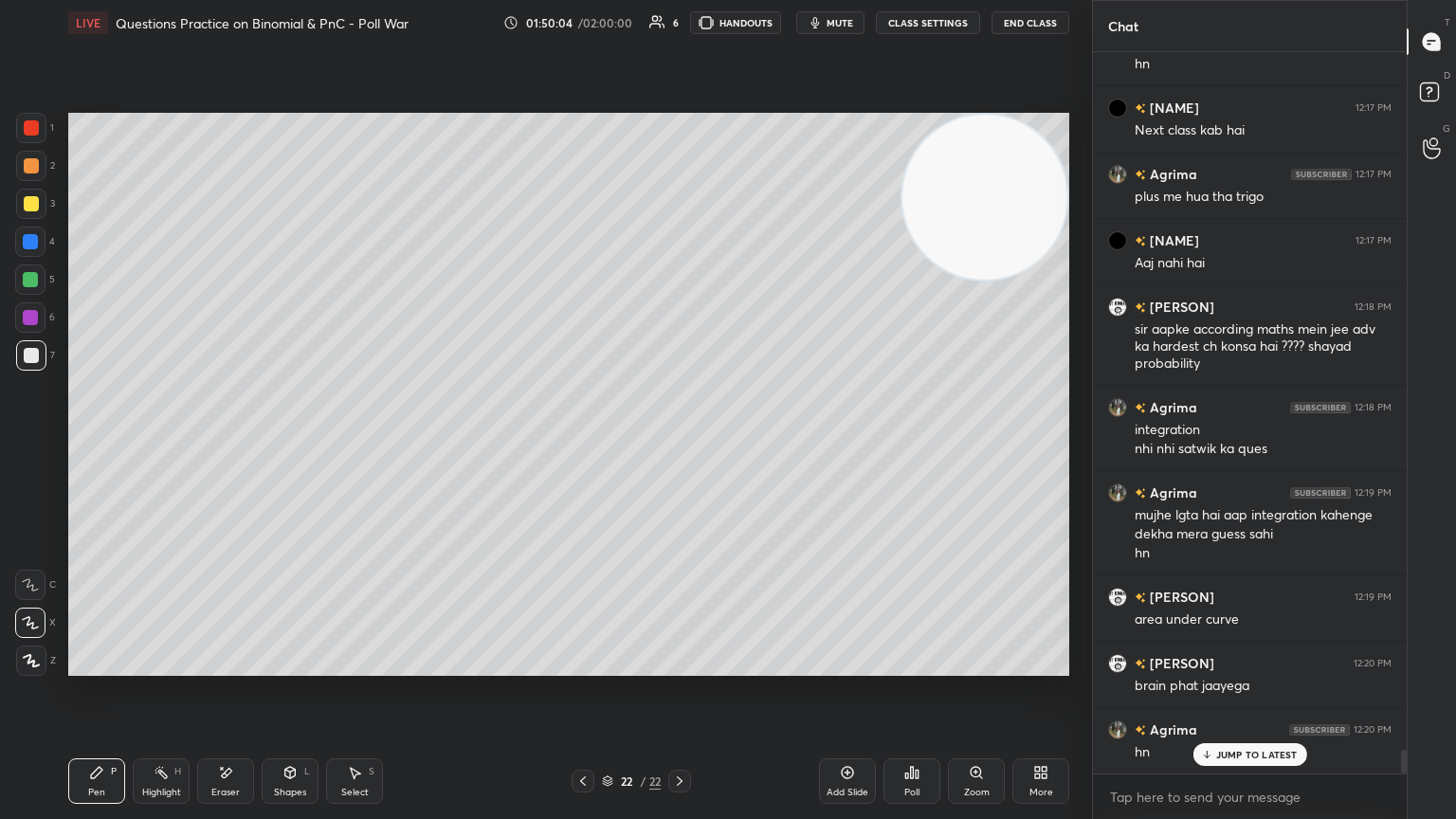 click on "JUMP TO LATEST" at bounding box center [1249, 755] 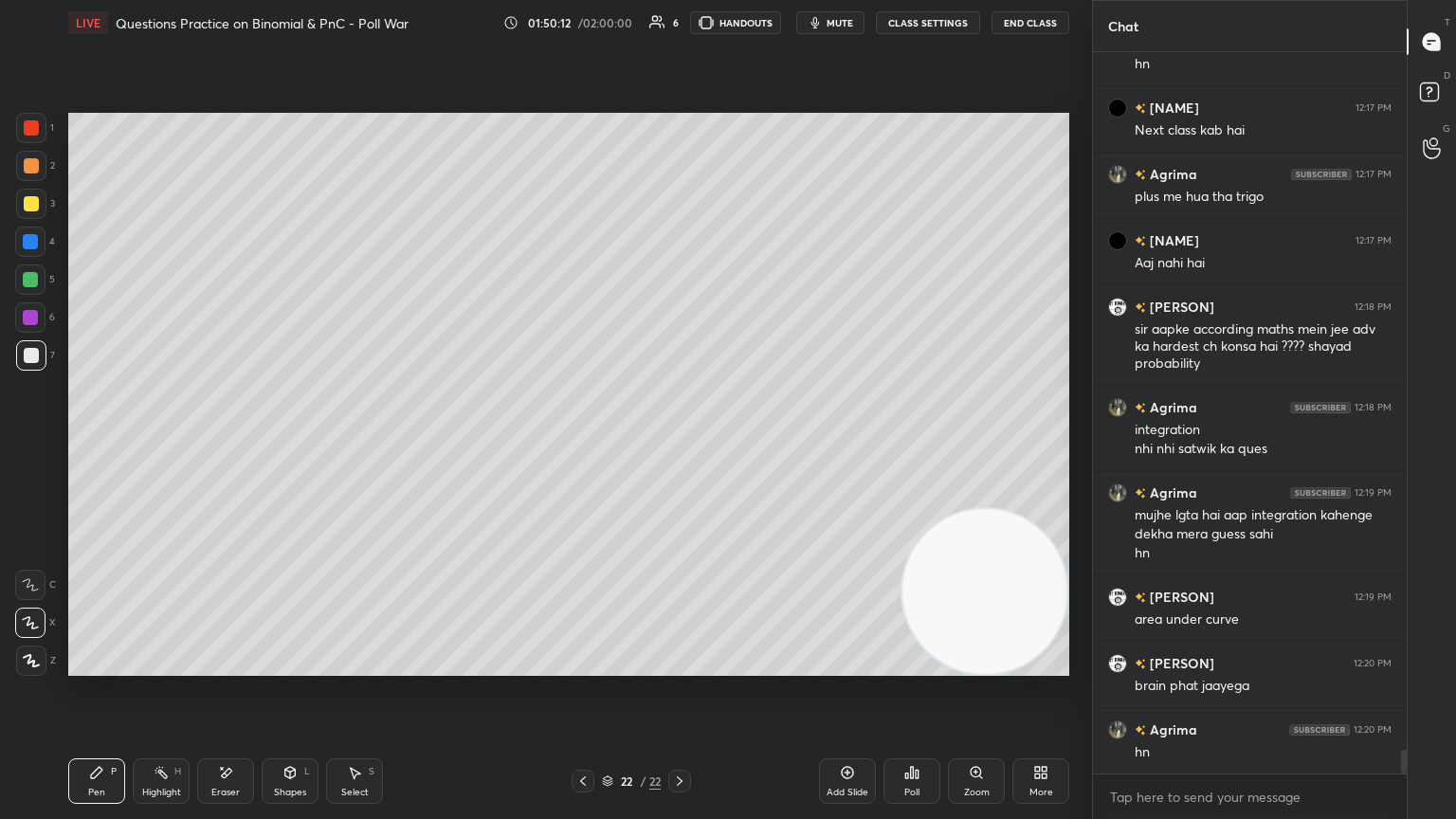 drag, startPoint x: 997, startPoint y: 204, endPoint x: 1066, endPoint y: 647, distance: 448.34139 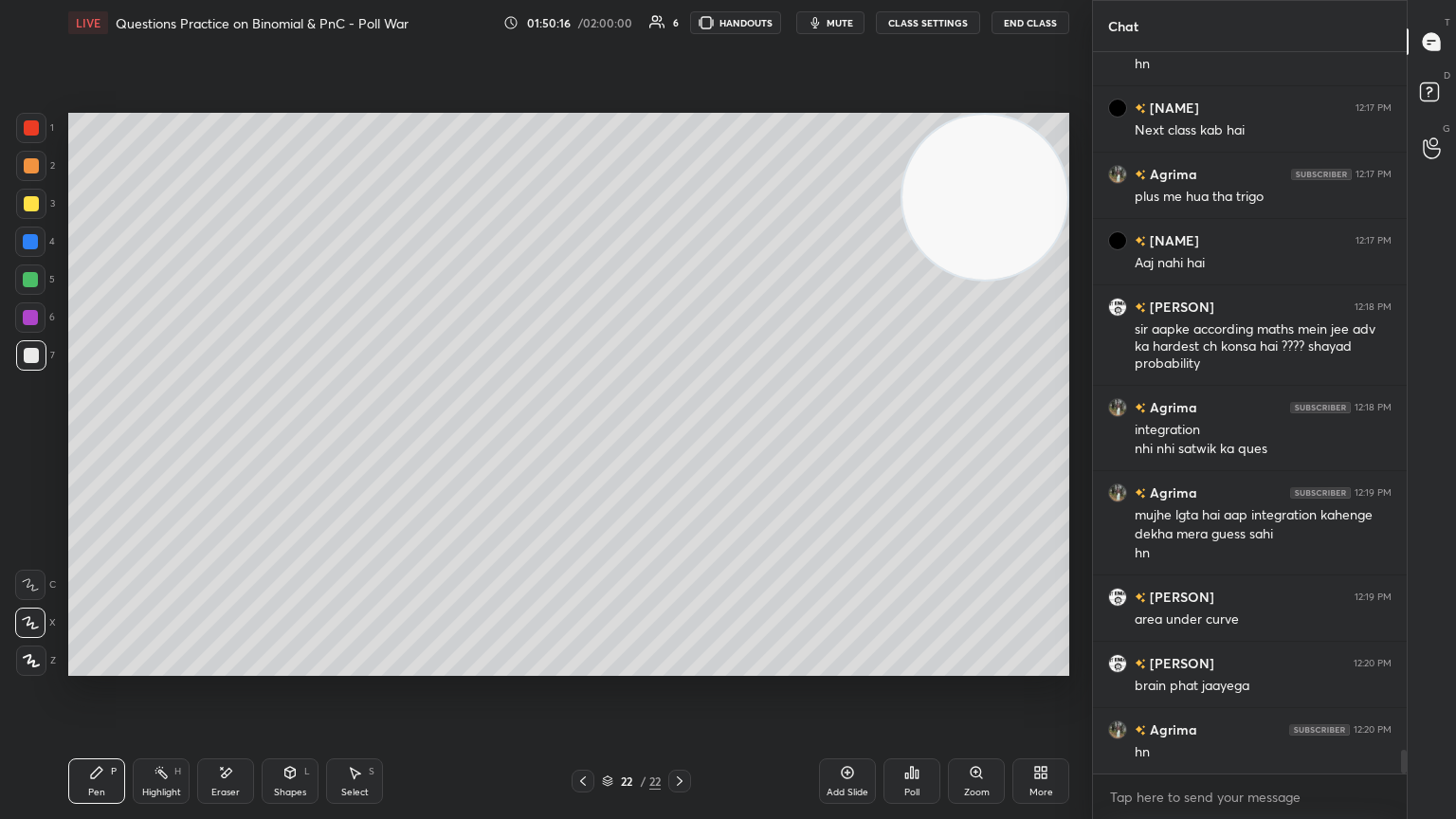 drag, startPoint x: 968, startPoint y: 575, endPoint x: 1014, endPoint y: 121, distance: 456.32445 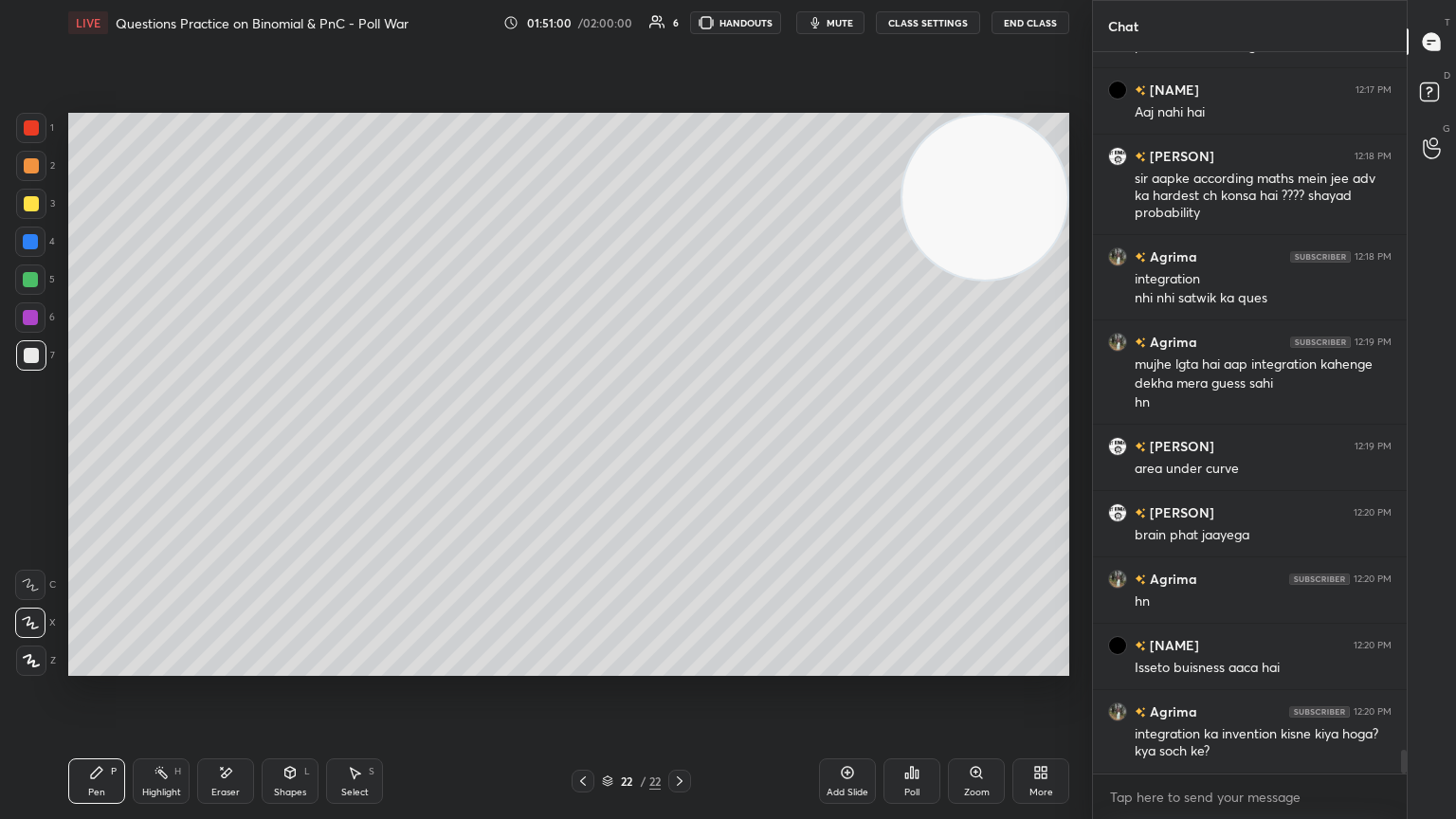 scroll, scrollTop: 21256, scrollLeft: 0, axis: vertical 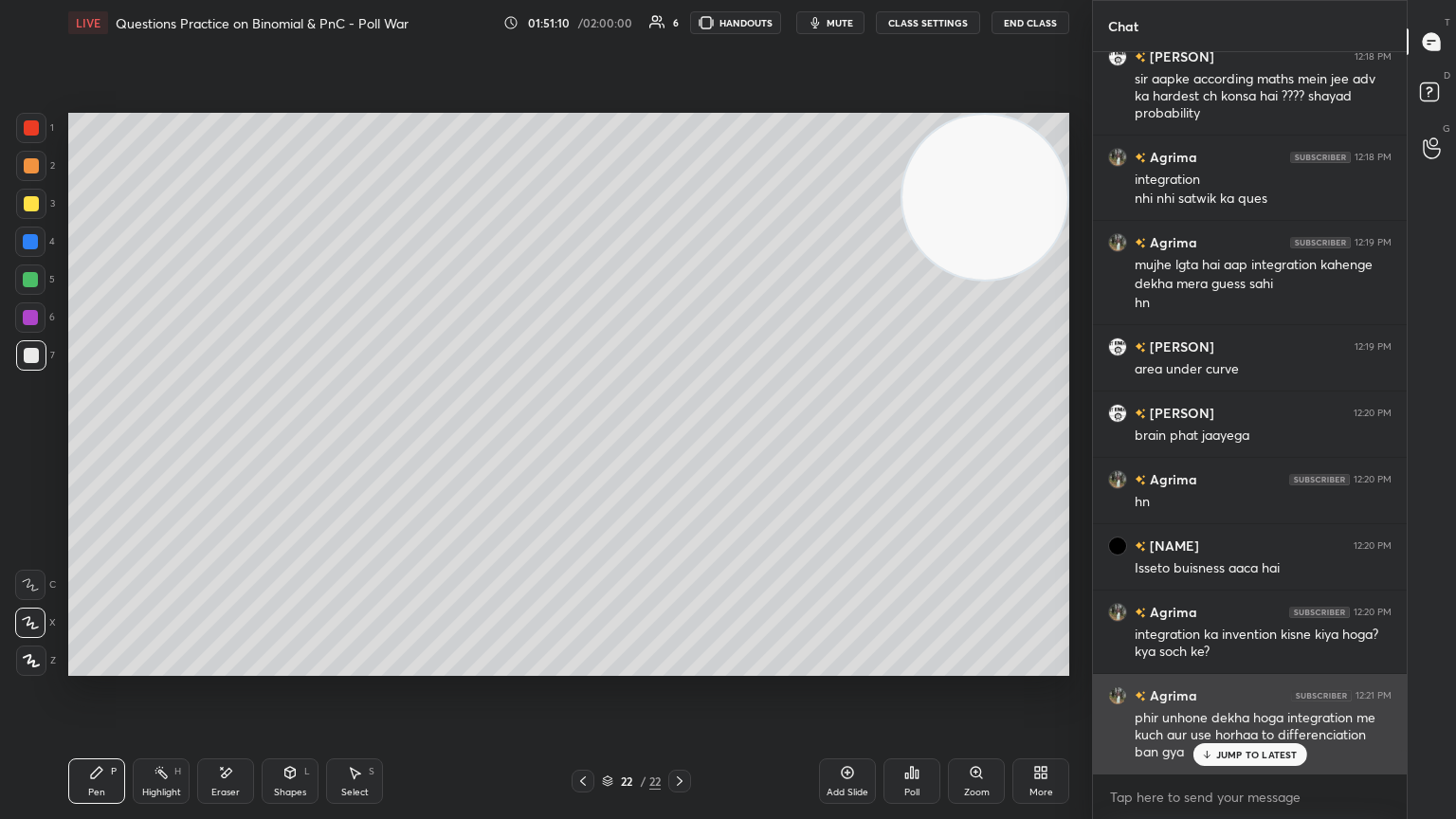 click on "JUMP TO LATEST" at bounding box center (1257, 755) 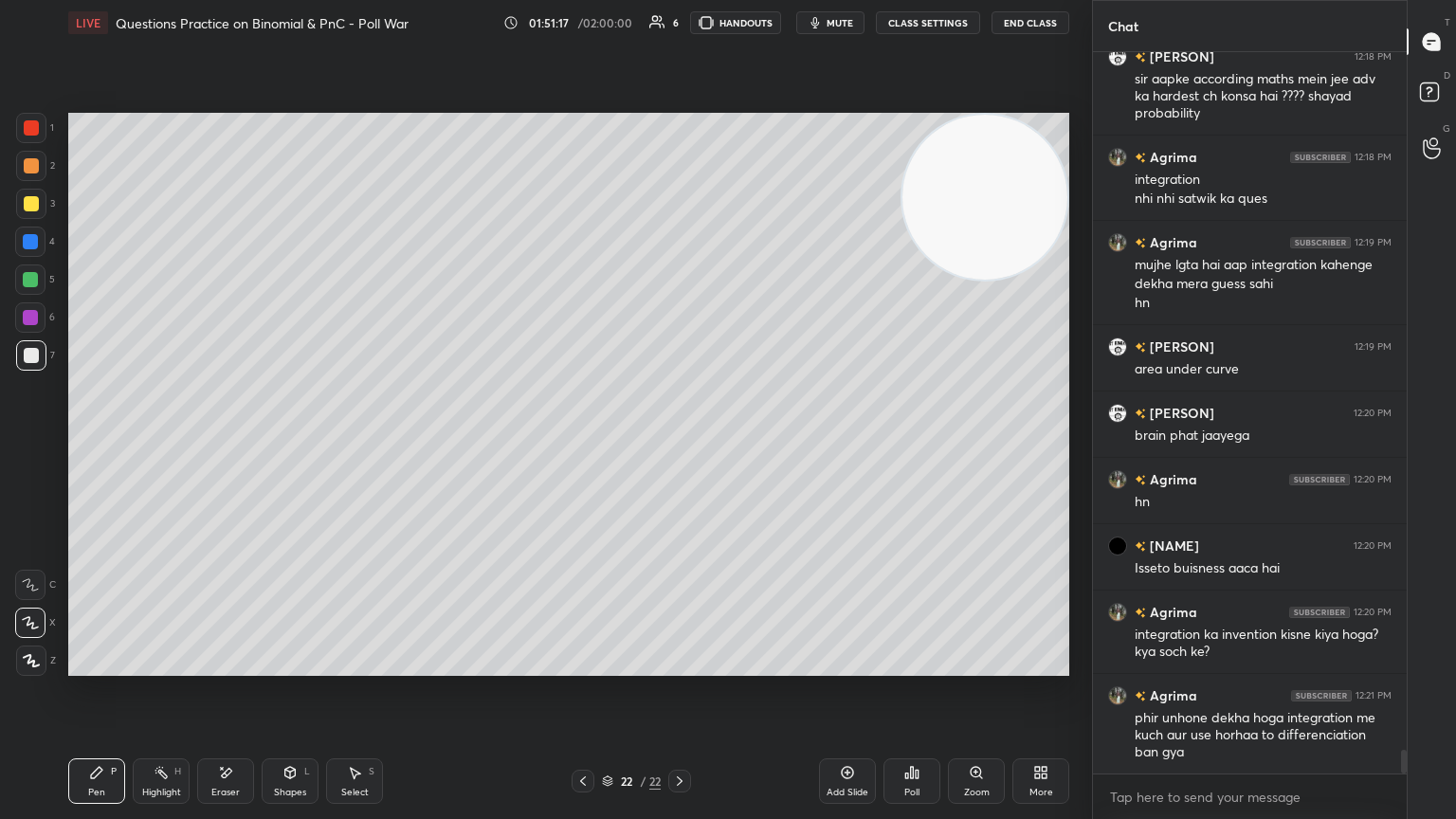 scroll, scrollTop: 21323, scrollLeft: 0, axis: vertical 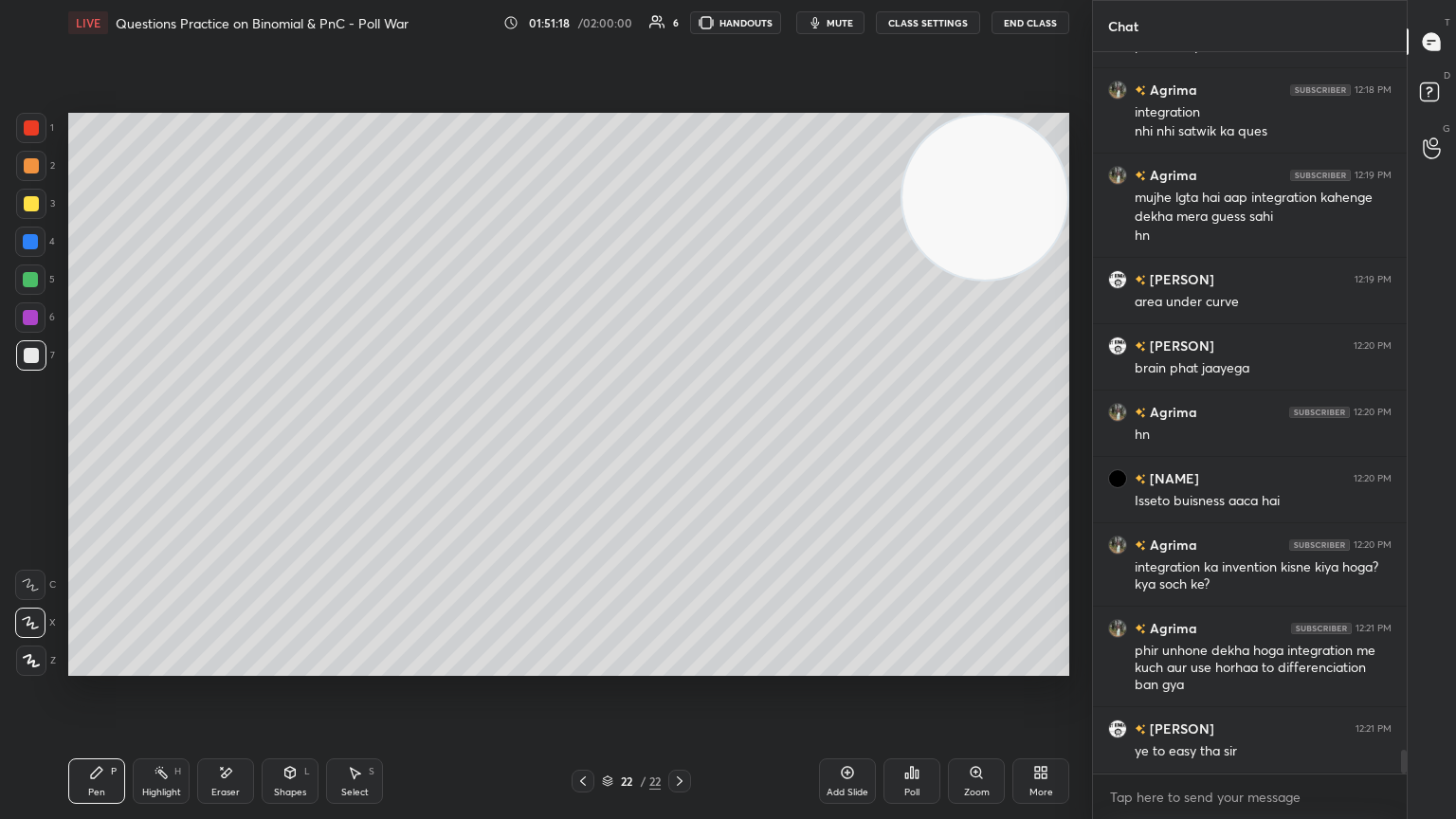 drag, startPoint x: 37, startPoint y: 196, endPoint x: 32, endPoint y: 209, distance: 13.928388 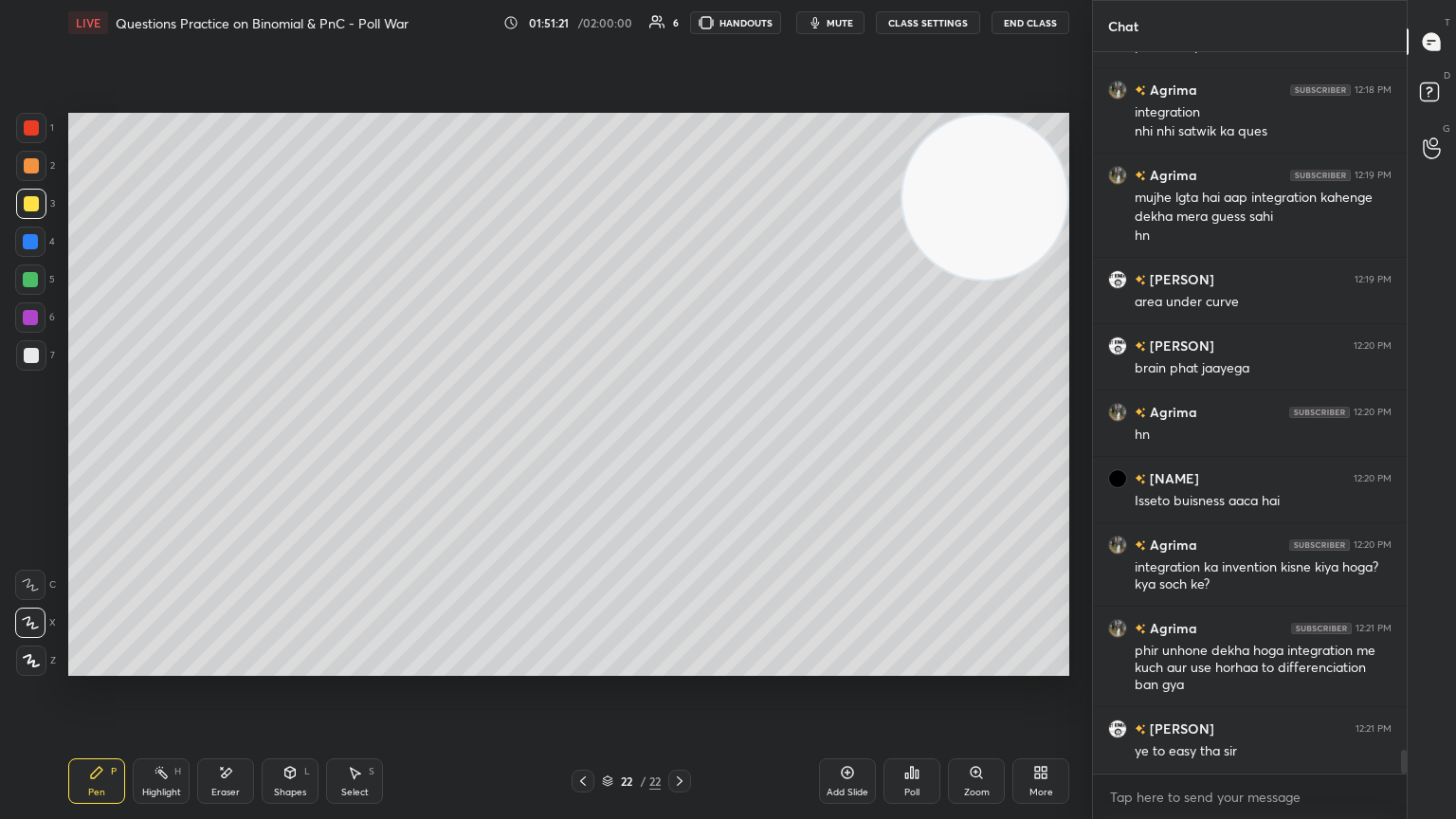 scroll, scrollTop: 21389, scrollLeft: 0, axis: vertical 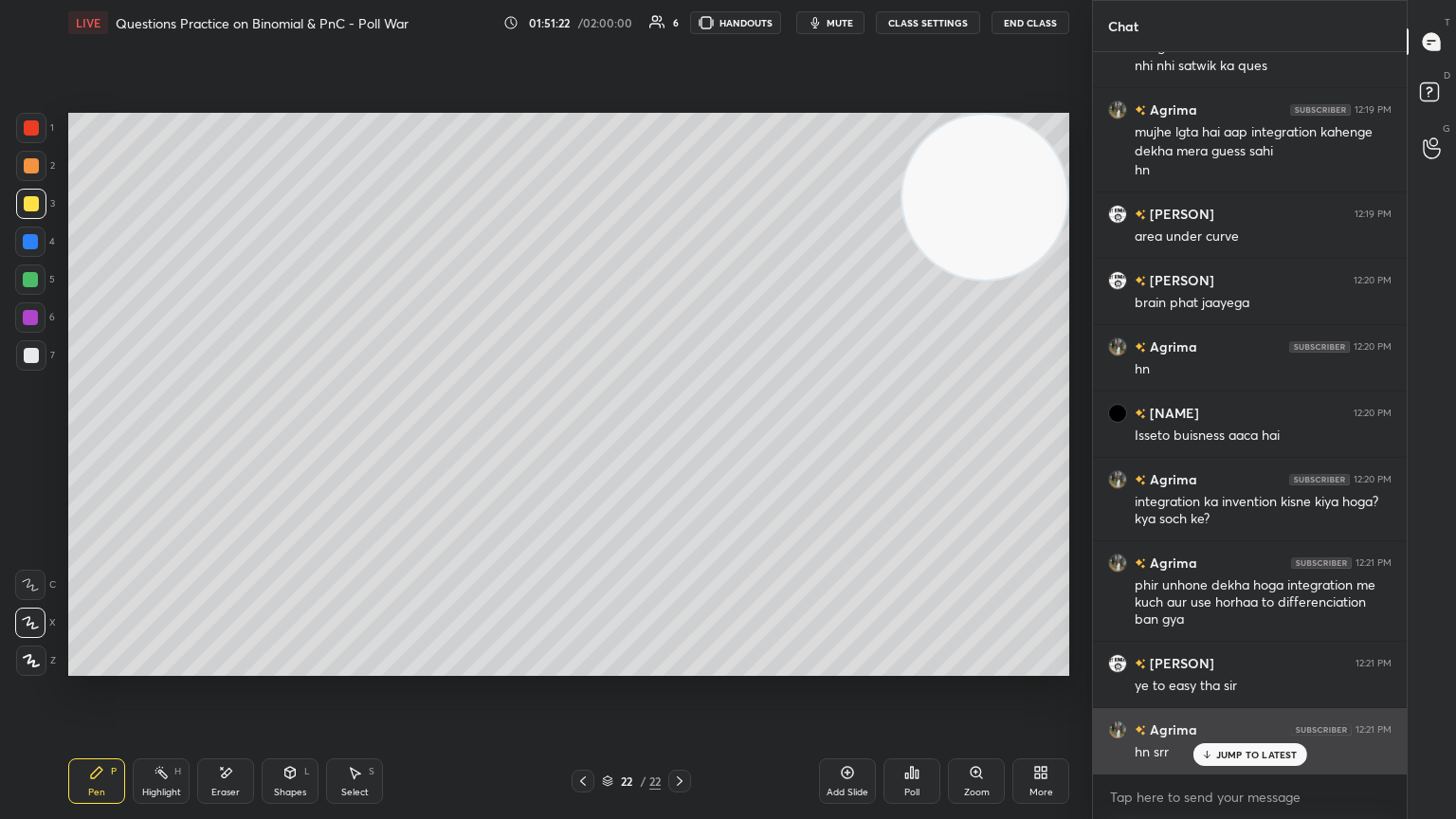 drag, startPoint x: 1236, startPoint y: 755, endPoint x: 1228, endPoint y: 750, distance: 9.43398 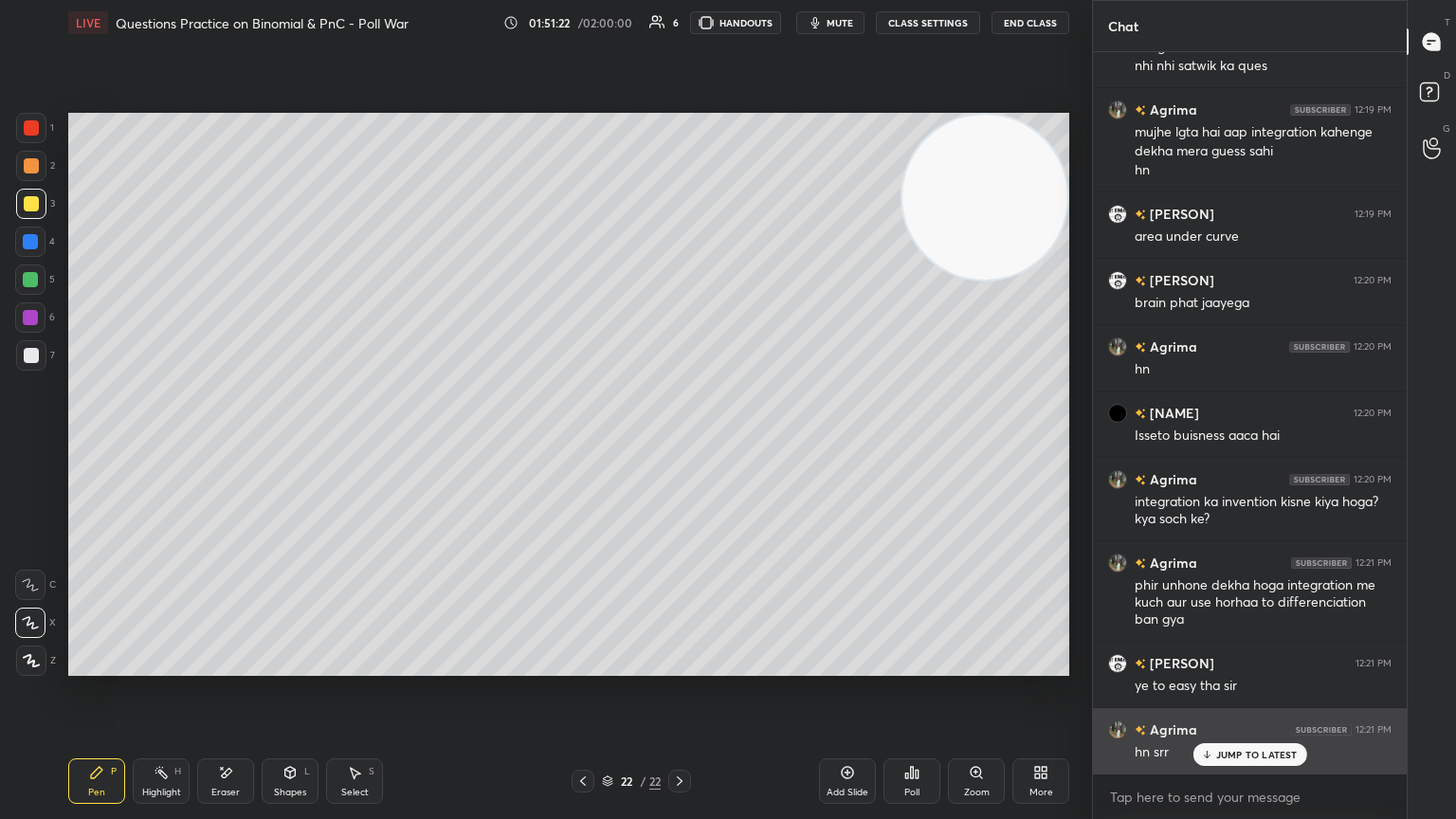 click on "JUMP TO LATEST" at bounding box center (1257, 755) 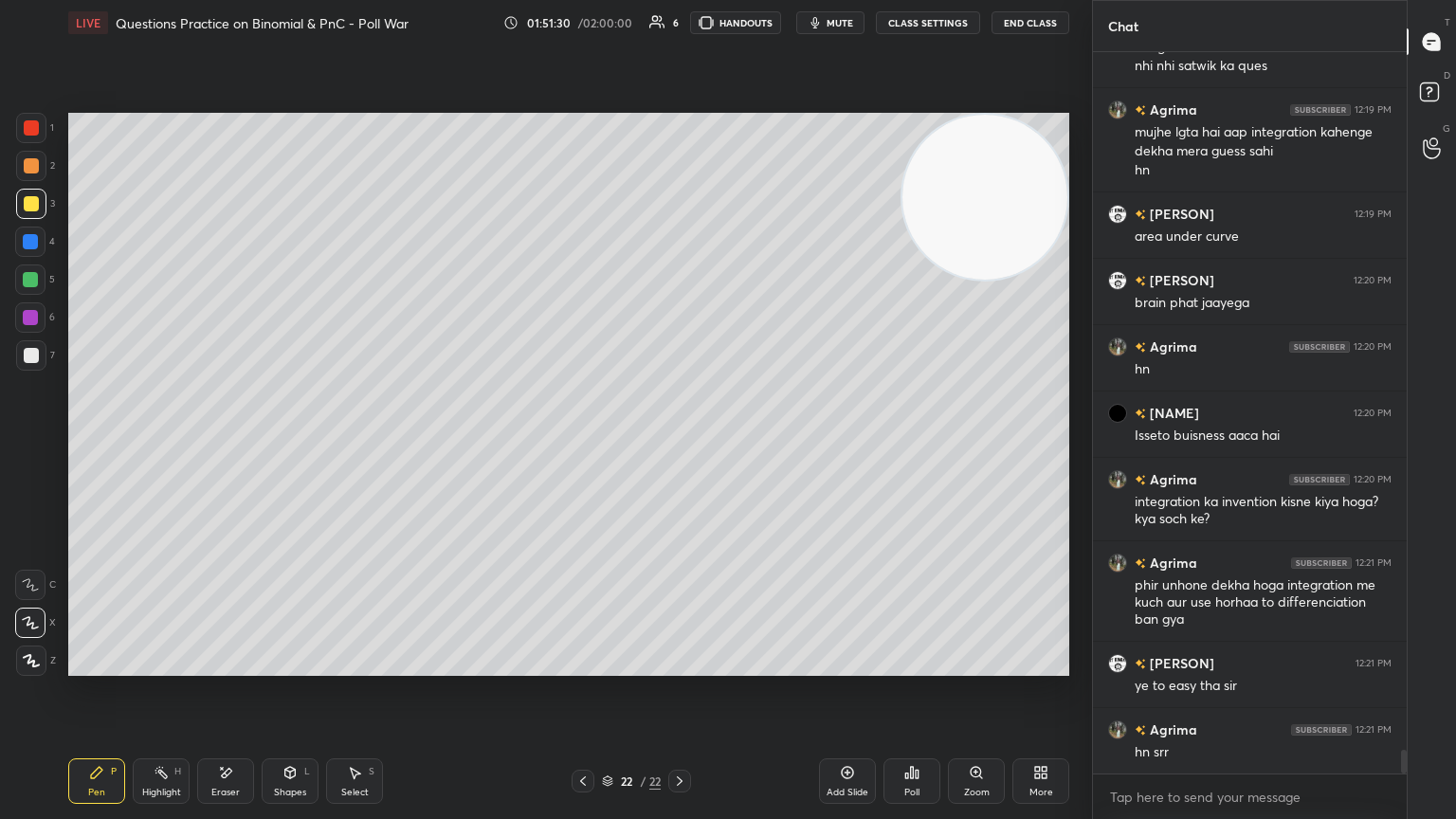 drag, startPoint x: 228, startPoint y: 769, endPoint x: 275, endPoint y: 720, distance: 67.896981 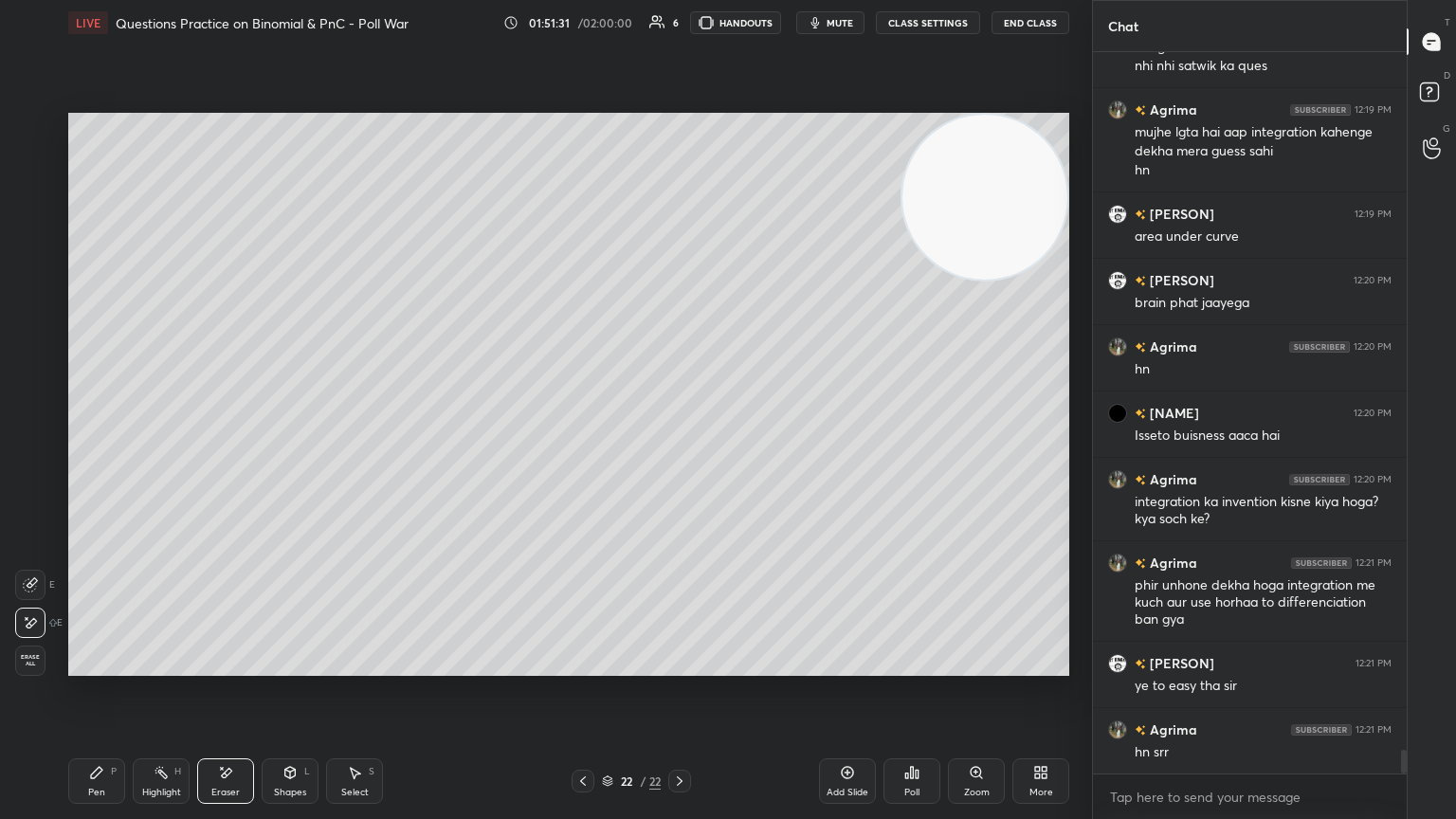click on "Pen P" at bounding box center (97, 781) 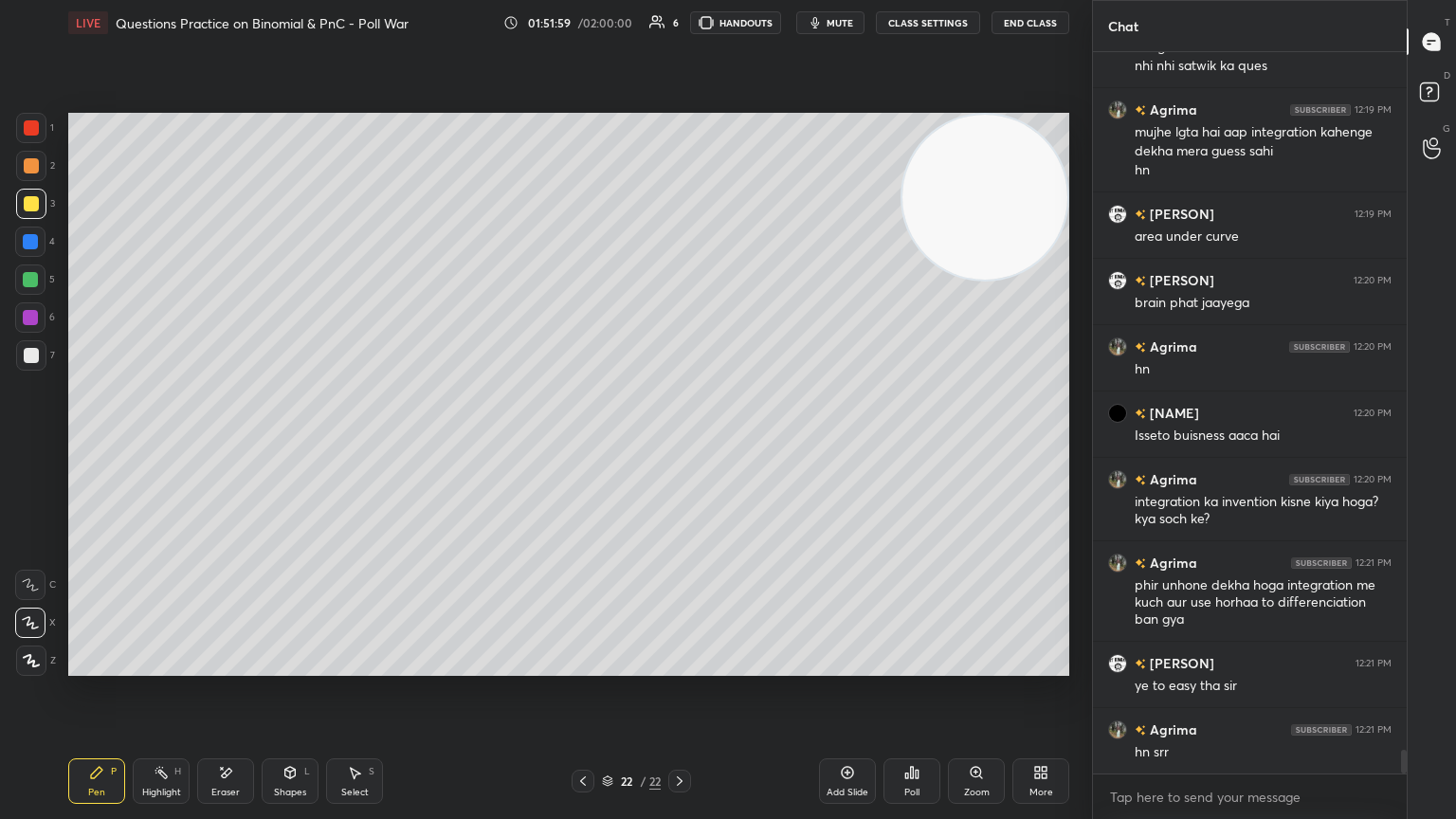 click at bounding box center (31, 355) 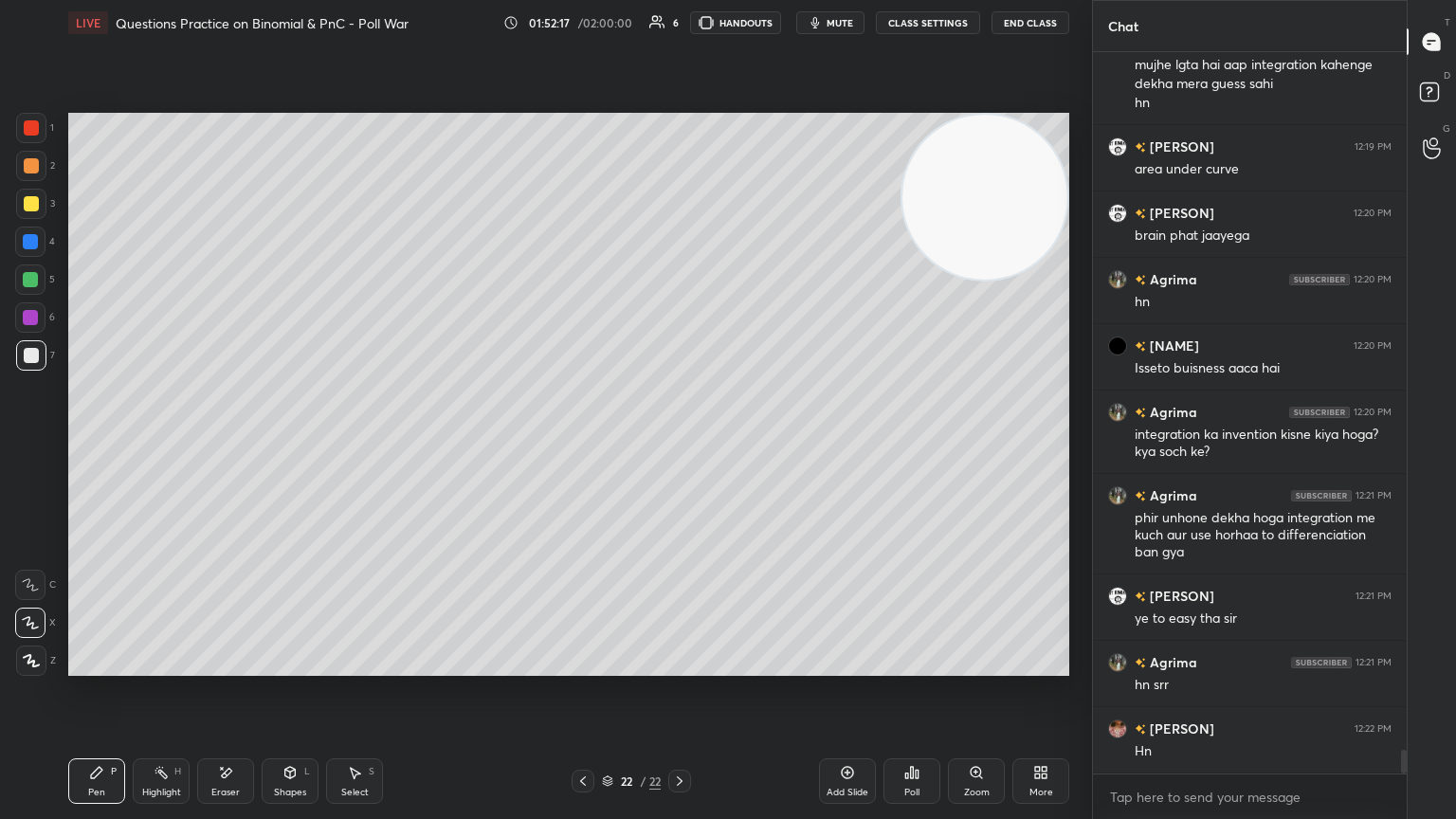 scroll, scrollTop: 21522, scrollLeft: 0, axis: vertical 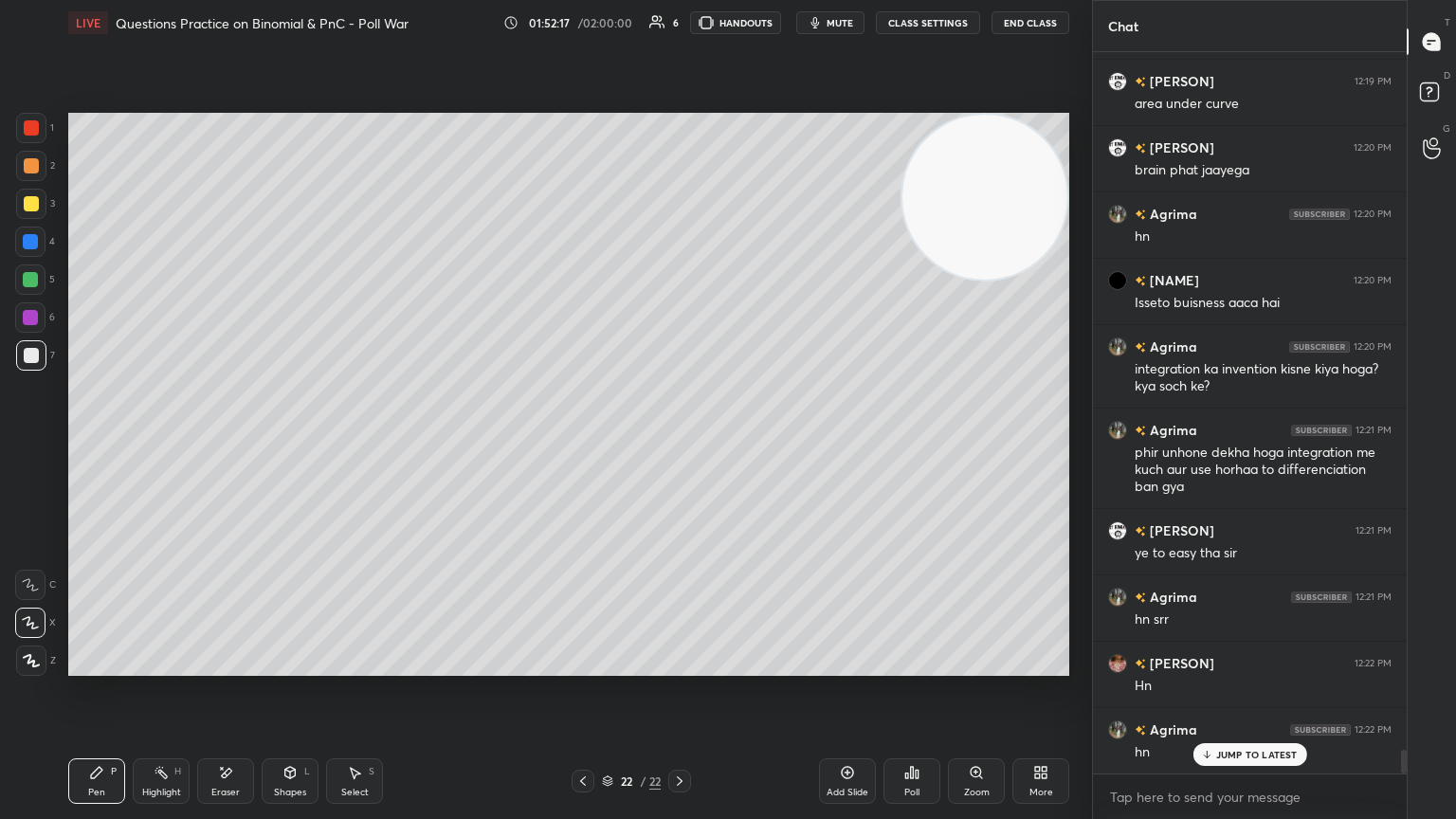 drag, startPoint x: 849, startPoint y: 787, endPoint x: 844, endPoint y: 771, distance: 16.763055 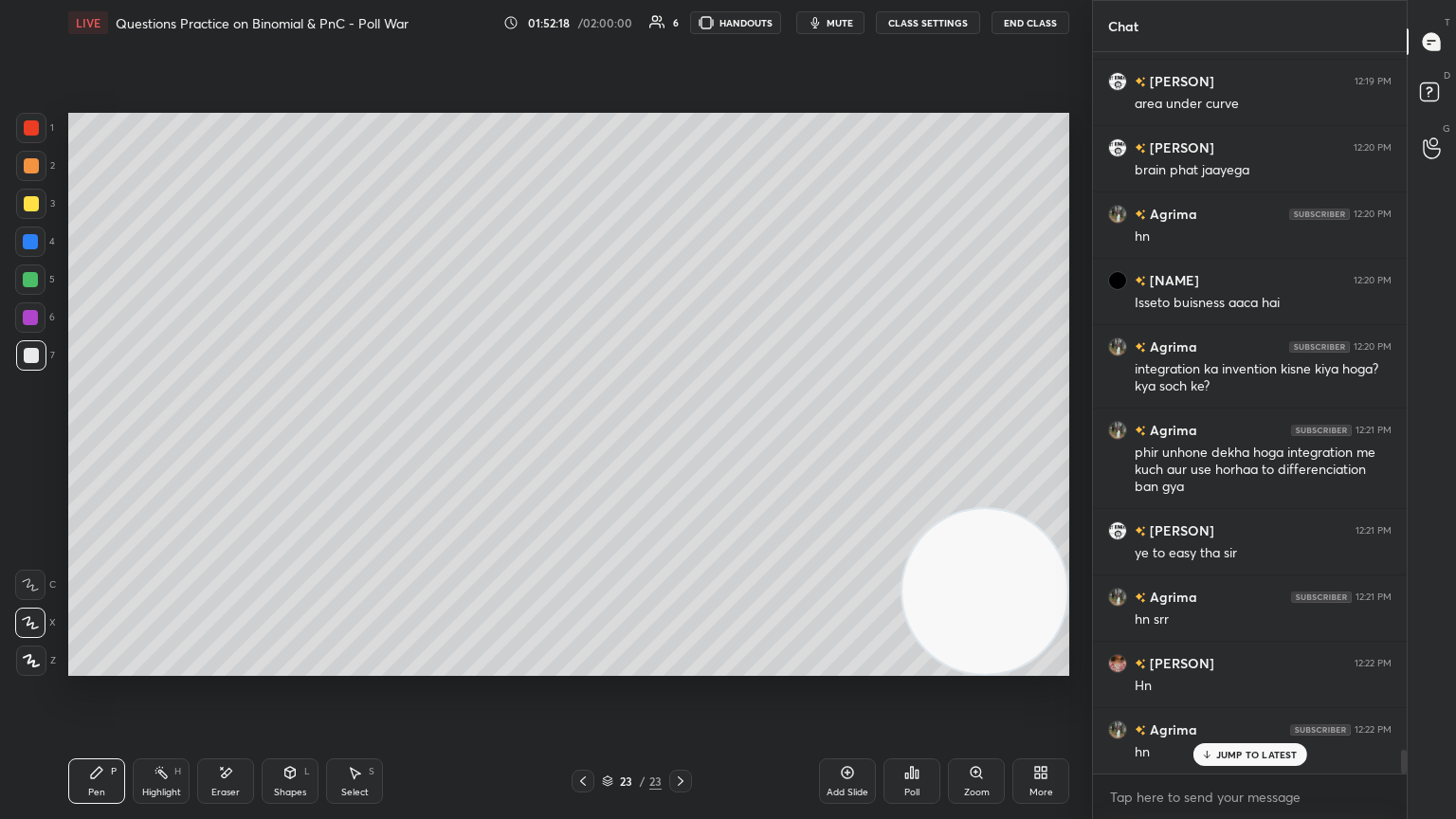 drag, startPoint x: 1010, startPoint y: 210, endPoint x: 939, endPoint y: 725, distance: 519.8711 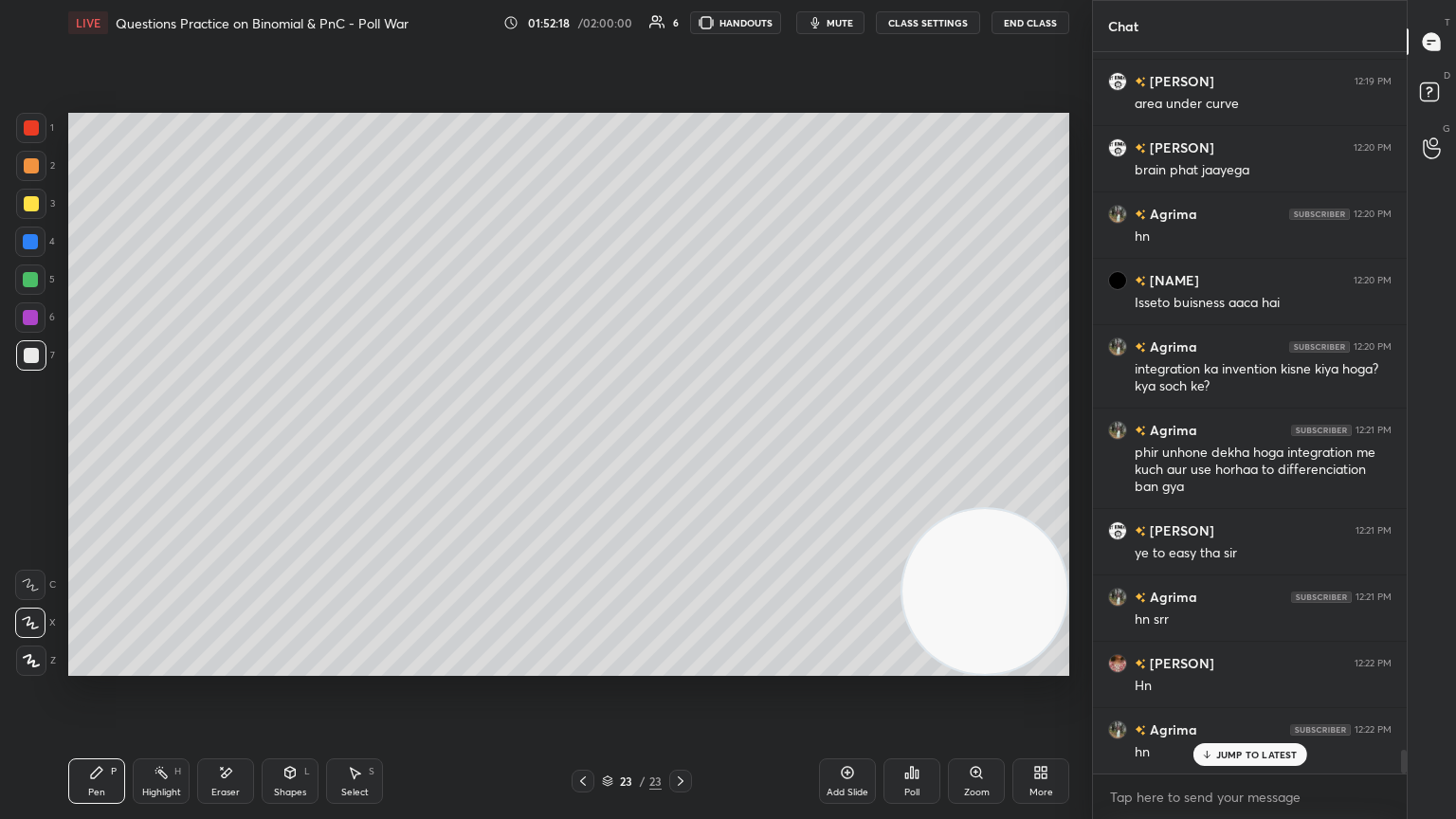 click on "LIVE Questions Practice on Binomial & PnC - Poll War 01:52:18 /  02:00:00 6 HANDOUTS mute CLASS SETTINGS End Class Setting up your live class Poll for   secs No correct answer Start poll Back Questions Practice on Binomial & PnC - Poll War [PERSON] Pen P Highlight H Eraser Shapes L Select S 23 / 23 Add Slide Poll Zoom More" at bounding box center [569, 410] 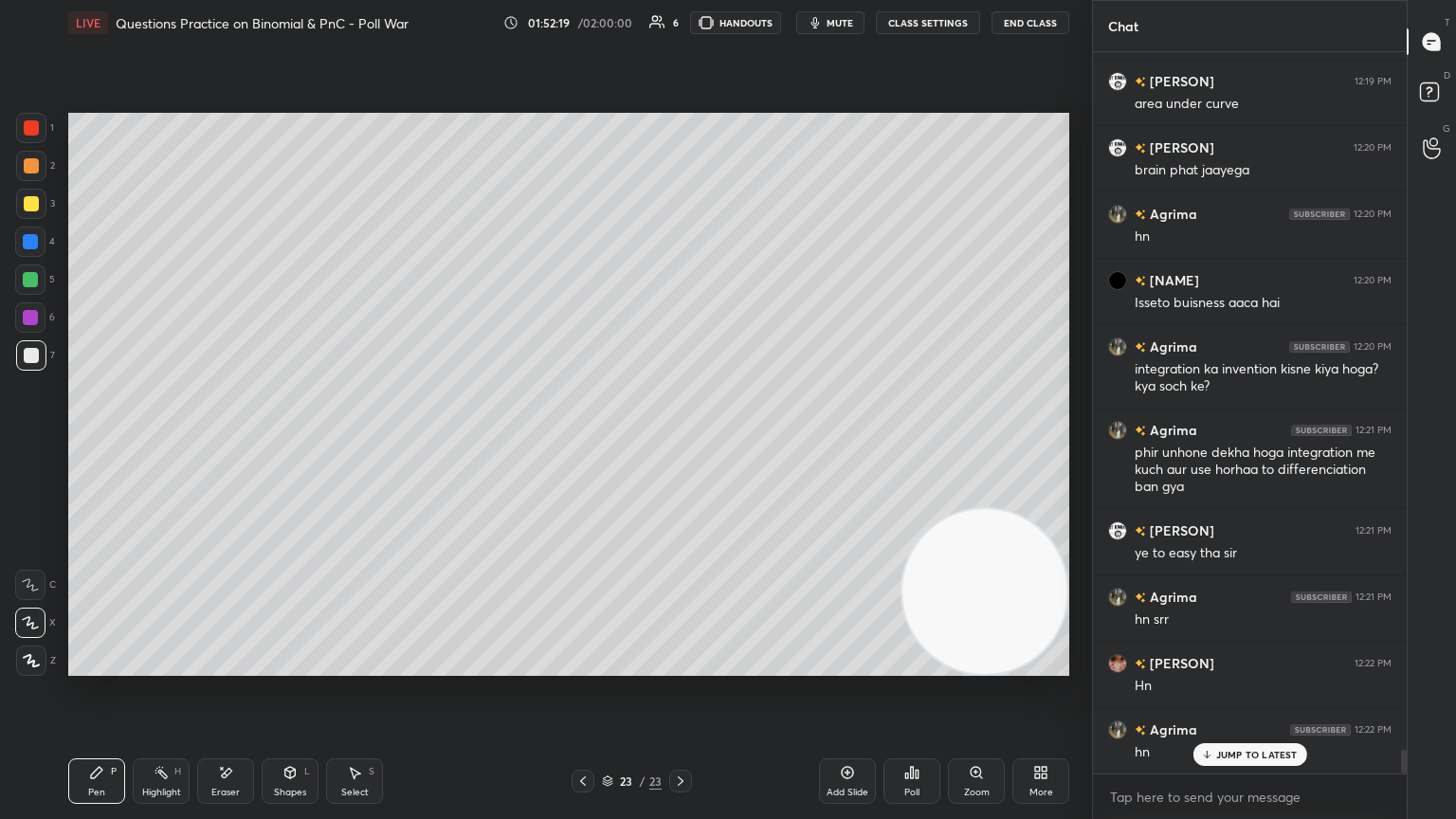 click at bounding box center [31, 204] 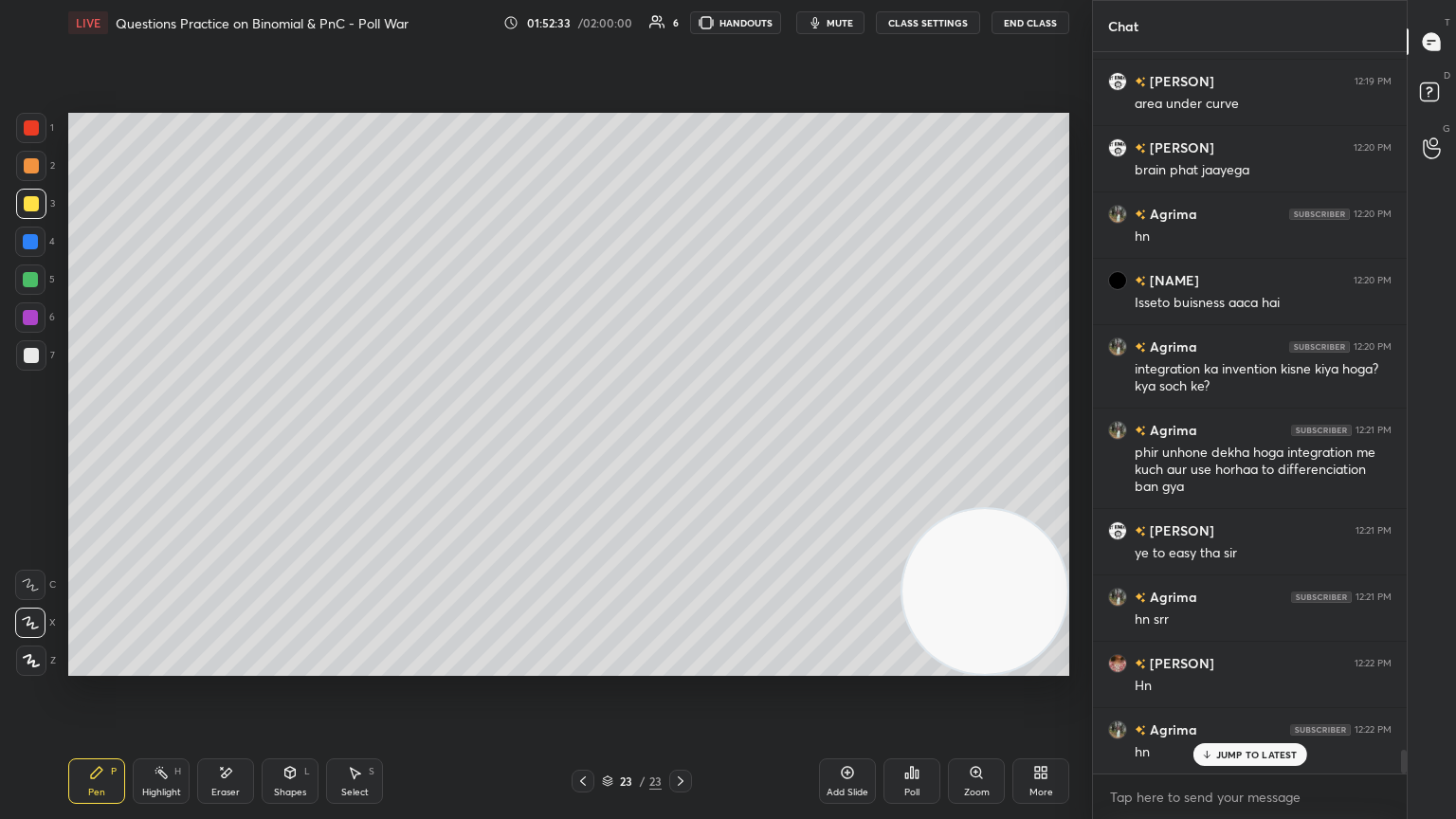 scroll, scrollTop: 21540, scrollLeft: 0, axis: vertical 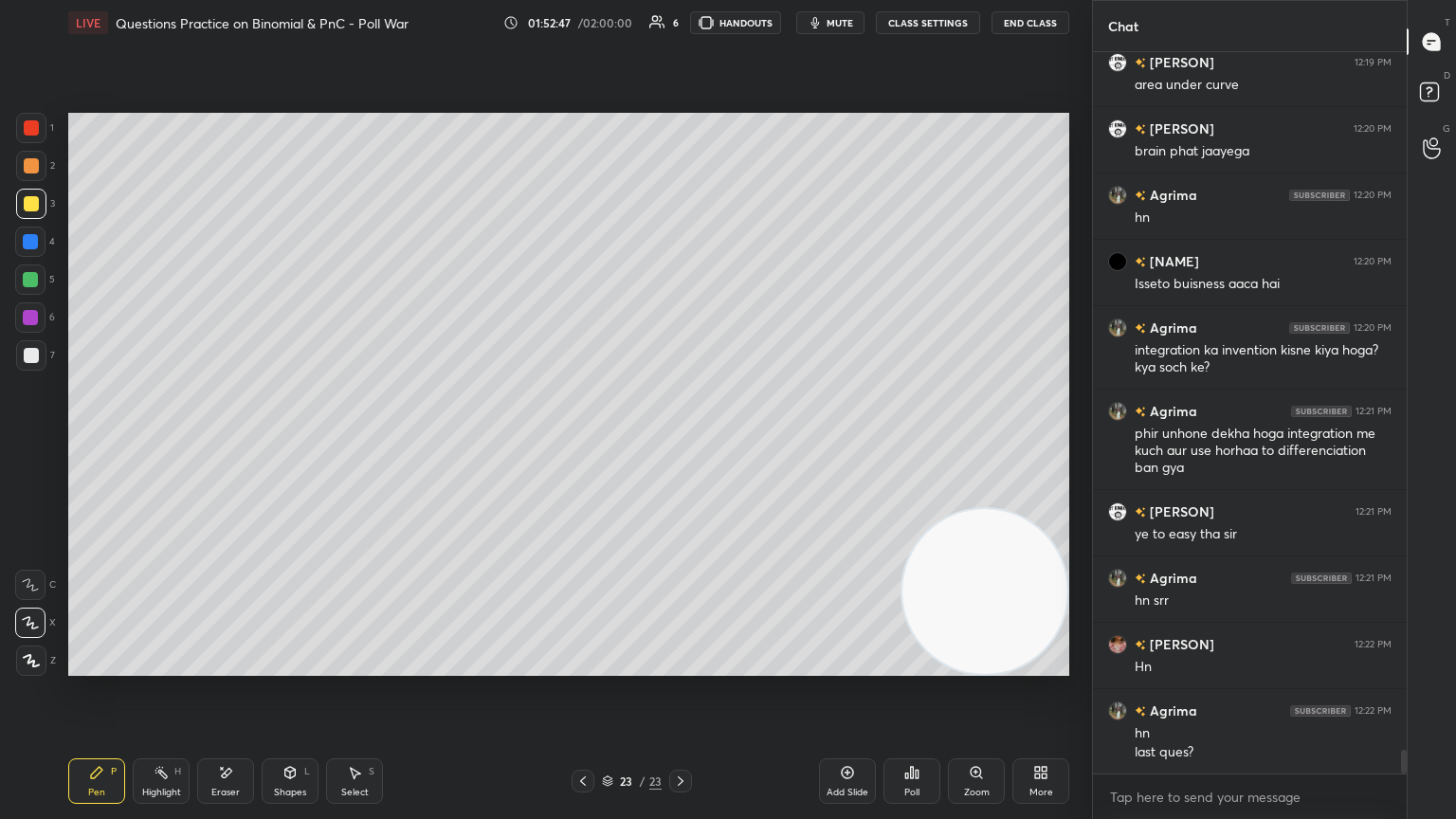 drag, startPoint x: 235, startPoint y: 767, endPoint x: 235, endPoint y: 754, distance: 13 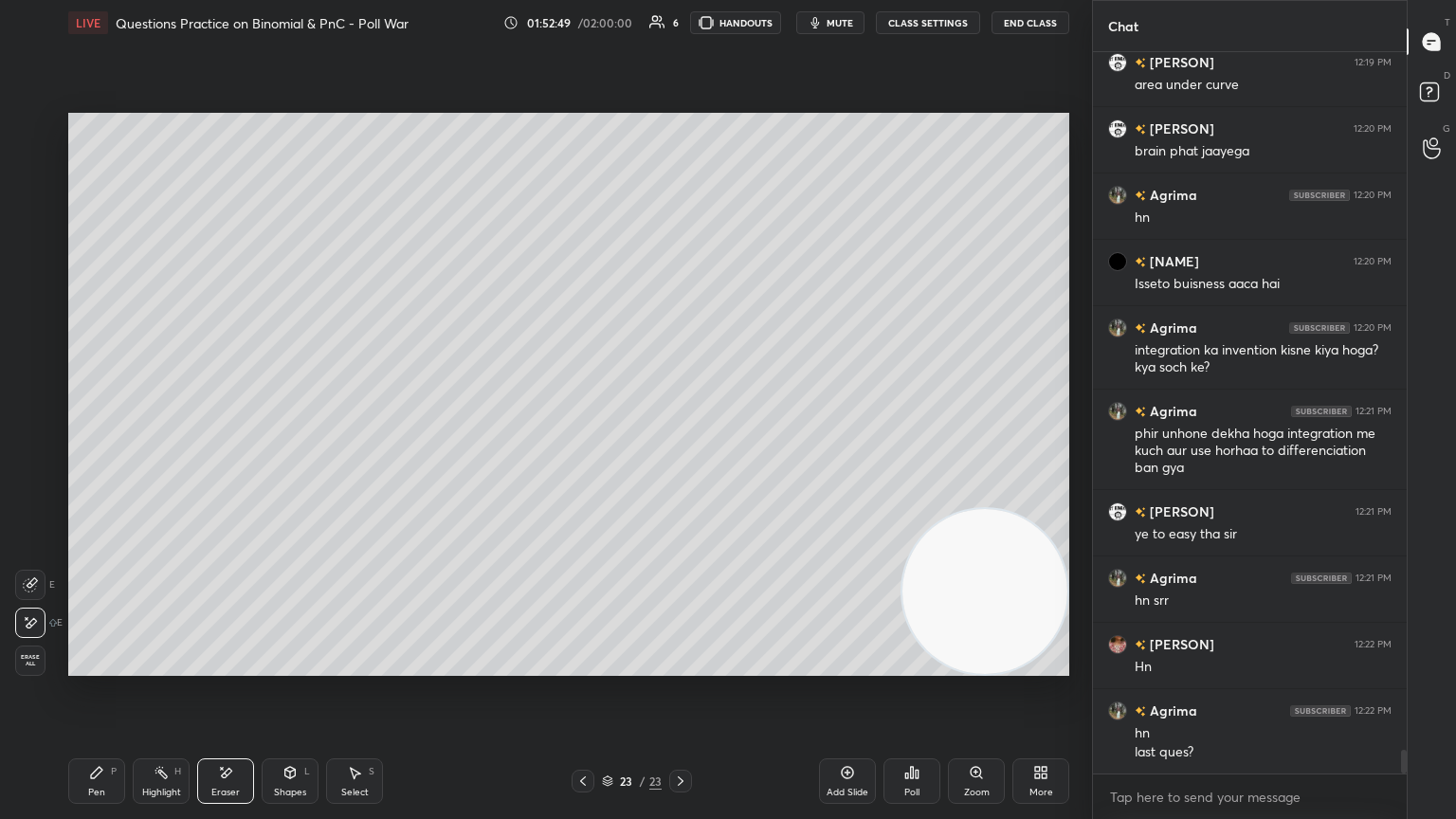 click on "Pen P" at bounding box center [97, 781] 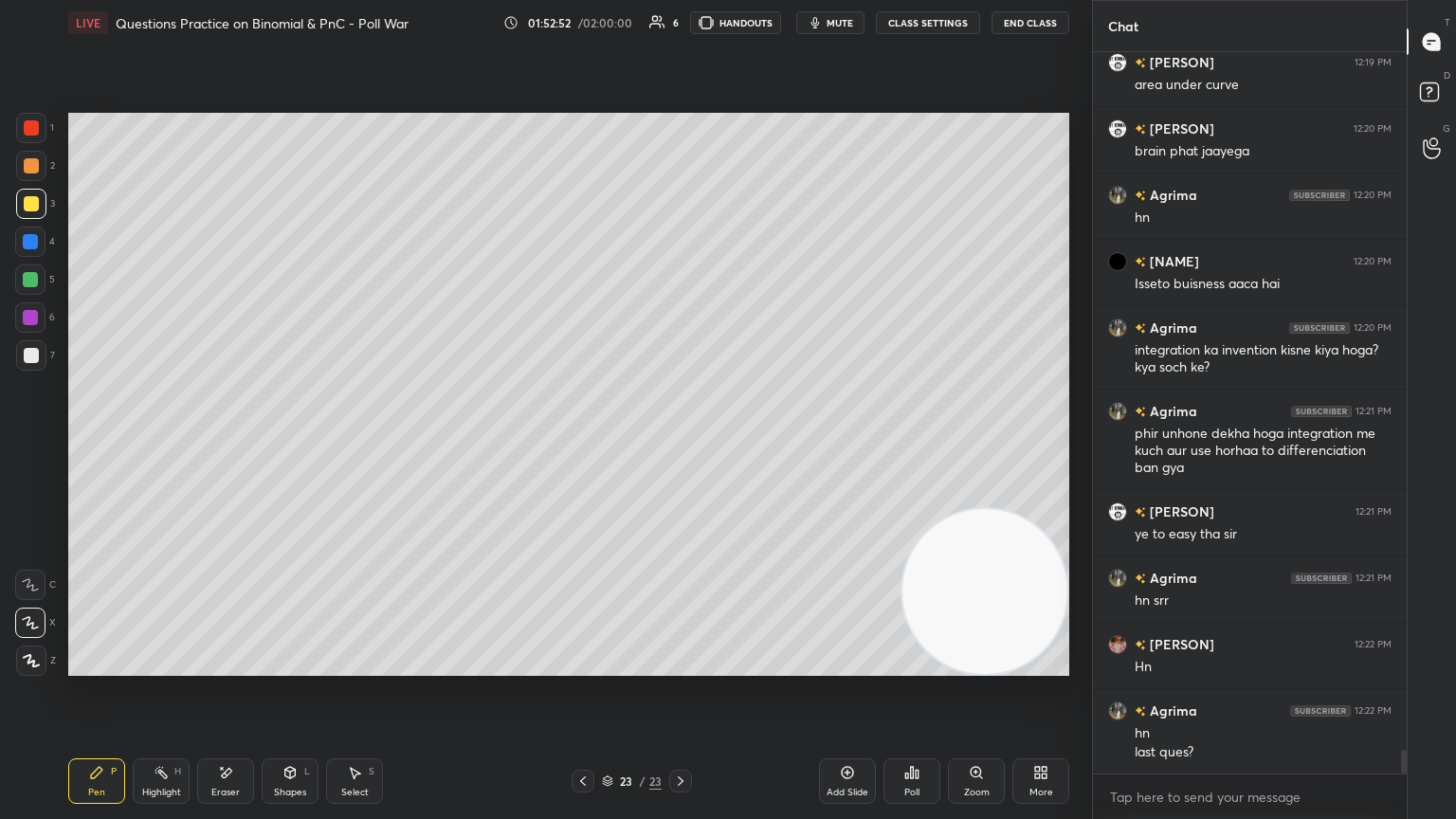 click at bounding box center [31, 355] 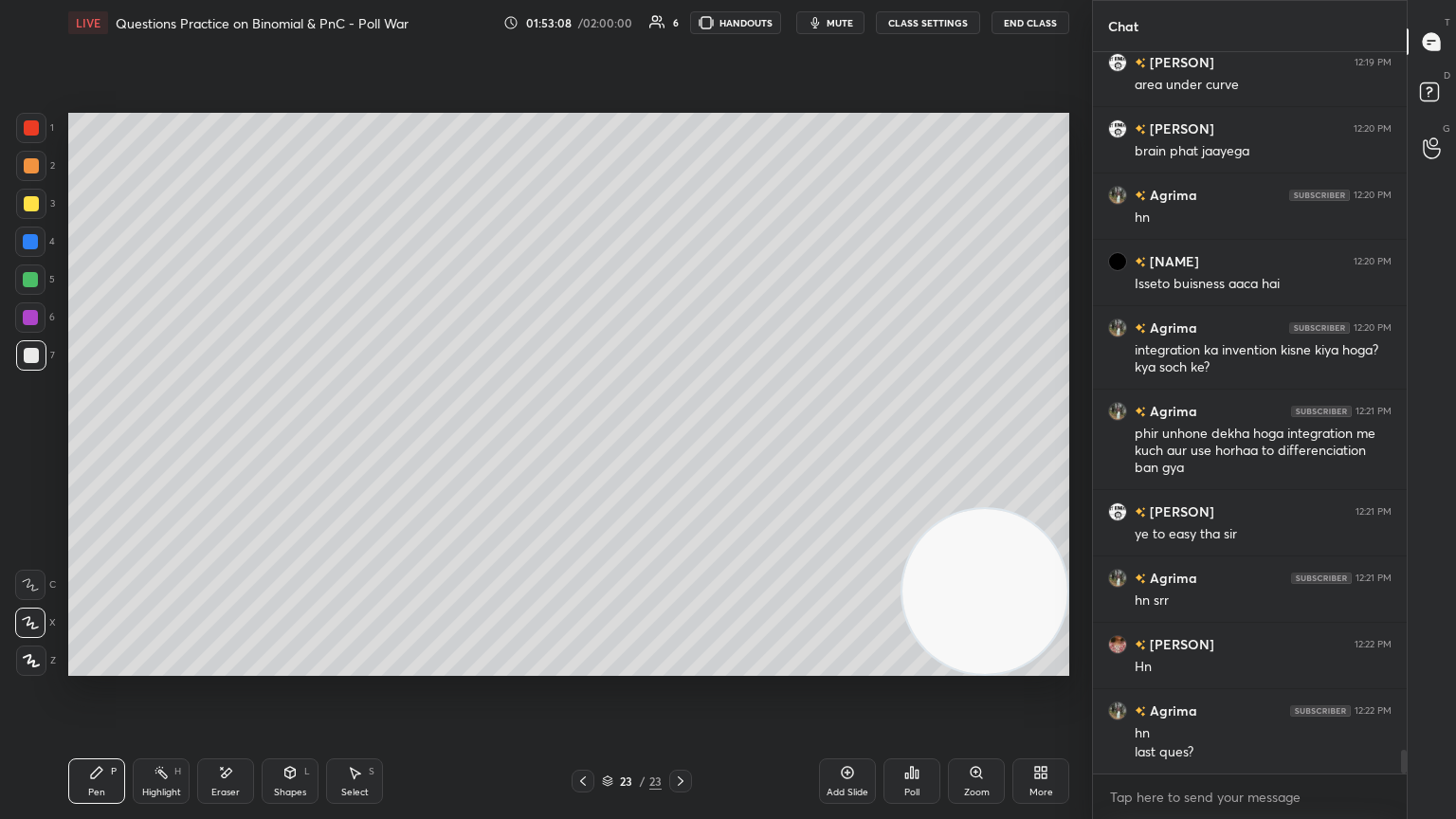scroll, scrollTop: 21608, scrollLeft: 0, axis: vertical 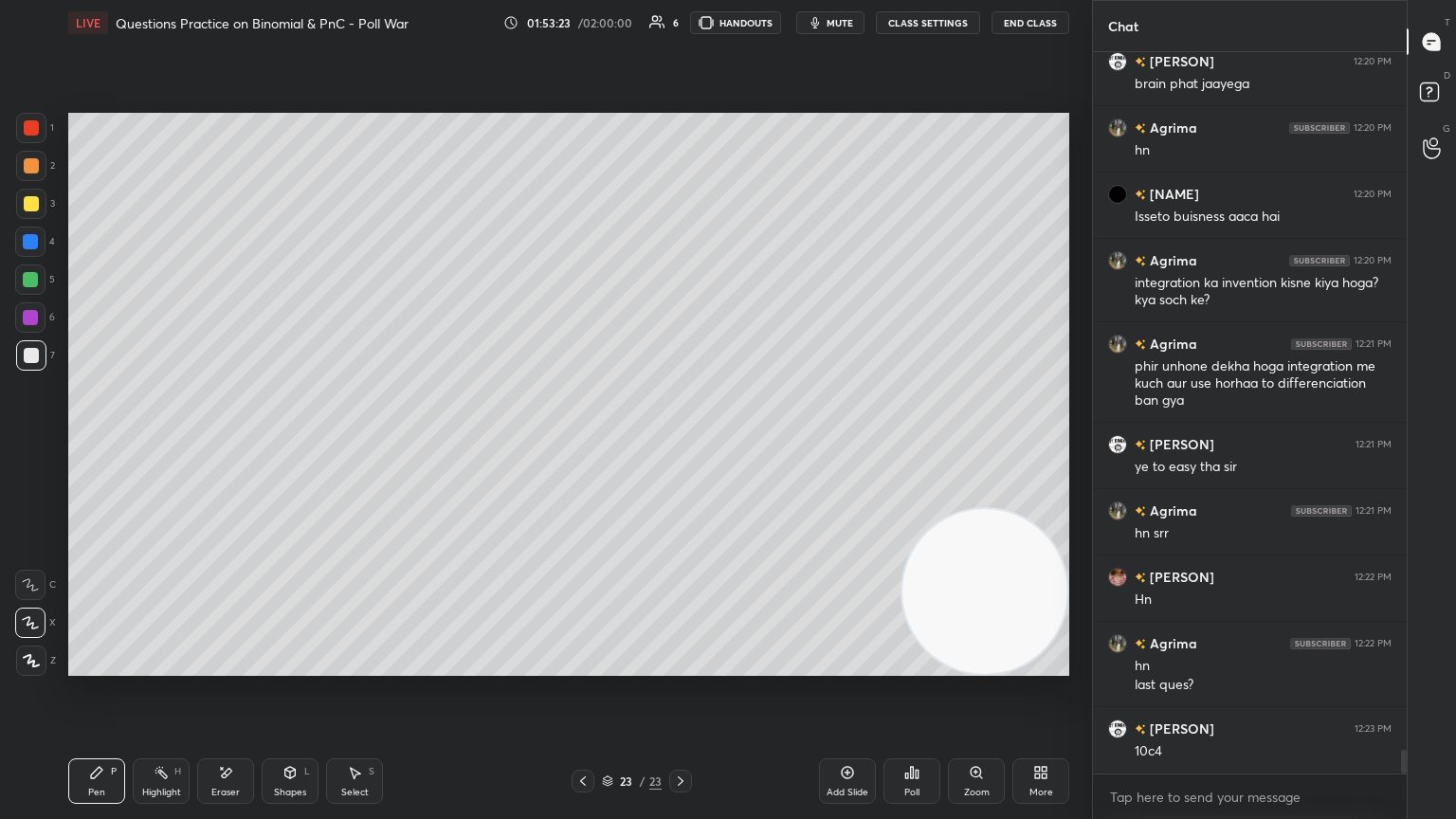 click 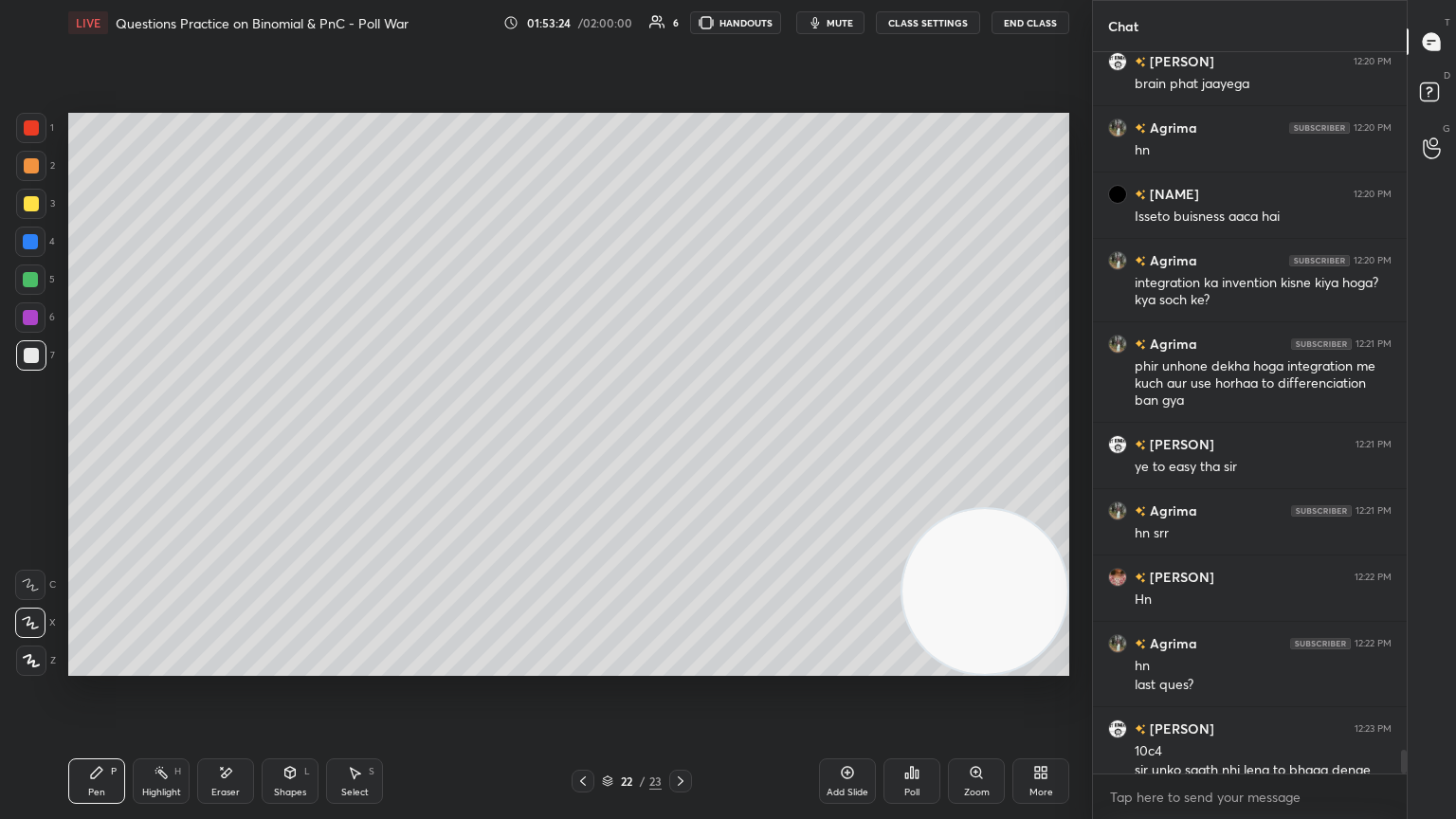scroll, scrollTop: 21627, scrollLeft: 0, axis: vertical 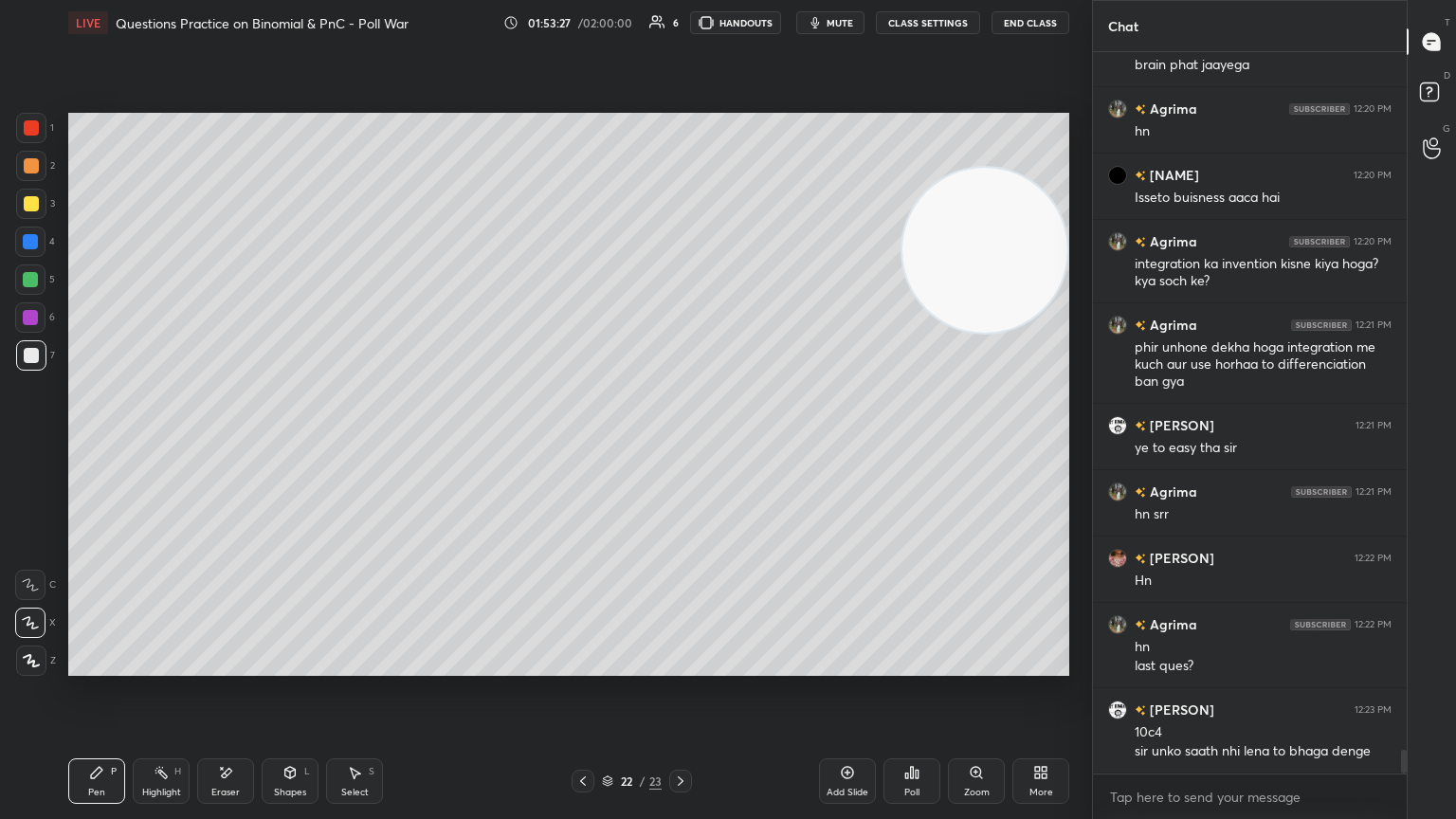 drag, startPoint x: 998, startPoint y: 567, endPoint x: 1061, endPoint y: 248, distance: 325.1615 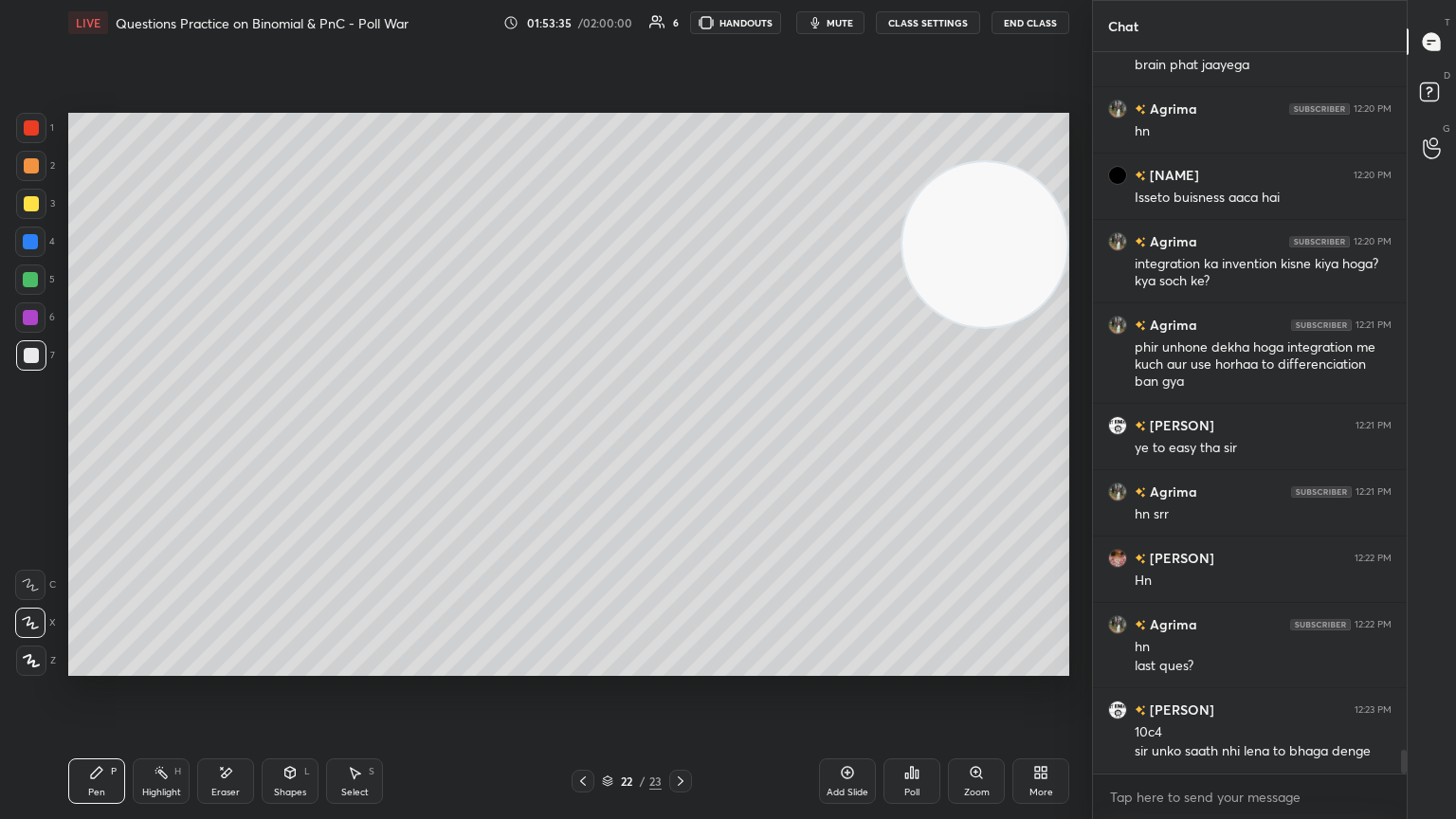click 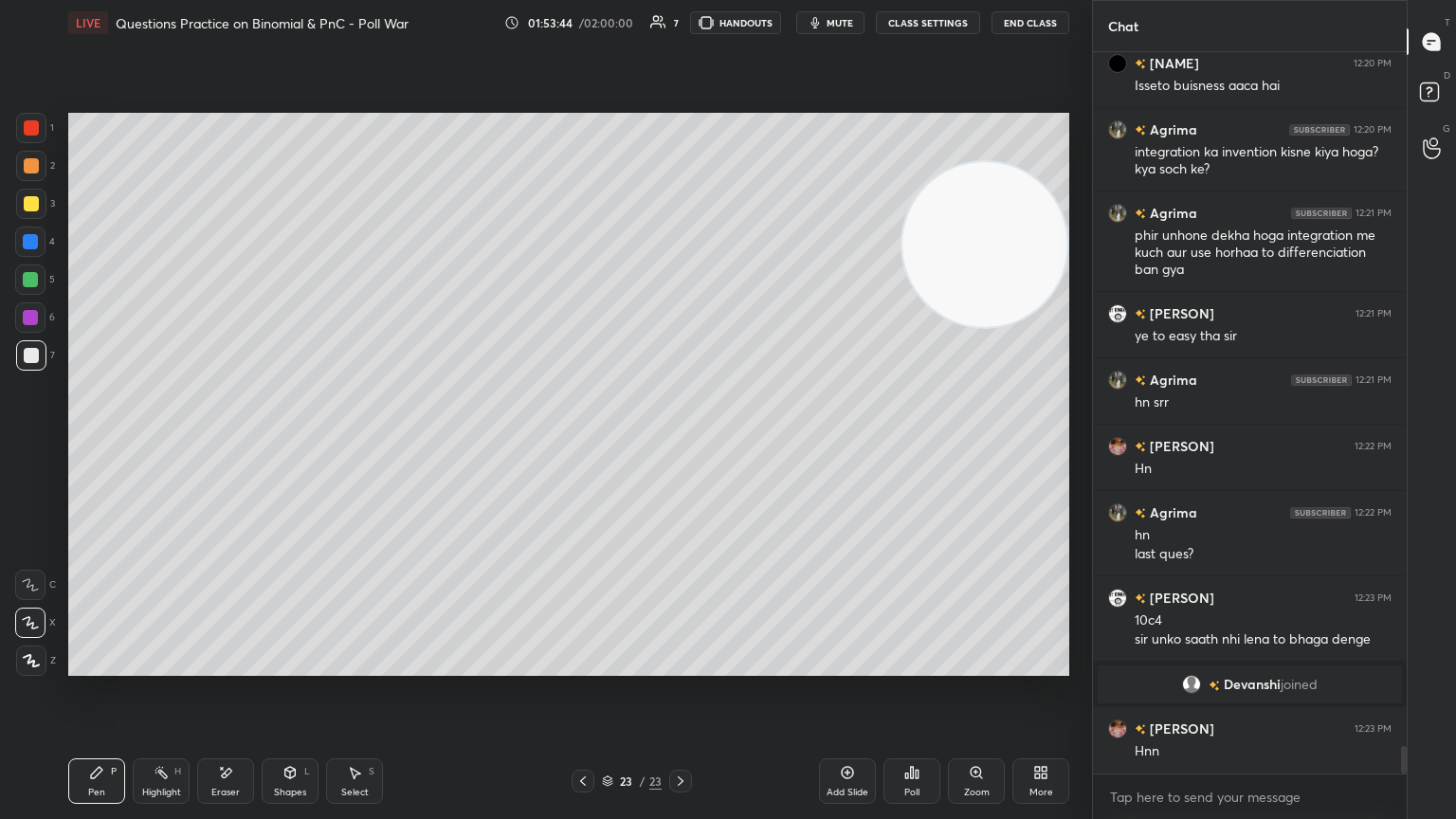 scroll, scrollTop: 18196, scrollLeft: 0, axis: vertical 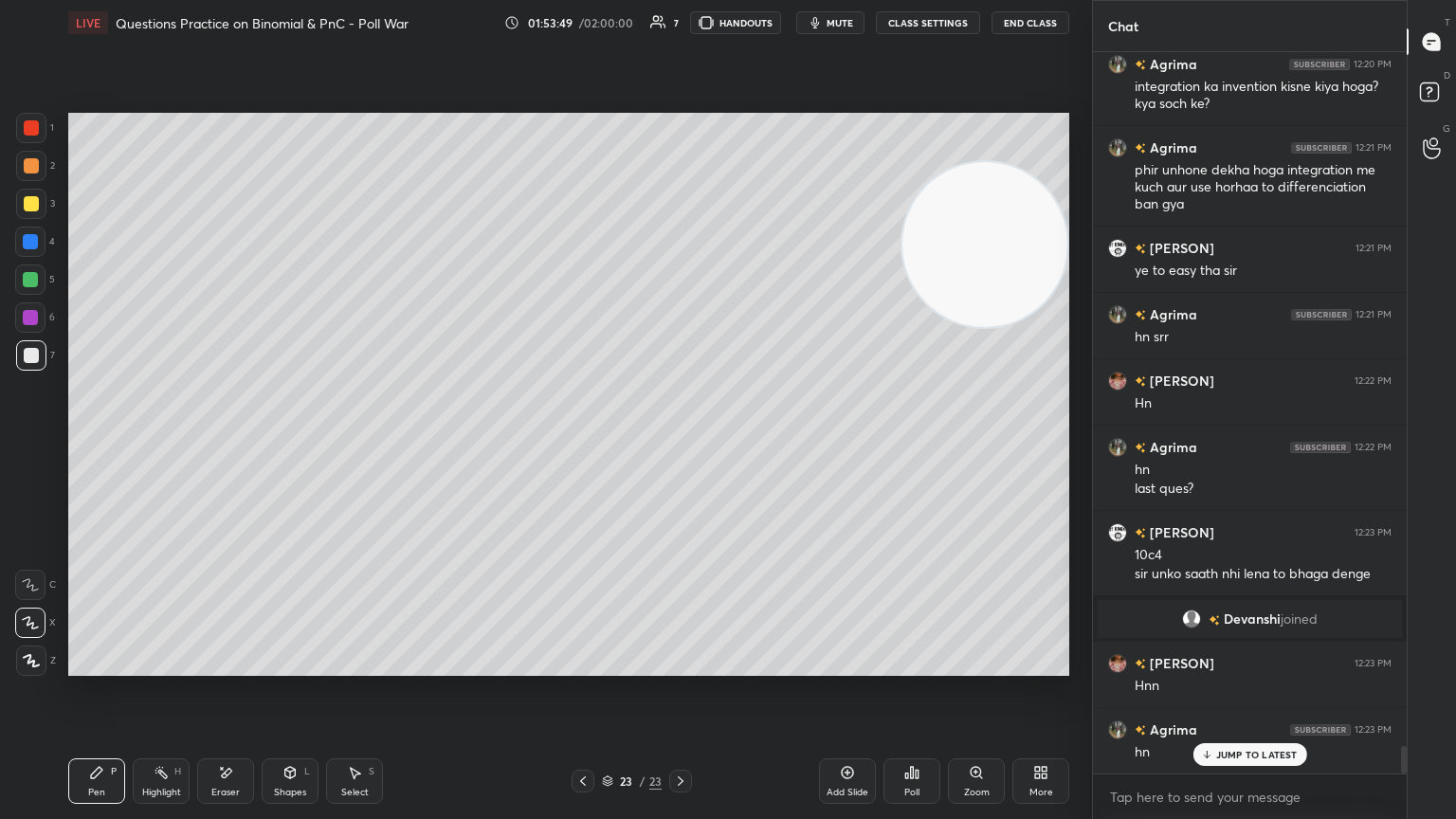 click at bounding box center [31, 204] 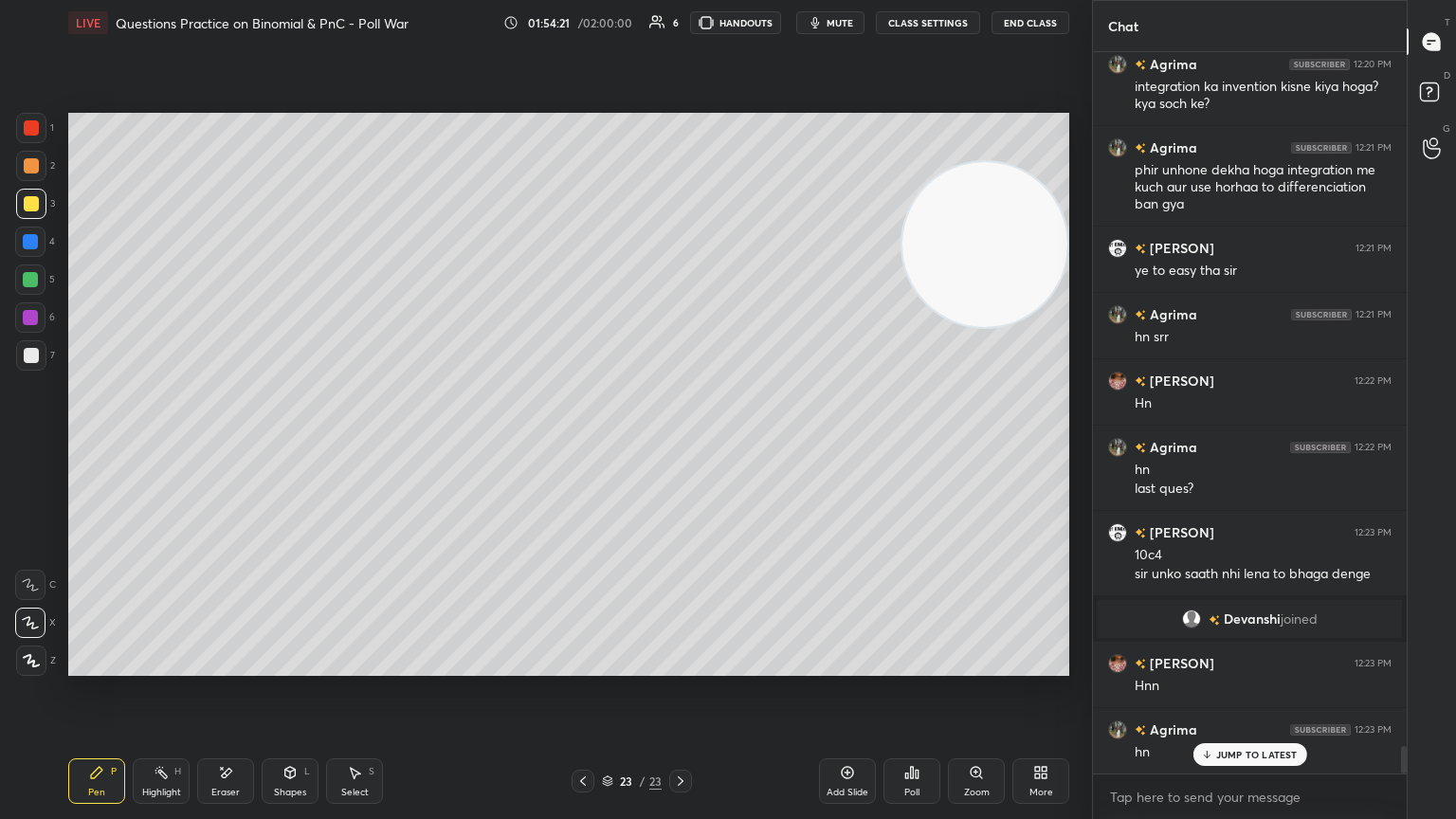 drag, startPoint x: 35, startPoint y: 357, endPoint x: 45, endPoint y: 361, distance: 10.77033 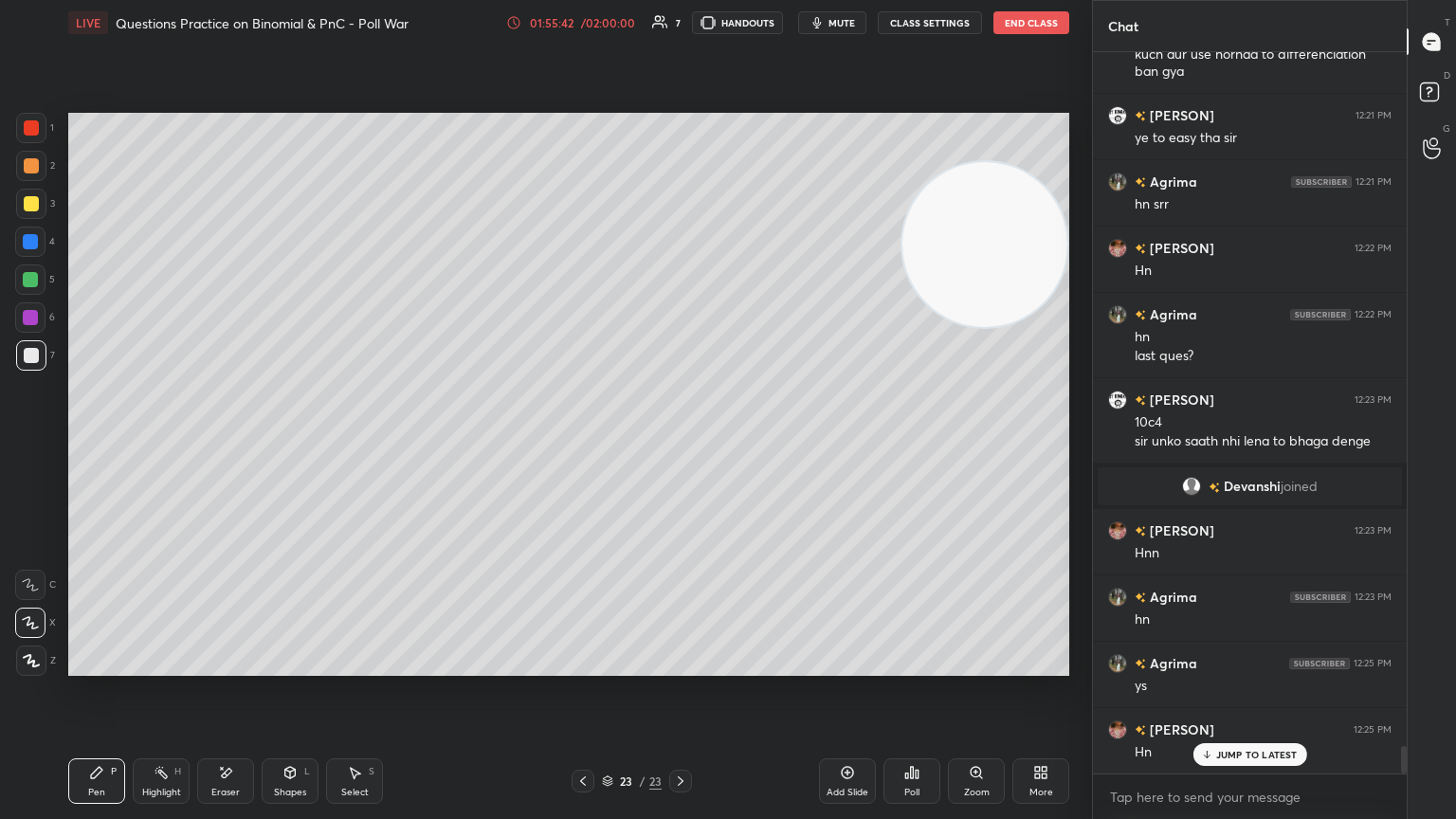 scroll, scrollTop: 18396, scrollLeft: 0, axis: vertical 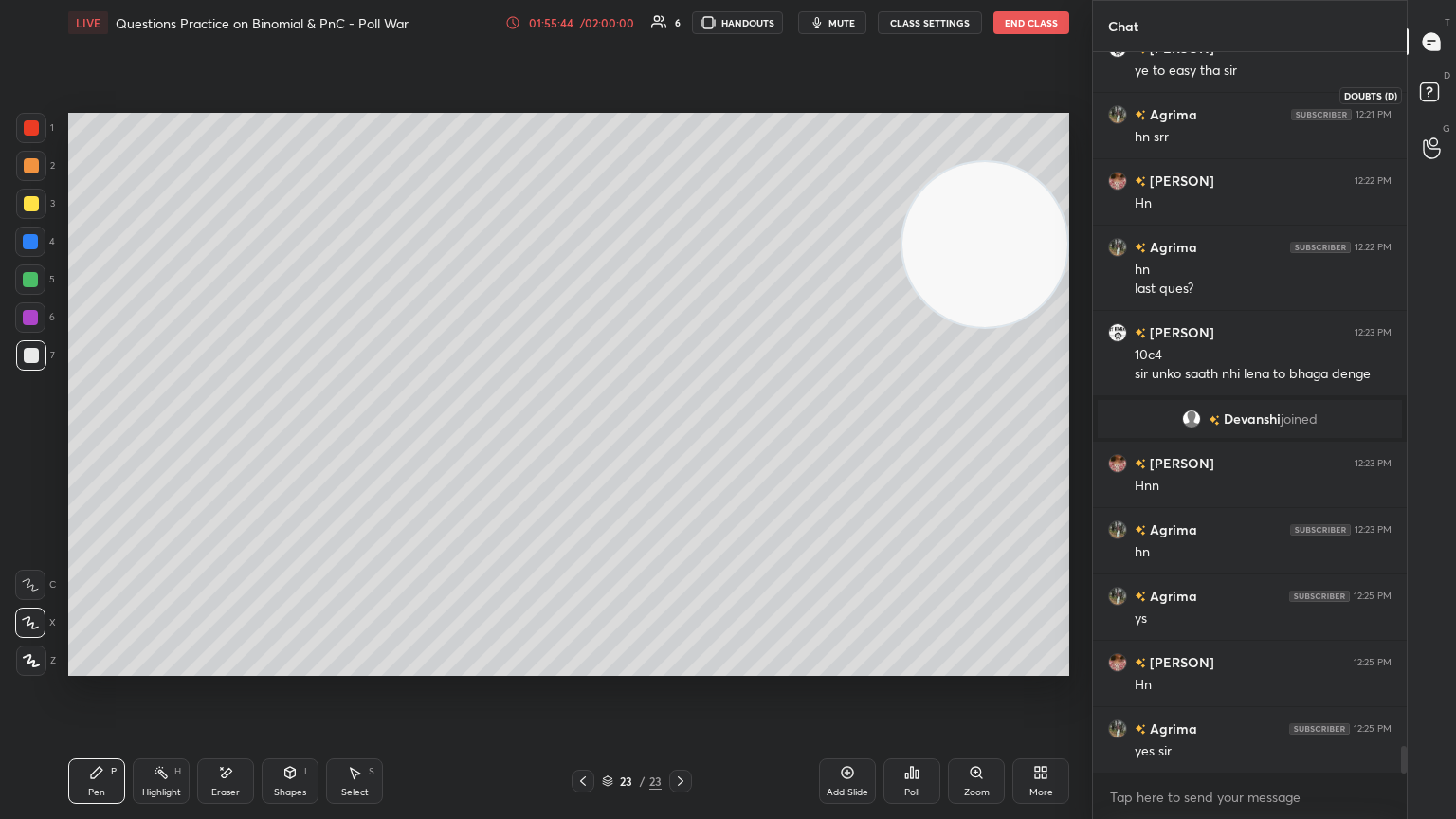 click 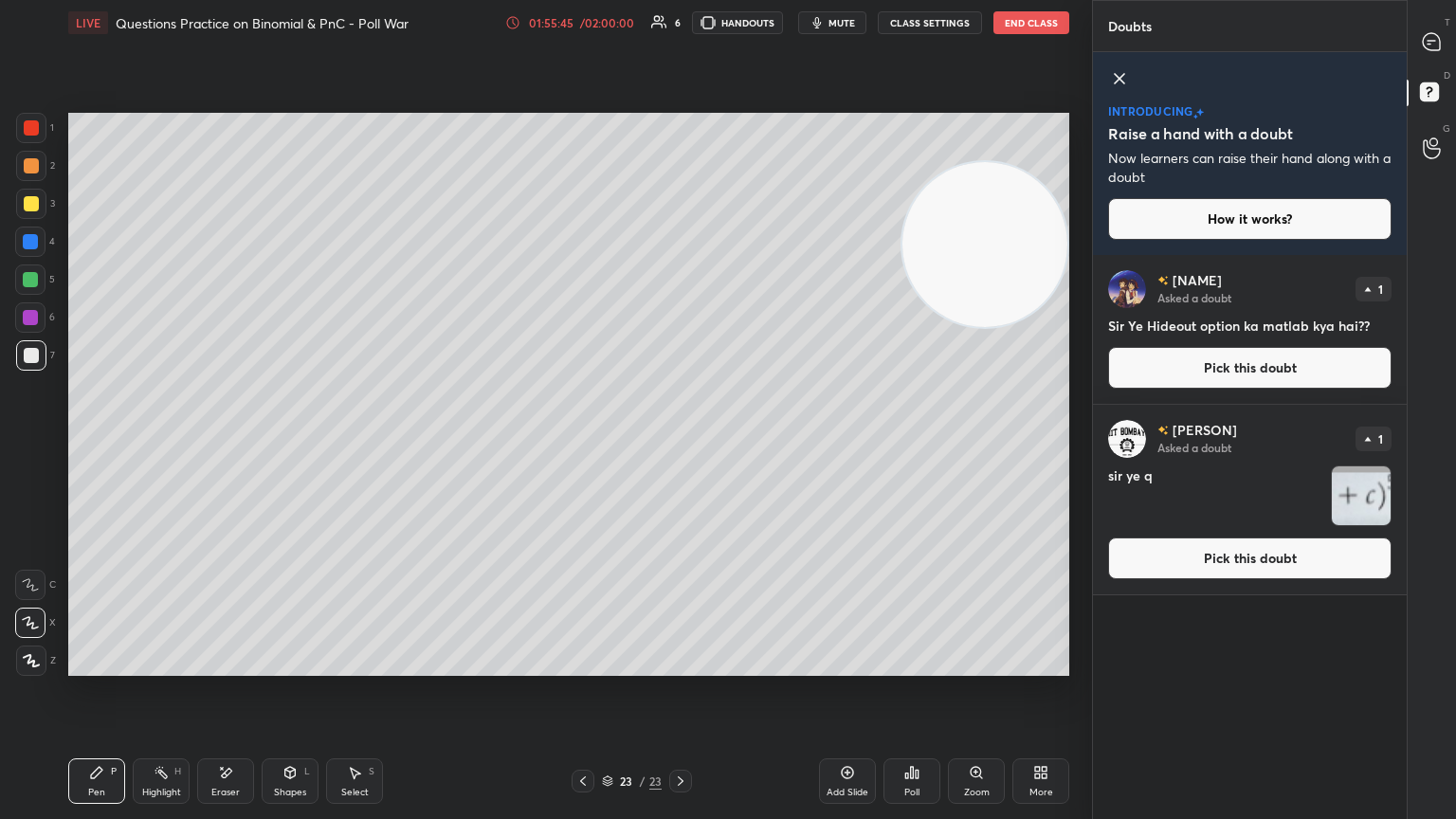 click on "Pick this doubt" at bounding box center [1249, 558] 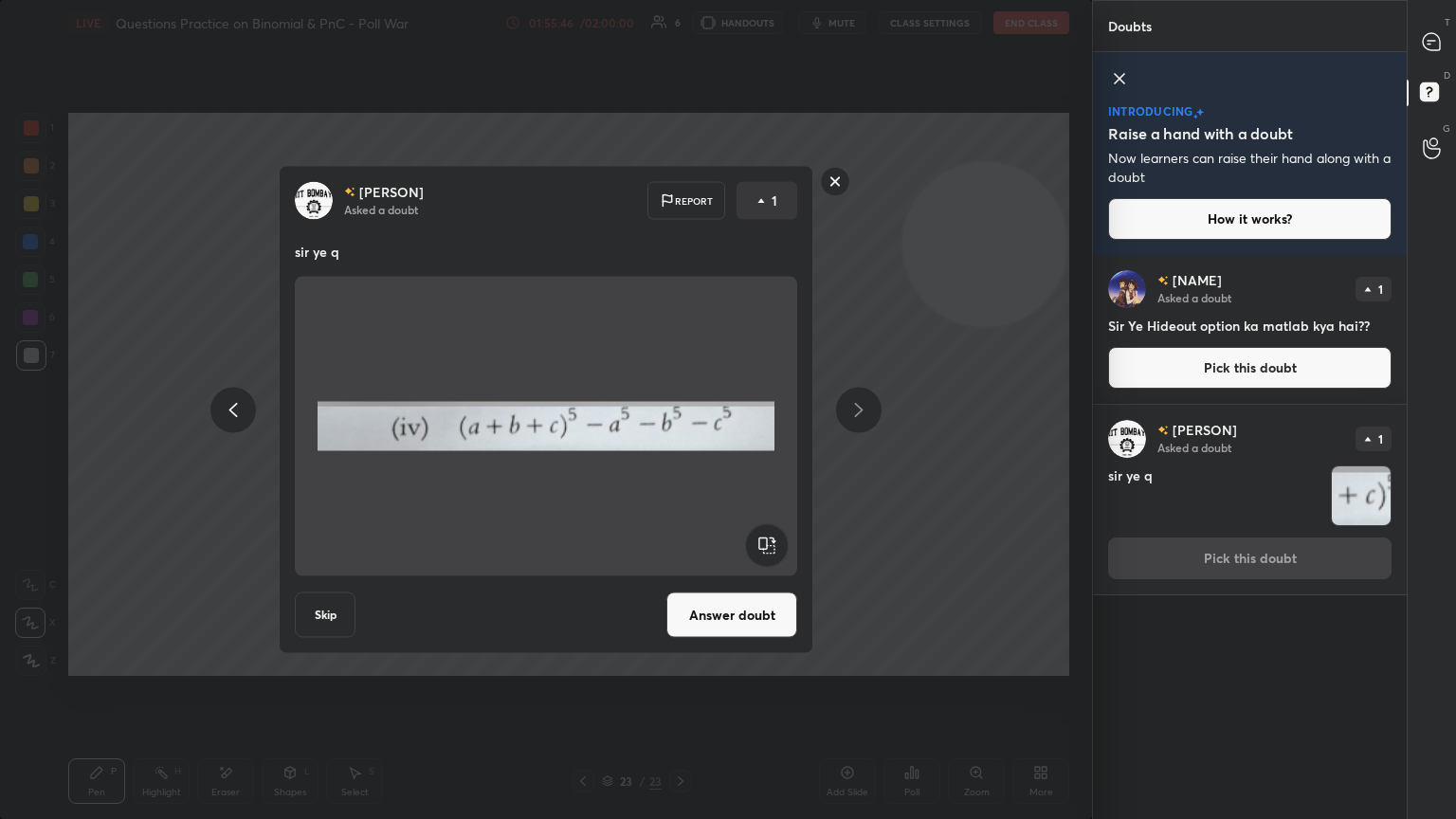 click on "Answer doubt" at bounding box center [732, 615] 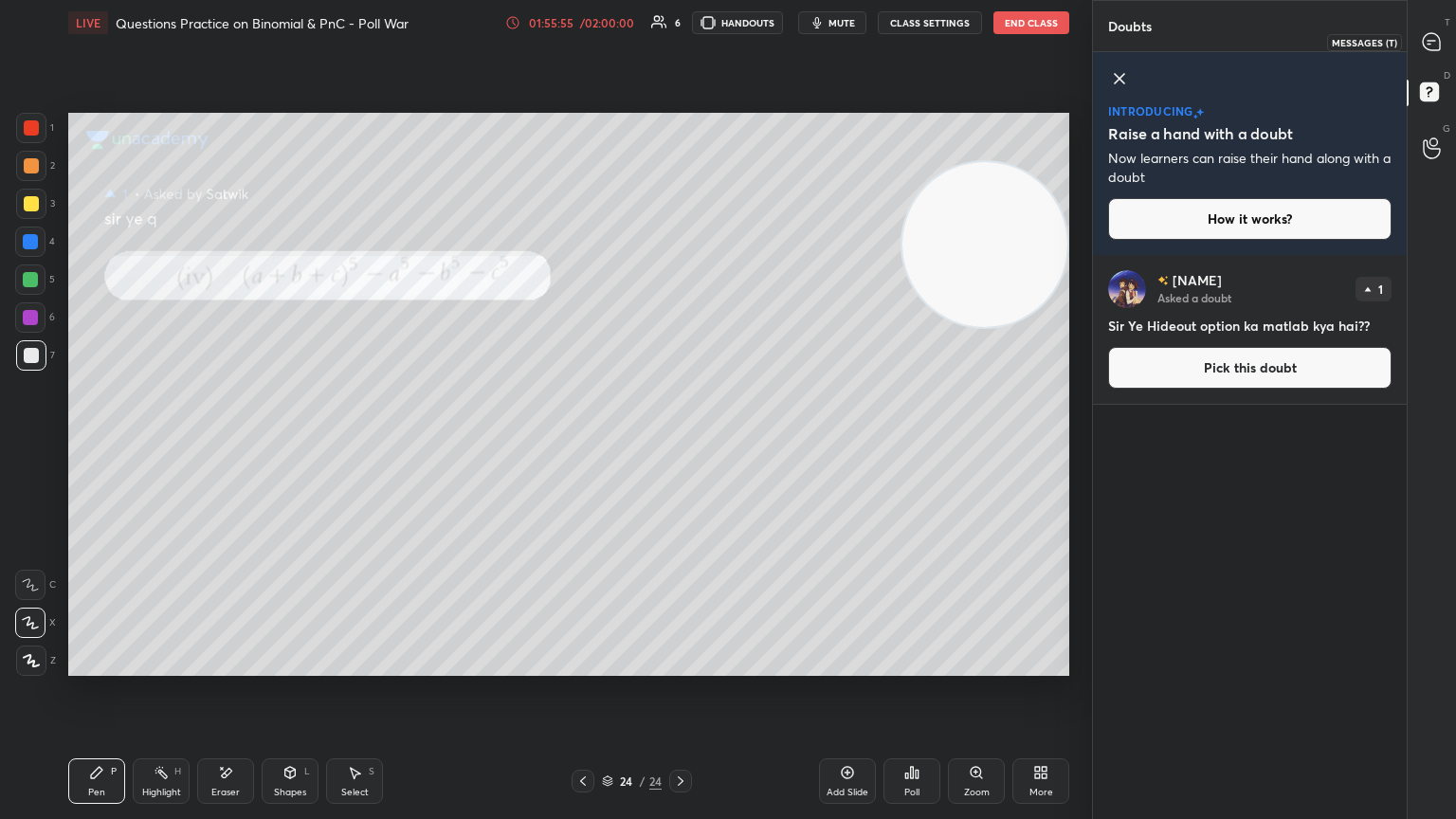 drag, startPoint x: 1426, startPoint y: 36, endPoint x: 1408, endPoint y: 46, distance: 20.59126 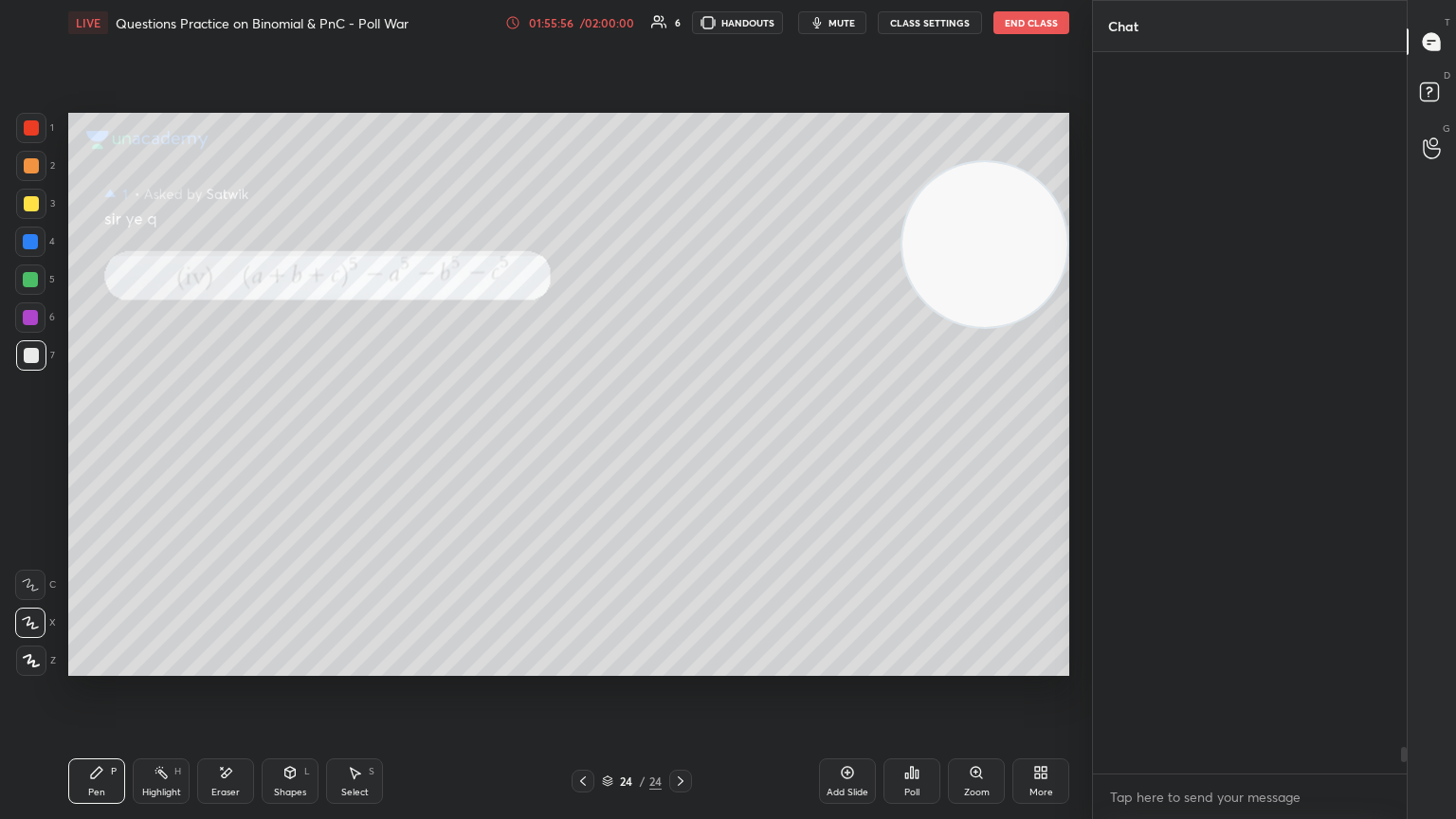 scroll, scrollTop: 18785, scrollLeft: 0, axis: vertical 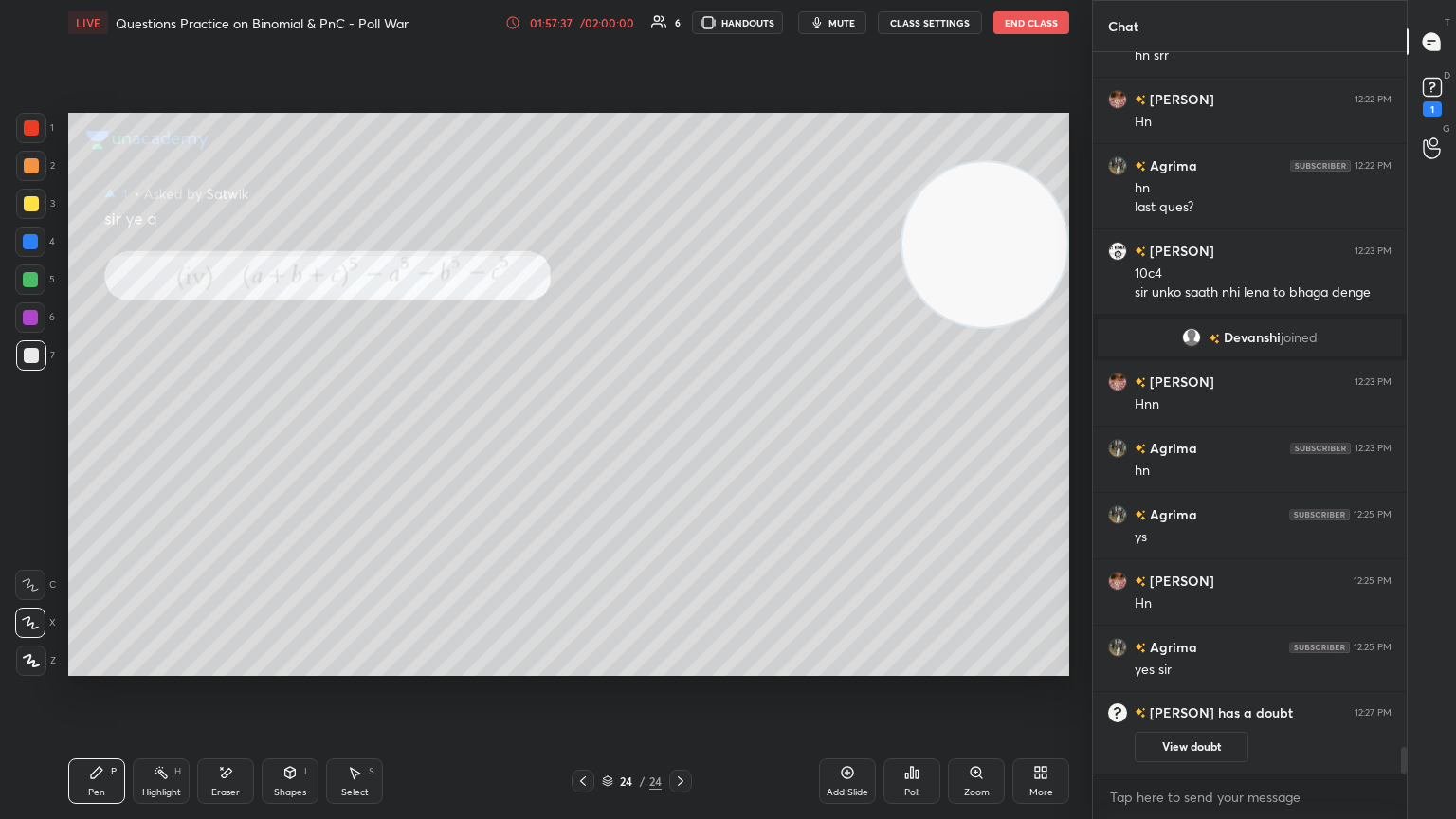 drag, startPoint x: 1212, startPoint y: 738, endPoint x: 1220, endPoint y: 724, distance: 16 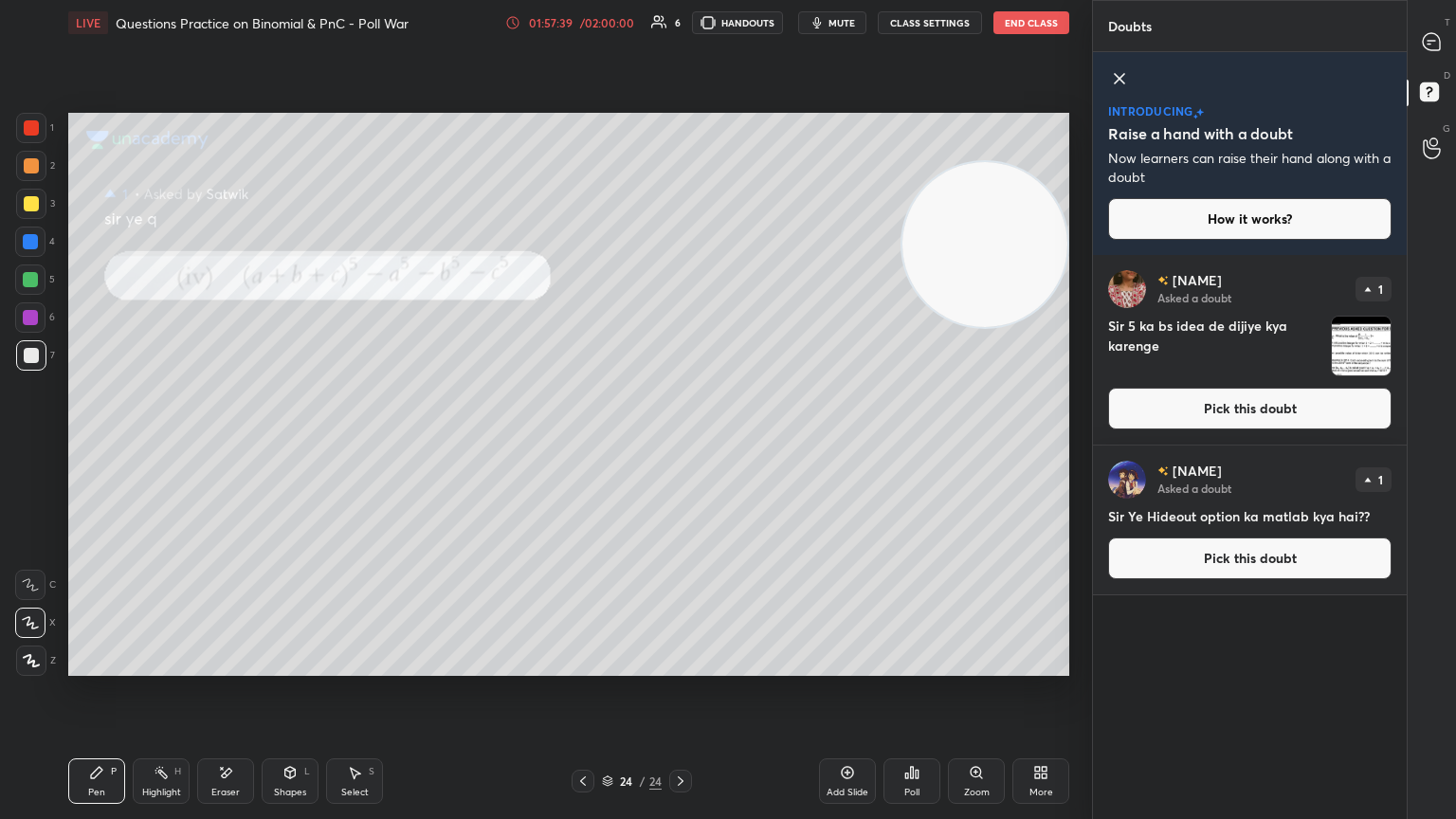 click on "Pick this doubt" at bounding box center (1249, 409) 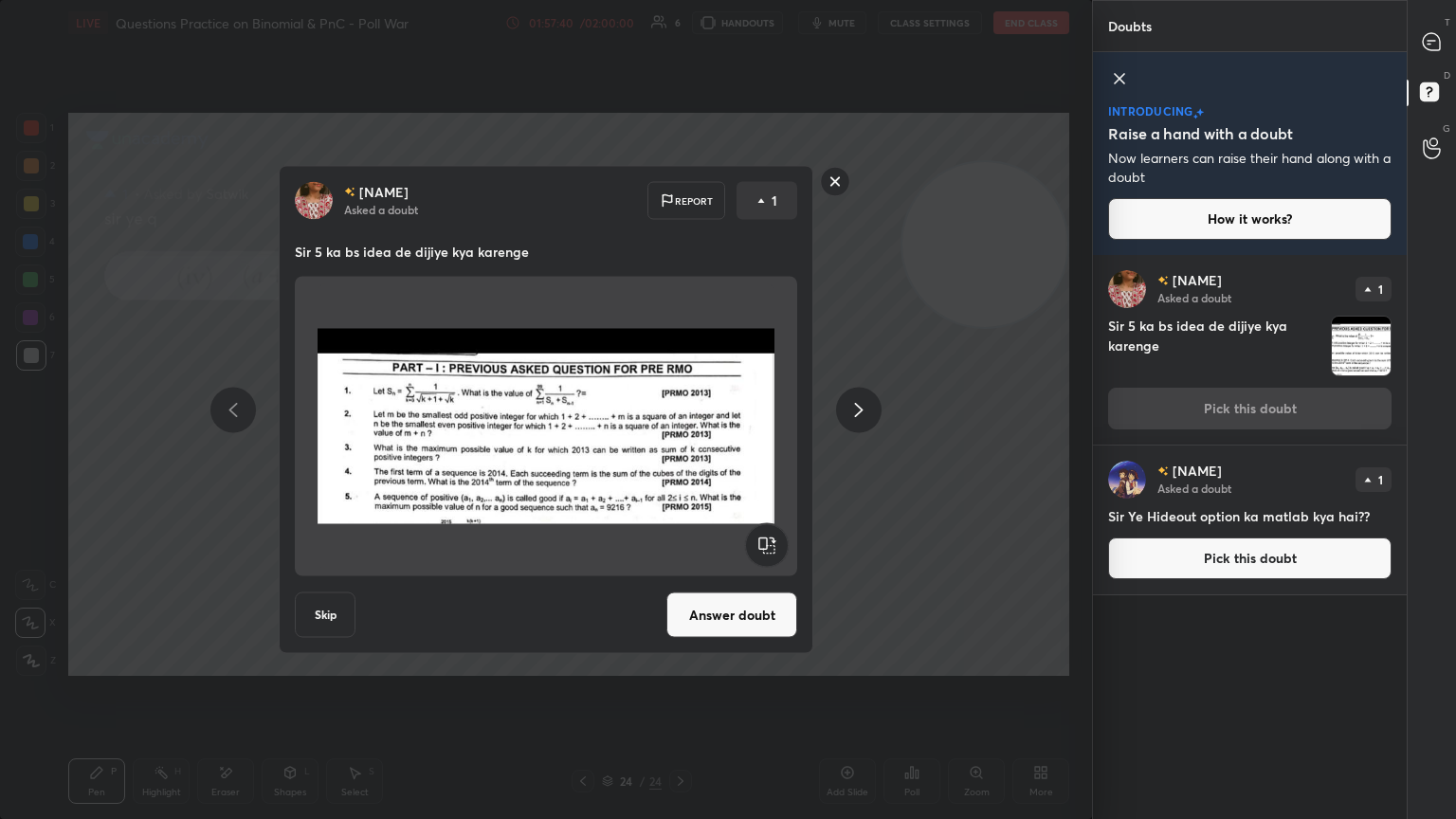 click on "Answer doubt" at bounding box center [732, 615] 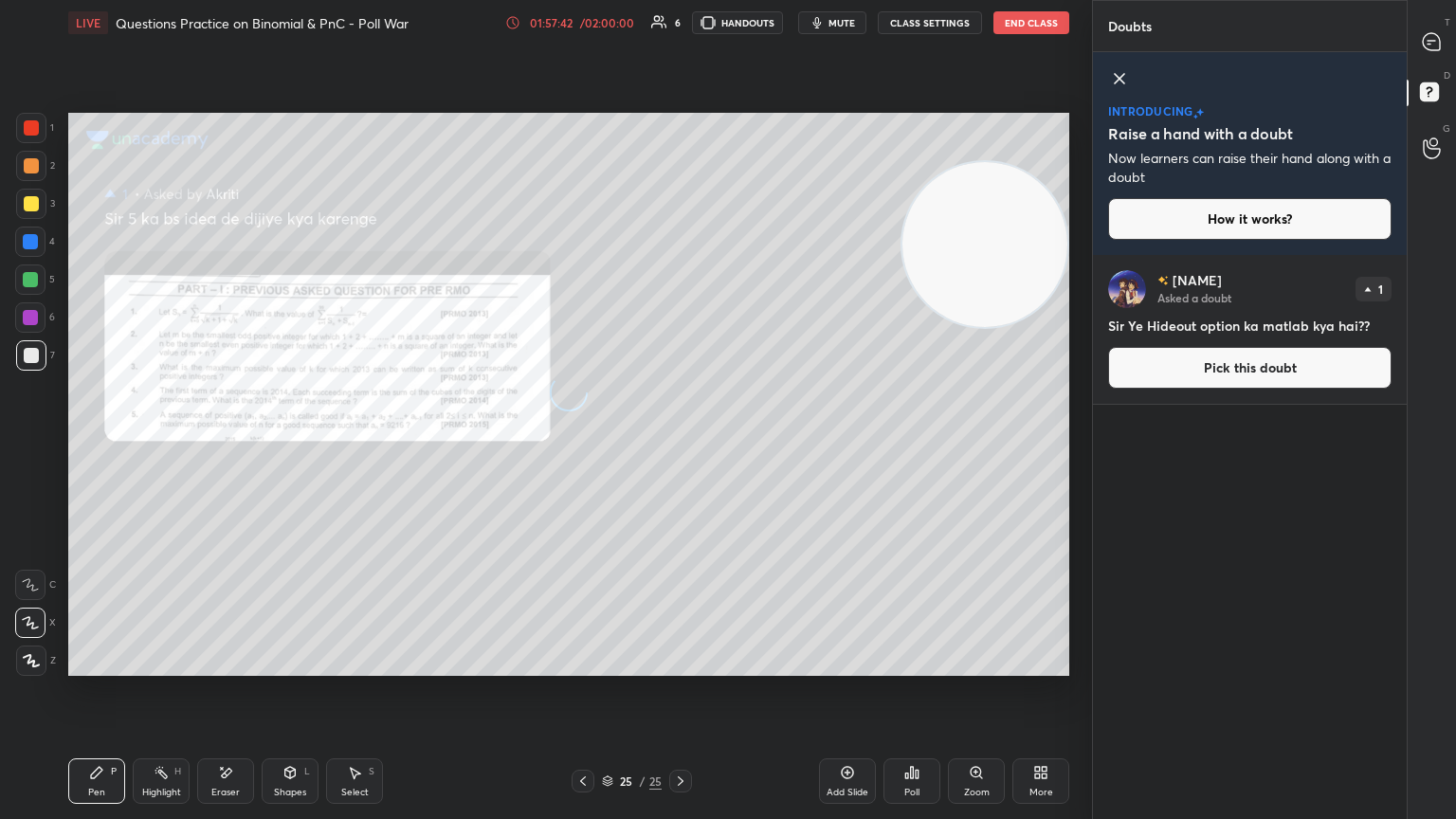 click 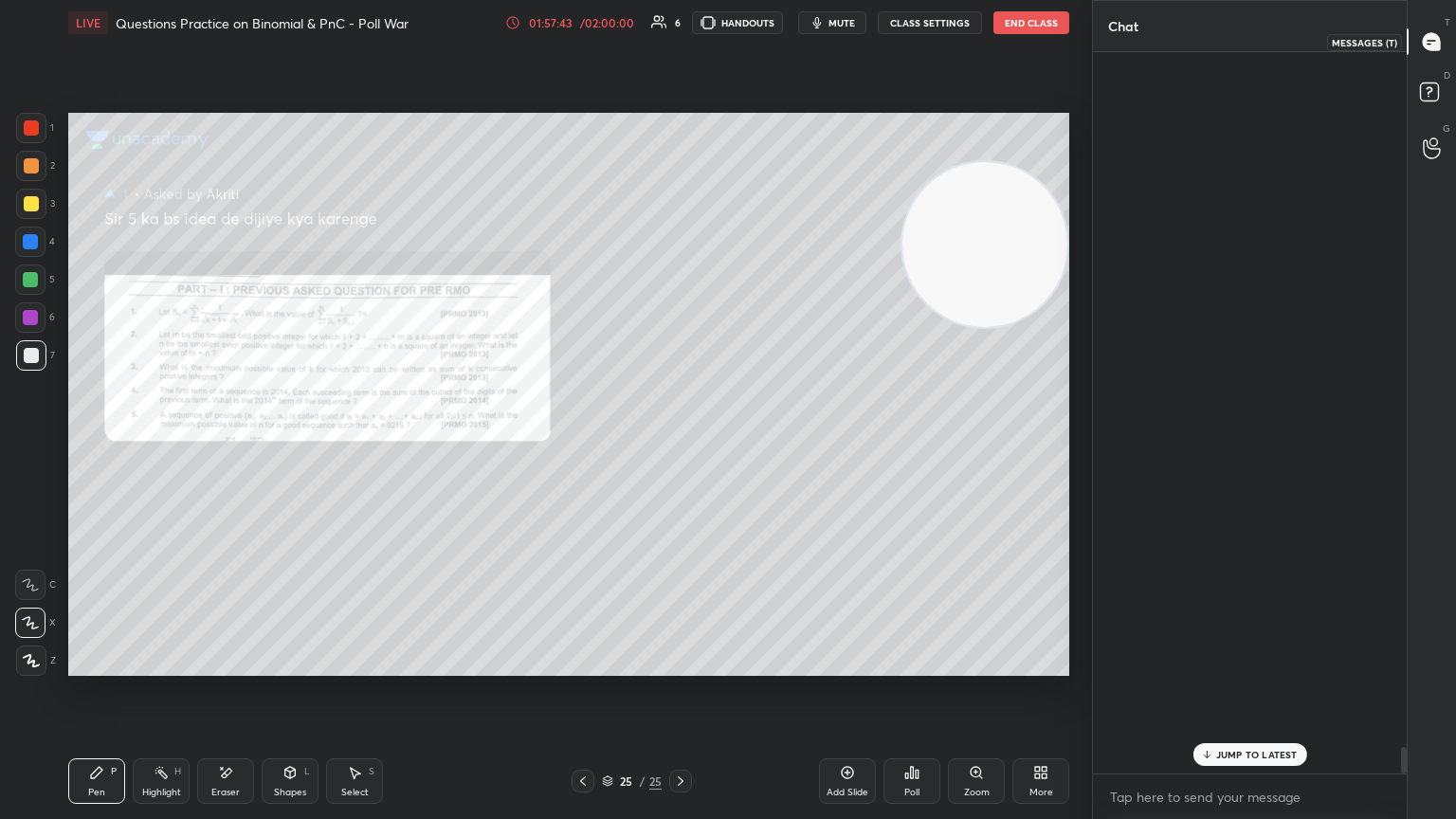 scroll, scrollTop: 18708, scrollLeft: 0, axis: vertical 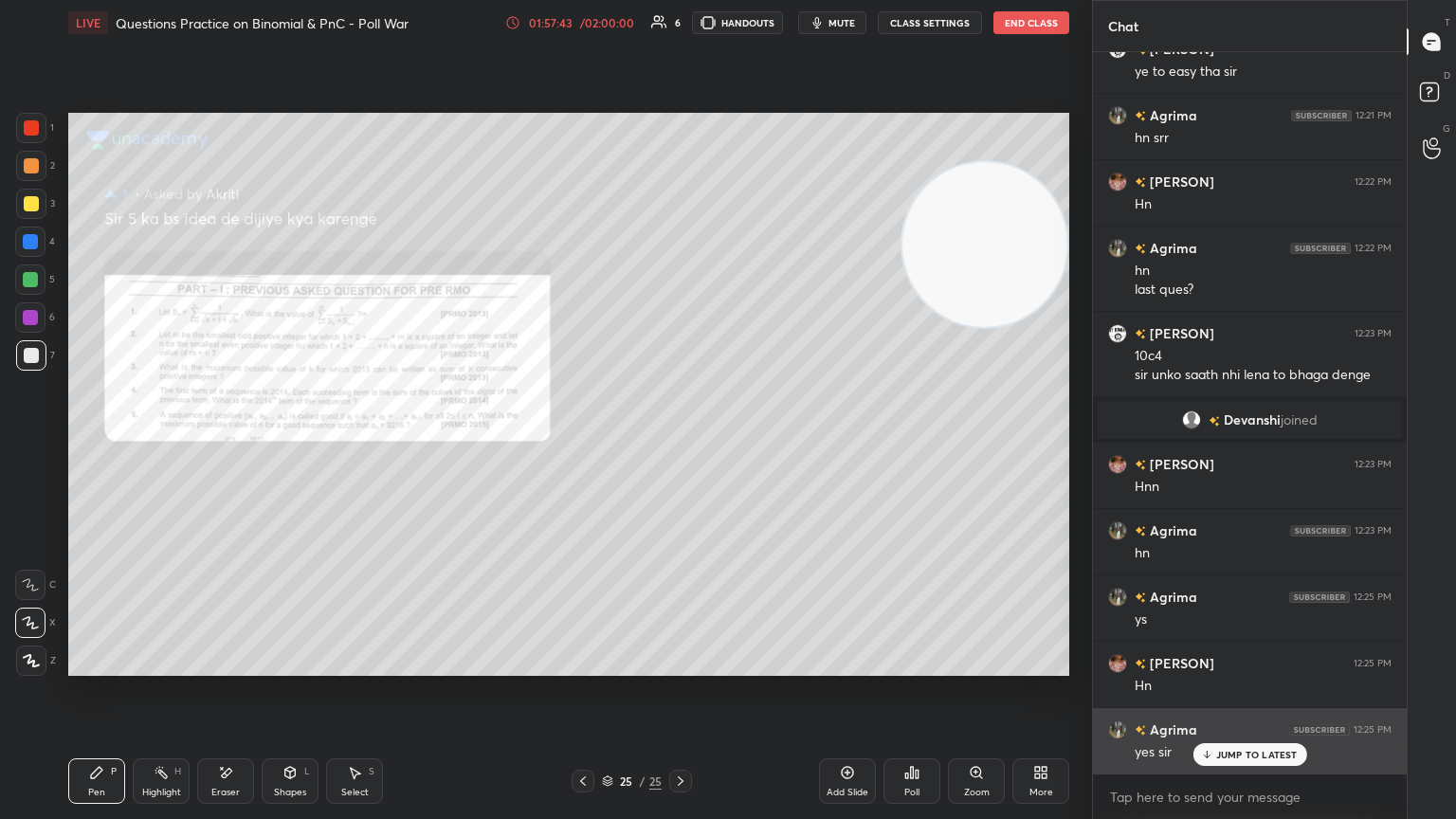 click on "JUMP TO LATEST" at bounding box center [1257, 755] 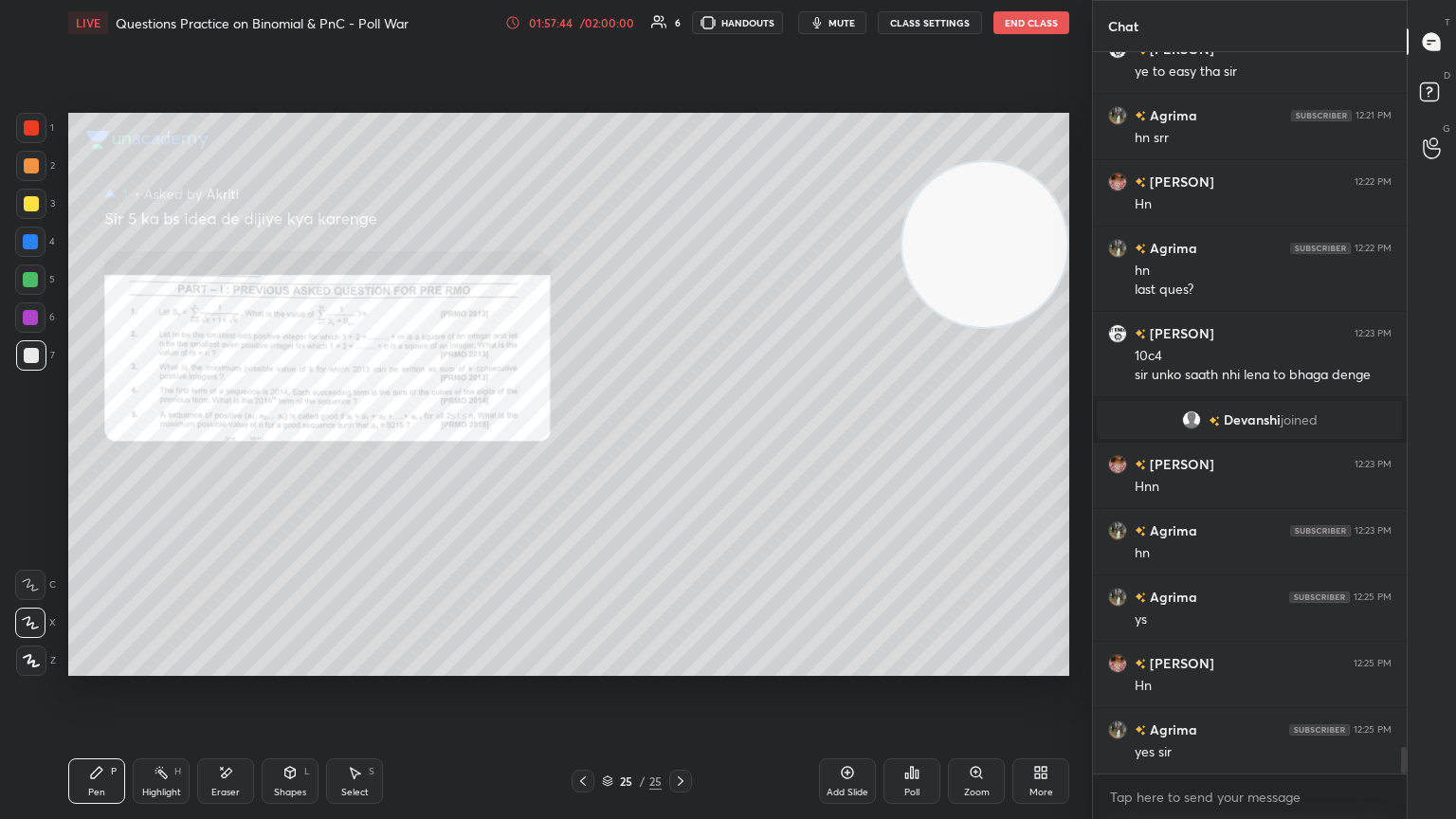 click 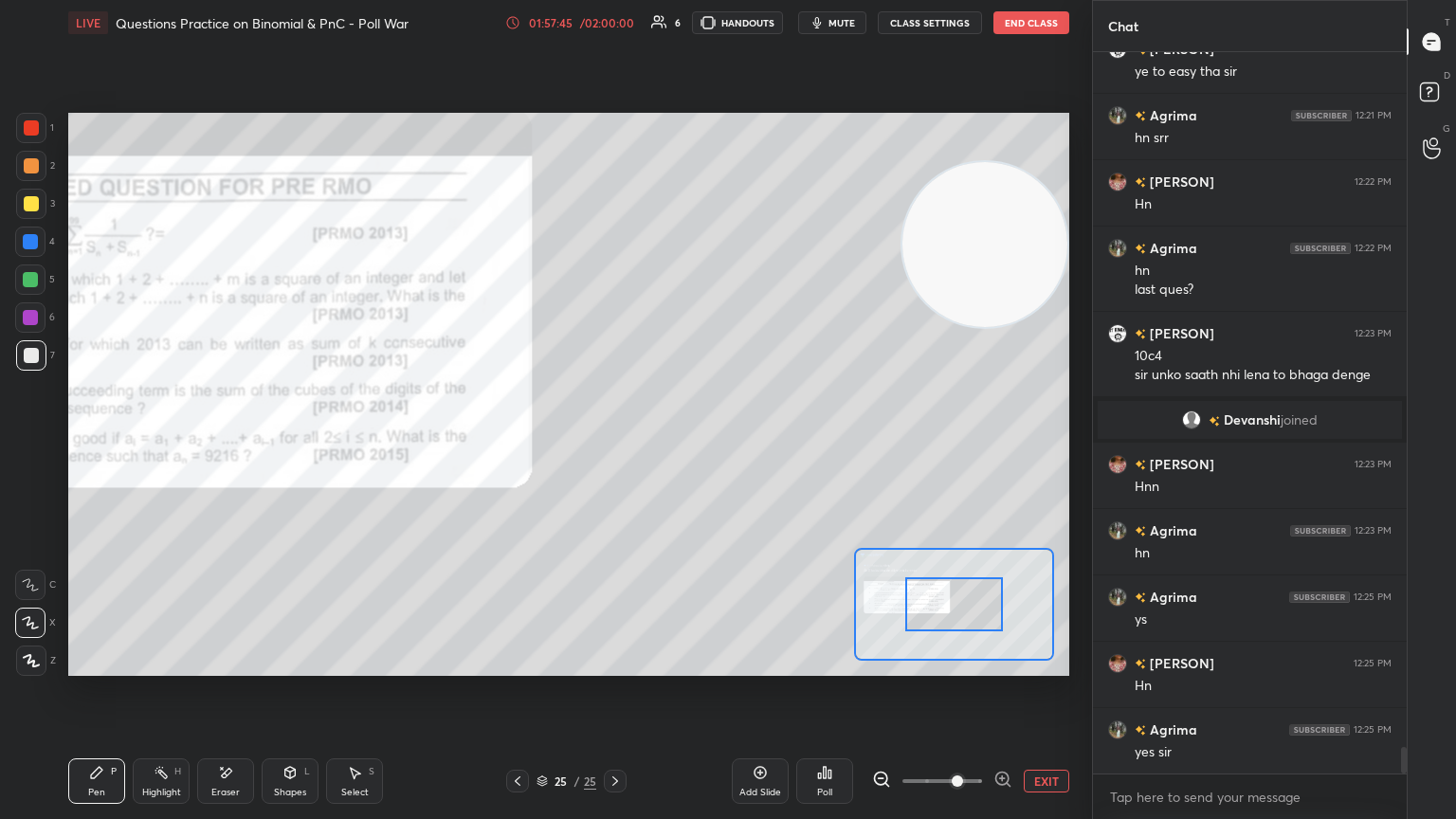 click at bounding box center [942, 781] 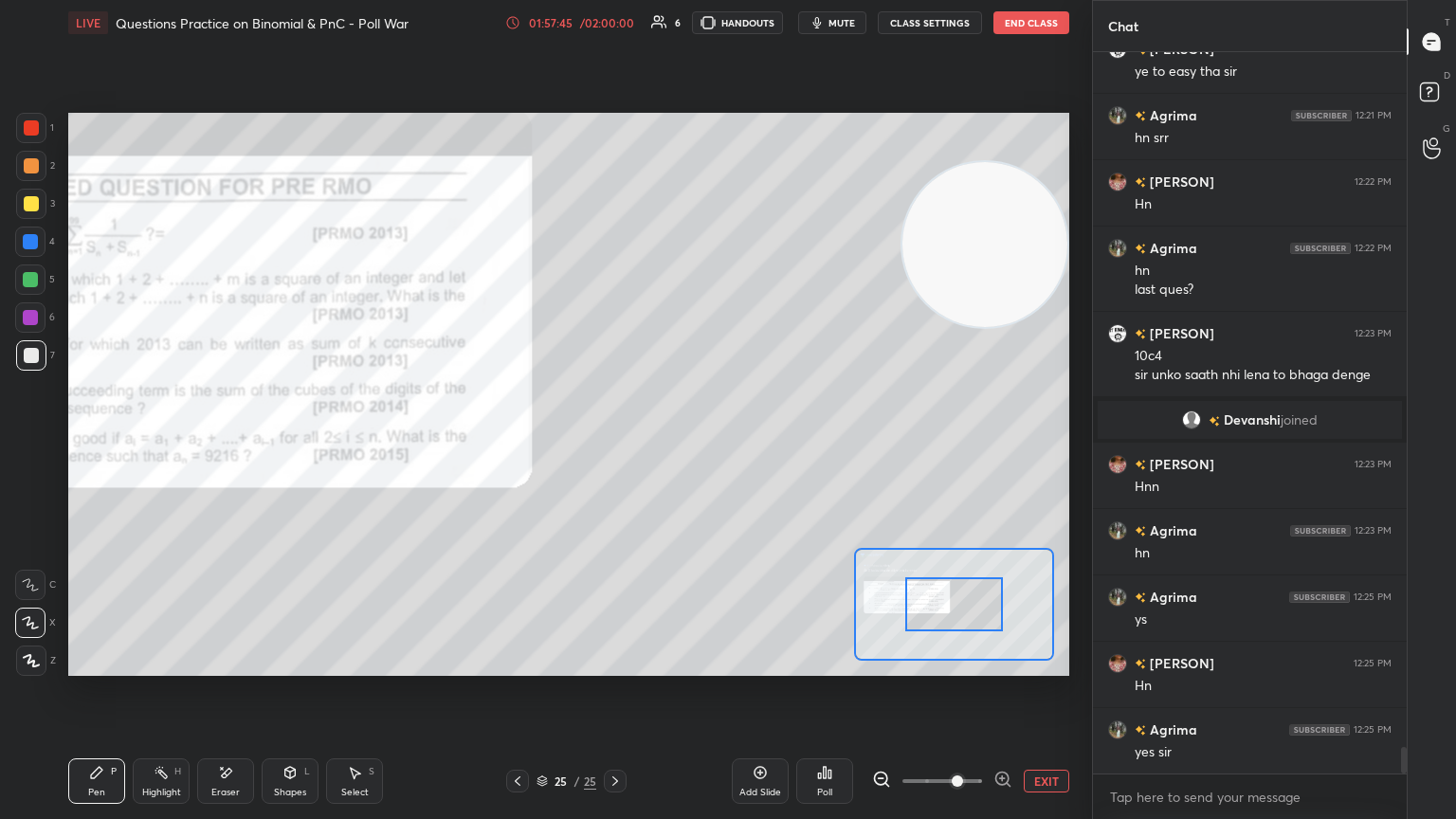 scroll, scrollTop: 18775, scrollLeft: 0, axis: vertical 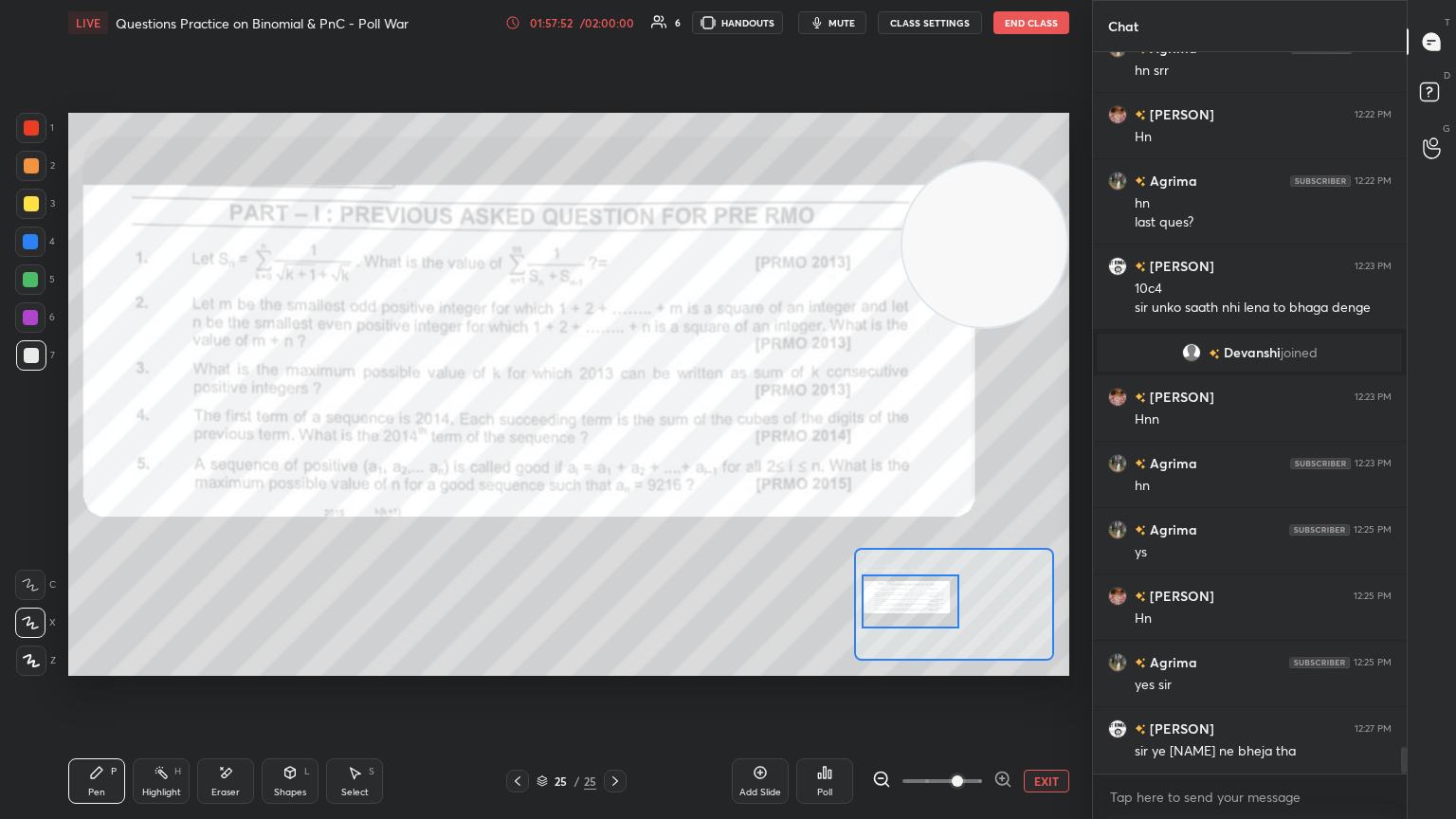drag, startPoint x: 923, startPoint y: 645, endPoint x: 933, endPoint y: 616, distance: 30.675723 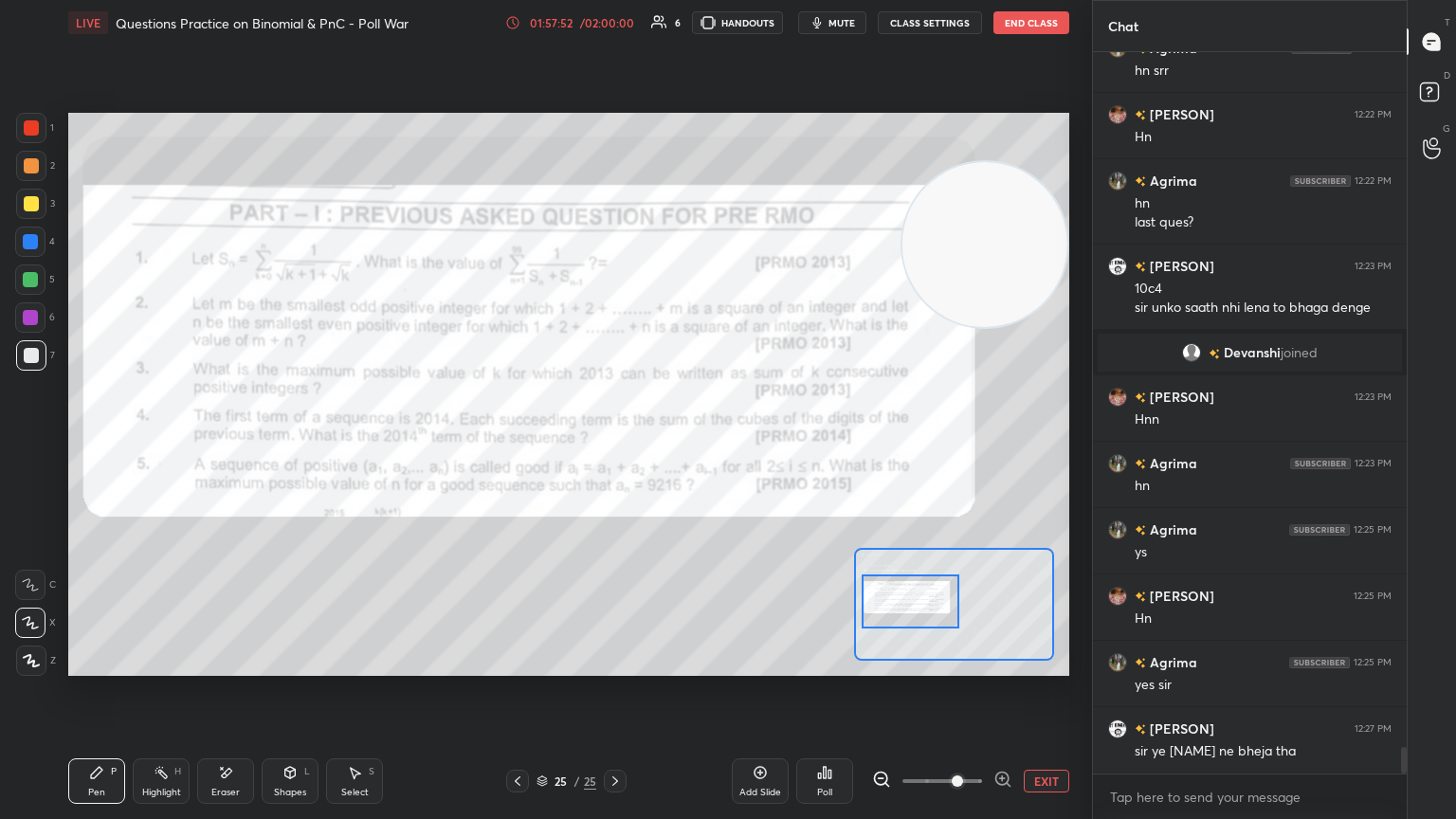 click at bounding box center [911, 601] 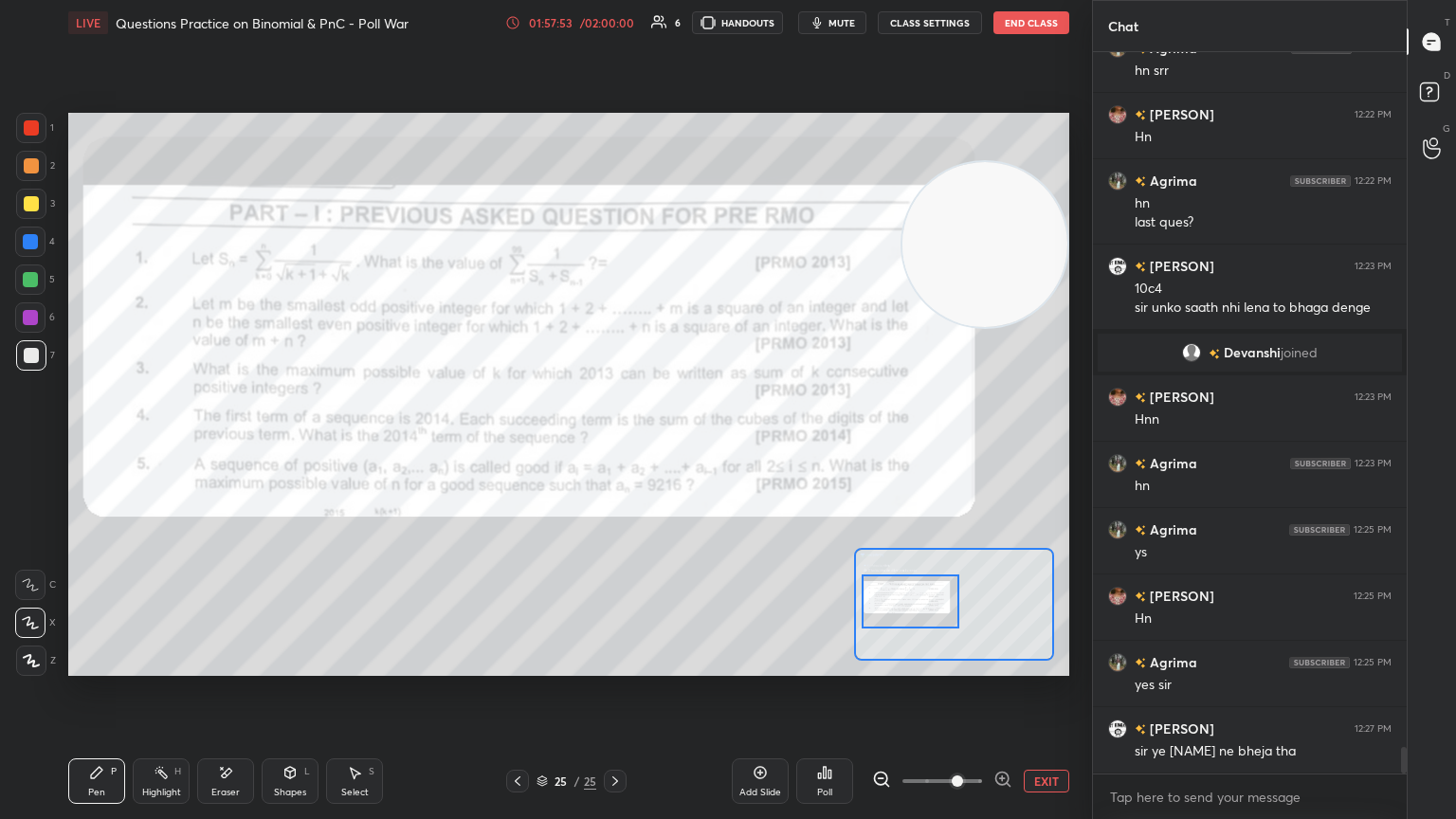 scroll, scrollTop: 18841, scrollLeft: 0, axis: vertical 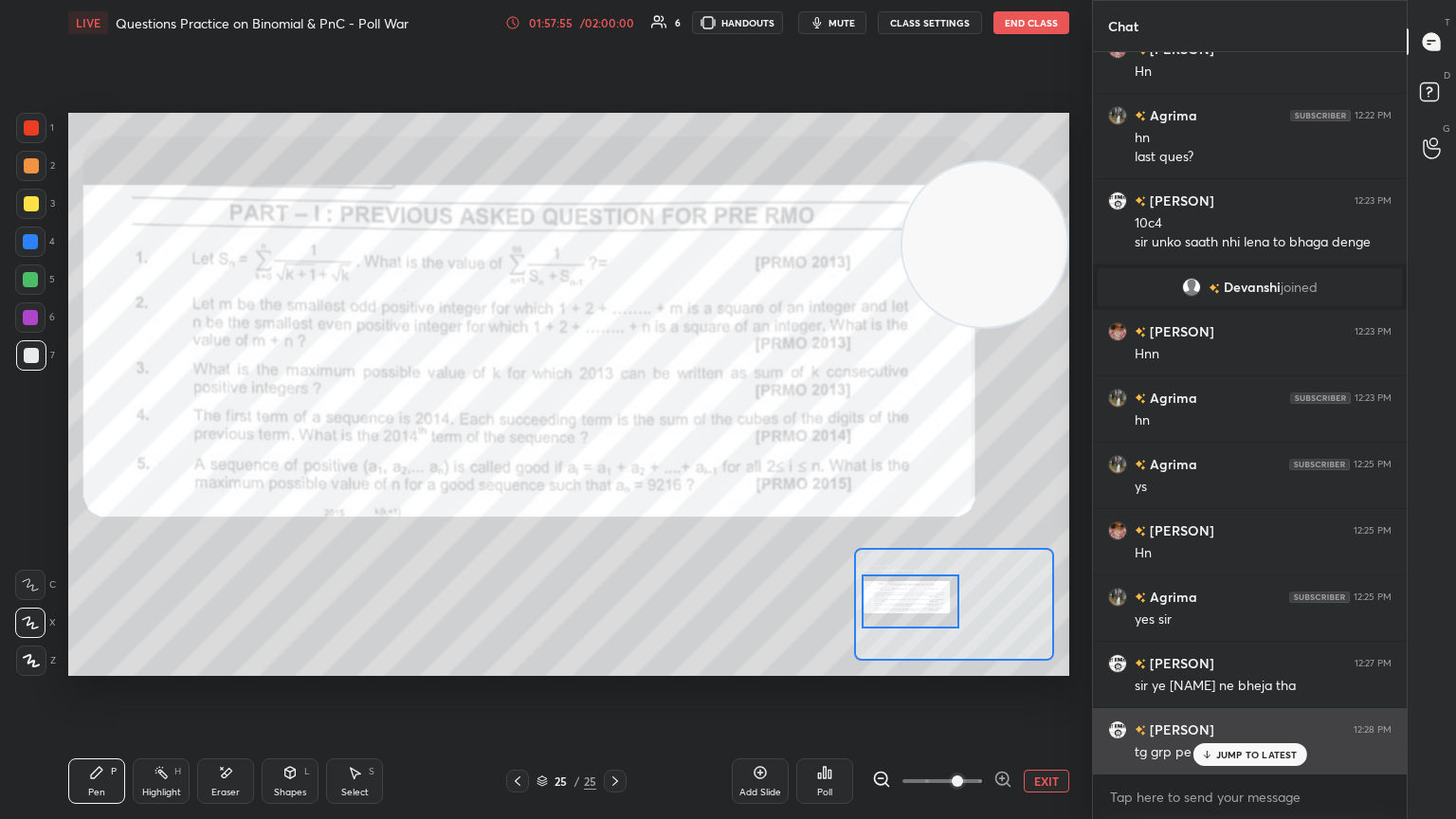 drag, startPoint x: 1234, startPoint y: 765, endPoint x: 1237, endPoint y: 746, distance: 19.23538 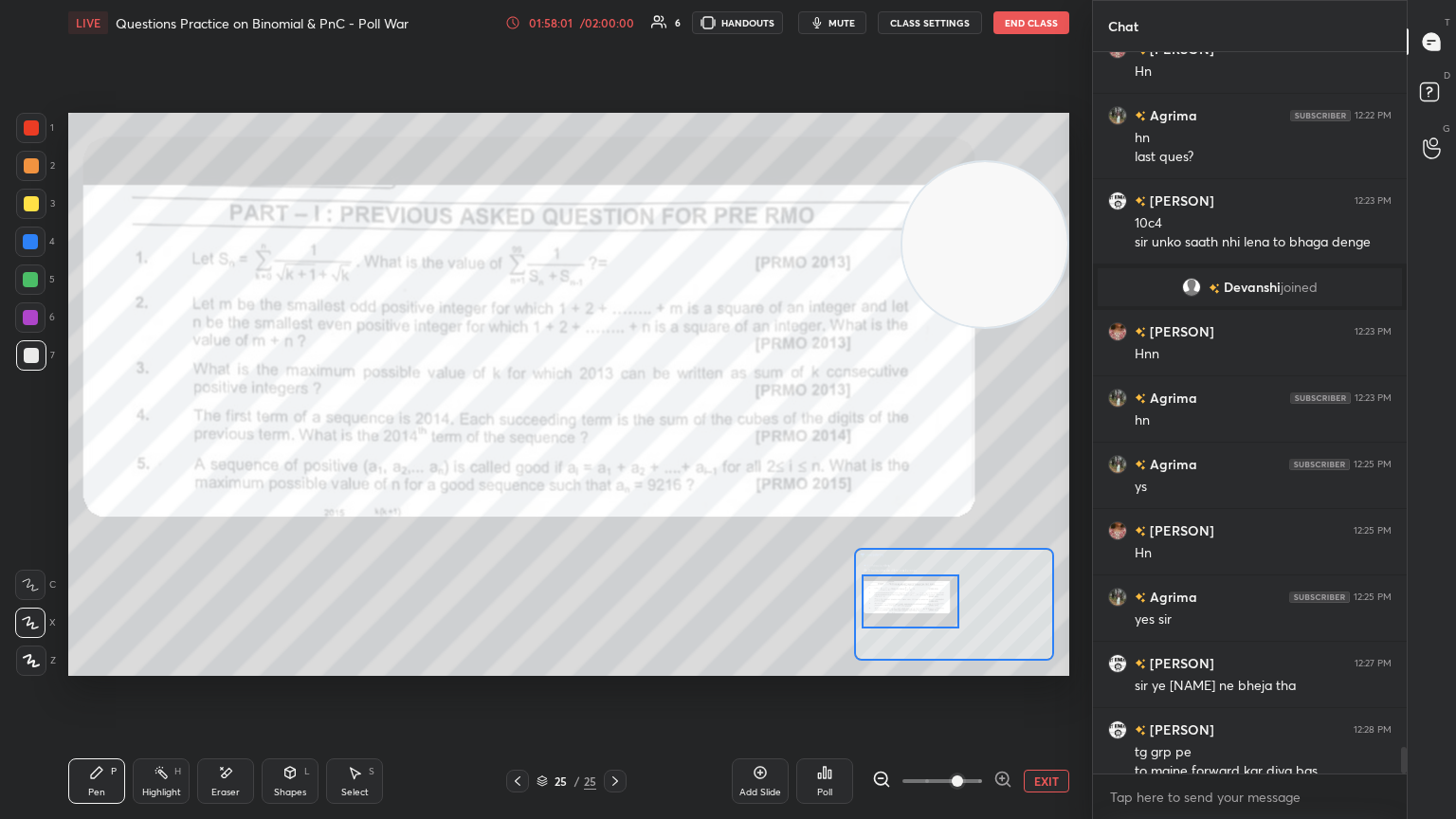 scroll, scrollTop: 18860, scrollLeft: 0, axis: vertical 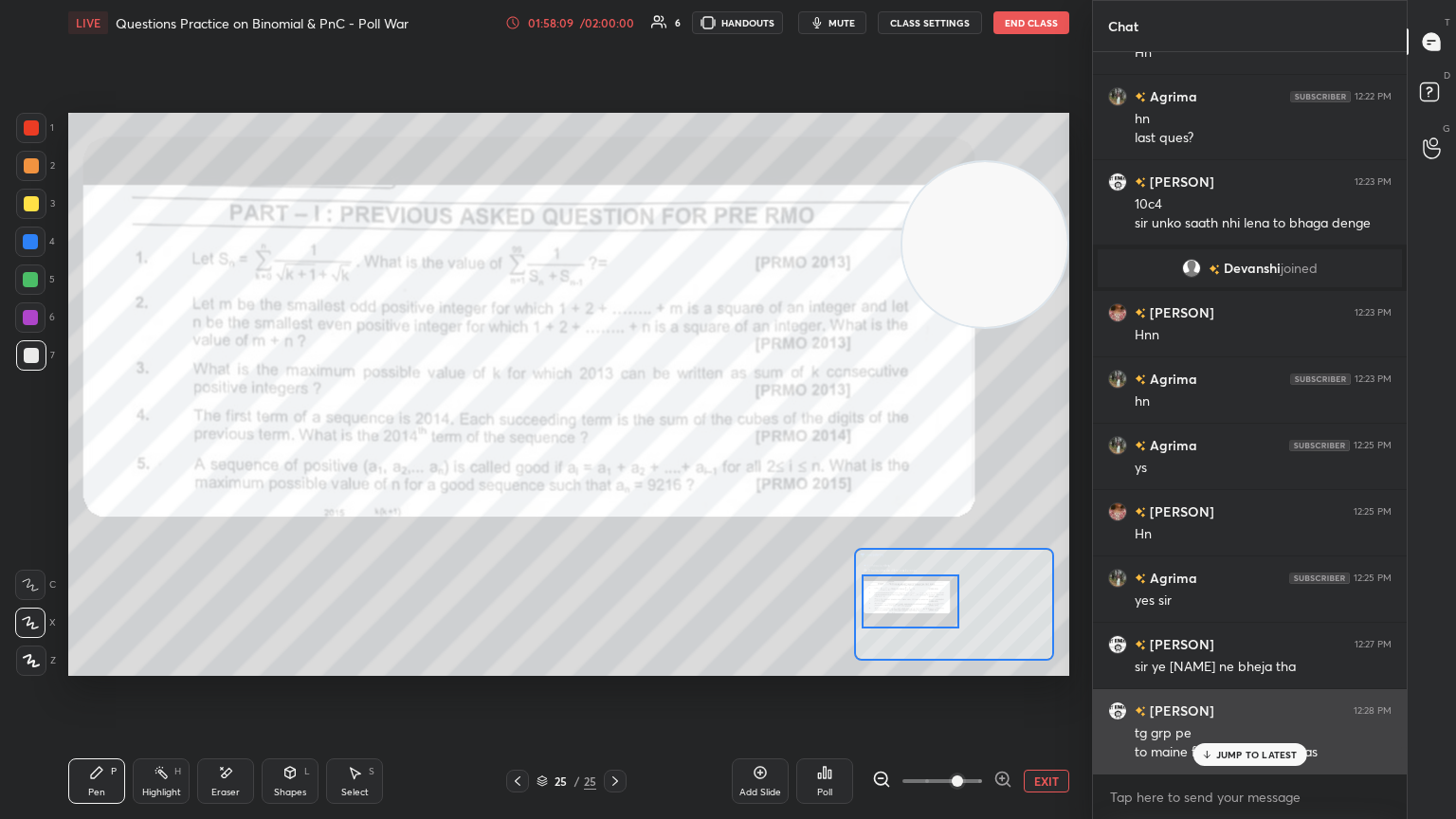 click on "JUMP TO LATEST" at bounding box center (1257, 755) 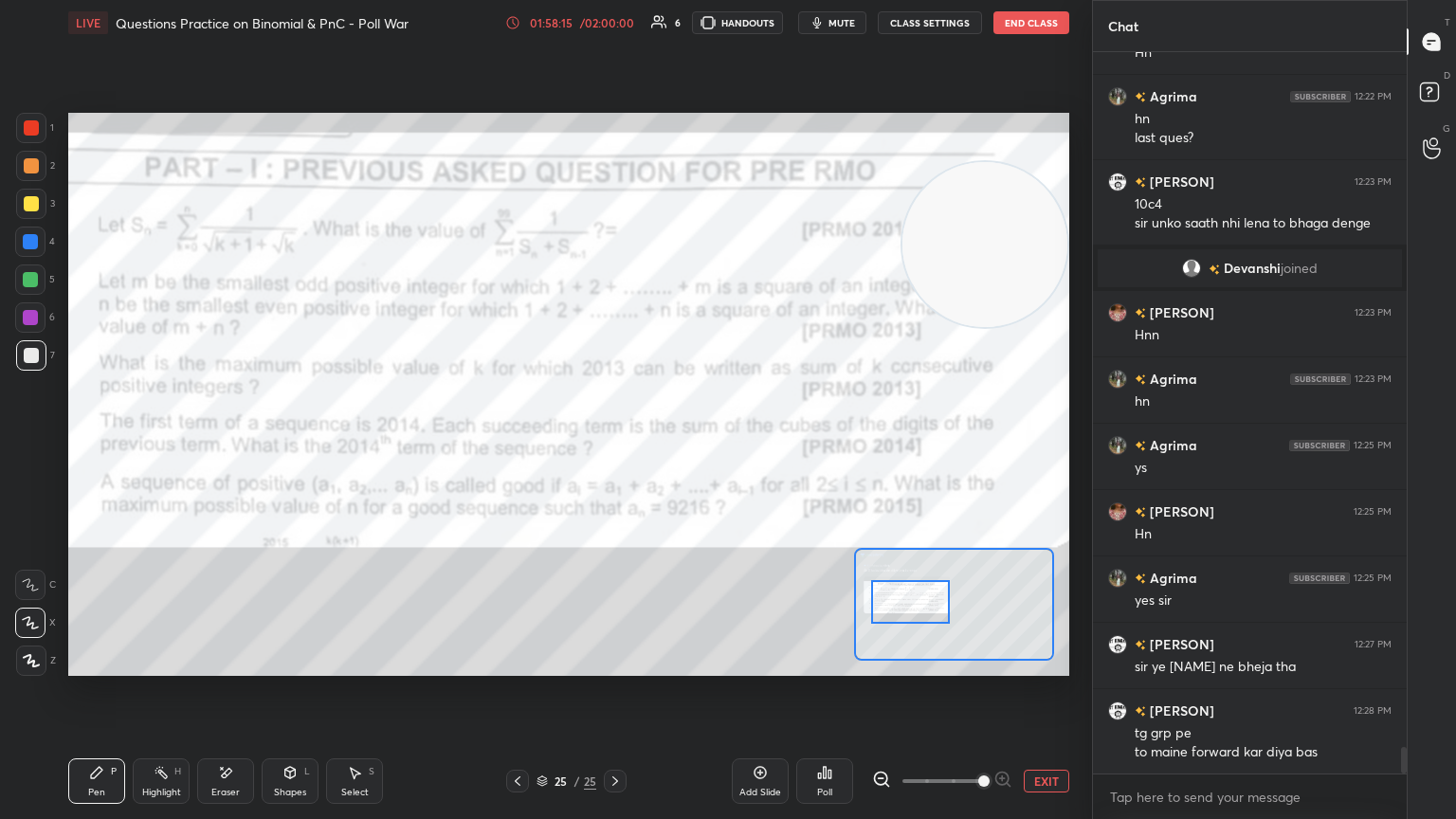 click at bounding box center (984, 781) 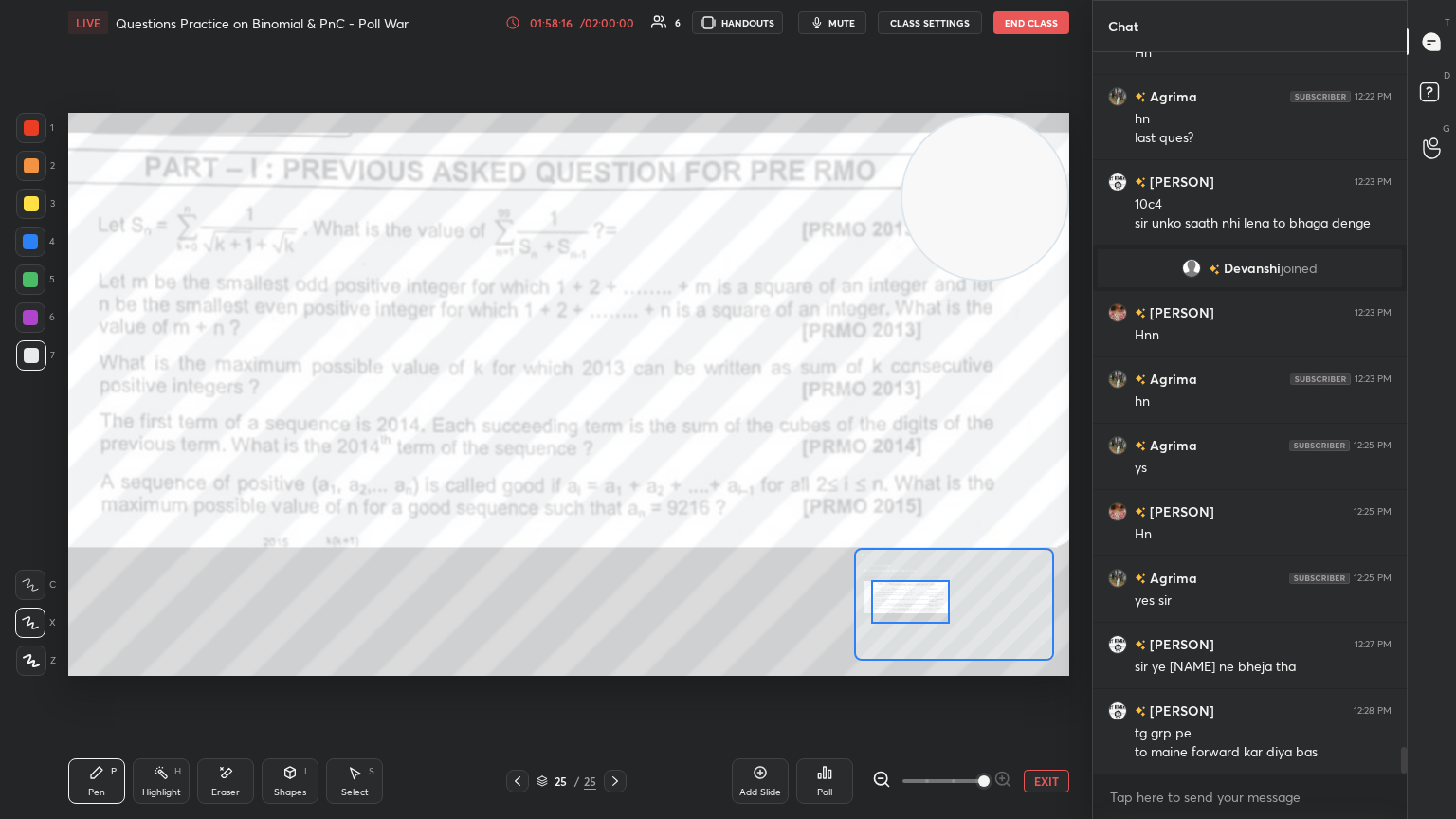 drag, startPoint x: 1017, startPoint y: 219, endPoint x: 992, endPoint y: 247, distance: 37.536649 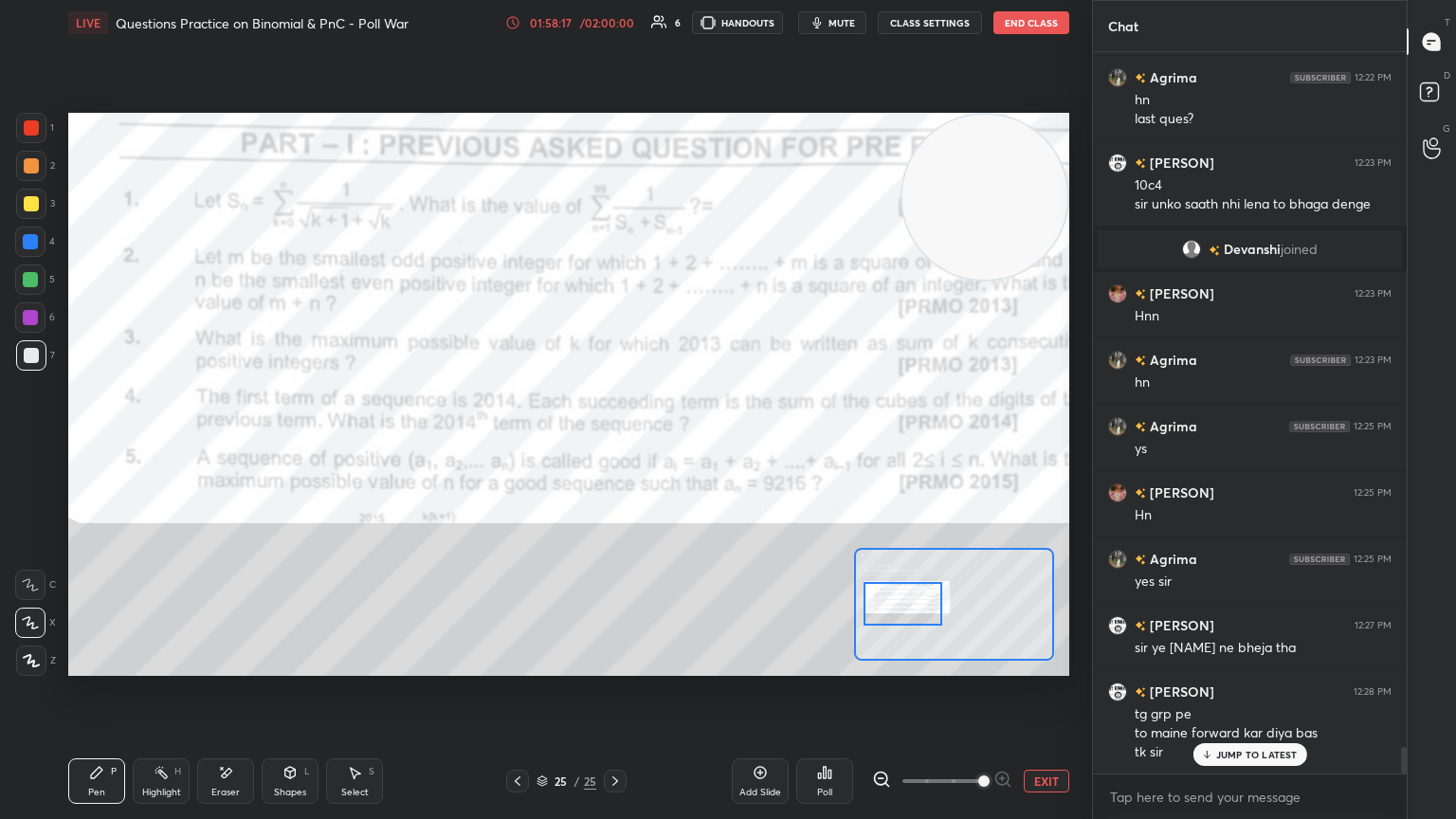 click at bounding box center [902, 604] 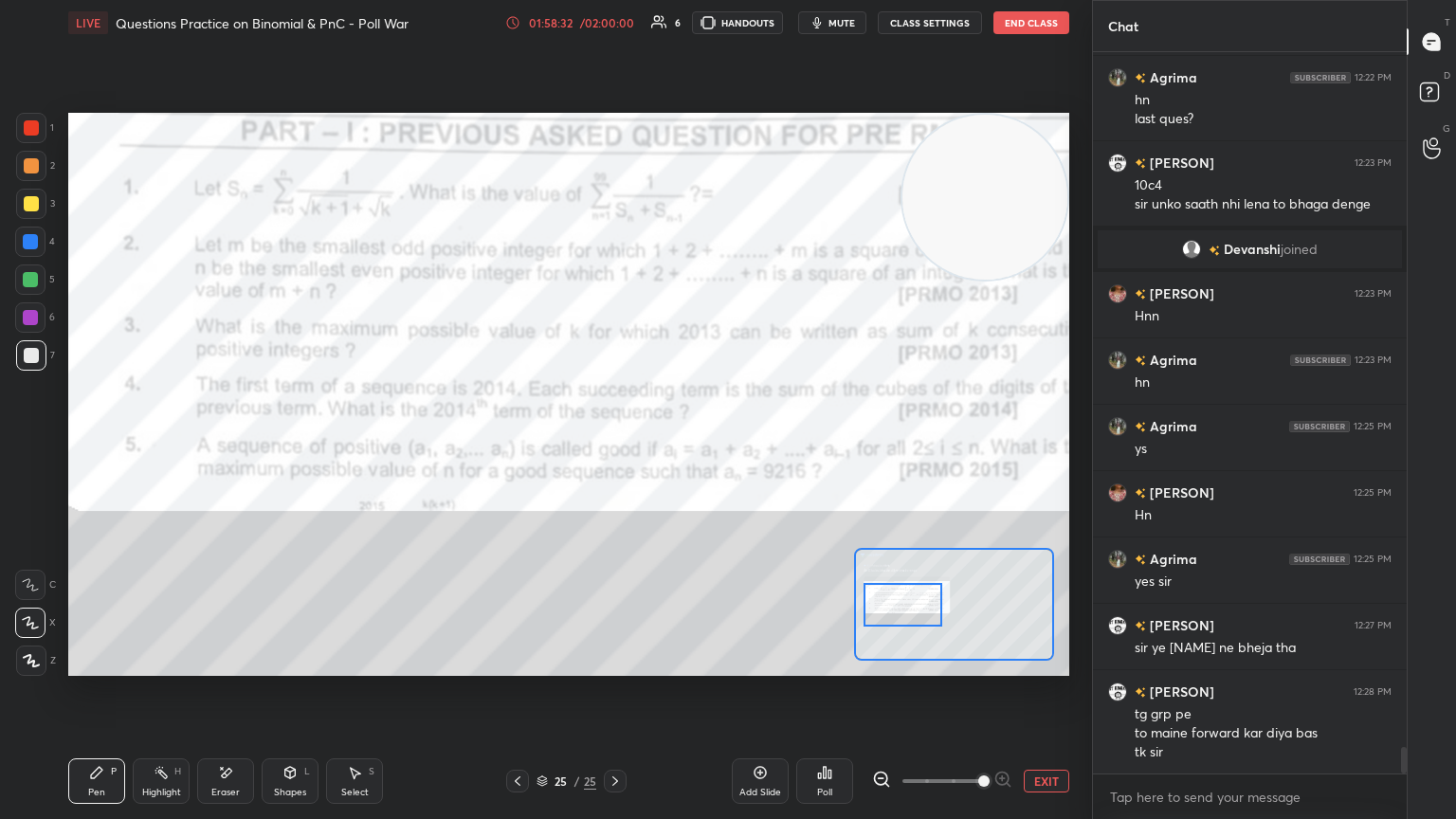 scroll, scrollTop: 18962, scrollLeft: 0, axis: vertical 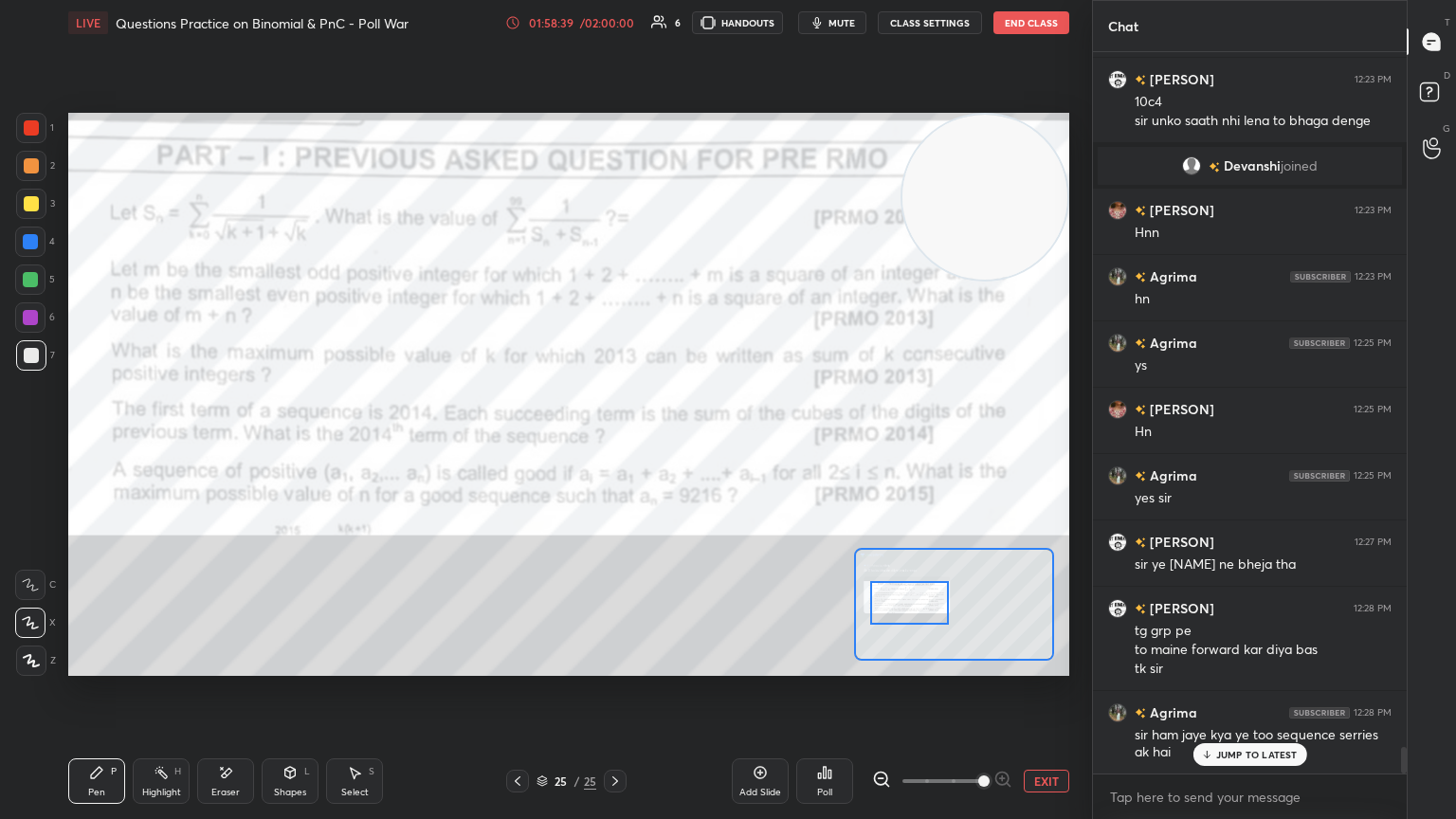 click at bounding box center (909, 603) 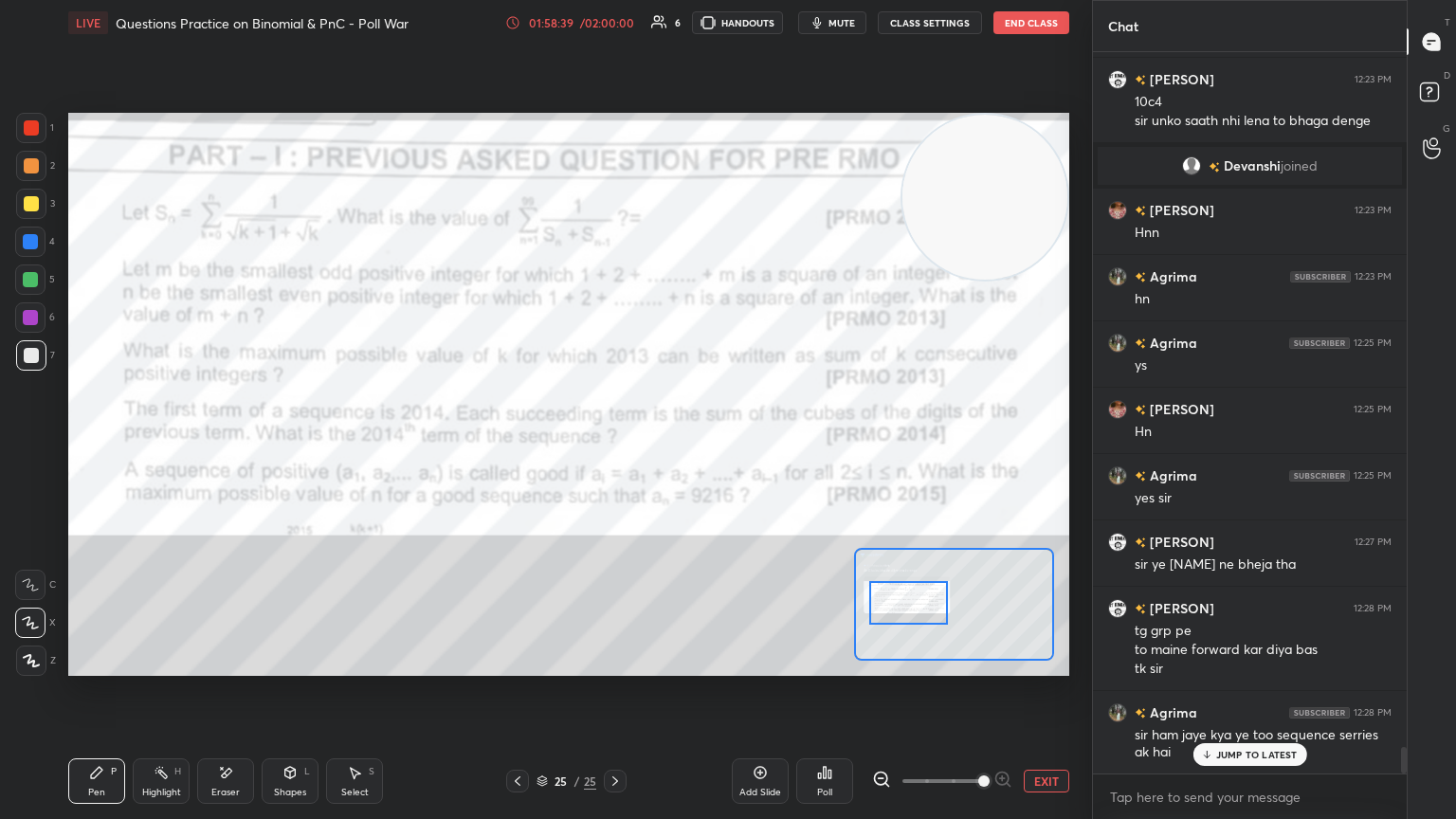 scroll, scrollTop: 18981, scrollLeft: 0, axis: vertical 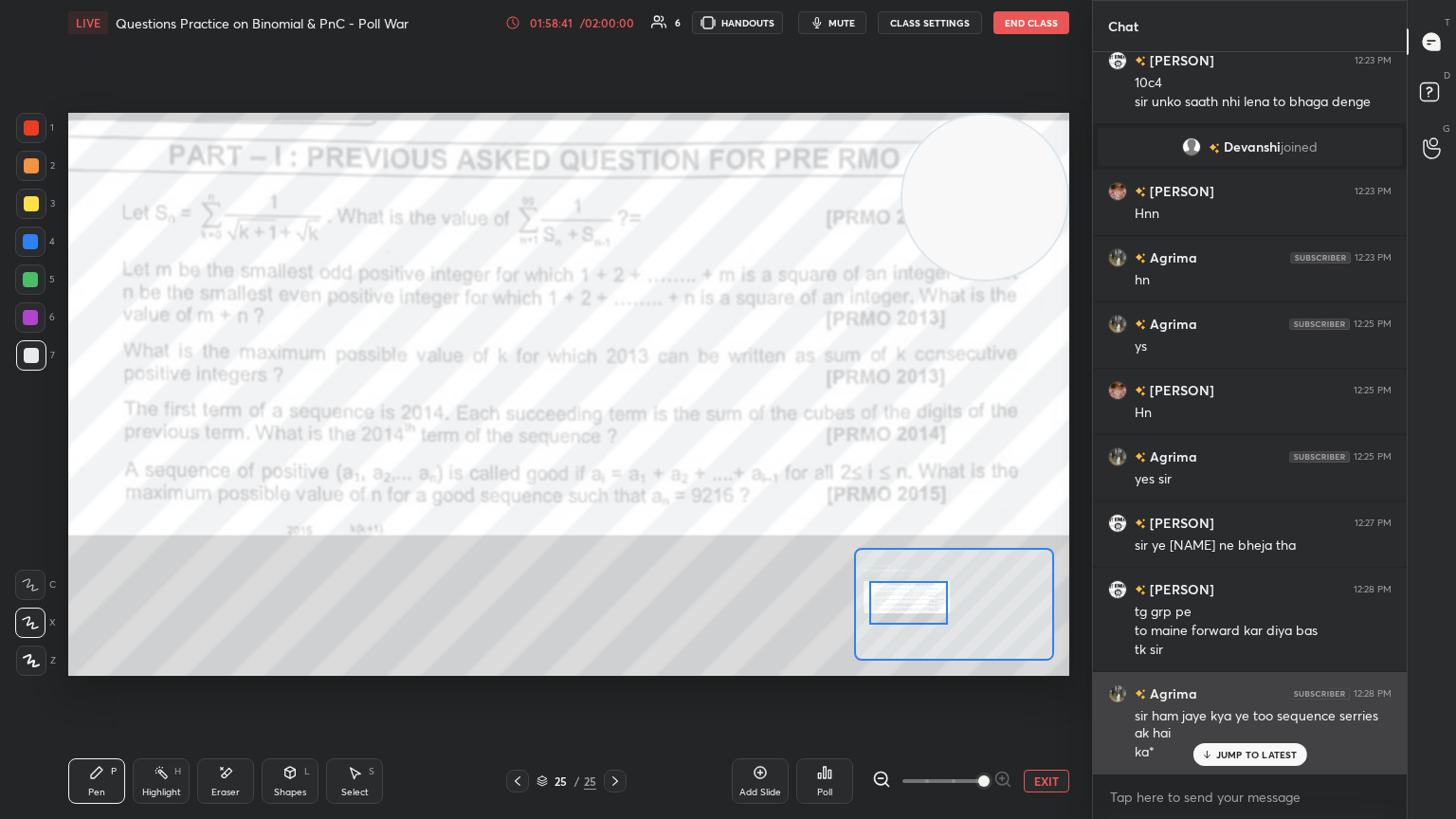 click on "JUMP TO LATEST" at bounding box center (1249, 755) 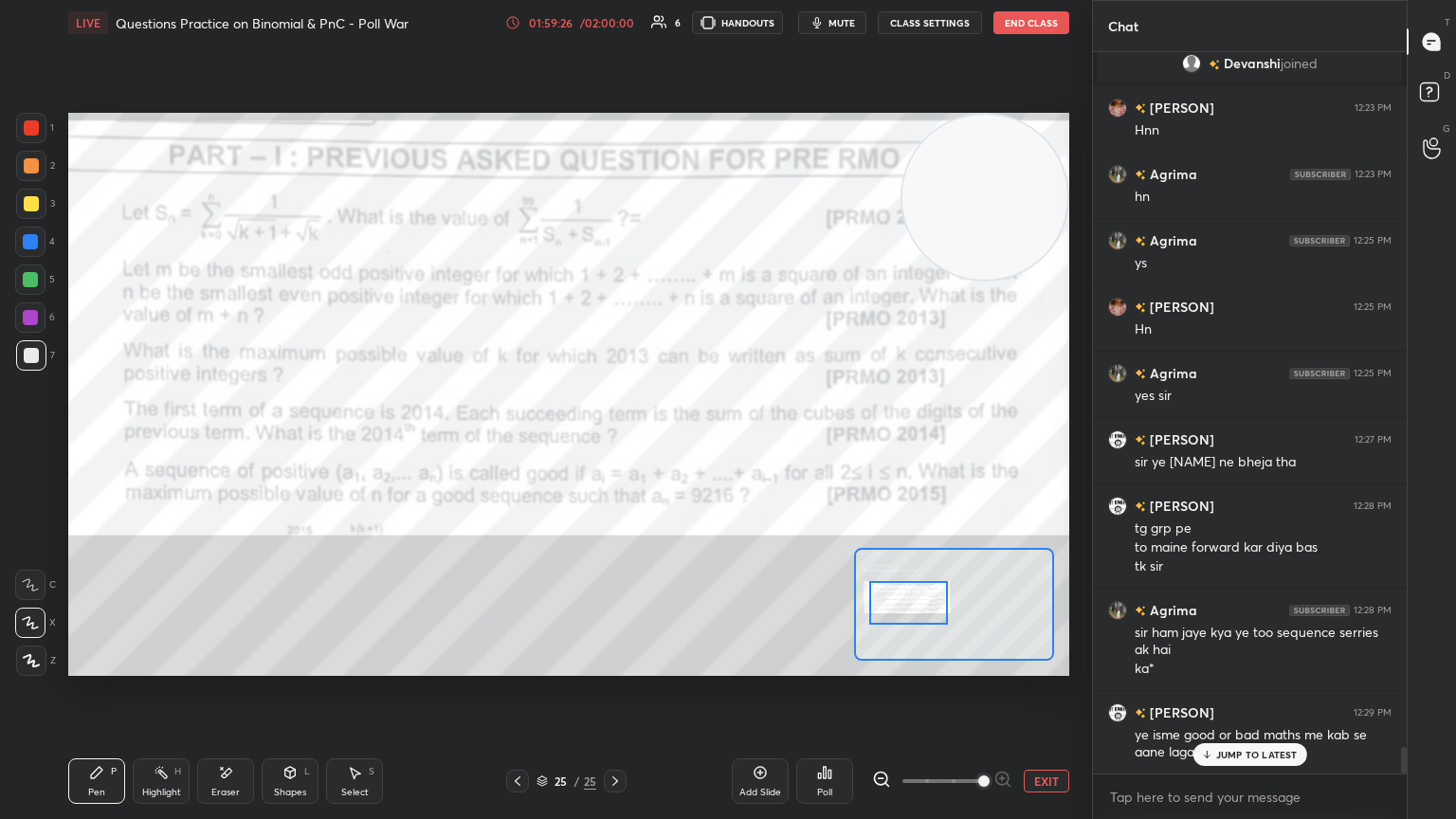 scroll, scrollTop: 19110, scrollLeft: 0, axis: vertical 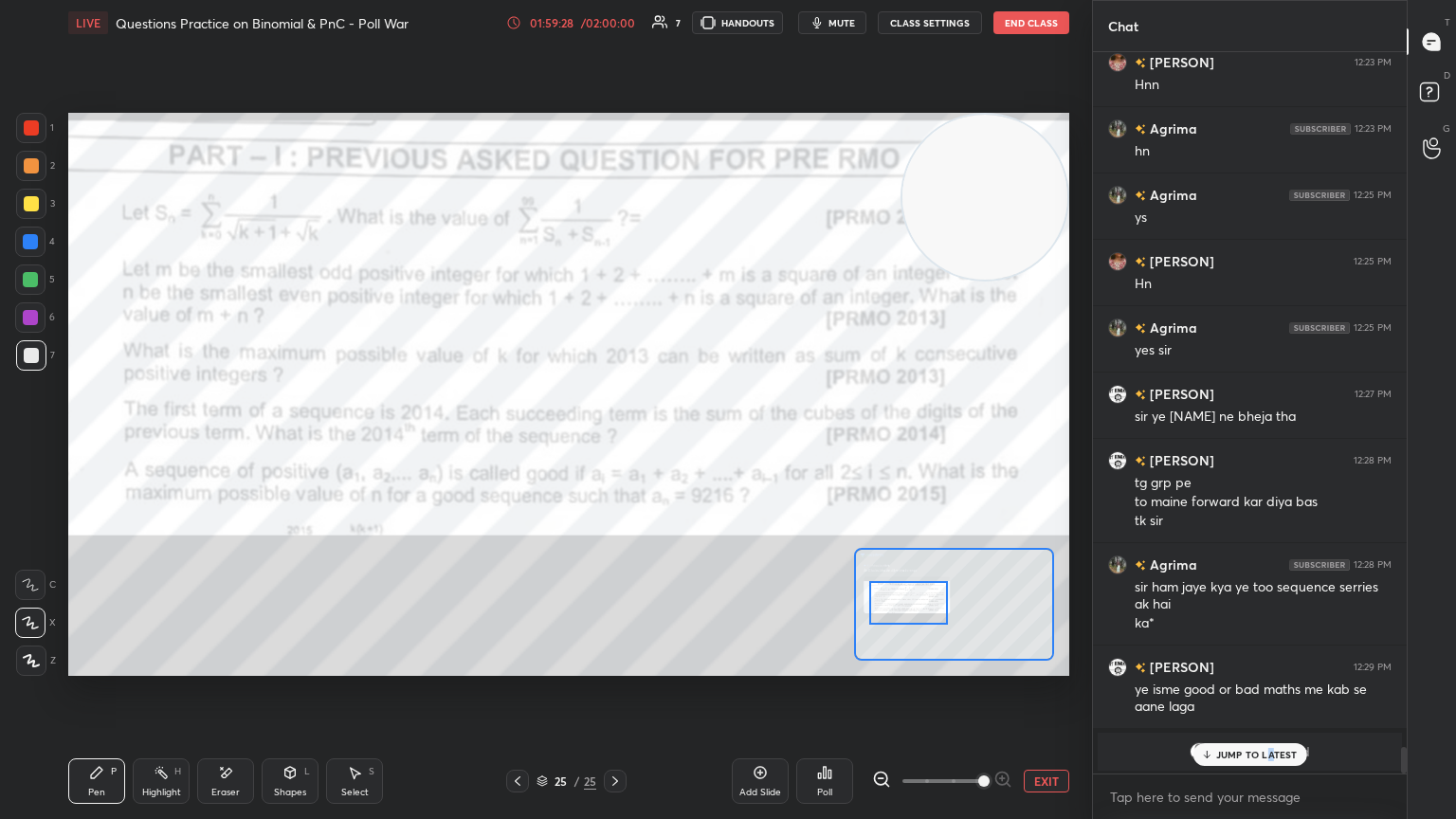 click on "JUMP TO LATEST" at bounding box center (1257, 755) 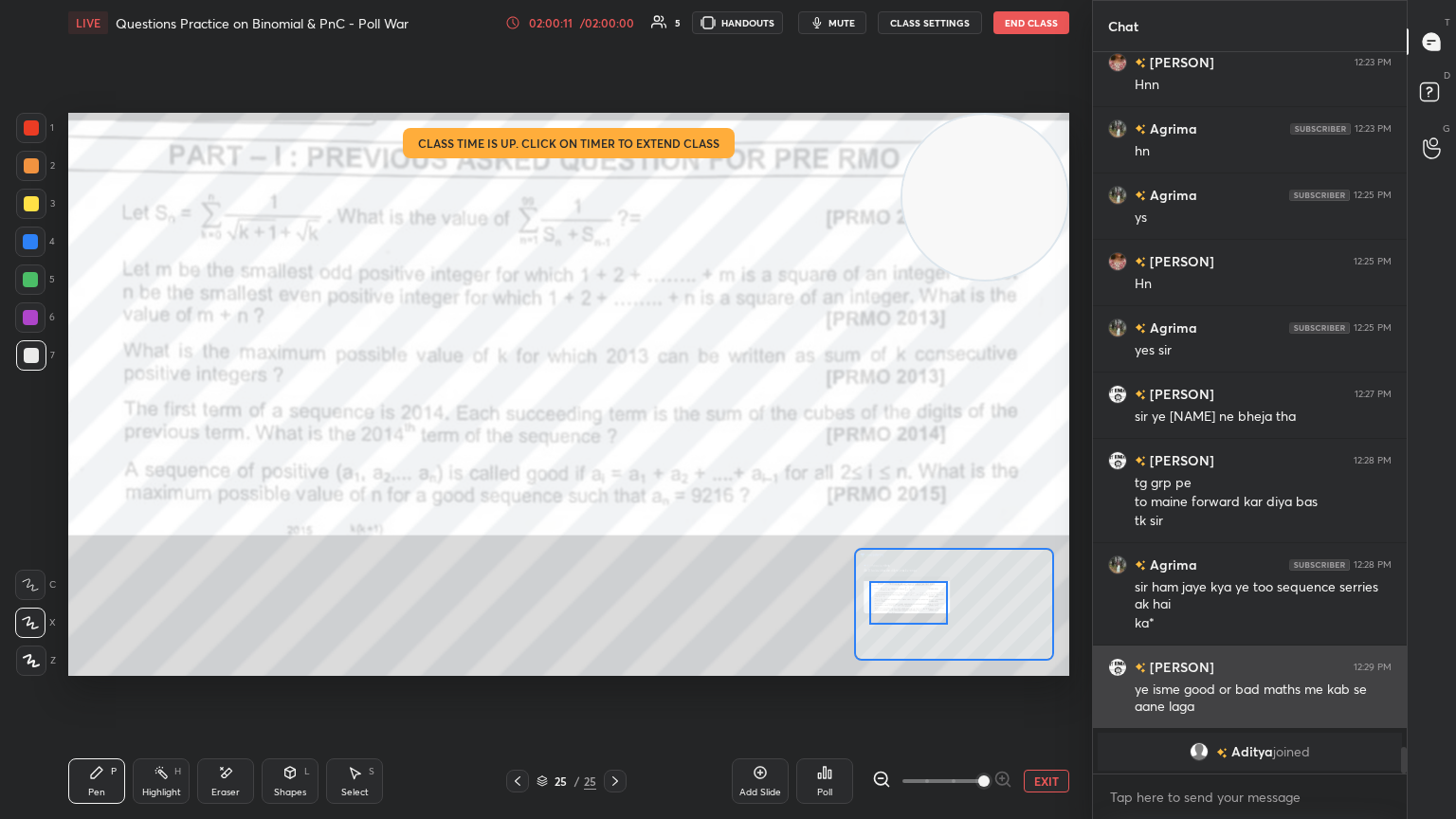 scroll, scrollTop: 19177, scrollLeft: 0, axis: vertical 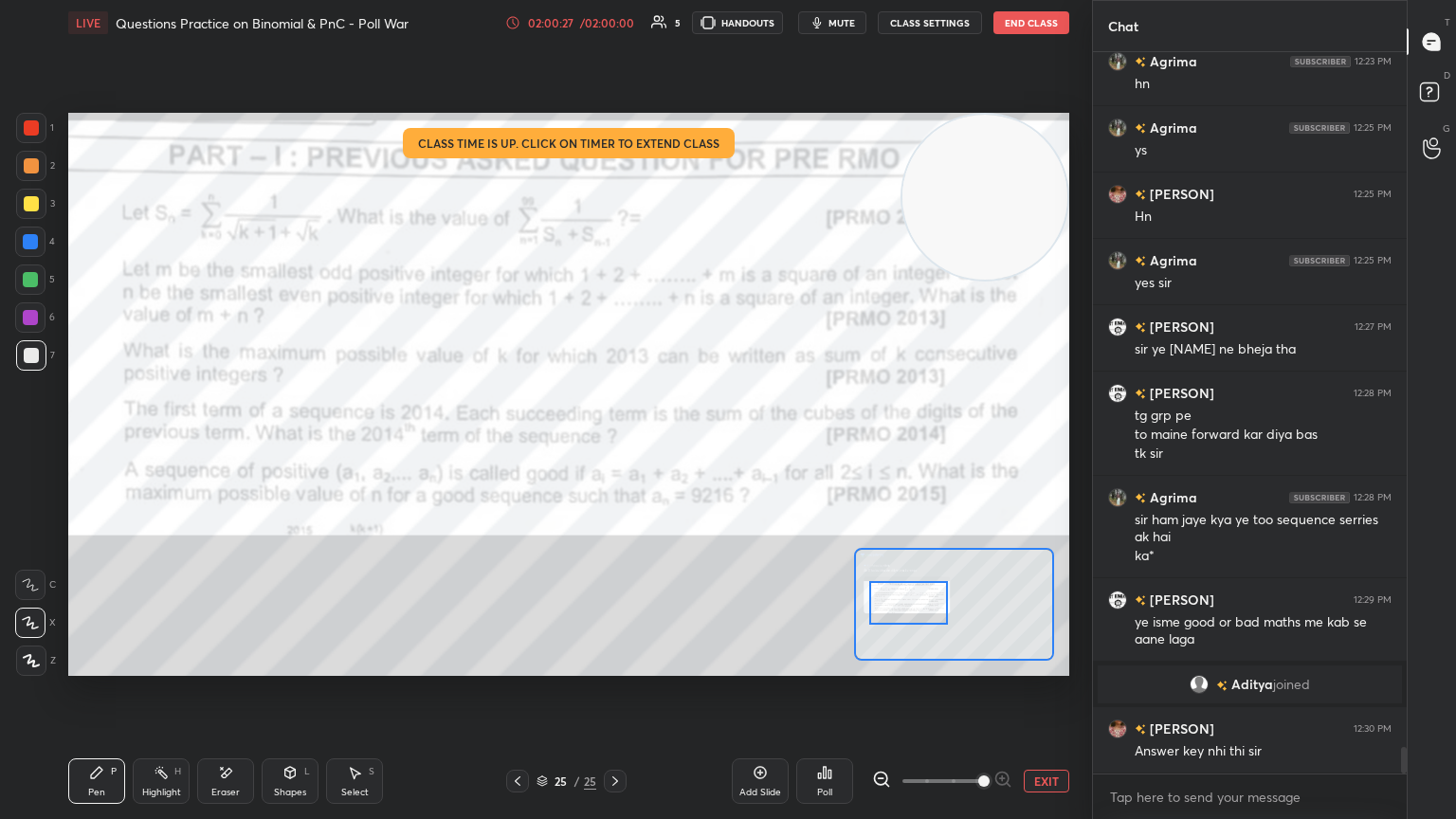 click on "EXIT" at bounding box center [1046, 781] 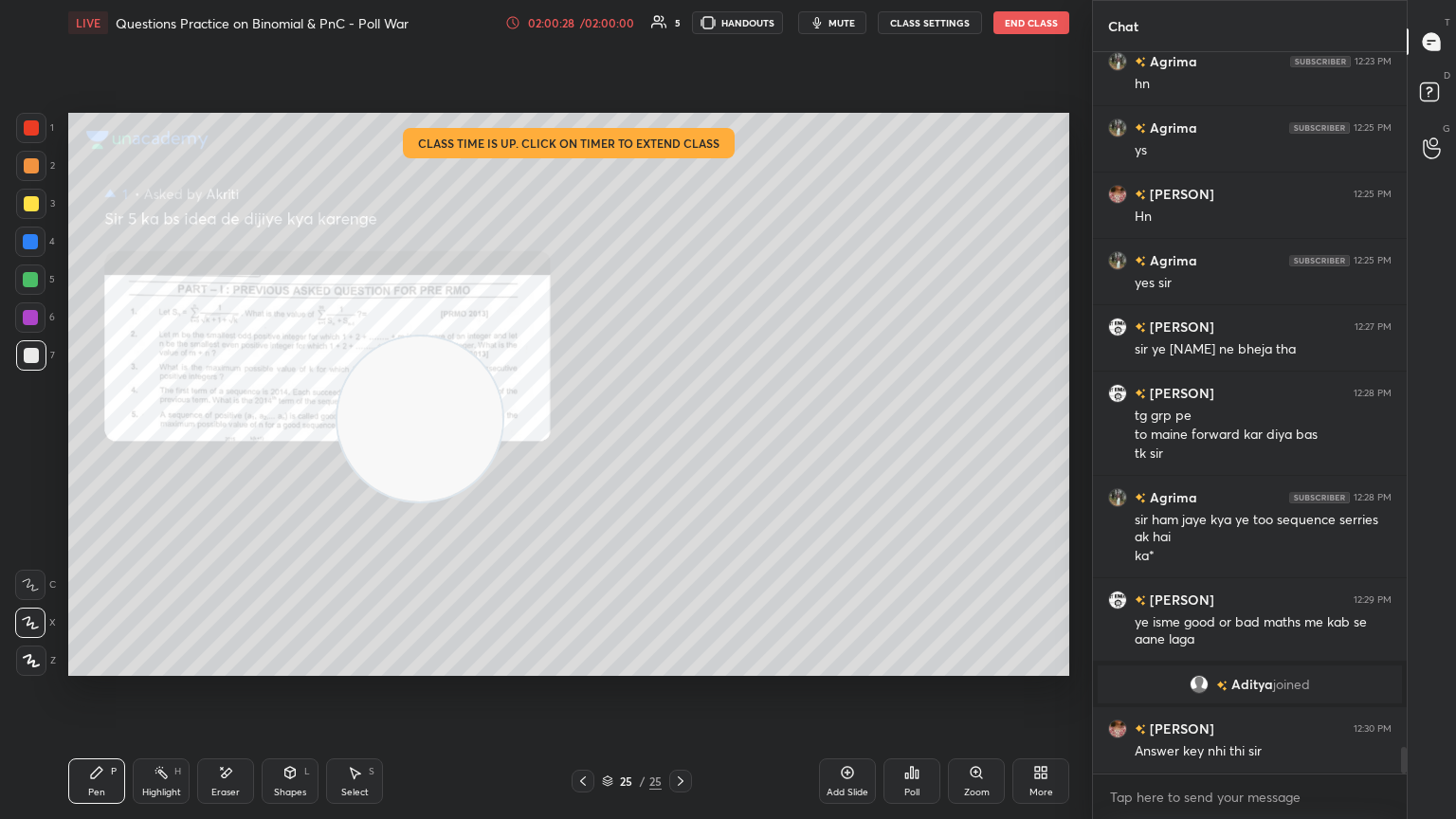 drag, startPoint x: 968, startPoint y: 204, endPoint x: 1, endPoint y: 585, distance: 1039.3508 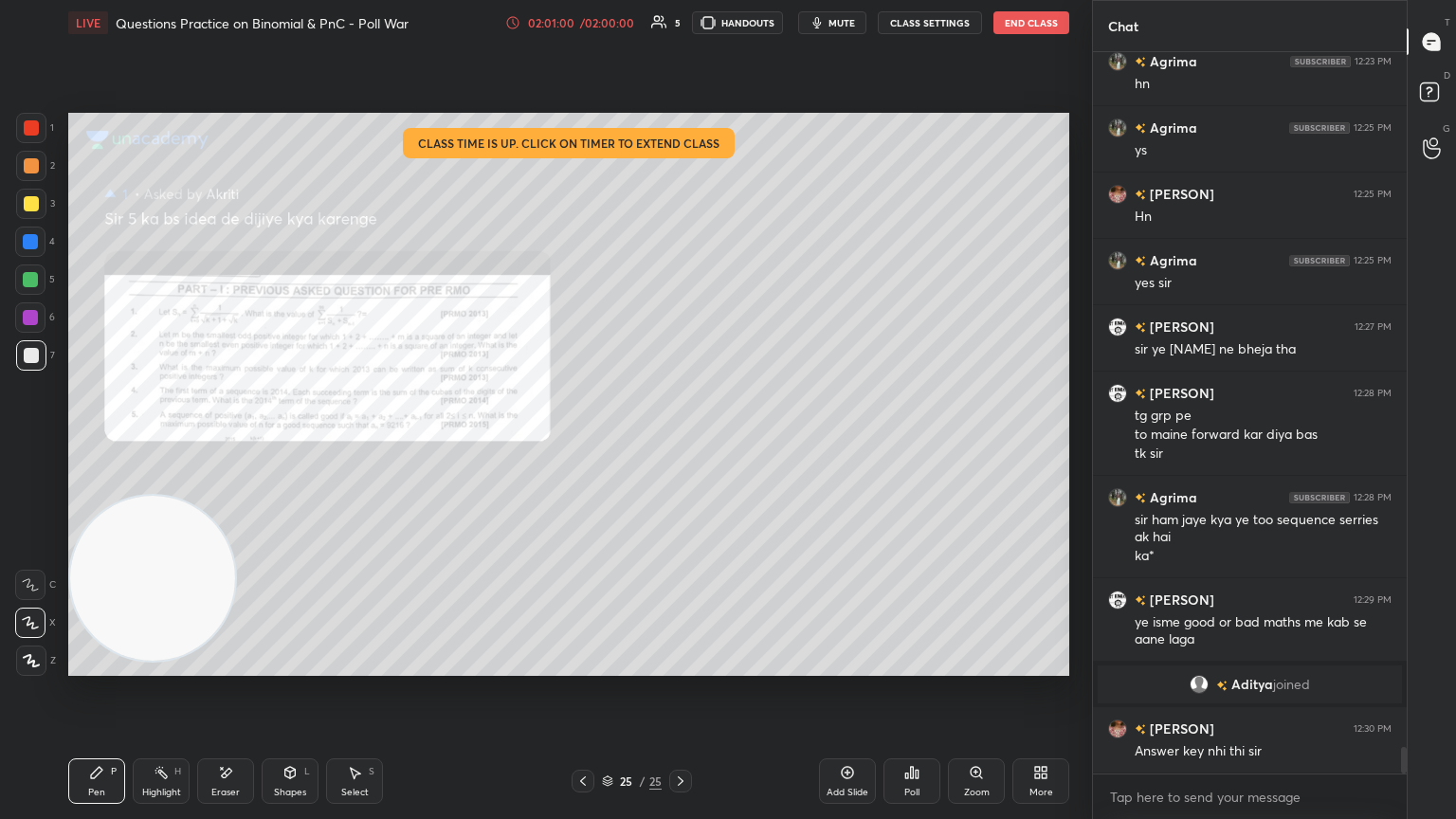 scroll, scrollTop: 19243, scrollLeft: 0, axis: vertical 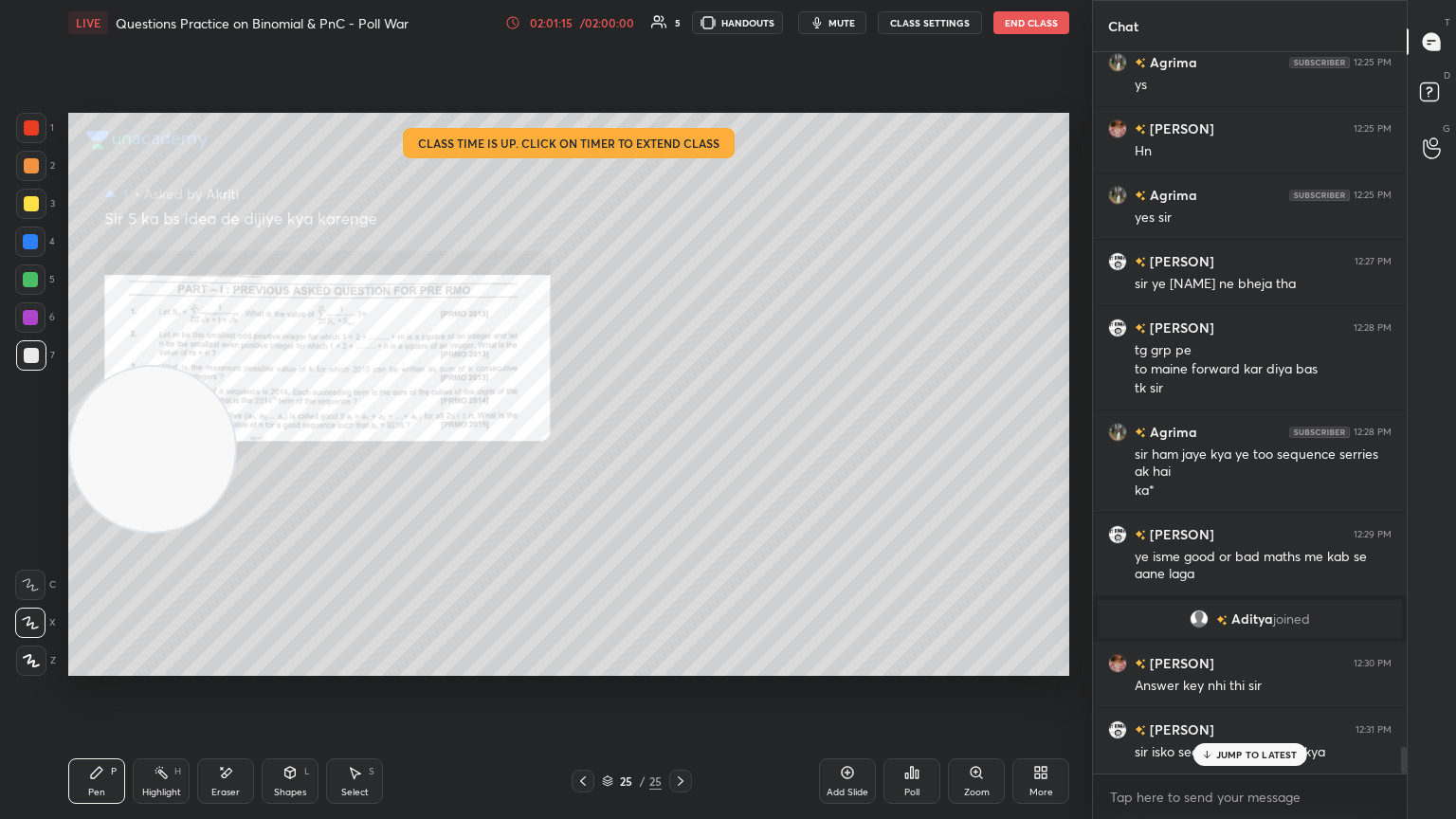 drag, startPoint x: 134, startPoint y: 558, endPoint x: 105, endPoint y: 125, distance: 433.97 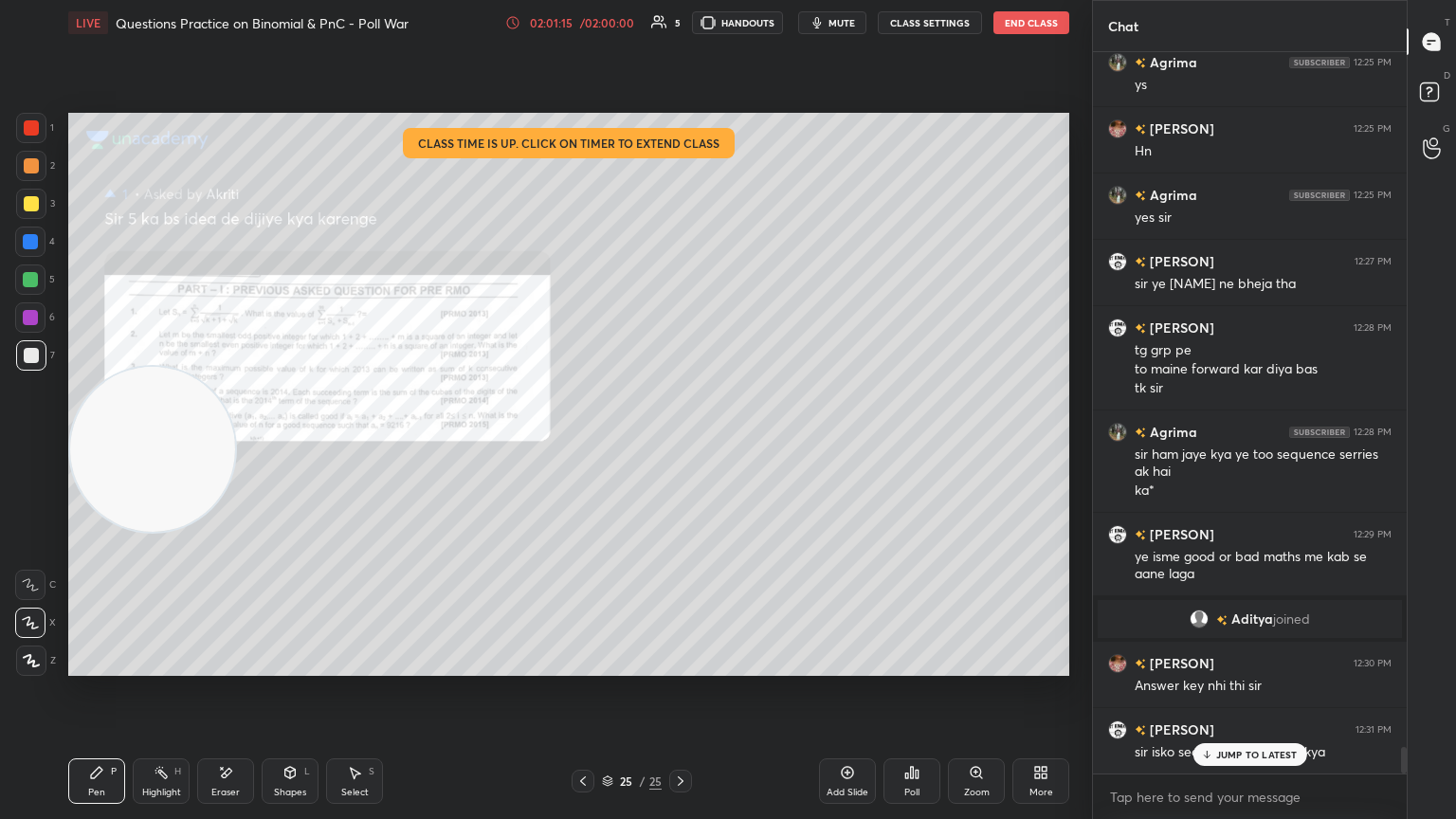 click at bounding box center (153, 449) 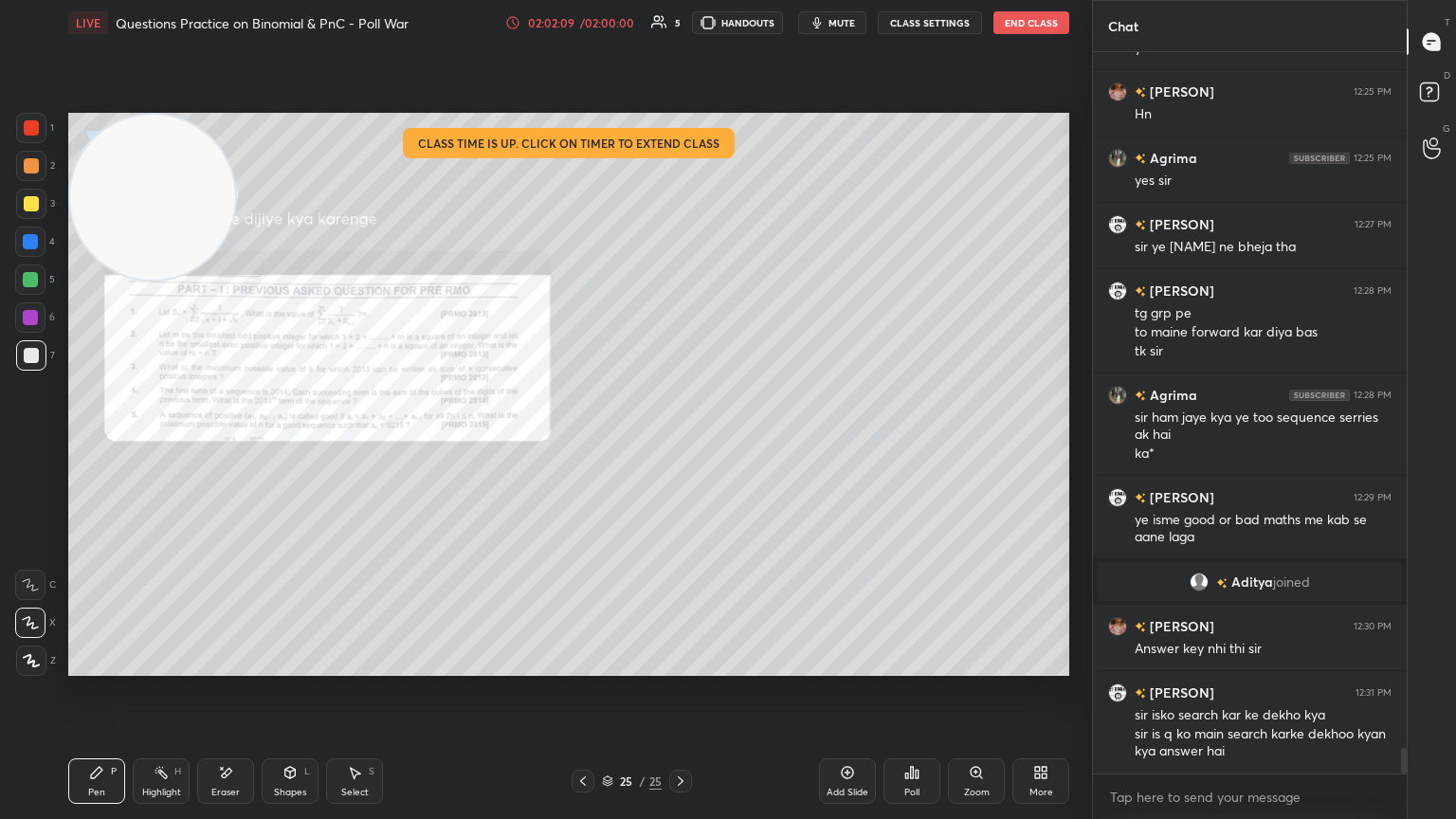 scroll, scrollTop: 19345, scrollLeft: 0, axis: vertical 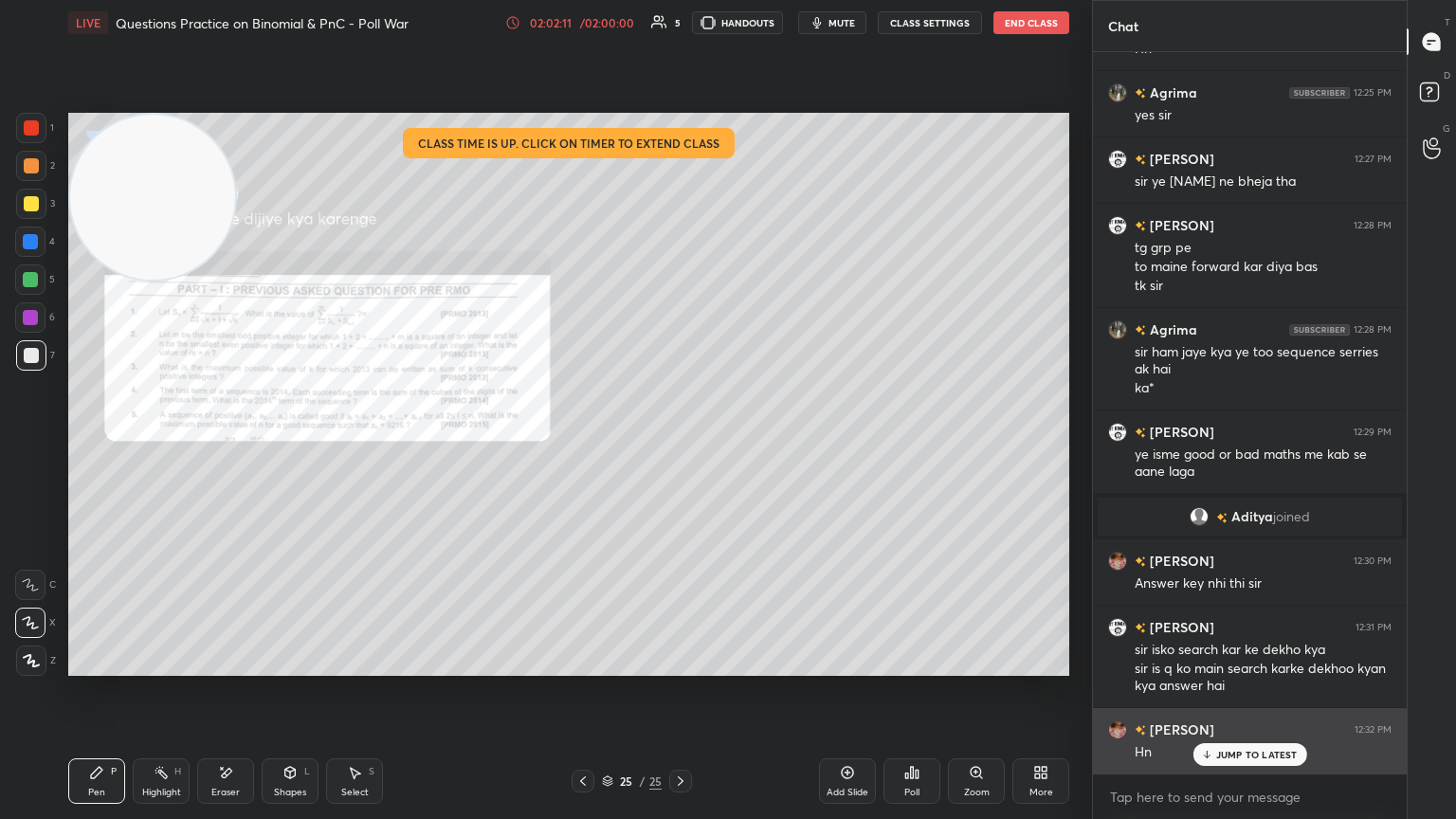 click on "JUMP TO LATEST" at bounding box center [1257, 755] 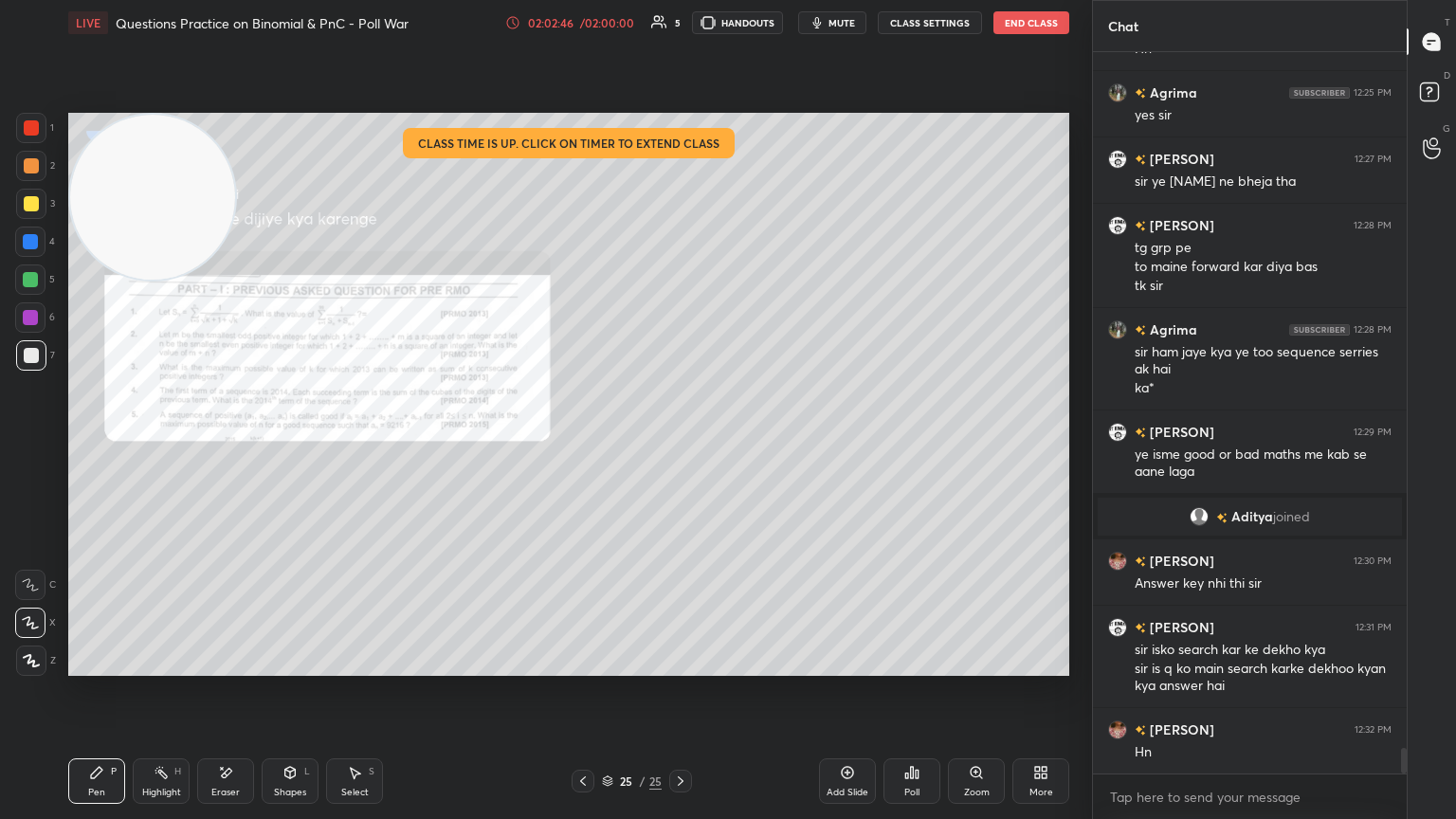 scroll, scrollTop: 19412, scrollLeft: 0, axis: vertical 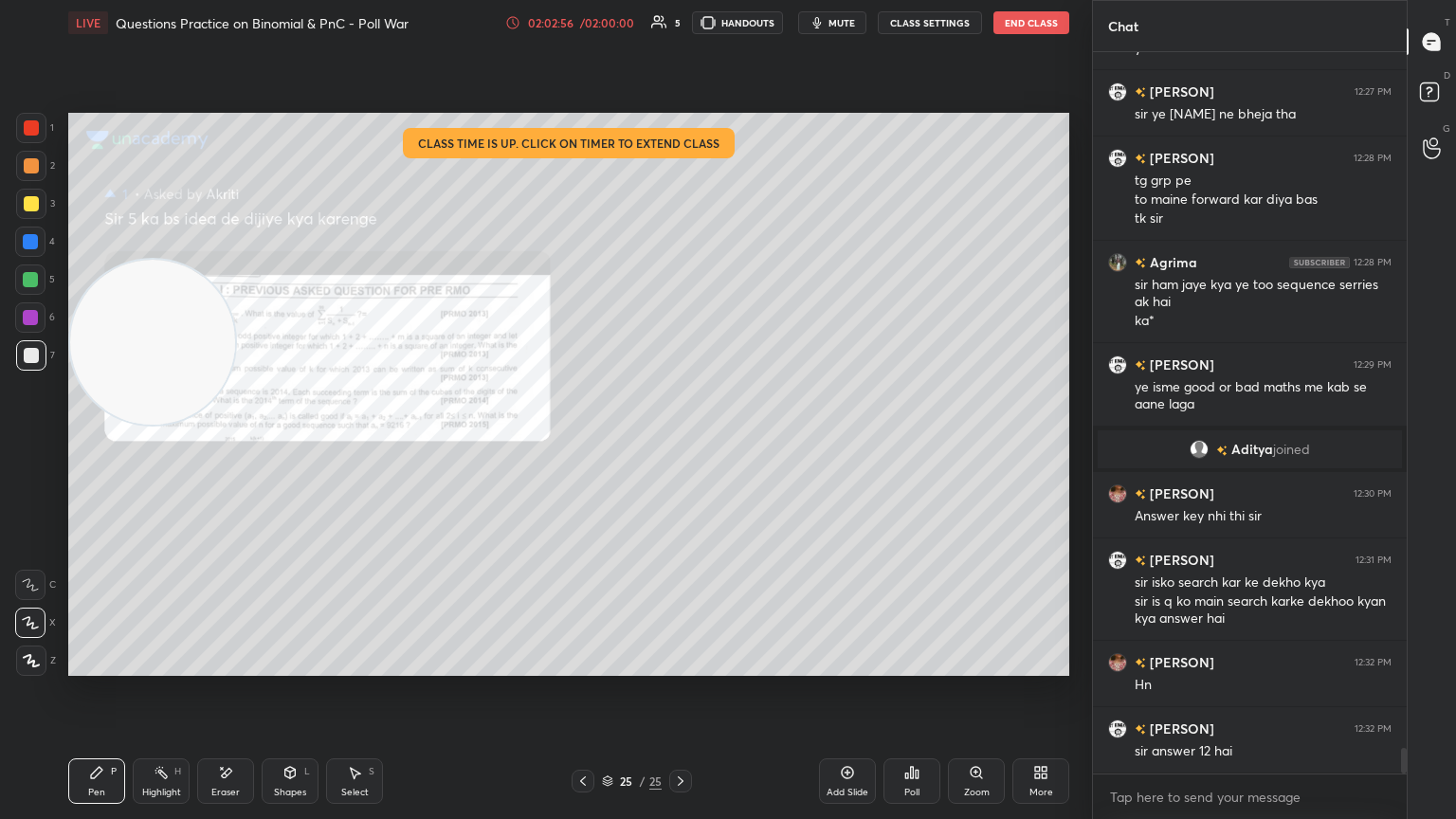 drag, startPoint x: 97, startPoint y: 231, endPoint x: 105, endPoint y: 706, distance: 475.06736 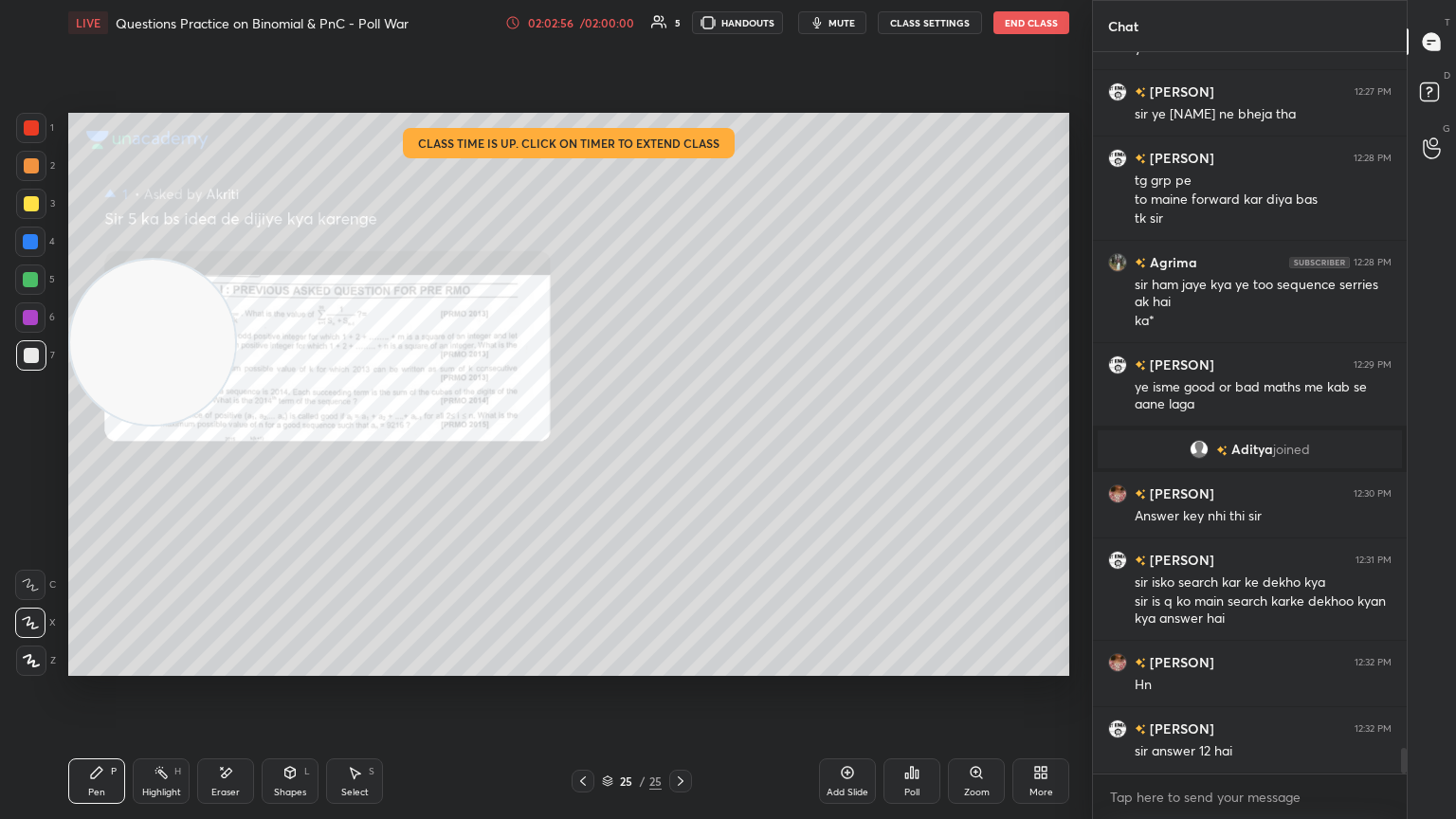 click on "1 2 3 4 5 6 7 C X Z E E Erase all   H H LIVE Questions Practice on Binomial & PnC - Poll War 02:02:56 /  02:00:00 5 HANDOUTS mute CLASS SETTINGS End Class Setting up your live class Class time is up.  Click on timer to extend class Poll for   secs No correct answer Start poll Back Questions Practice on Binomial & PnC - Poll War Abhishek Sahu Pen P Highlight H Eraser Shapes L Select S 25 / 25 Add Slide Poll Zoom More" at bounding box center [538, 410] 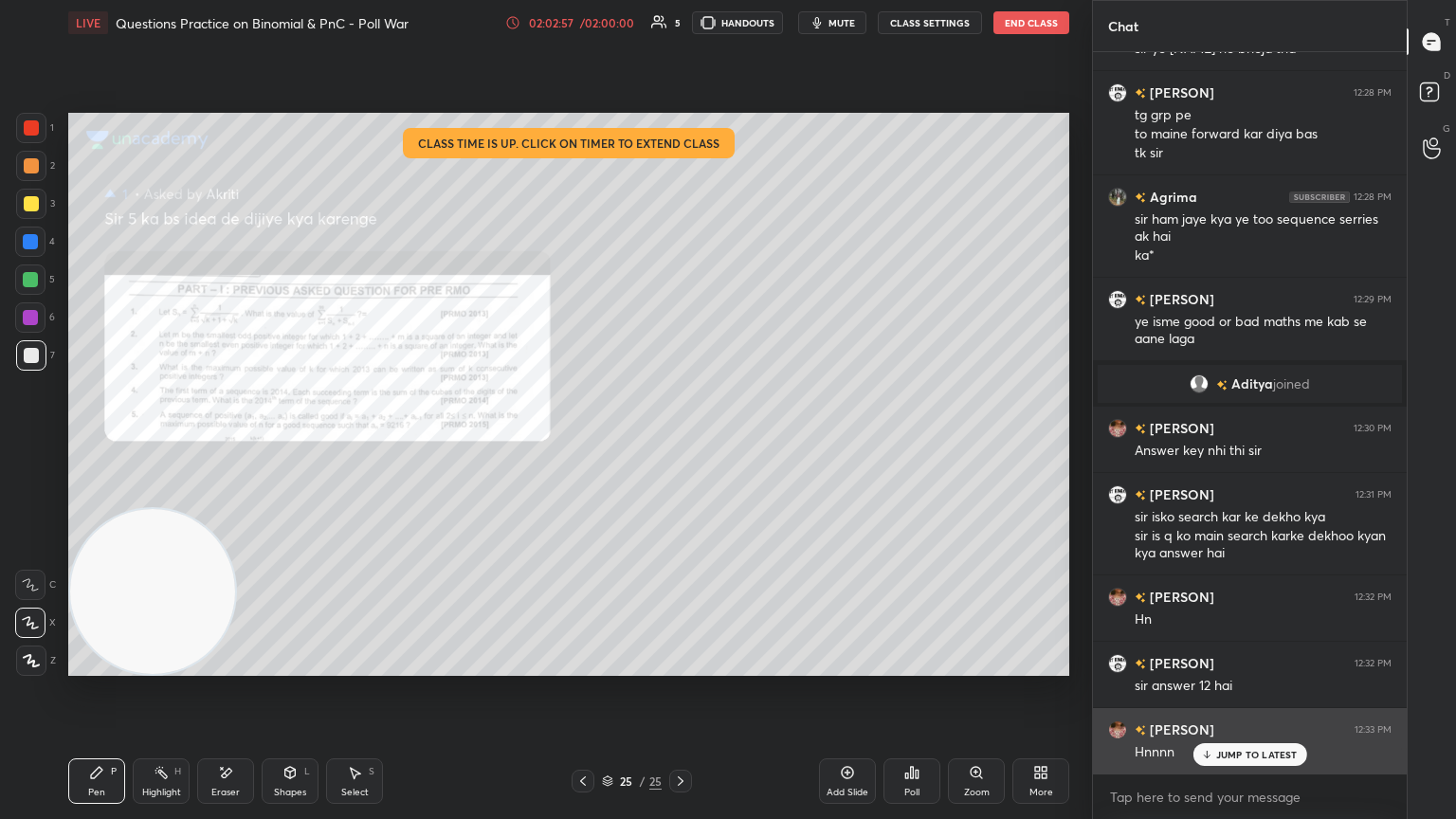 click on "JUMP TO LATEST" at bounding box center [1257, 755] 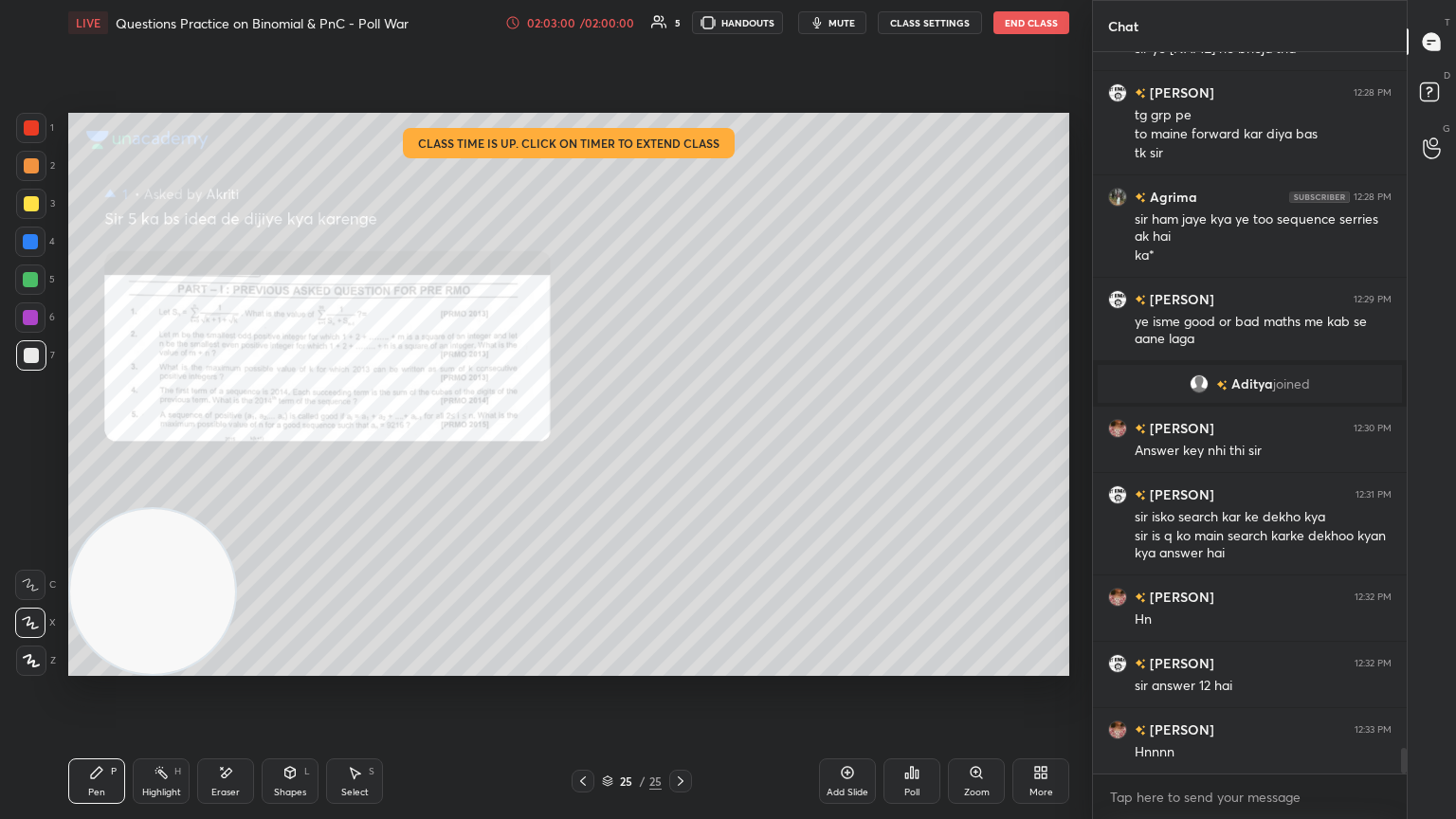 click on "End Class" at bounding box center (1031, 23) 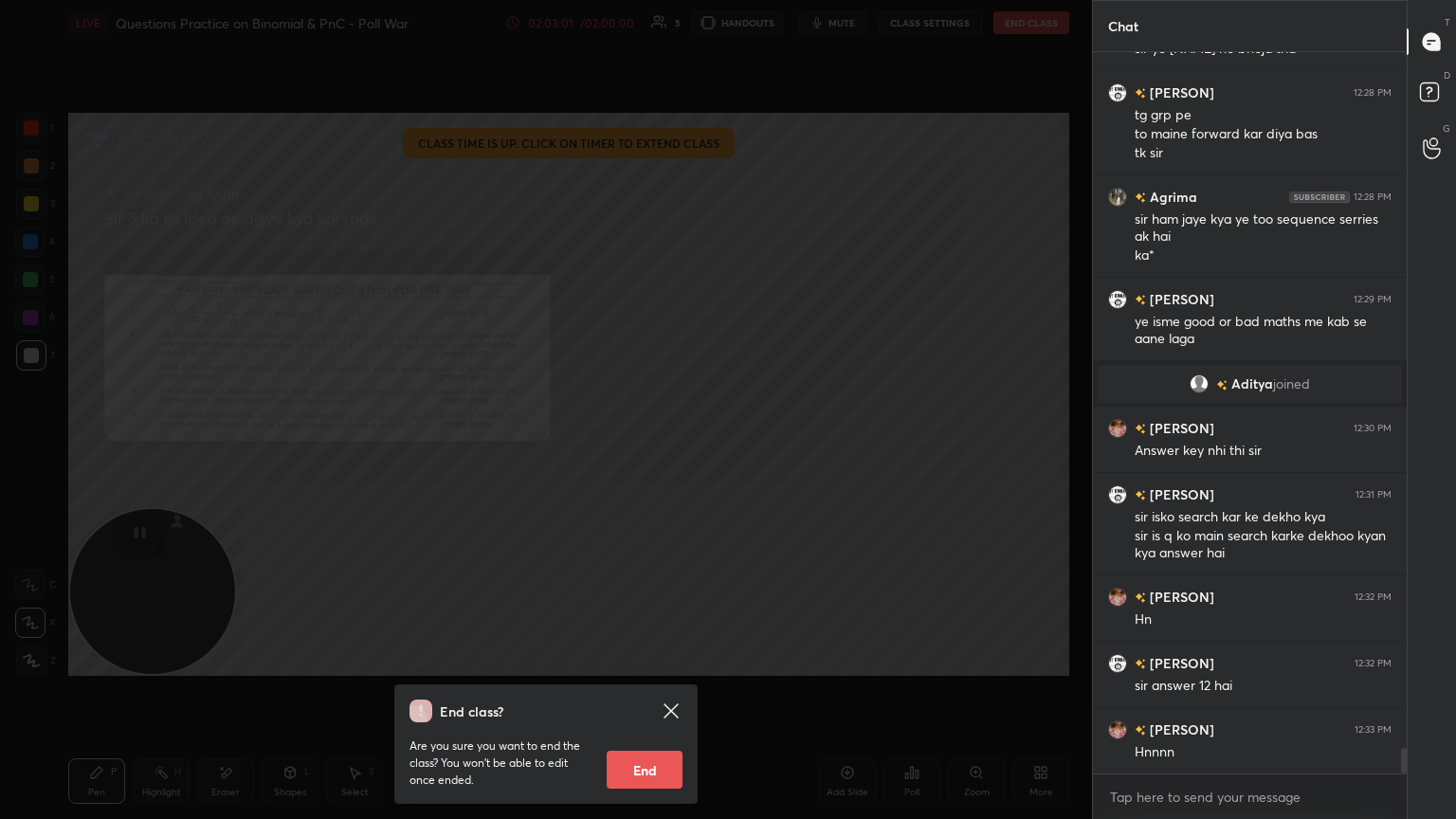 click on "End" at bounding box center [645, 770] 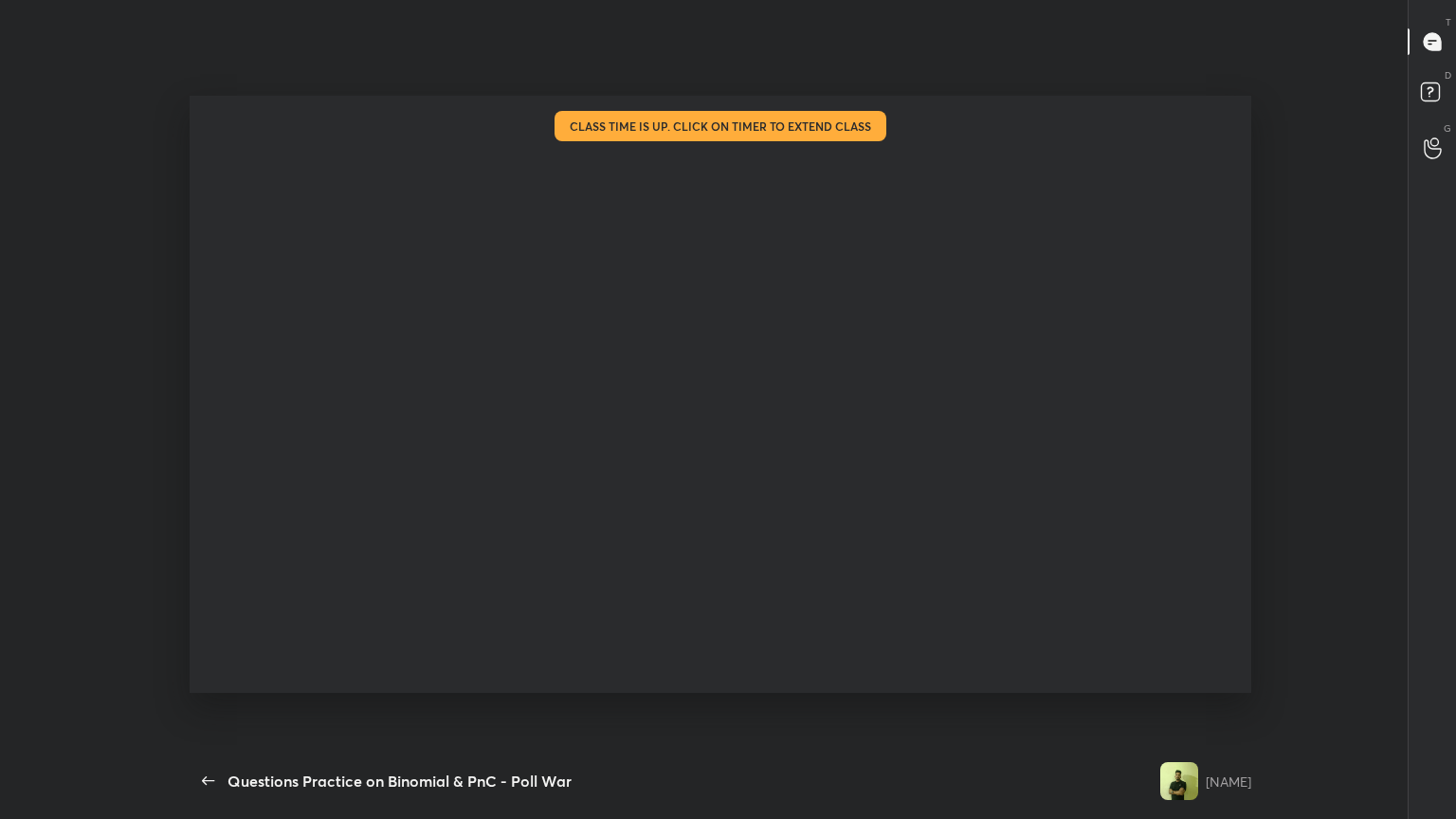 scroll, scrollTop: 94094, scrollLeft: 93707, axis: both 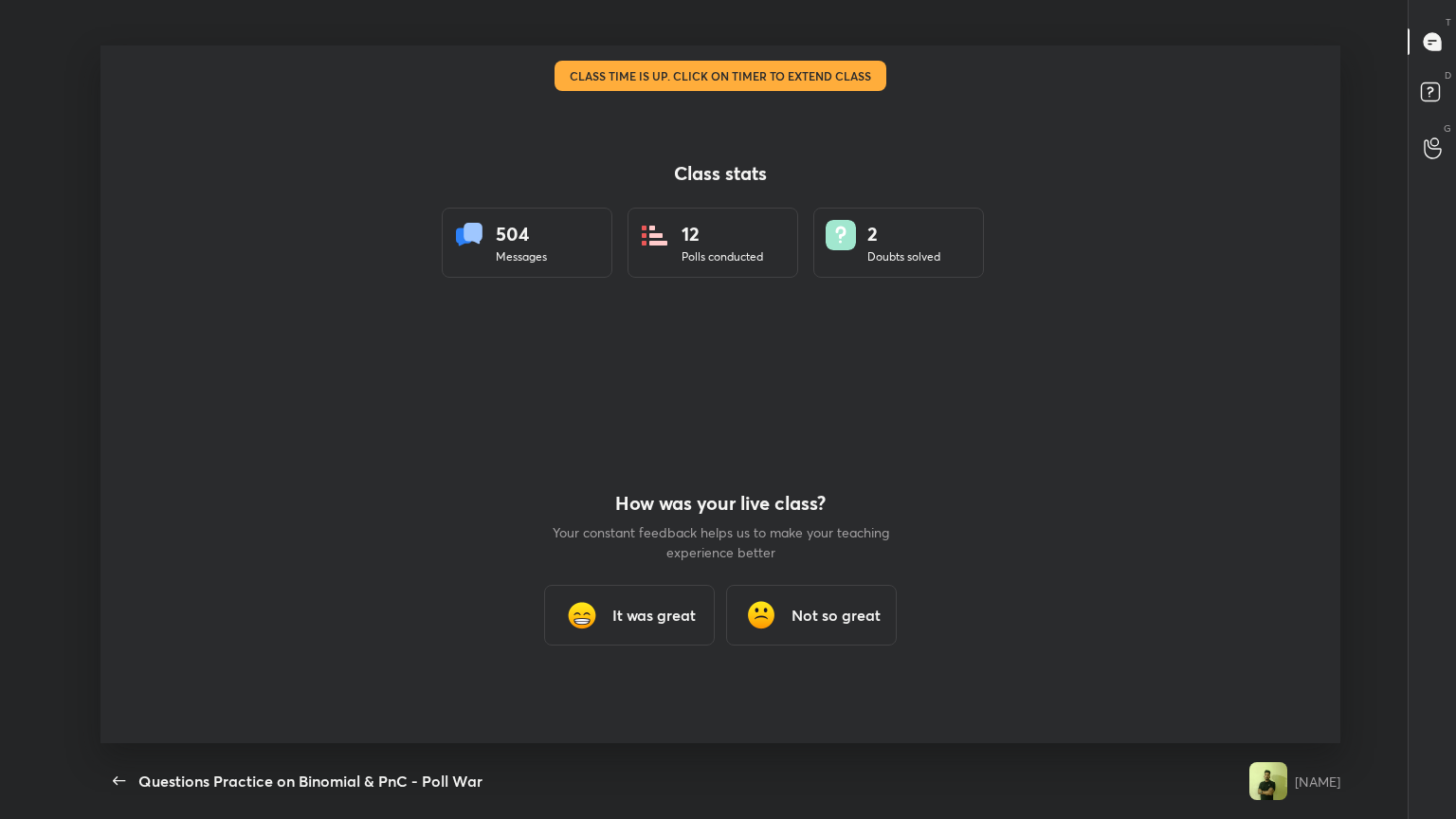 click on "It was great" at bounding box center [654, 615] 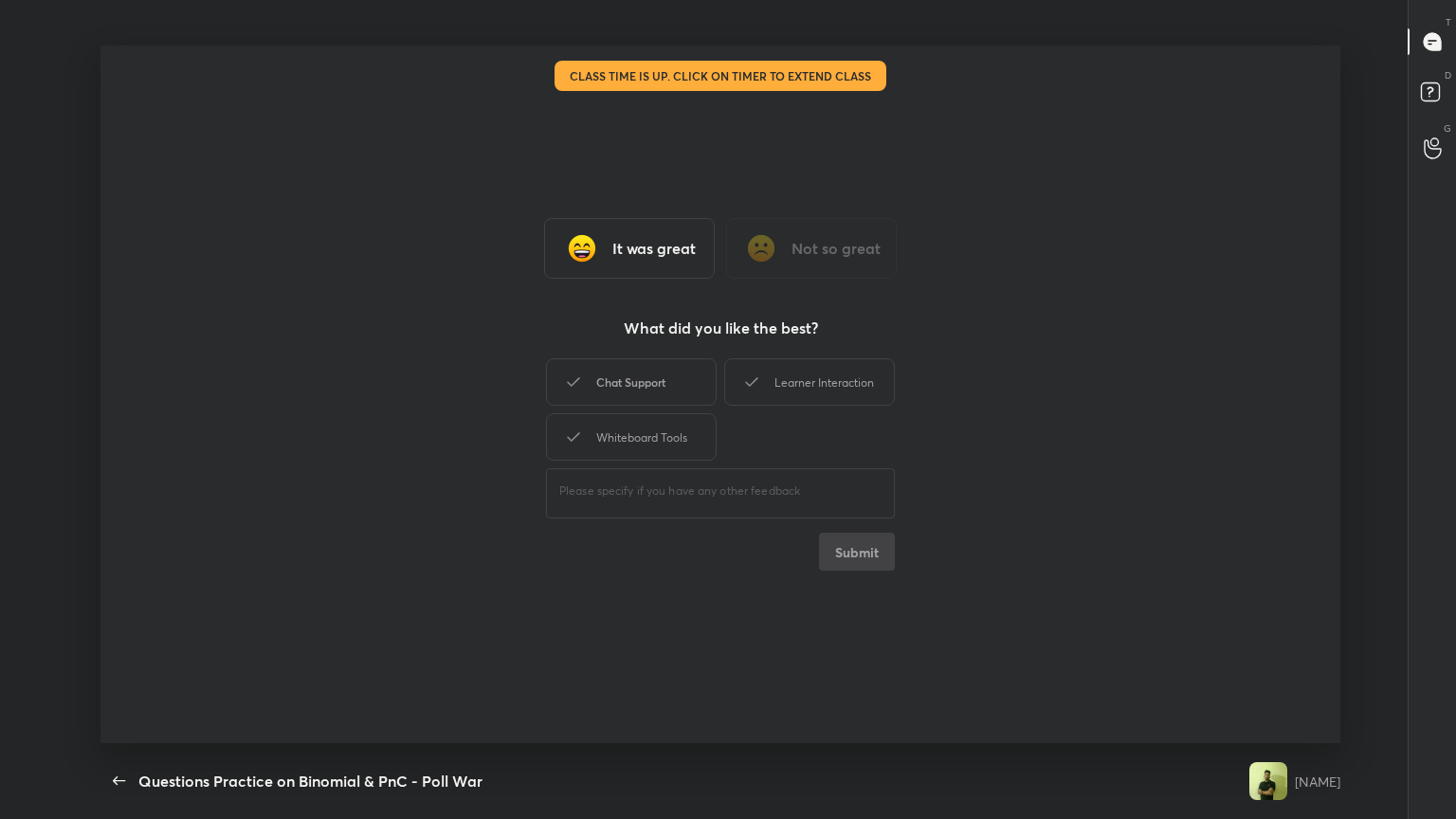 click on "Chat Support" at bounding box center (631, 382) 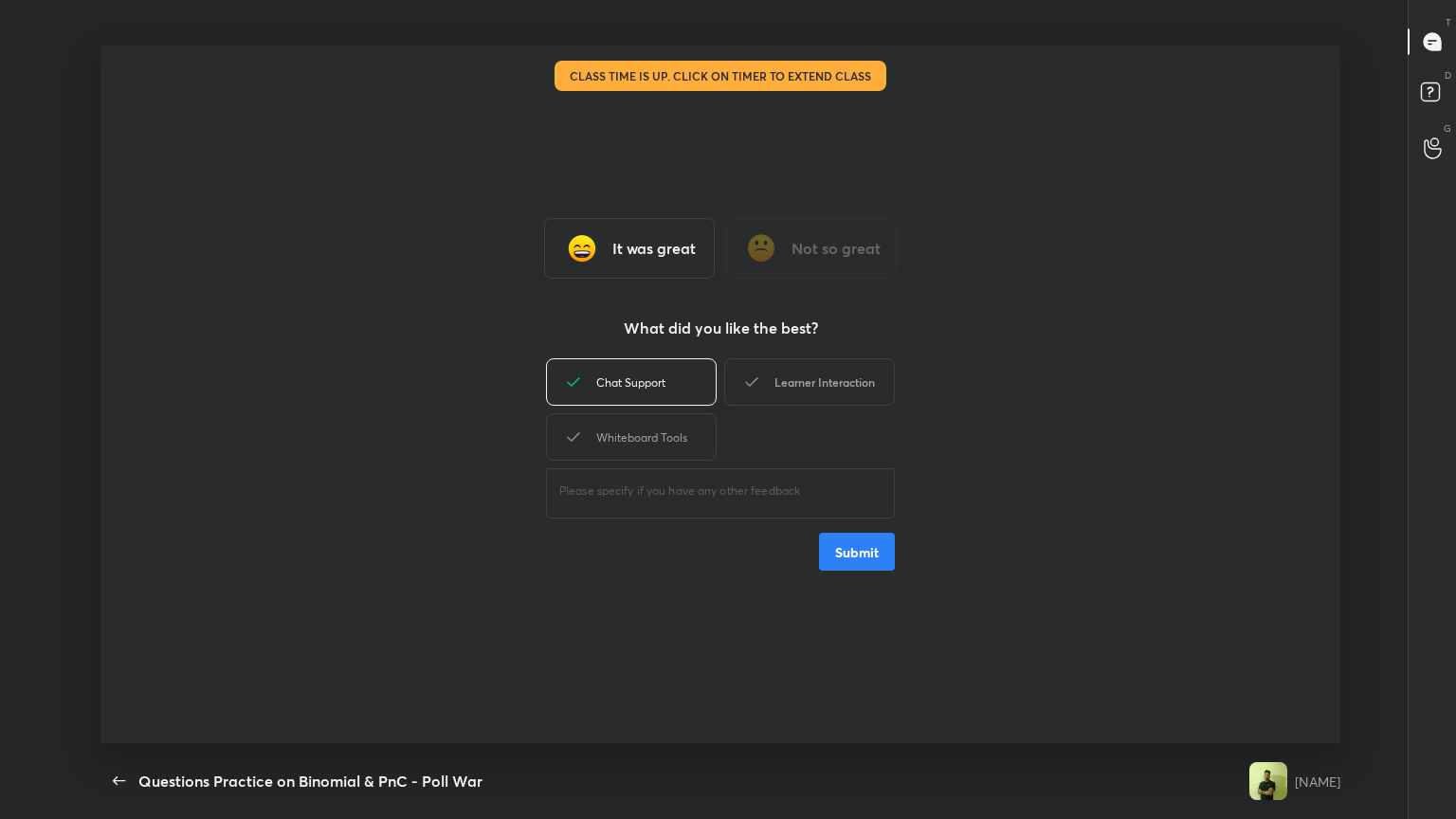 click on "Learner Interaction" at bounding box center (810, 382) 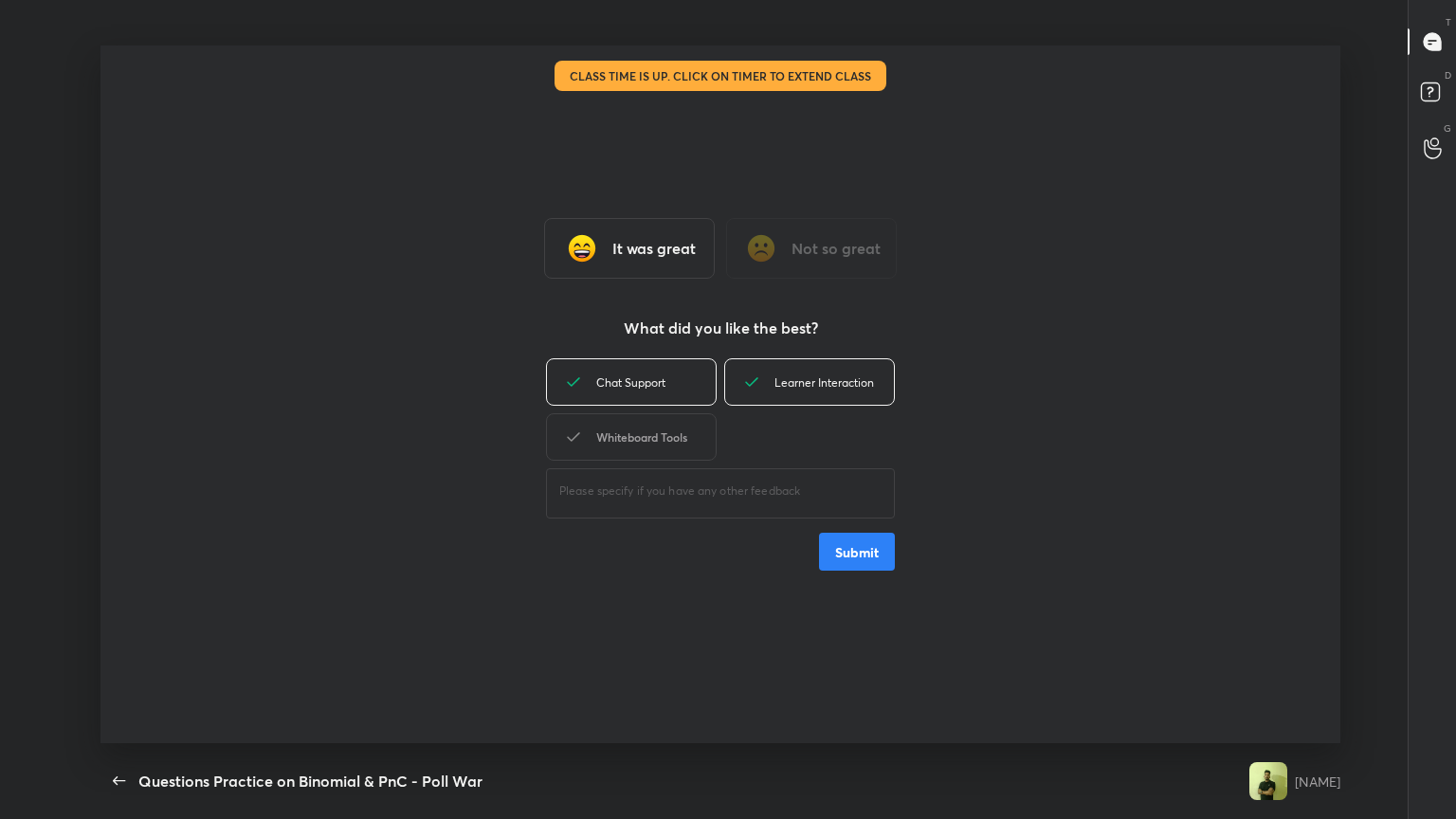 click on "Whiteboard Tools" at bounding box center (631, 437) 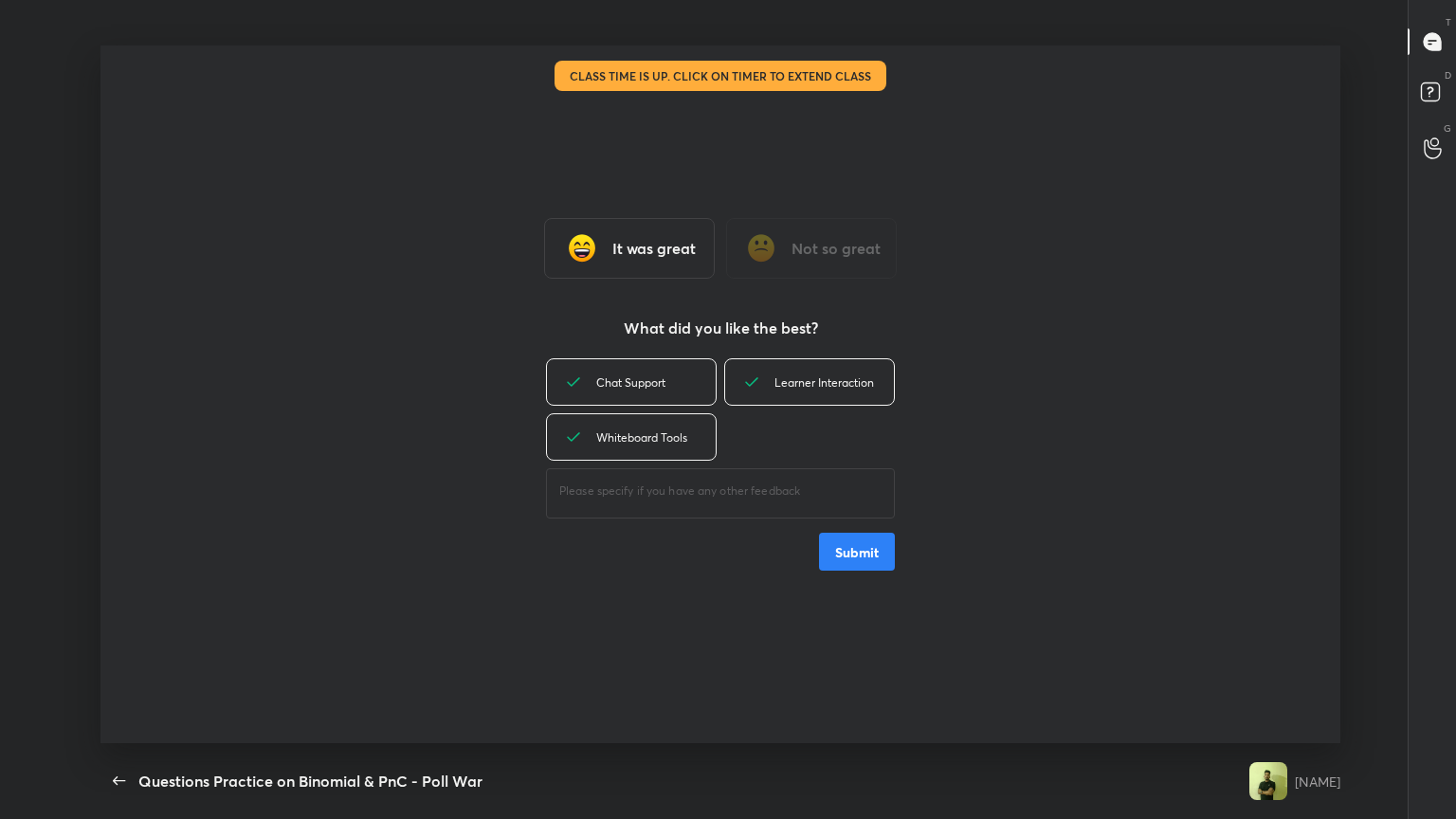 drag, startPoint x: 853, startPoint y: 553, endPoint x: 829, endPoint y: 557, distance: 24.33105 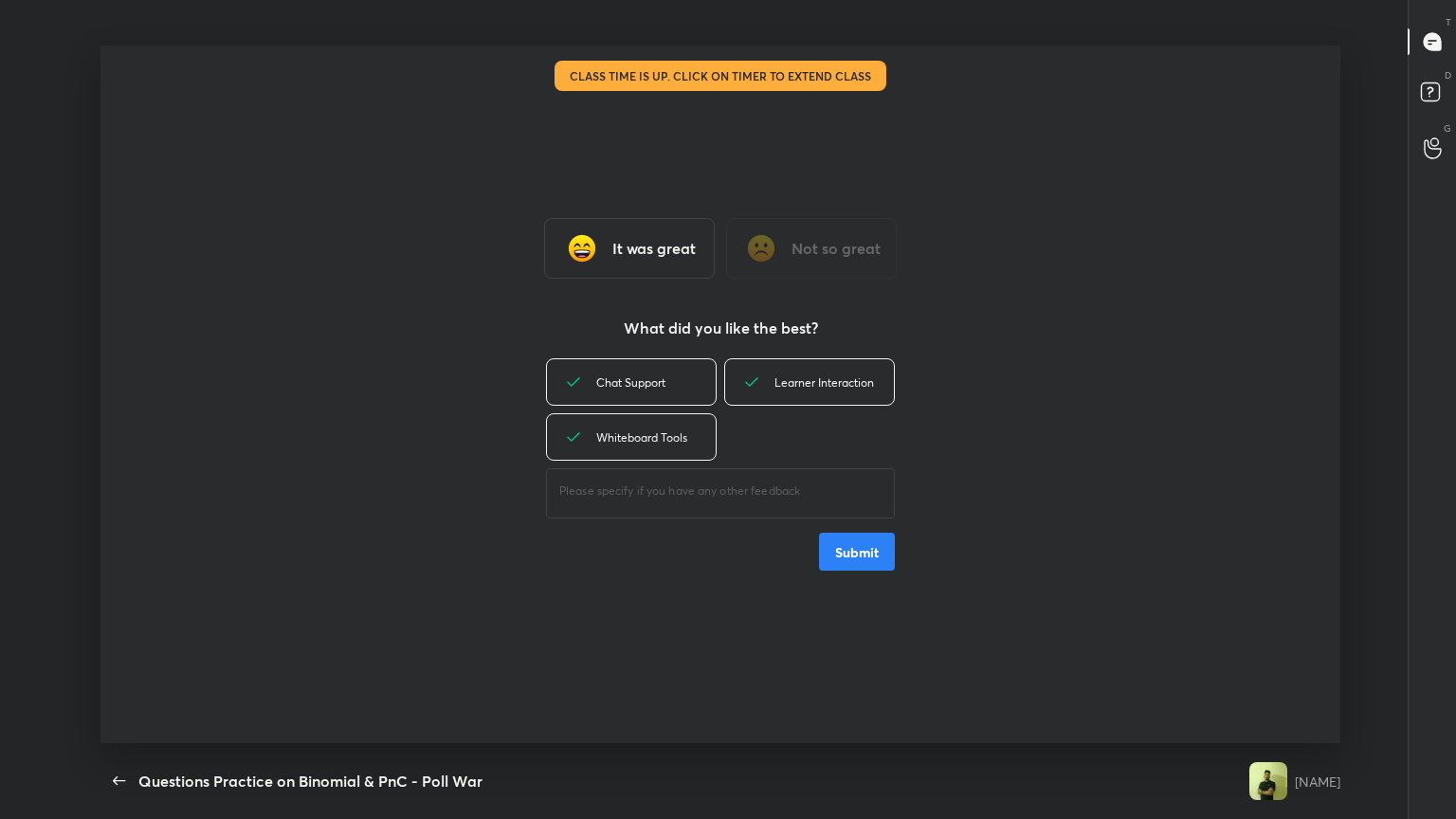 click on "Submit" at bounding box center [857, 552] 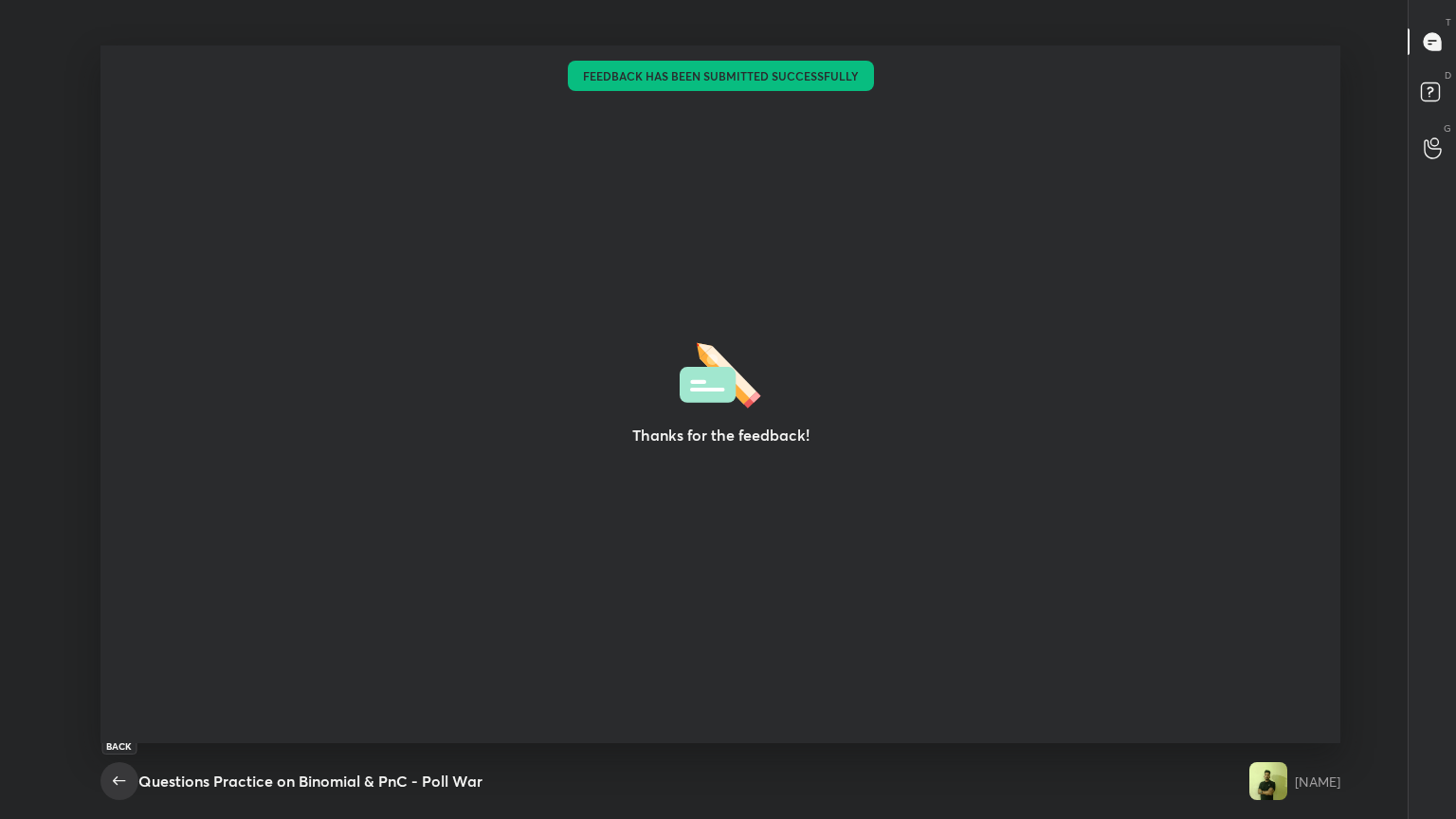 click 